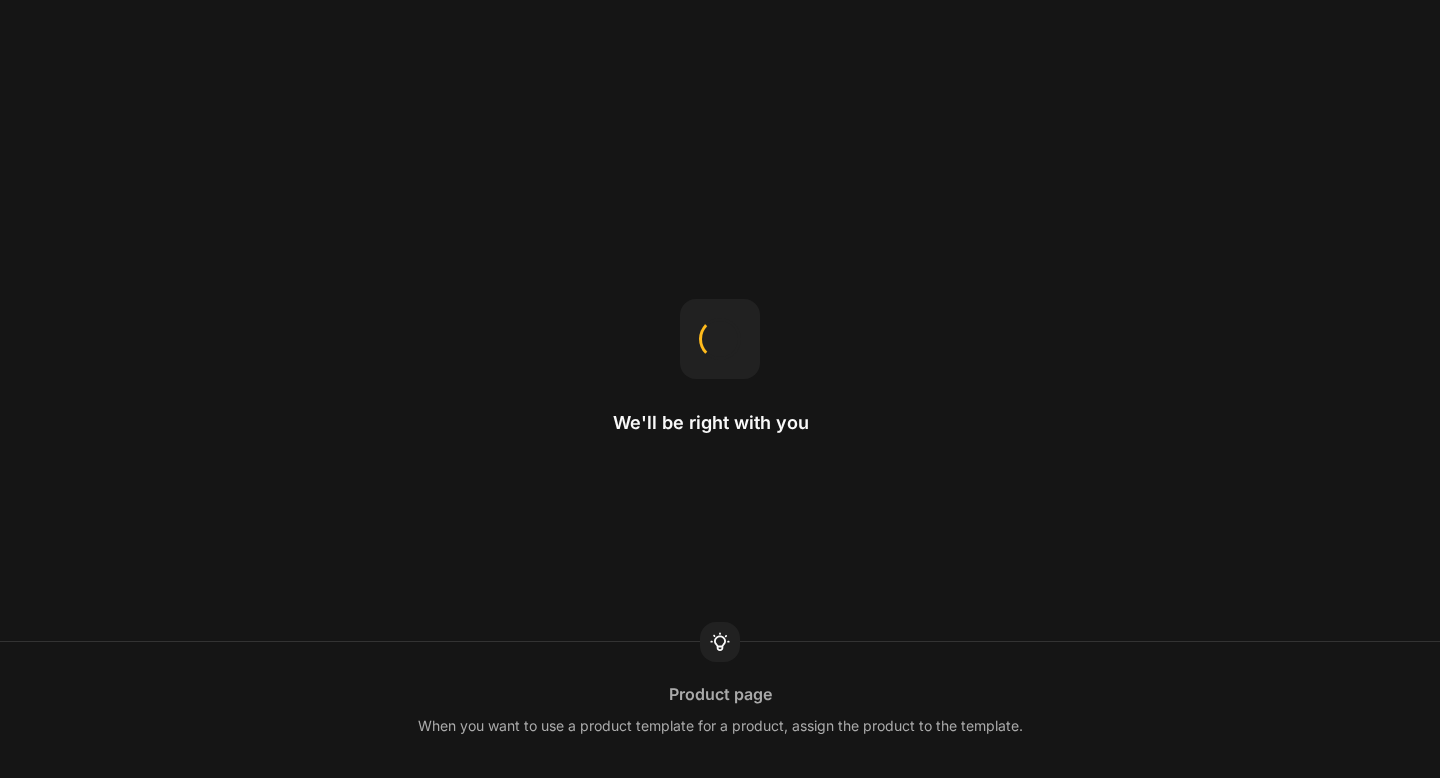 scroll, scrollTop: 0, scrollLeft: 0, axis: both 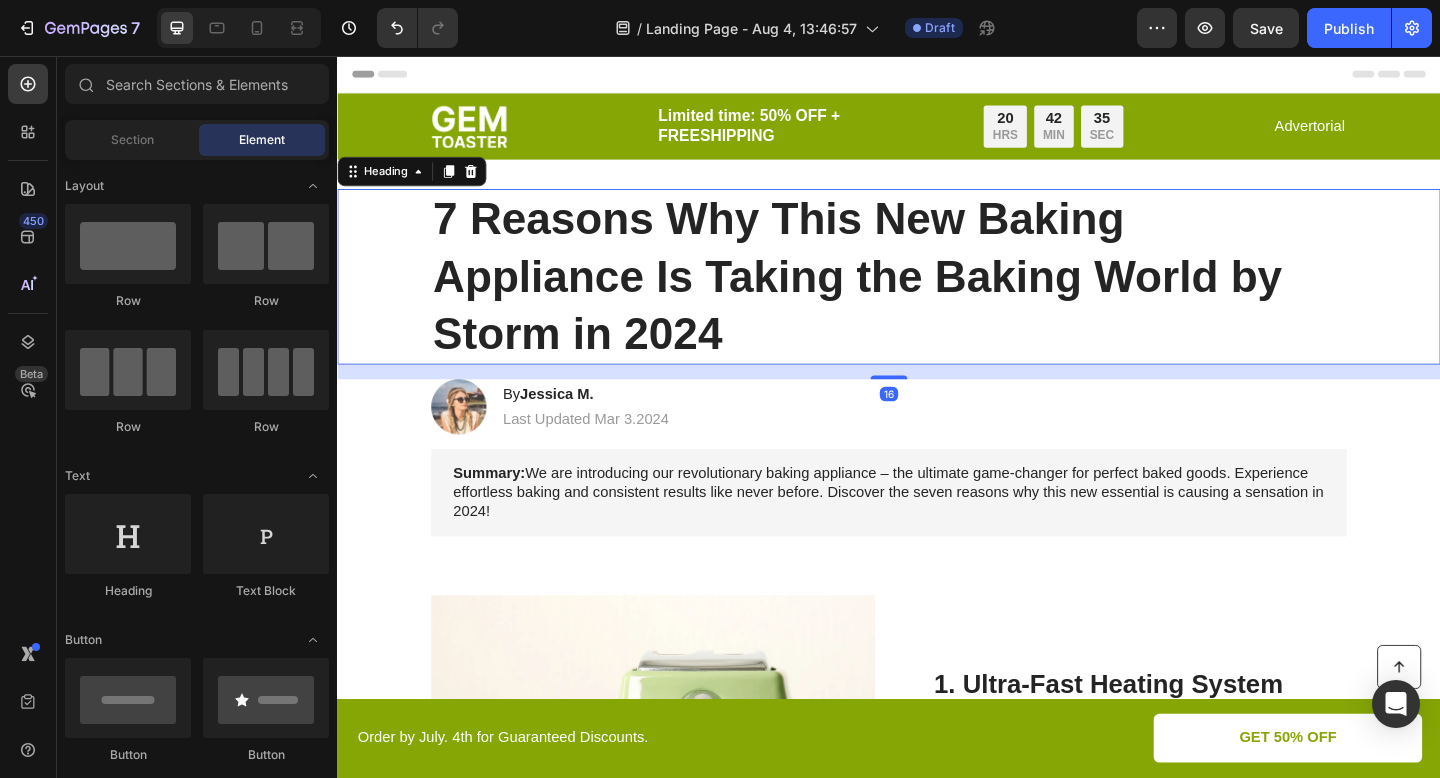 click on "7 Reasons Why This New Baking Appliance Is Taking the Baking World by Storm in 2024" at bounding box center [937, 296] 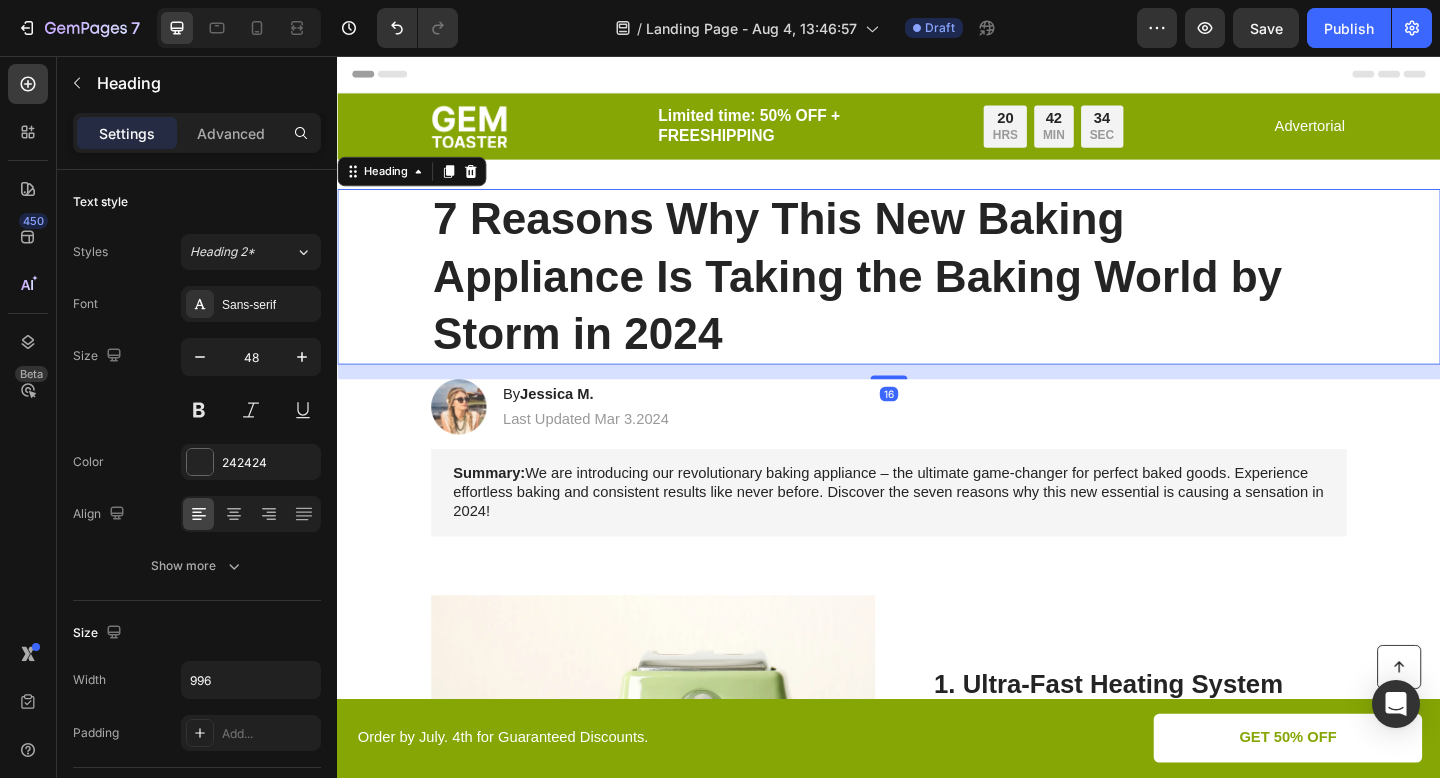 click on "7 Reasons Why This New Baking Appliance Is Taking the Baking World by Storm in 2024" at bounding box center (937, 296) 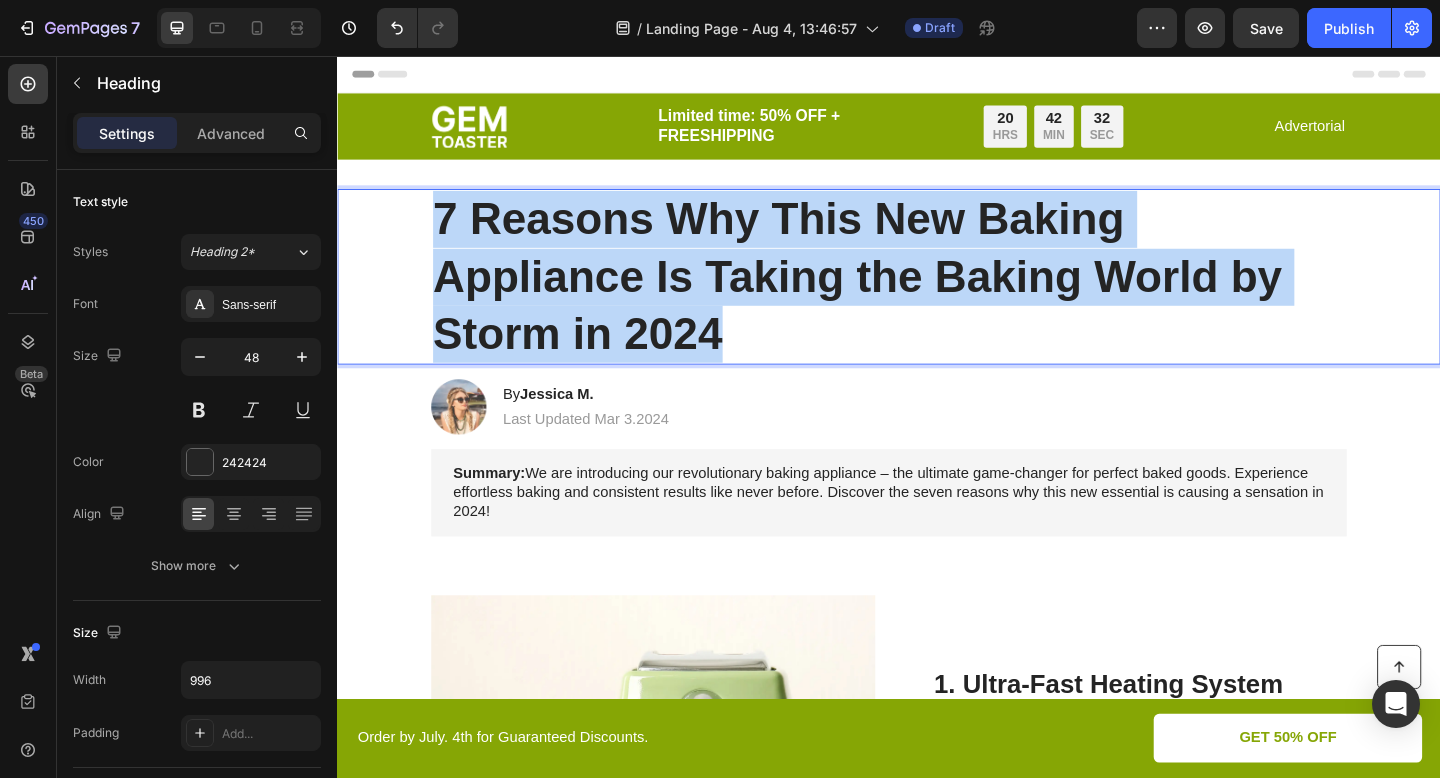 drag, startPoint x: 760, startPoint y: 363, endPoint x: 450, endPoint y: 239, distance: 333.88022 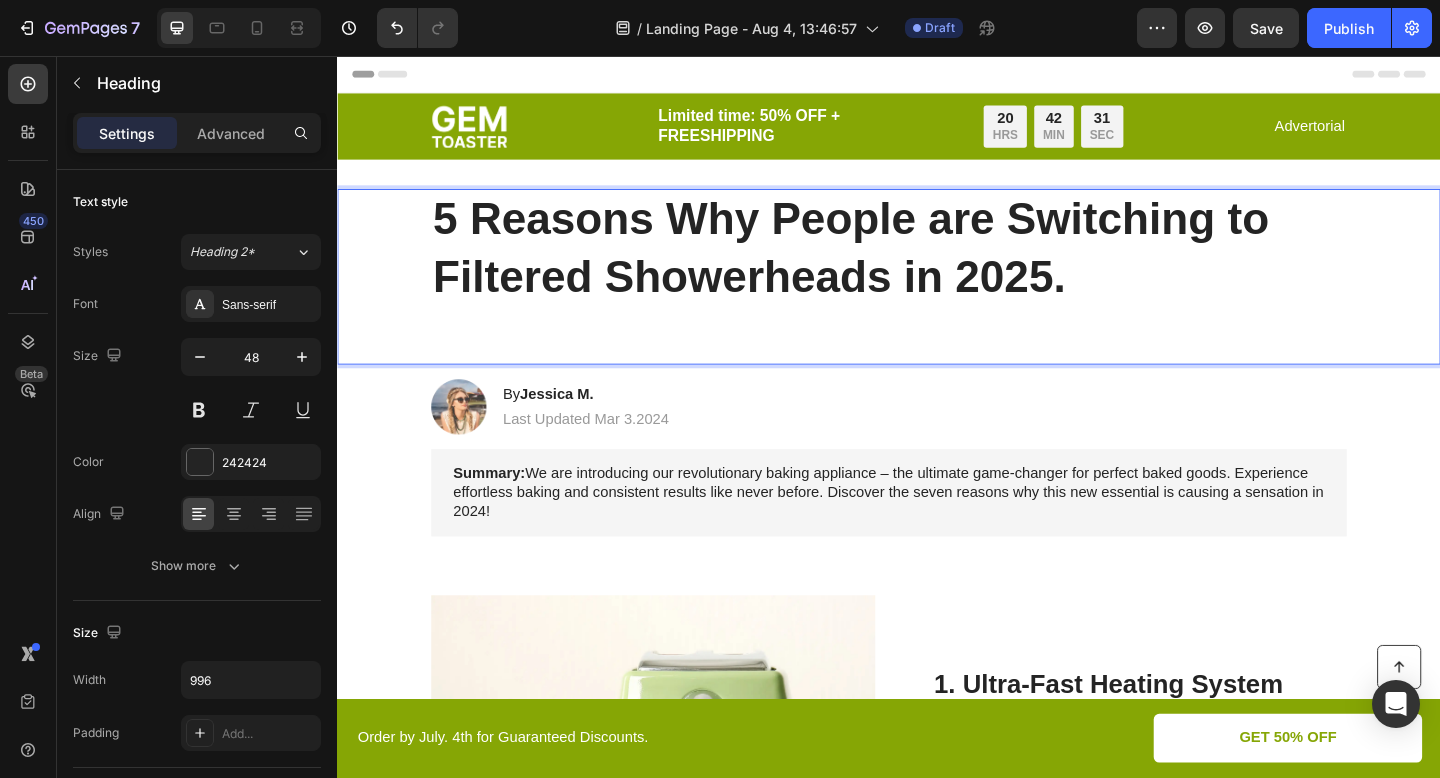 click on "5 Reasons Why People are Switching to Filtered Showerheads in 2025." at bounding box center (937, 296) 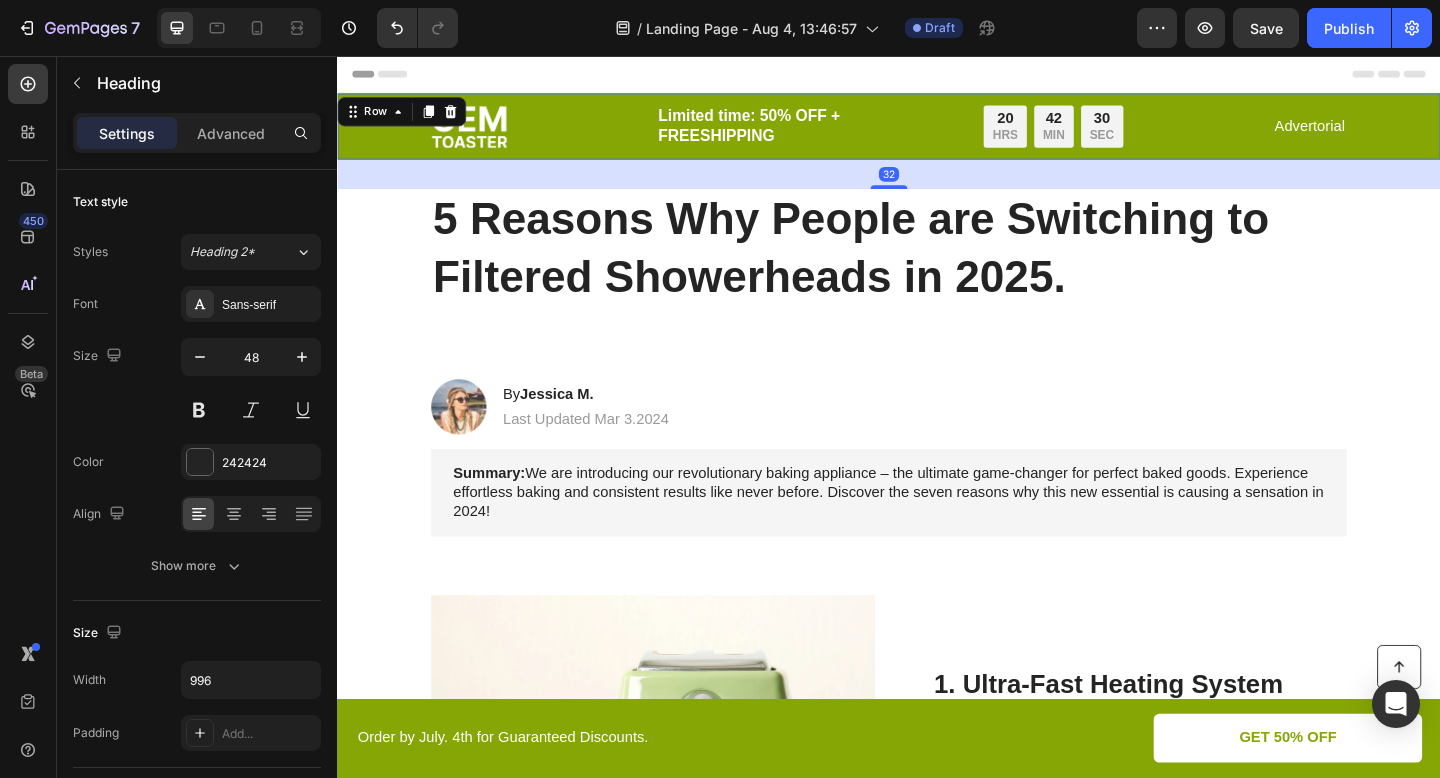 click on "Image Limited time: 50% OFF + FREESHIPPING Text Block 20 HRS 42 MIN 30 SEC Countdown Timer Row Advertorial Text Block Row Row   32" at bounding box center (937, 133) 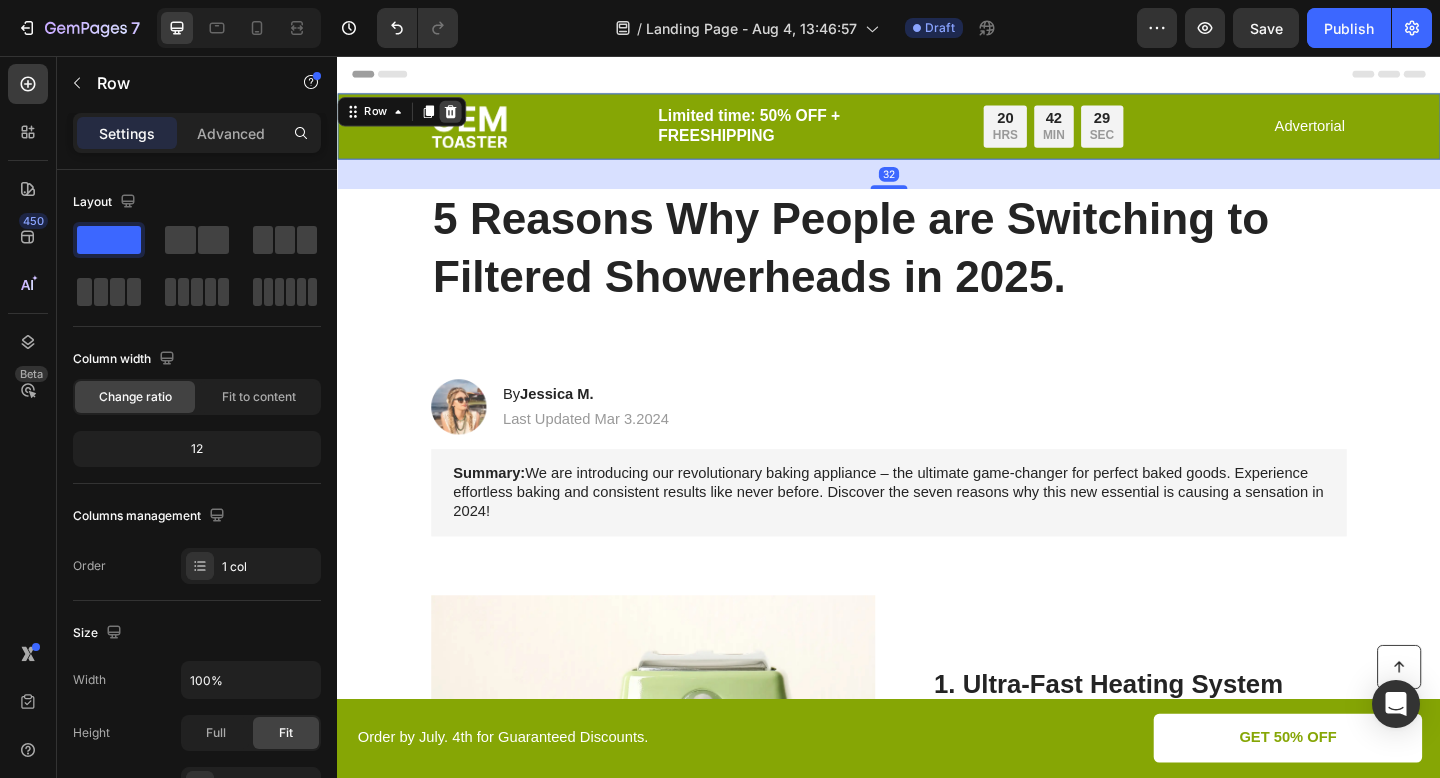 click 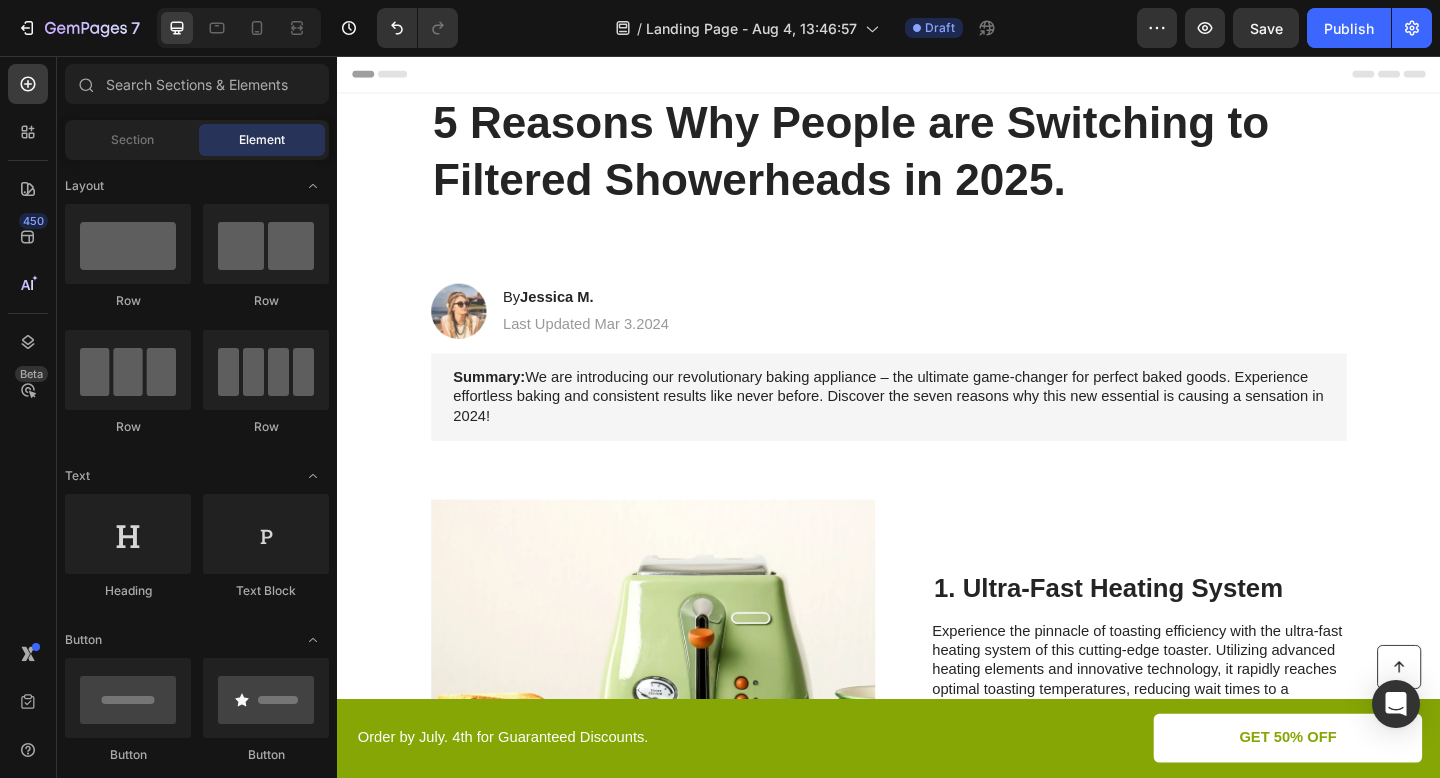 click on "Header" at bounding box center [937, 76] 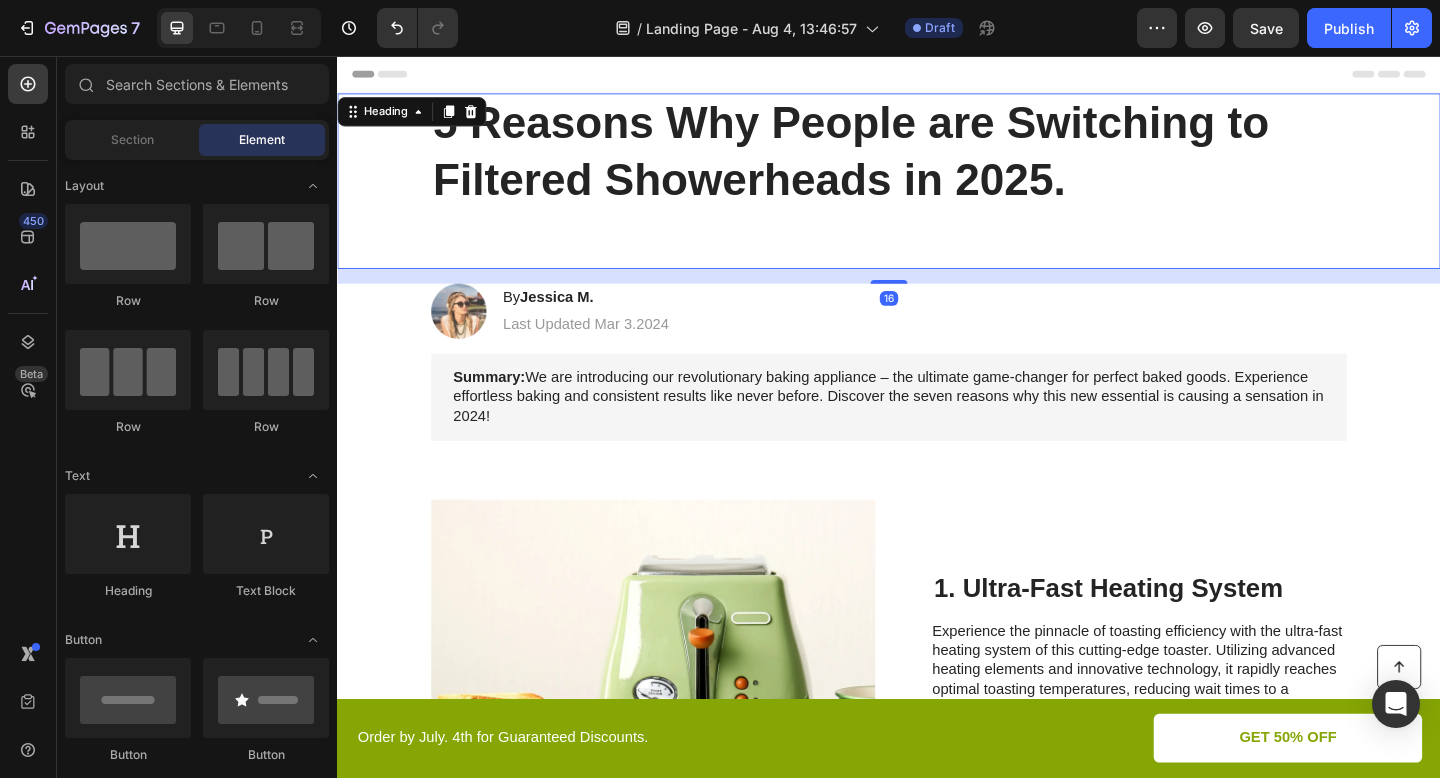 click on "5 Reasons Why People are Switching to Filtered Showerheads in 2025." at bounding box center (896, 160) 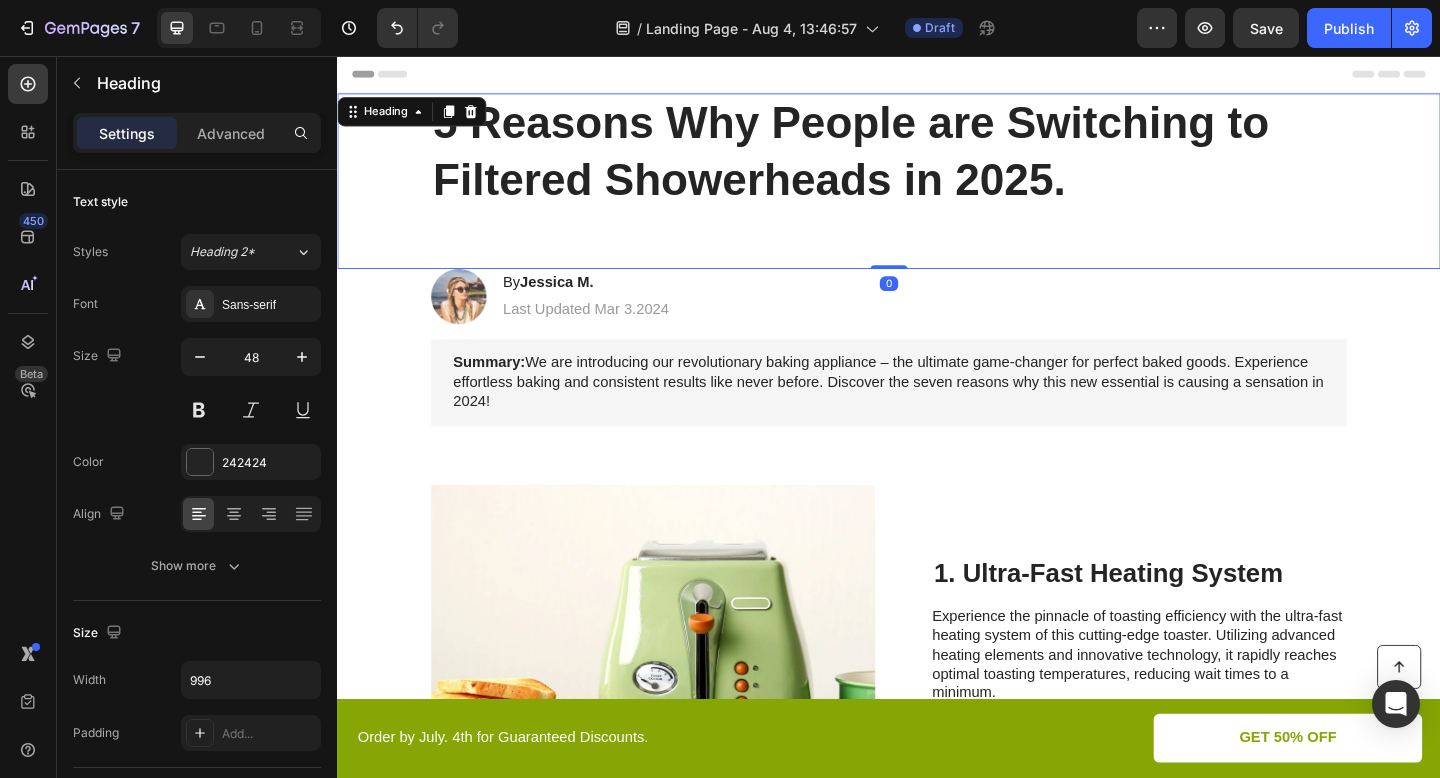 drag, startPoint x: 940, startPoint y: 301, endPoint x: 946, endPoint y: 252, distance: 49.365982 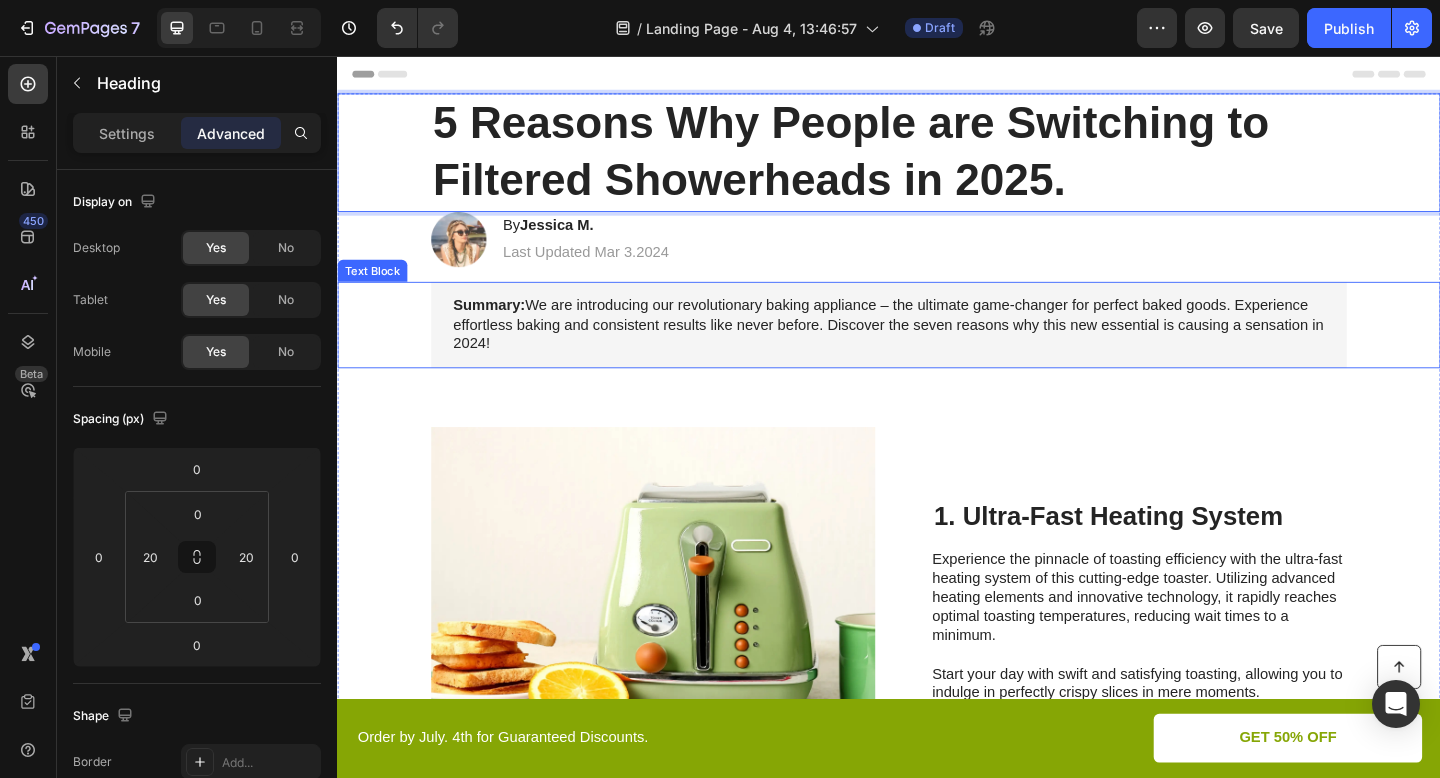 click on "Summary:  We are introducing our revolutionary baking appliance – the ultimate game-changer for perfect baked goods. Experience effortless baking and consistent results like never before. Discover the seven reasons why this new essential is causing a sensation in 2024!" at bounding box center [937, 349] 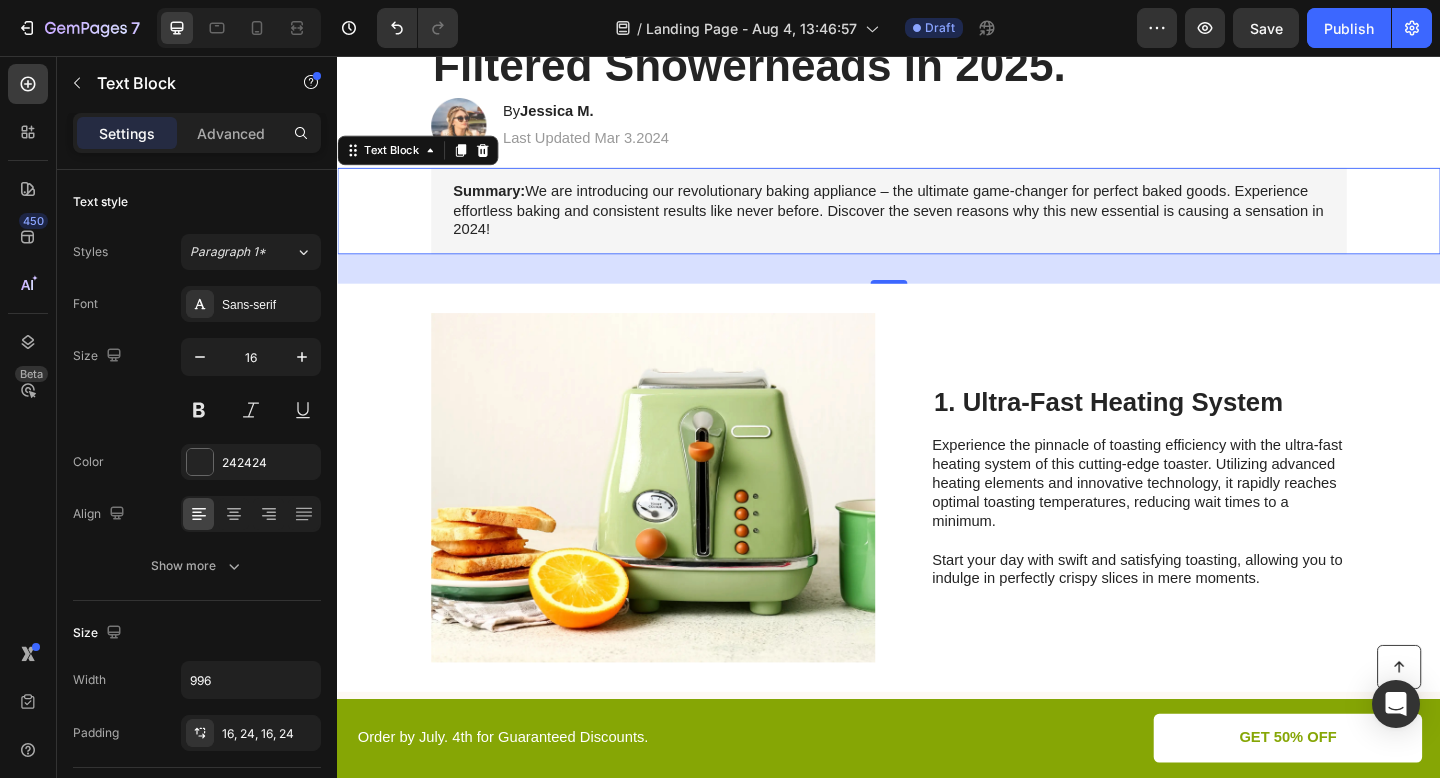 scroll, scrollTop: 0, scrollLeft: 0, axis: both 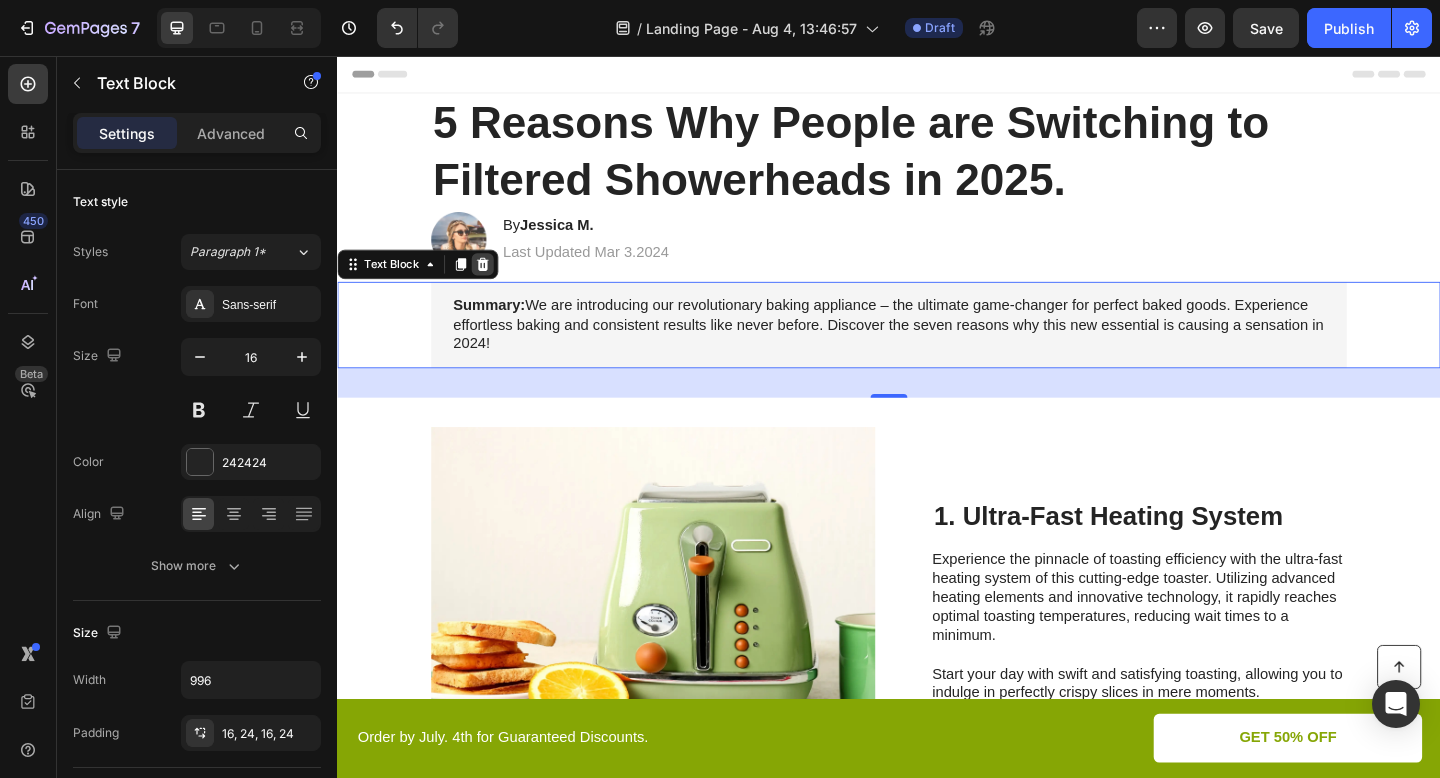 click 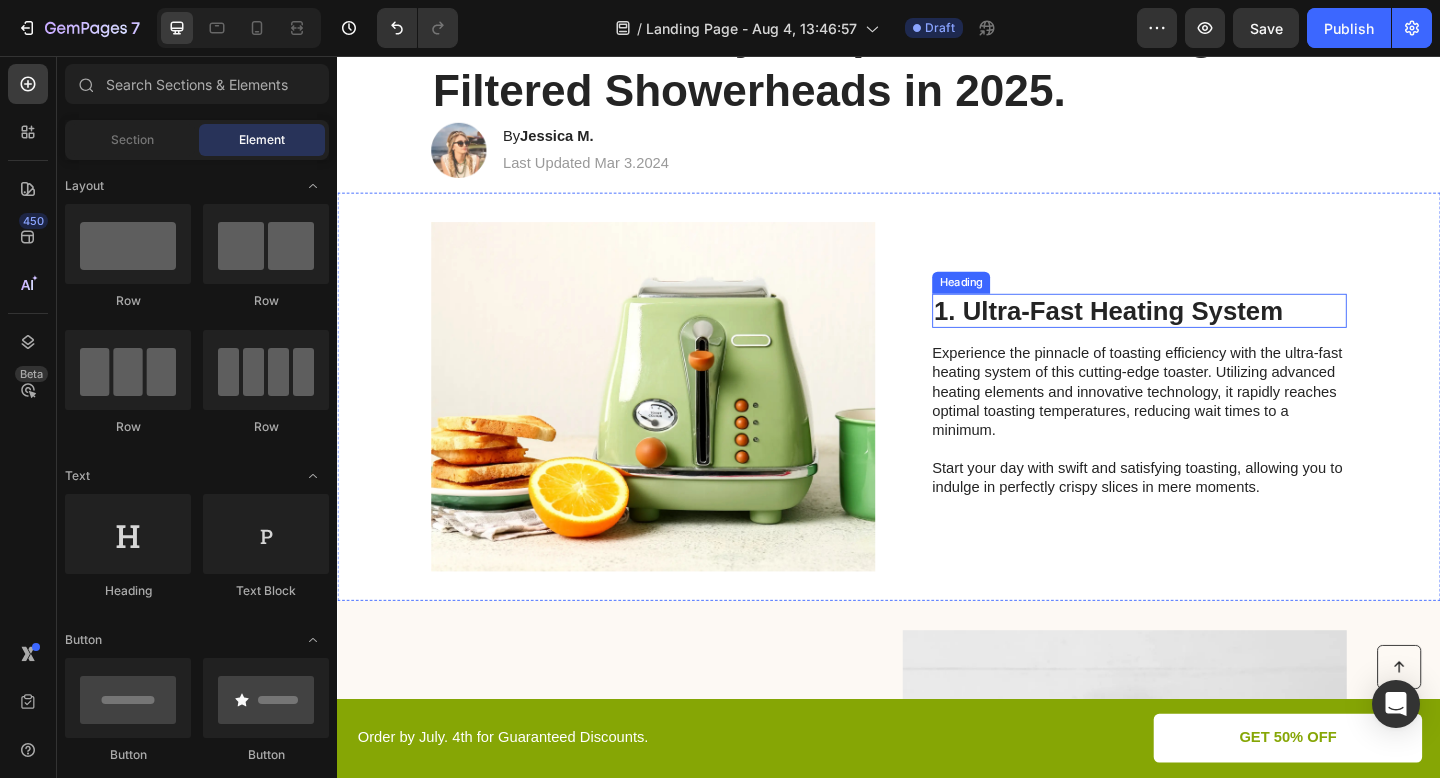 scroll, scrollTop: 105, scrollLeft: 0, axis: vertical 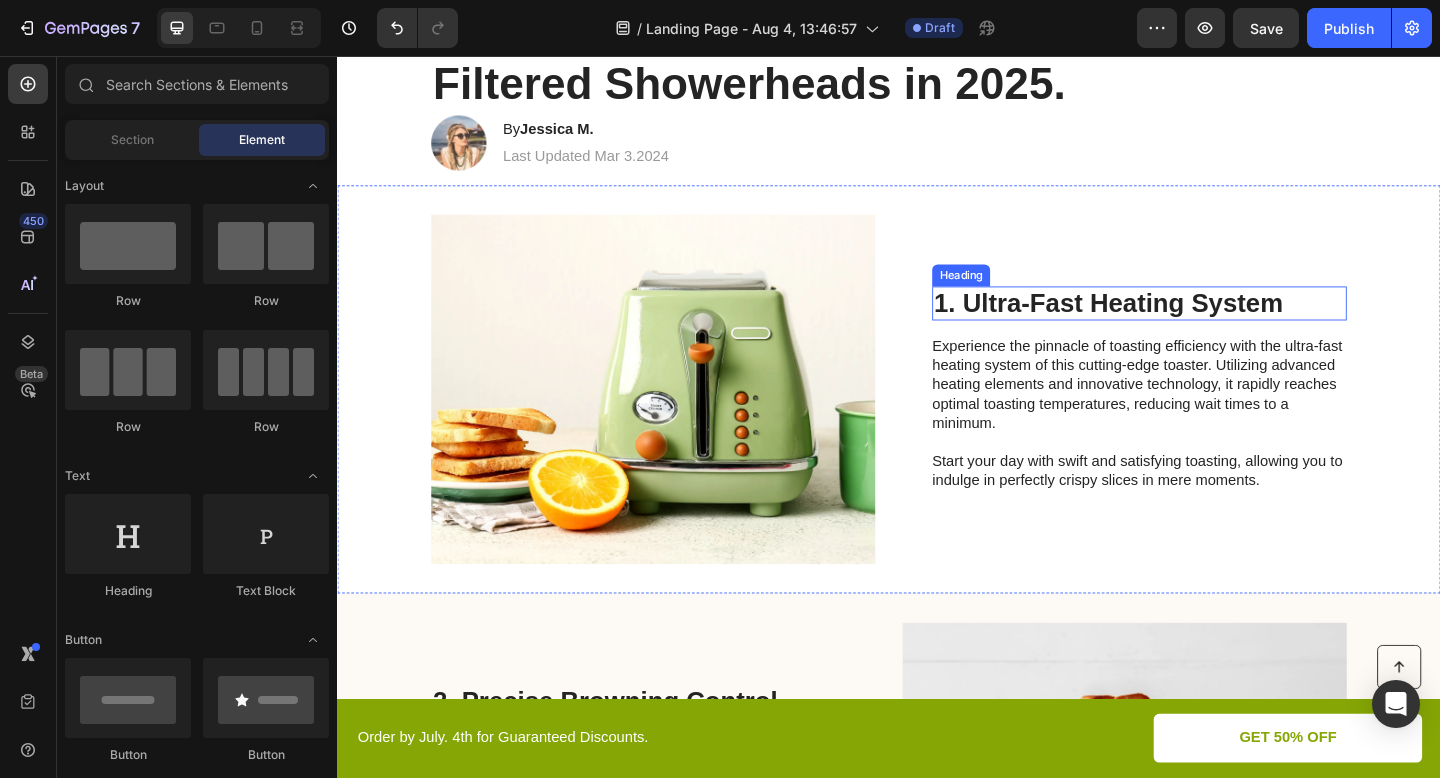 click on "1. Ultra-Fast Heating System" at bounding box center (1209, 326) 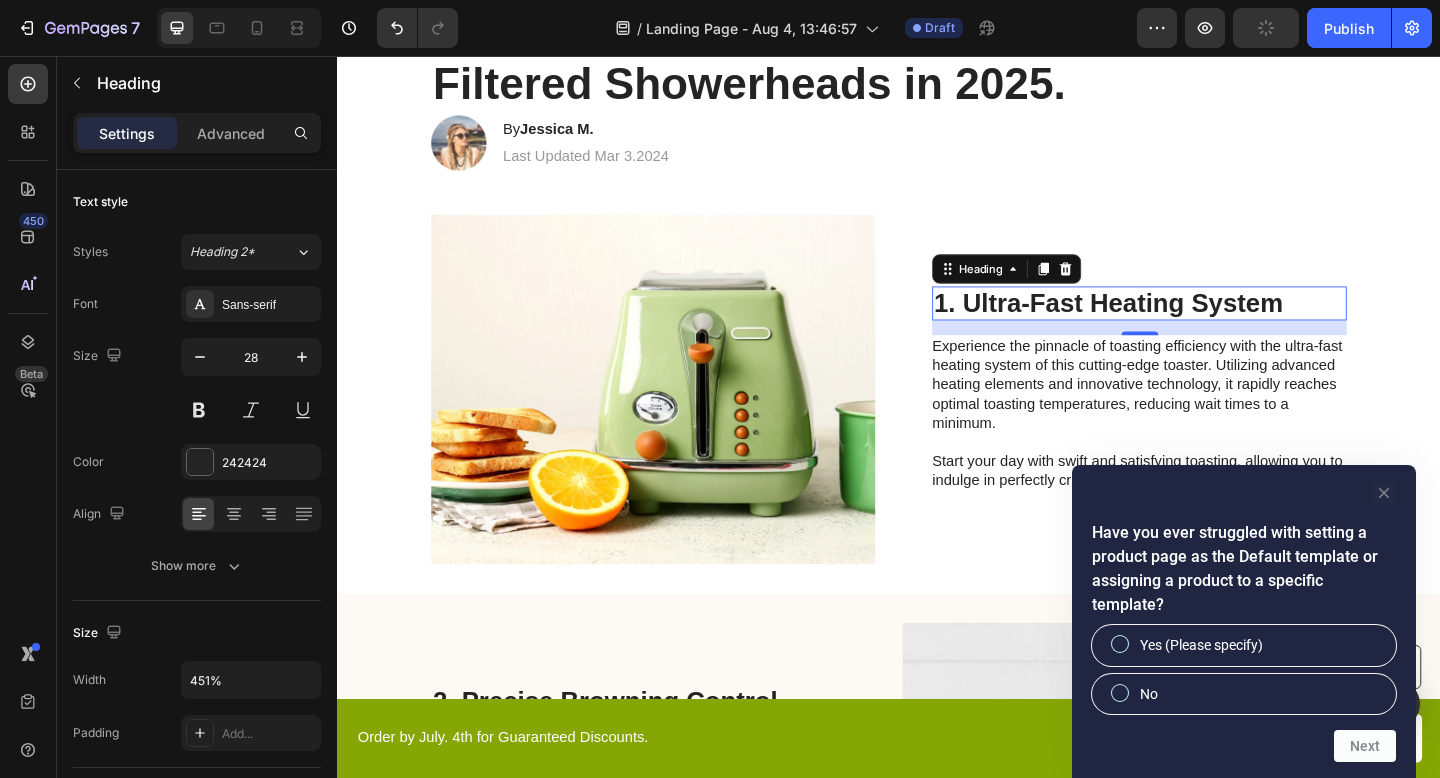 click 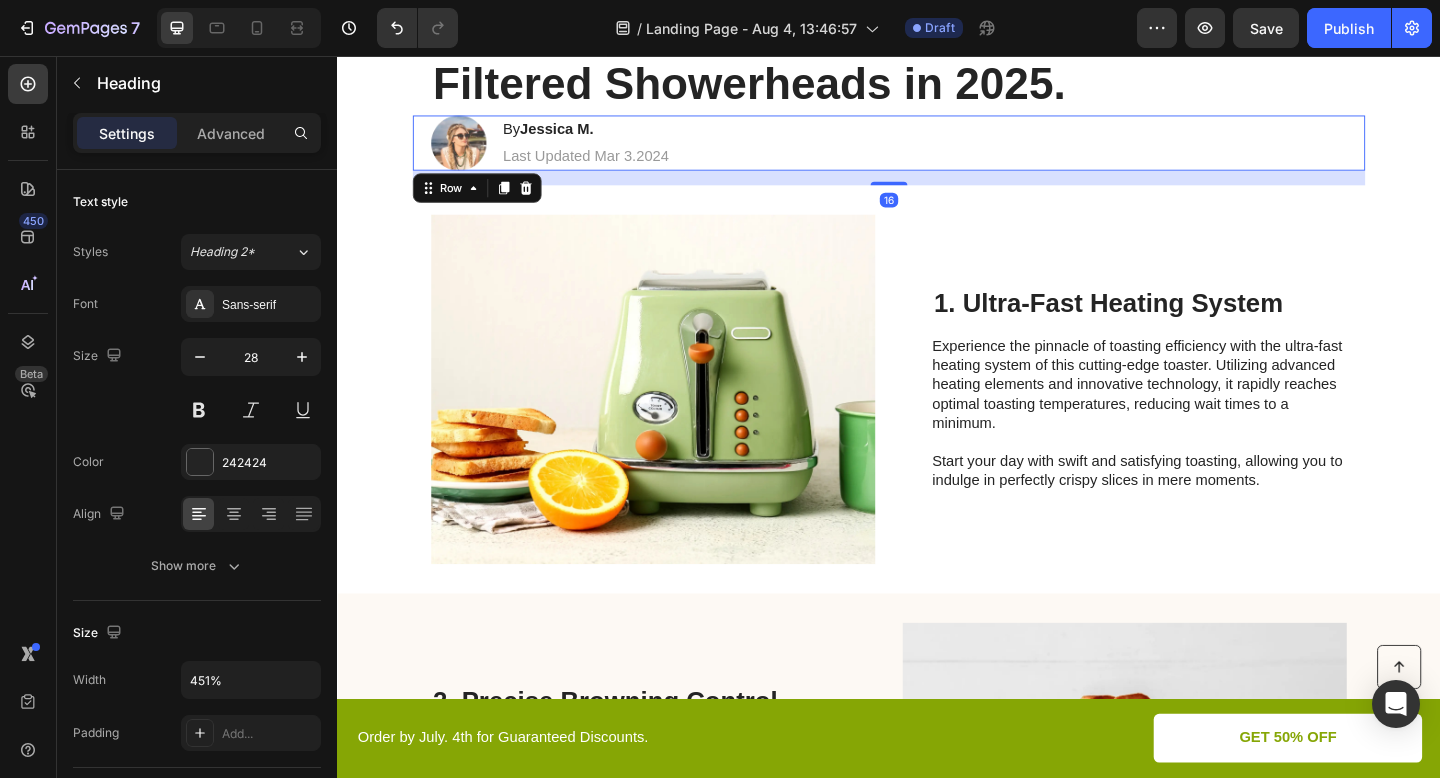 click on "Image By  Jessica M. Heading Last Updated Mar 3.2024 Text Block Row   16" at bounding box center (937, 151) 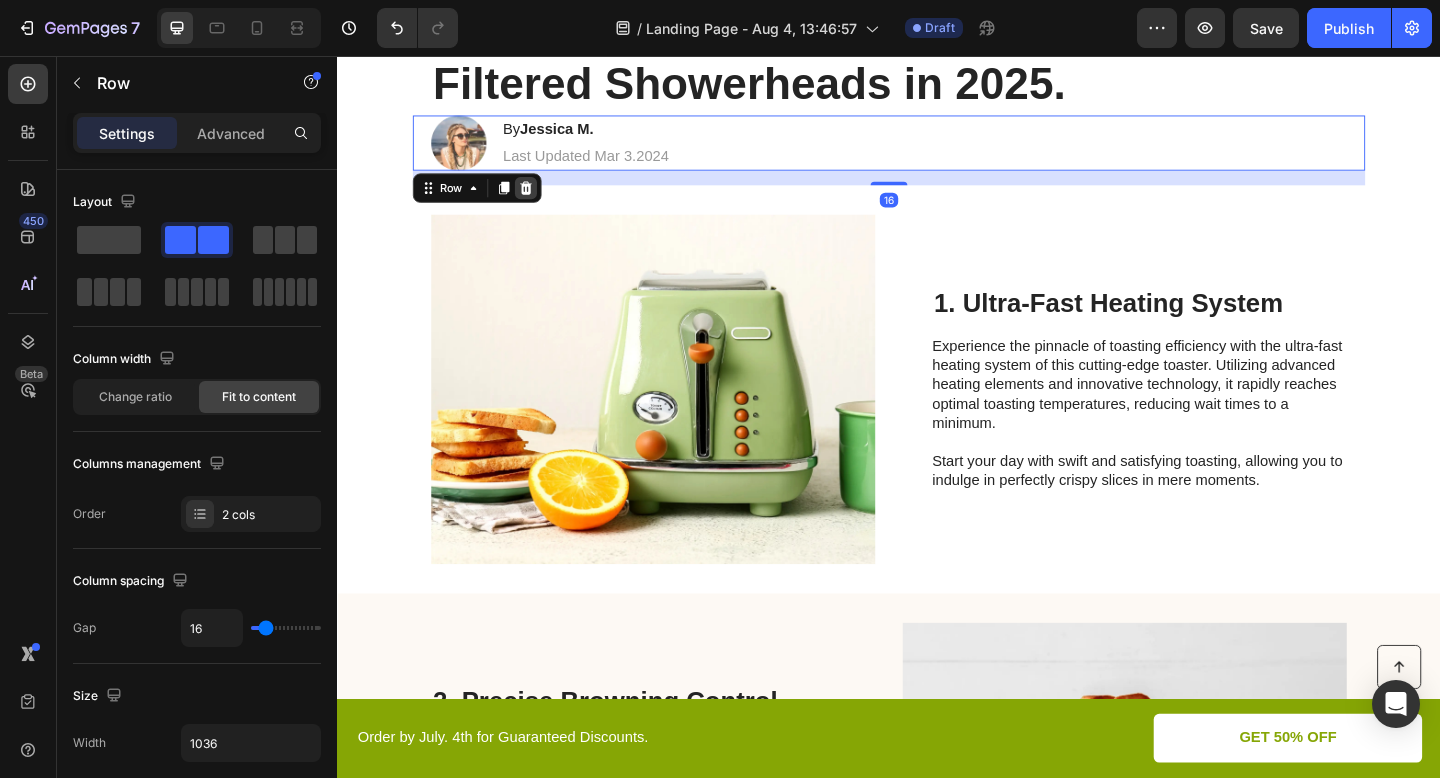 click 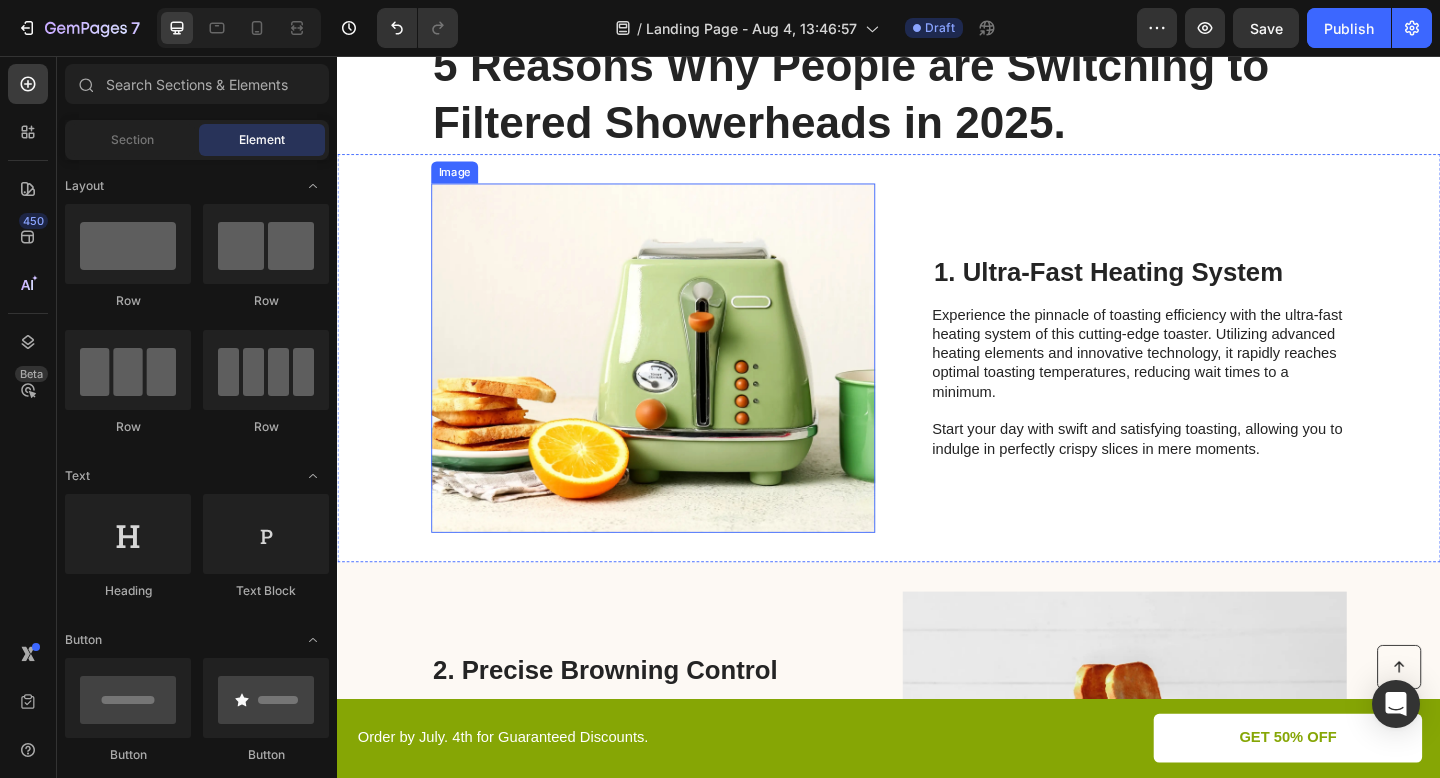 scroll, scrollTop: 0, scrollLeft: 0, axis: both 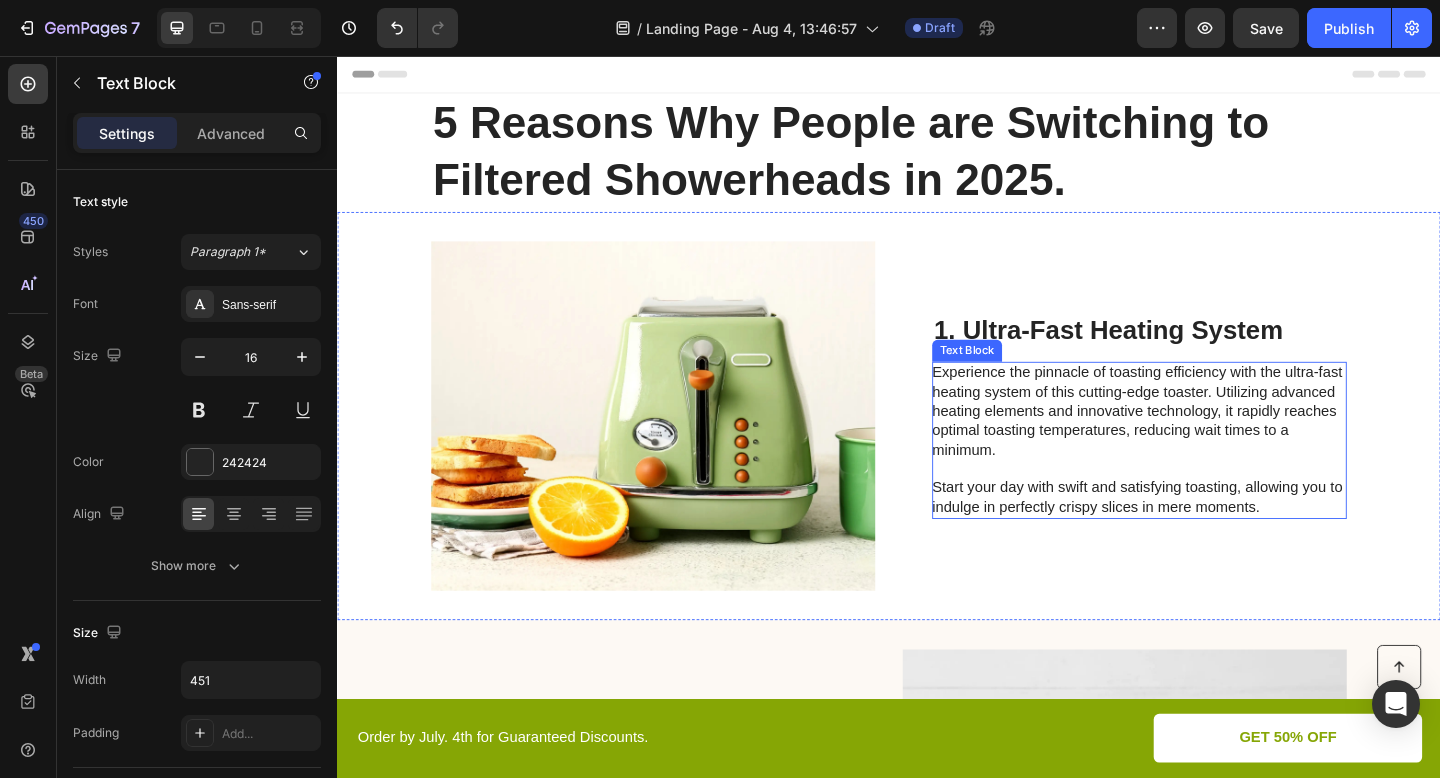 click on "Experience the pinnacle of toasting efficiency with the ultra-fast heating system of this cutting-edge toaster. Utilizing advanced heating elements and innovative technology, it rapidly reaches optimal toasting temperatures, reducing wait times to a minimum. Start your day with swift and satisfying toasting, allowing you to indulge in perfectly crispy slices in mere moments." at bounding box center [1208, 474] 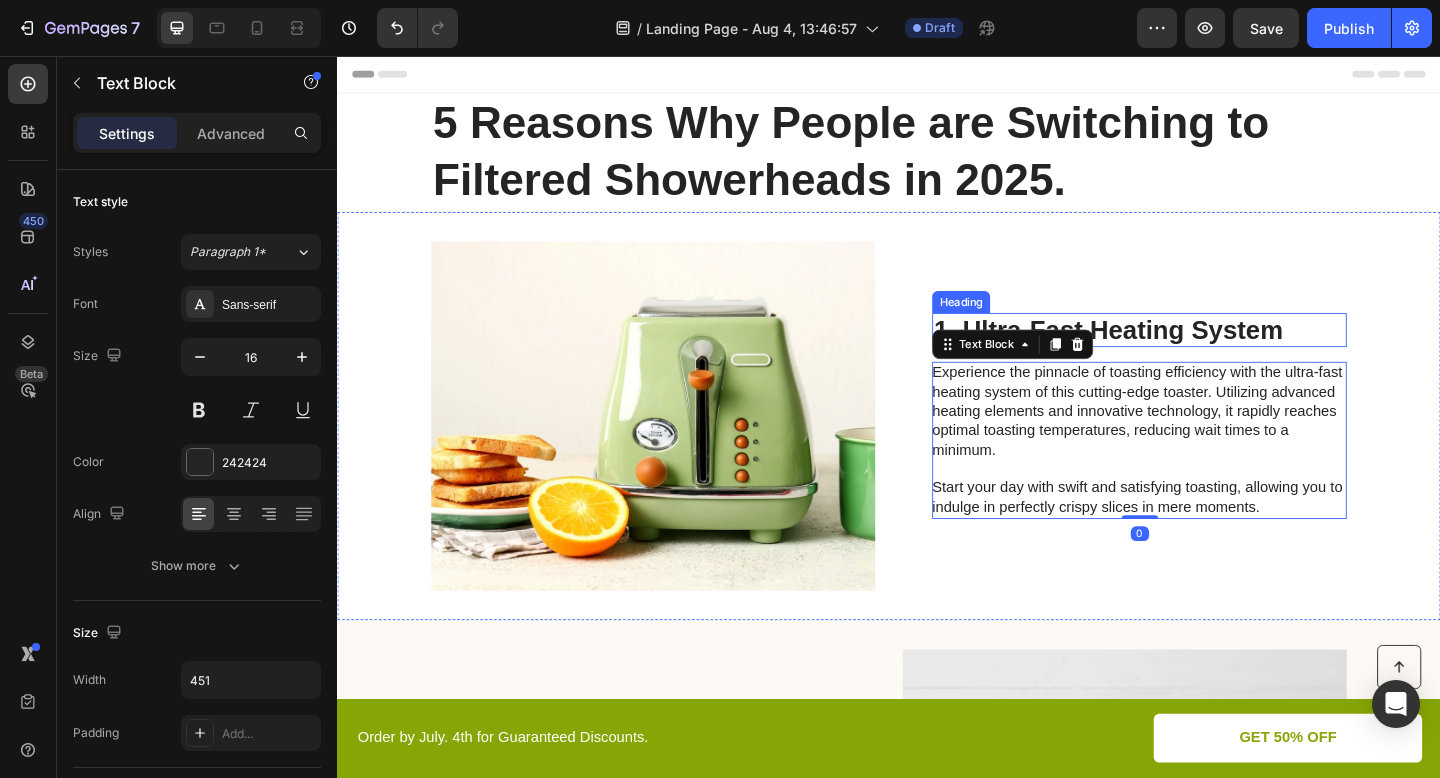 click on "1. Ultra-Fast Heating System" at bounding box center [1209, 355] 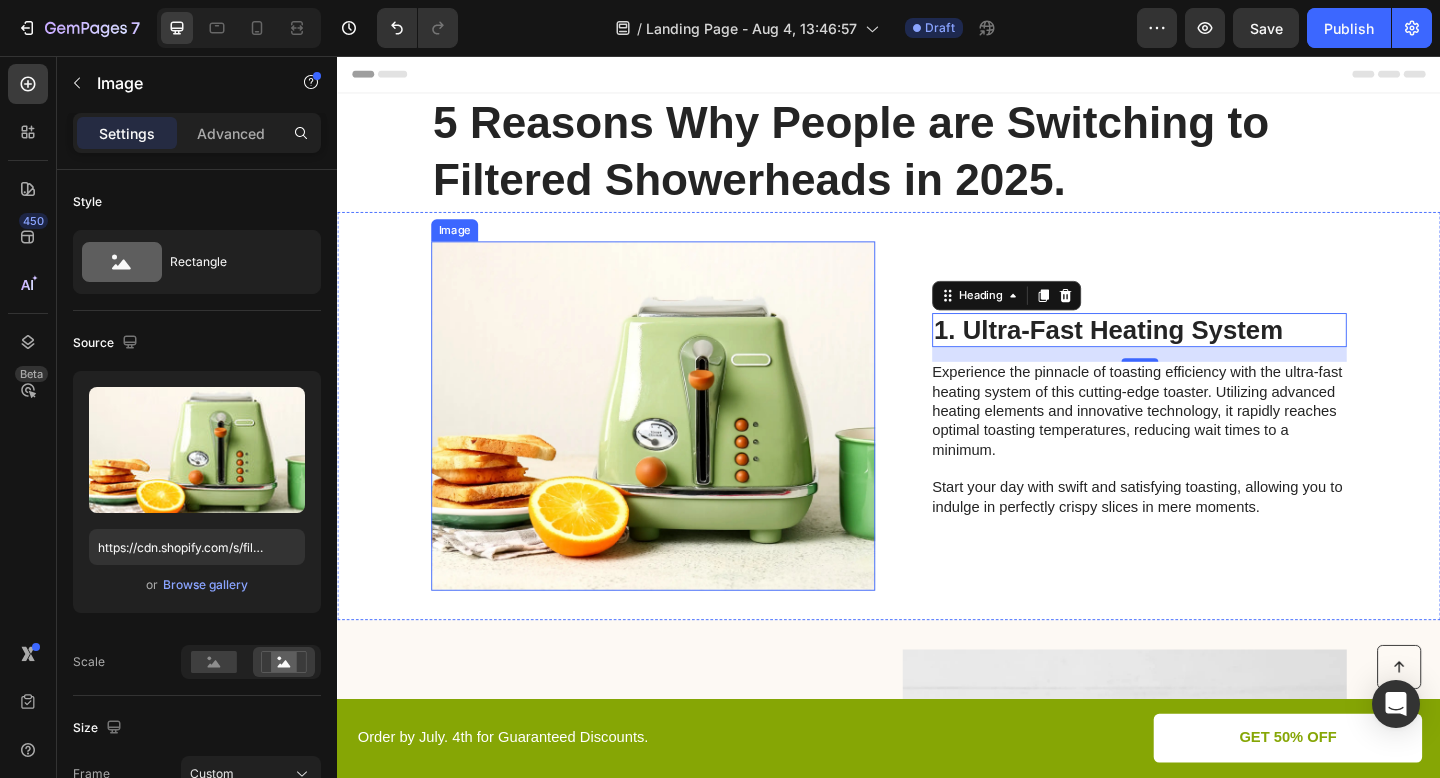 click at bounding box center (680, 448) 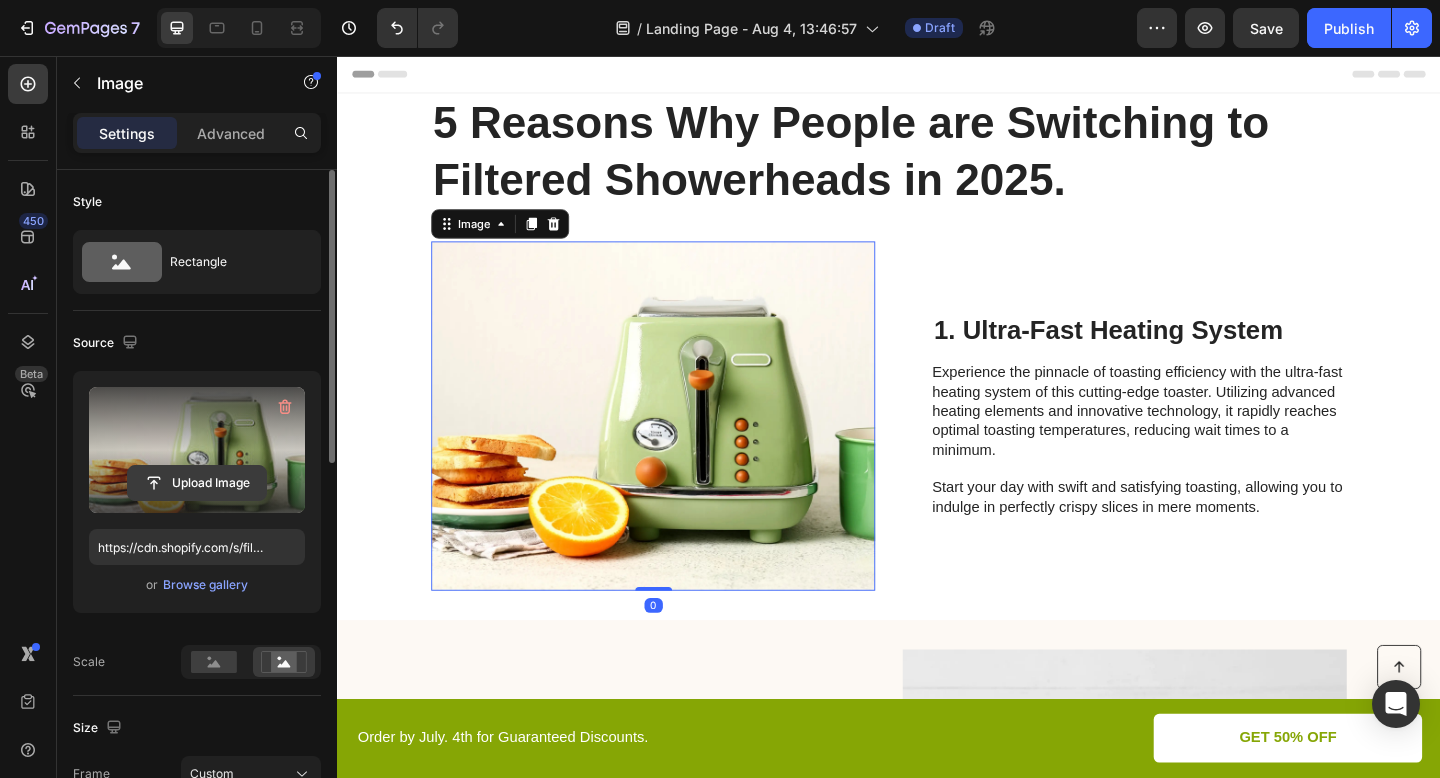 click 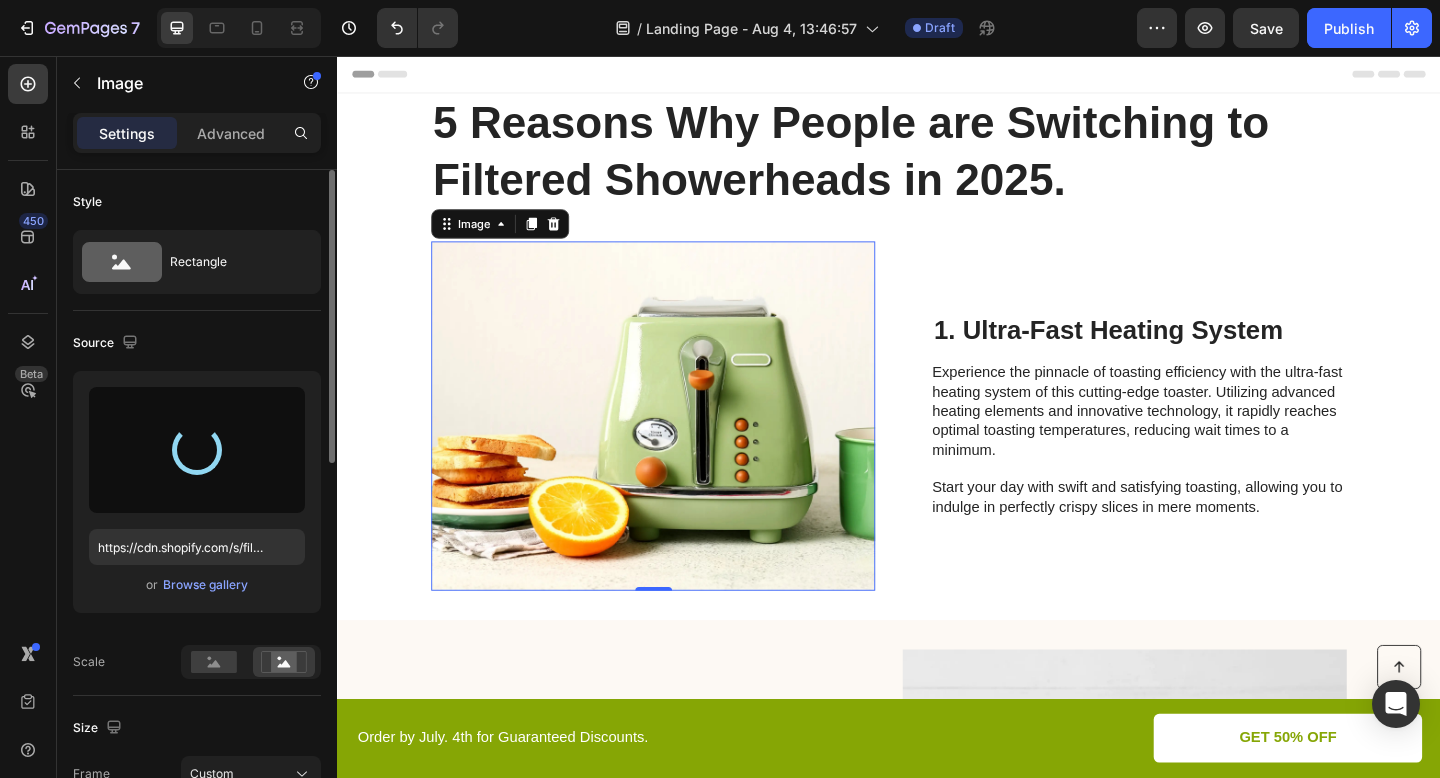 type on "[PATH]" 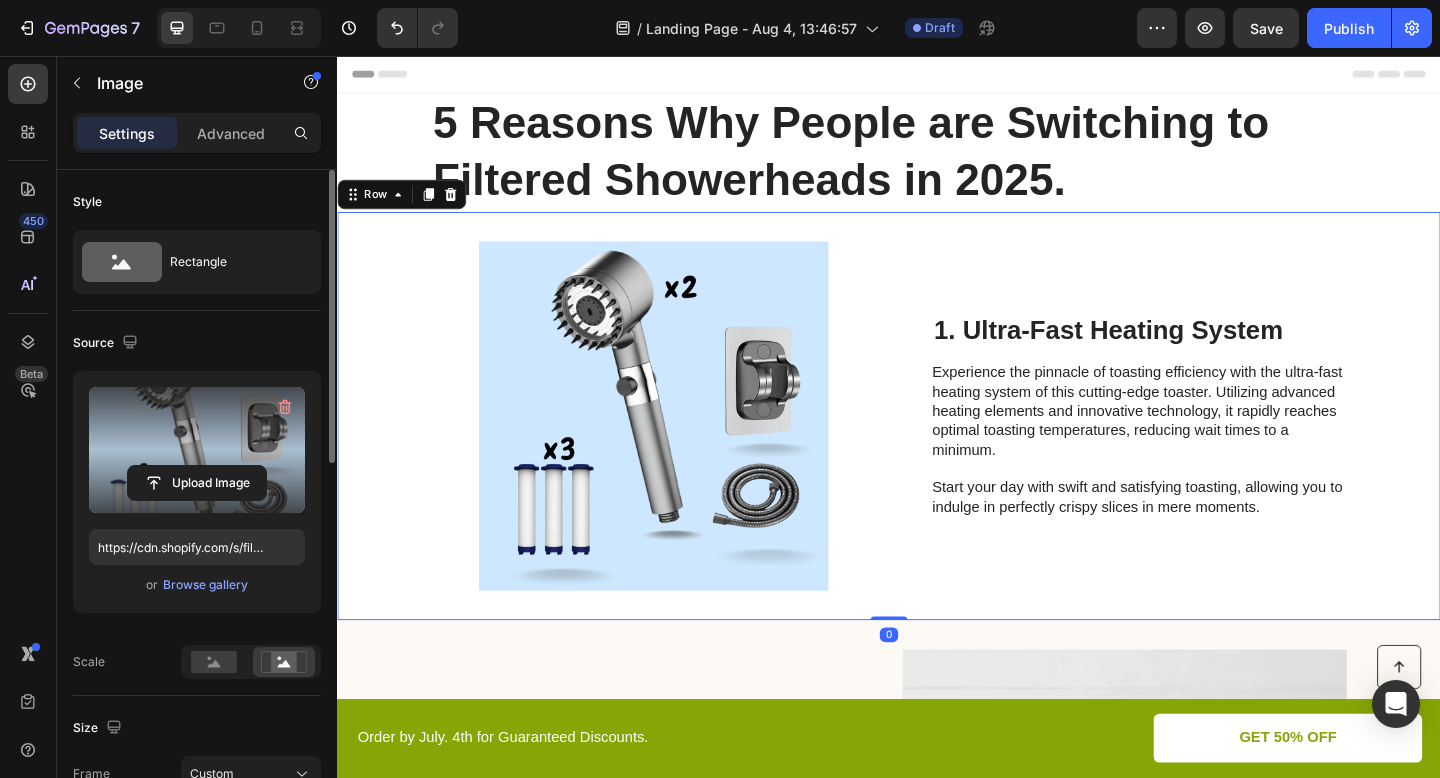 click on "1. Ultra-Fast Heating System Heading Experience the pinnacle of toasting efficiency with the ultra-fast heating system of this cutting-edge toaster. Utilizing advanced heating elements and innovative technology, it rapidly reaches optimal toasting temperatures, reducing wait times to a minimum. Start your day with swift and satisfying toasting, allowing you to indulge in perfectly crispy slices in mere moments. Text Block" at bounding box center (1209, 448) 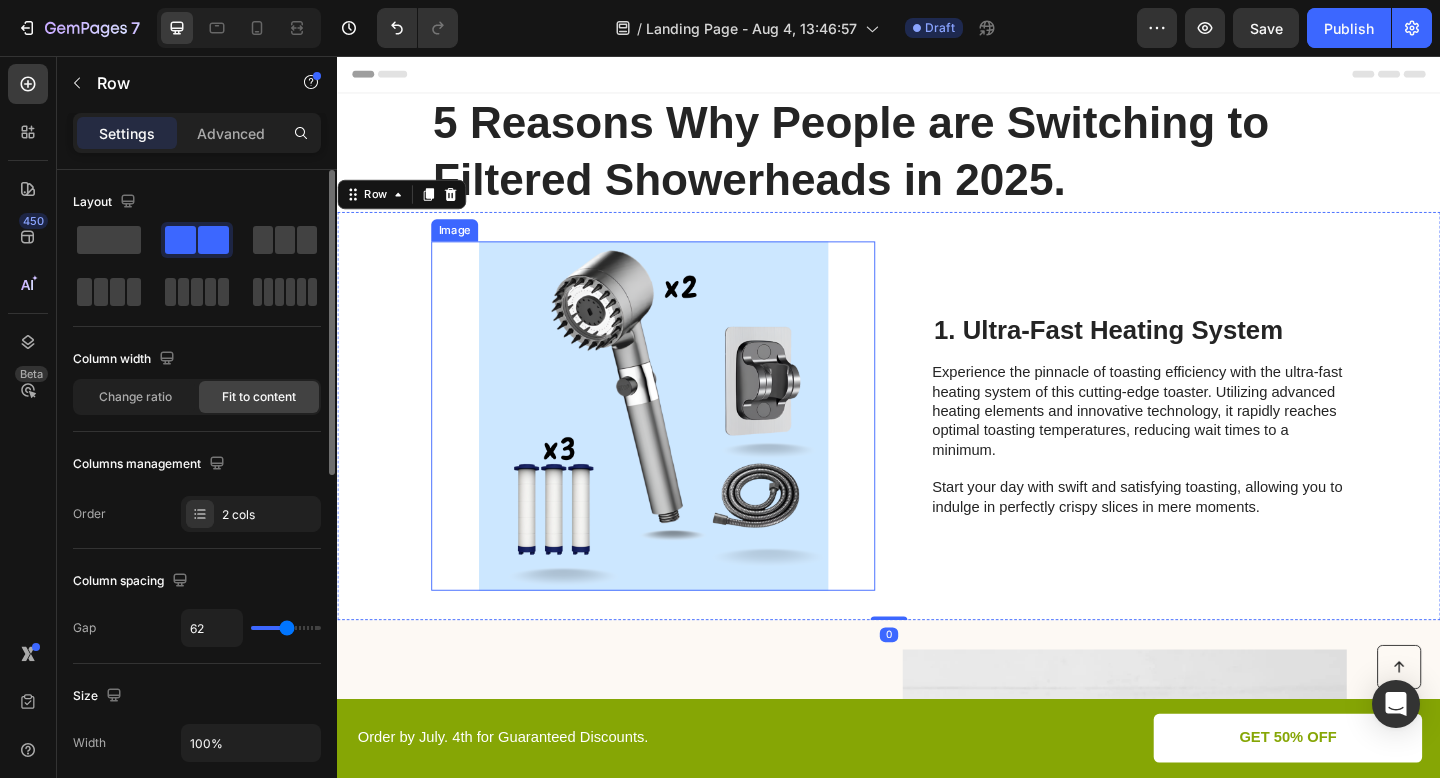 click at bounding box center (680, 448) 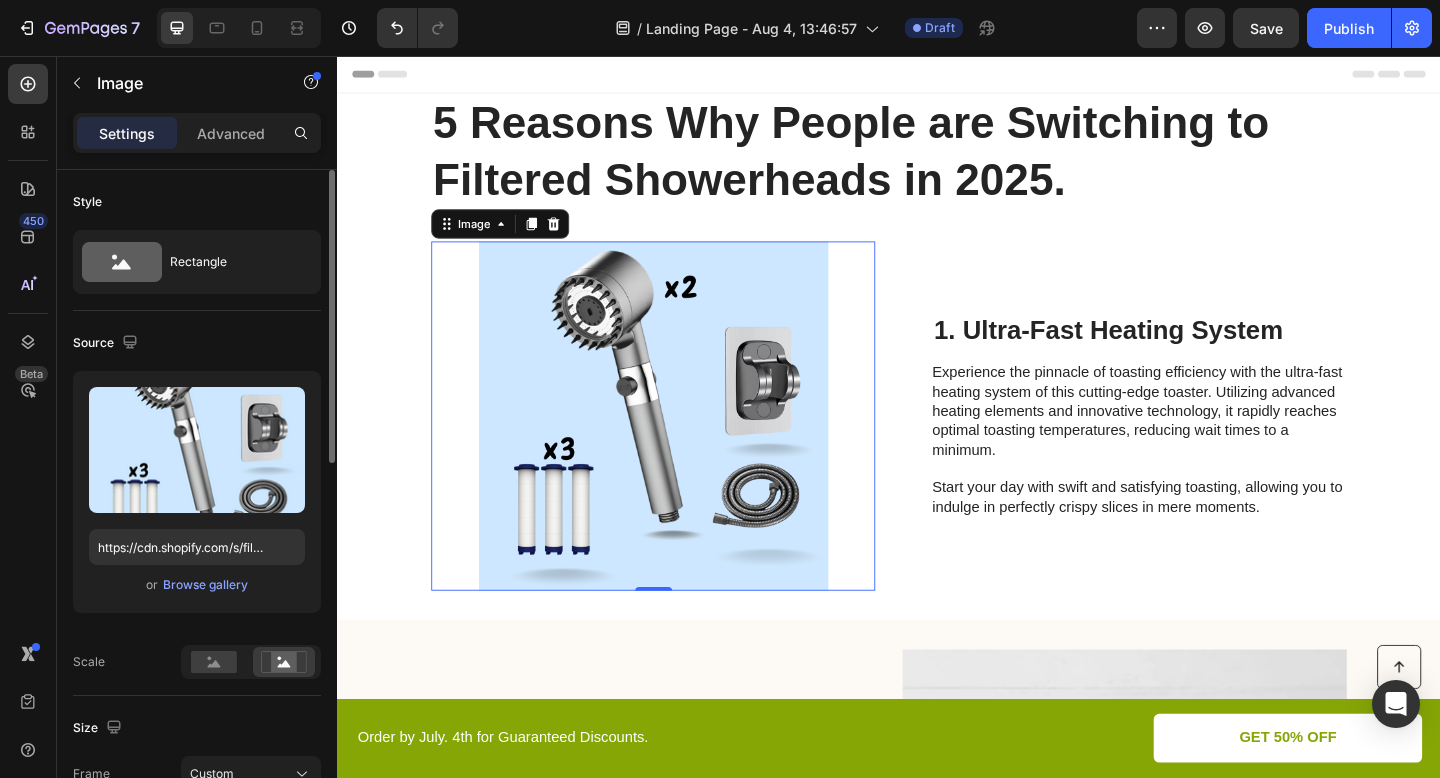 click at bounding box center (680, 448) 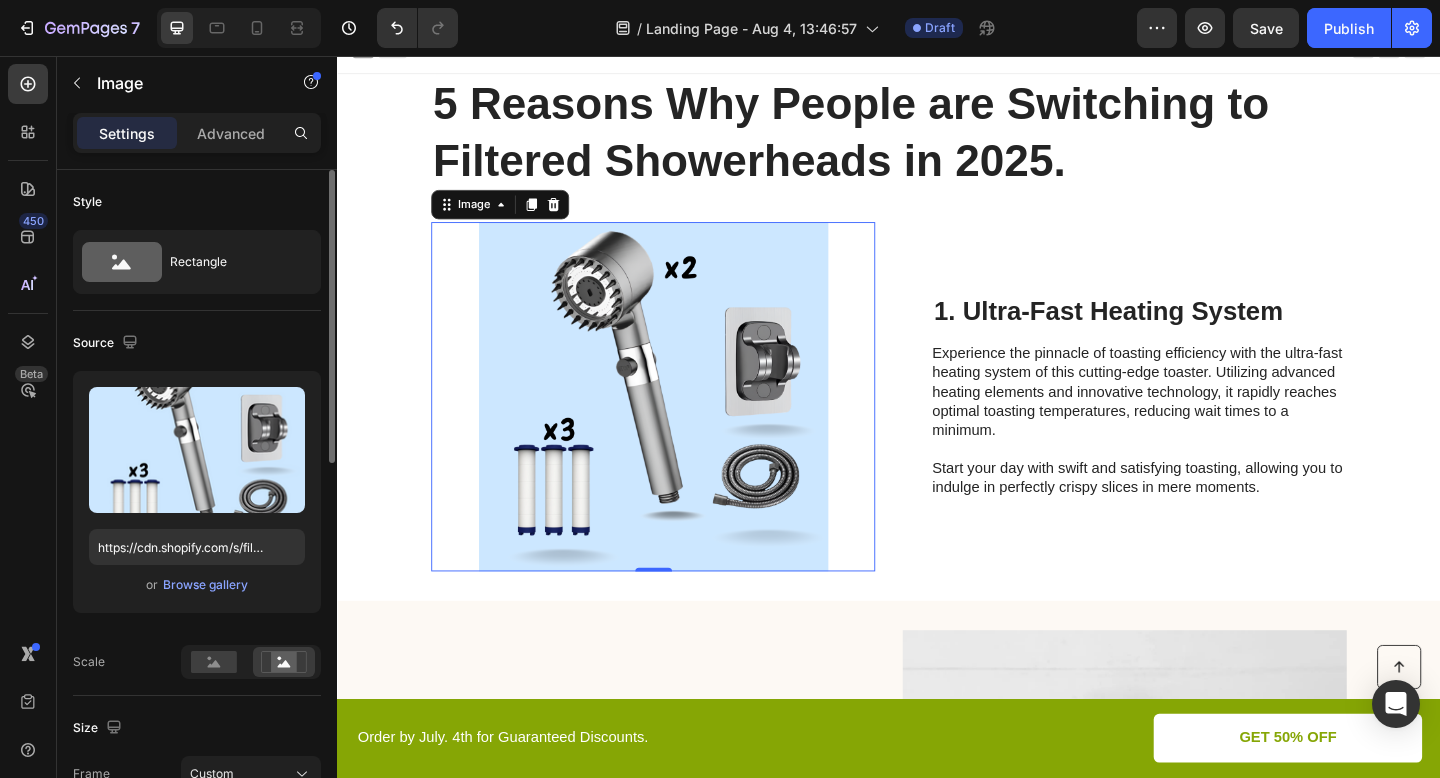 scroll, scrollTop: 28, scrollLeft: 0, axis: vertical 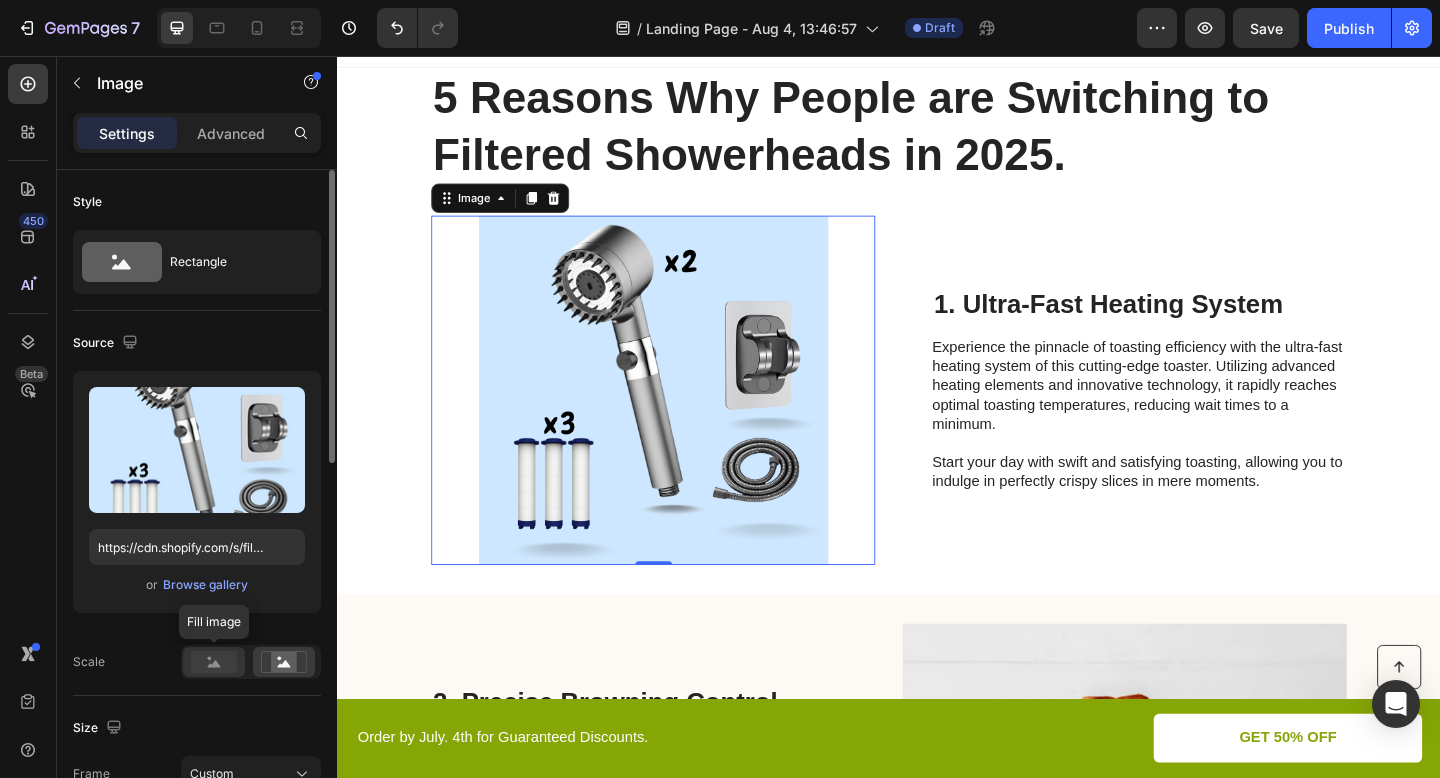 click 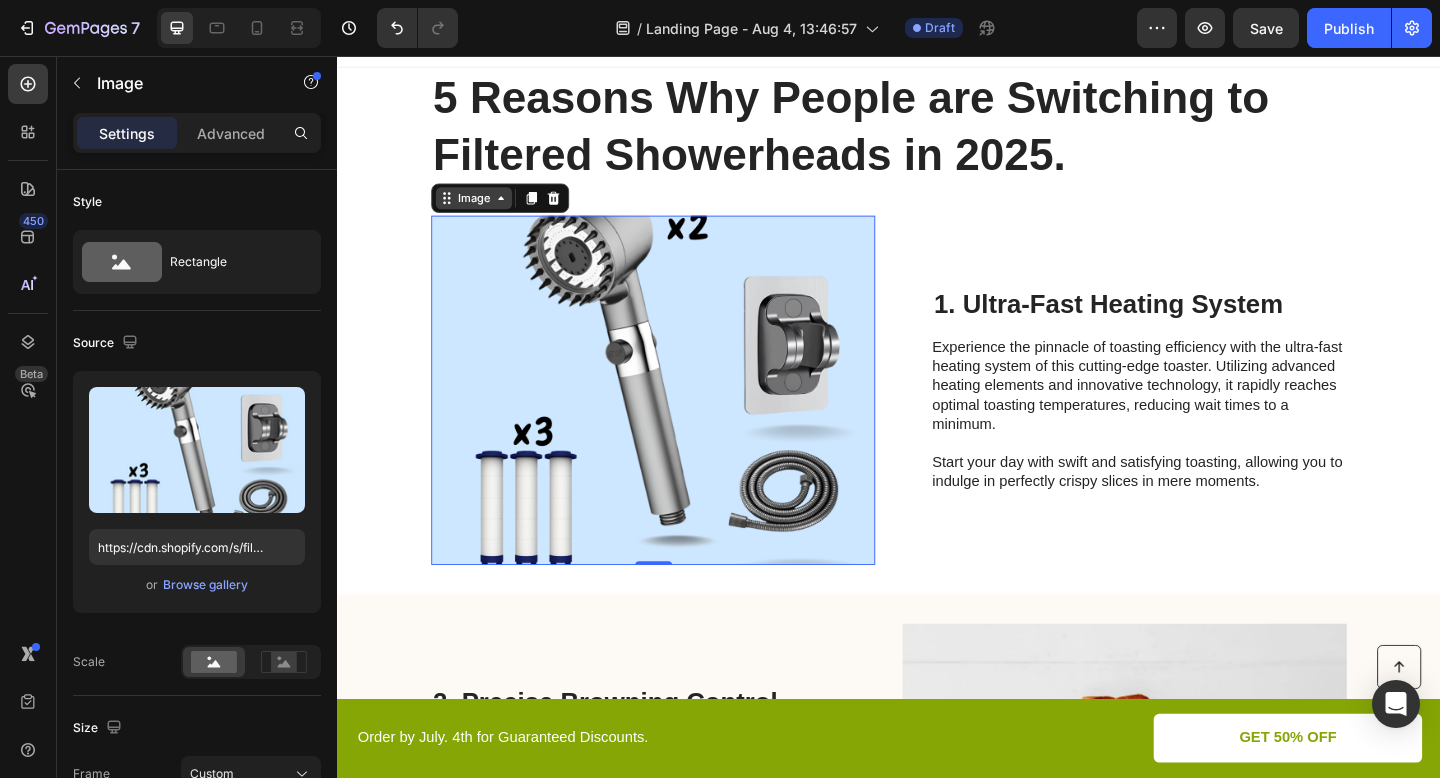 click on "Image" at bounding box center (485, 211) 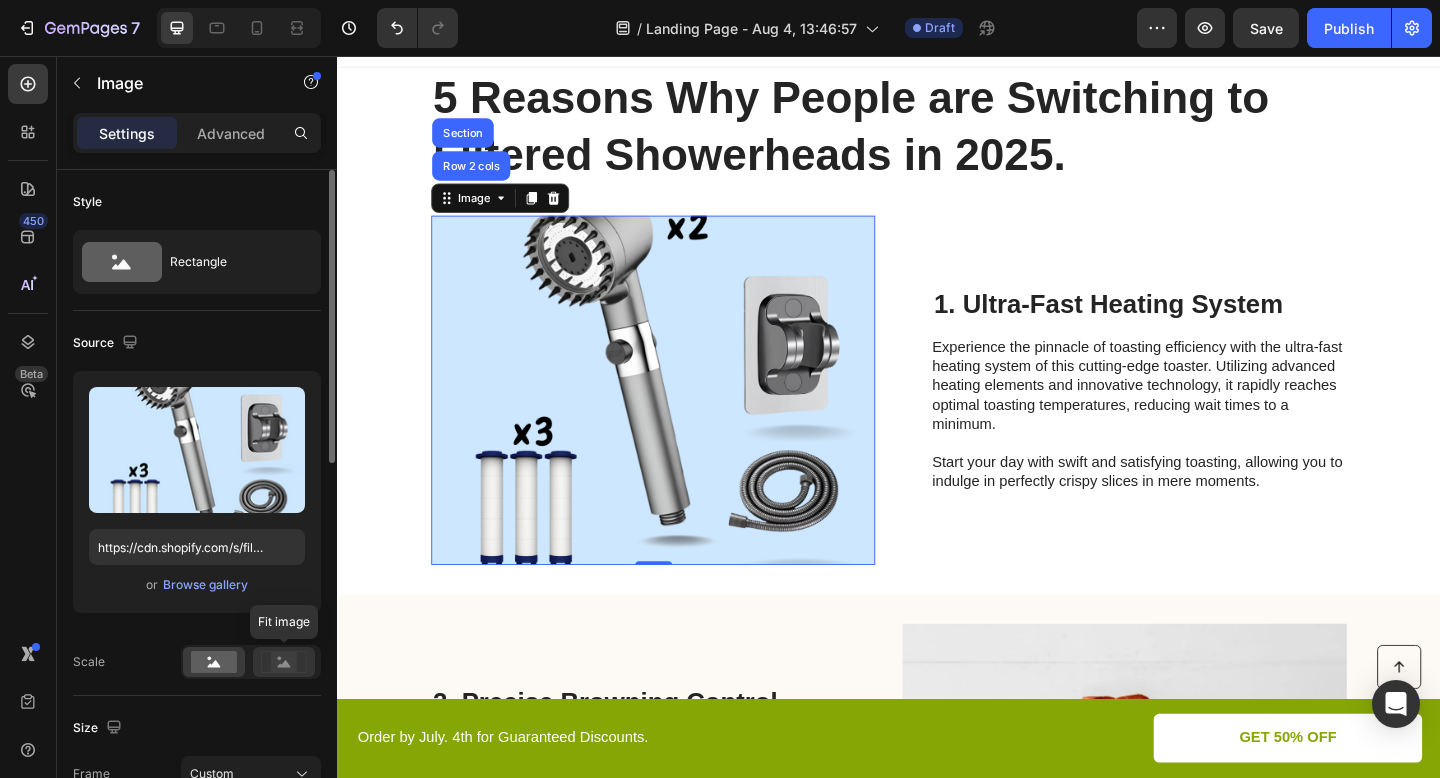 click 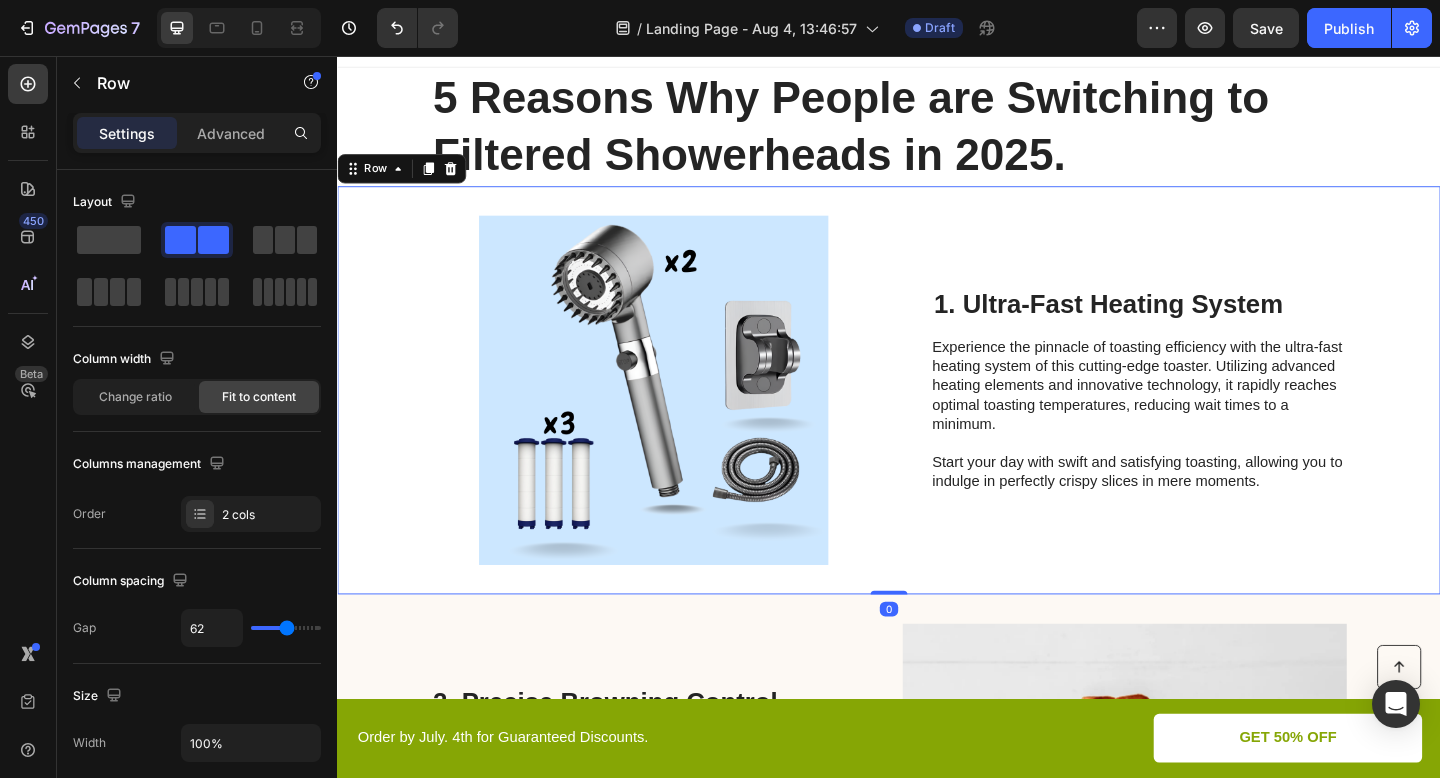 click on "Image 1. Ultra-Fast Heating System Heading Experience the pinnacle of toasting efficiency with the ultra-fast heating system of this cutting-edge toaster. Utilizing advanced heating elements and innovative technology, it rapidly reaches optimal toasting temperatures, reducing wait times to a minimum. Start your day with swift and satisfying toasting, allowing you to indulge in perfectly crispy slices in mere moments. Text Block Row   0" at bounding box center [937, 420] 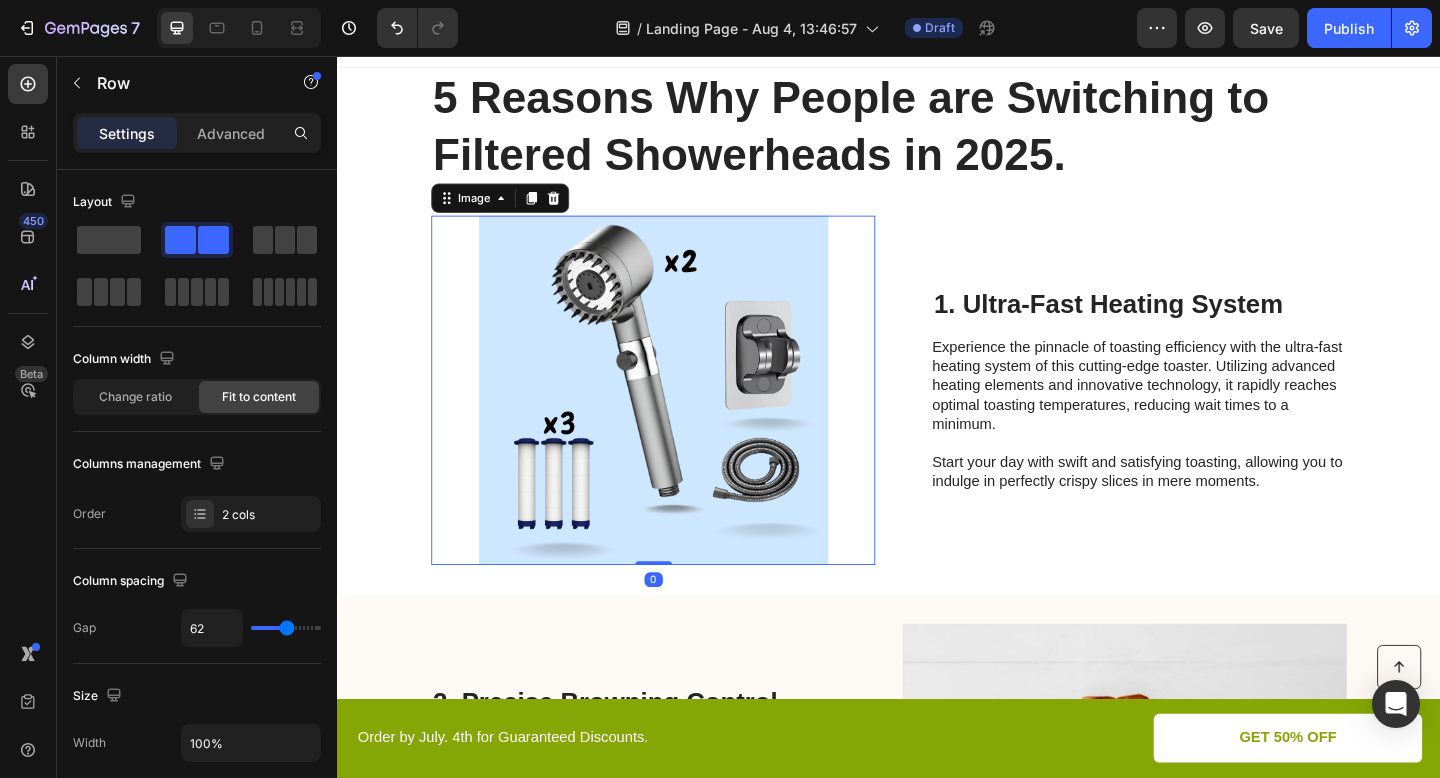 click at bounding box center (680, 420) 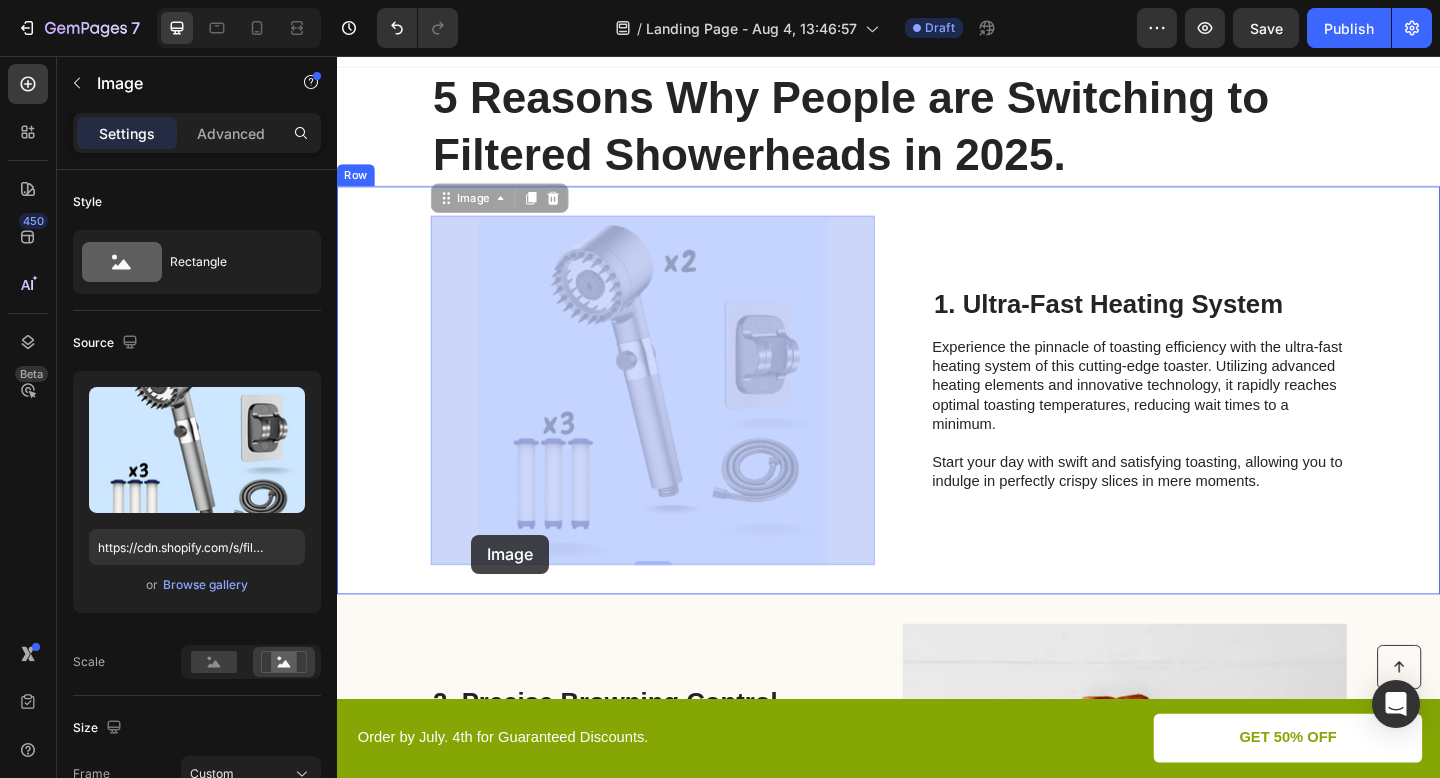 drag, startPoint x: 438, startPoint y: 606, endPoint x: 522, endPoint y: 548, distance: 102.0784 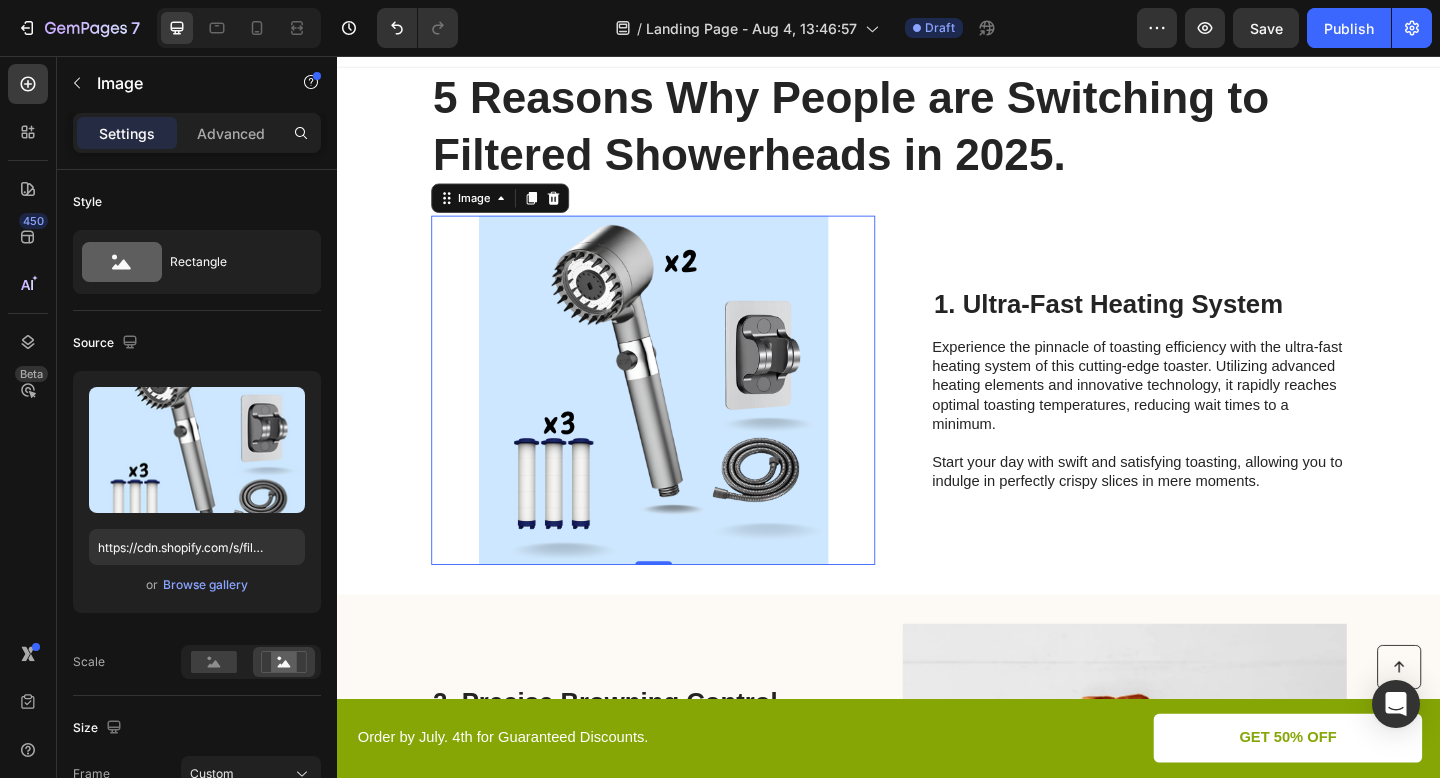 click at bounding box center [680, 420] 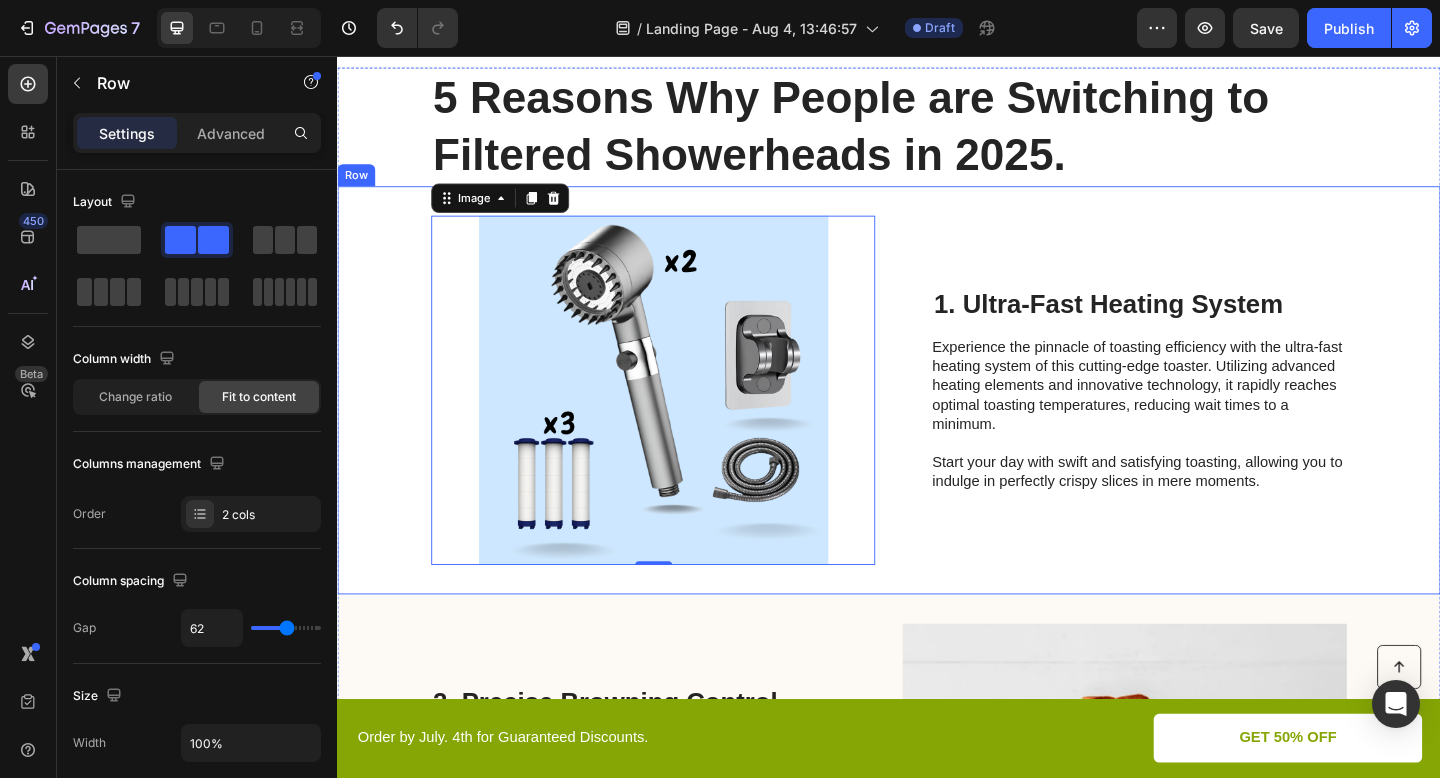 click on "Image   0 1. Ultra-Fast Heating System Heading Experience the pinnacle of toasting efficiency with the ultra-fast heating system of this cutting-edge toaster. Utilizing advanced heating elements and innovative technology, it rapidly reaches optimal toasting temperatures, reducing wait times to a minimum. Start your day with swift and satisfying toasting, allowing you to indulge in perfectly crispy slices in mere moments. Text Block Row" at bounding box center (937, 420) 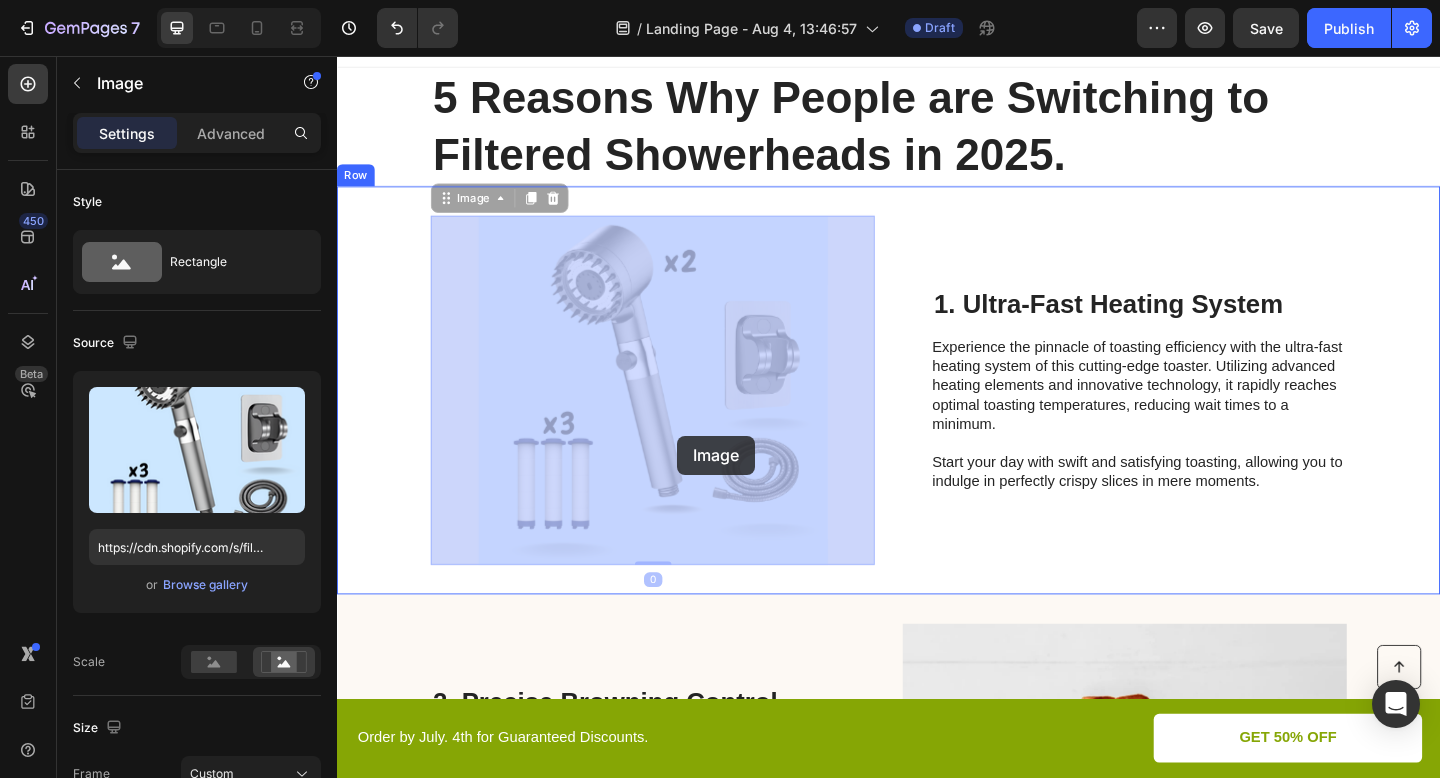 drag, startPoint x: 752, startPoint y: 452, endPoint x: 708, endPoint y: 468, distance: 46.818798 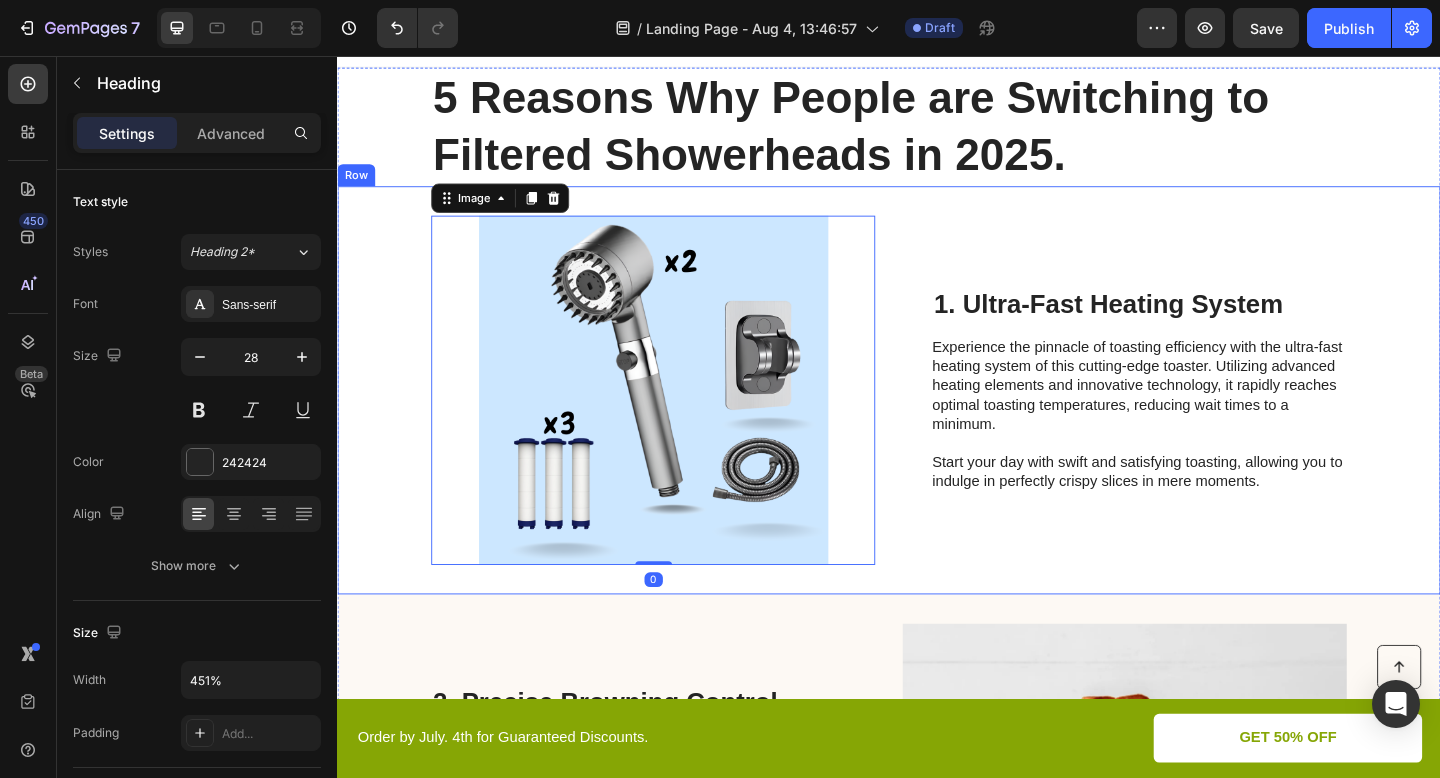 click on "1. Ultra-Fast Heating System" at bounding box center [1209, 327] 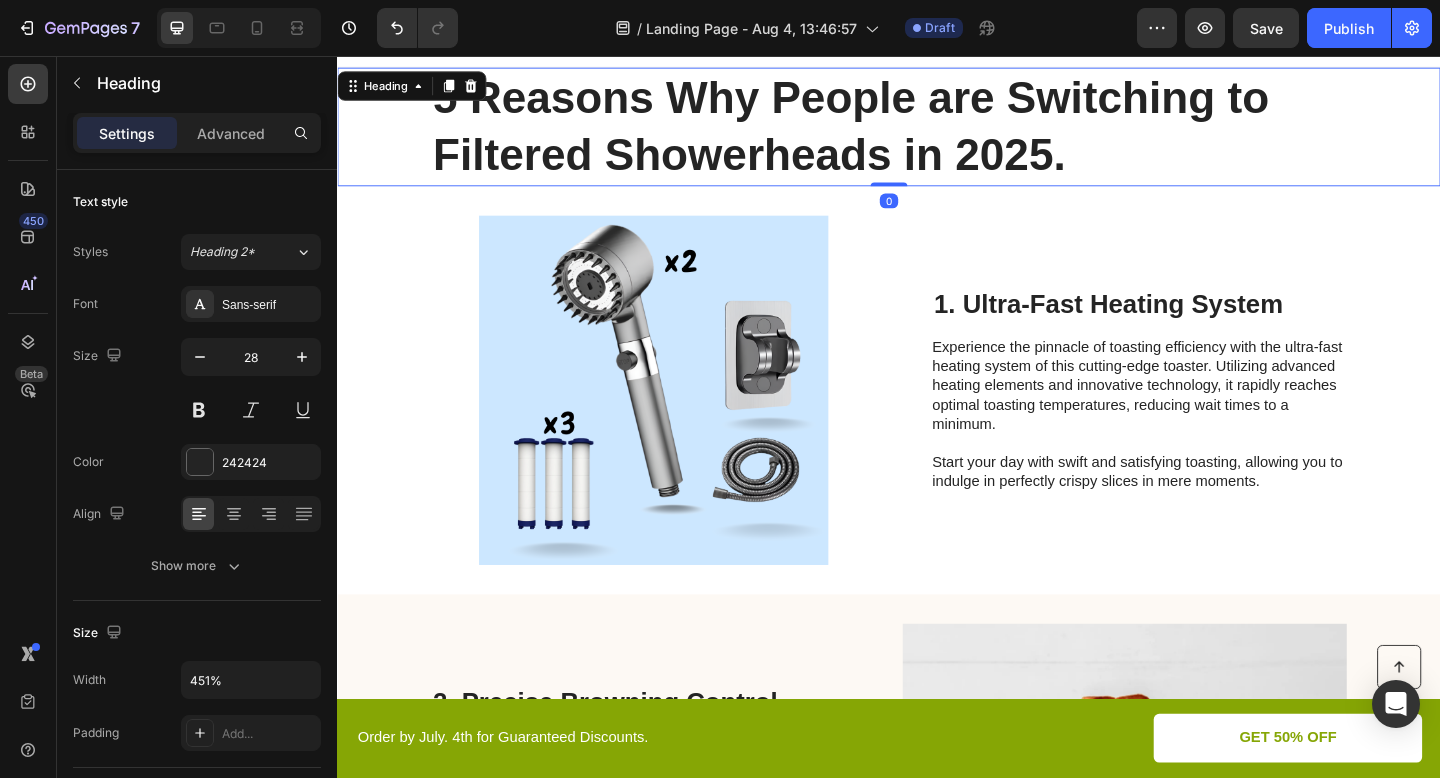 click on "5 Reasons Why People are Switching to Filtered Showerheads in 2025." at bounding box center [896, 132] 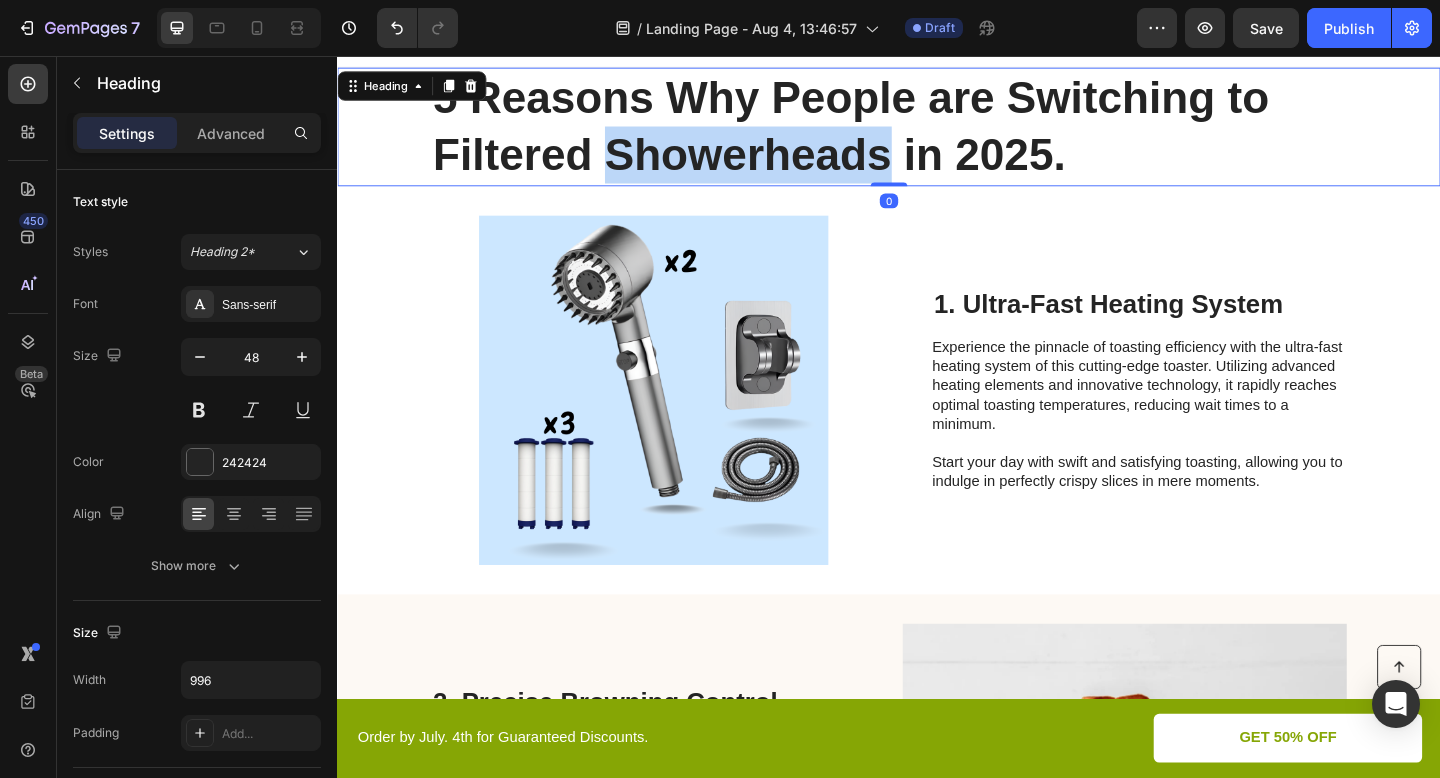 click on "5 Reasons Why People are Switching to Filtered Showerheads in 2025." at bounding box center (896, 132) 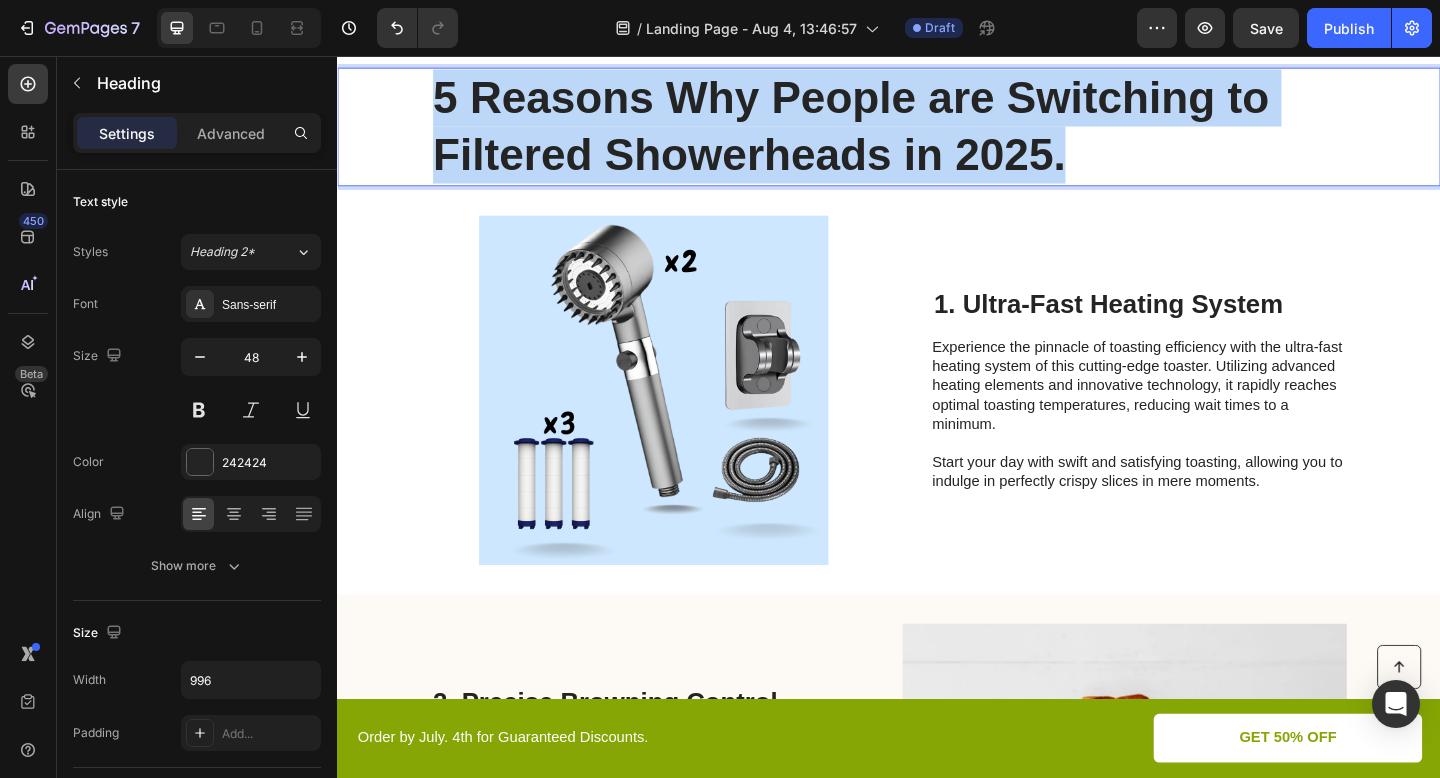 click on "5 Reasons Why People are Switching to Filtered Showerheads in 2025." at bounding box center [896, 132] 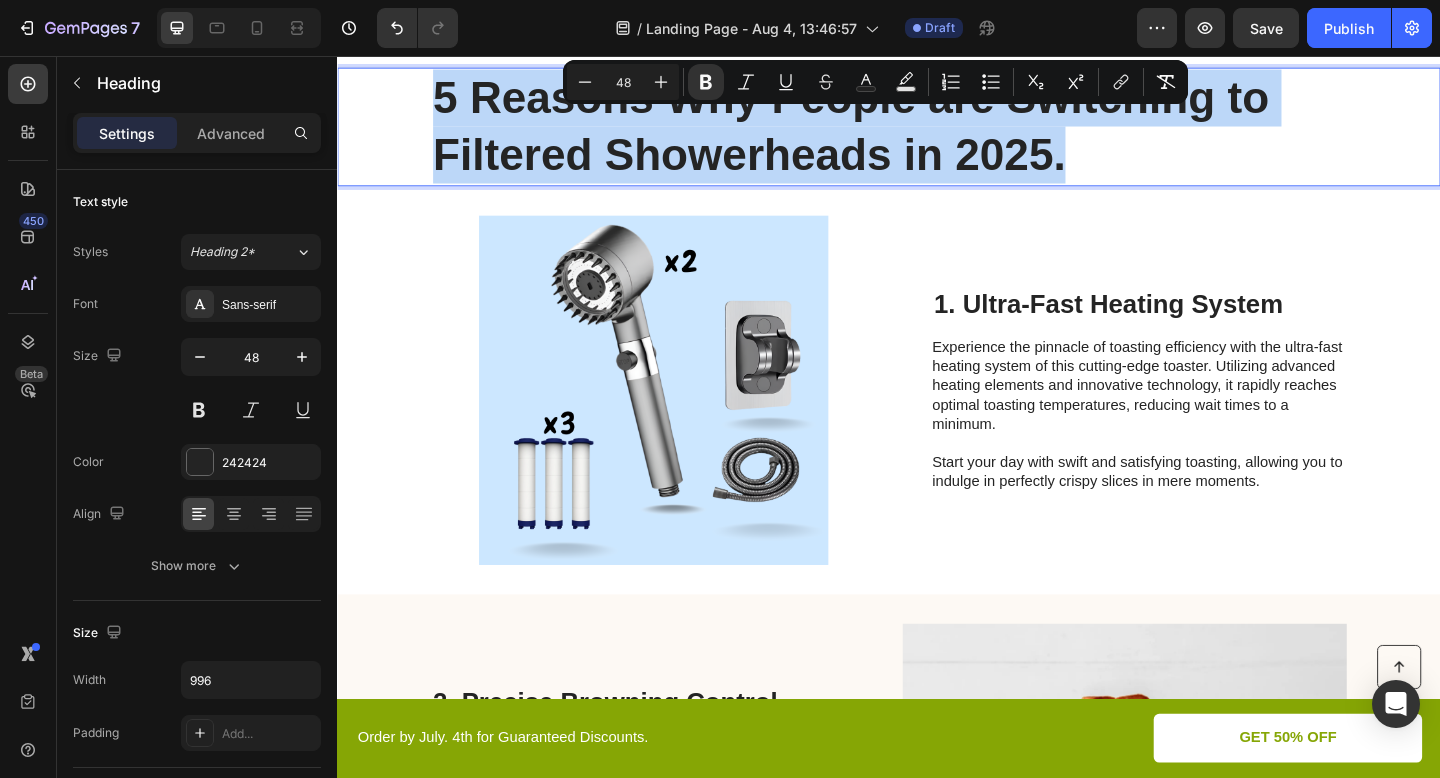 copy on "5 Reasons Why People are Switching to Filtered Showerheads in 2025." 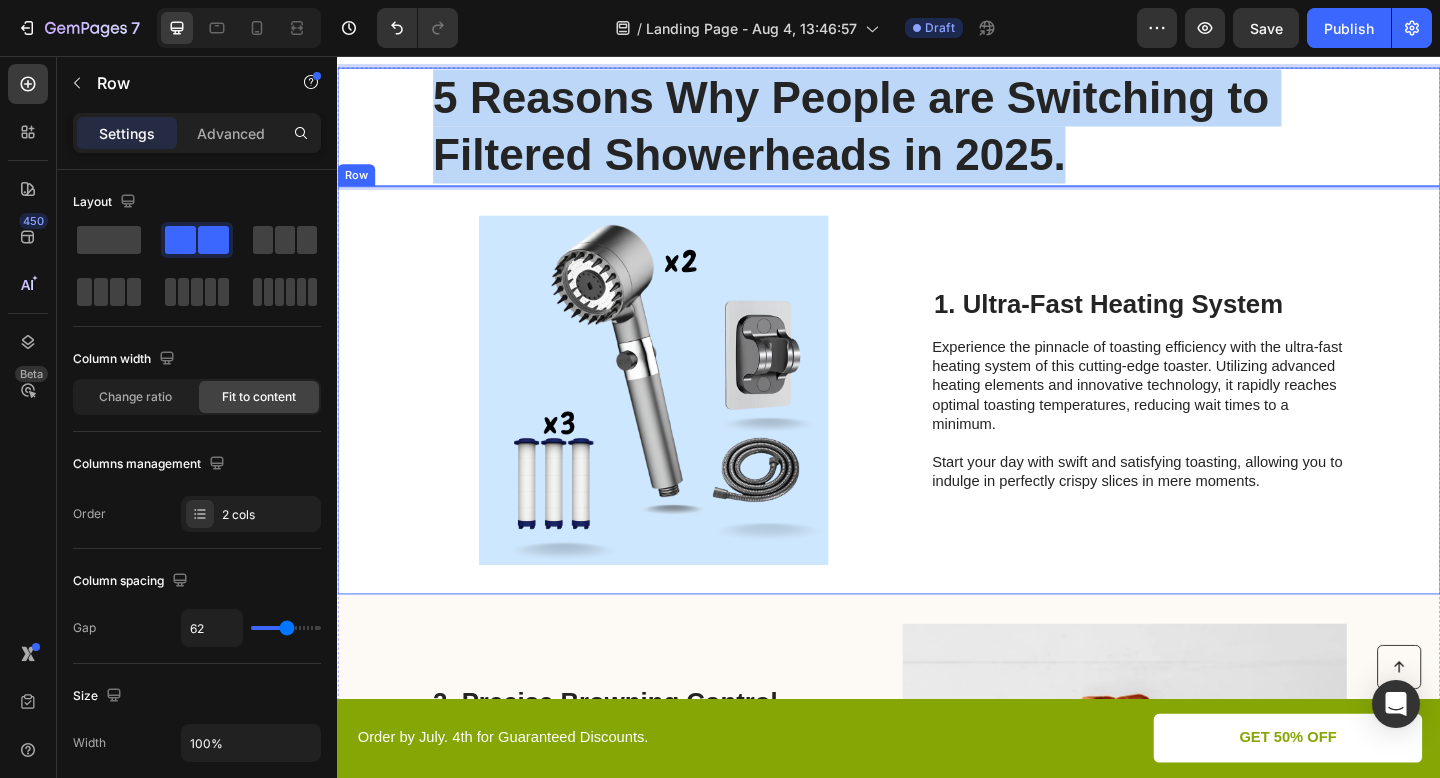 click on "Image 1. Ultra-Fast Heating System Heading Experience the pinnacle of toasting efficiency with the ultra-fast heating system of this cutting-edge toaster. Utilizing advanced heating elements and innovative technology, it rapidly reaches optimal toasting temperatures, reducing wait times to a minimum. Start your day with swift and satisfying toasting, allowing you to indulge in perfectly crispy slices in mere moments. Text Block Row" at bounding box center (937, 420) 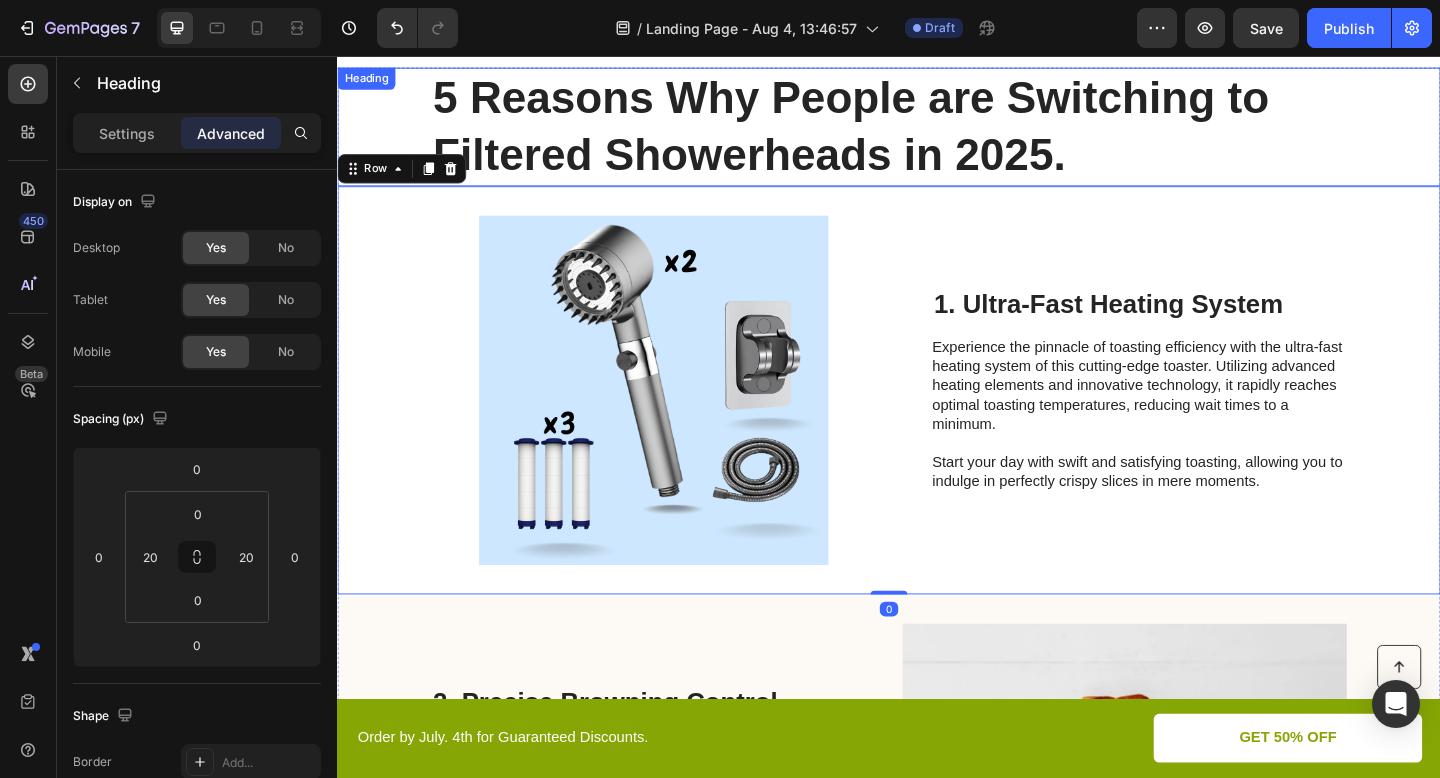 click on "5 Reasons Why People are Switching to Filtered Showerheads in [YEAR]." at bounding box center (937, 133) 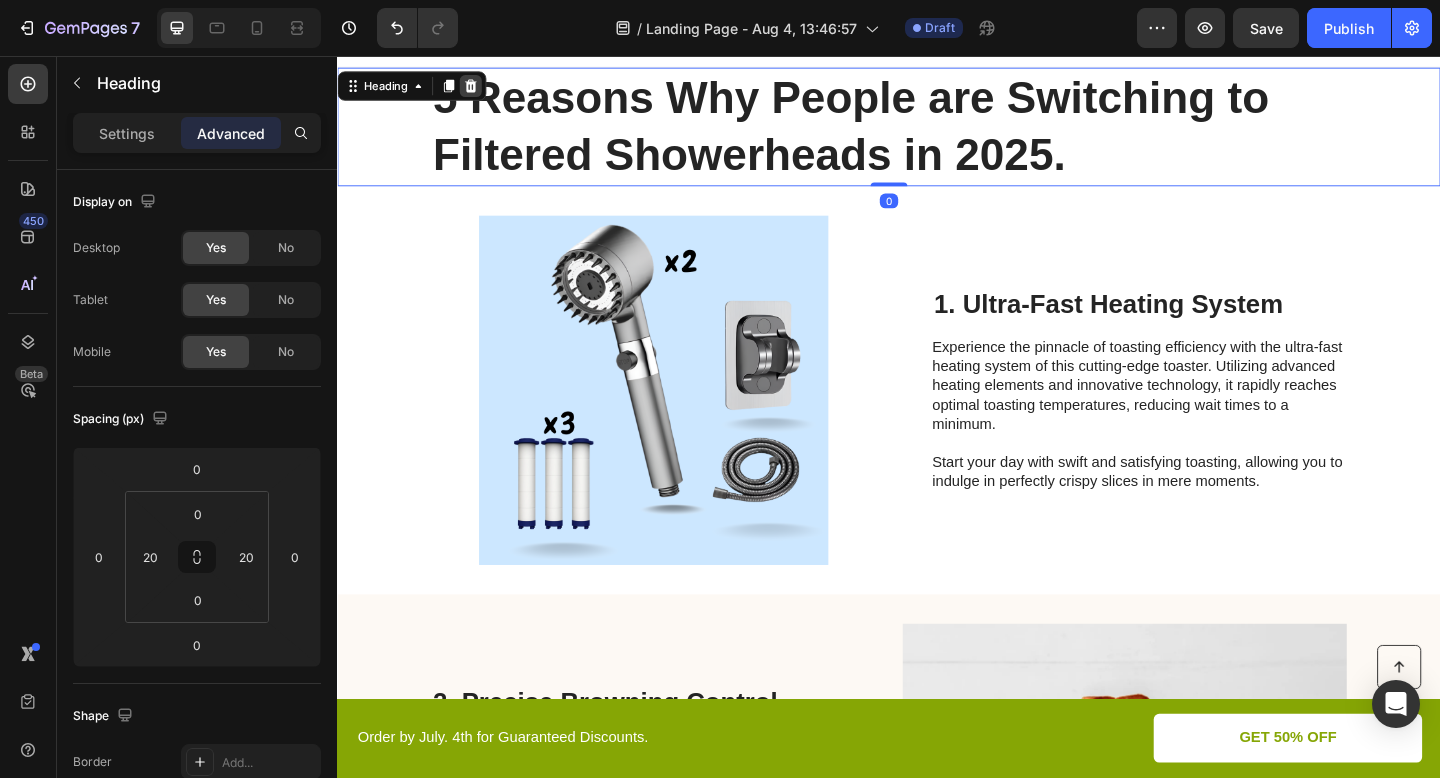 click 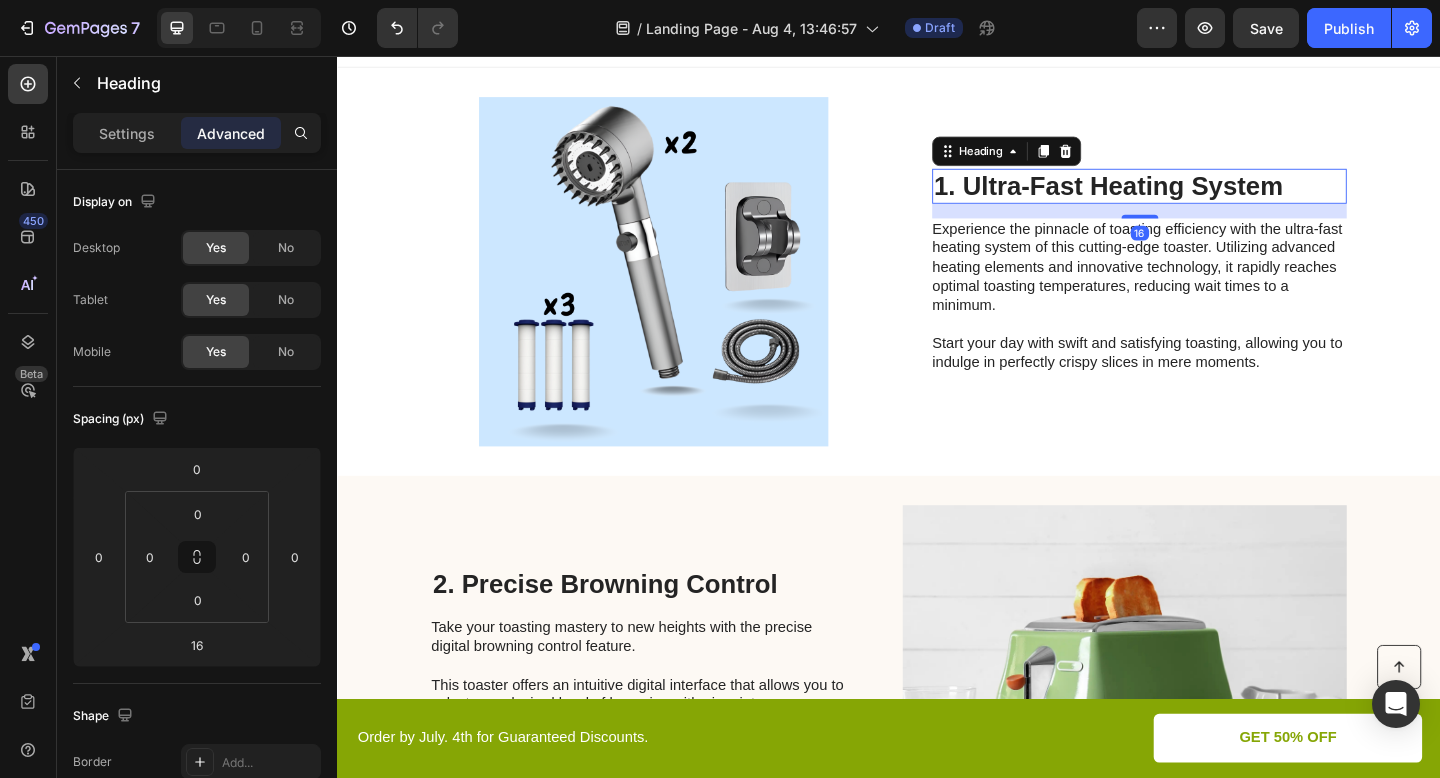 click on "1. Ultra-Fast Heating System" at bounding box center (1209, 198) 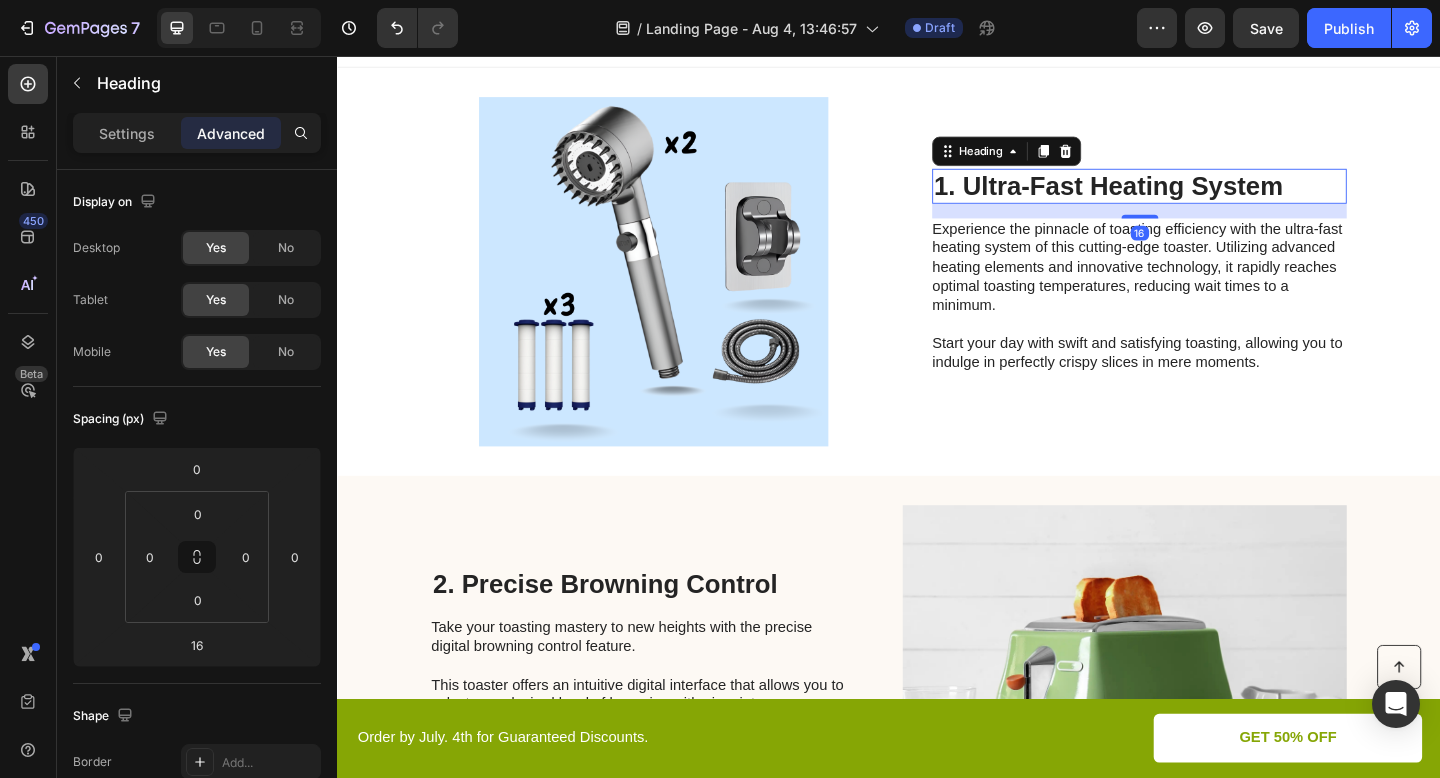 click on "1. Ultra-Fast Heating System" at bounding box center [1209, 198] 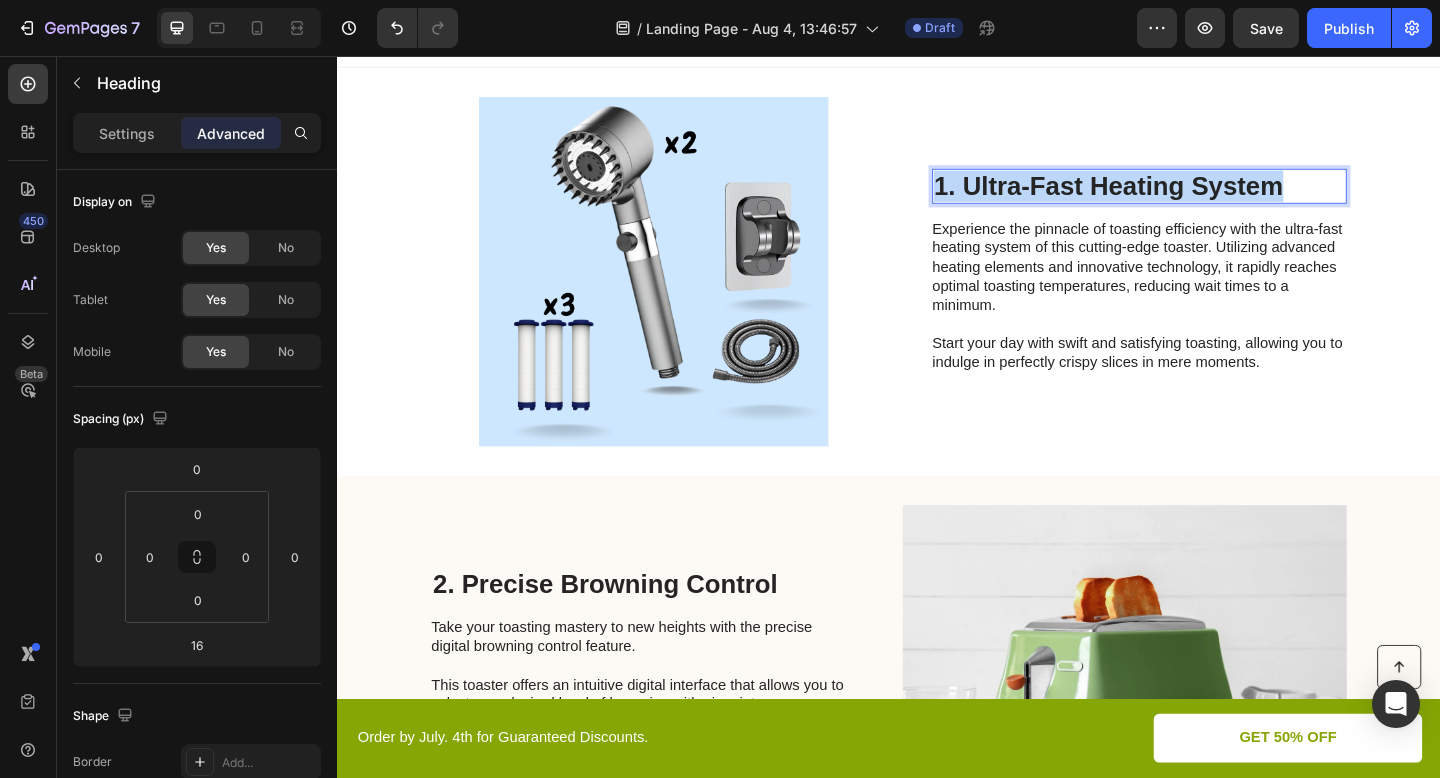 click on "1. Ultra-Fast Heating System" at bounding box center (1209, 198) 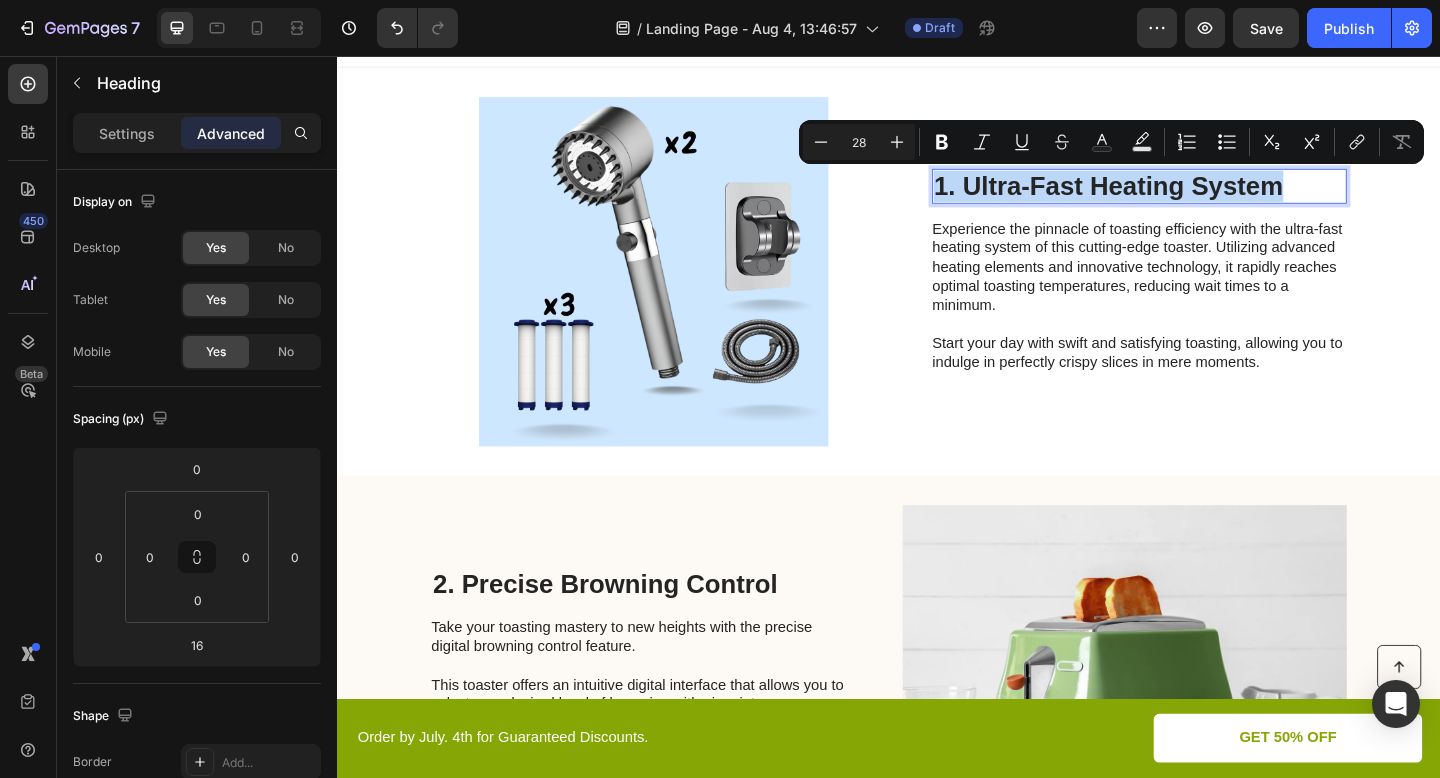 scroll, scrollTop: 11, scrollLeft: 0, axis: vertical 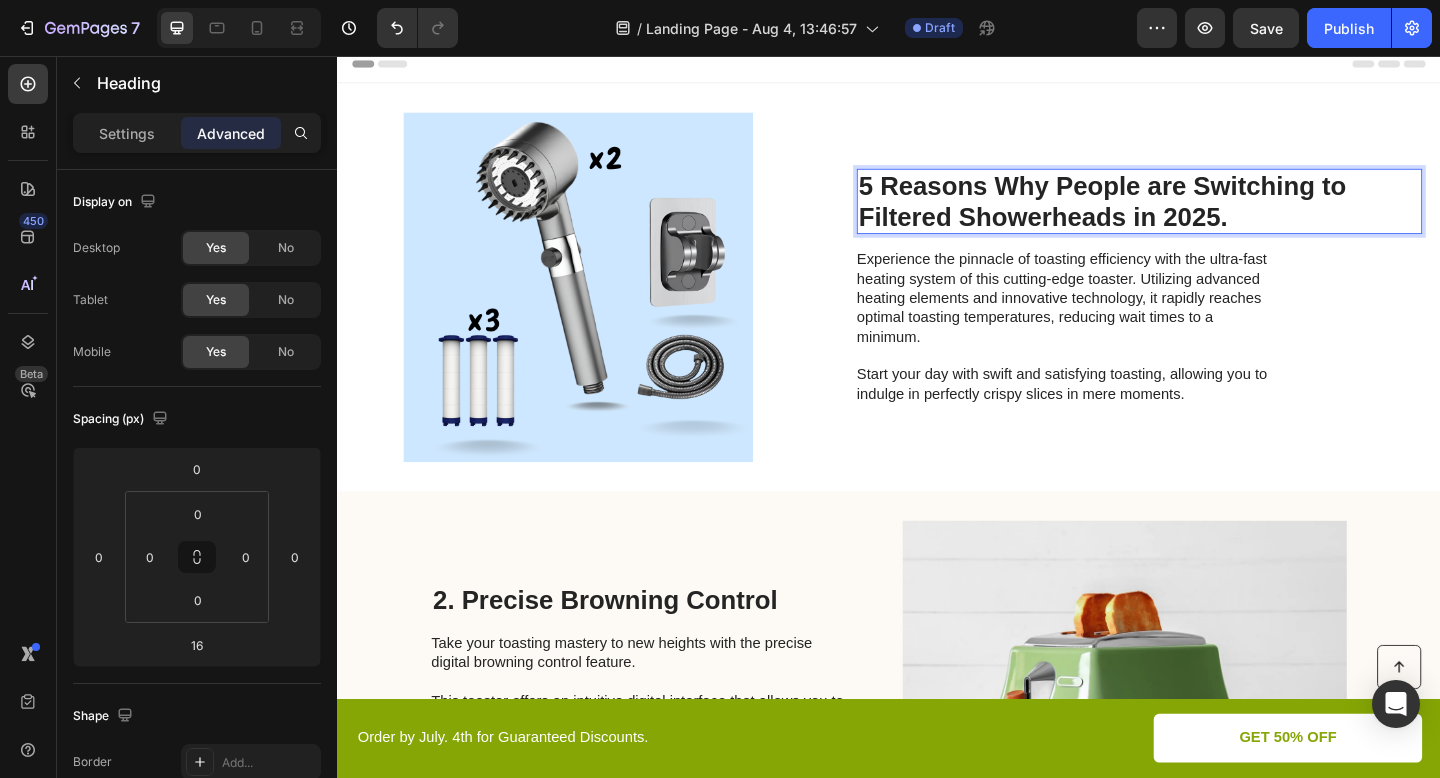 click on "5 Reasons Why People are Switching to Filtered Showerheads in 2025." at bounding box center [1169, 214] 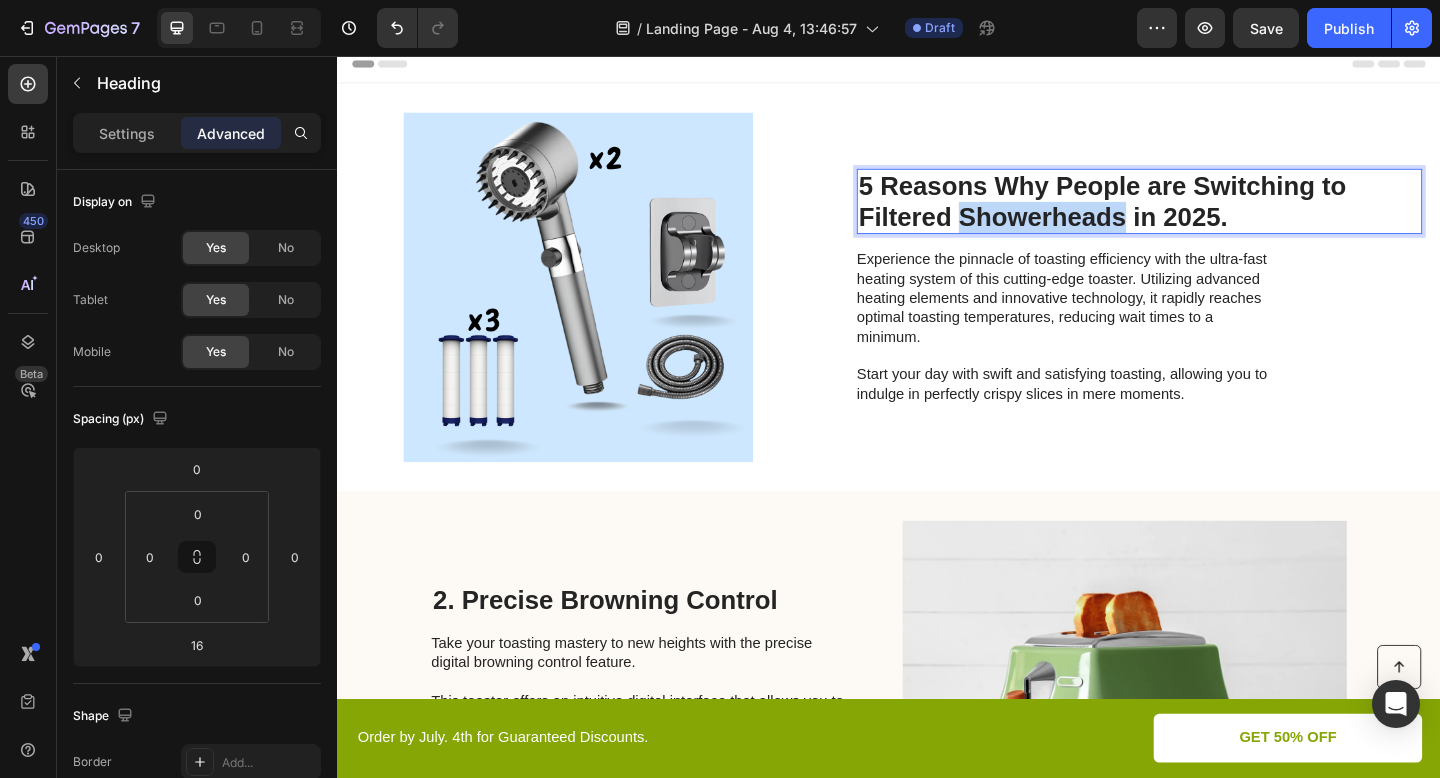 click on "5 Reasons Why People are Switching to Filtered Showerheads in 2025." at bounding box center [1169, 214] 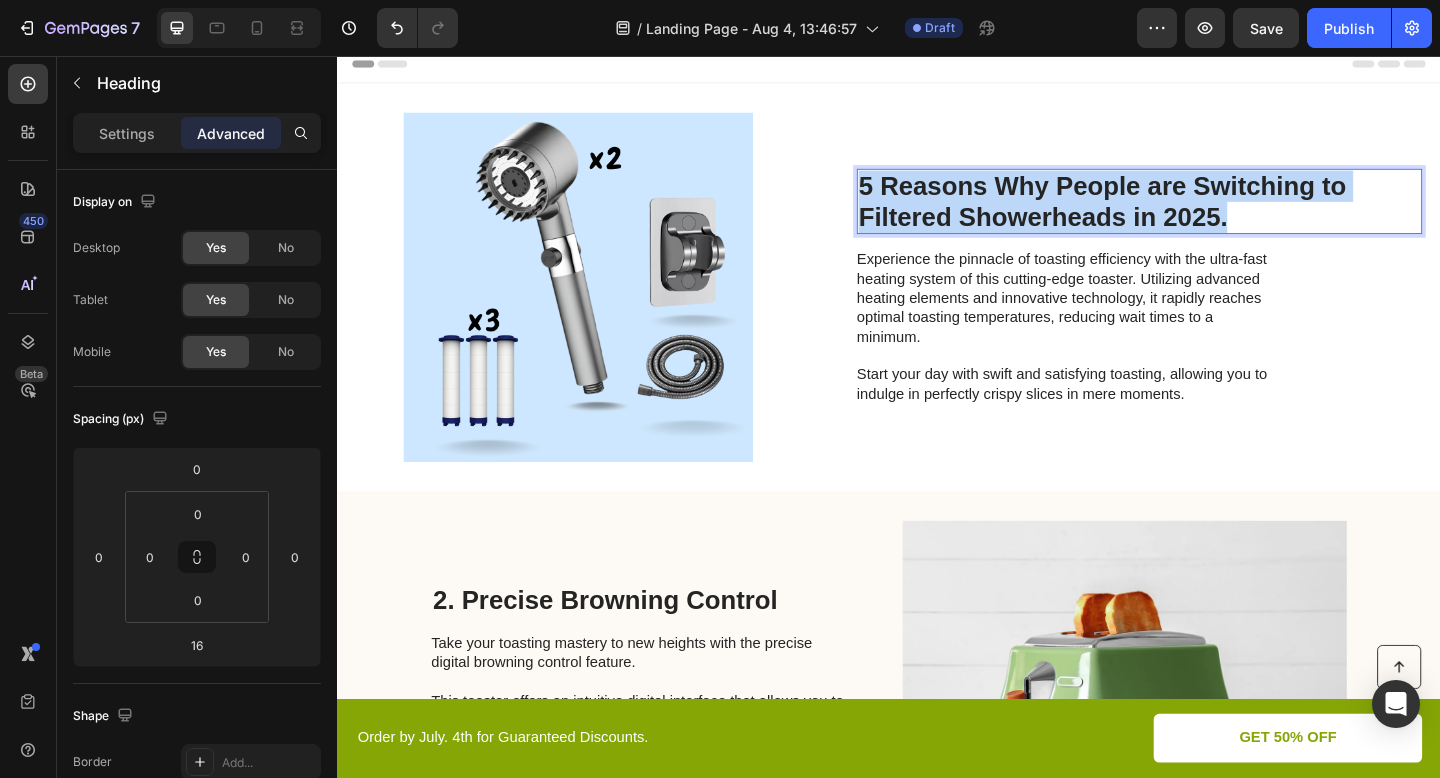 click on "5 Reasons Why People are Switching to Filtered Showerheads in 2025." at bounding box center (1169, 214) 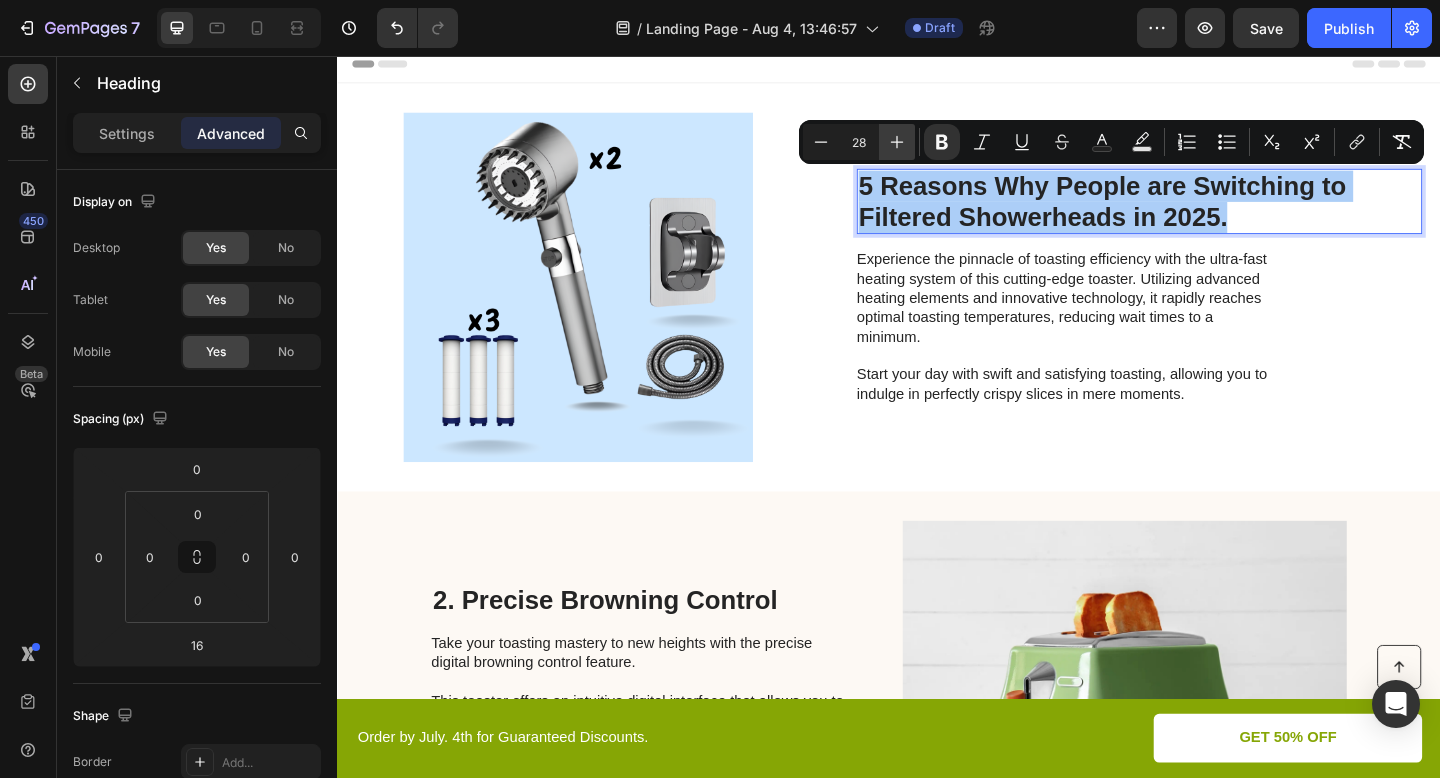 click 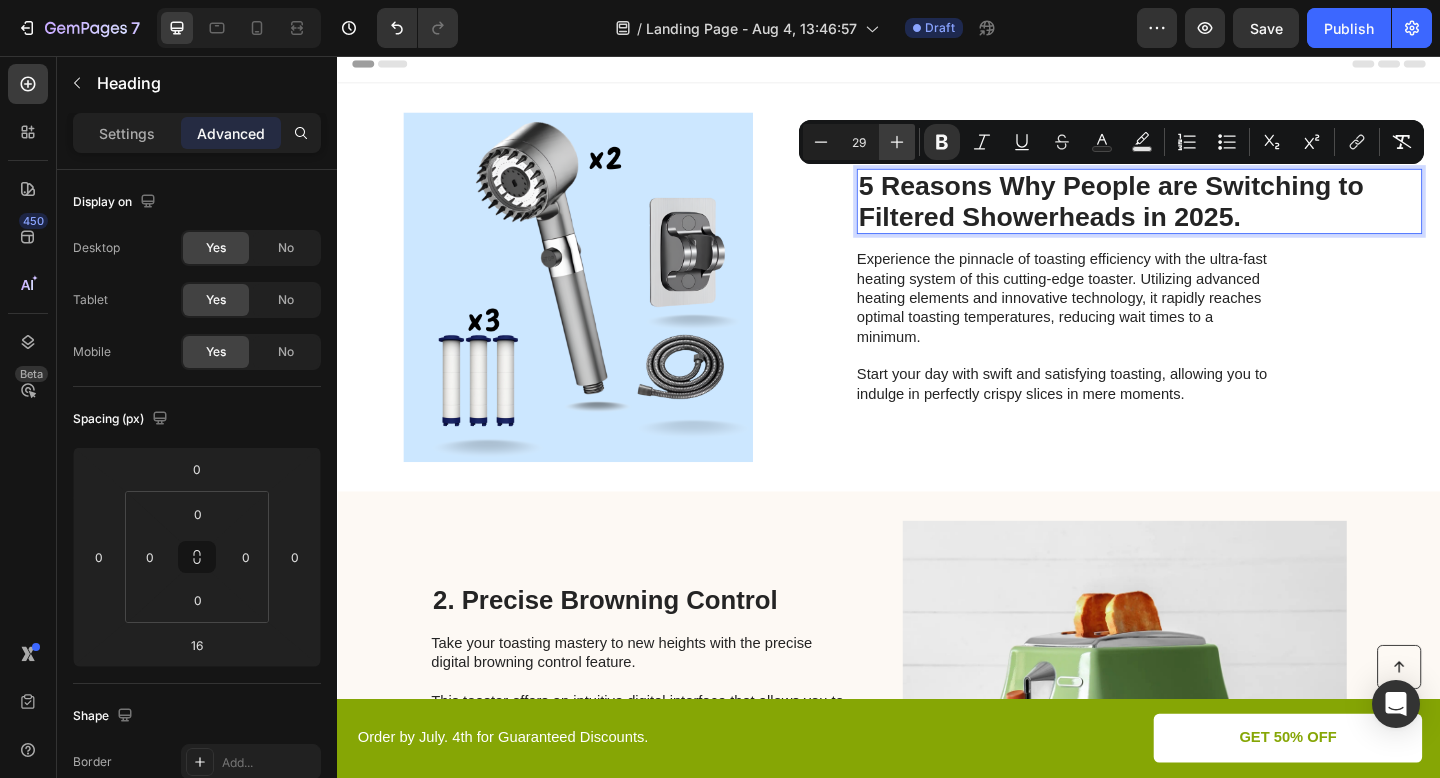 click 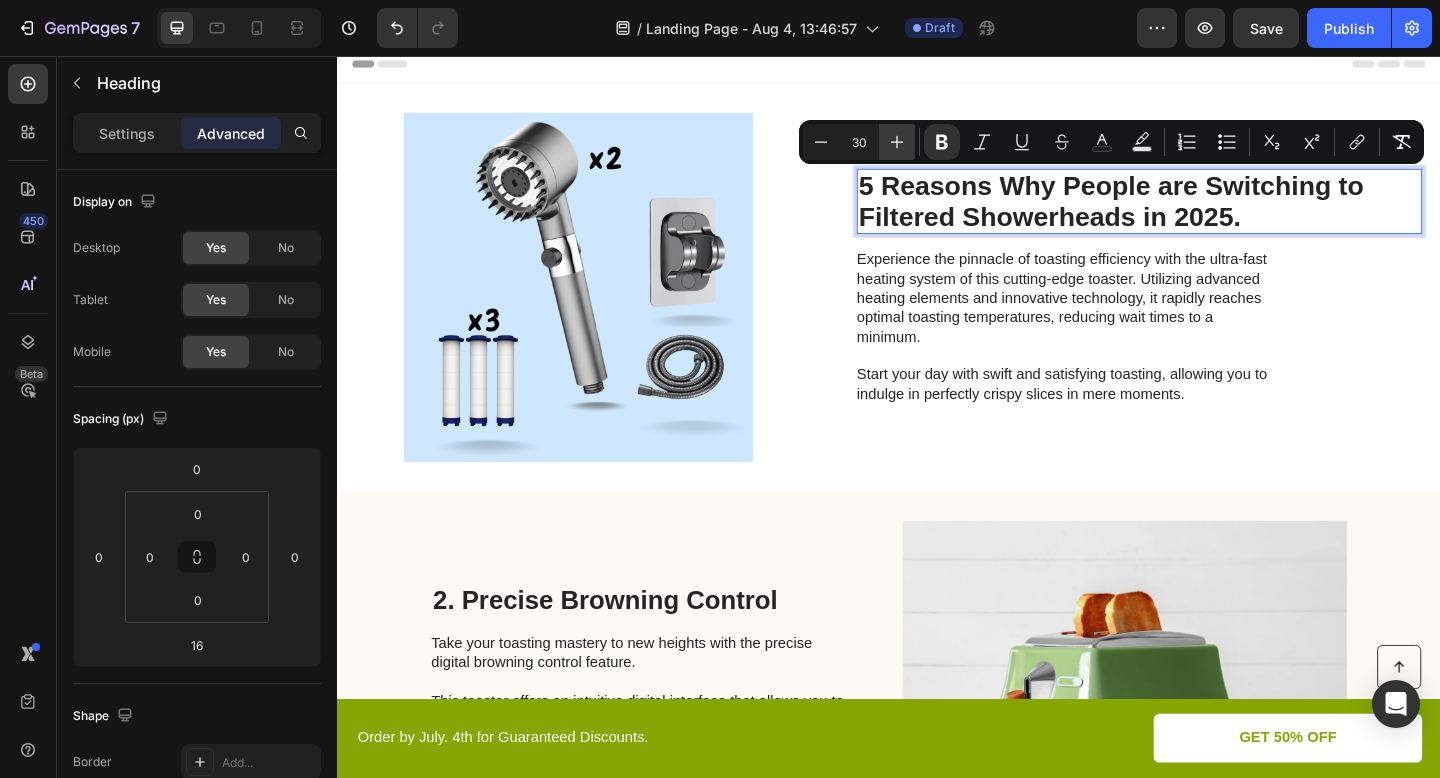 click 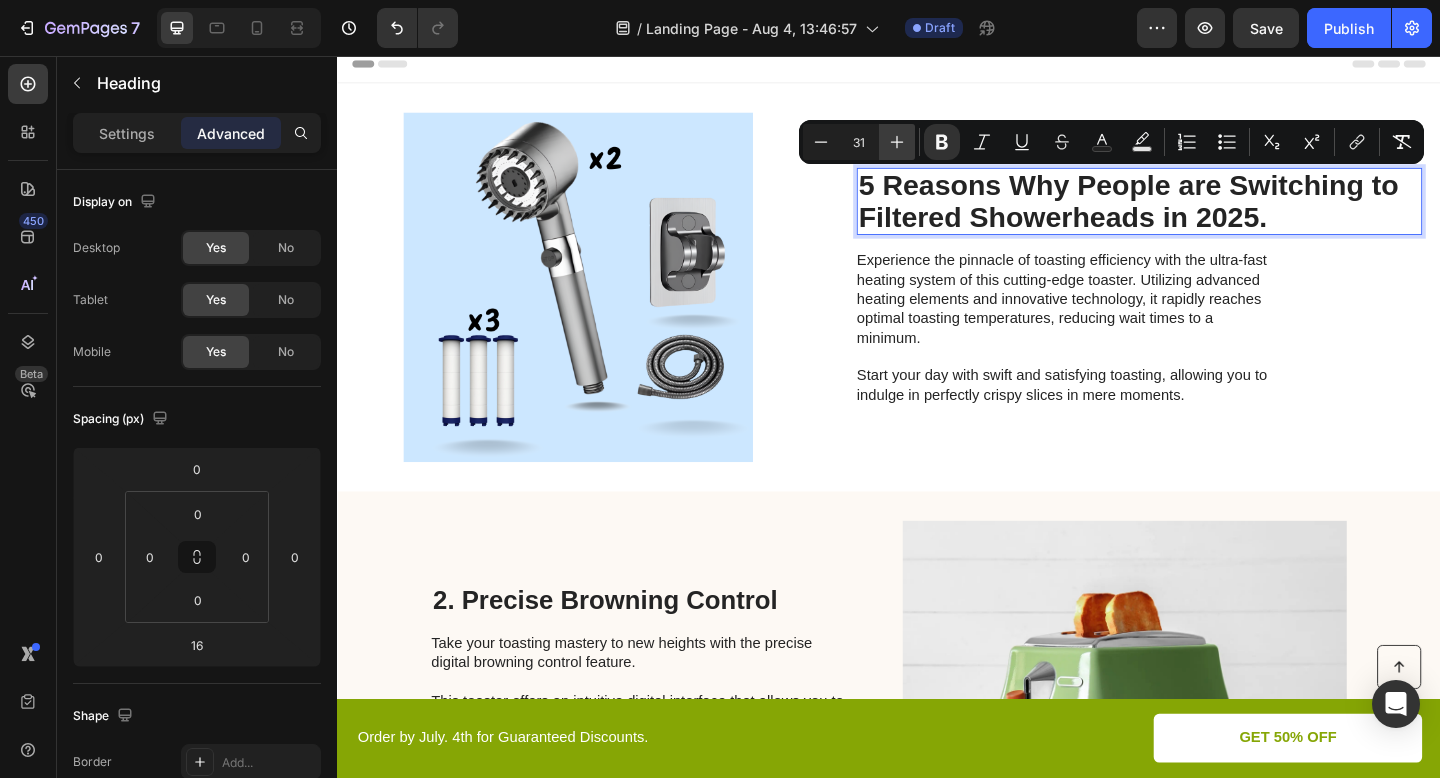 click 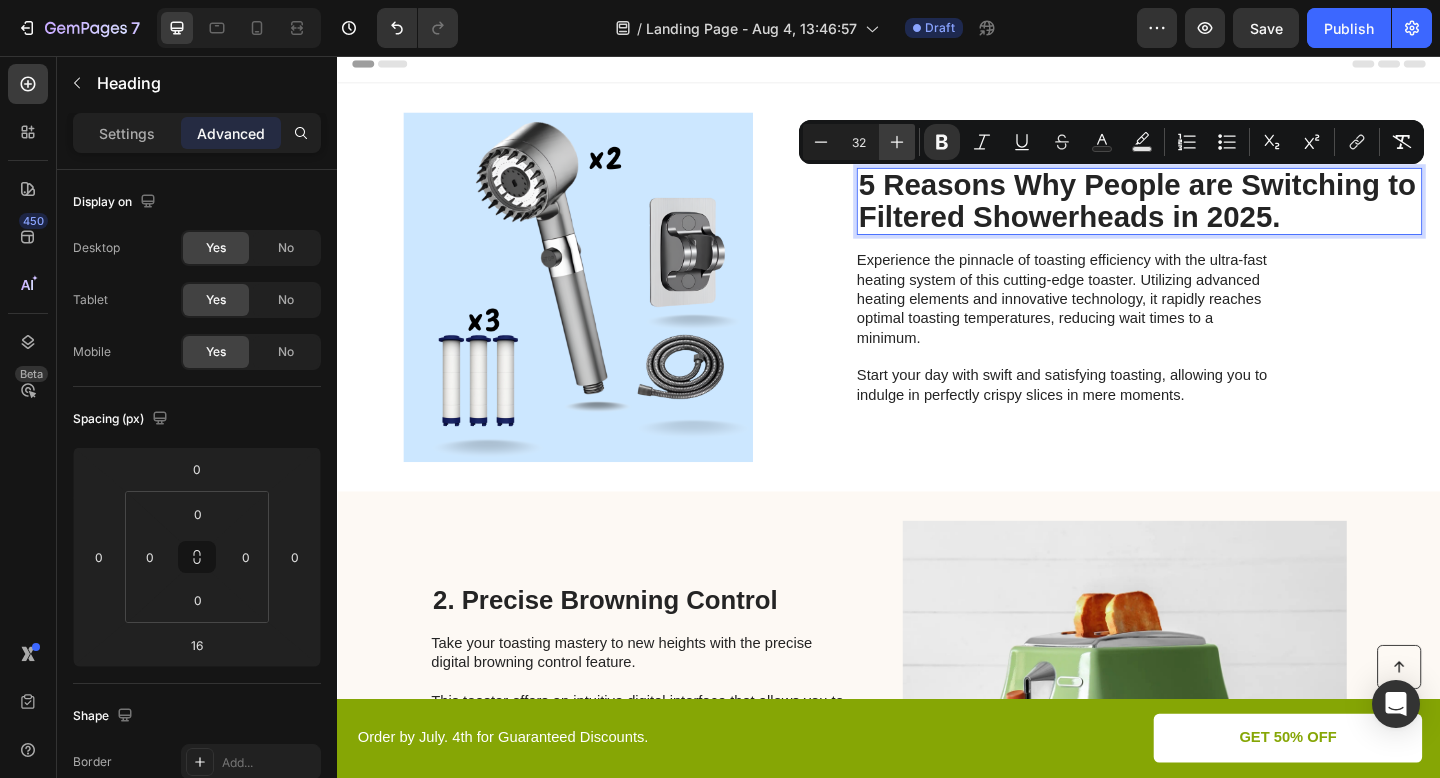 click 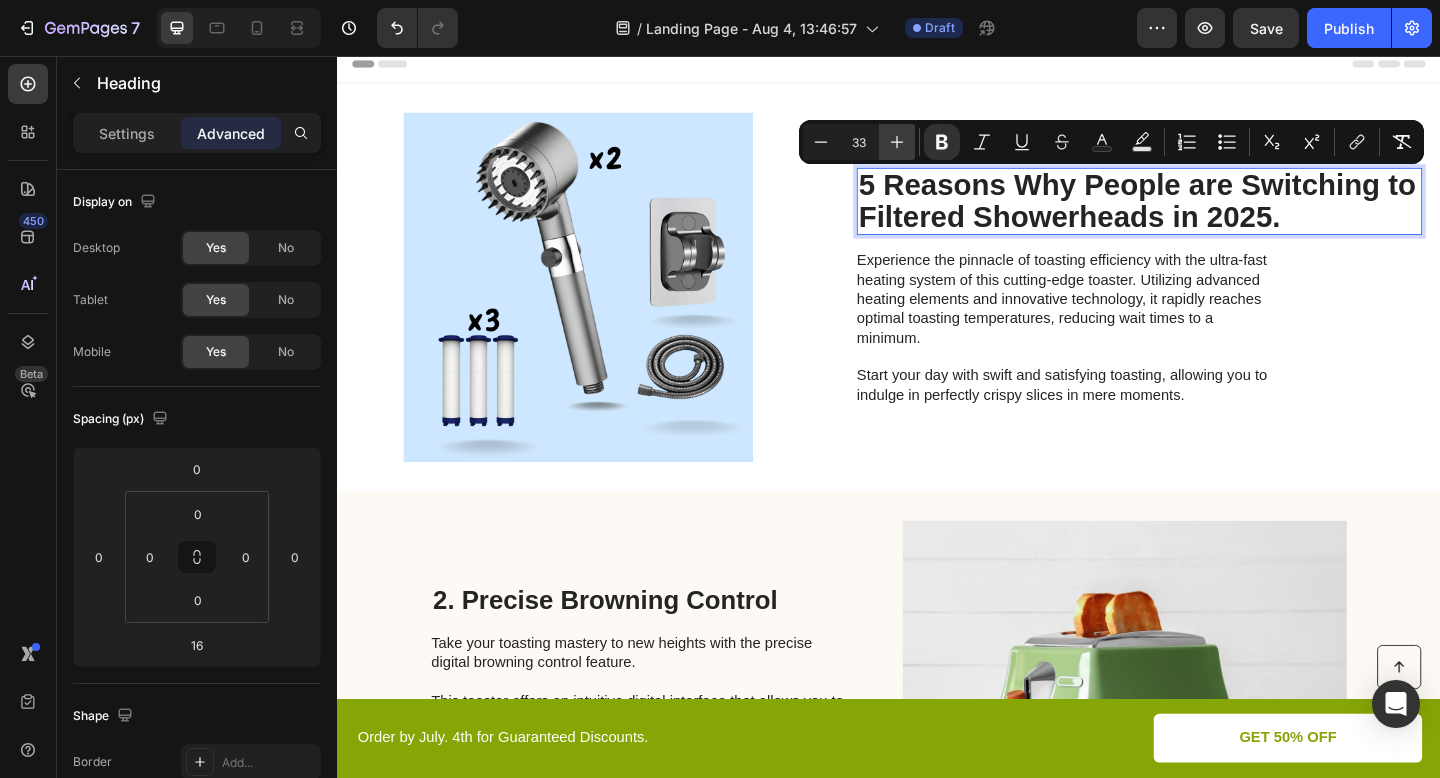 click 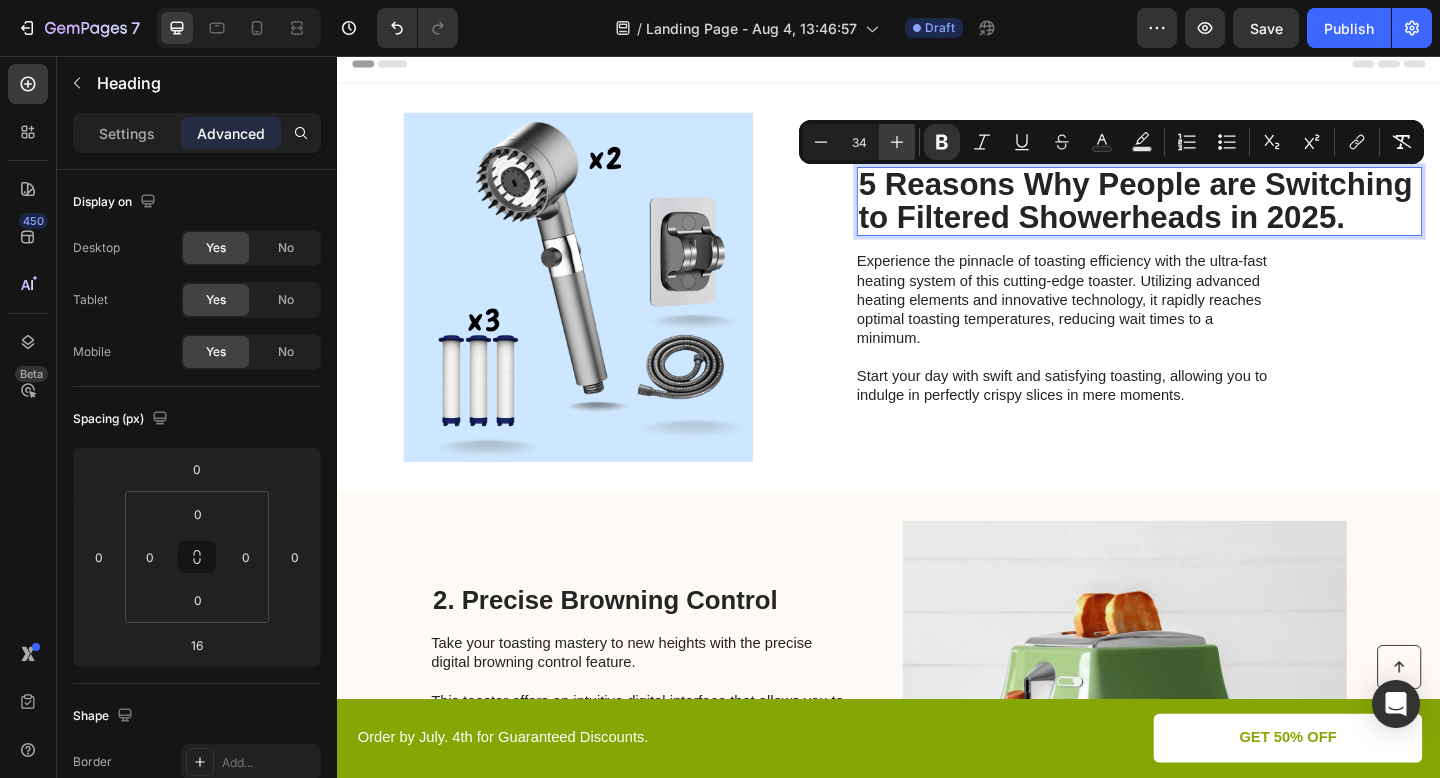 click 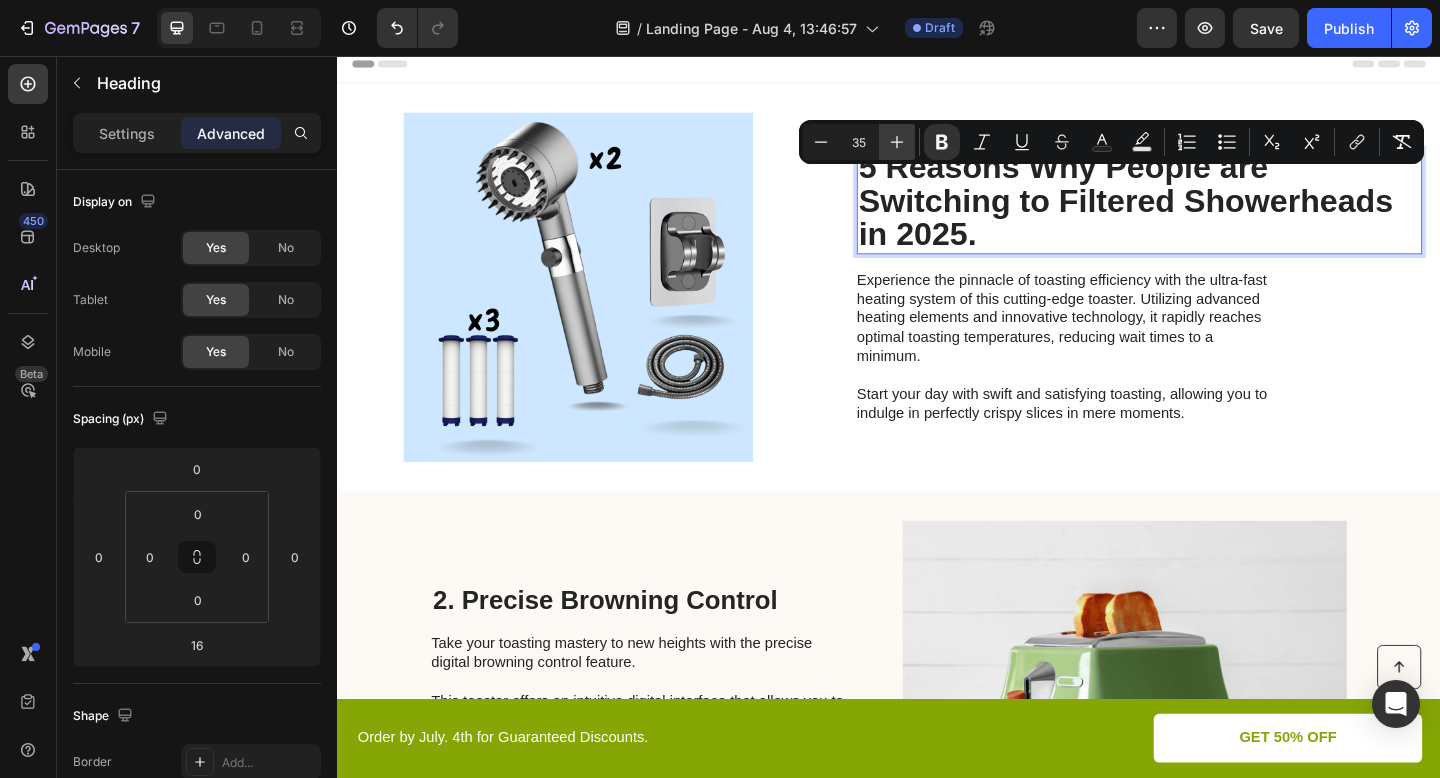 click 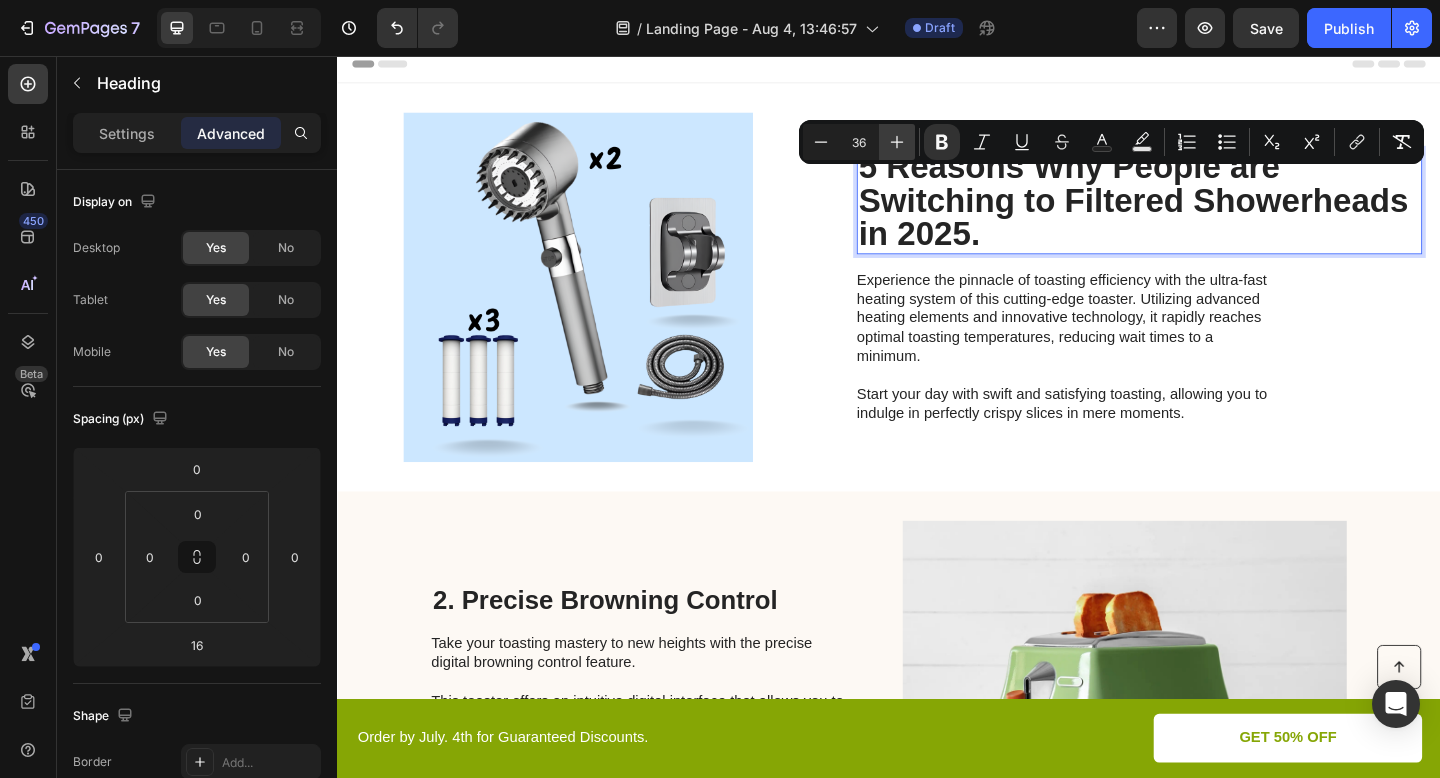 click 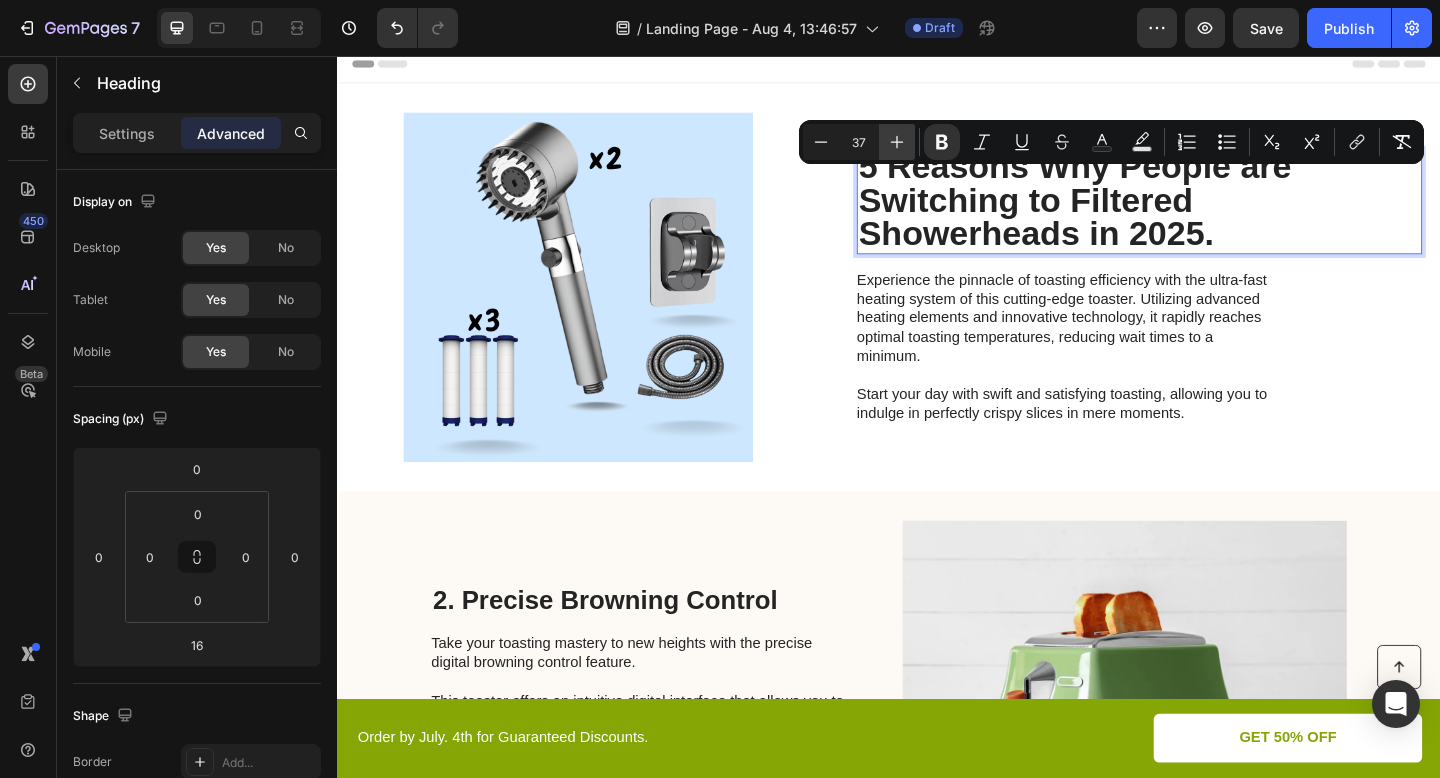 click 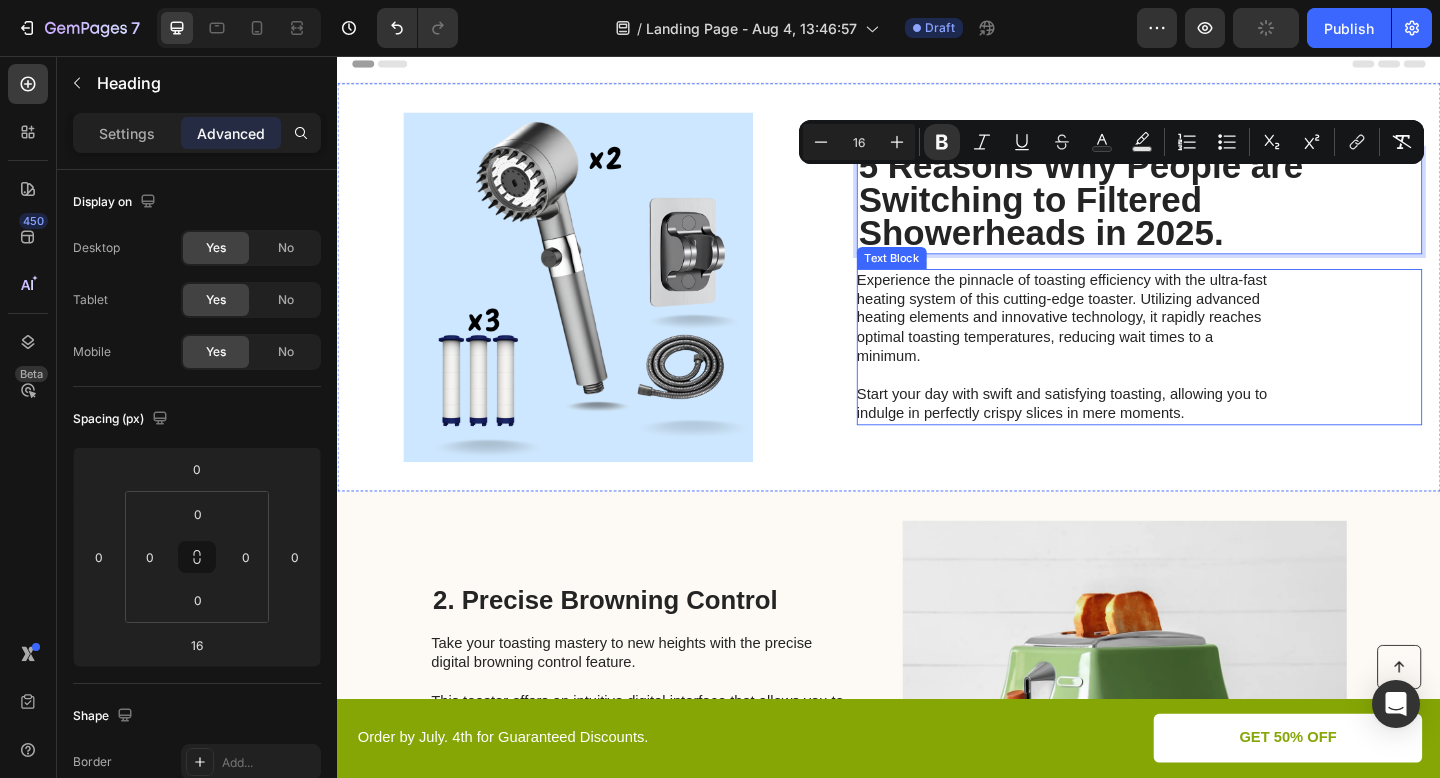 click on "Experience the pinnacle of toasting efficiency with the ultra-fast heating system of this cutting-edge toaster. Utilizing advanced heating elements and innovative technology, it rapidly reaches optimal toasting temperatures, reducing wait times to a minimum. Start your day with swift and satisfying toasting, allowing you to indulge in perfectly crispy slices in mere moments." at bounding box center (1126, 373) 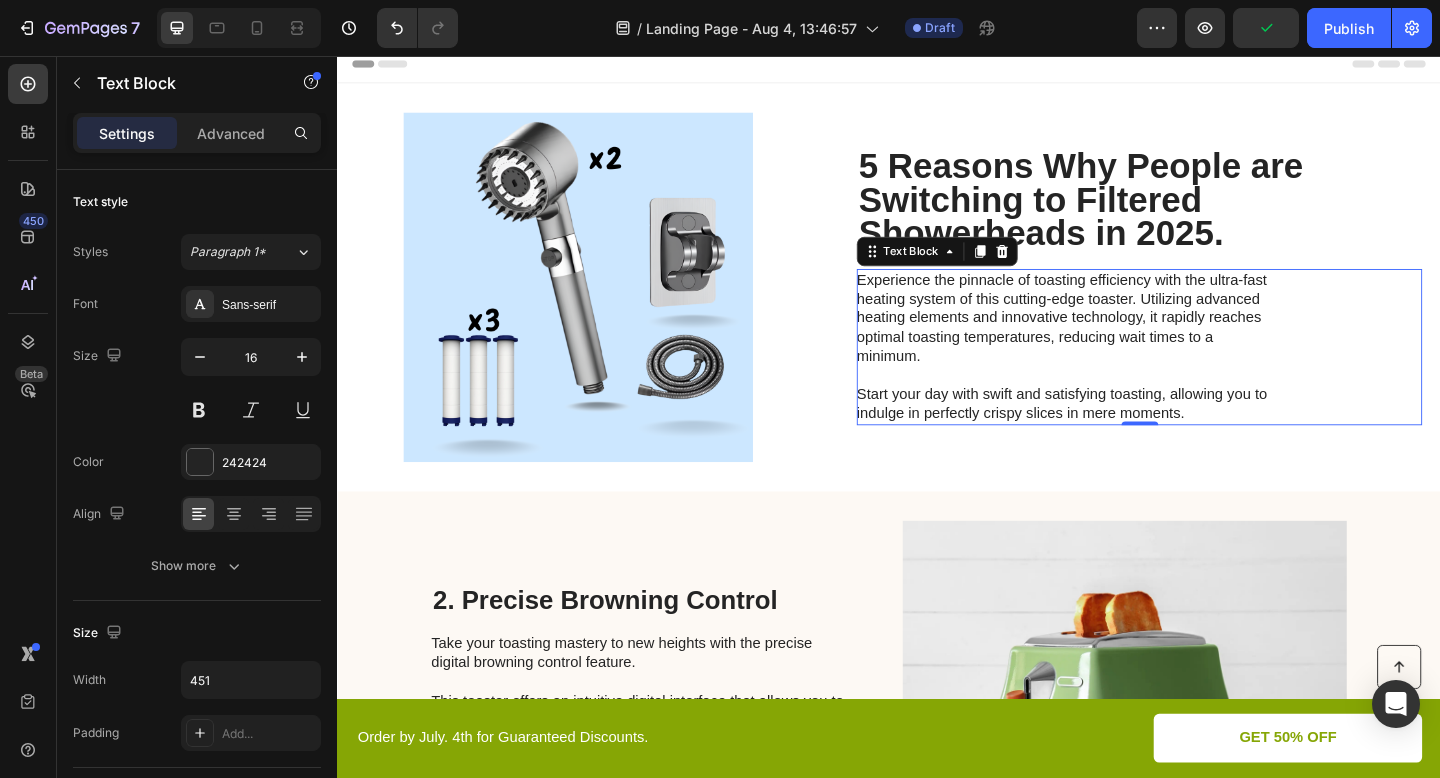 click on "Experience the pinnacle of toasting efficiency with the ultra-fast heating system of this cutting-edge toaster. Utilizing advanced heating elements and innovative technology, it rapidly reaches optimal toasting temperatures, reducing wait times to a minimum. Start your day with swift and satisfying toasting, allowing you to indulge in perfectly crispy slices in mere moments." at bounding box center [1126, 373] 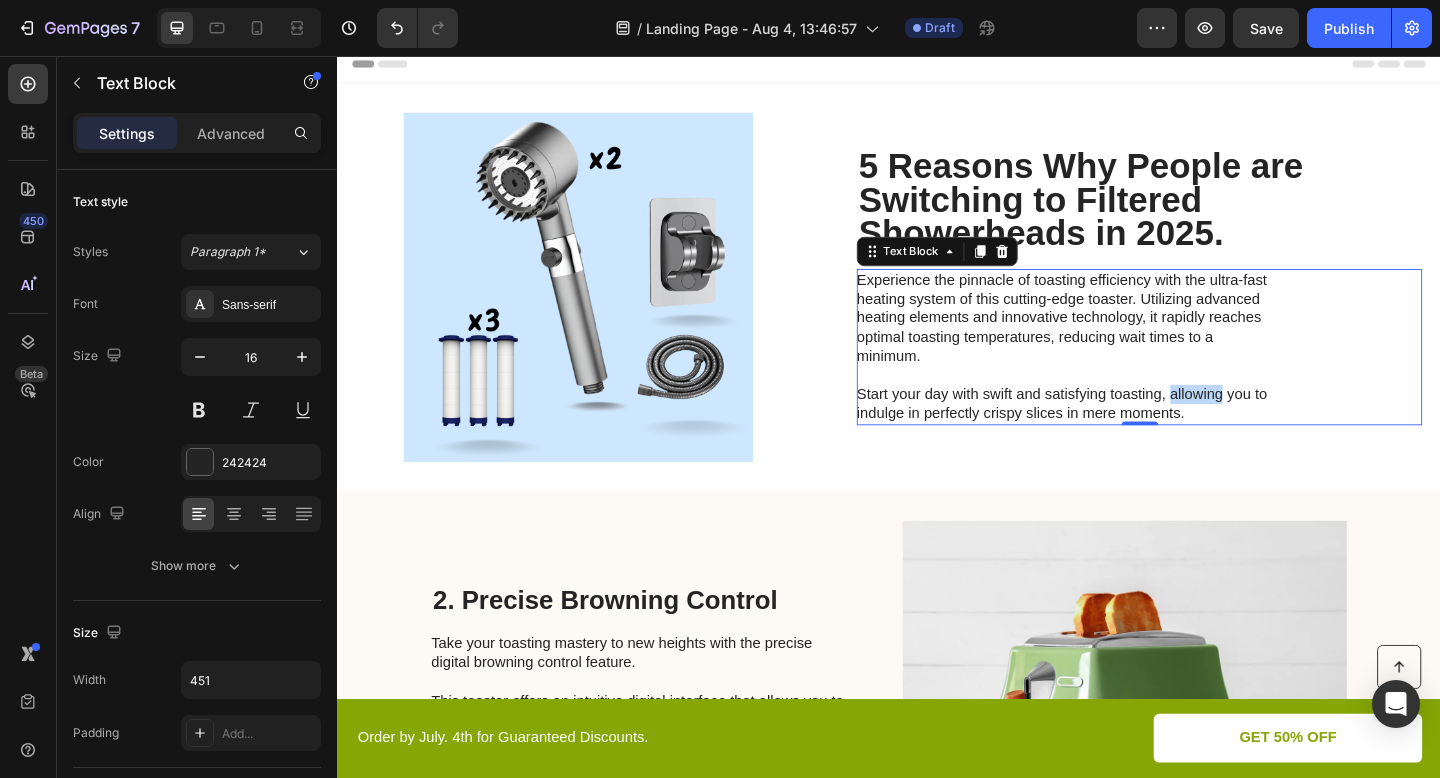click on "Experience the pinnacle of toasting efficiency with the ultra-fast heating system of this cutting-edge toaster. Utilizing advanced heating elements and innovative technology, it rapidly reaches optimal toasting temperatures, reducing wait times to a minimum. Start your day with swift and satisfying toasting, allowing you to indulge in perfectly crispy slices in mere moments." at bounding box center (1126, 373) 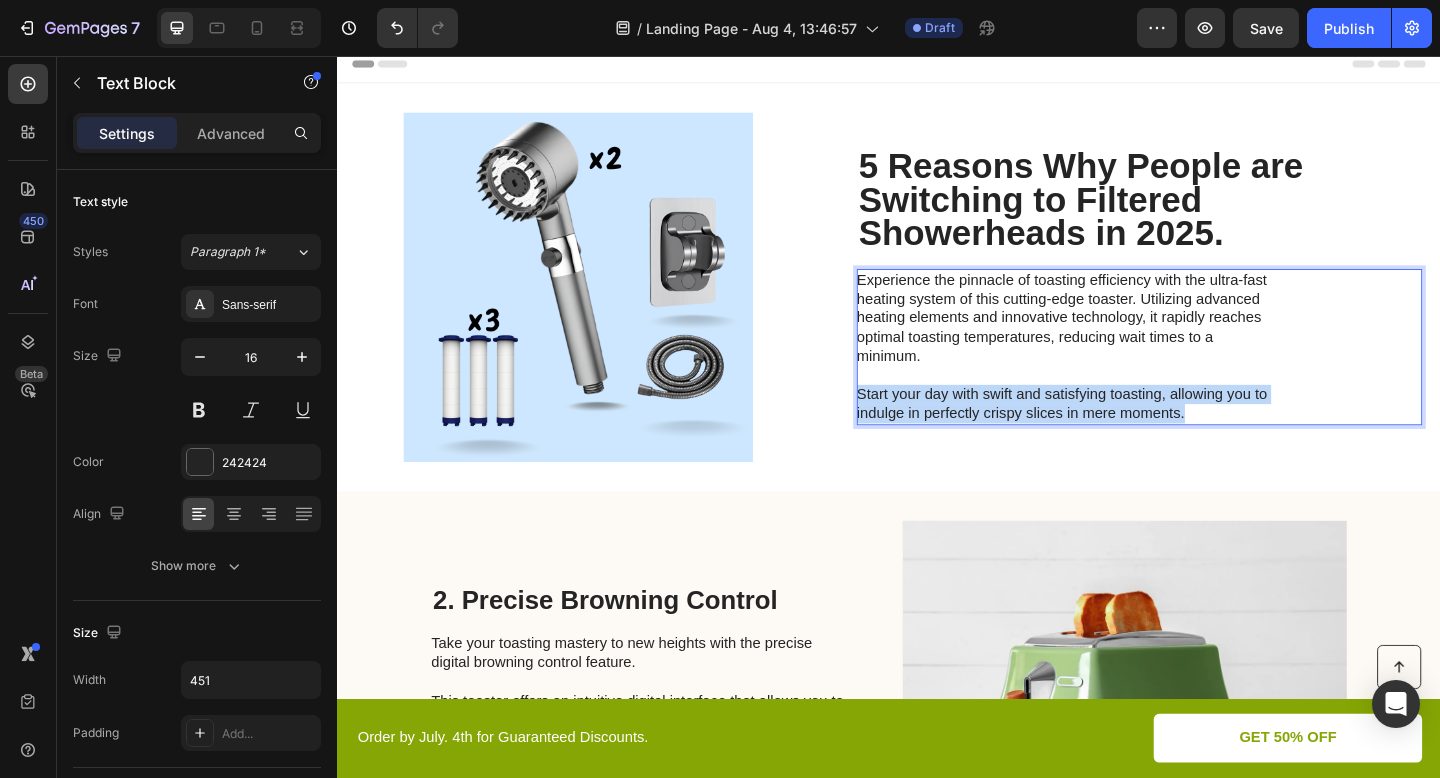 click on "Experience the pinnacle of toasting efficiency with the ultra-fast heating system of this cutting-edge toaster. Utilizing advanced heating elements and innovative technology, it rapidly reaches optimal toasting temperatures, reducing wait times to a minimum. Start your day with swift and satisfying toasting, allowing you to indulge in perfectly crispy slices in mere moments." at bounding box center (1126, 373) 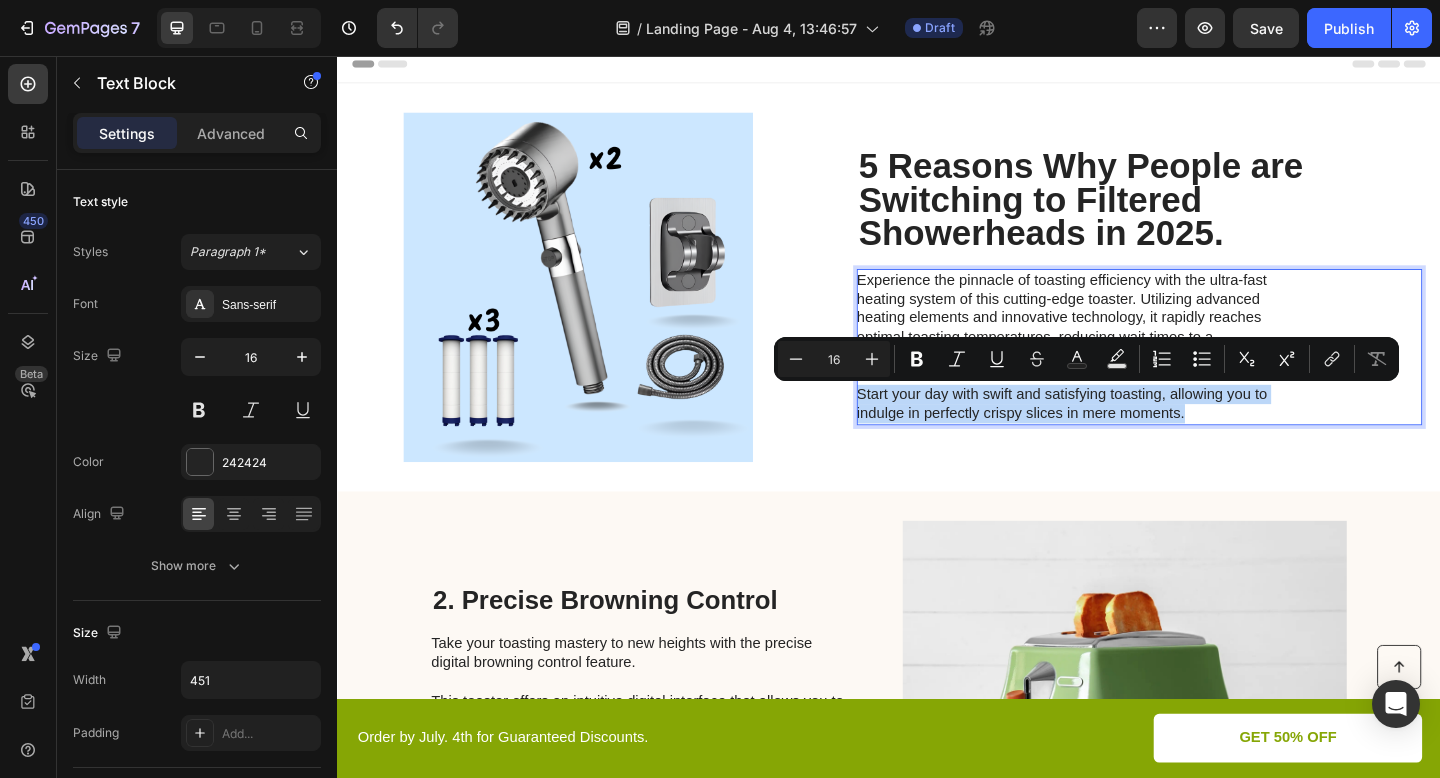 click on "Experience the pinnacle of toasting efficiency with the ultra-fast heating system of this cutting-edge toaster. Utilizing advanced heating elements and innovative technology, it rapidly reaches optimal toasting temperatures, reducing wait times to a minimum. Start your day with swift and satisfying toasting, allowing you to indulge in perfectly crispy slices in mere moments." at bounding box center (1126, 373) 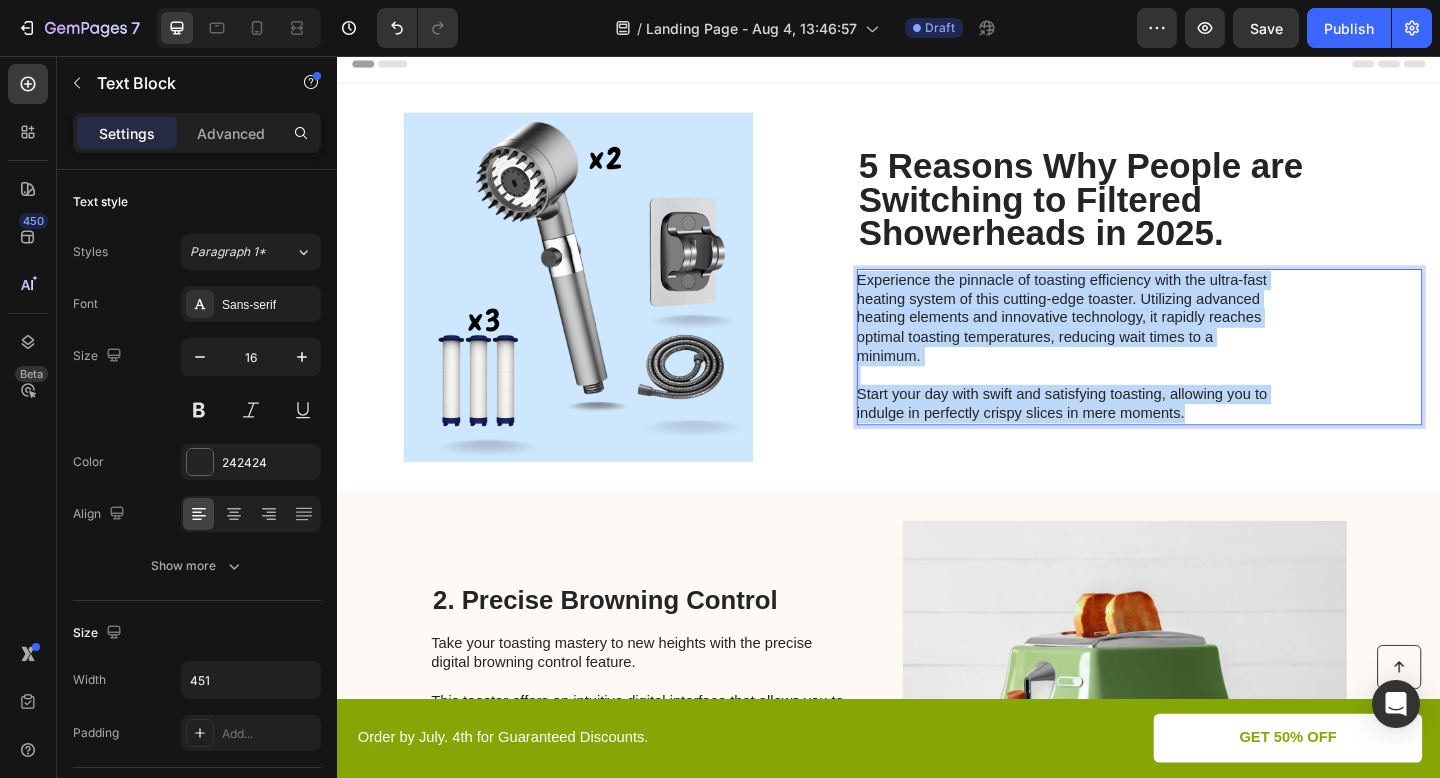 drag, startPoint x: 1260, startPoint y: 442, endPoint x: 904, endPoint y: 297, distance: 384.39694 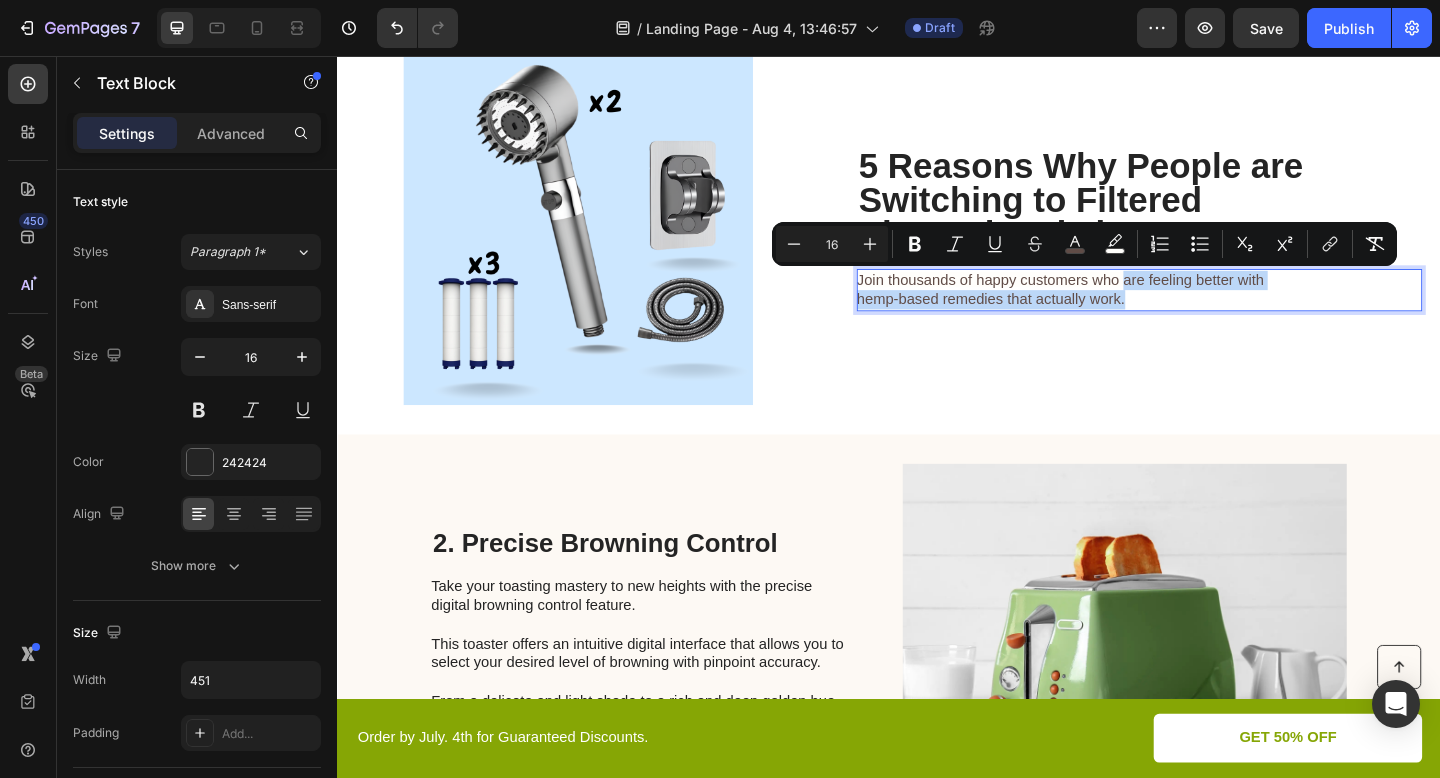 drag, startPoint x: 1210, startPoint y: 320, endPoint x: 1191, endPoint y: 300, distance: 27.58623 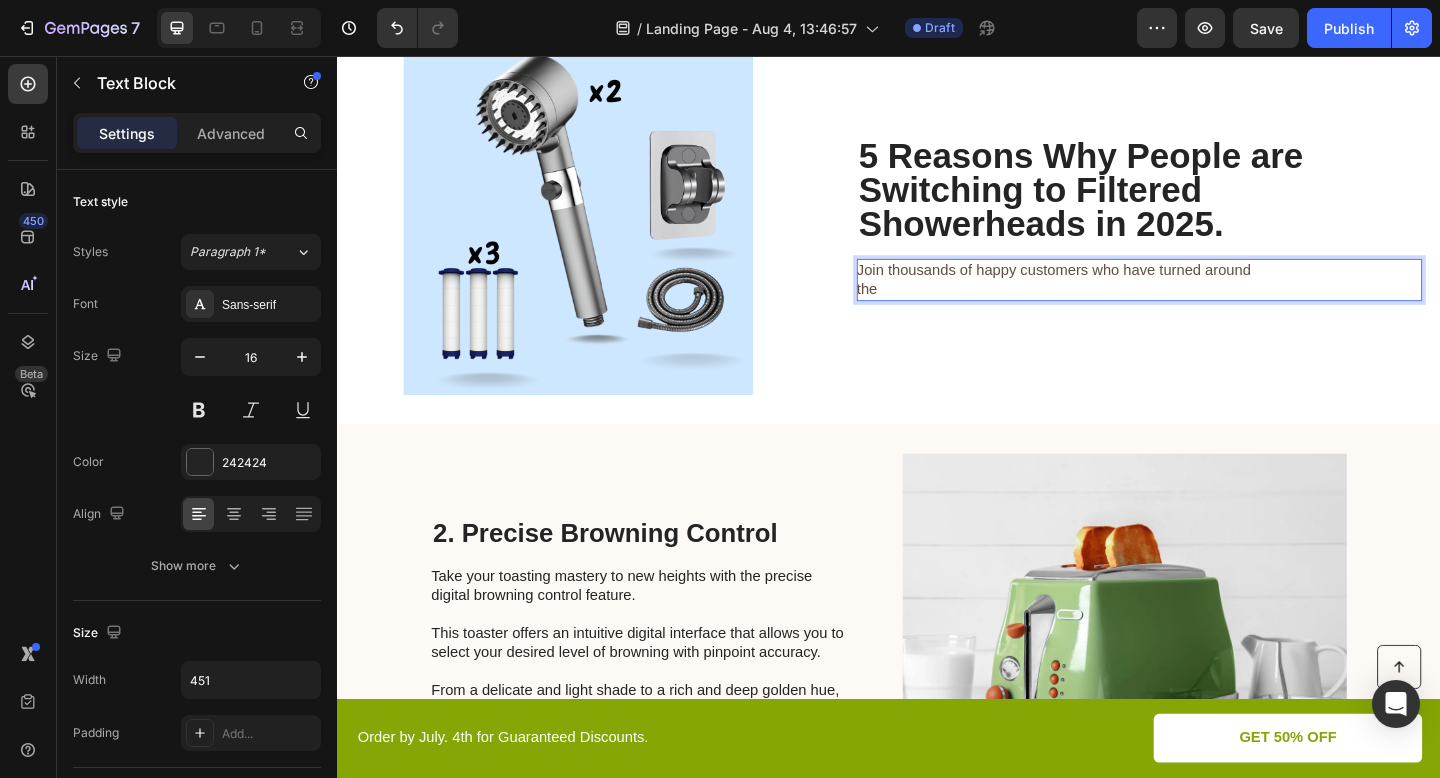 scroll, scrollTop: 73, scrollLeft: 0, axis: vertical 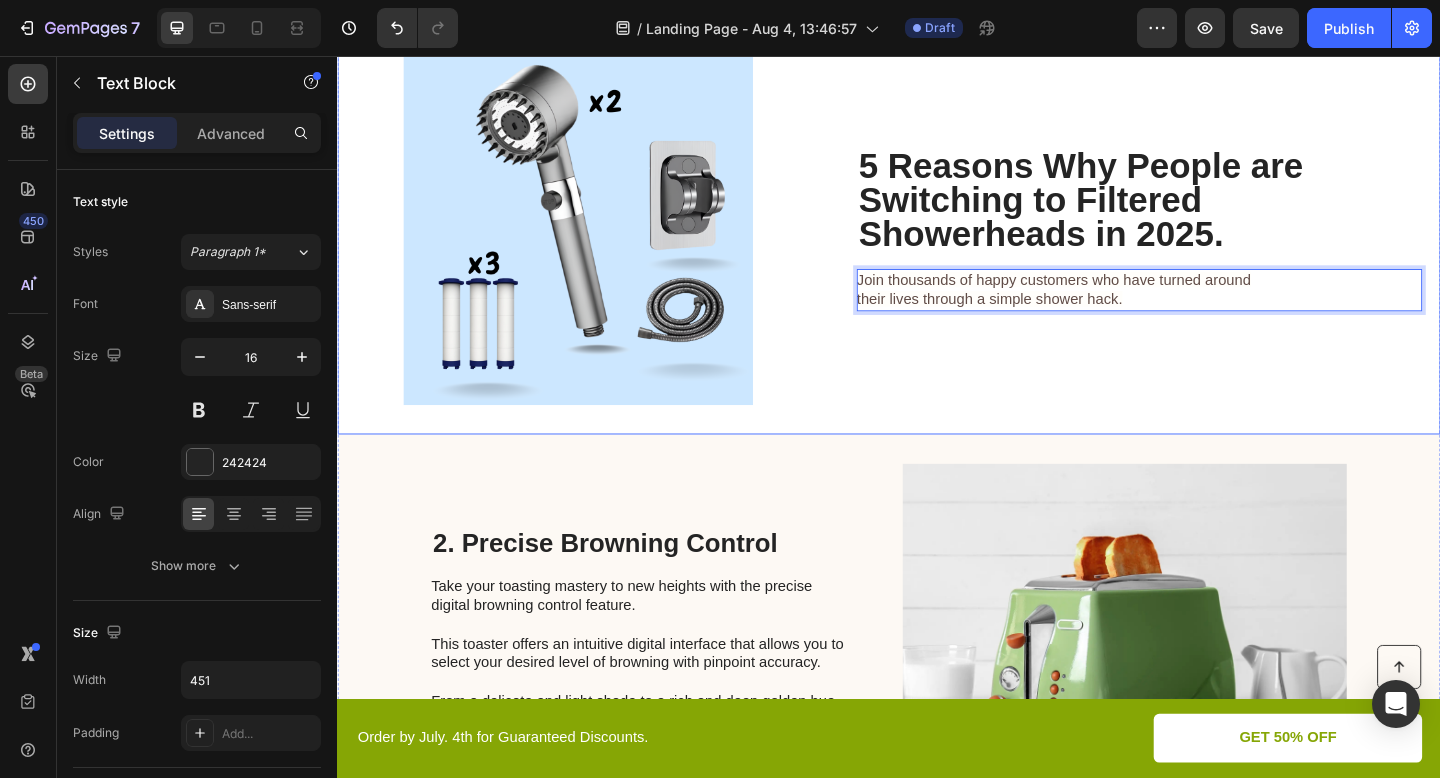 click on "⁠⁠⁠⁠⁠⁠⁠ 5 Reasons Why People are Switching to Filtered Showerheads in 2025. Heading Join thousands of happy customers who have turned around their lives through a simple shower hack. Text Block   0" at bounding box center (1209, 246) 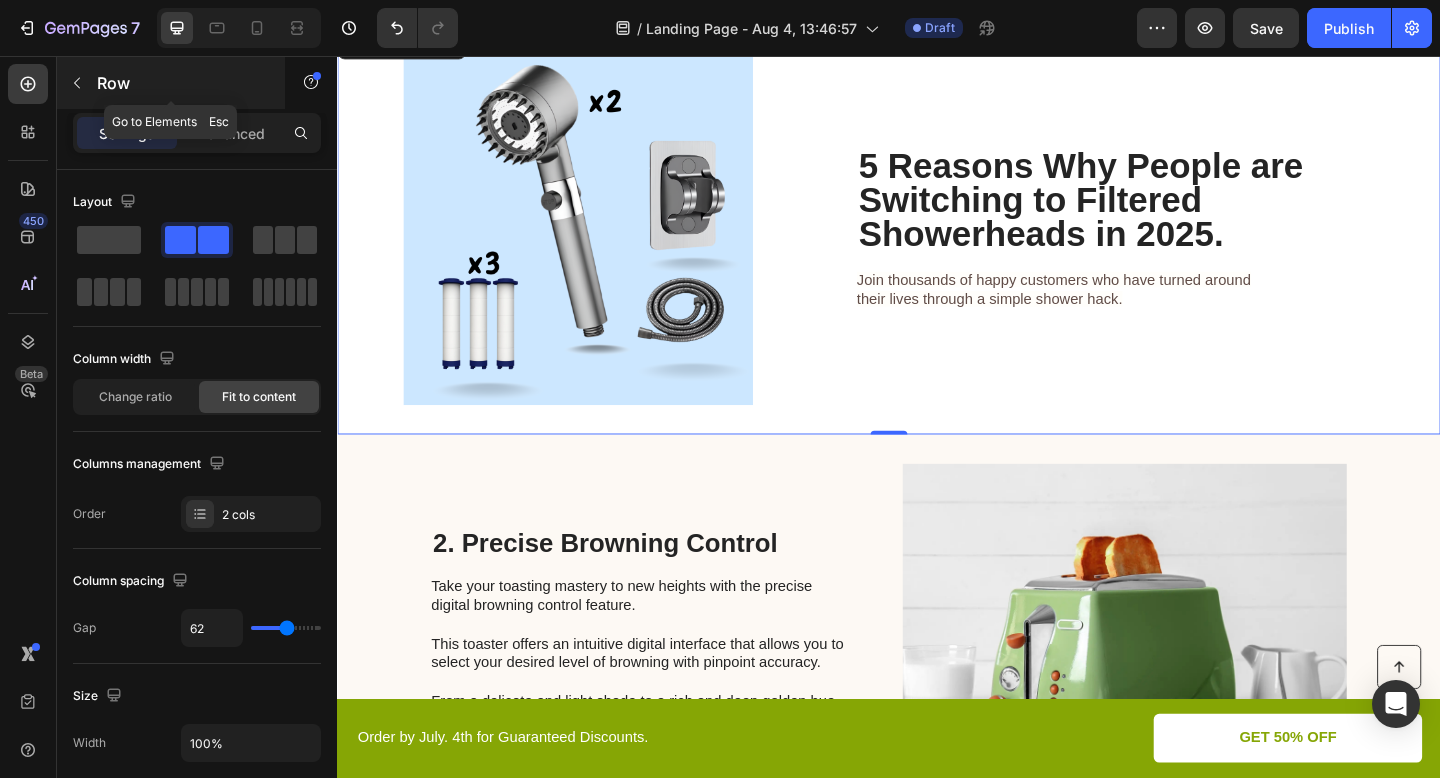 click 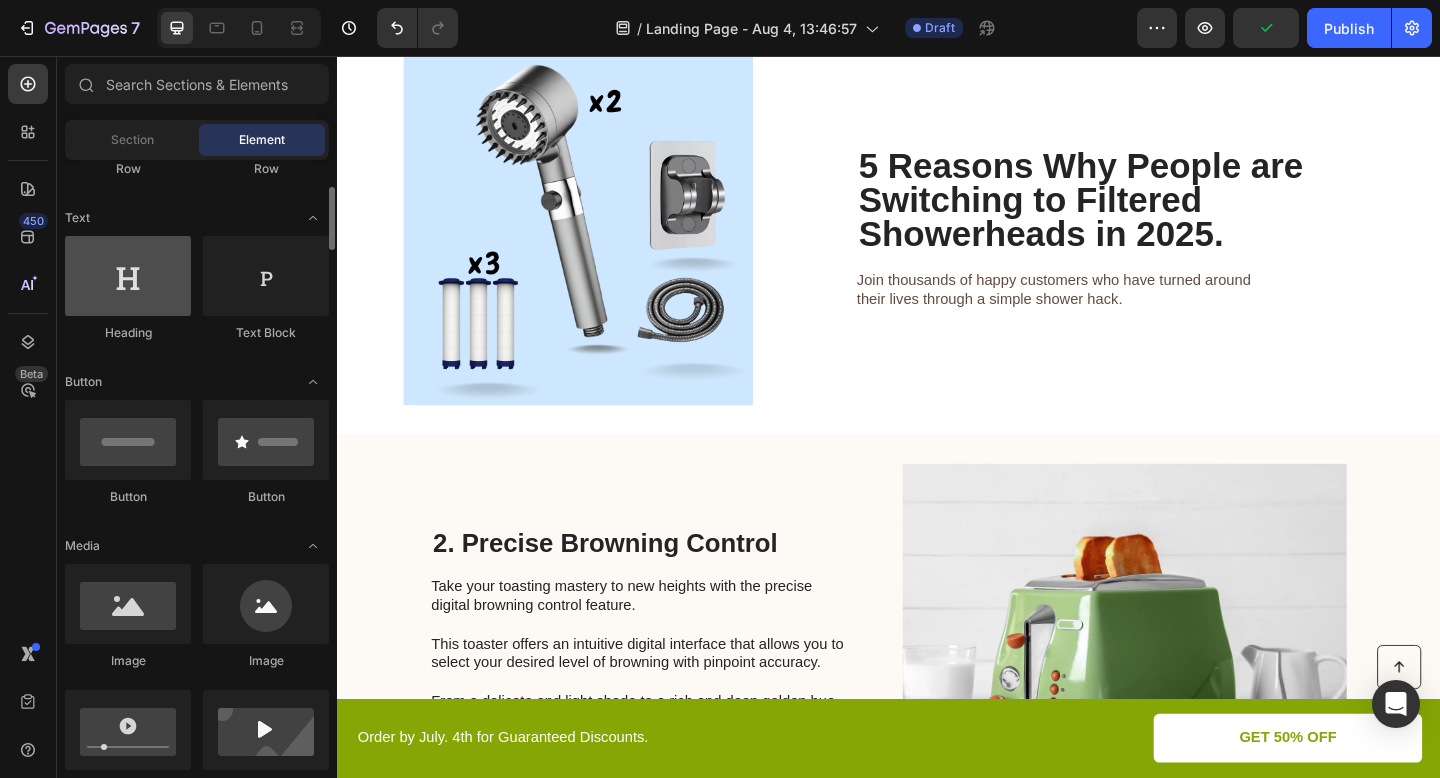 scroll, scrollTop: 262, scrollLeft: 0, axis: vertical 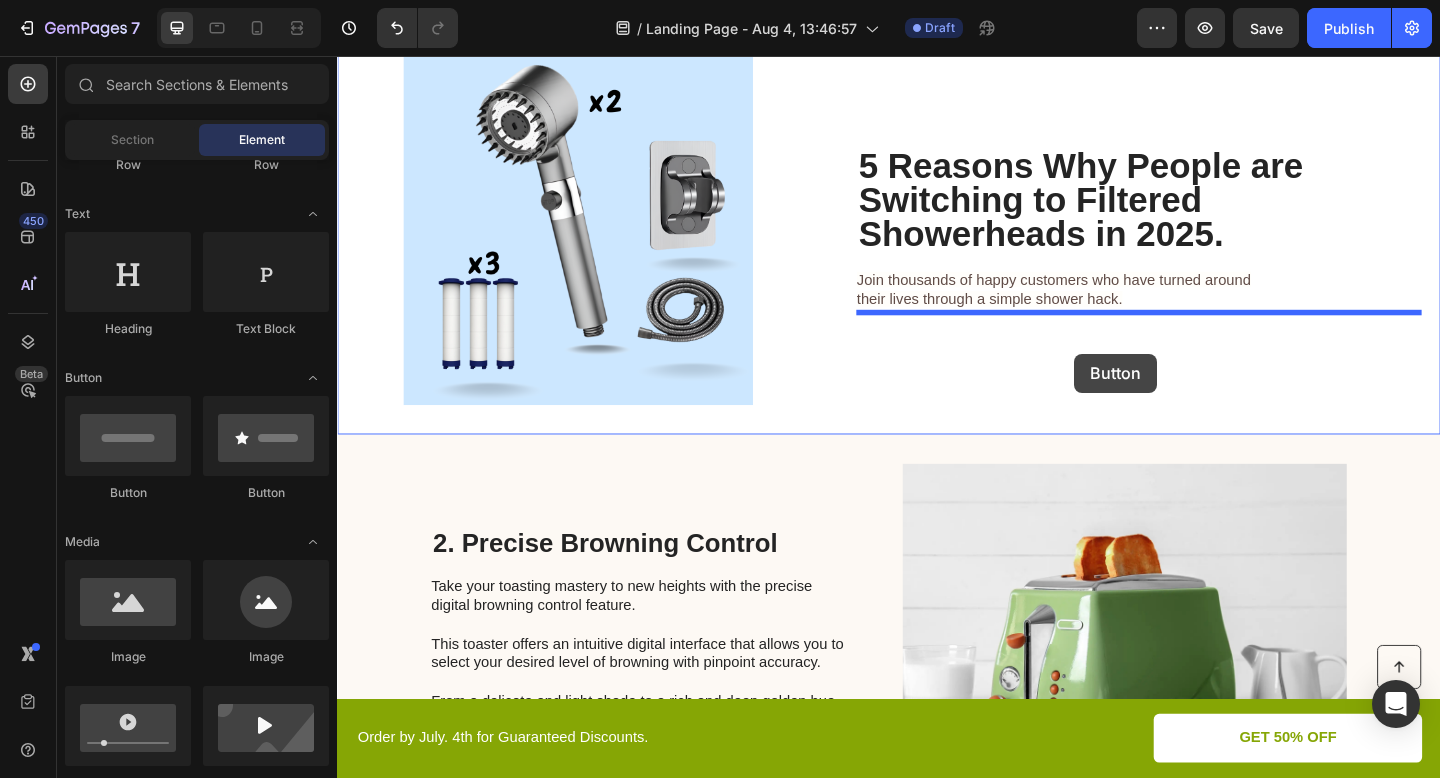 drag, startPoint x: 480, startPoint y: 506, endPoint x: 1138, endPoint y: 378, distance: 670.3342 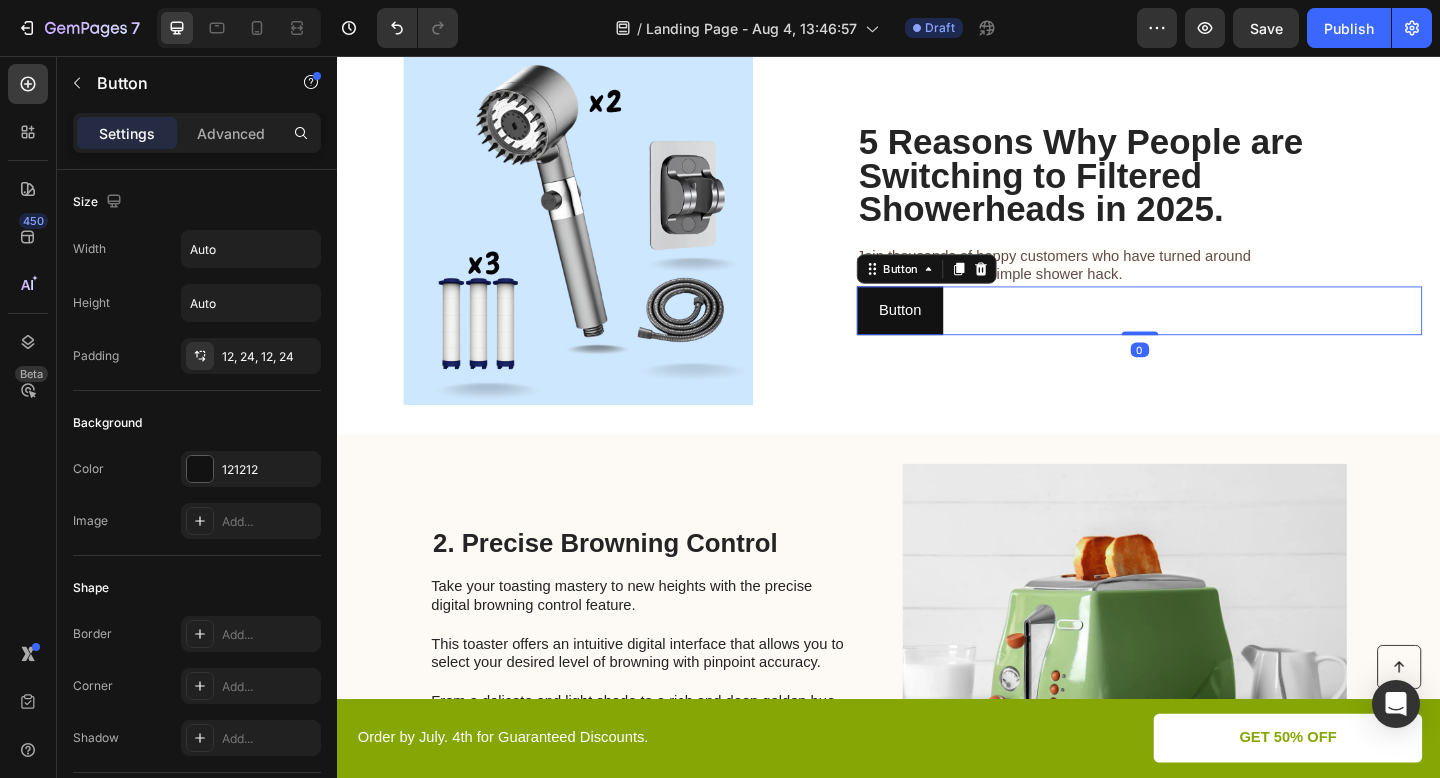 click on "Button Button   0" at bounding box center (1209, 333) 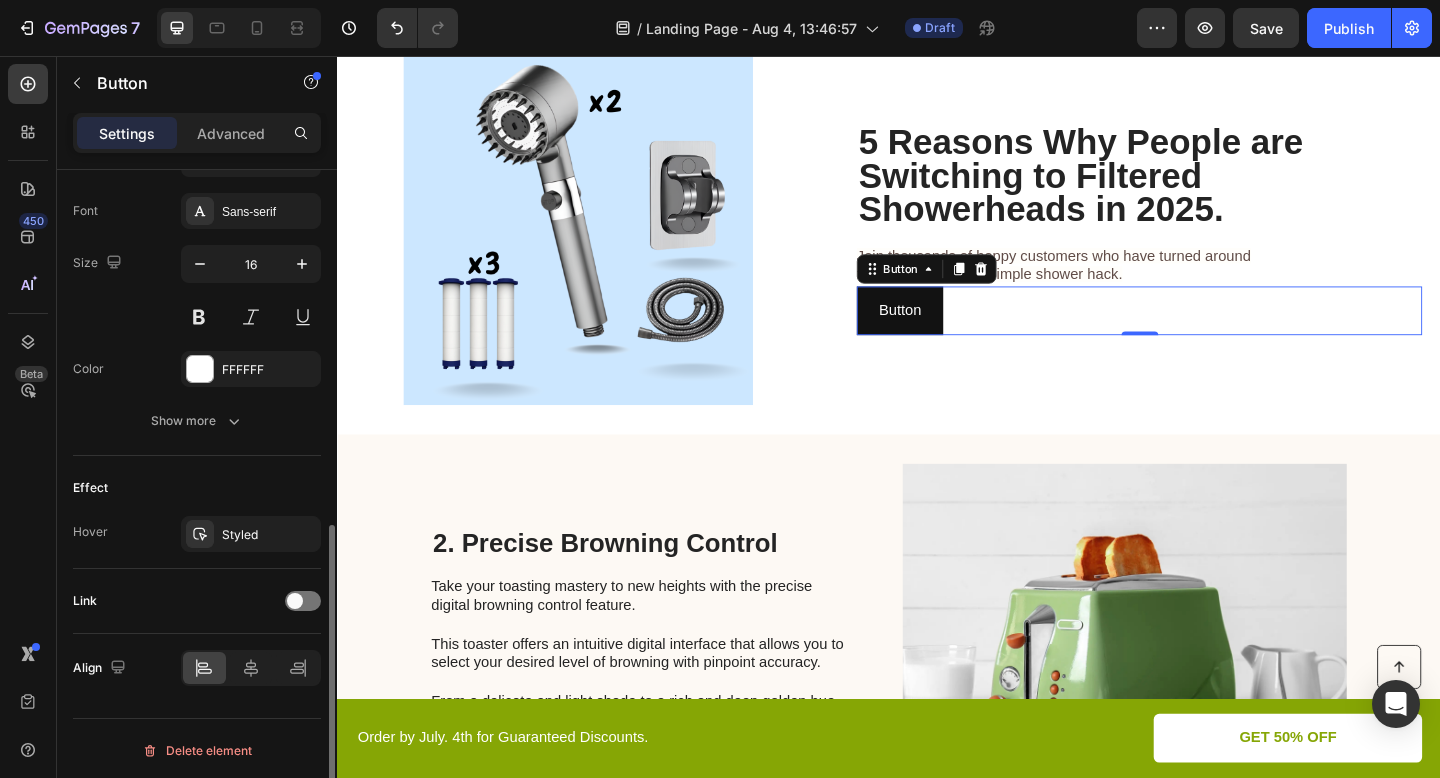 scroll, scrollTop: 769, scrollLeft: 0, axis: vertical 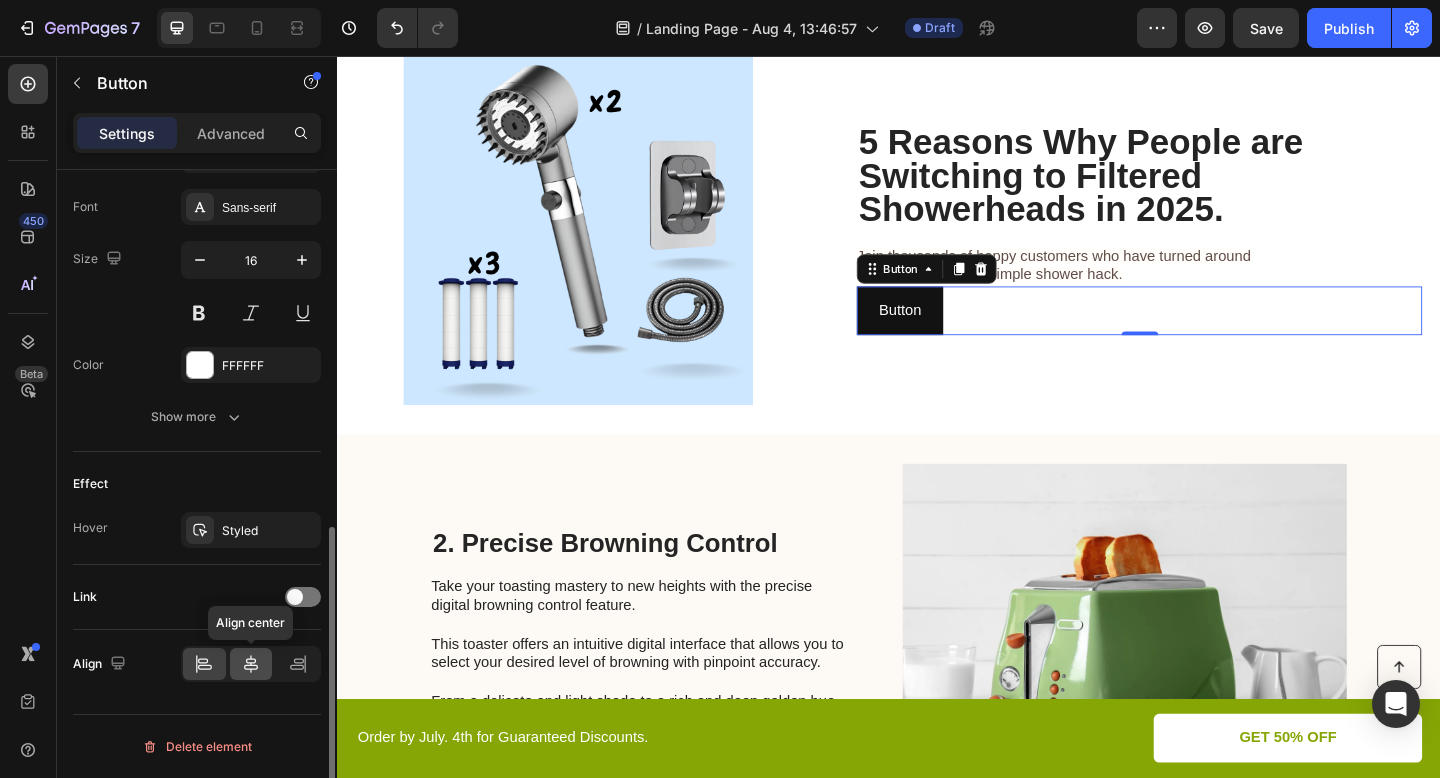 click 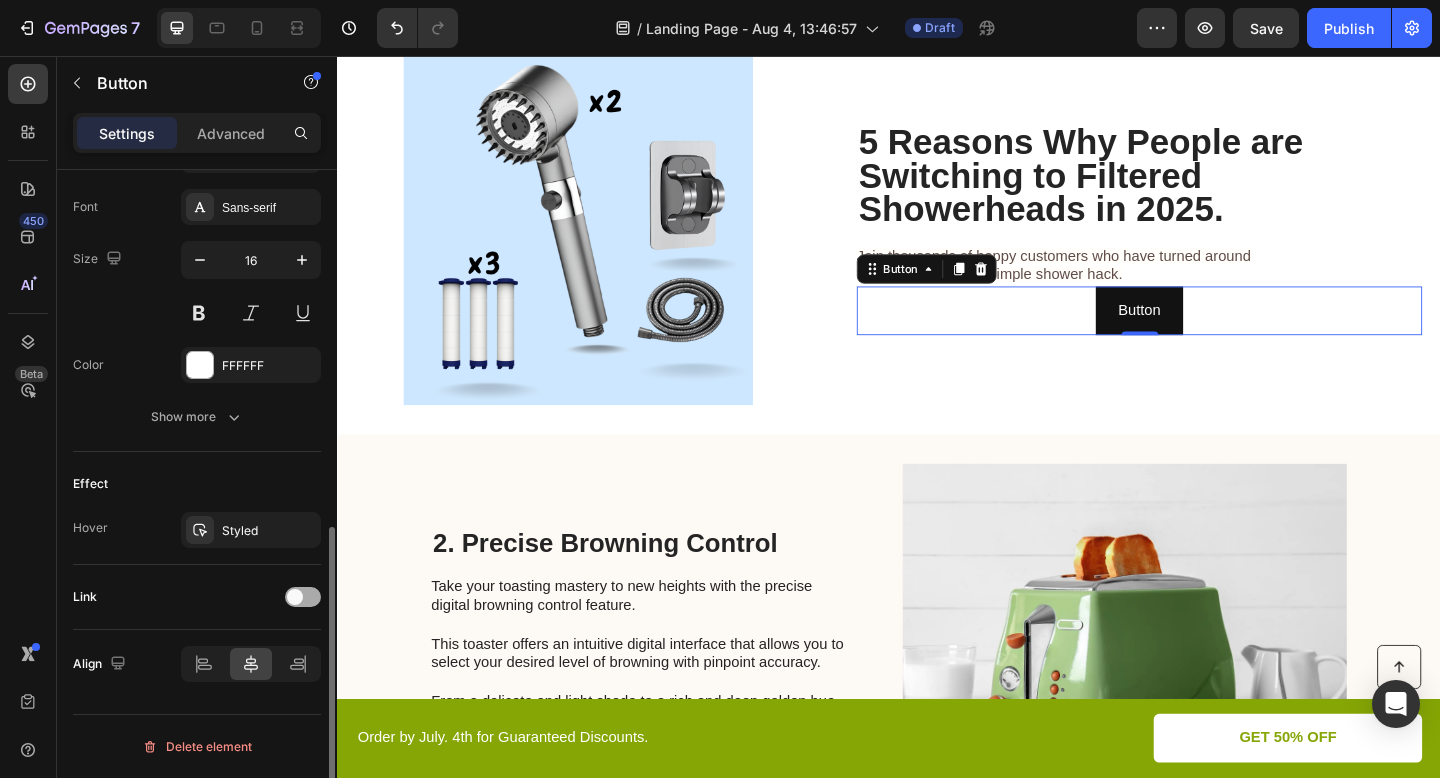 click at bounding box center [295, 597] 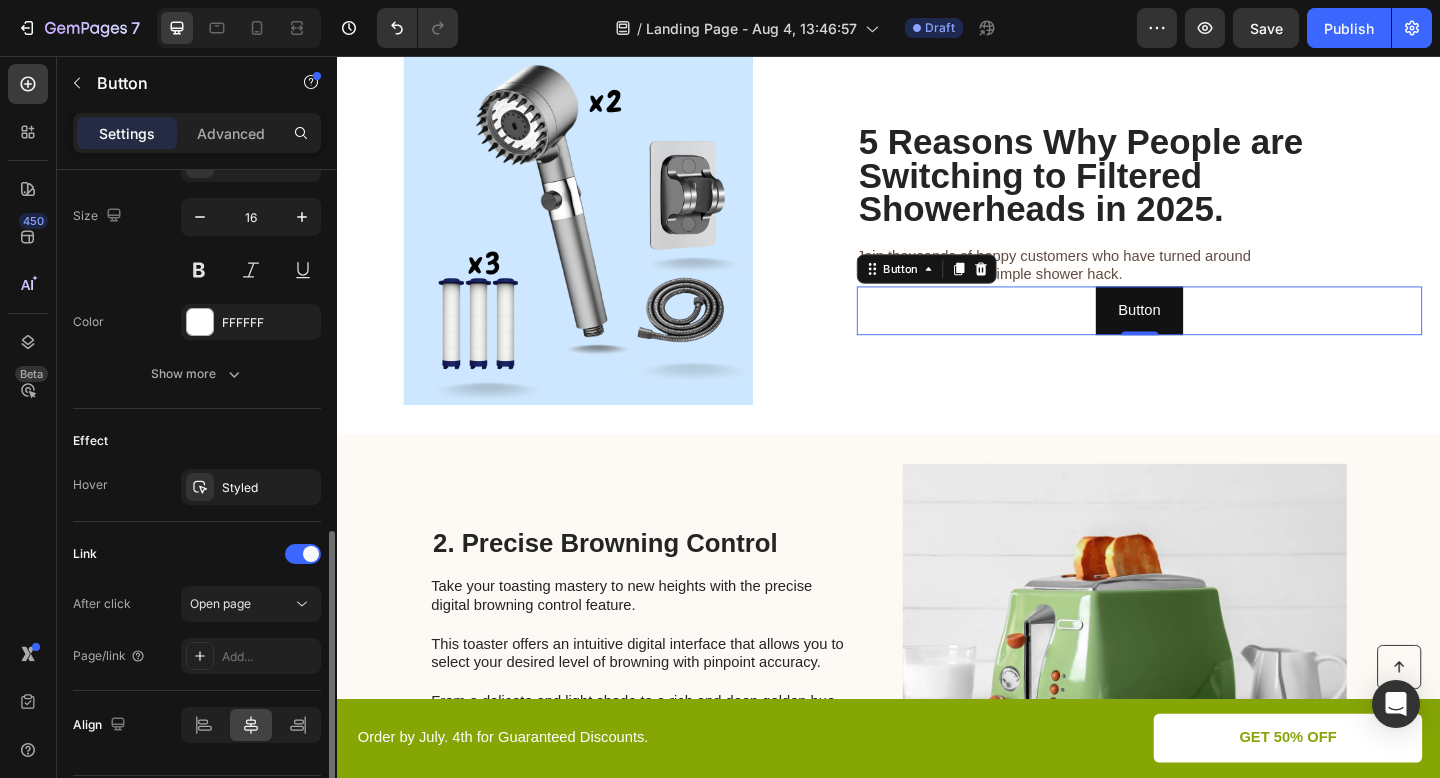 scroll, scrollTop: 831, scrollLeft: 0, axis: vertical 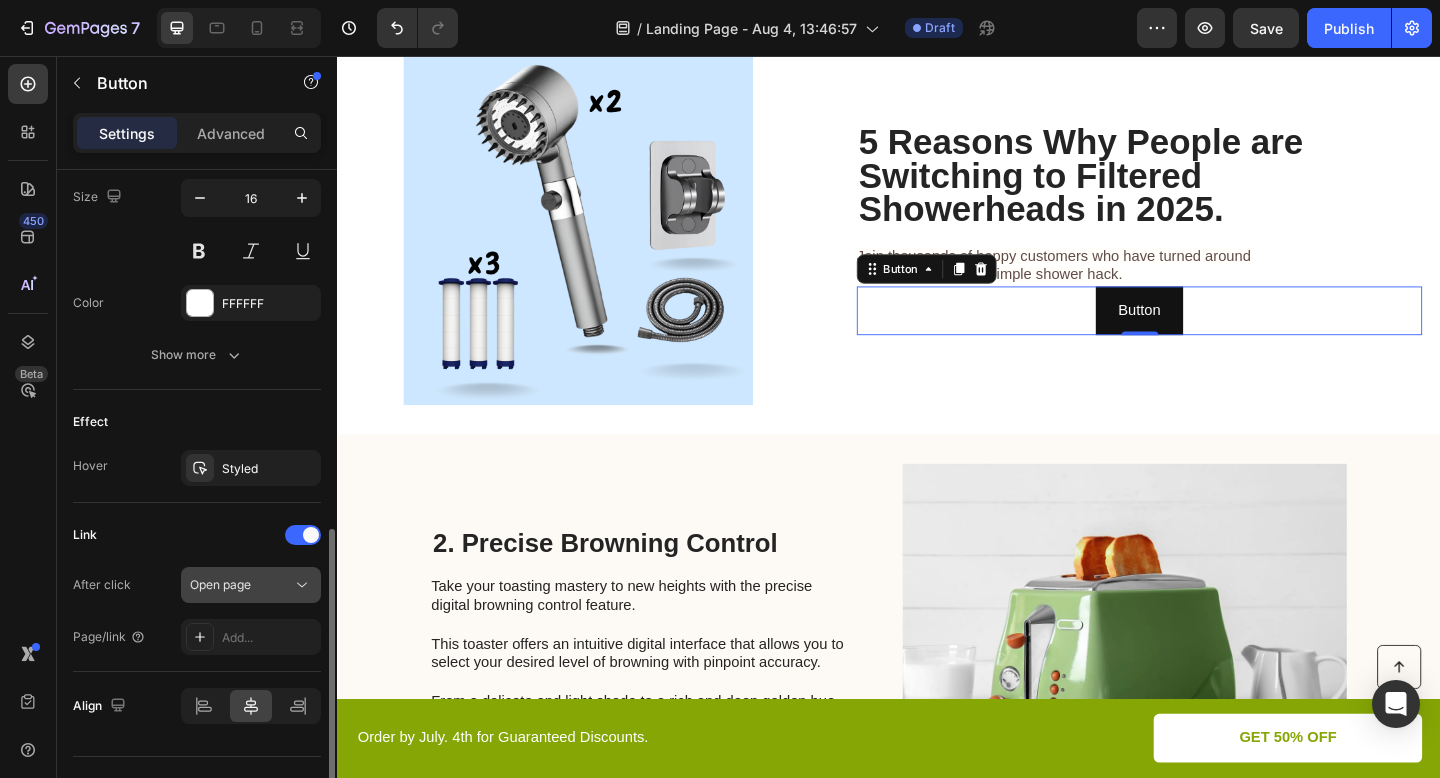 click on "Open page" at bounding box center (220, 584) 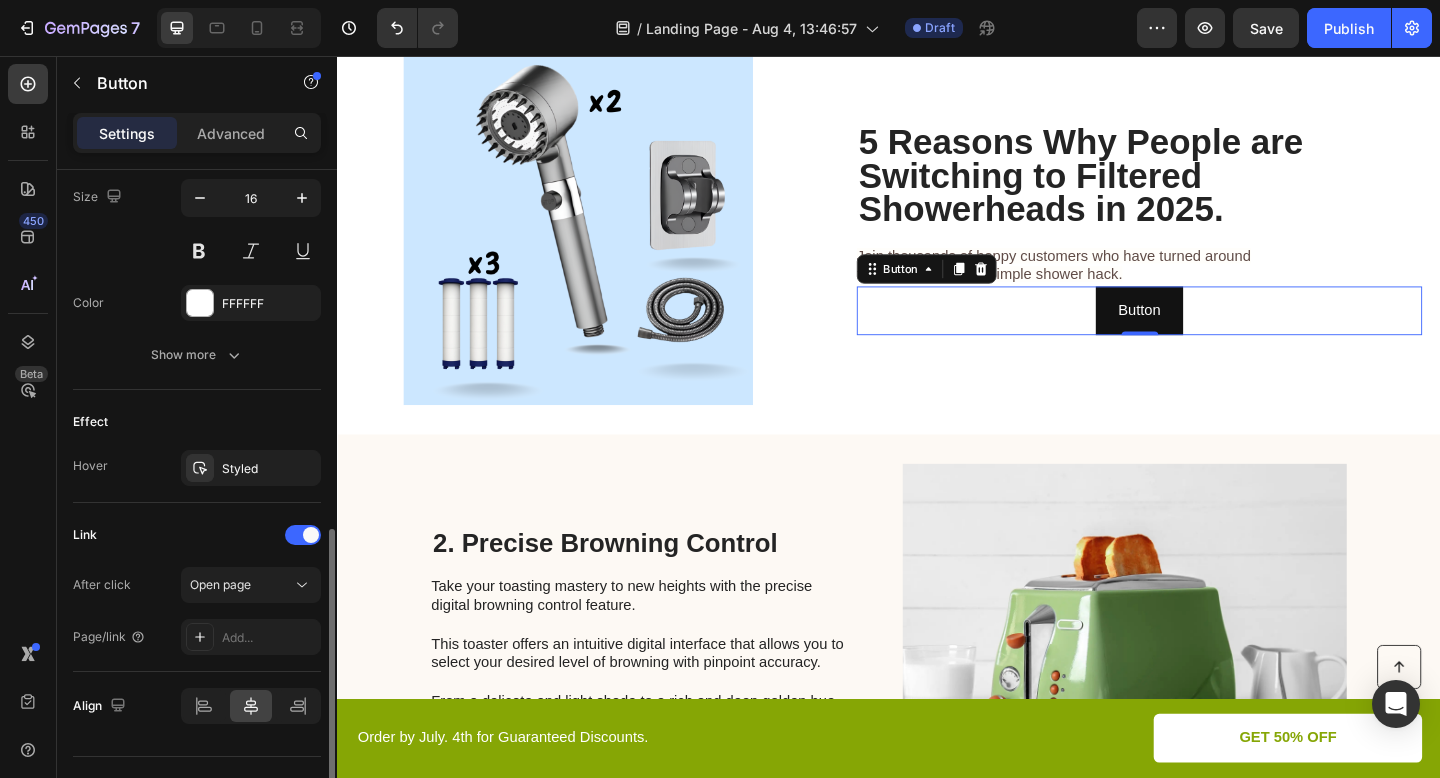 click on "Link After click Open page Page/link Add..." 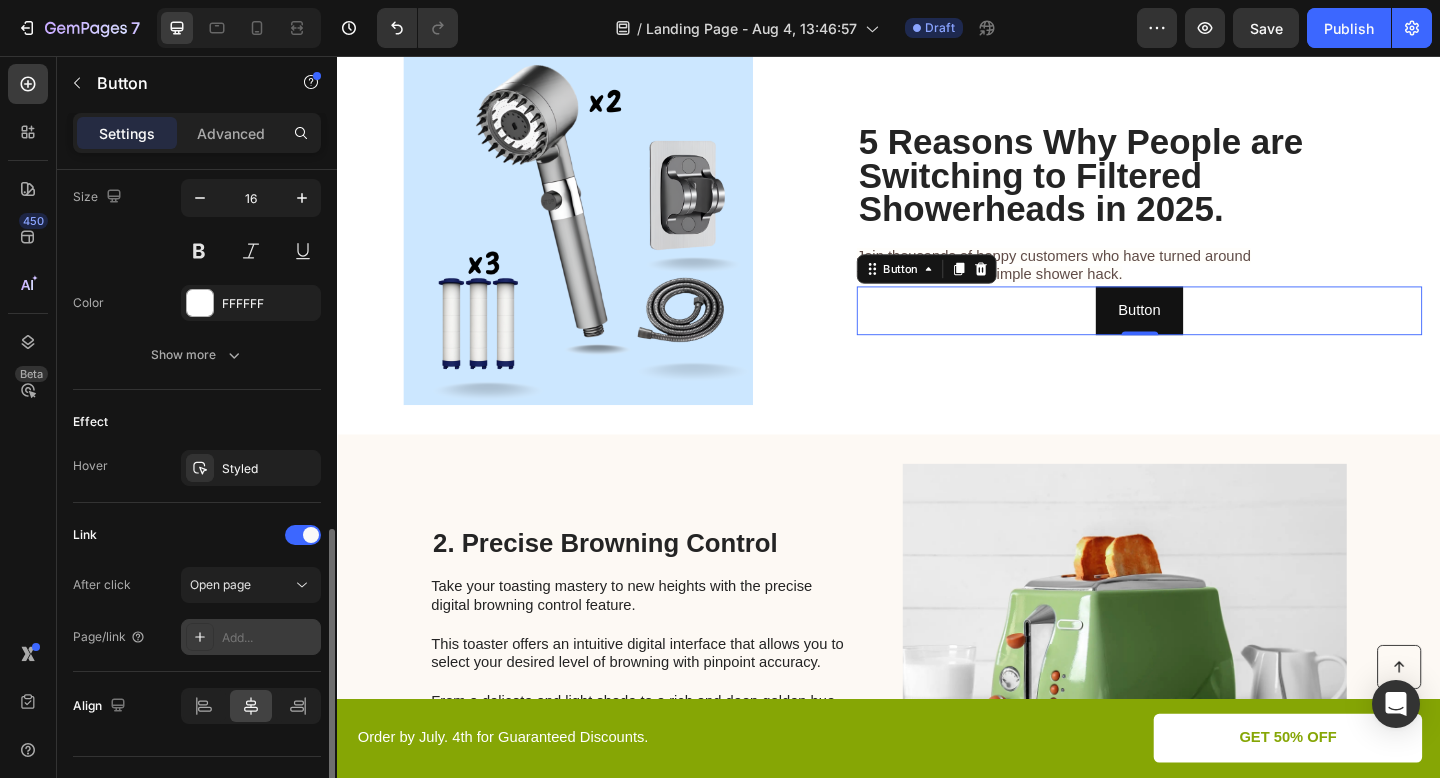 click on "Add..." at bounding box center (251, 637) 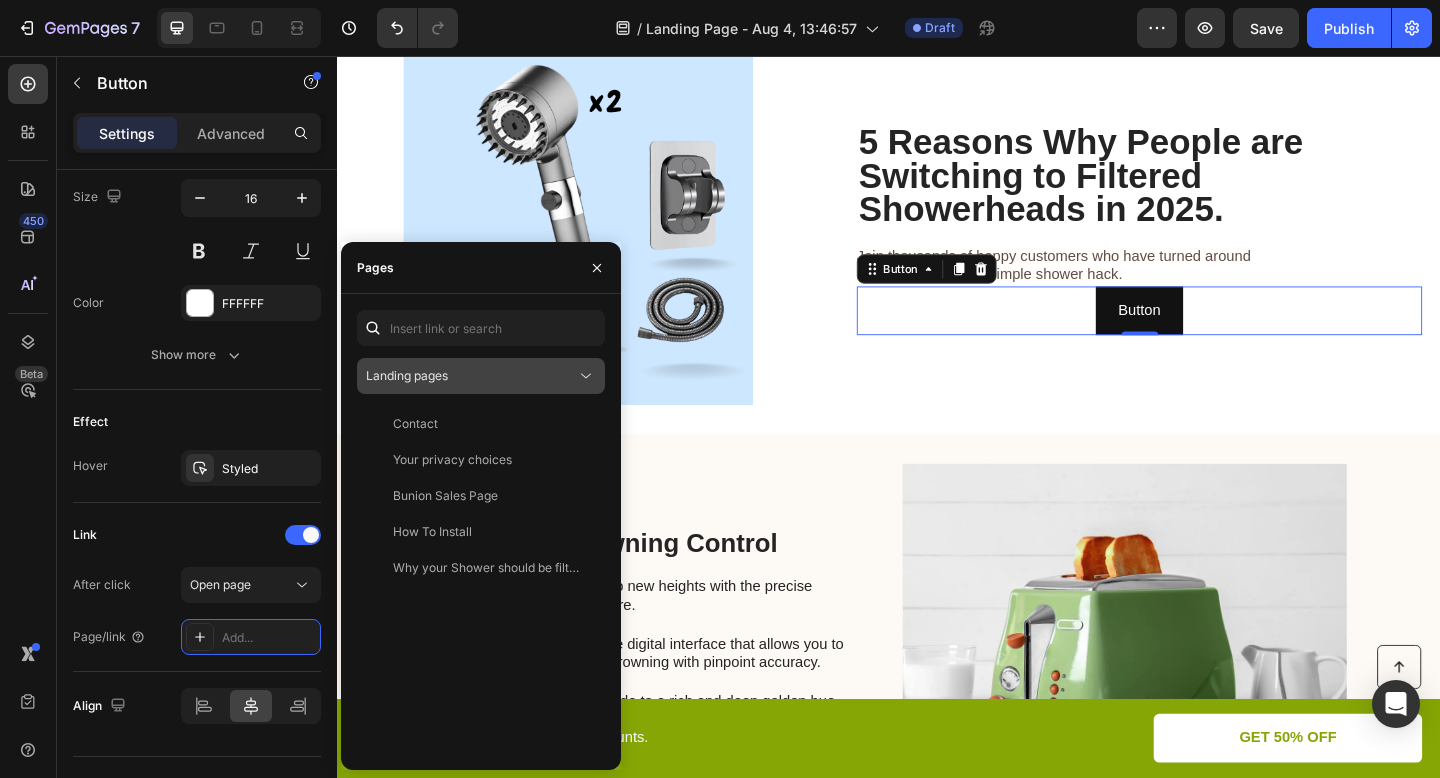 click on "Landing pages" 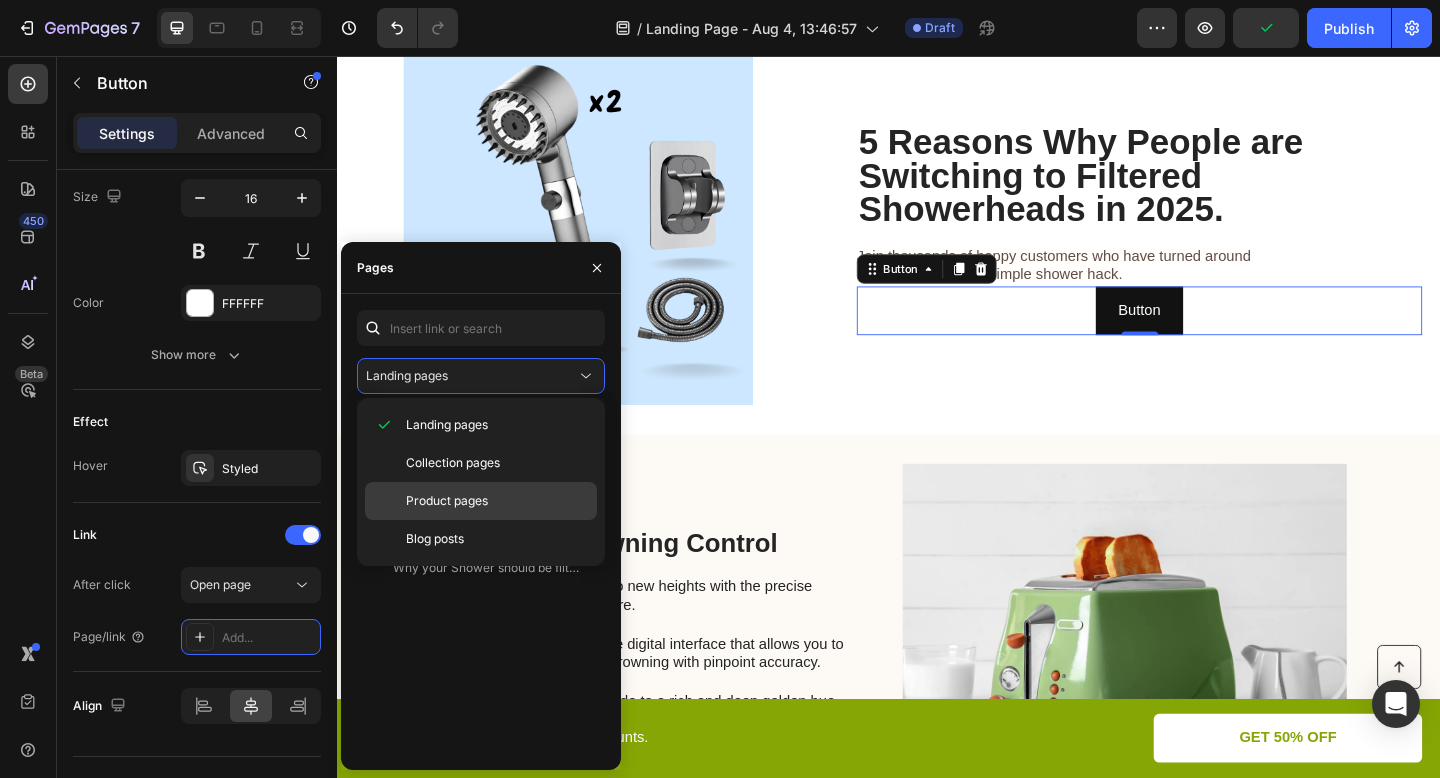 click on "Product pages" 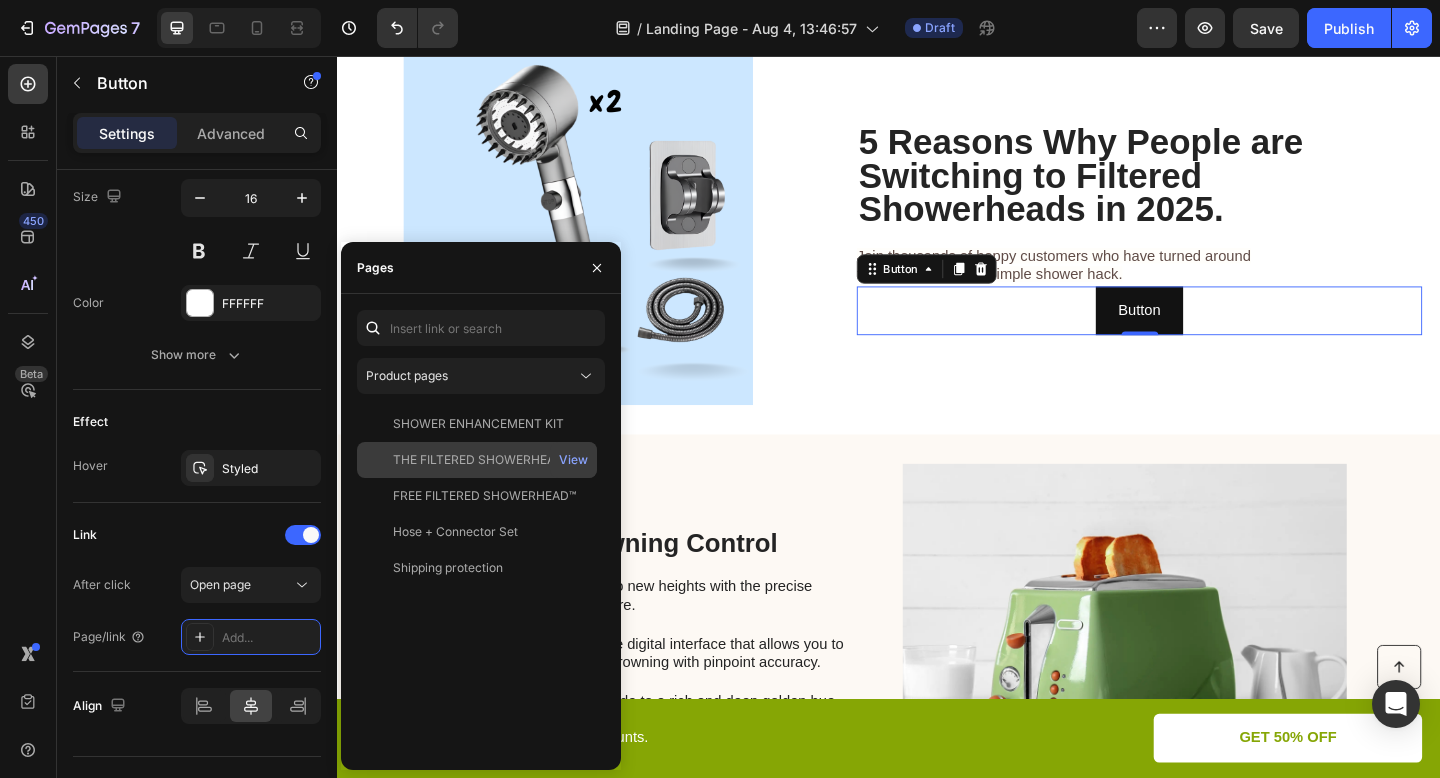 click on "THE FILTERED SHOWERHEAD™" 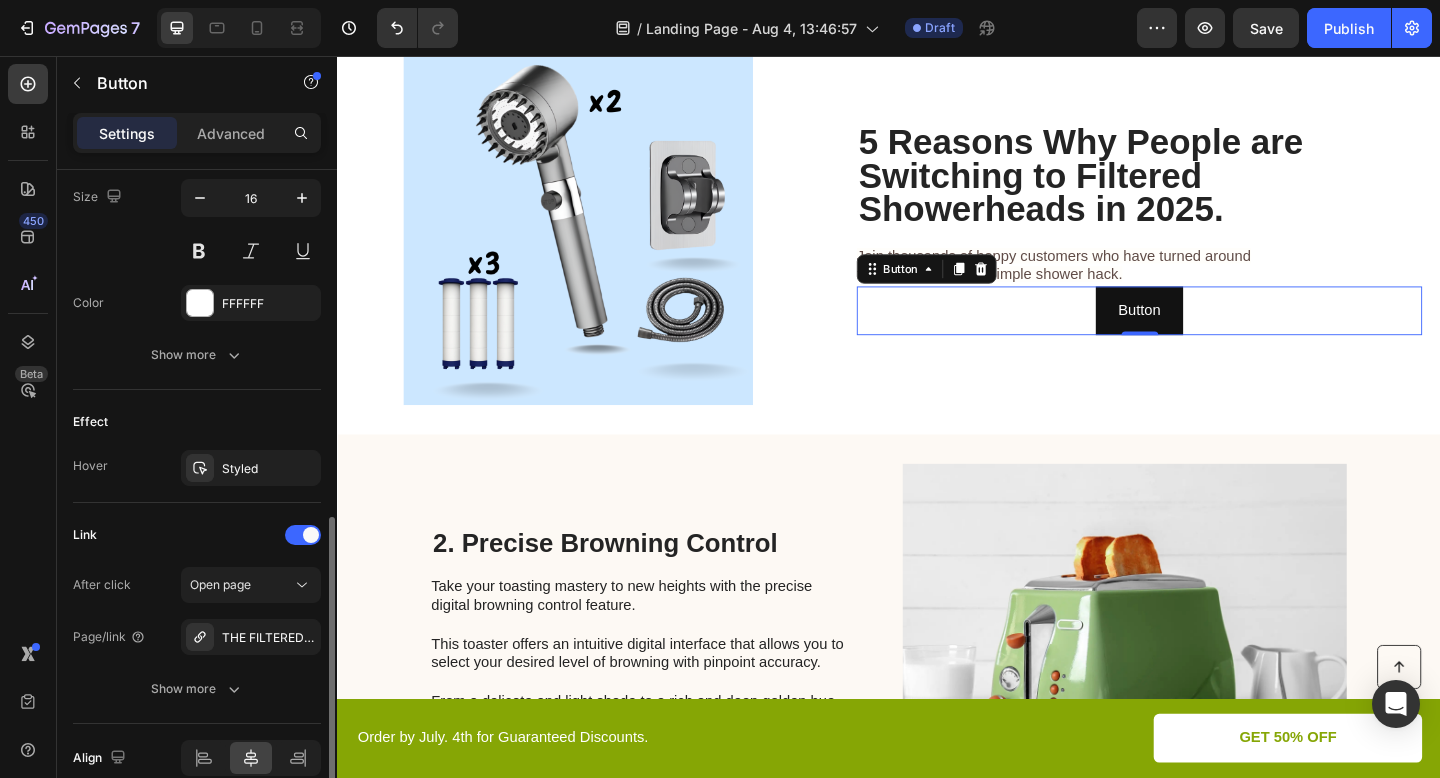click on "Link" at bounding box center [197, 535] 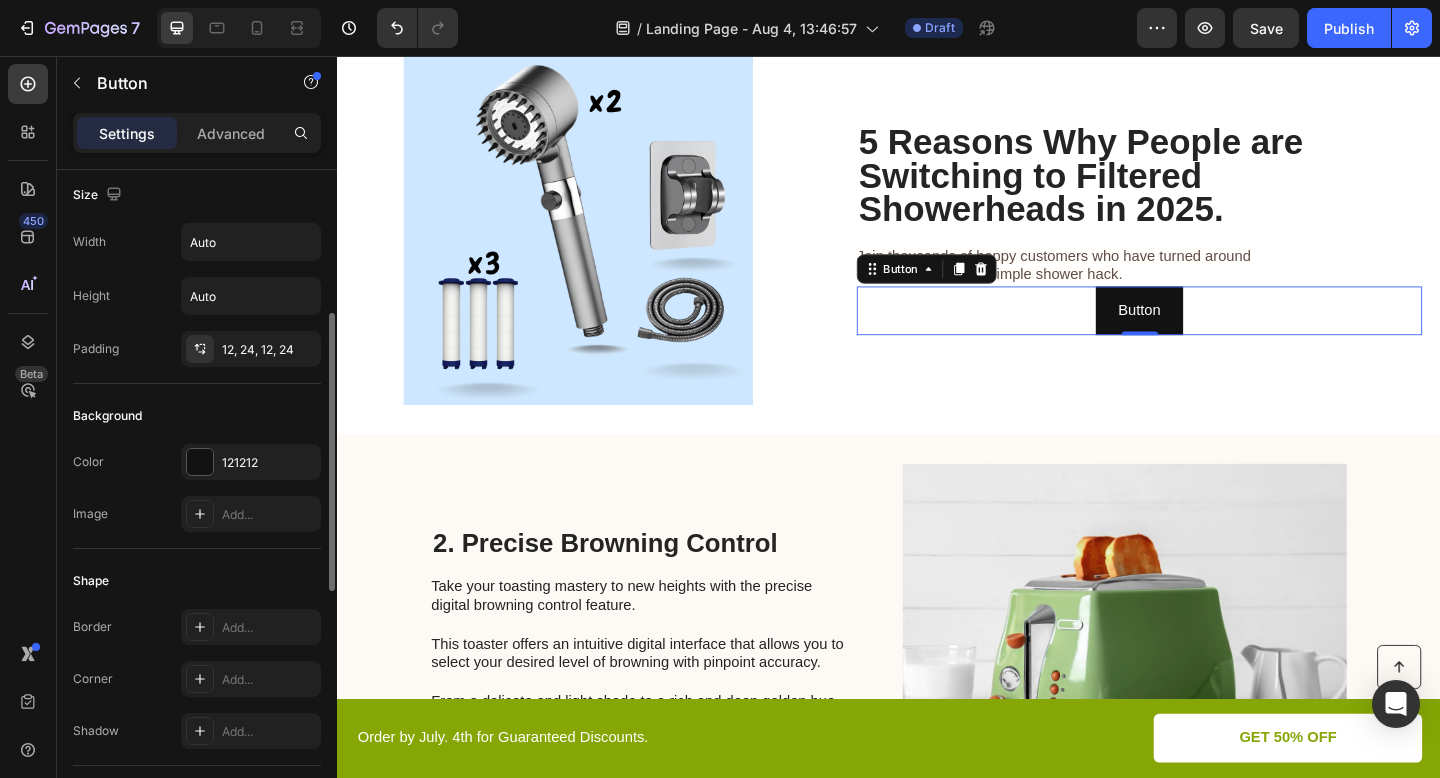 scroll, scrollTop: 0, scrollLeft: 0, axis: both 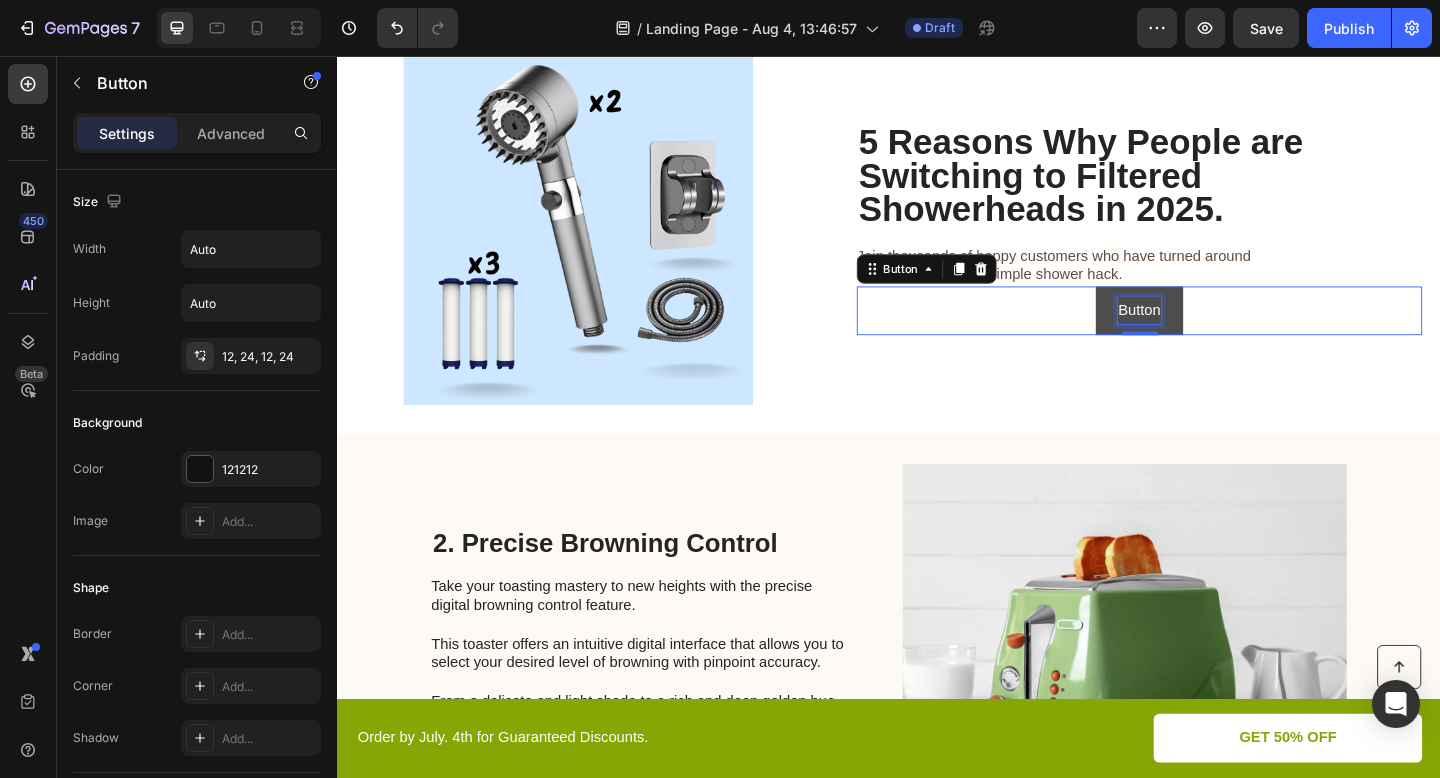 click on "Button" at bounding box center (1209, 333) 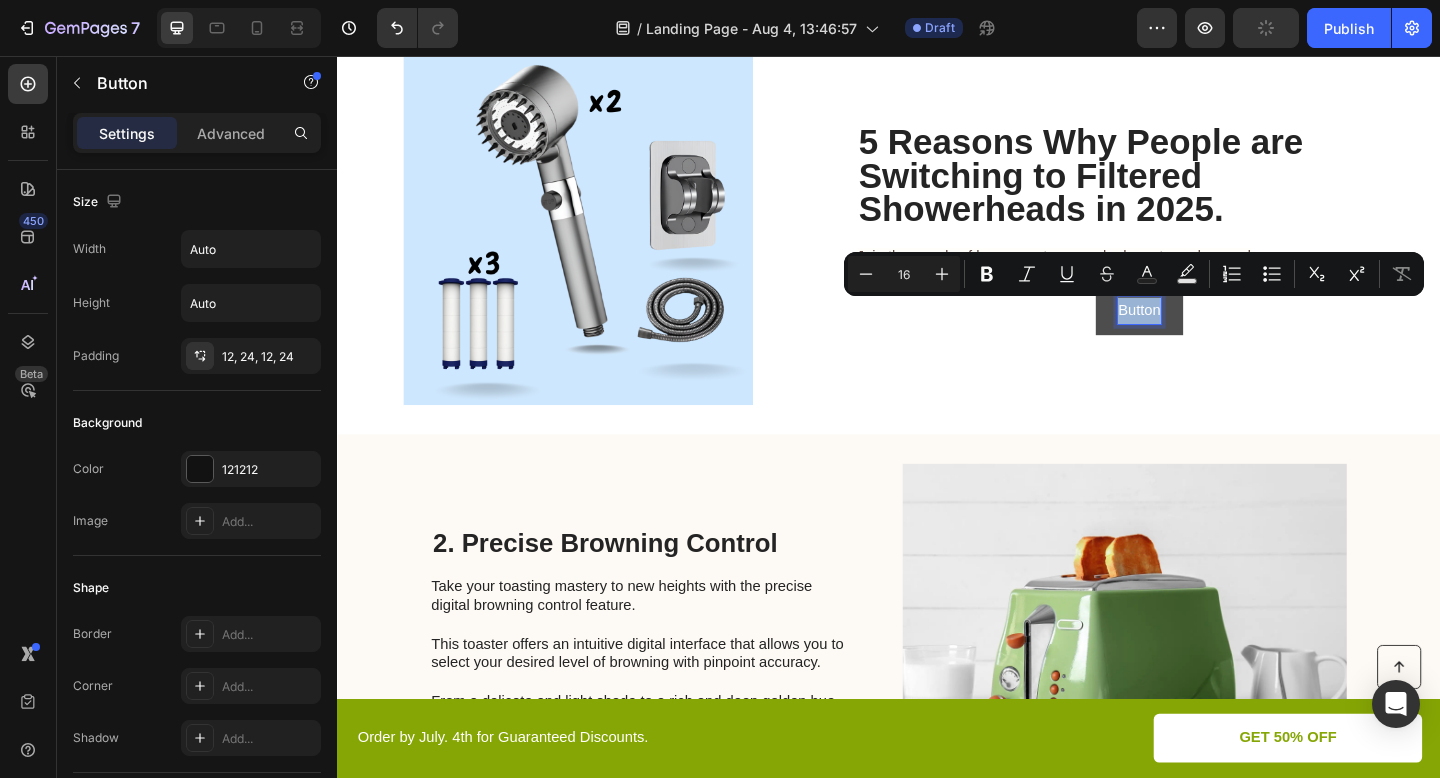 drag, startPoint x: 1189, startPoint y: 335, endPoint x: 1233, endPoint y: 336, distance: 44.011364 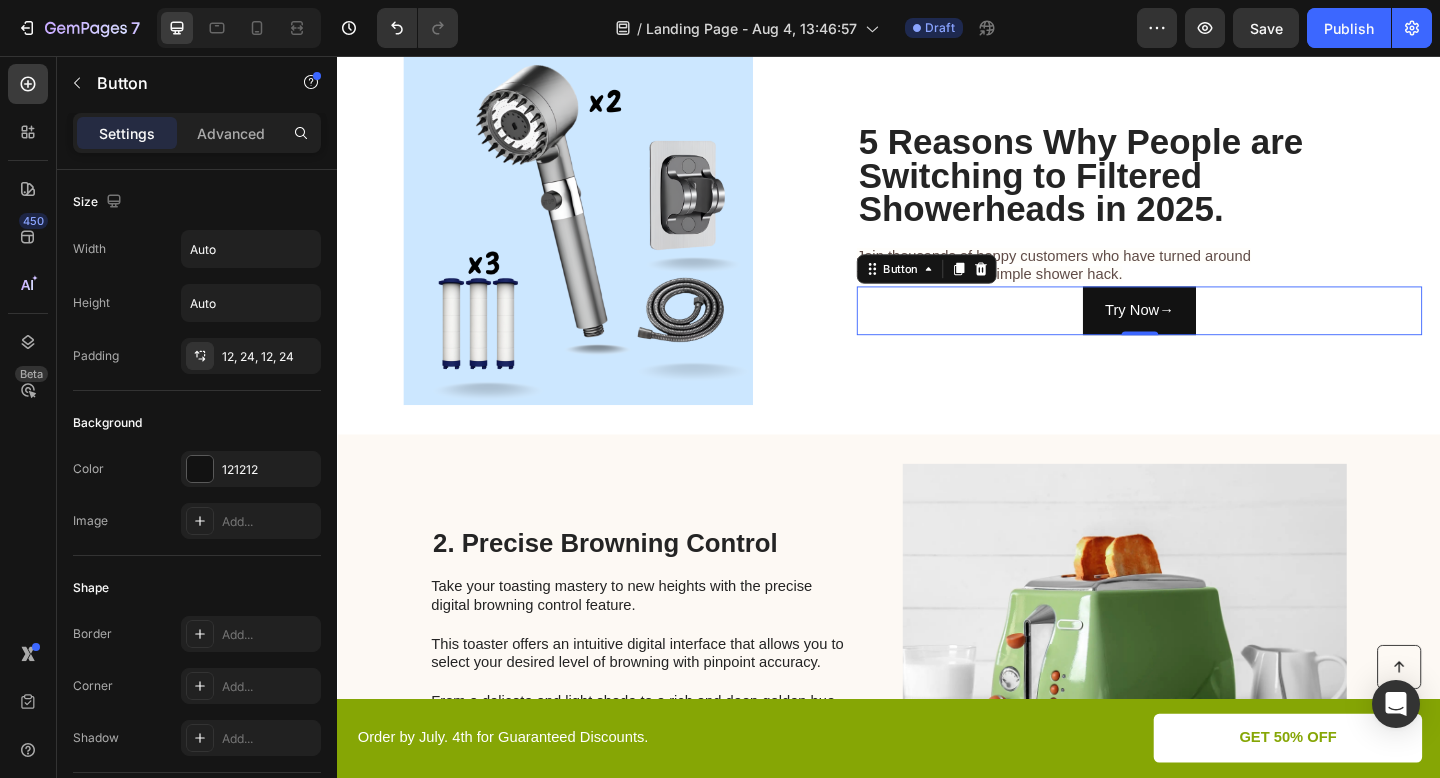 click on "Try Now→ Button   0" at bounding box center [1209, 333] 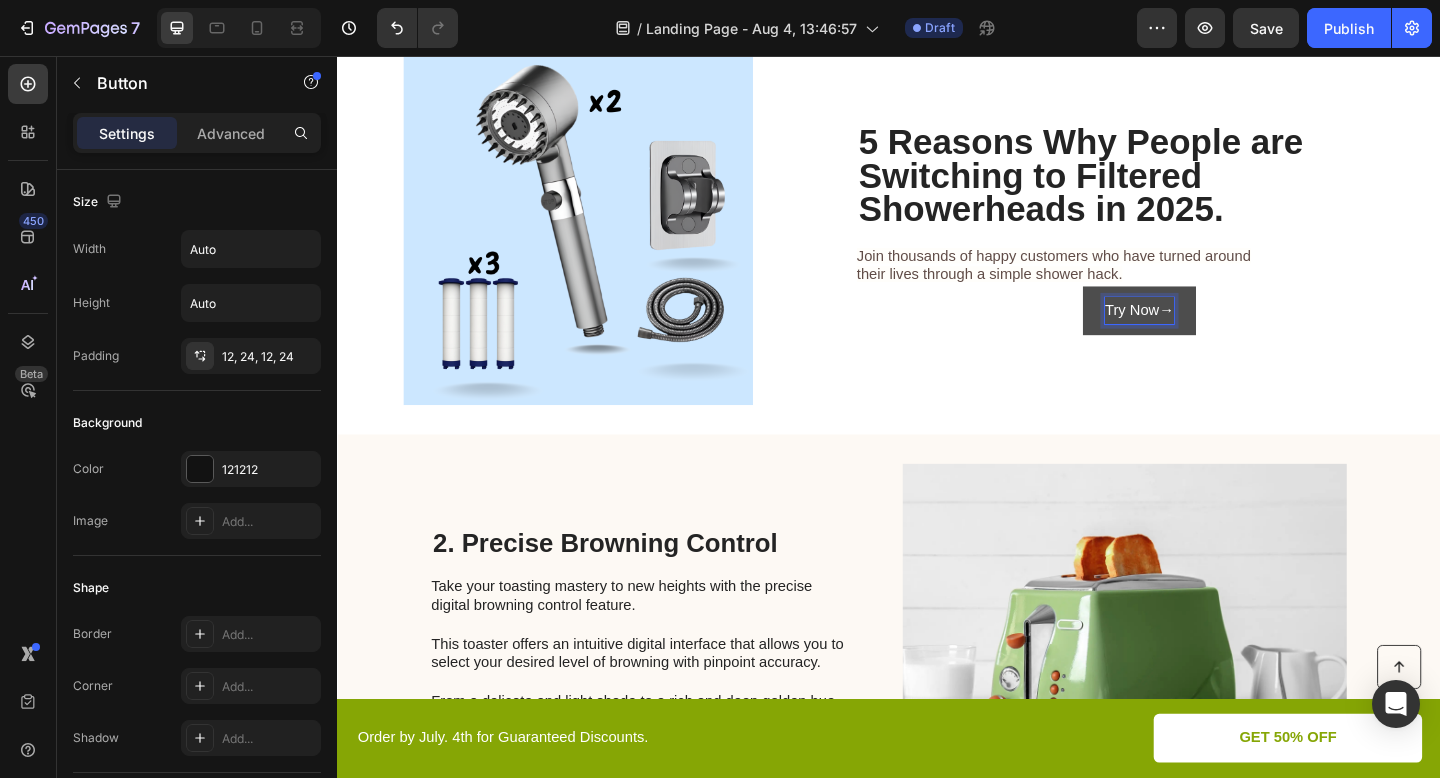click on "Try Now→" at bounding box center (1209, 333) 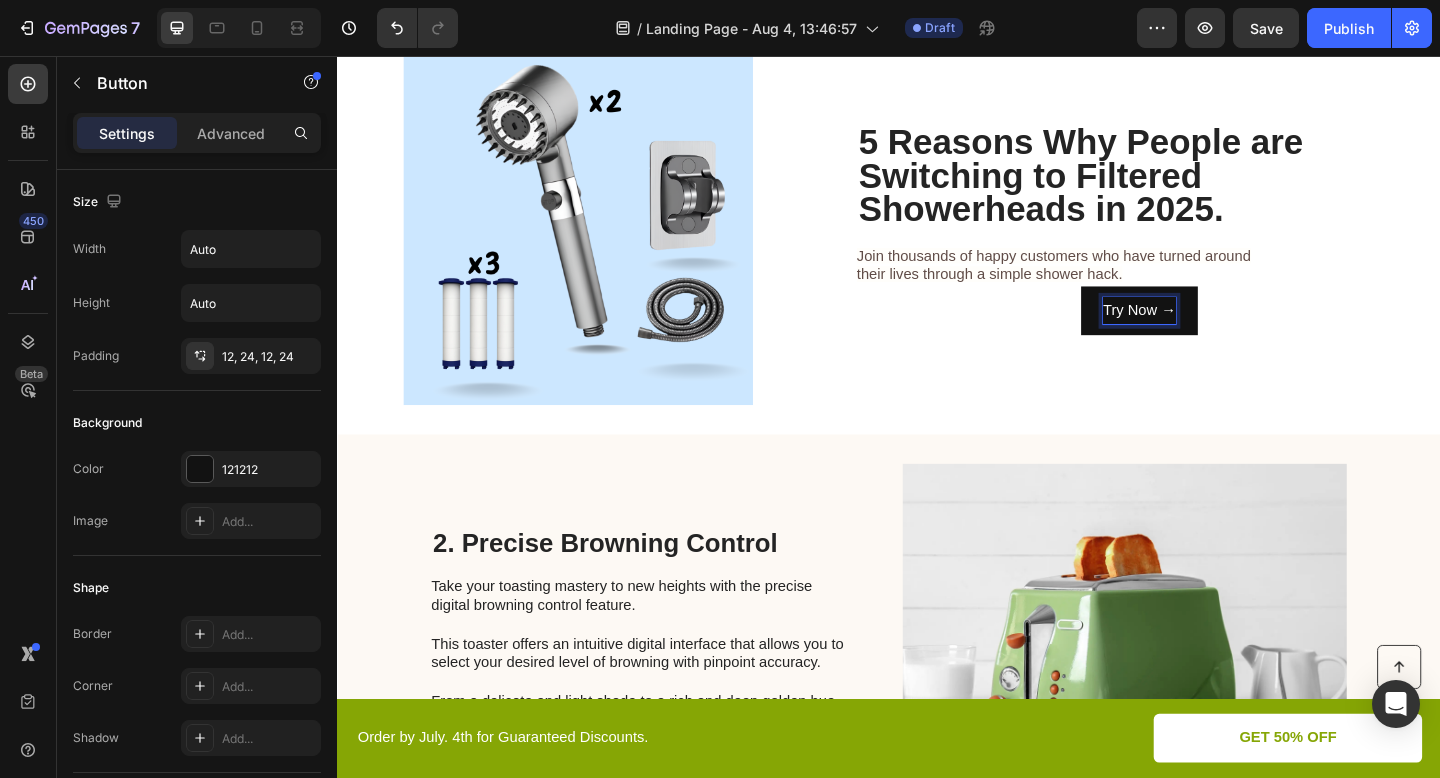 click on "Try Now →" at bounding box center (1209, 333) 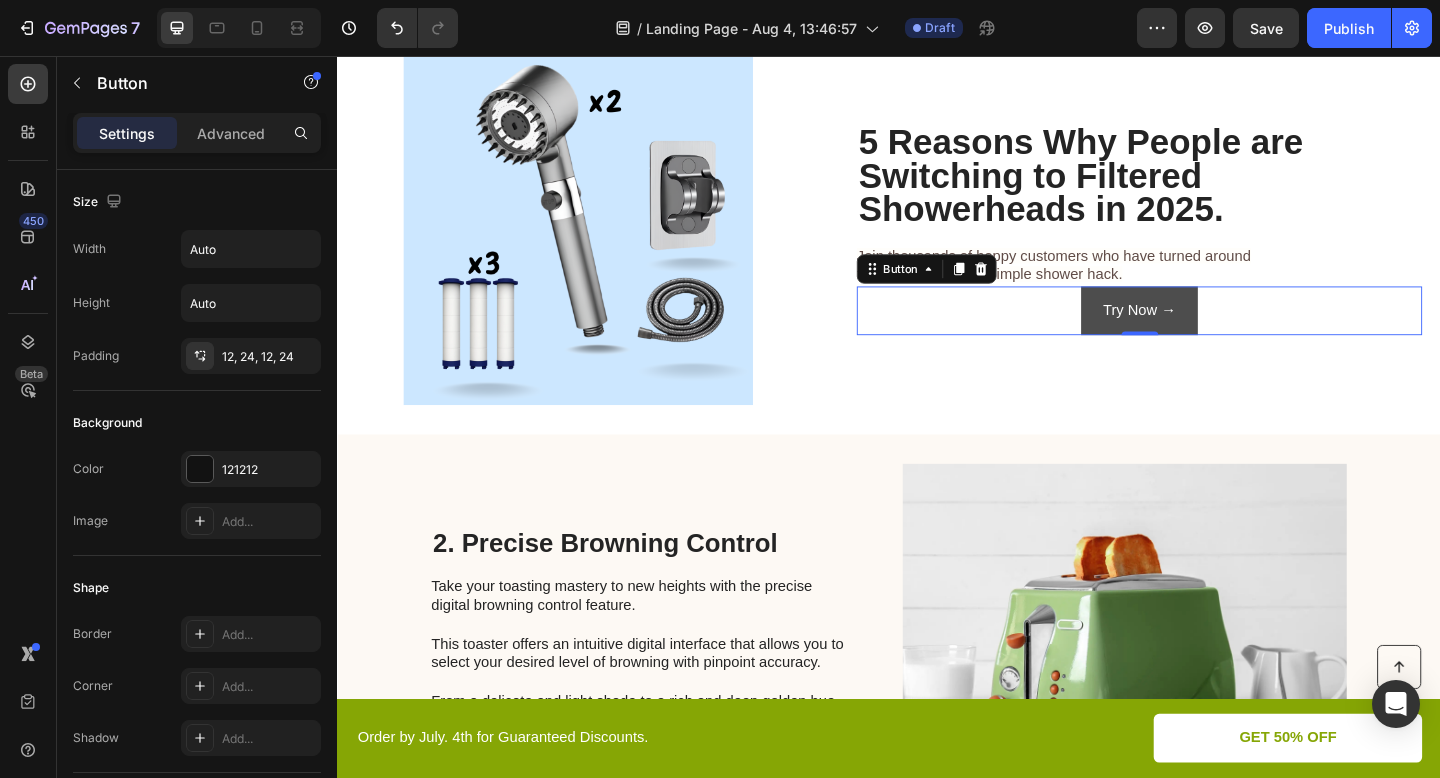 click on "Try Now →" at bounding box center (1209, 333) 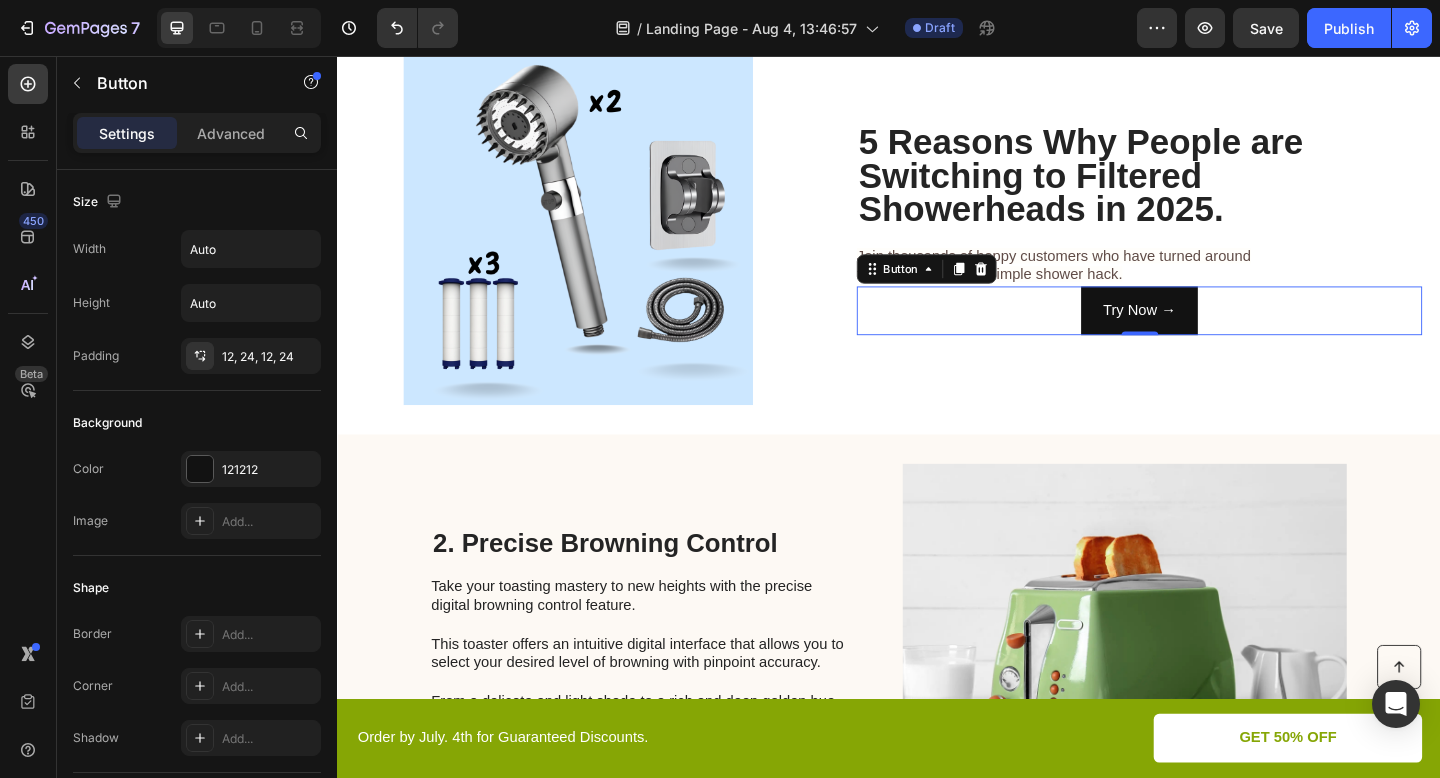 click on "Try Now →" at bounding box center (1209, 333) 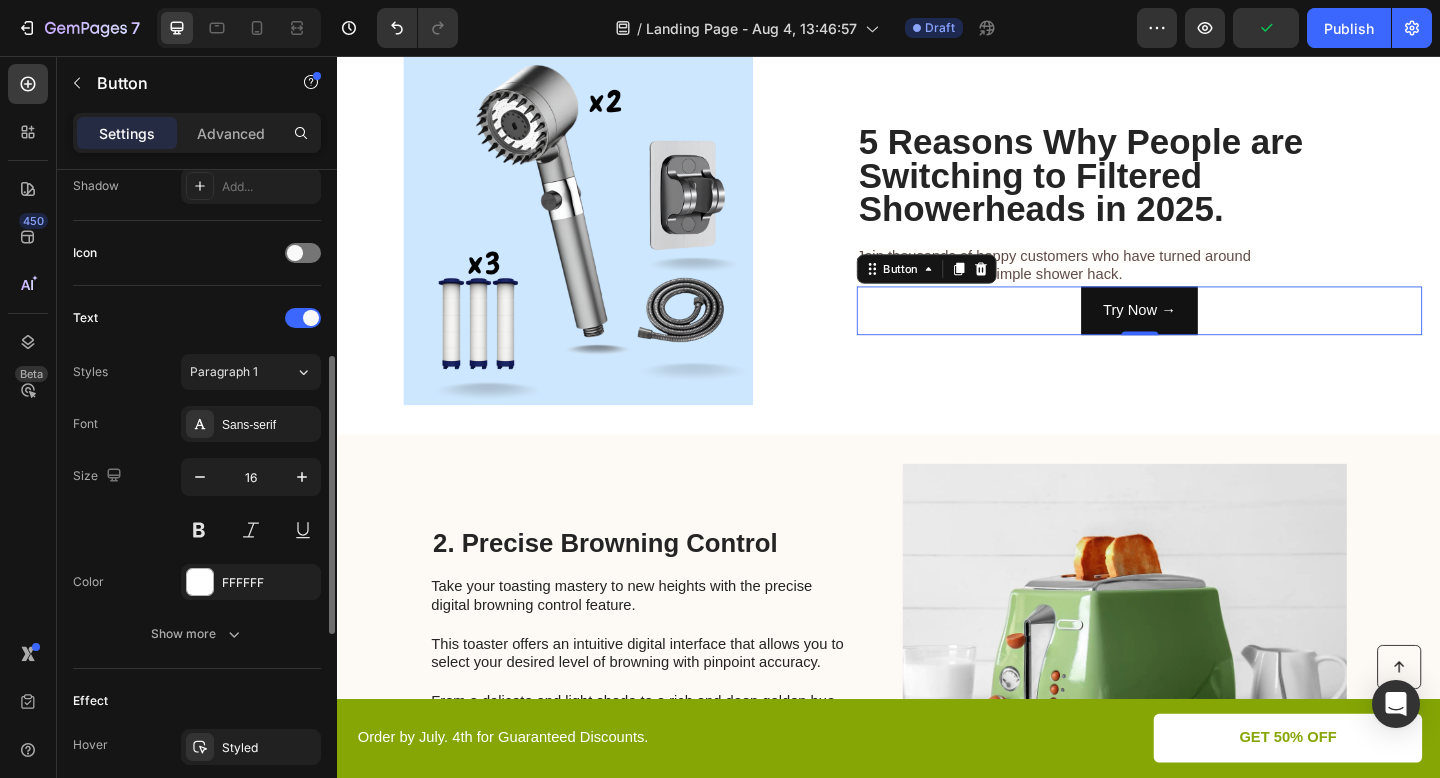 scroll, scrollTop: 556, scrollLeft: 0, axis: vertical 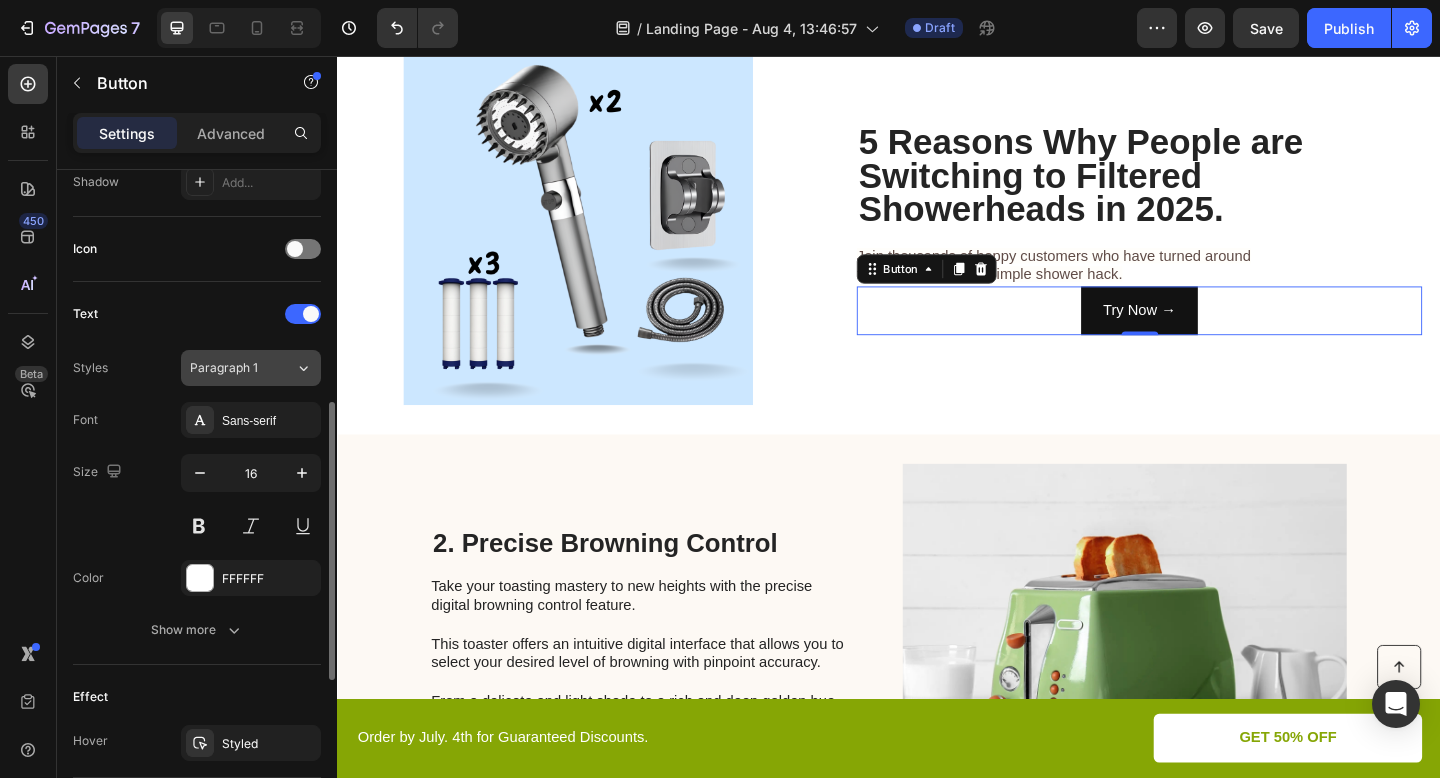 click on "Paragraph 1" at bounding box center [230, 368] 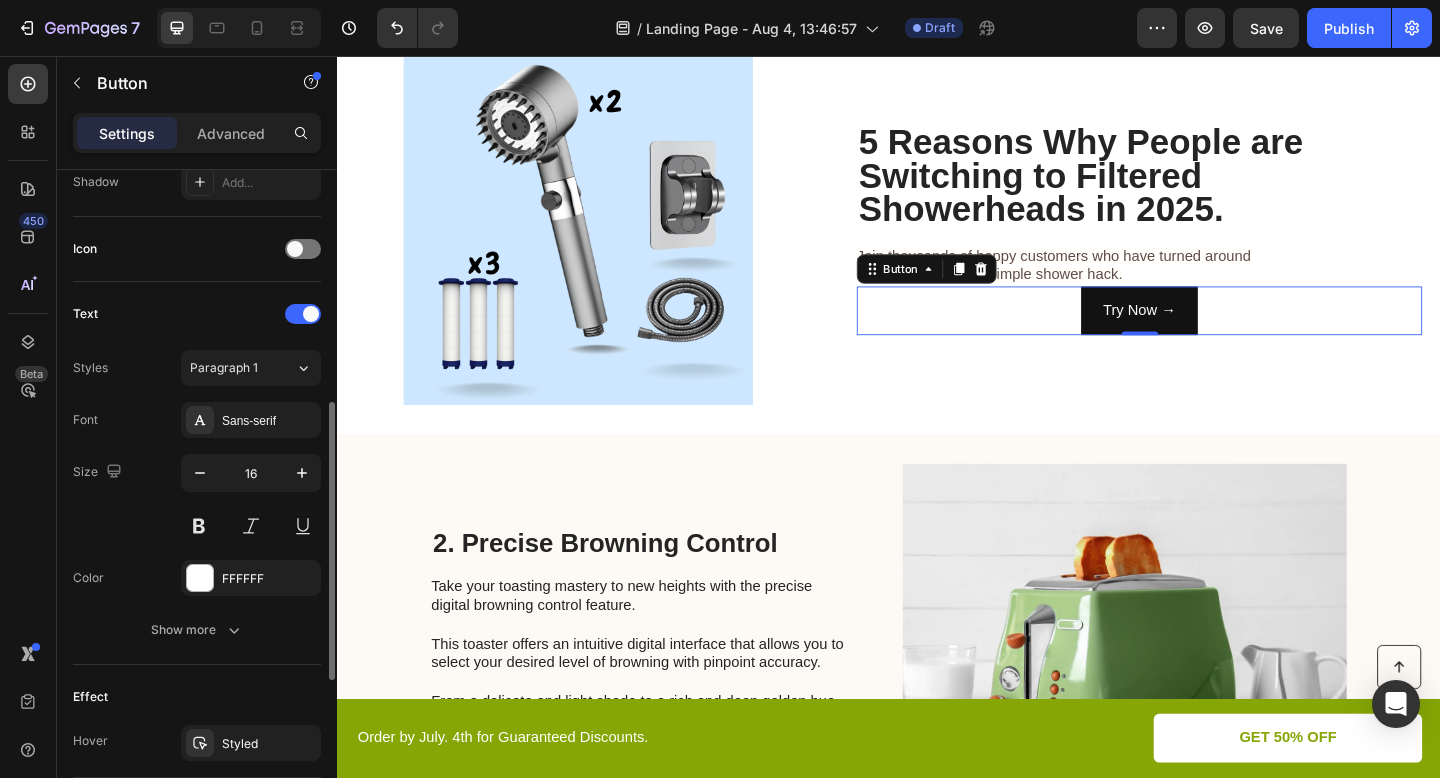 click on "Text Styles Paragraph 1 Font Sans-serif Size 16 Color FFFFFF Show more" 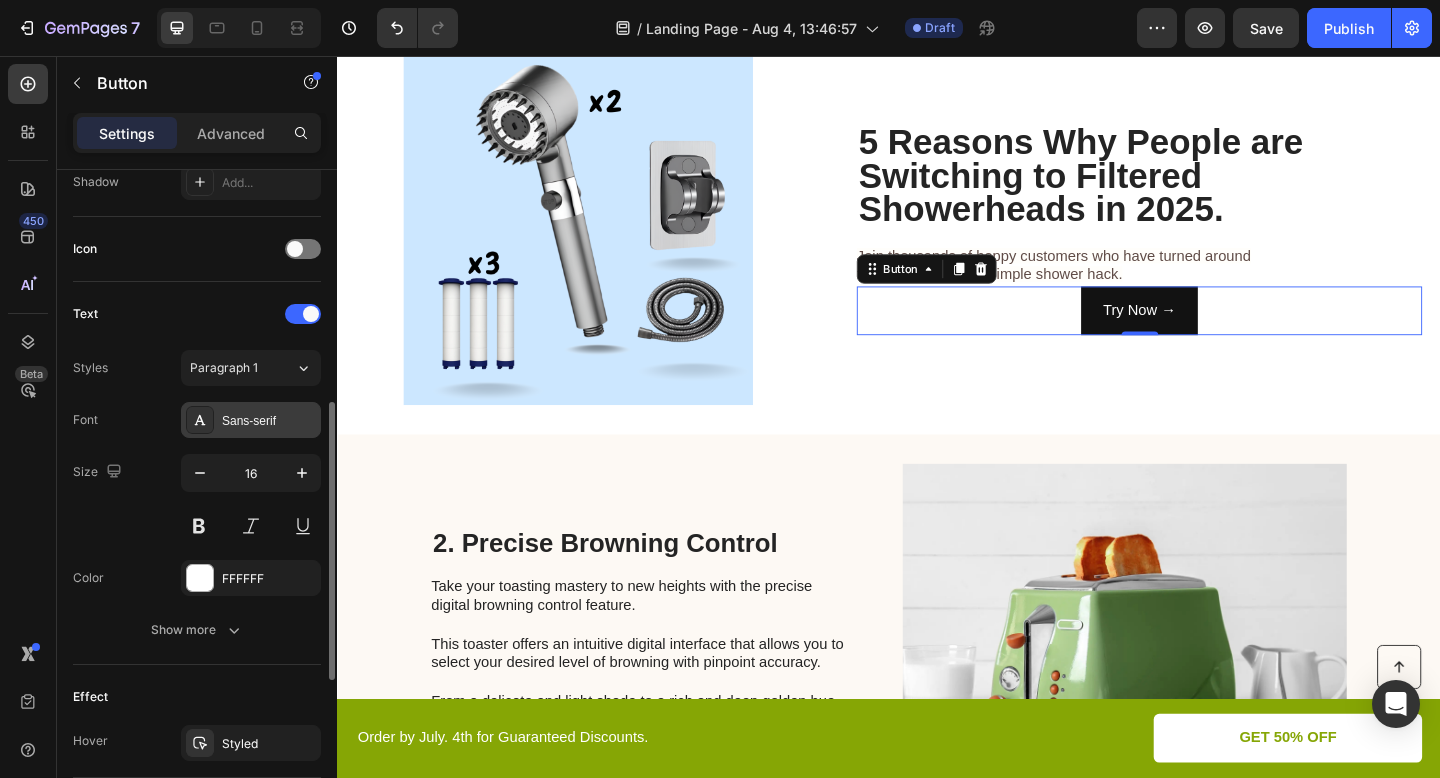 click on "Sans-serif" at bounding box center (269, 421) 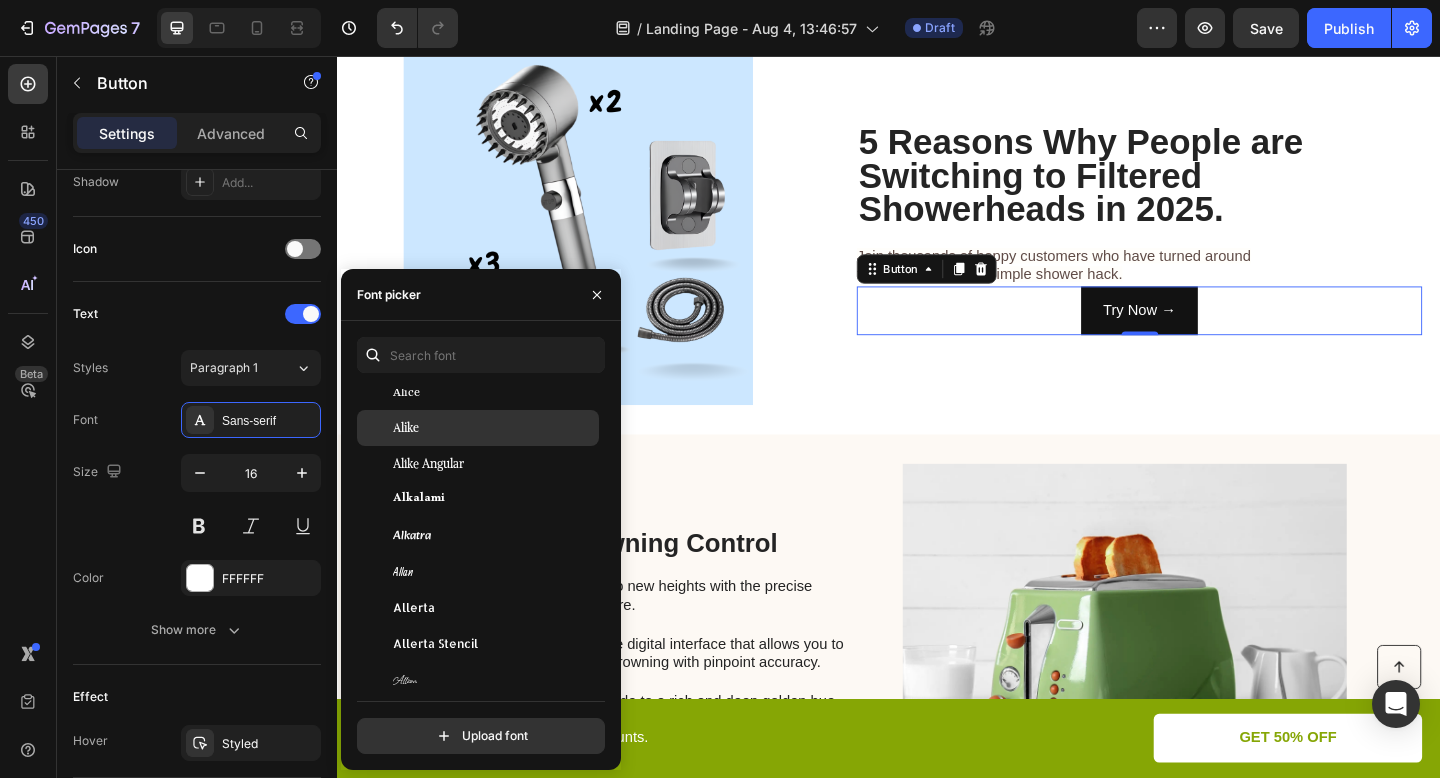 scroll, scrollTop: 1460, scrollLeft: 0, axis: vertical 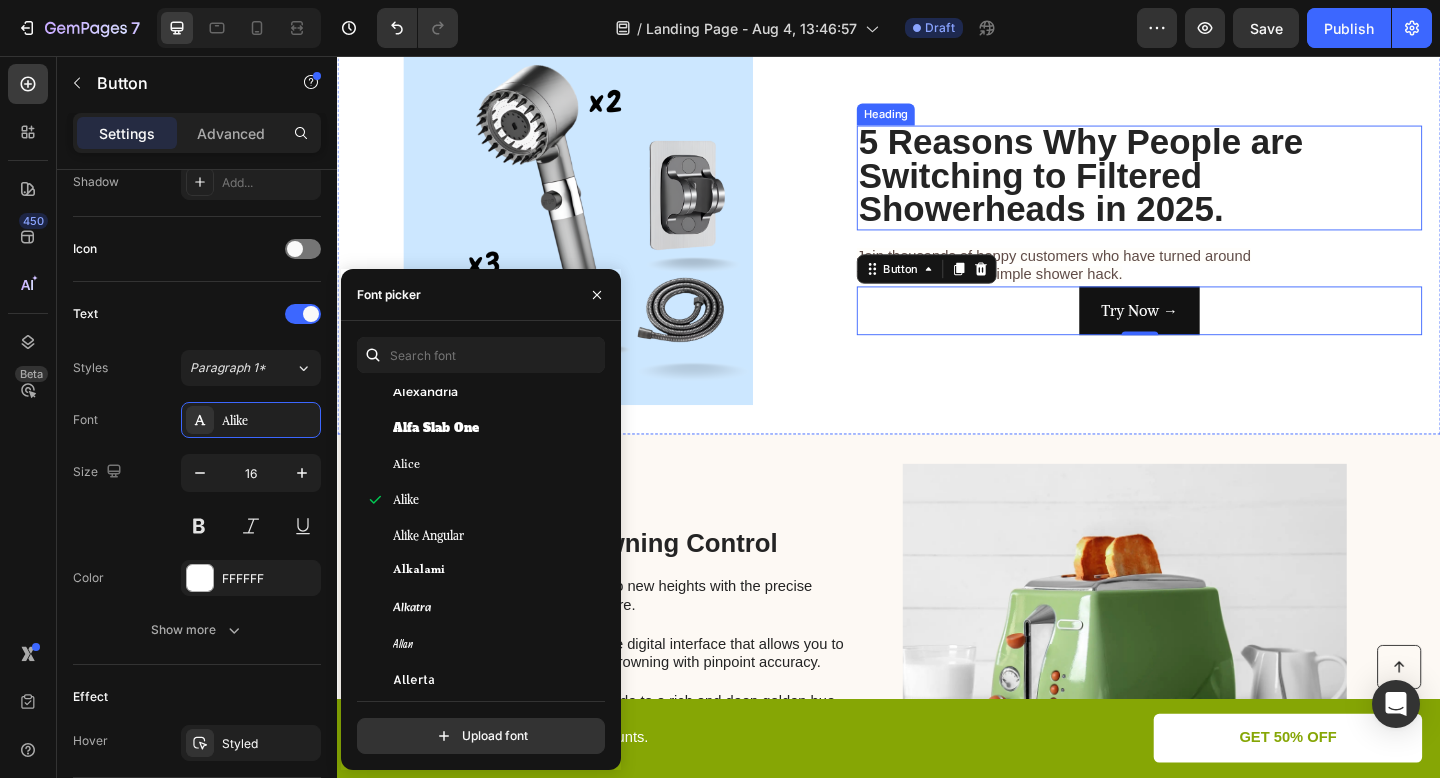 click on "5 Reasons Why People are Switching to Filtered Showerheads in 2025." at bounding box center (1146, 186) 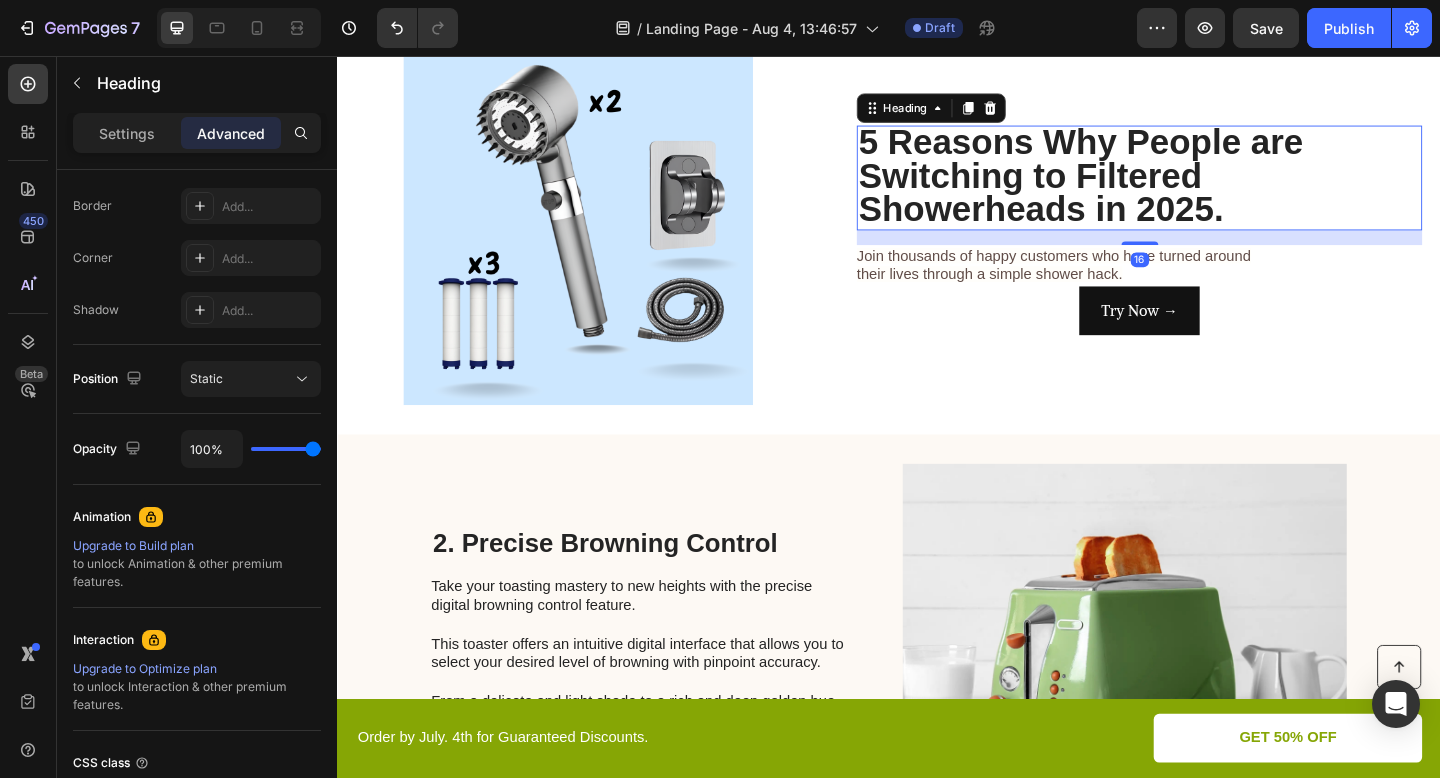 scroll, scrollTop: 0, scrollLeft: 0, axis: both 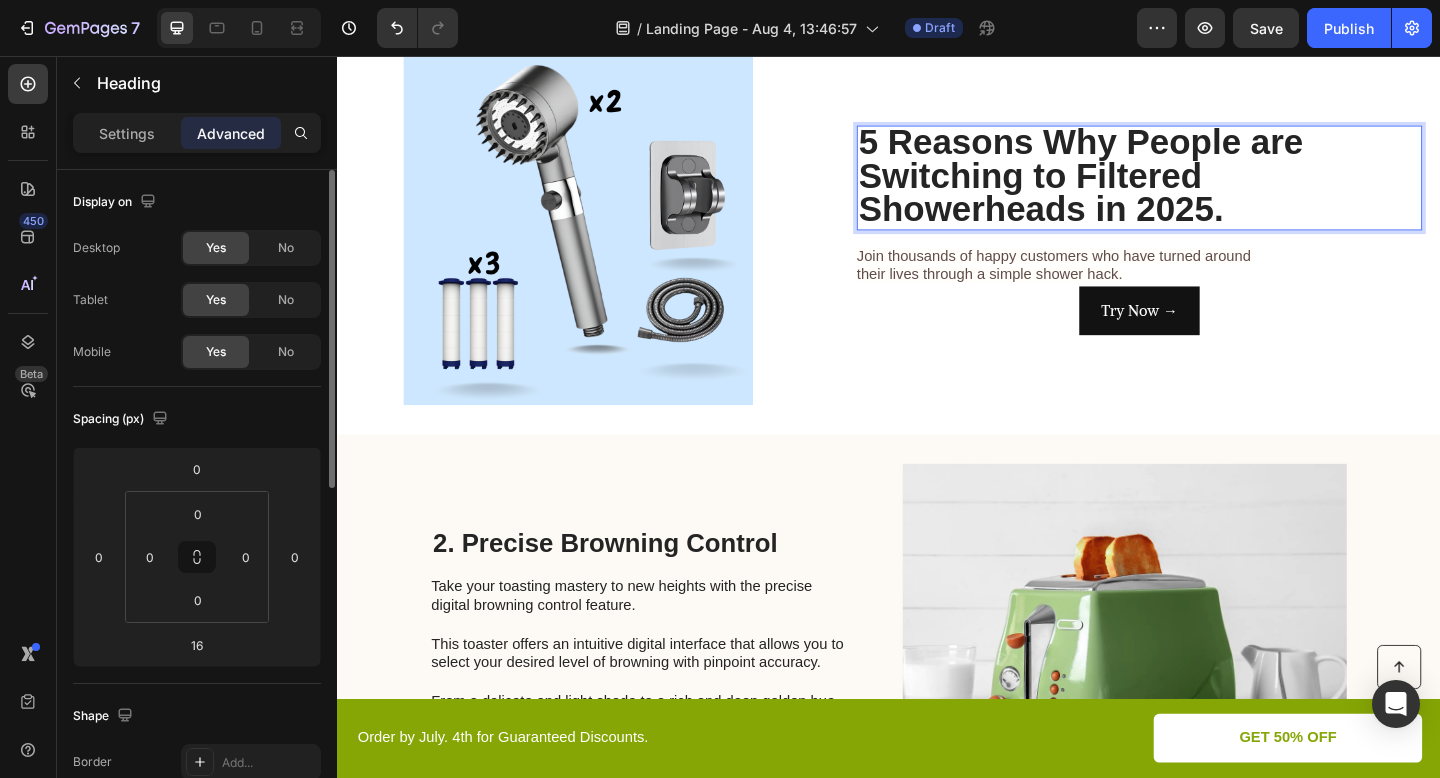 click on "5 Reasons Why People are Switching to Filtered Showerheads in 2025." at bounding box center (1146, 186) 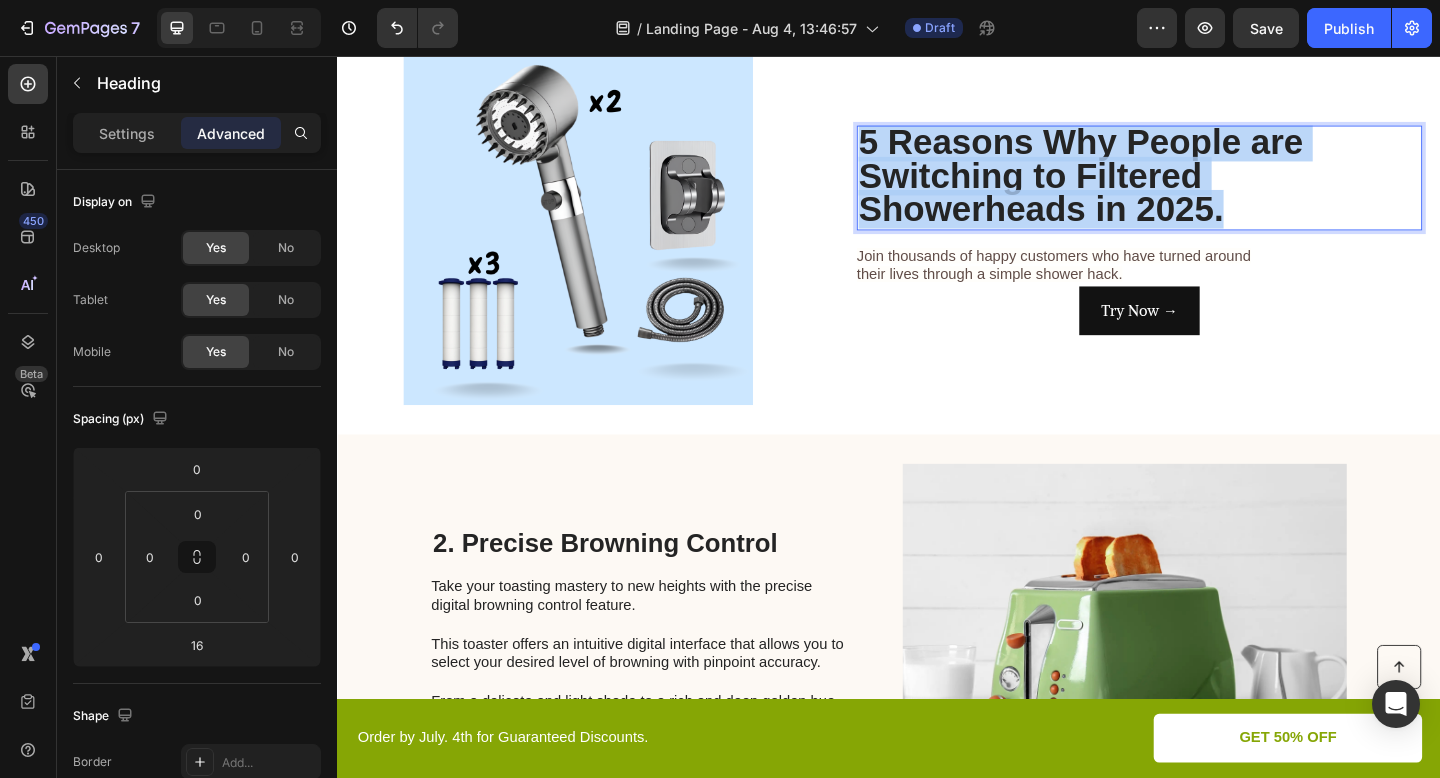 click on "5 Reasons Why People are Switching to Filtered Showerheads in 2025." at bounding box center [1146, 186] 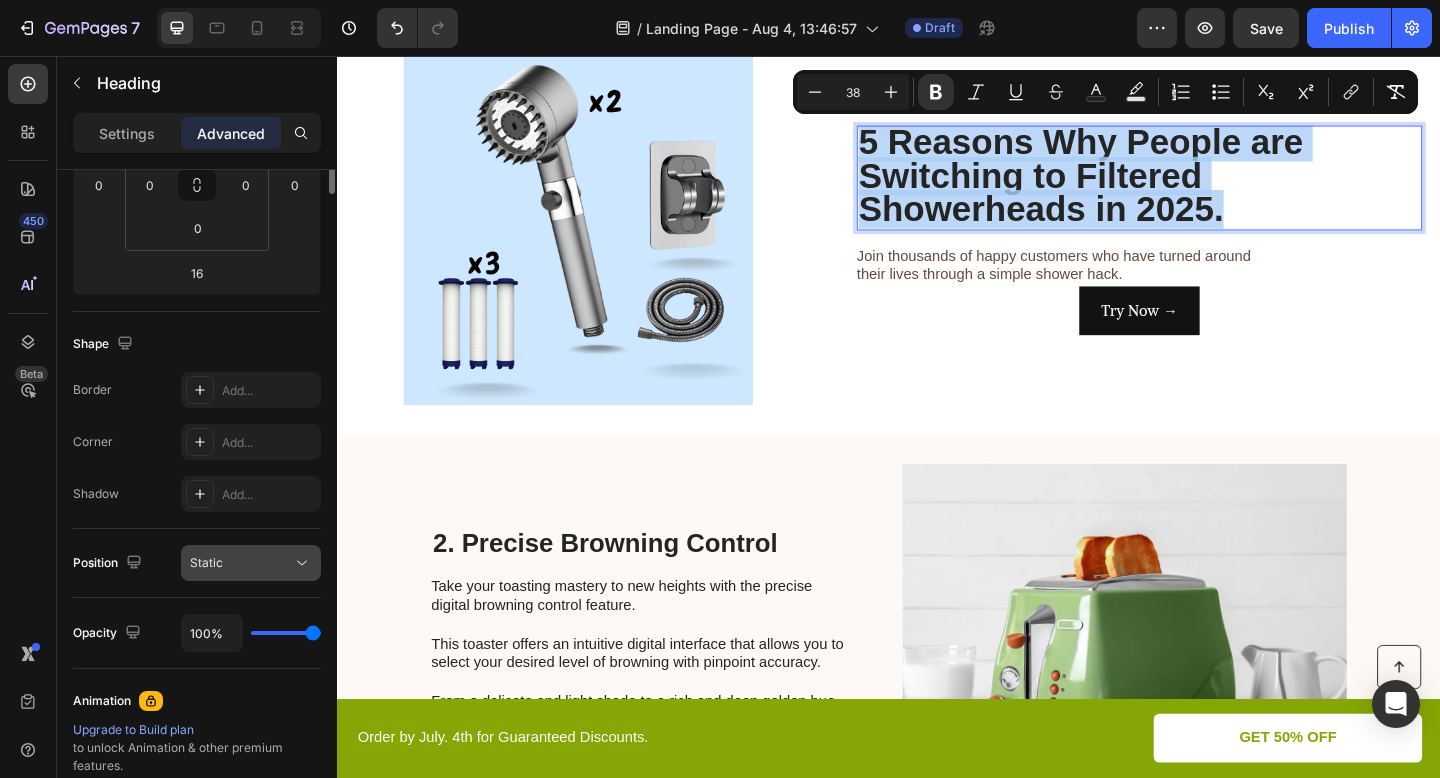 scroll, scrollTop: 0, scrollLeft: 0, axis: both 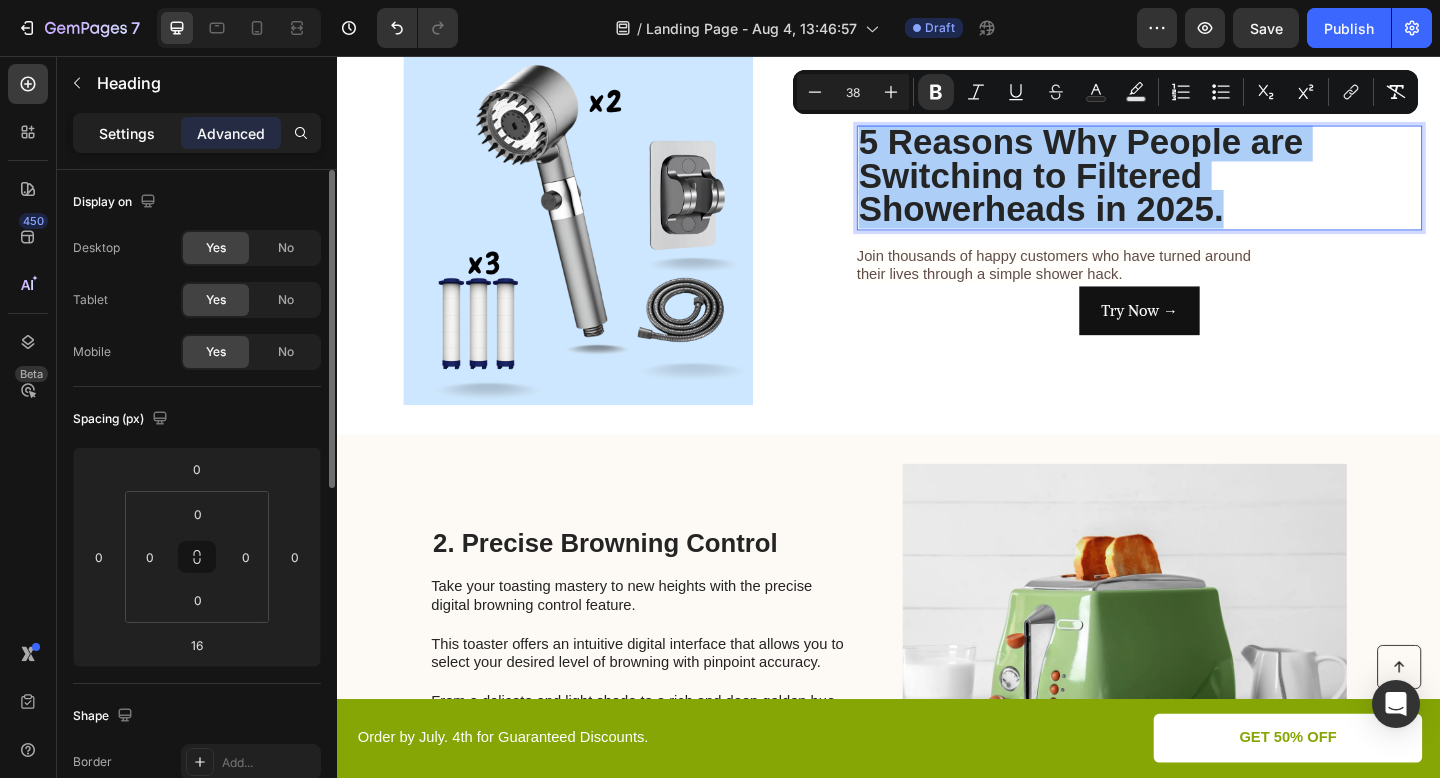 click on "Settings" at bounding box center (127, 133) 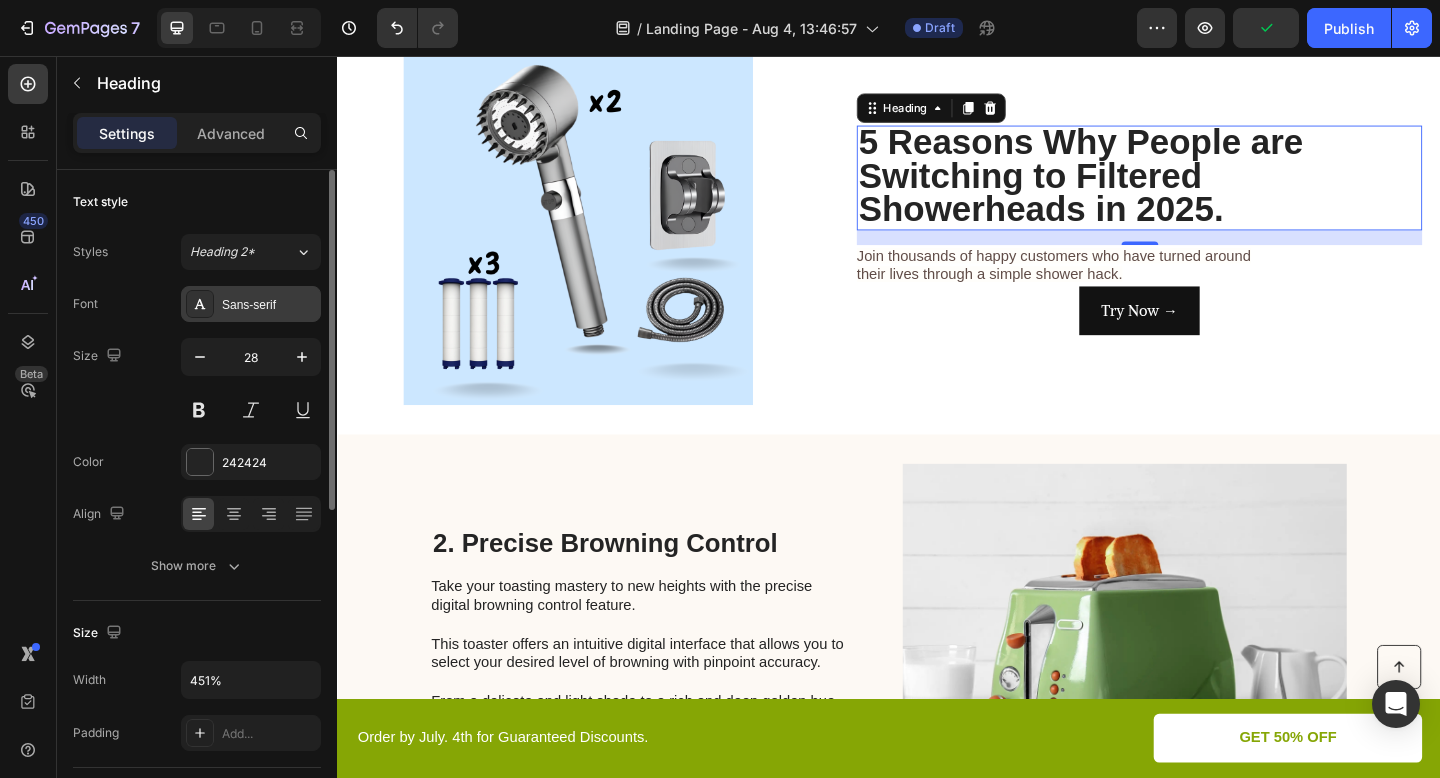 click on "Sans-serif" at bounding box center [269, 305] 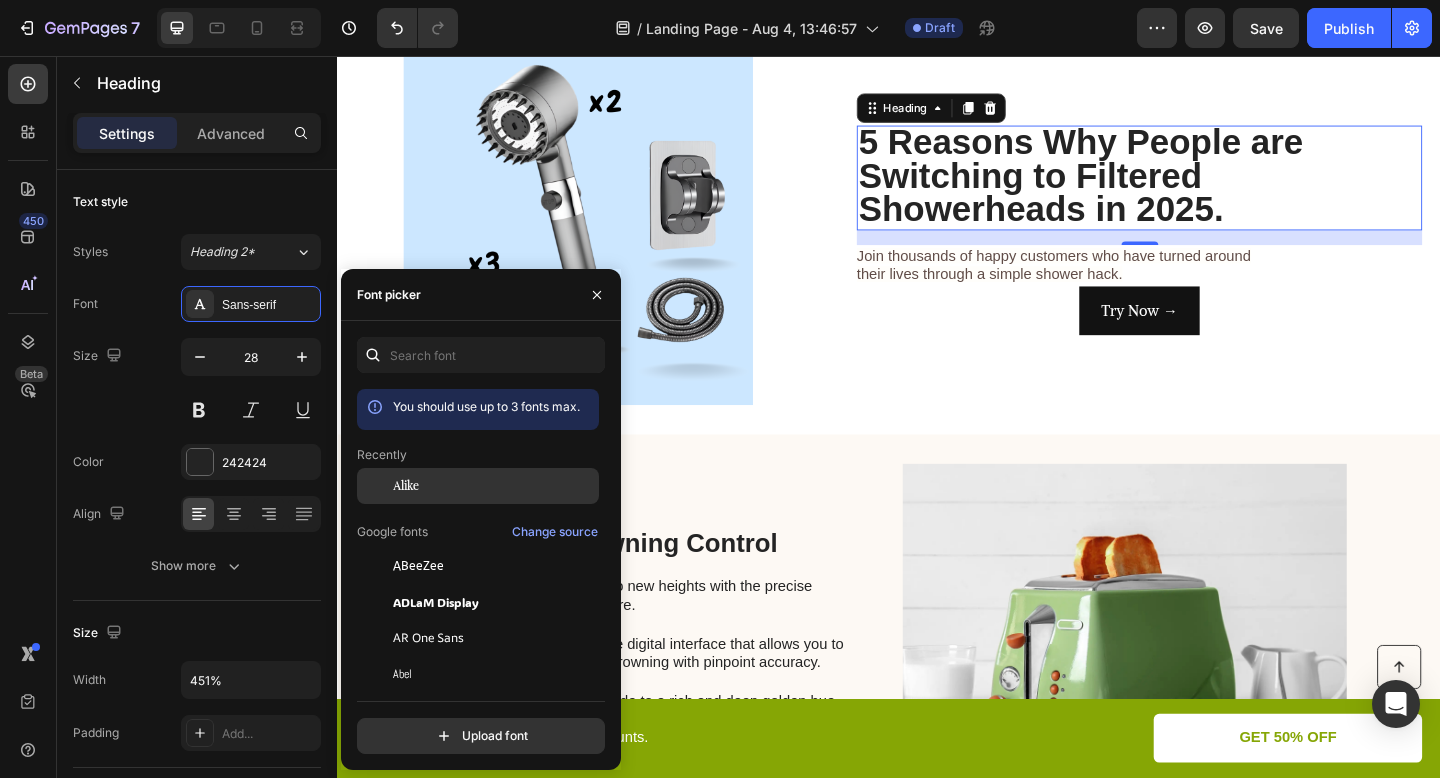 click on "Alike" at bounding box center [494, 486] 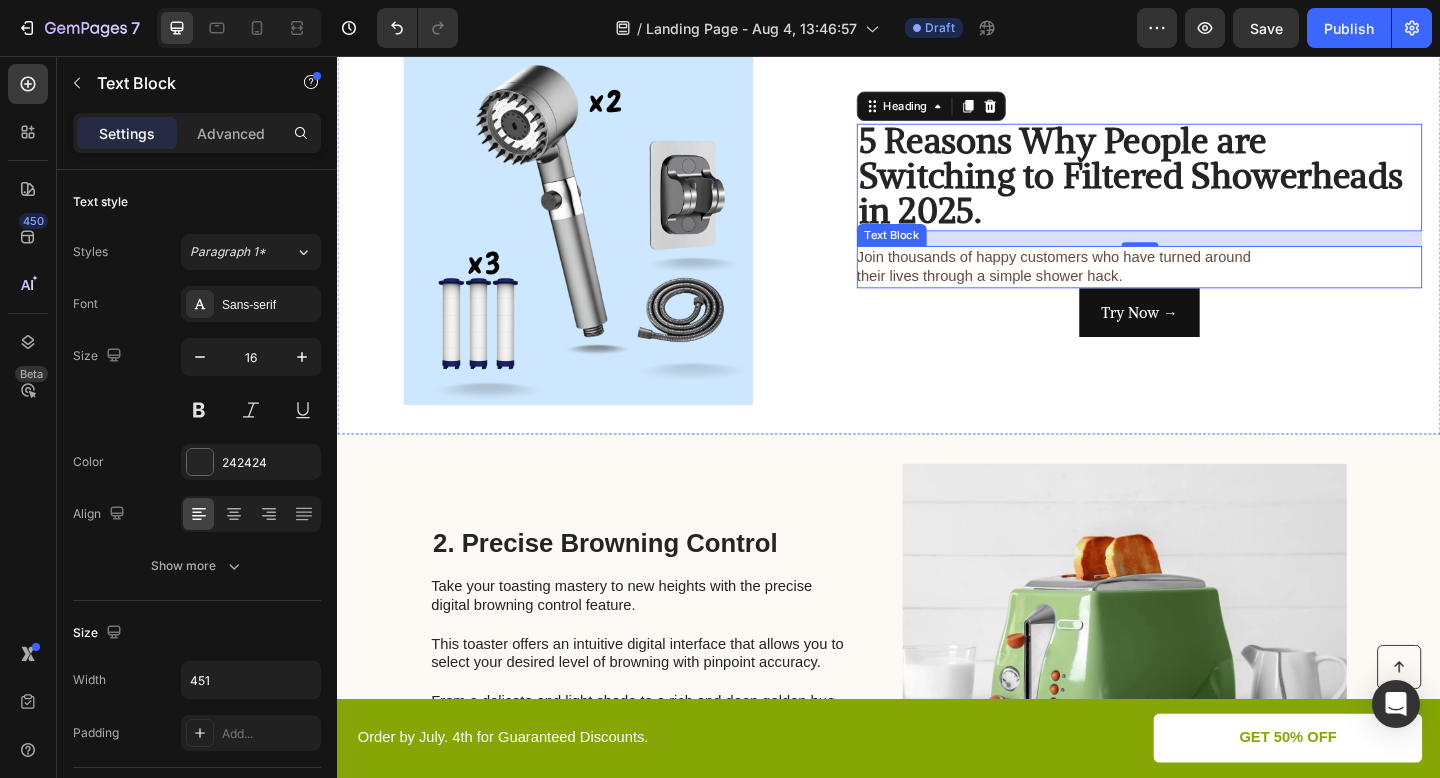 click on "Join thousands of happy customers who have turned around their lives through a simple shower hack." at bounding box center [1116, 285] 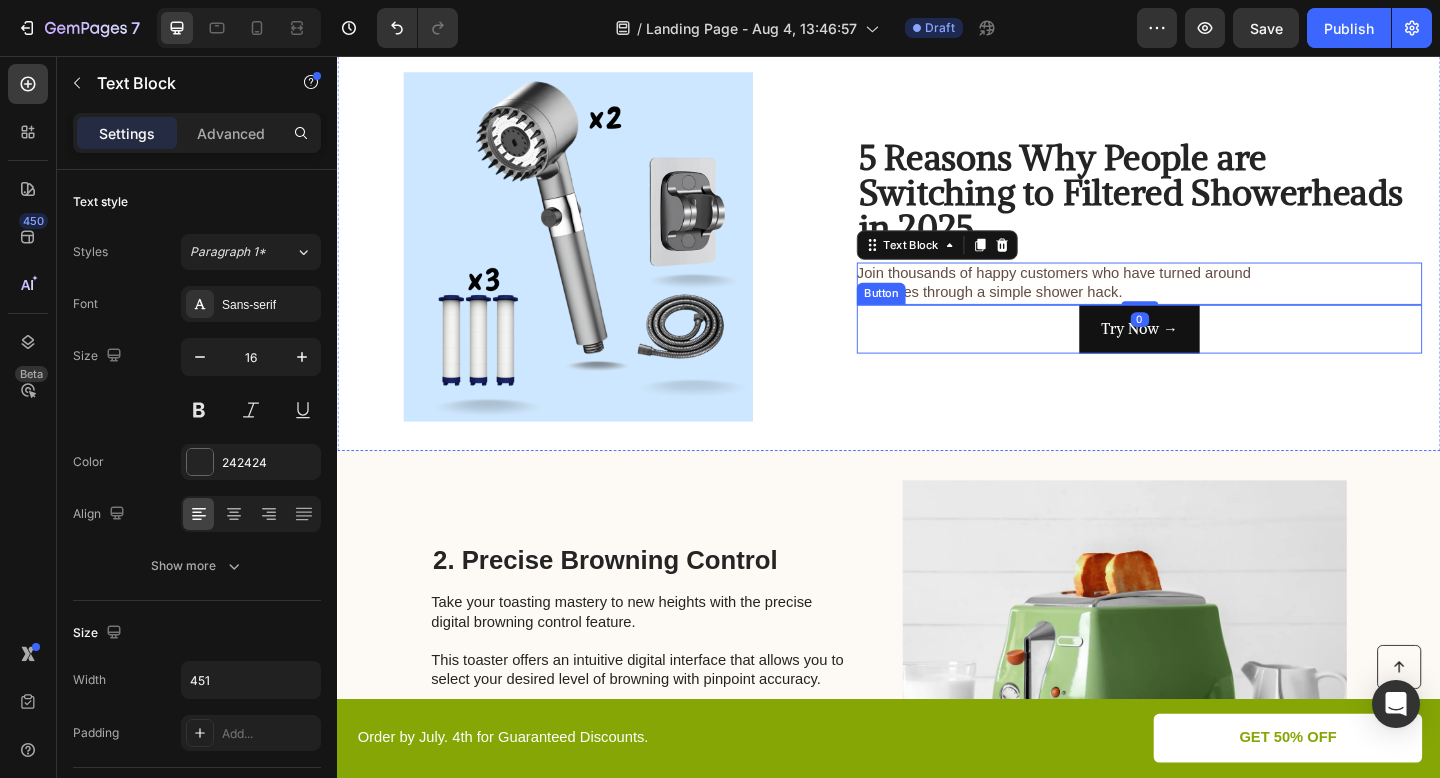 scroll, scrollTop: 53, scrollLeft: 0, axis: vertical 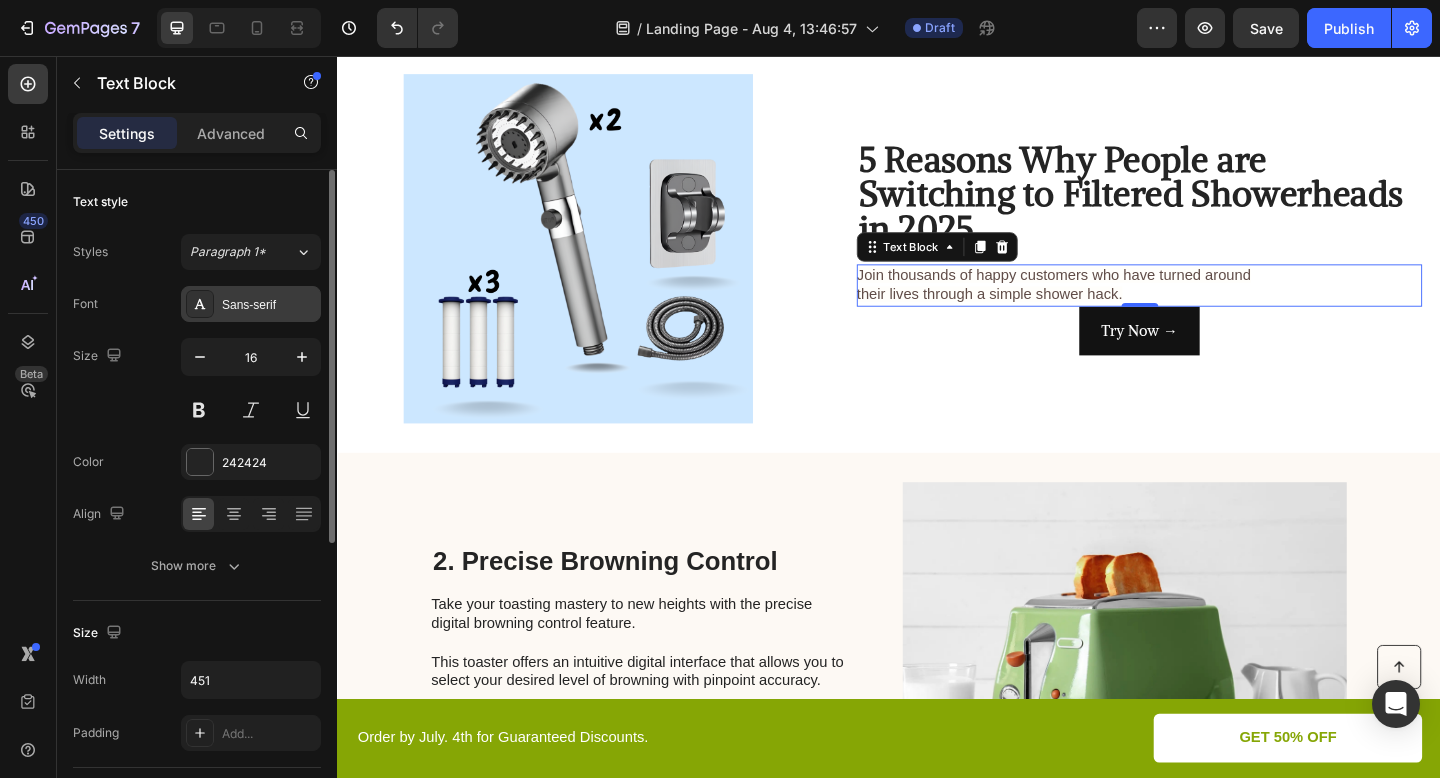 click on "Sans-serif" at bounding box center [269, 305] 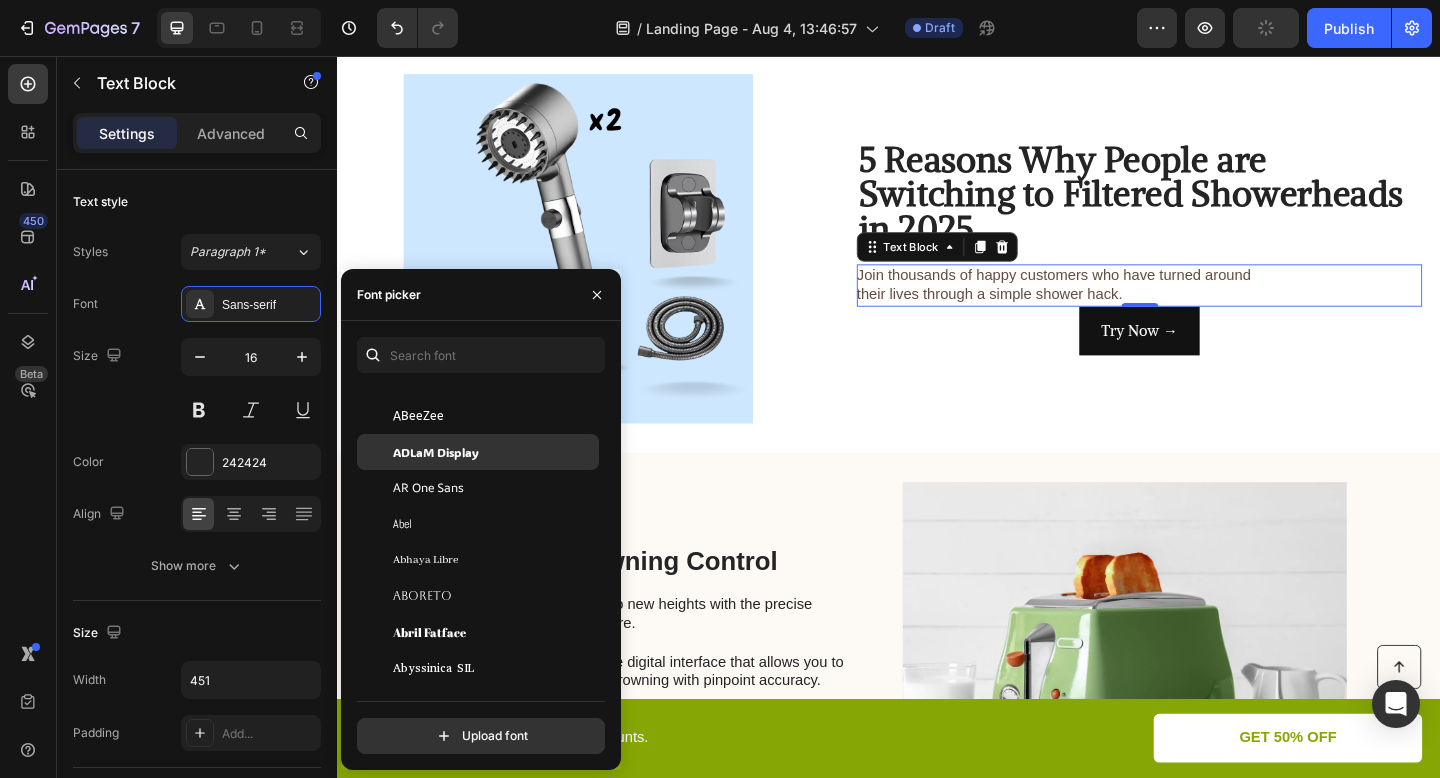 scroll, scrollTop: 0, scrollLeft: 0, axis: both 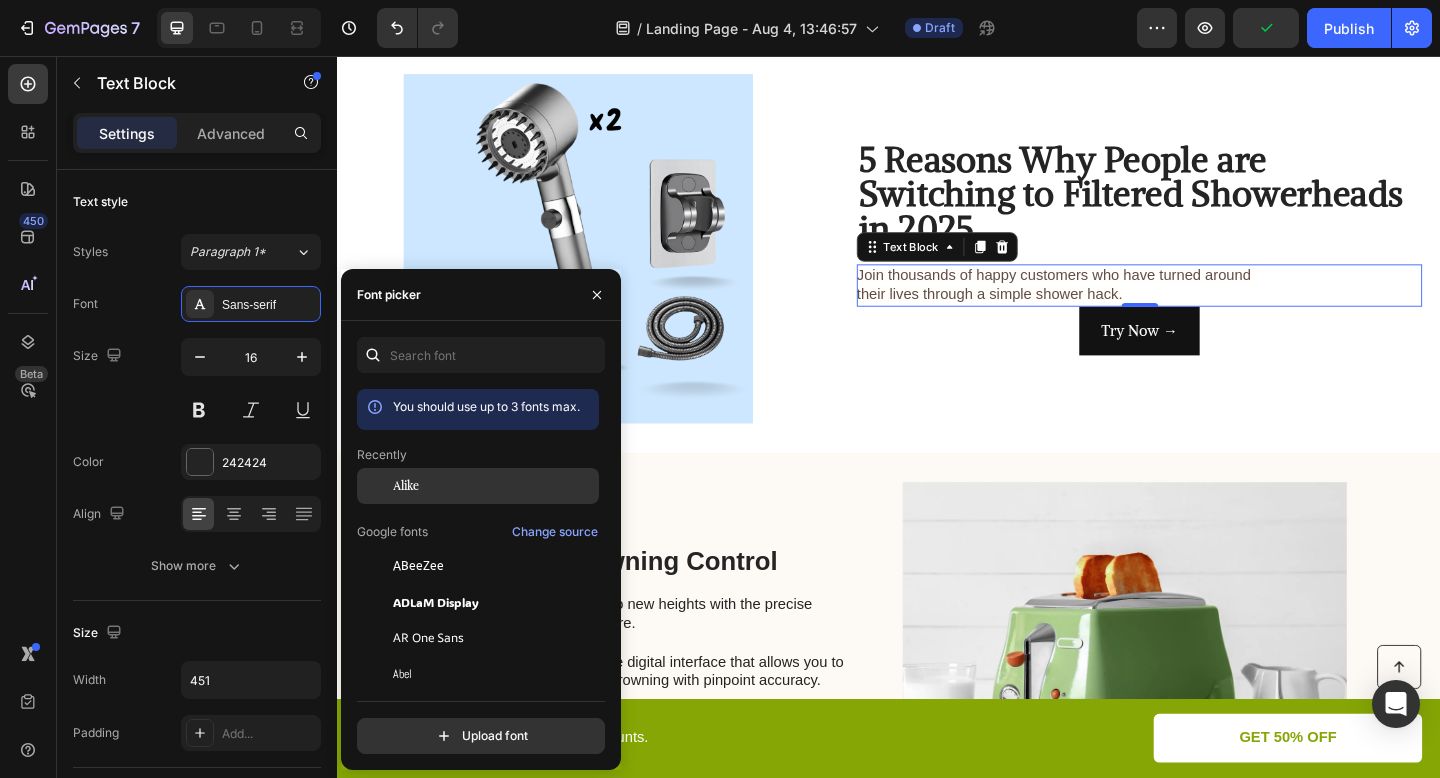 click on "Alike" at bounding box center [494, 486] 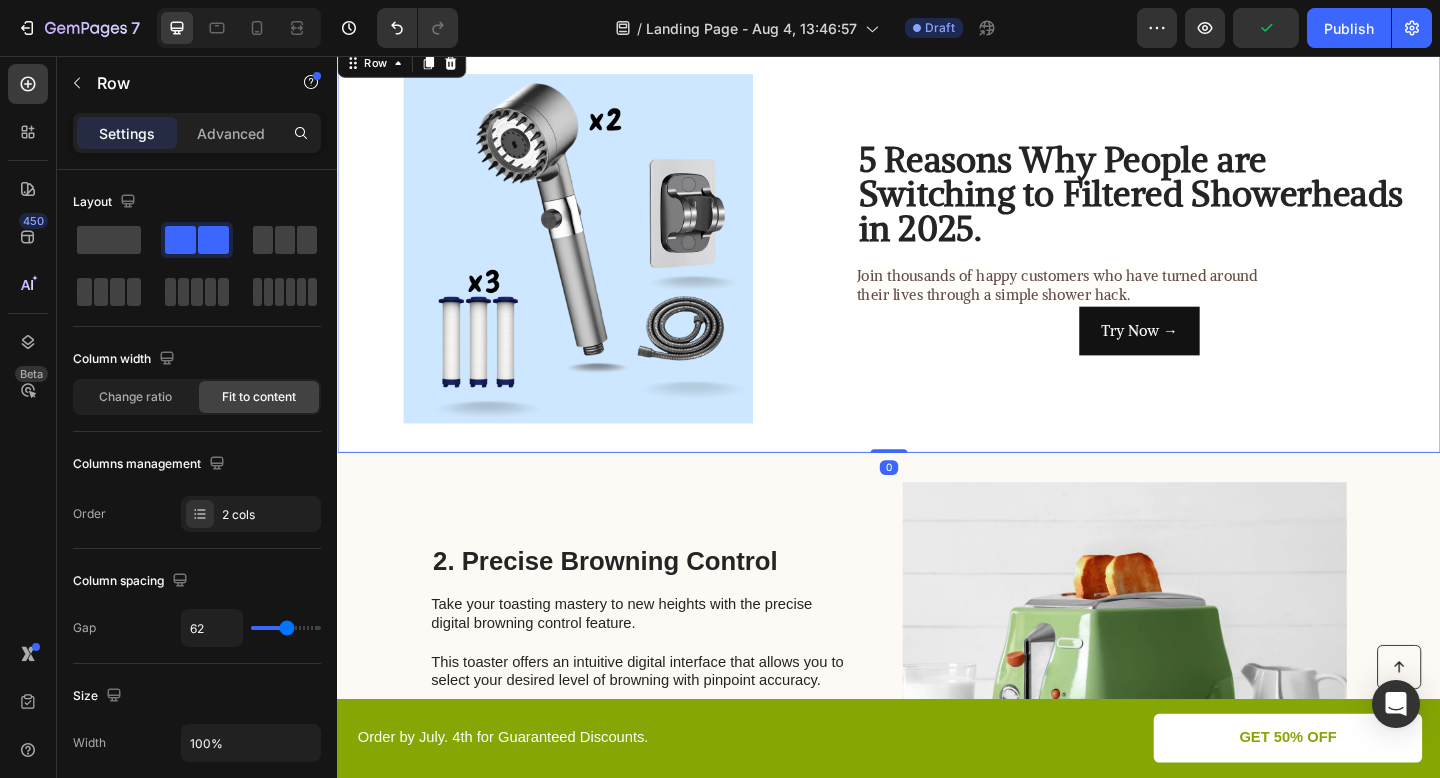 click on "⁠⁠⁠⁠⁠⁠⁠ 5 Reasons Why People are Switching to Filtered Showerheads in 2025. Heading Join thousands of happy customers who have turned around their lives through a simple shower hack. Text Block Try Now → Button" at bounding box center [1209, 266] 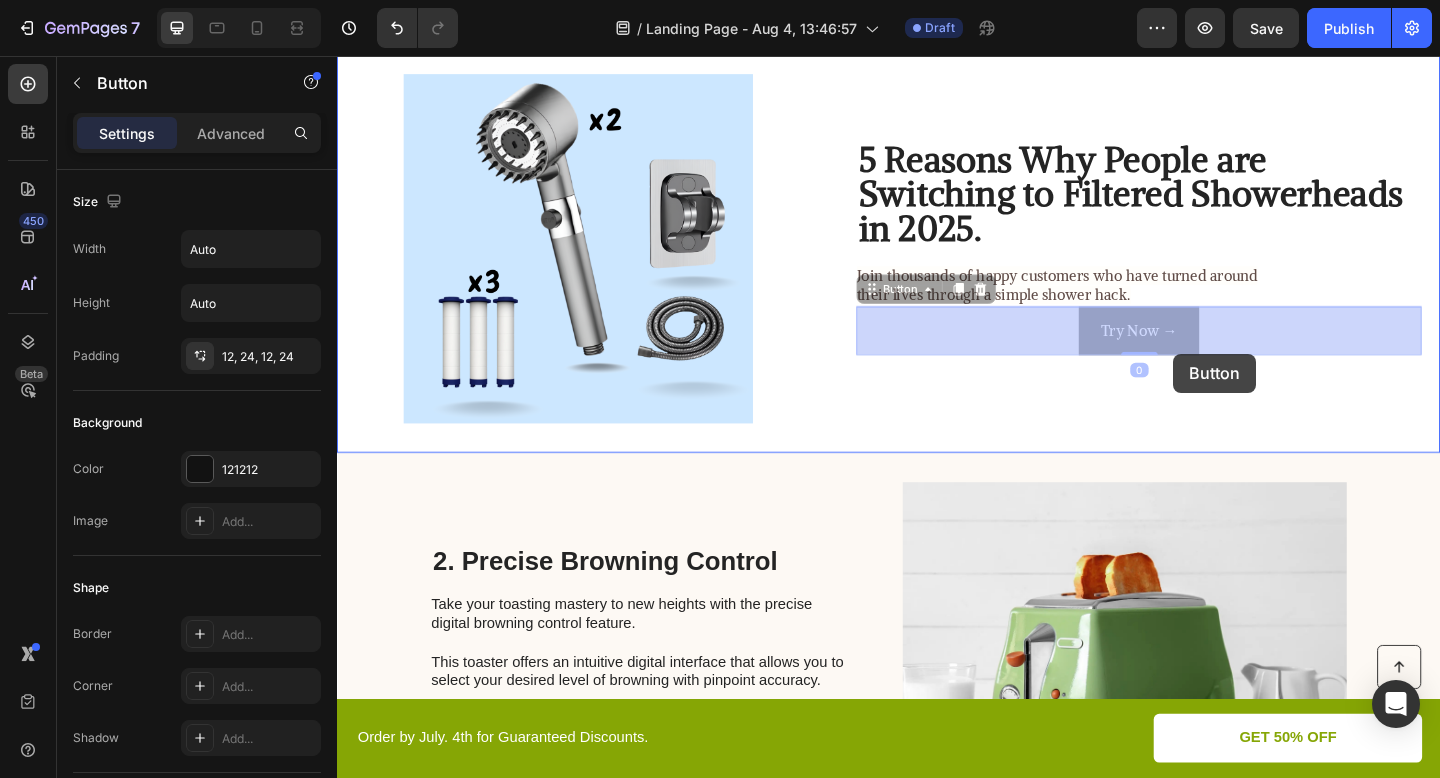 drag, startPoint x: 1309, startPoint y: 363, endPoint x: 1250, endPoint y: 377, distance: 60.63827 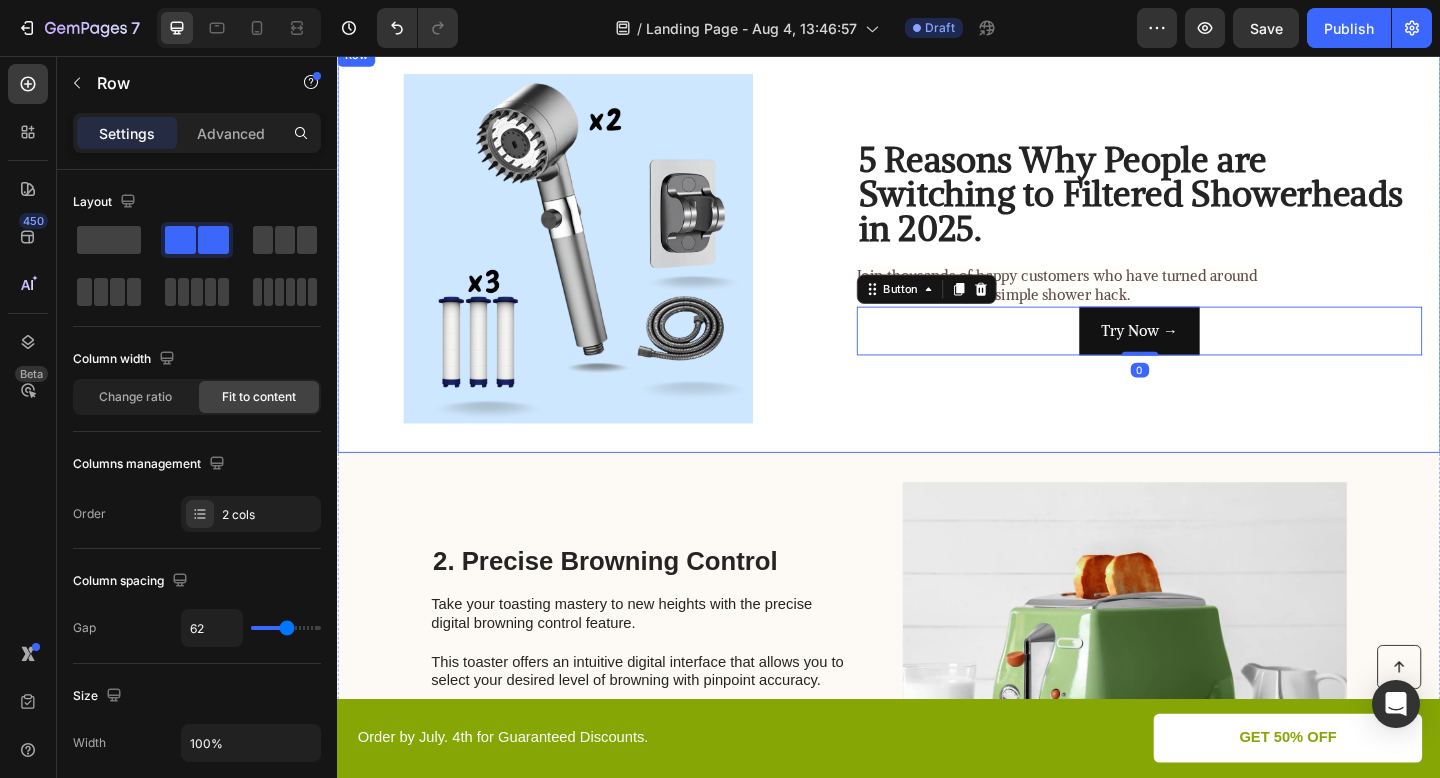 click on "⁠⁠⁠⁠⁠⁠⁠ 5 Reasons Why People are Switching to Filtered Showerheads in 2025. Heading Join thousands of happy customers who have turned around their lives through a simple shower hack. Text Block Try Now → Button   0" at bounding box center (1209, 266) 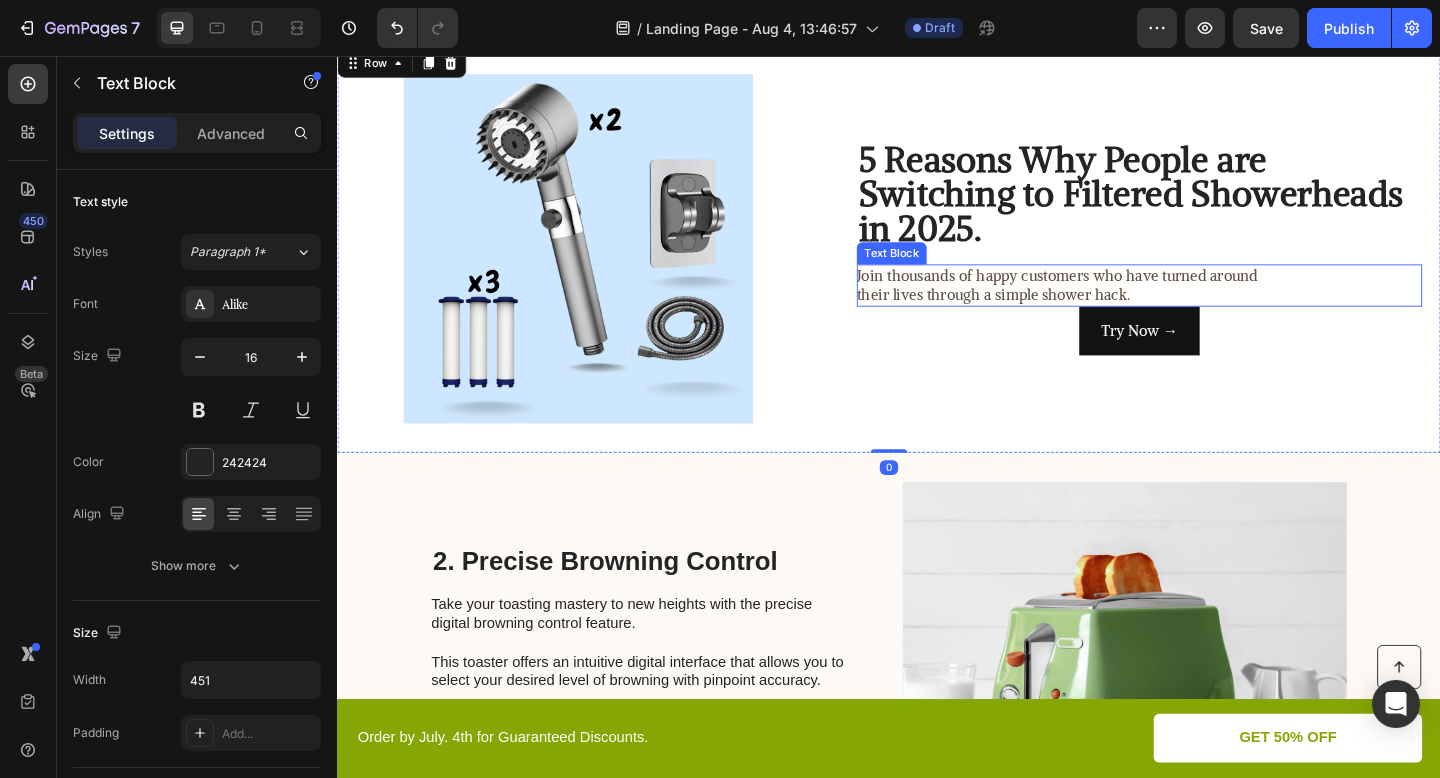 click on "Join thousands of happy customers who have turned around their lives through a simple shower hack." at bounding box center [1126, 306] 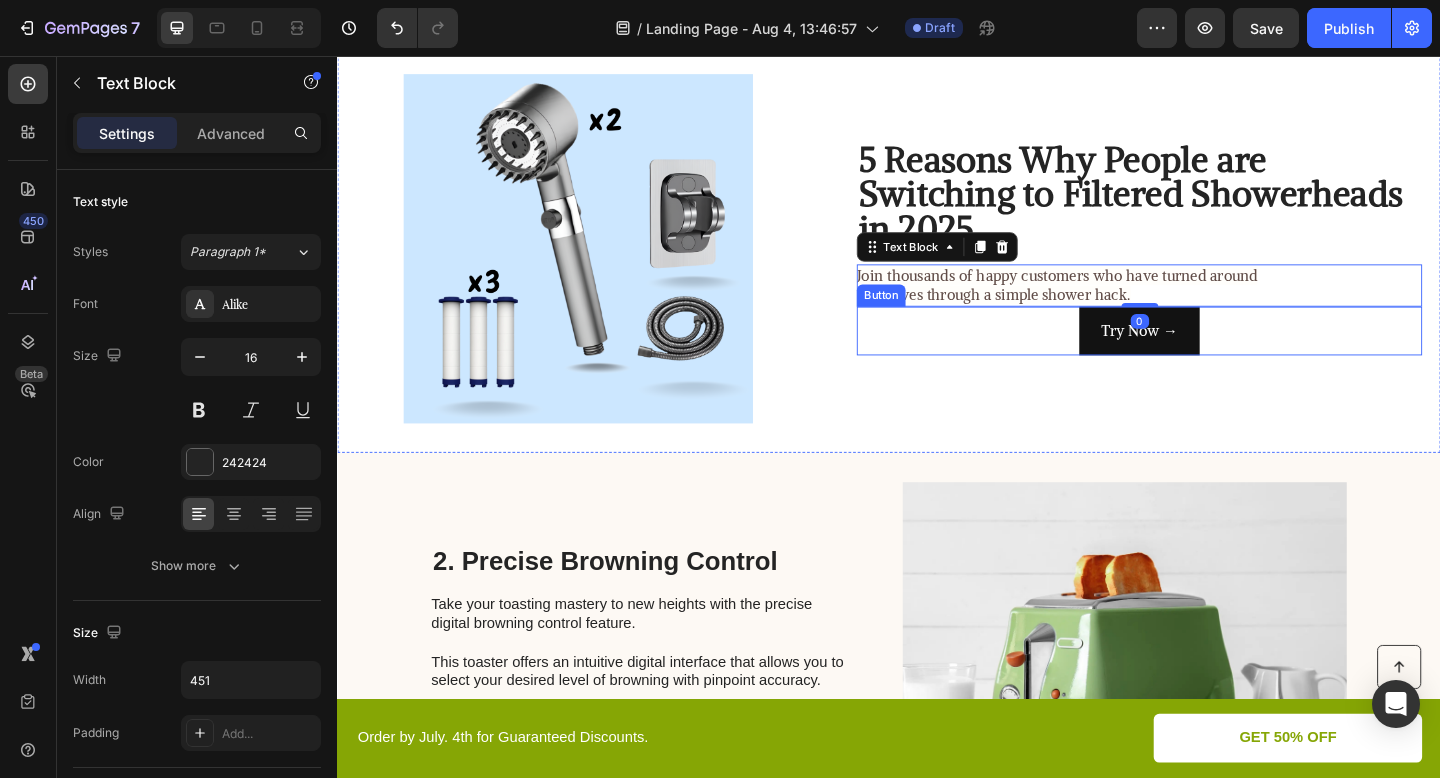 click on "Try Now → Button" at bounding box center (1209, 355) 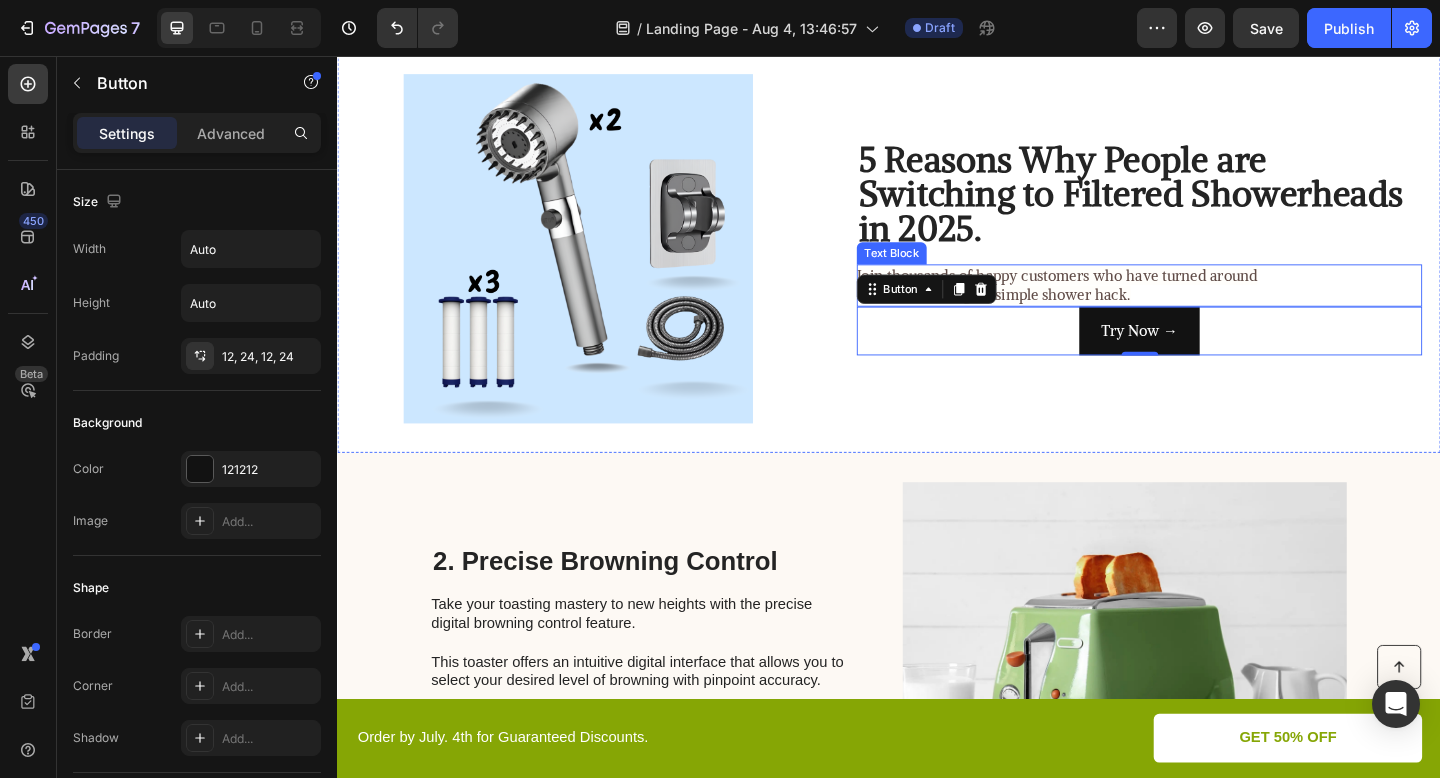 click on "Join thousands of happy customers who have turned around their lives through a simple shower hack." at bounding box center (1120, 305) 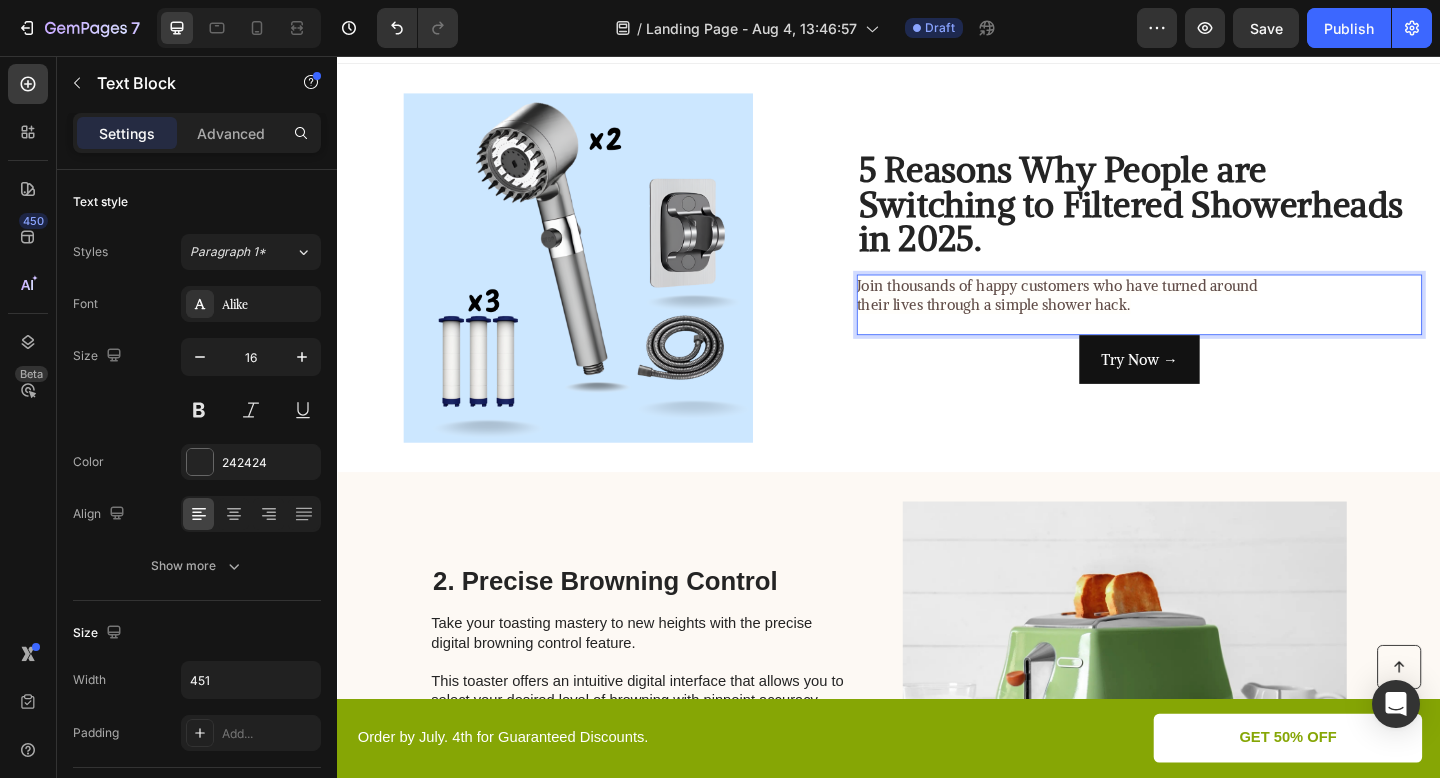 scroll, scrollTop: 43, scrollLeft: 0, axis: vertical 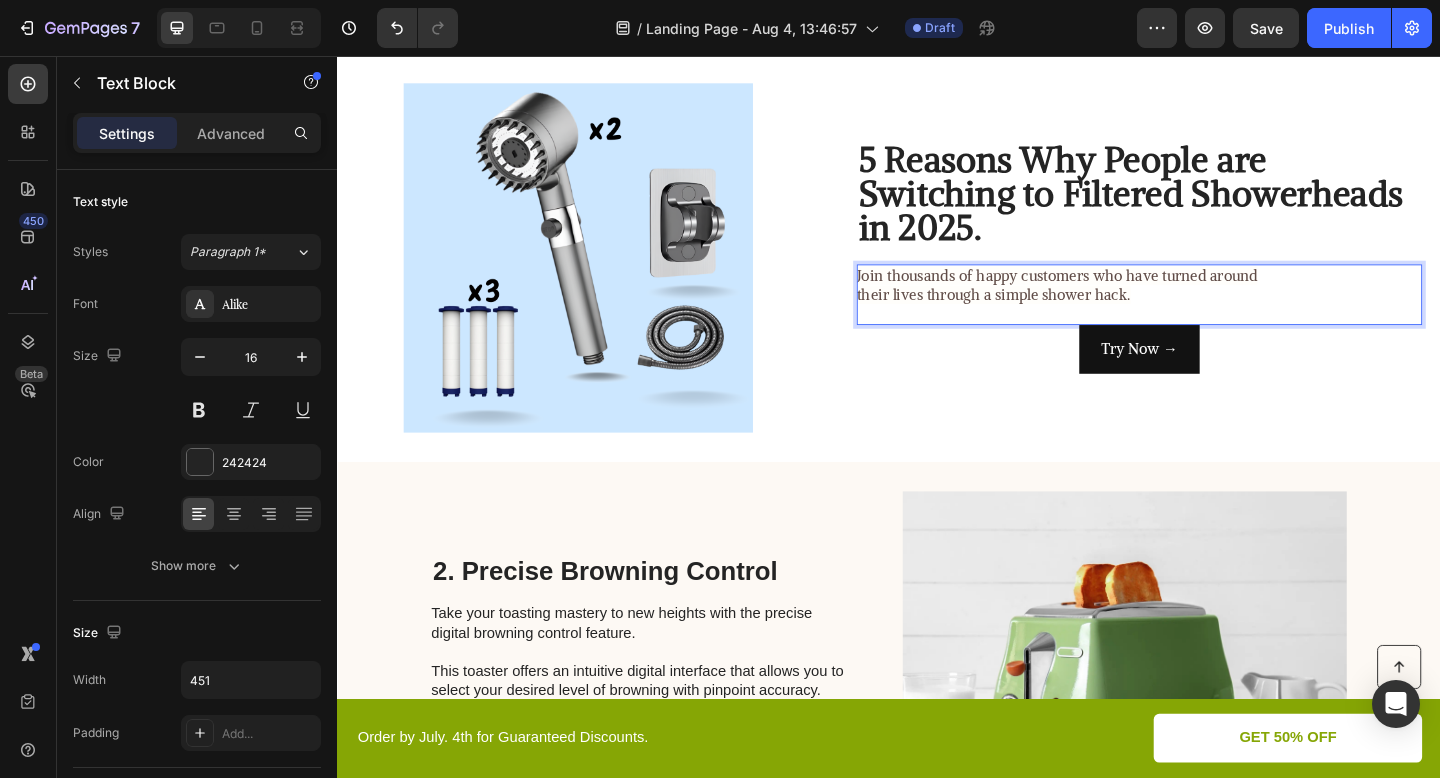 click on "Try Now → Button" at bounding box center [1209, 375] 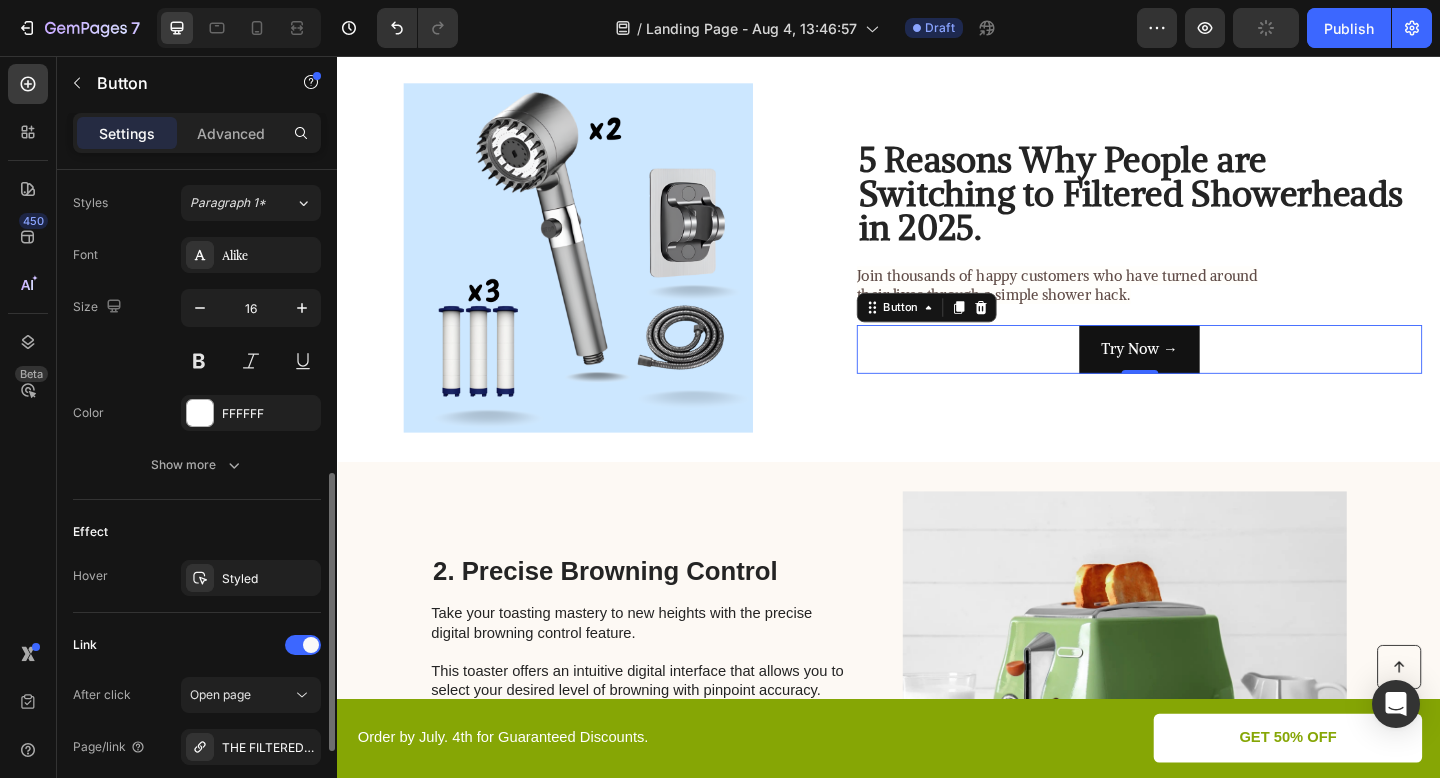 scroll, scrollTop: 925, scrollLeft: 0, axis: vertical 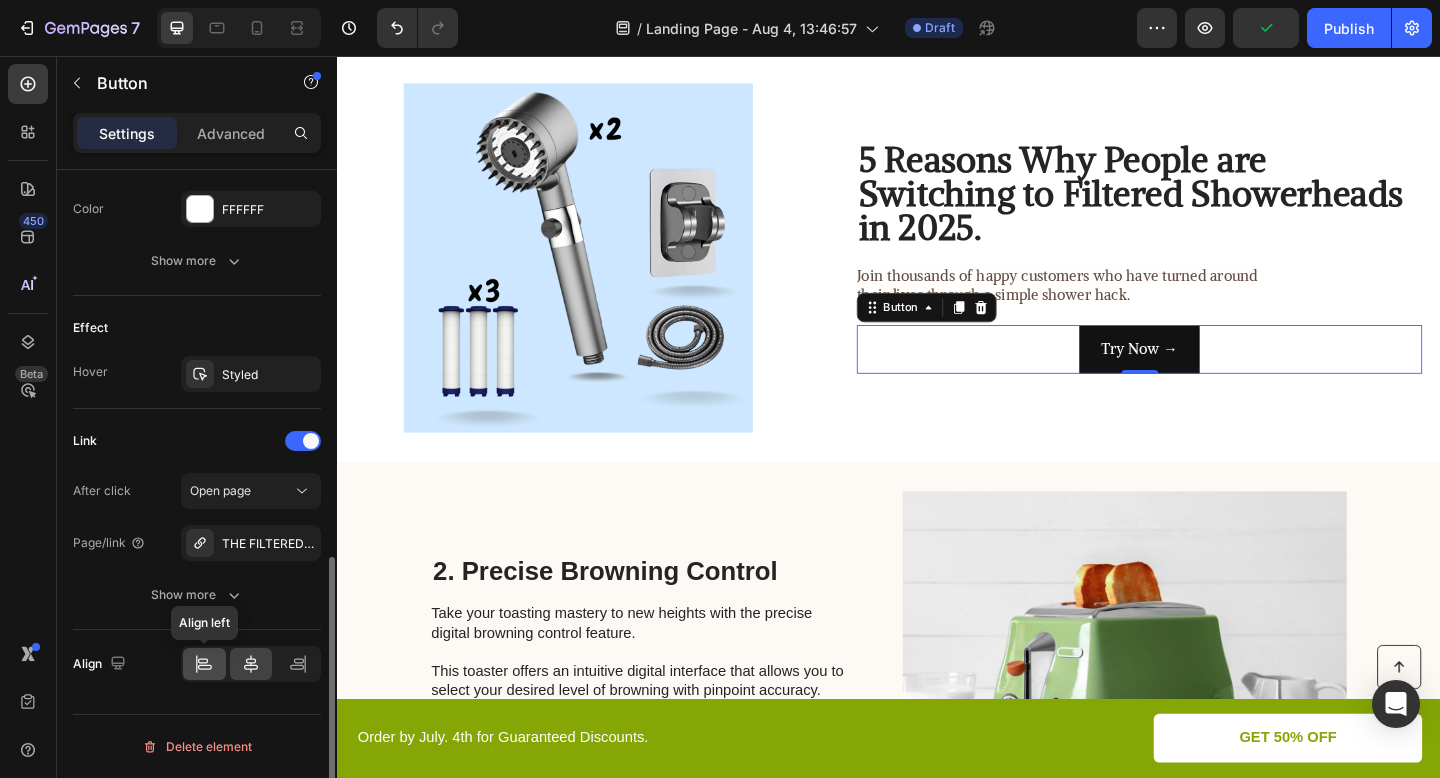 click 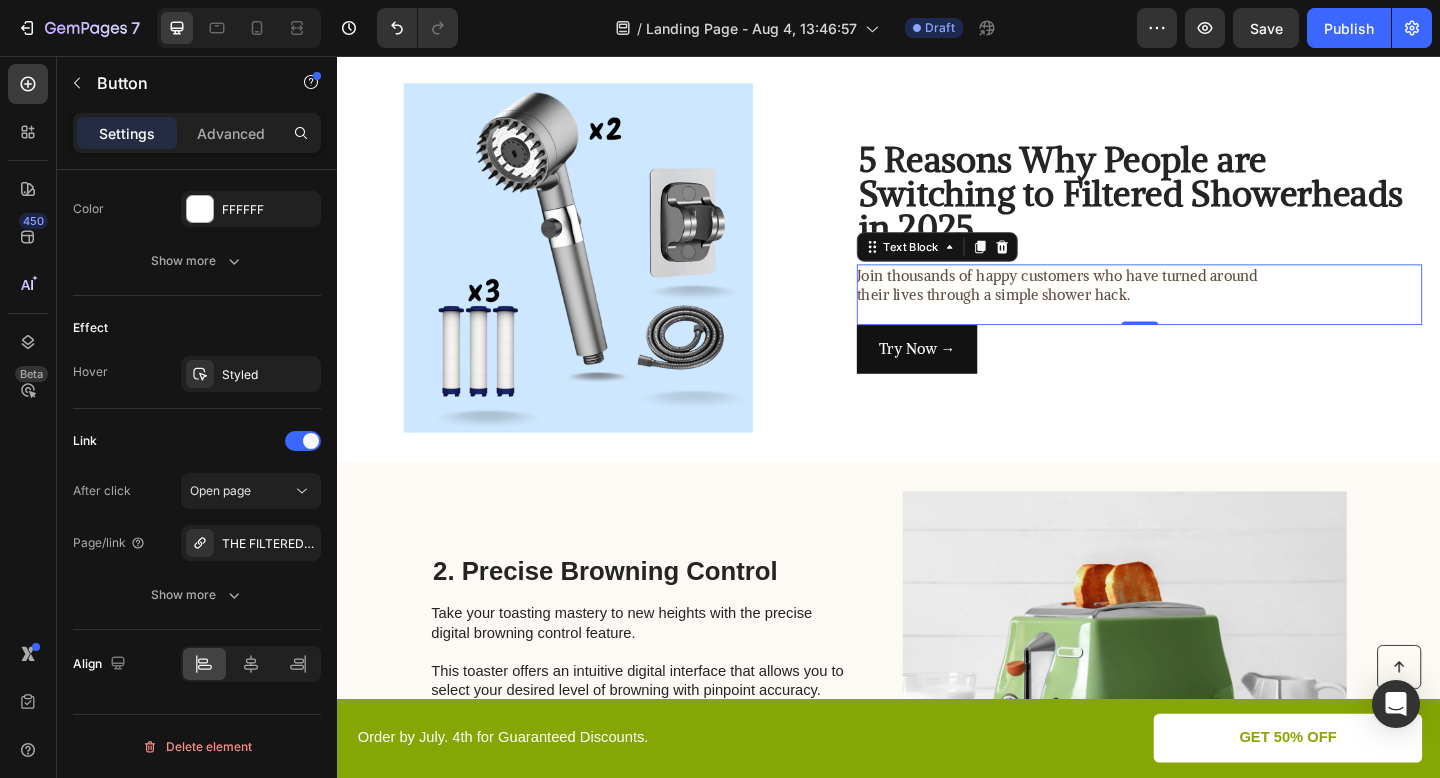 click on "Join thousands of happy customers who have turned around their lives through a simple shower hack." at bounding box center (1120, 305) 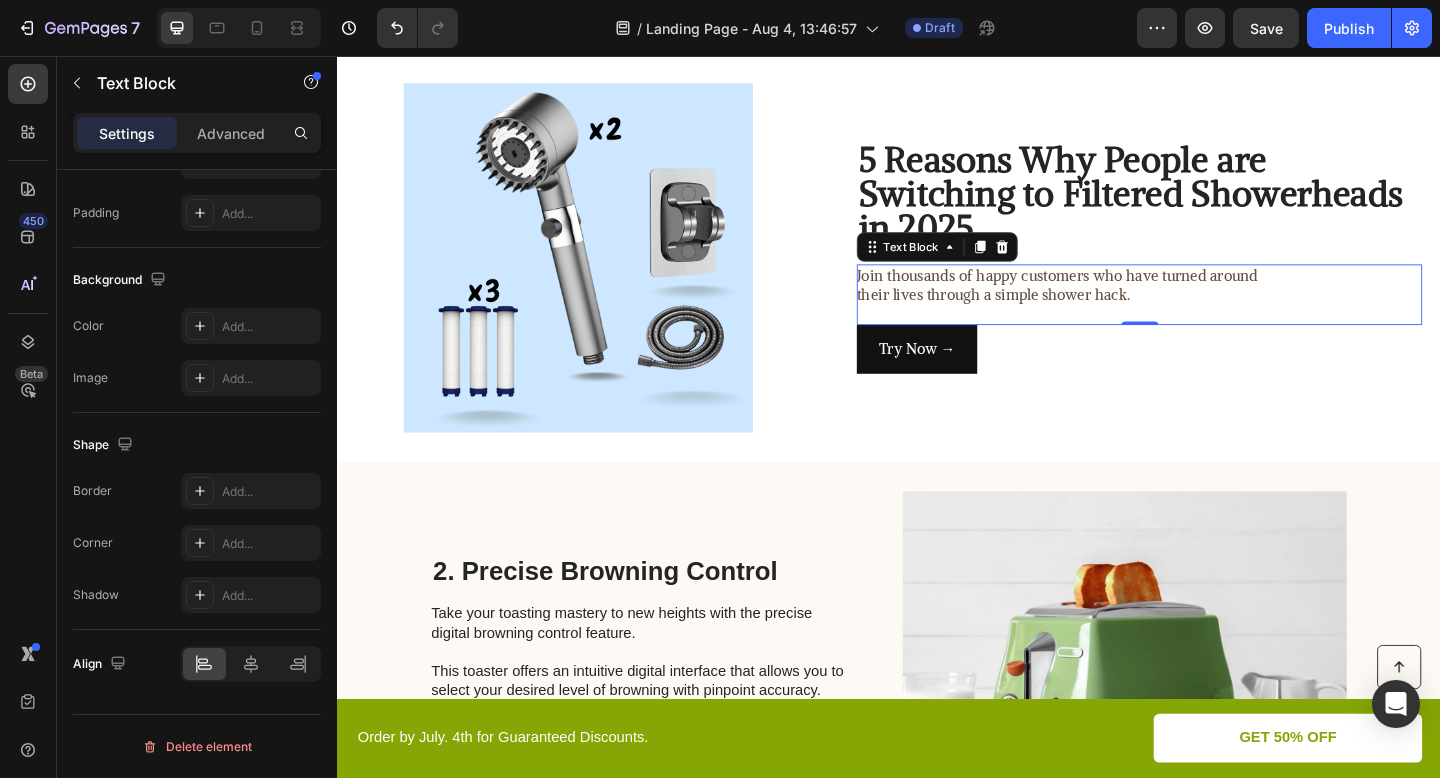 scroll, scrollTop: 0, scrollLeft: 0, axis: both 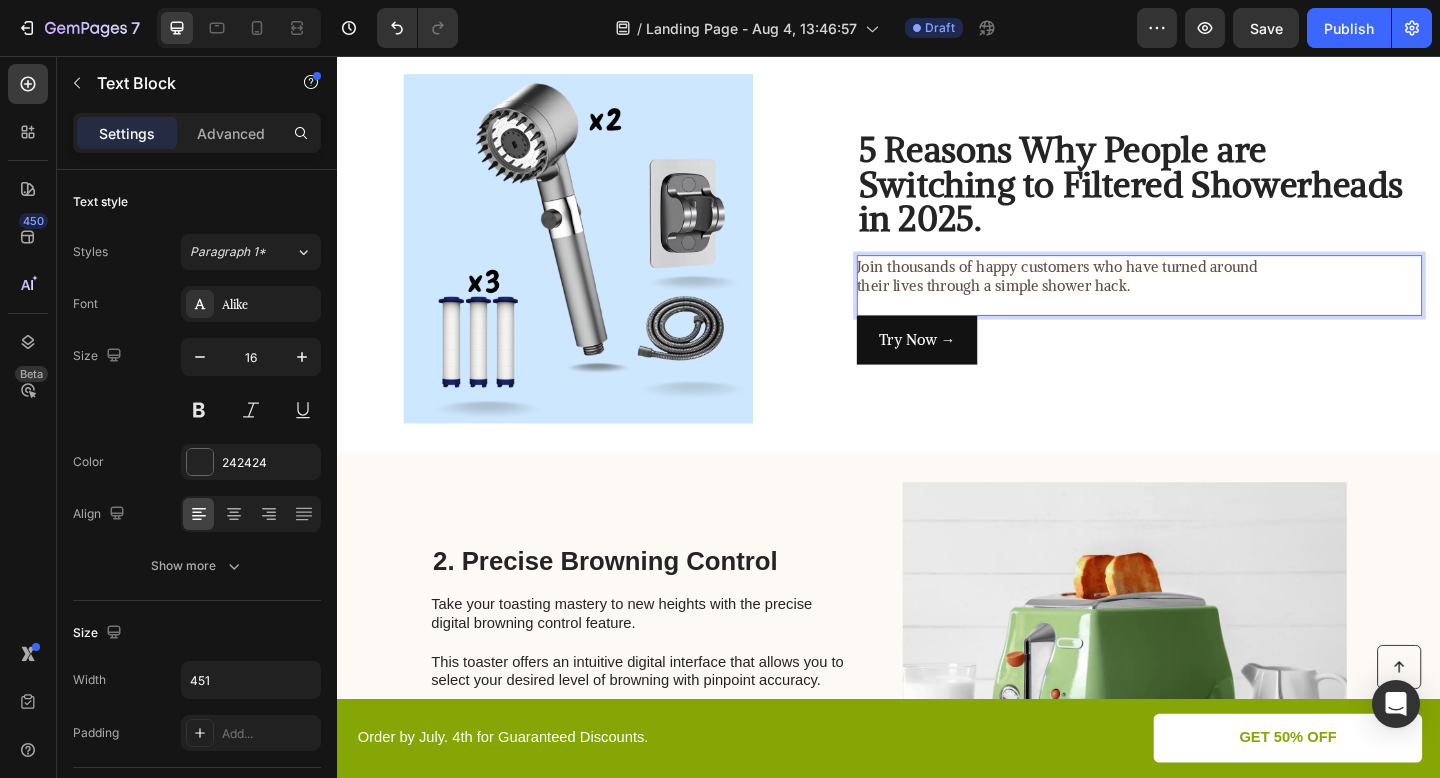 click on "Join thousands of happy customers who have turned around their lives through a simple shower hack." at bounding box center [1126, 306] 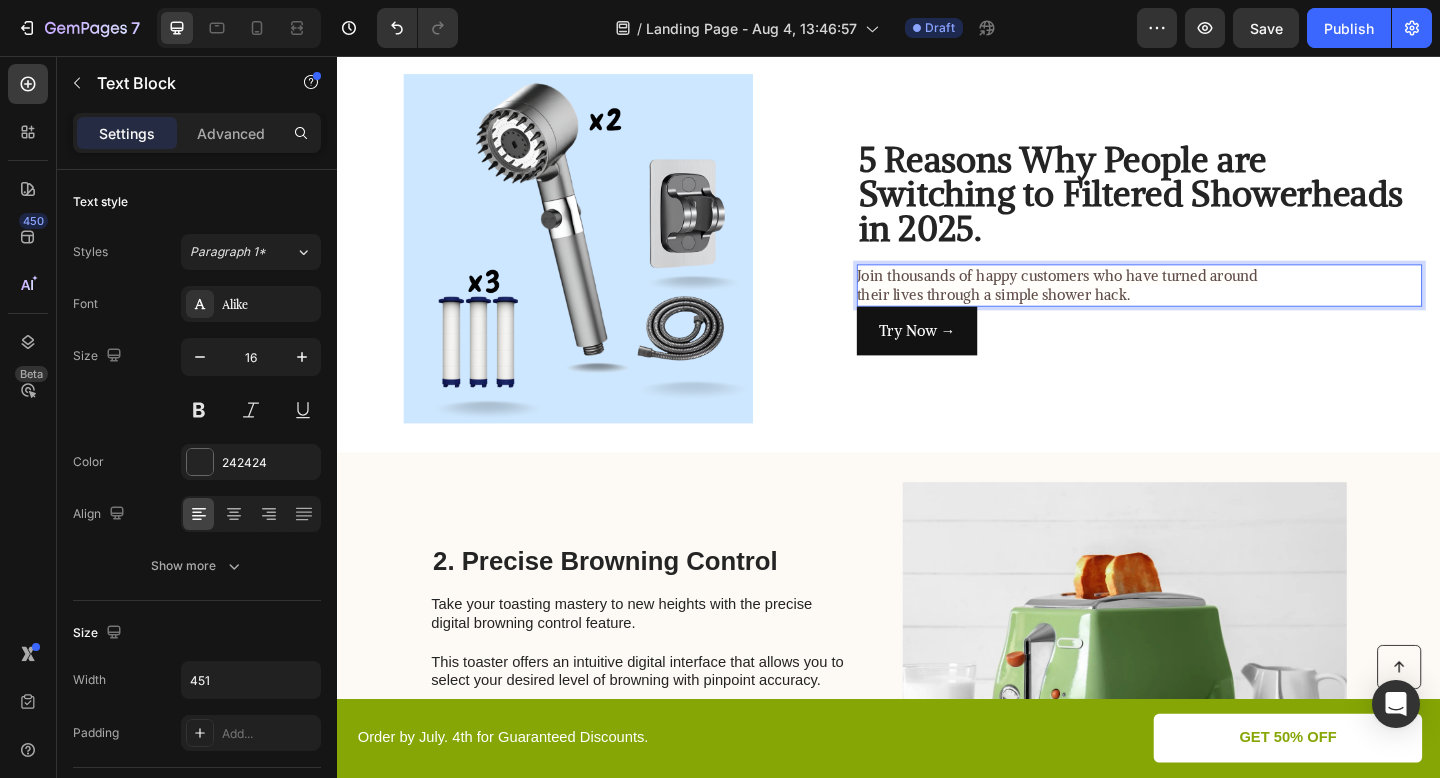 scroll, scrollTop: 64, scrollLeft: 0, axis: vertical 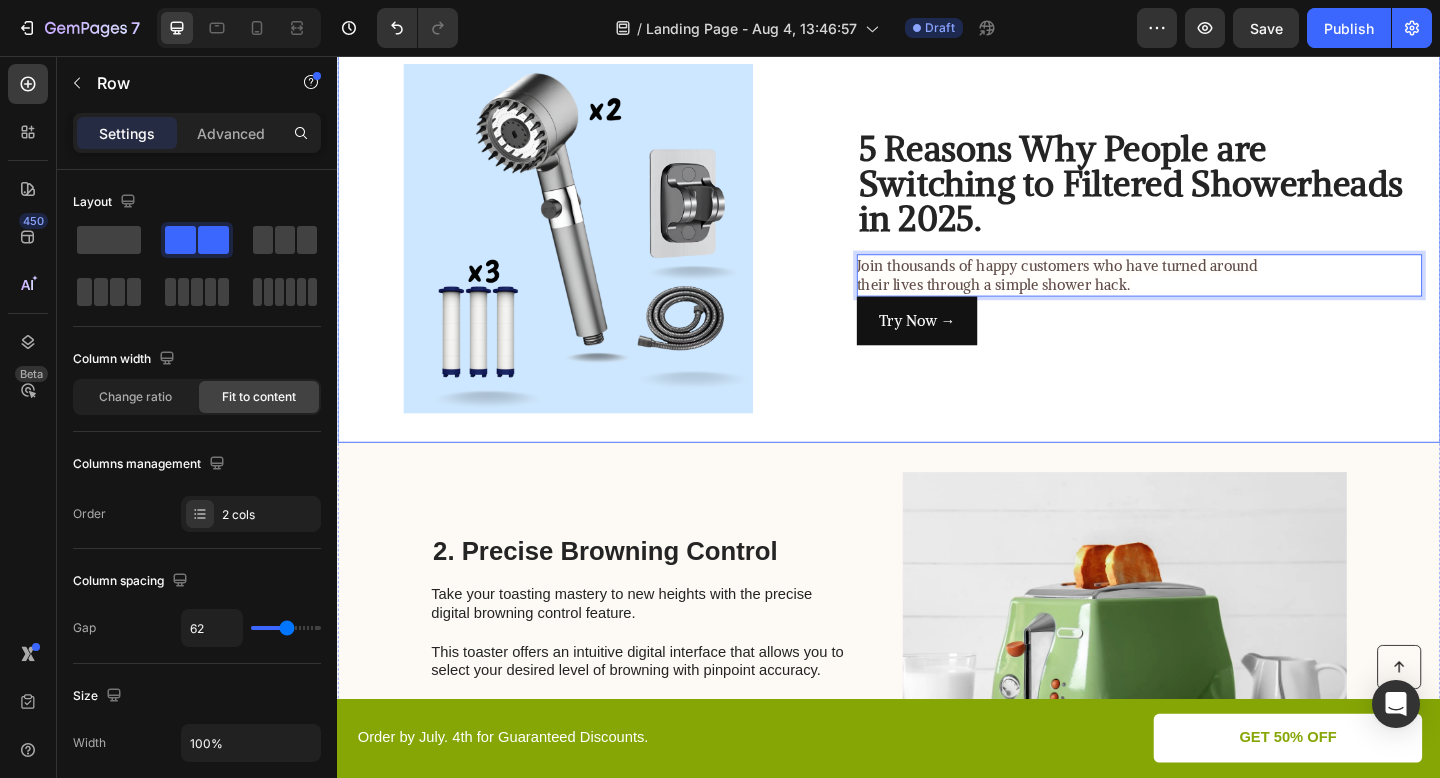 click on "Image ⁠⁠⁠⁠⁠⁠⁠ 5 Reasons Why People are Switching to Filtered Showerheads in 2025. Heading Join thousands of happy customers who have turned around their lives through a simple shower hack. Text Block   0 Try Now → Button Row" at bounding box center [937, 255] 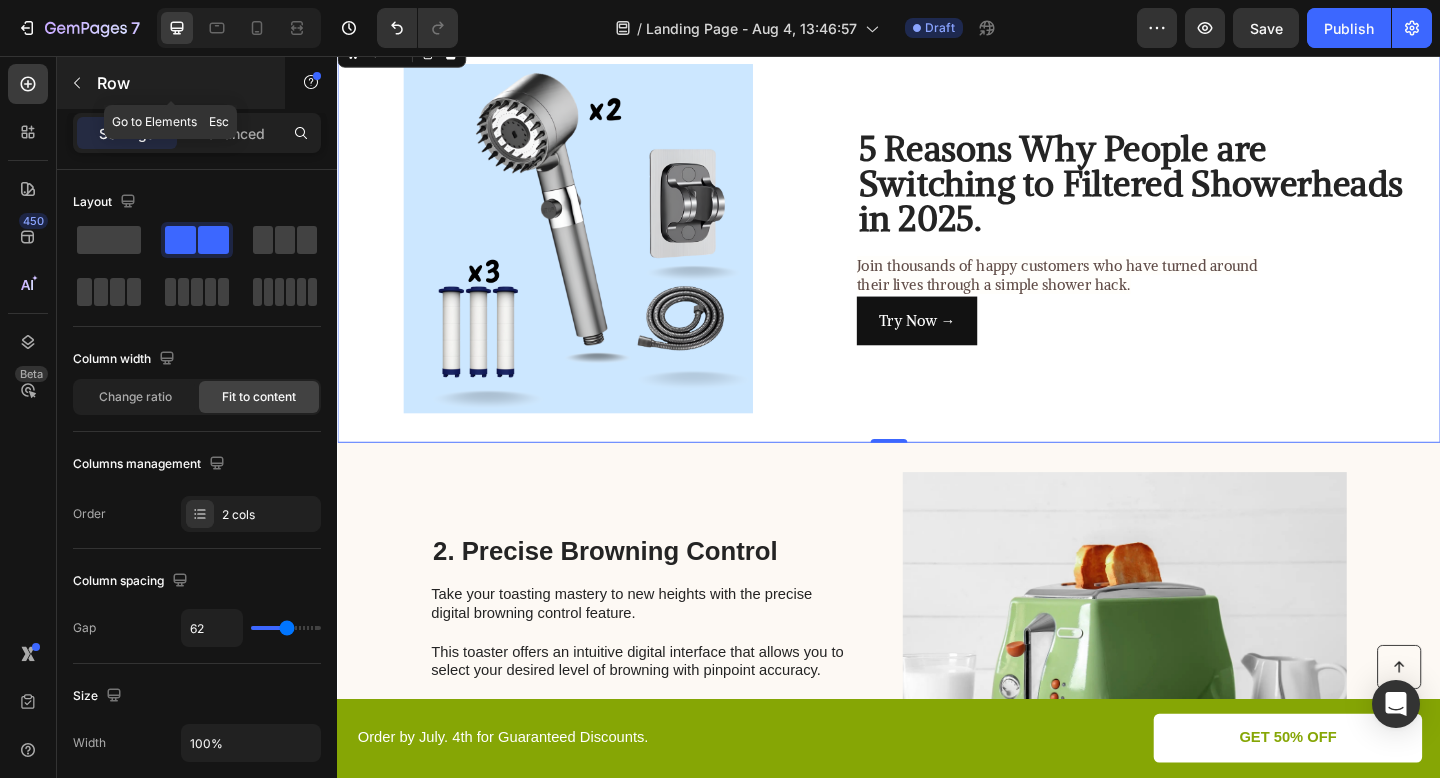 click at bounding box center (77, 83) 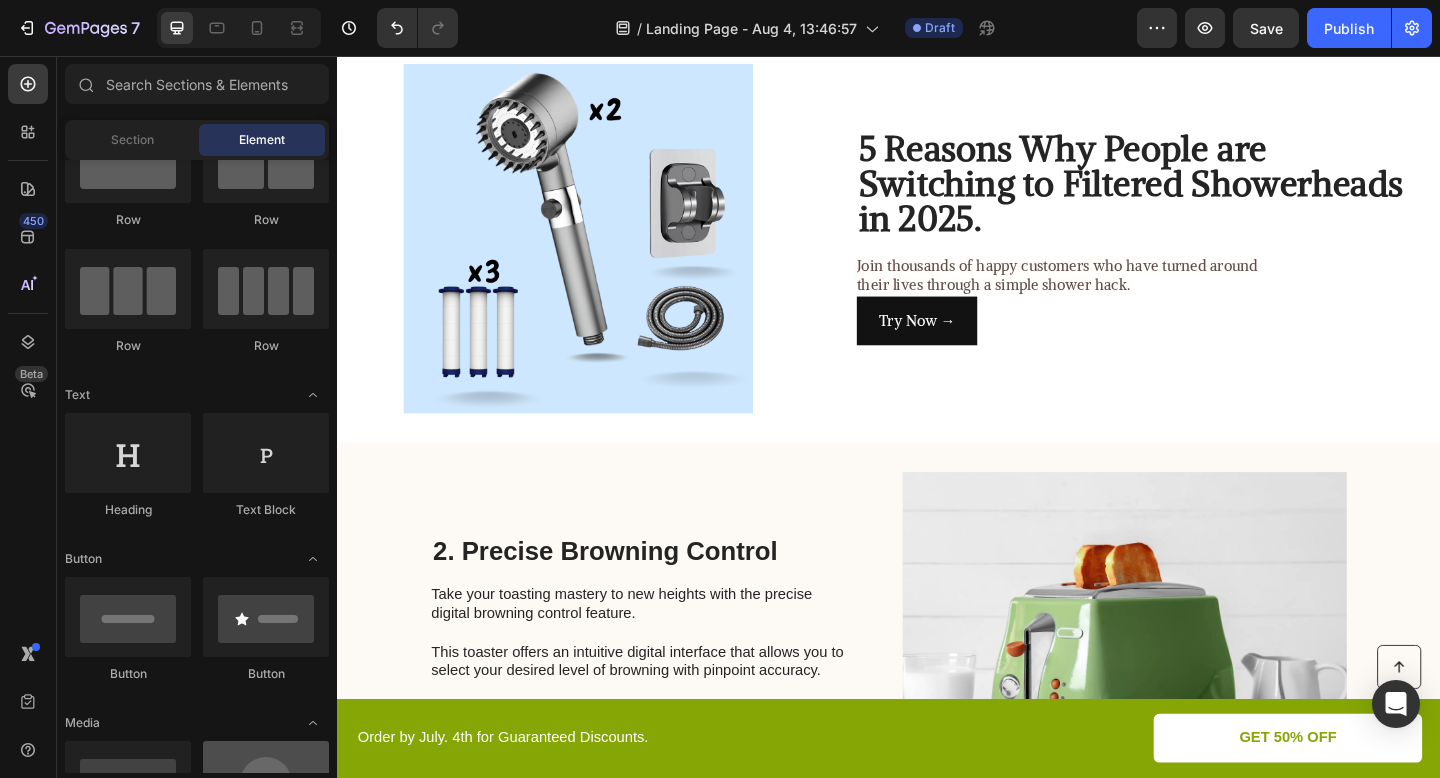 scroll, scrollTop: 0, scrollLeft: 0, axis: both 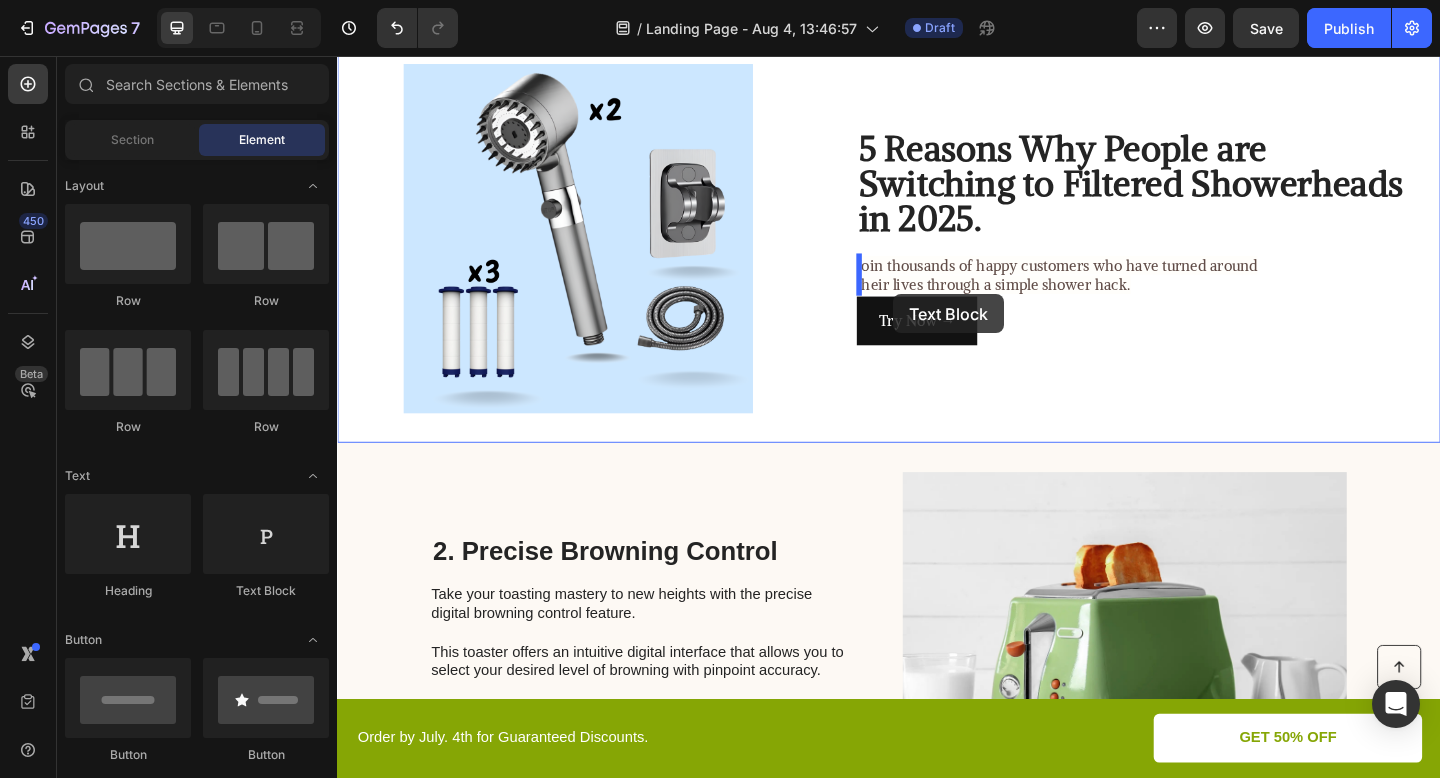 drag, startPoint x: 563, startPoint y: 610, endPoint x: 942, endPoint y: 315, distance: 480.277 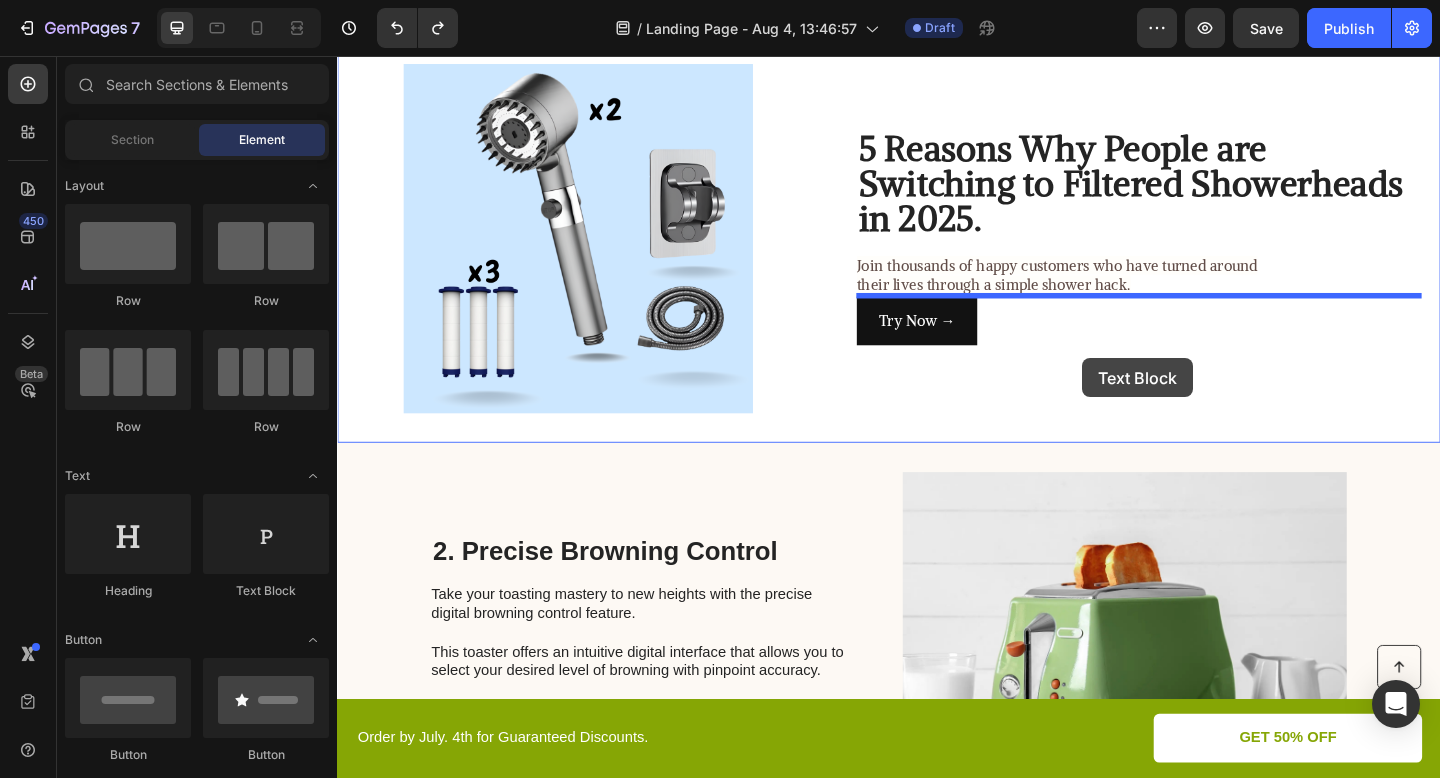 drag, startPoint x: 558, startPoint y: 602, endPoint x: 1148, endPoint y: 385, distance: 628.6406 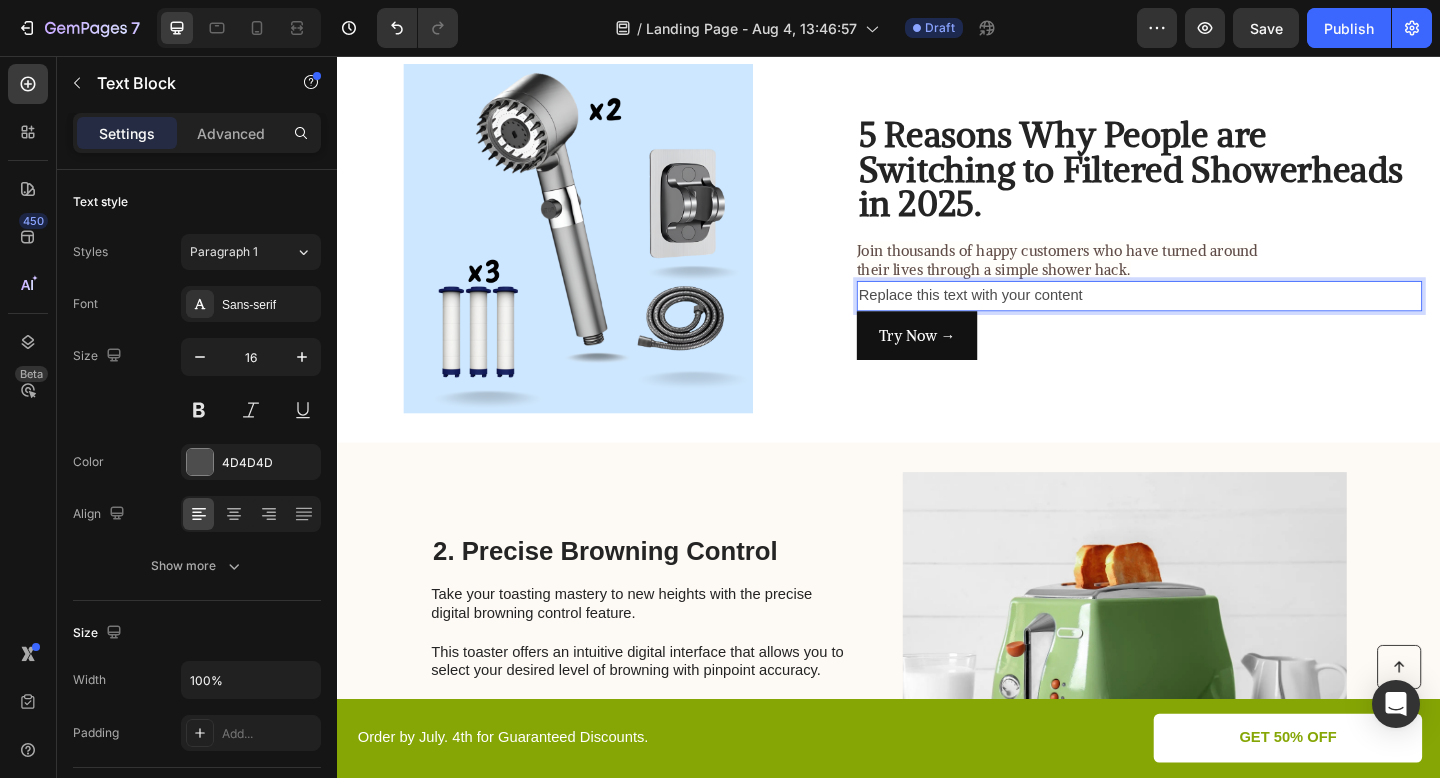 click on "Replace this text with your content" at bounding box center [1209, 317] 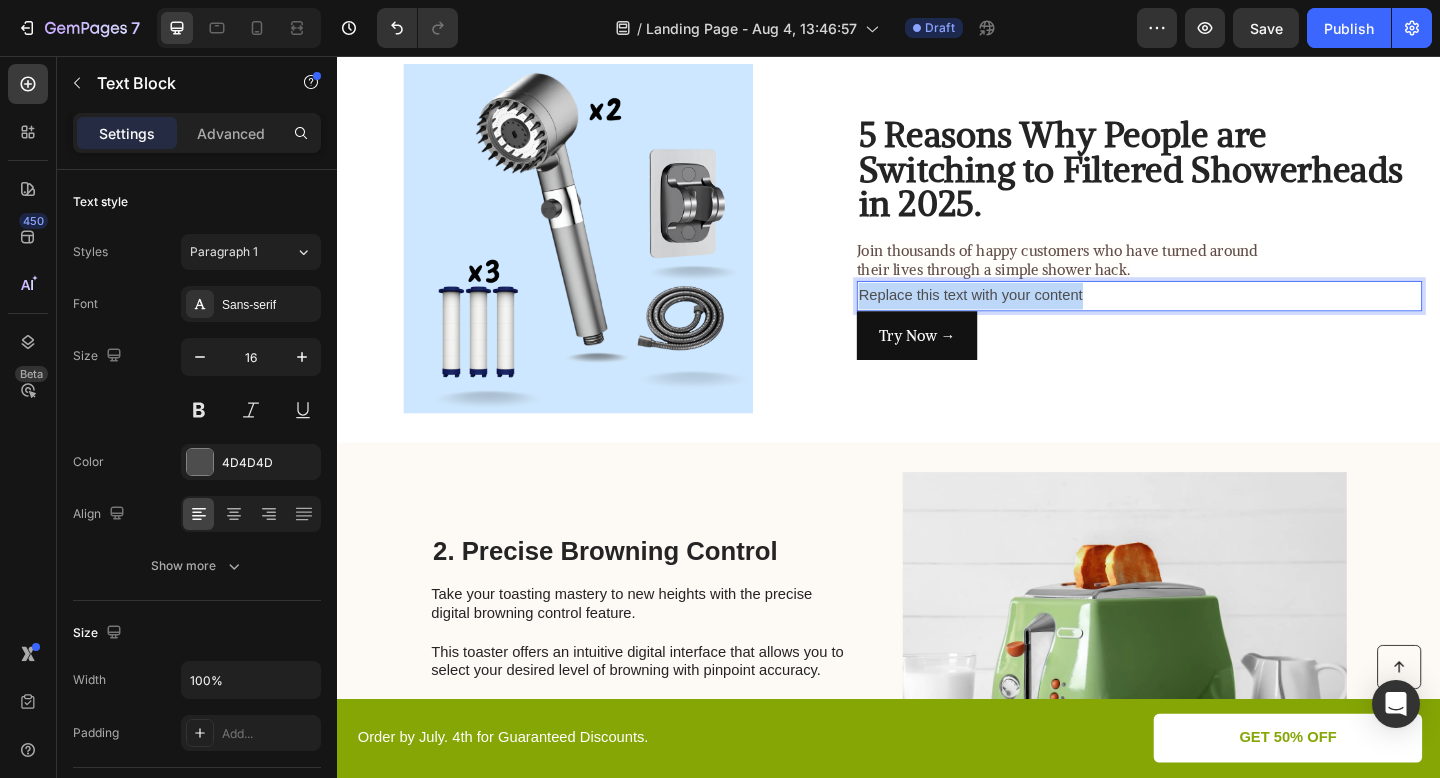 click on "Replace this text with your content" at bounding box center [1209, 317] 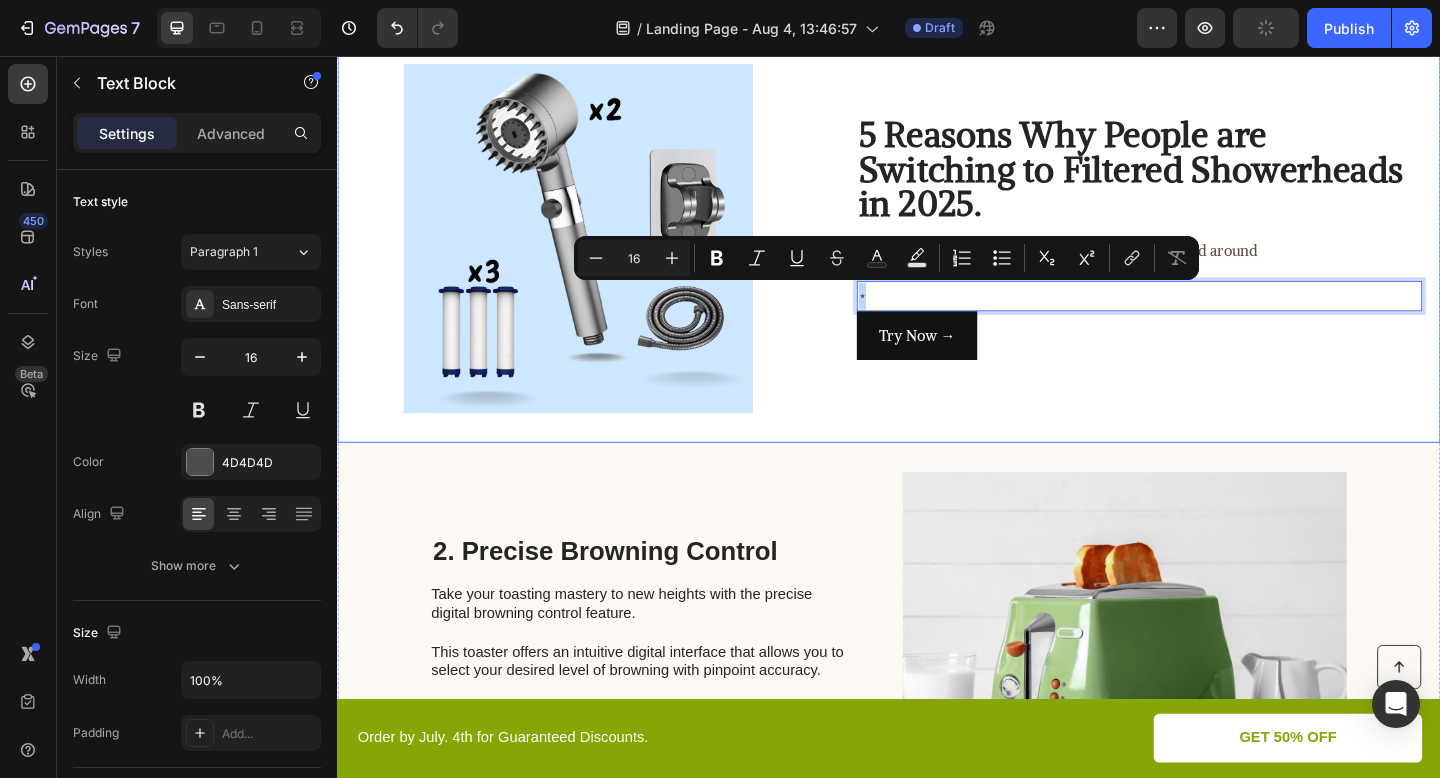 drag, startPoint x: 948, startPoint y: 317, endPoint x: 890, endPoint y: 317, distance: 58 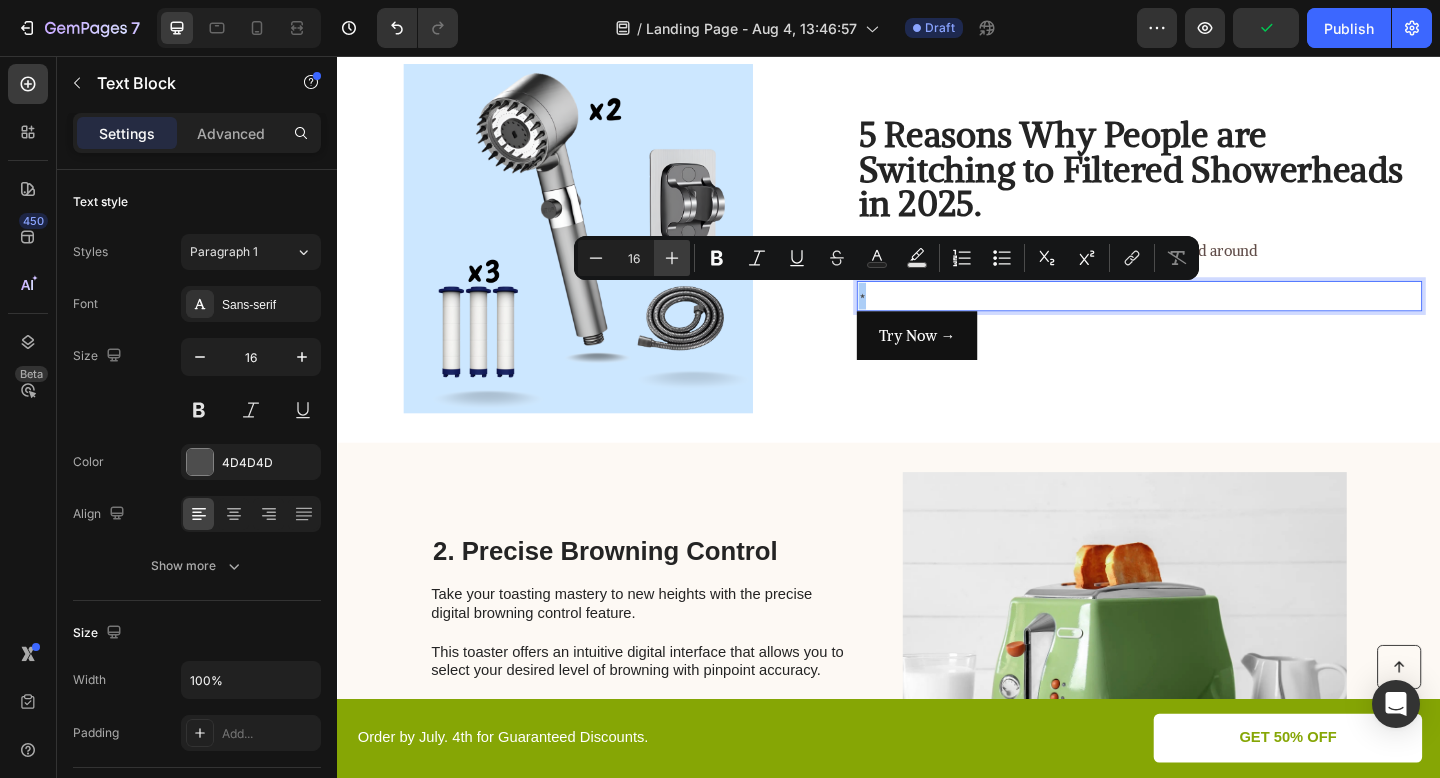 click on "Plus" at bounding box center (672, 258) 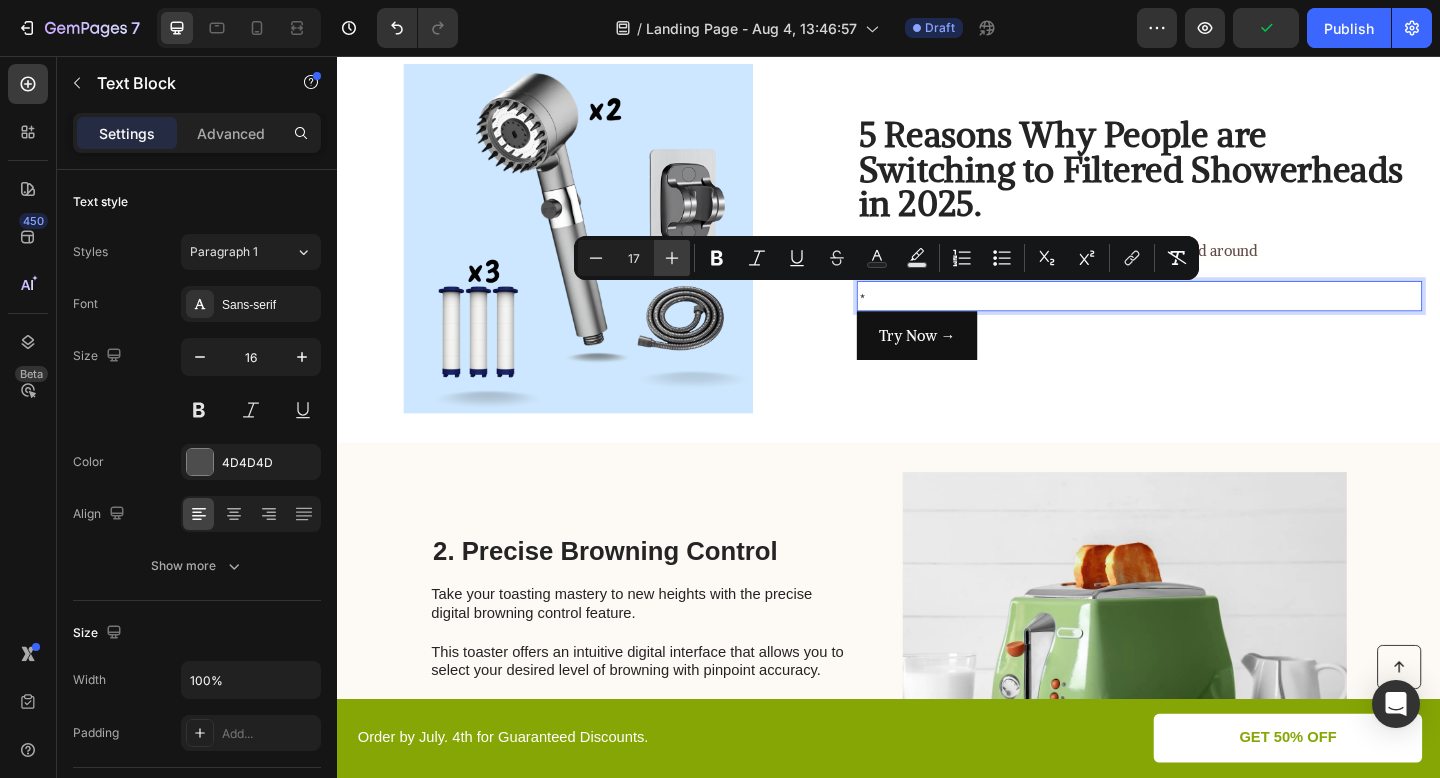 click on "Plus" at bounding box center (672, 258) 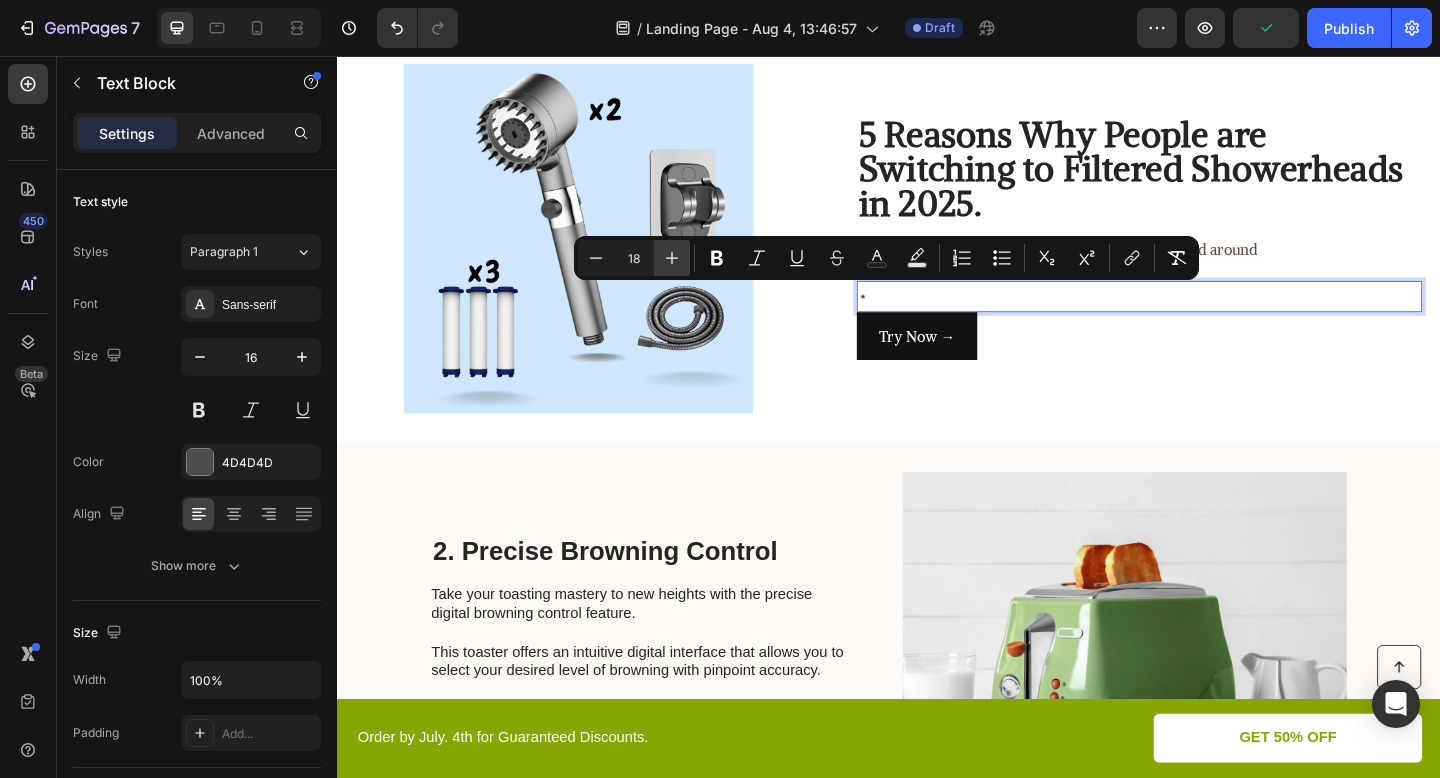 click on "Plus" at bounding box center [672, 258] 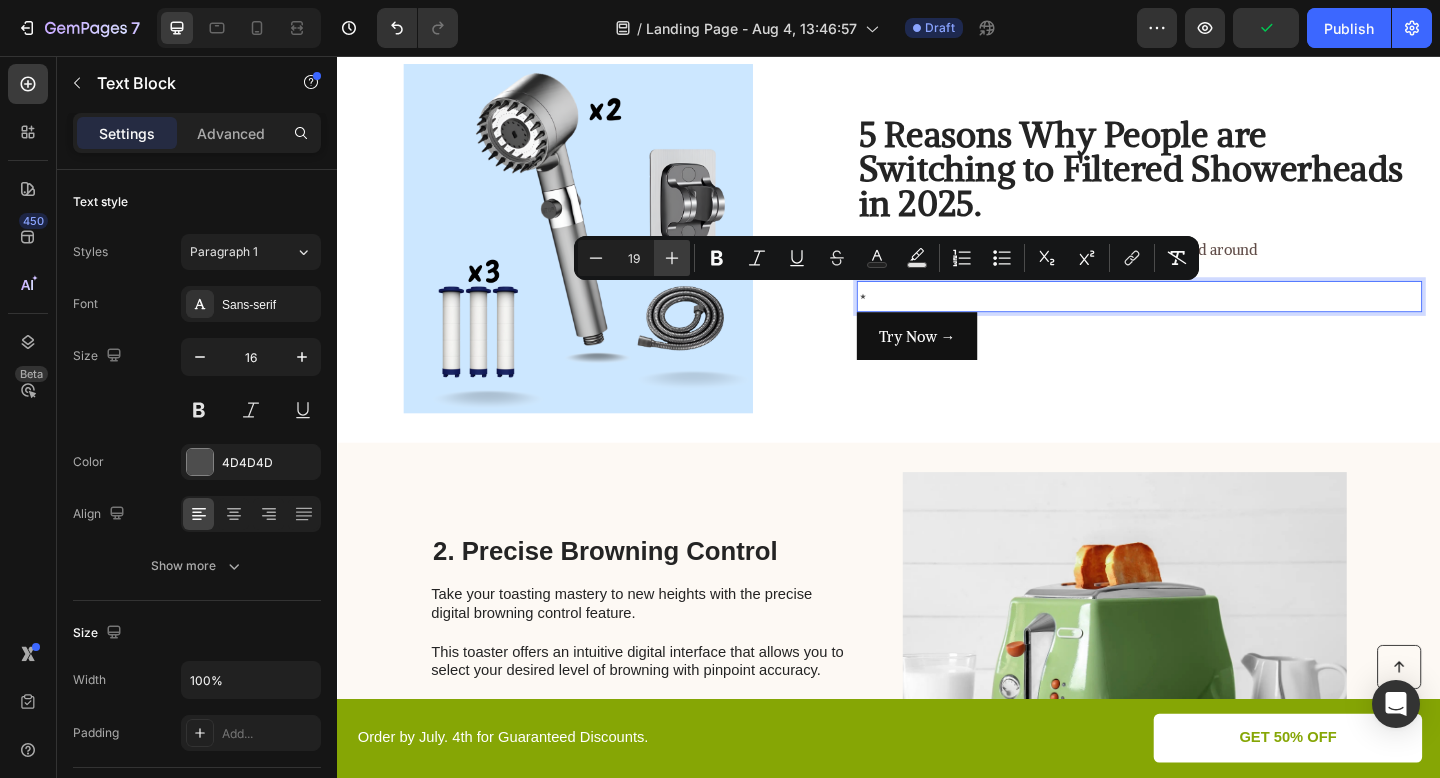 click on "Plus" at bounding box center (672, 258) 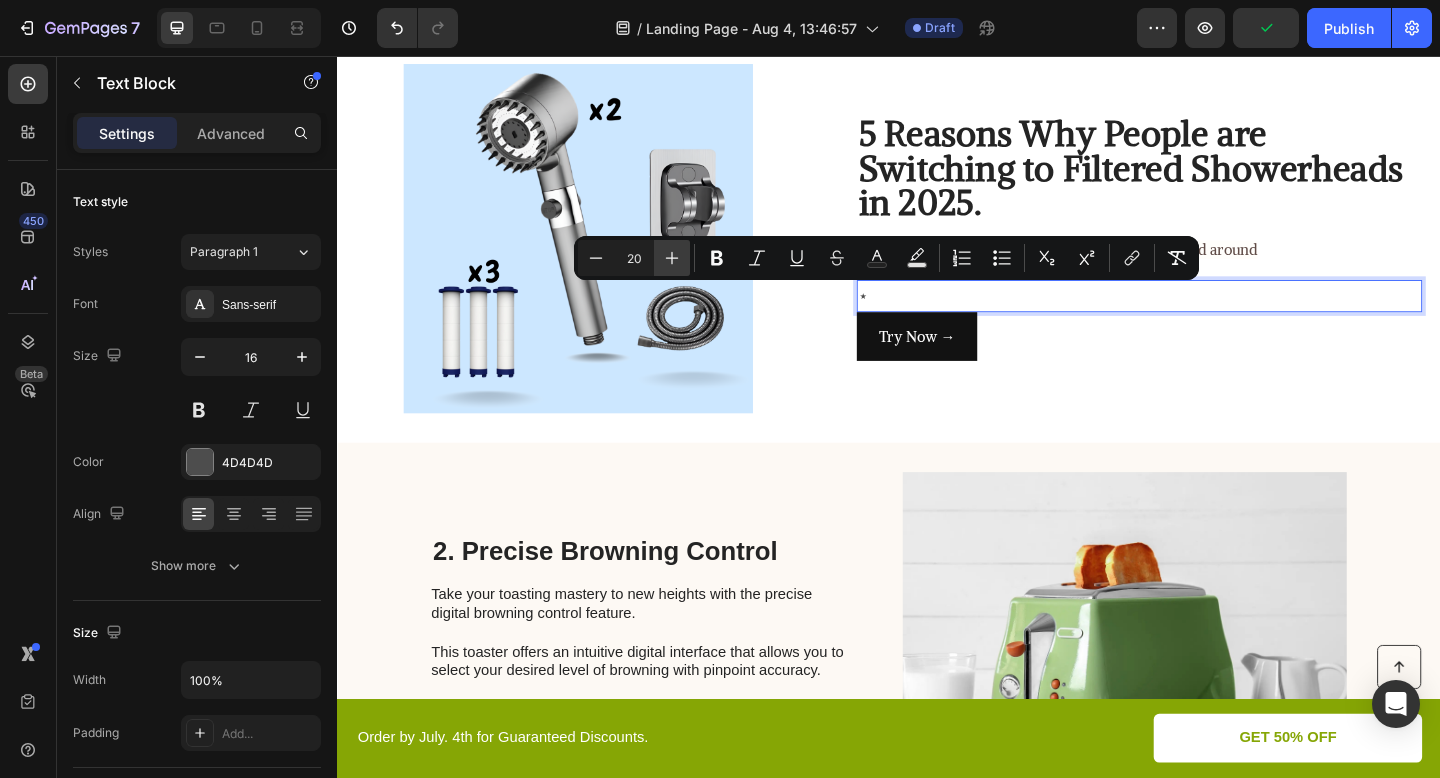 click on "Plus" at bounding box center (672, 258) 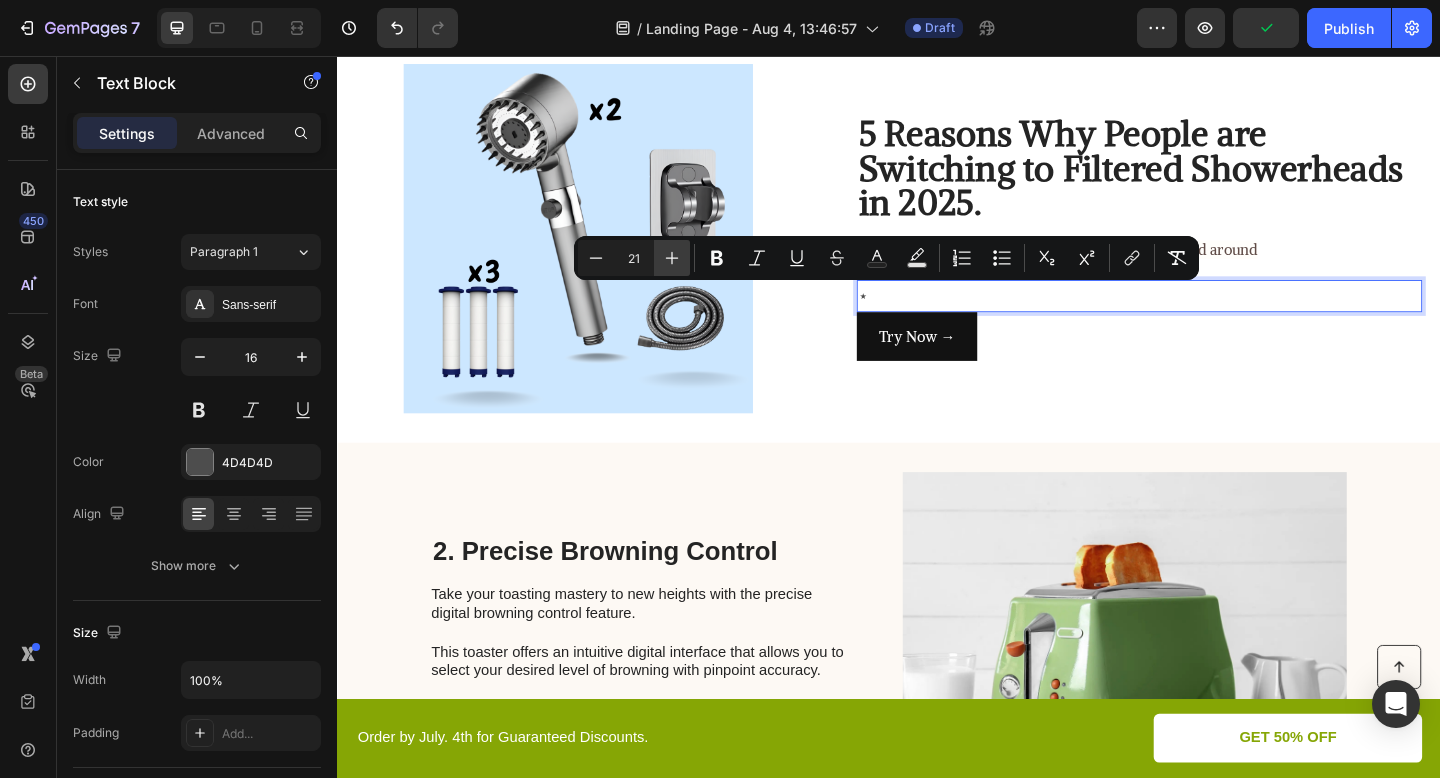 click on "Plus" at bounding box center [672, 258] 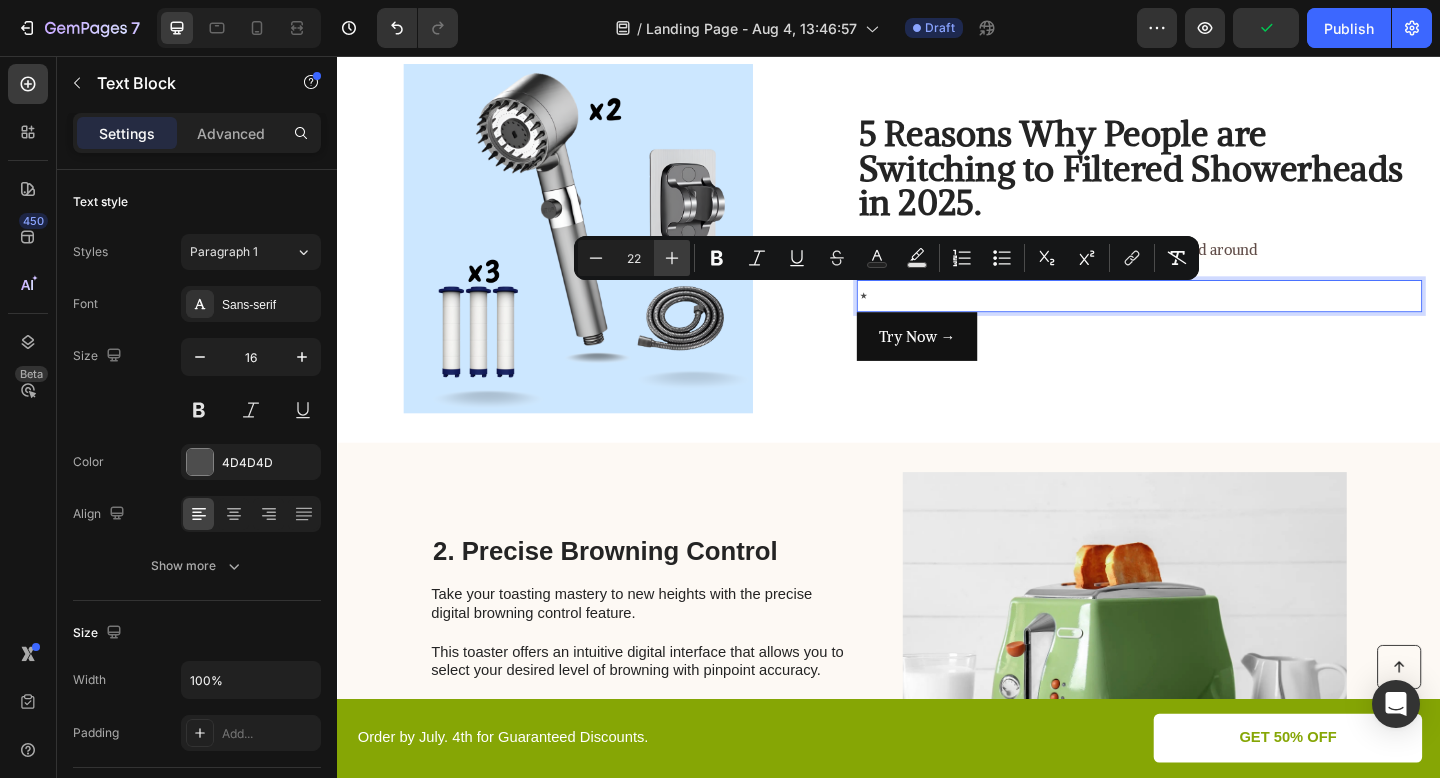 click on "Plus" at bounding box center (672, 258) 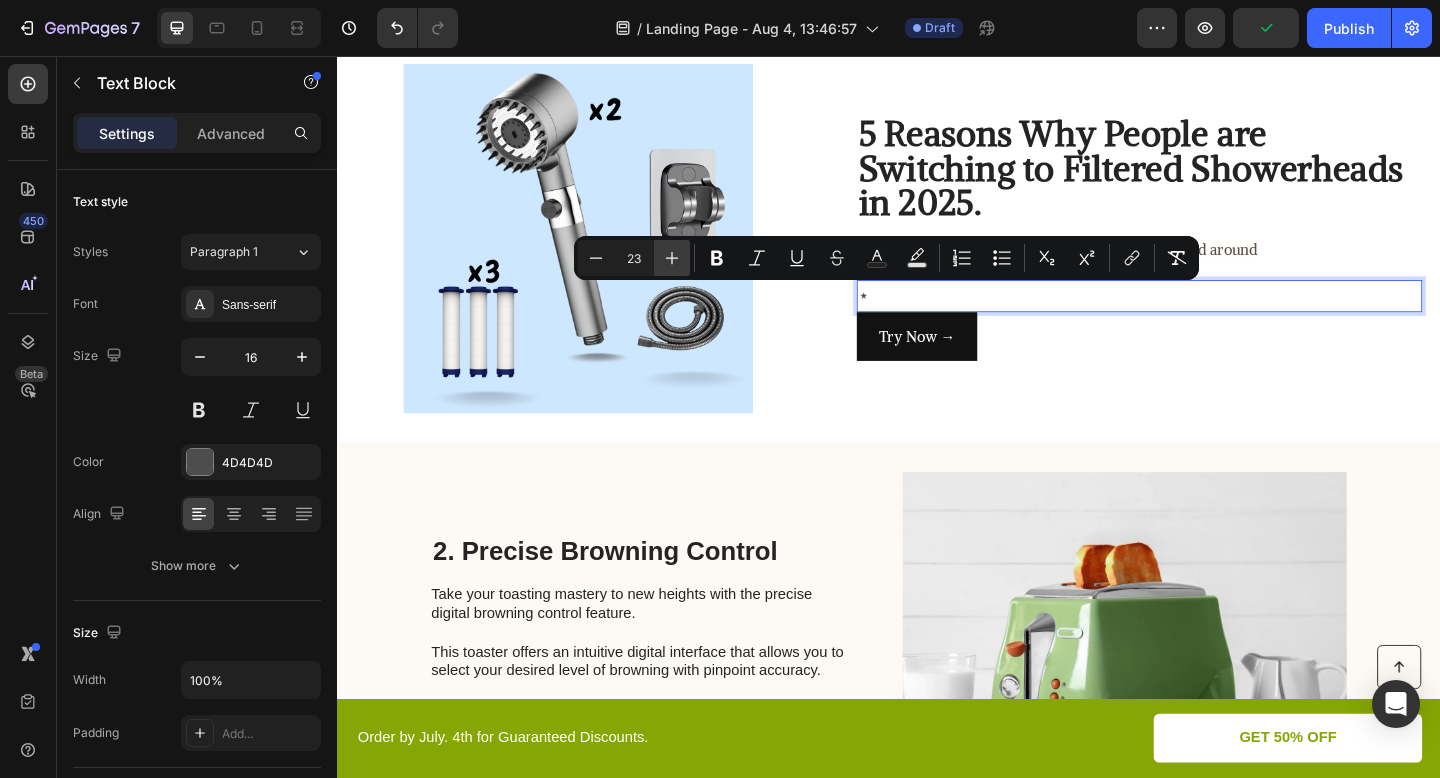 click on "Plus" at bounding box center [672, 258] 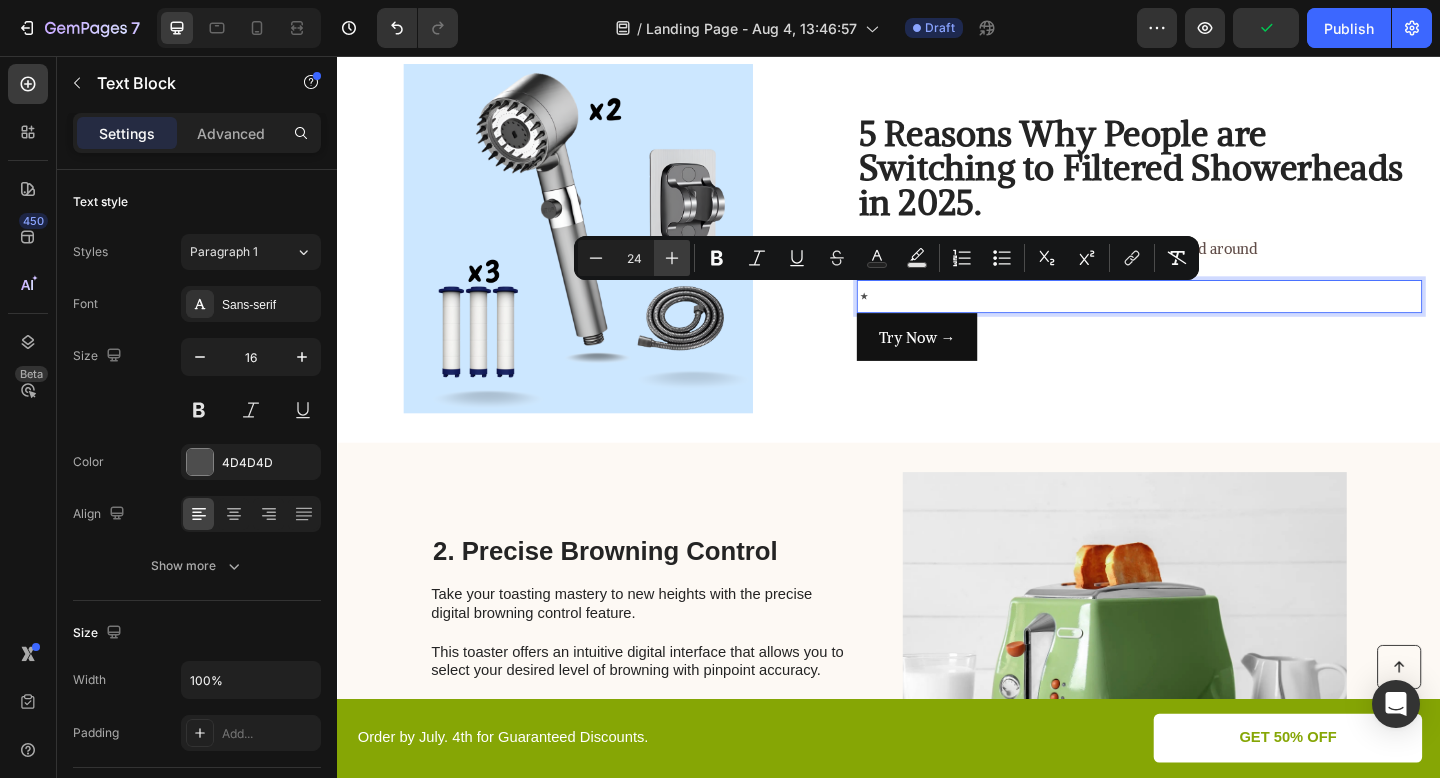 click on "Plus" at bounding box center [672, 258] 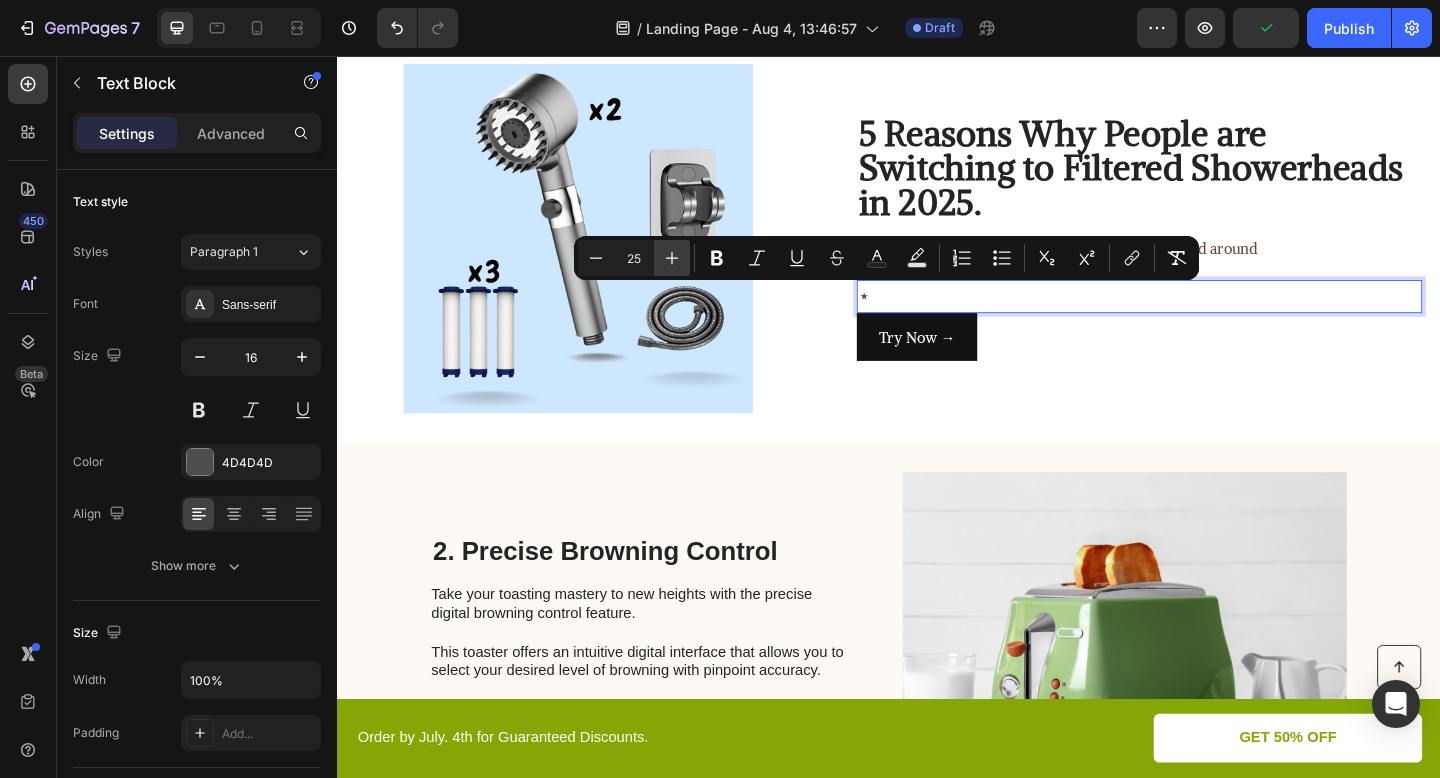 click on "Plus" at bounding box center [672, 258] 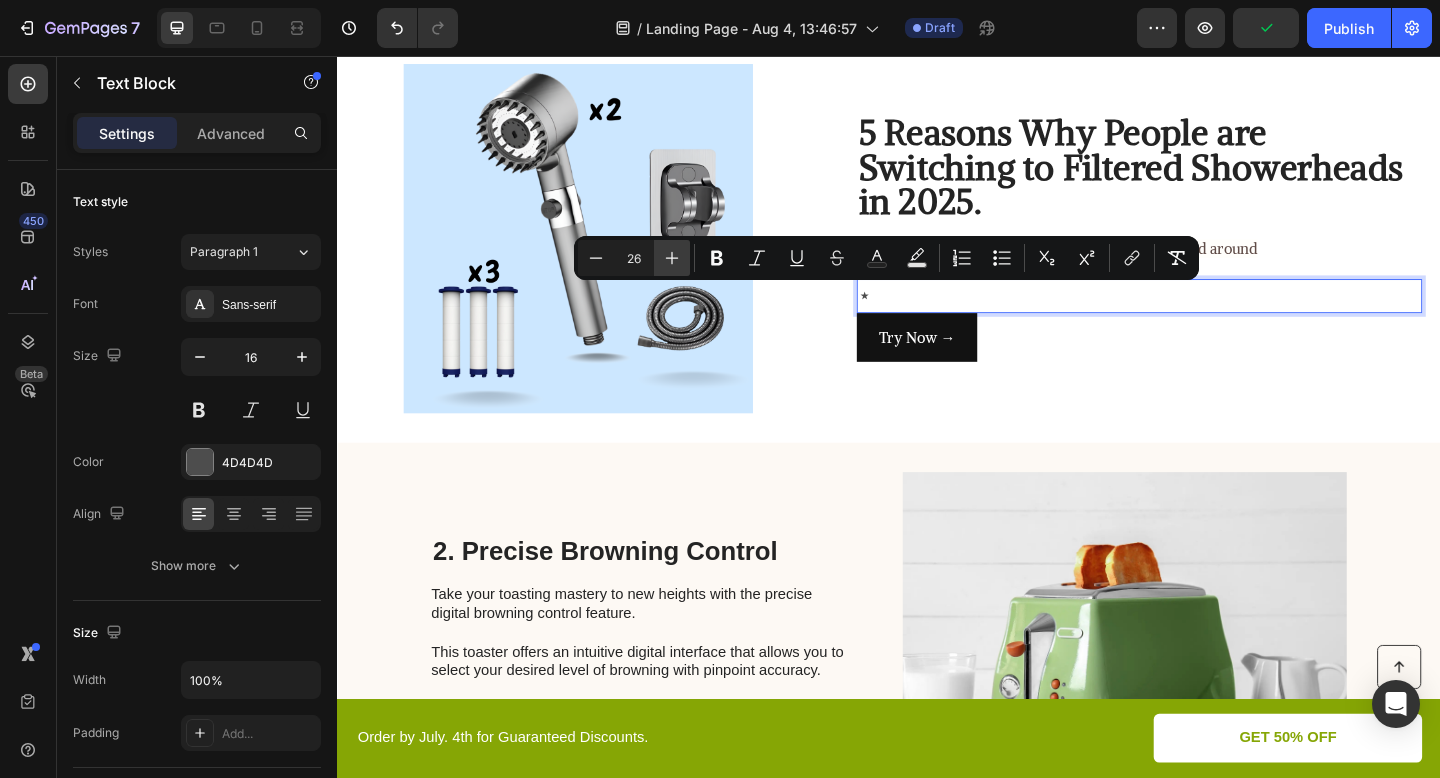 click on "Plus" at bounding box center (672, 258) 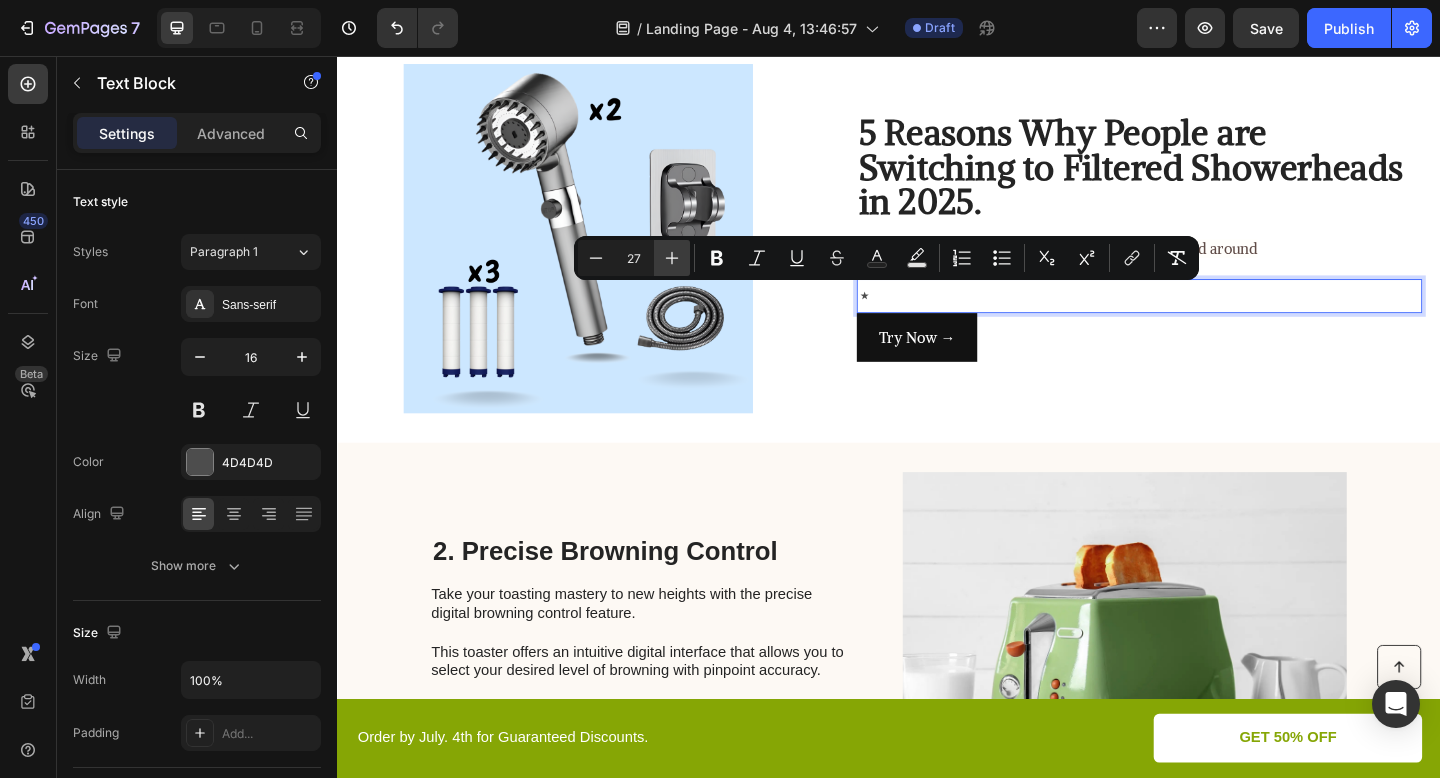 click on "Plus" at bounding box center [672, 258] 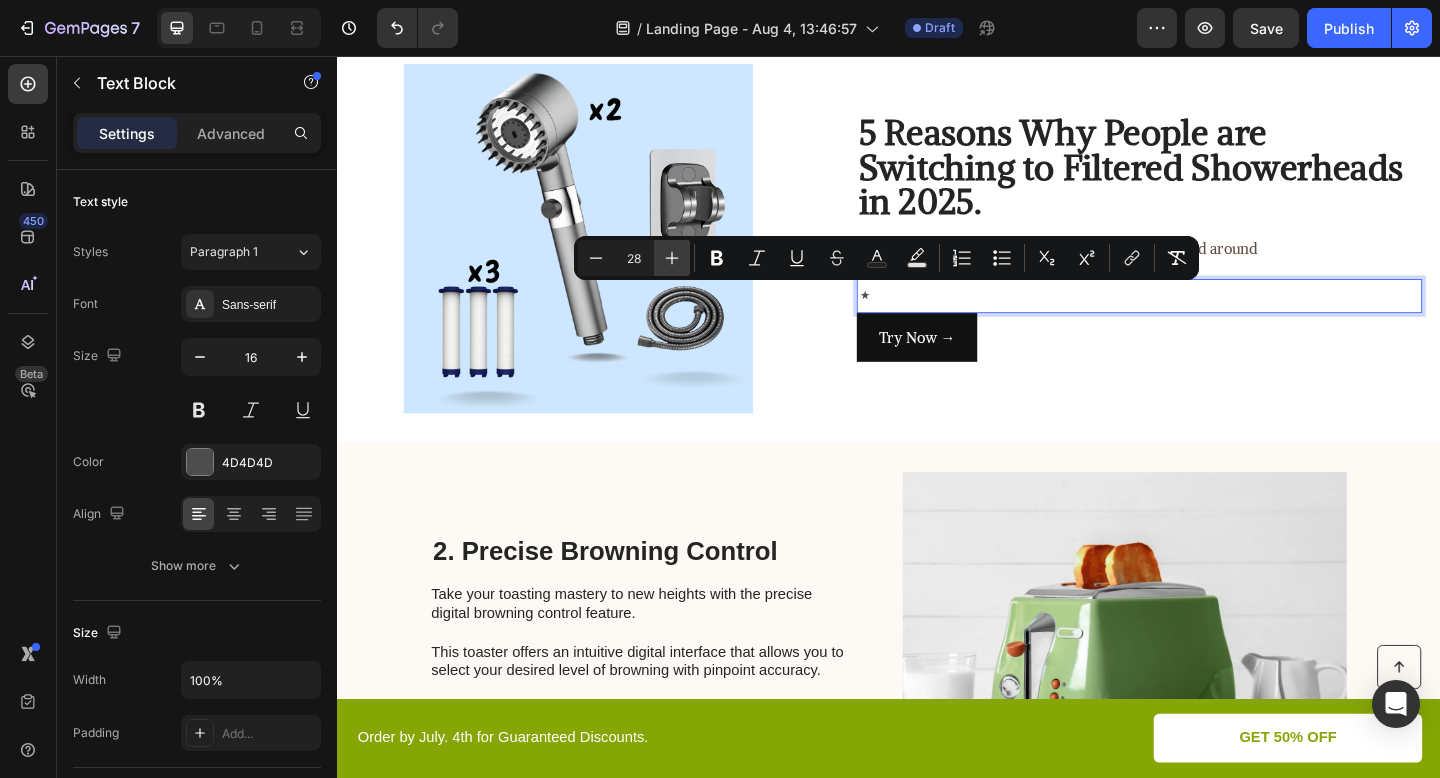 click on "Plus" at bounding box center [672, 258] 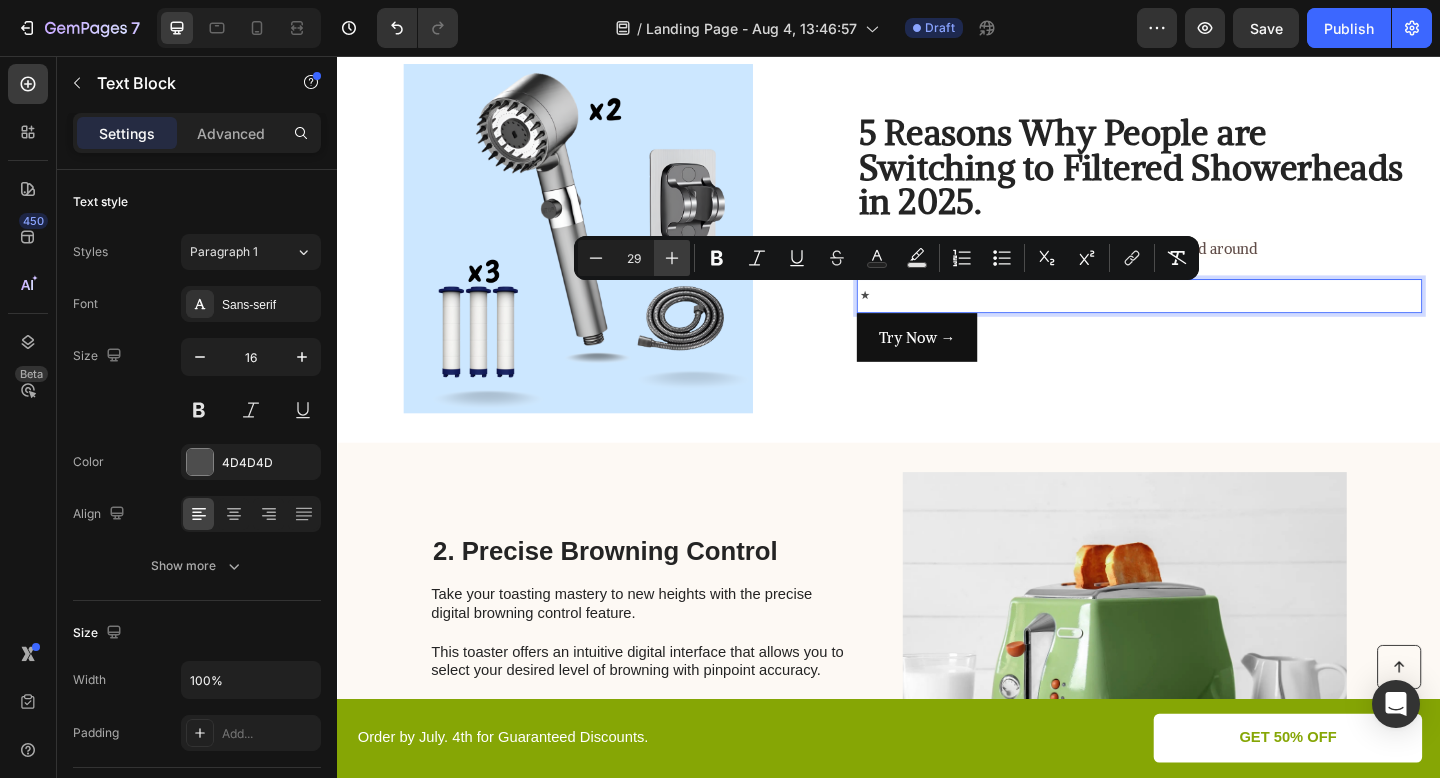 click on "Plus" at bounding box center [672, 258] 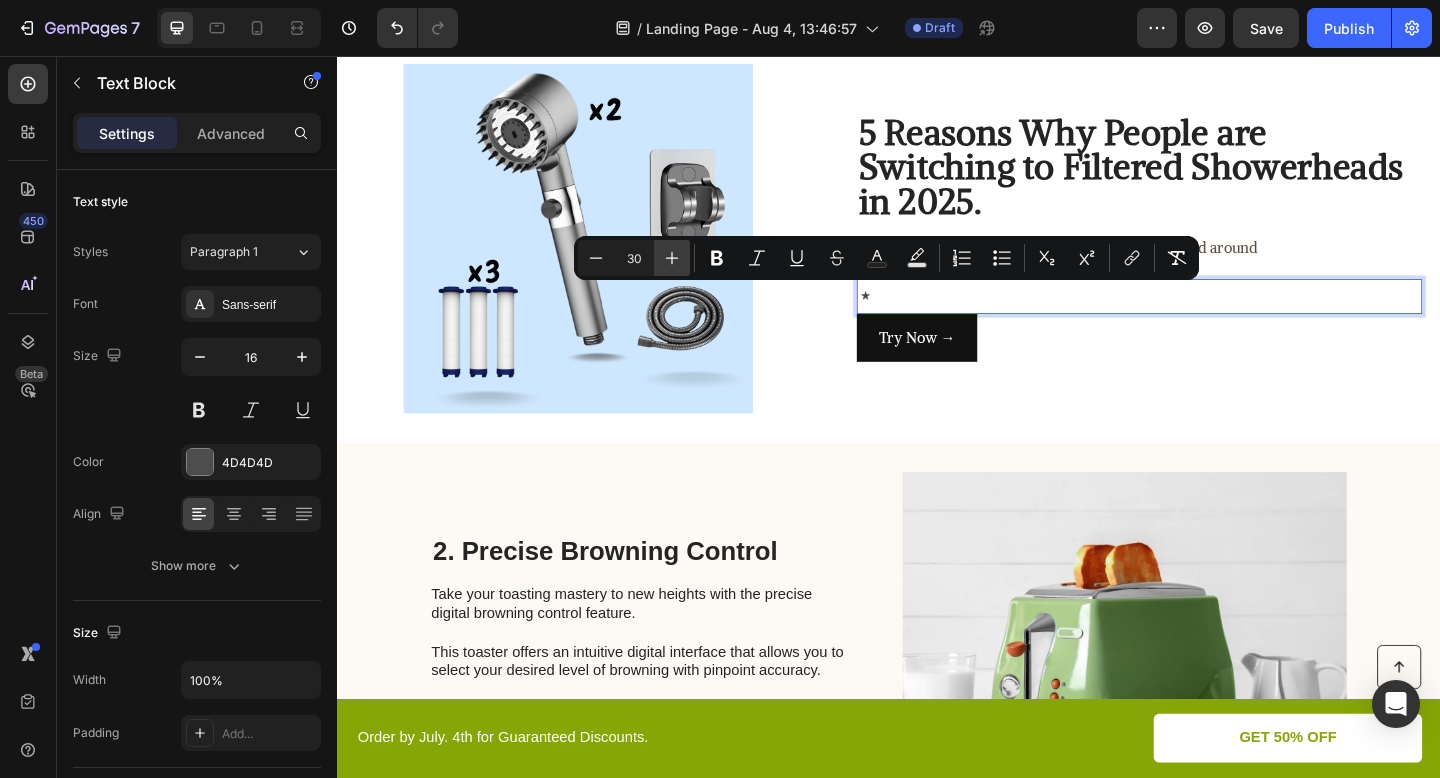 click on "Plus" at bounding box center [672, 258] 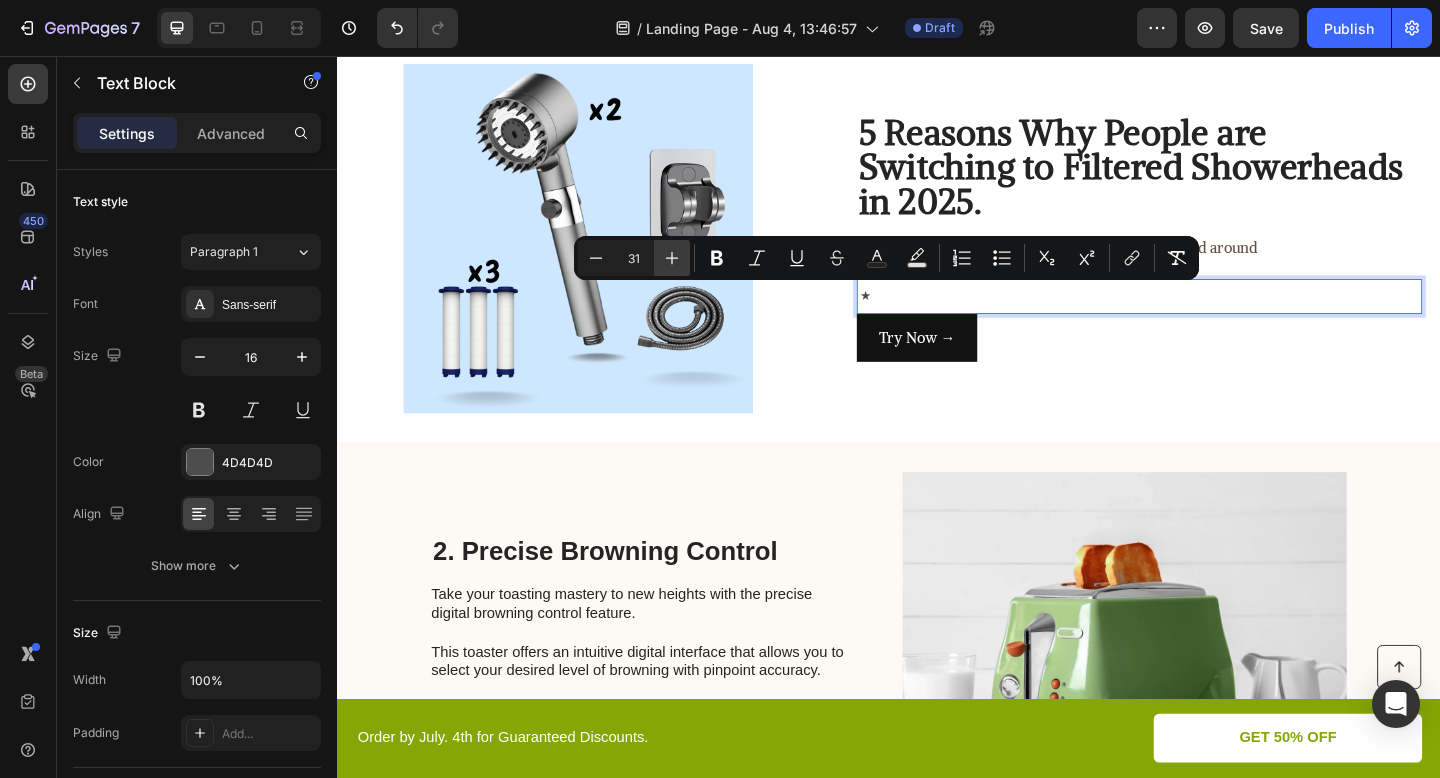 click on "Plus" at bounding box center [672, 258] 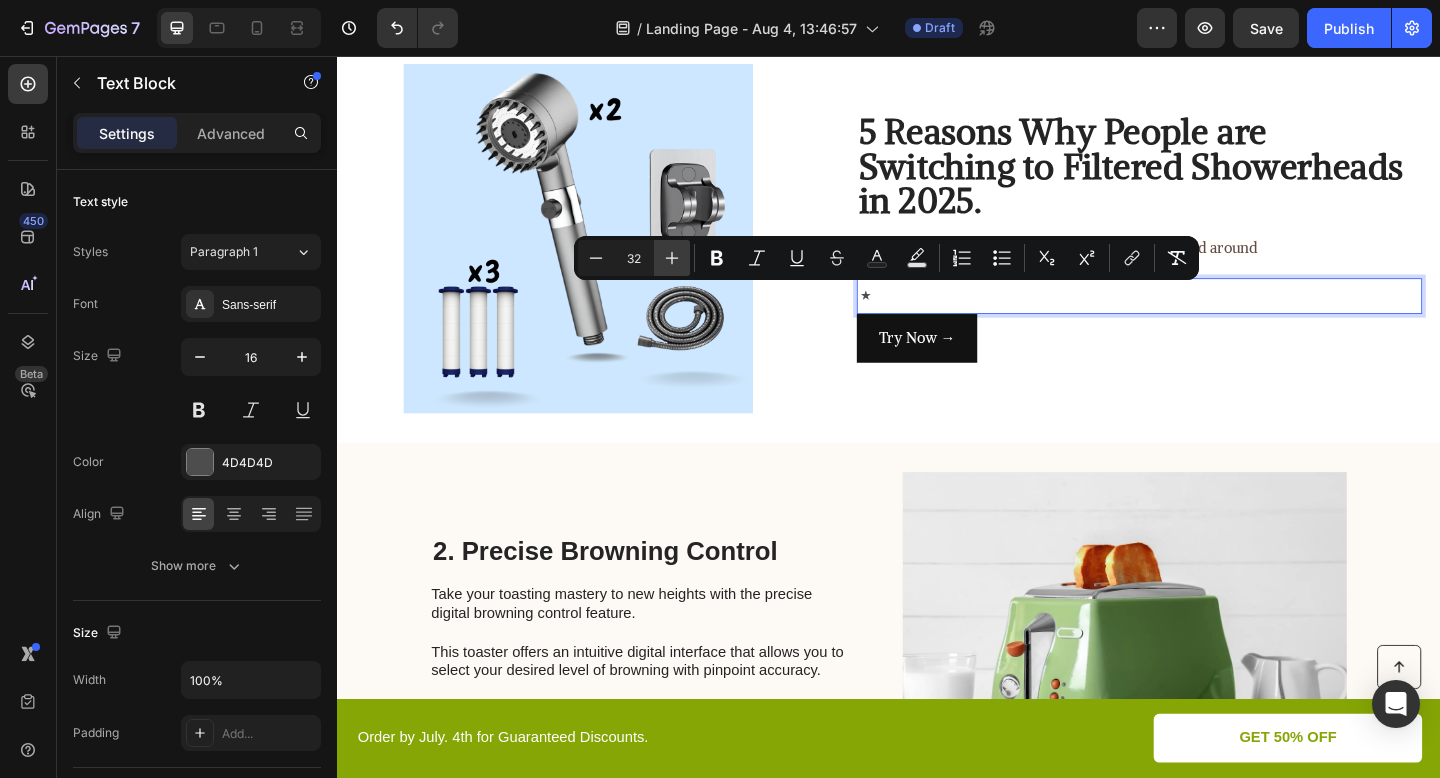 click on "Plus" at bounding box center (672, 258) 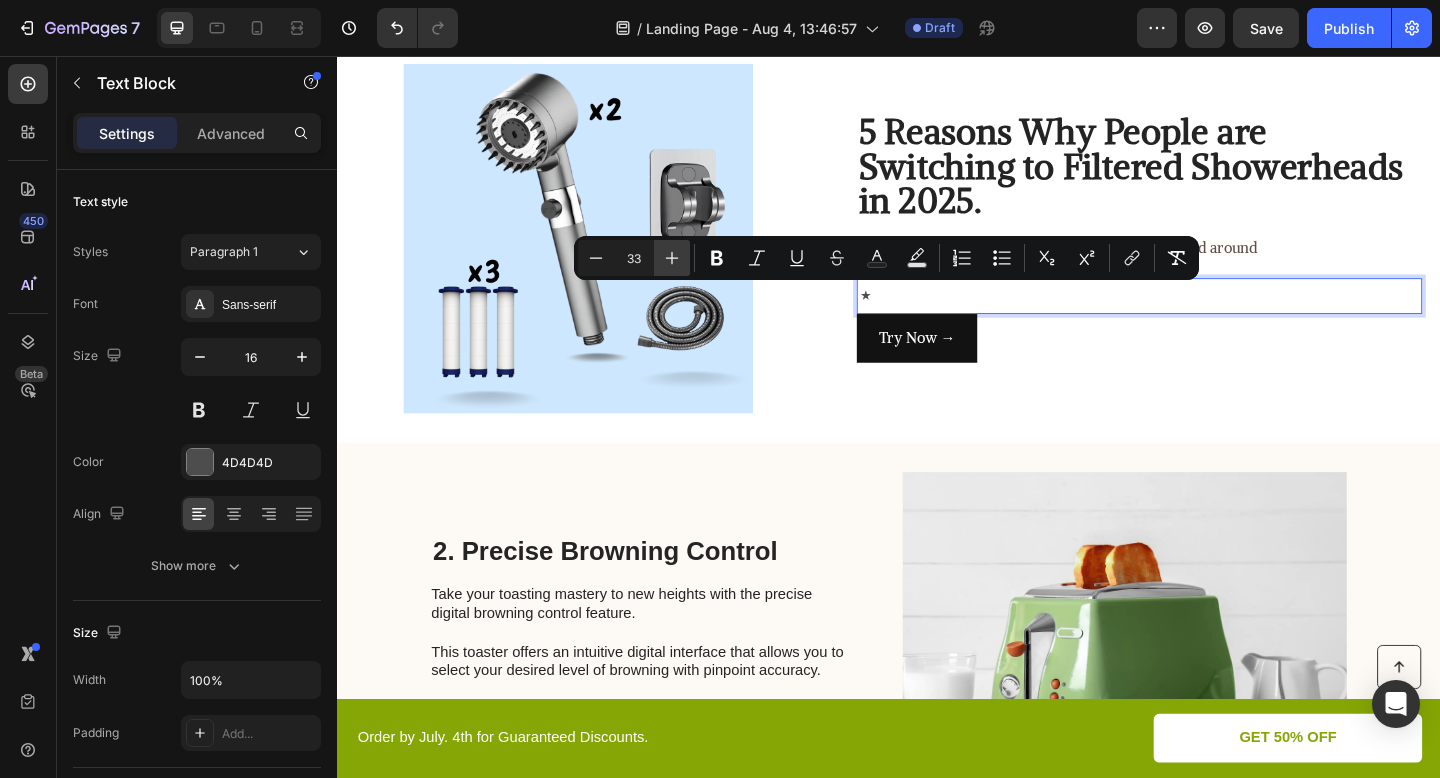 click on "Plus" at bounding box center (672, 258) 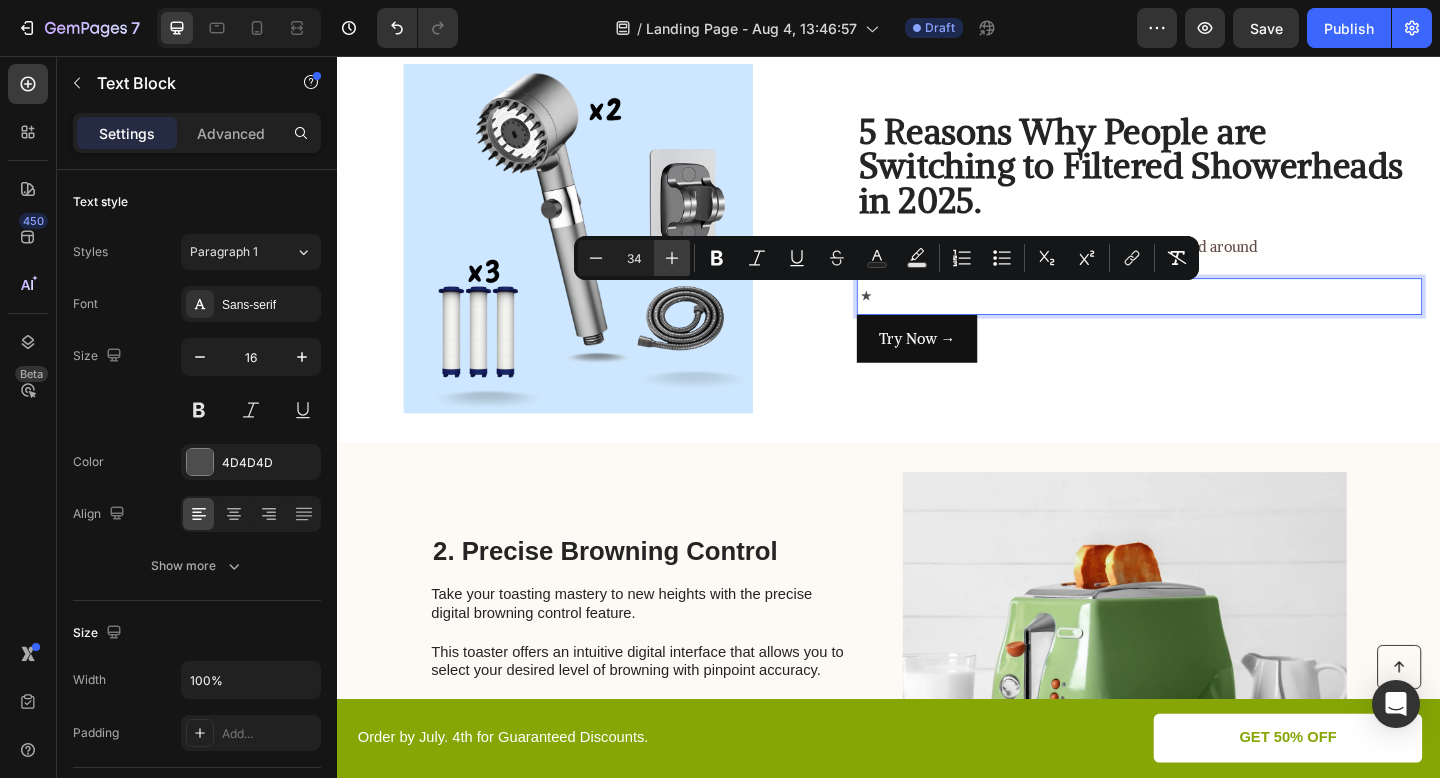 click on "Plus" at bounding box center (672, 258) 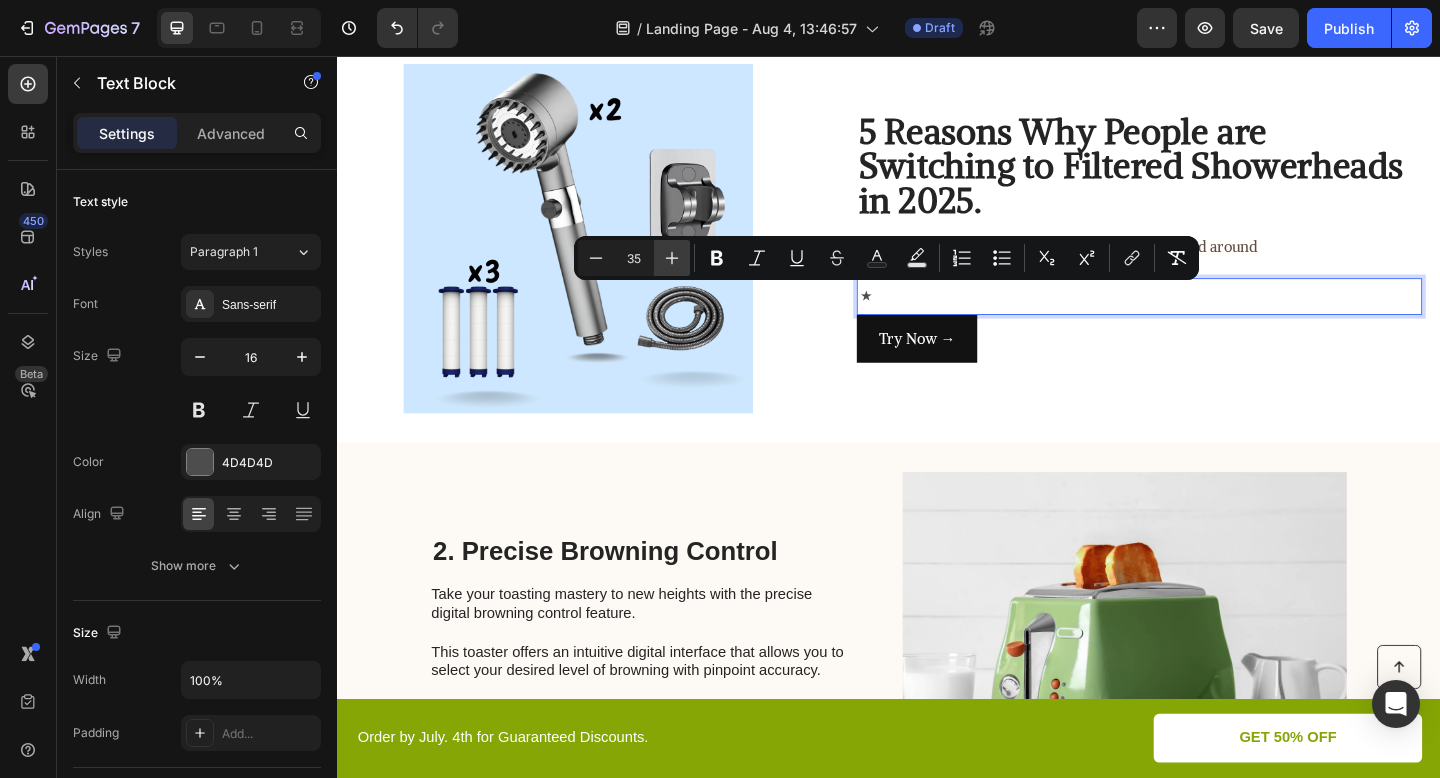 click on "Plus" at bounding box center [672, 258] 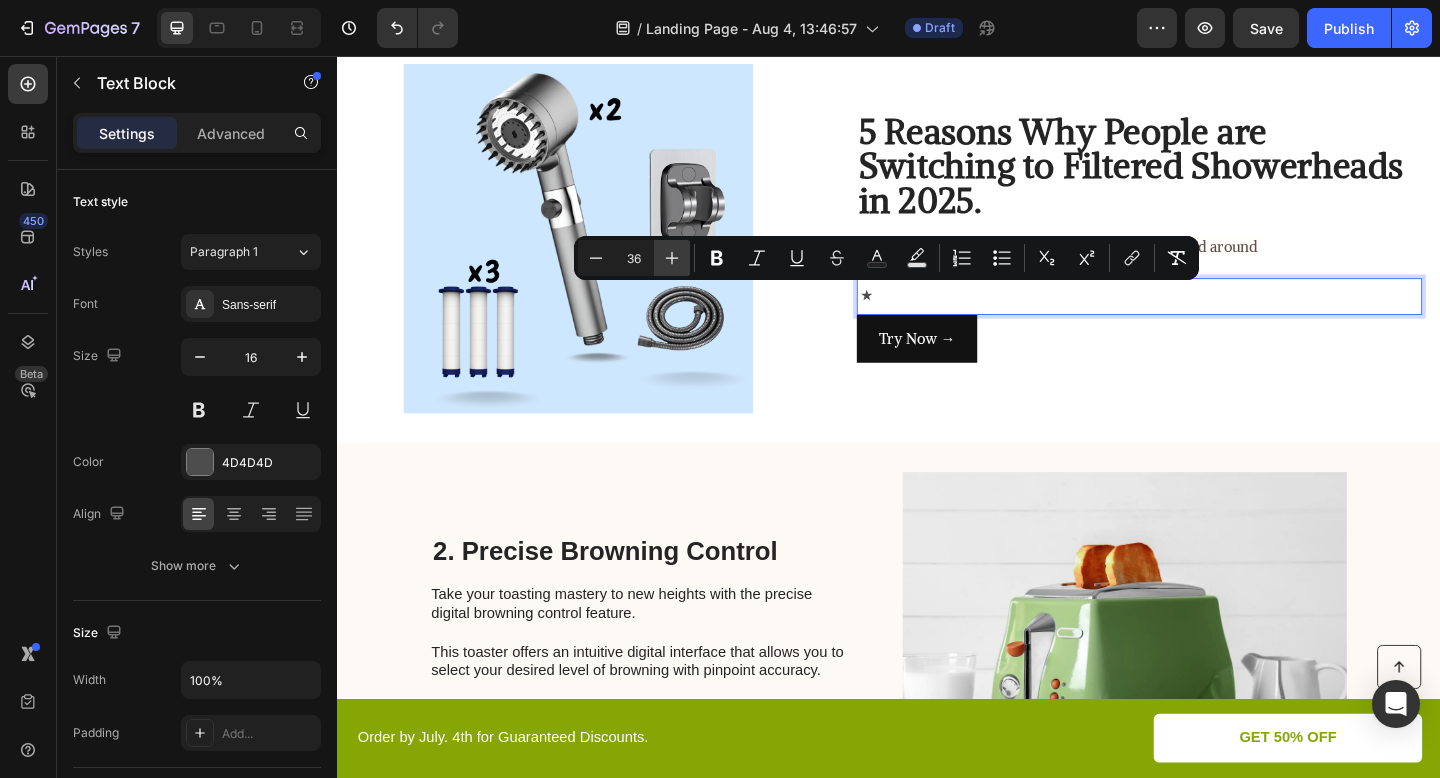 click on "Plus" at bounding box center [672, 258] 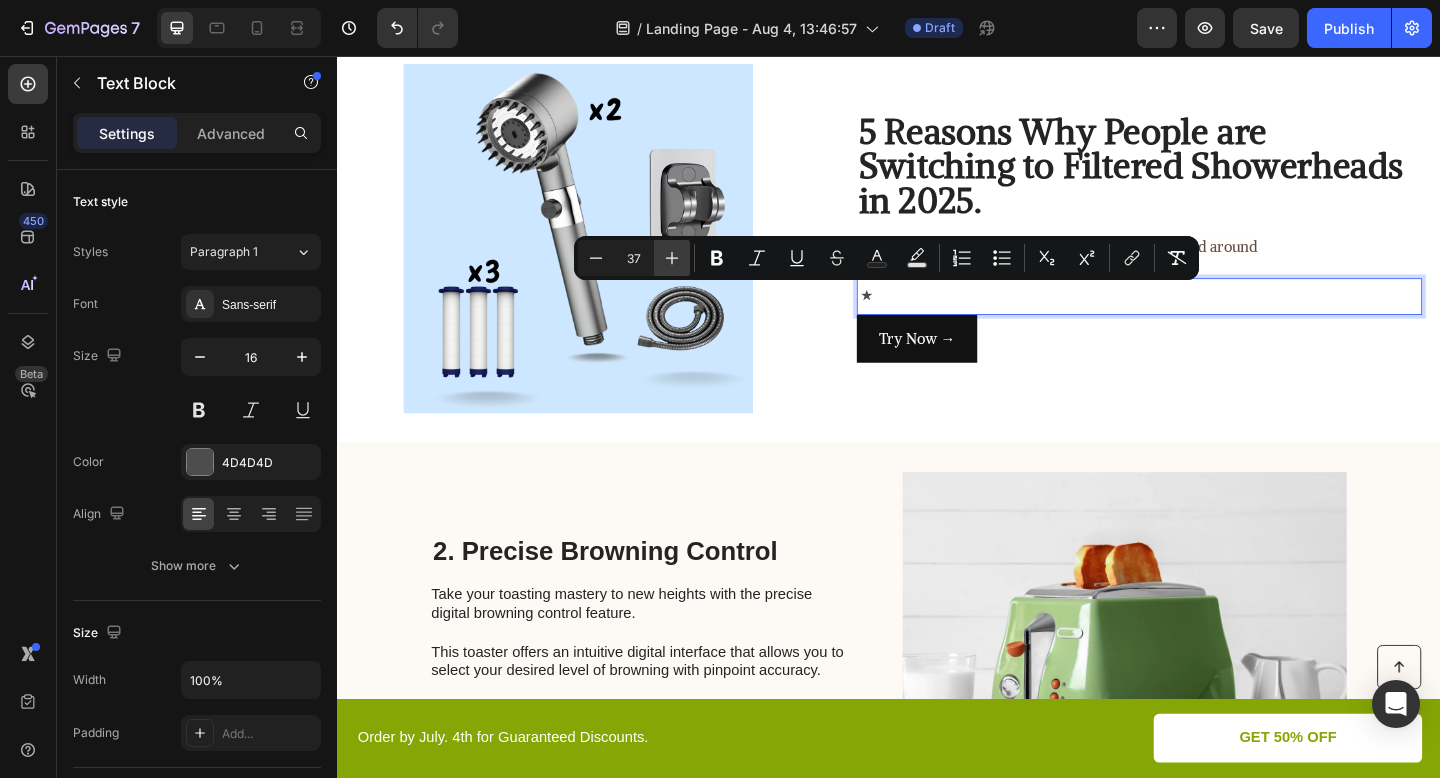 click on "Plus" at bounding box center (672, 258) 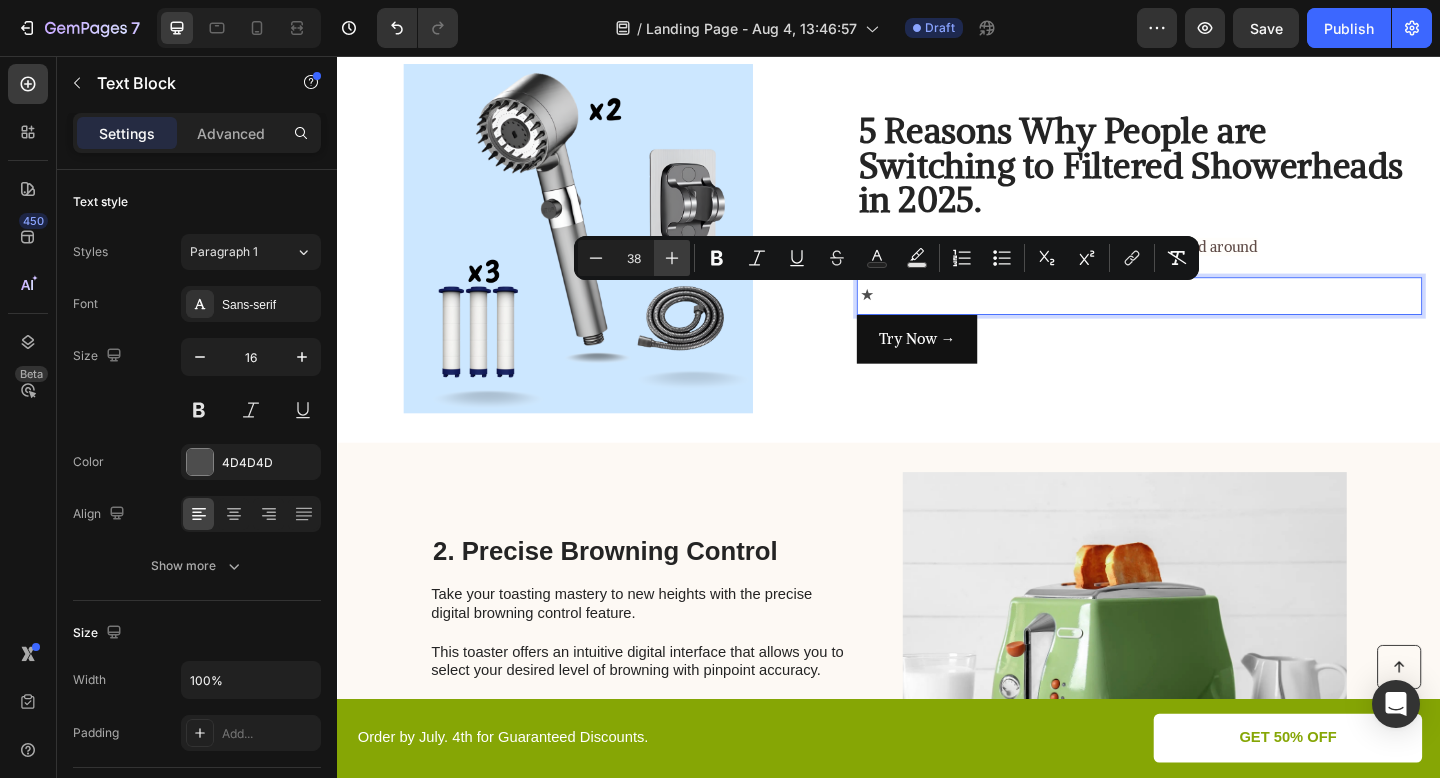 click on "Plus" at bounding box center [672, 258] 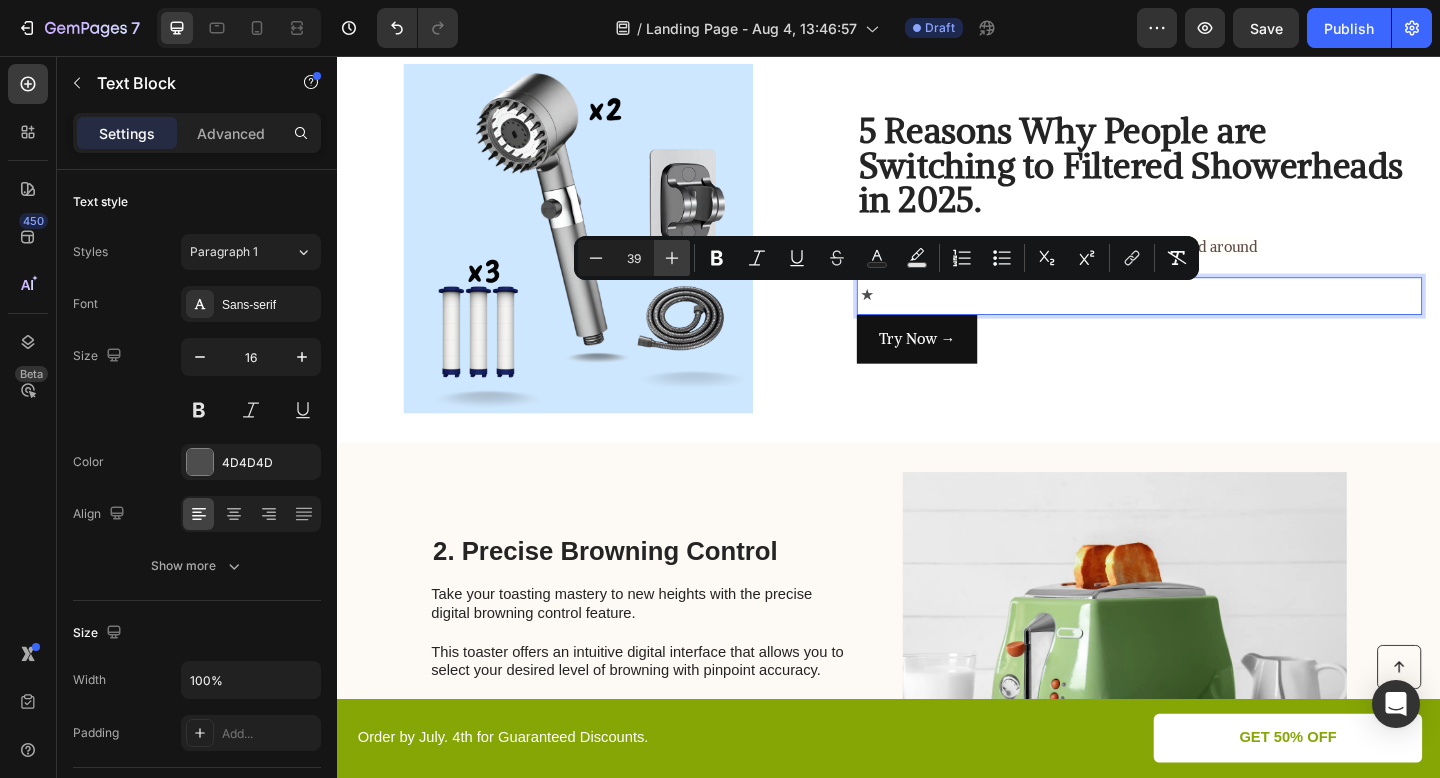 click on "Plus" at bounding box center (672, 258) 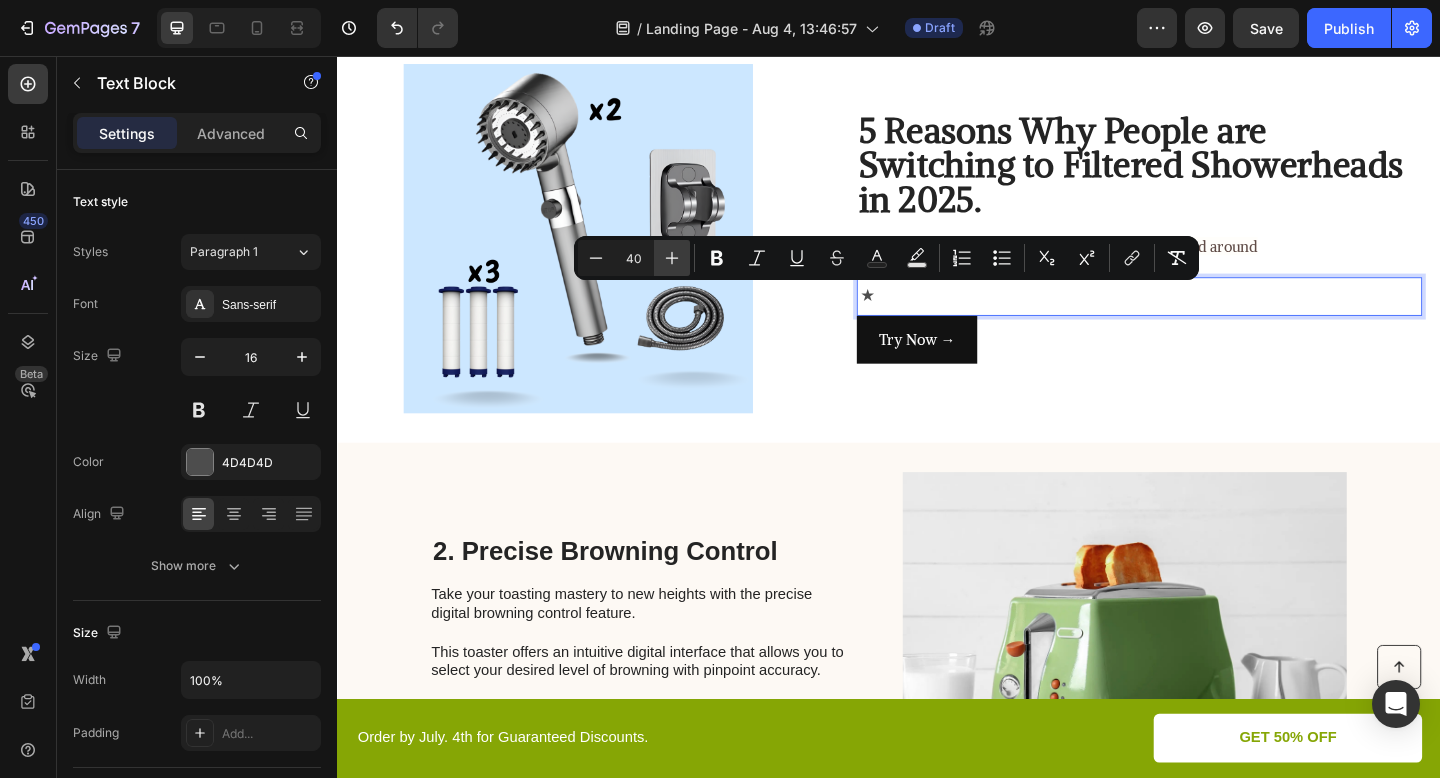 click on "Plus" at bounding box center [672, 258] 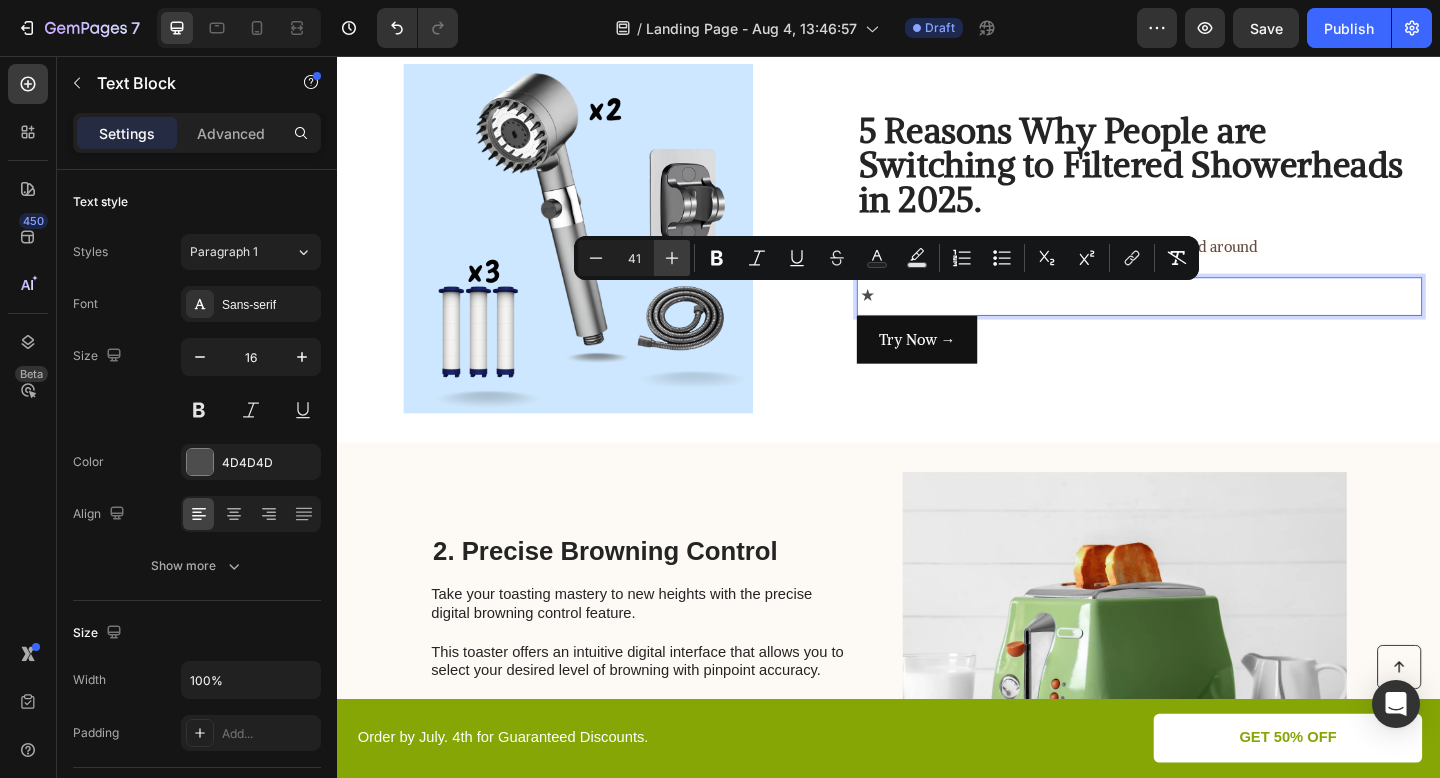 click on "Plus" at bounding box center [672, 258] 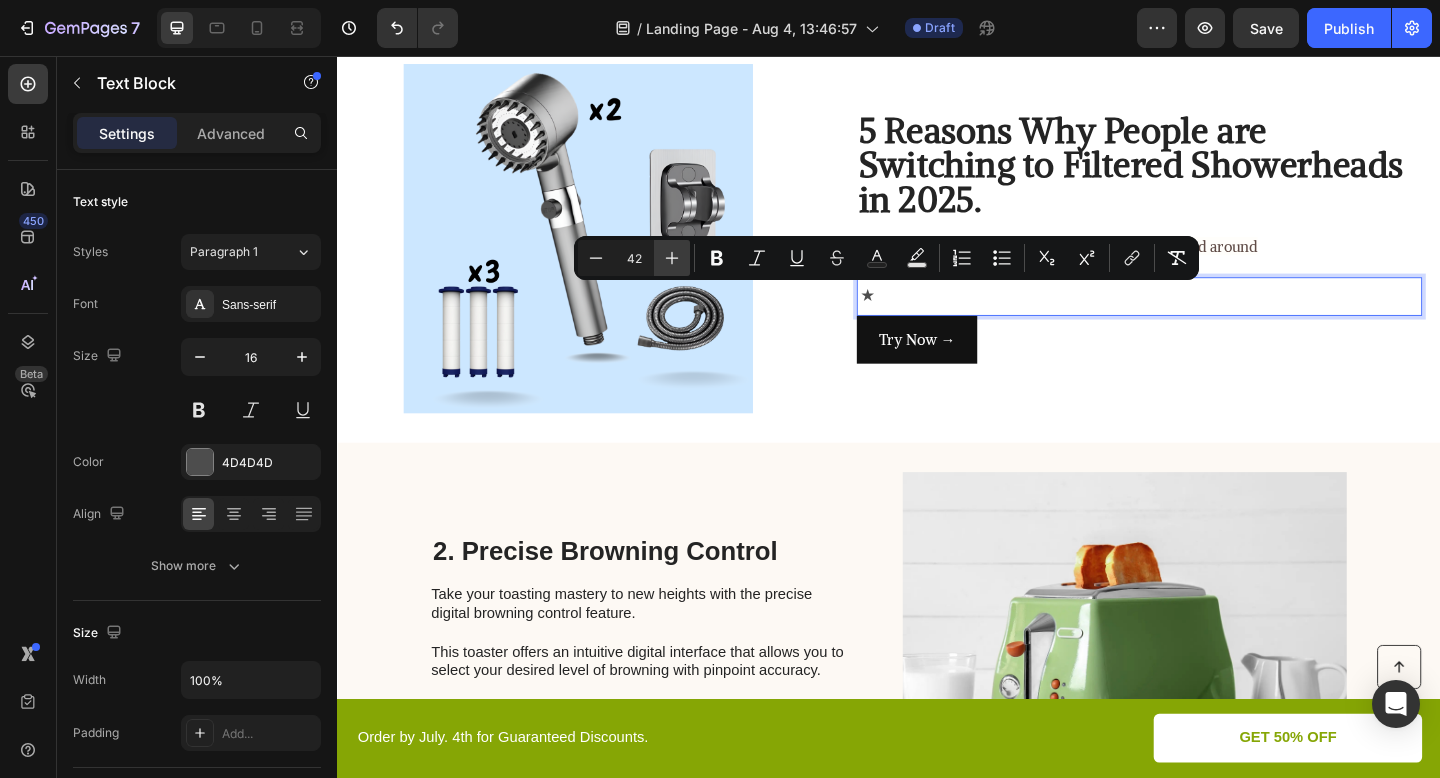 click on "Plus" at bounding box center (672, 258) 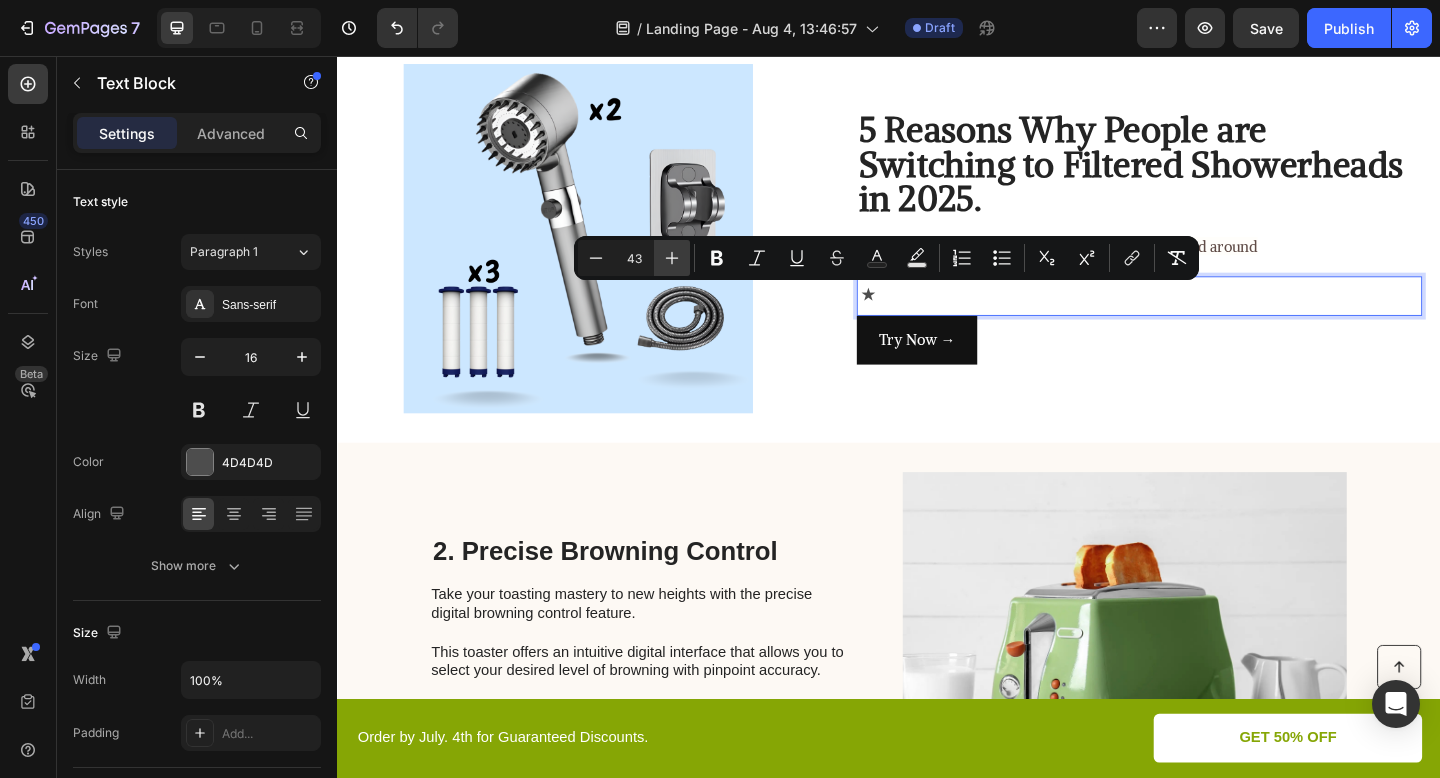 click on "Plus" at bounding box center (672, 258) 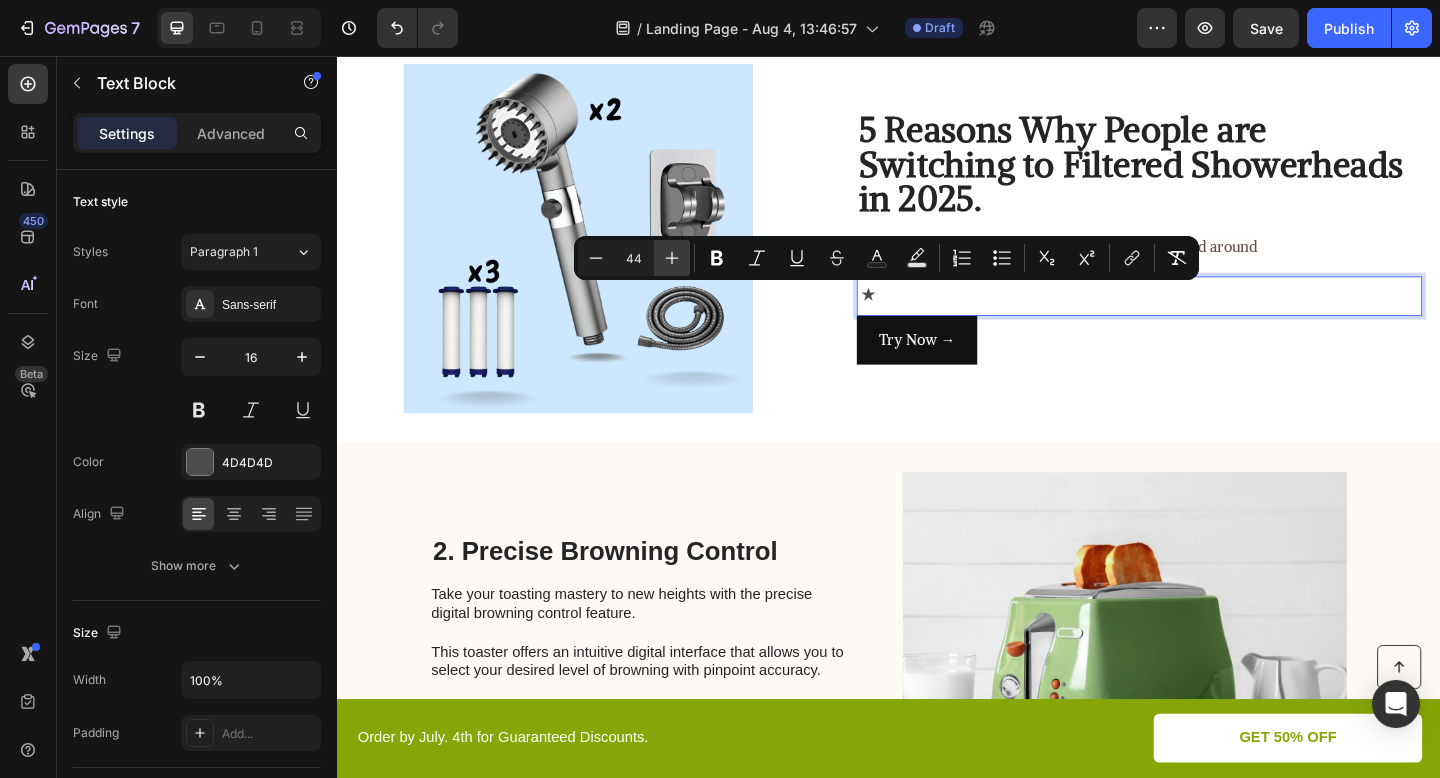 click on "Plus" at bounding box center [672, 258] 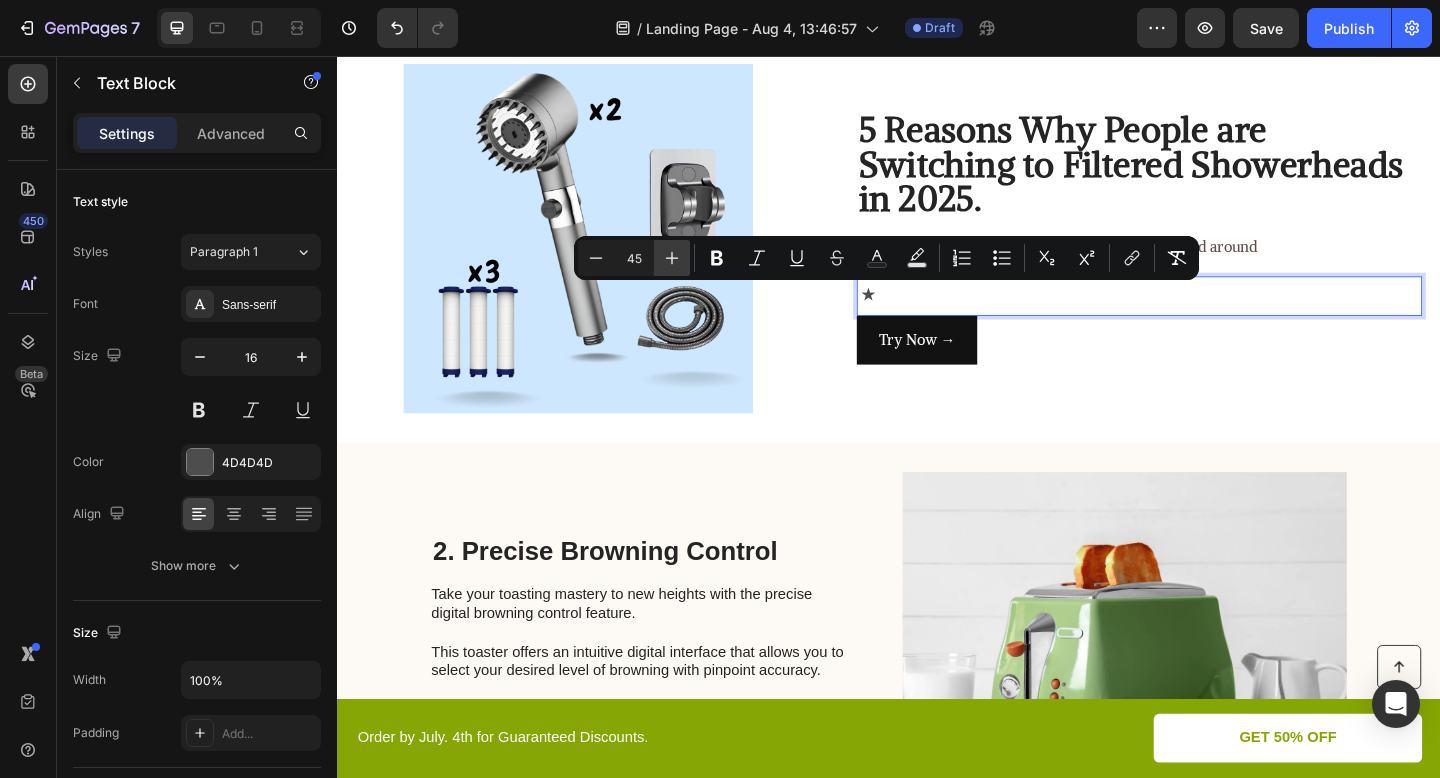 click on "Plus" at bounding box center (672, 258) 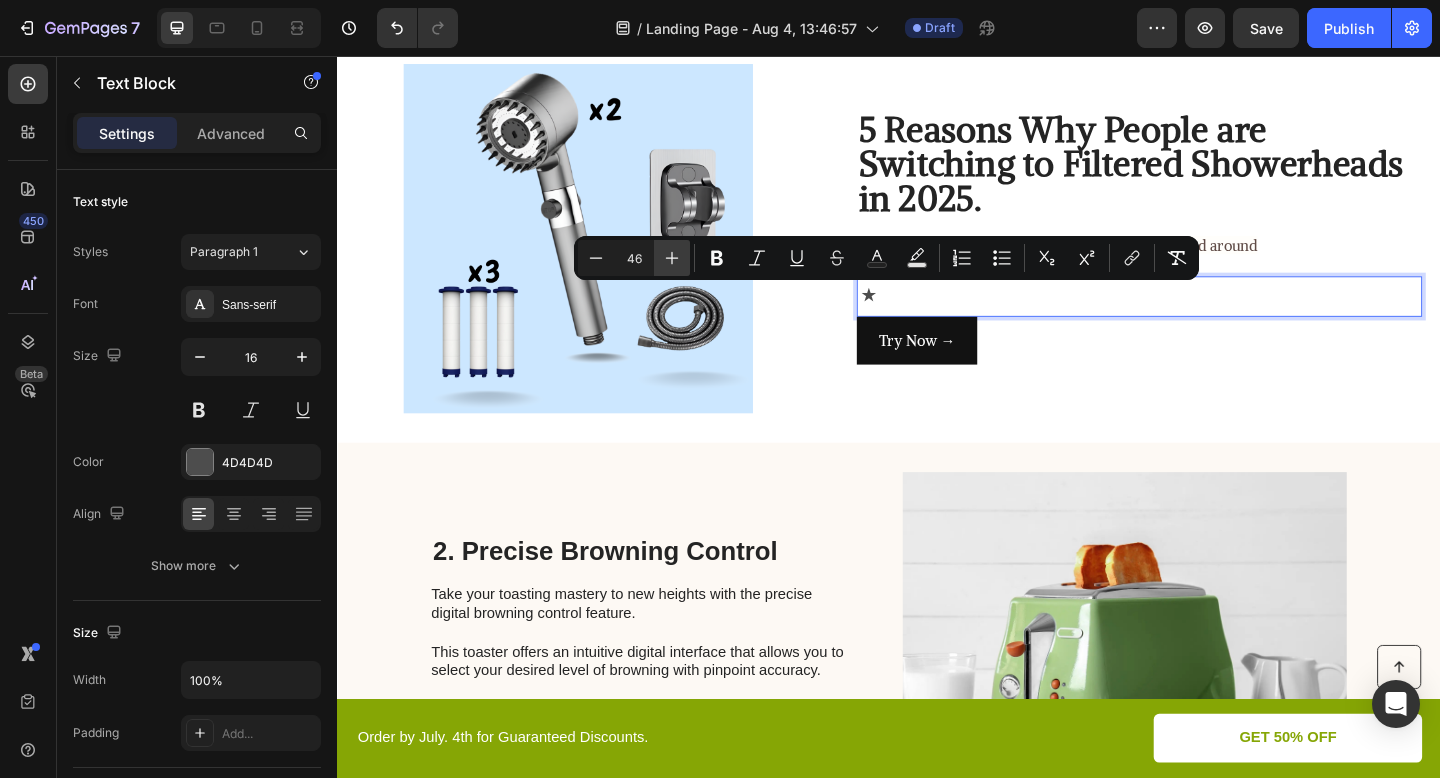 click on "Plus" at bounding box center (672, 258) 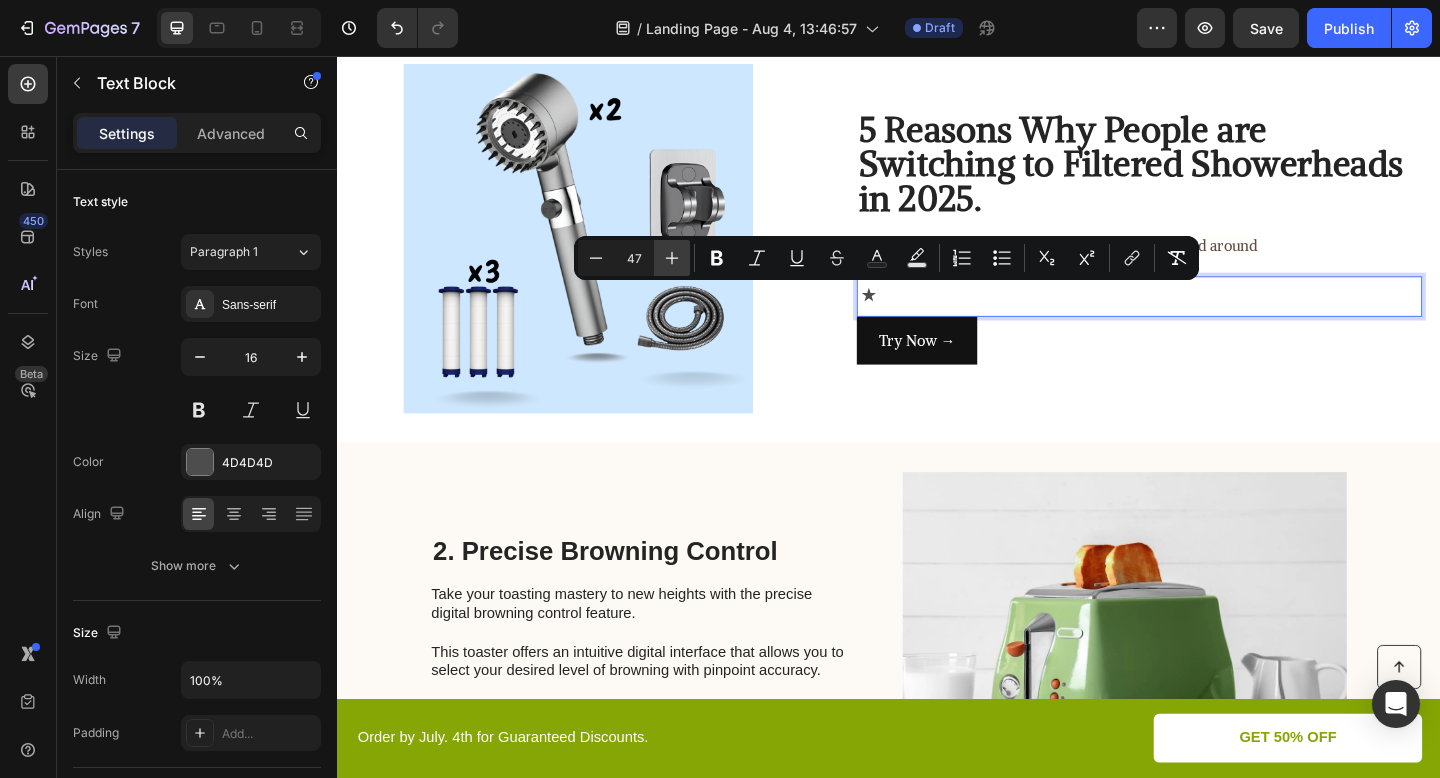 click on "Plus" at bounding box center [672, 258] 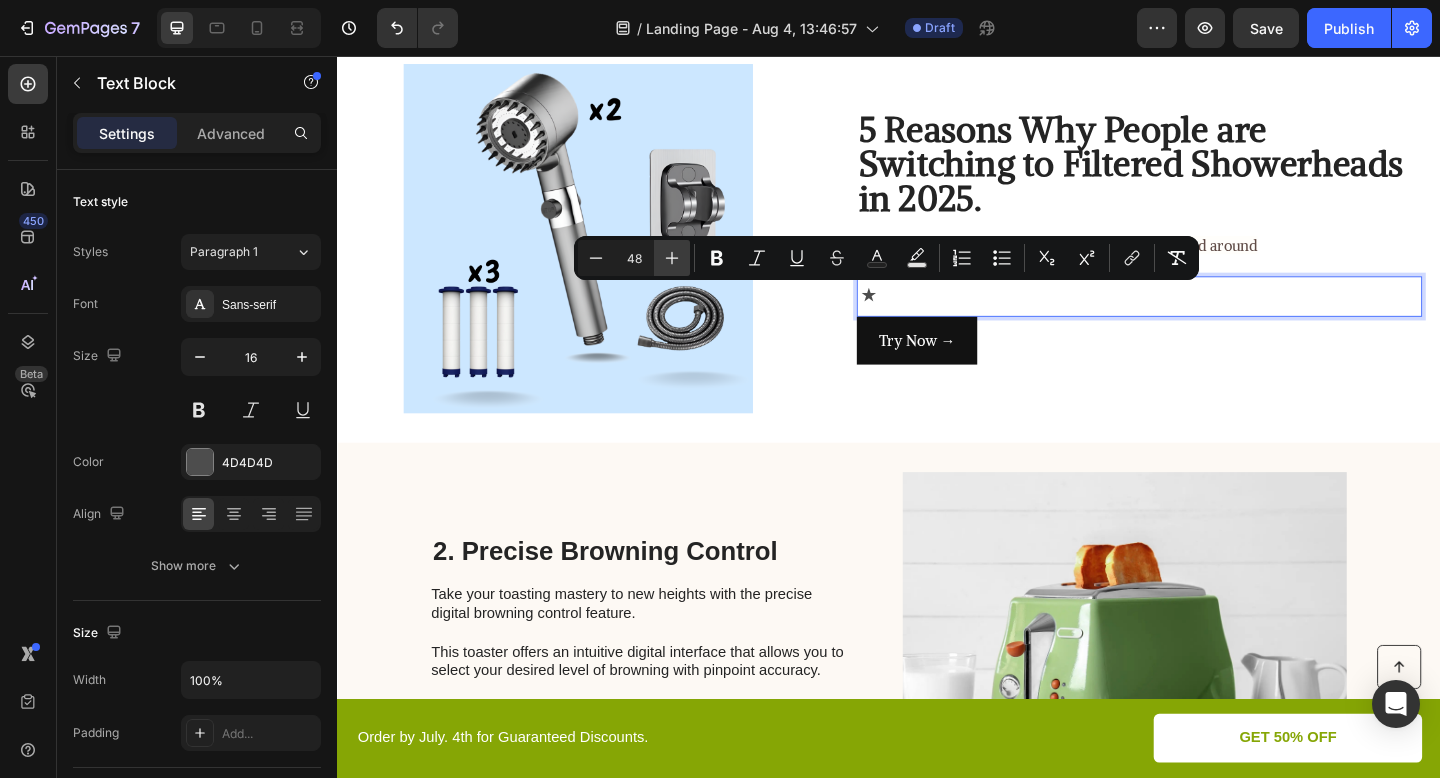 click on "Plus" at bounding box center [672, 258] 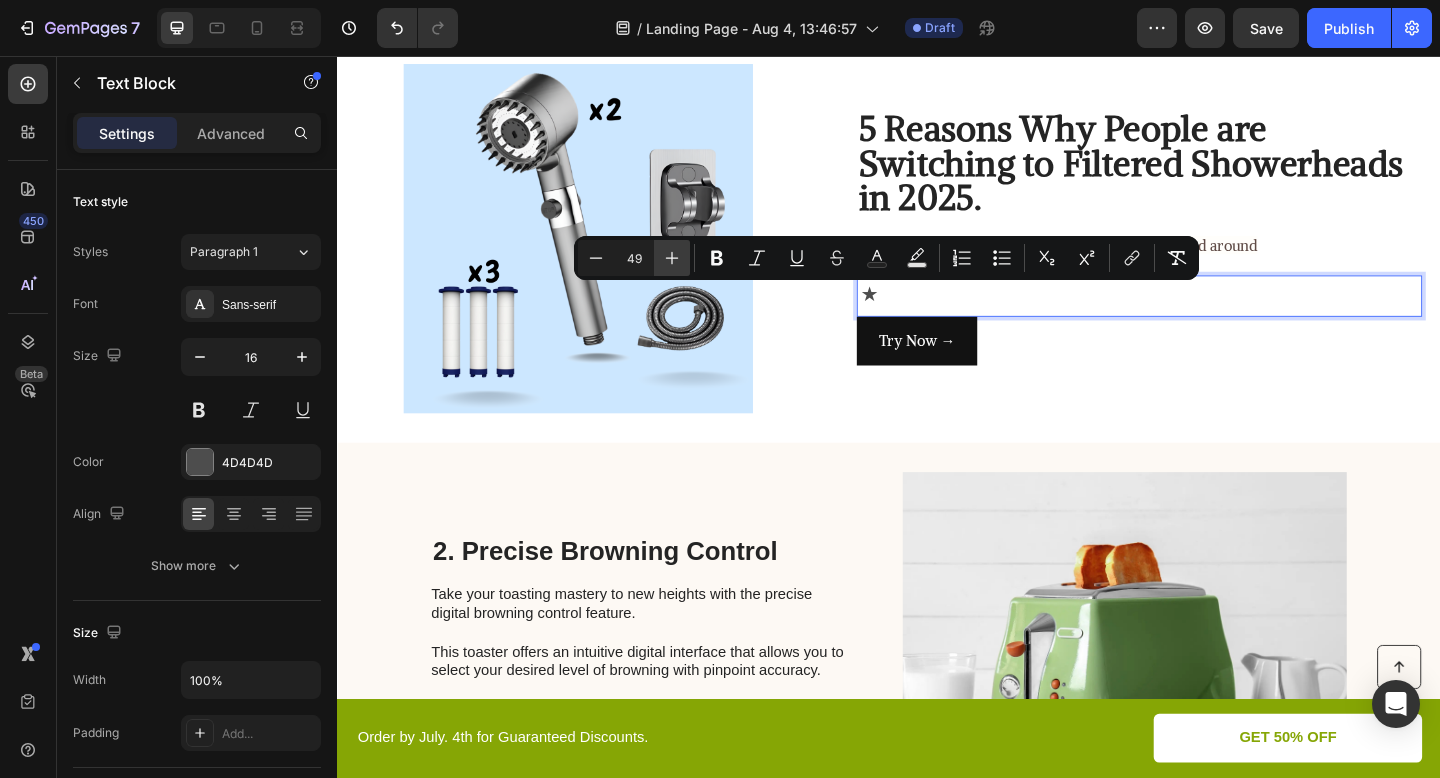 click on "Plus" at bounding box center (672, 258) 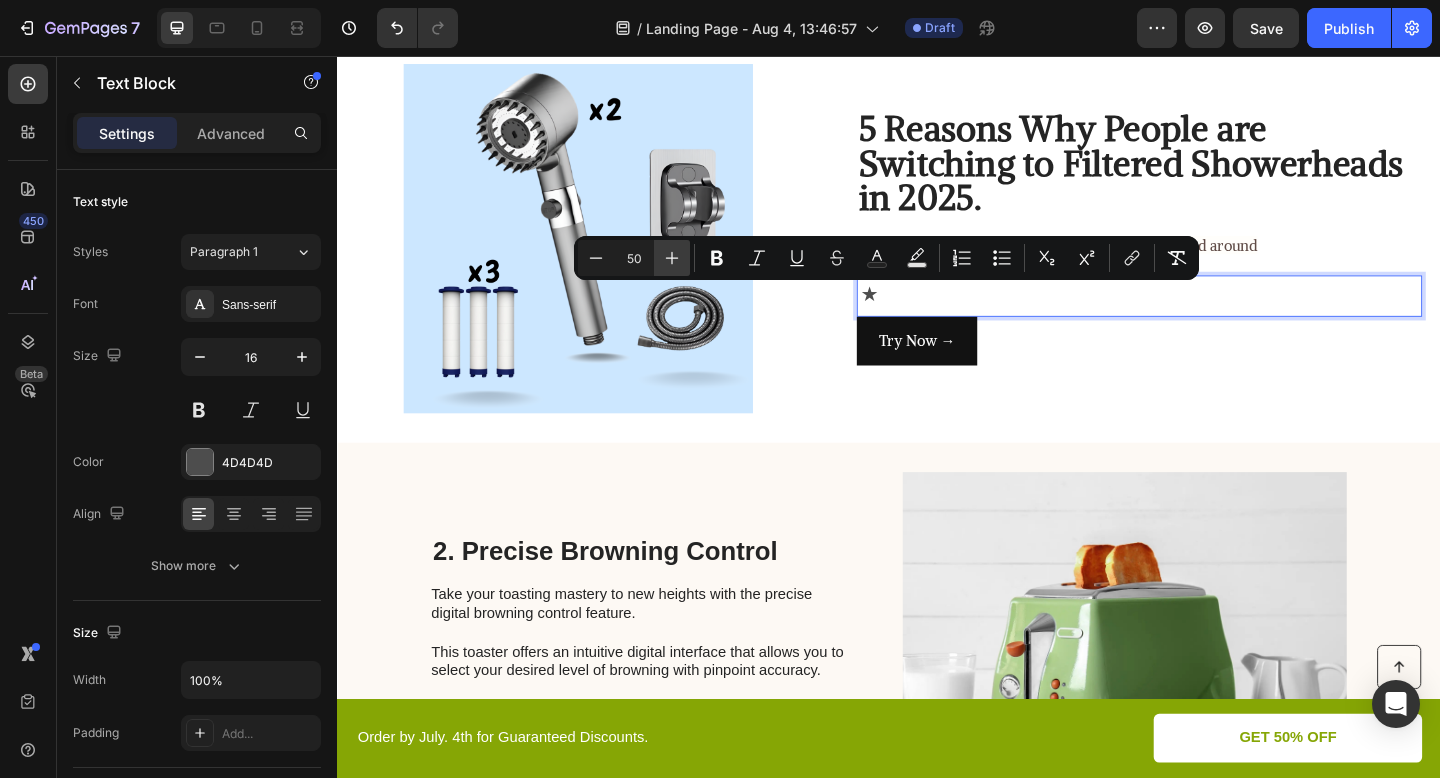 click on "Plus" at bounding box center [672, 258] 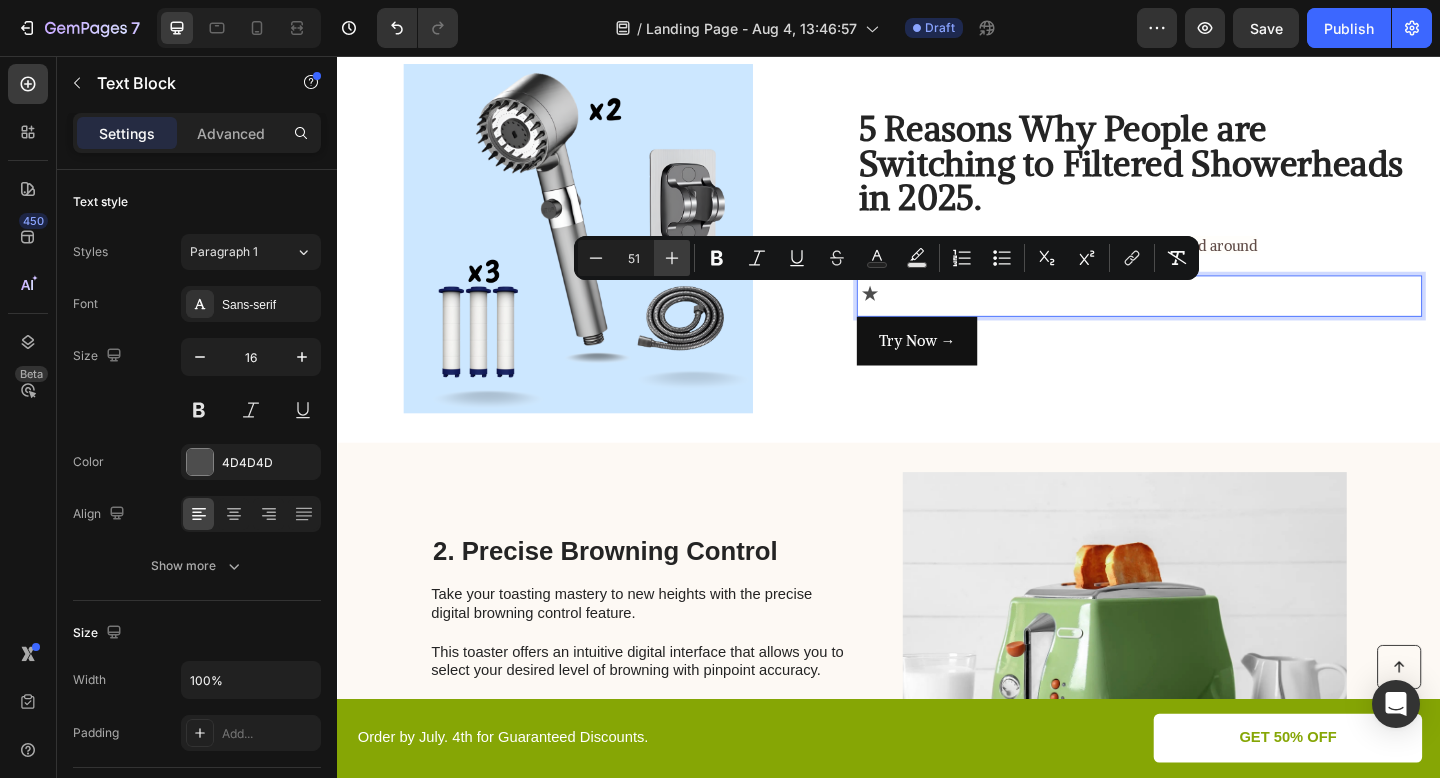 click on "Plus" at bounding box center [672, 258] 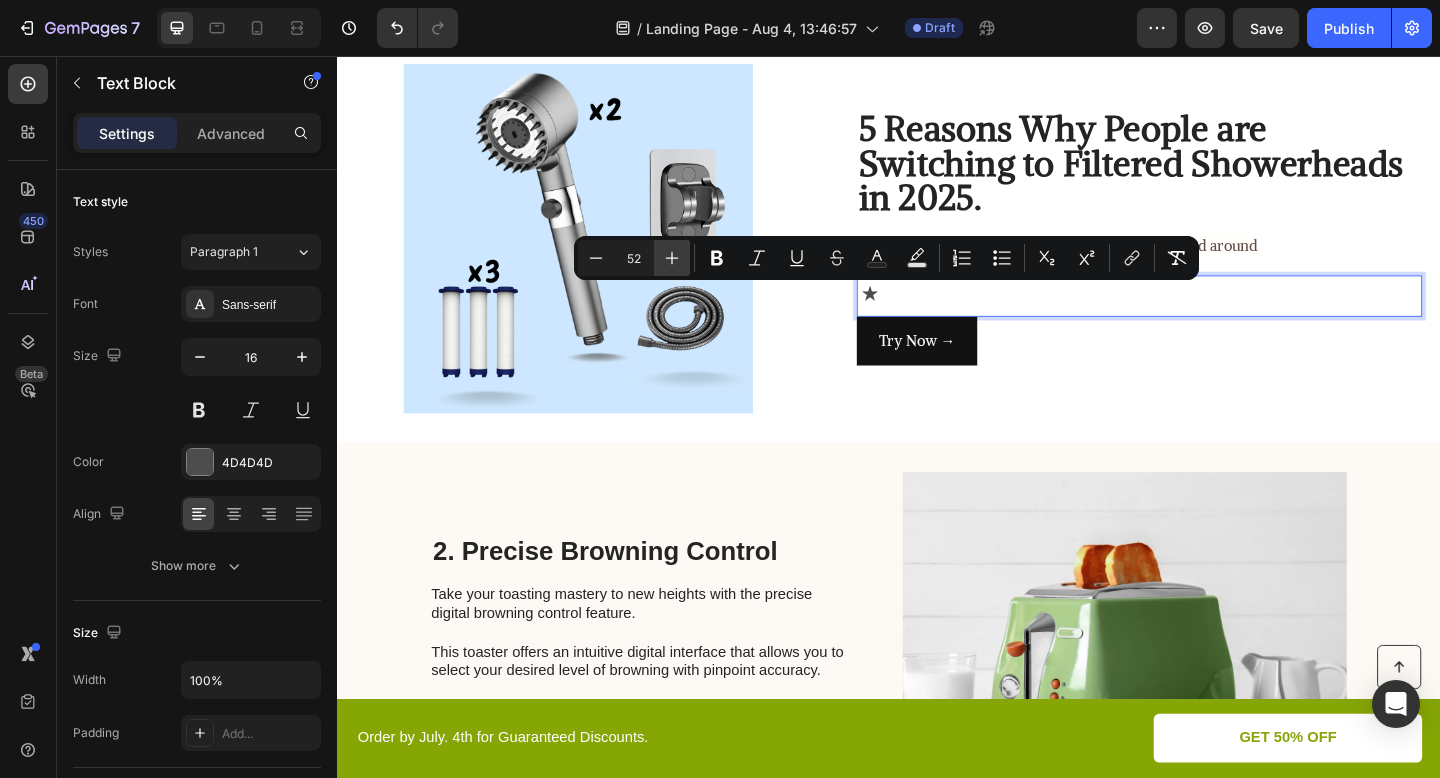 click on "Plus" at bounding box center [672, 258] 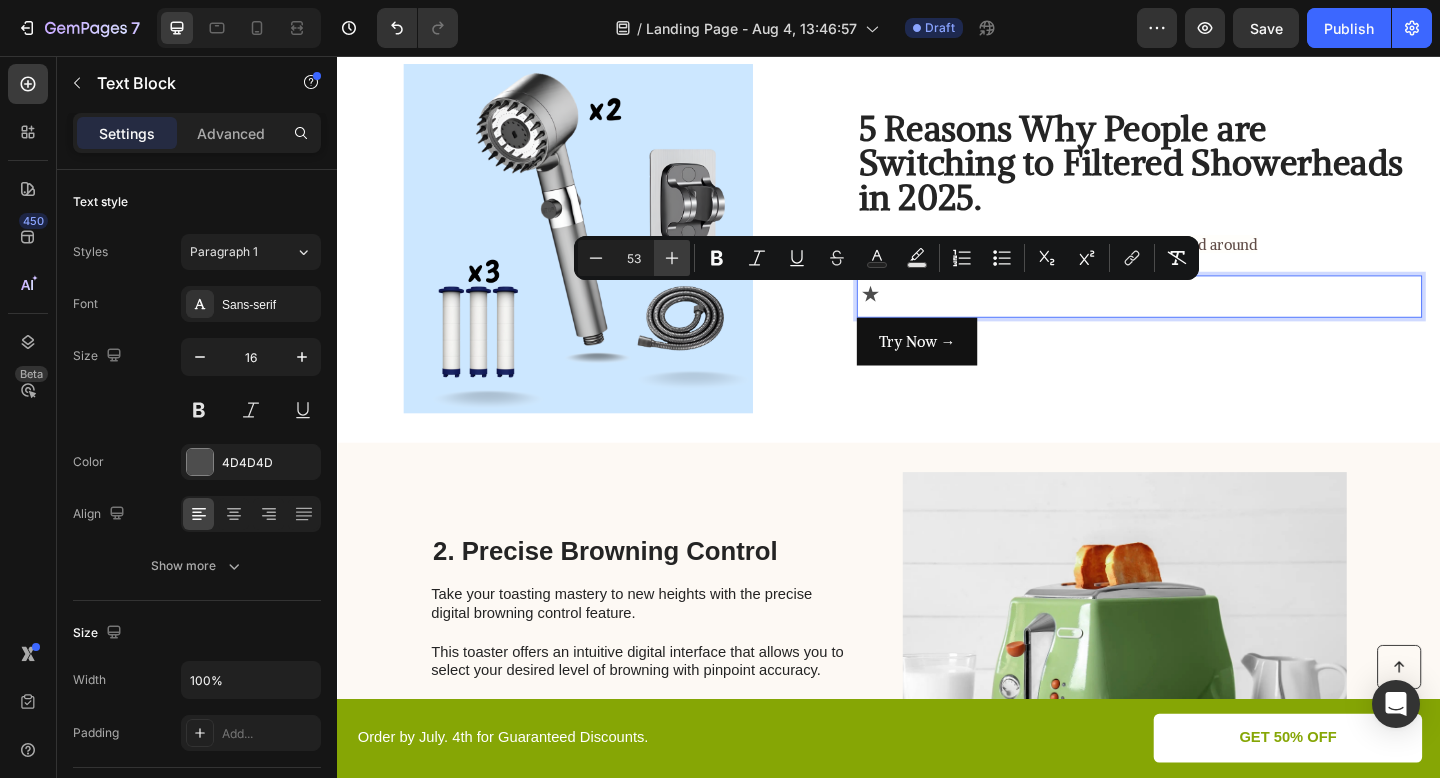 click on "Plus" at bounding box center (672, 258) 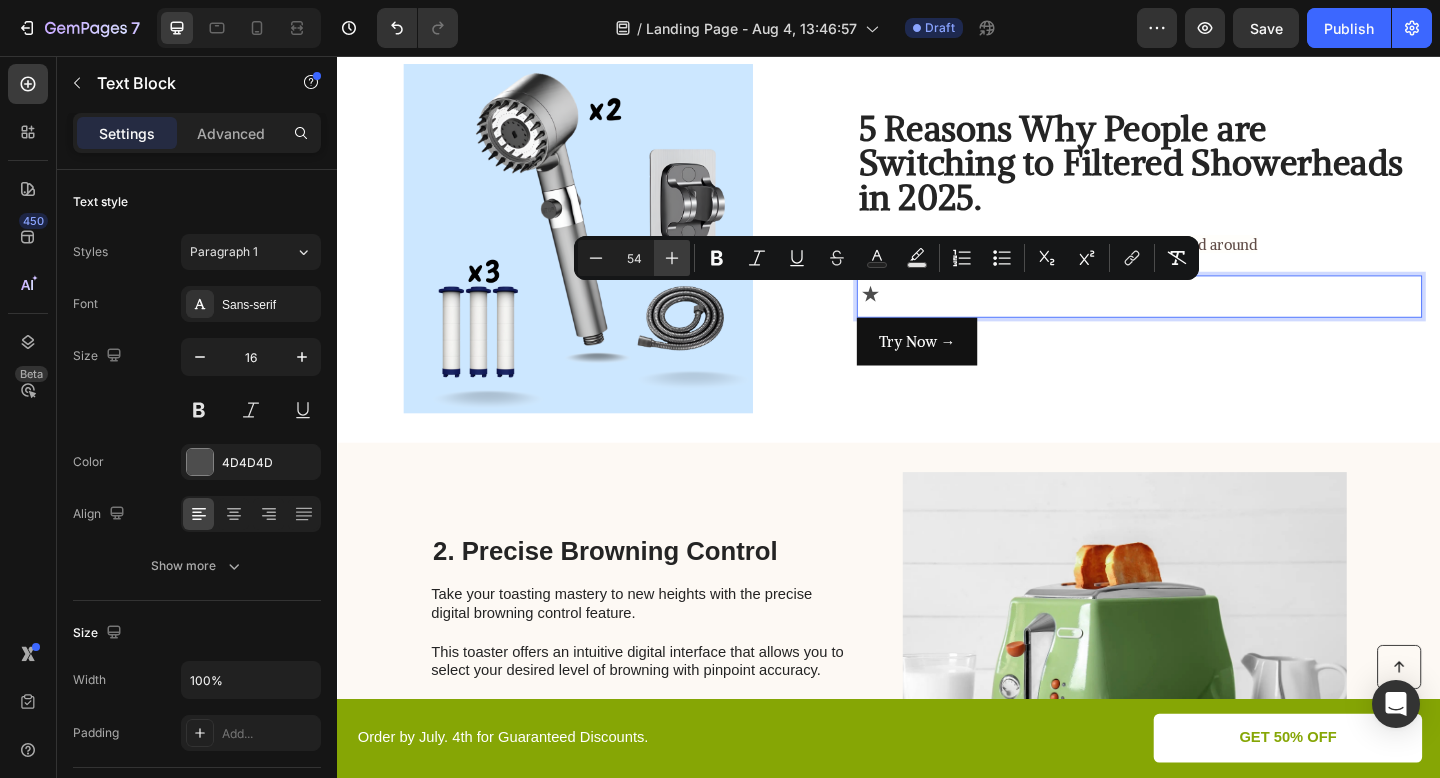 click on "Plus" at bounding box center [672, 258] 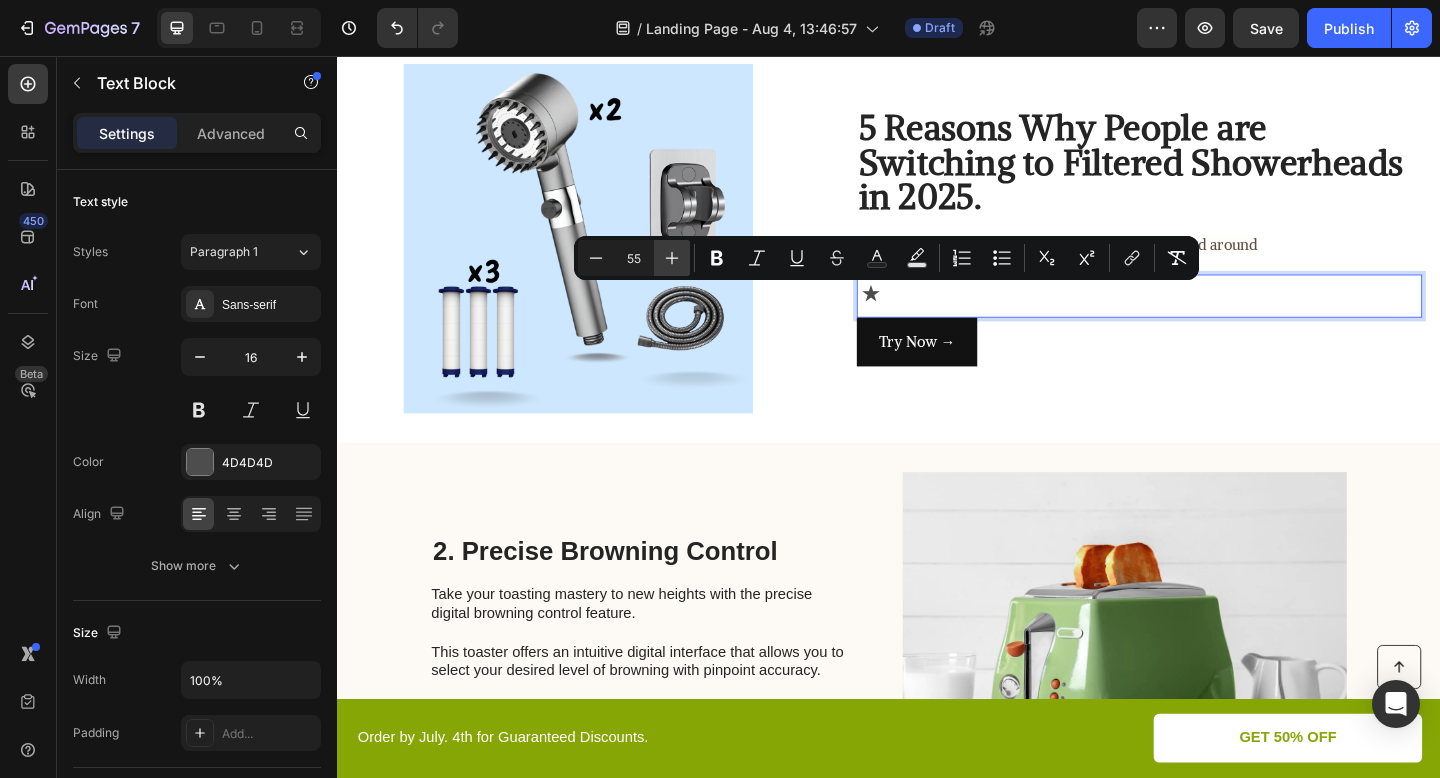 click on "Plus" at bounding box center [672, 258] 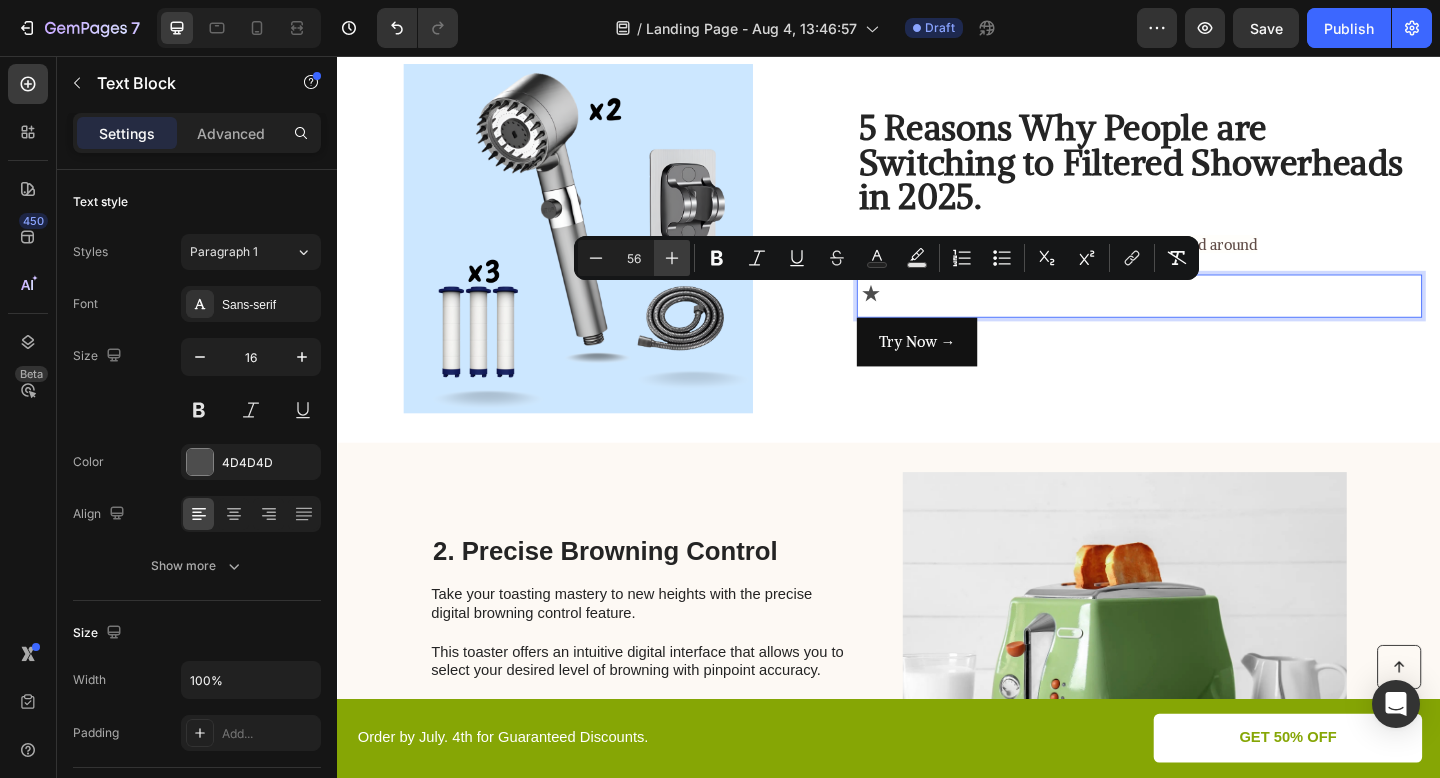 click on "Plus" at bounding box center [672, 258] 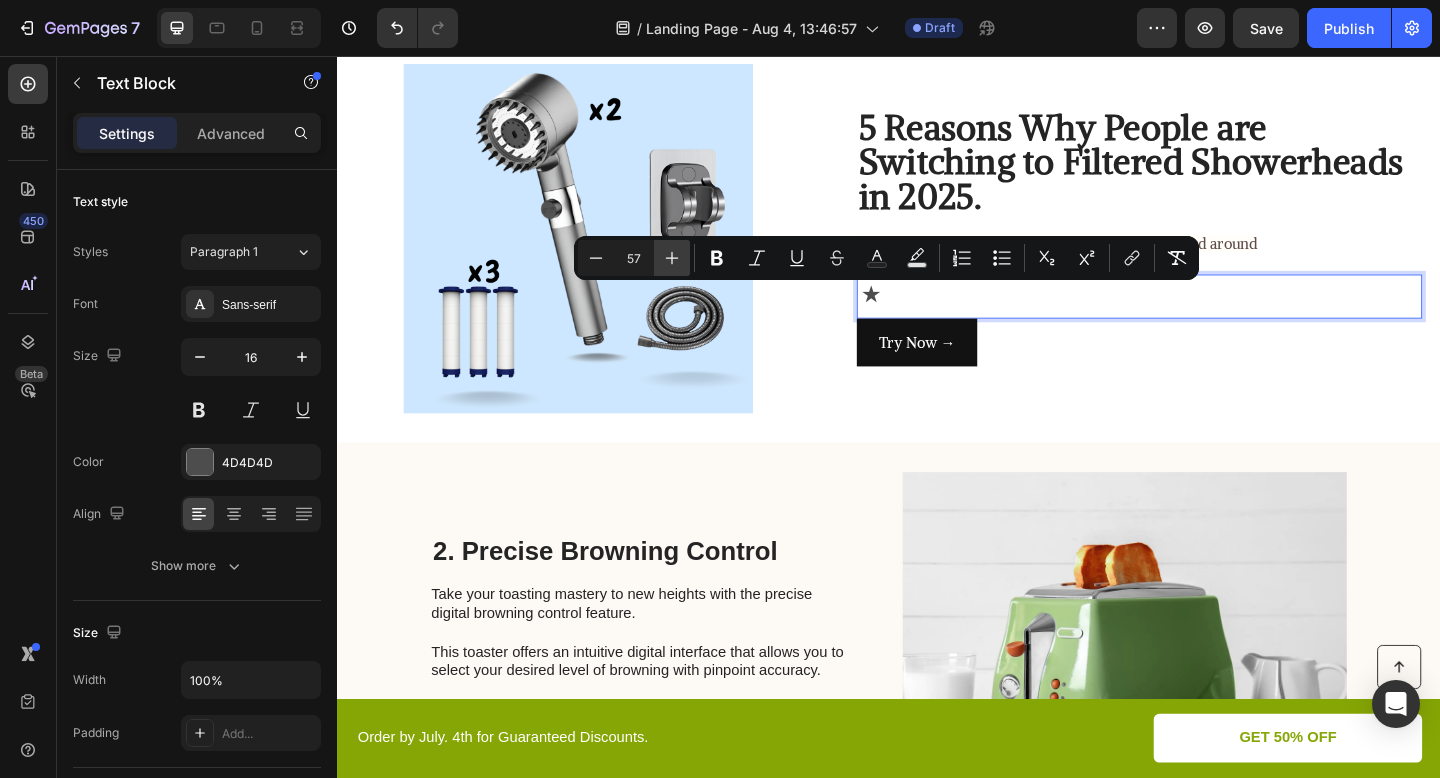 click on "Plus" at bounding box center [672, 258] 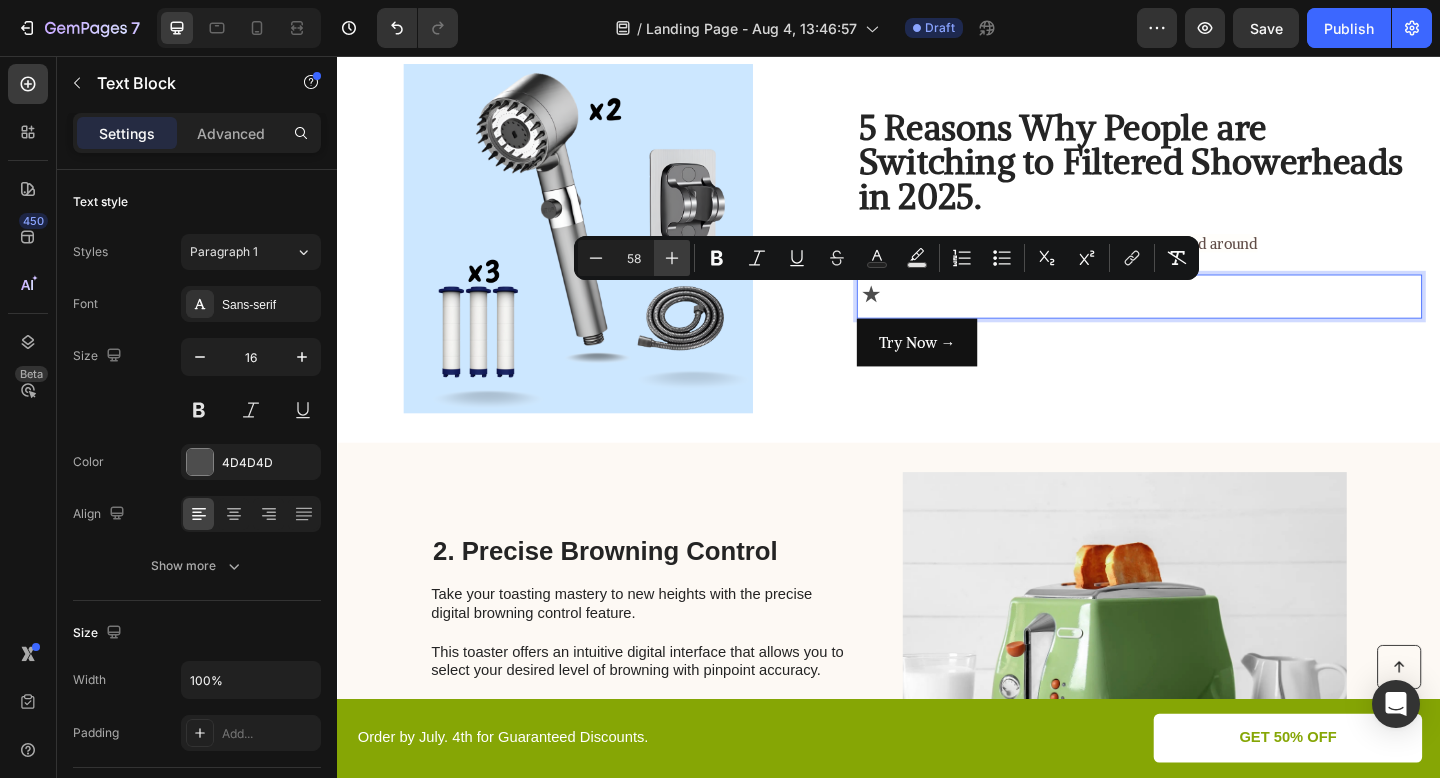 click on "Plus" at bounding box center [672, 258] 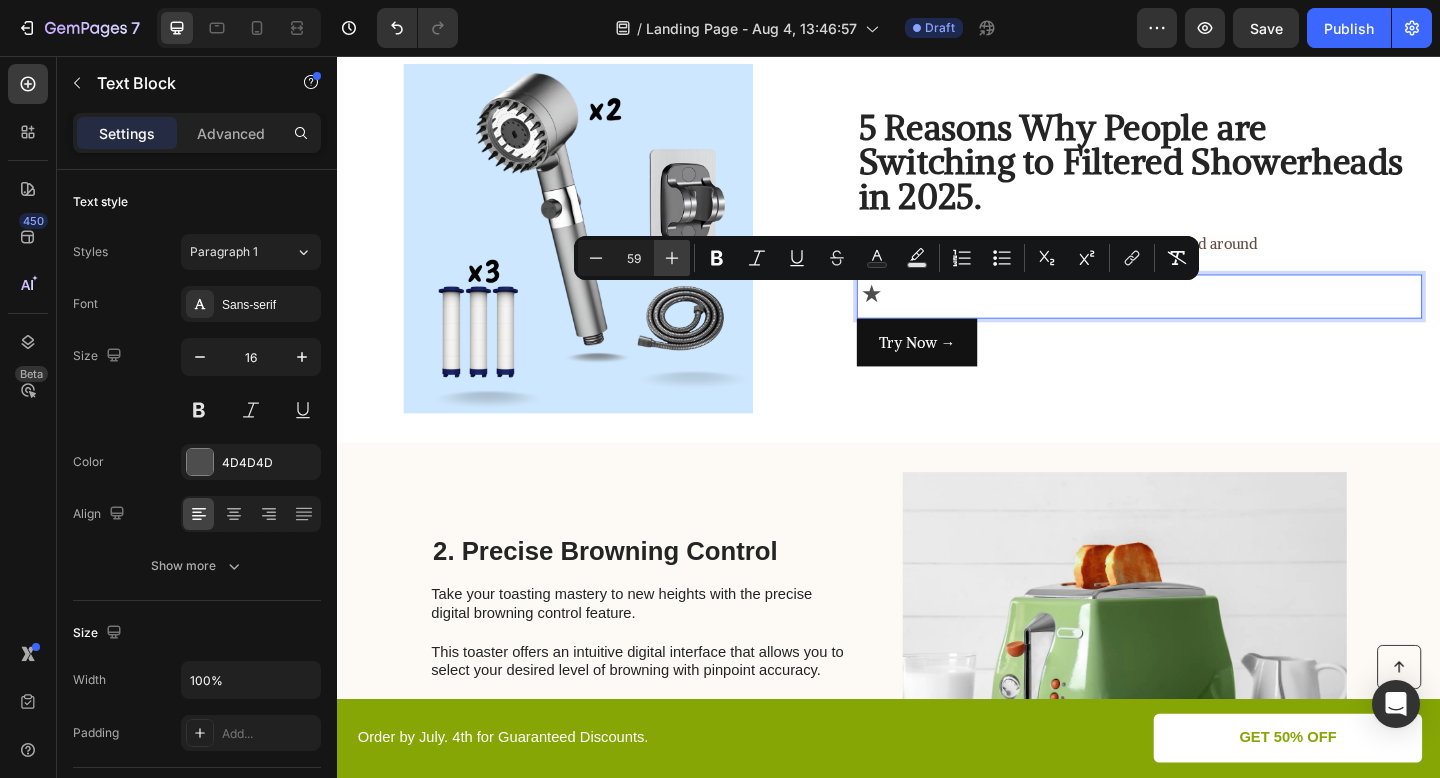 click on "Plus" at bounding box center [672, 258] 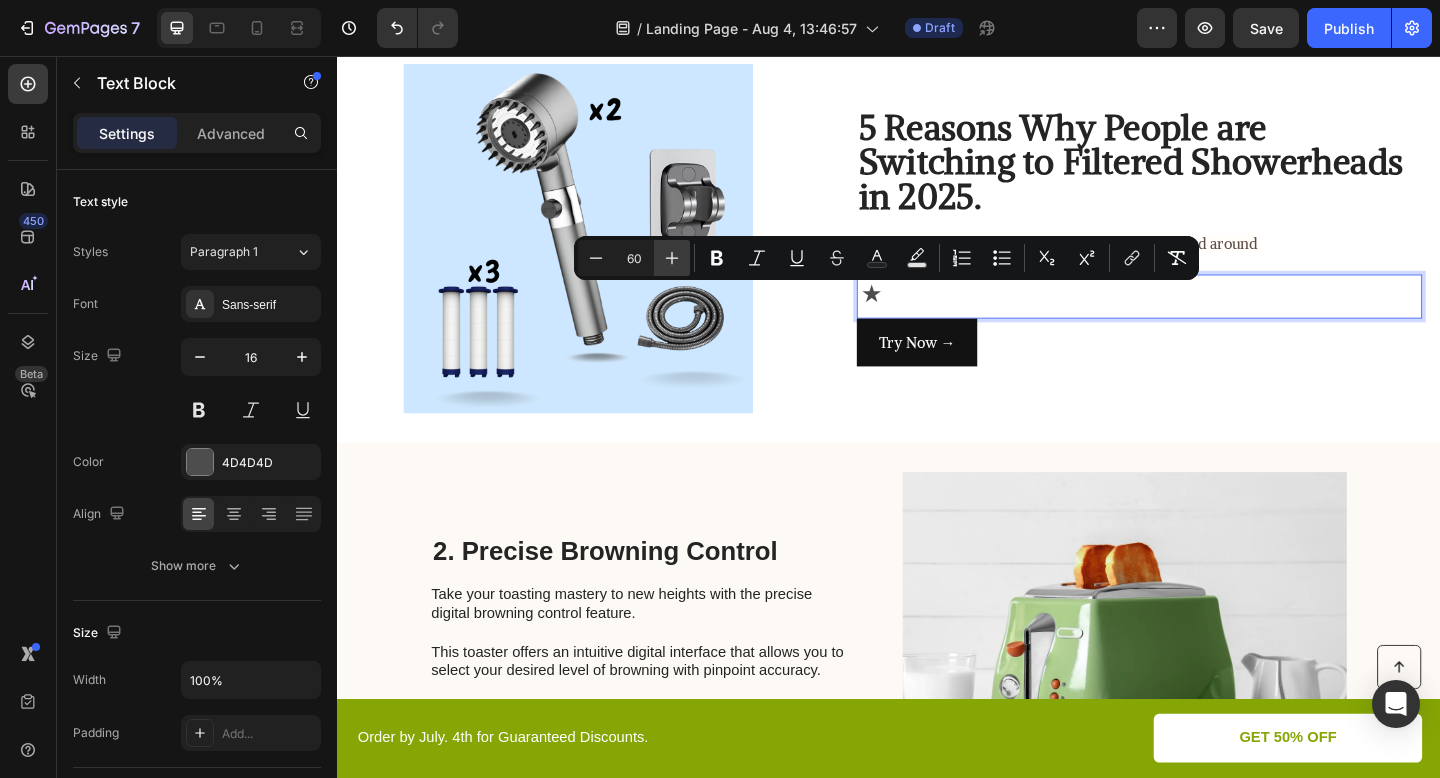 click on "Plus" at bounding box center (672, 258) 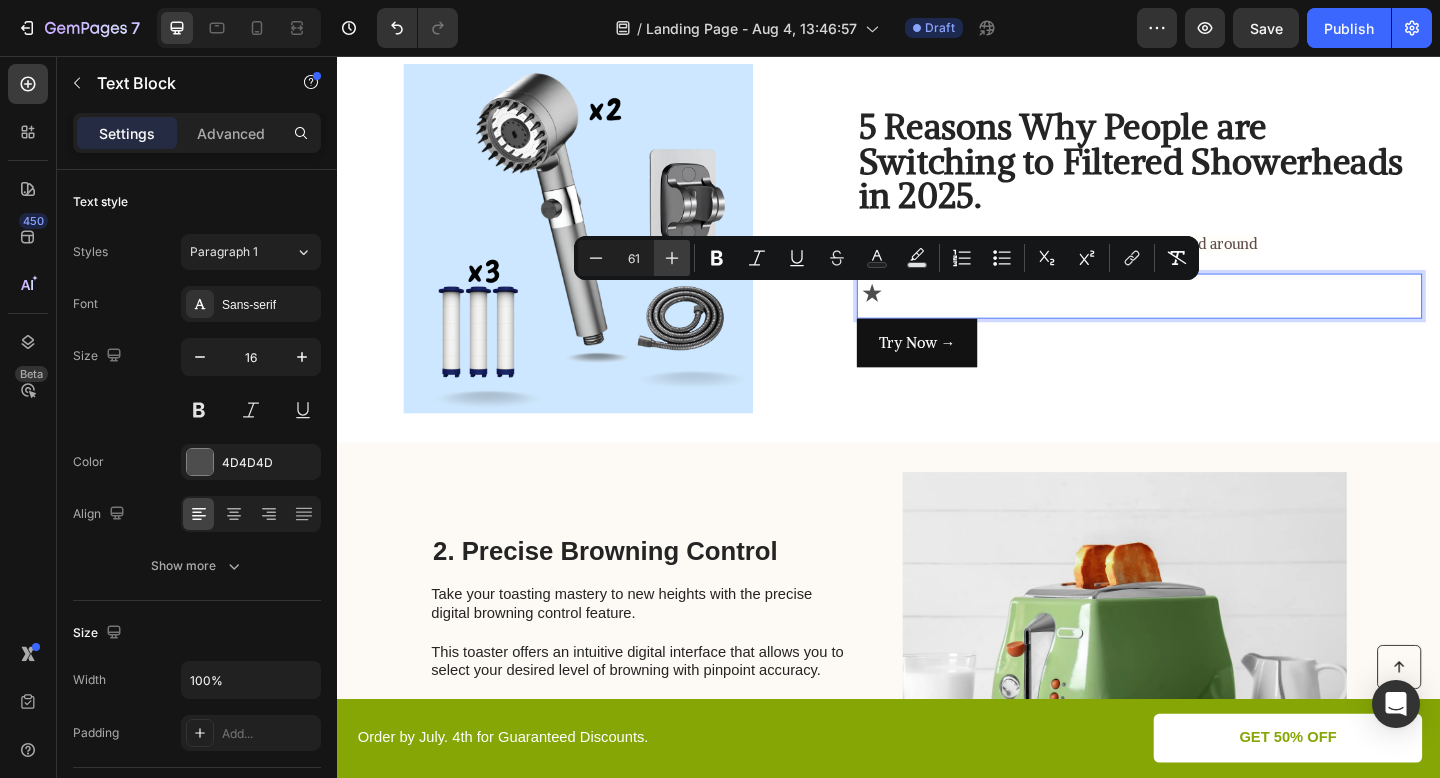 click on "Plus" at bounding box center [672, 258] 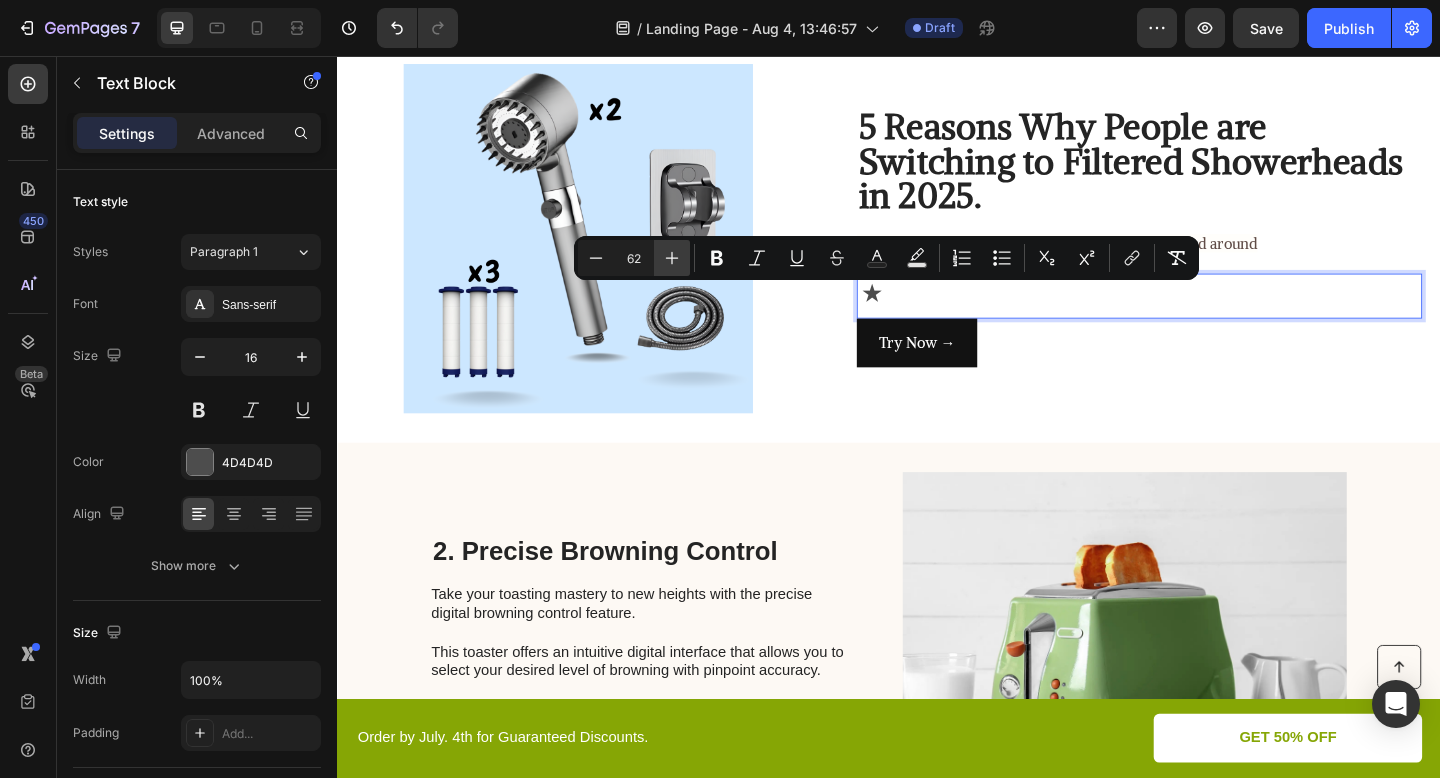 click on "Plus" at bounding box center (672, 258) 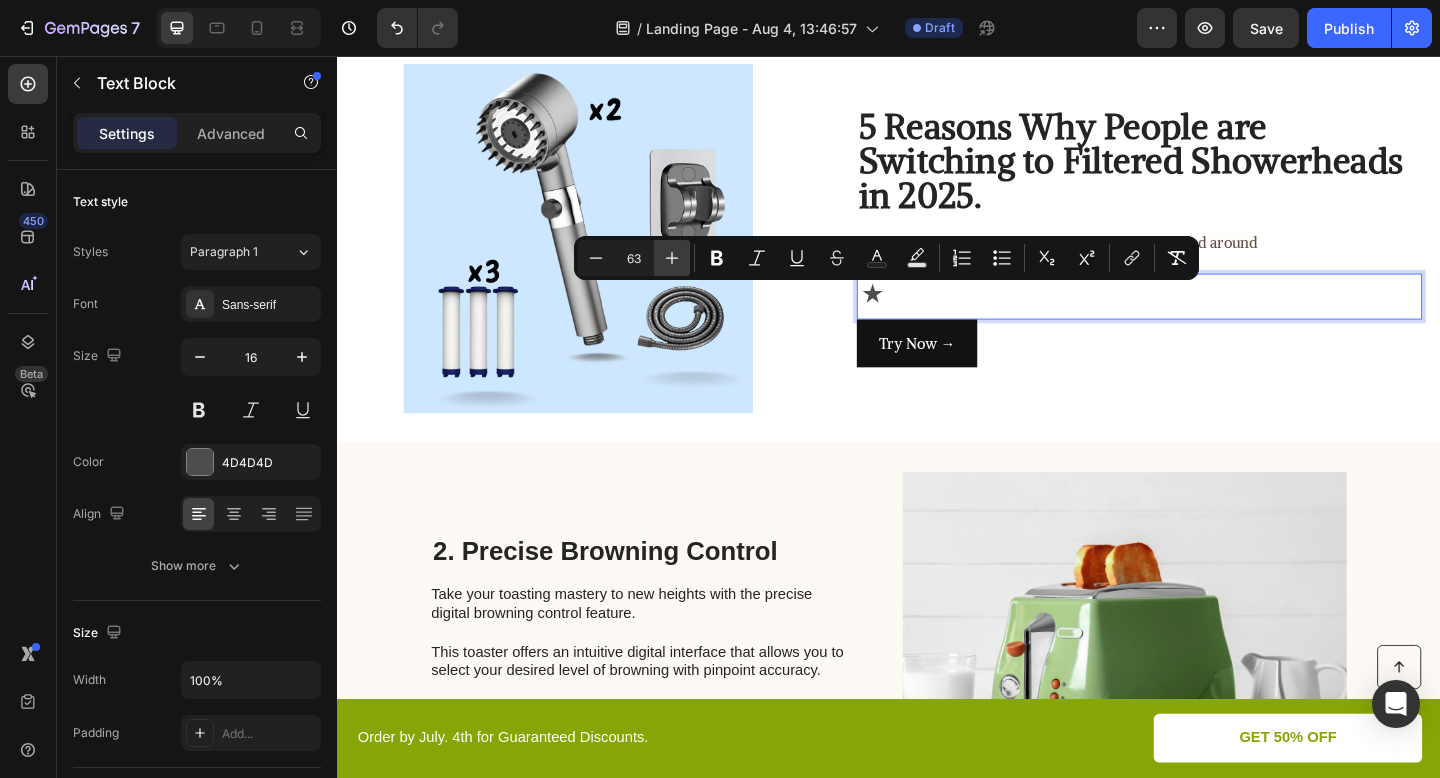 click on "Plus" at bounding box center (672, 258) 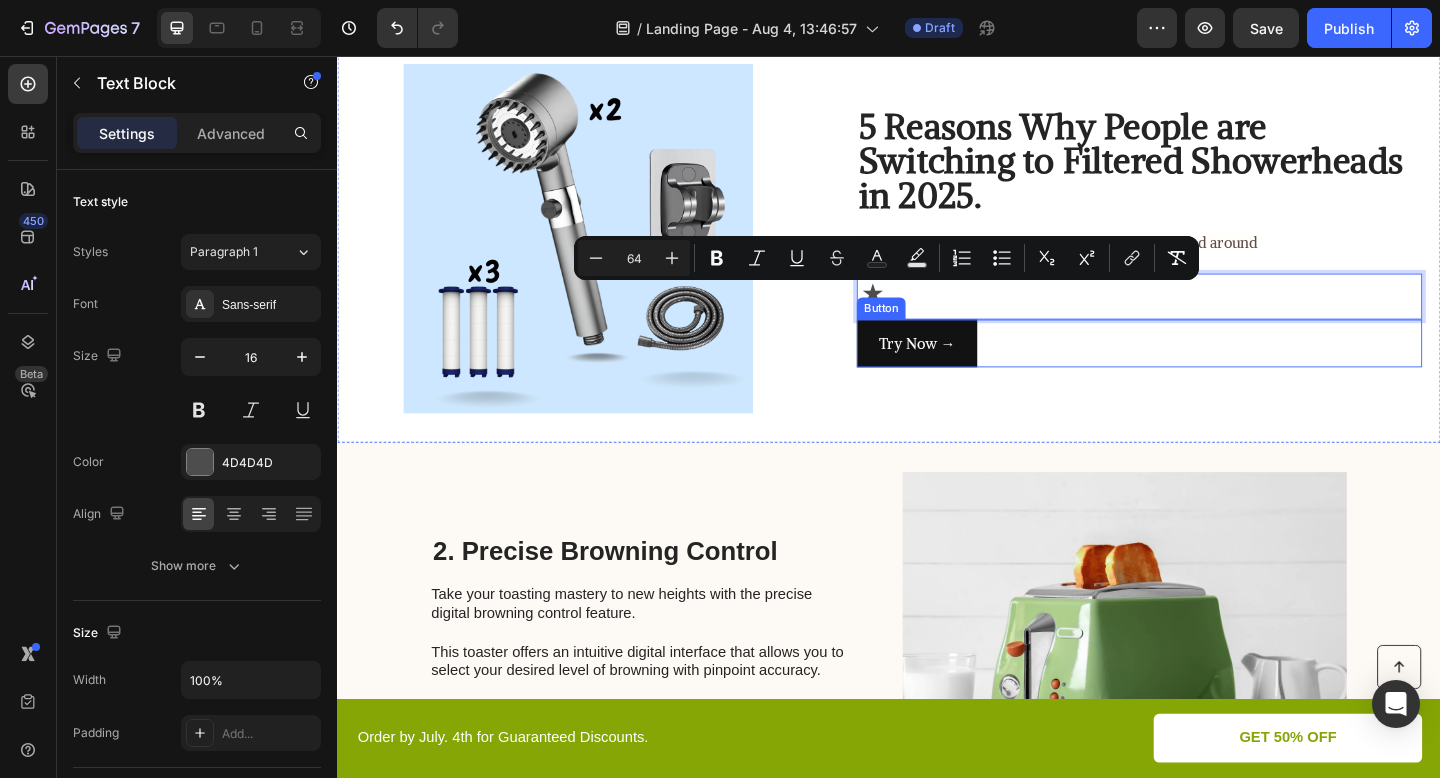 click on "⋆" at bounding box center (1209, 318) 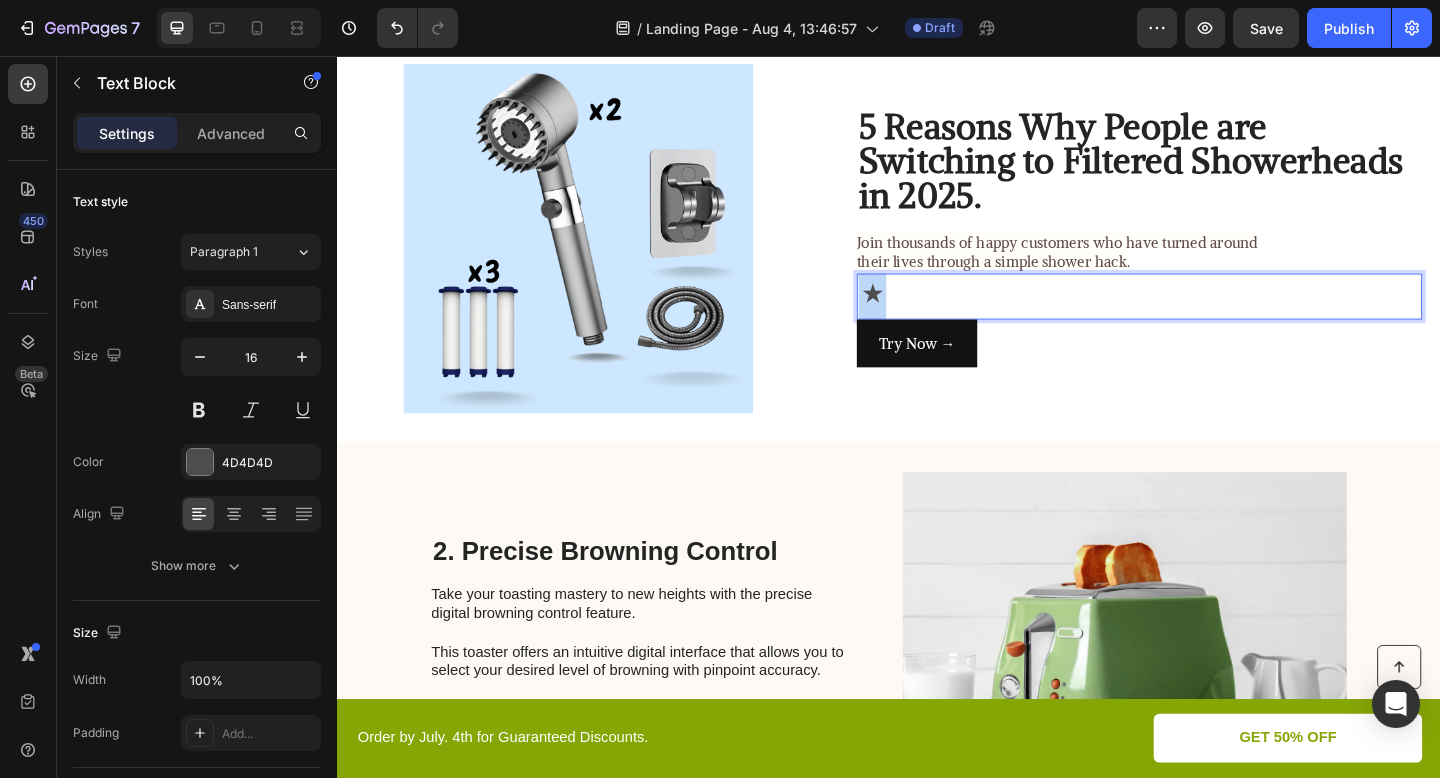 drag, startPoint x: 954, startPoint y: 300, endPoint x: 914, endPoint y: 305, distance: 40.311287 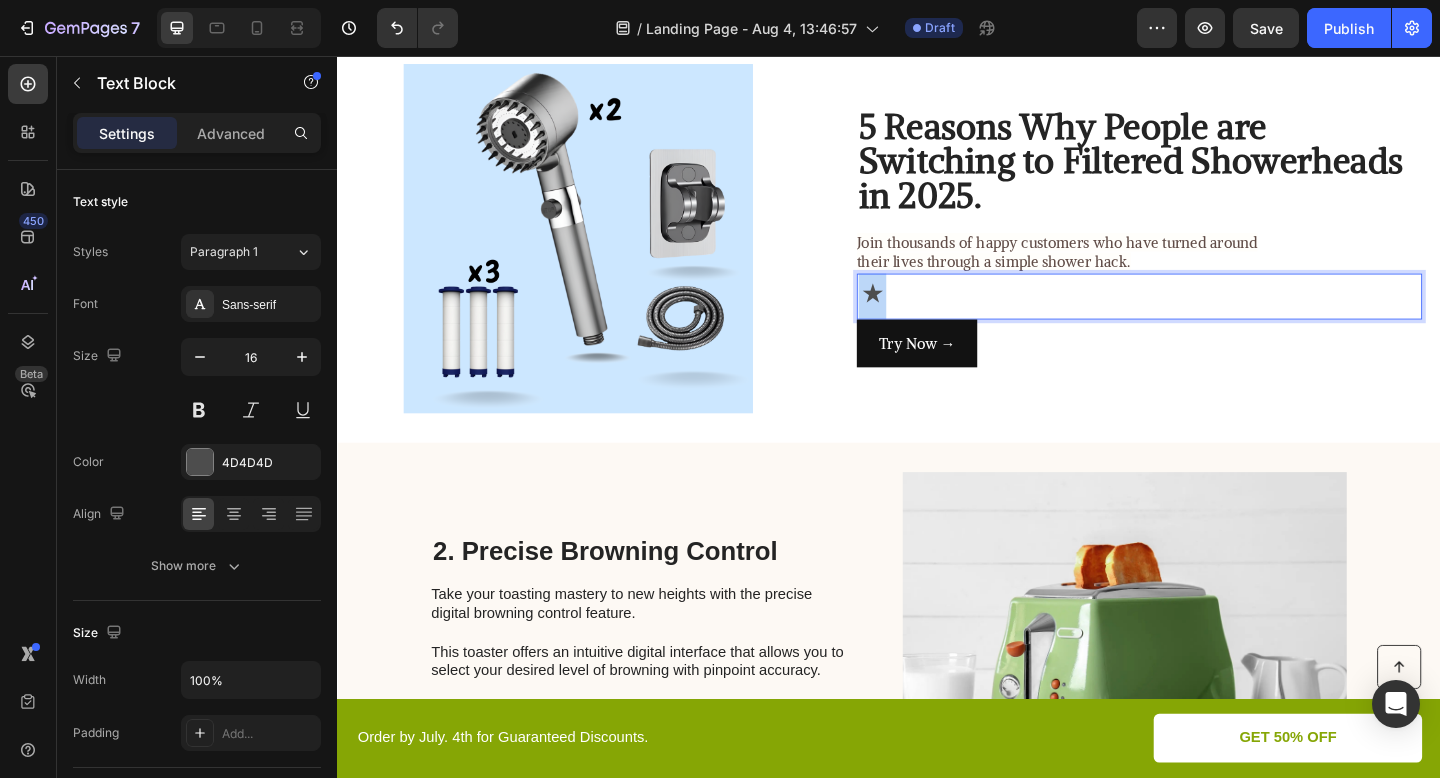 click on "⋆" at bounding box center (1209, 318) 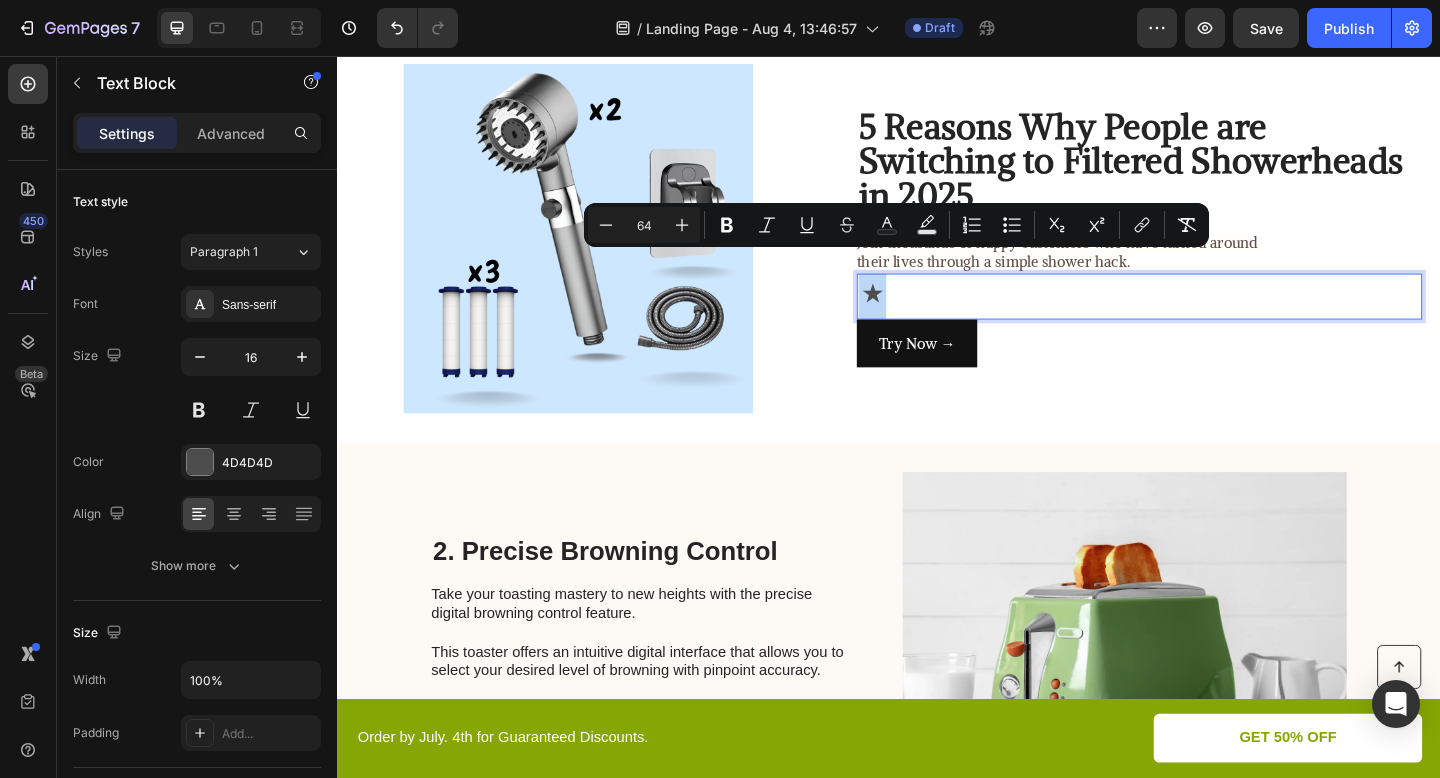 copy on "⋆" 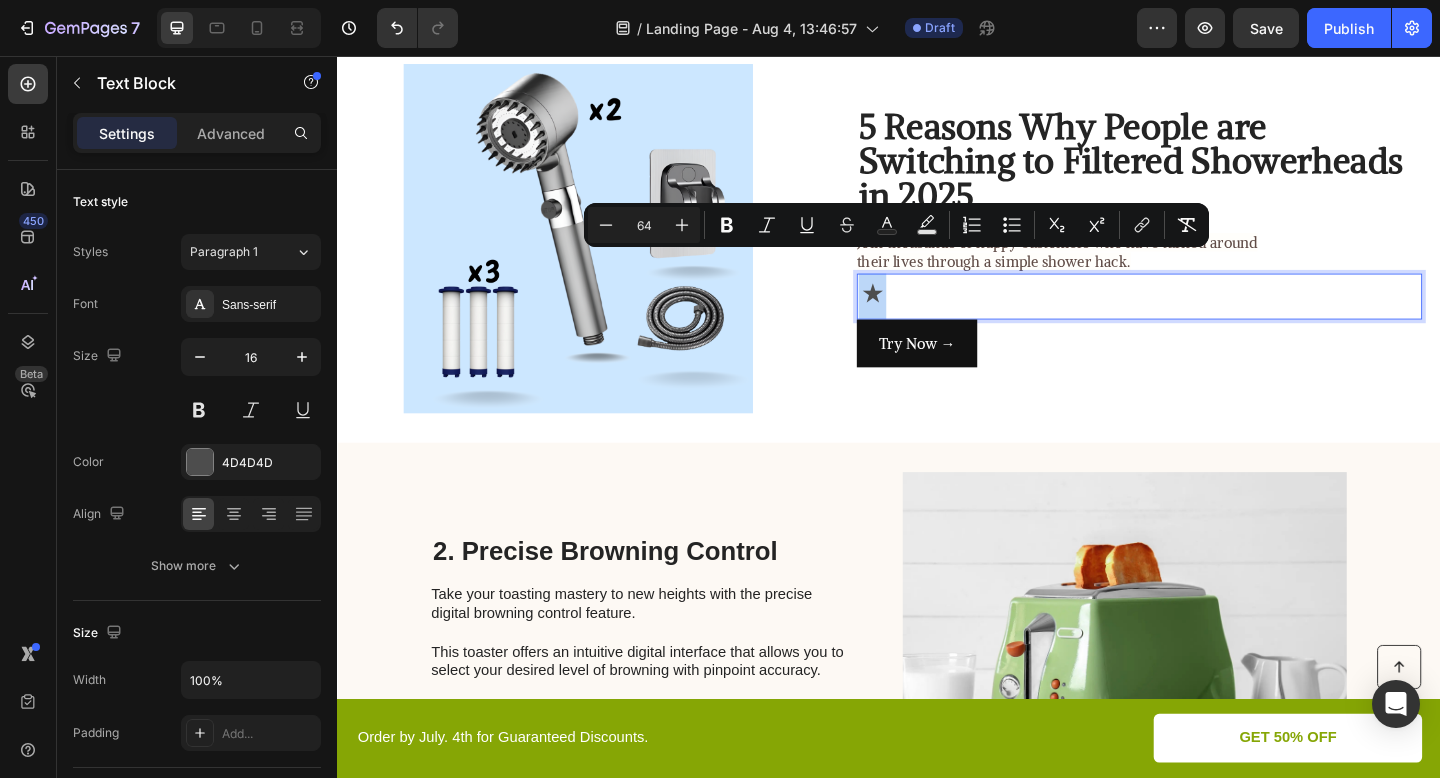 click on "⋆" at bounding box center [1209, 318] 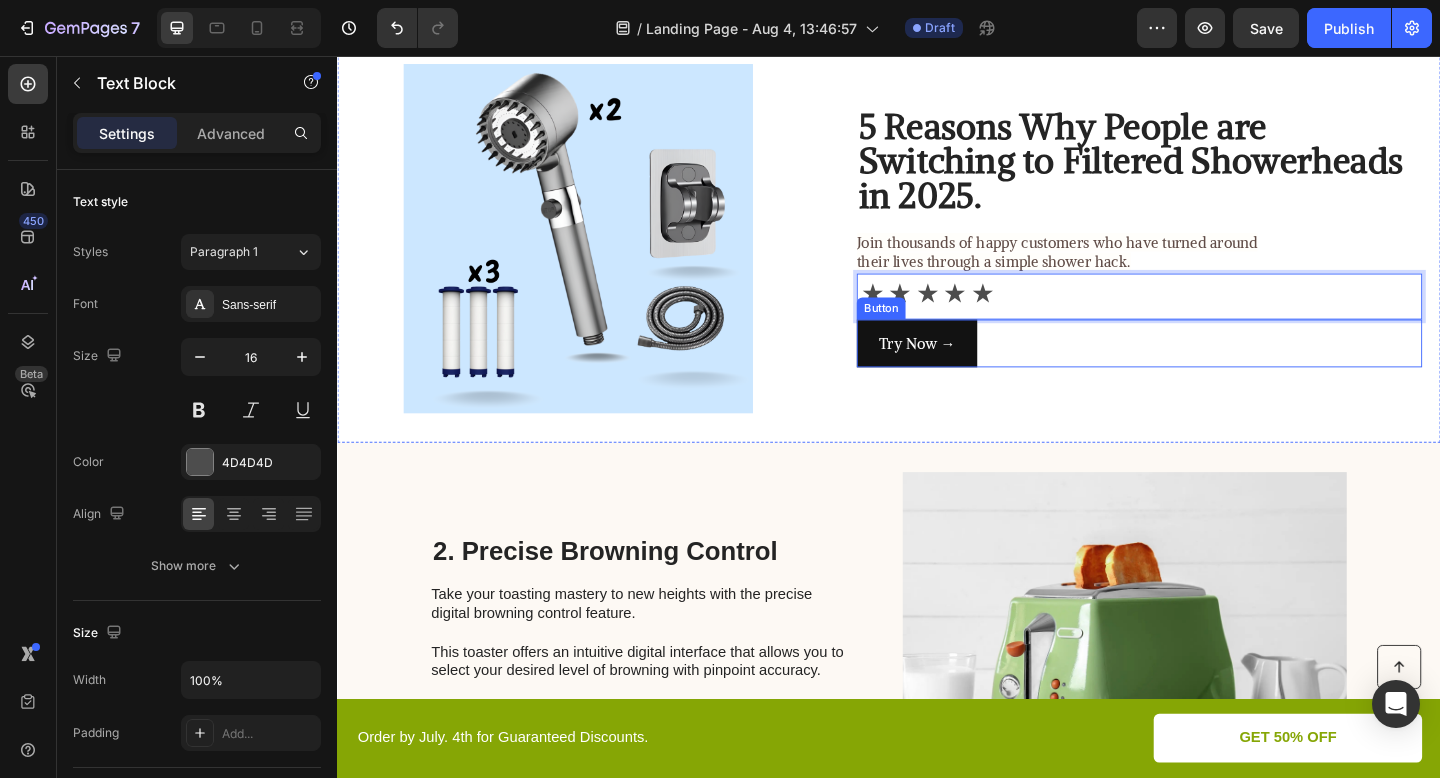 click on "Try Now → Button" at bounding box center (1209, 369) 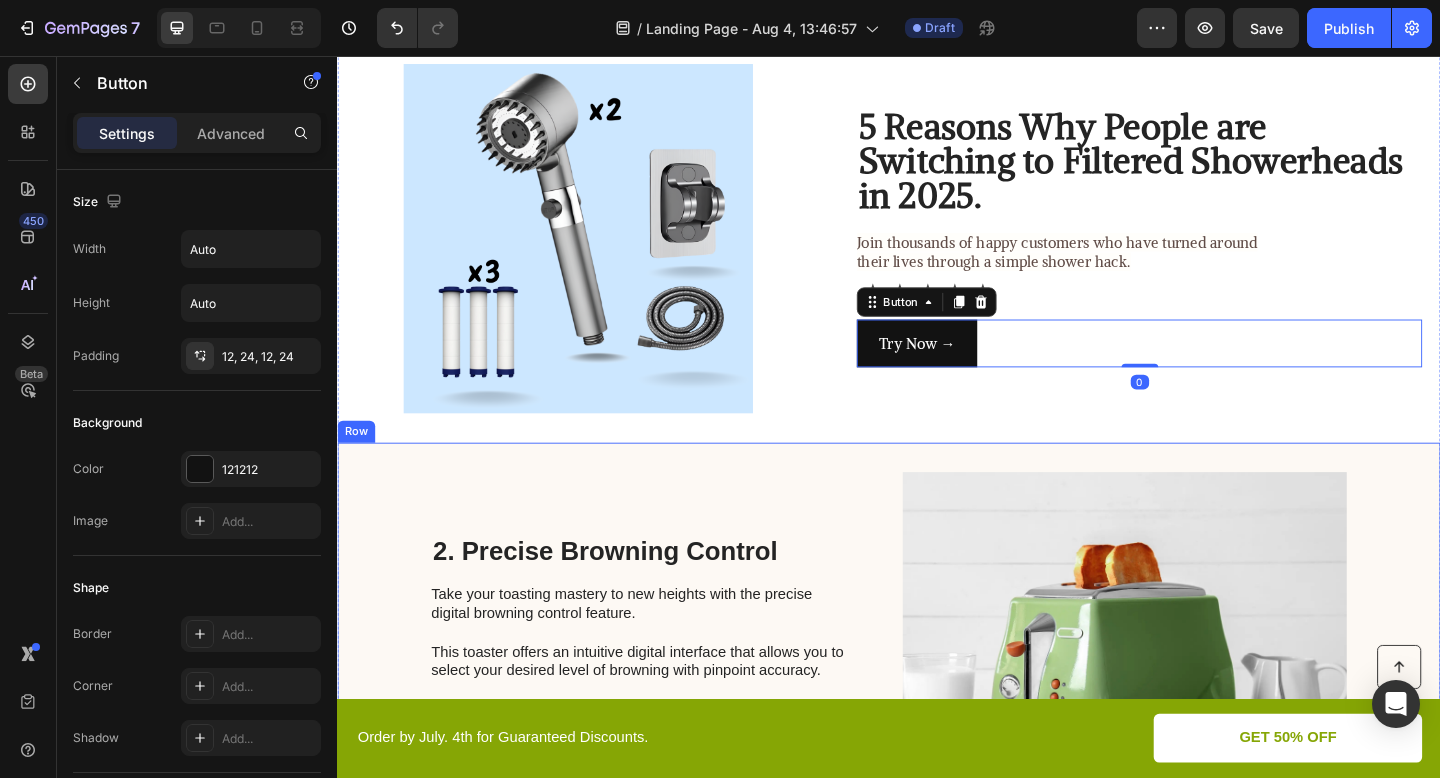 click on "2. Precise Browning Control Heading Take your toasting mastery to new heights with the precise digital browning control feature. This toaster offers an intuitive digital interface that allows you to select your desired level of browning with pinpoint accuracy.  From a delicate and light shade to a rich and deep golden hue, achieve your preferred toasting perfection with unparalleled precision. Text Block Image Row" at bounding box center [937, 699] 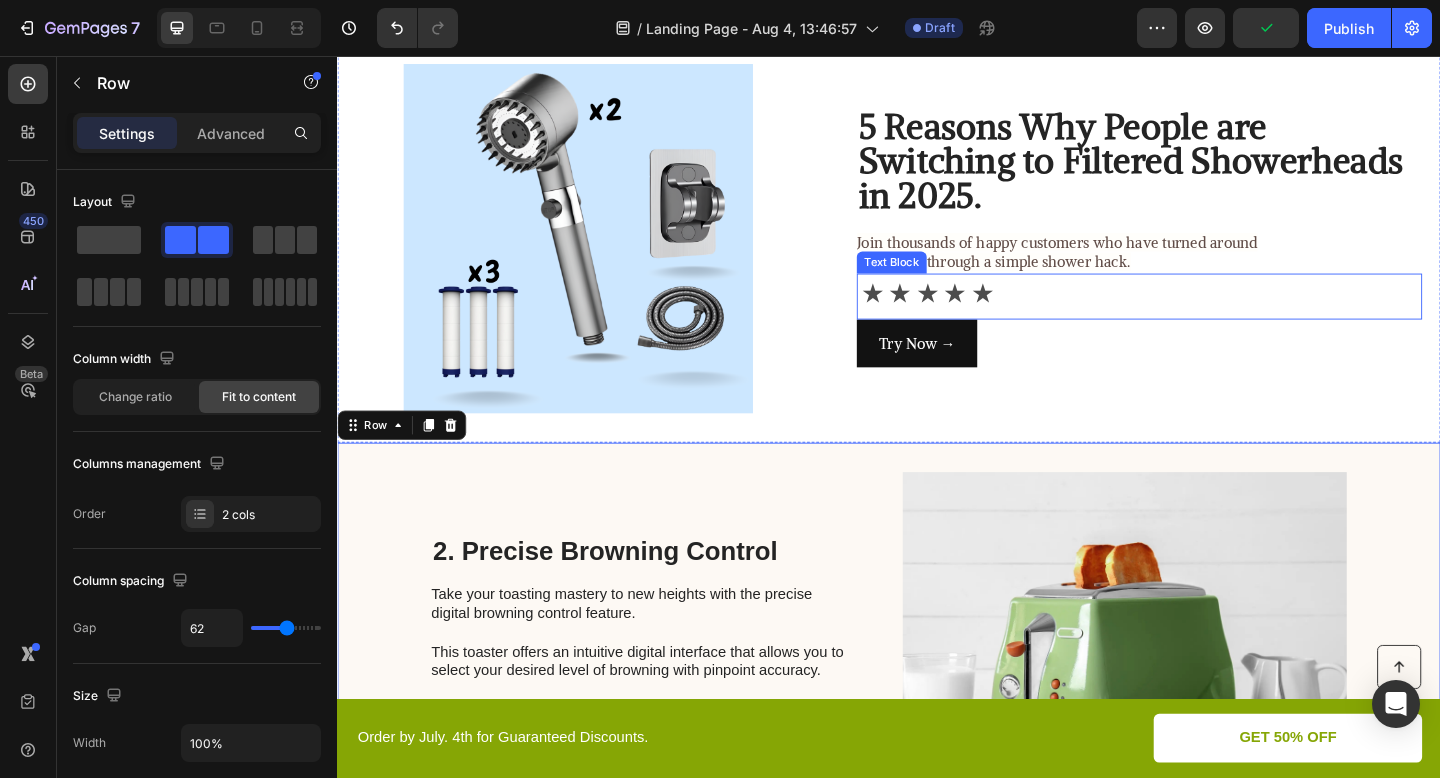 click on "⋆⋆⋆⋆⋆" at bounding box center [1209, 318] 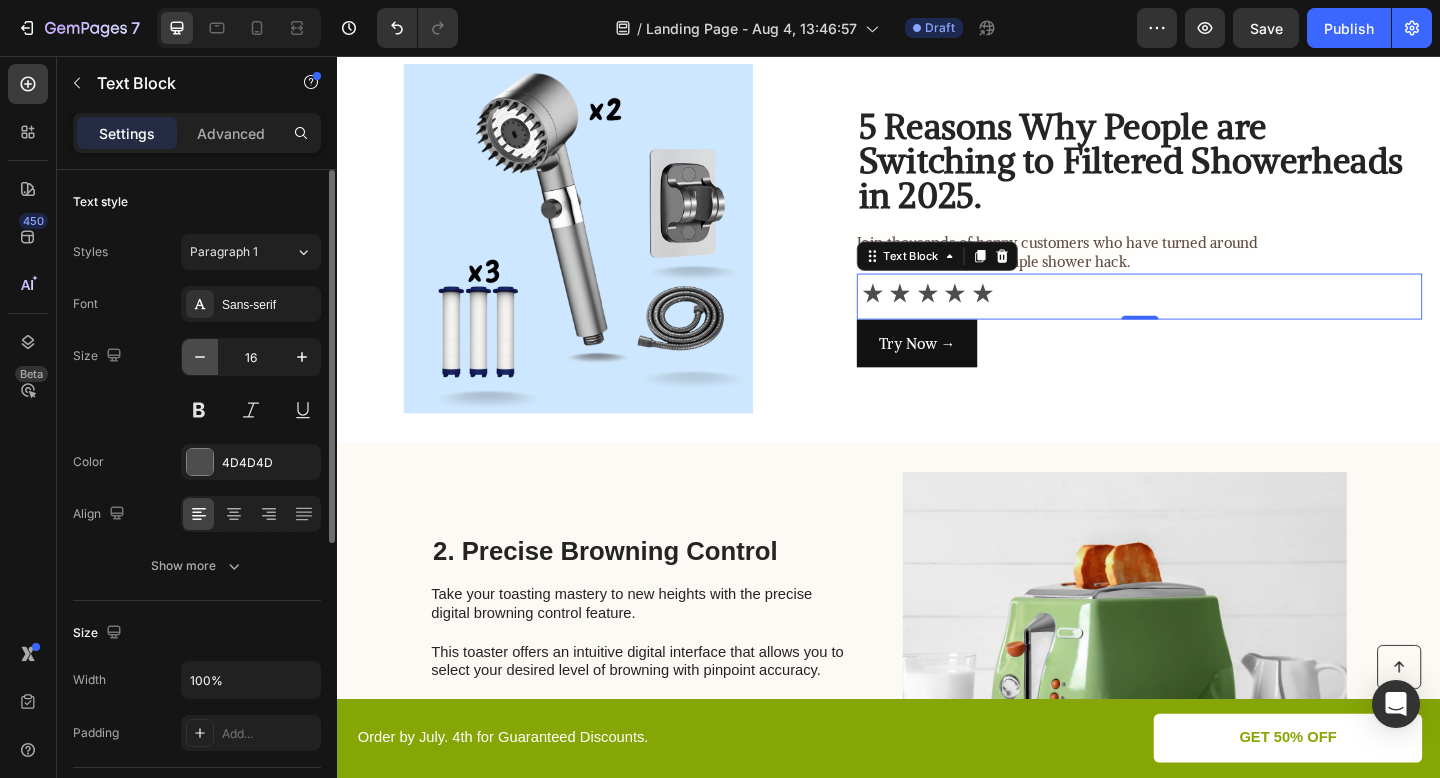 click at bounding box center (200, 357) 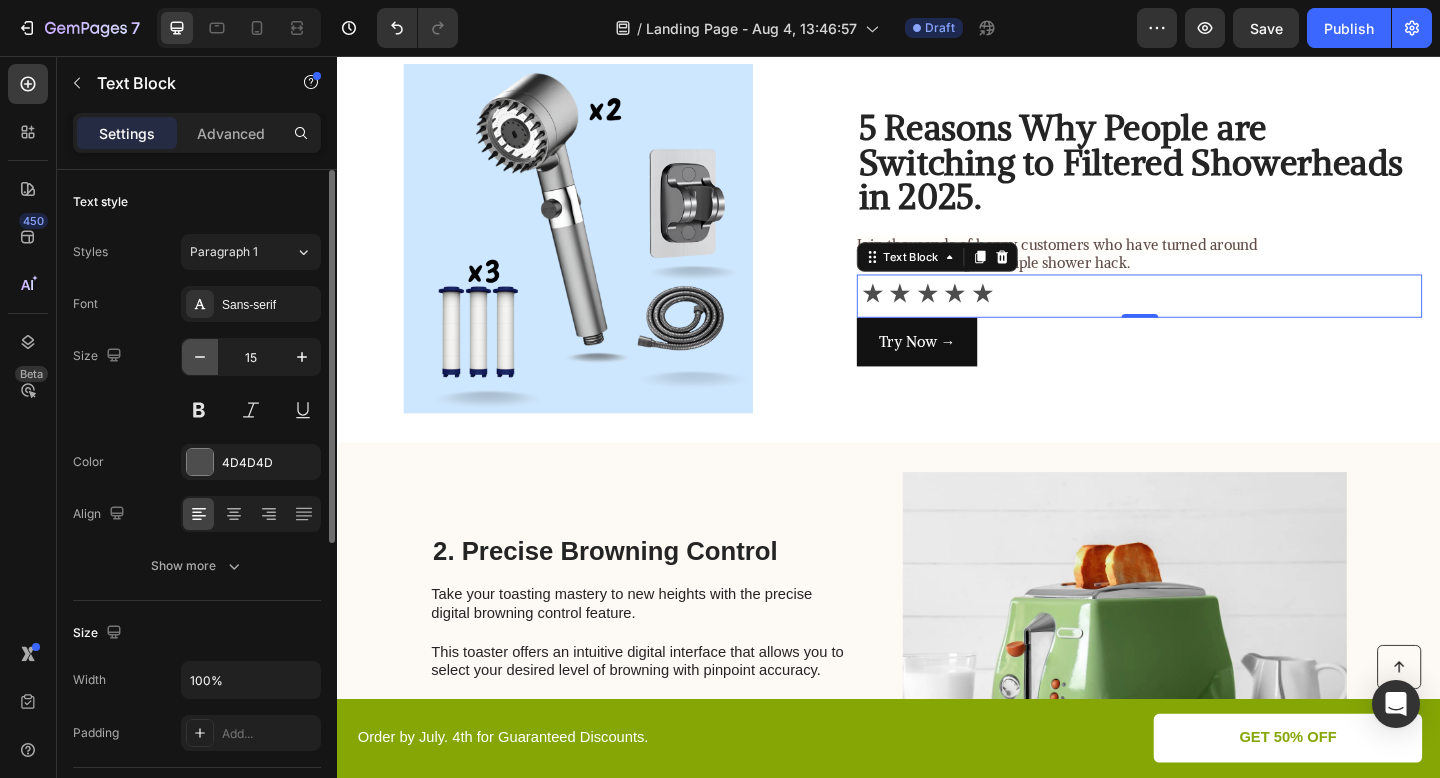 click at bounding box center (200, 357) 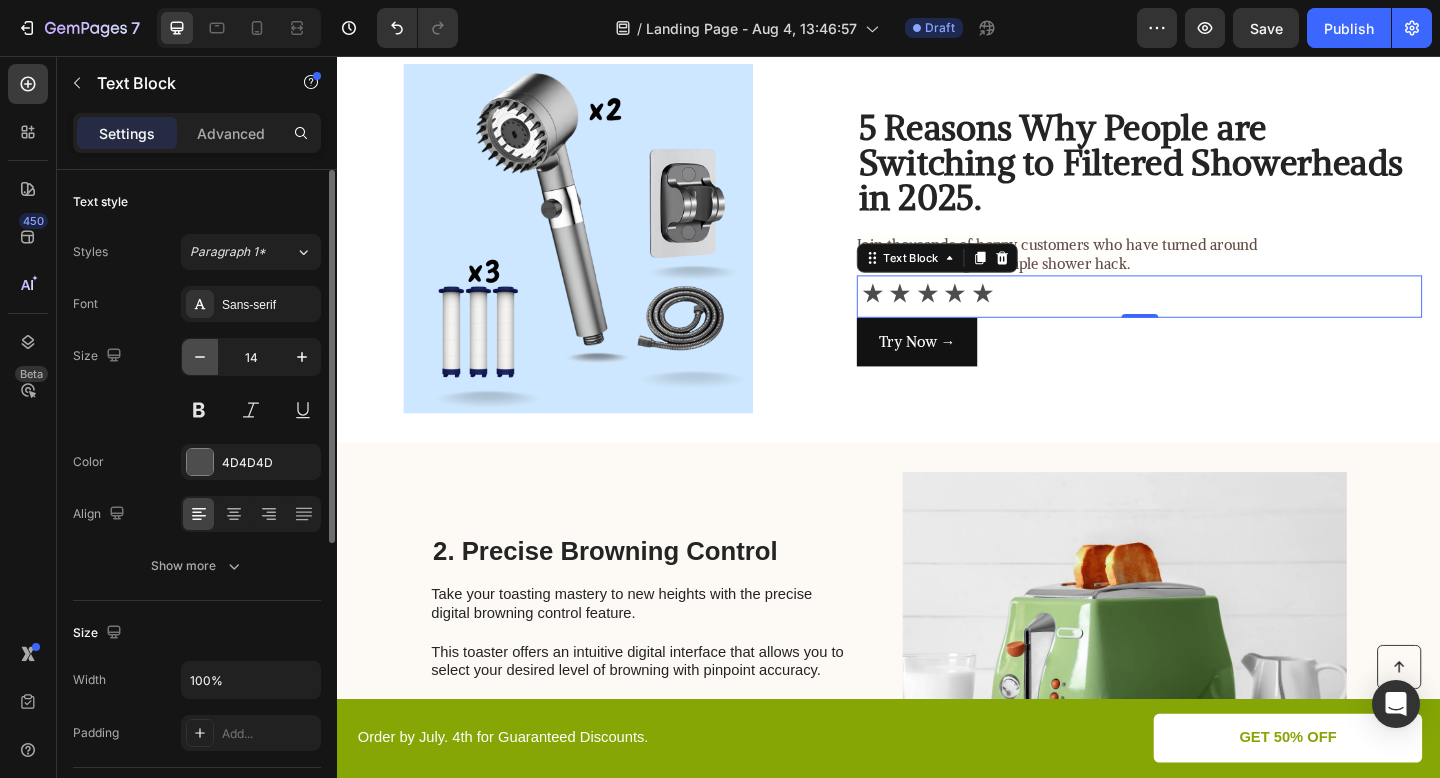click at bounding box center [200, 357] 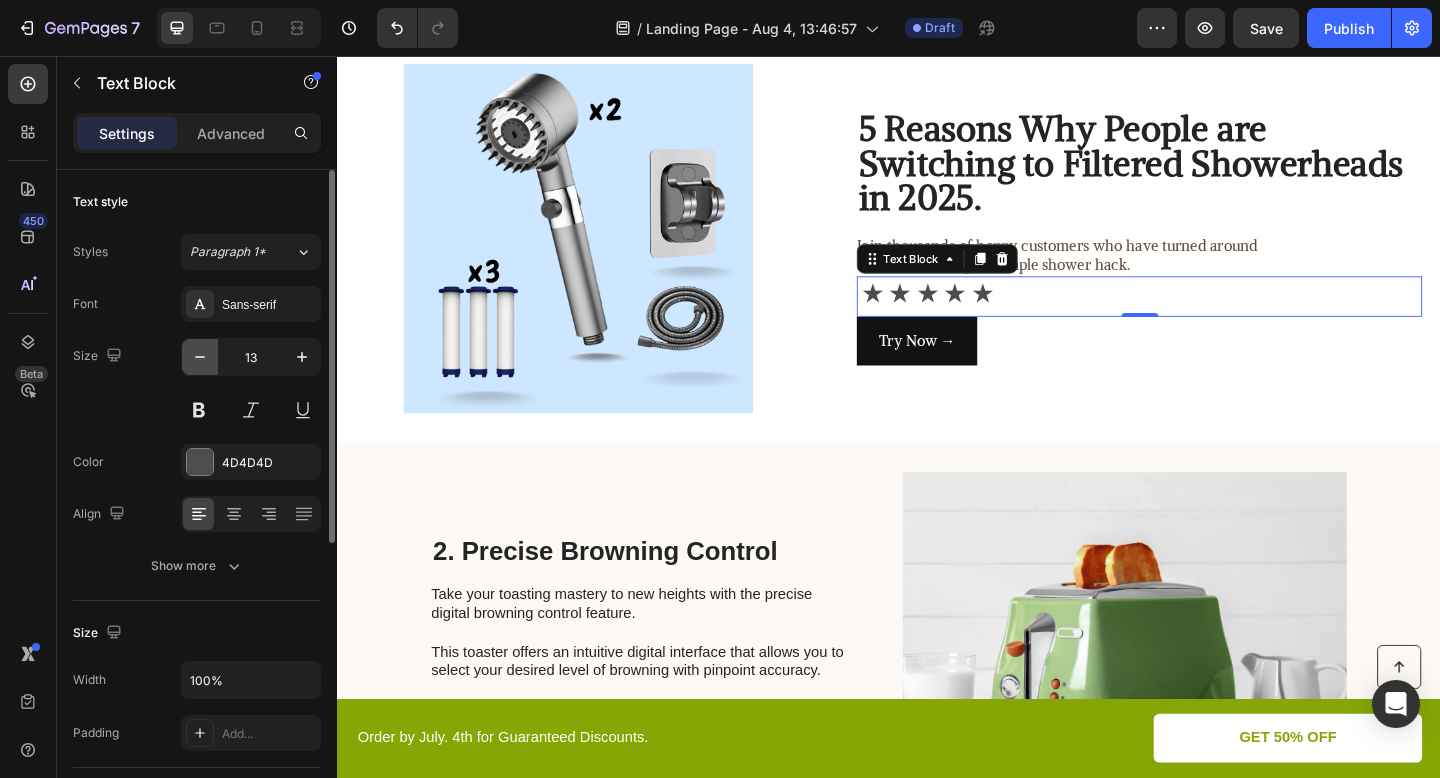 click at bounding box center (200, 357) 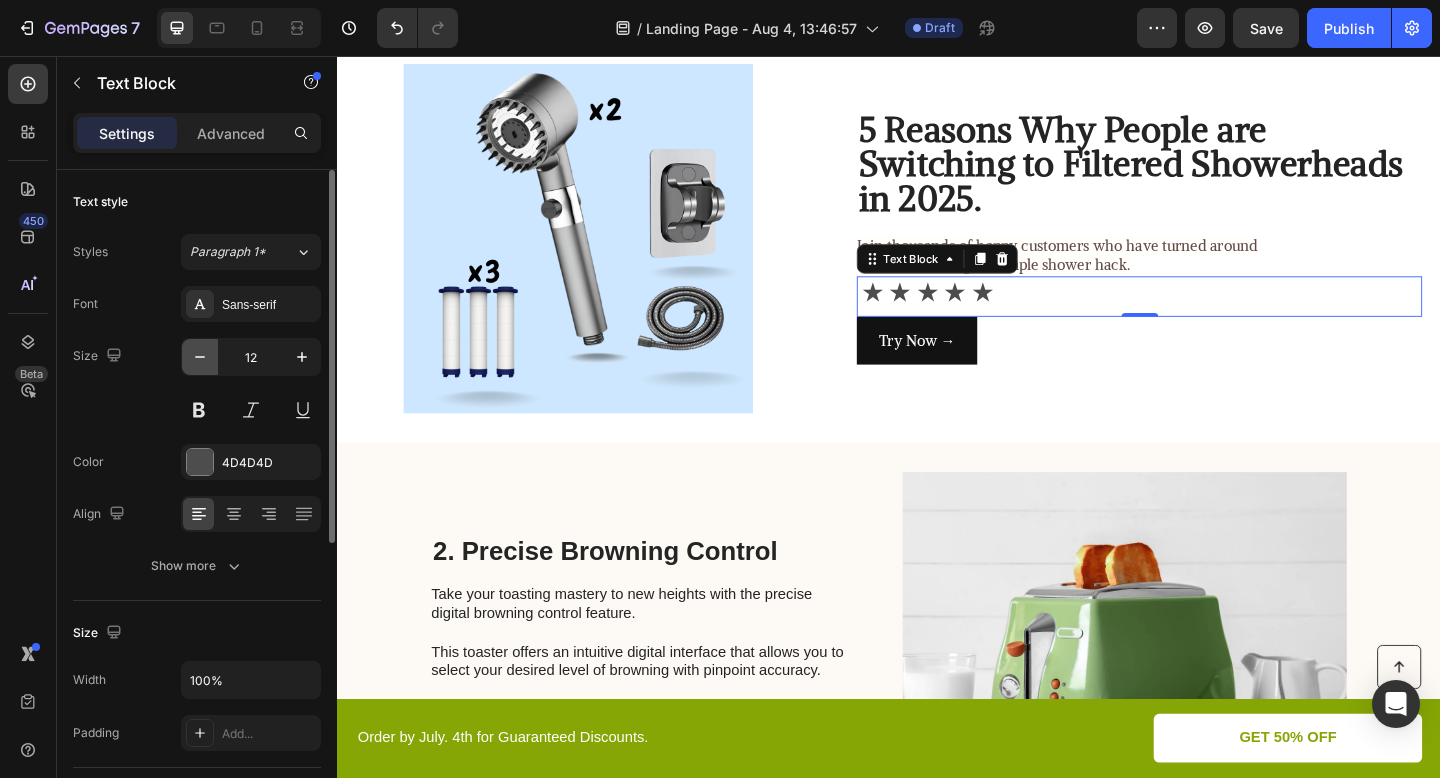 click at bounding box center [200, 357] 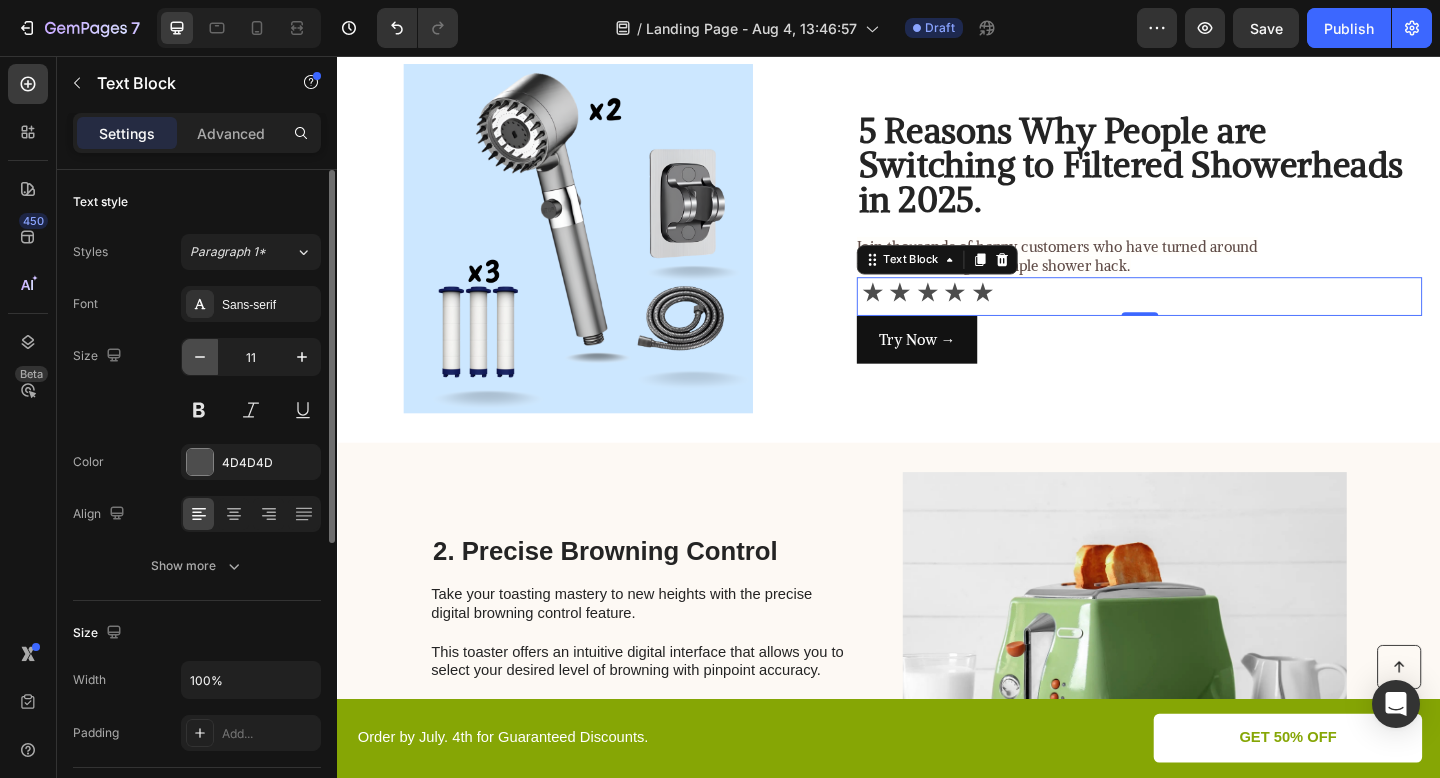 click at bounding box center (200, 357) 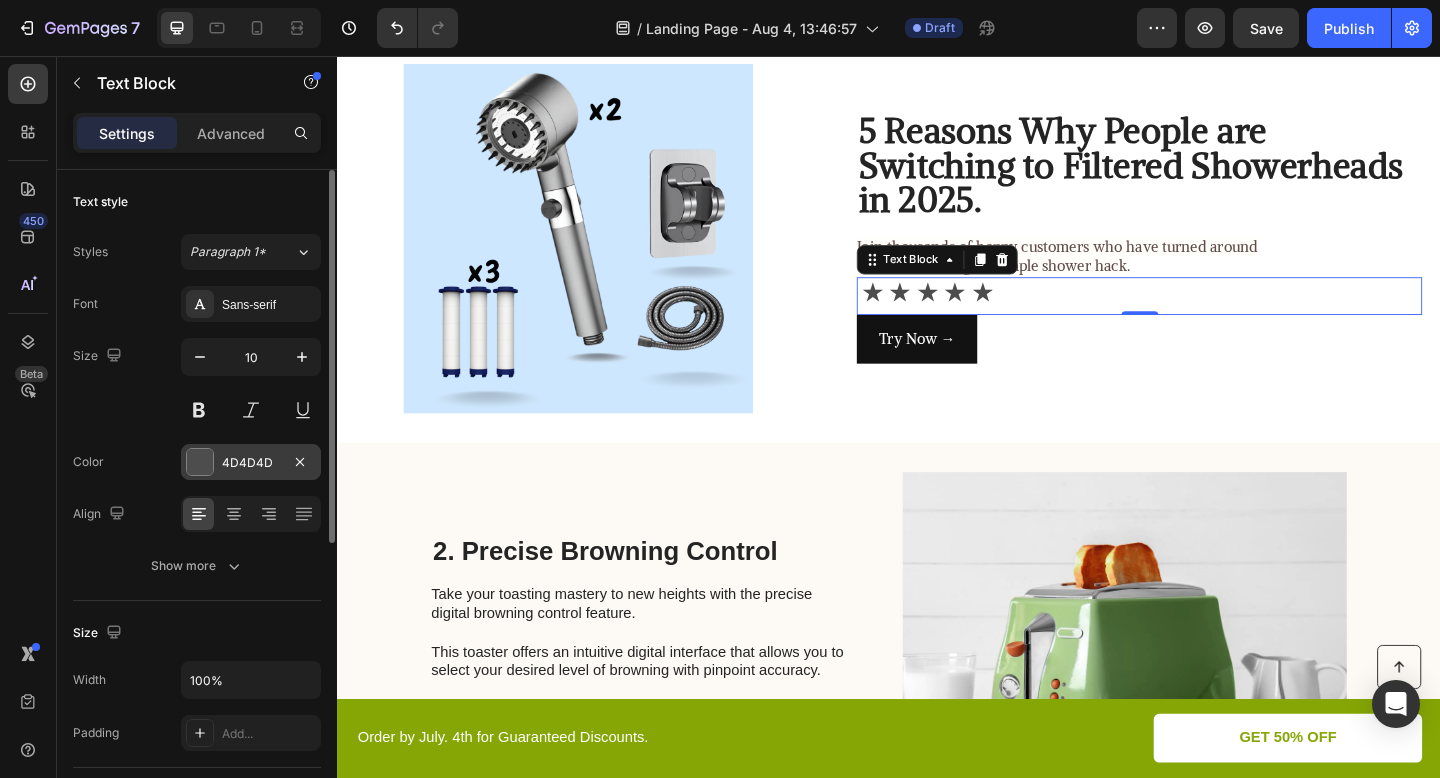 click on "4D4D4D" at bounding box center [251, 463] 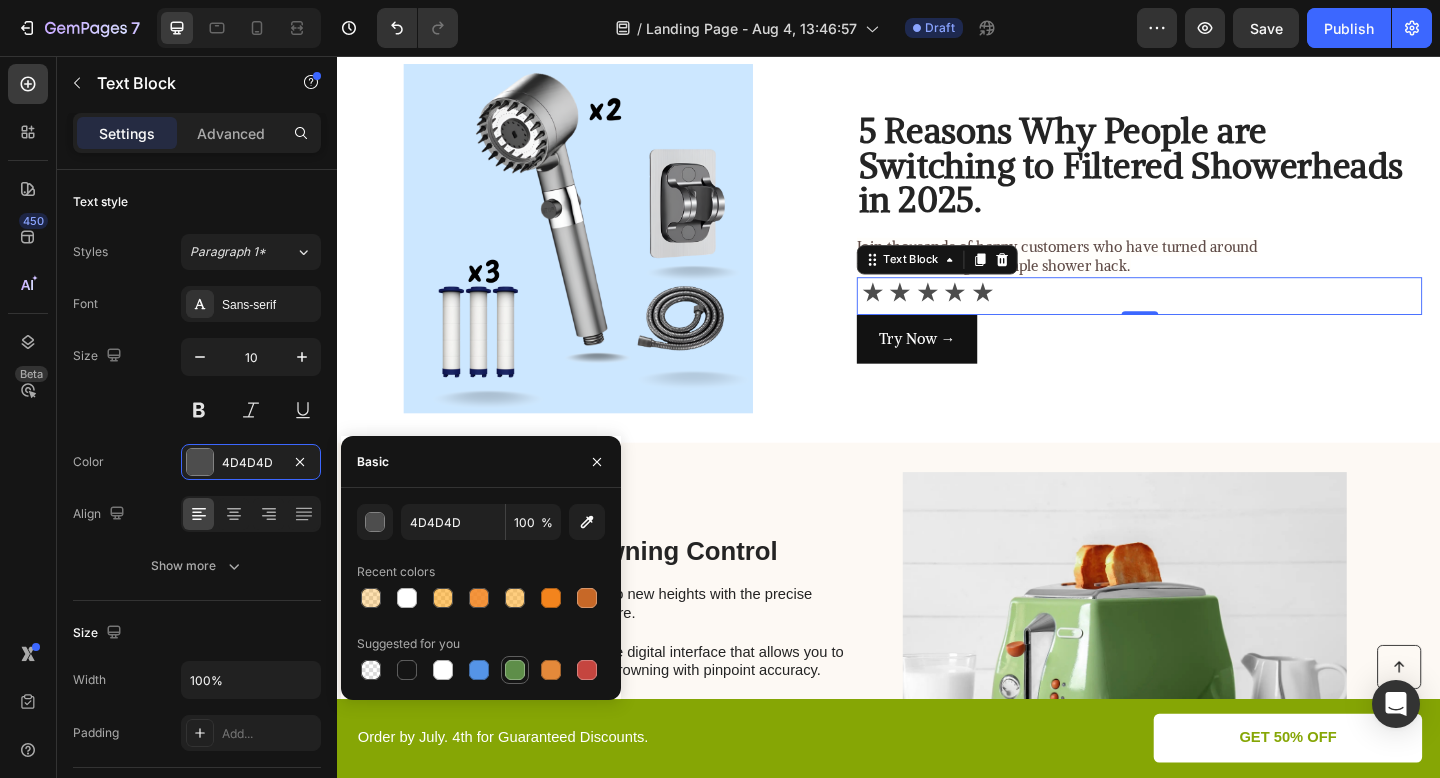 click at bounding box center [515, 670] 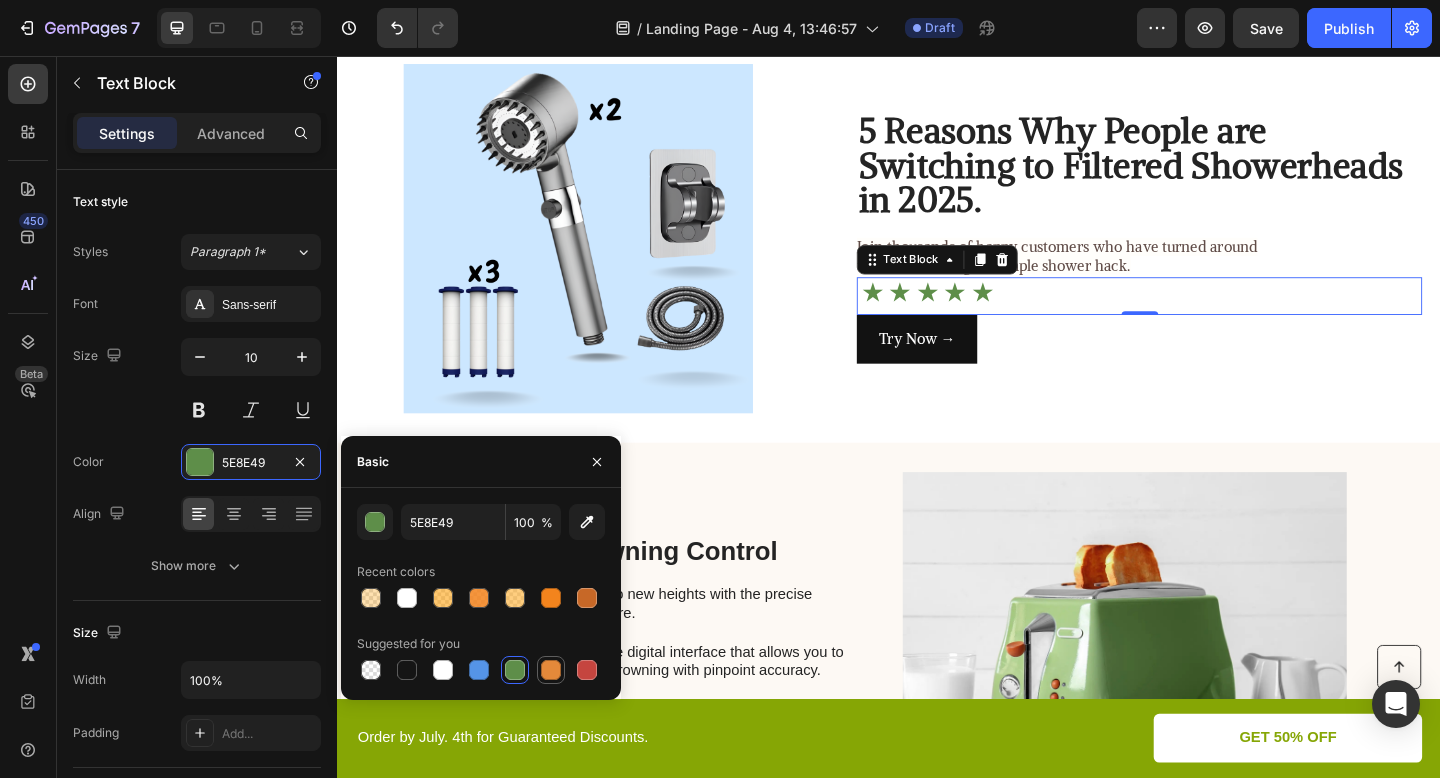 click at bounding box center (551, 670) 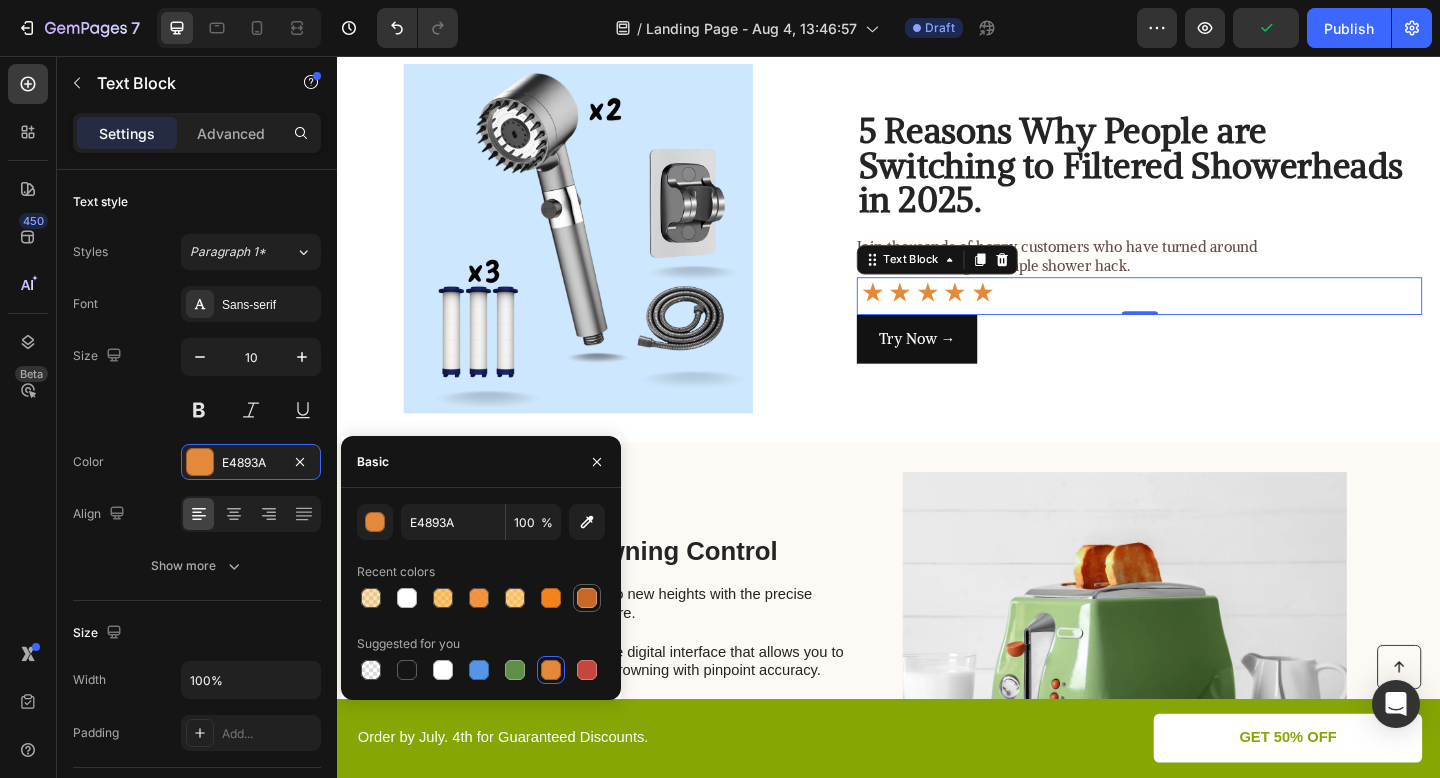 click at bounding box center [587, 598] 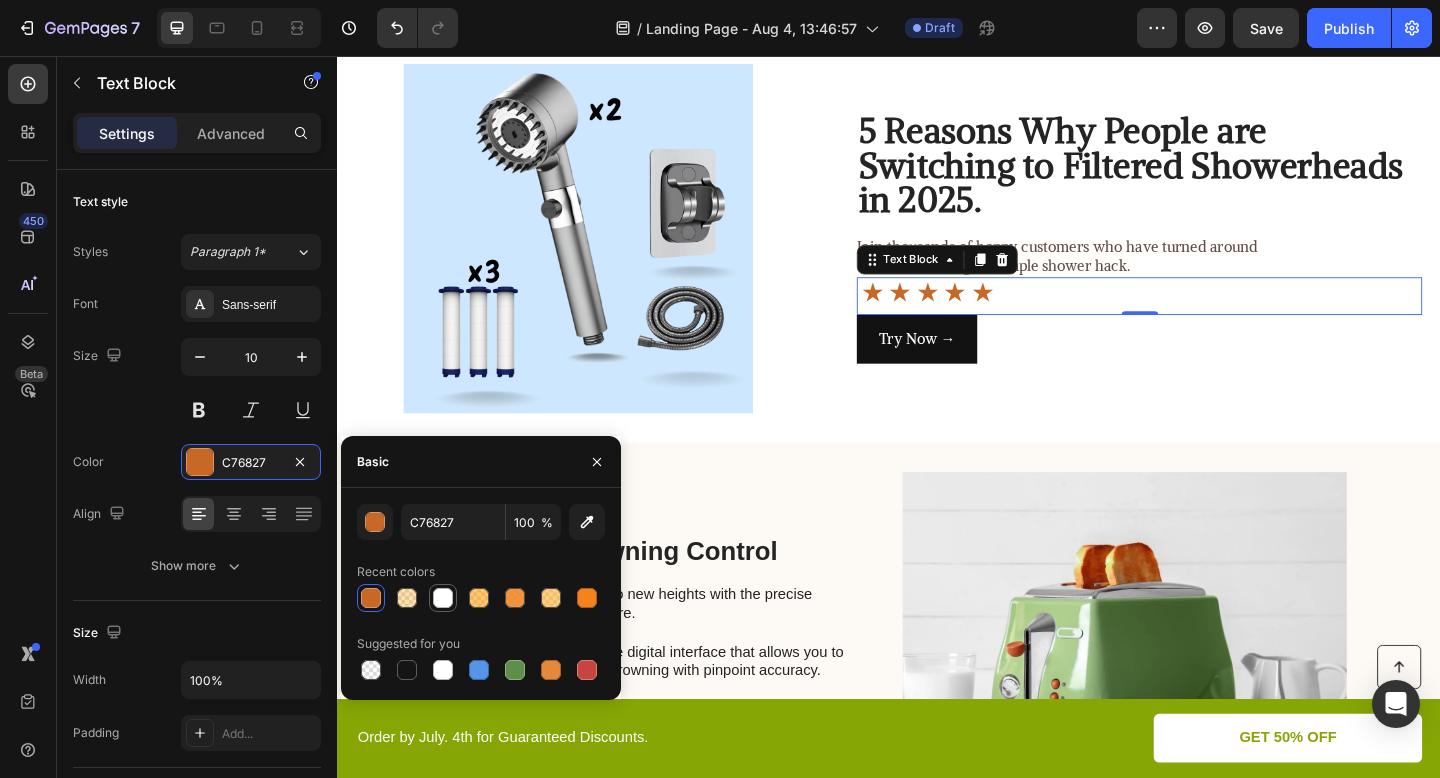 click at bounding box center (443, 598) 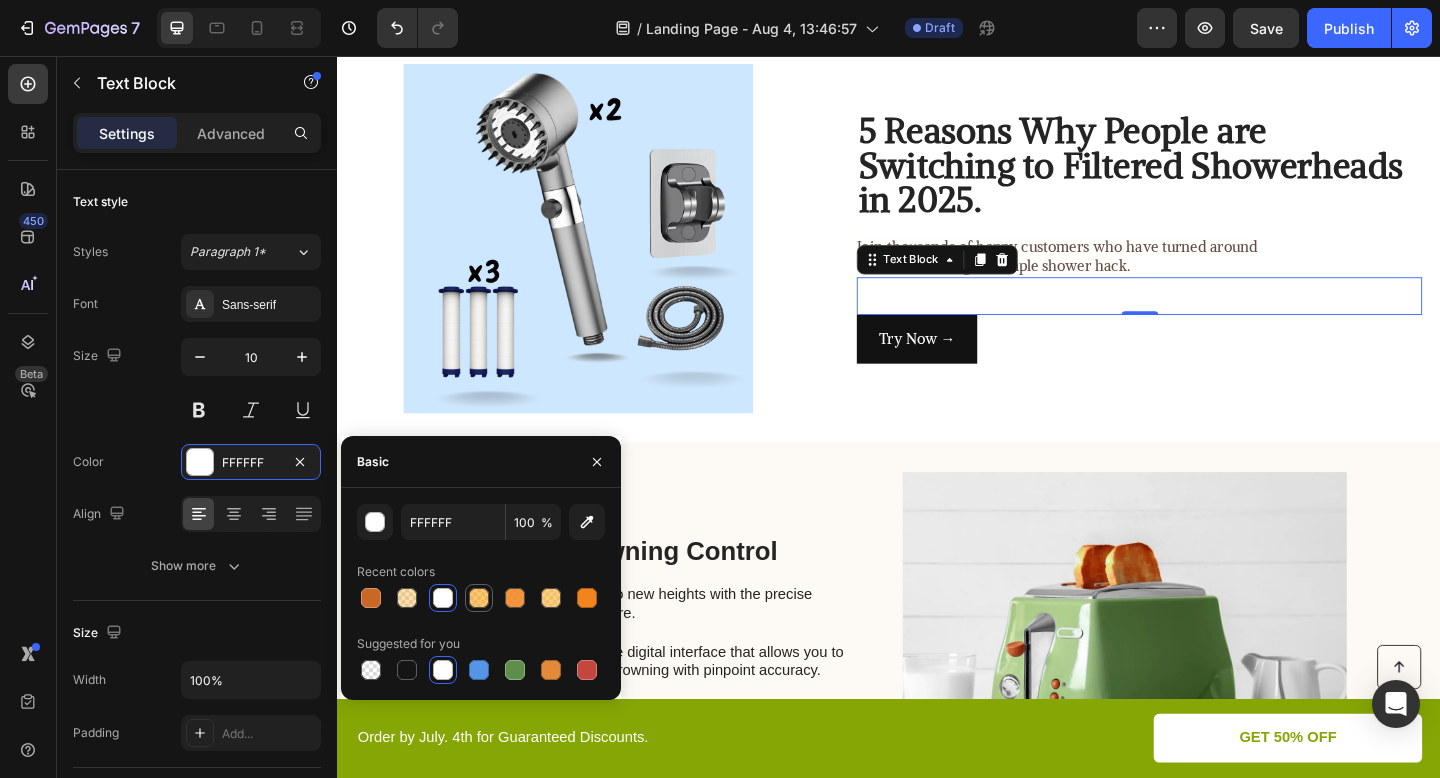 click at bounding box center [479, 598] 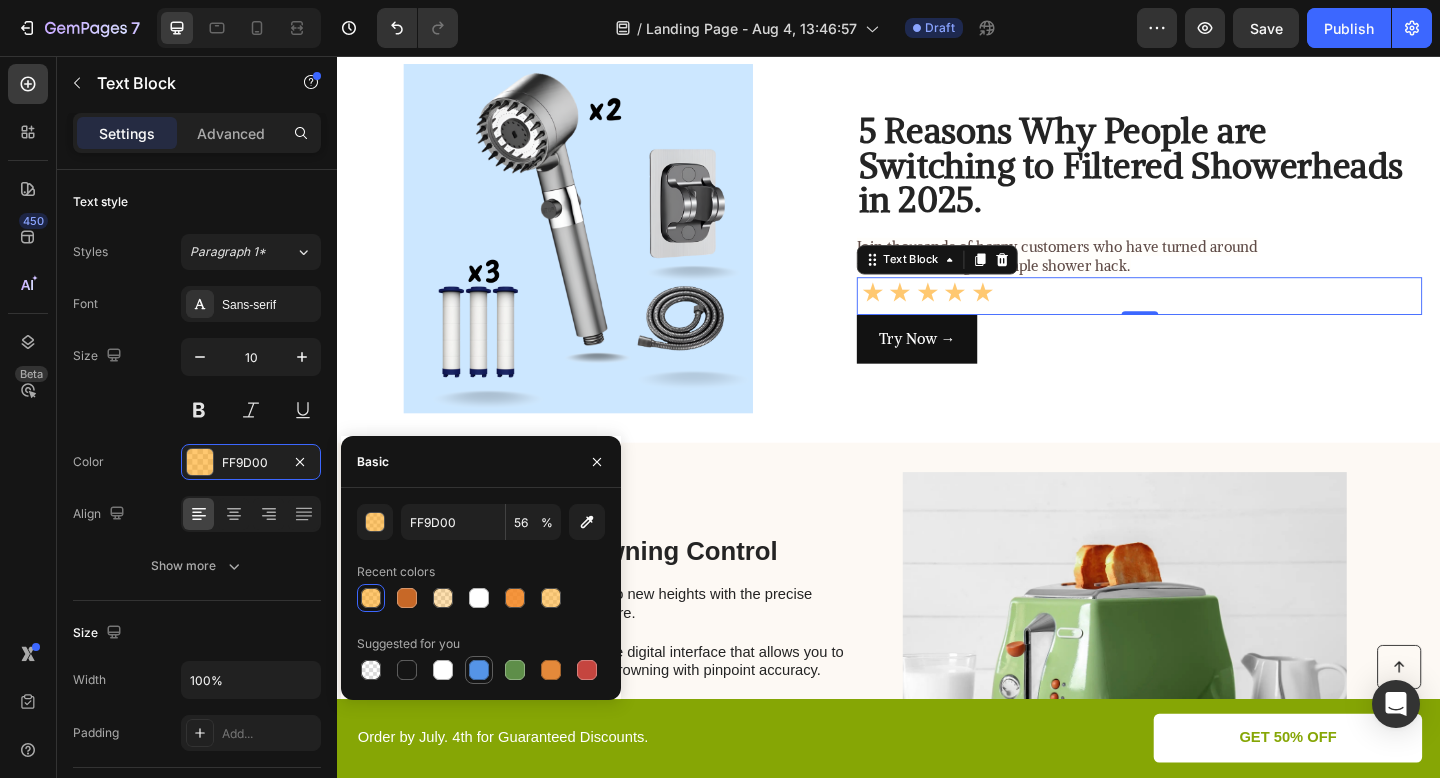 click at bounding box center (479, 670) 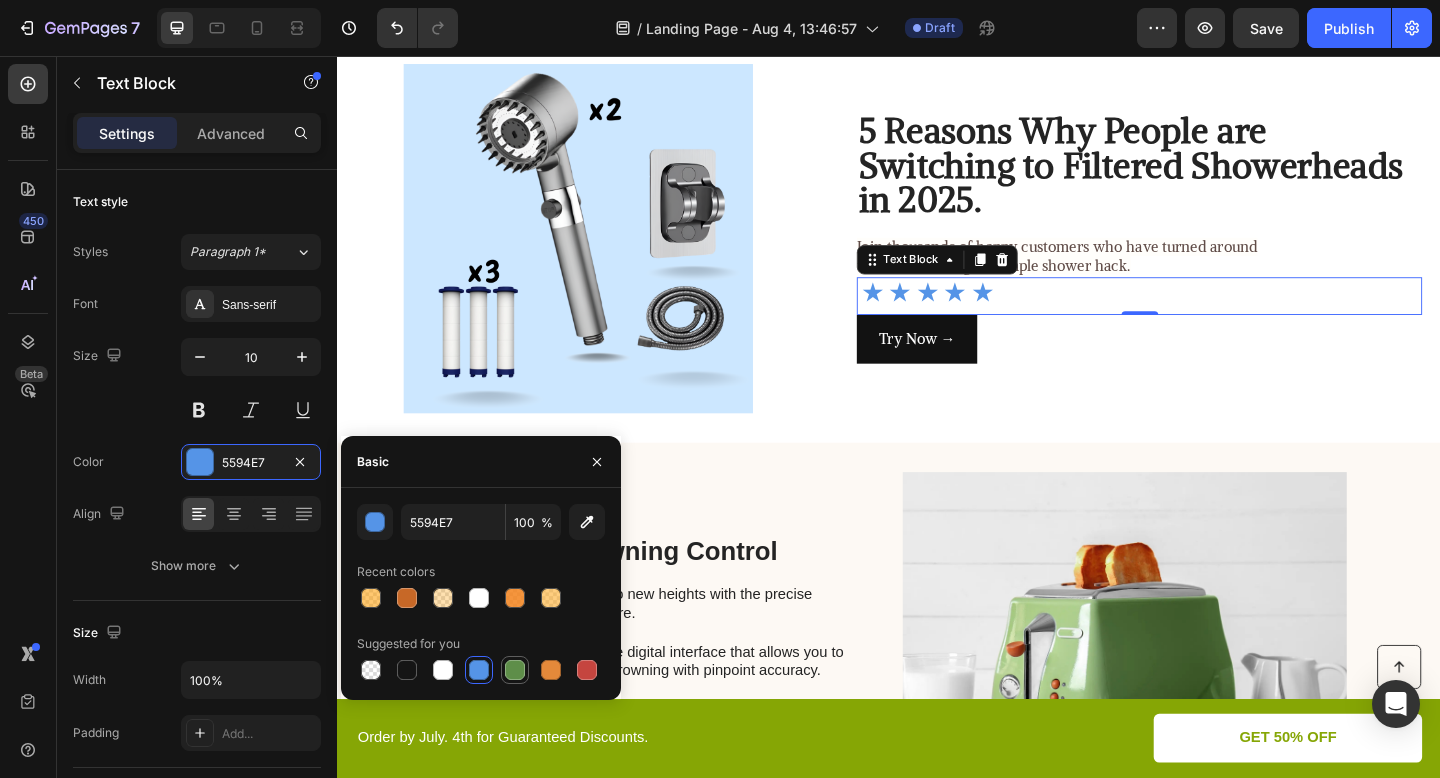 click at bounding box center [515, 670] 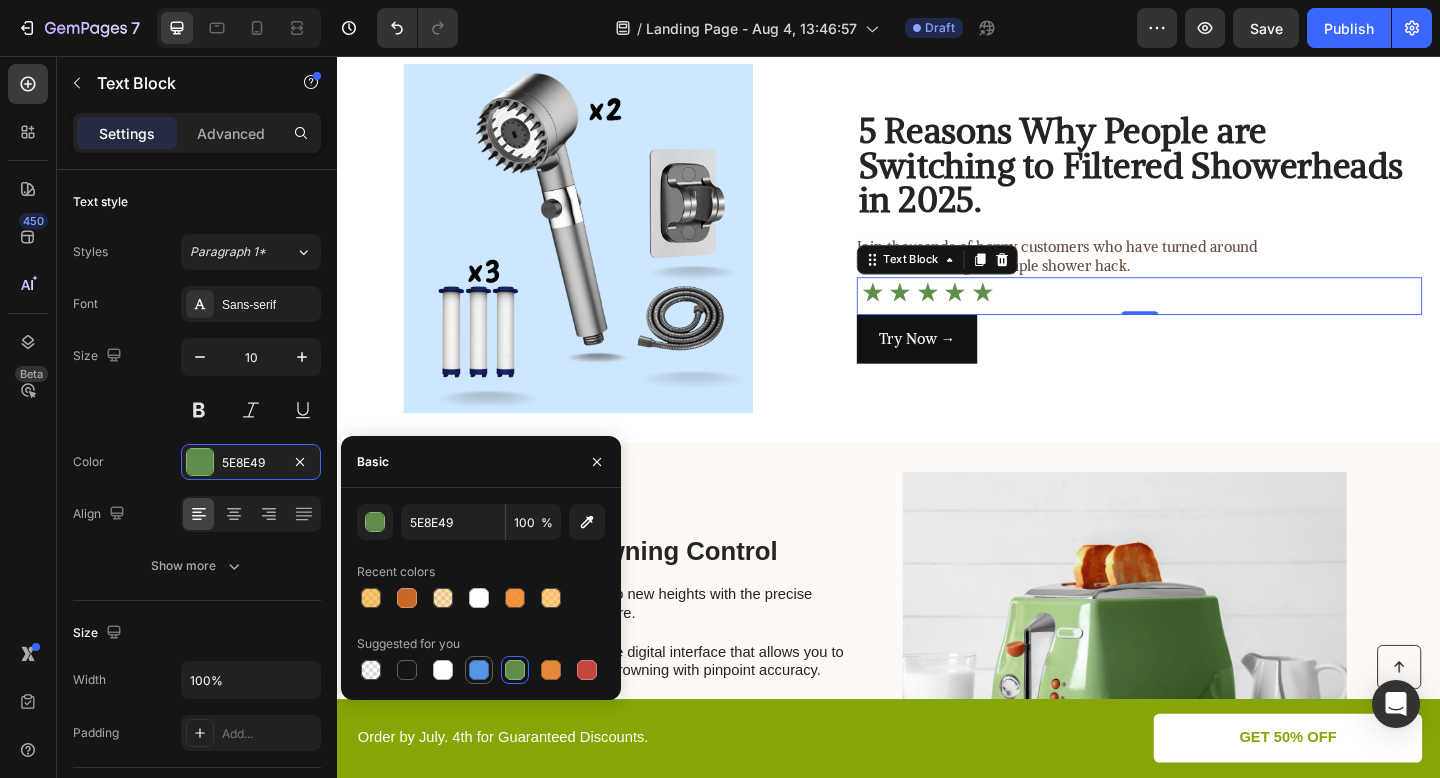 click at bounding box center [479, 670] 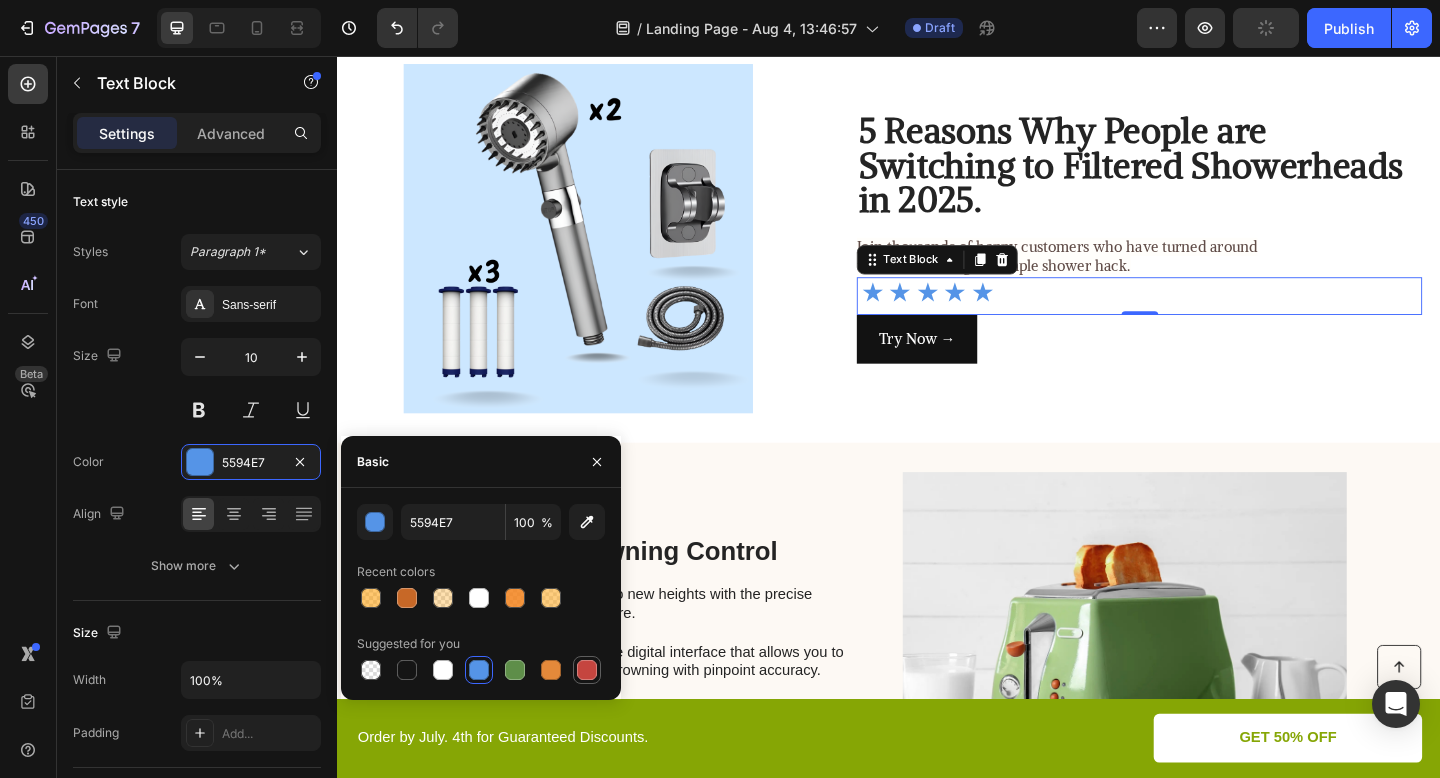 click at bounding box center [587, 670] 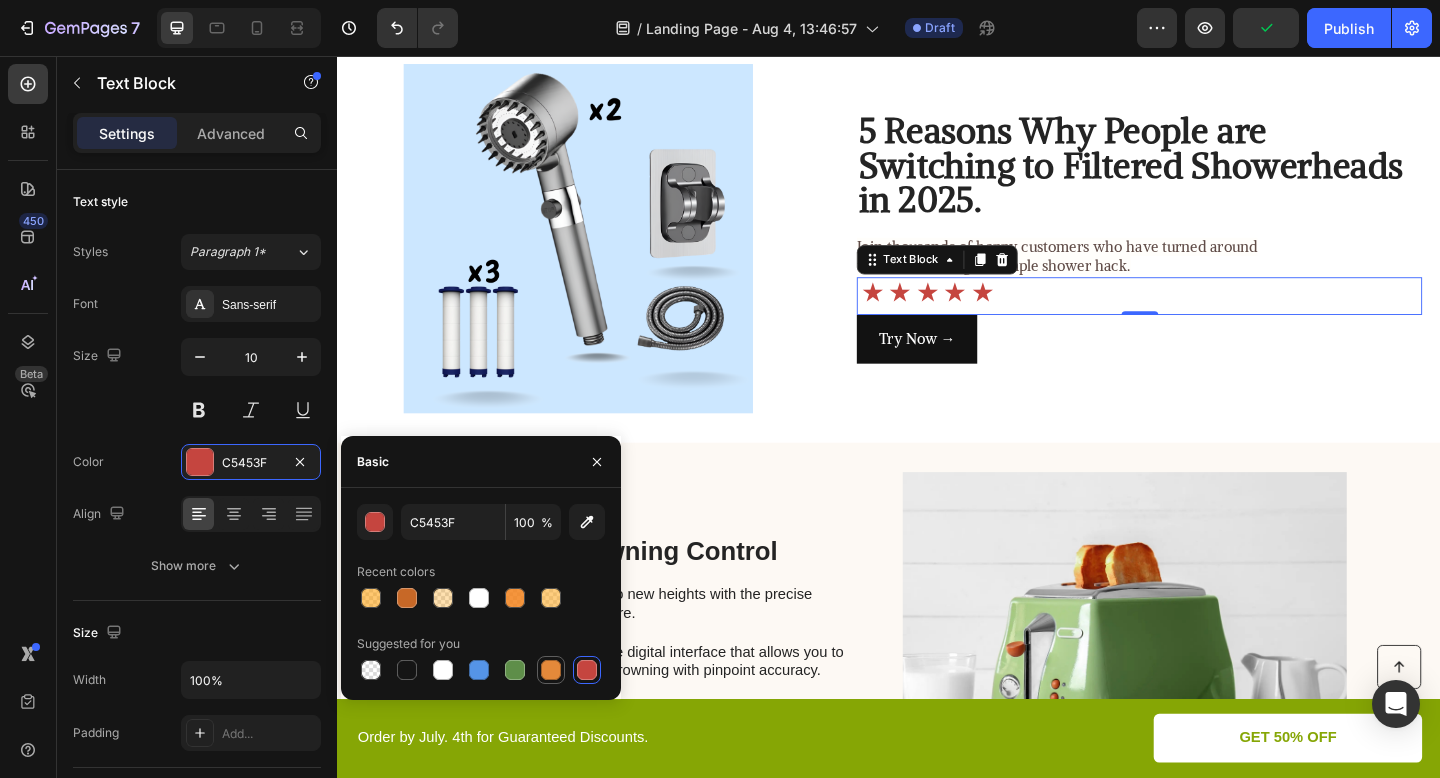 click at bounding box center (551, 670) 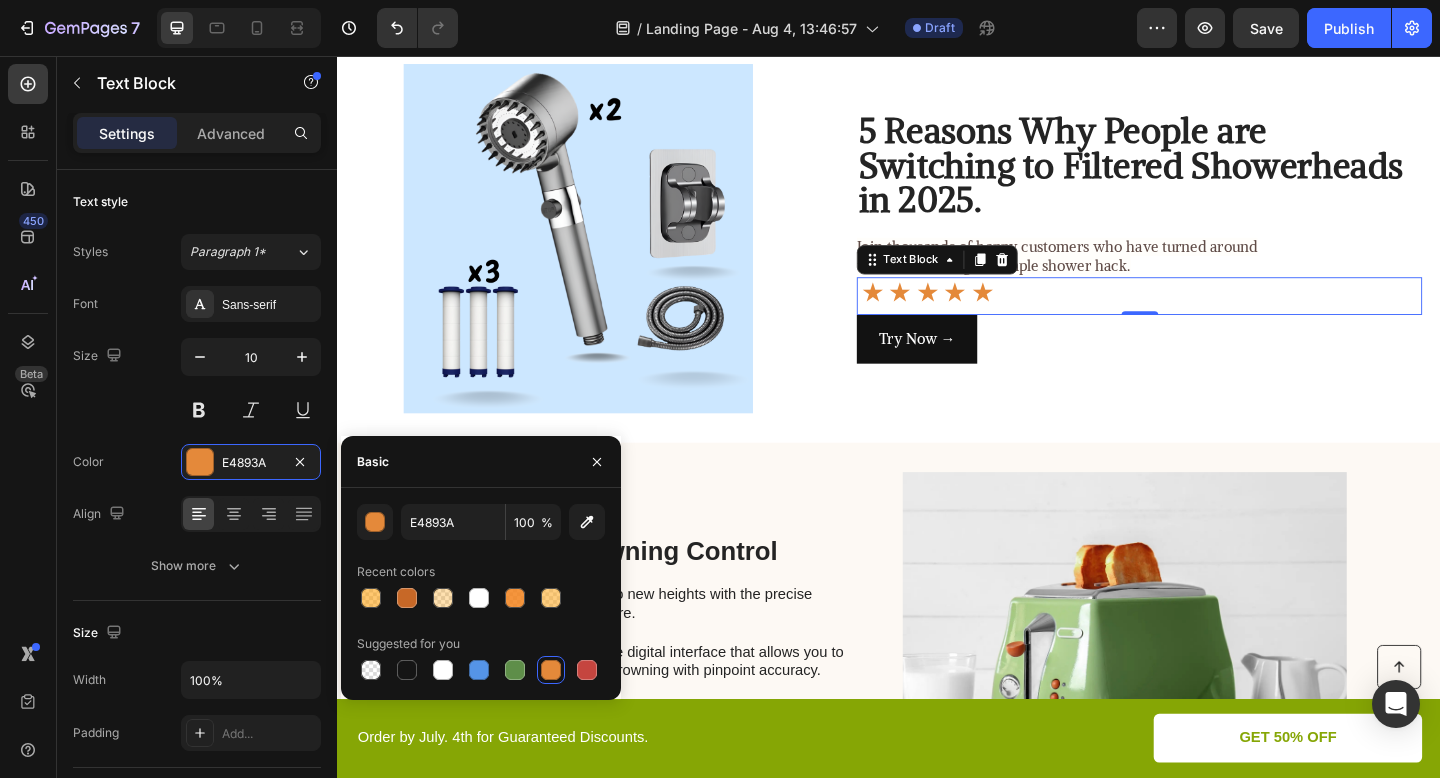 click on "E4893A 100 % Recent colors Suggested for you" at bounding box center (481, 594) 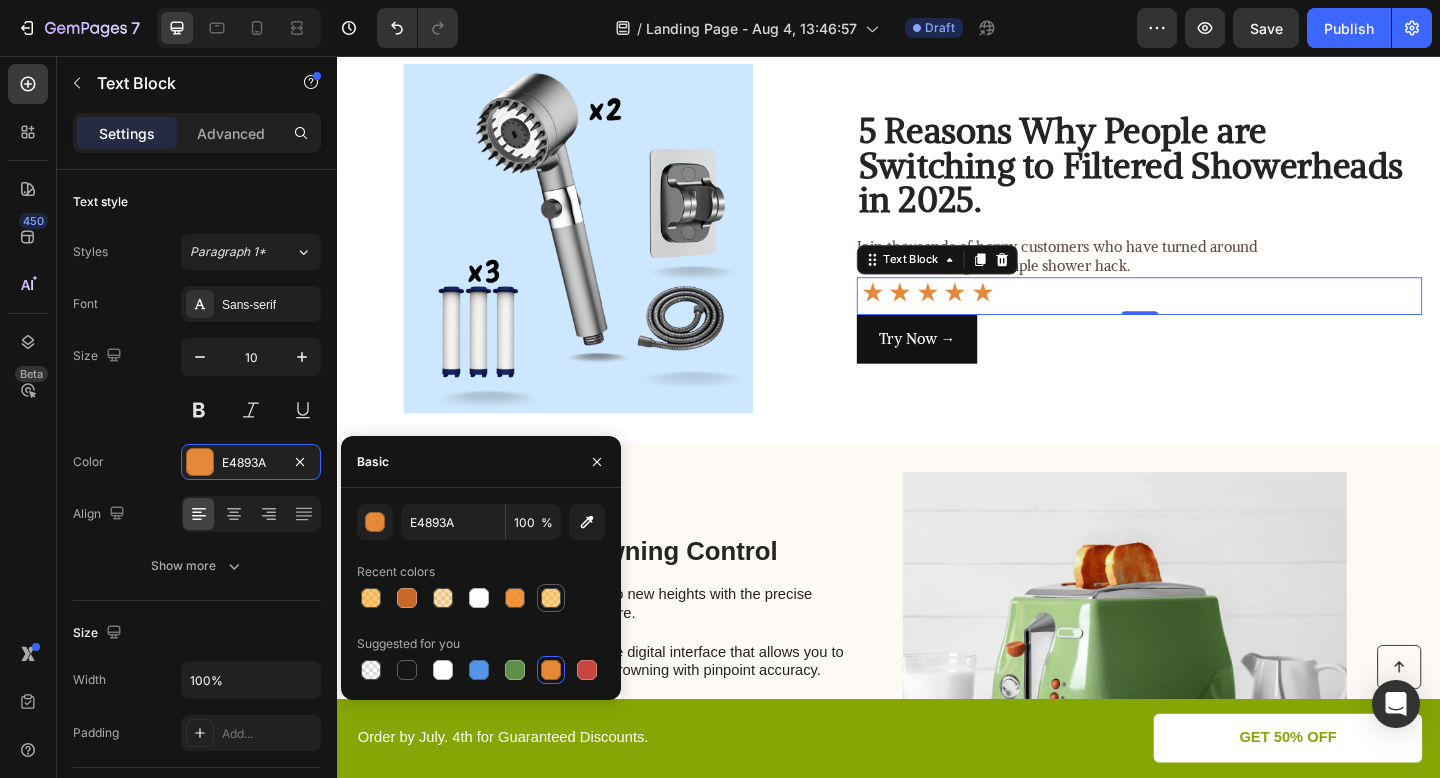 click at bounding box center [551, 598] 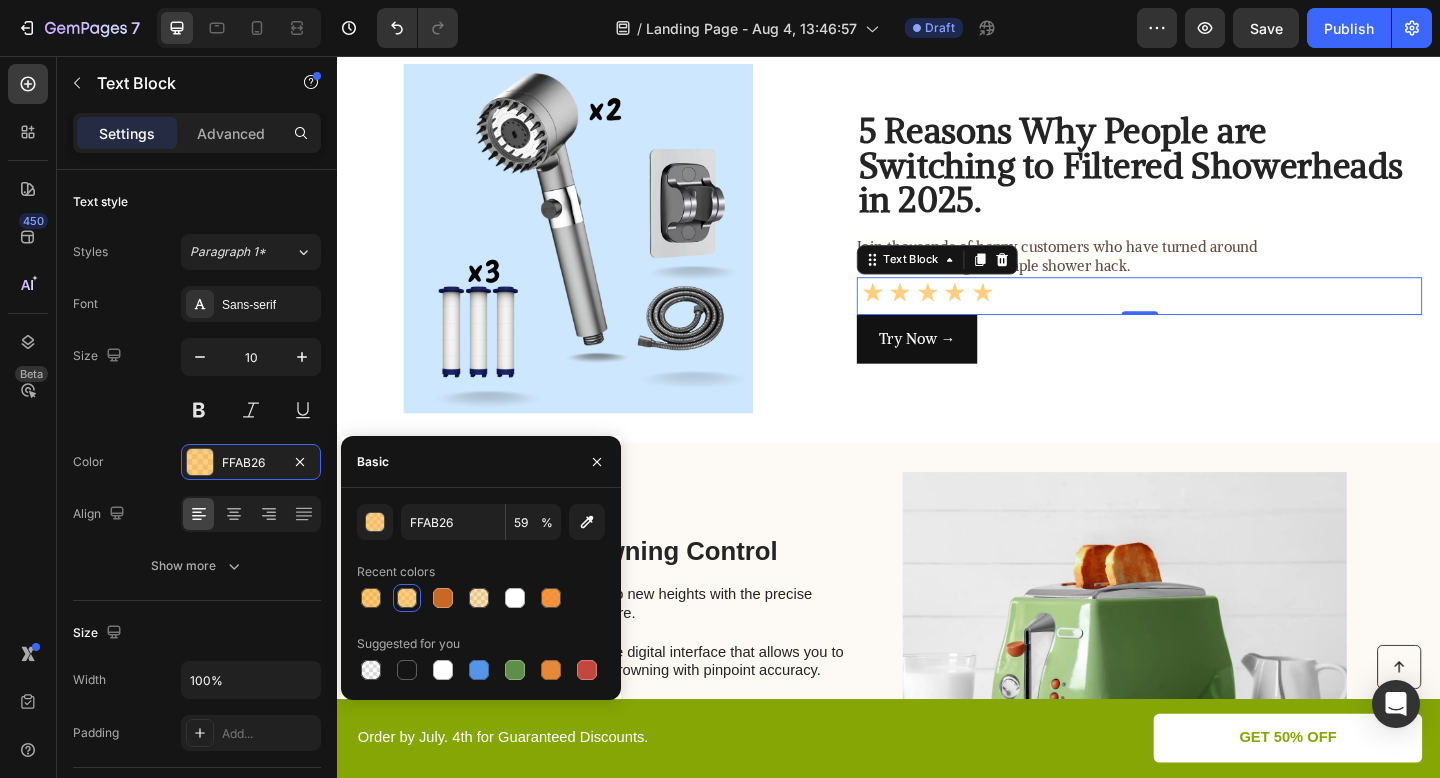 click on "FFAB26 59 % Recent colors Suggested for you" at bounding box center [481, 594] 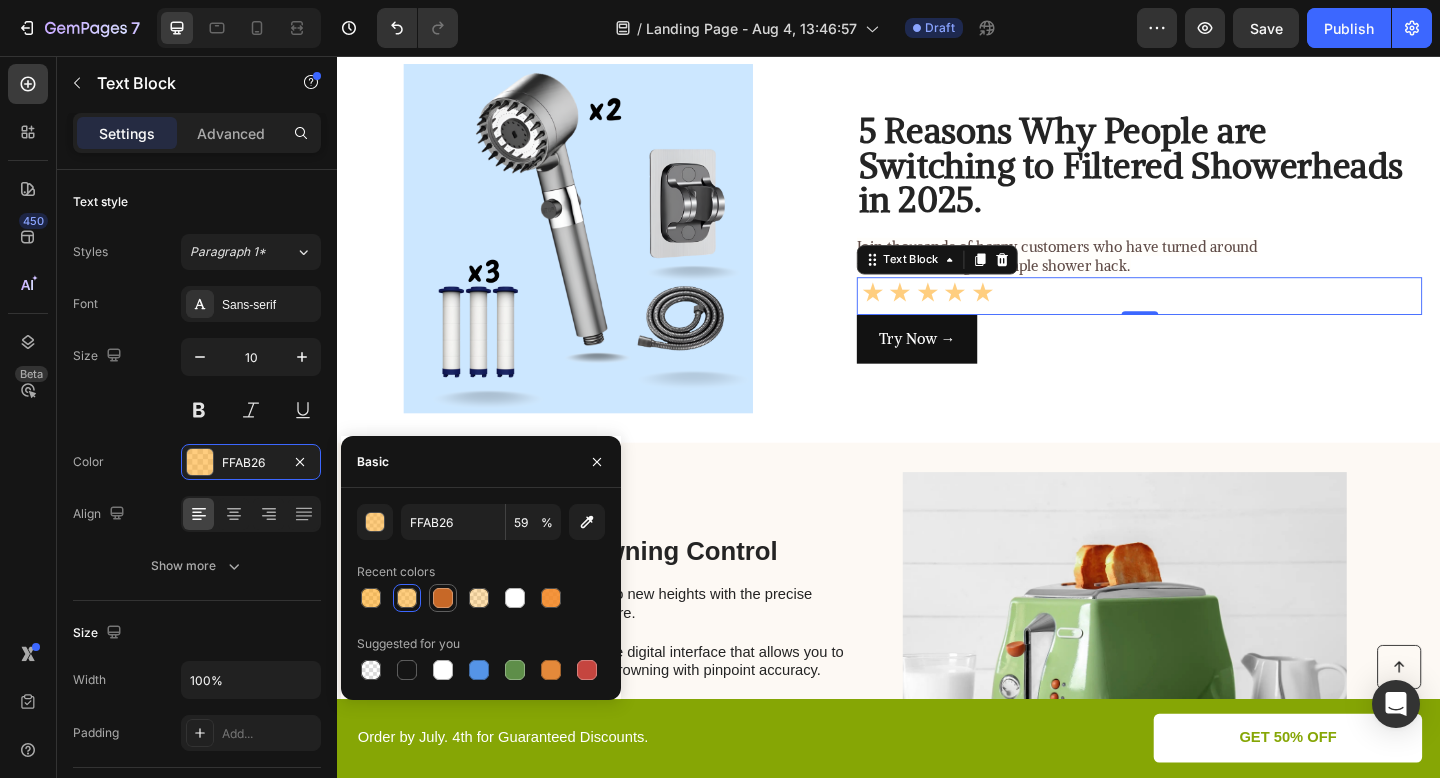 click at bounding box center [443, 598] 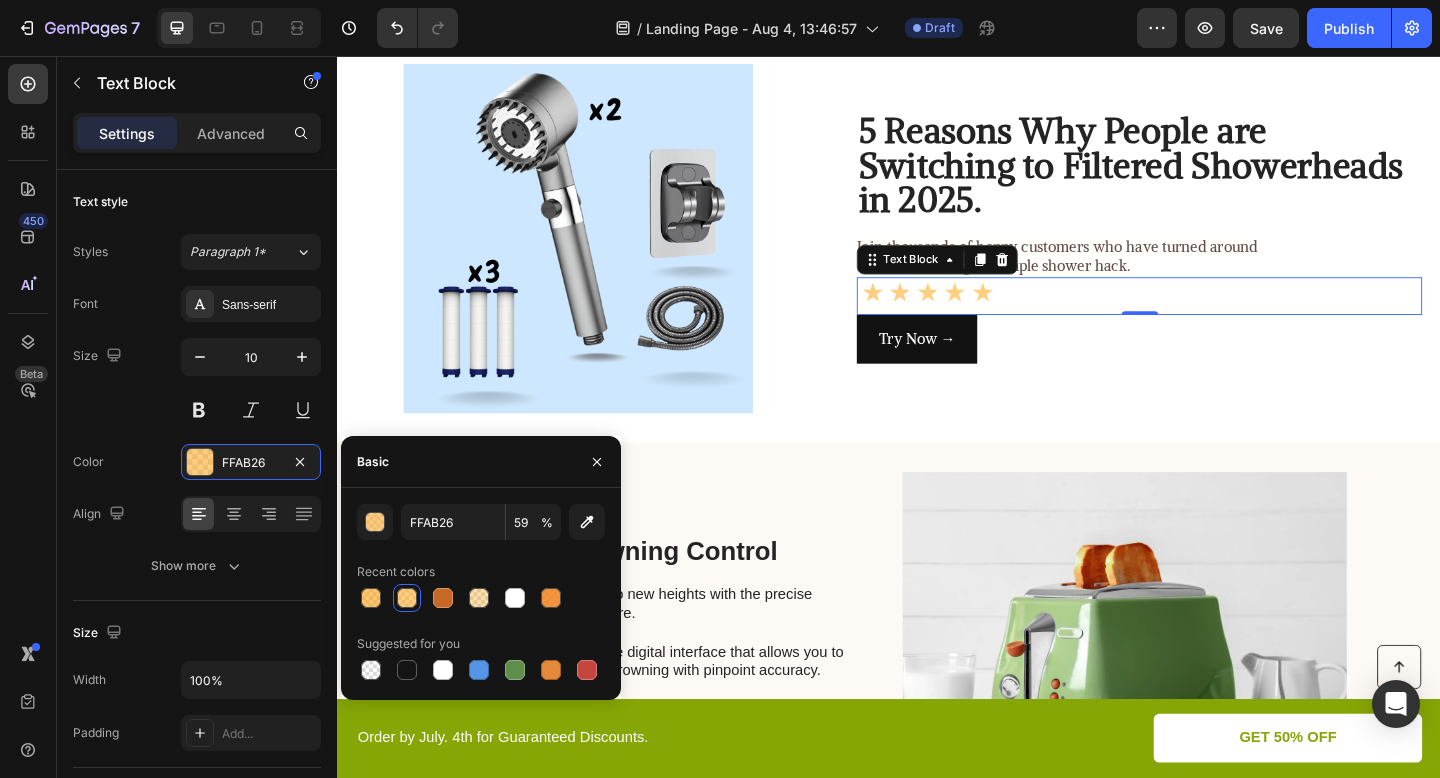 type on "C76827" 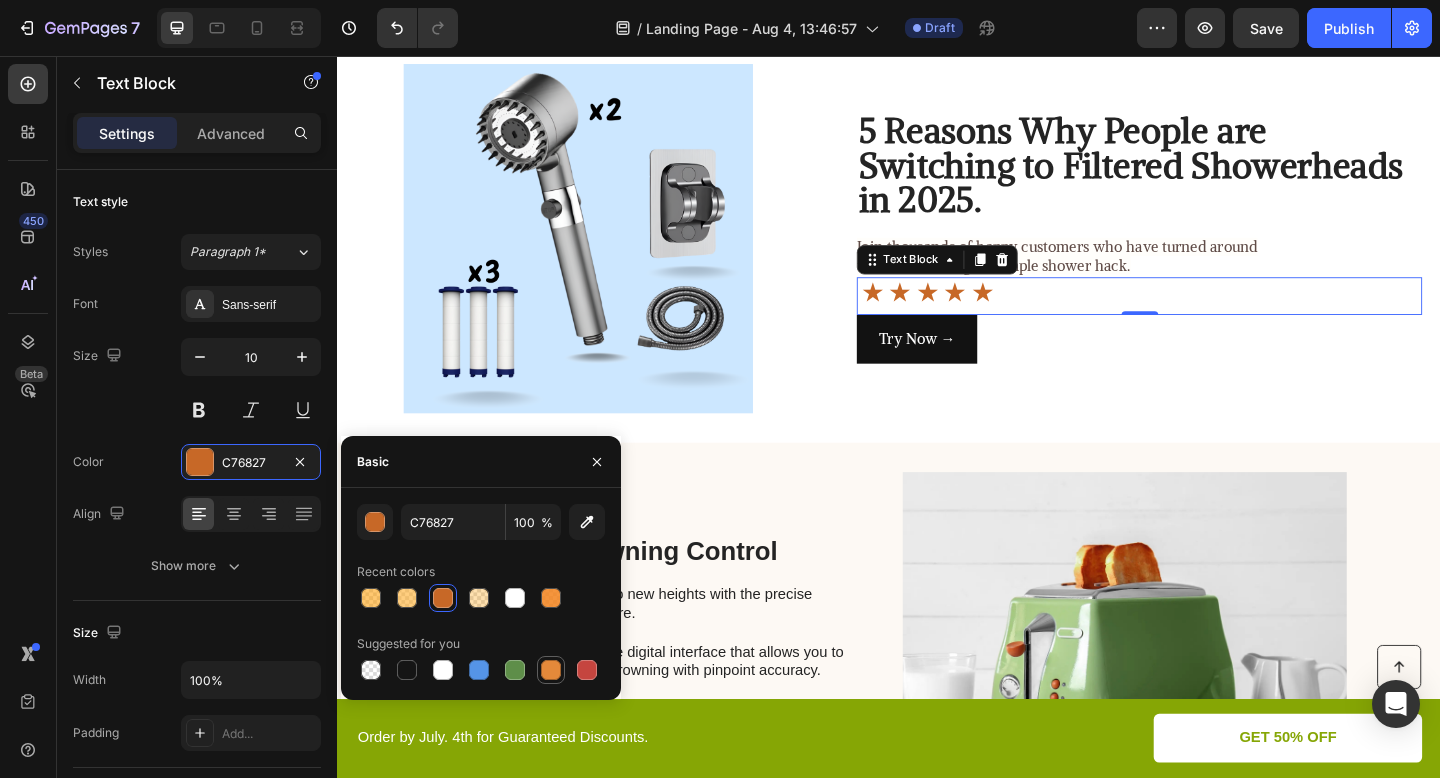 click at bounding box center (551, 670) 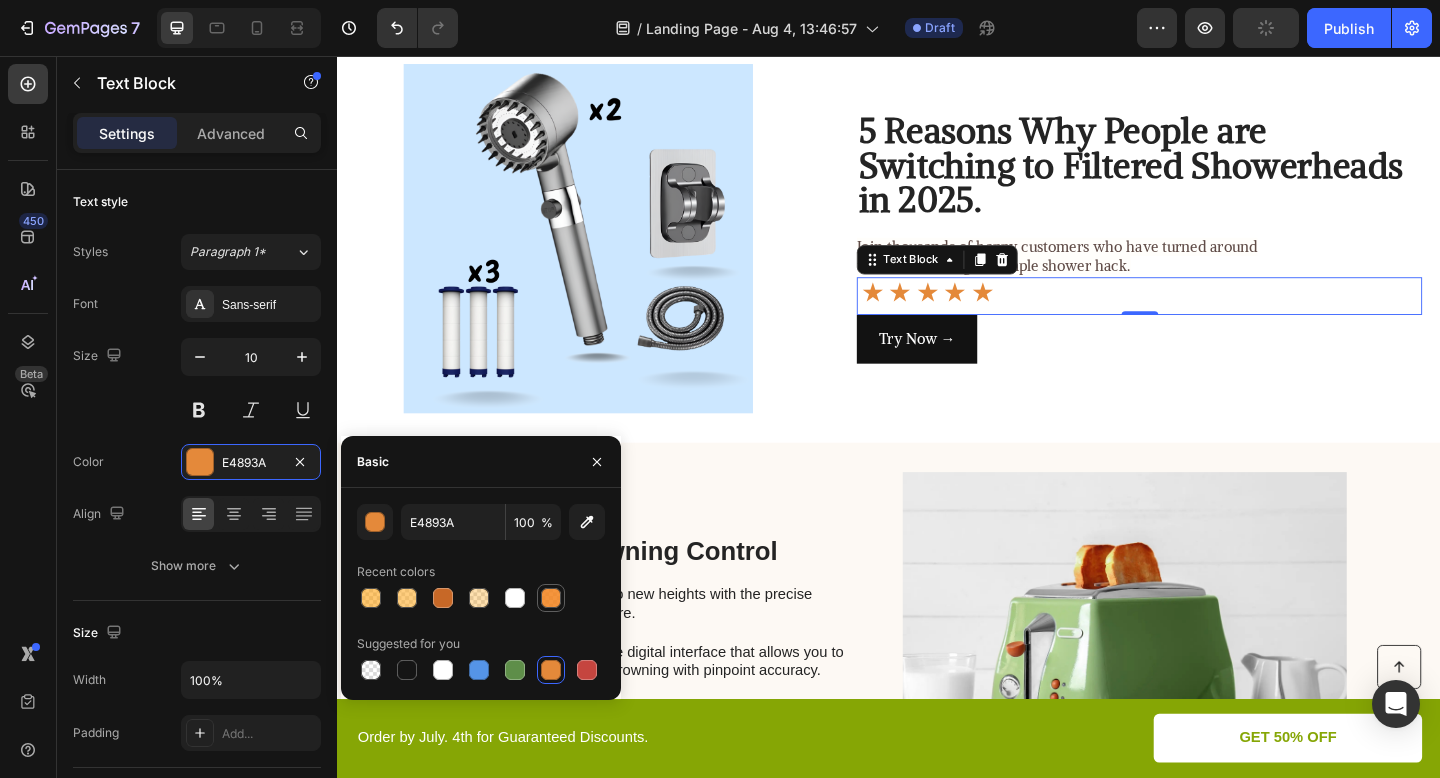 click at bounding box center [551, 598] 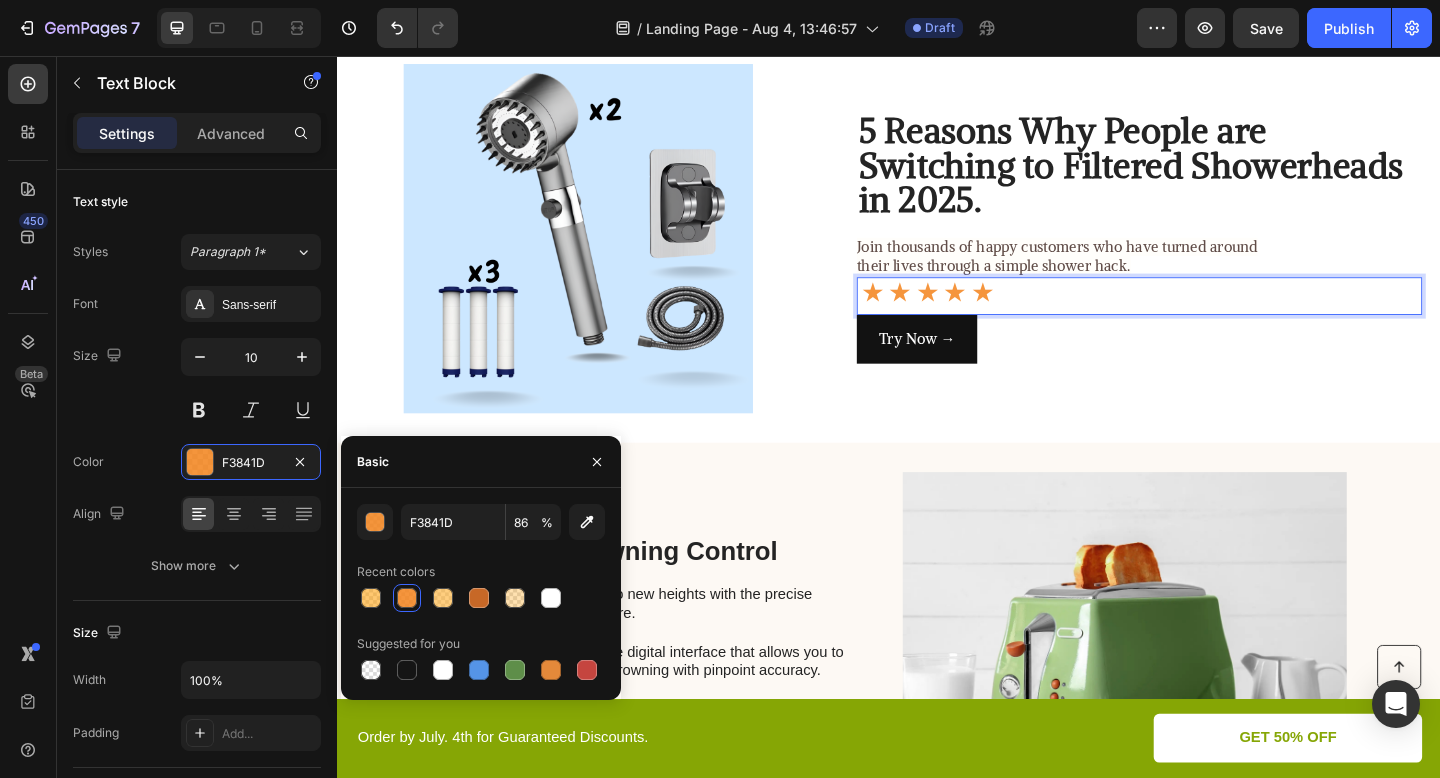 click on "⋆⋆⋆⋆⋆" at bounding box center (1209, 317) 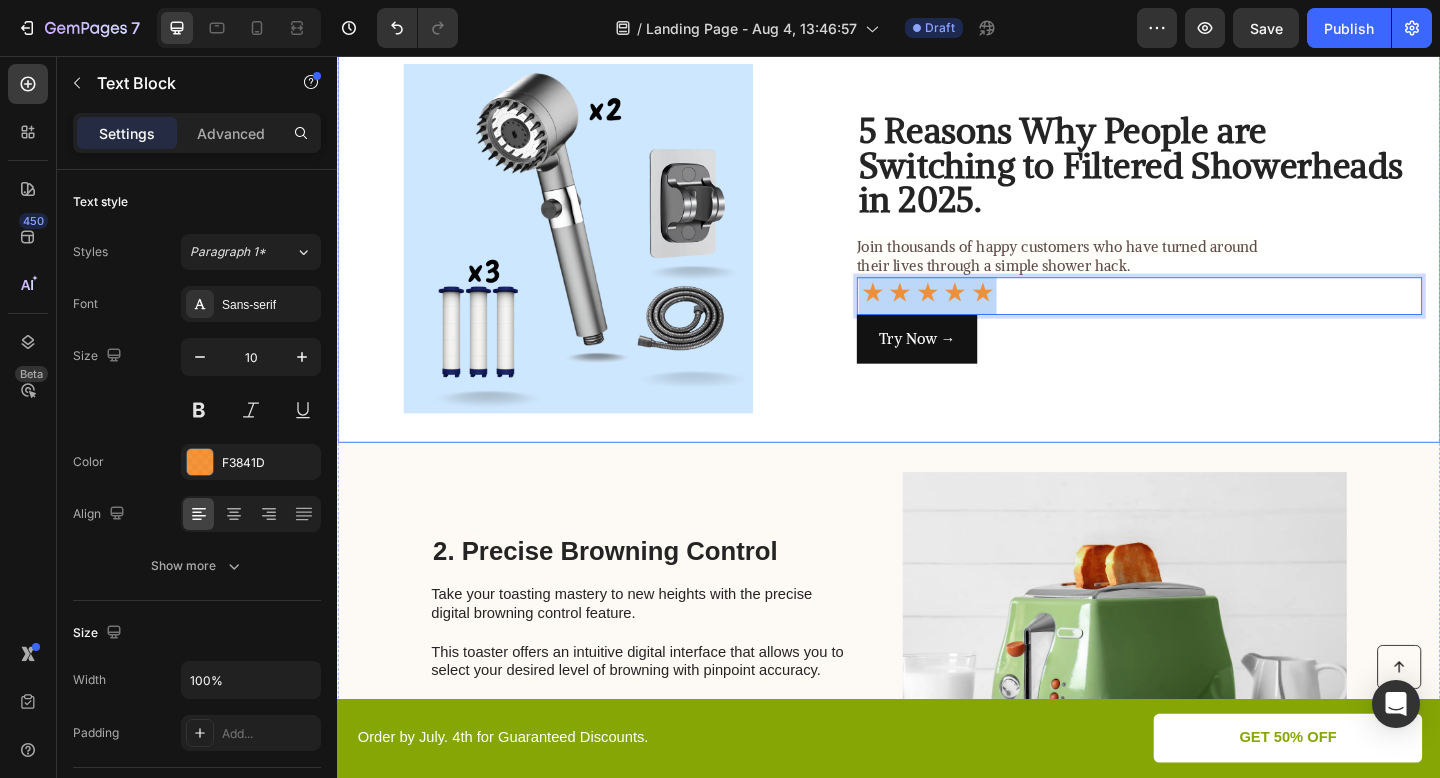 drag, startPoint x: 1102, startPoint y: 322, endPoint x: 898, endPoint y: 314, distance: 204.1568 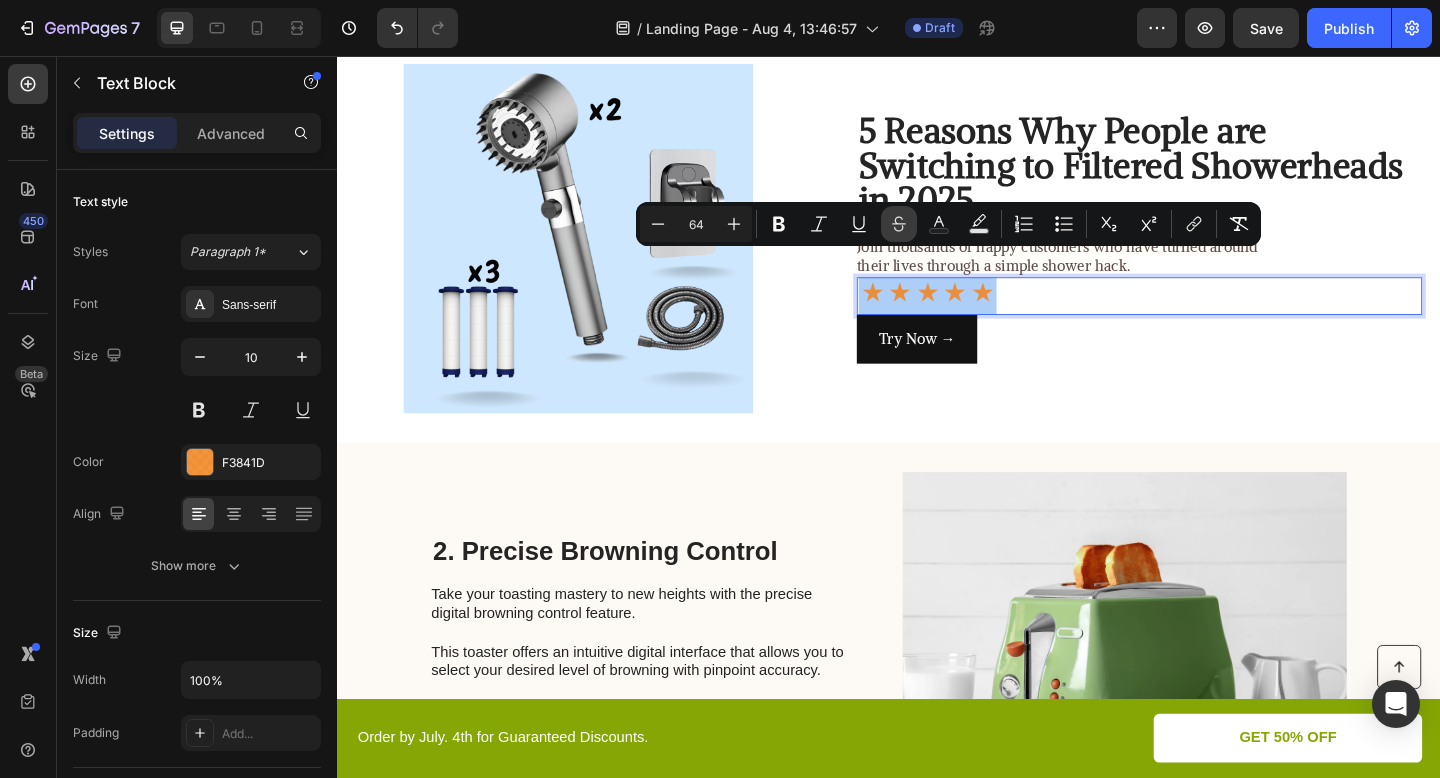 click on "Strikethrough" at bounding box center [899, 224] 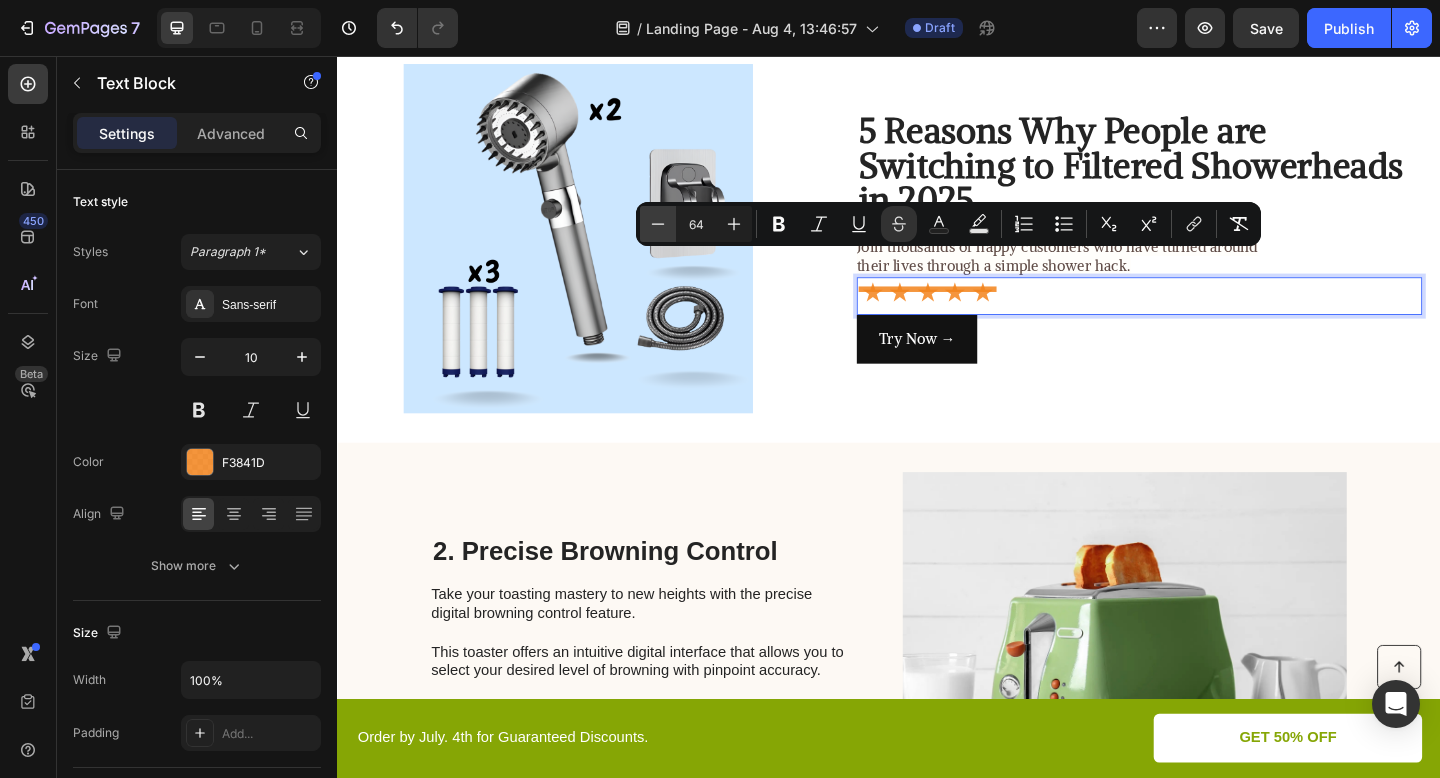click 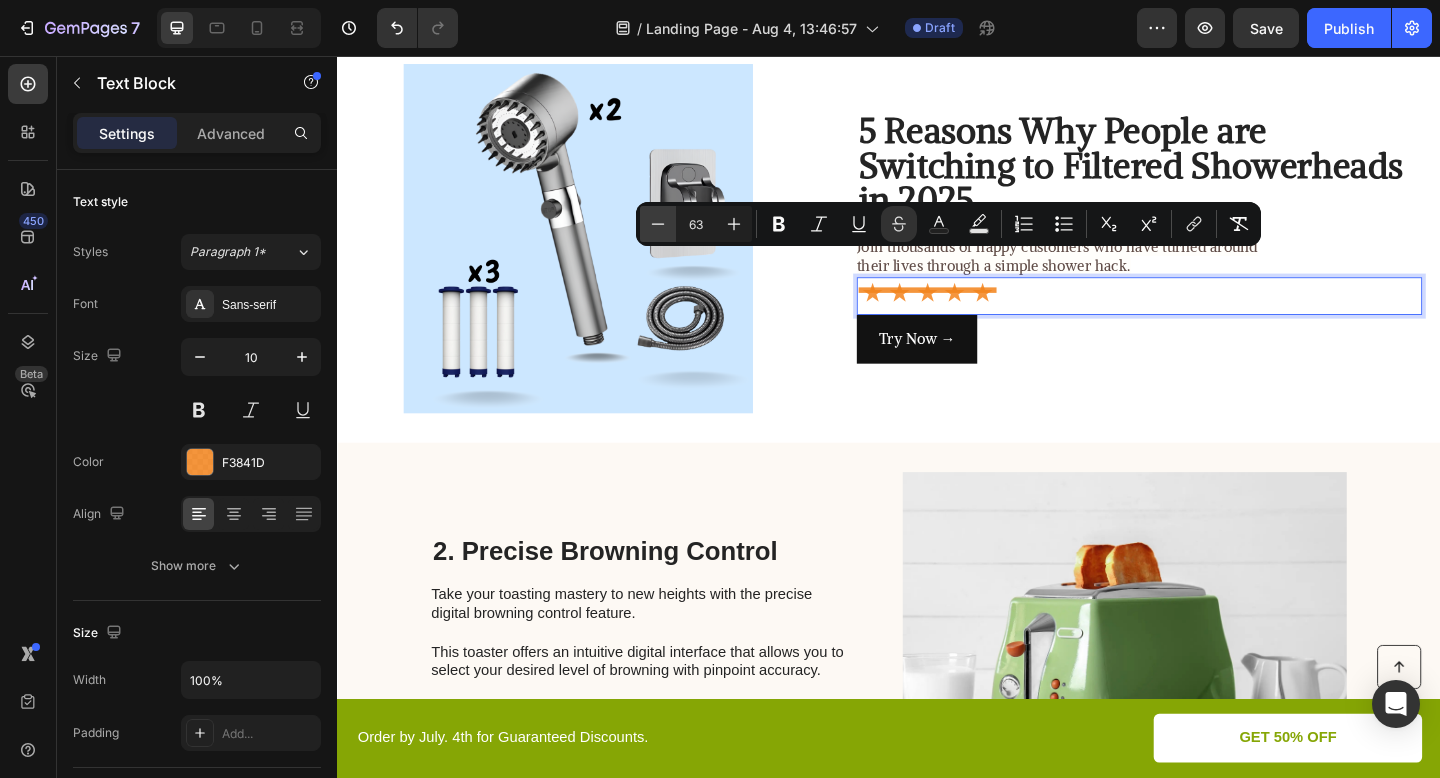 click 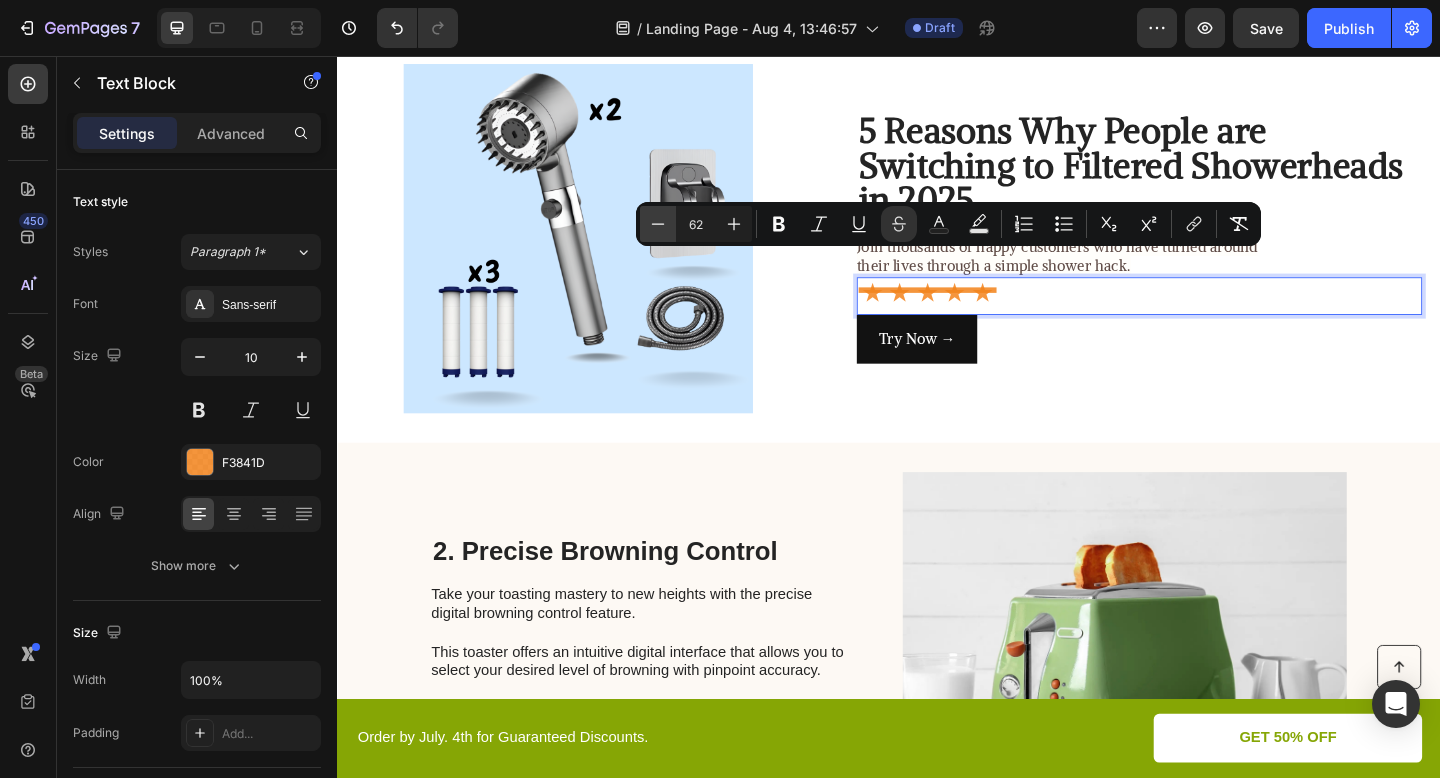 click 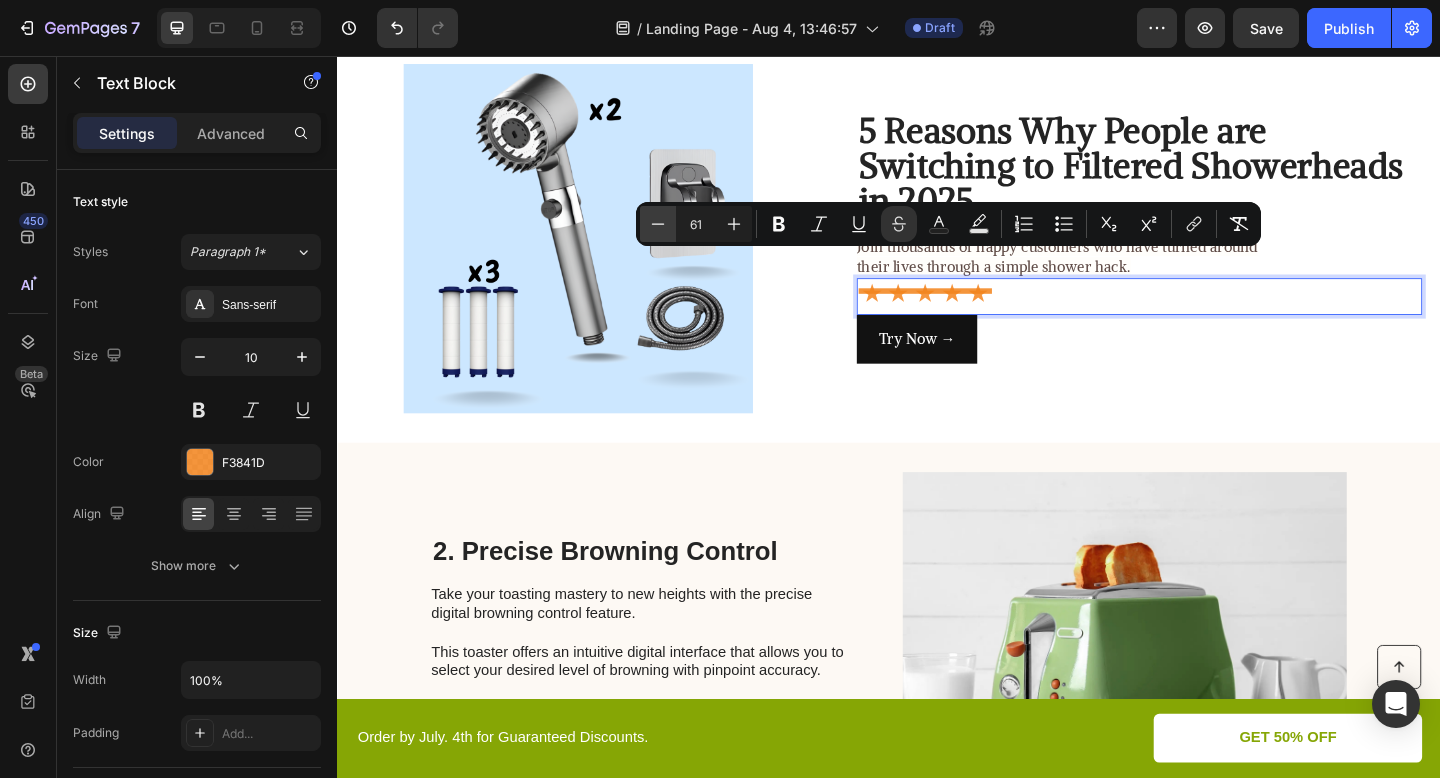 click 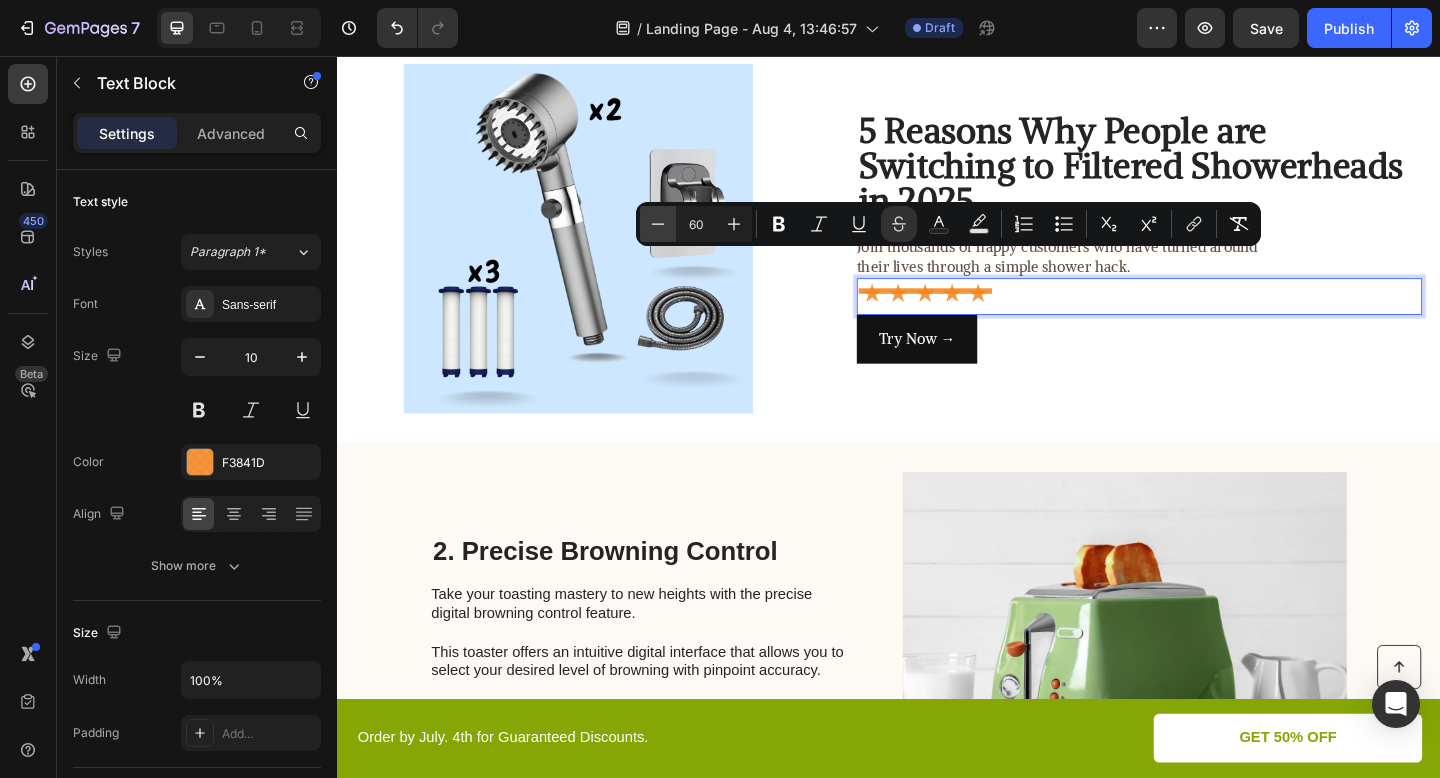 click 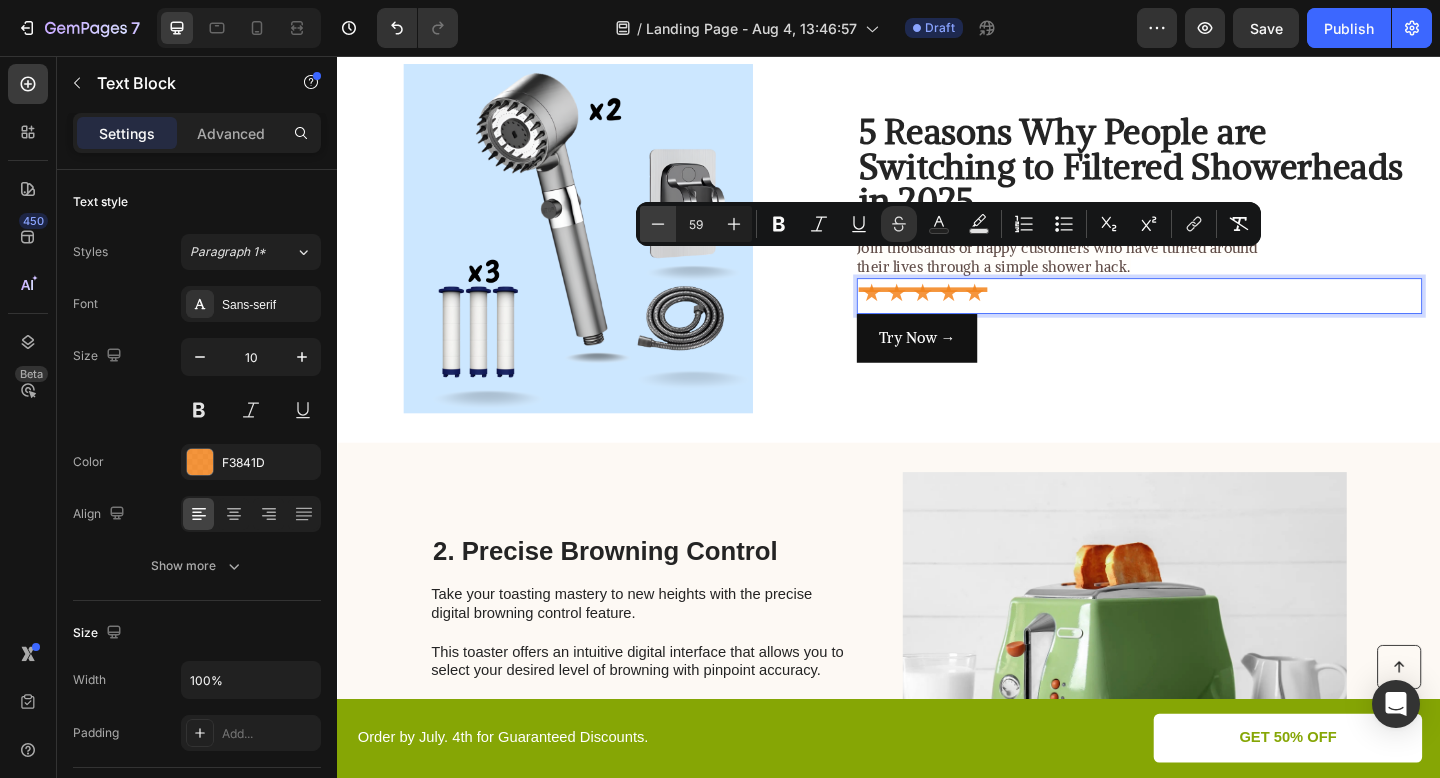 click 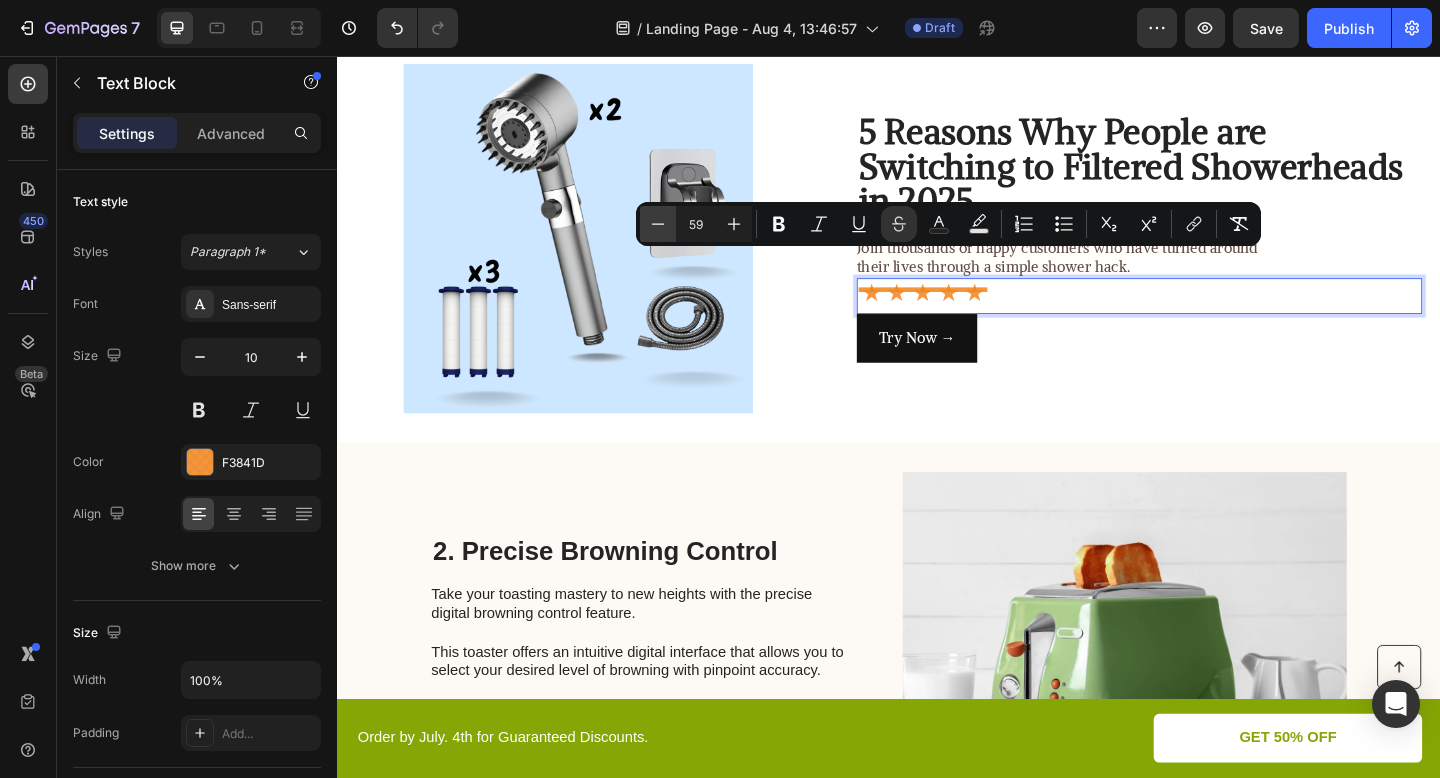 type on "58" 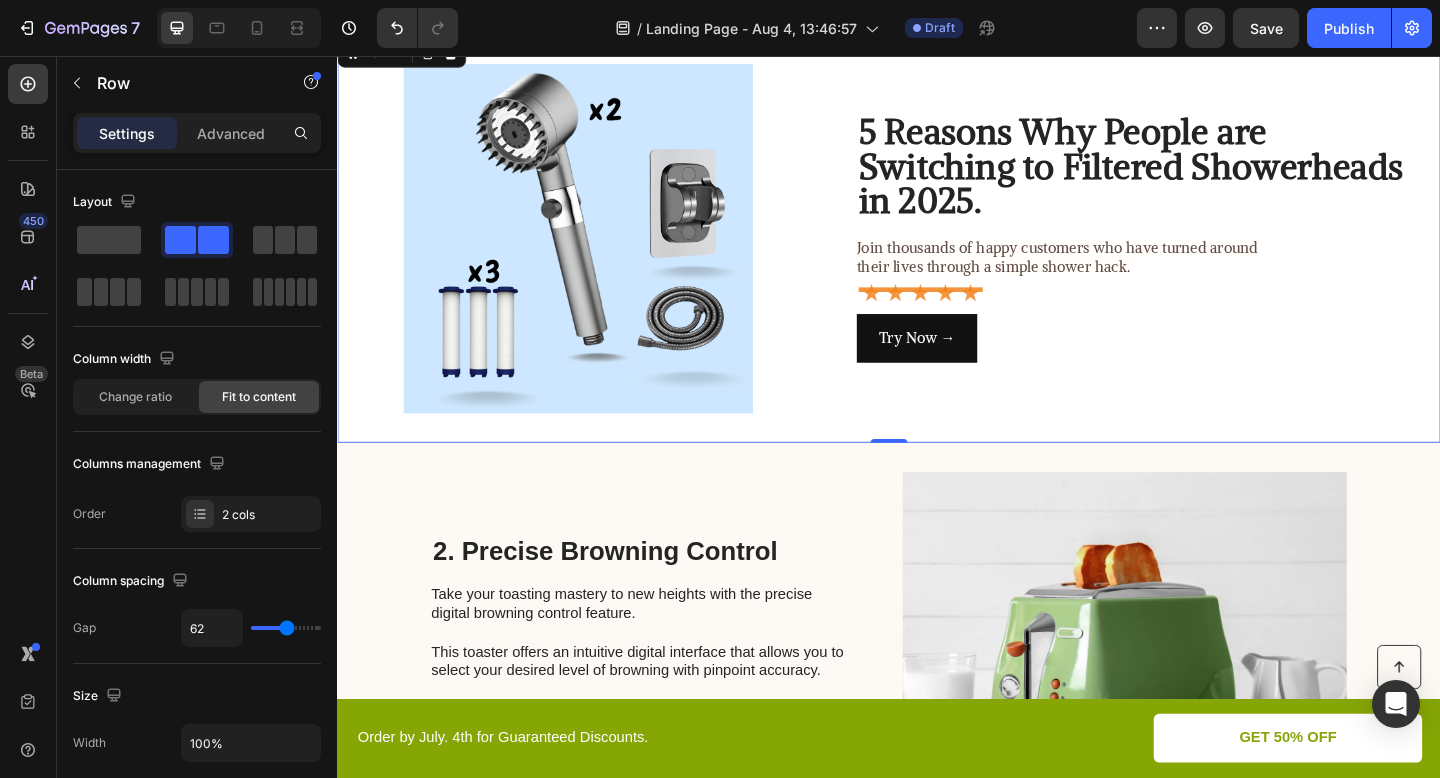 click on "⁠⁠⁠⁠⁠⁠⁠ 5 Reasons Why People are Switching to Filtered Showerheads in 2025. Heading Join thousands of happy customers who have turned around their lives through a simple shower hack. Text Block ⋆⋆⋆⋆⋆ Text Block Try Now → Button" at bounding box center [1209, 255] 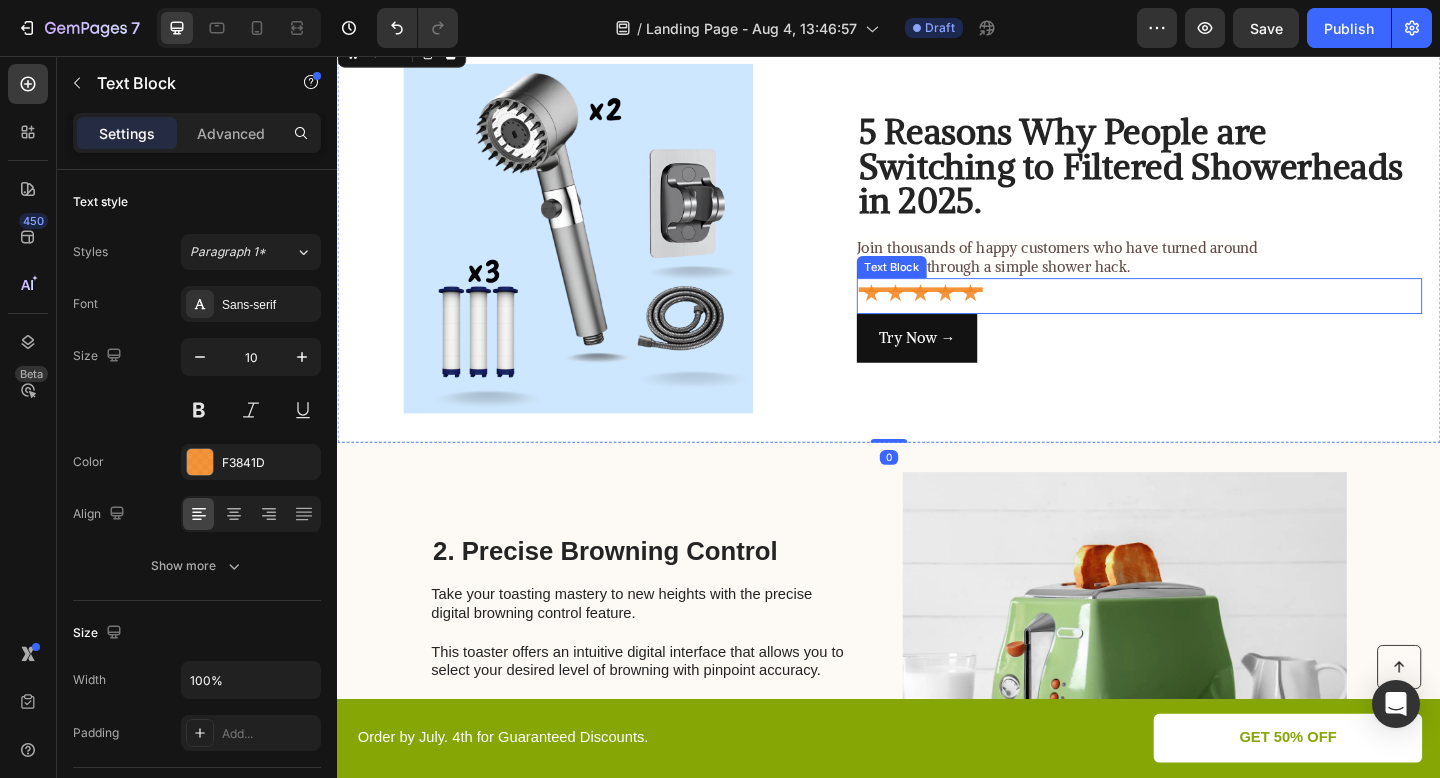 click on "⋆⋆⋆⋆⋆" at bounding box center [1209, 317] 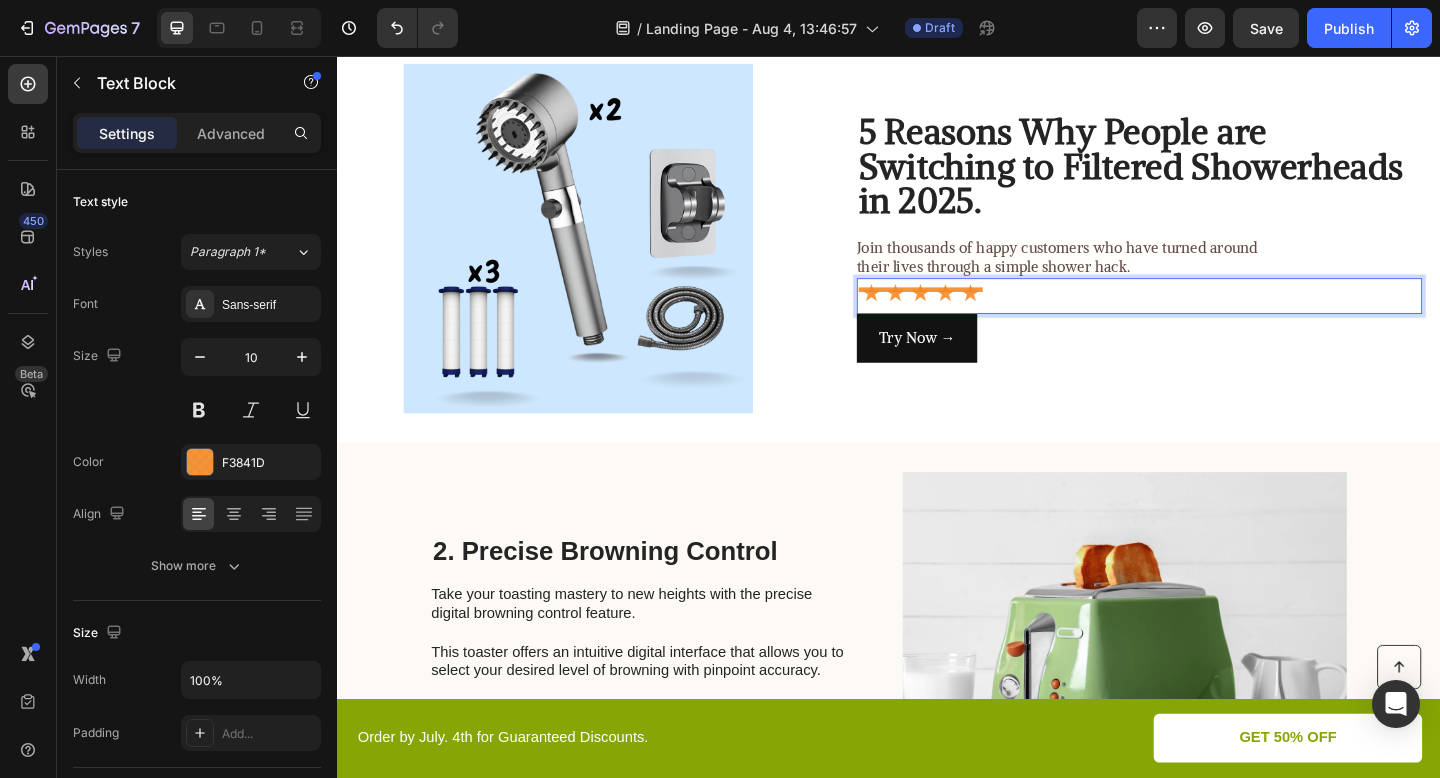 click on "⋆⋆⋆⋆⋆" at bounding box center [1209, 317] 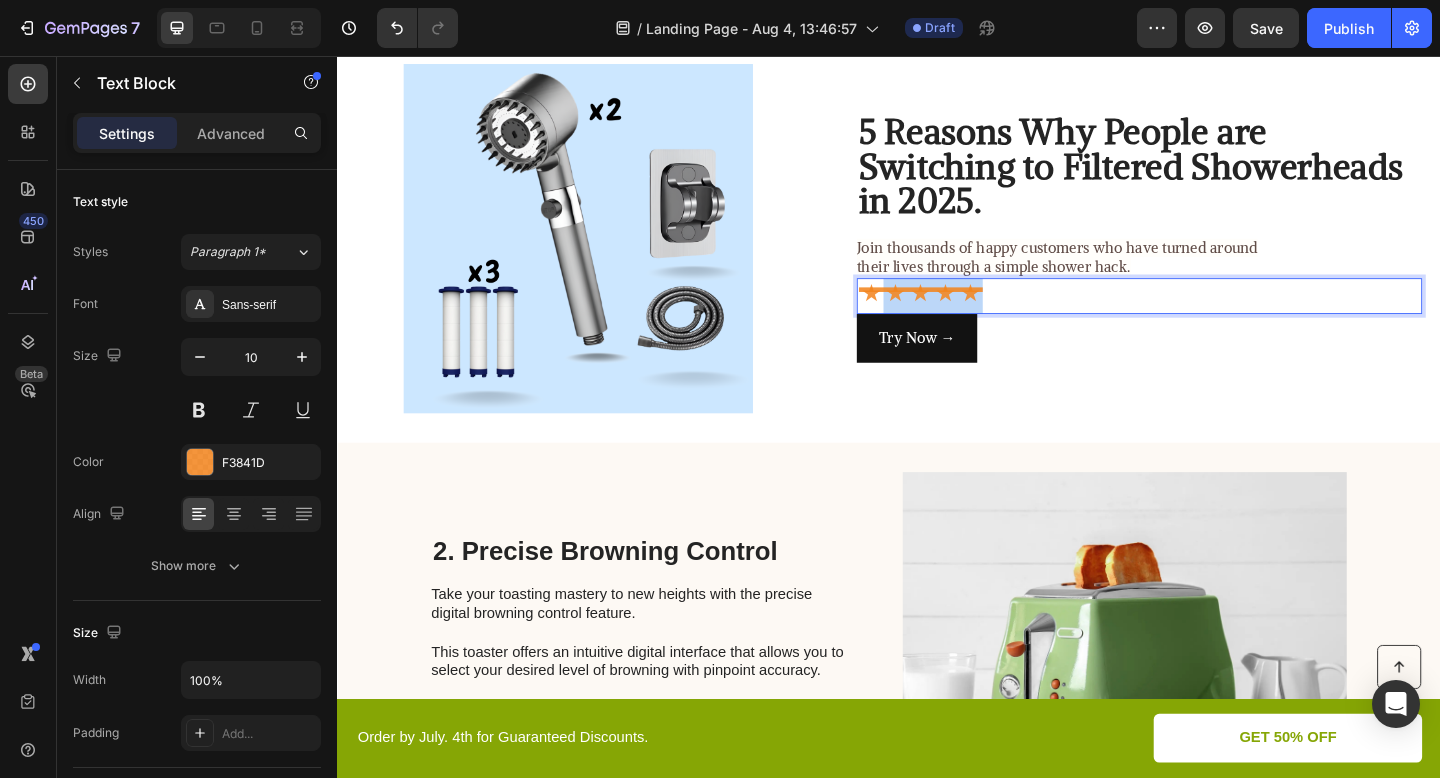 drag, startPoint x: 1038, startPoint y: 311, endPoint x: 919, endPoint y: 311, distance: 119 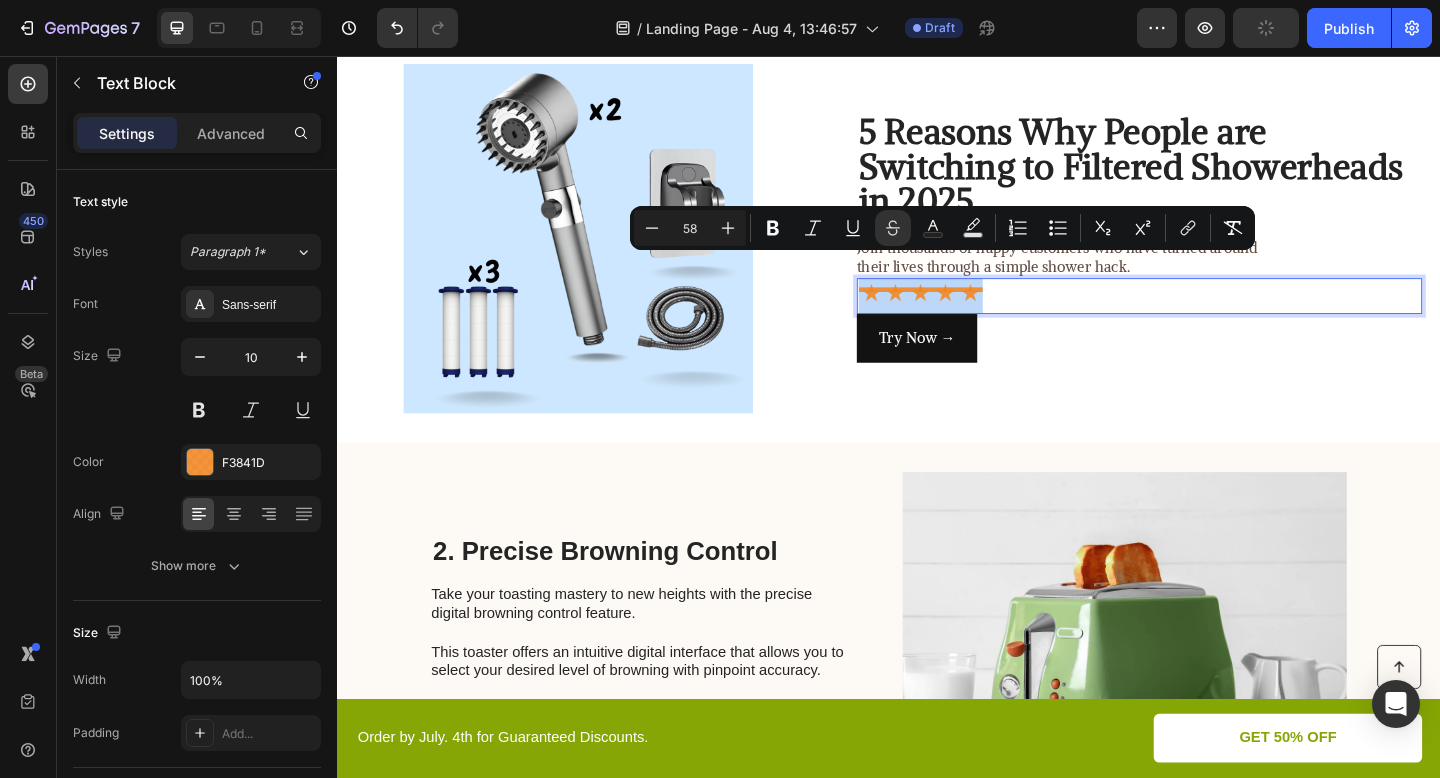 drag, startPoint x: 910, startPoint y: 311, endPoint x: 1055, endPoint y: 310, distance: 145.00345 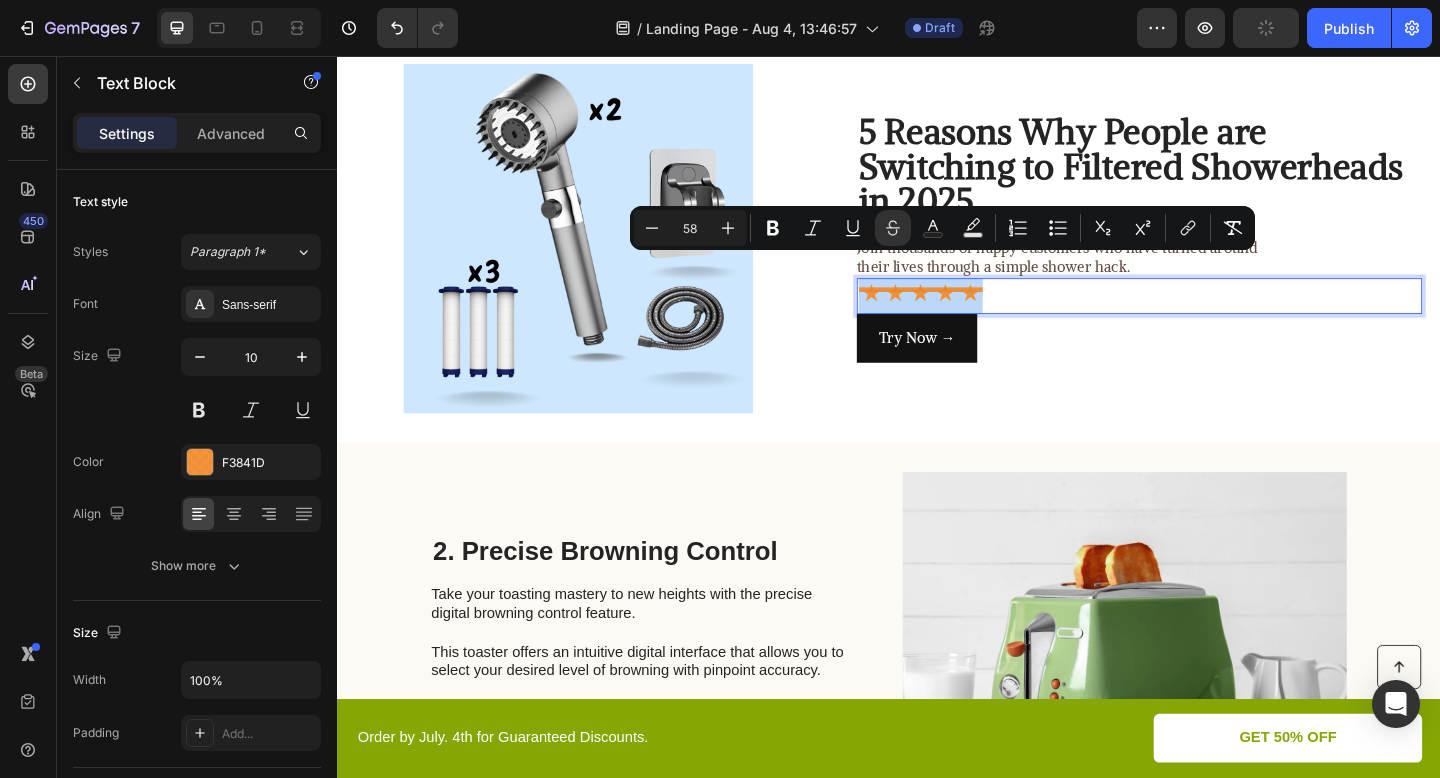 click on "⋆⋆⋆⋆⋆" at bounding box center (1209, 317) 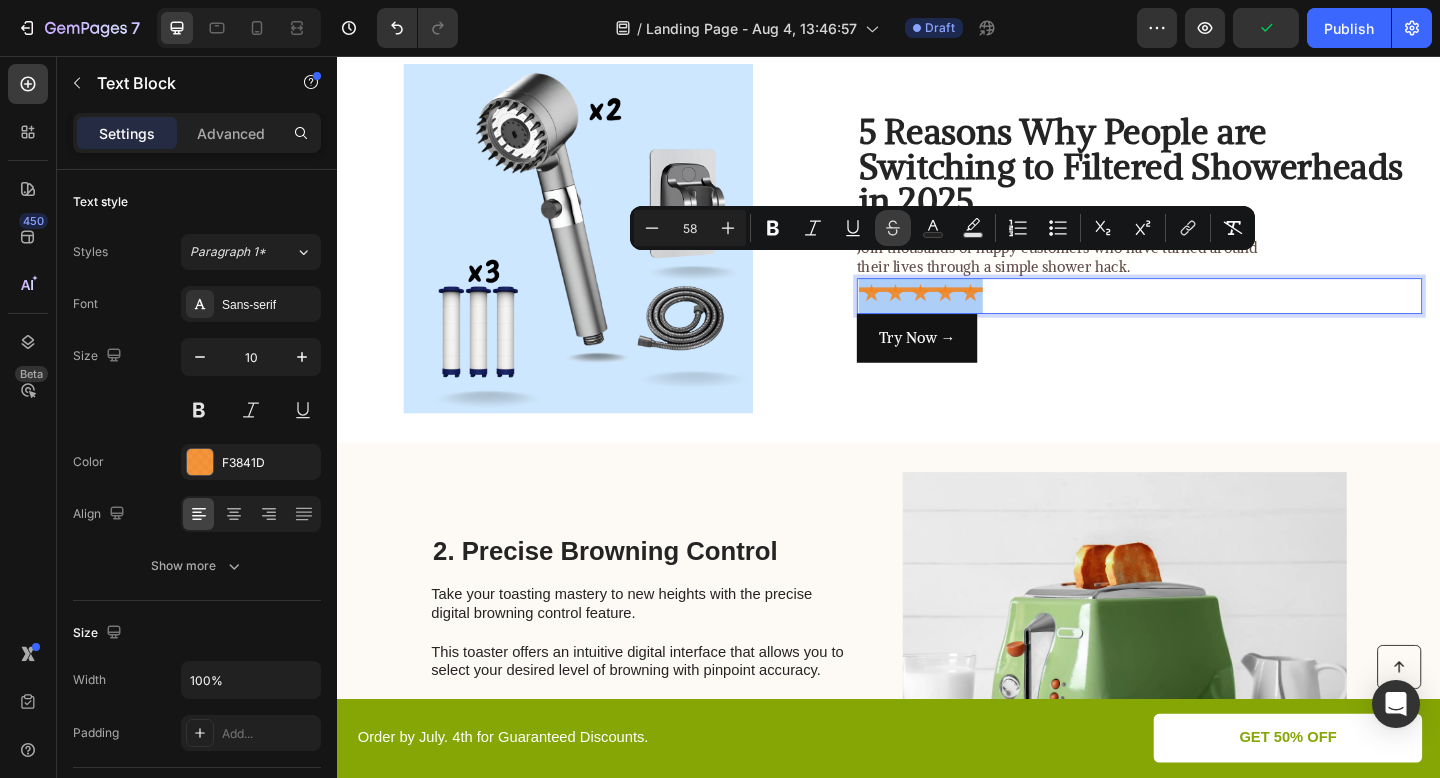 click 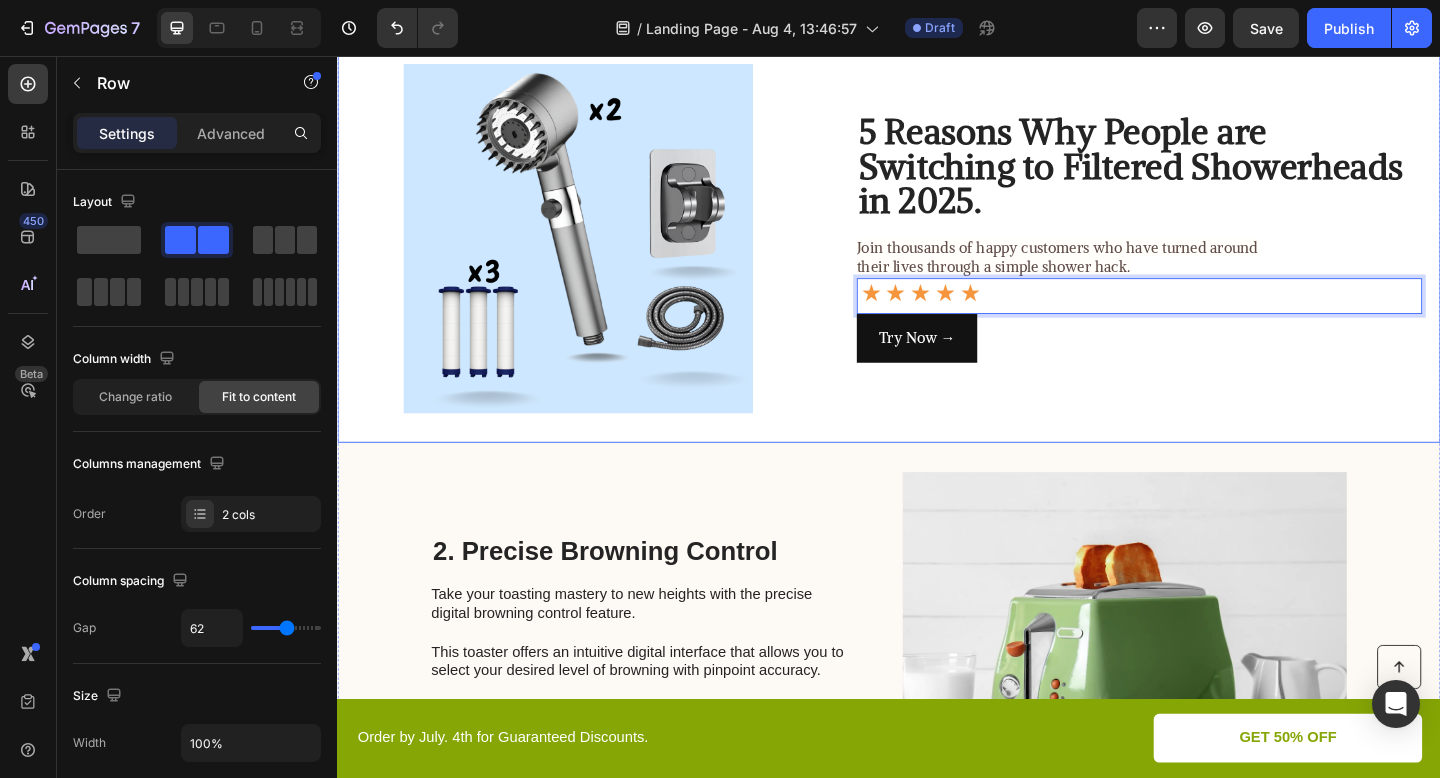 click on "⁠⁠⁠⁠⁠⁠⁠ 5 Reasons Why People are Switching to Filtered Showerheads in 2025. Heading Join thousands of happy customers who have turned around their lives through a simple shower hack. Text Block ⋆⋆⋆⋆⋆ Text Block   0 Try Now → Button" at bounding box center (1209, 255) 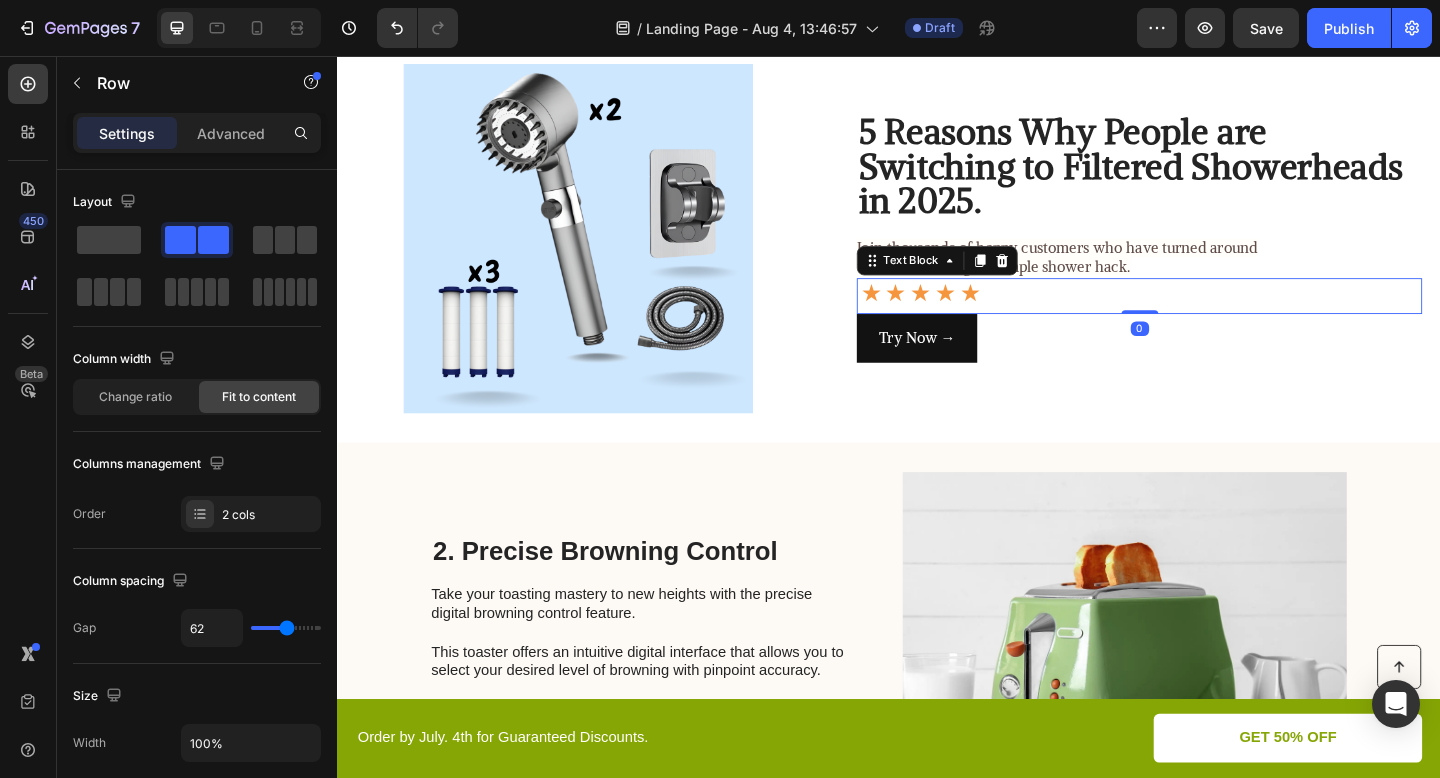 click on "⋆⋆⋆⋆⋆" at bounding box center (1209, 317) 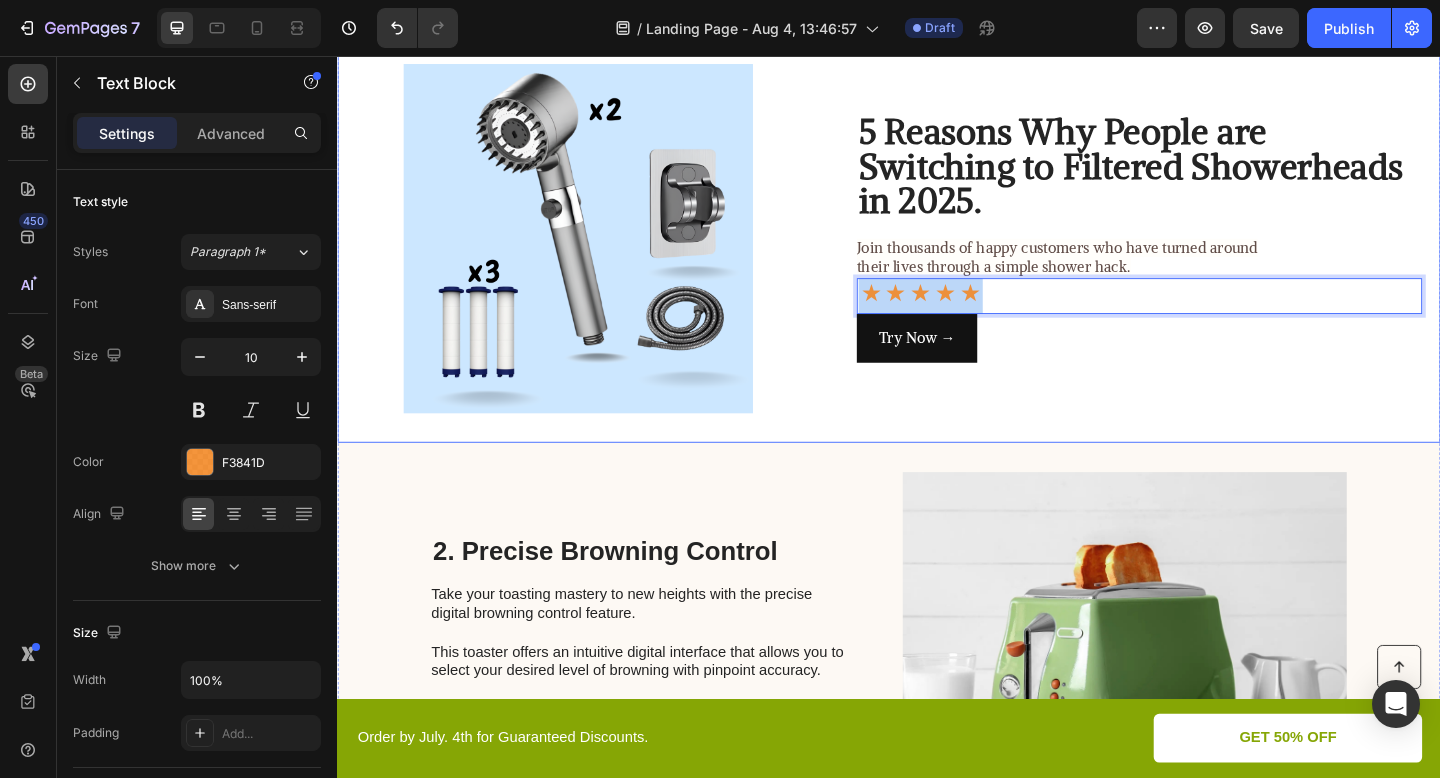 drag, startPoint x: 1046, startPoint y: 309, endPoint x: 897, endPoint y: 309, distance: 149 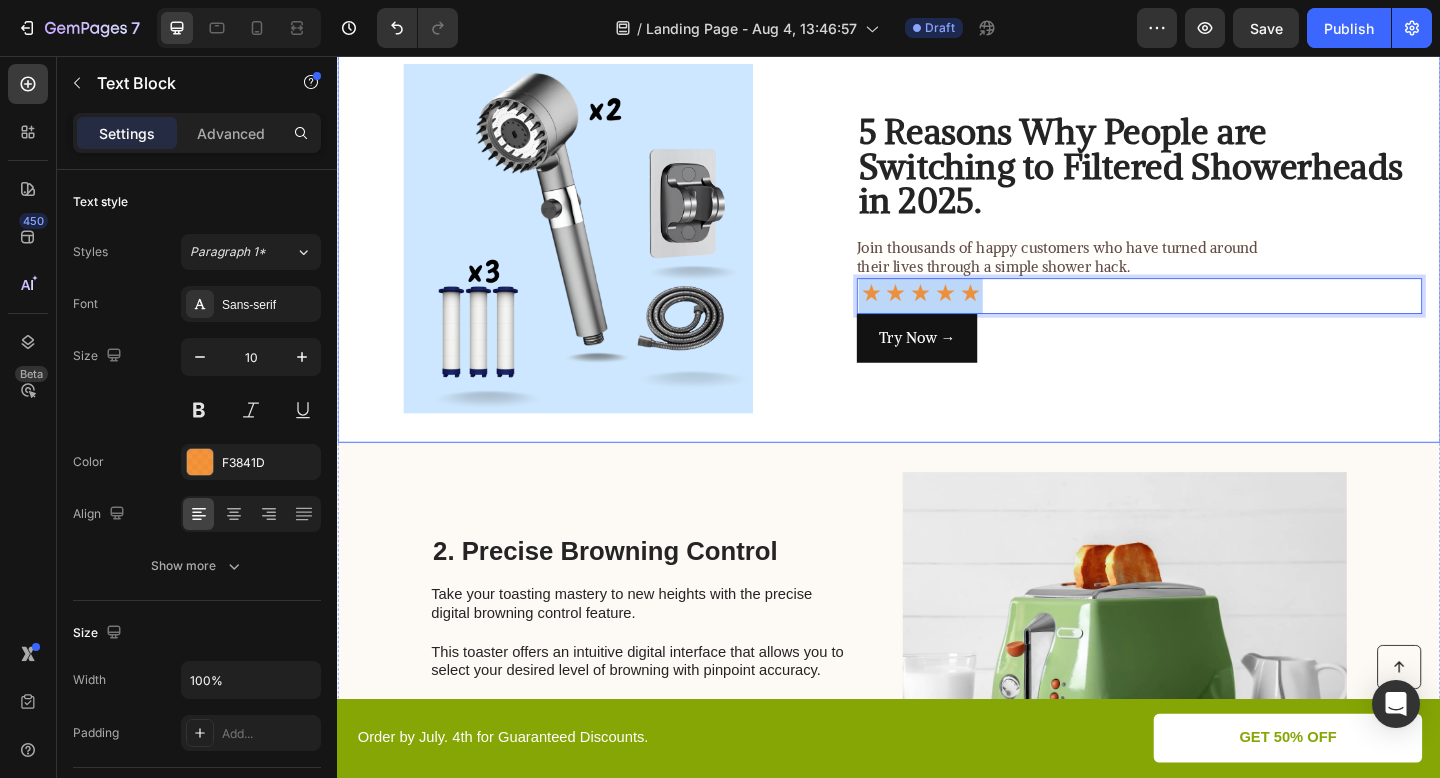 click on "Image ⁠⁠⁠⁠⁠⁠⁠ 5 Reasons Why People are Switching to Filtered Showerheads in 2025. Heading Join thousands of happy customers who have turned around their lives through a simple shower hack. Text Block ⋆⋆⋆⋆⋆ Text Block   0 Try Now → Button Row" at bounding box center [937, 255] 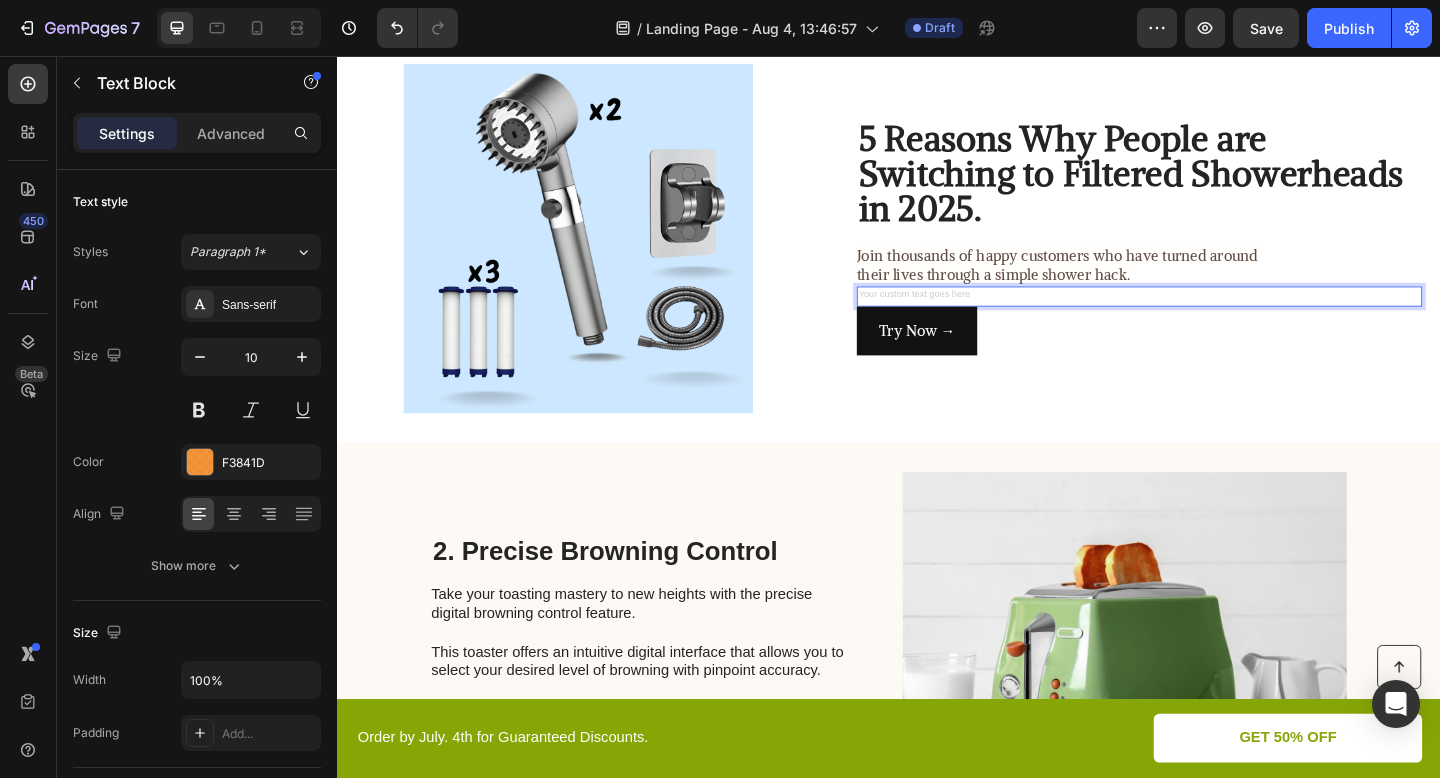 click at bounding box center (1209, 318) 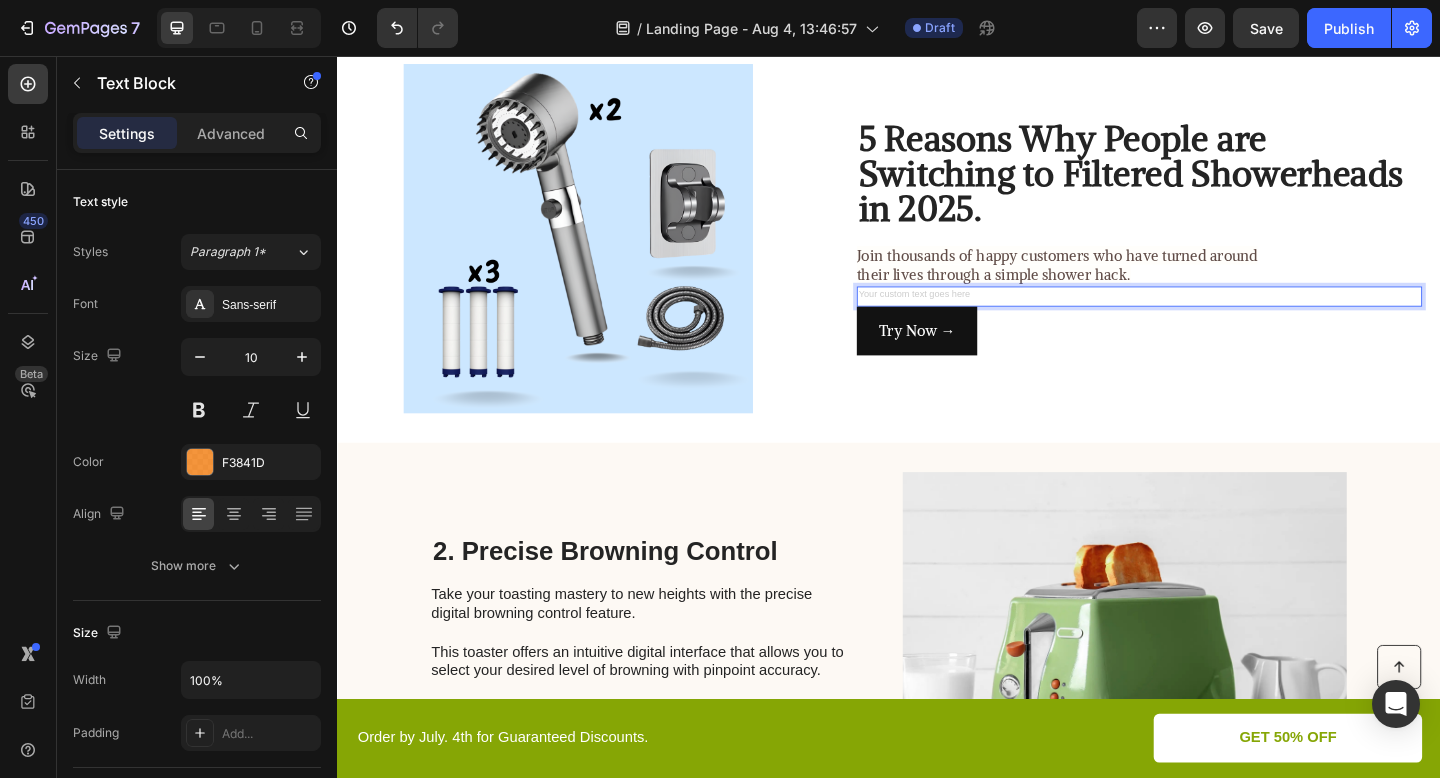 click at bounding box center [1209, 318] 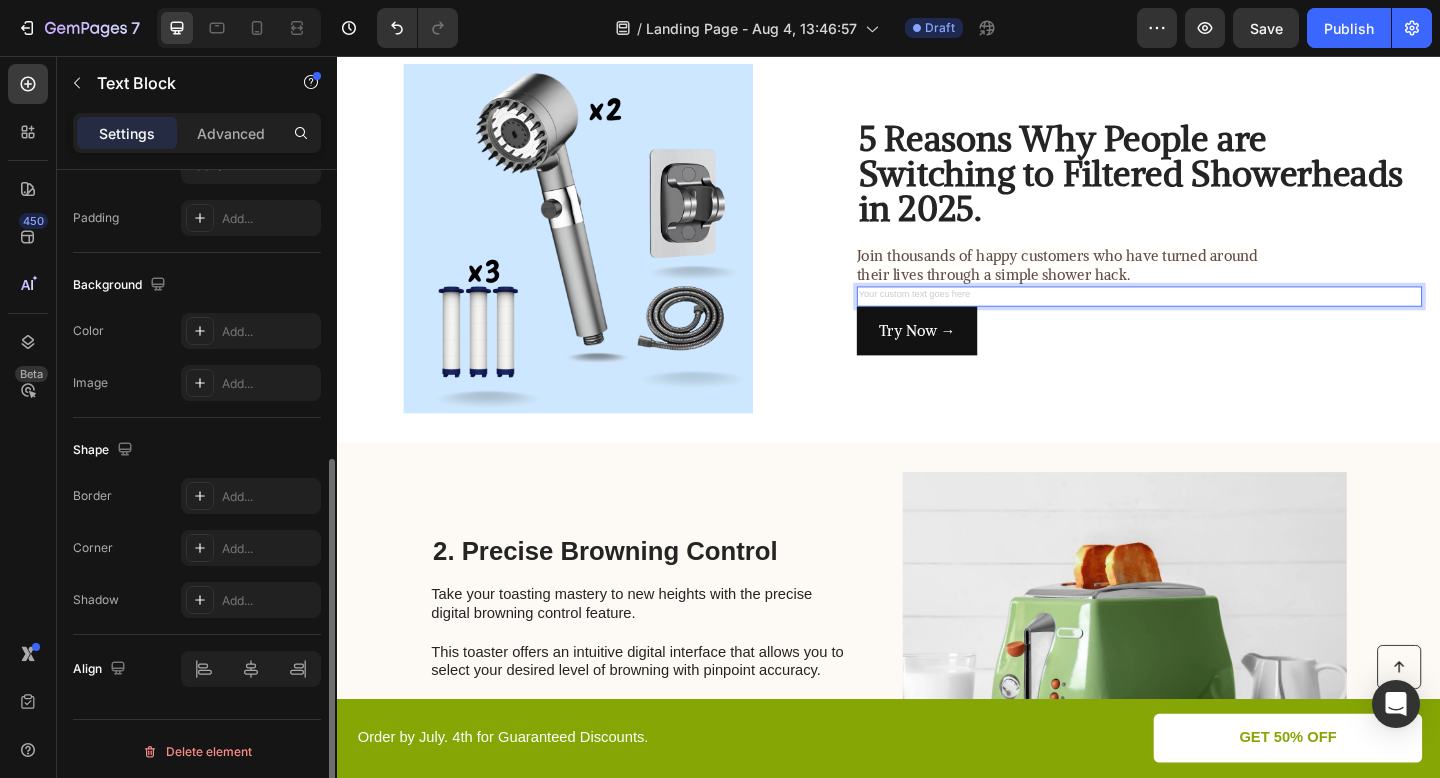 scroll, scrollTop: 0, scrollLeft: 0, axis: both 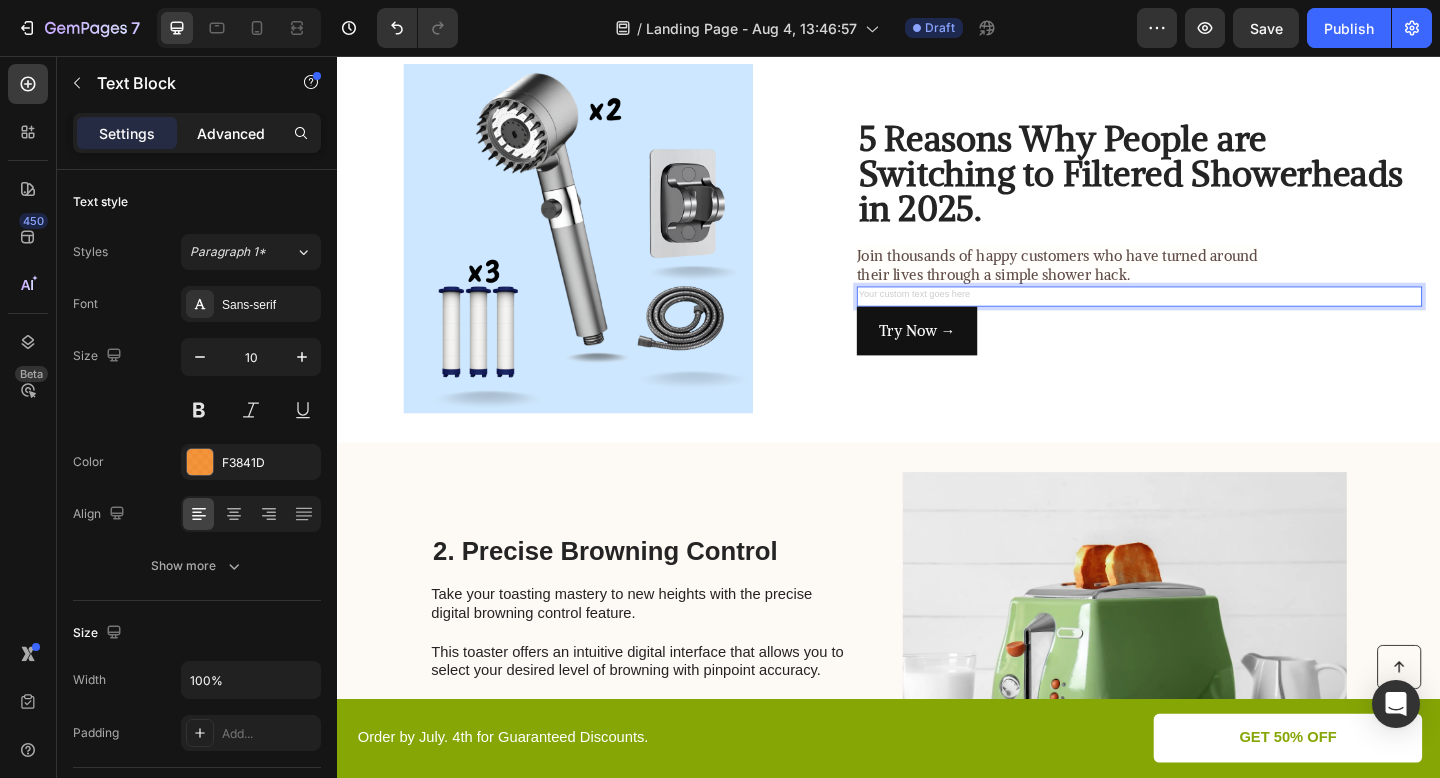 click on "Advanced" at bounding box center (231, 133) 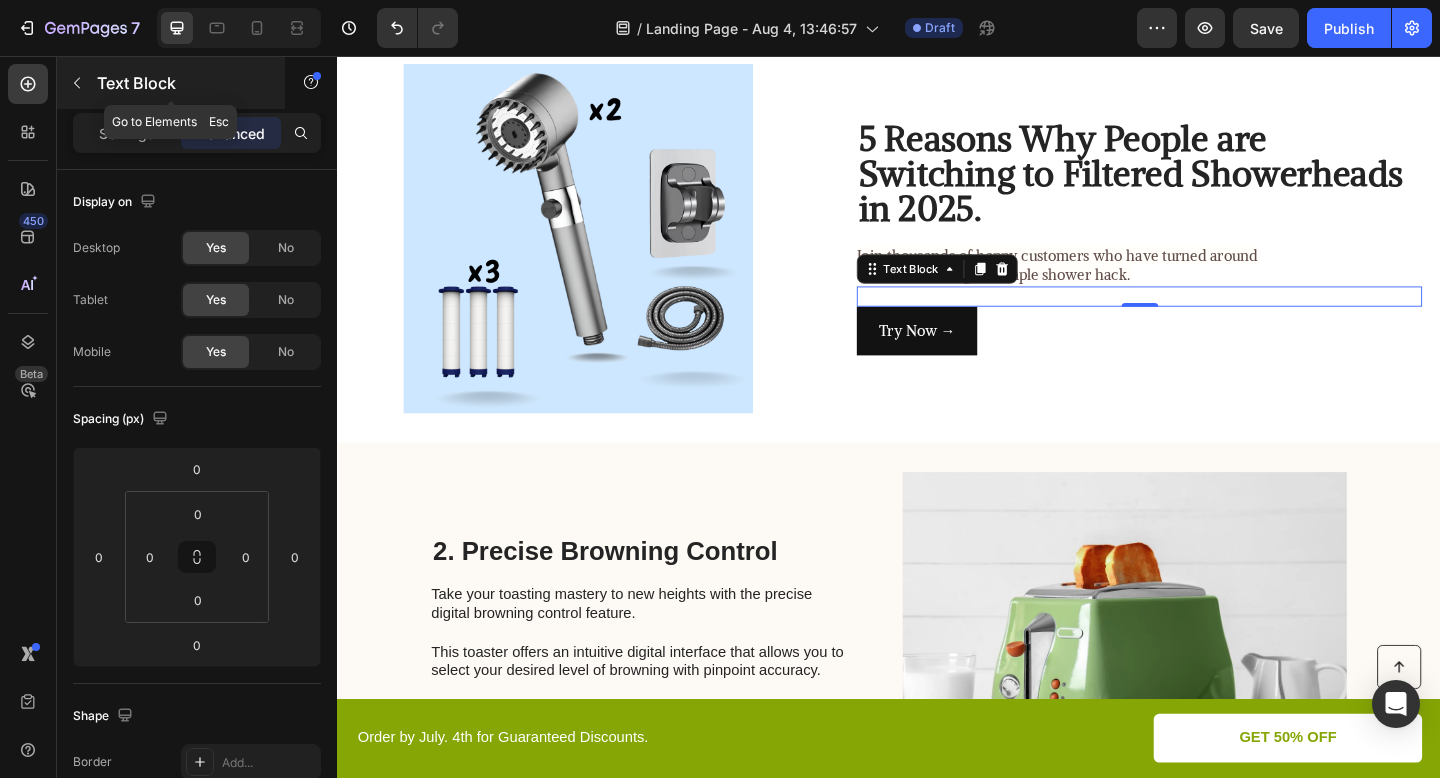 click 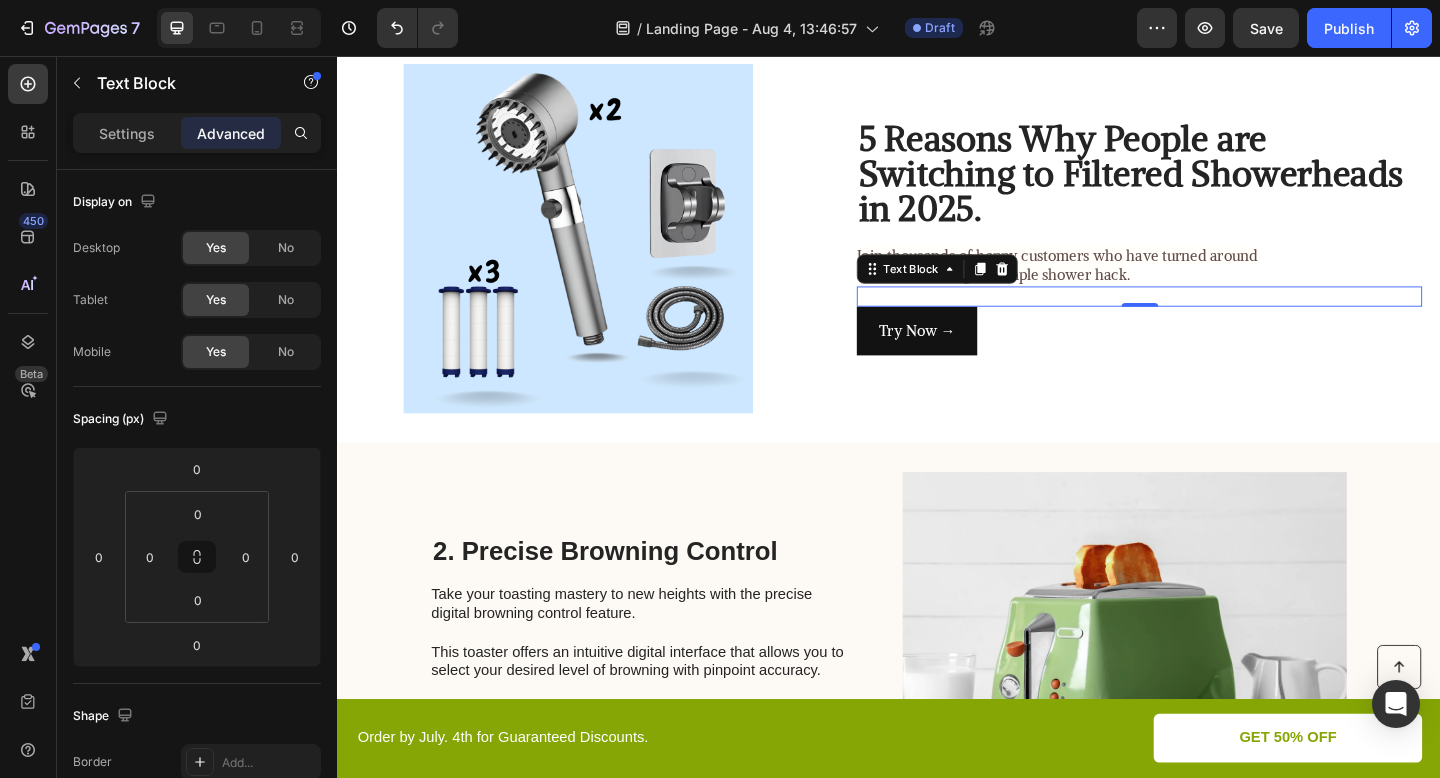 click at bounding box center (1209, 318) 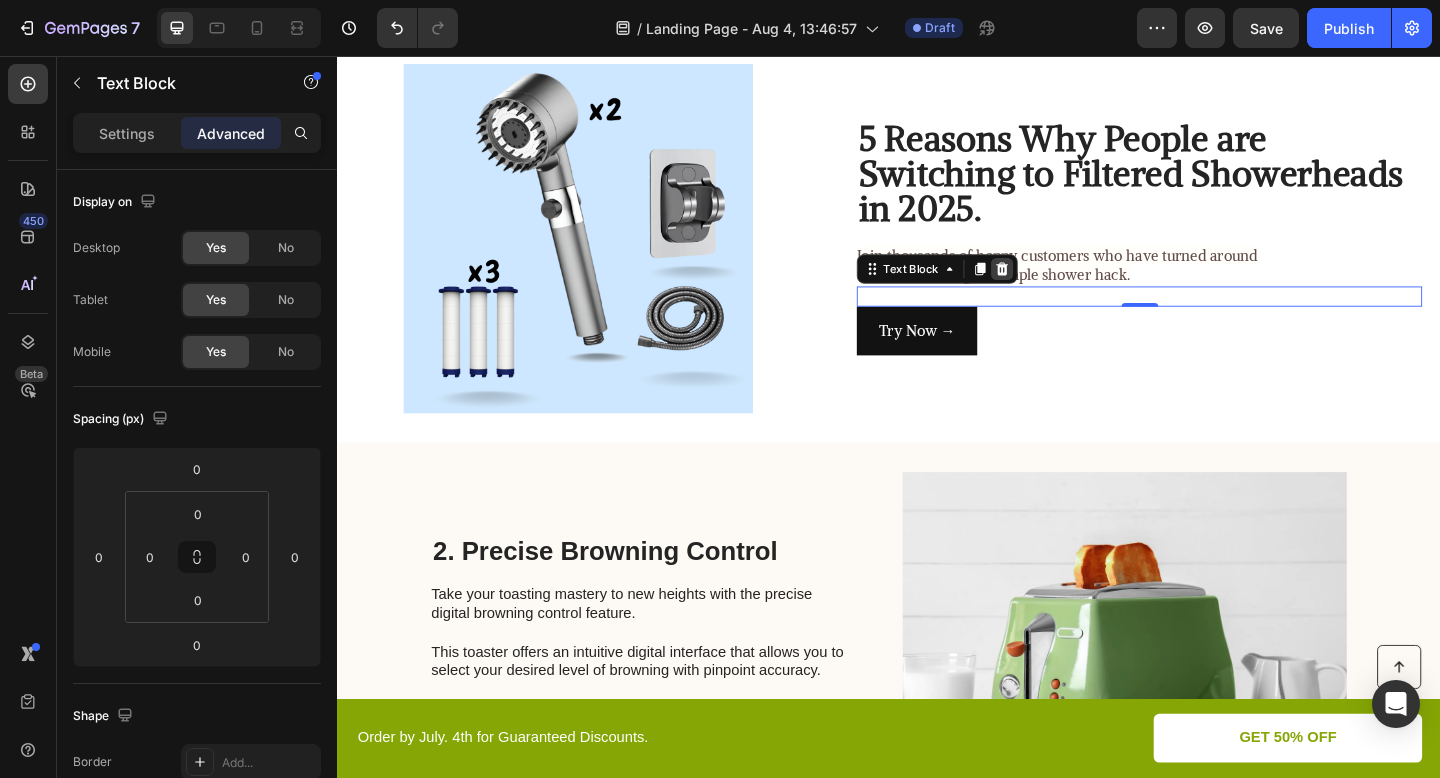 click 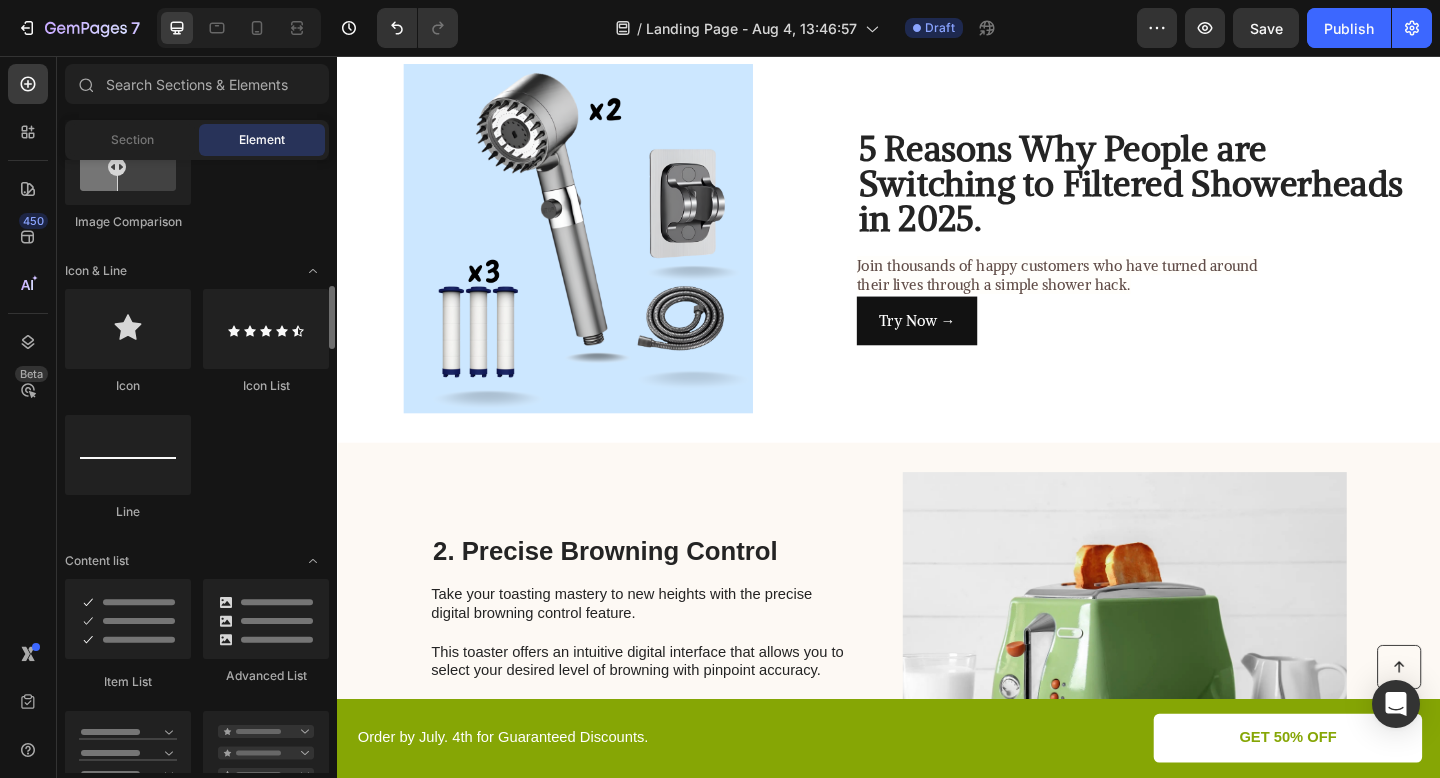 scroll, scrollTop: 1207, scrollLeft: 0, axis: vertical 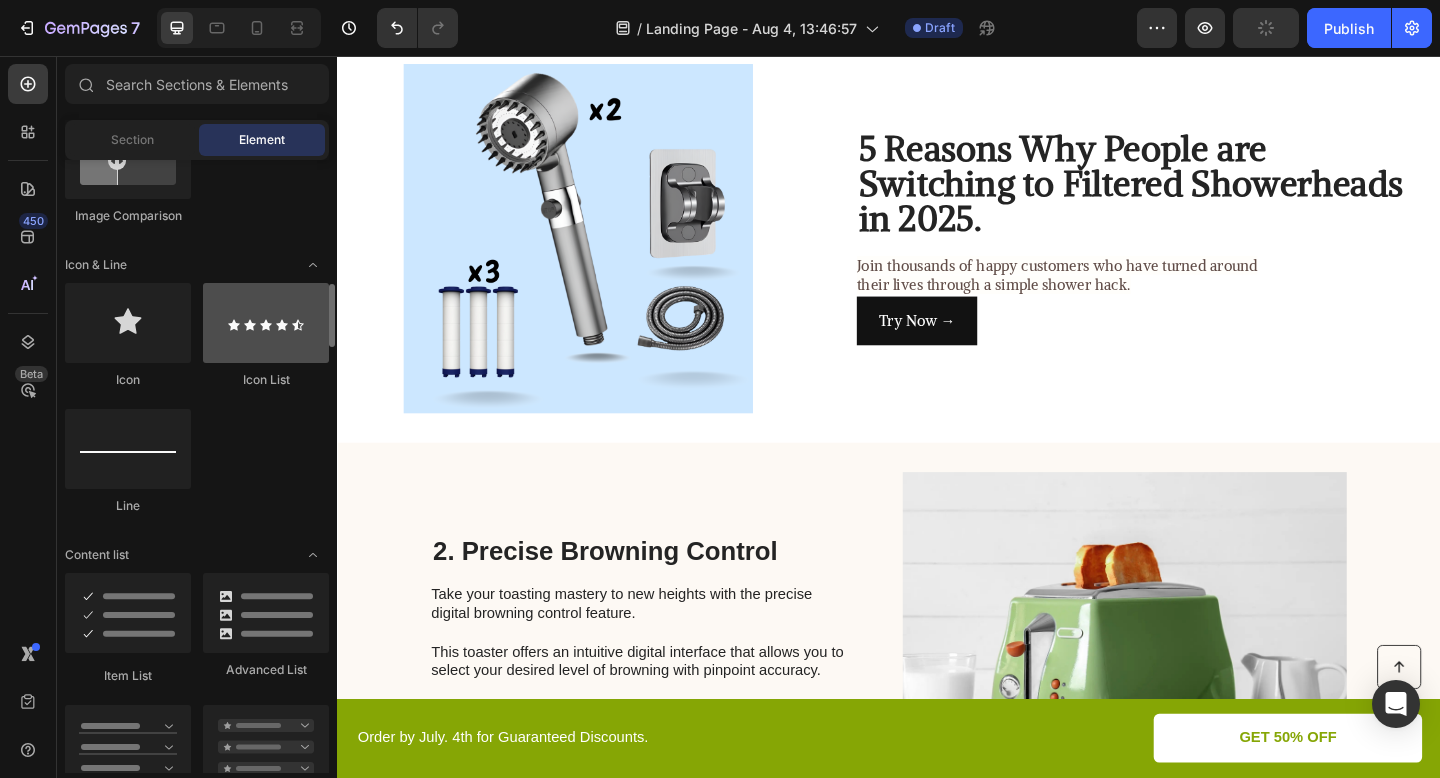 click at bounding box center (266, 323) 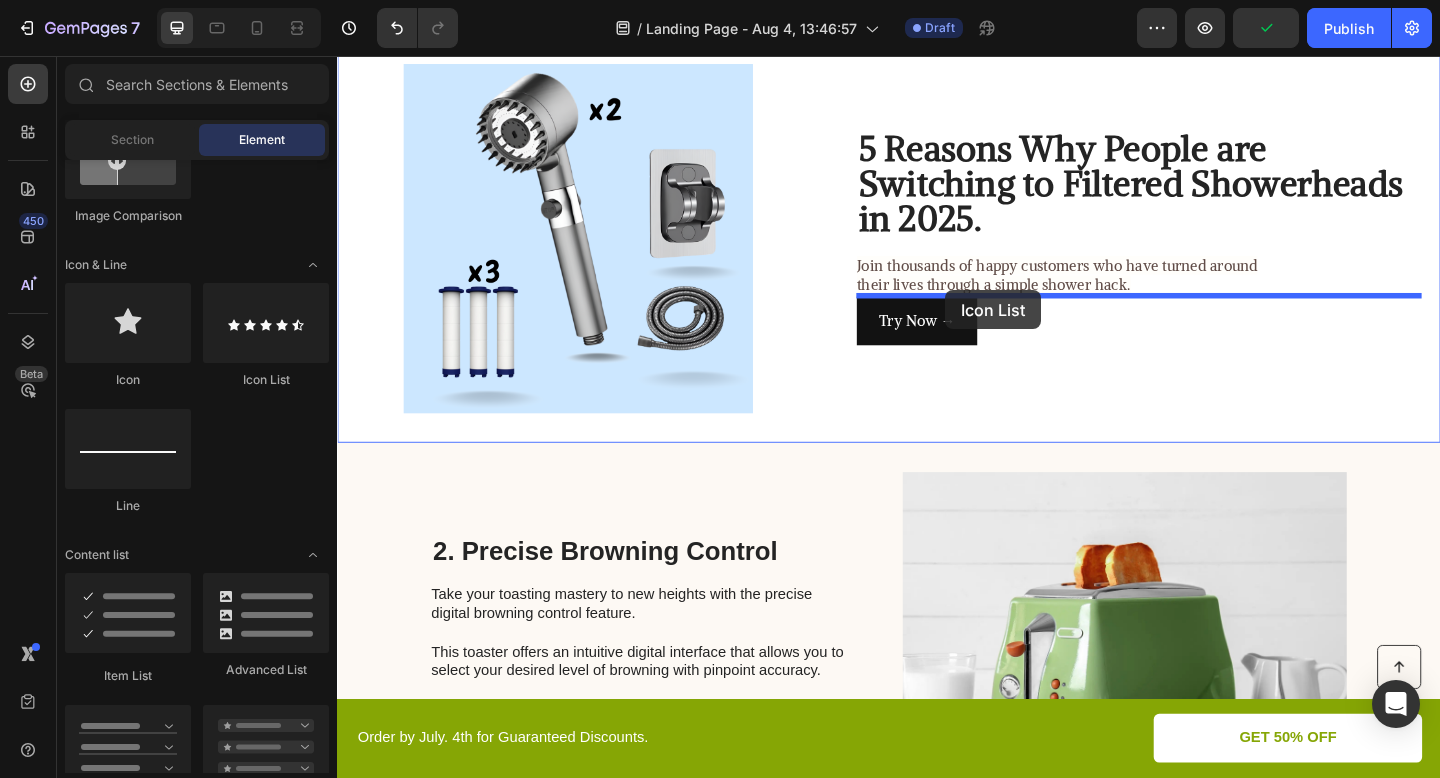 drag, startPoint x: 608, startPoint y: 400, endPoint x: 1000, endPoint y: 310, distance: 402.19894 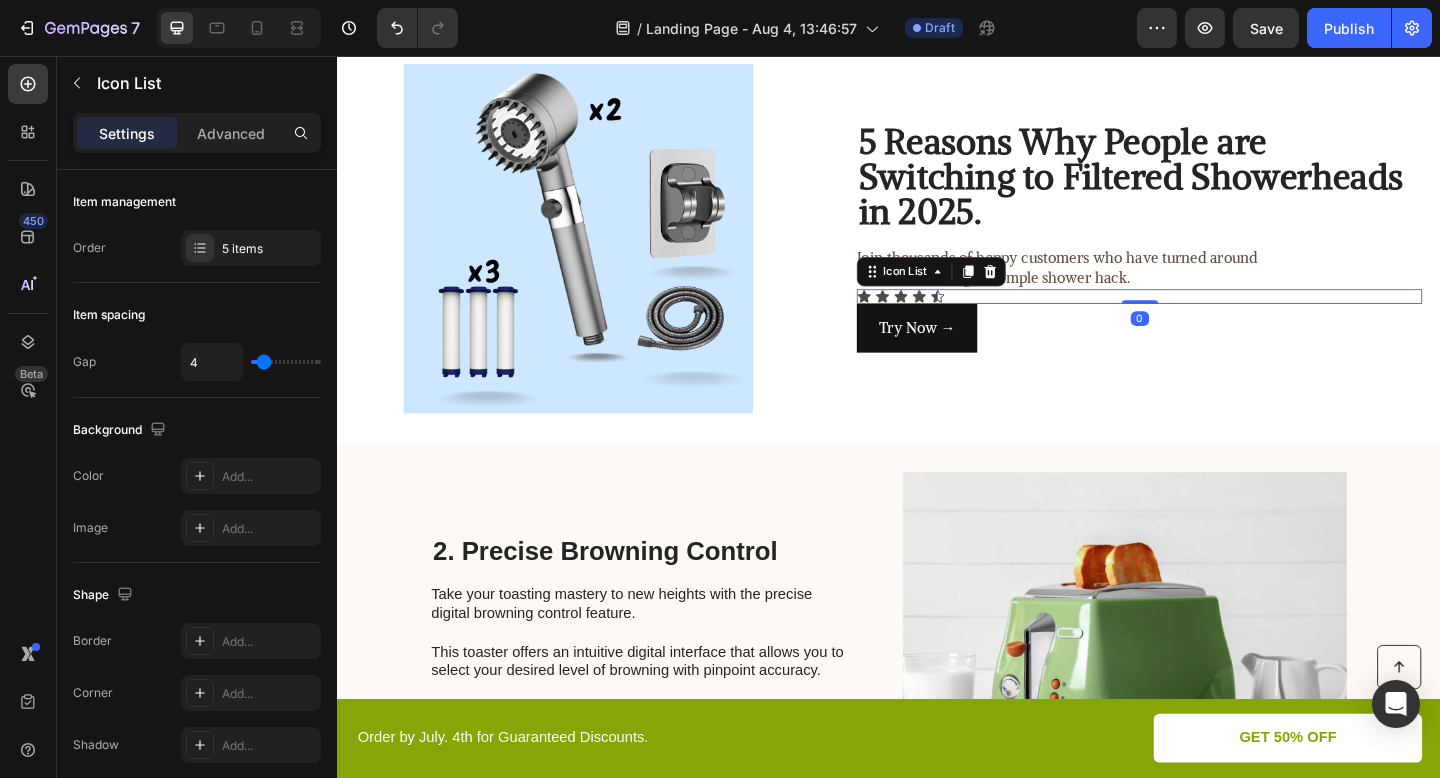 click on "Icon Icon Icon Icon Icon" at bounding box center [1209, 318] 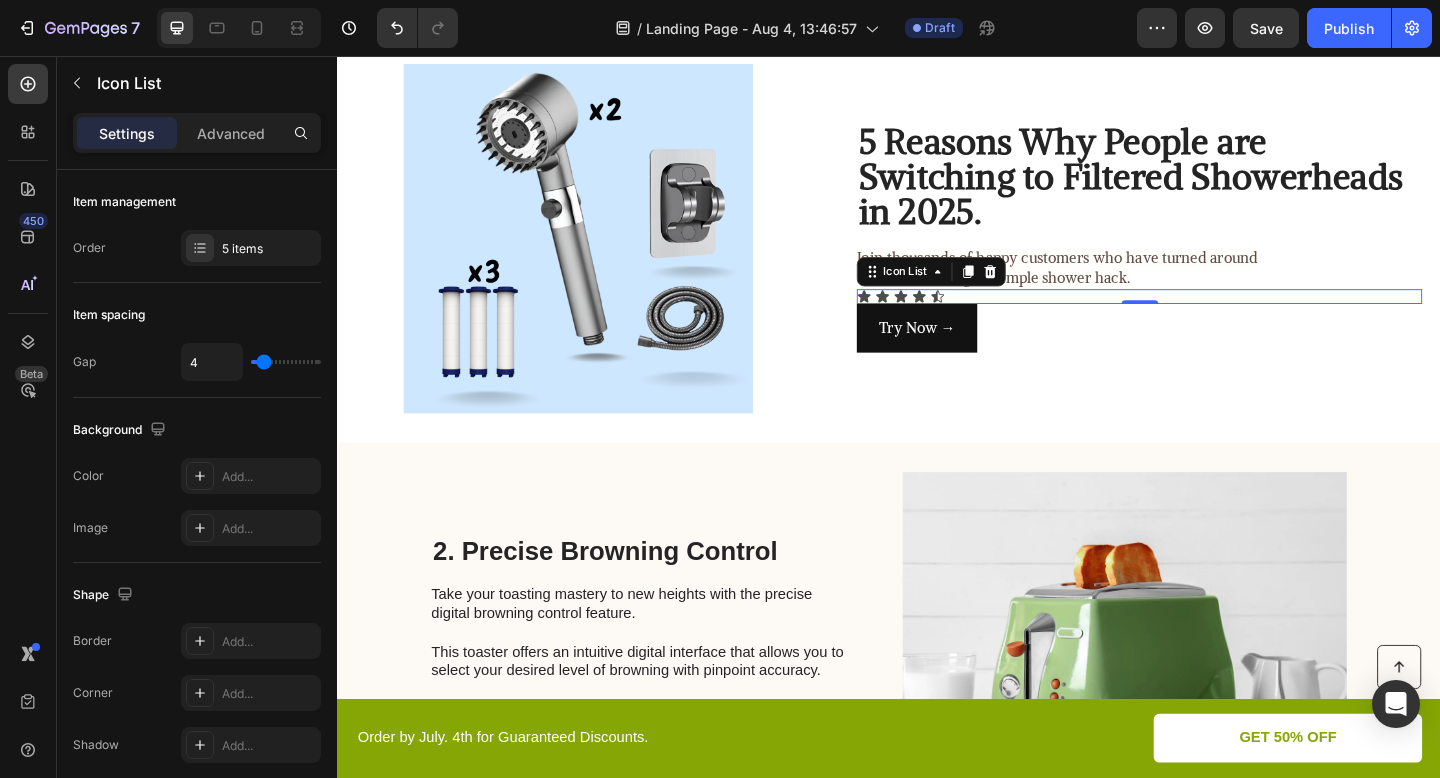 click on "Icon Icon Icon Icon Icon" at bounding box center [1209, 318] 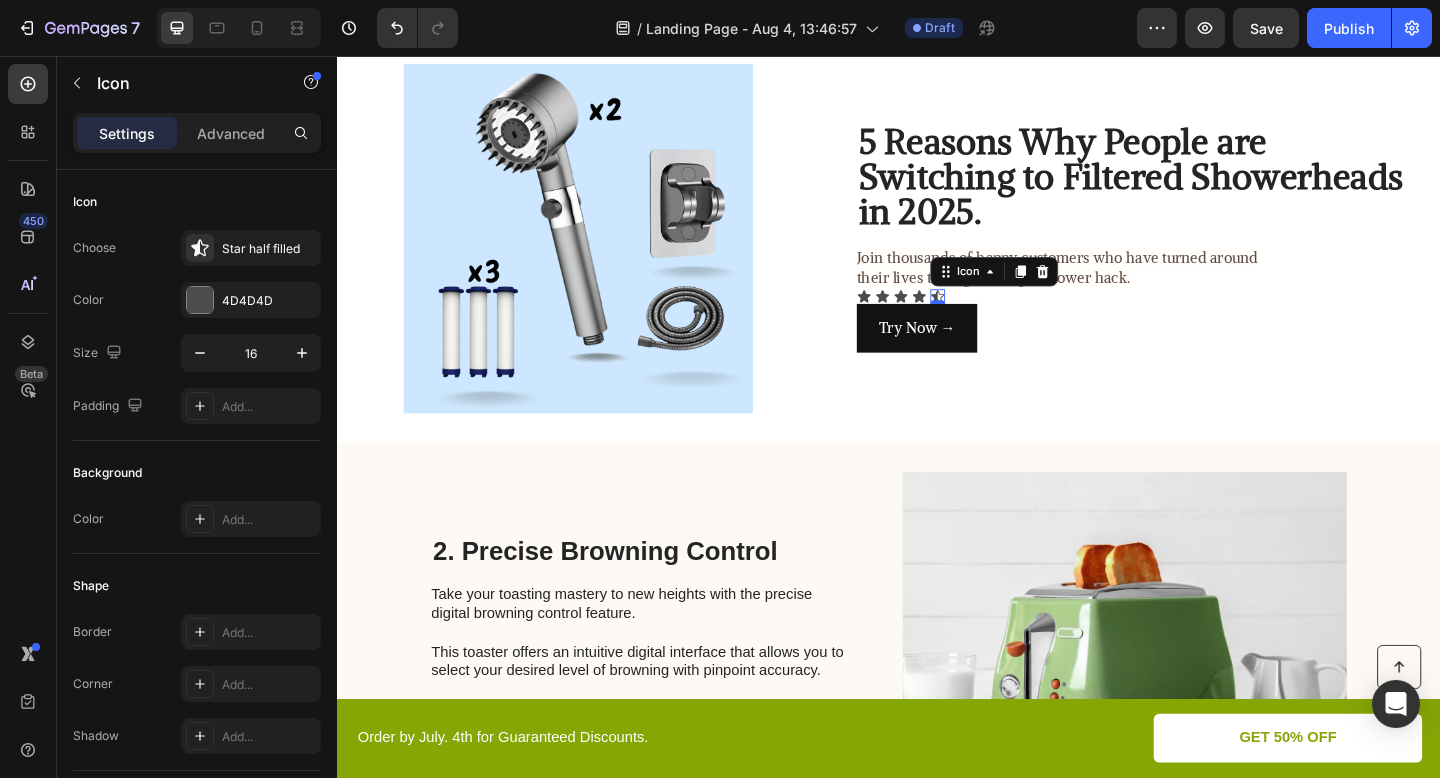 click 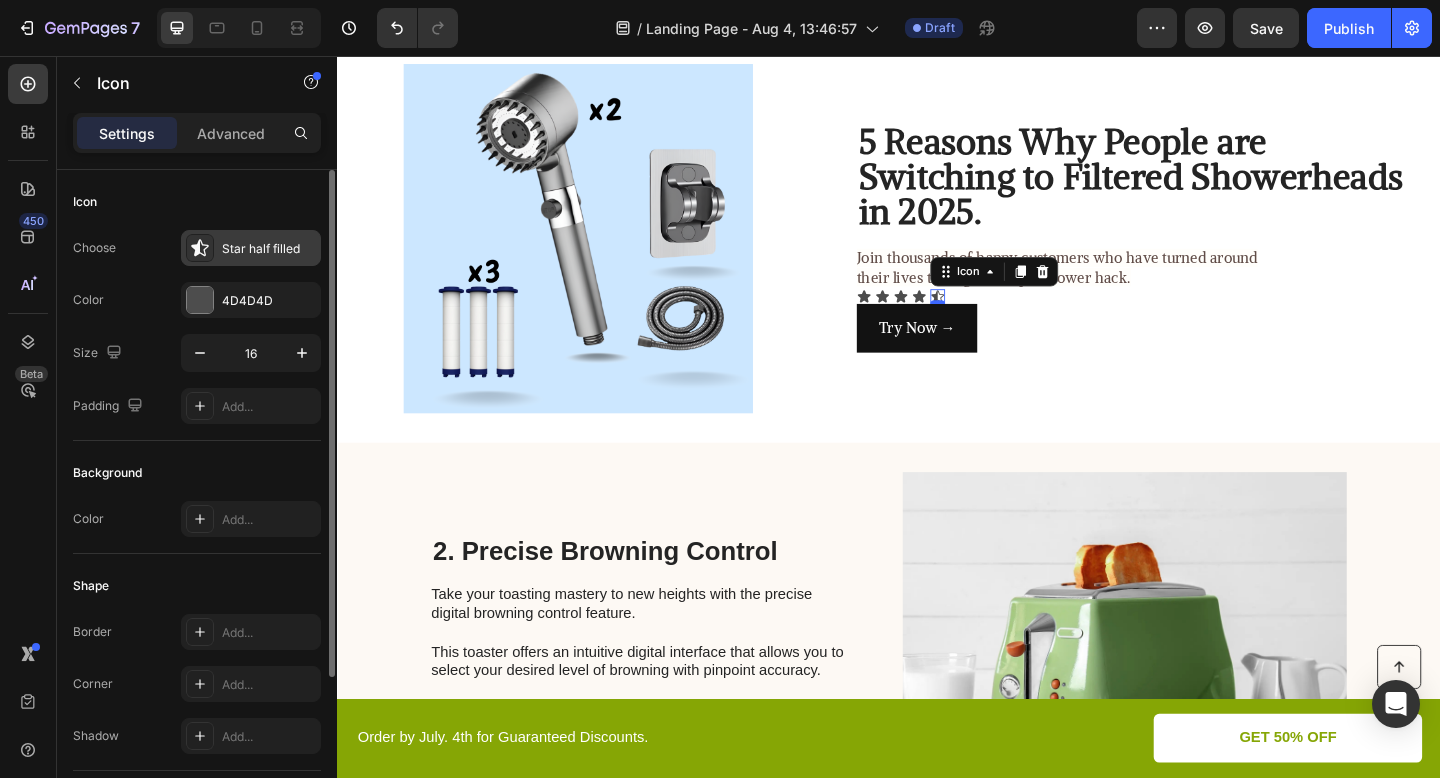 click on "Star half filled" at bounding box center (269, 249) 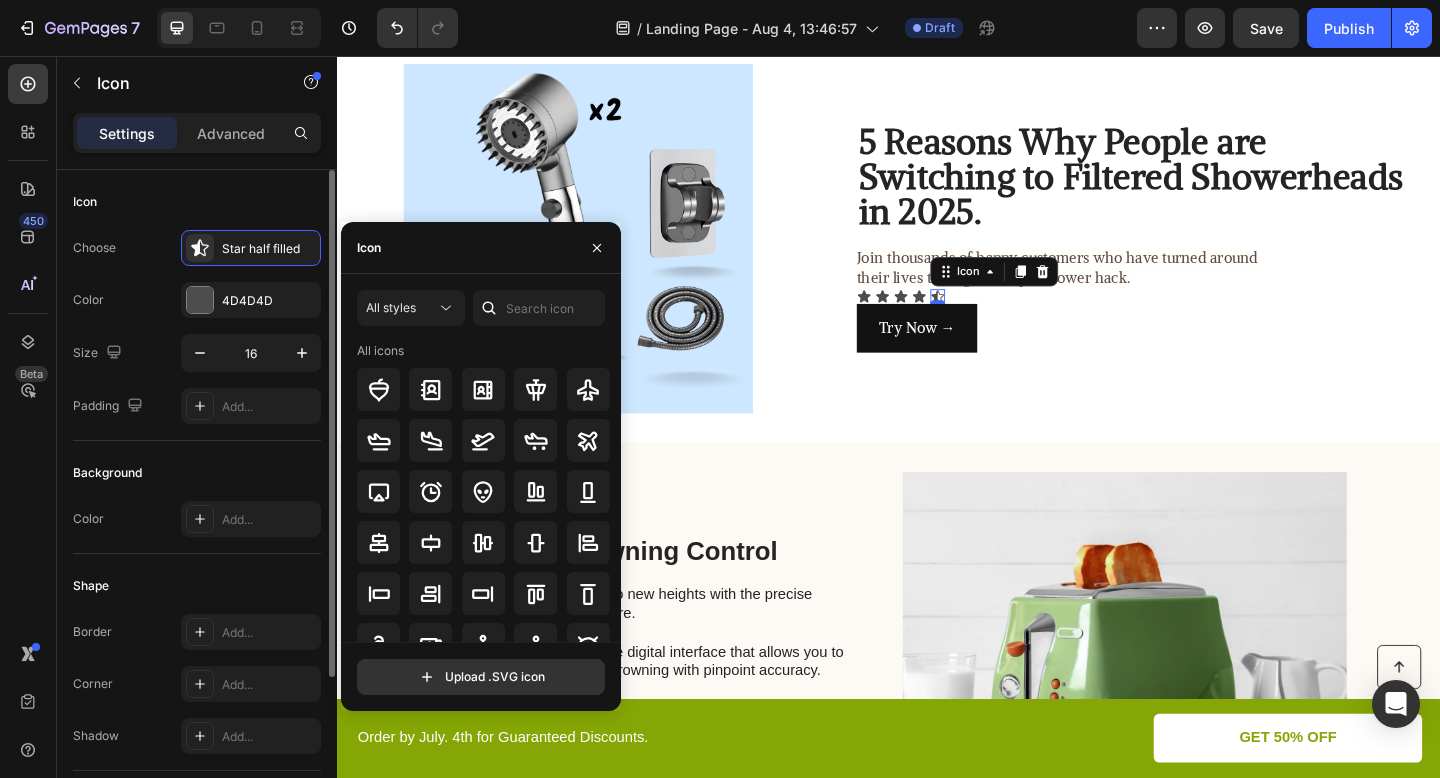 click on "Icon" at bounding box center (197, 202) 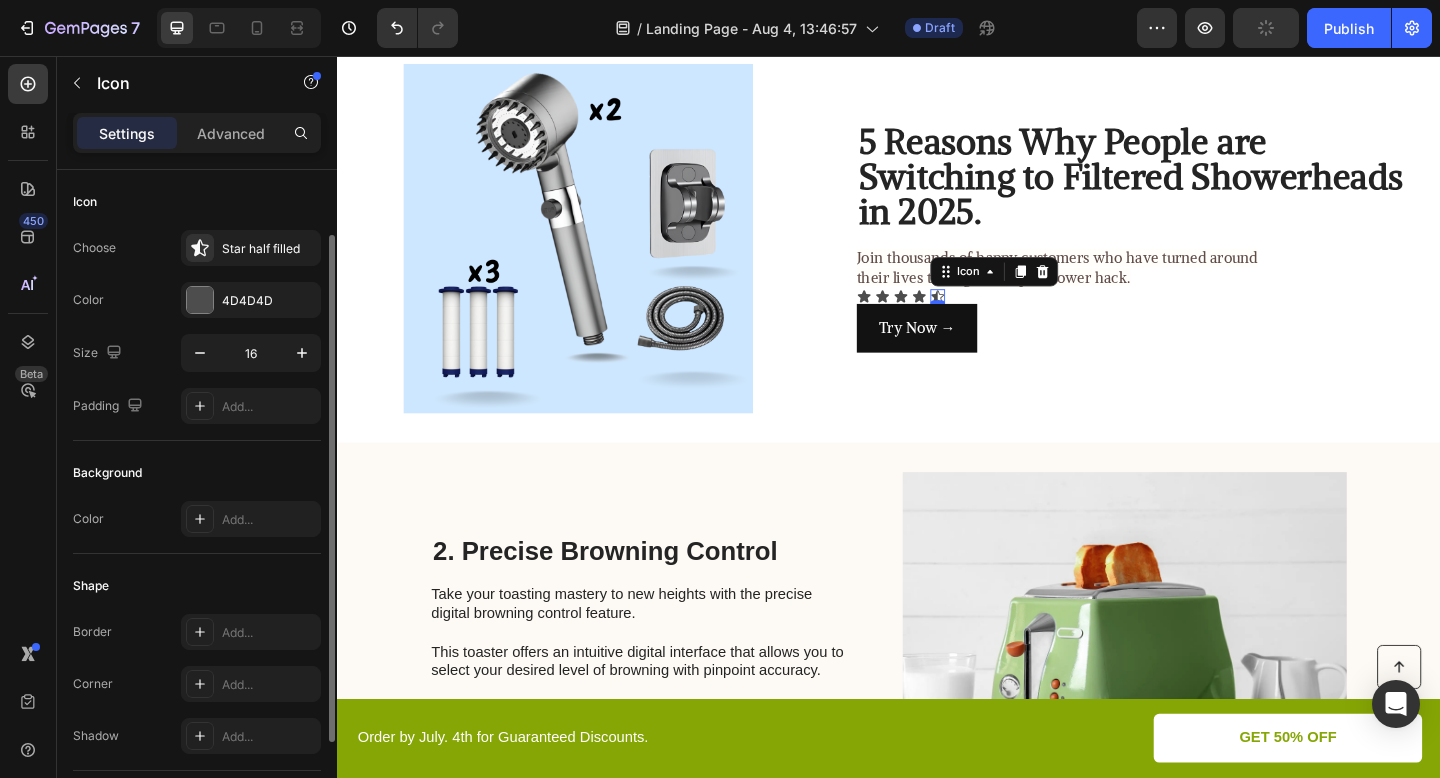 scroll, scrollTop: 65, scrollLeft: 0, axis: vertical 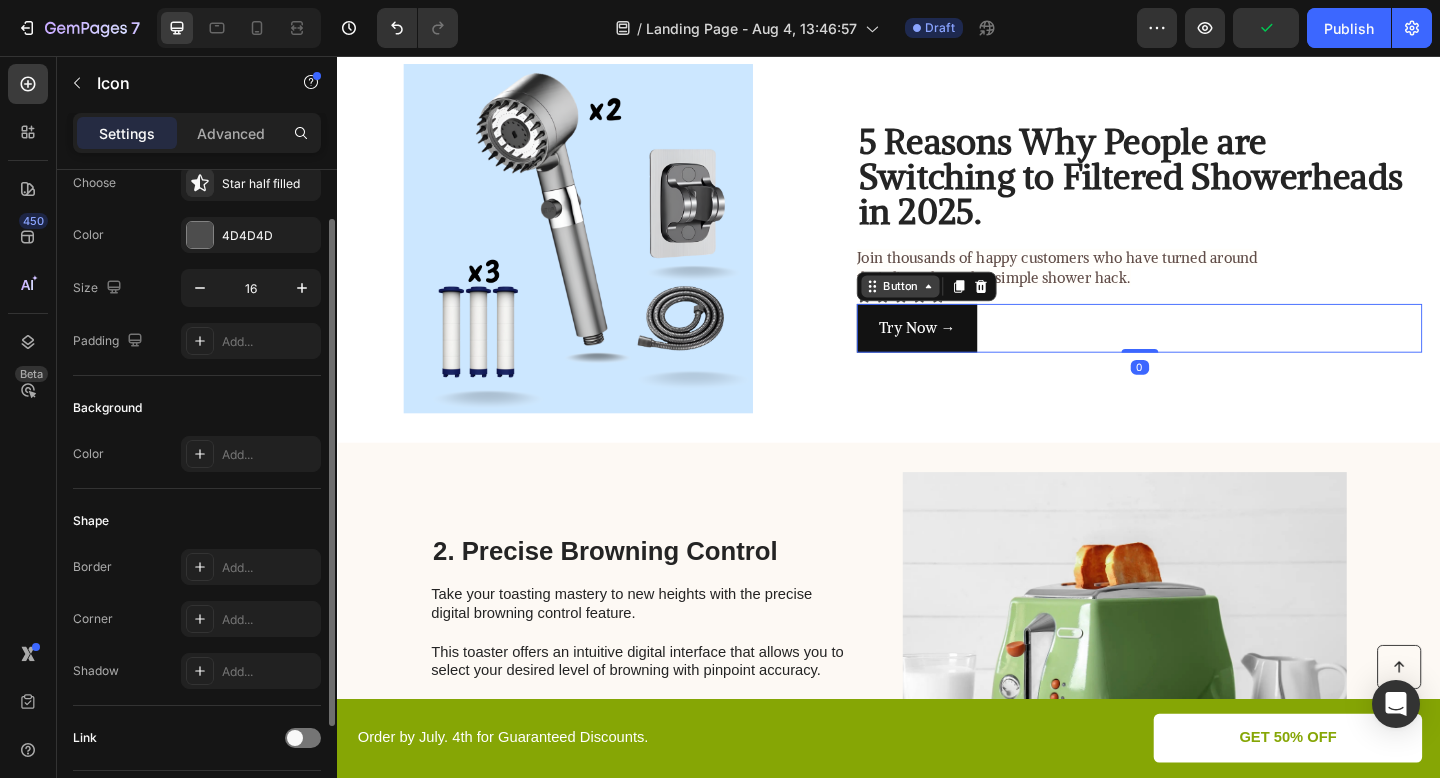 click on "Button" at bounding box center (949, 307) 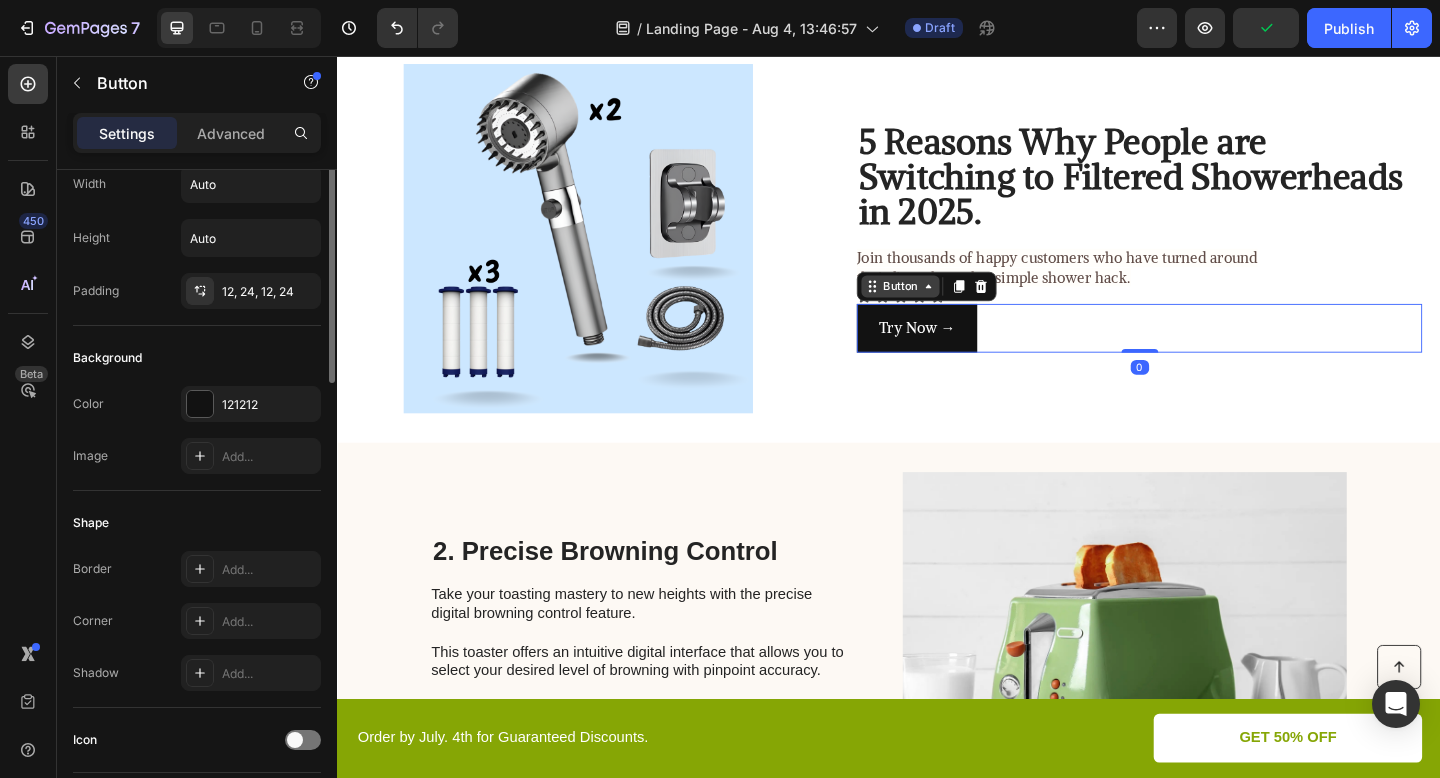 scroll, scrollTop: 0, scrollLeft: 0, axis: both 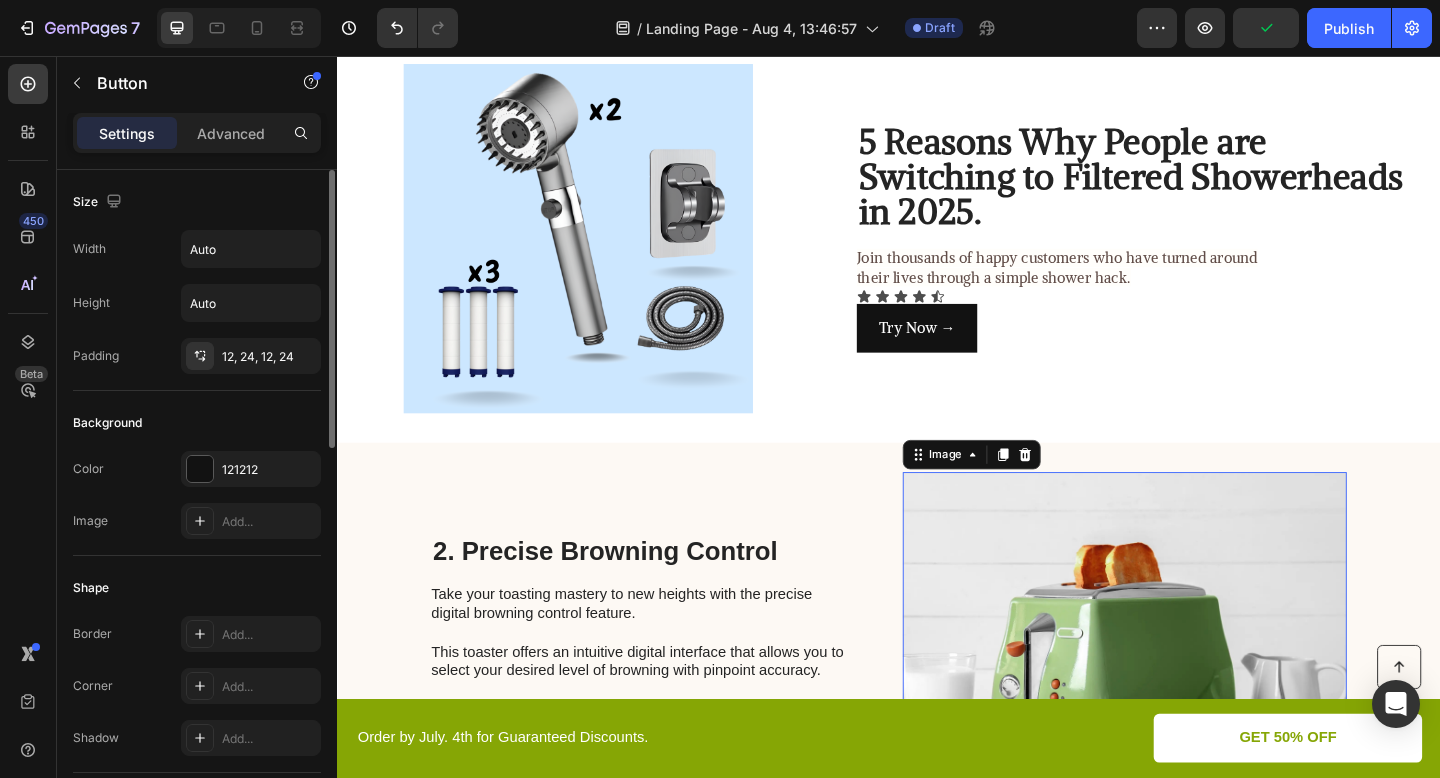 click at bounding box center [1193, 699] 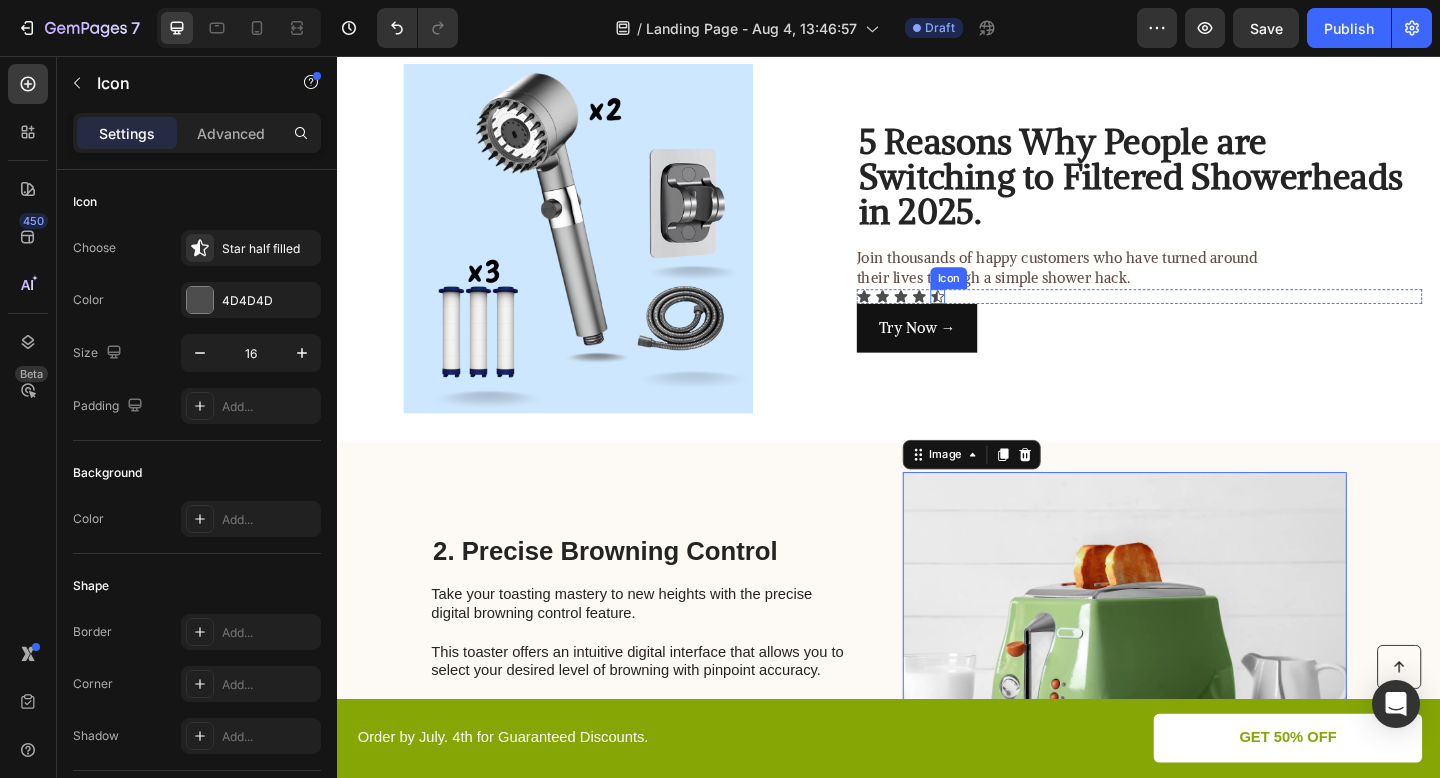 click 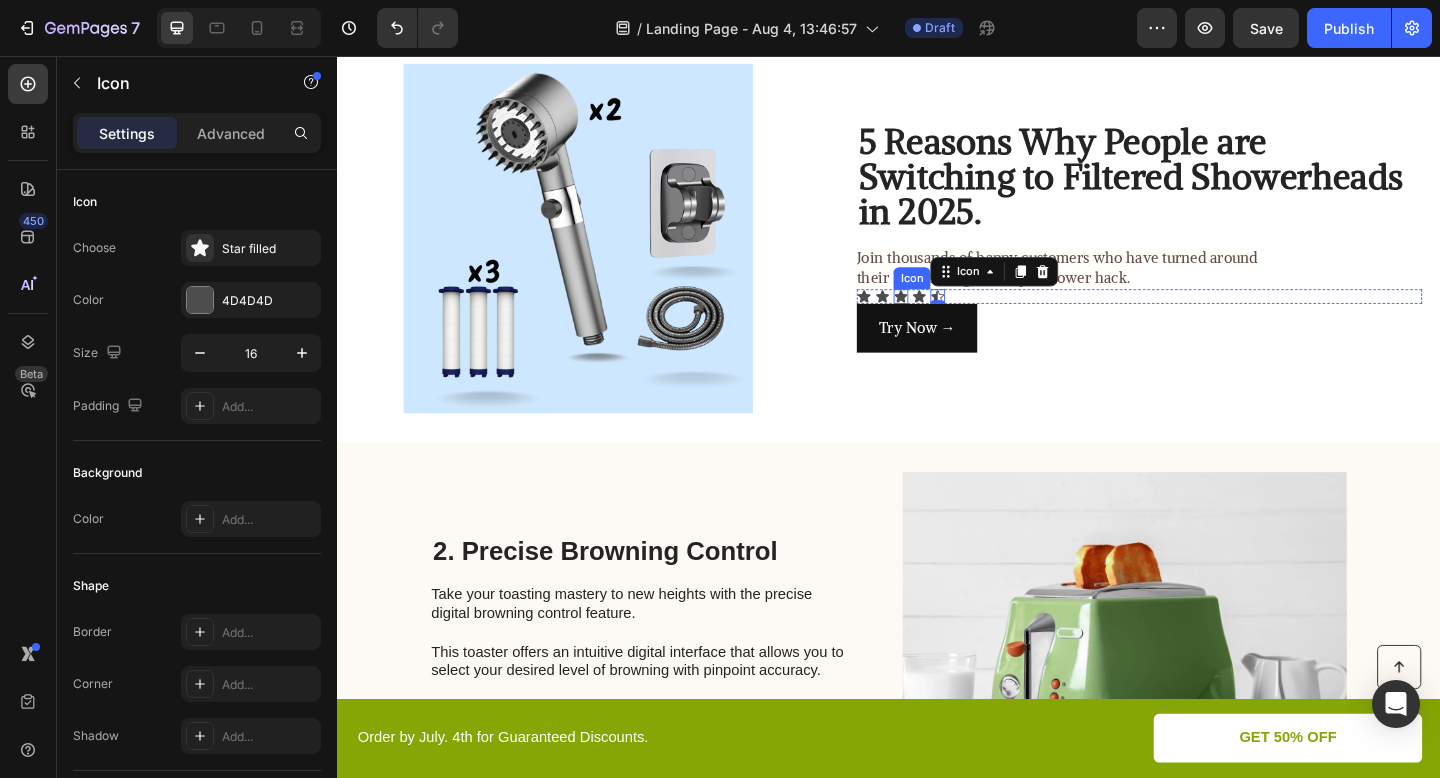 click on "Icon" at bounding box center [950, 318] 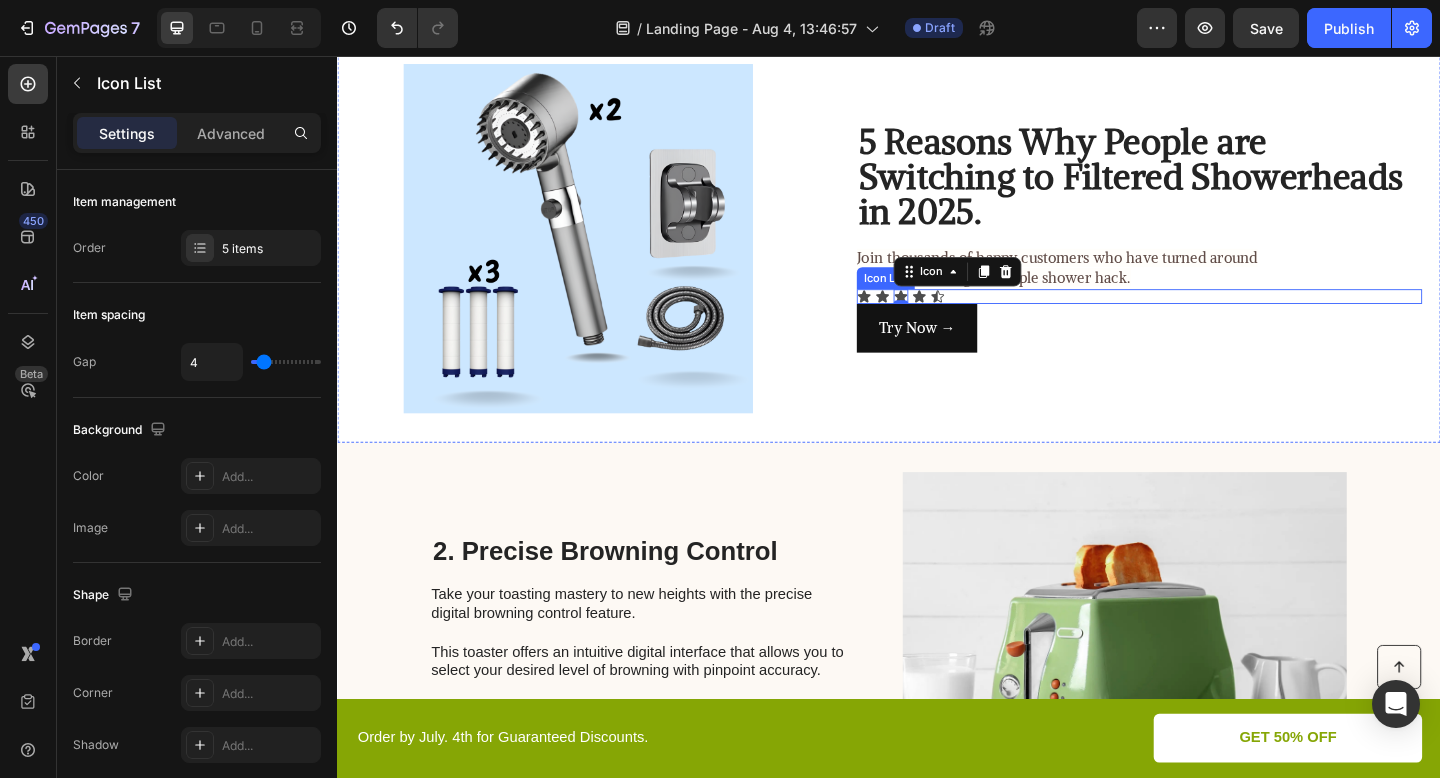 click on "Icon Icon Icon   0 Icon Icon" at bounding box center [1209, 318] 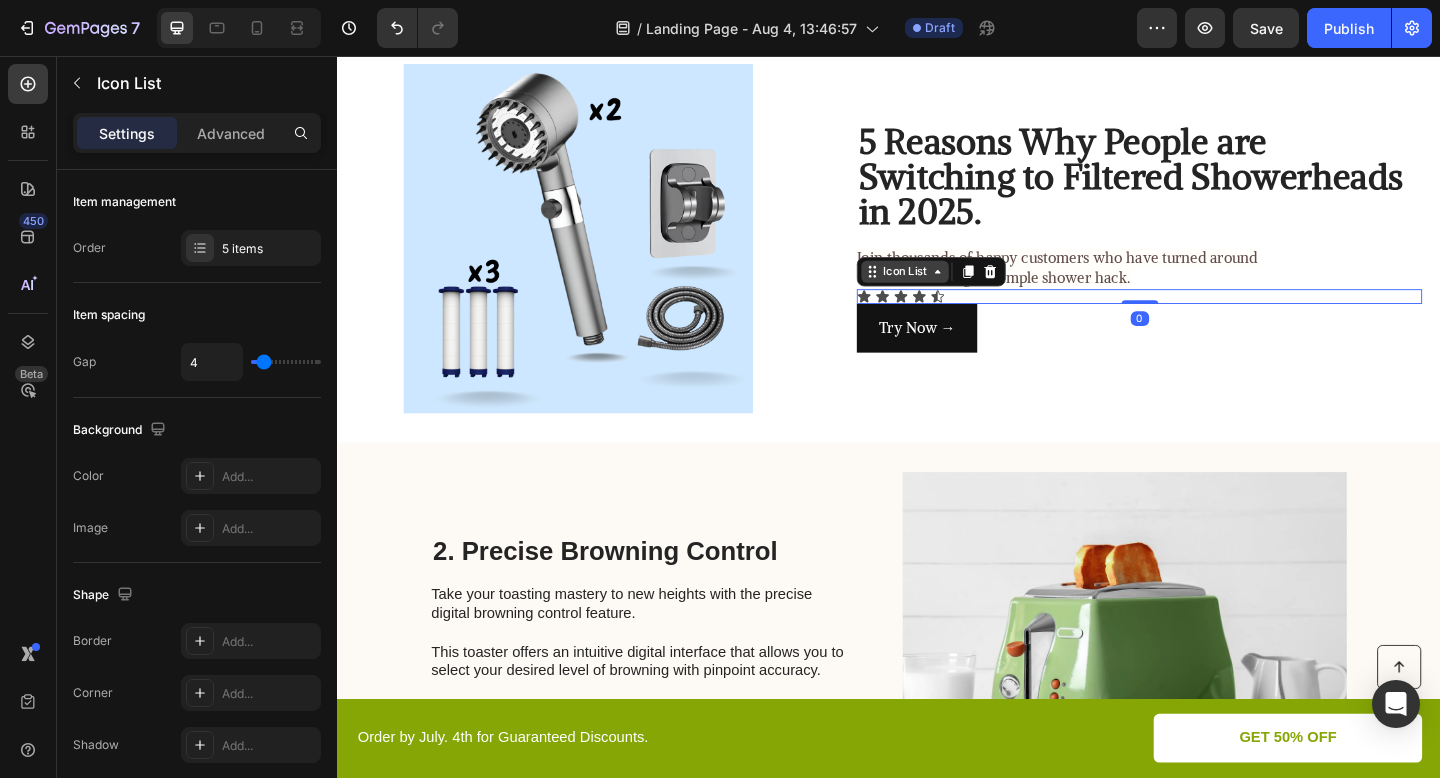click on "Icon List" at bounding box center (954, 291) 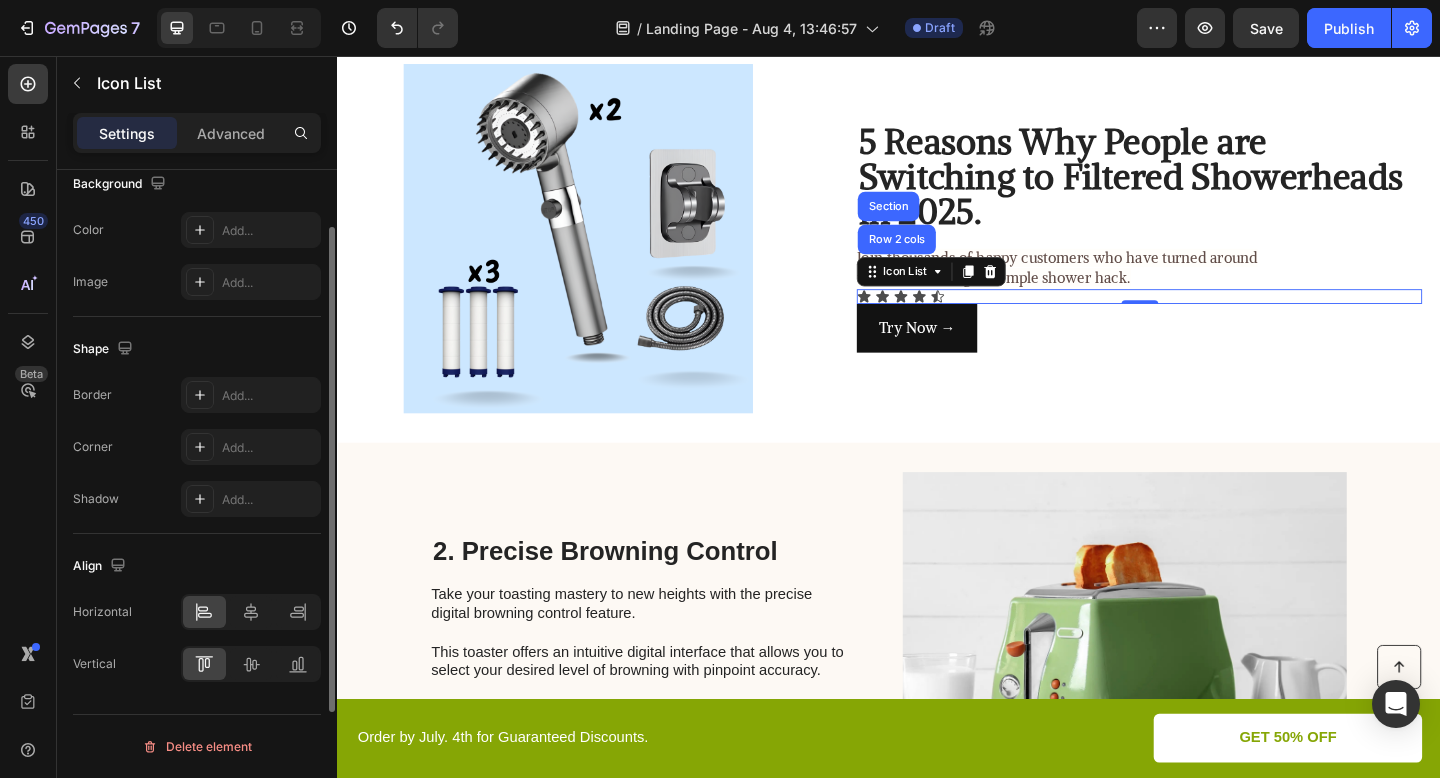 scroll, scrollTop: 243, scrollLeft: 0, axis: vertical 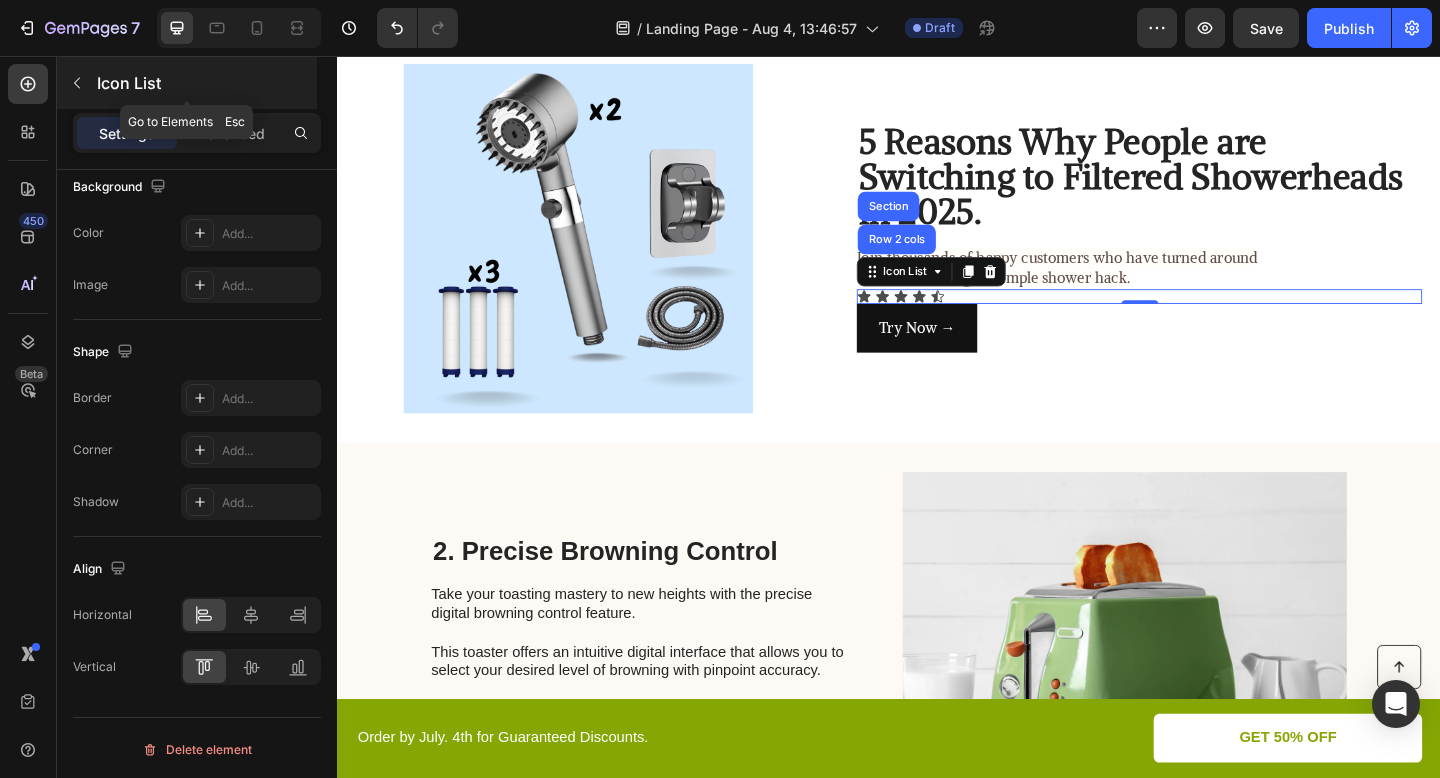 click on "Icon List" at bounding box center (205, 83) 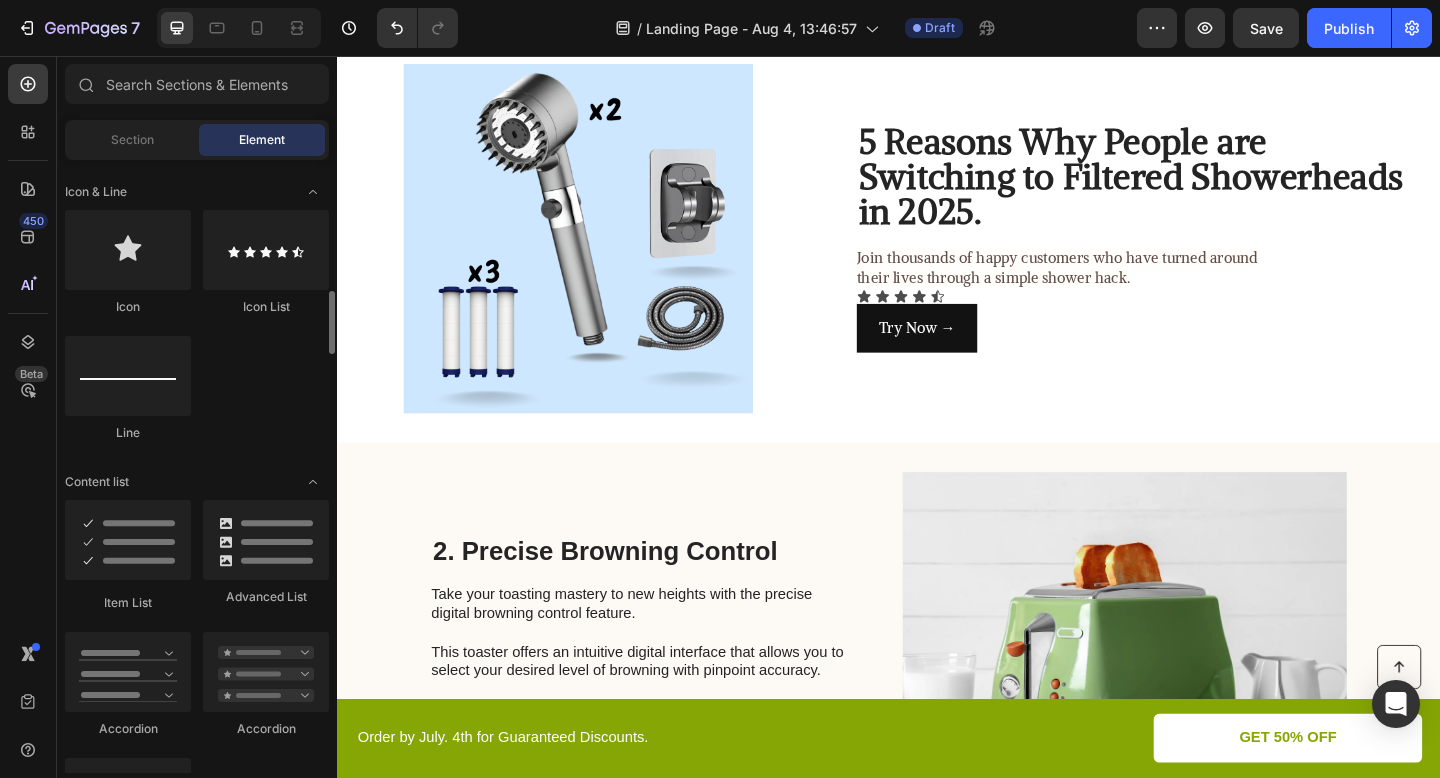scroll, scrollTop: 1278, scrollLeft: 0, axis: vertical 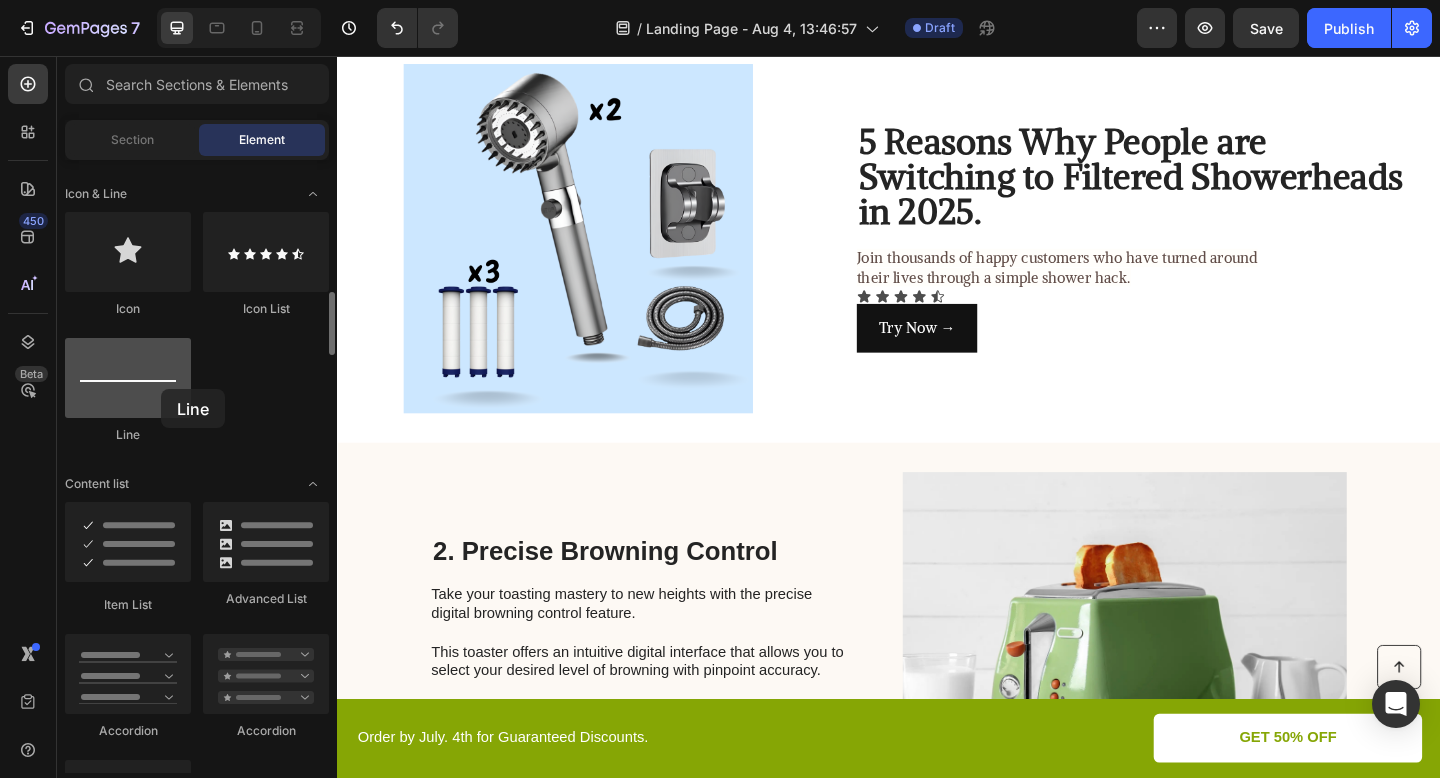 click at bounding box center (128, 378) 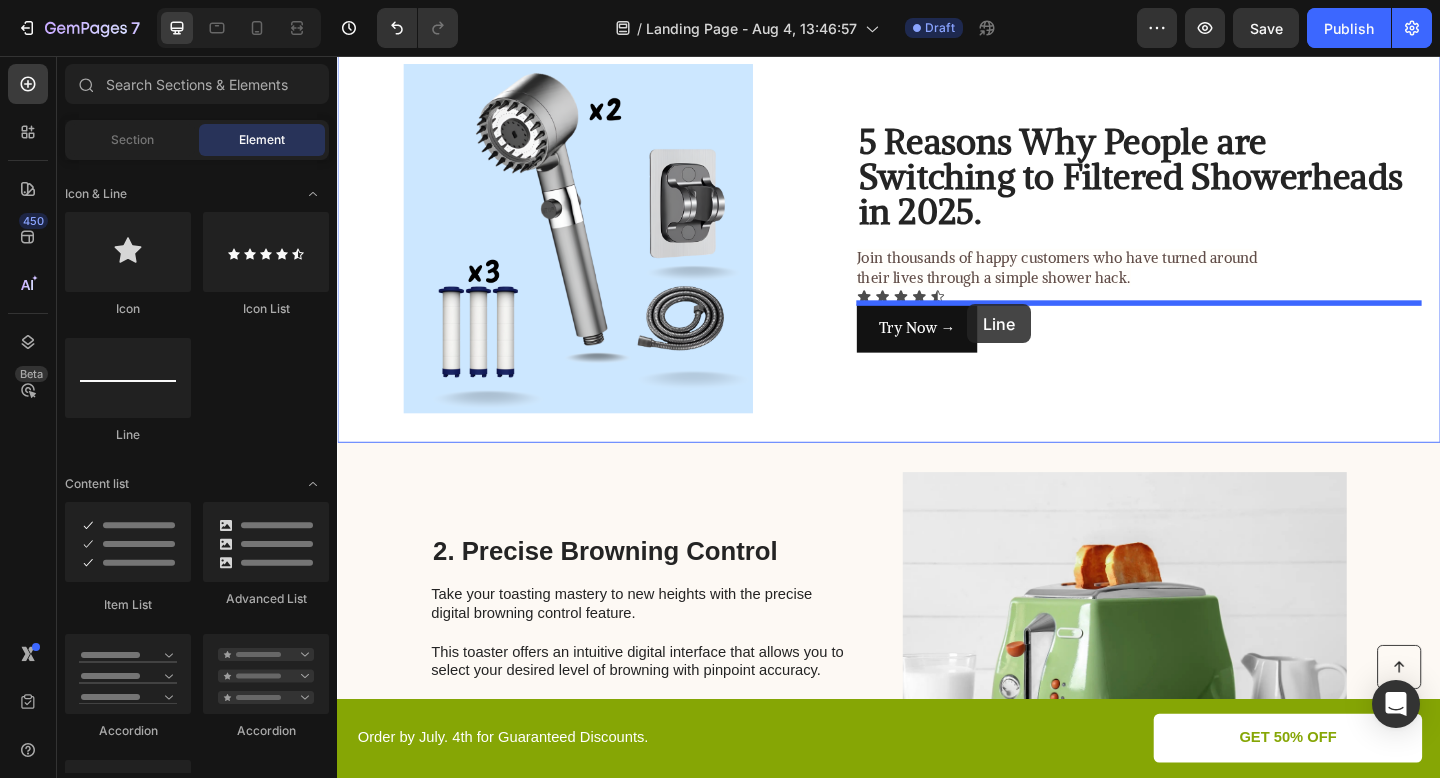 drag, startPoint x: 472, startPoint y: 440, endPoint x: 1022, endPoint y: 326, distance: 561.6903 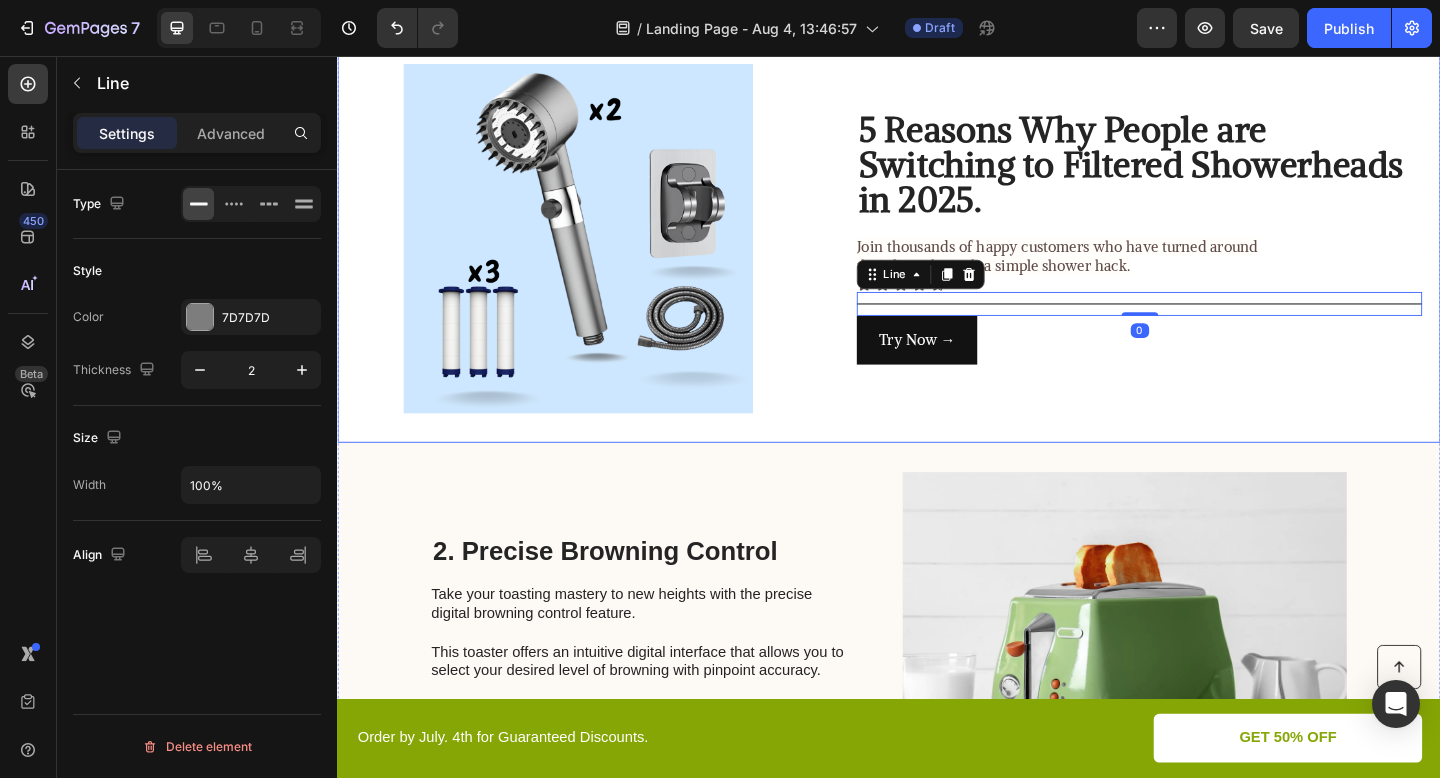 click on "Image ⁠⁠⁠⁠⁠⁠⁠ 5 Reasons Why People are Switching to Filtered Showerheads in 2025. Heading Join thousands of happy customers who have turned around their lives through a simple shower hack. Text Block Icon Icon Icon Icon Icon Icon List                Title Line   0 Try Now → Button Row" at bounding box center (937, 255) 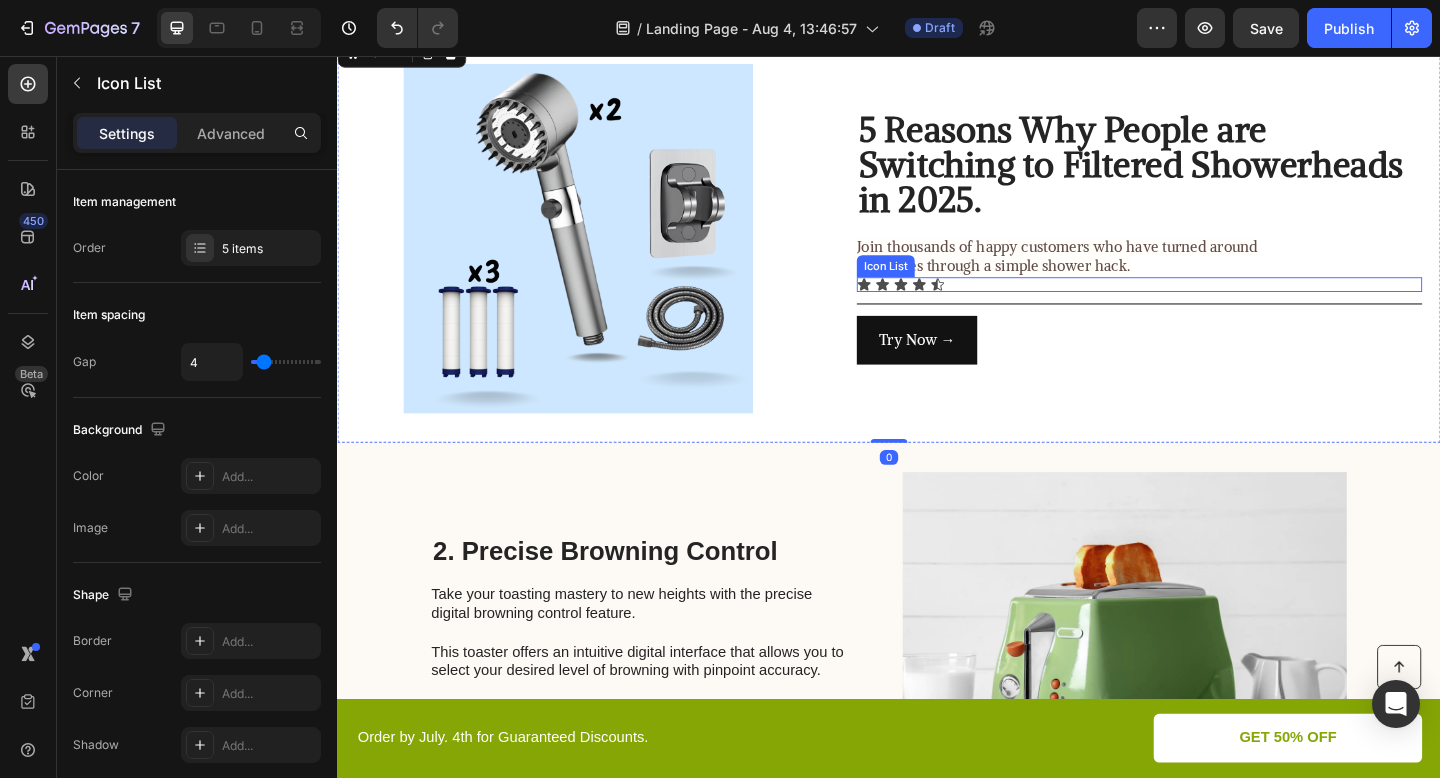 click on "Icon Icon Icon Icon Icon" at bounding box center (1209, 305) 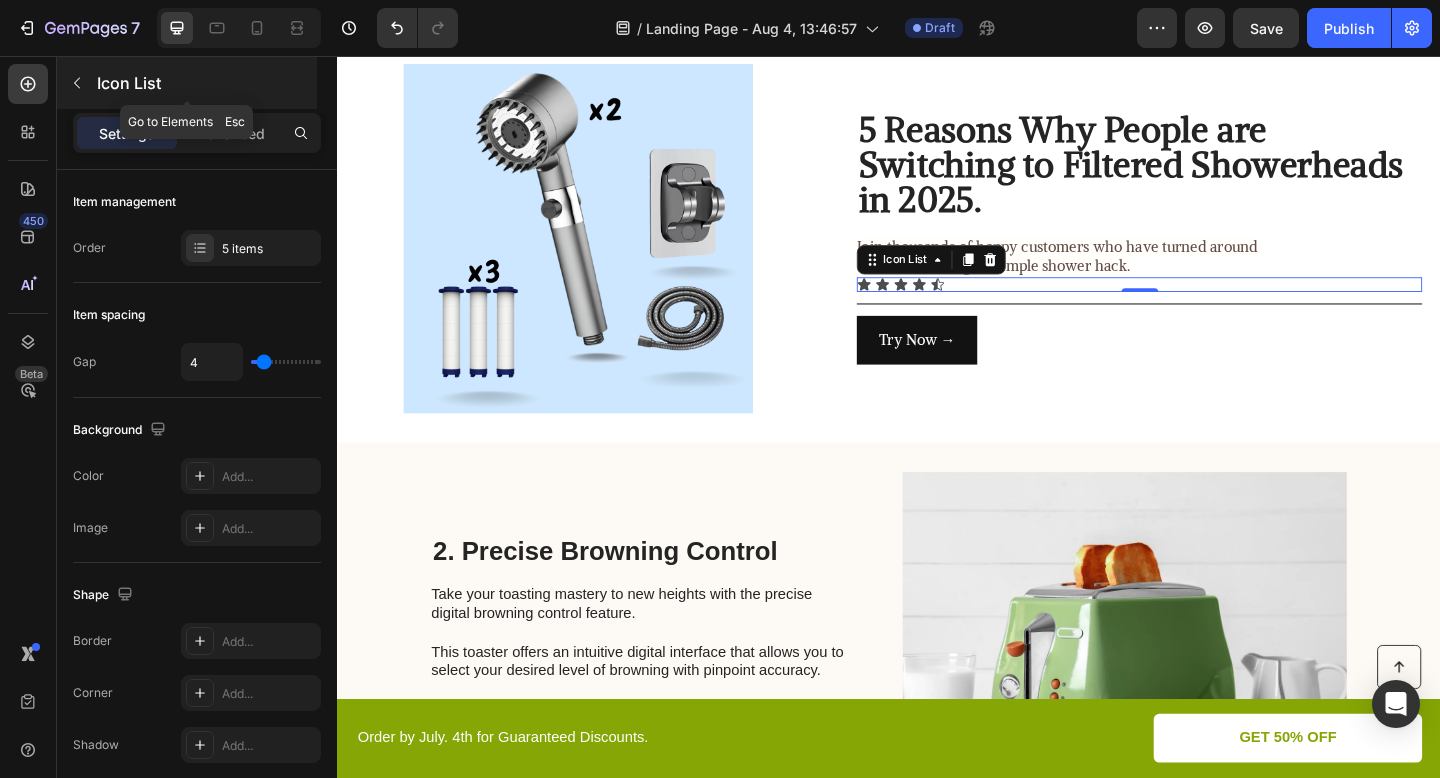click 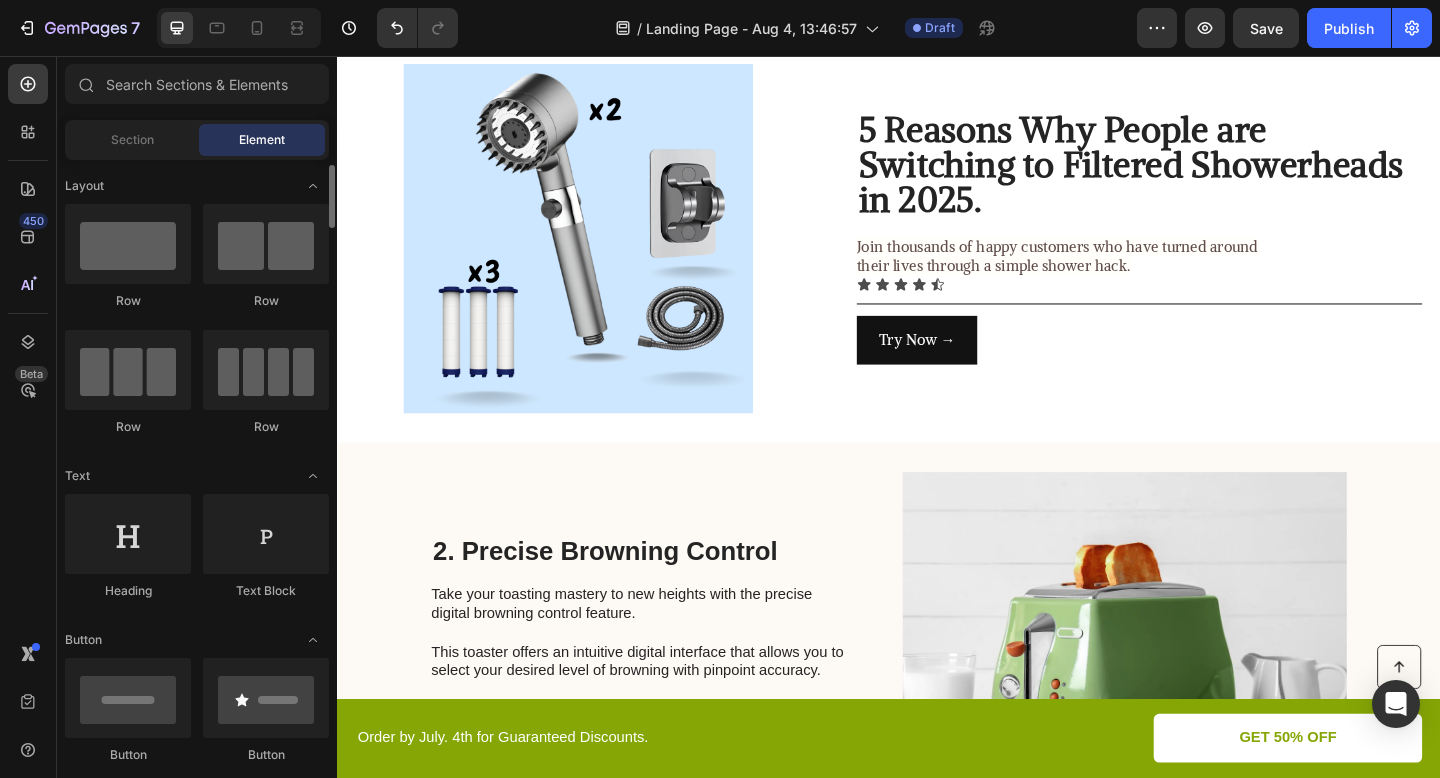 scroll, scrollTop: 5, scrollLeft: 0, axis: vertical 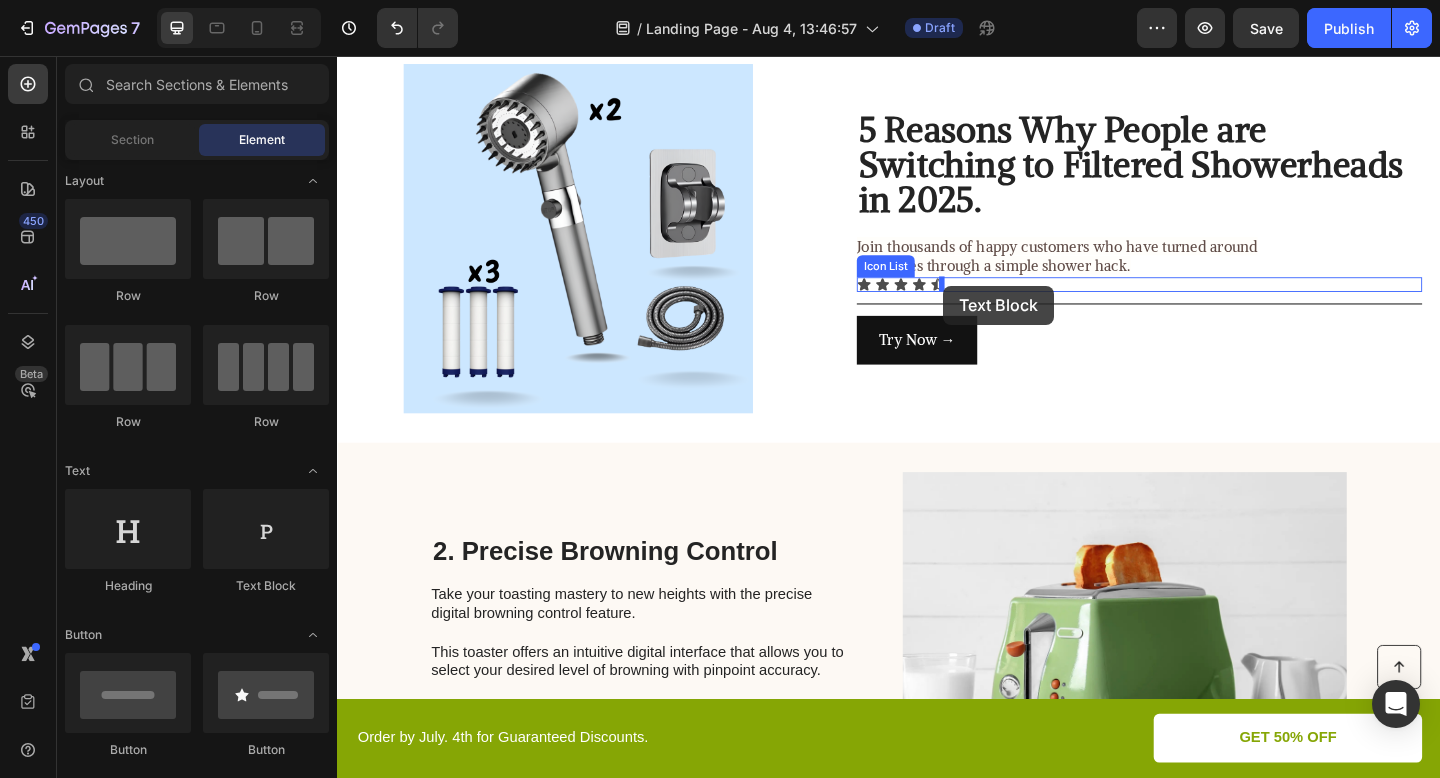 drag, startPoint x: 598, startPoint y: 601, endPoint x: 996, endPoint y: 306, distance: 495.4079 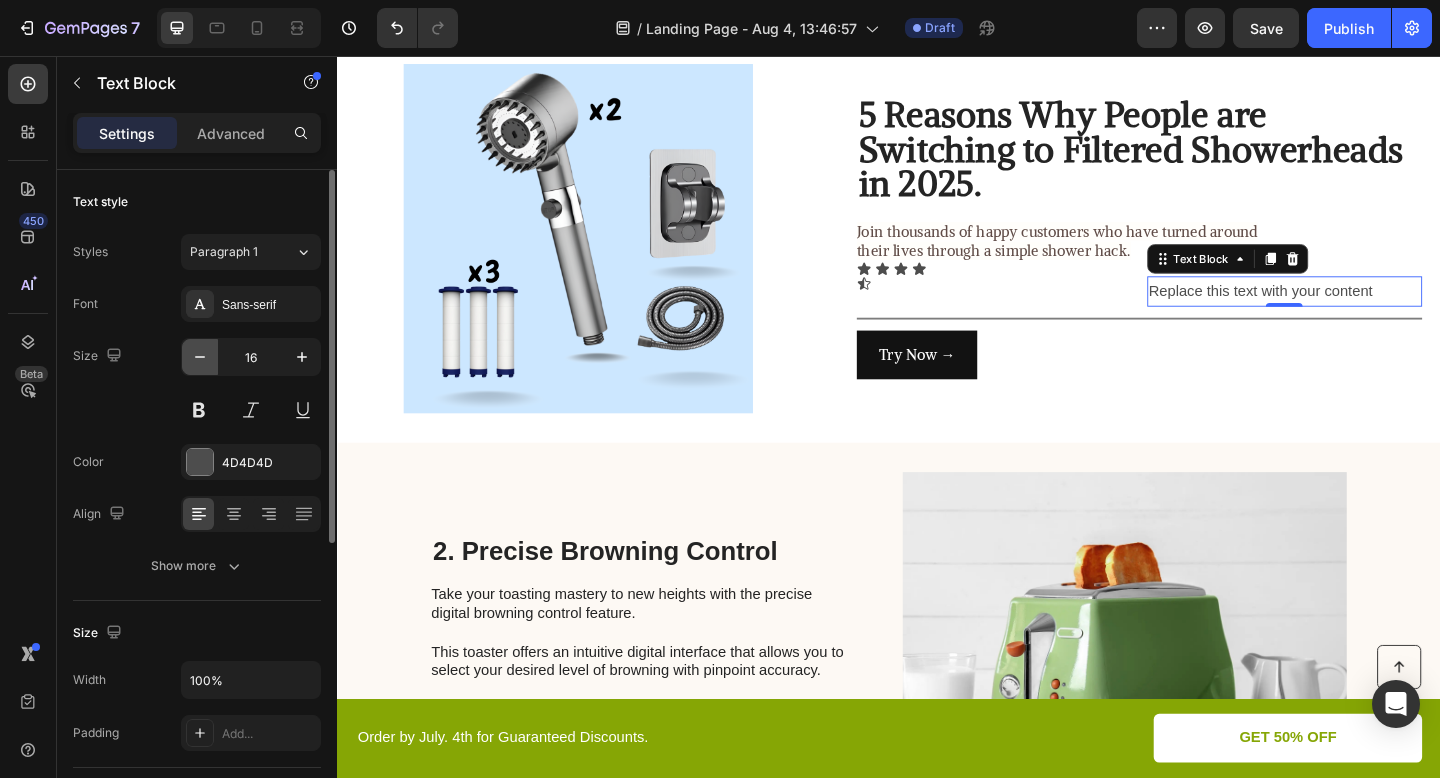 click 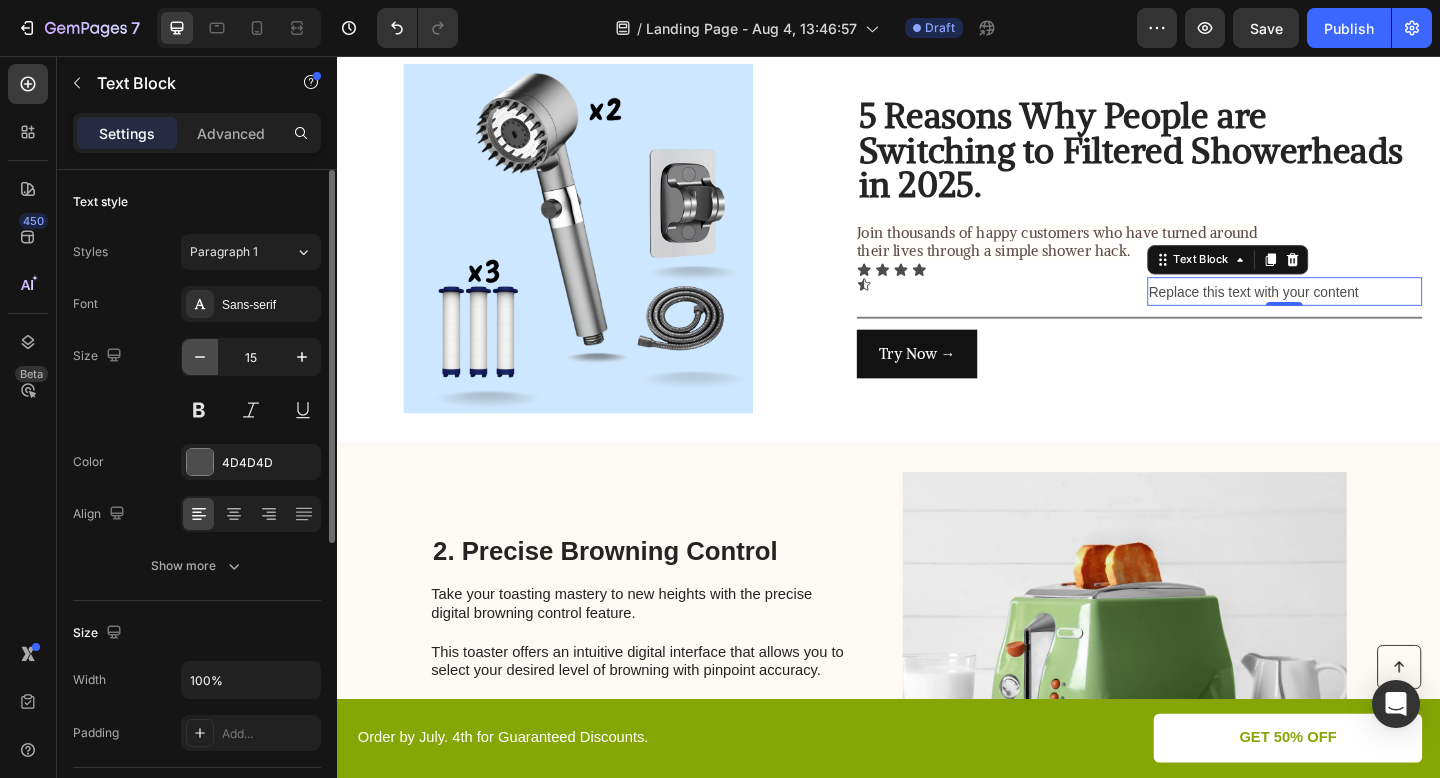 click 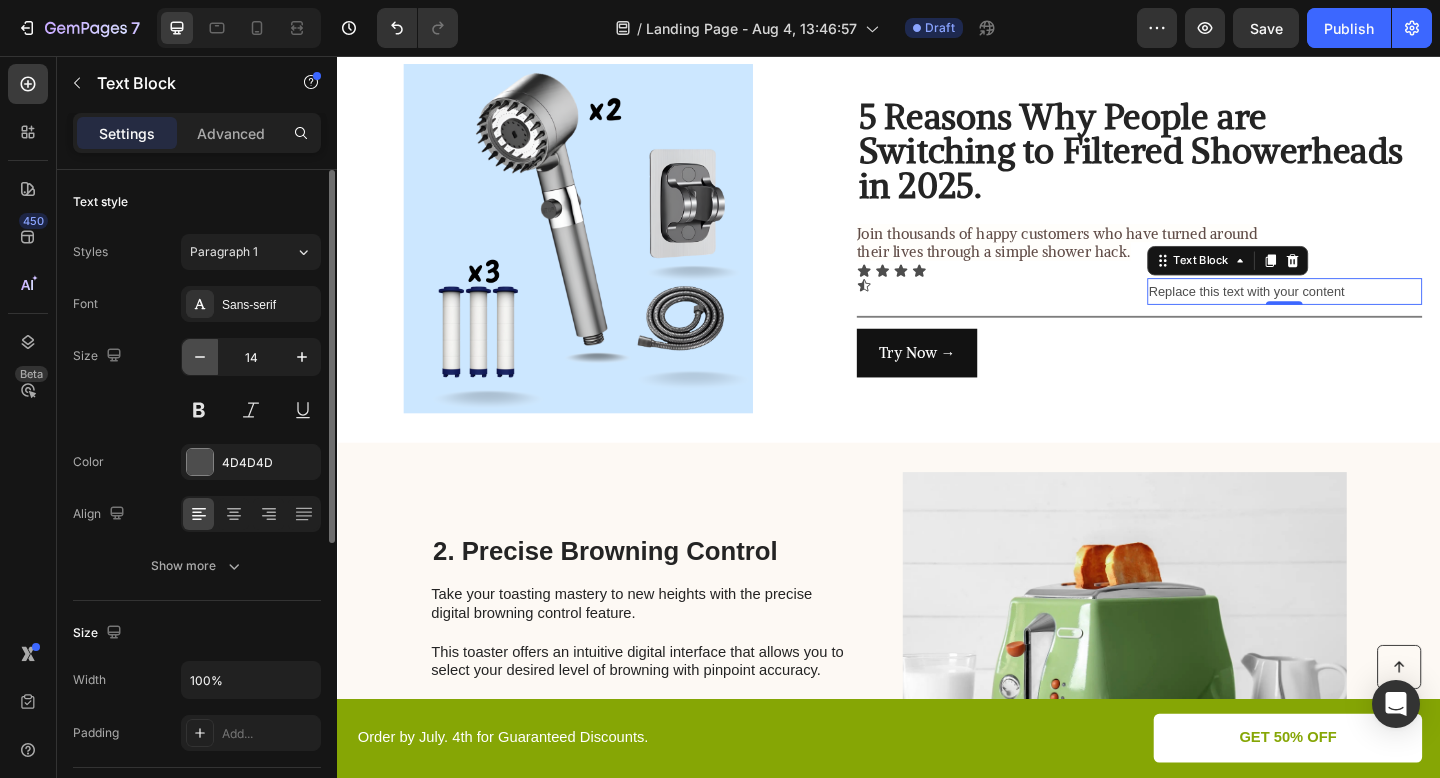 click 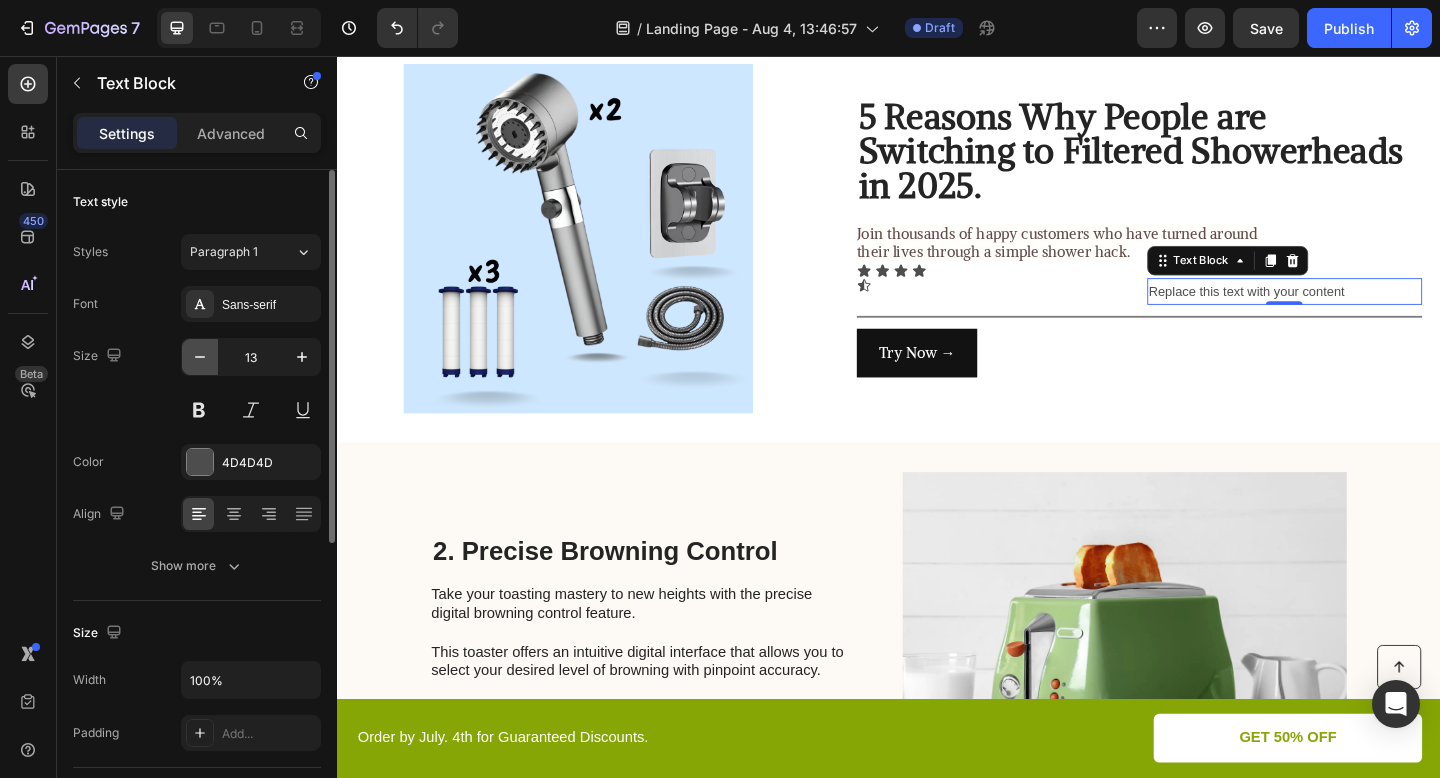 click 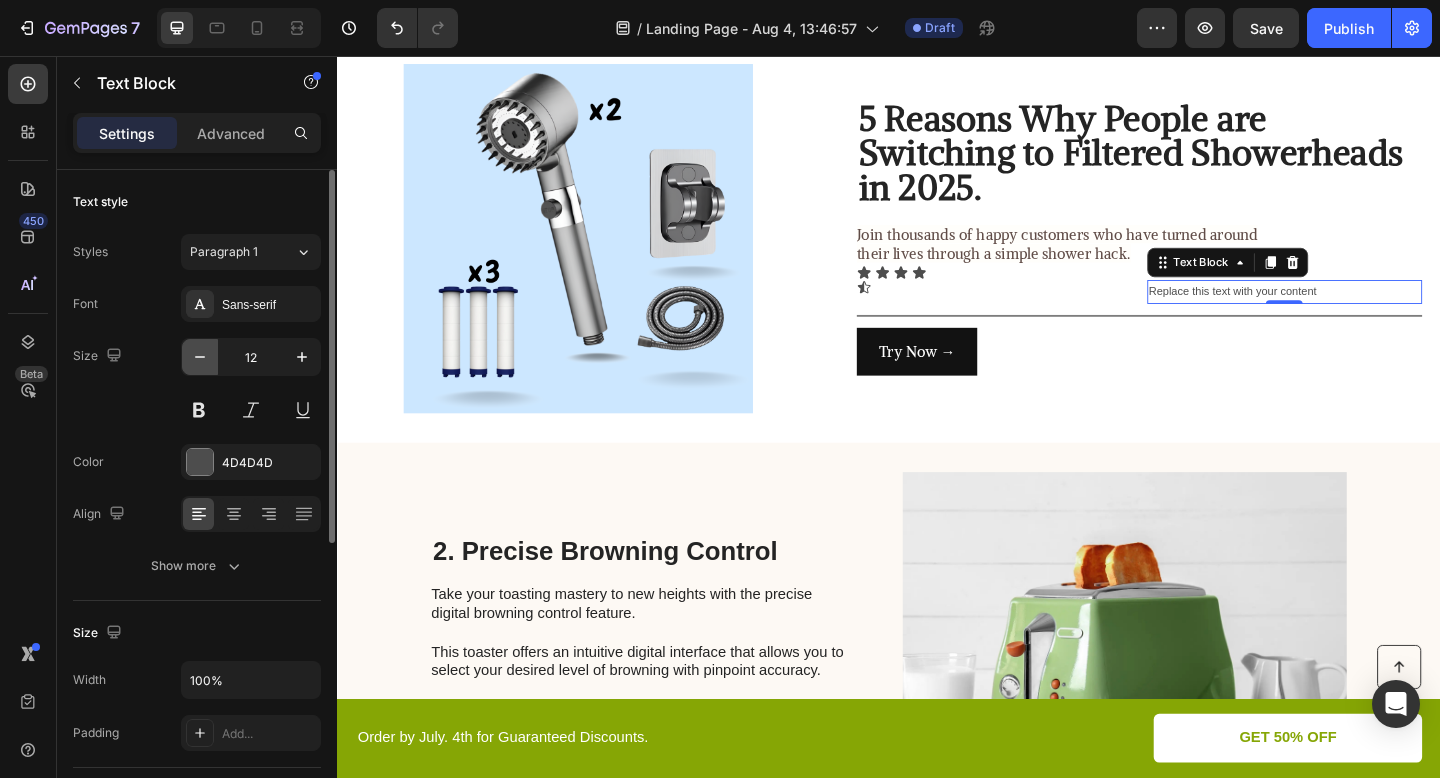 click 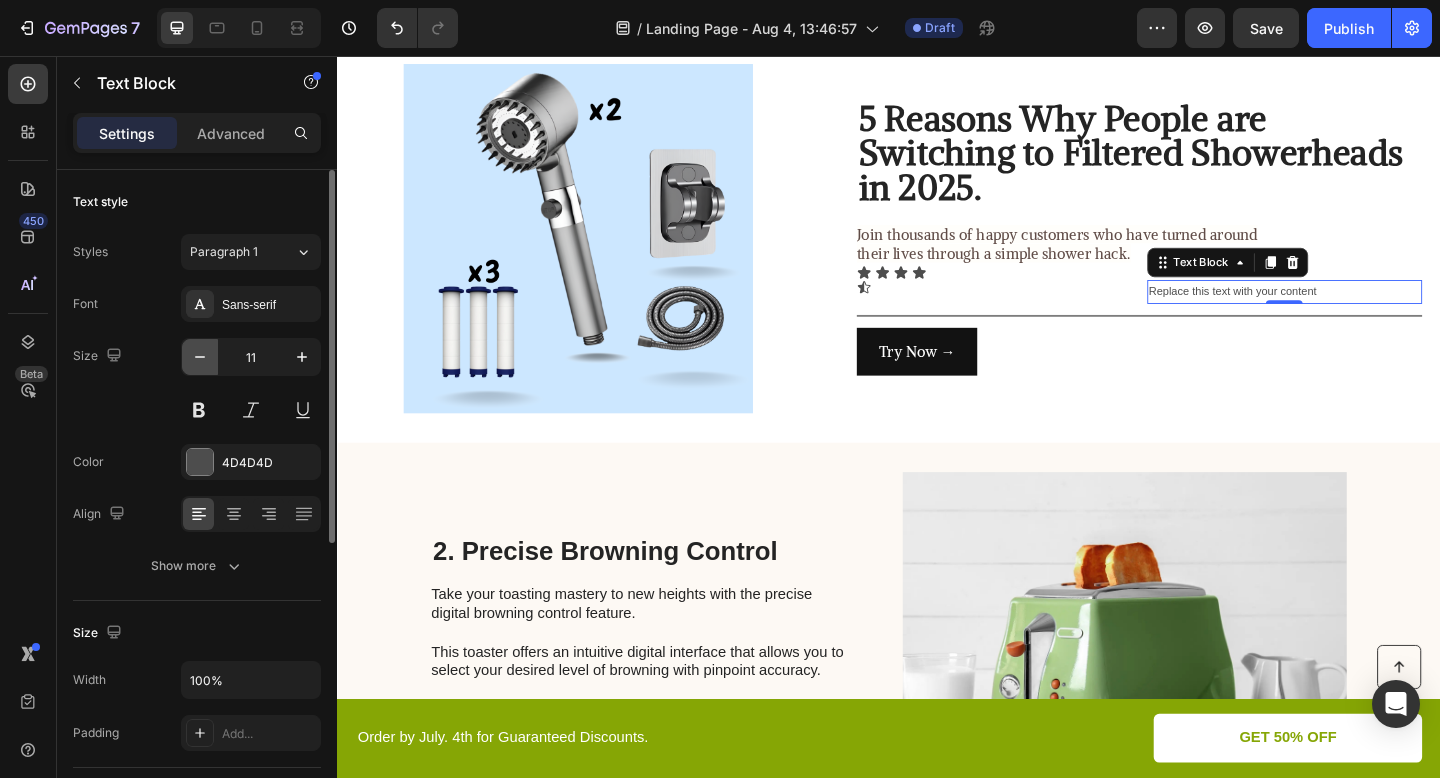 click 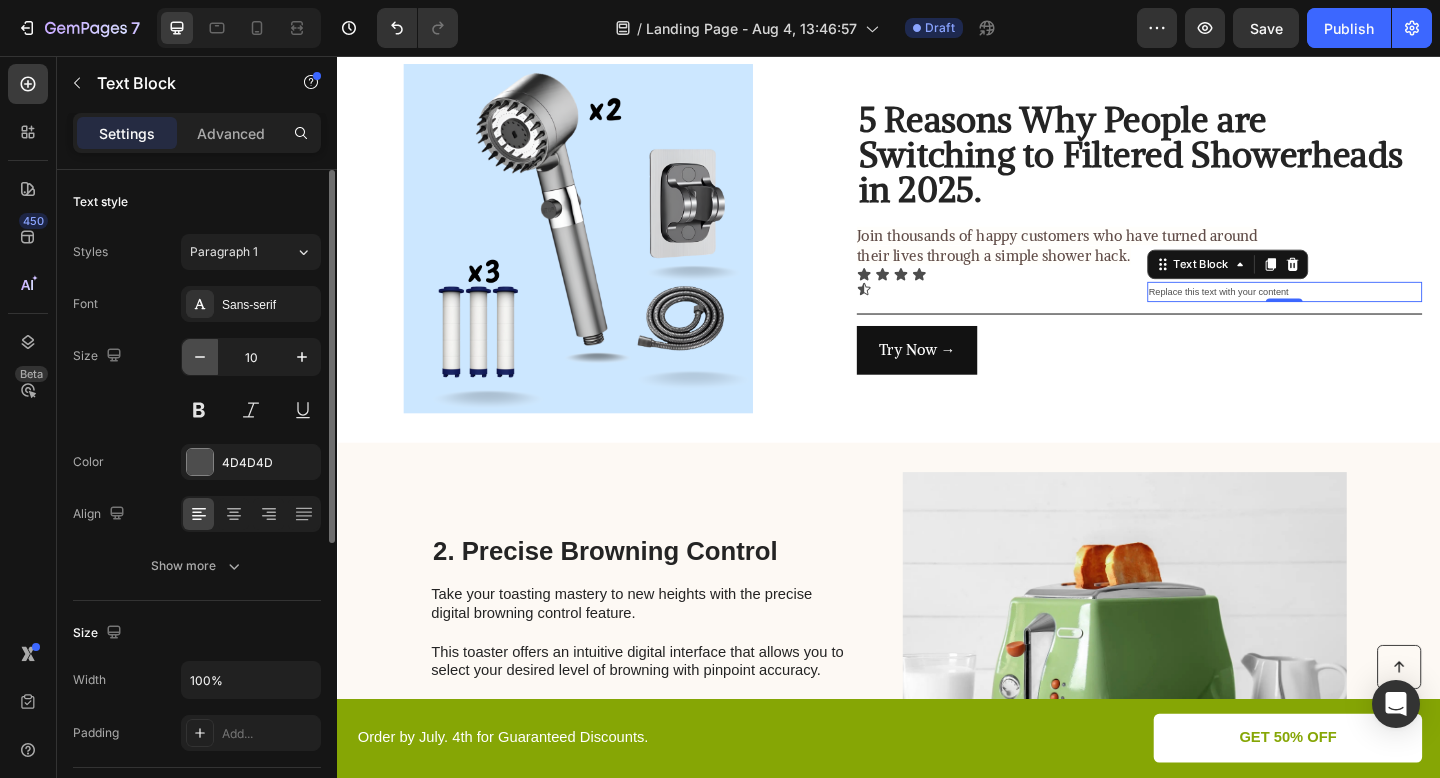 type on "9" 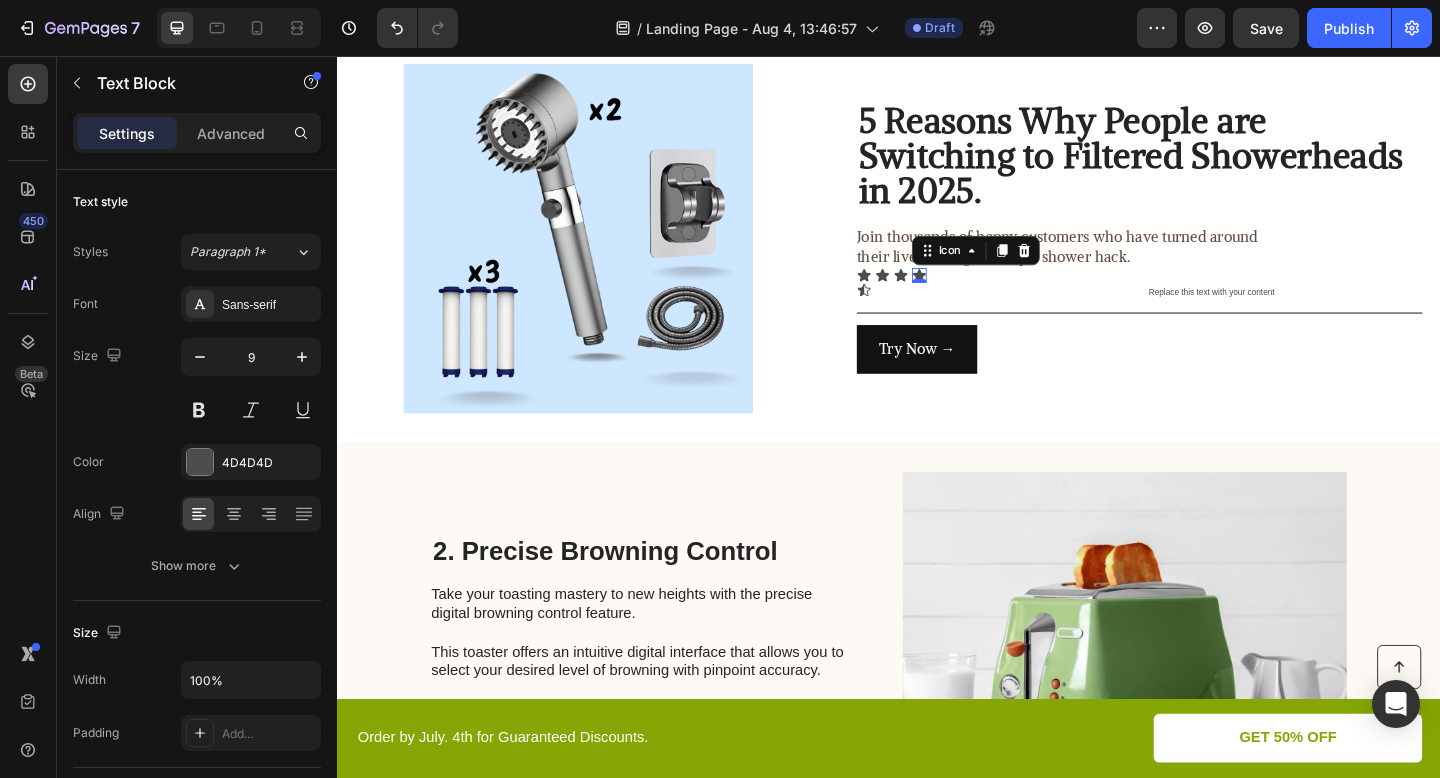 click on "Icon   0" at bounding box center [970, 295] 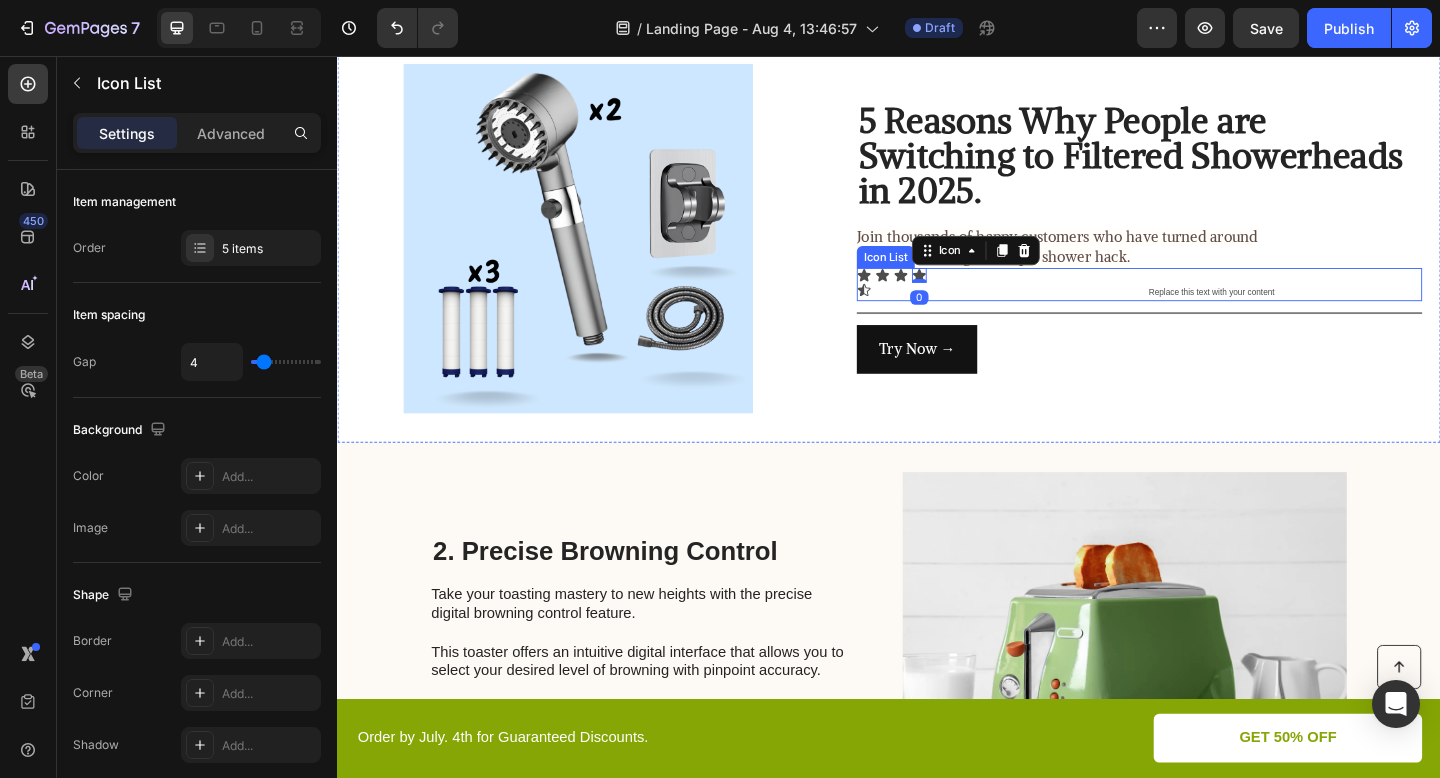 click on "Icon Icon Icon Icon   0 Icon Replace this text with your content Text Block Row" at bounding box center (1209, 305) 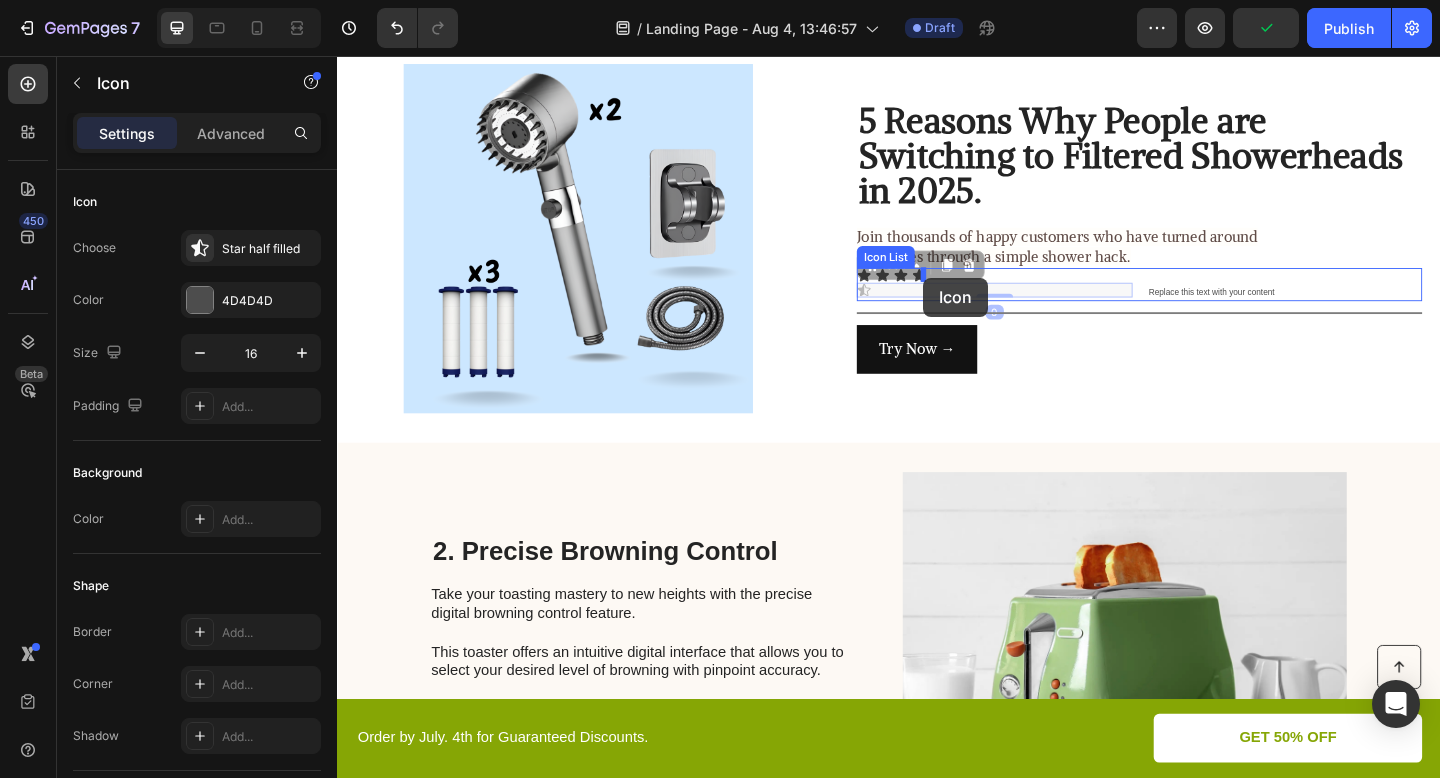 drag, startPoint x: 911, startPoint y: 309, endPoint x: 975, endPoint y: 296, distance: 65.30697 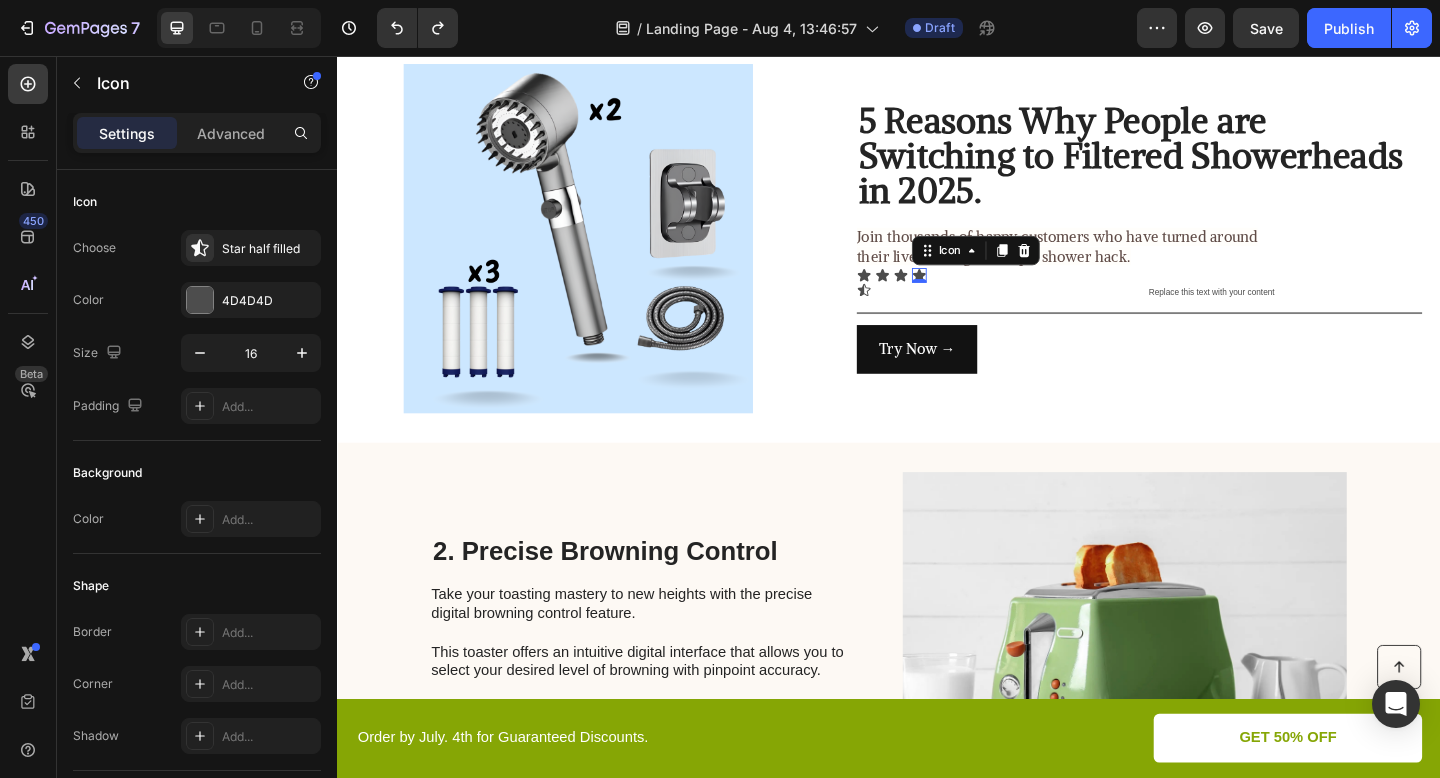 click on "Icon   0" at bounding box center [970, 295] 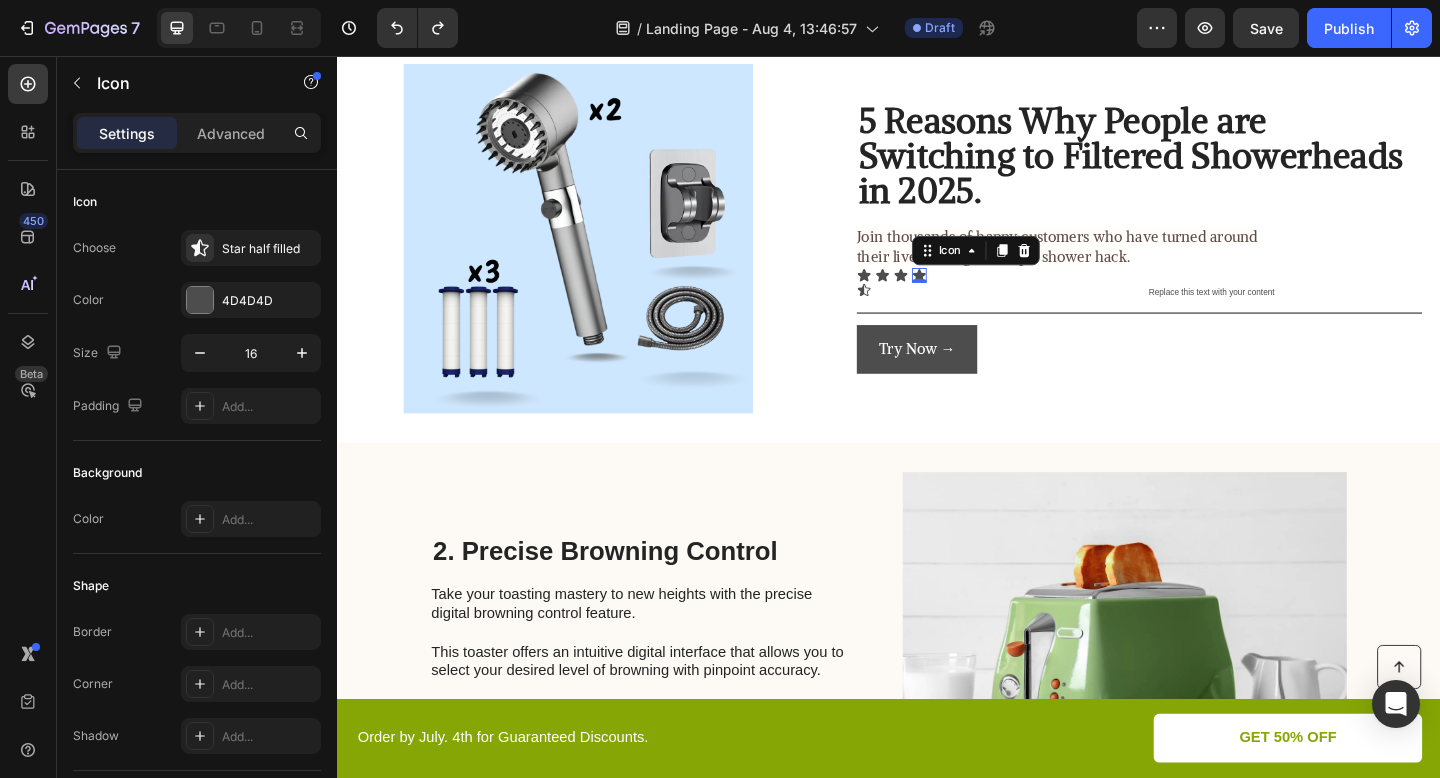 scroll, scrollTop: 206, scrollLeft: 0, axis: vertical 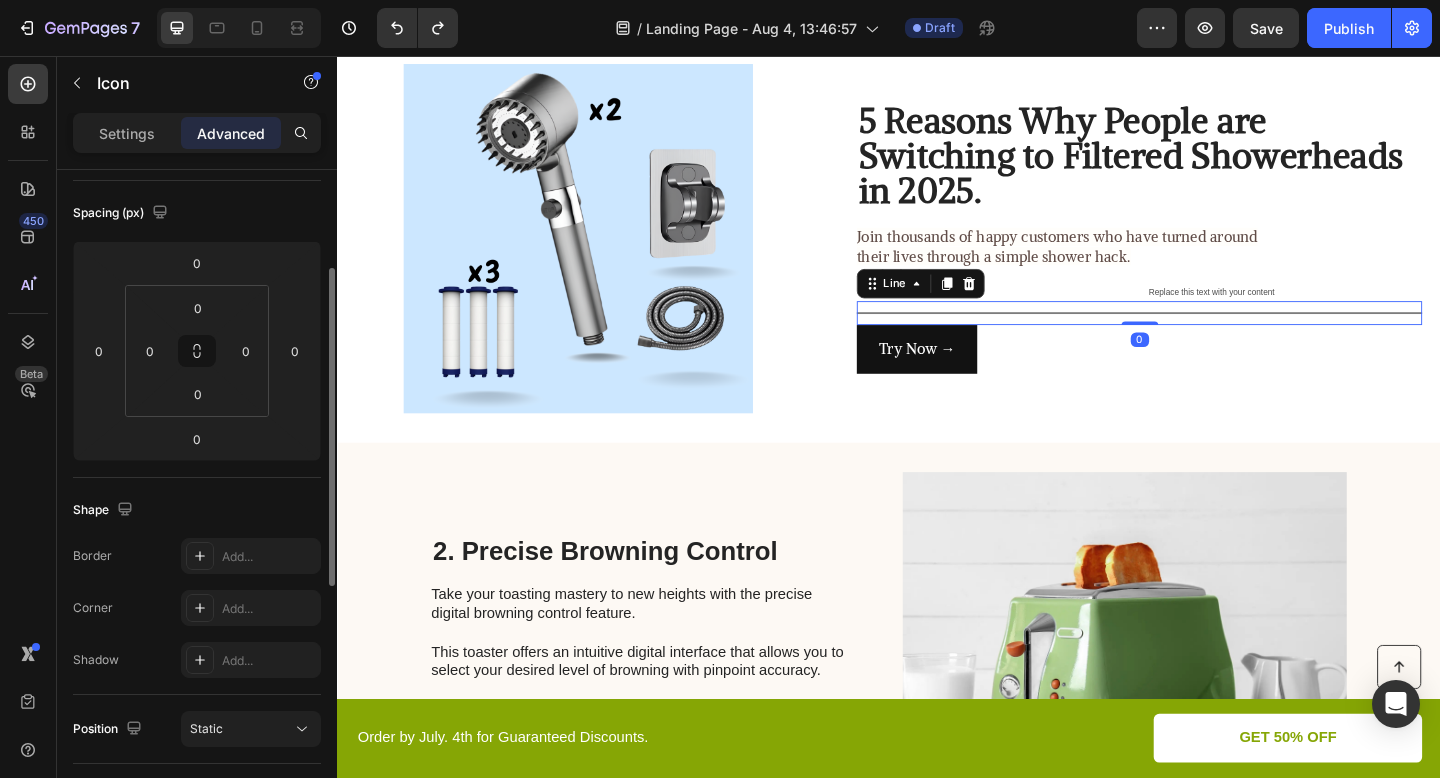 click on "Title Line   0" at bounding box center [1209, 336] 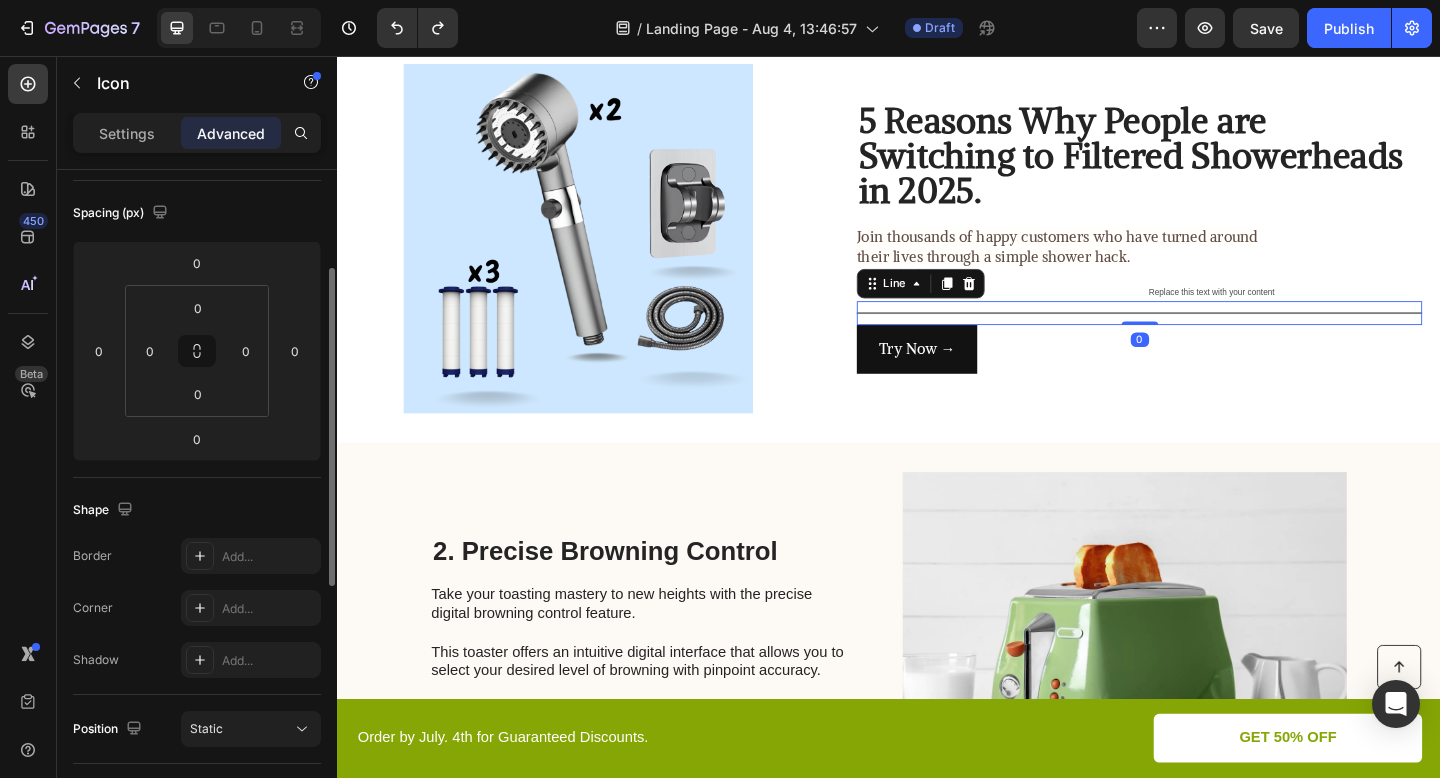scroll, scrollTop: 0, scrollLeft: 0, axis: both 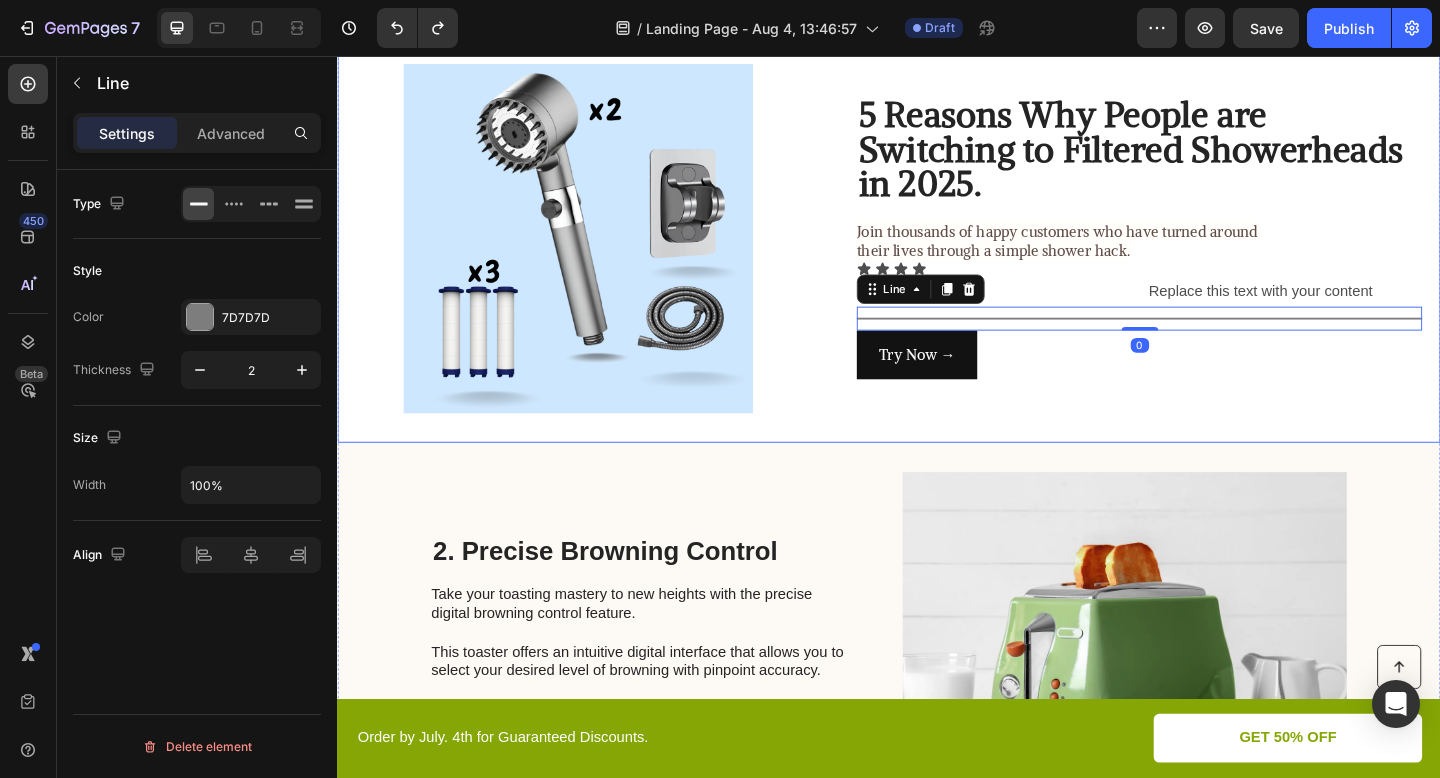 click on "⁠⁠⁠⁠⁠⁠⁠ 5 Reasons Why People are Switching to Filtered Showerheads in 2025. Heading Join thousands of happy customers who have turned around their lives through a simple shower hack. Text Block Icon Icon Icon Icon Icon Replace this text with your content Text Block Row Icon List                Title Line   0 Try Now → Button" at bounding box center [1209, 255] 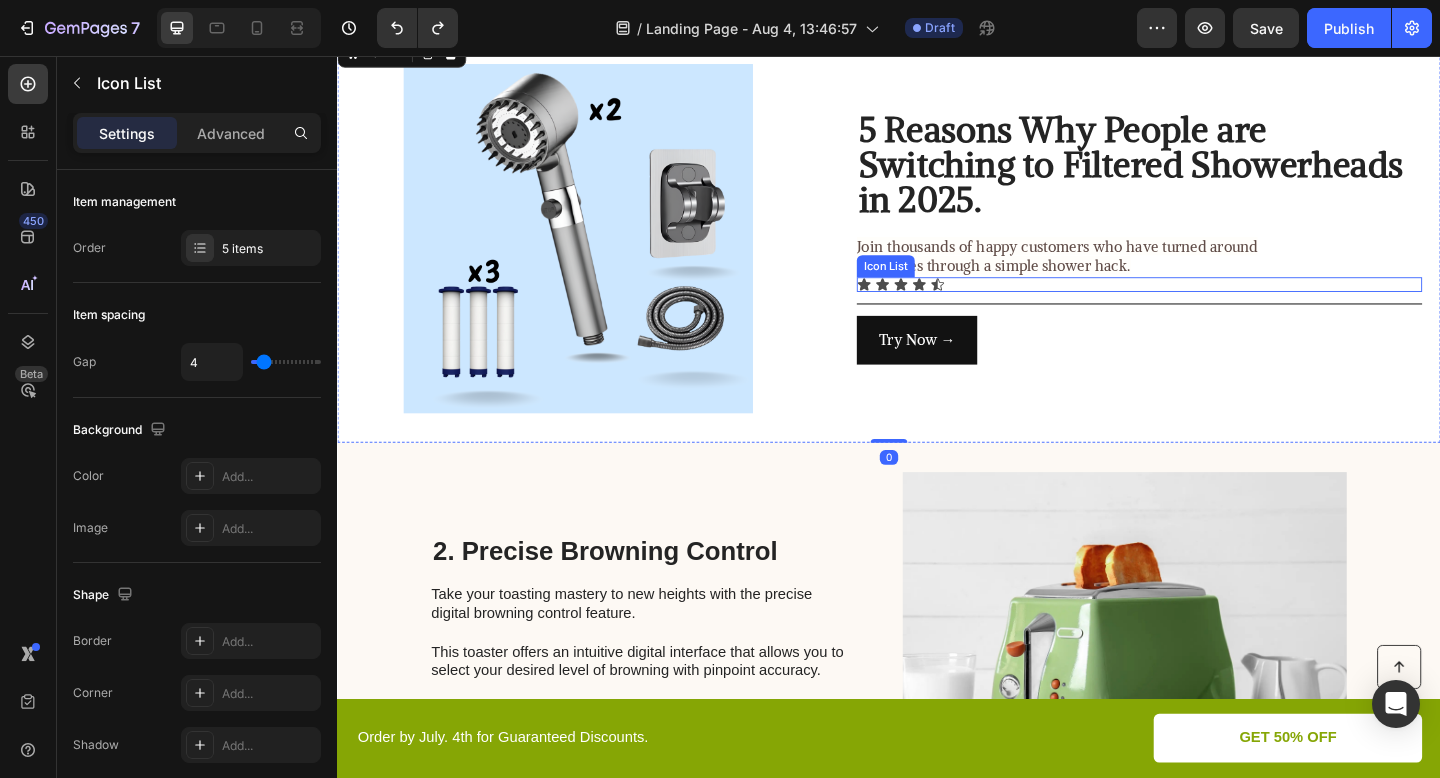 click on "Icon Icon Icon Icon Icon" at bounding box center [1209, 305] 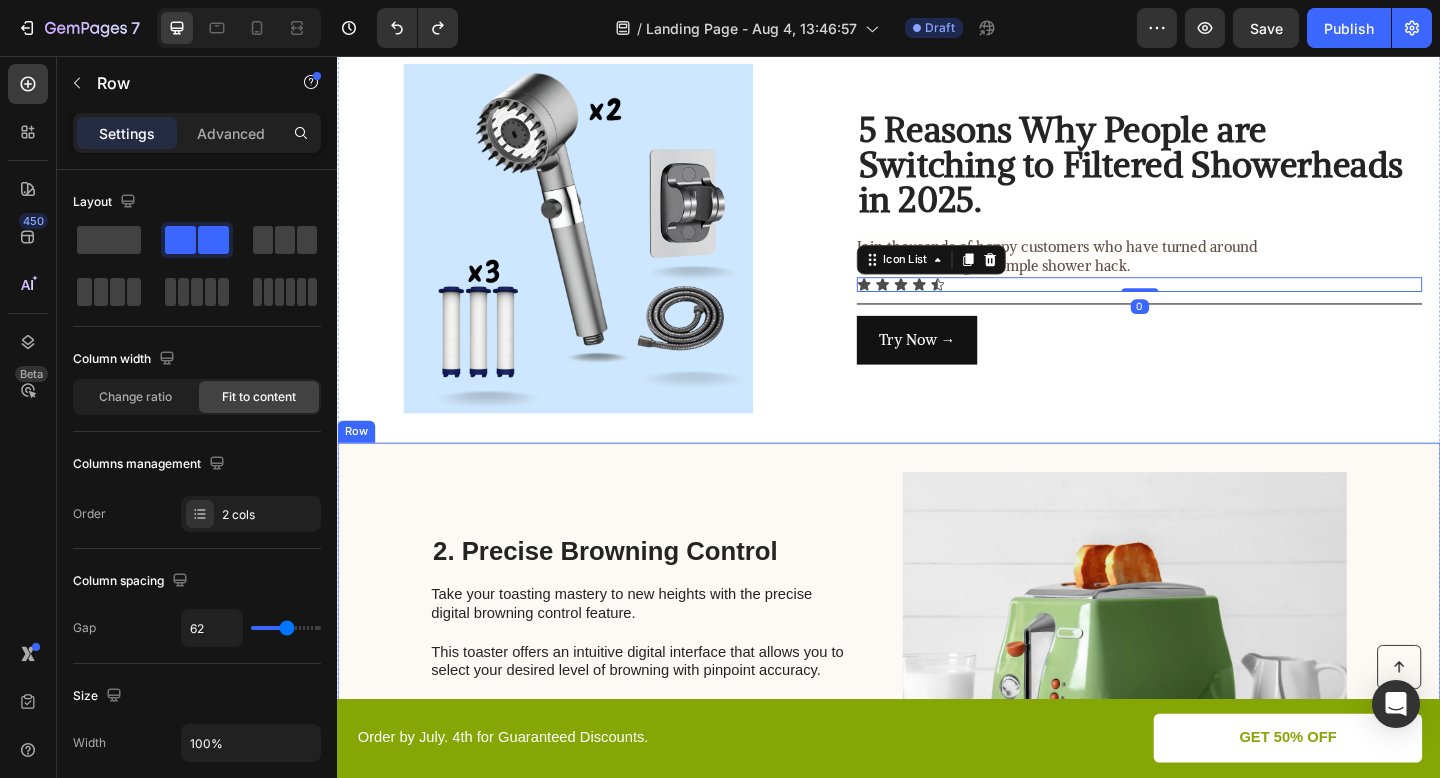 click on "2. Precise Browning Control Heading Take your toasting mastery to new heights with the precise digital browning control feature. This toaster offers an intuitive digital interface that allows you to select your desired level of browning with pinpoint accuracy.  From a delicate and light shade to a rich and deep golden hue, achieve your preferred toasting perfection with unparalleled precision. Text Block Image Row" at bounding box center (937, 699) 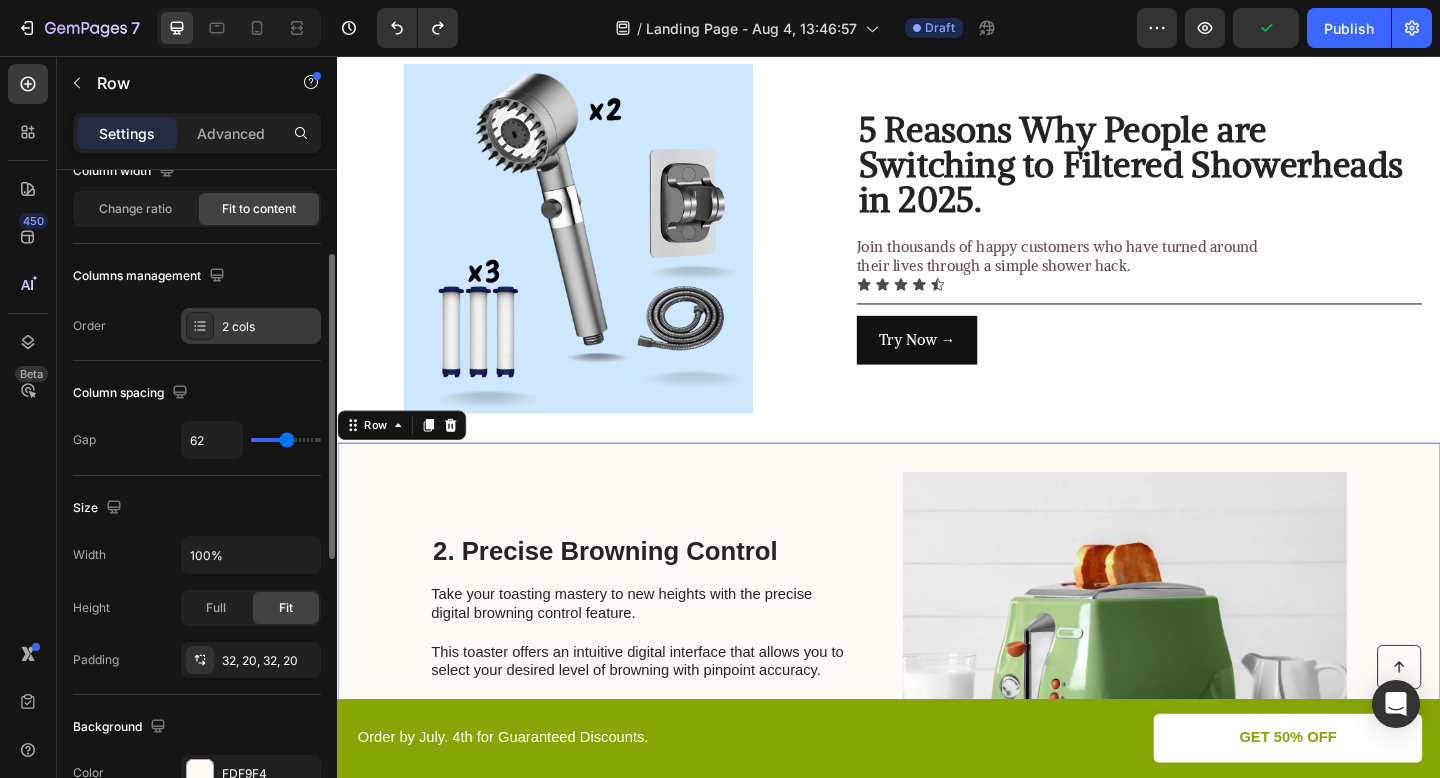 scroll, scrollTop: 187, scrollLeft: 0, axis: vertical 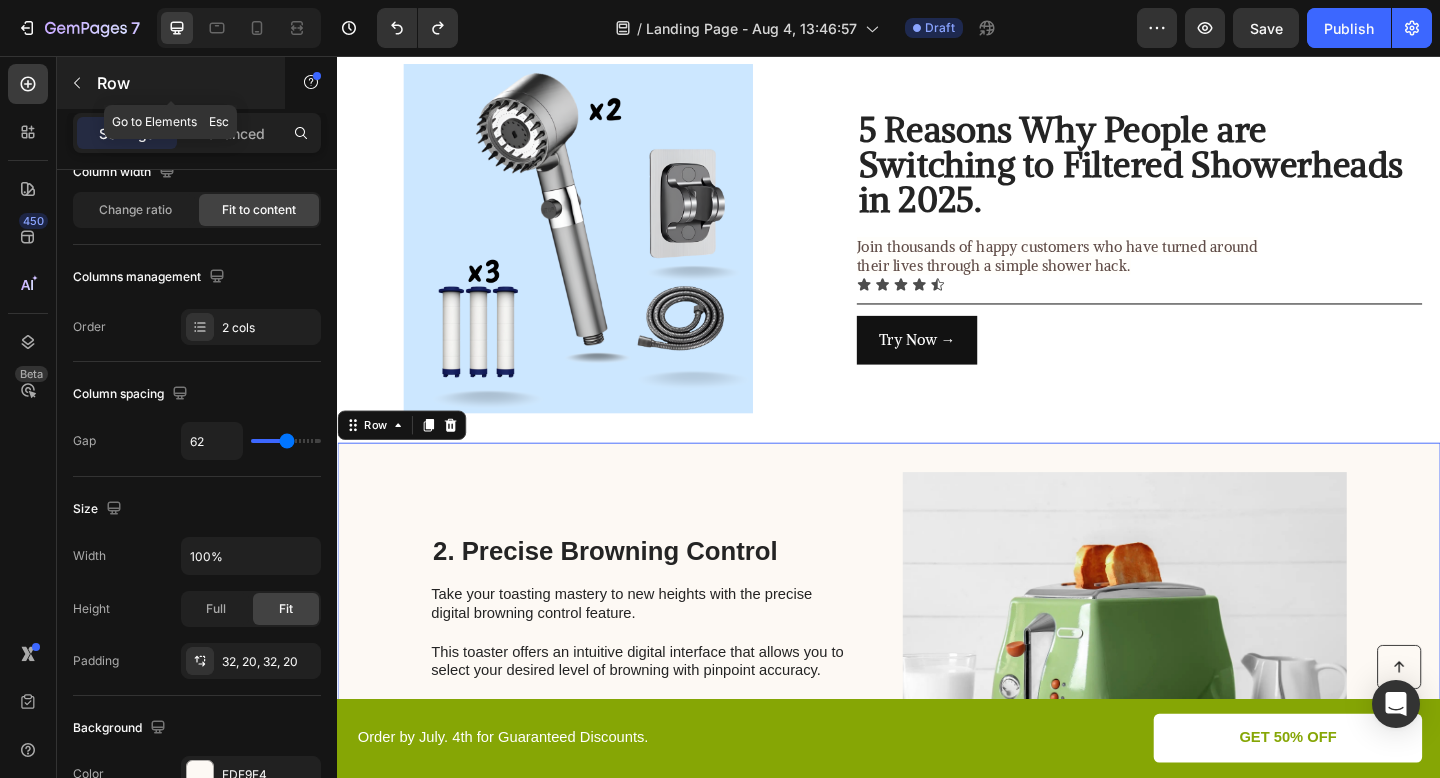 click 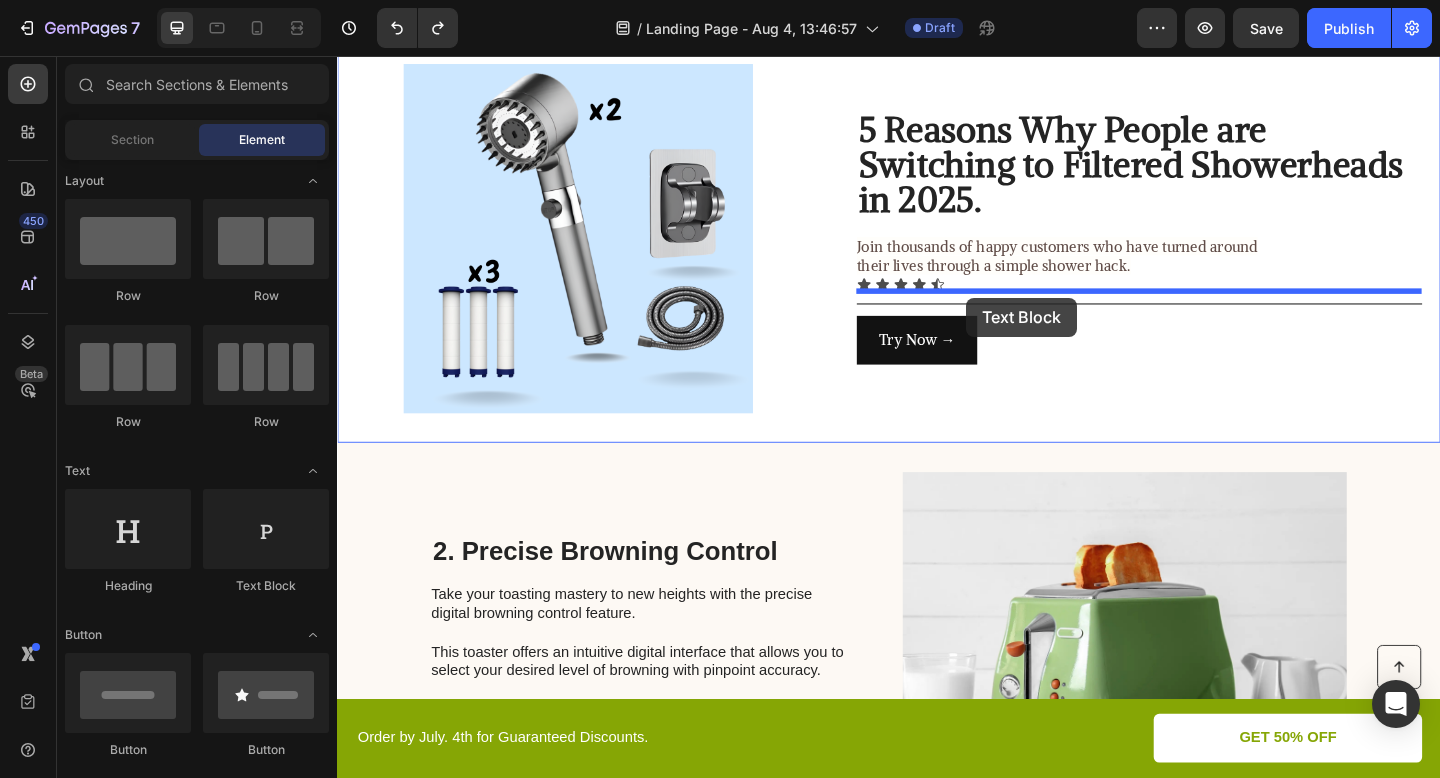 drag, startPoint x: 606, startPoint y: 573, endPoint x: 1021, endPoint y: 319, distance: 486.56036 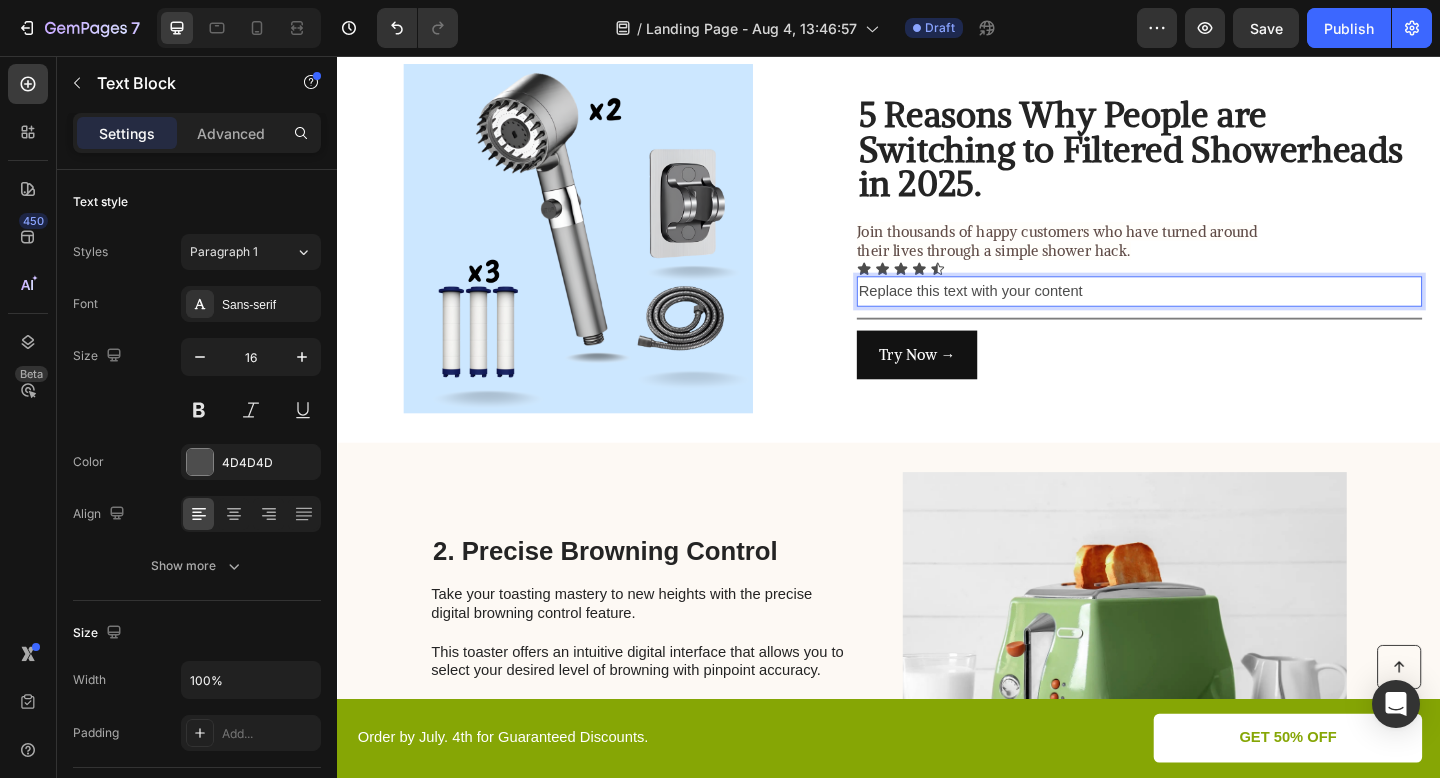 click on "Replace this text with your content" at bounding box center (1209, 312) 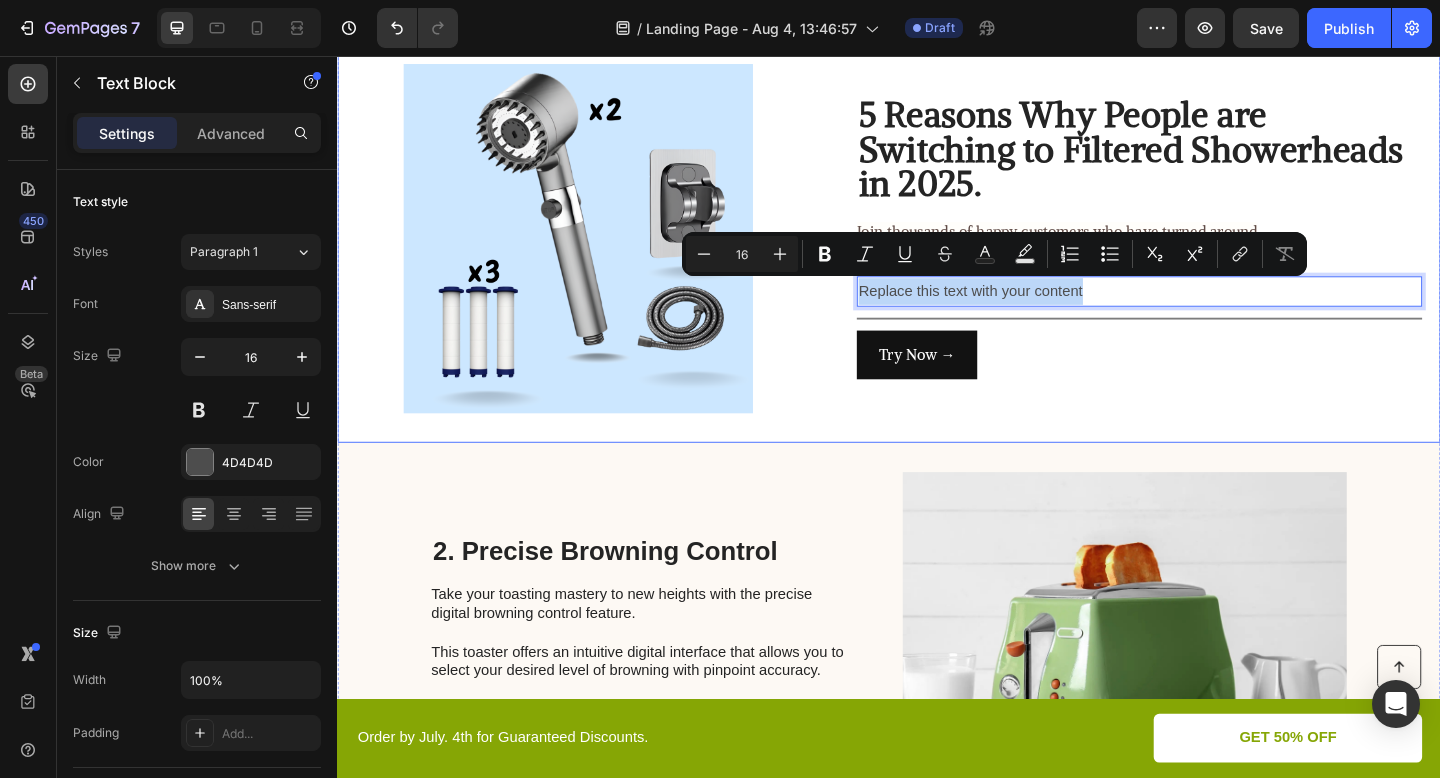drag, startPoint x: 1166, startPoint y: 317, endPoint x: 860, endPoint y: 315, distance: 306.00653 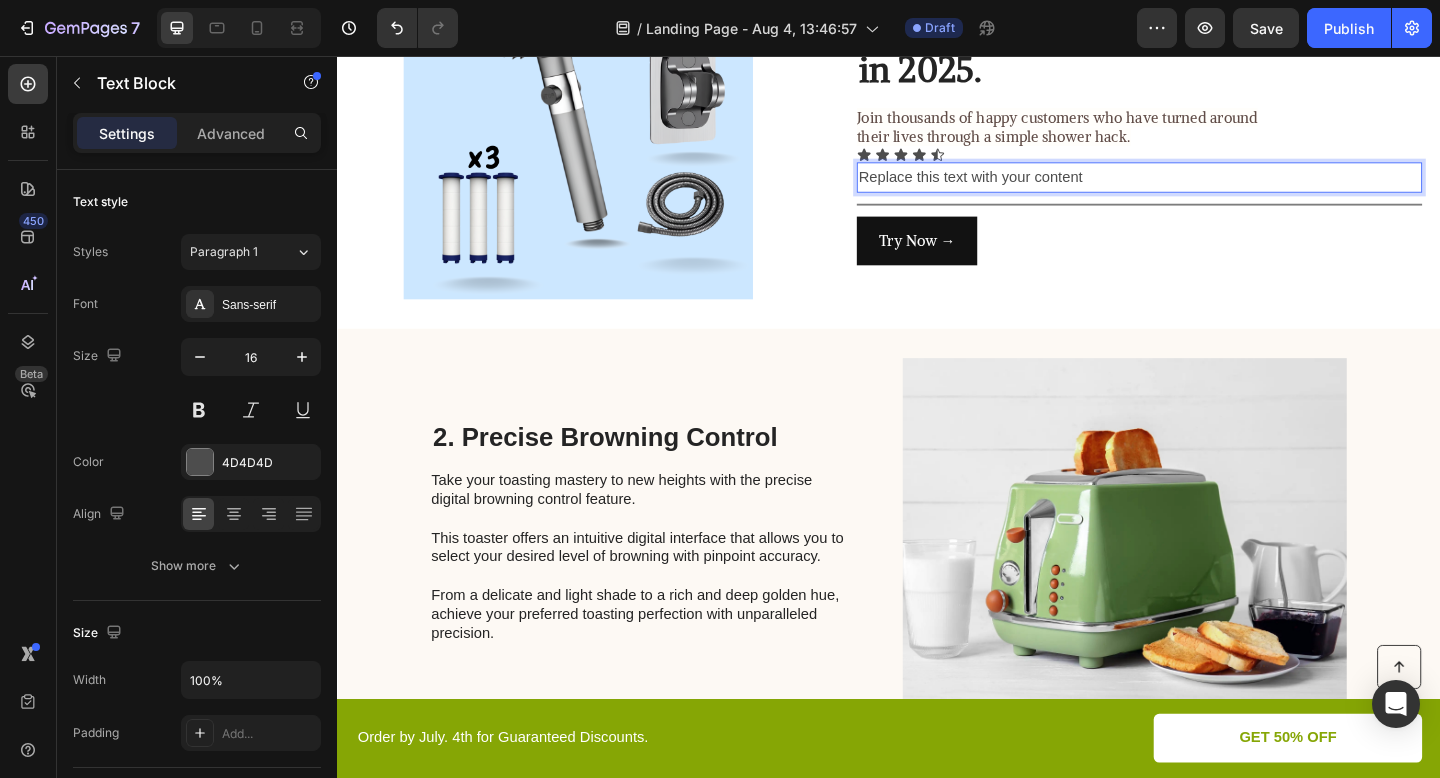 scroll, scrollTop: 226, scrollLeft: 0, axis: vertical 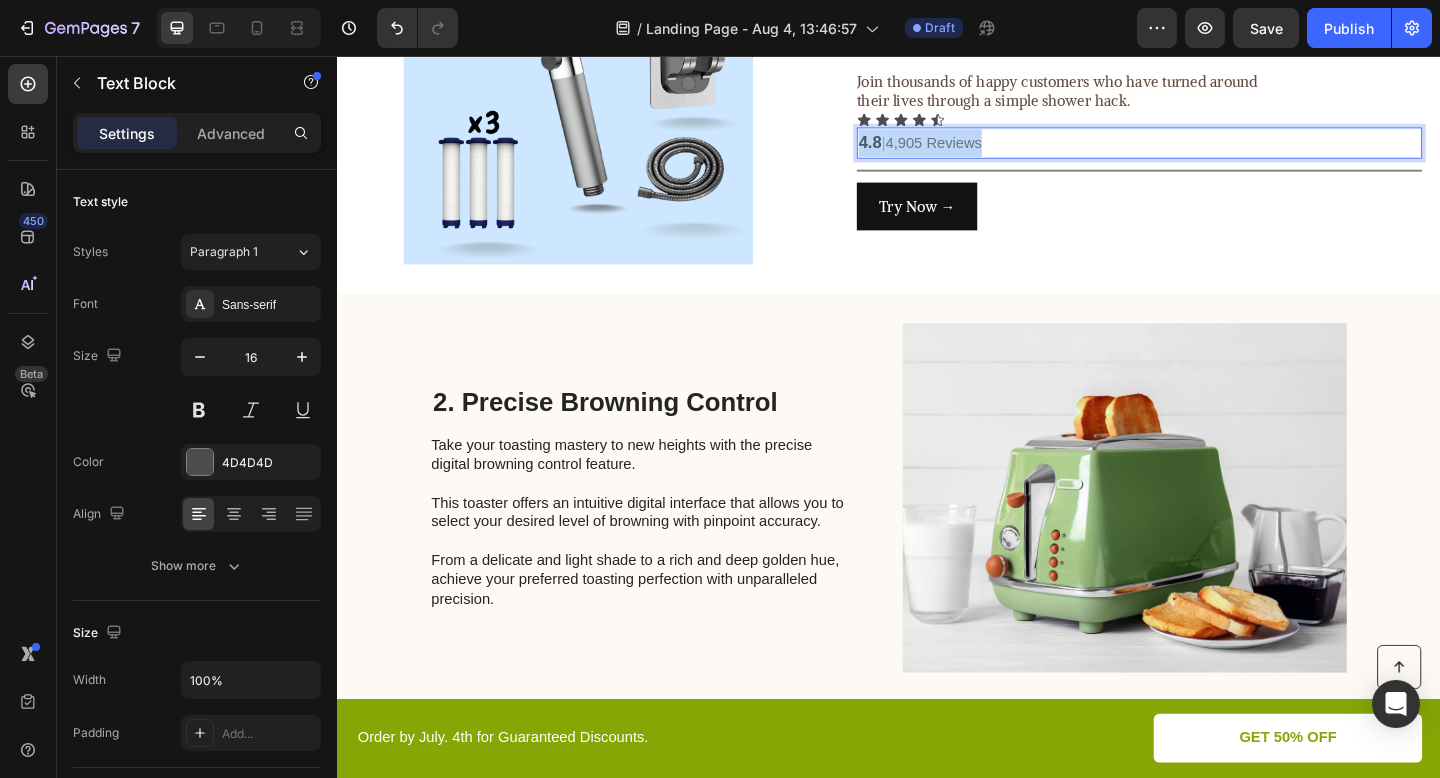 drag, startPoint x: 1046, startPoint y: 152, endPoint x: 902, endPoint y: 149, distance: 144.03125 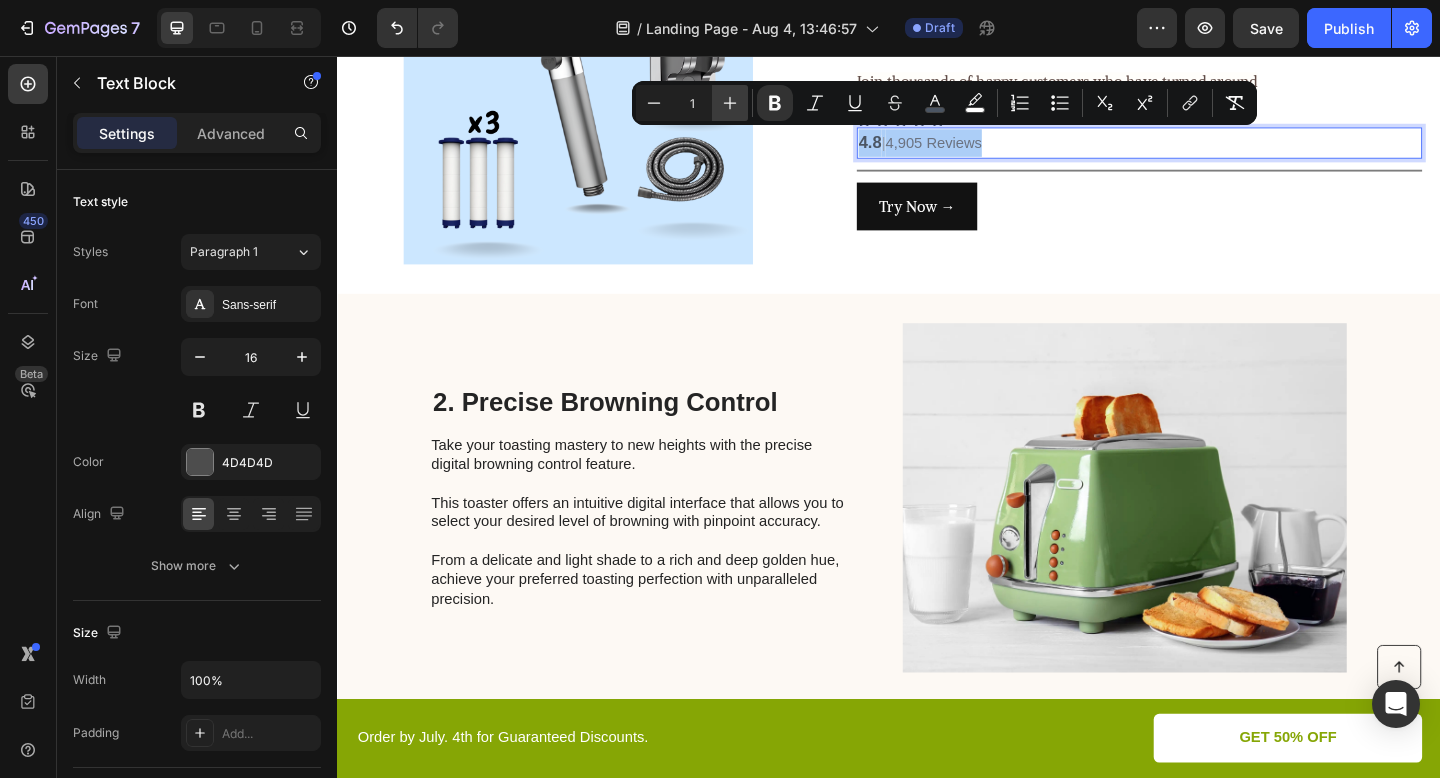 click 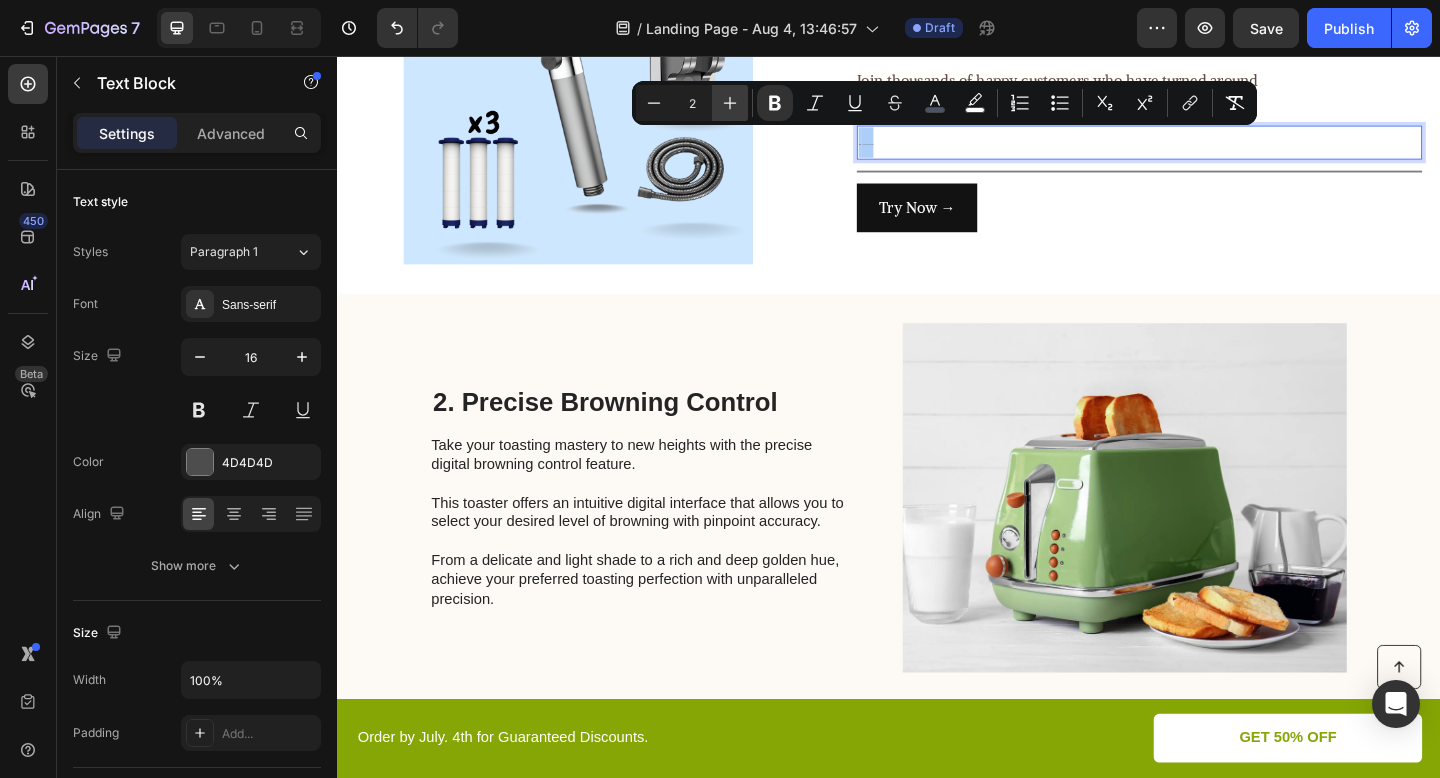 click 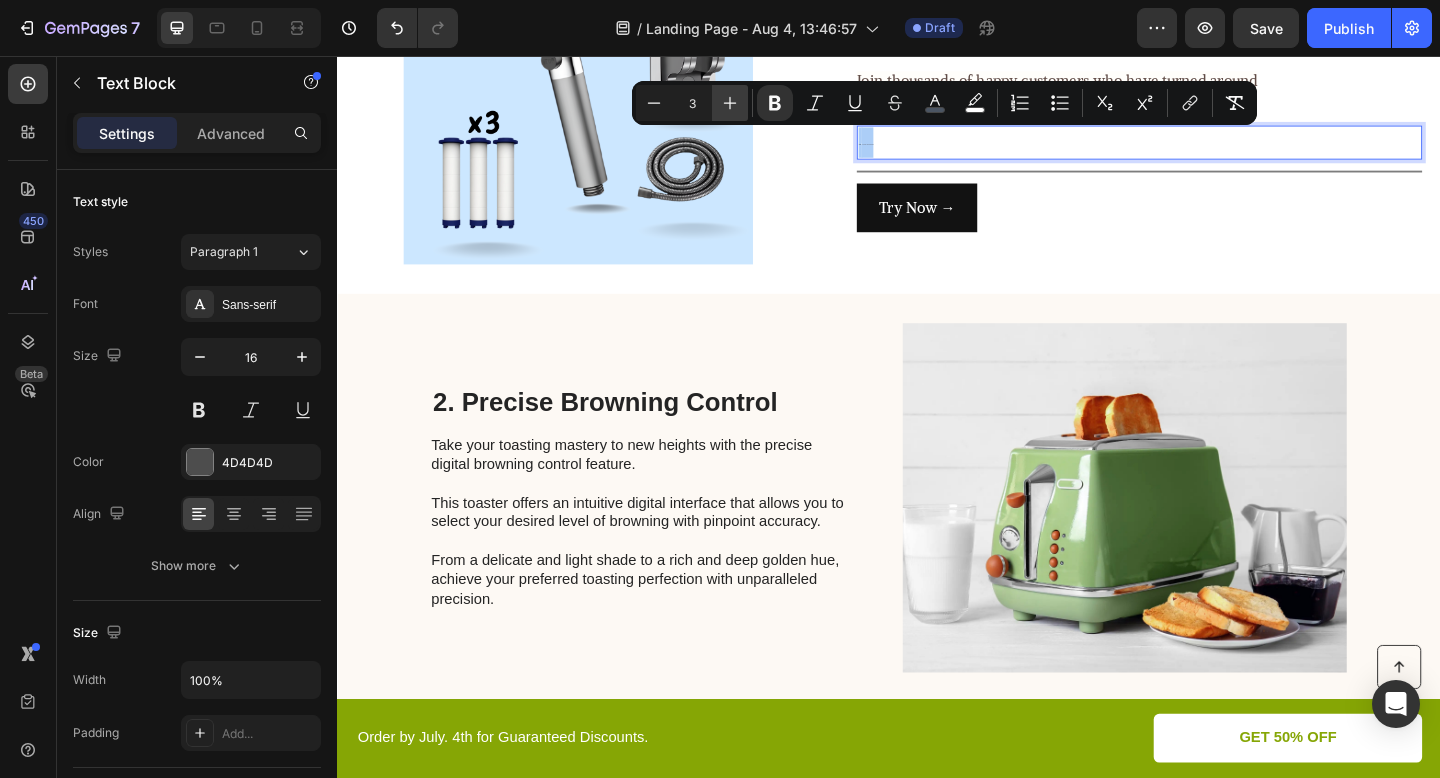 click 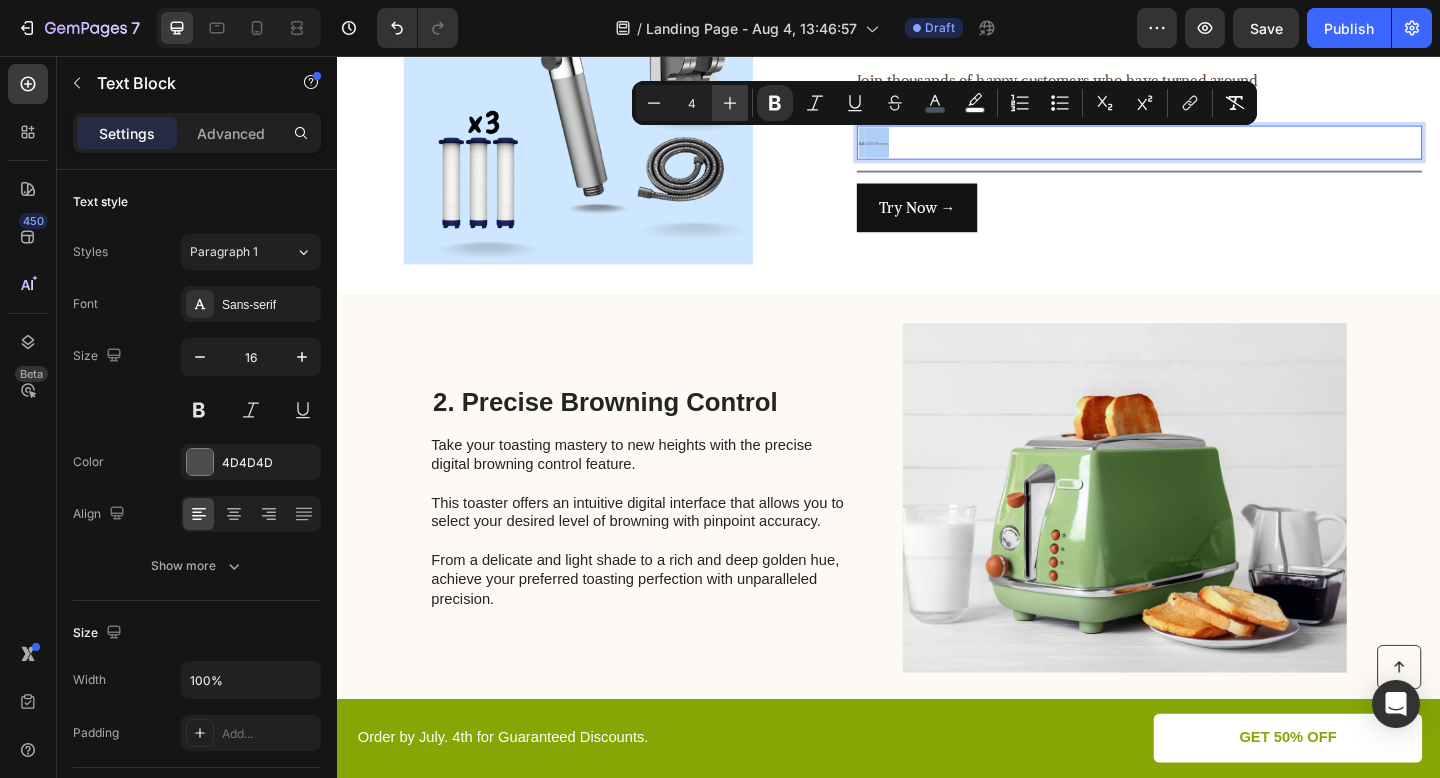 click 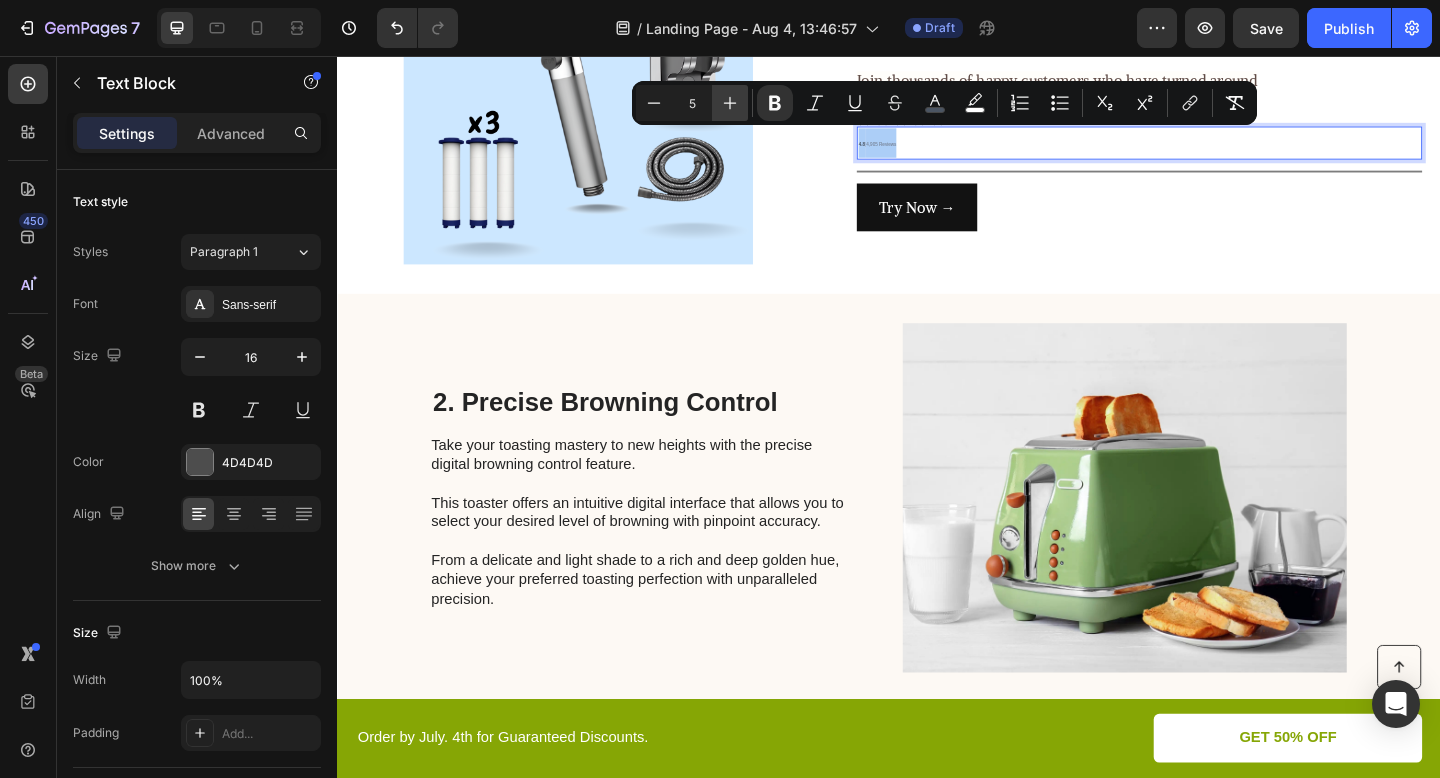 click 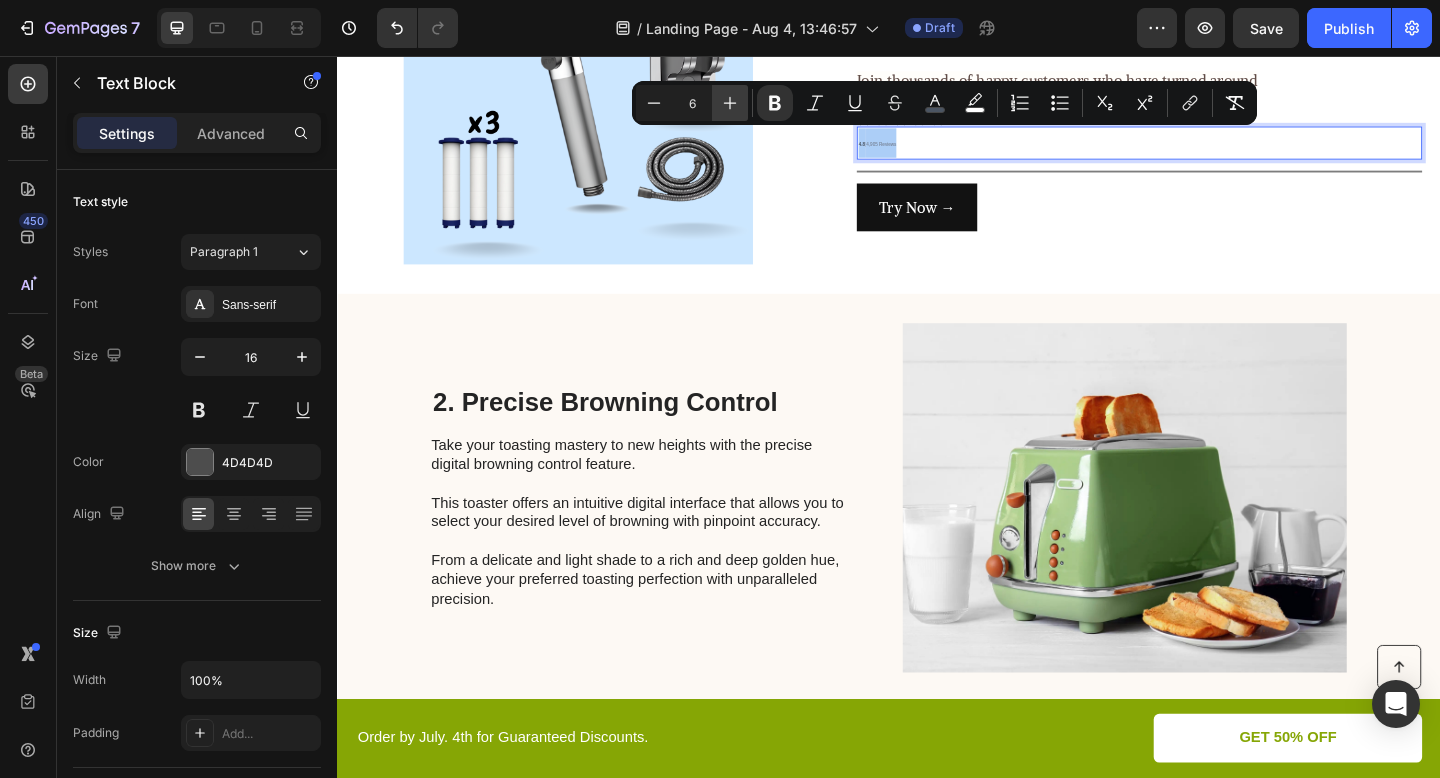 click 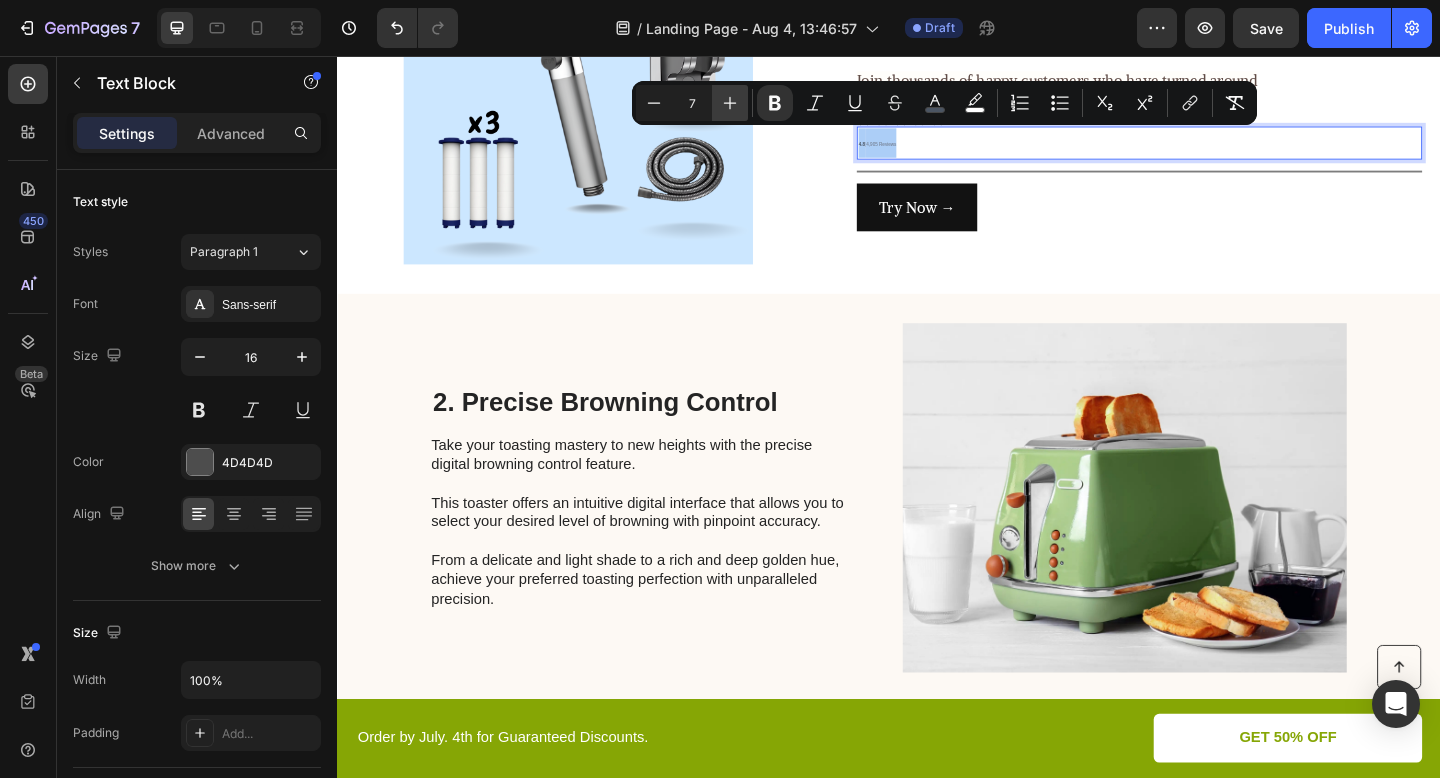 click 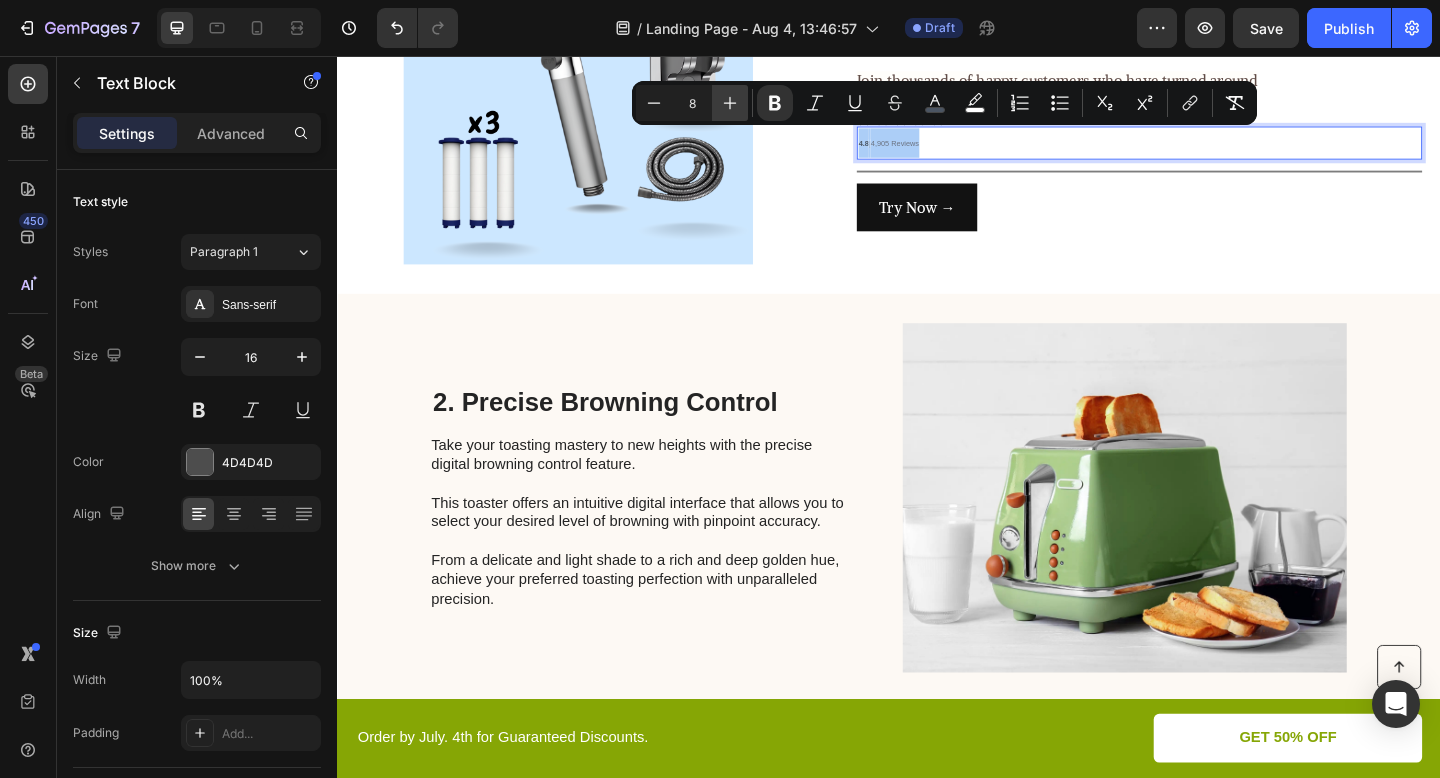 click 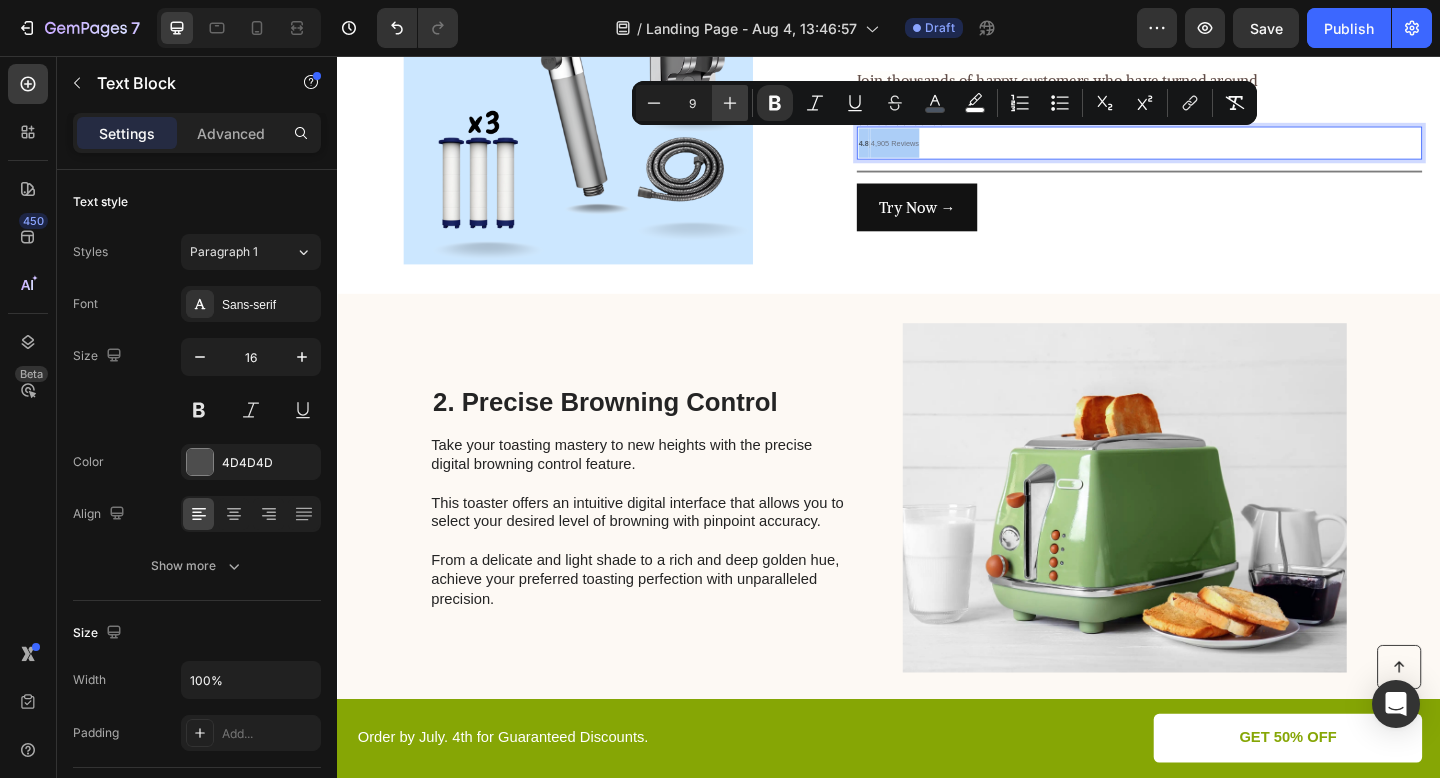 click 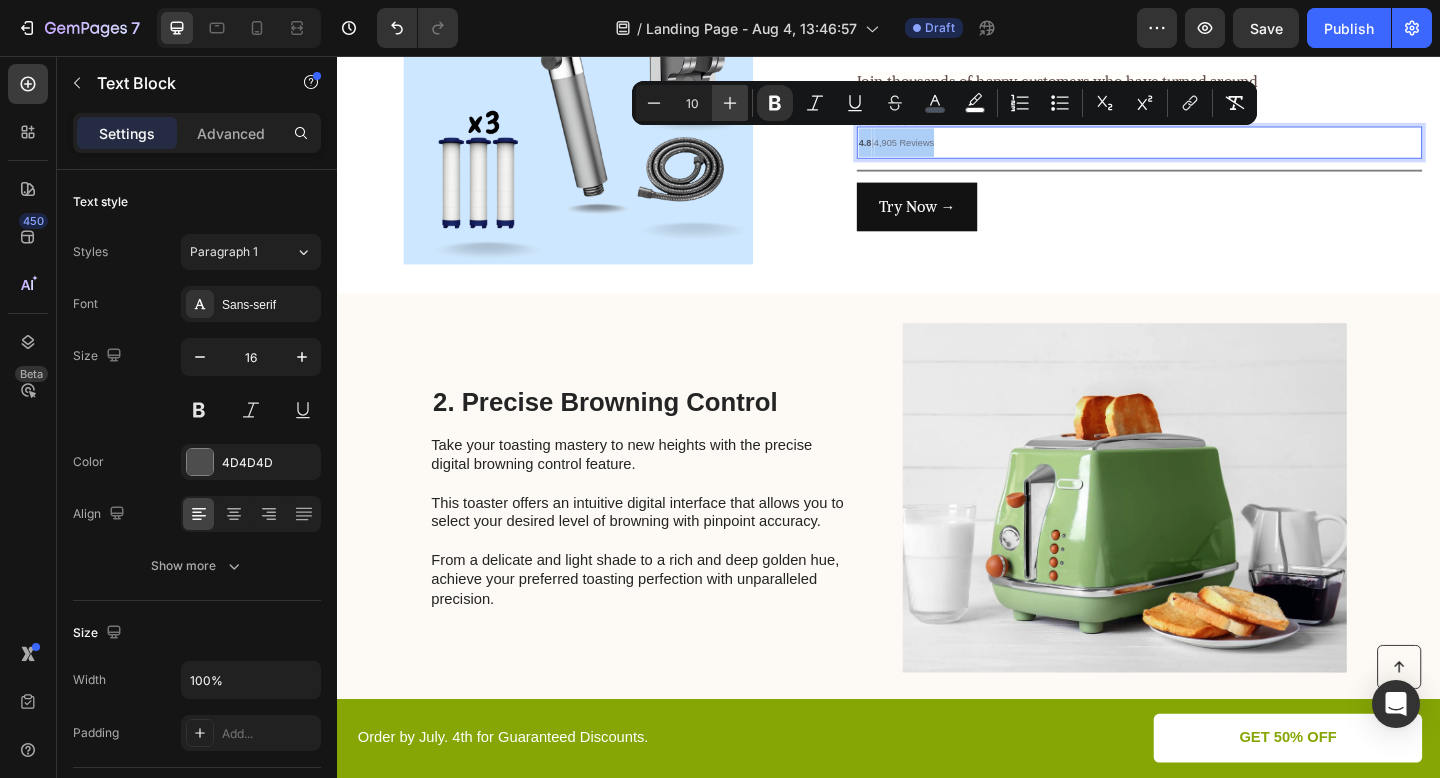 click 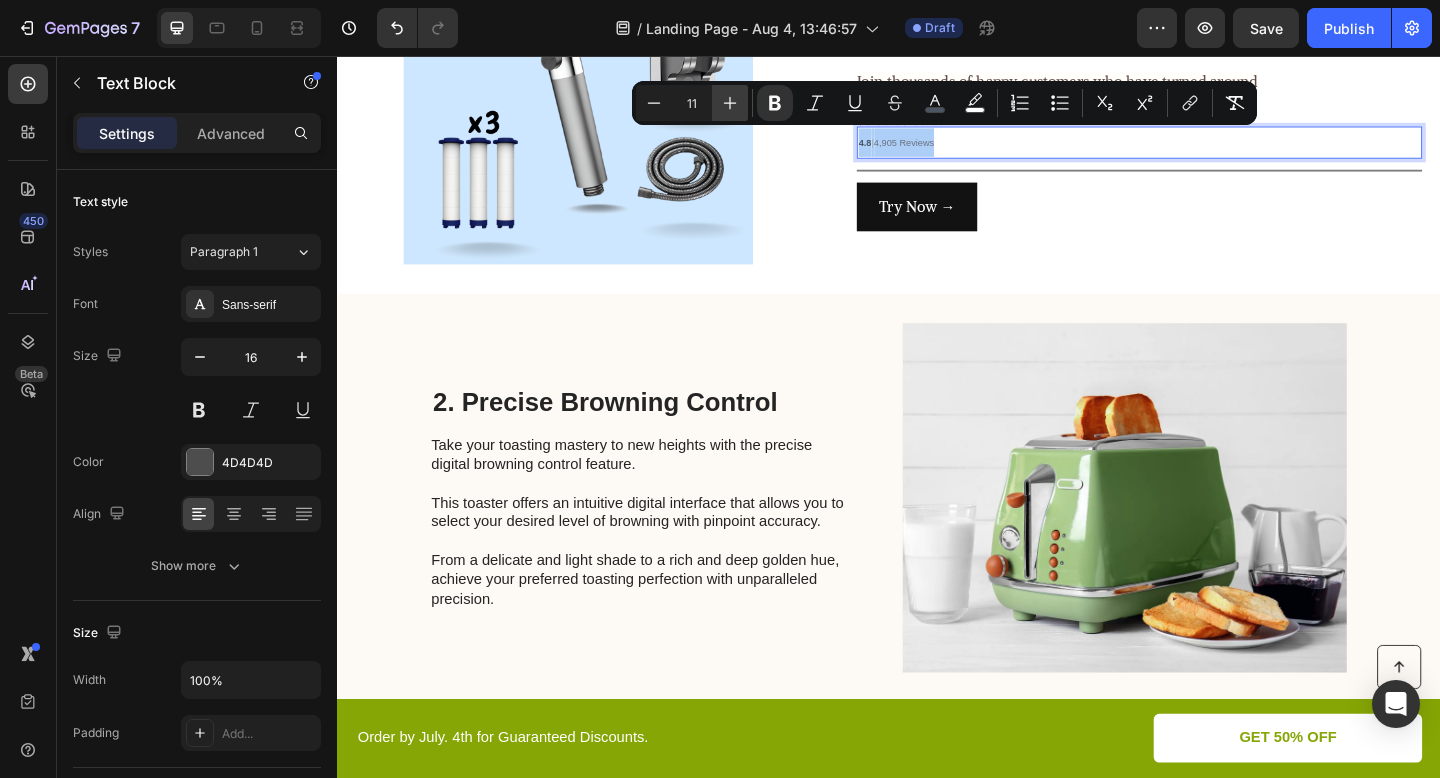 click 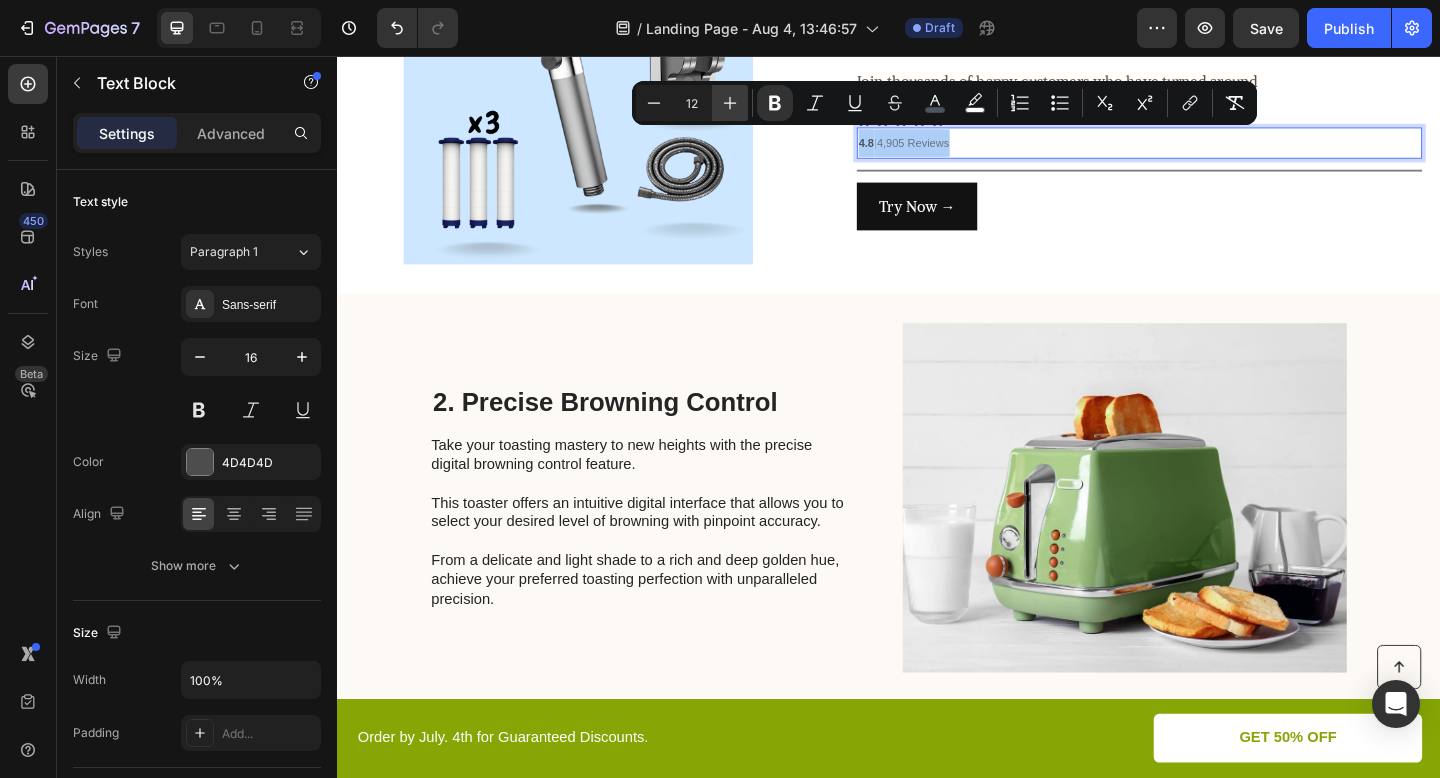 click 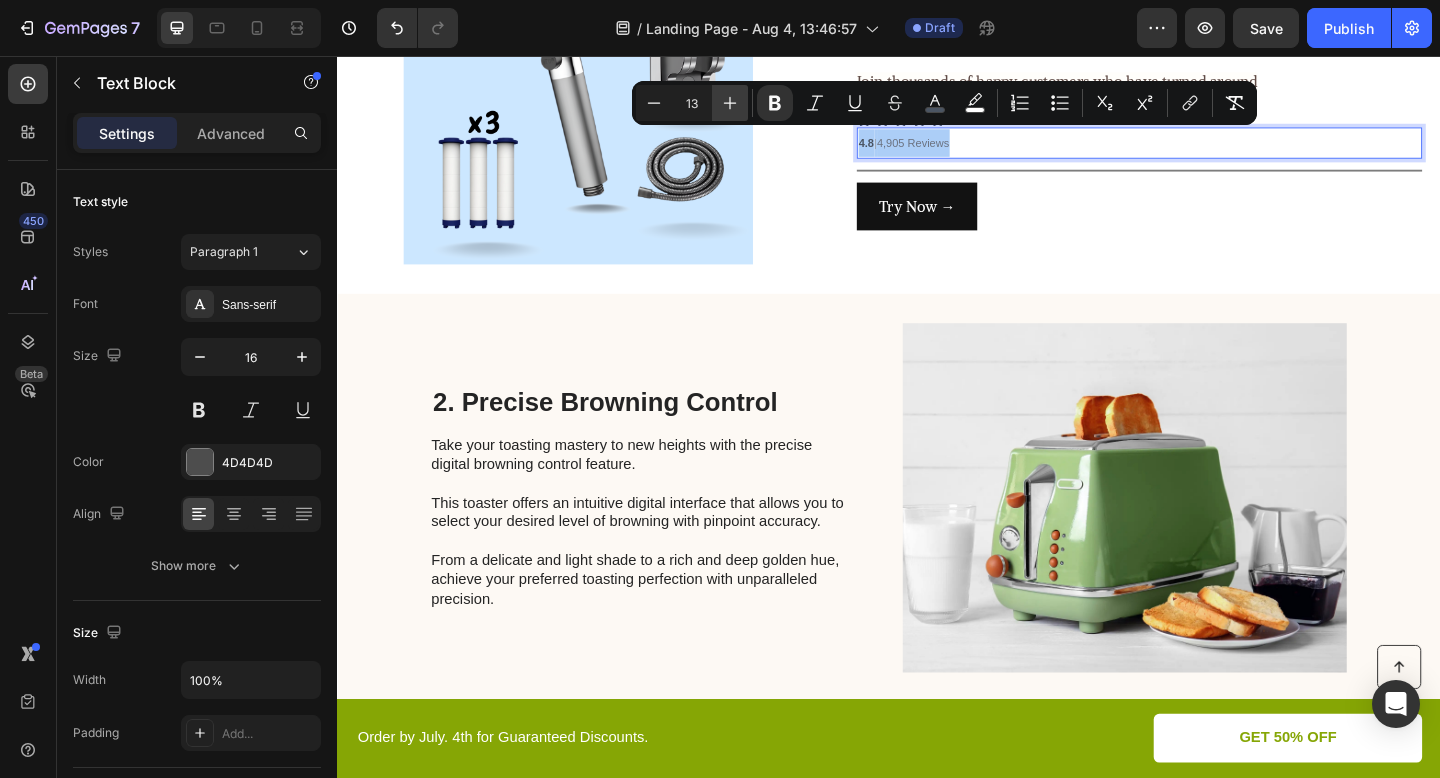 click 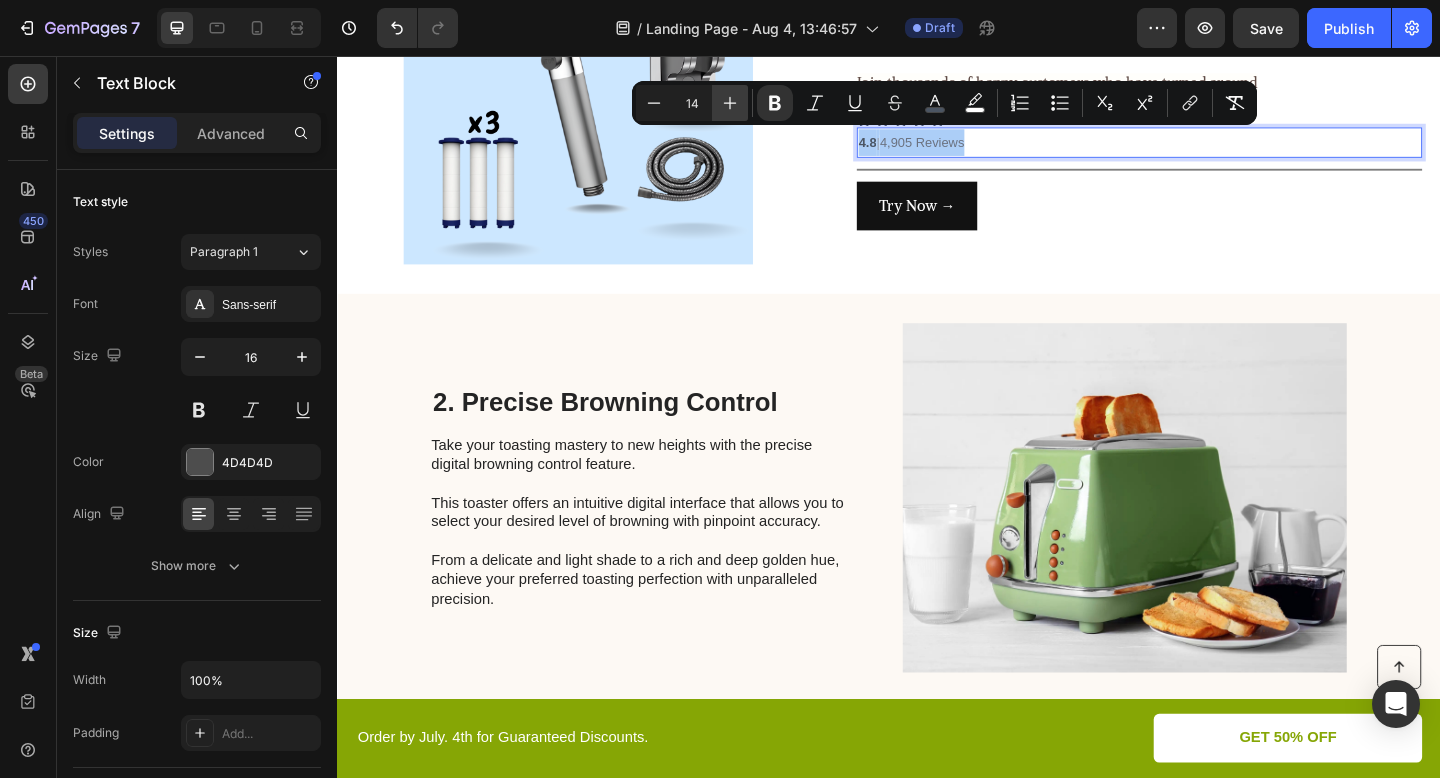 click 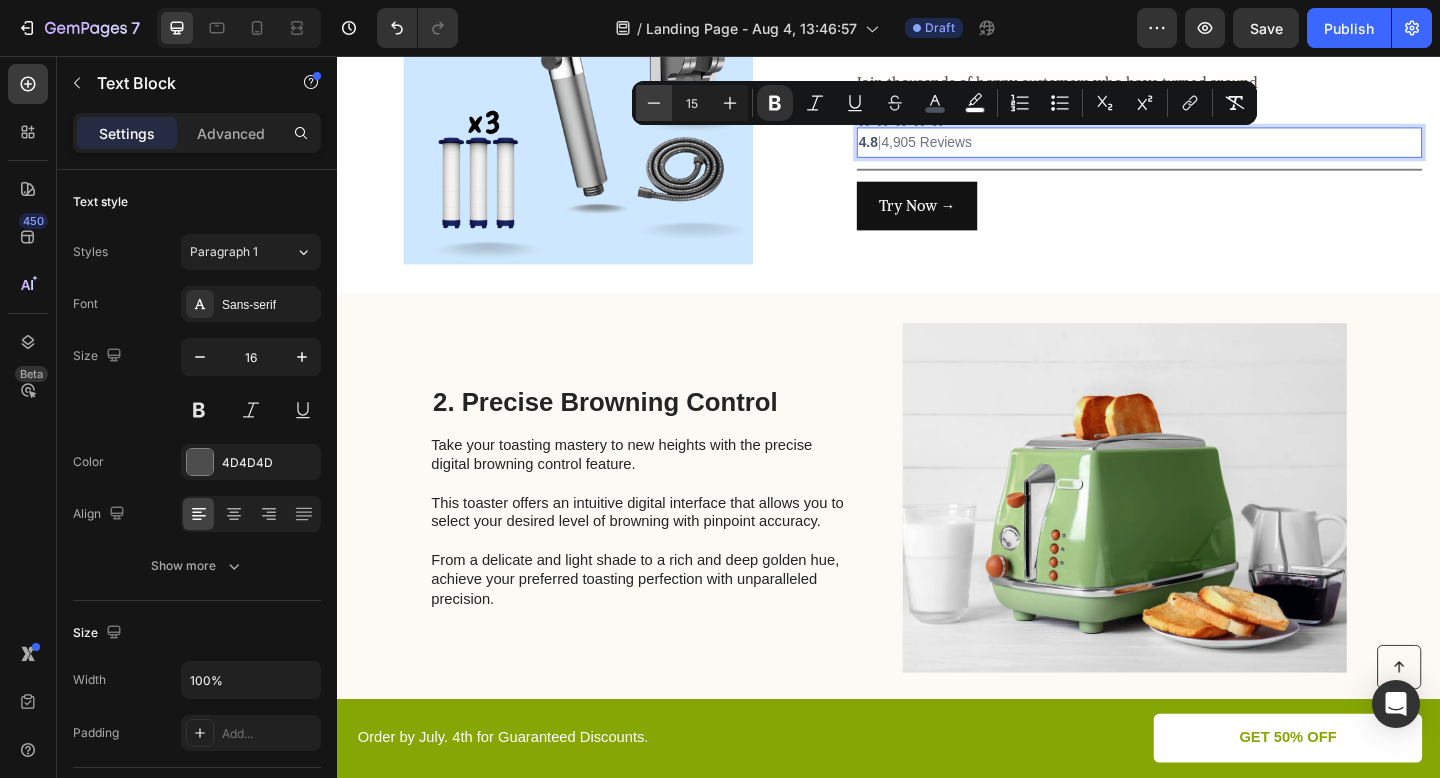 click 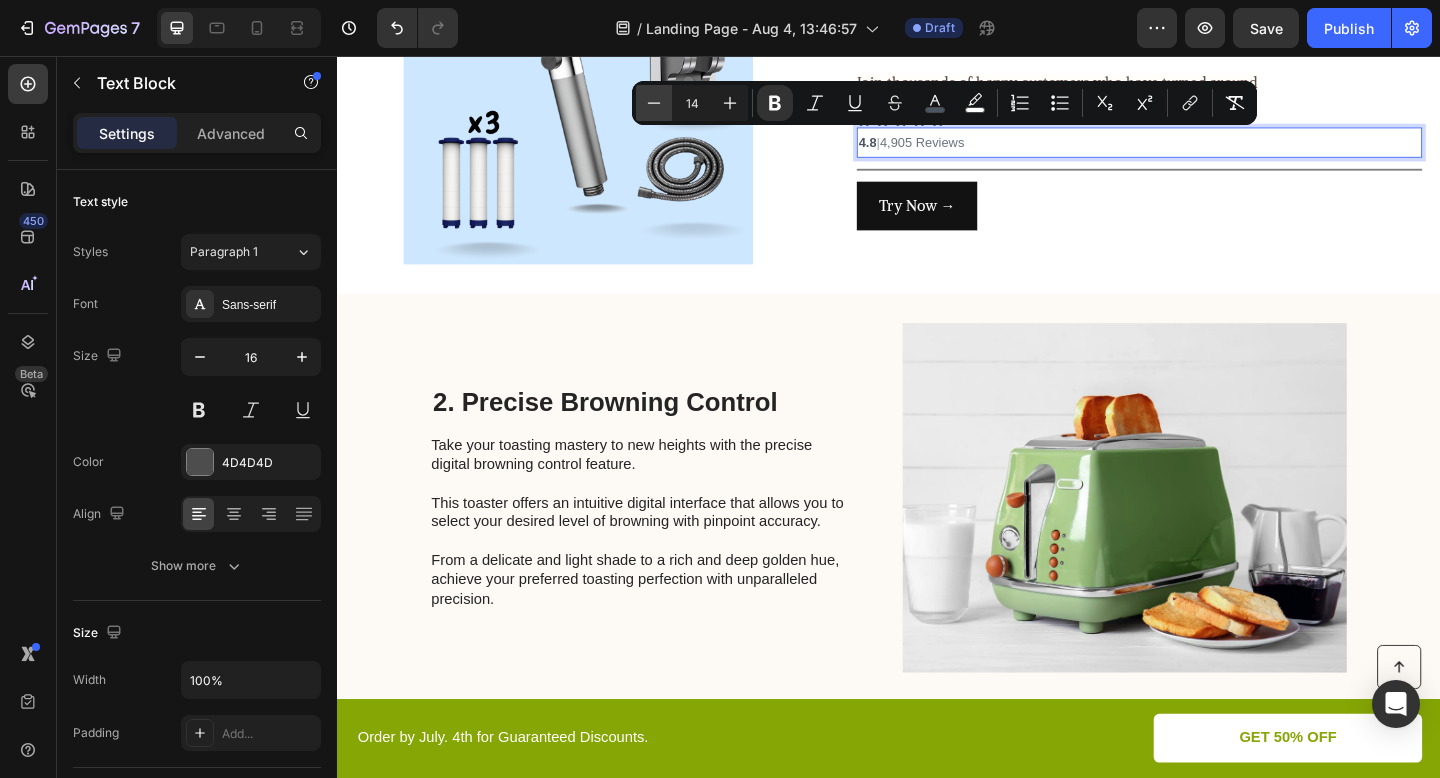 click 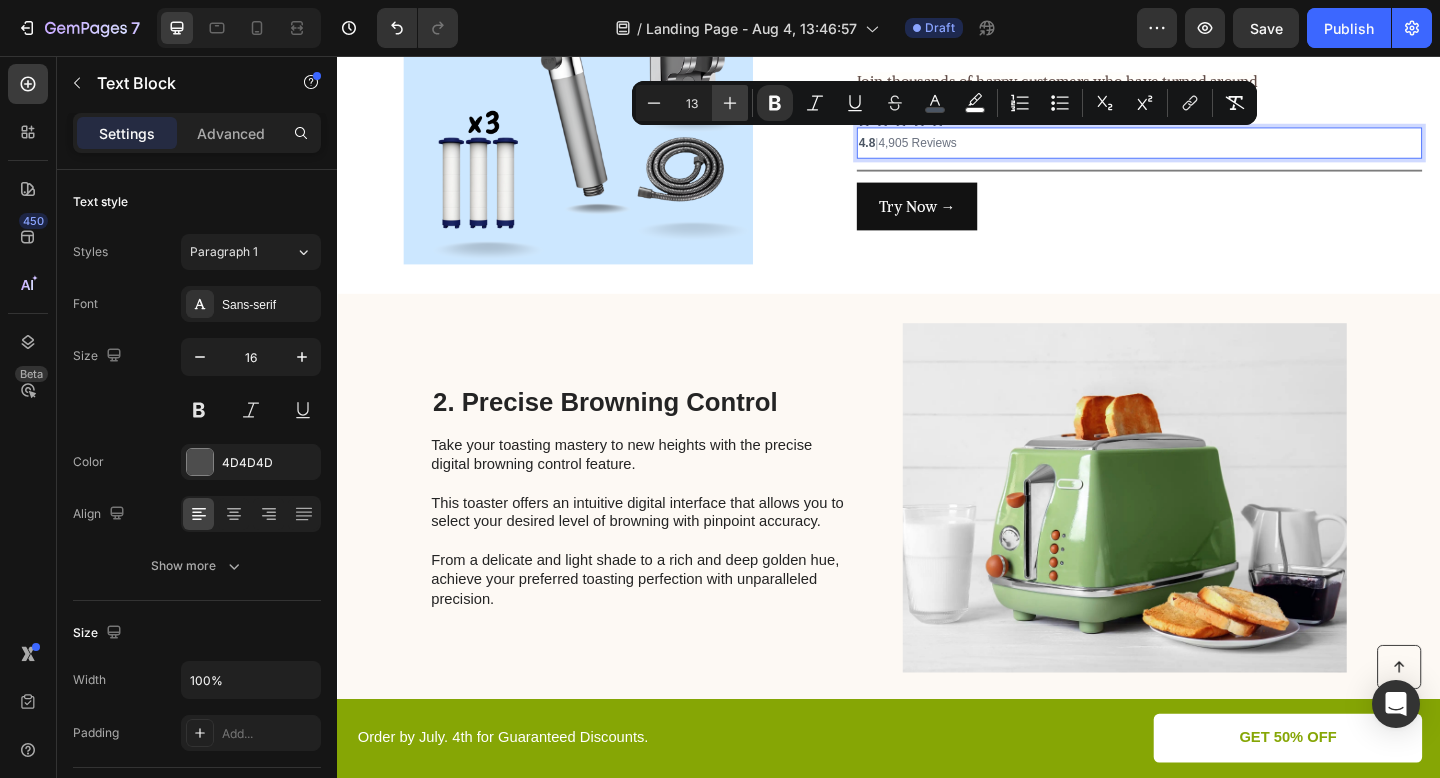 click 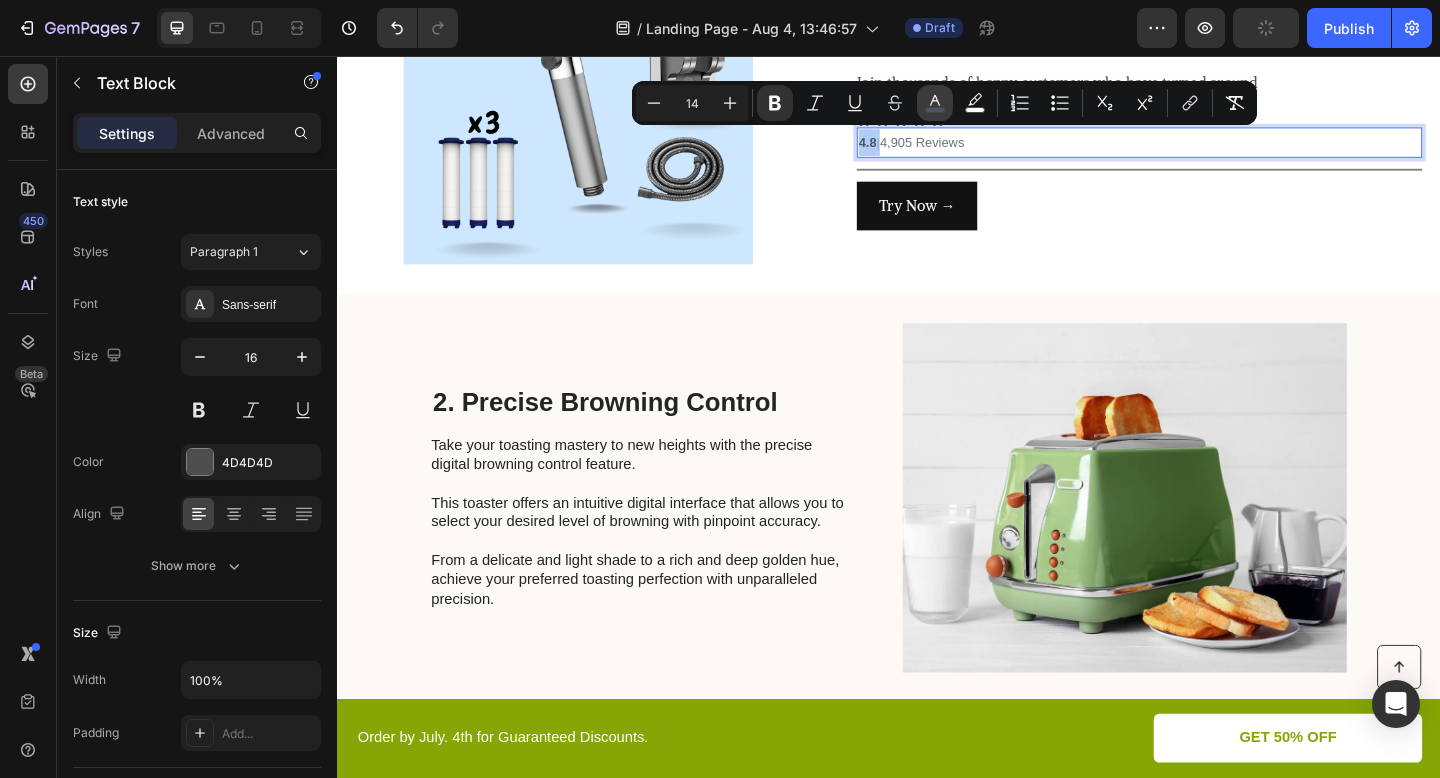 click 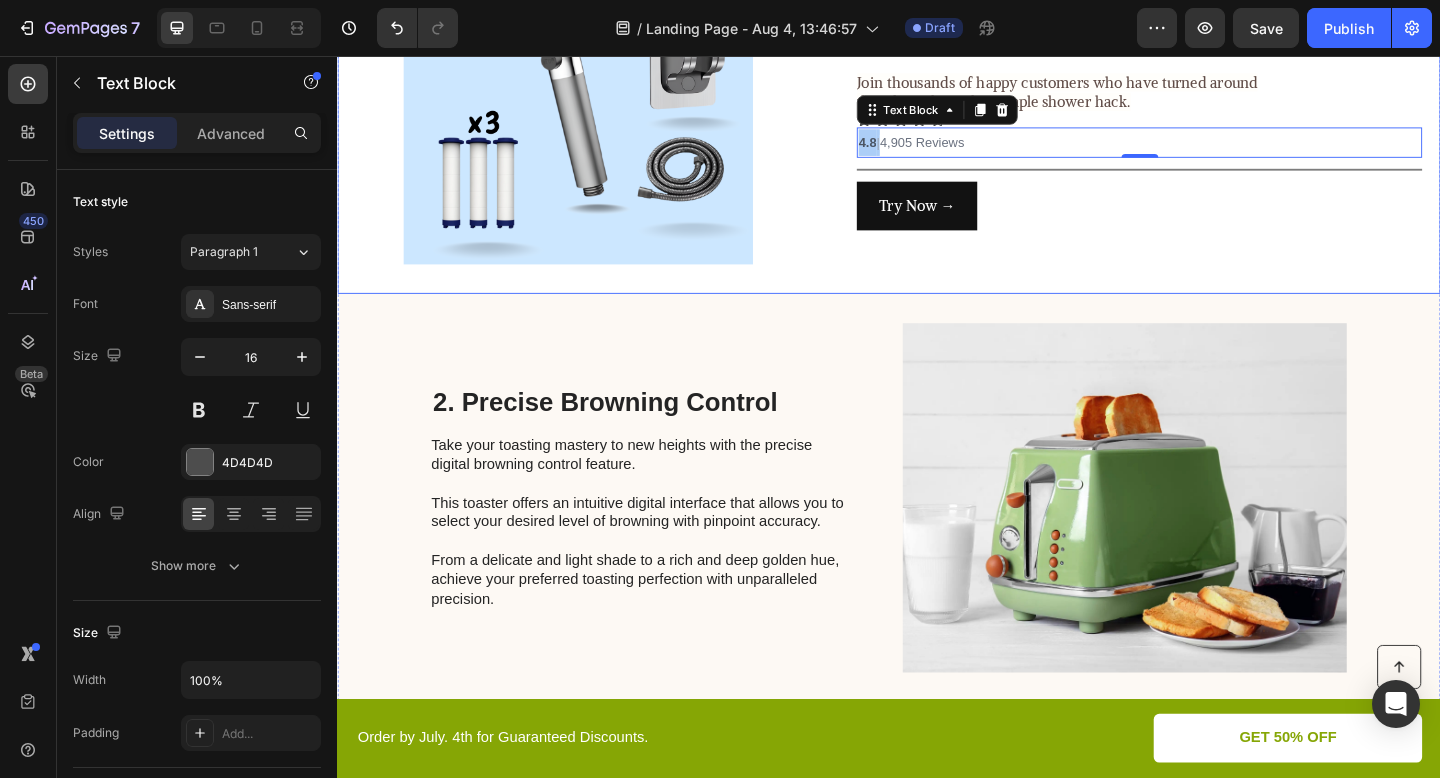 scroll, scrollTop: 0, scrollLeft: 0, axis: both 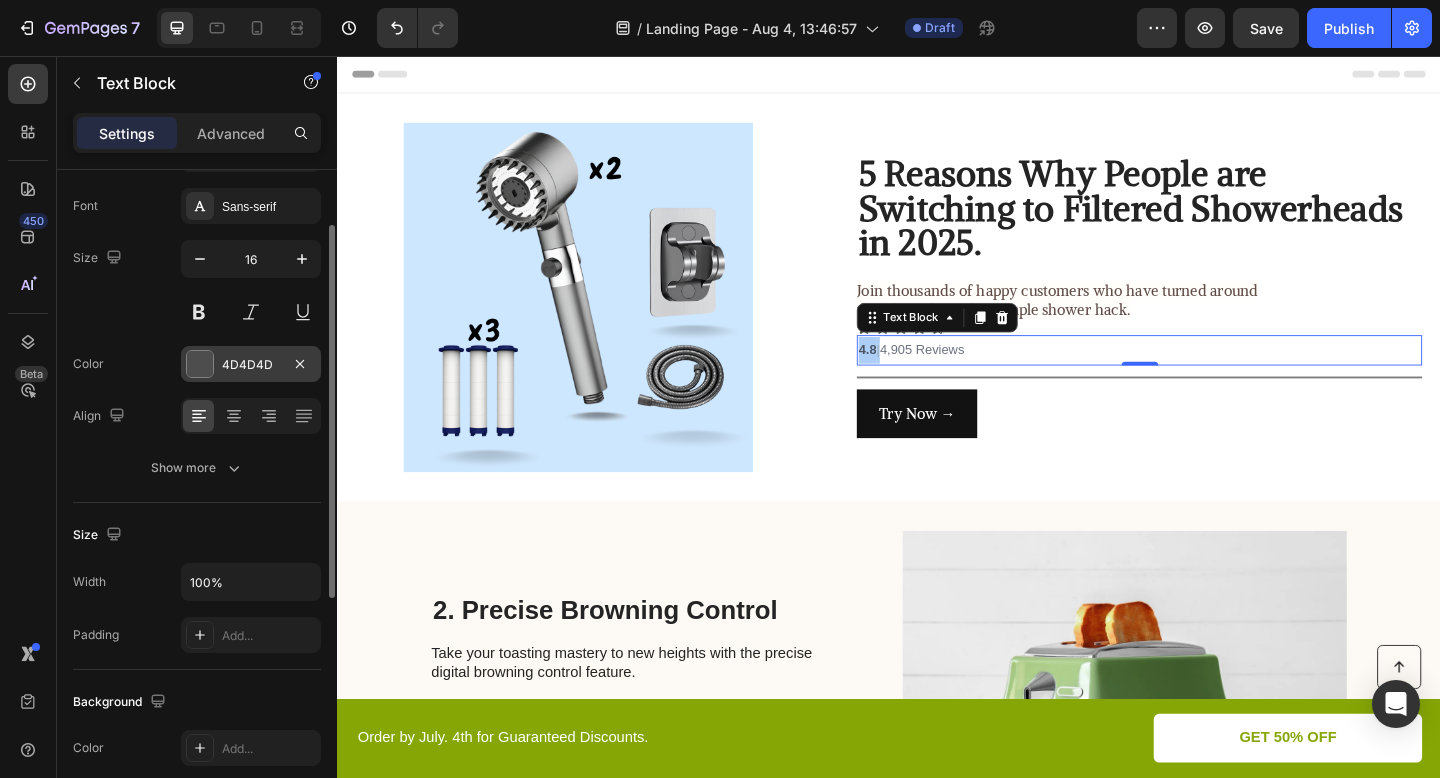 click on "4D4D4D" at bounding box center [251, 365] 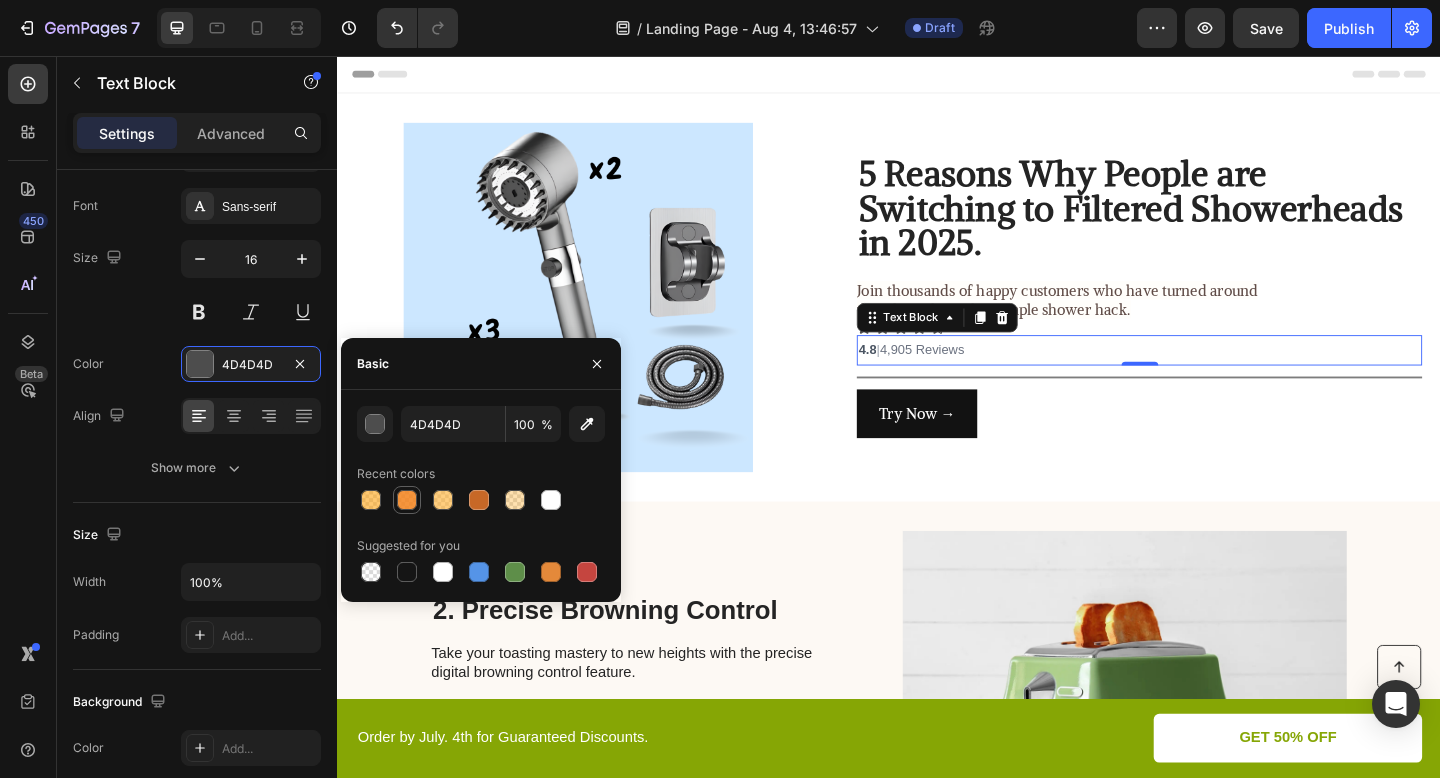 click at bounding box center (407, 500) 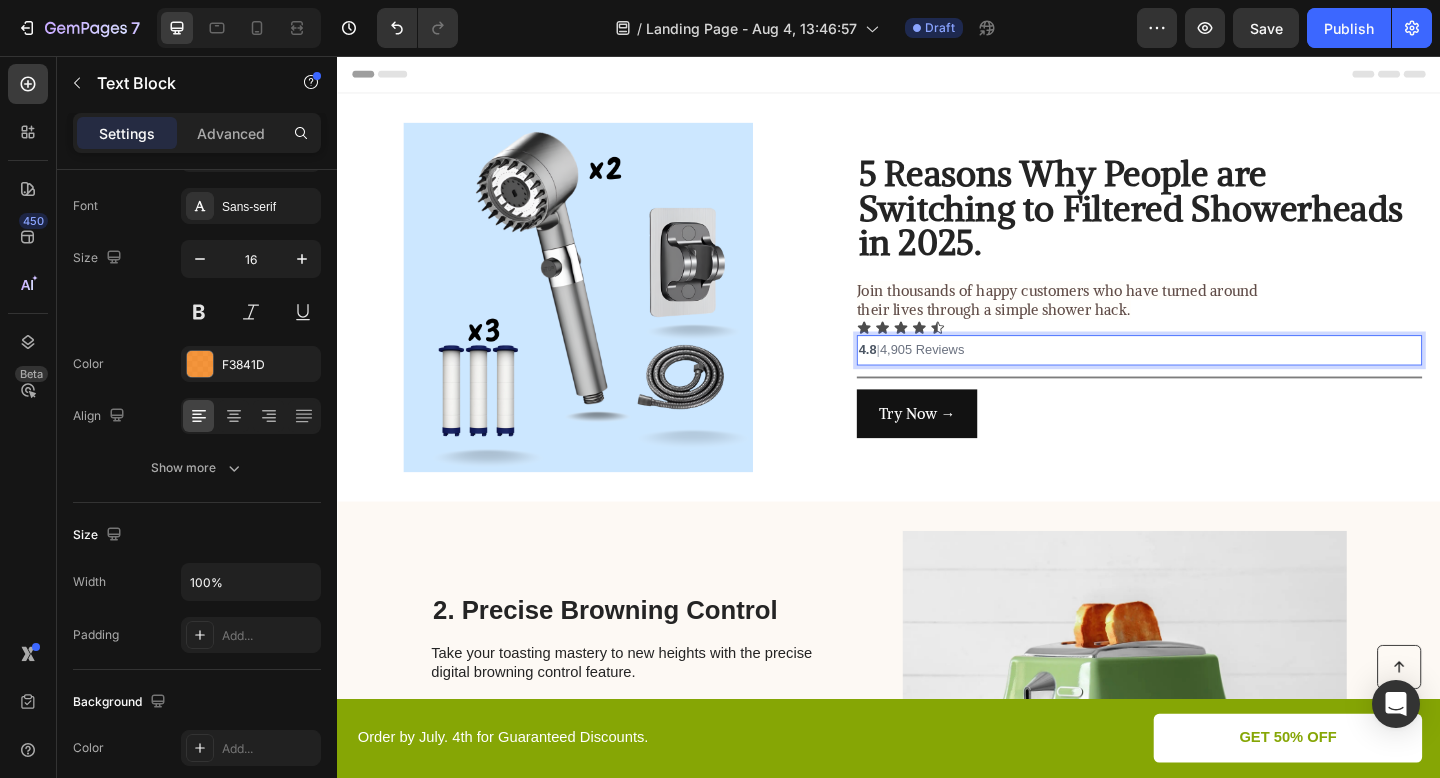 click on "4.8 | 4,905 Reviews" at bounding box center (1209, 376) 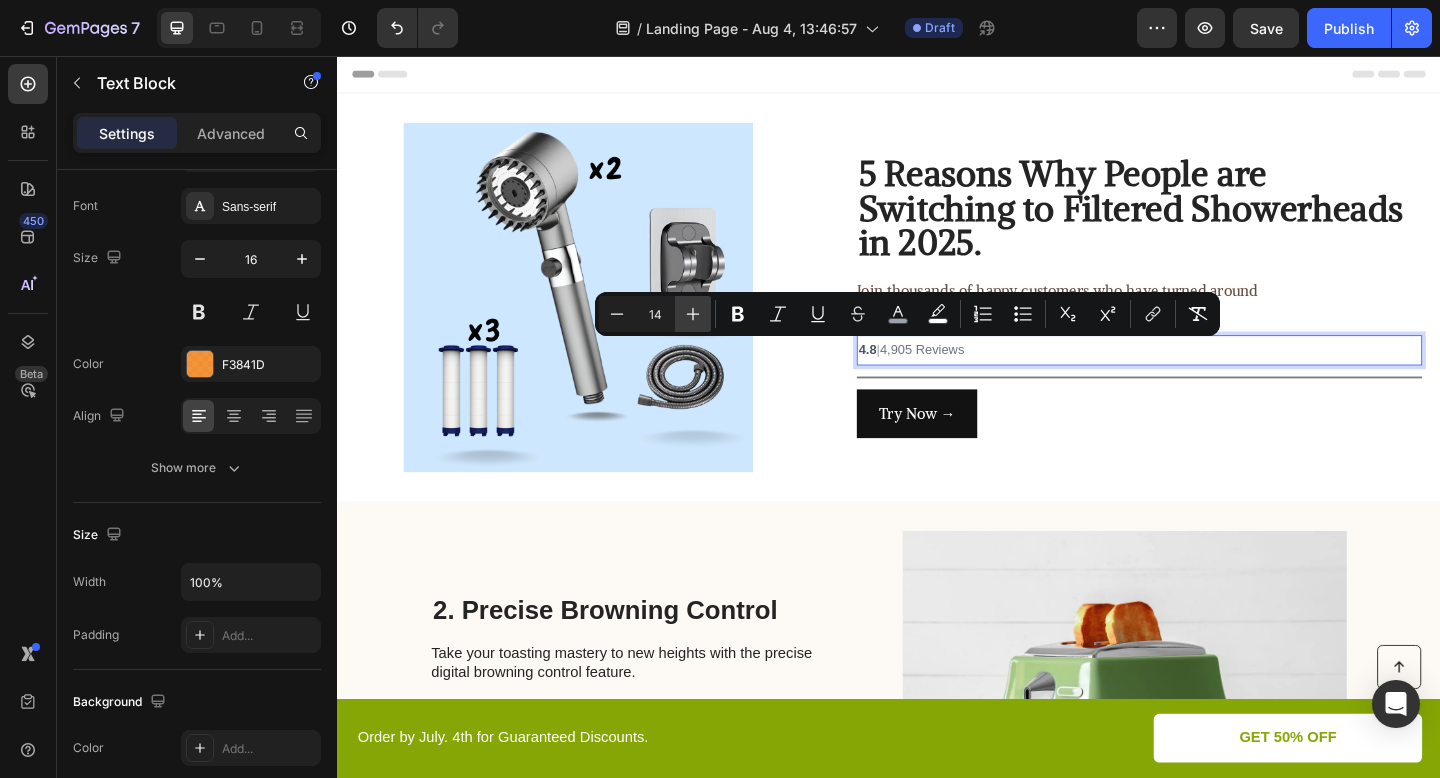 click 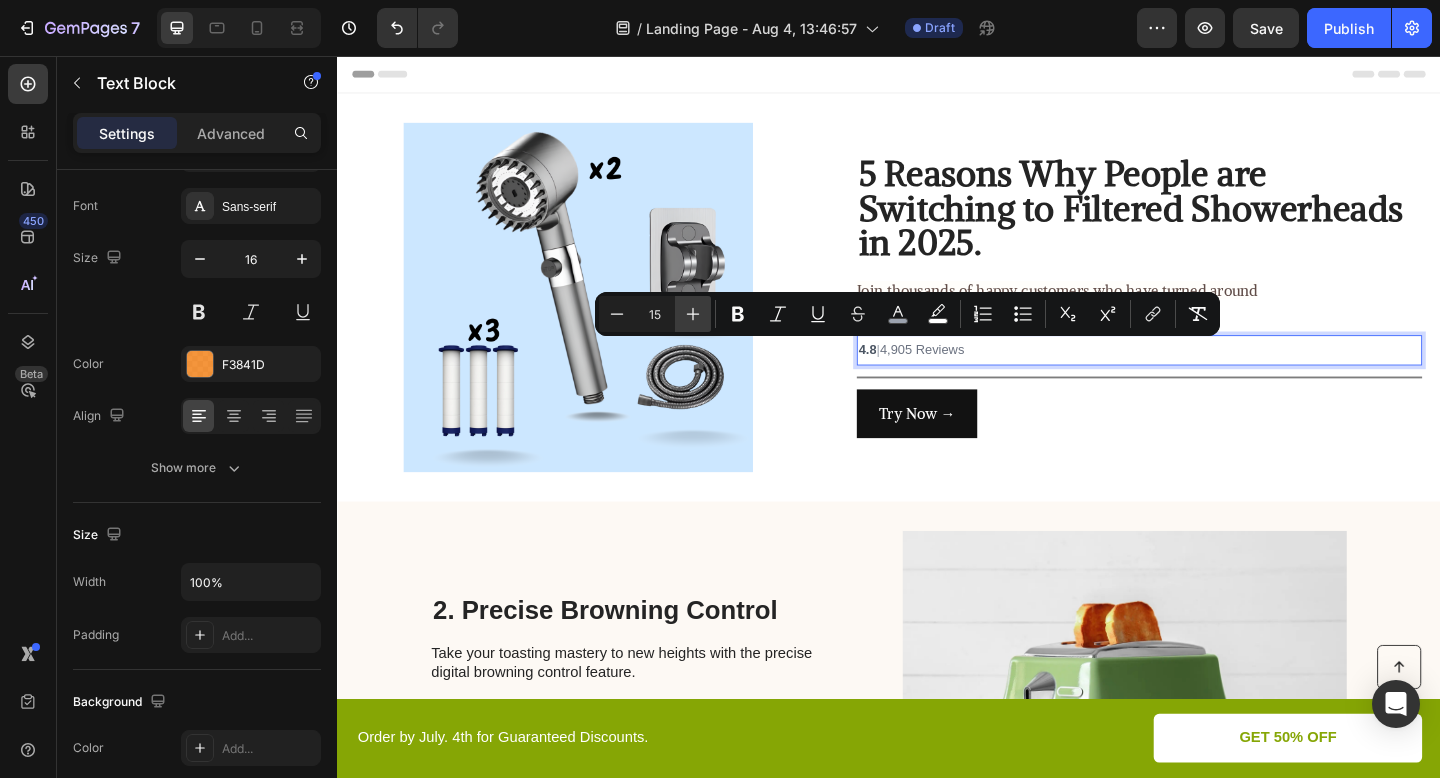 click 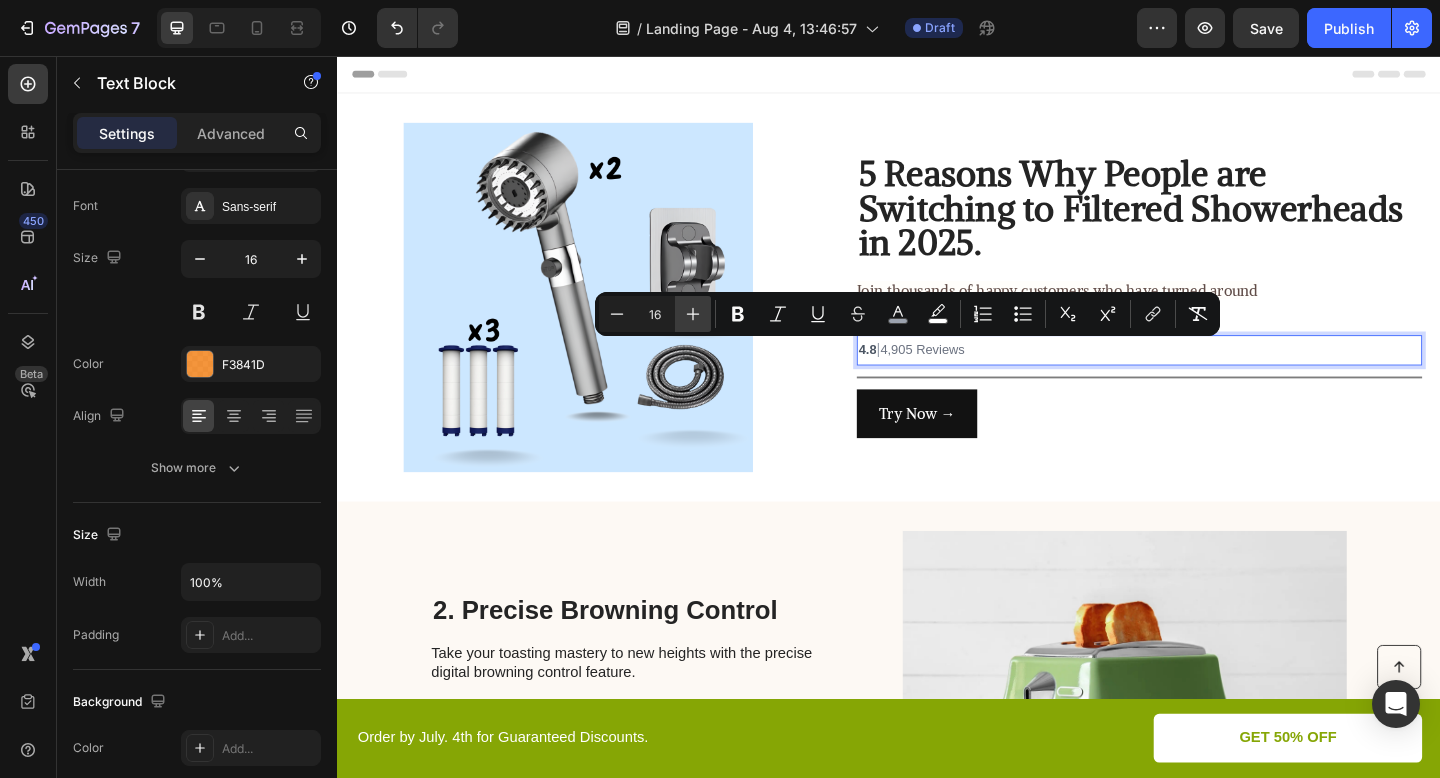 click 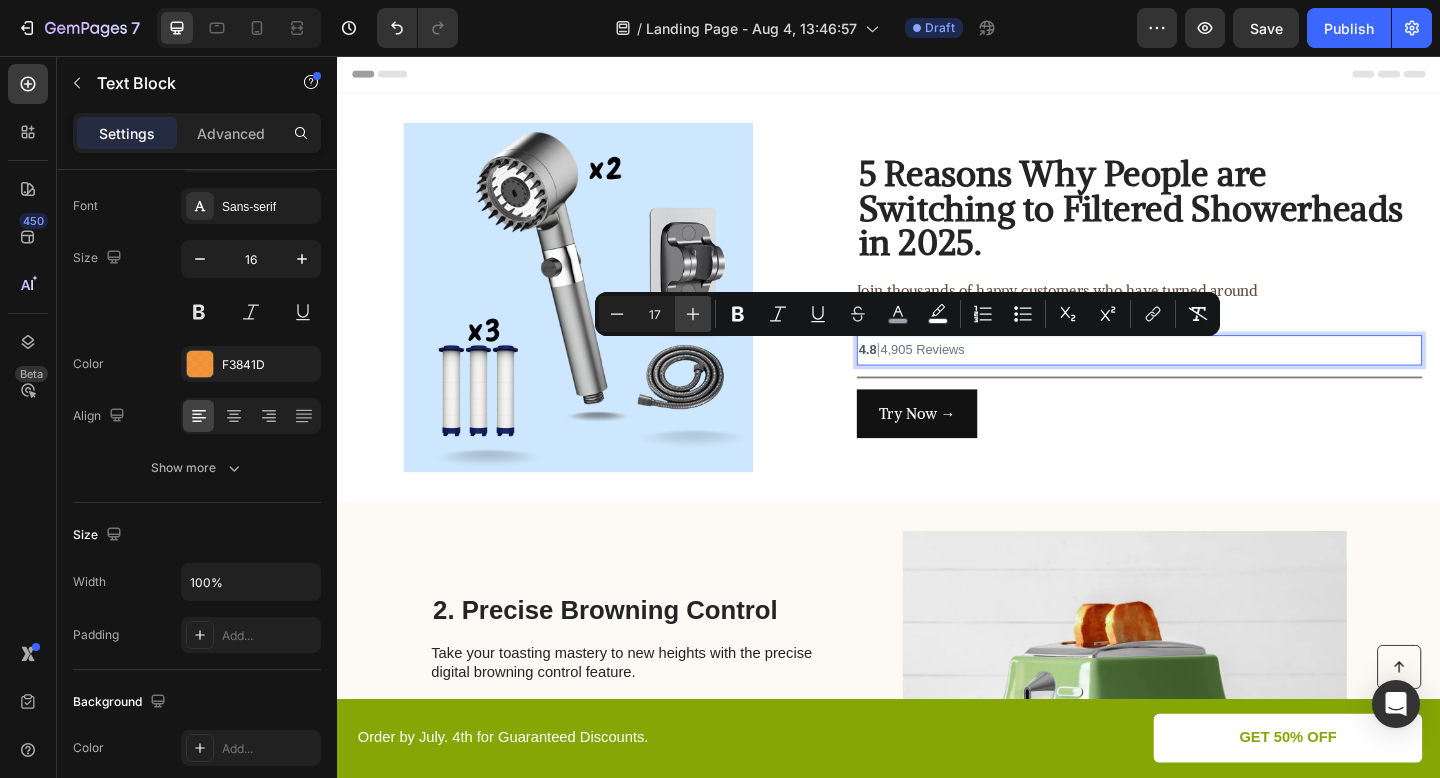 click 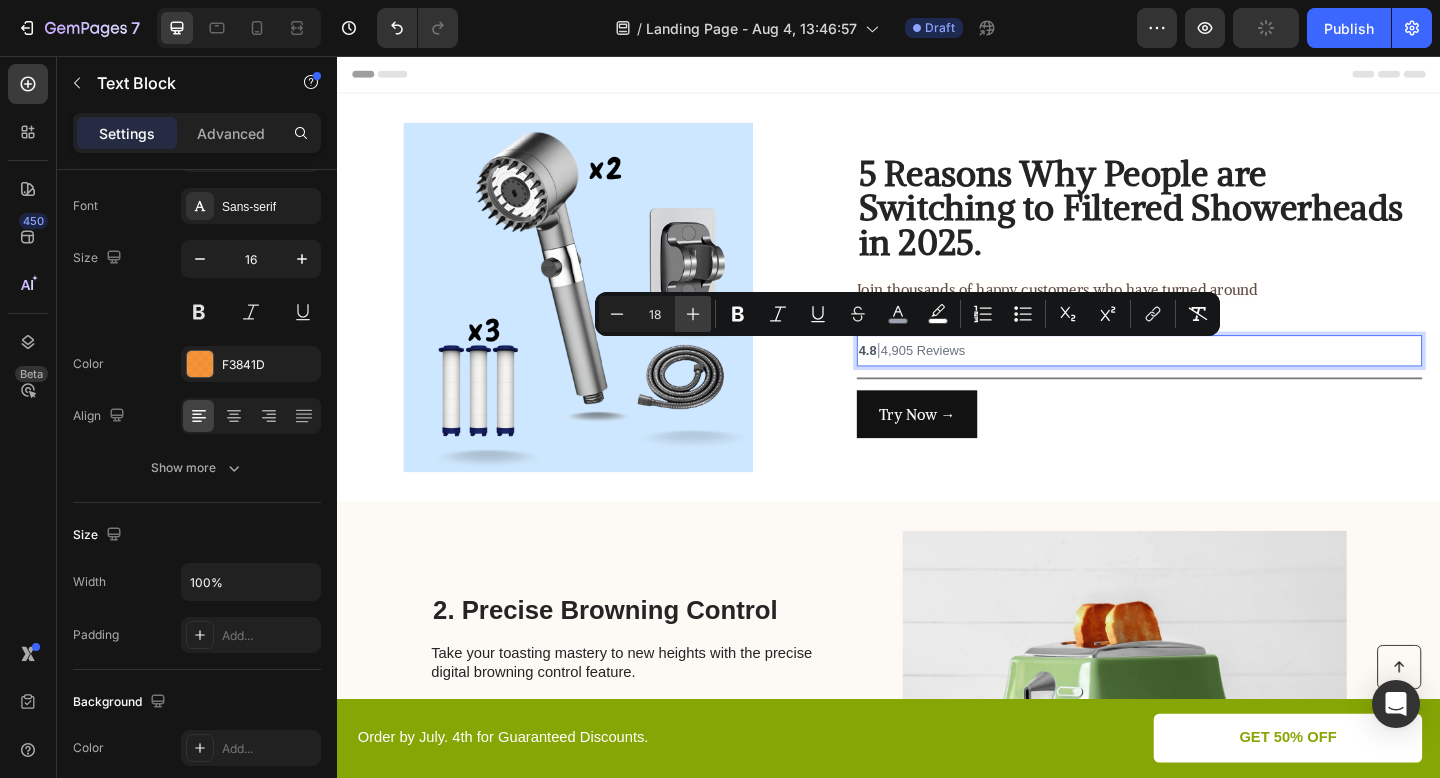 click 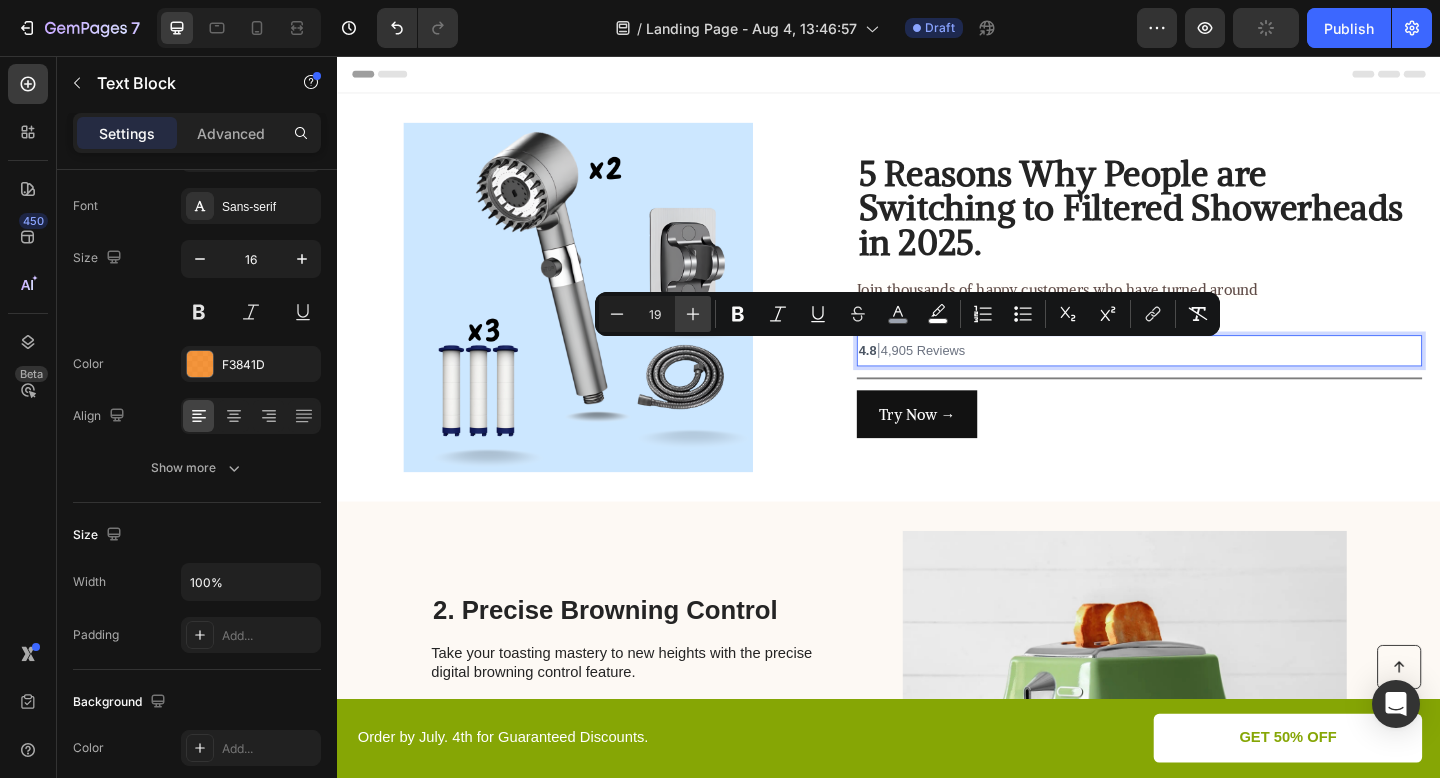 click 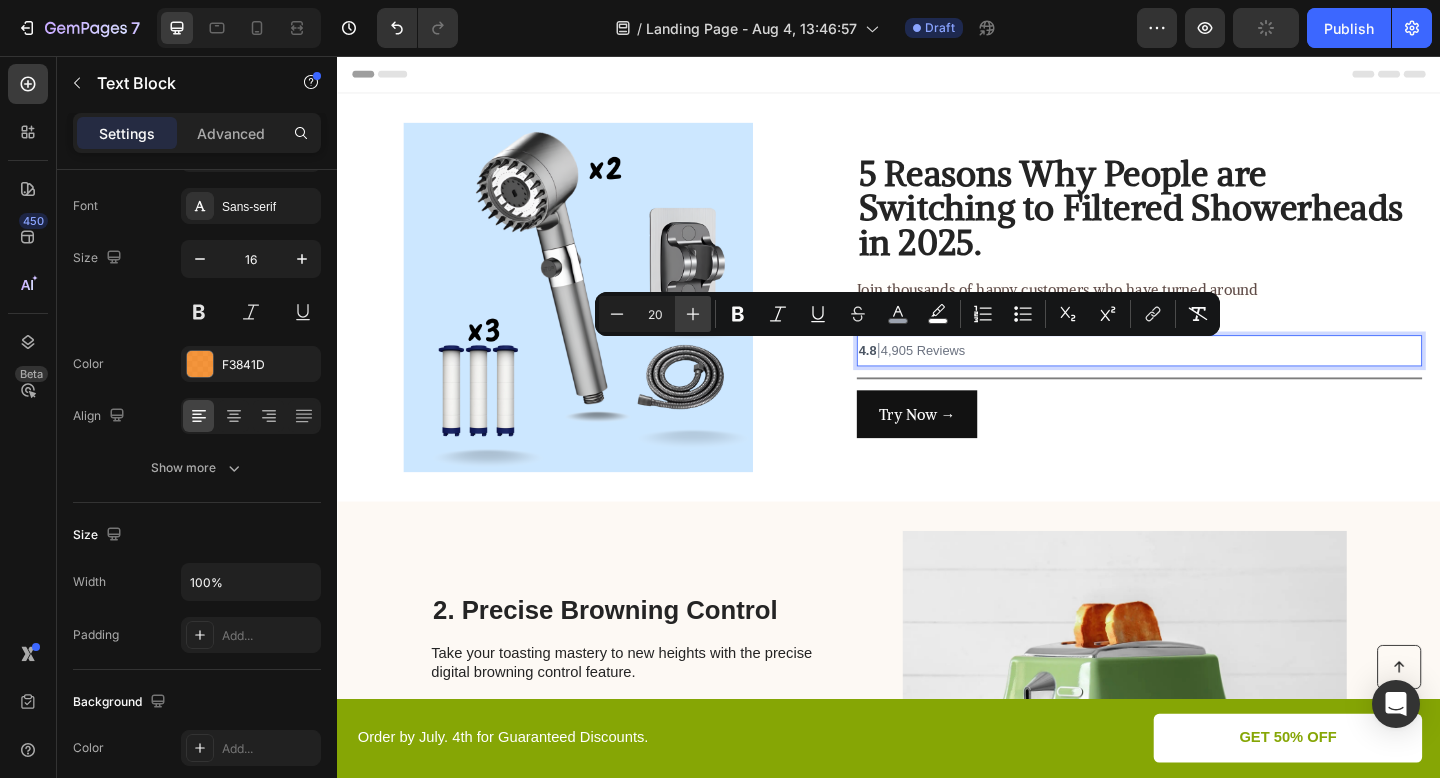 click 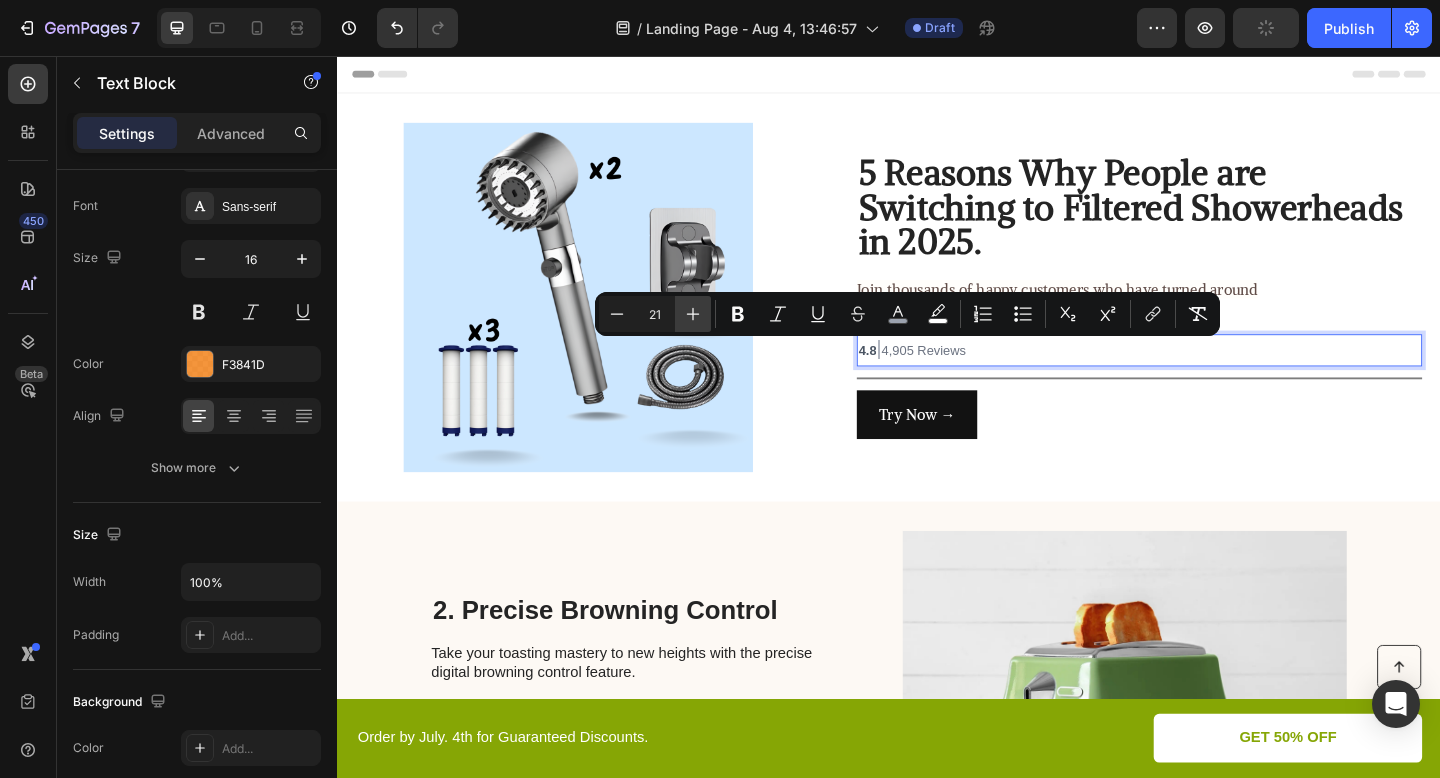 click 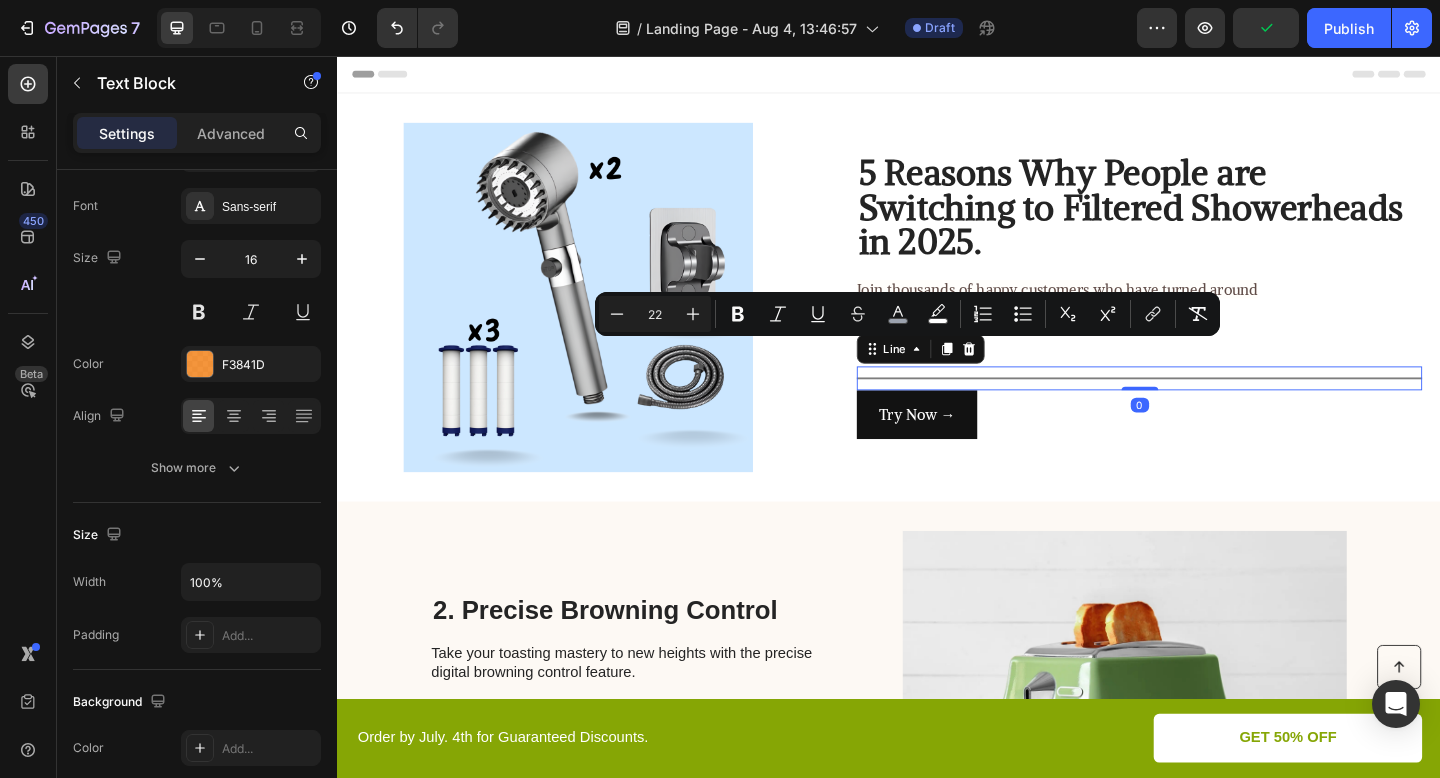 click on "Title Line   0" at bounding box center [1209, 407] 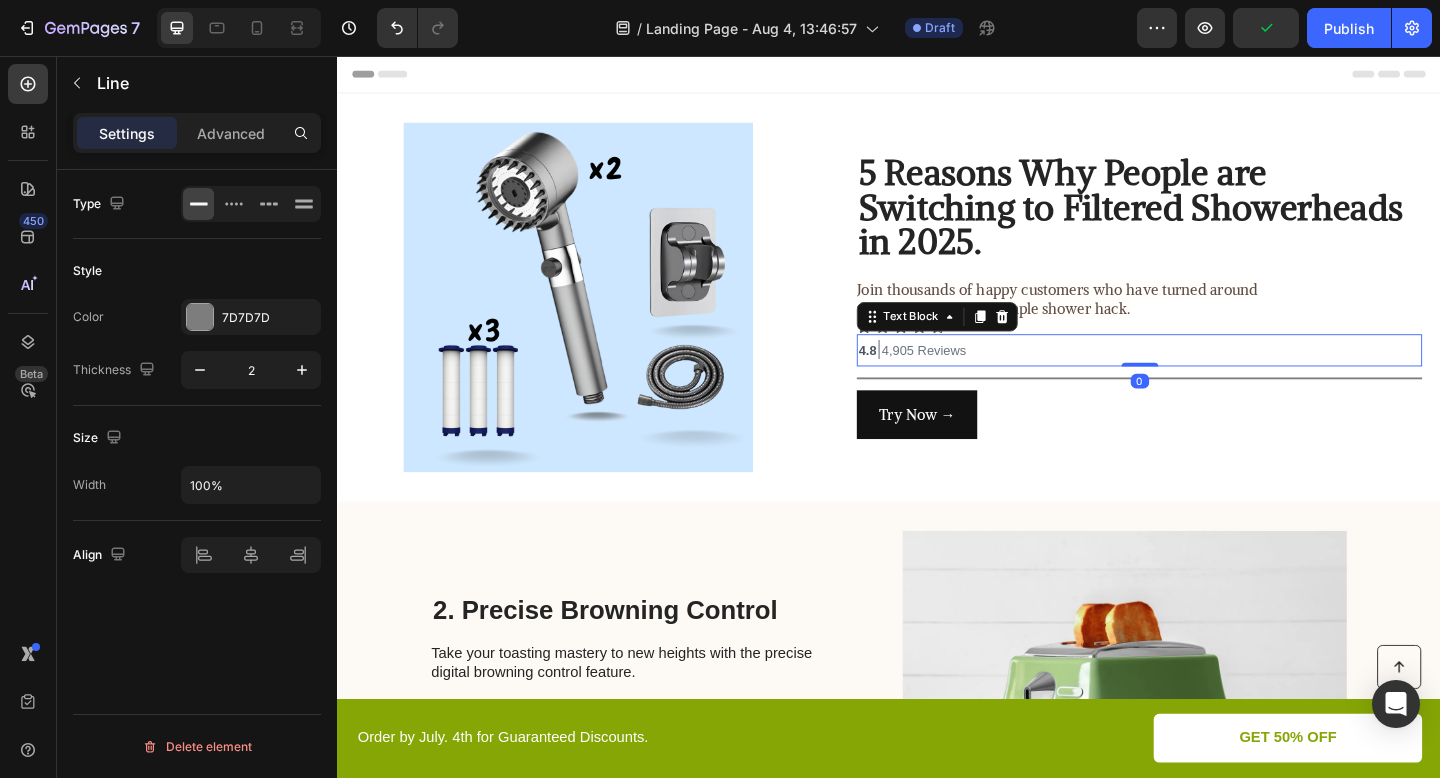 click on "4.8  |  4,905 Reviews" at bounding box center [1209, 376] 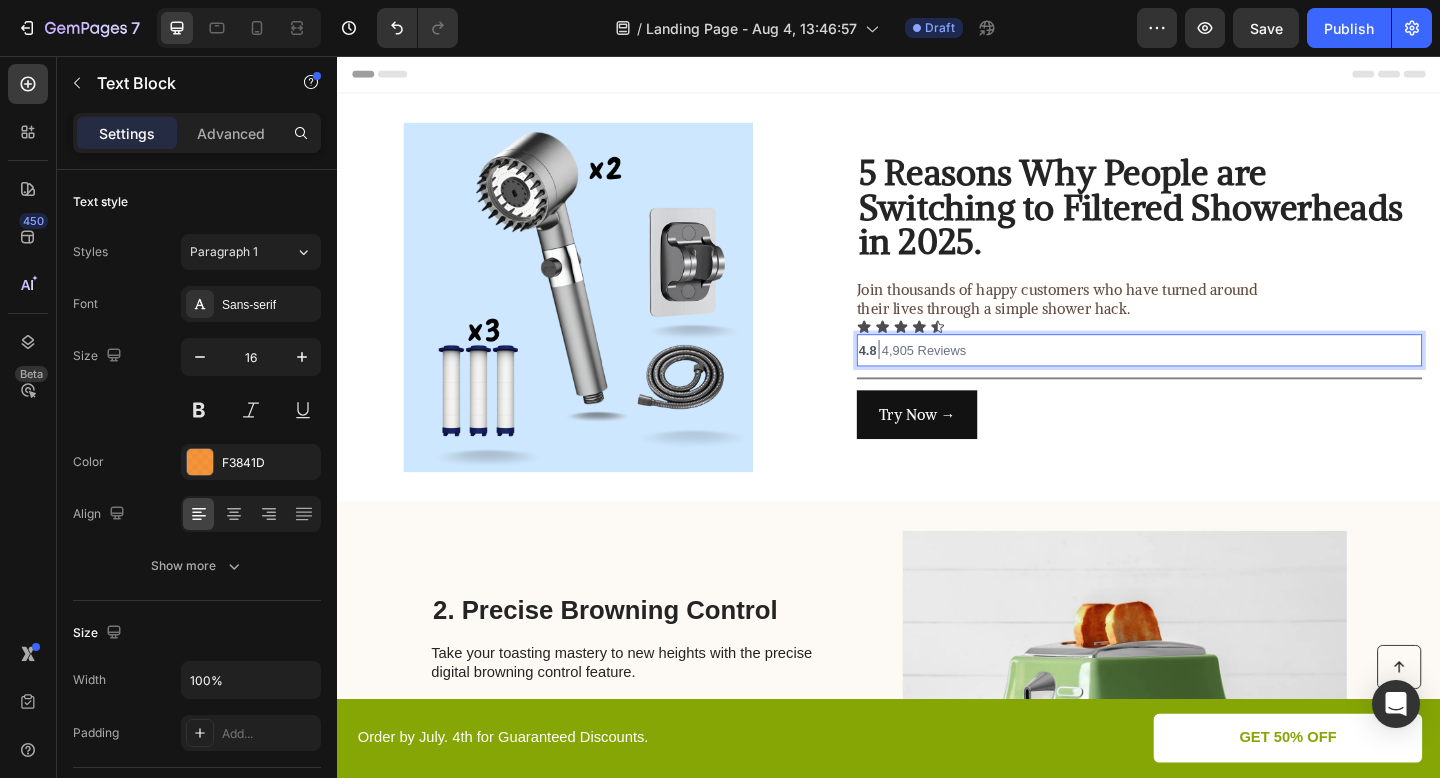 click on "4.8" at bounding box center [913, 377] 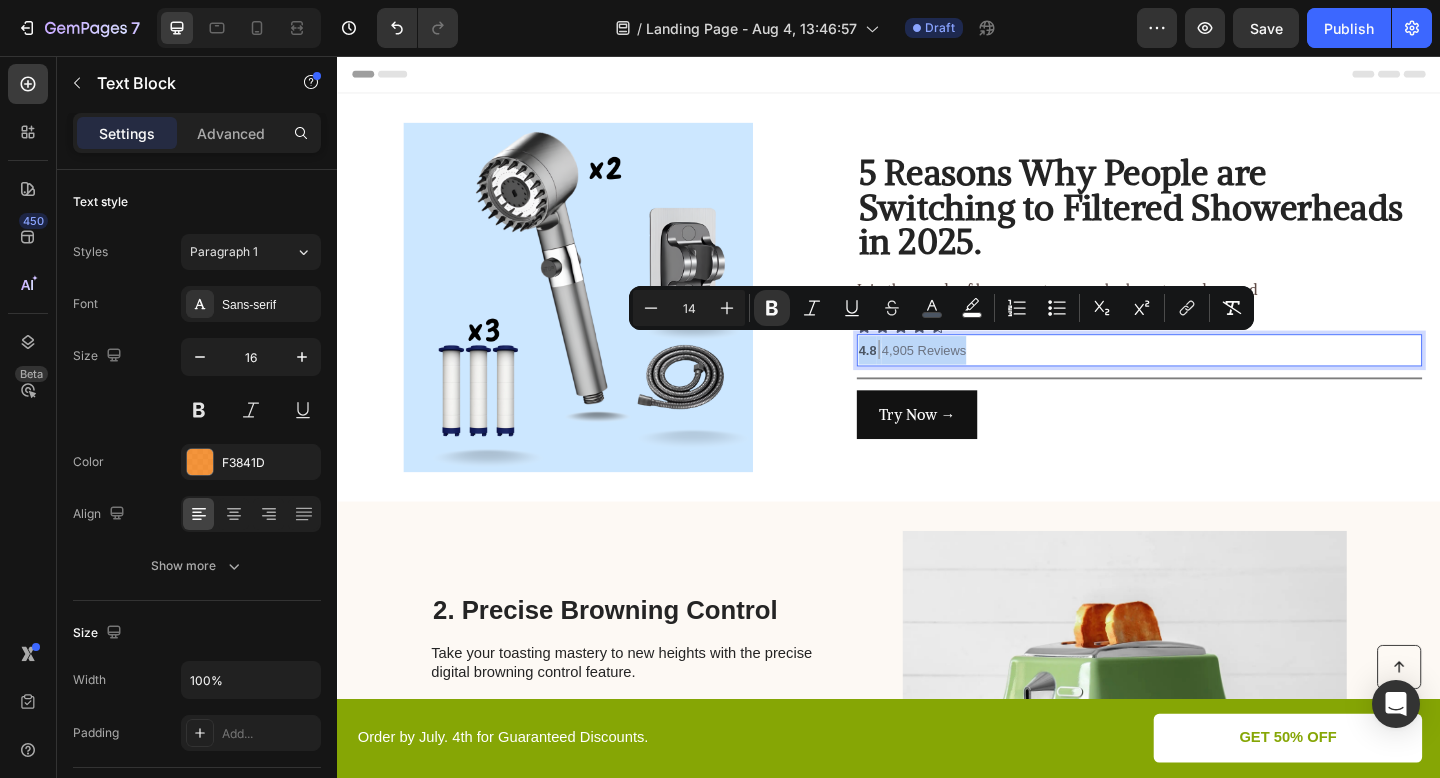 drag, startPoint x: 1062, startPoint y: 371, endPoint x: 900, endPoint y: 370, distance: 162.00308 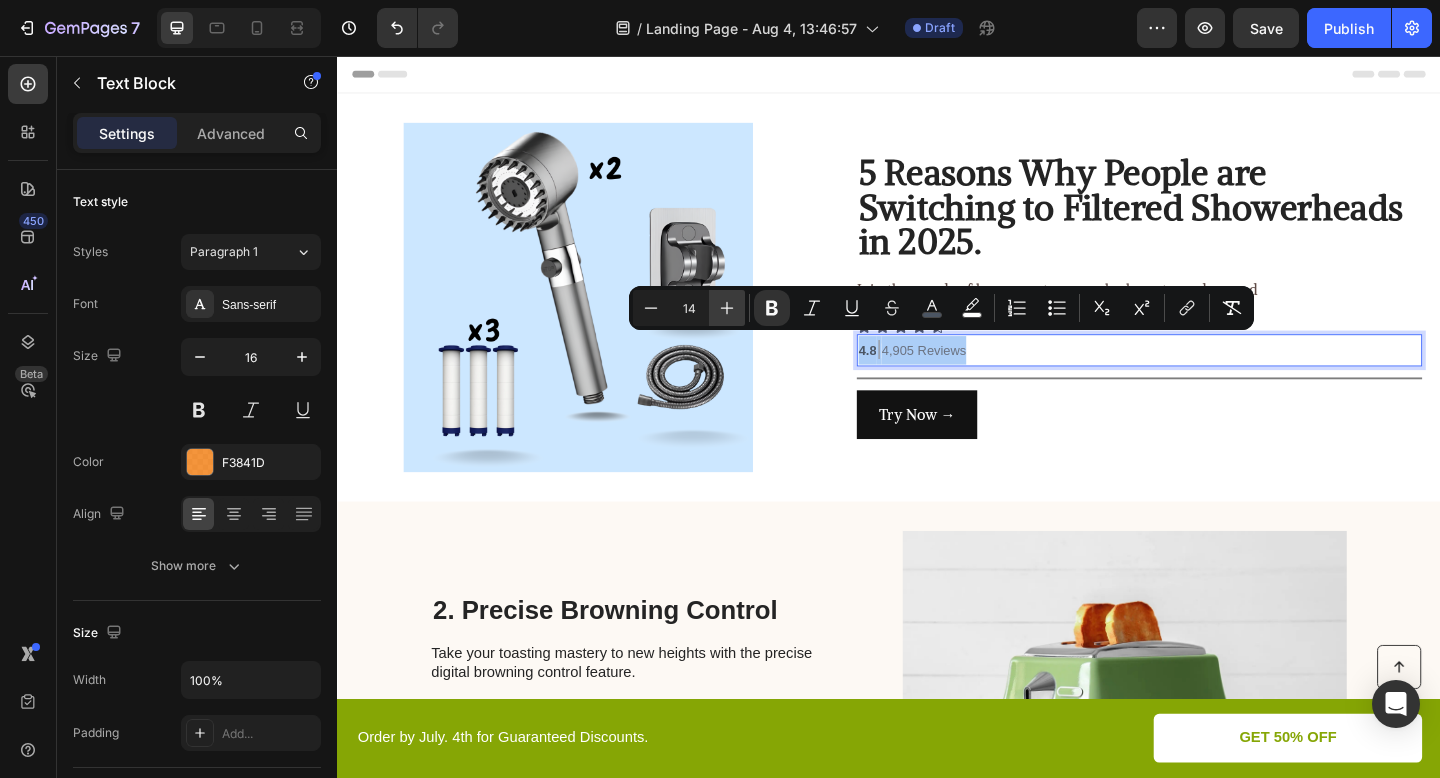 click 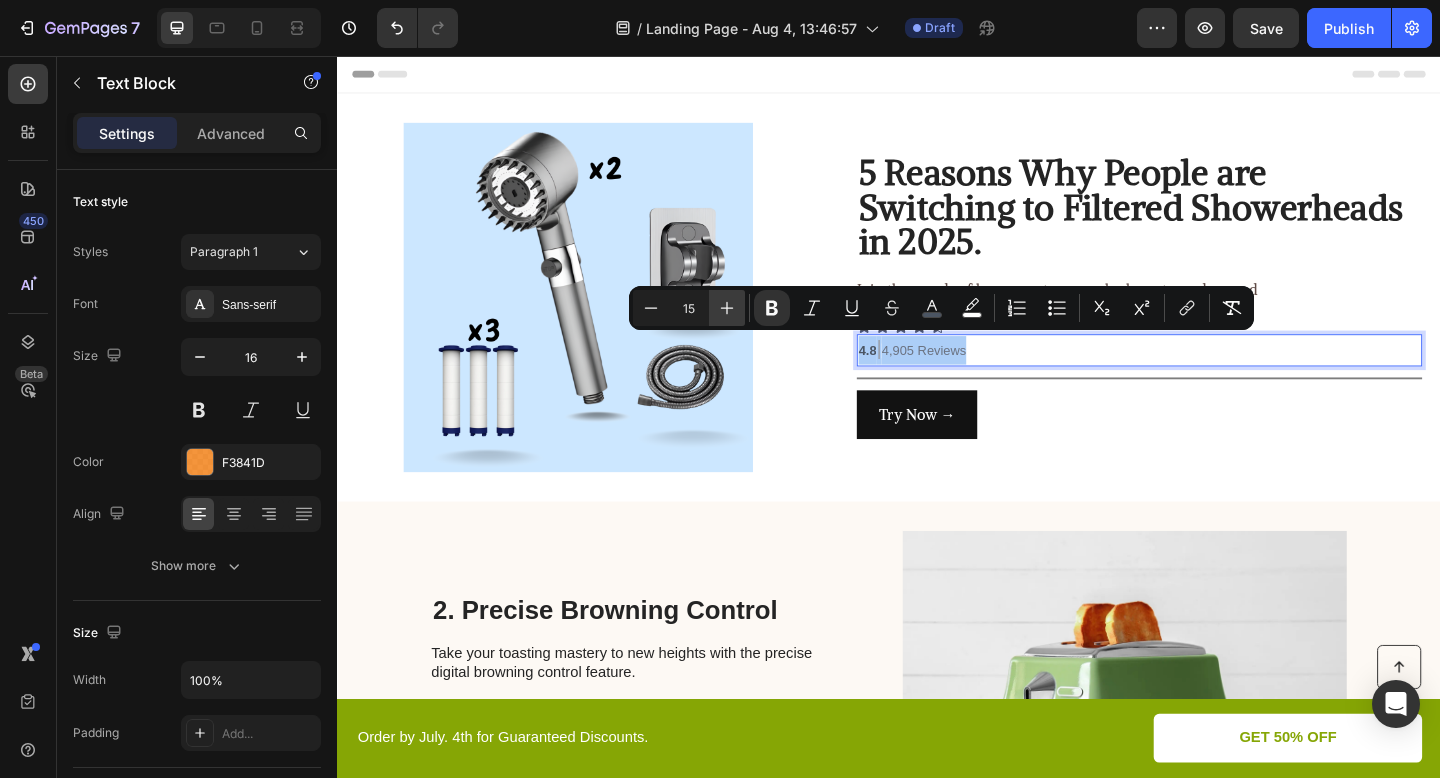 click 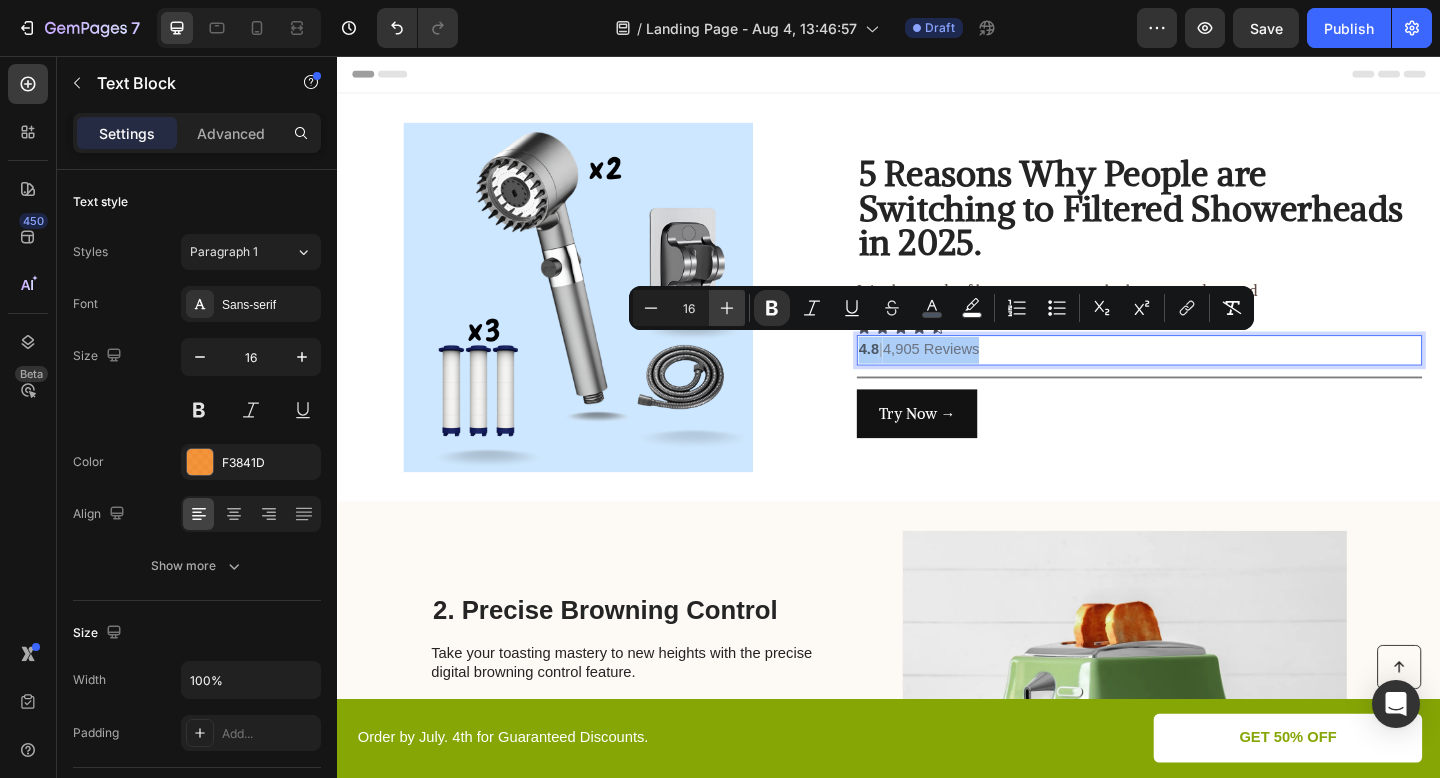 click 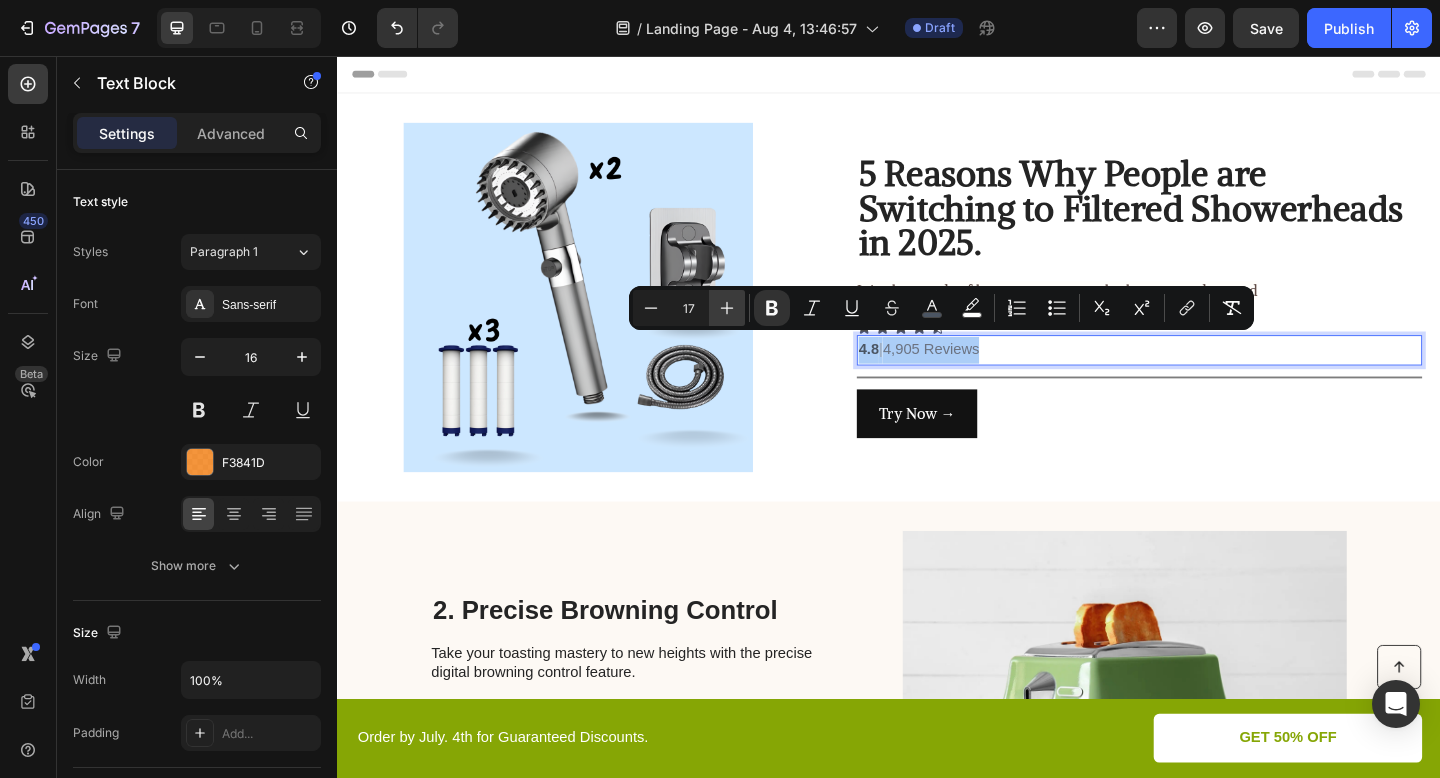 click 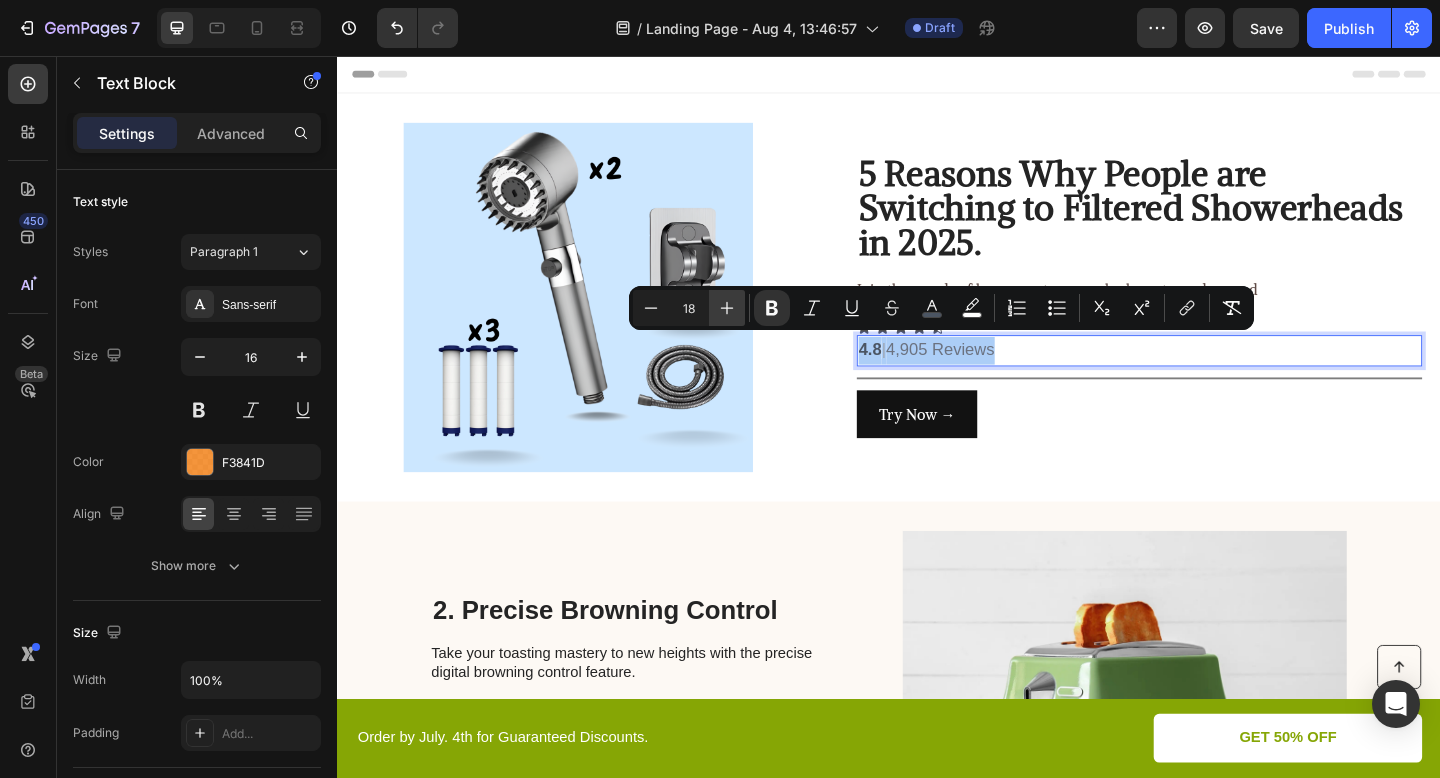 click 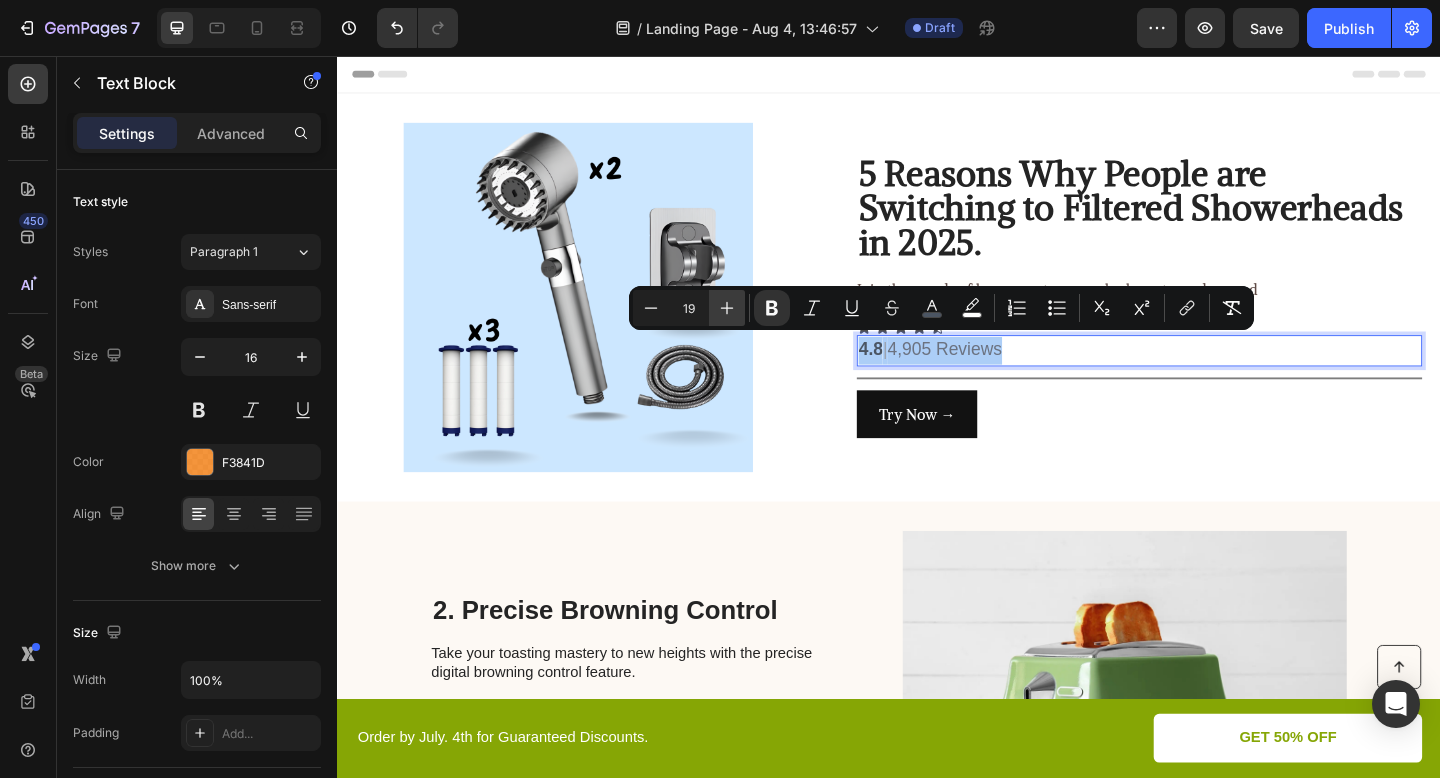 click 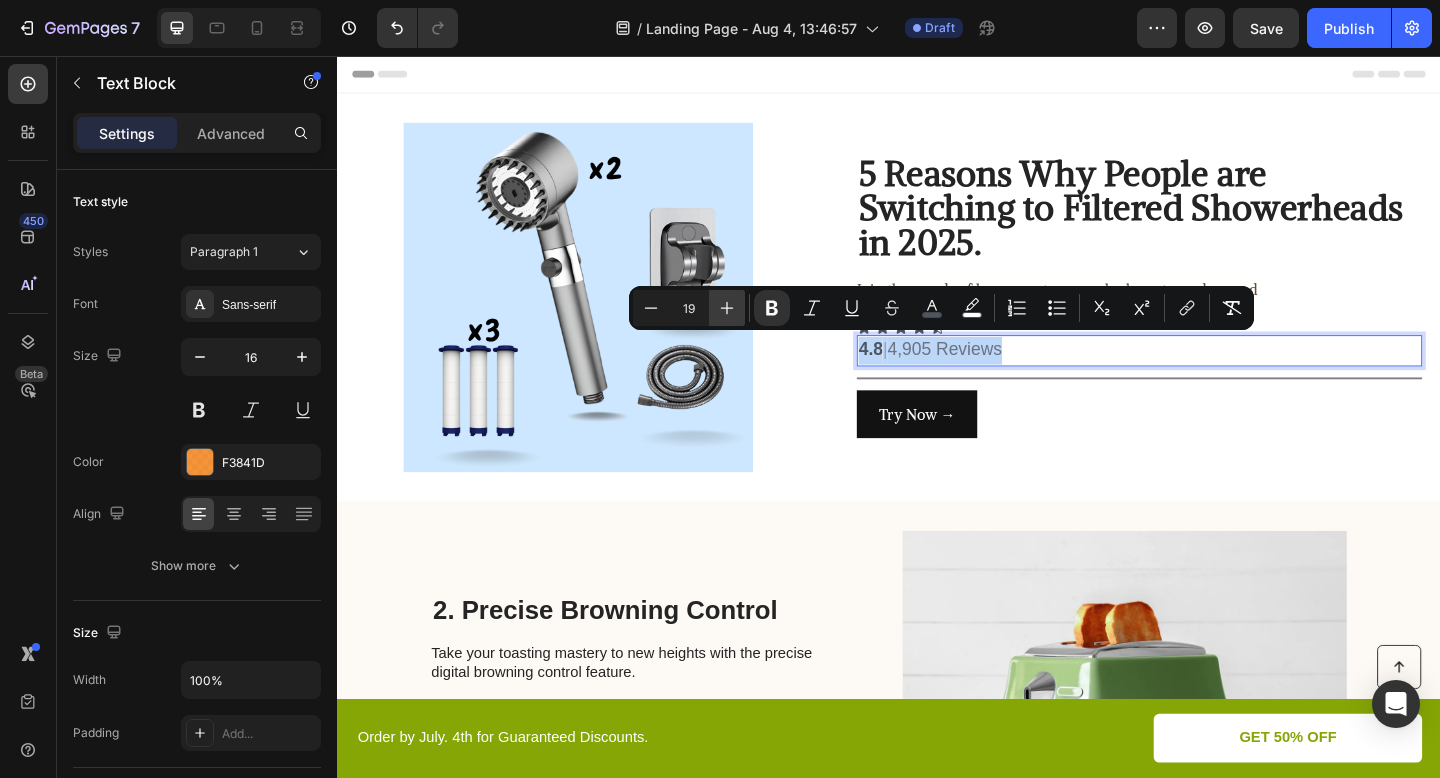 type on "20" 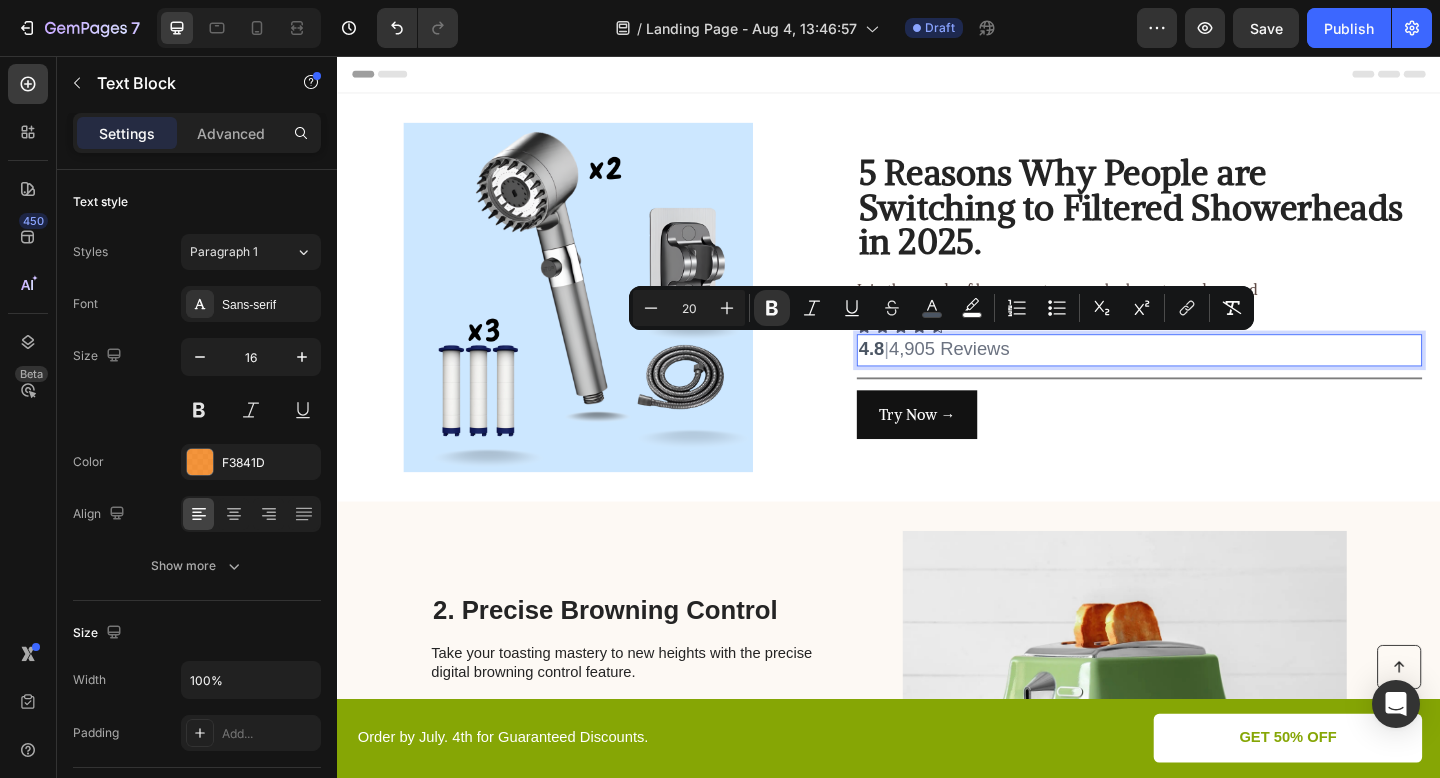 click on "4.8  |  4,905 Reviews" at bounding box center (1209, 376) 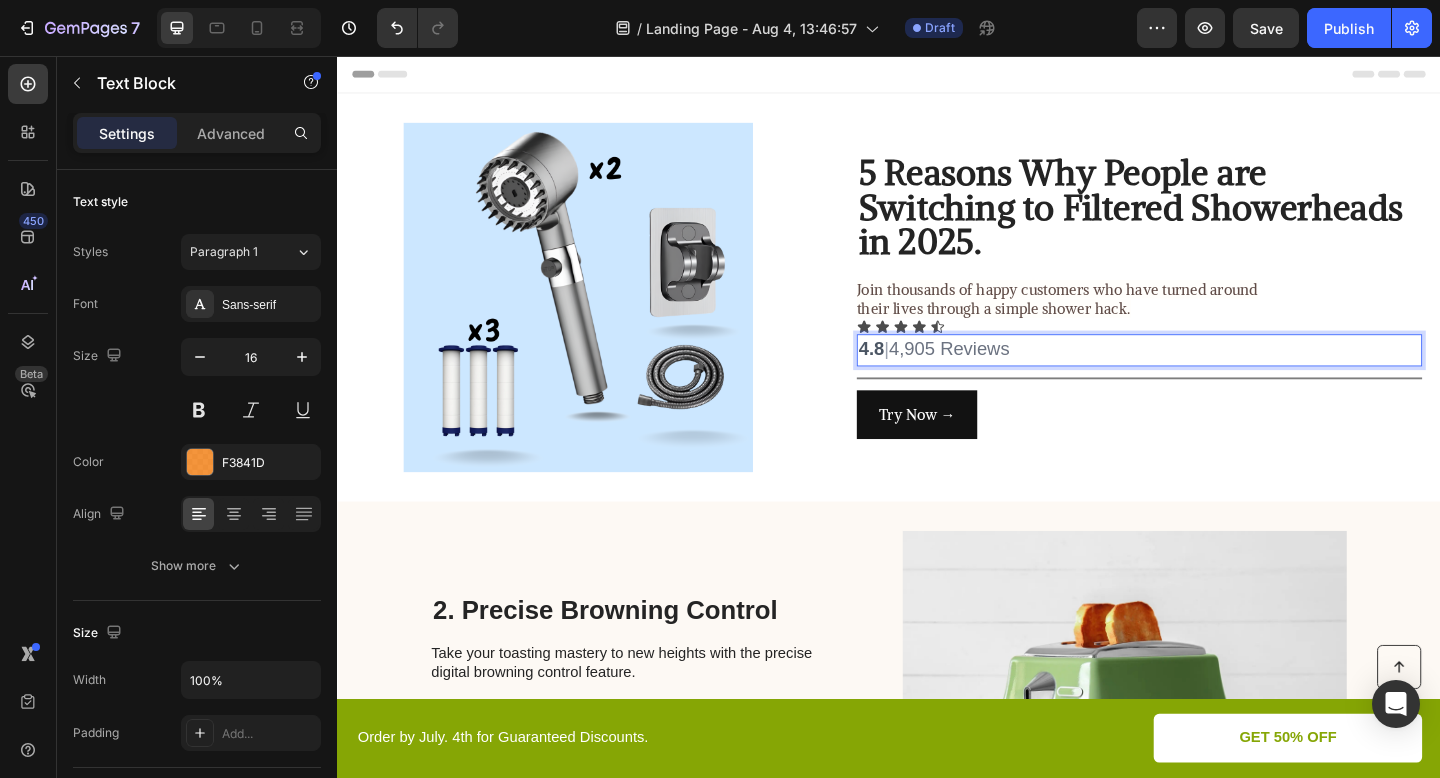 click on "|" at bounding box center (934, 375) 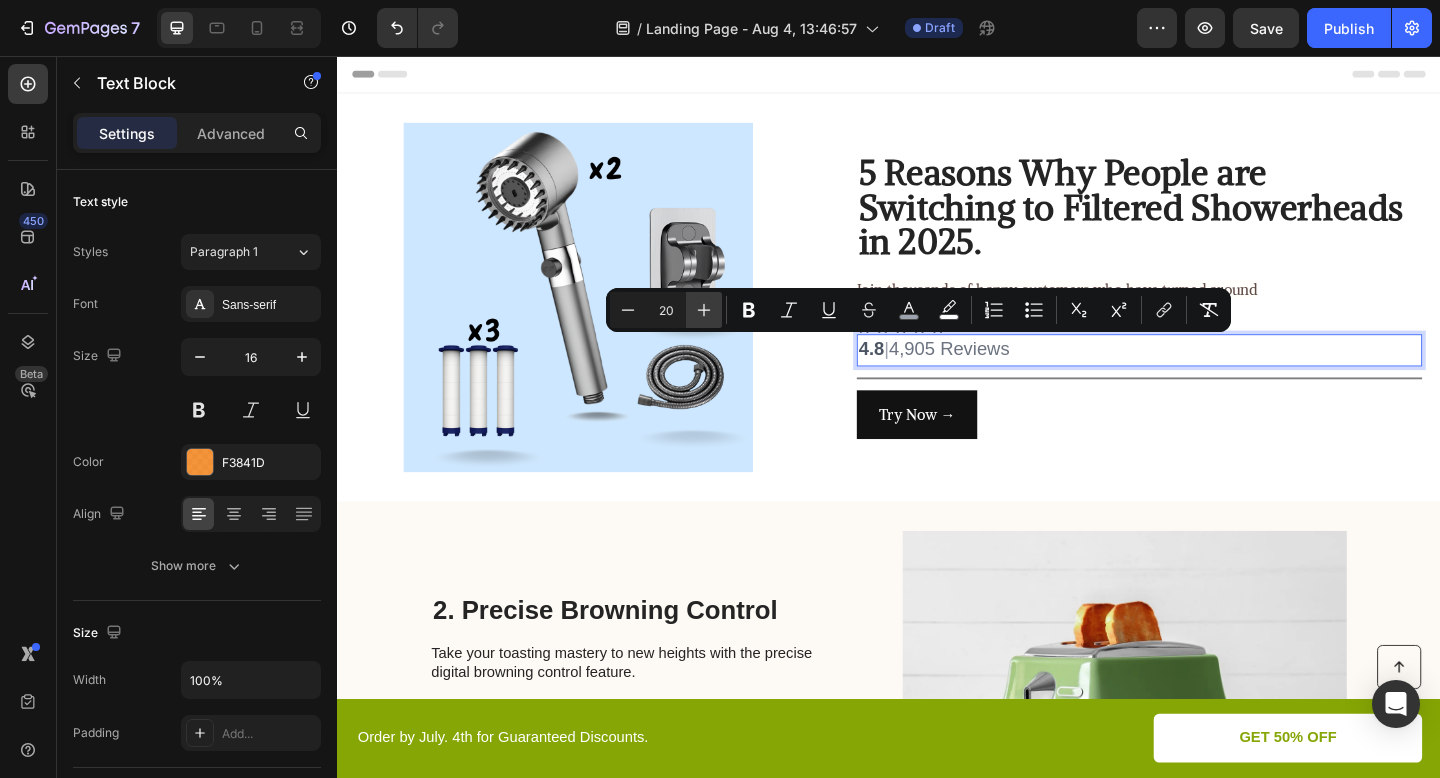 click 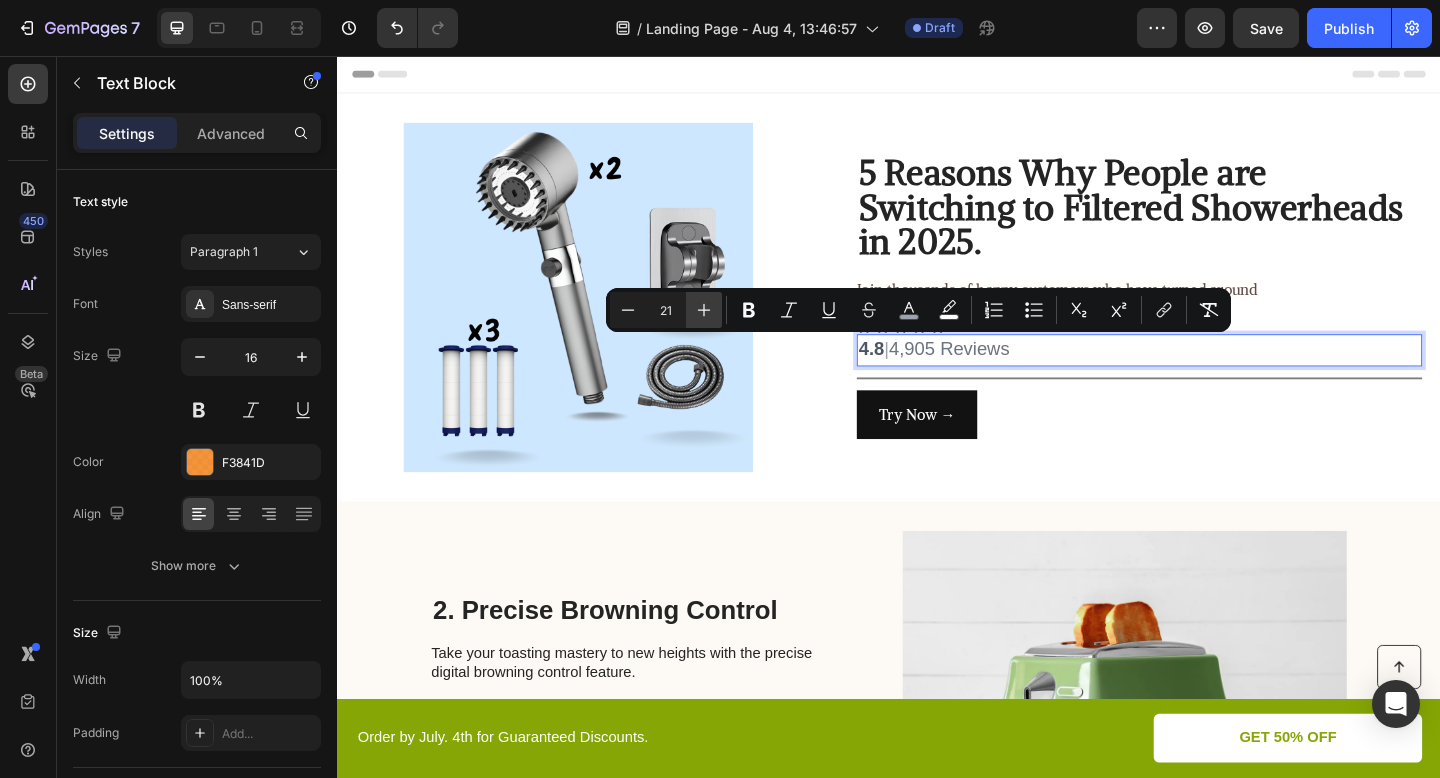 click 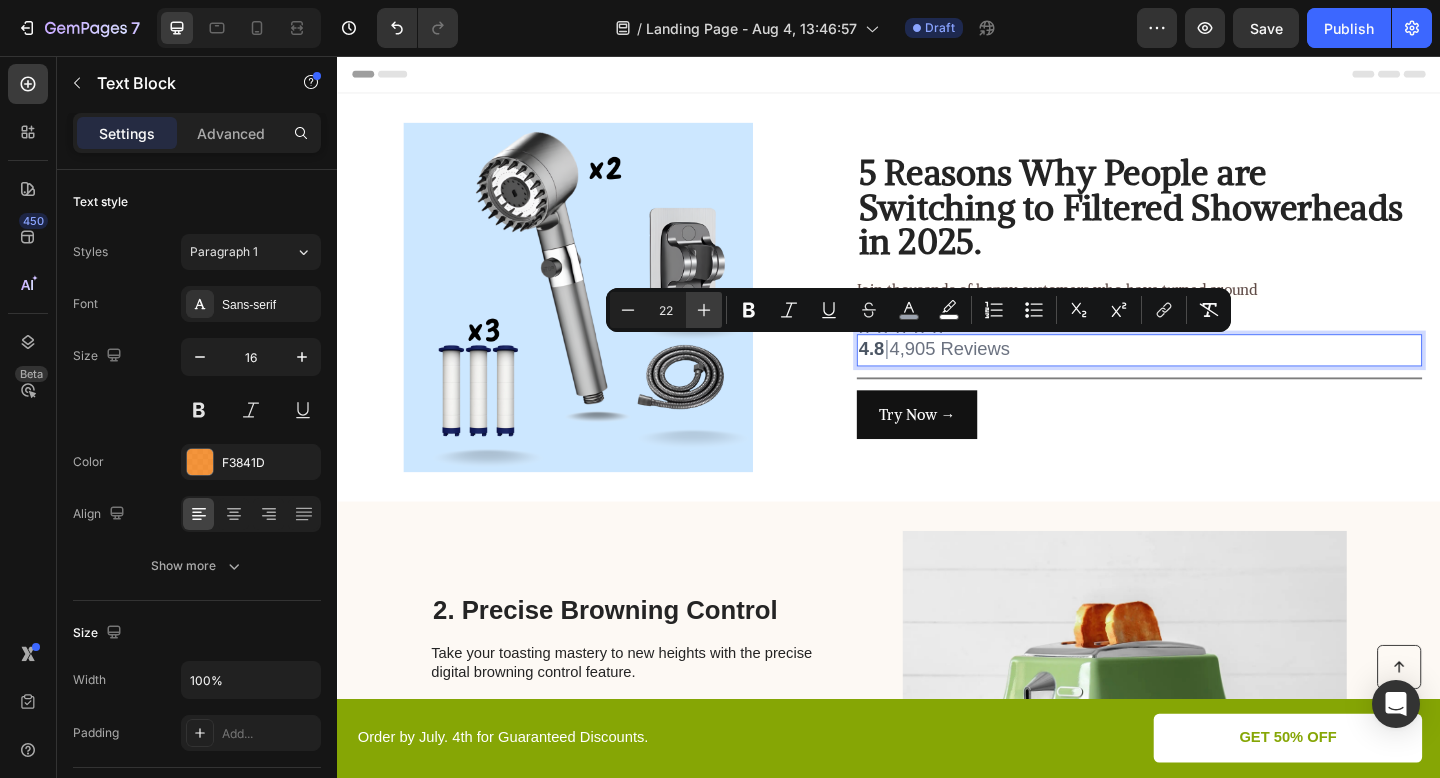 click 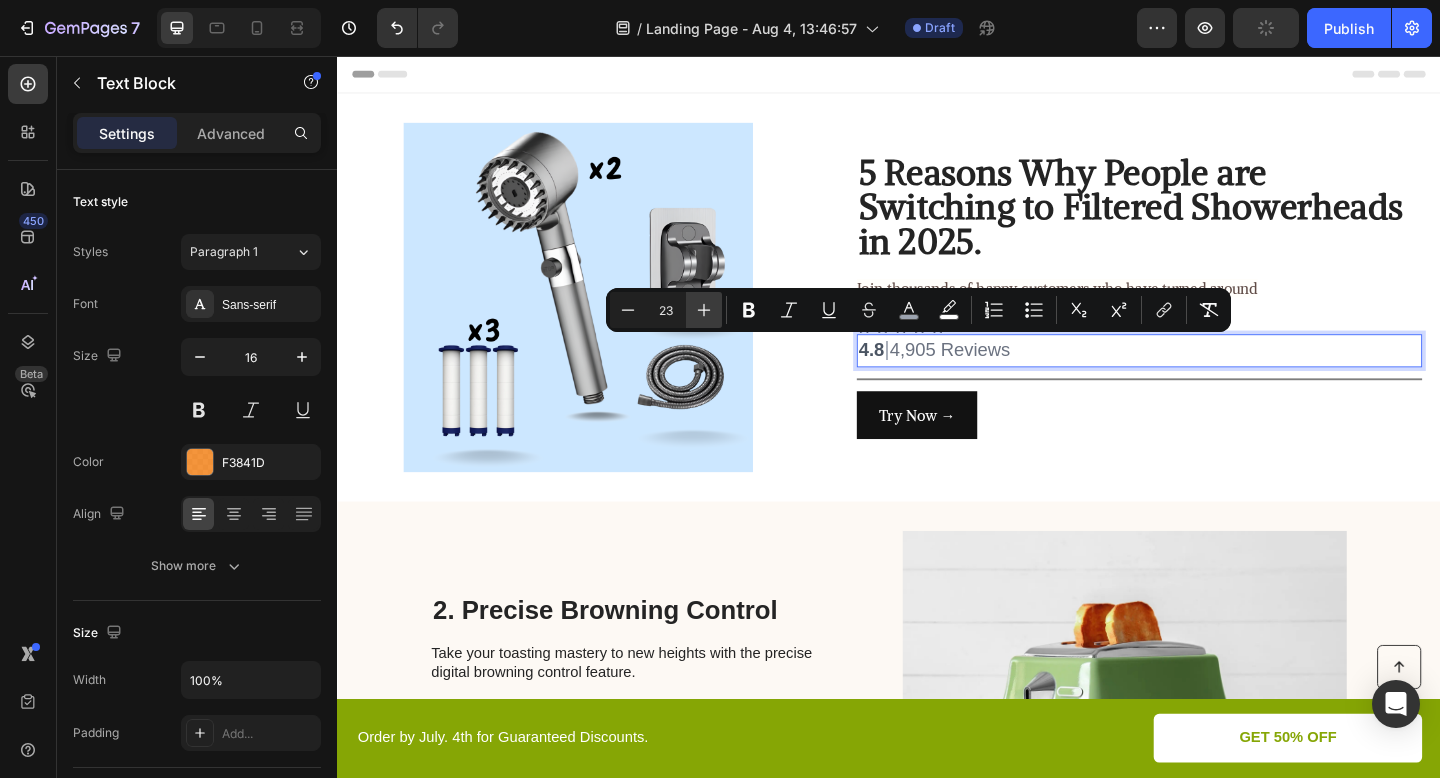 click 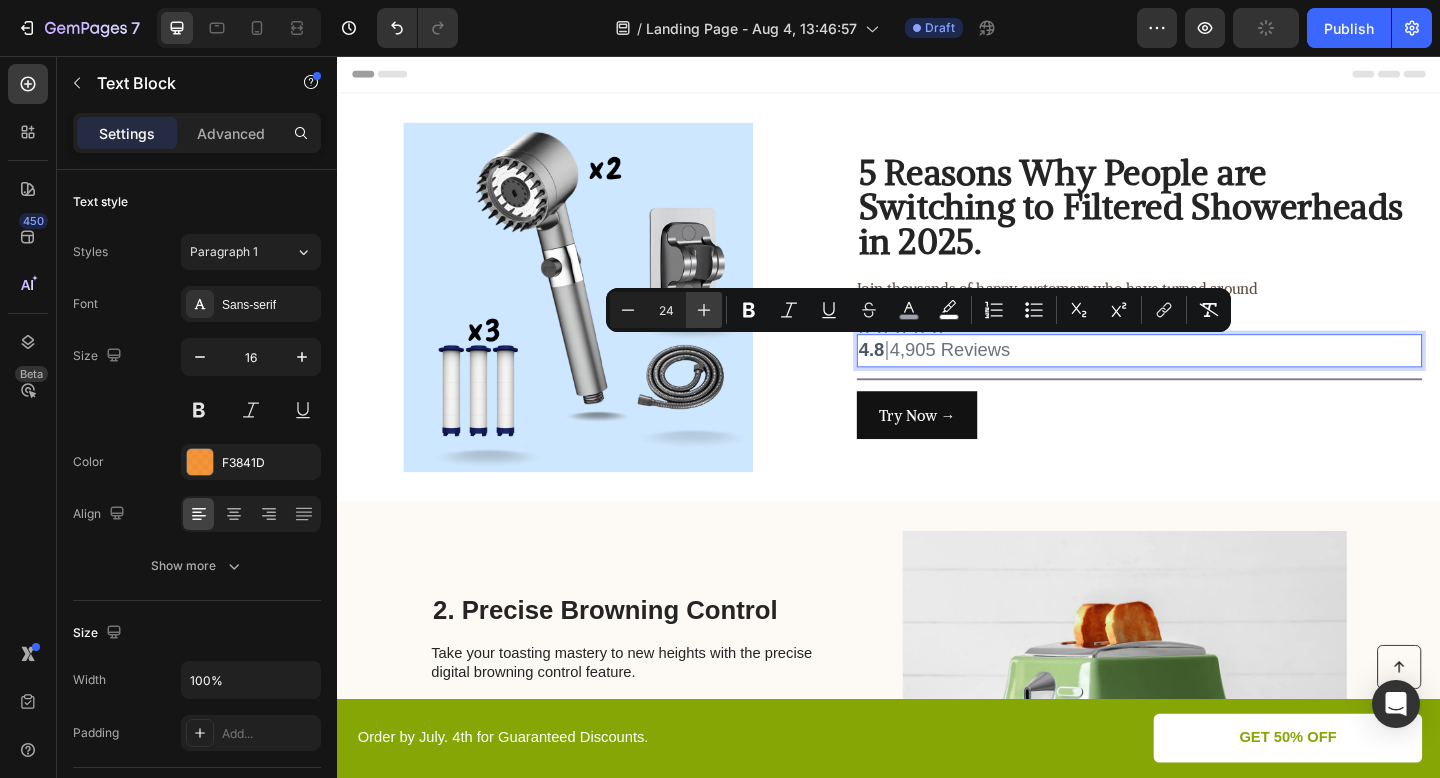 click 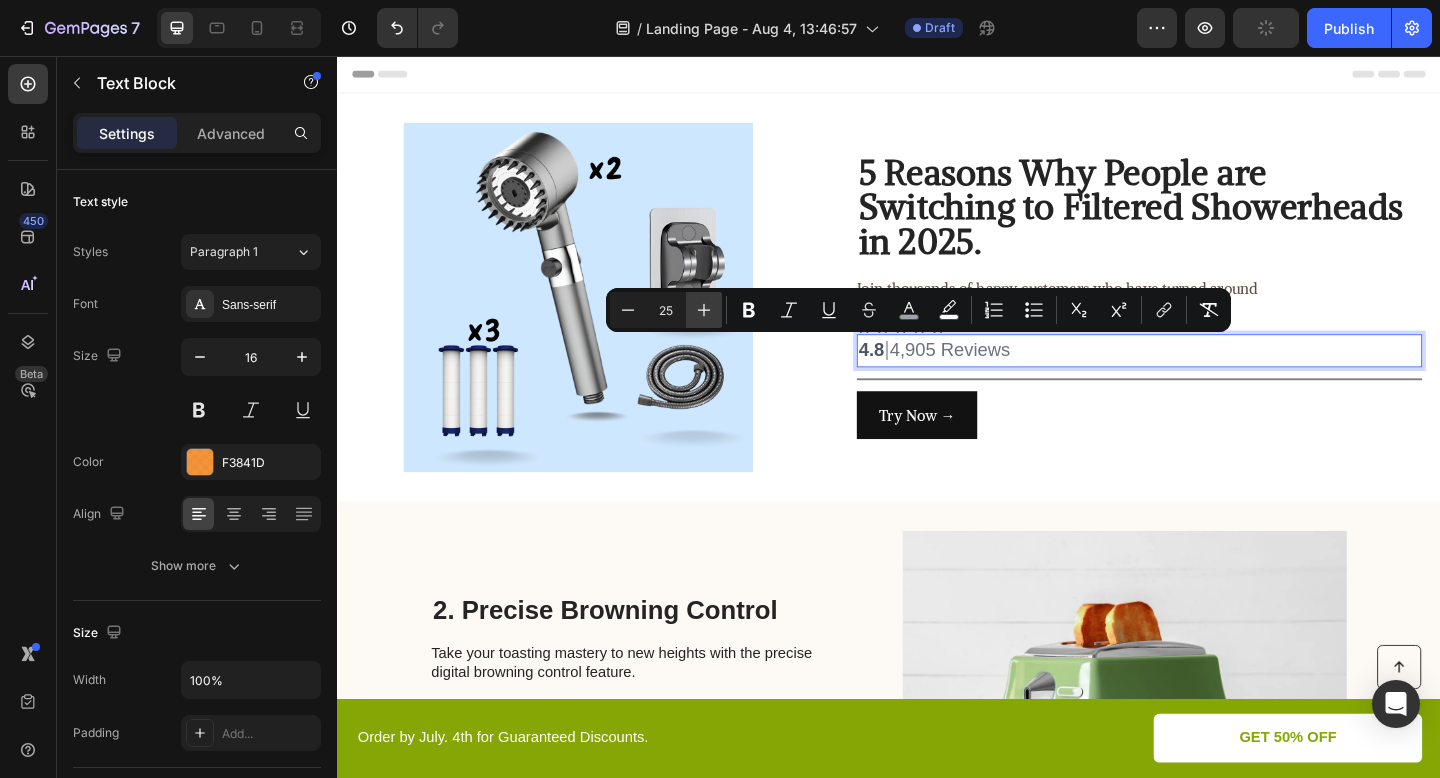 click 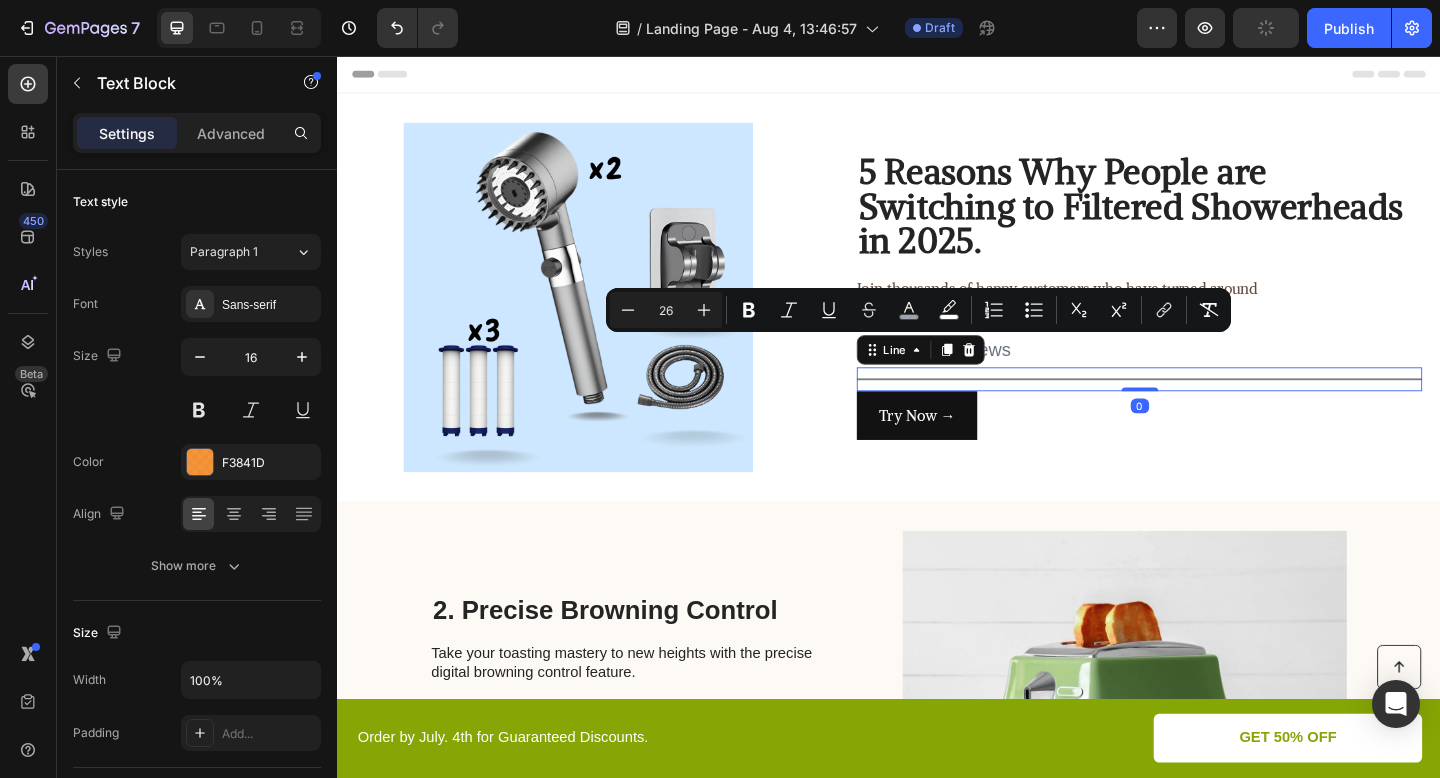click on "Title Line   0" at bounding box center [1209, 408] 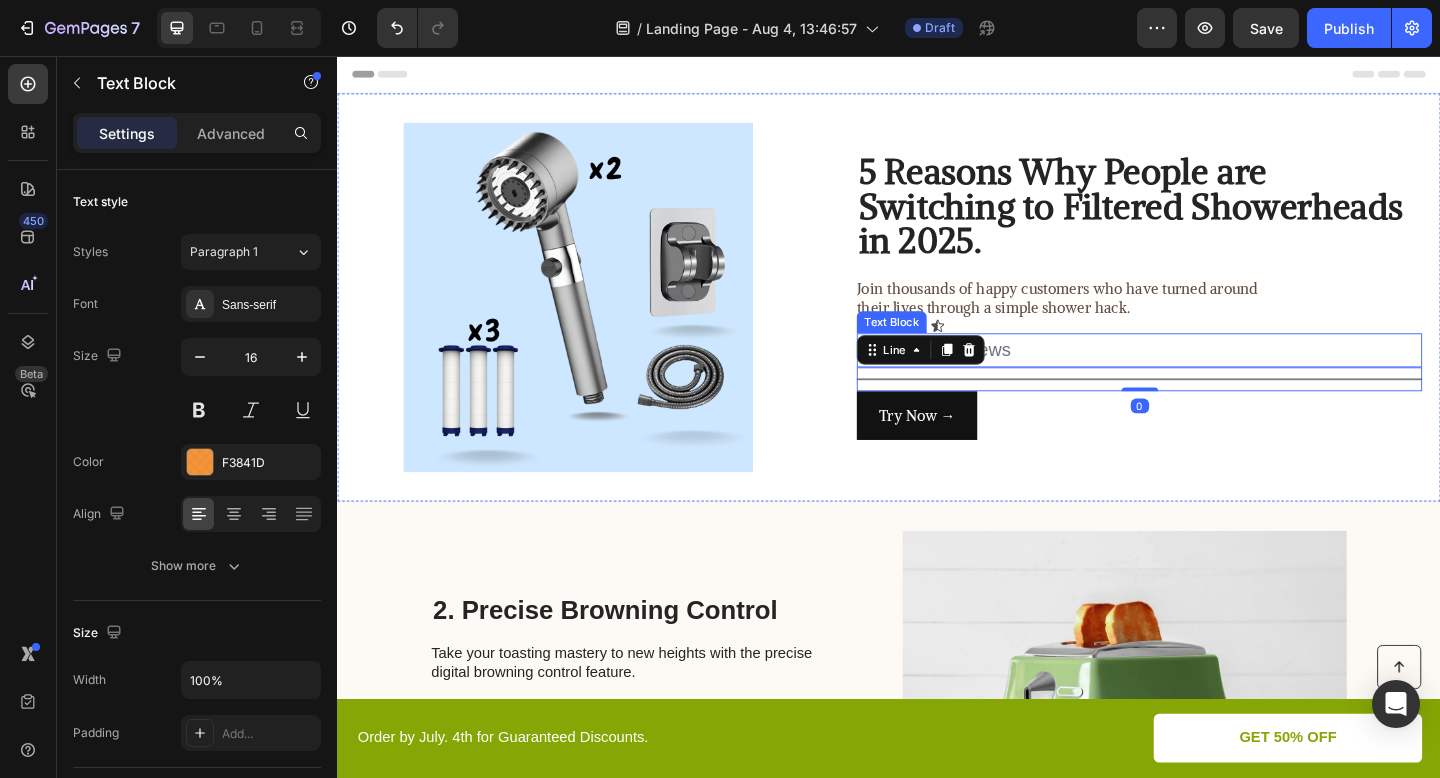 click on "4.8  |  4,905 Reviews" at bounding box center [1209, 376] 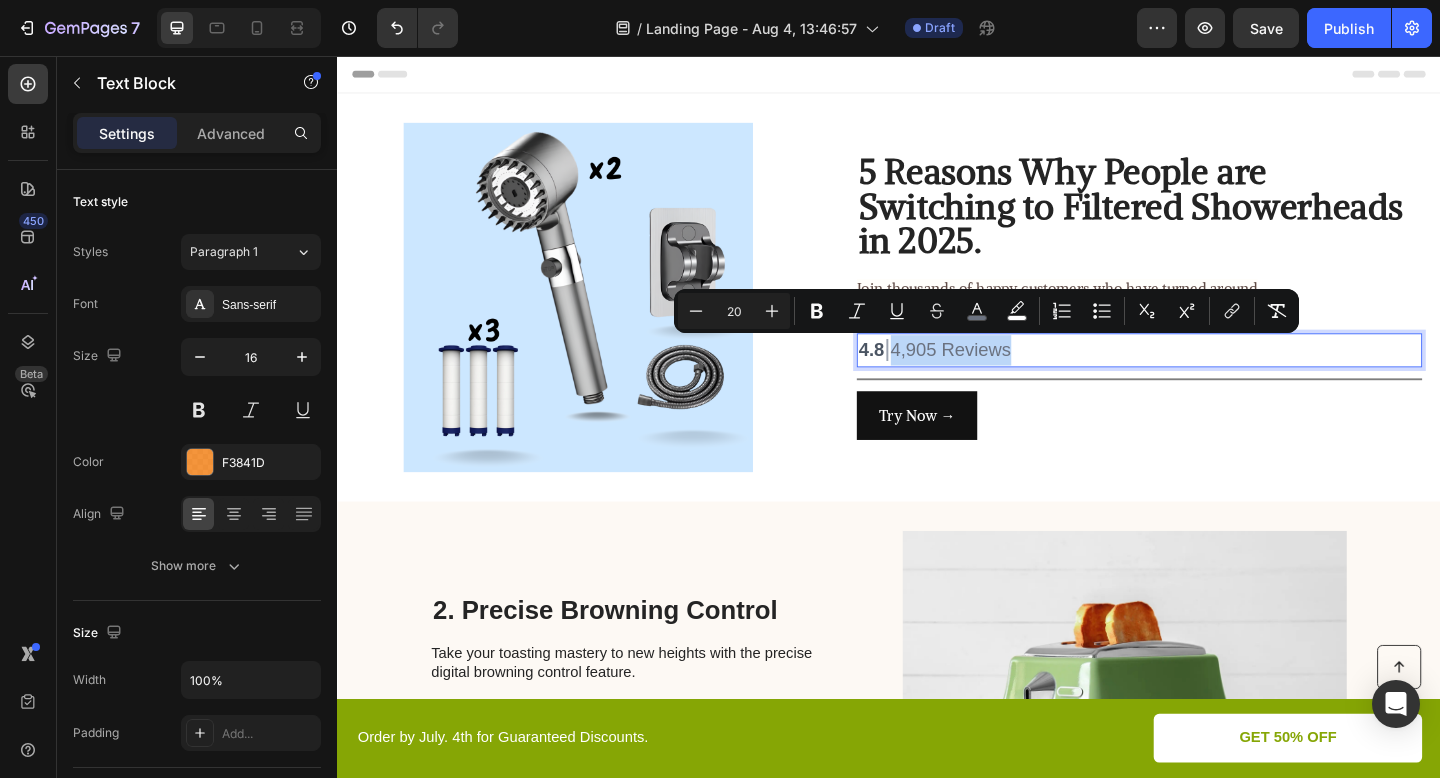 drag, startPoint x: 1142, startPoint y: 382, endPoint x: 954, endPoint y: 379, distance: 188.02394 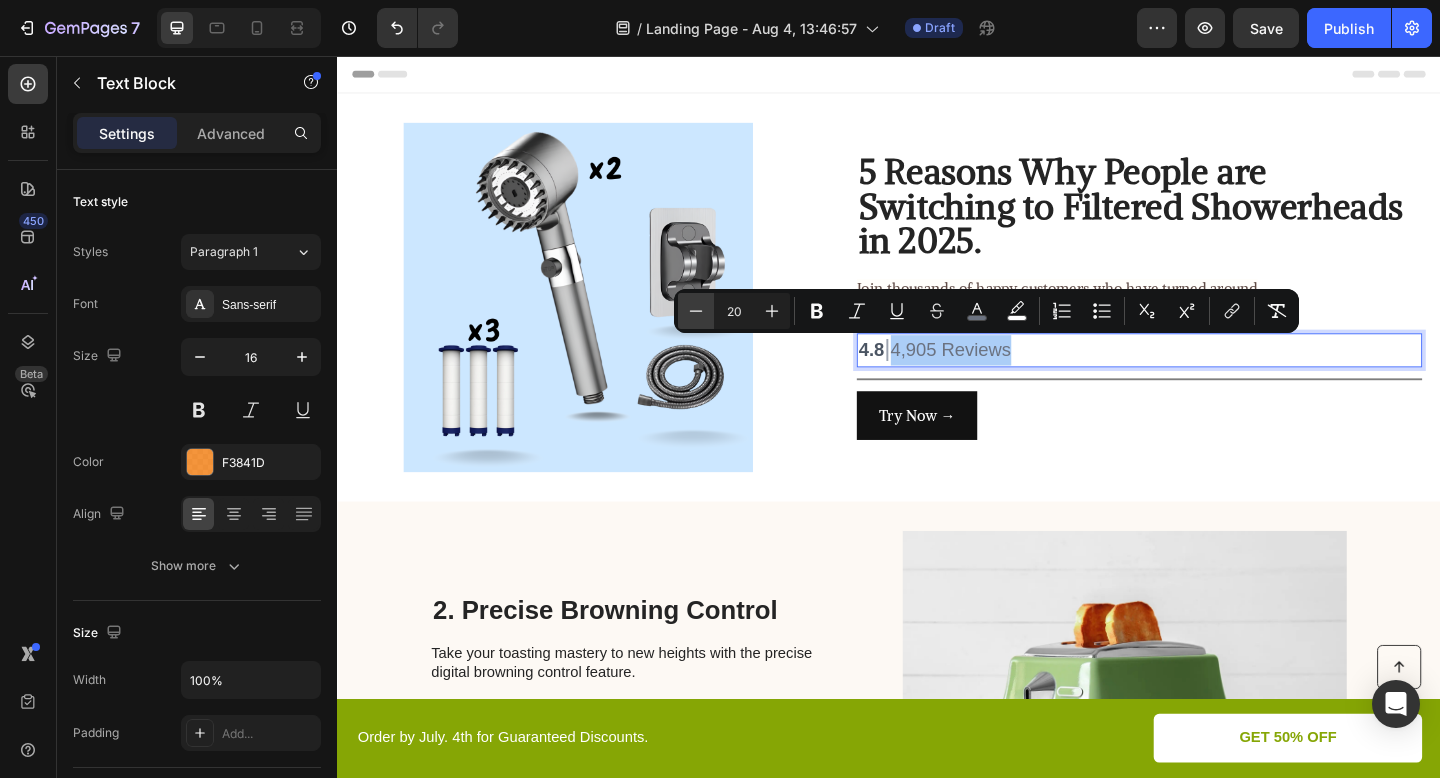 click 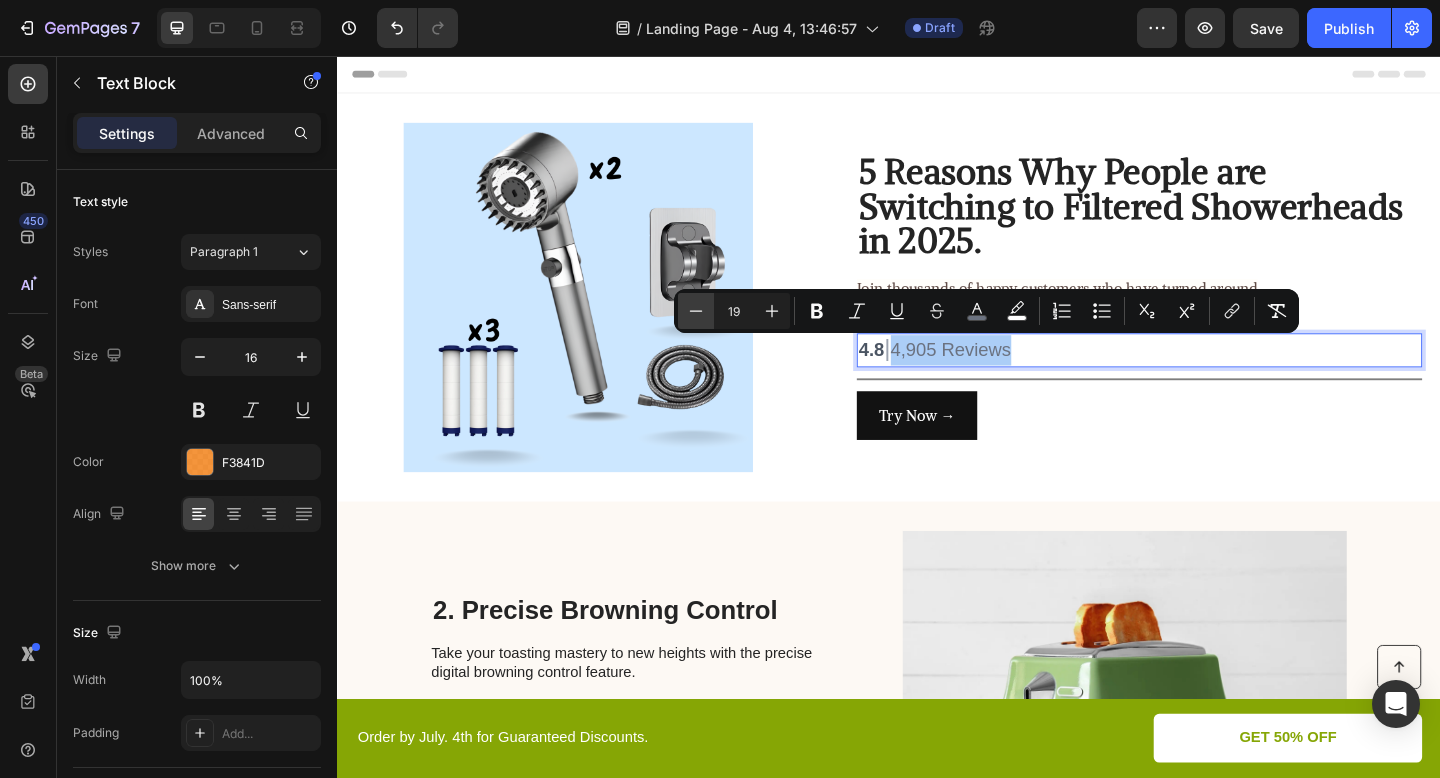 click 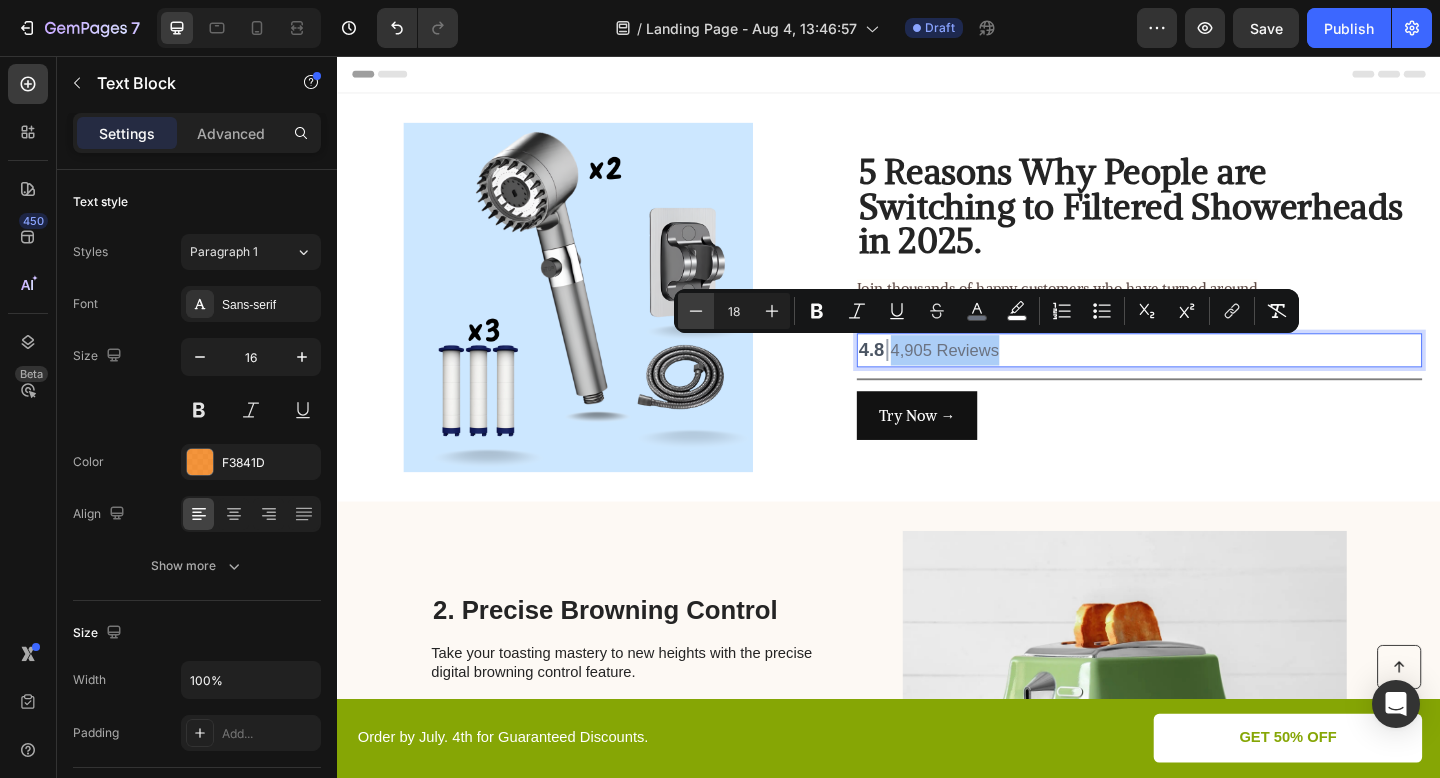 click 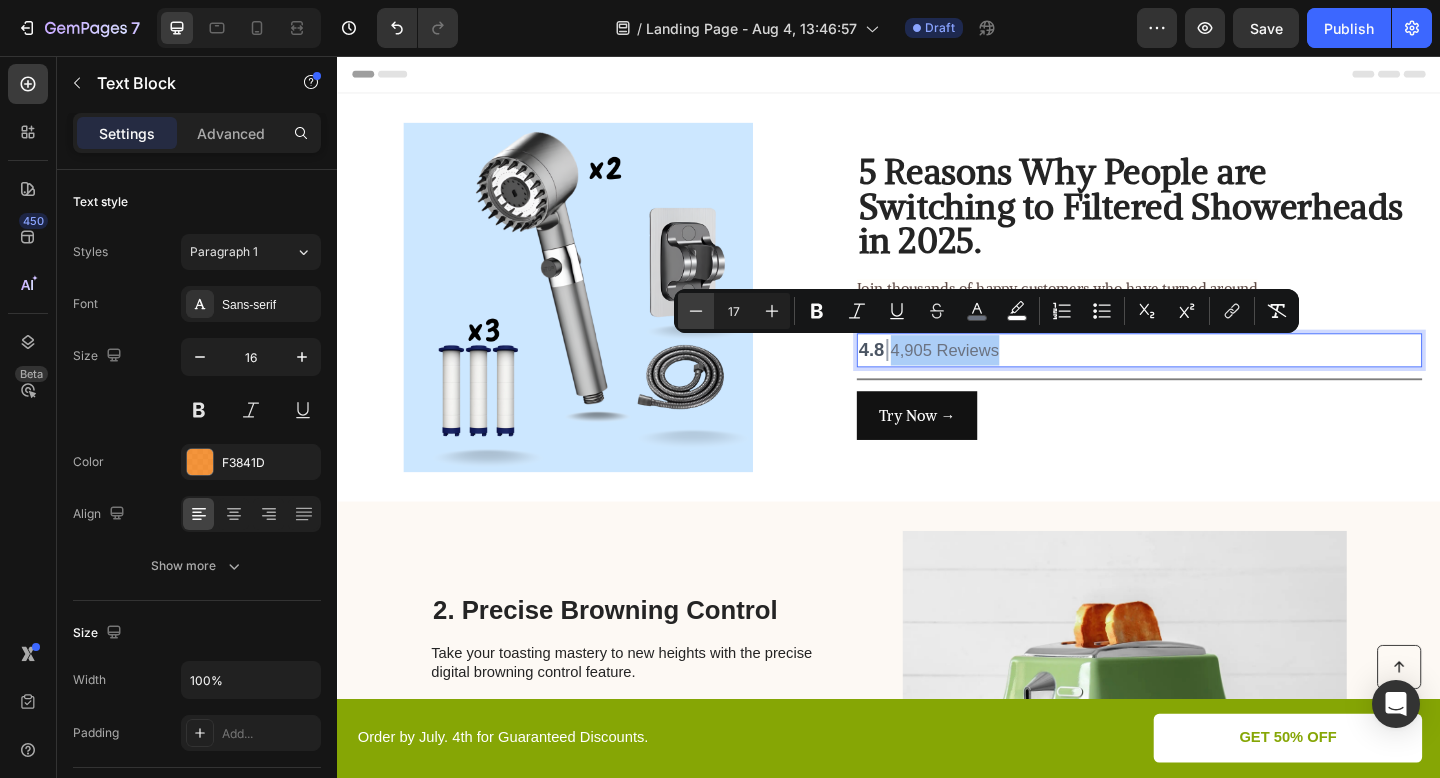 click 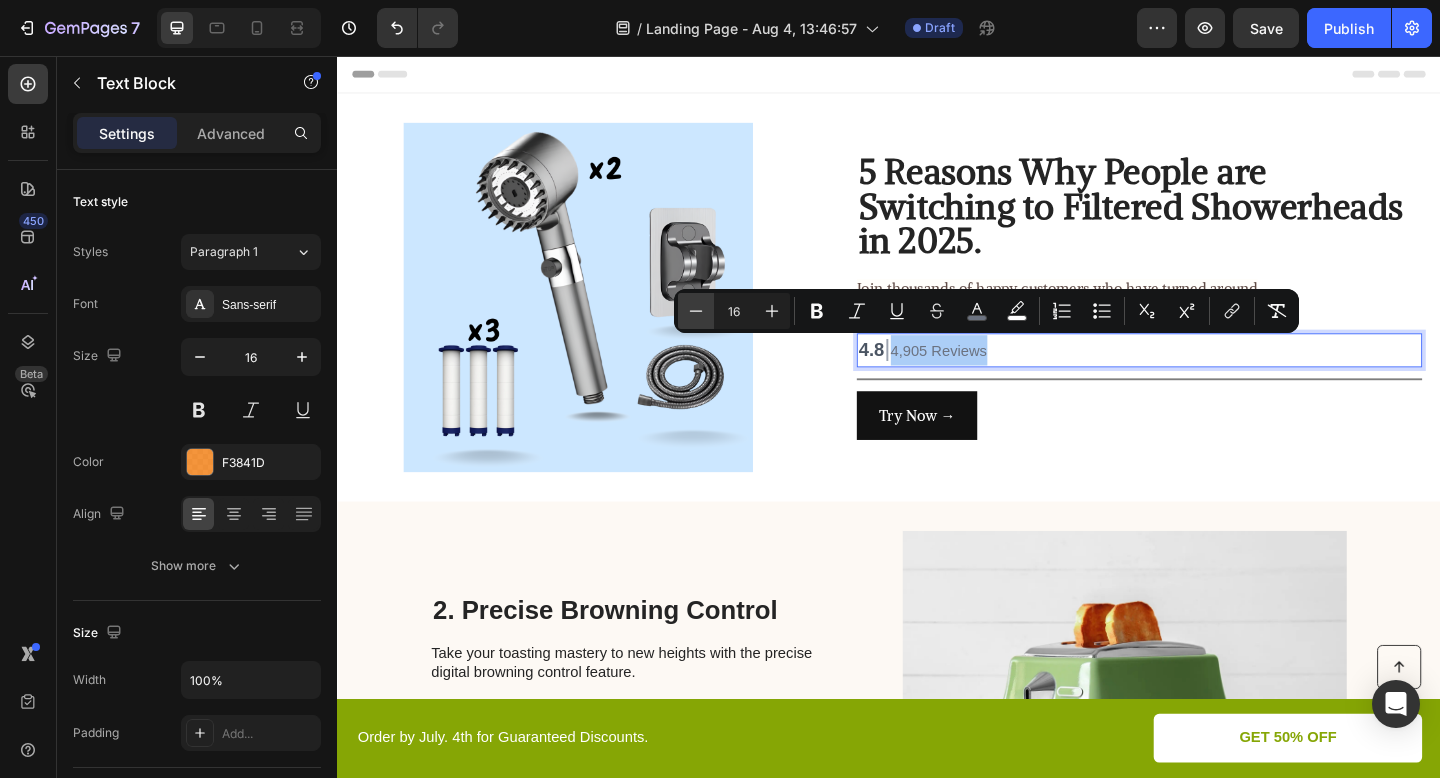 click 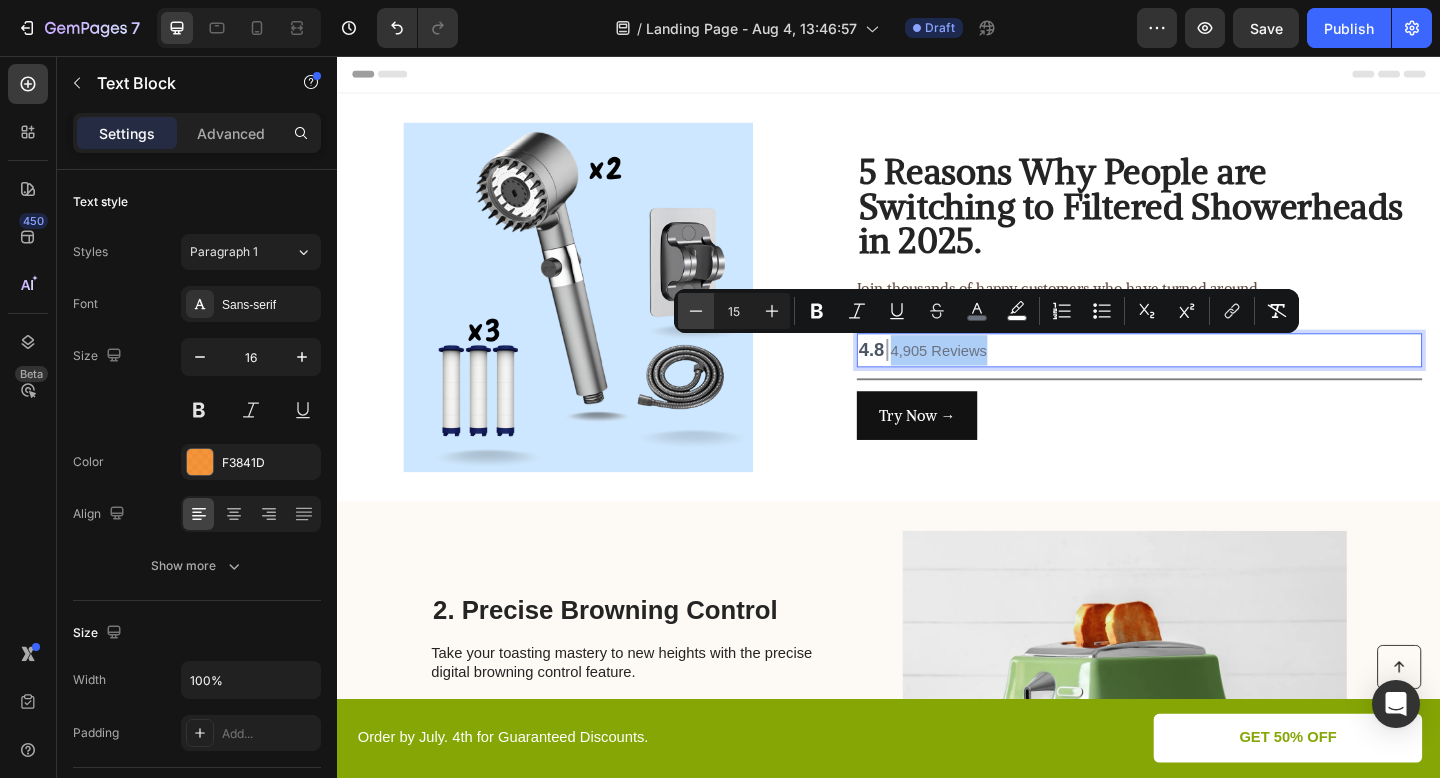 click 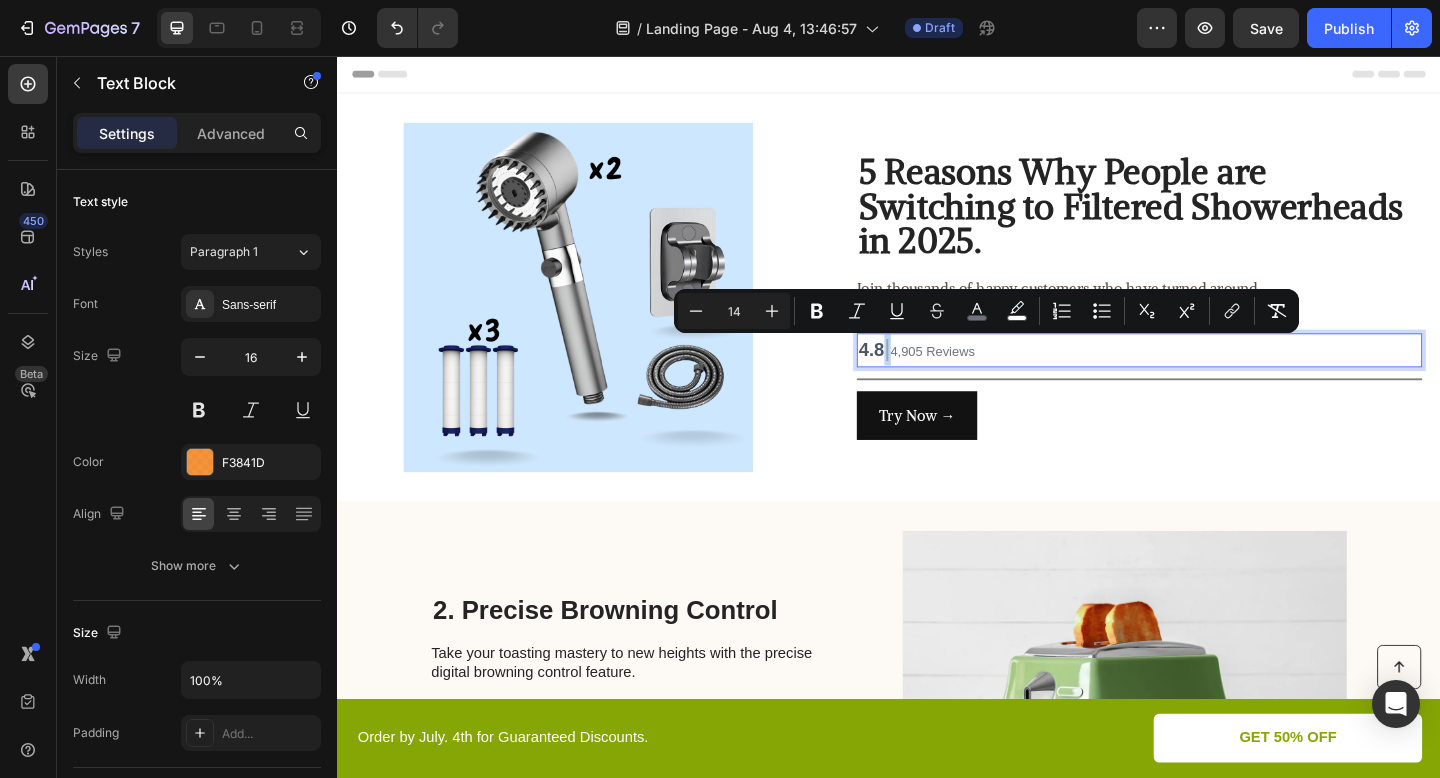 type on "20" 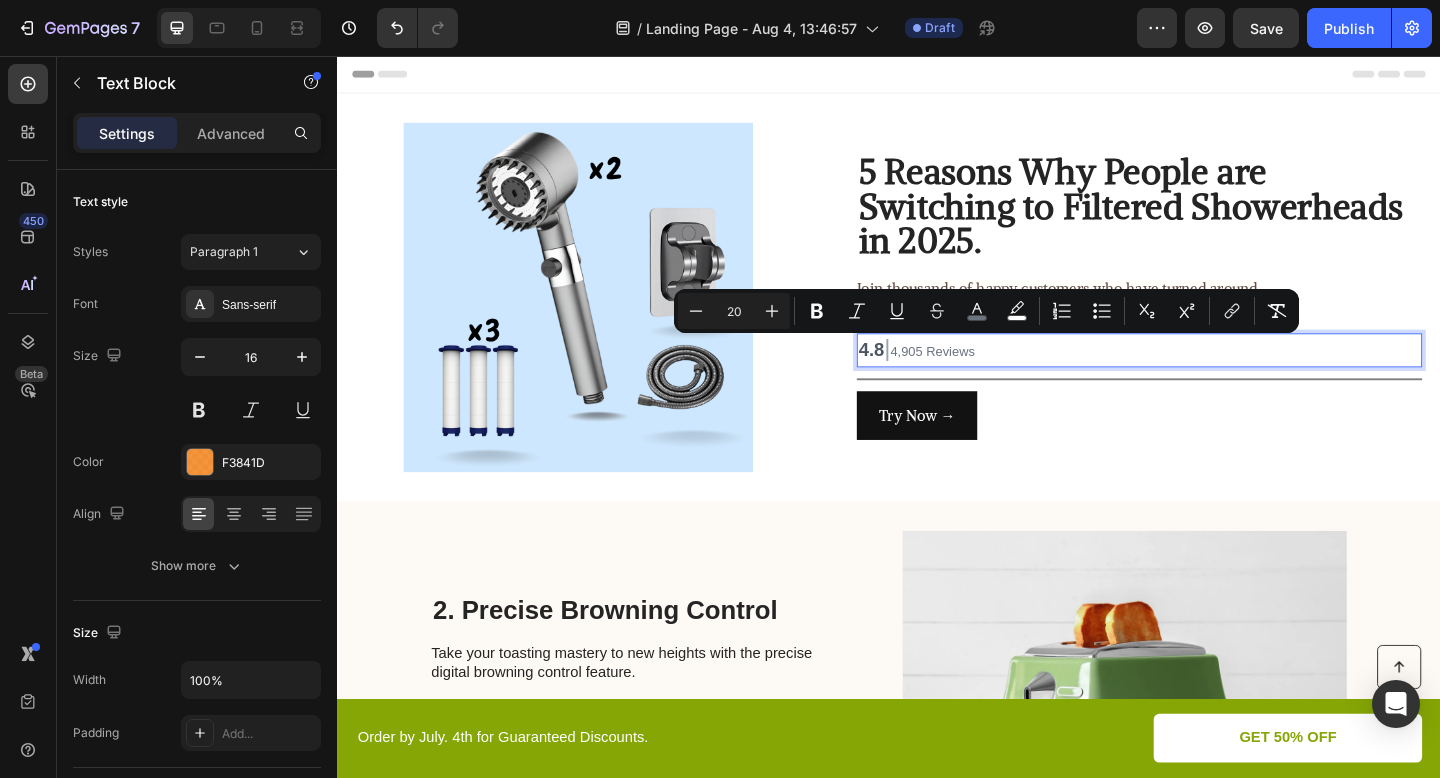click on "4.8" at bounding box center (918, 376) 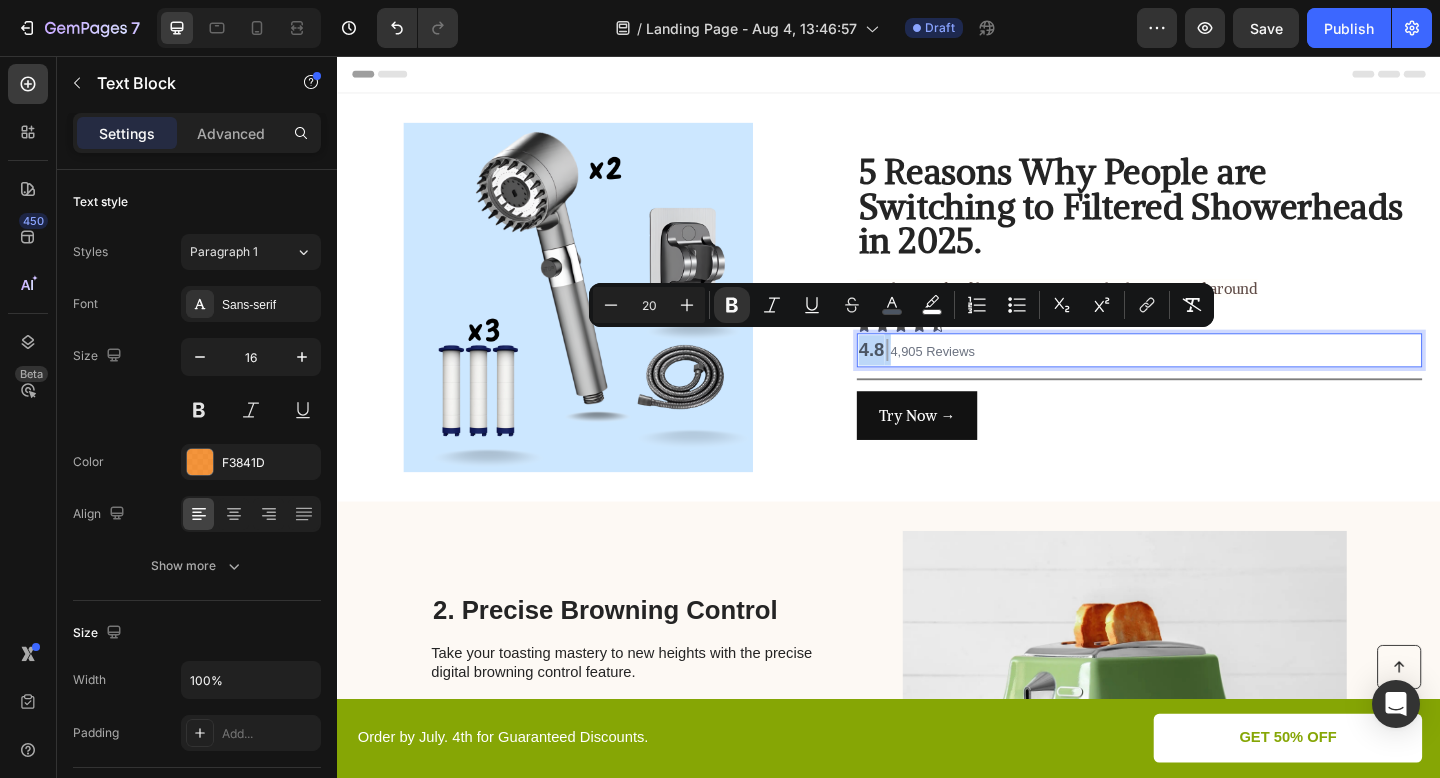 drag, startPoint x: 906, startPoint y: 378, endPoint x: 944, endPoint y: 379, distance: 38.013157 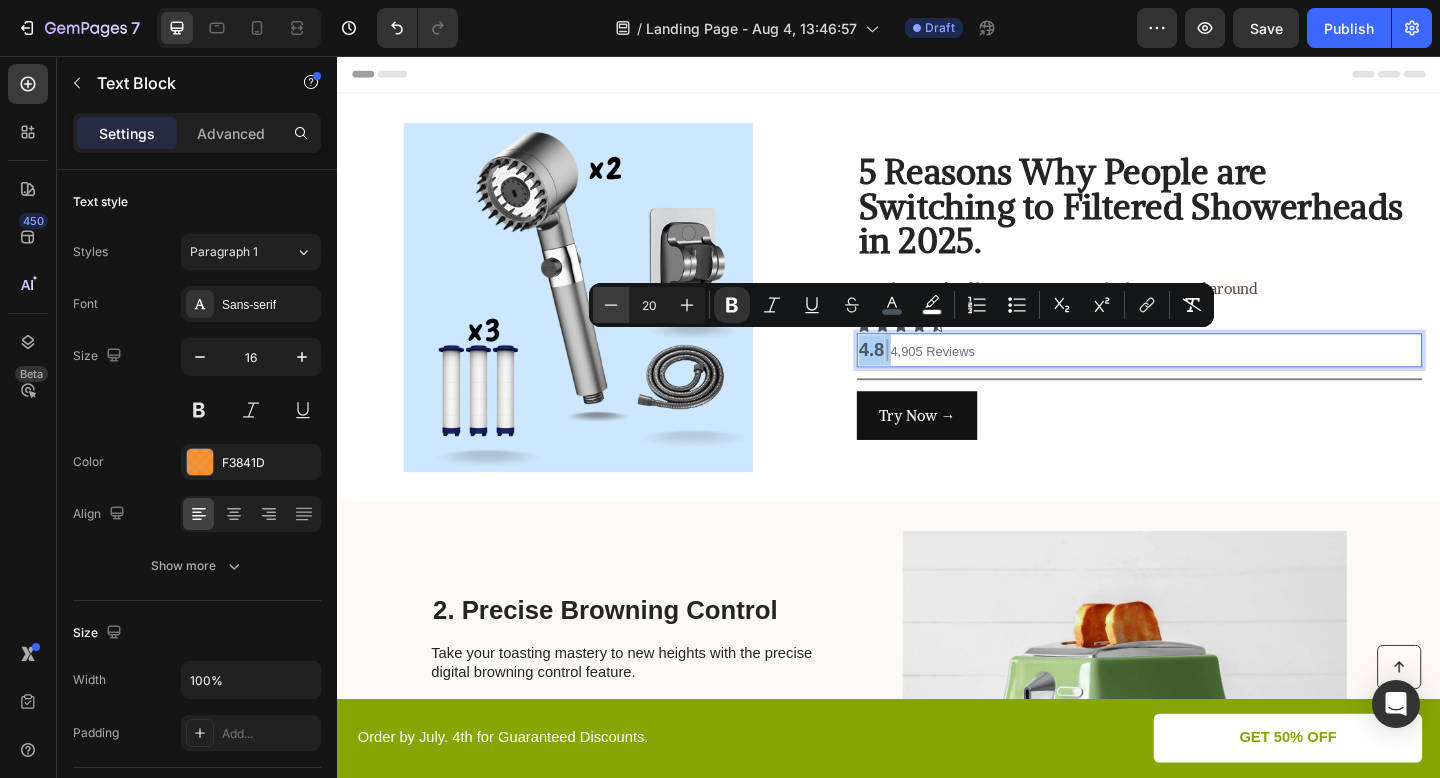 click on "Minus" at bounding box center [611, 305] 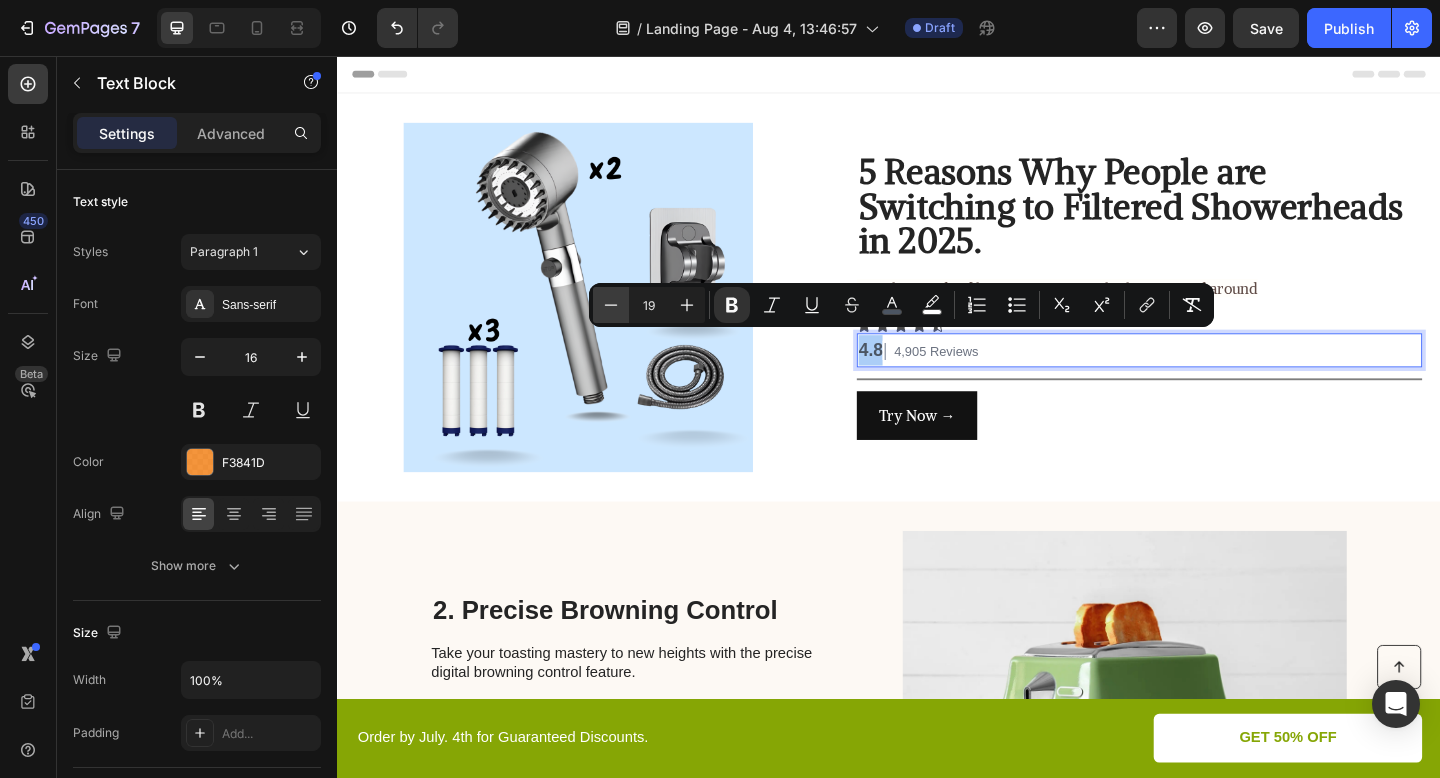 click on "Minus" at bounding box center (611, 305) 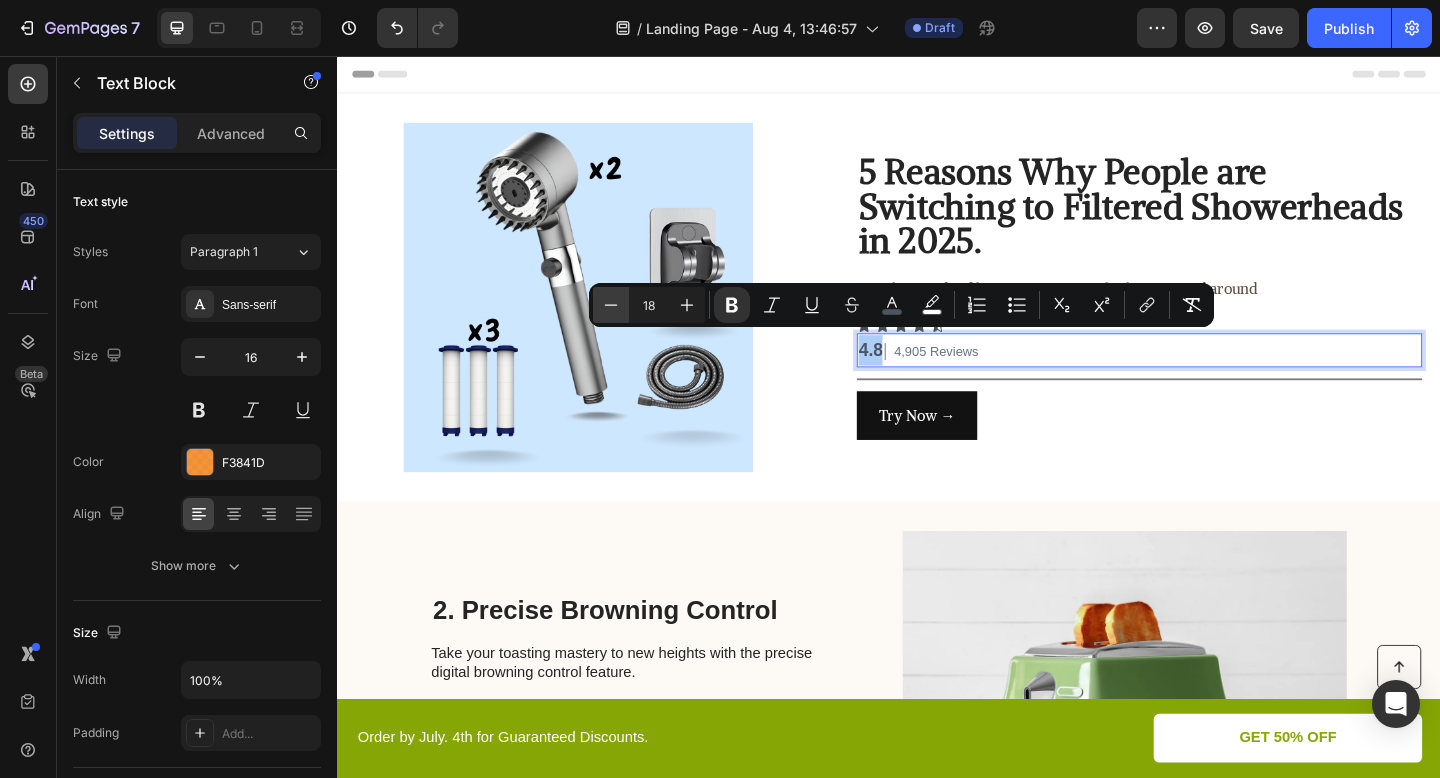 click on "Minus" at bounding box center [611, 305] 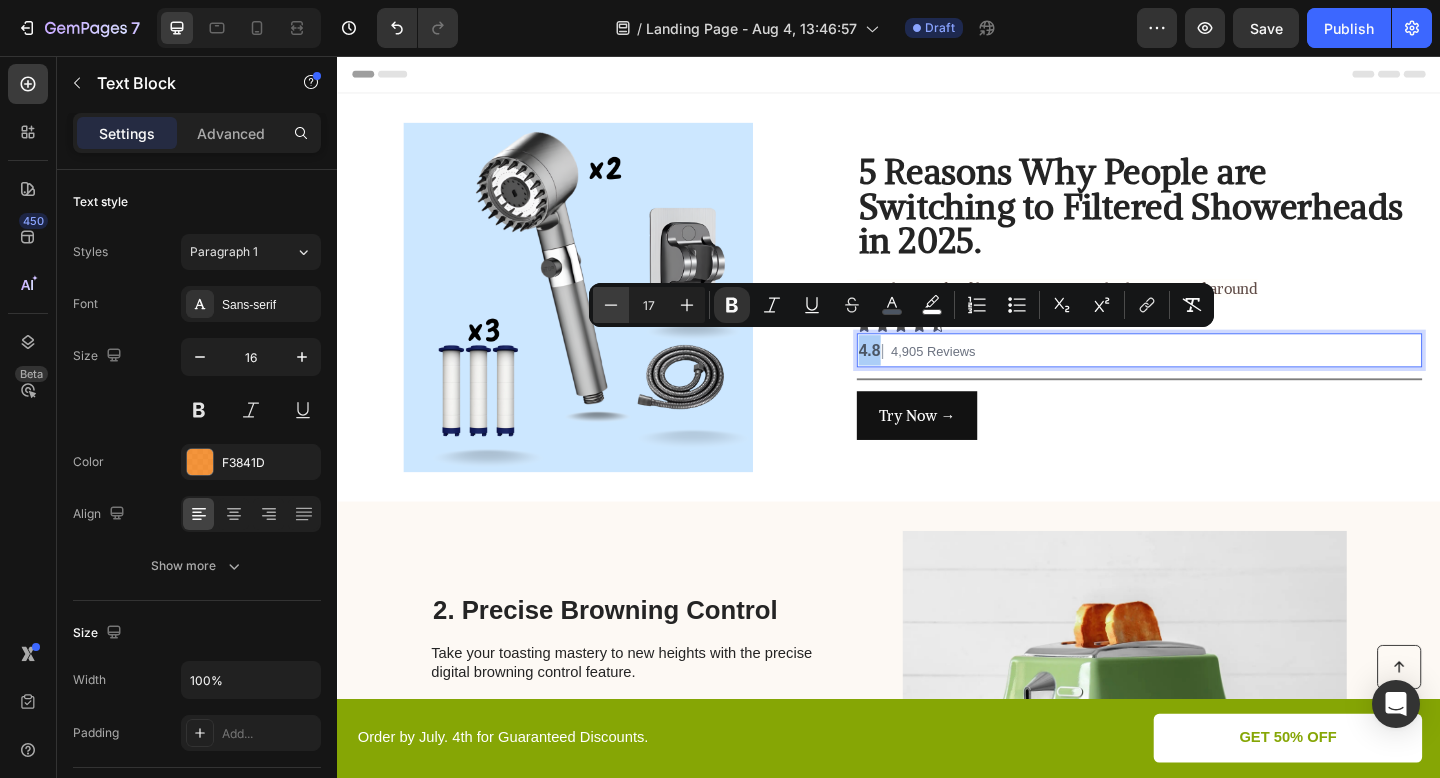 click on "Minus" at bounding box center [611, 305] 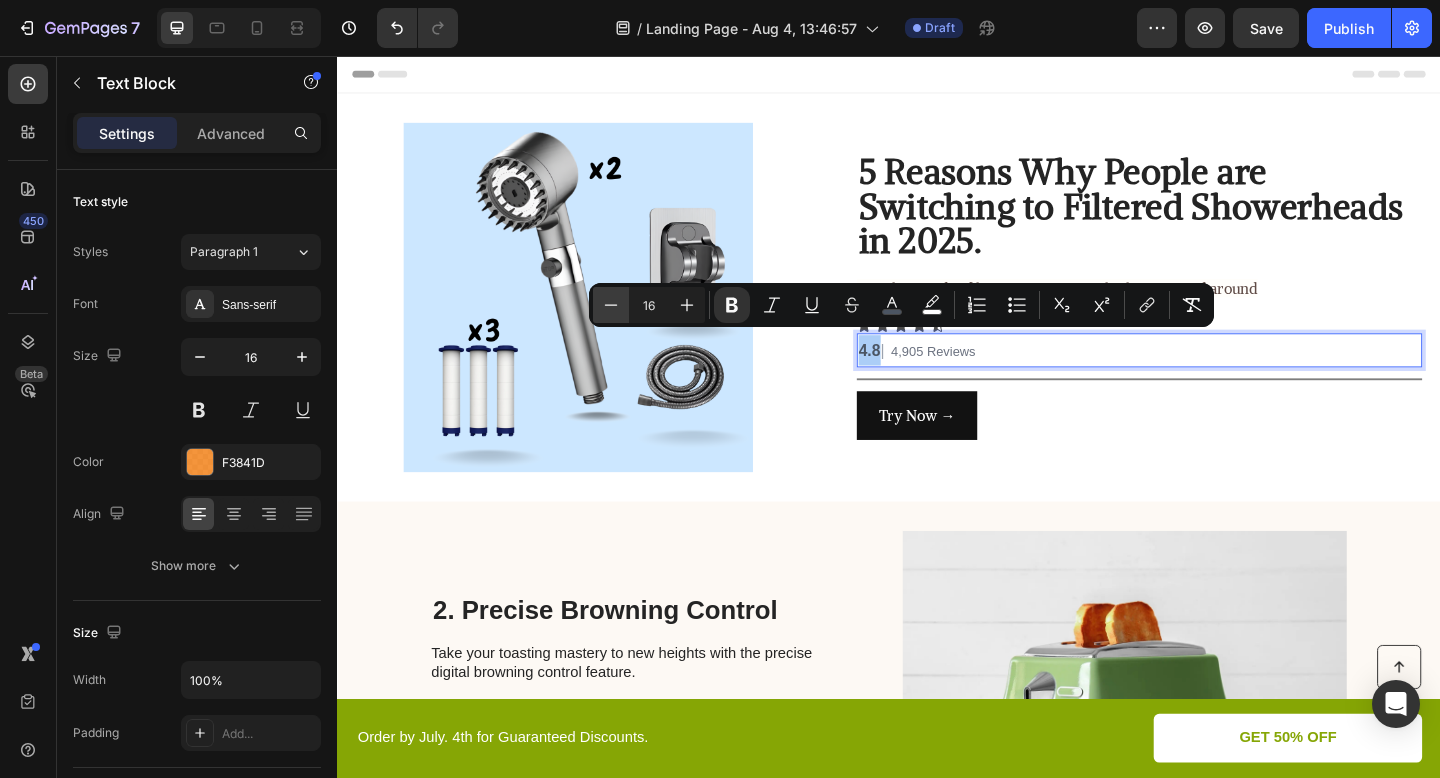 click on "Minus" at bounding box center (611, 305) 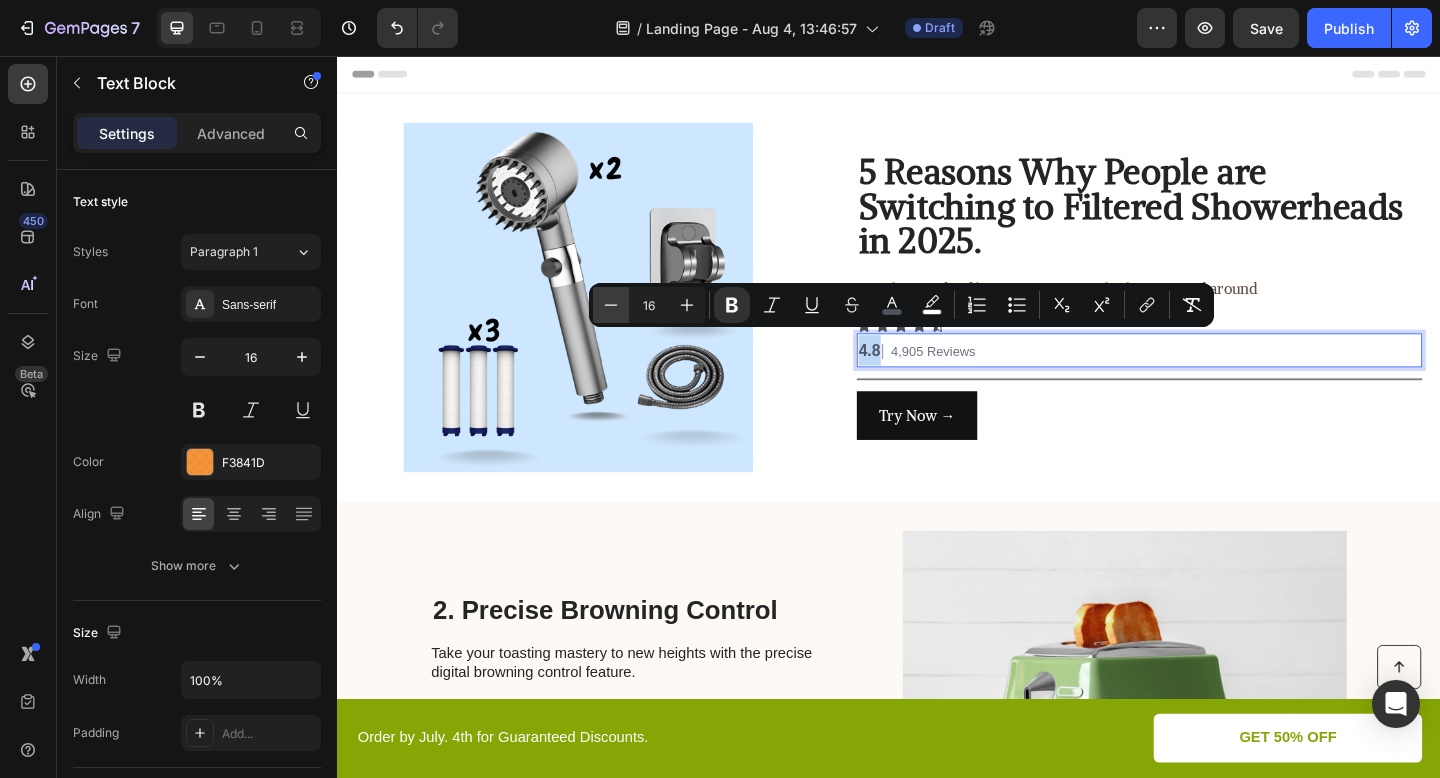 type on "15" 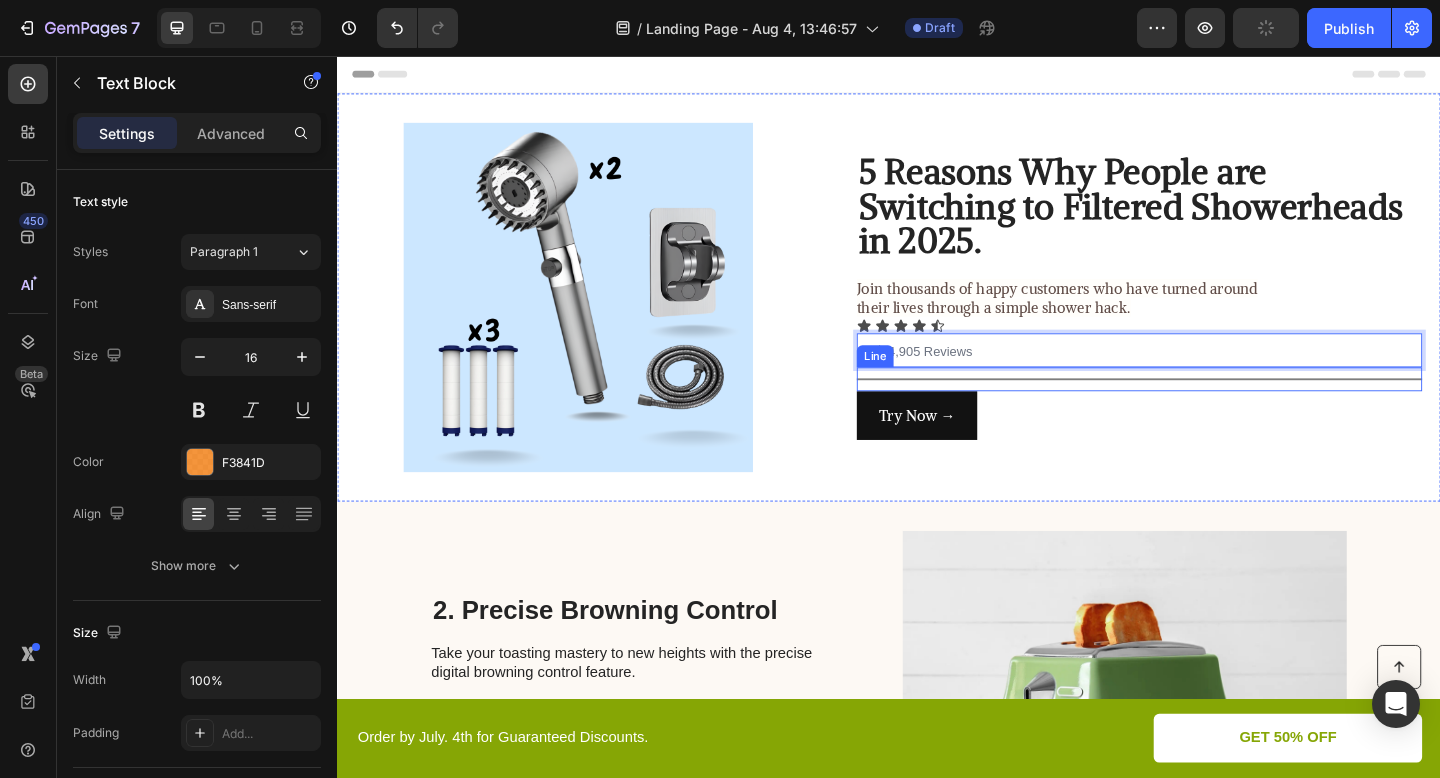 click on "4.8 | 4,905 Reviews" at bounding box center (1209, 376) 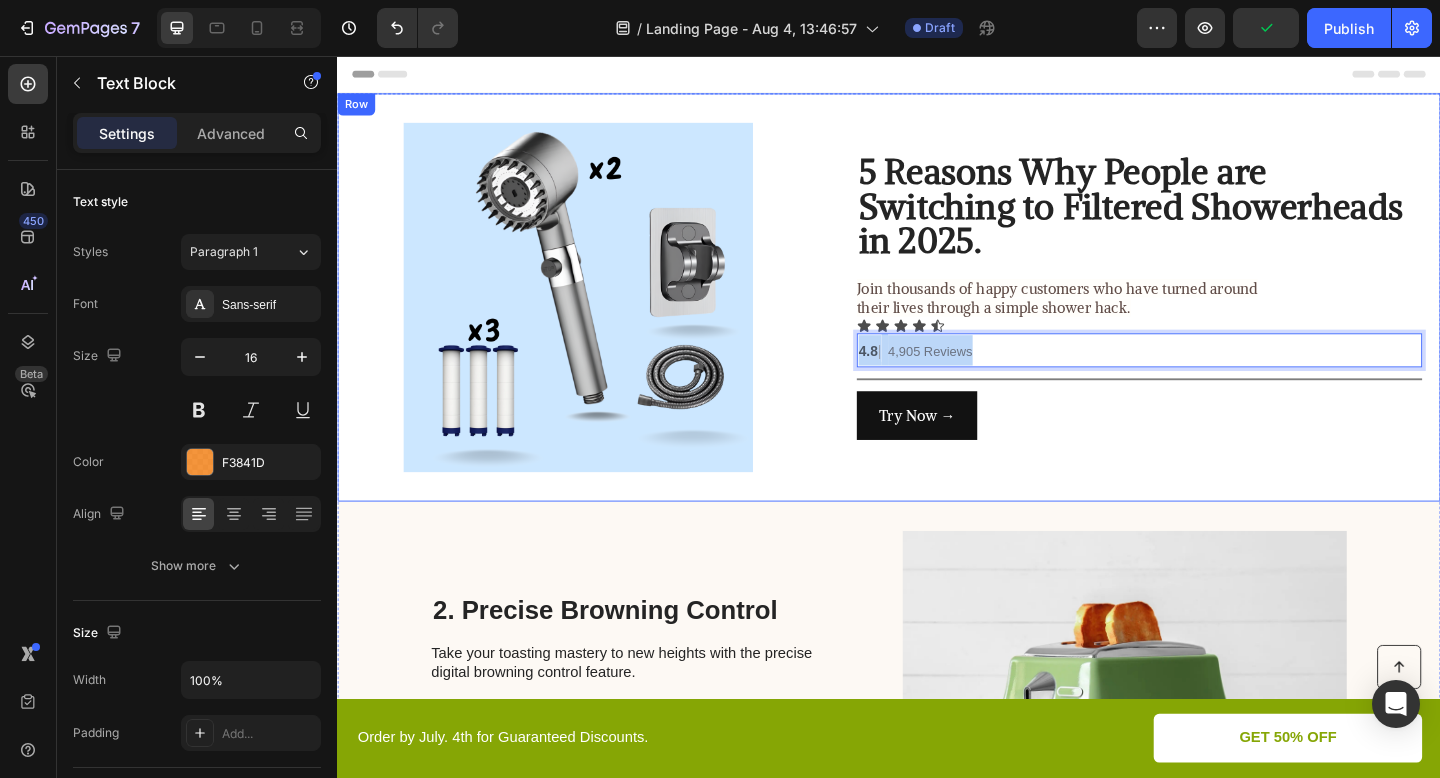 drag, startPoint x: 1074, startPoint y: 376, endPoint x: 883, endPoint y: 376, distance: 191 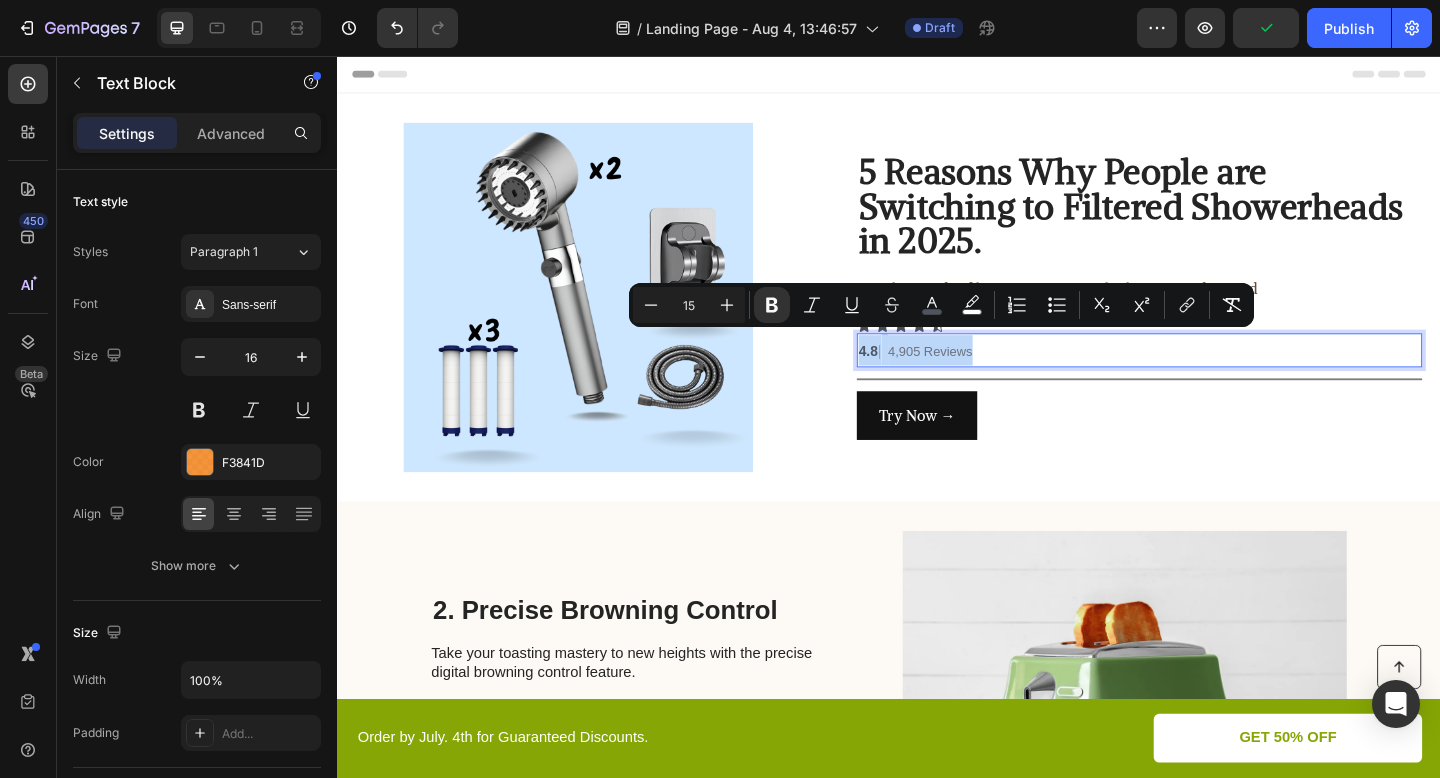 click on "4.8 | 4,905 Reviews" at bounding box center [1209, 376] 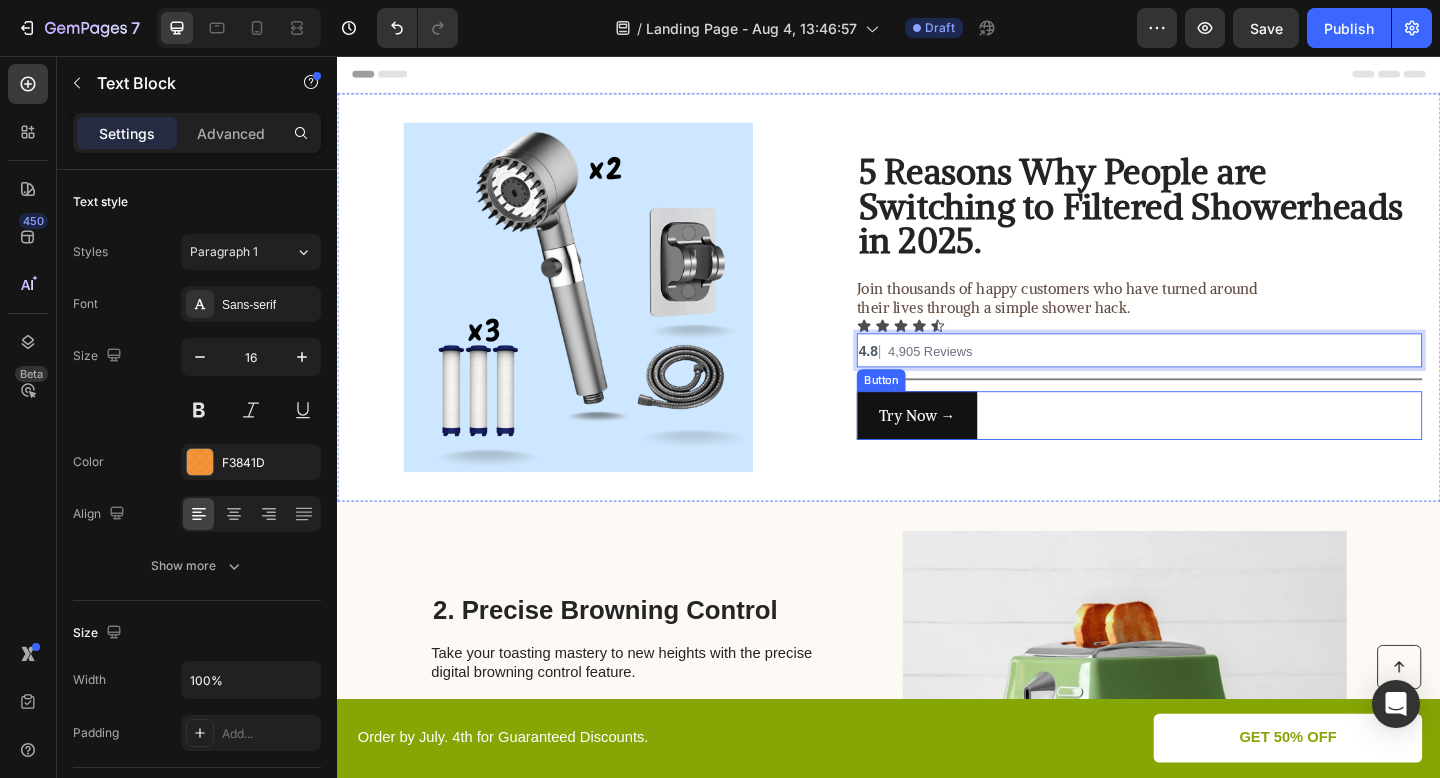 click on "Try Now → Button" at bounding box center [1209, 447] 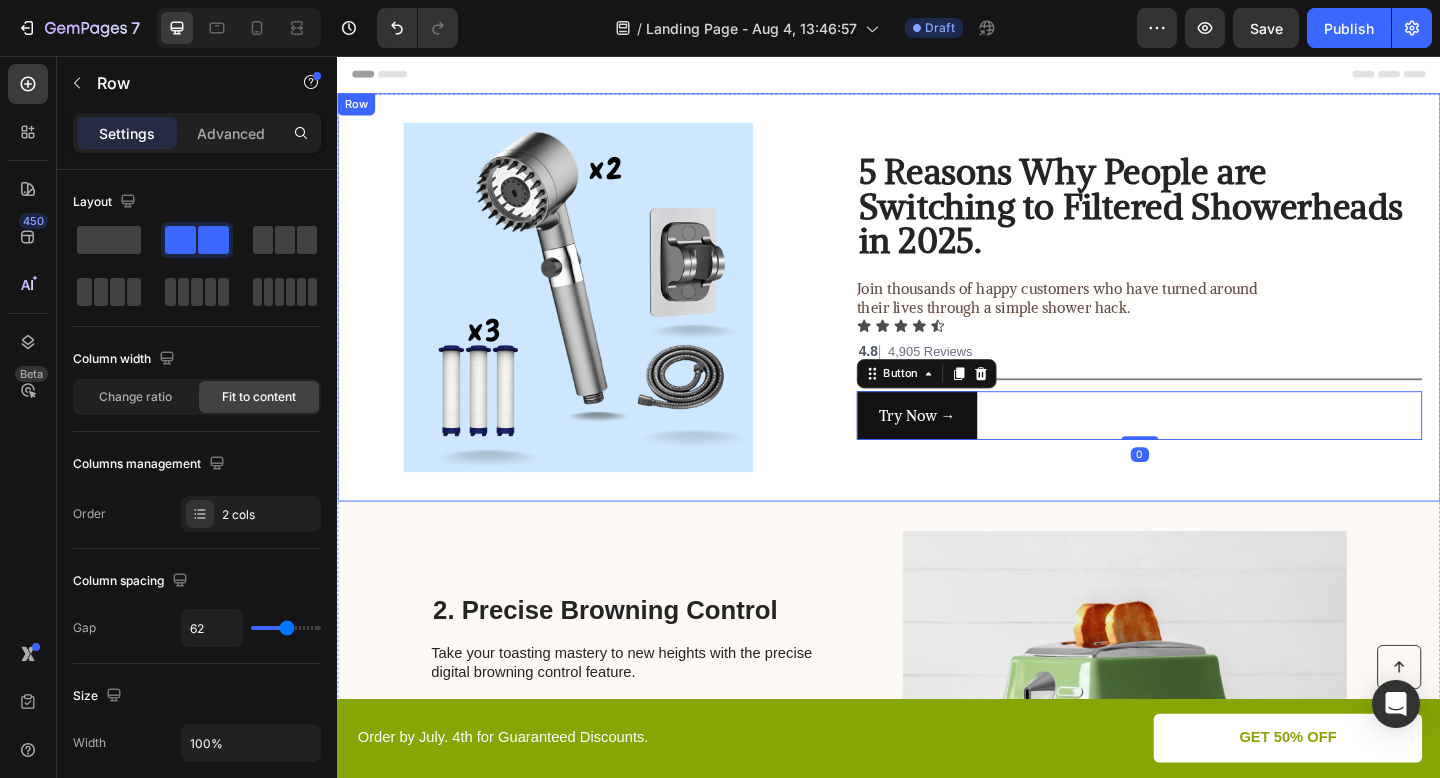 click on "2. Precise Browning Control Heading Take your toasting mastery to new heights with the precise digital browning control feature. This toaster offers an intuitive digital interface that allows you to select your desired level of browning with pinpoint accuracy.  From a delicate and light shade to a rich and deep golden hue, achieve your preferred toasting perfection with unparalleled precision. Text Block Image Row" at bounding box center [937, 763] 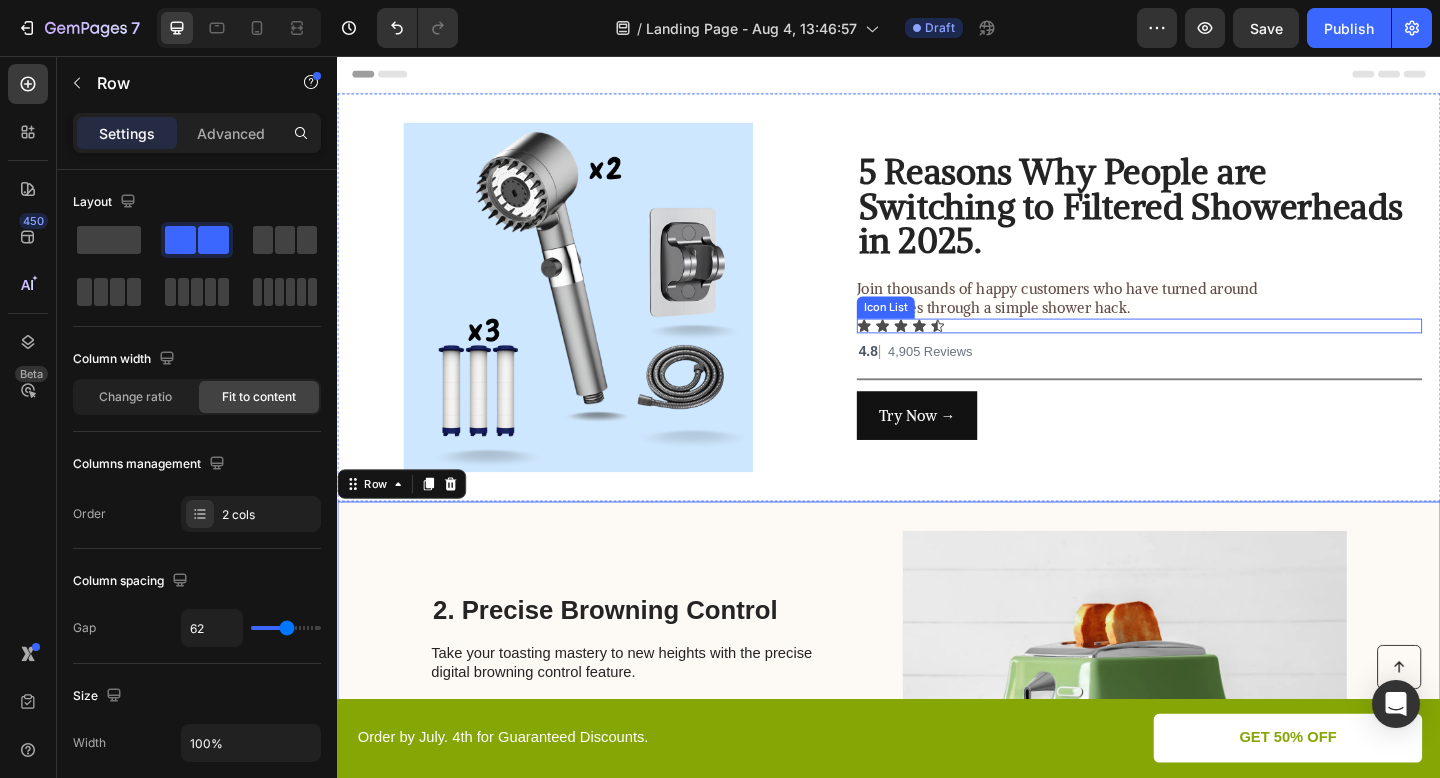 click on "Icon Icon Icon Icon Icon" at bounding box center (1209, 350) 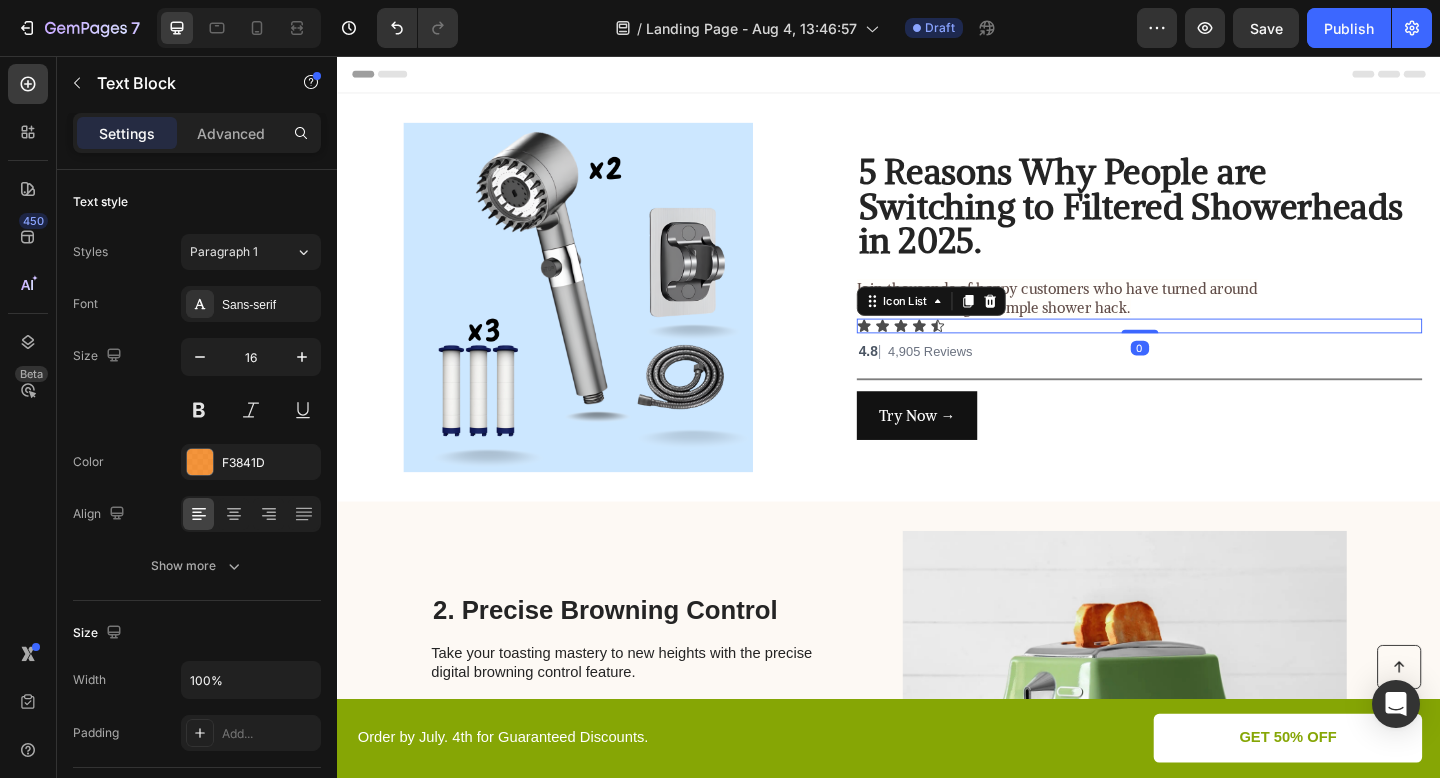 click on "4.8 | 4,905 Reviews" at bounding box center [1209, 376] 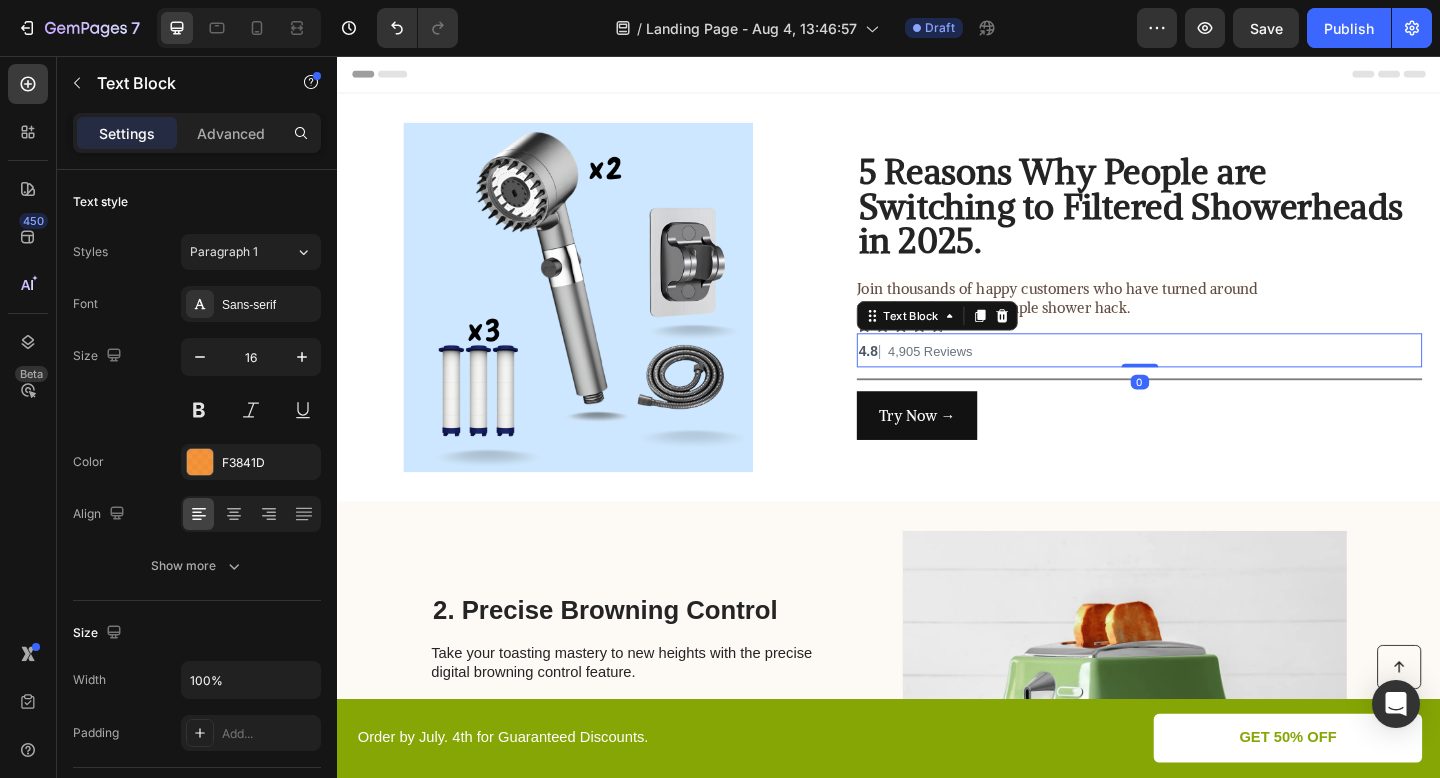 drag, startPoint x: 1211, startPoint y: 392, endPoint x: 1213, endPoint y: 348, distance: 44.04543 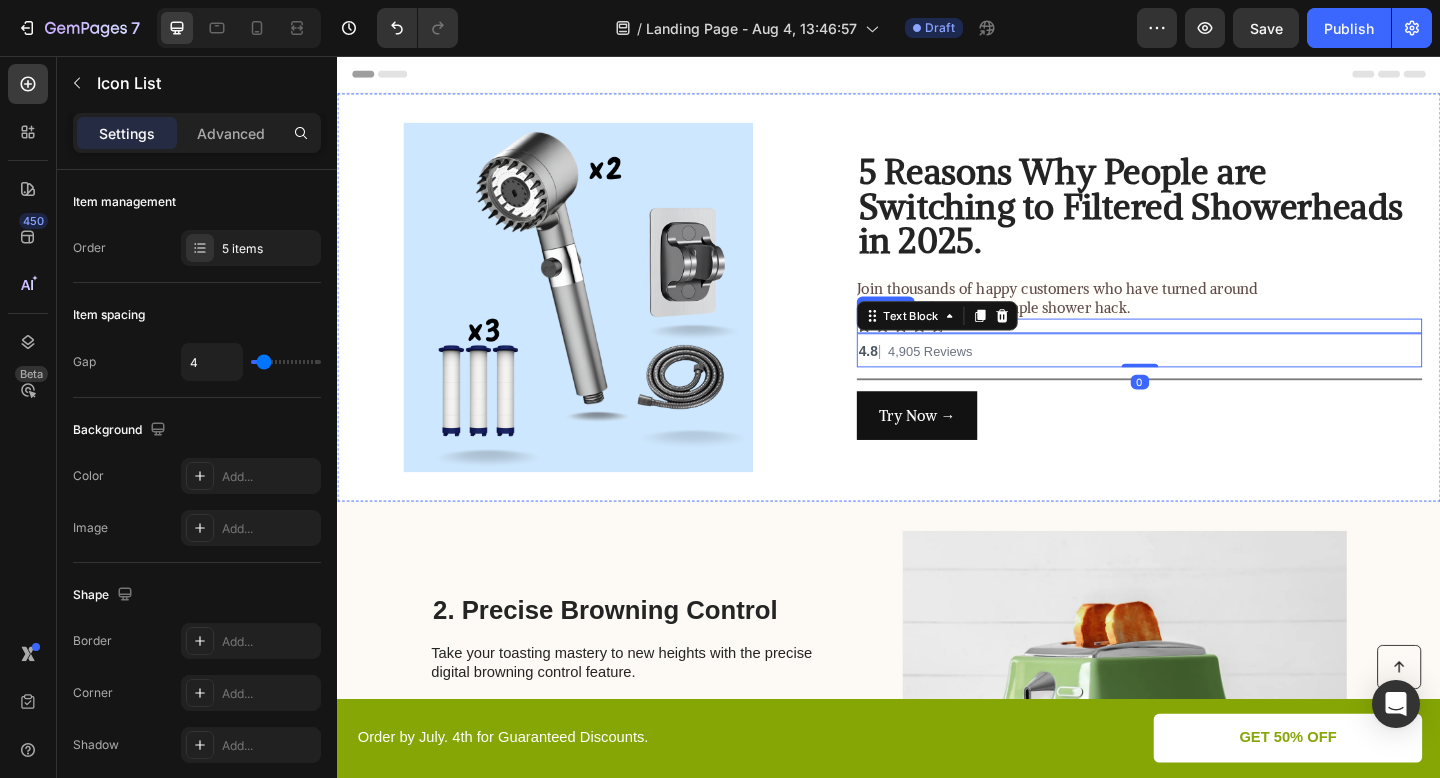 click on "Icon Icon Icon Icon Icon Icon List" at bounding box center (1209, 350) 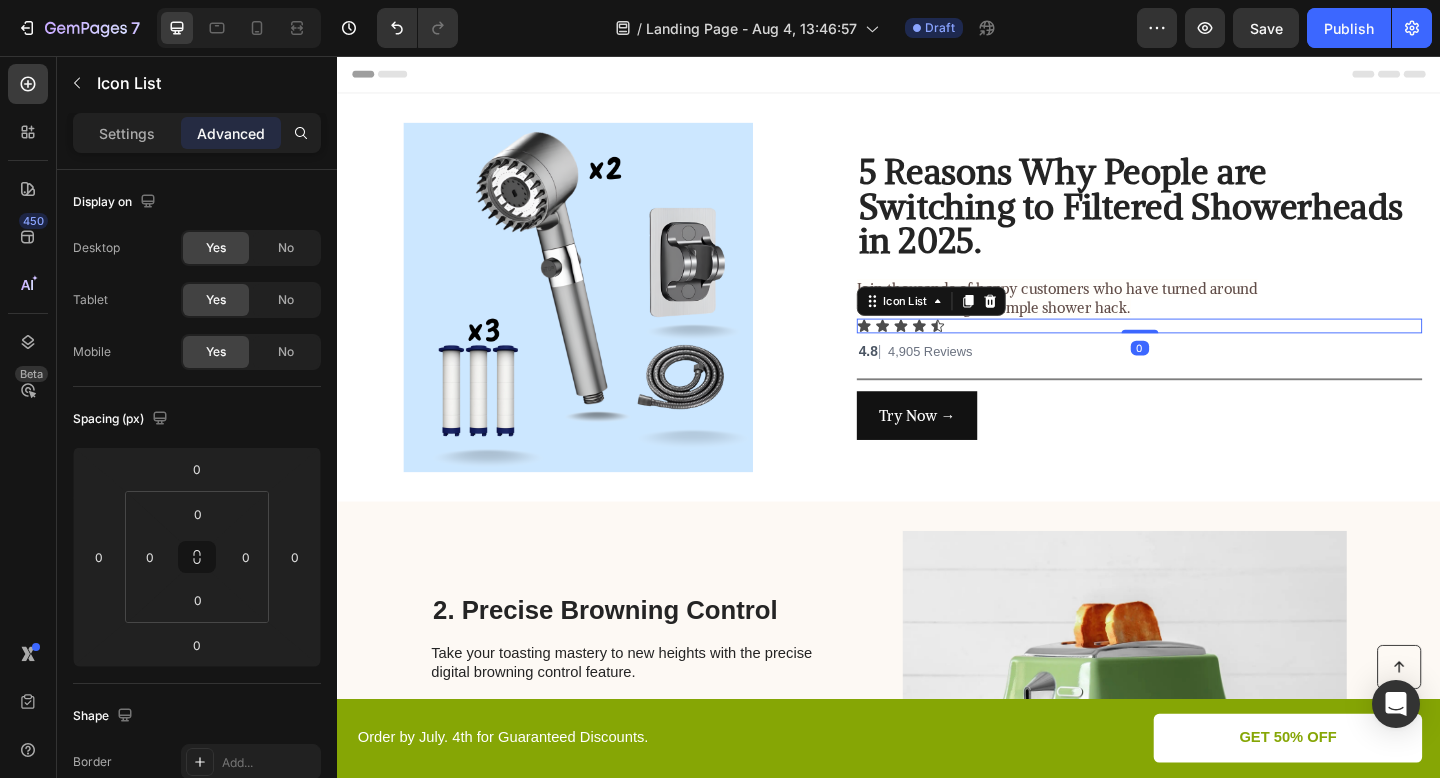 drag, startPoint x: 1202, startPoint y: 355, endPoint x: 1234, endPoint y: 125, distance: 232.21542 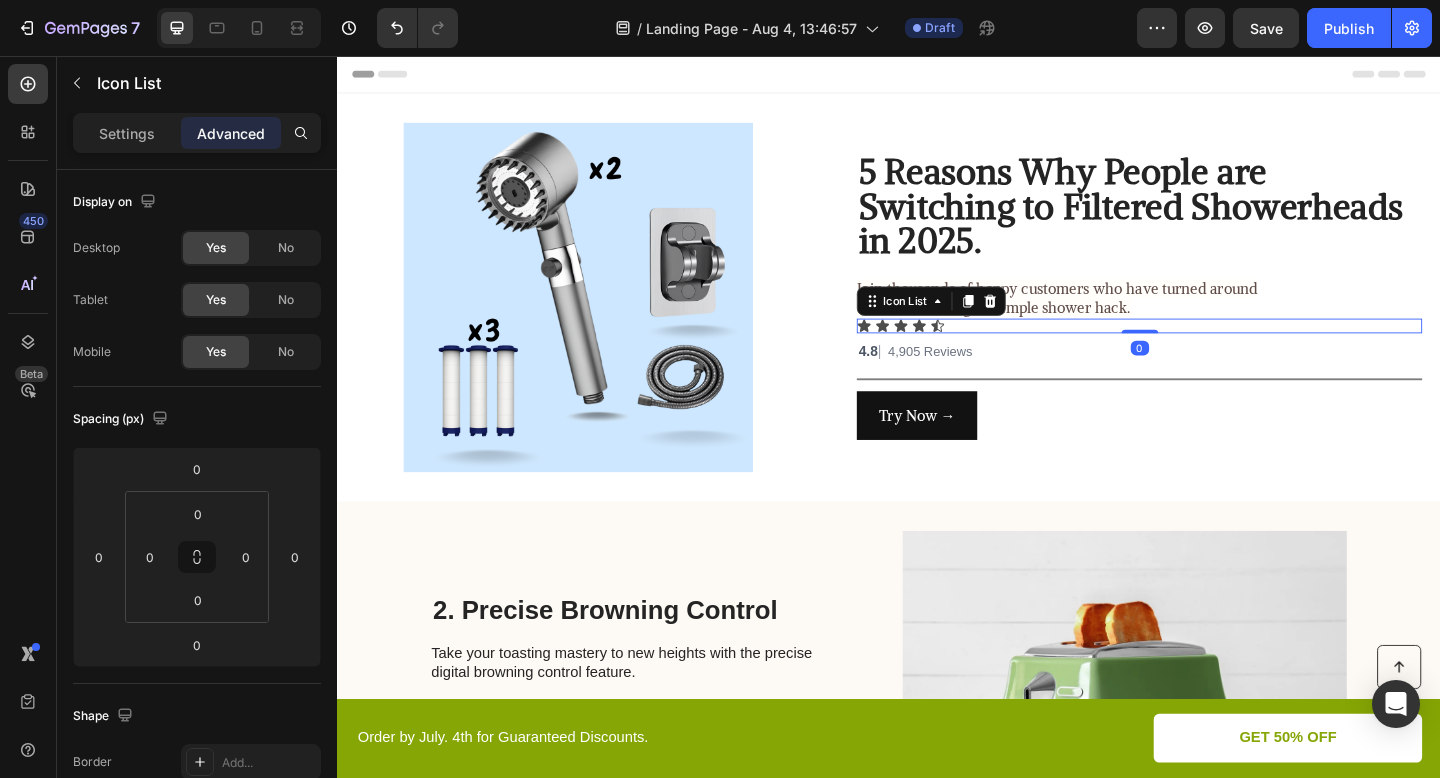 click on "Image ⁠⁠⁠⁠⁠⁠⁠ 5 Reasons Why People are Switching to Filtered Showerheads in 2025. Heading Join thousands of happy customers who have turned around their lives through a simple shower hack. Text Block Icon Icon Icon Icon Icon Icon List   0 4.8  |   4,905 Reviews Text Block                4.8  |  4,905 Reviews Line Try Now → Button Row" at bounding box center (937, 319) 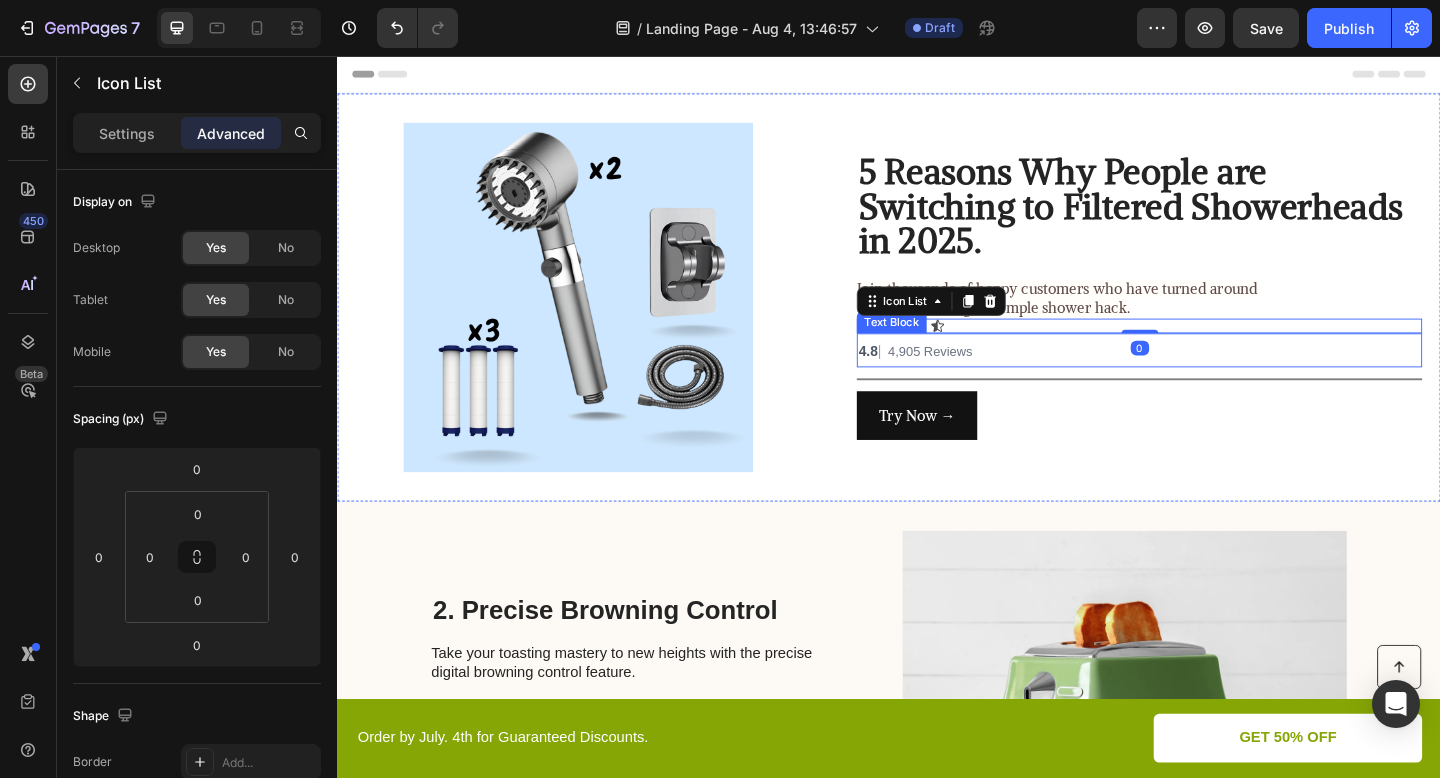 click on "4,905 Reviews" at bounding box center [982, 378] 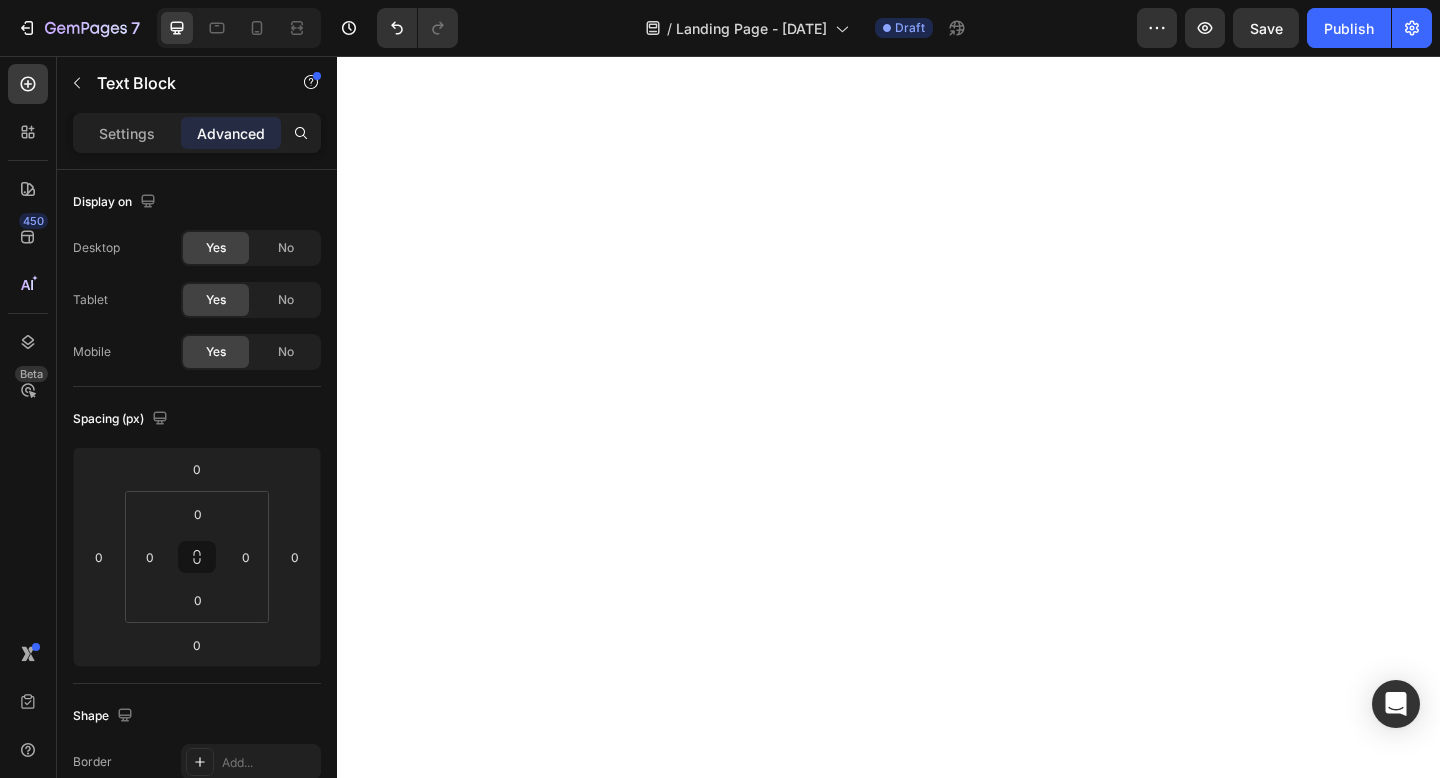 scroll, scrollTop: 0, scrollLeft: 0, axis: both 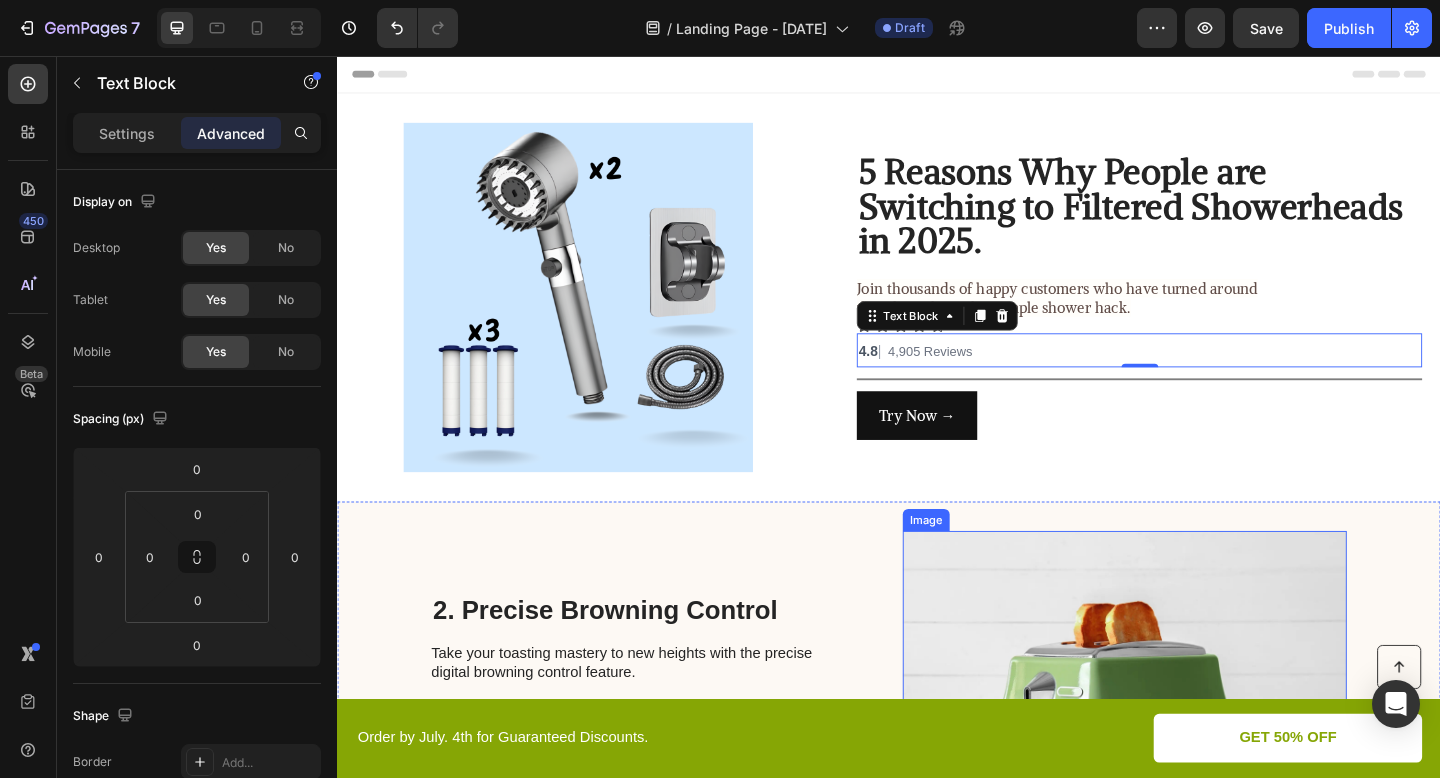 click on "2. Precise Browning Control Heading Take your toasting mastery to new heights with the precise digital browning control feature. This toaster offers an intuitive digital interface that allows you to select your desired level of browning with pinpoint accuracy.  From a delicate and light shade to a rich and deep golden hue, achieve your preferred toasting perfection with unparalleled precision. Text Block" at bounding box center [664, 763] 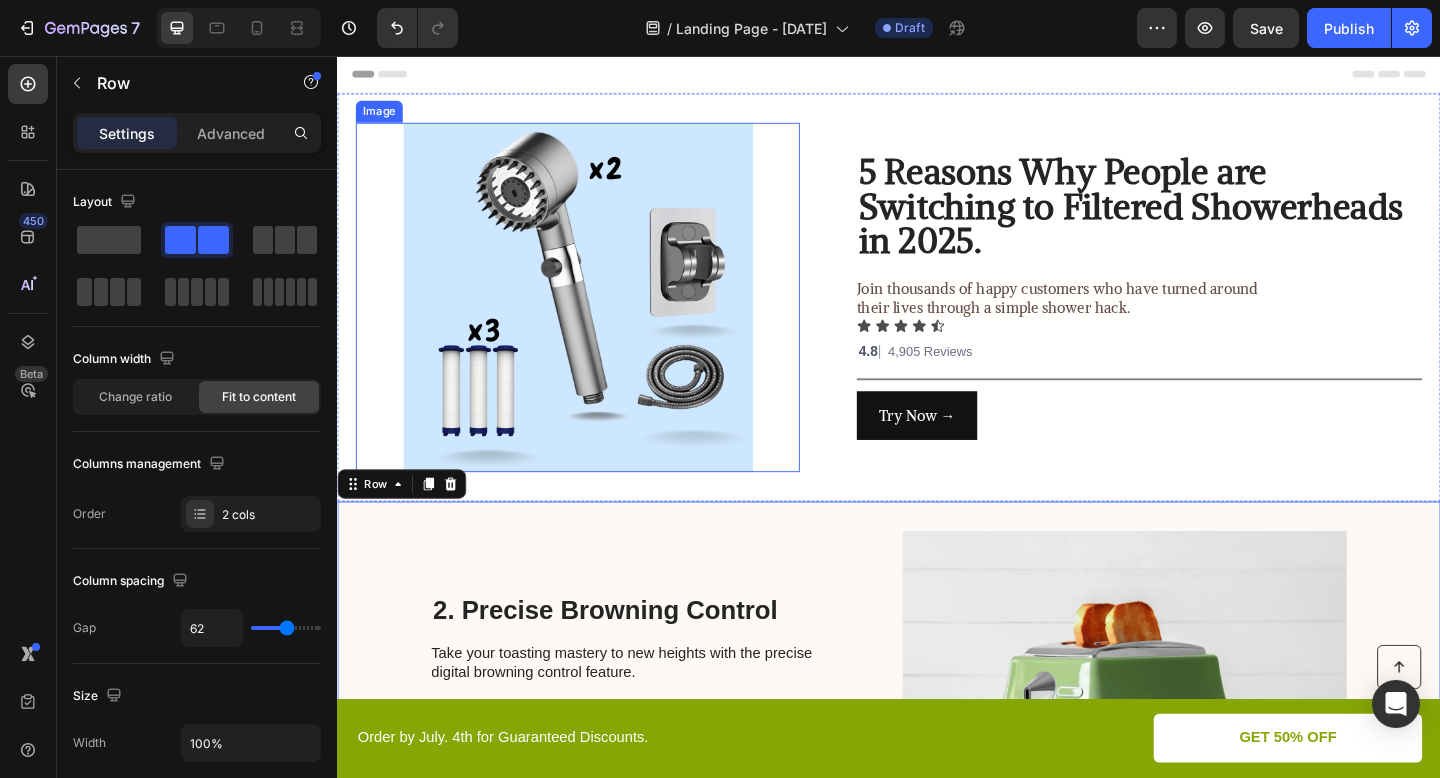 click at bounding box center (598, 319) 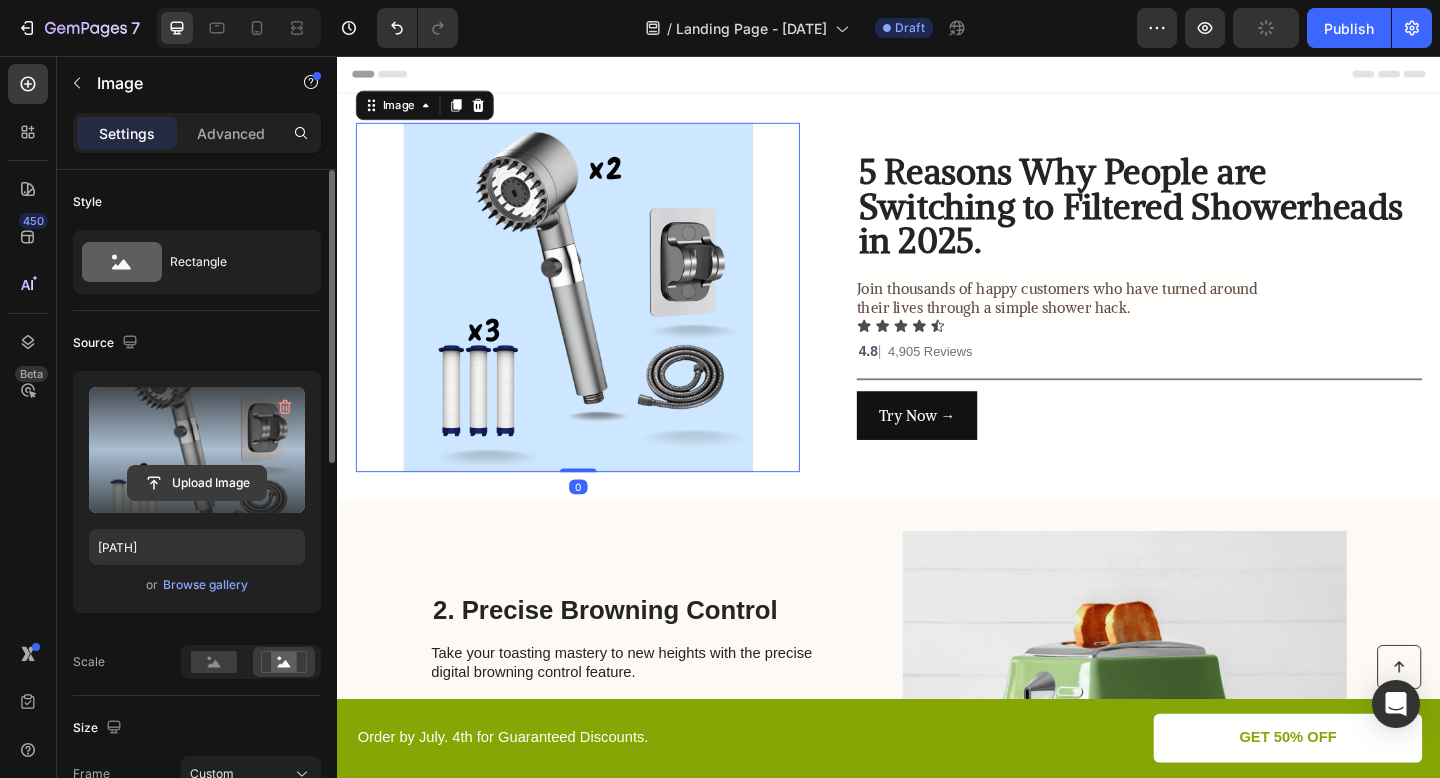 click 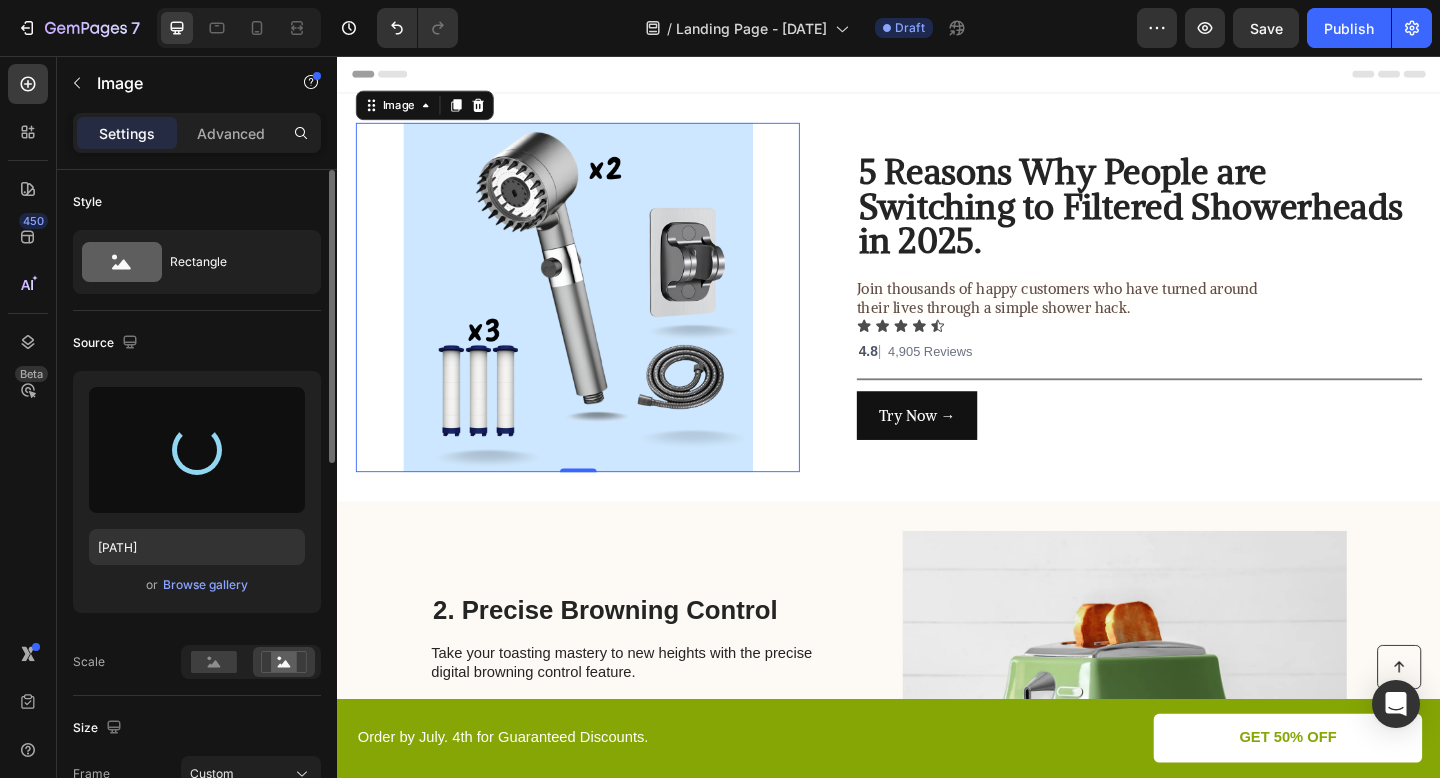 type on "https://cdn.shopify.com/s/files/1/0949/9970/7912/files/gempages_566724964460266537-2aac60a2-2f7d-4bdb-b43d-95abec59d489.png" 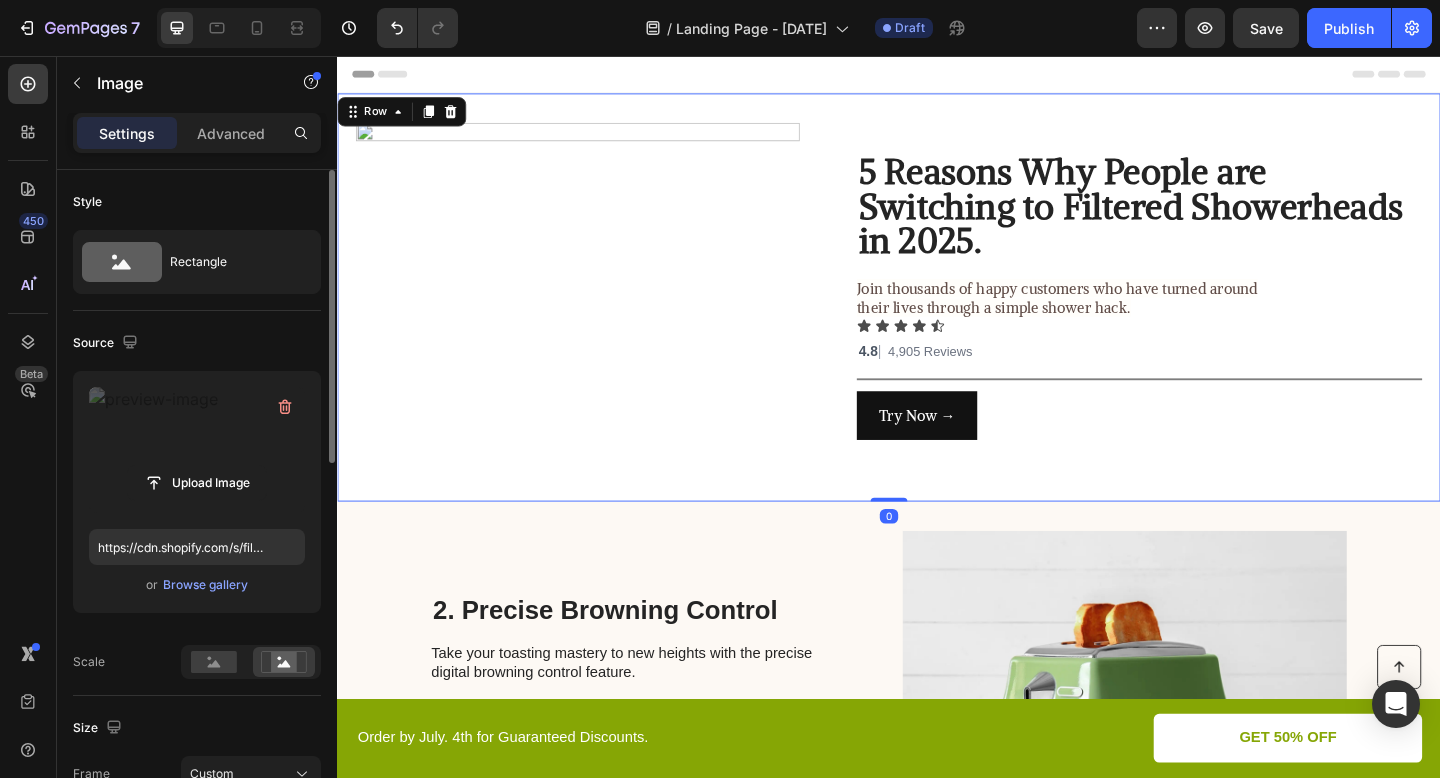 click on "Image 5 Reasons Why People are Switching to Filtered Showerheads in [YEAR]. Heading Join thousands of happy customers who have turned around their lives through a simple shower hack. Text Block Icon Icon Icon Icon Icon Icon List 4.8 | 4,905 Reviews Text Block 4.8 | 4,905 Reviews Line Try Now → Button Row 0" at bounding box center [937, 319] 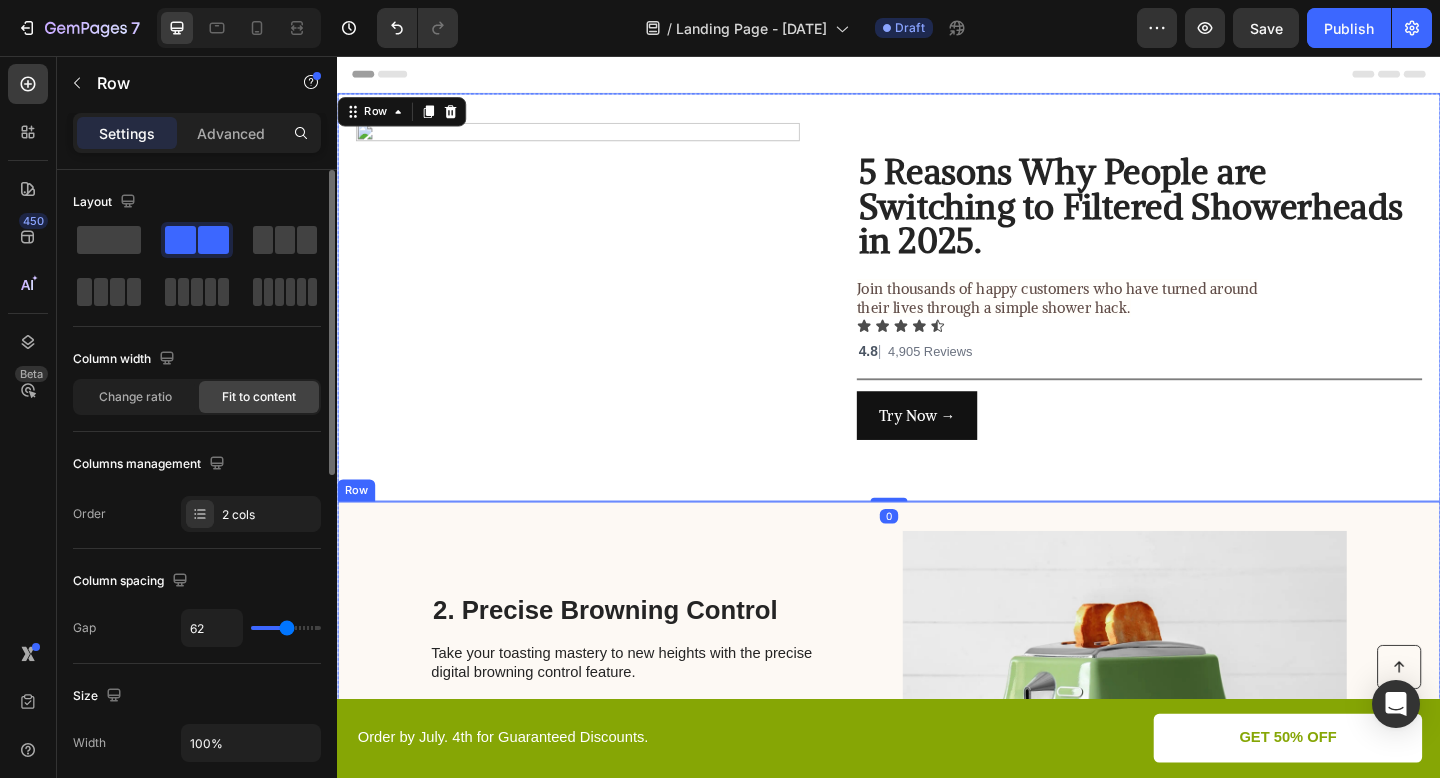 click on "2. Precise Browning Control Heading Take your toasting mastery to new heights with the precise digital browning control feature. This toaster offers an intuitive digital interface that allows you to select your desired level of browning with pinpoint accuracy.  From a delicate and light shade to a rich and deep golden hue, achieve your preferred toasting perfection with unparalleled precision. Text Block Image Row" at bounding box center [937, 763] 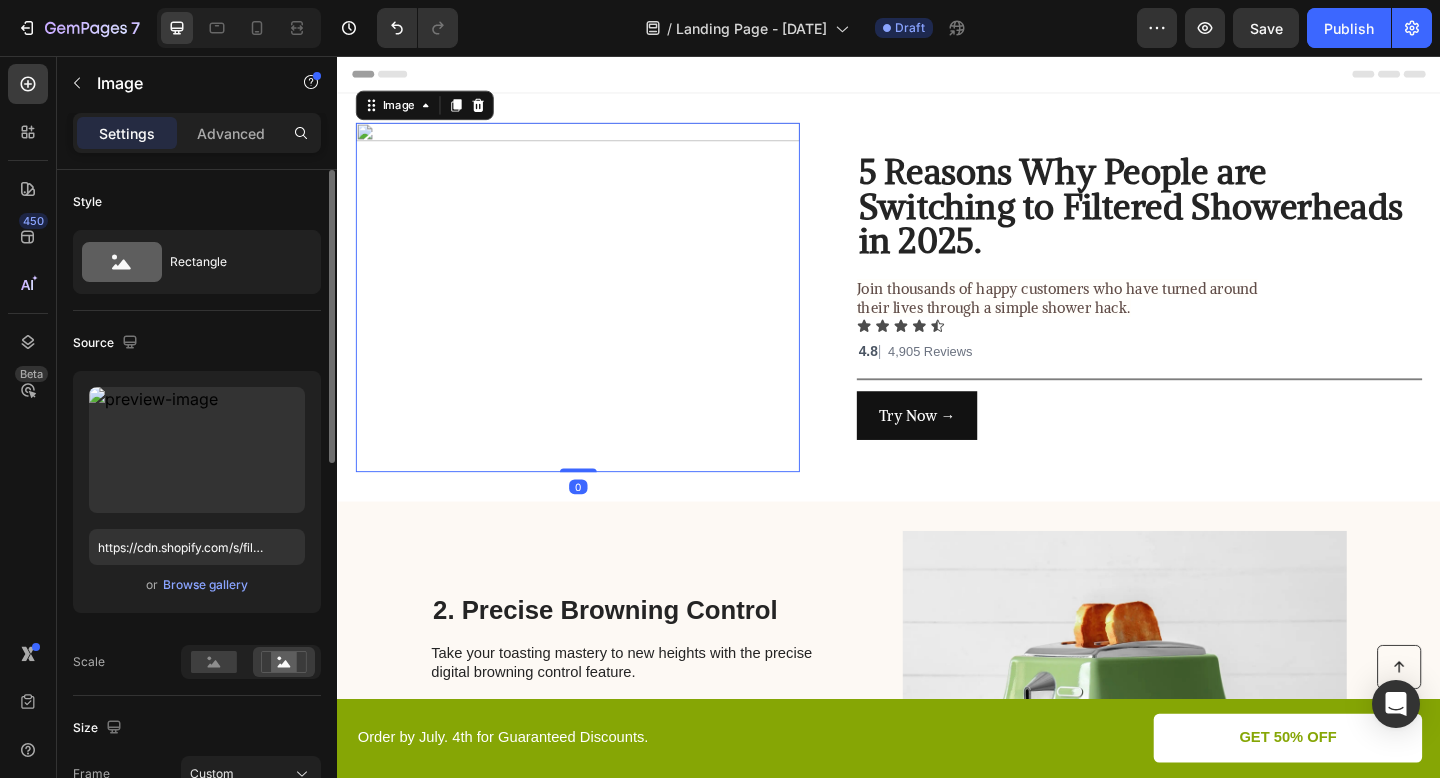 click at bounding box center [598, 319] 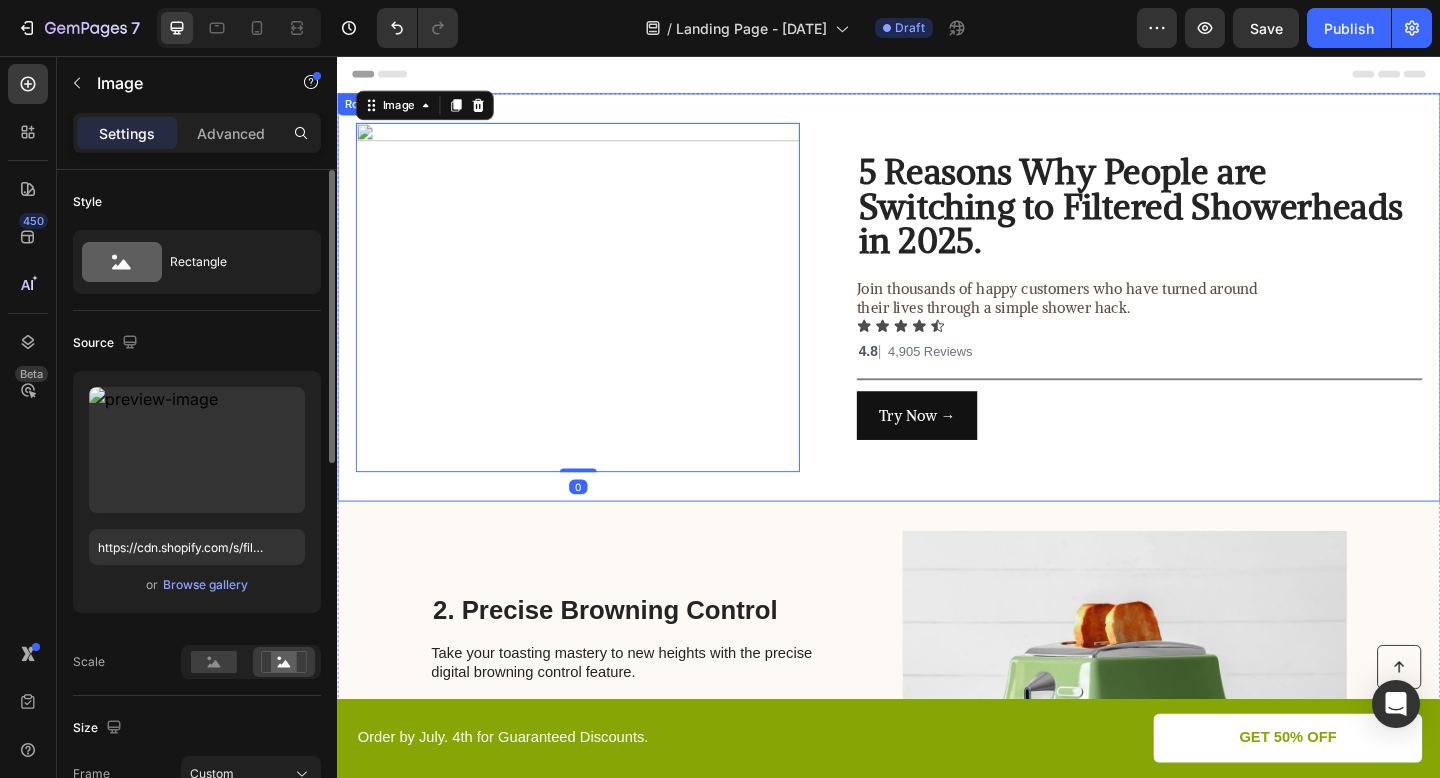 click on "Image 0 5 Reasons Why People are Switching to Filtered Showerheads in [YEAR]. Heading Join thousands of happy customers who have turned around their lives through a simple shower hack. Text Block Icon Icon Icon Icon Icon Icon List 4.8 | 4,905 Reviews Text Block 4.8 | 4,905 Reviews Line Try Now → Button Row" at bounding box center [937, 319] 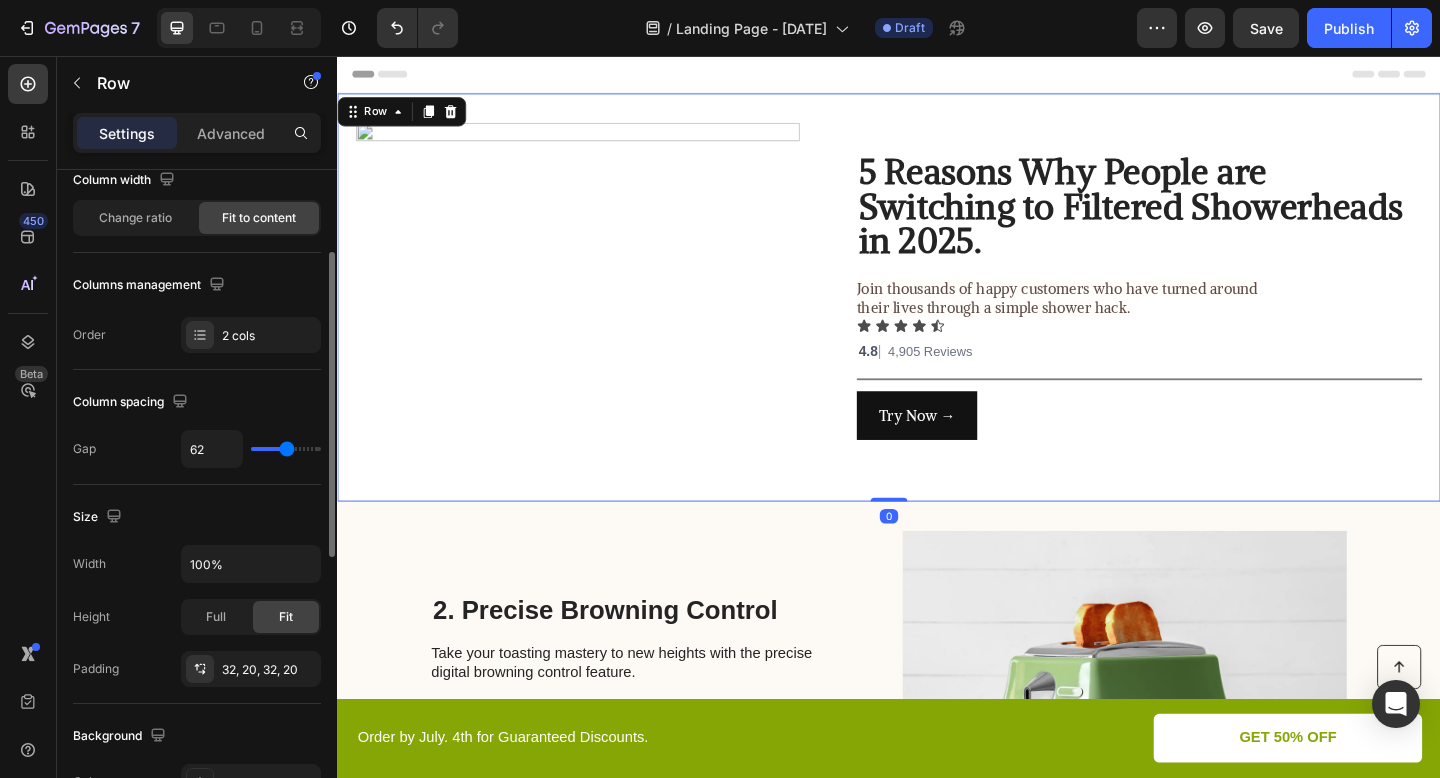 scroll, scrollTop: 211, scrollLeft: 0, axis: vertical 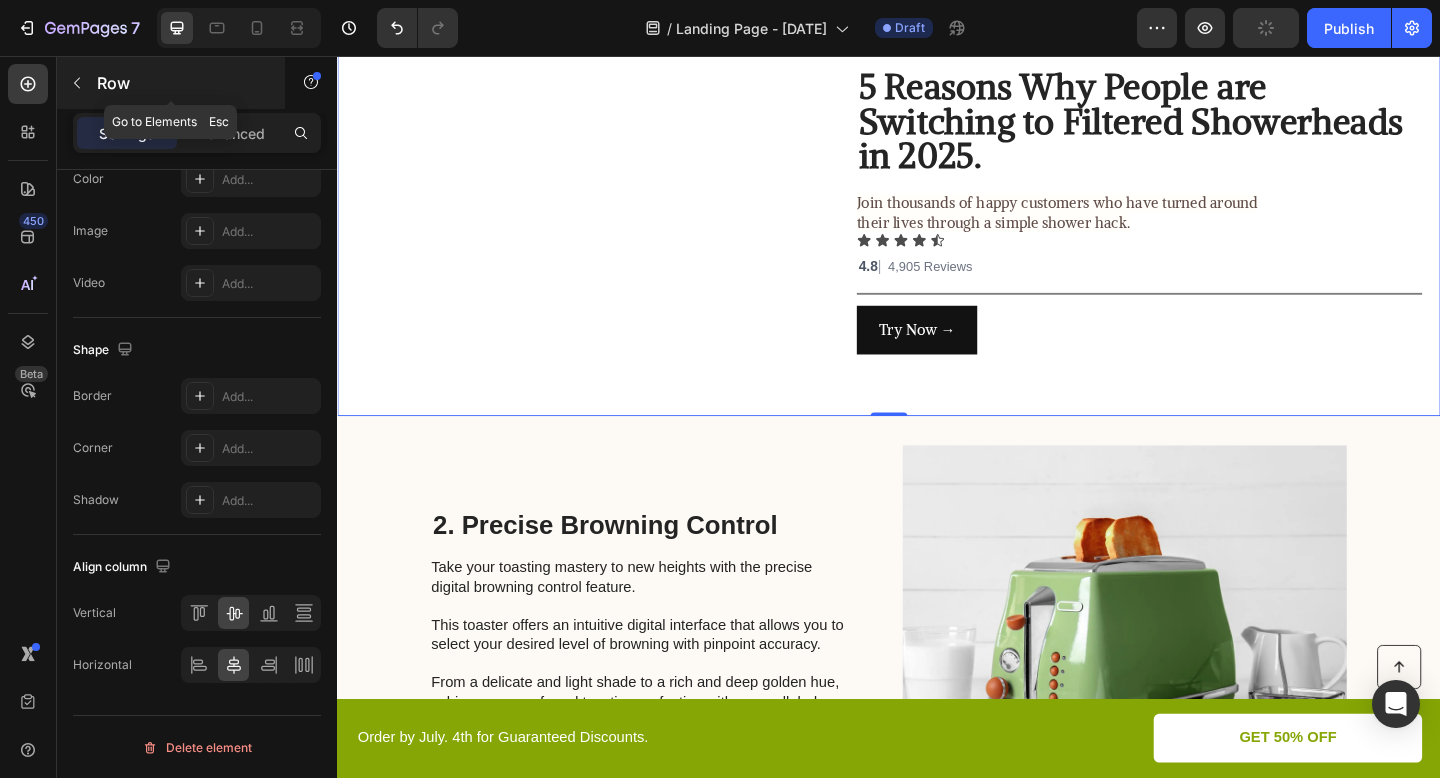 click at bounding box center [77, 83] 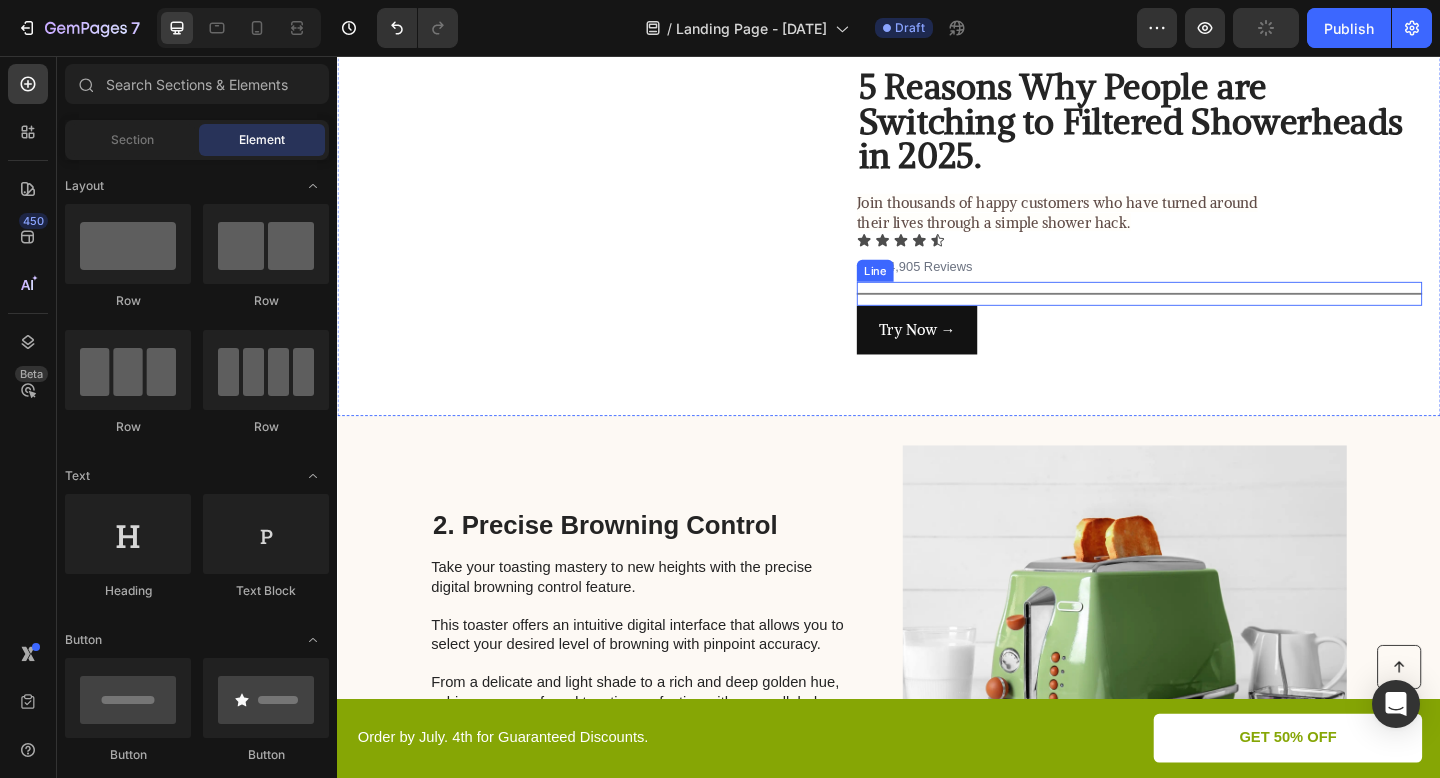 scroll, scrollTop: 0, scrollLeft: 0, axis: both 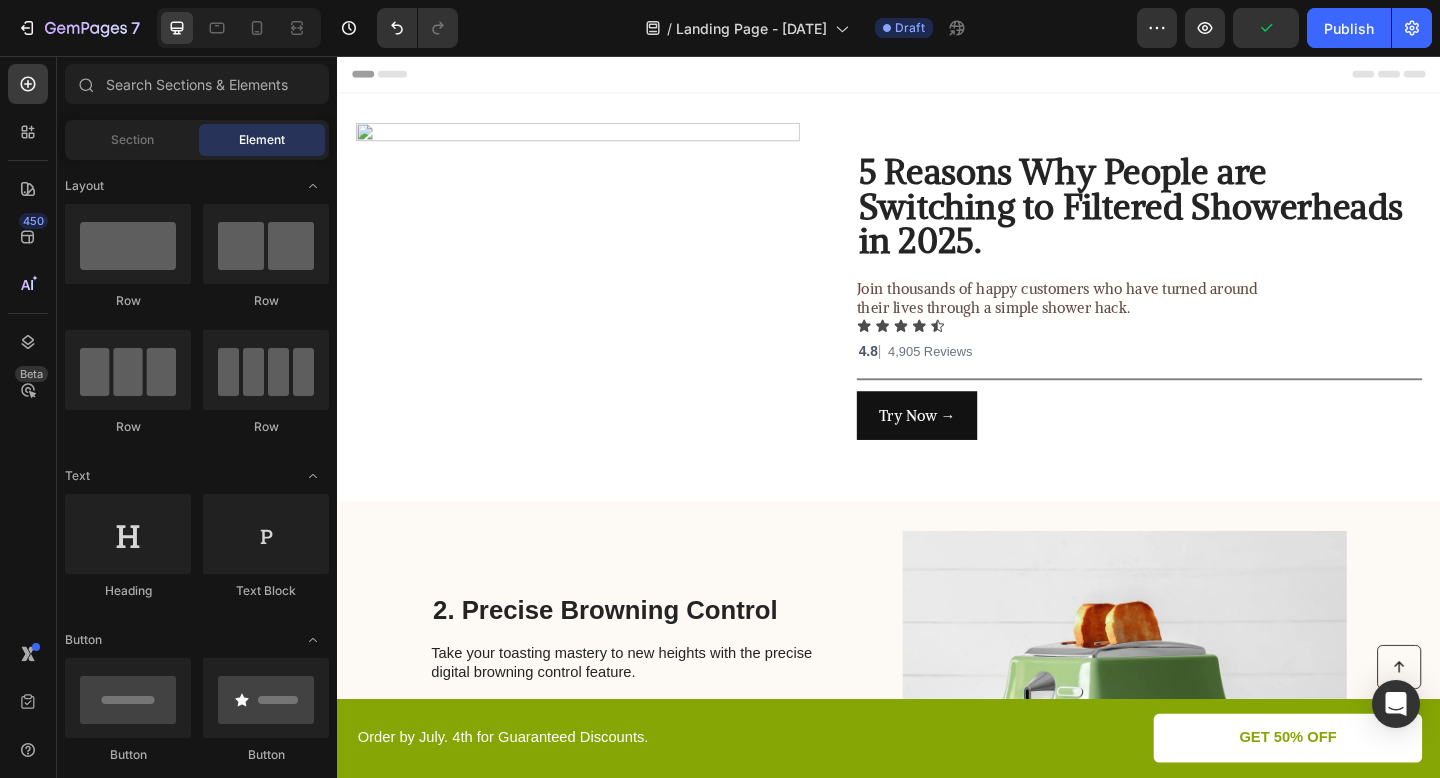 click on "Header" at bounding box center [937, 76] 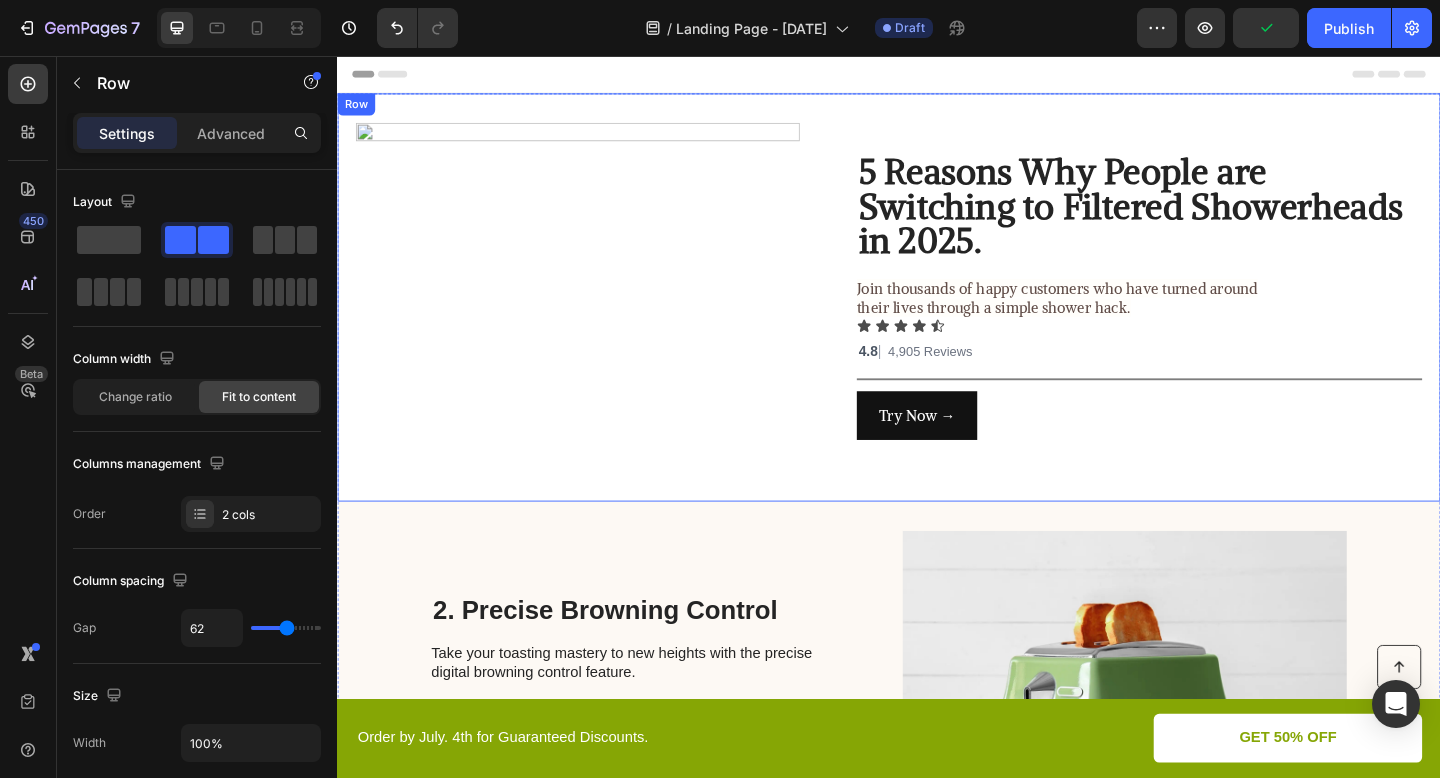 click on "Image ⁠⁠⁠⁠⁠⁠⁠ 5 Reasons Why People are Switching to Filtered Showerheads in 2025. Heading Join thousands of happy customers who have turned around their lives through a simple shower hack. Text Block Icon Icon Icon Icon Icon Icon List 4.8 | 4,905 Reviews Text Block 4.8 | 4,905 Reviews Line Try Now → Button Row" at bounding box center (937, 319) 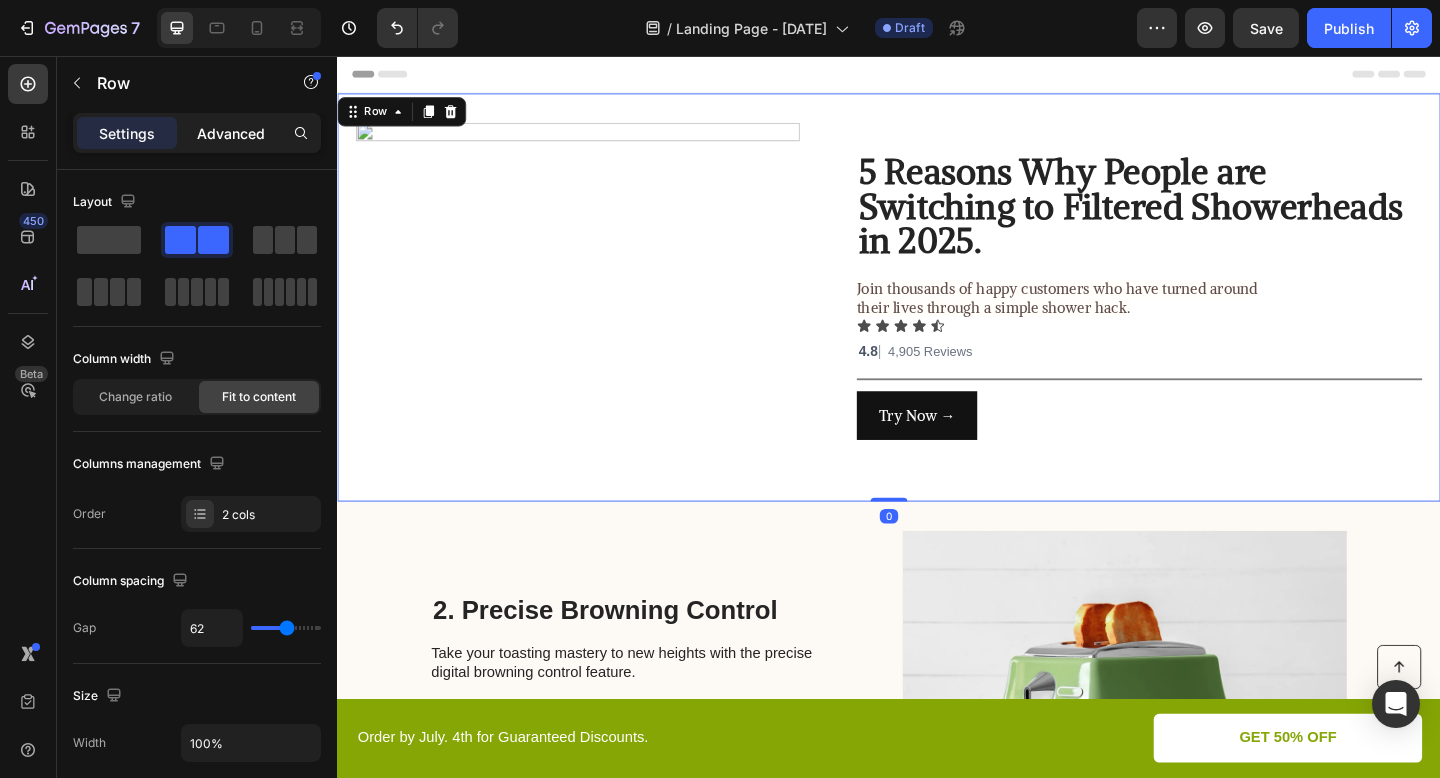 click on "Advanced" 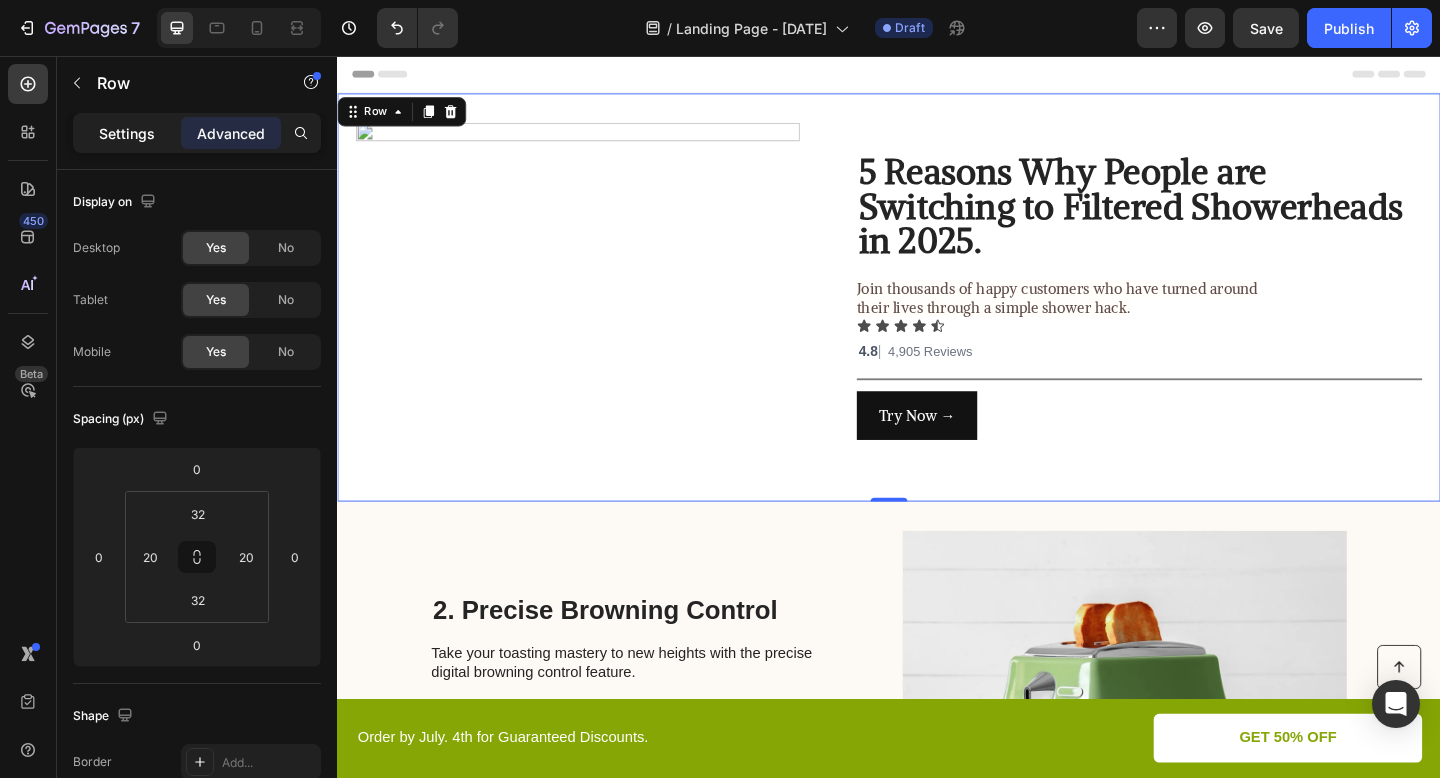 click on "Settings" at bounding box center [127, 133] 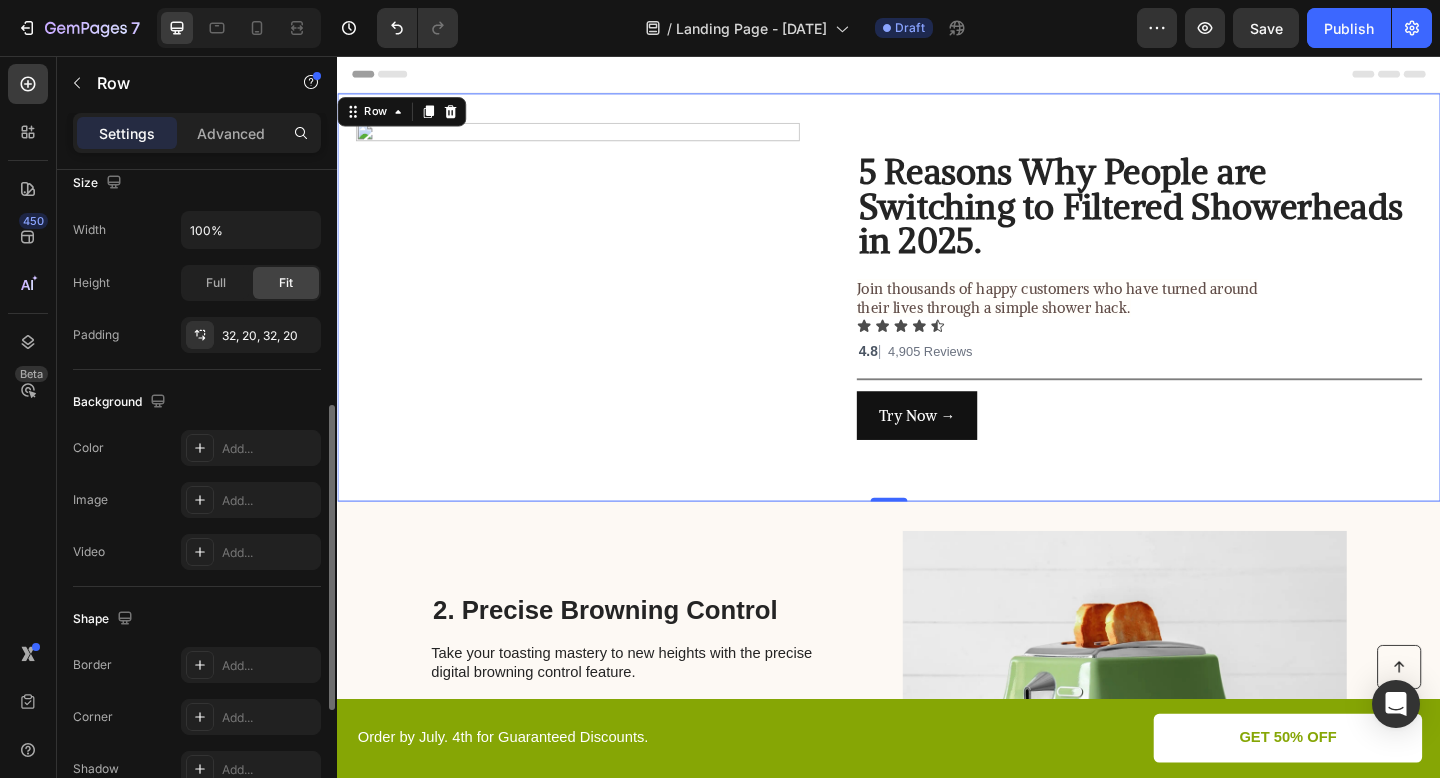 scroll, scrollTop: 783, scrollLeft: 0, axis: vertical 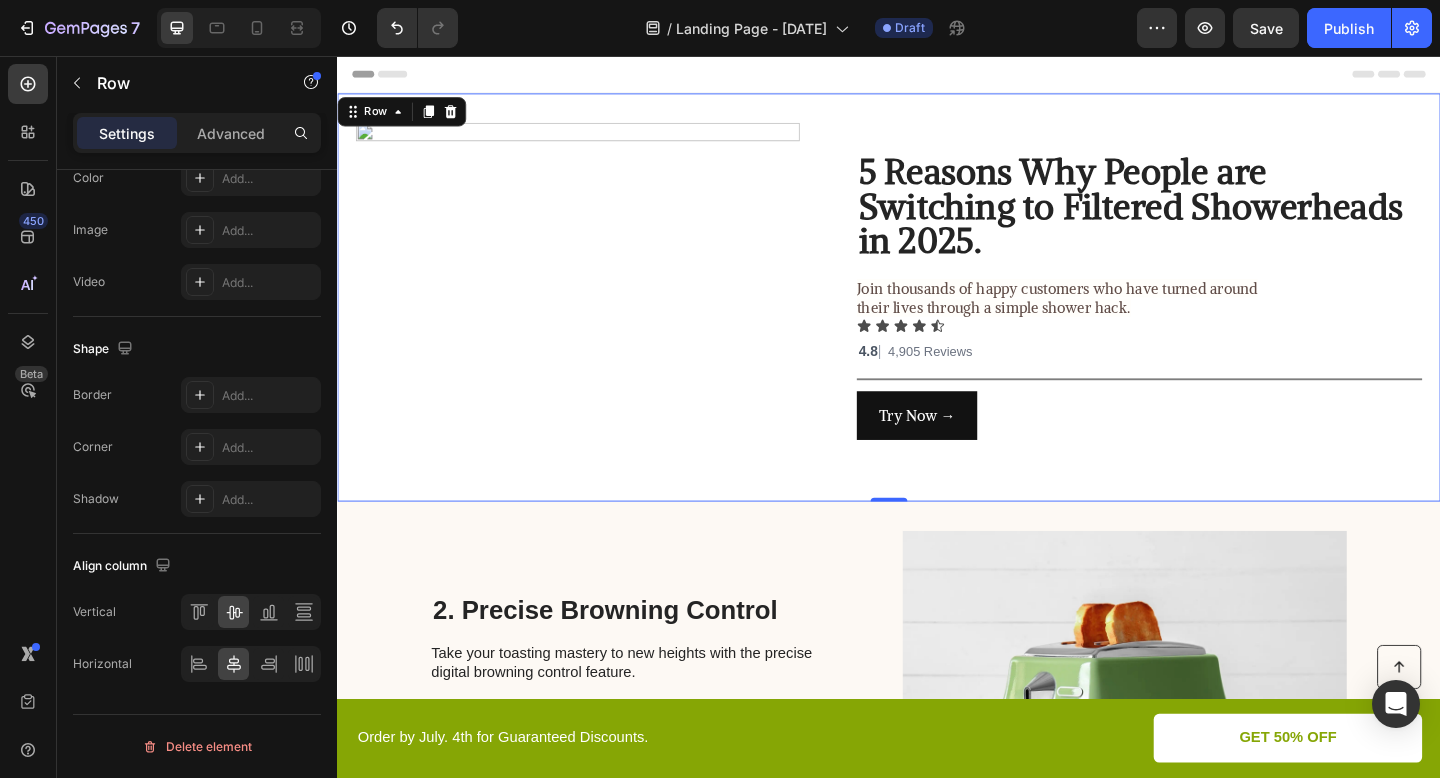 click on "Image 5 Reasons Why People are Switching to Filtered Showerheads in [YEAR]. Heading Join thousands of happy customers who have turned around their lives through a simple shower hack. Text Block Icon Icon Icon Icon Icon Icon List 4.8 | 4,905 Reviews Text Block 4.8 | 4,905 Reviews Line Try Now → Button Row 0" at bounding box center (937, 319) 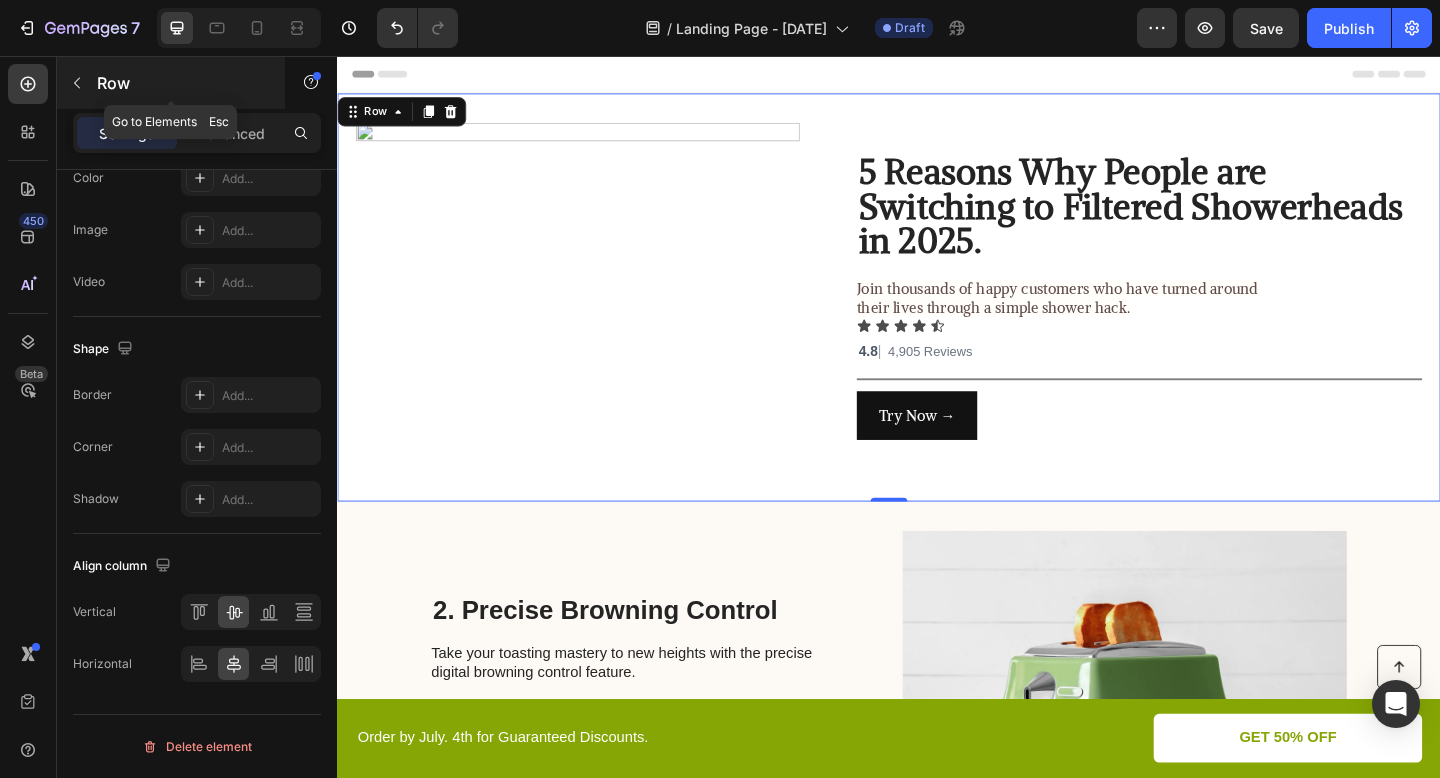 click at bounding box center [77, 83] 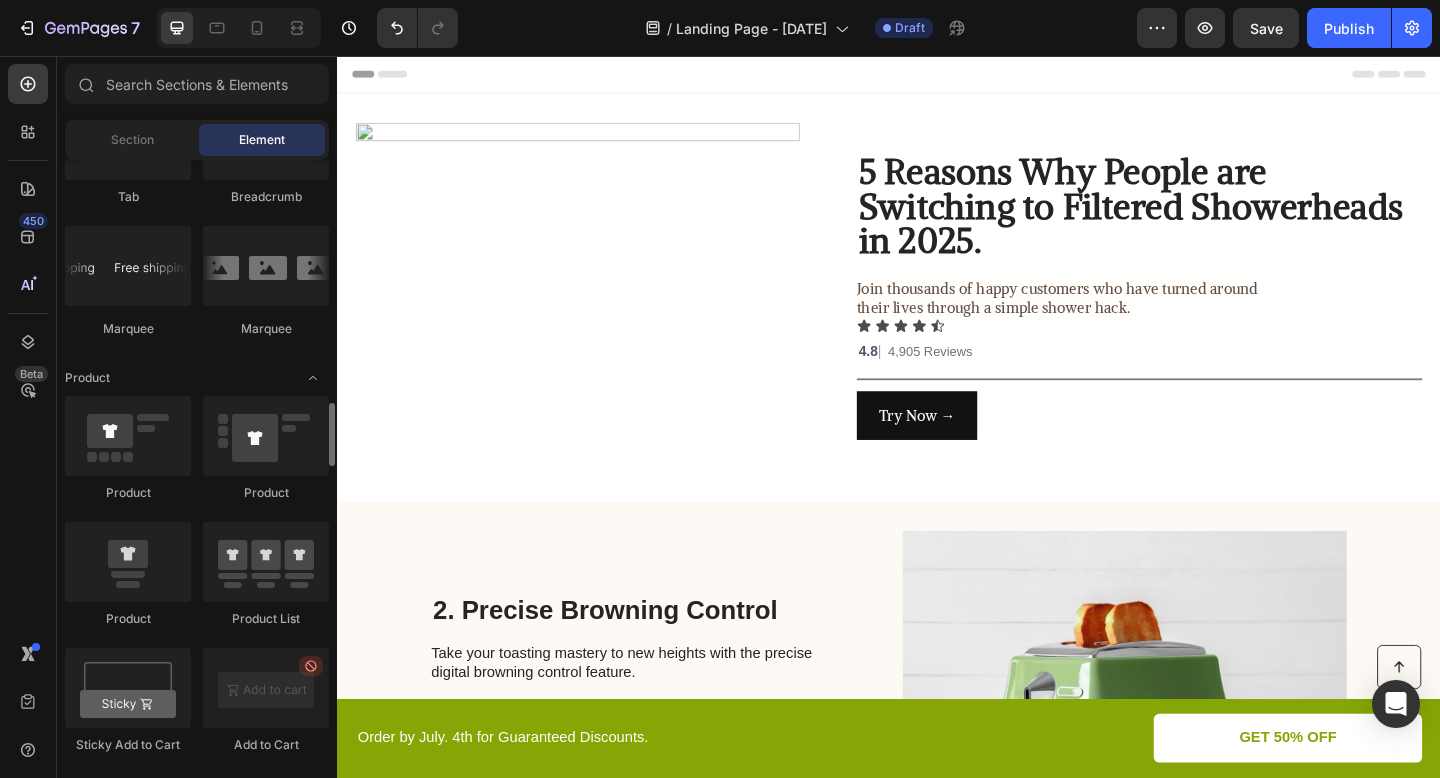 scroll, scrollTop: 2352, scrollLeft: 0, axis: vertical 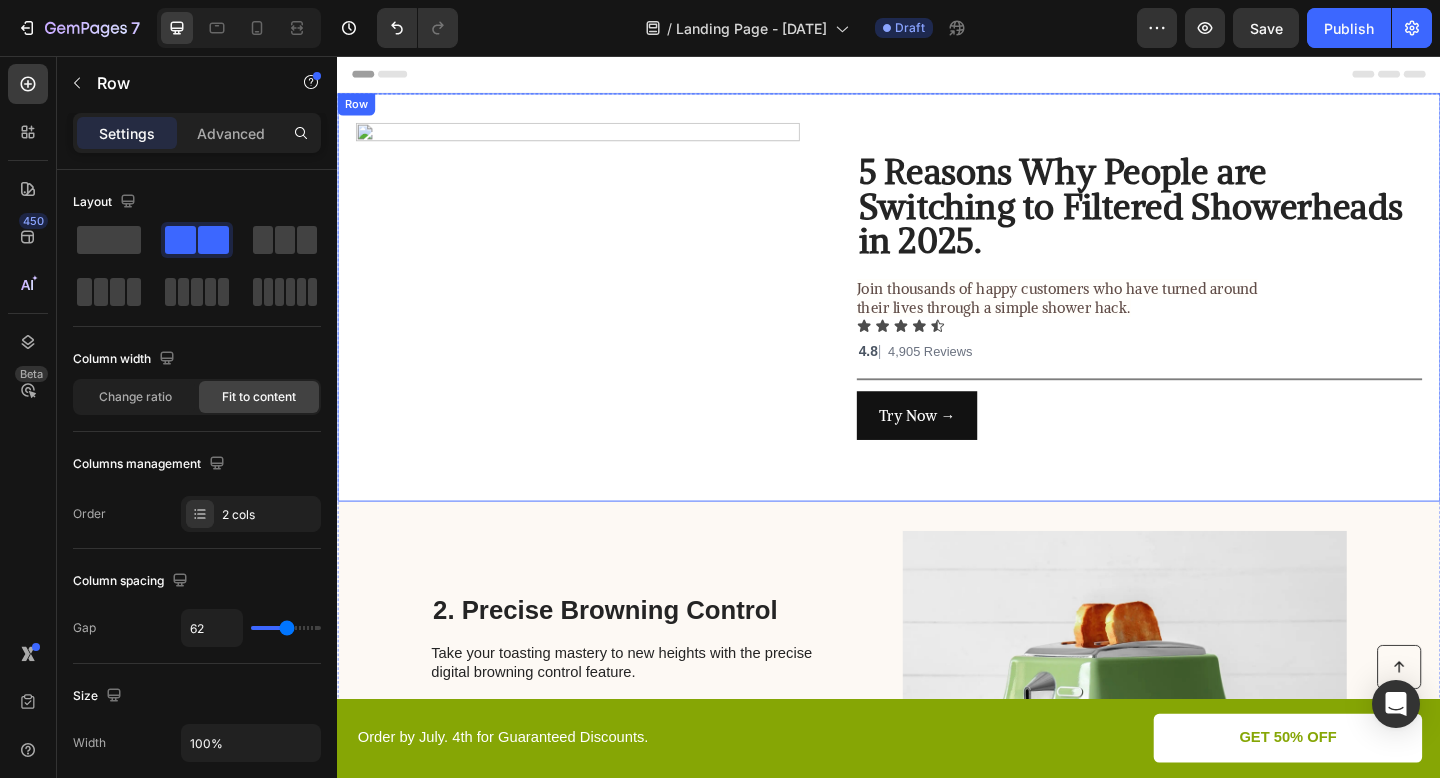 click on "Image ⁠⁠⁠⁠⁠⁠⁠ 5 Reasons Why People are Switching to Filtered Showerheads in 2025. Heading Join thousands of happy customers who have turned around their lives through a simple shower hack. Text Block Icon Icon Icon Icon Icon Icon List 4.8 | 4,905 Reviews Text Block 4.8 | 4,905 Reviews Line Try Now → Button Row" at bounding box center (937, 319) 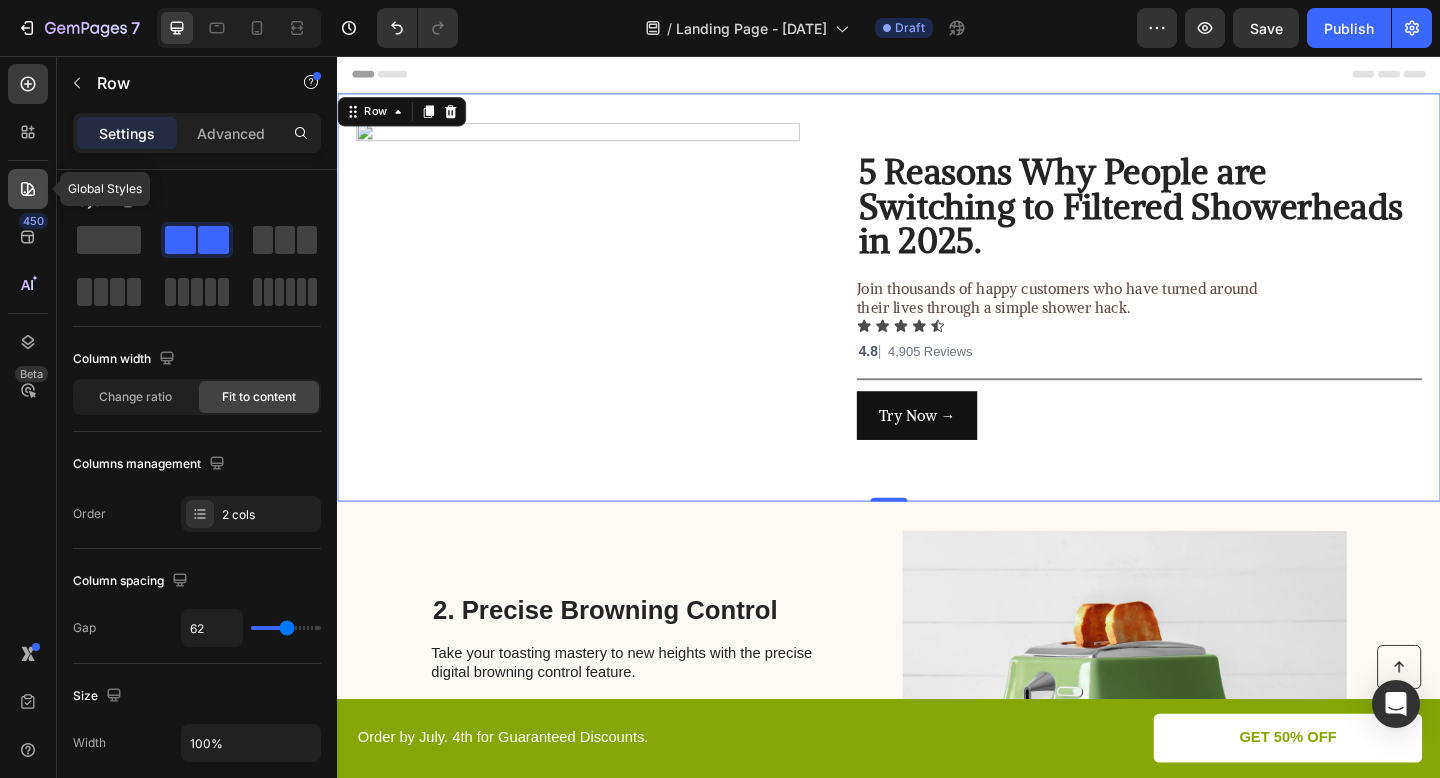 click 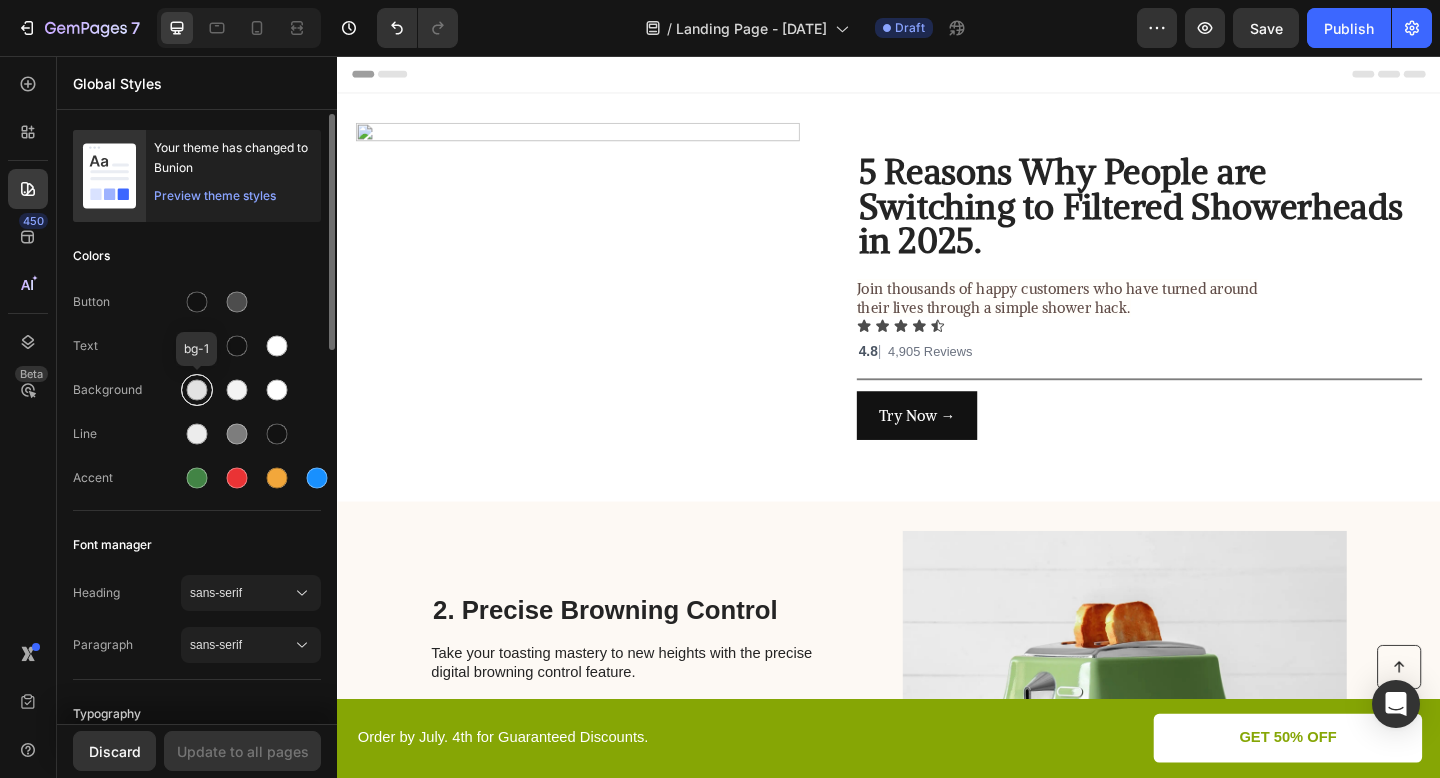 click at bounding box center (197, 390) 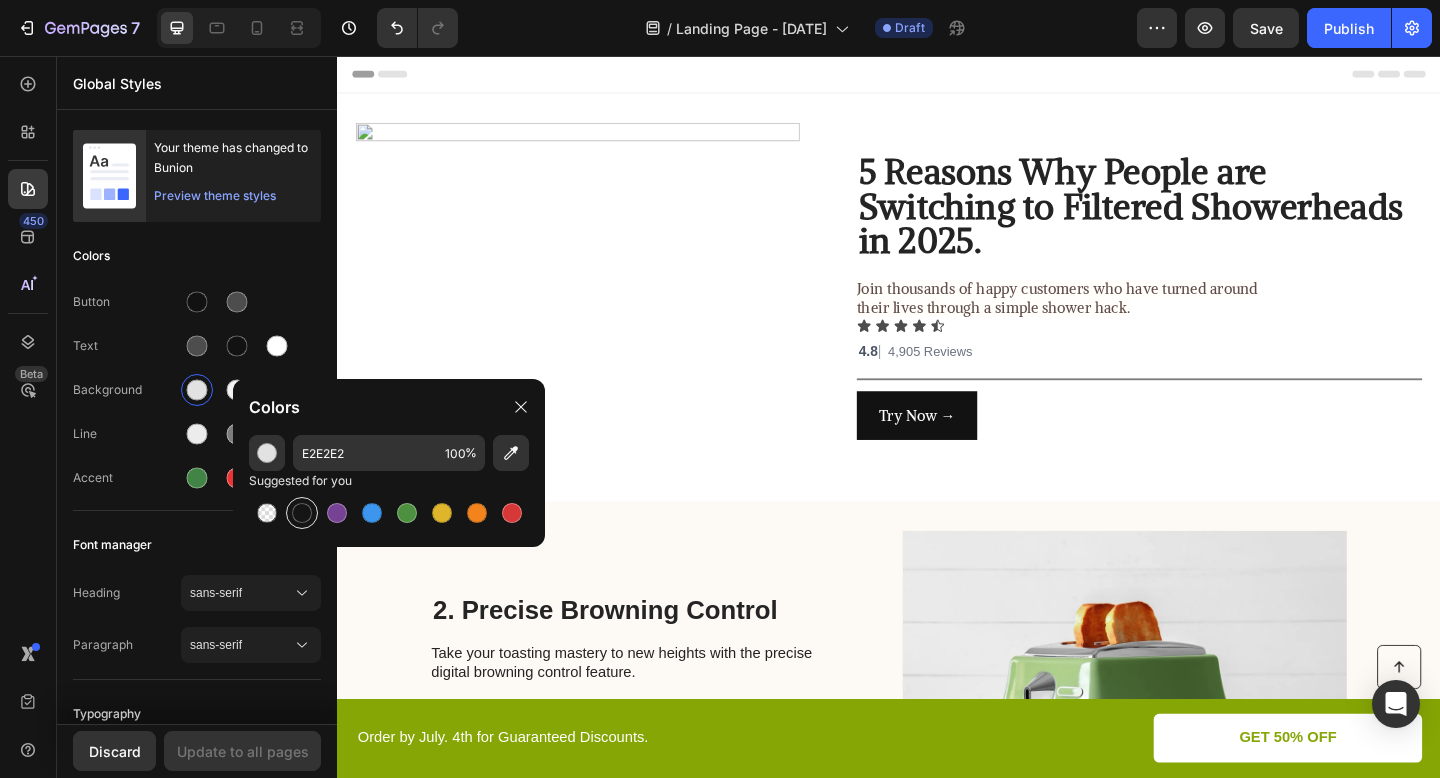 click at bounding box center [302, 513] 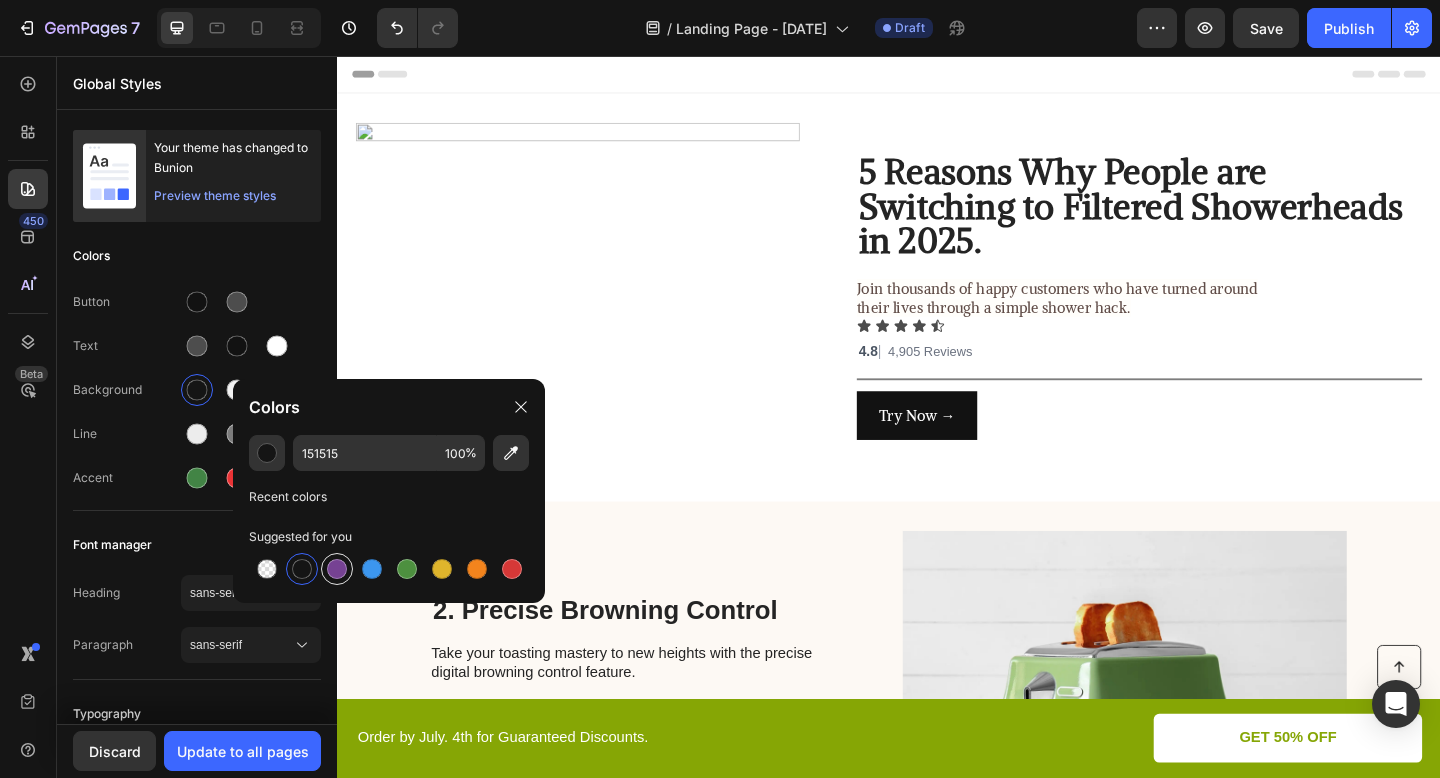 click at bounding box center [337, 569] 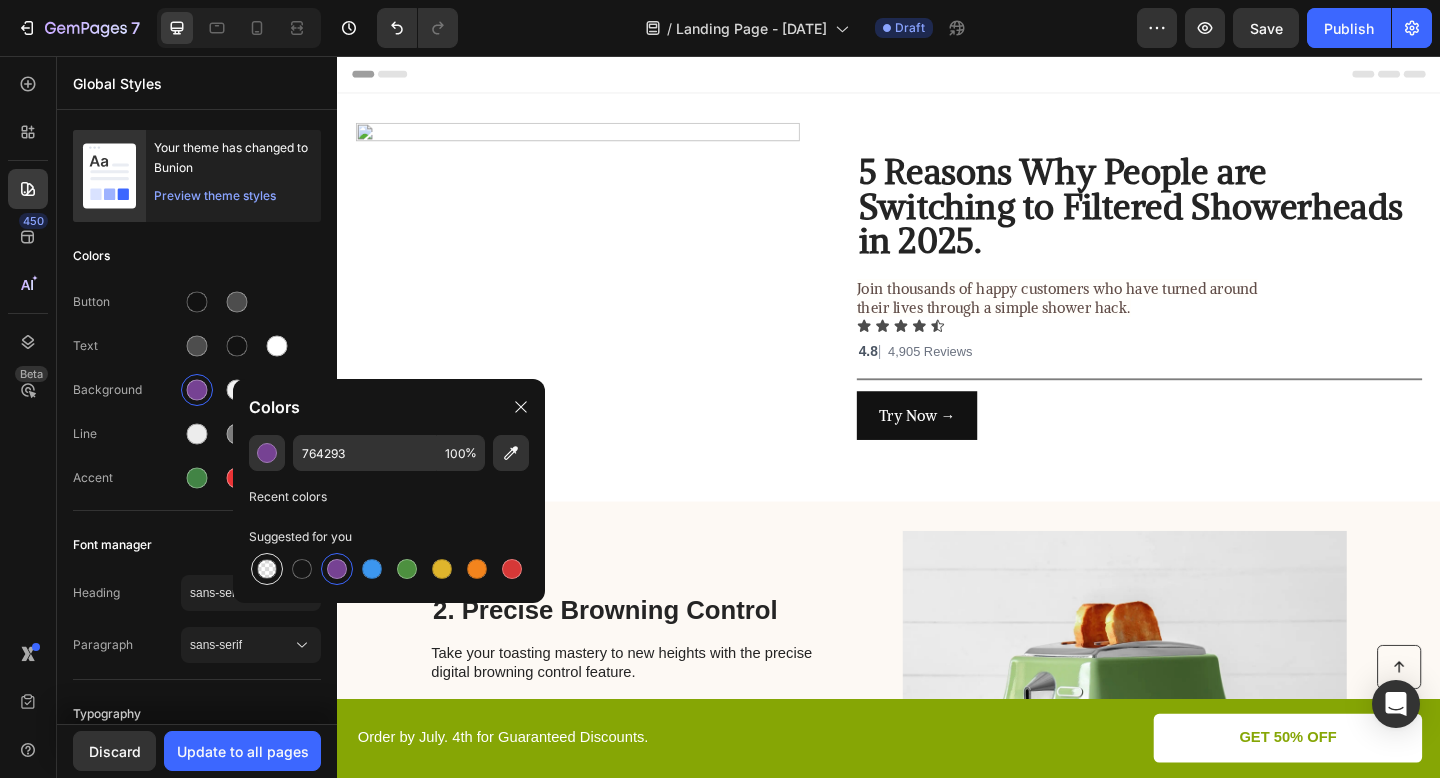click at bounding box center [267, 569] 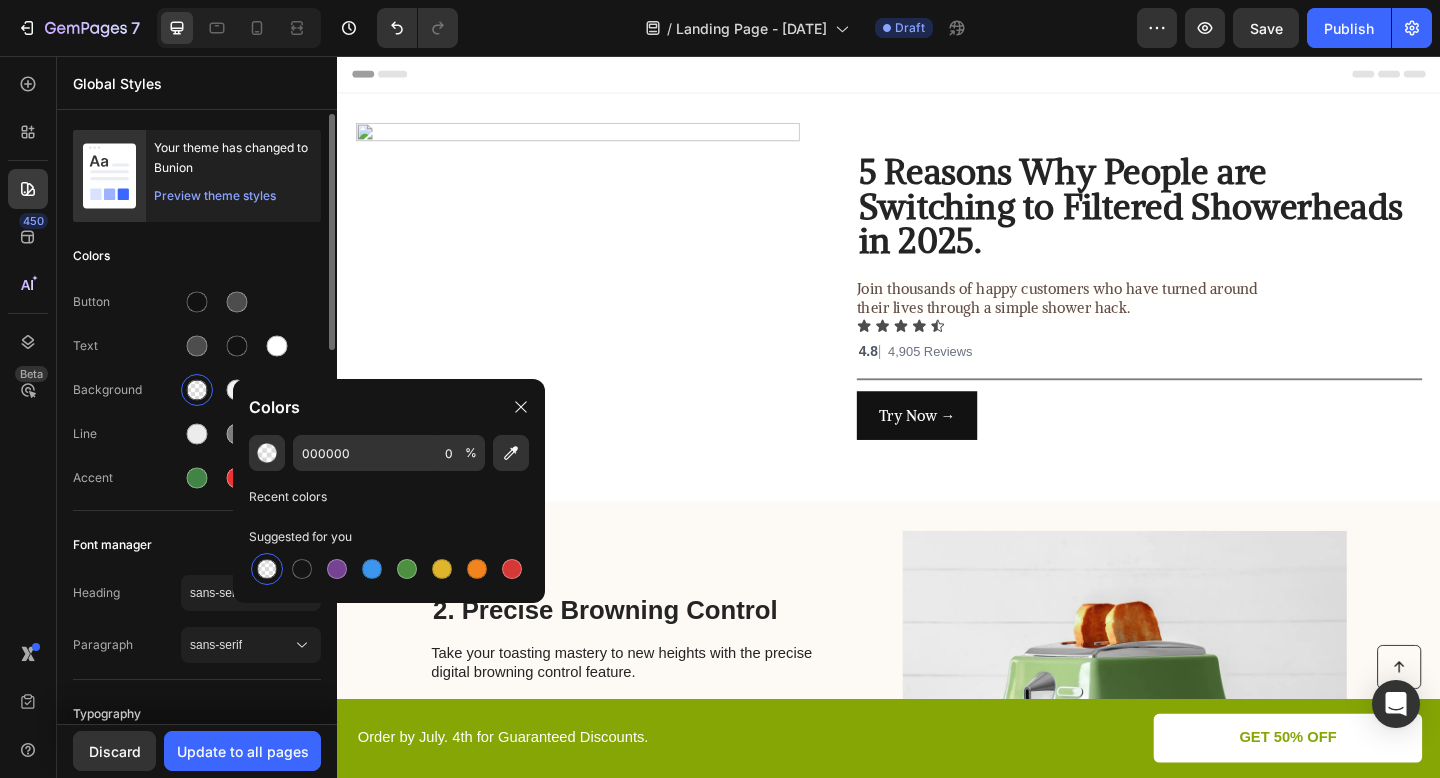 click on "Button Text Background Line Accent" 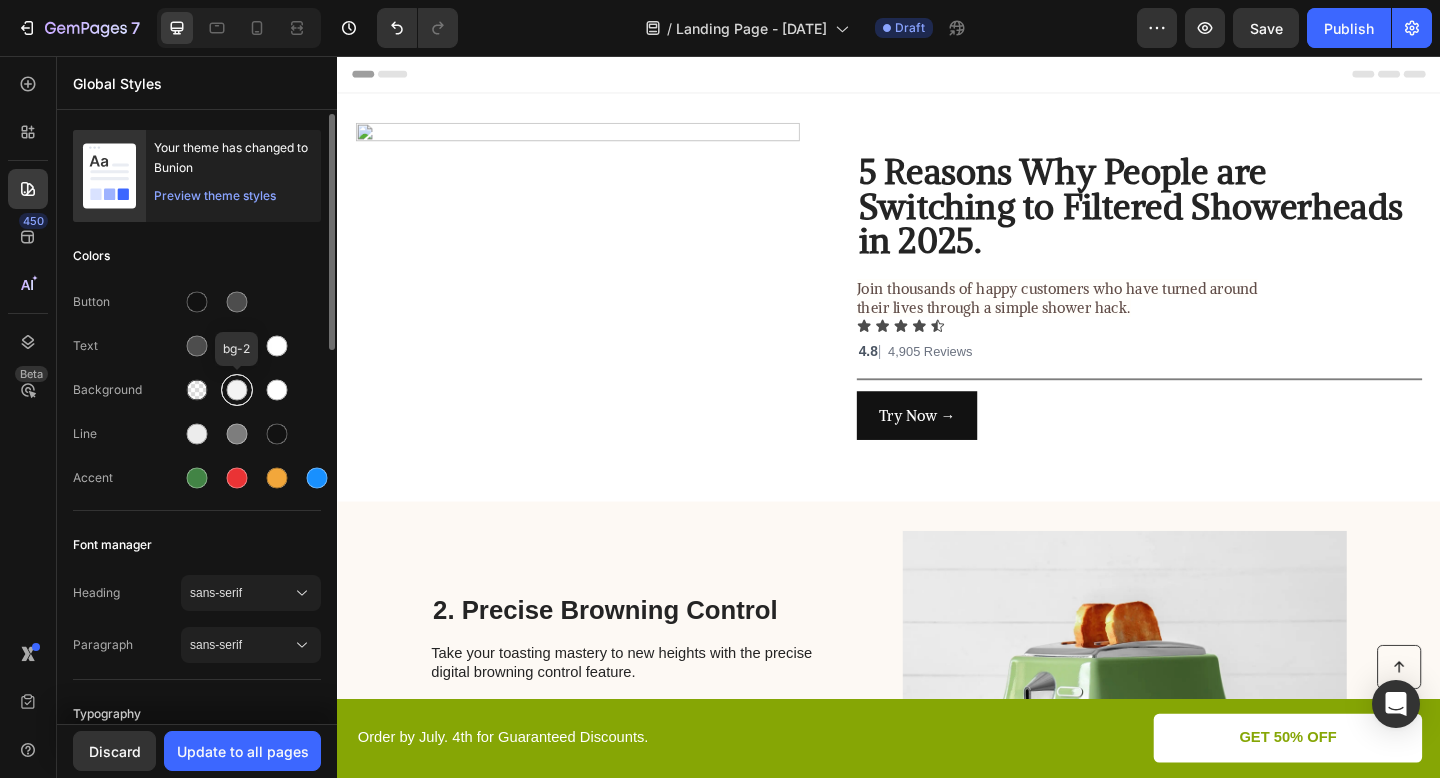 click at bounding box center (237, 390) 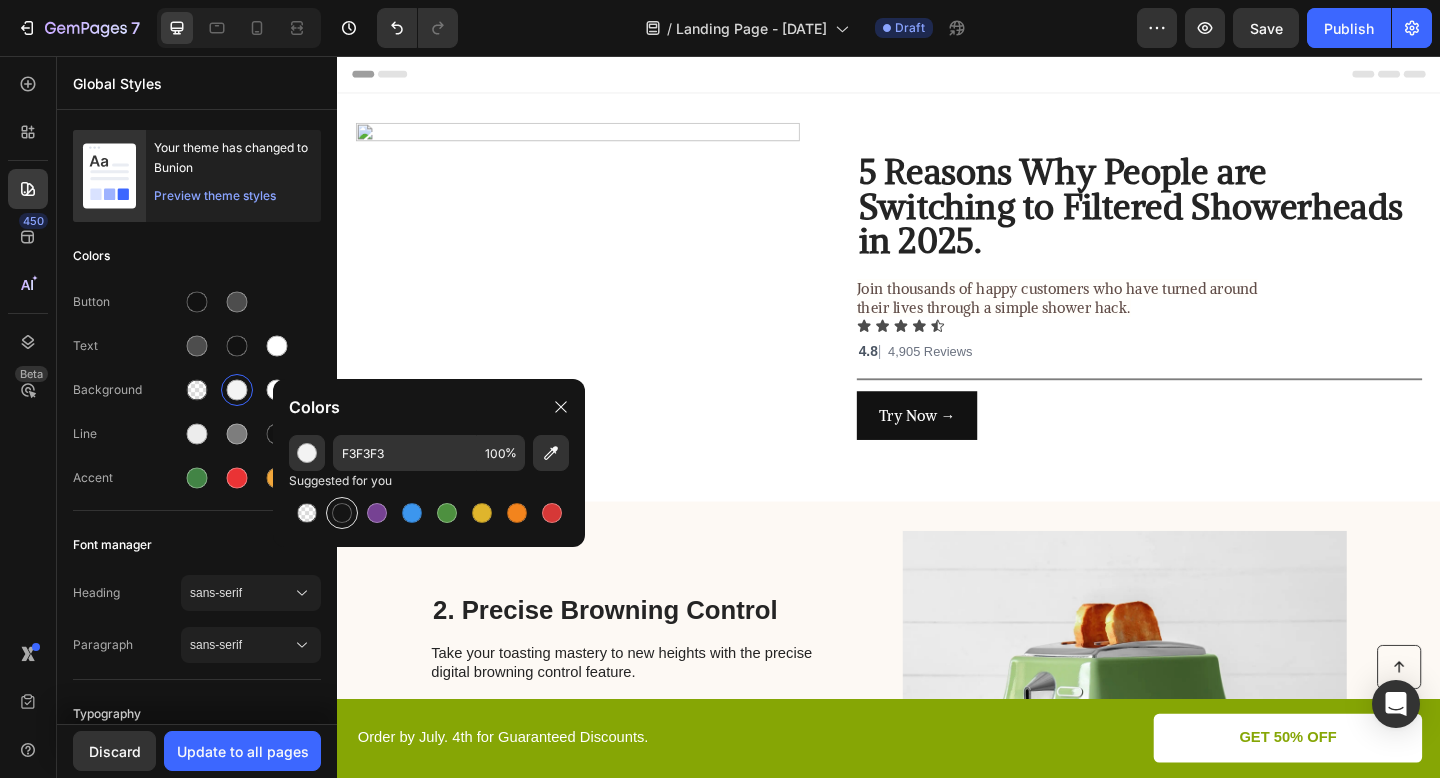 click at bounding box center [342, 513] 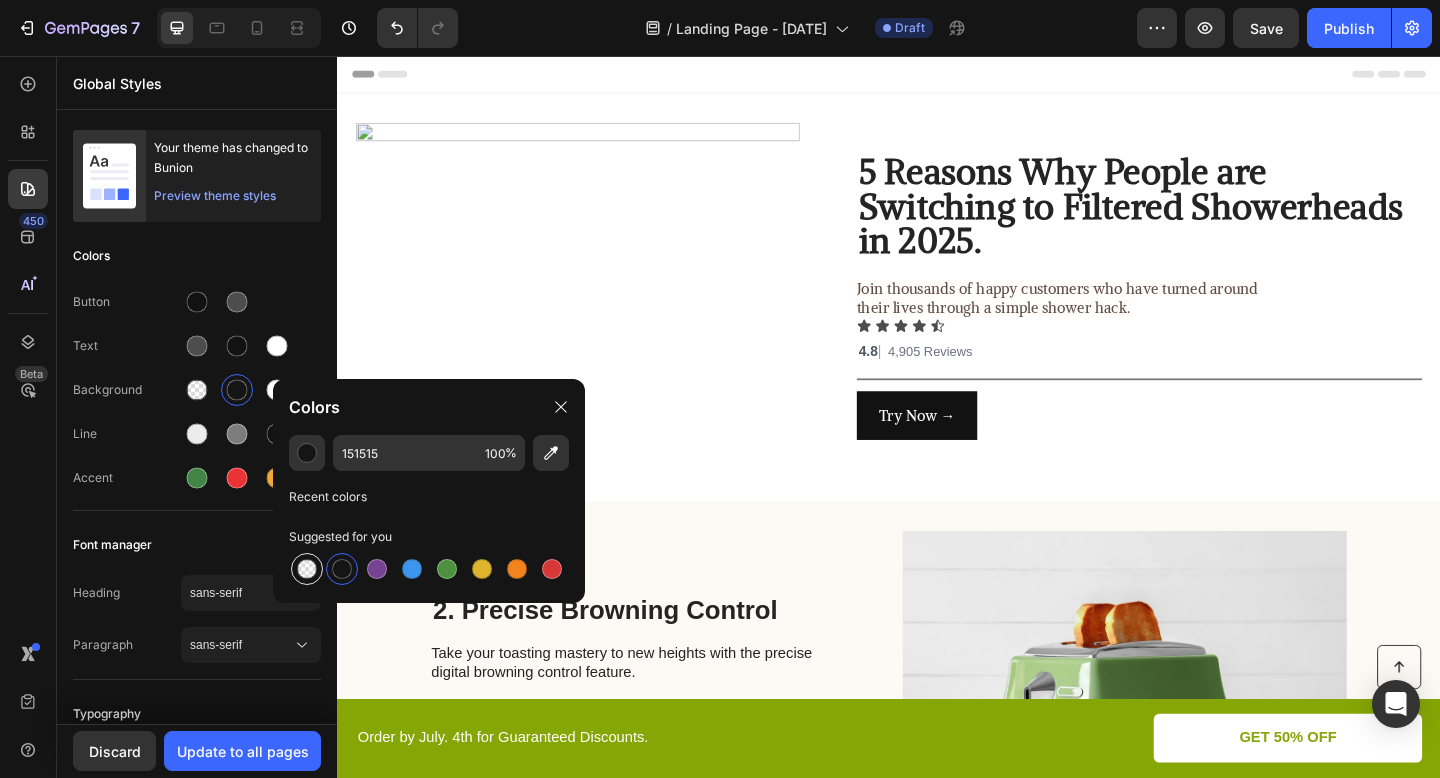 click at bounding box center (307, 569) 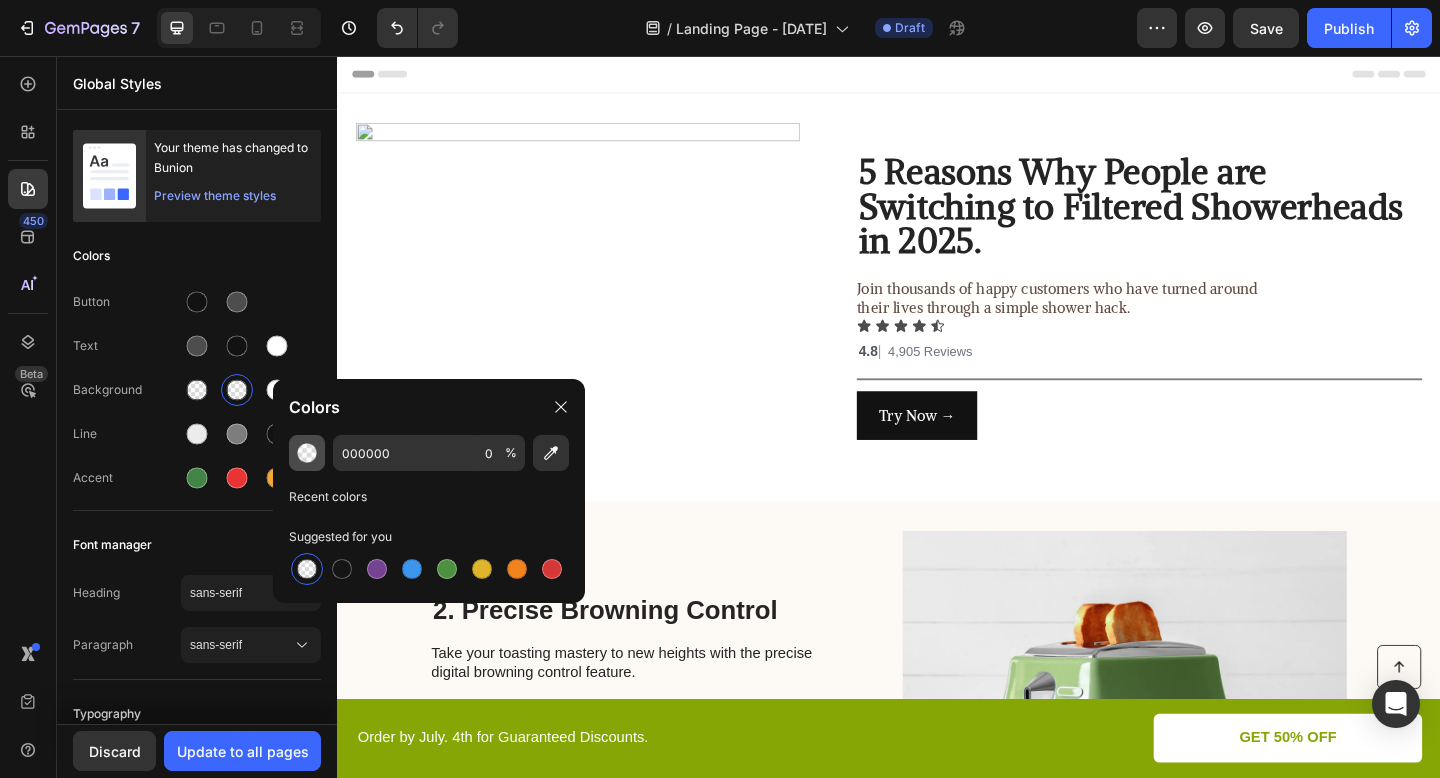 click at bounding box center (307, 453) 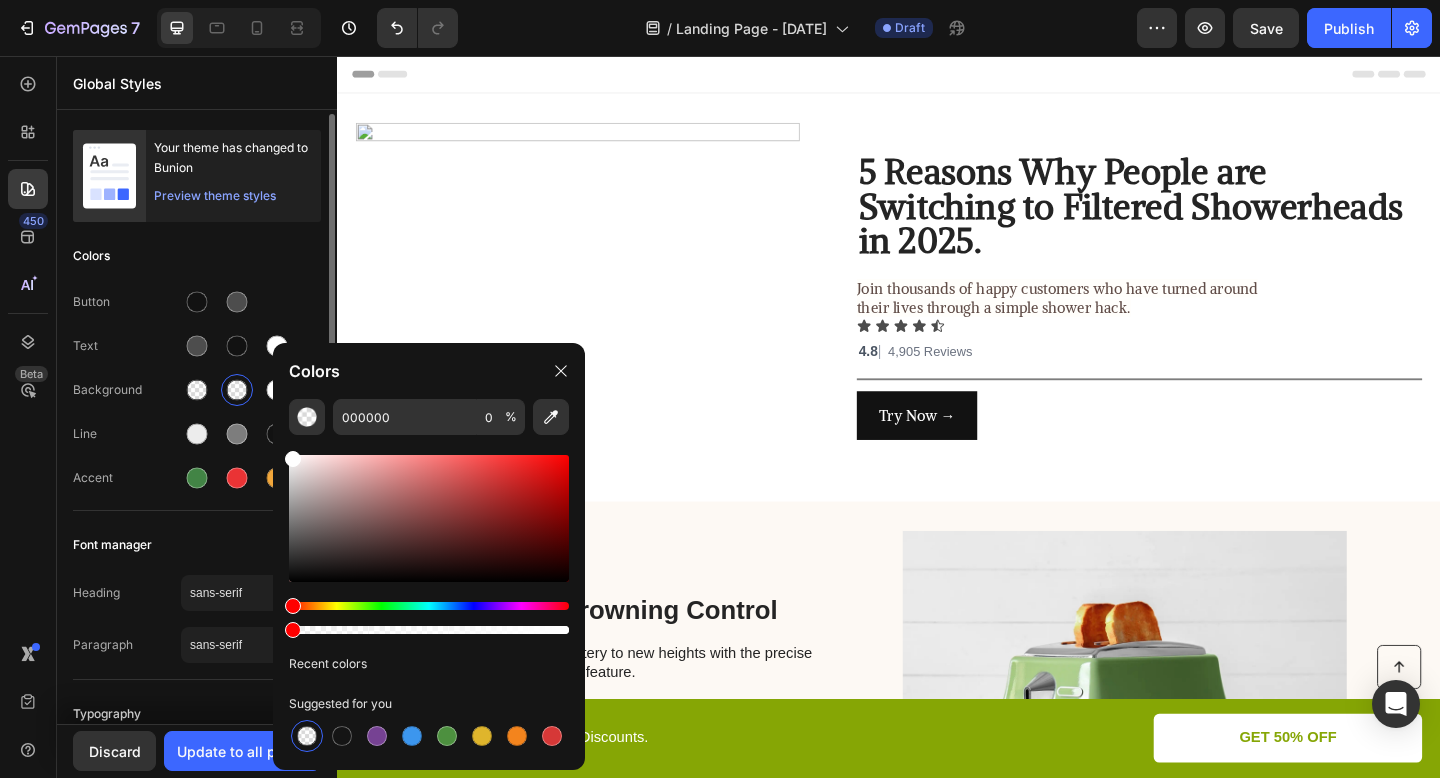 drag, startPoint x: 292, startPoint y: 576, endPoint x: 256, endPoint y: 337, distance: 241.69609 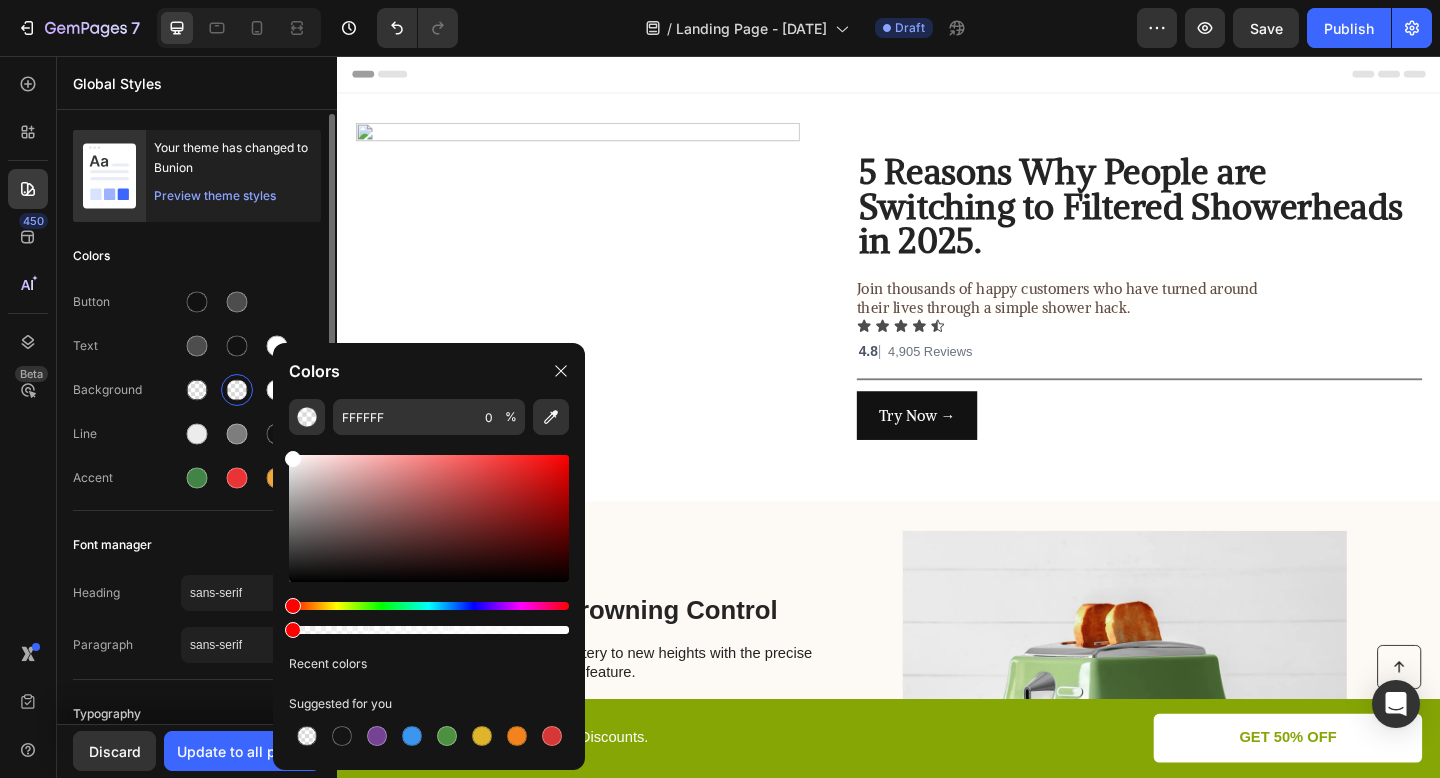 click on "Colors" at bounding box center [197, 256] 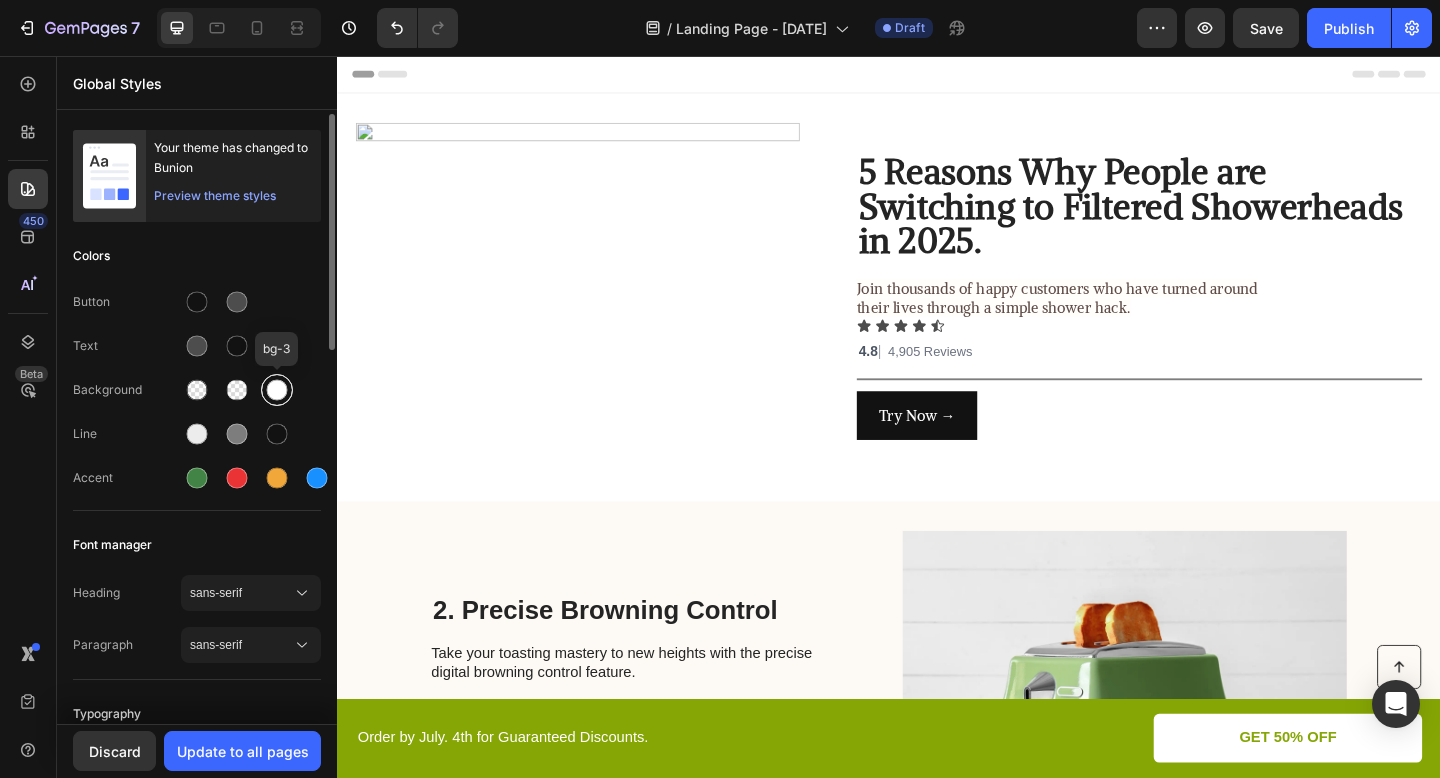 click at bounding box center [277, 390] 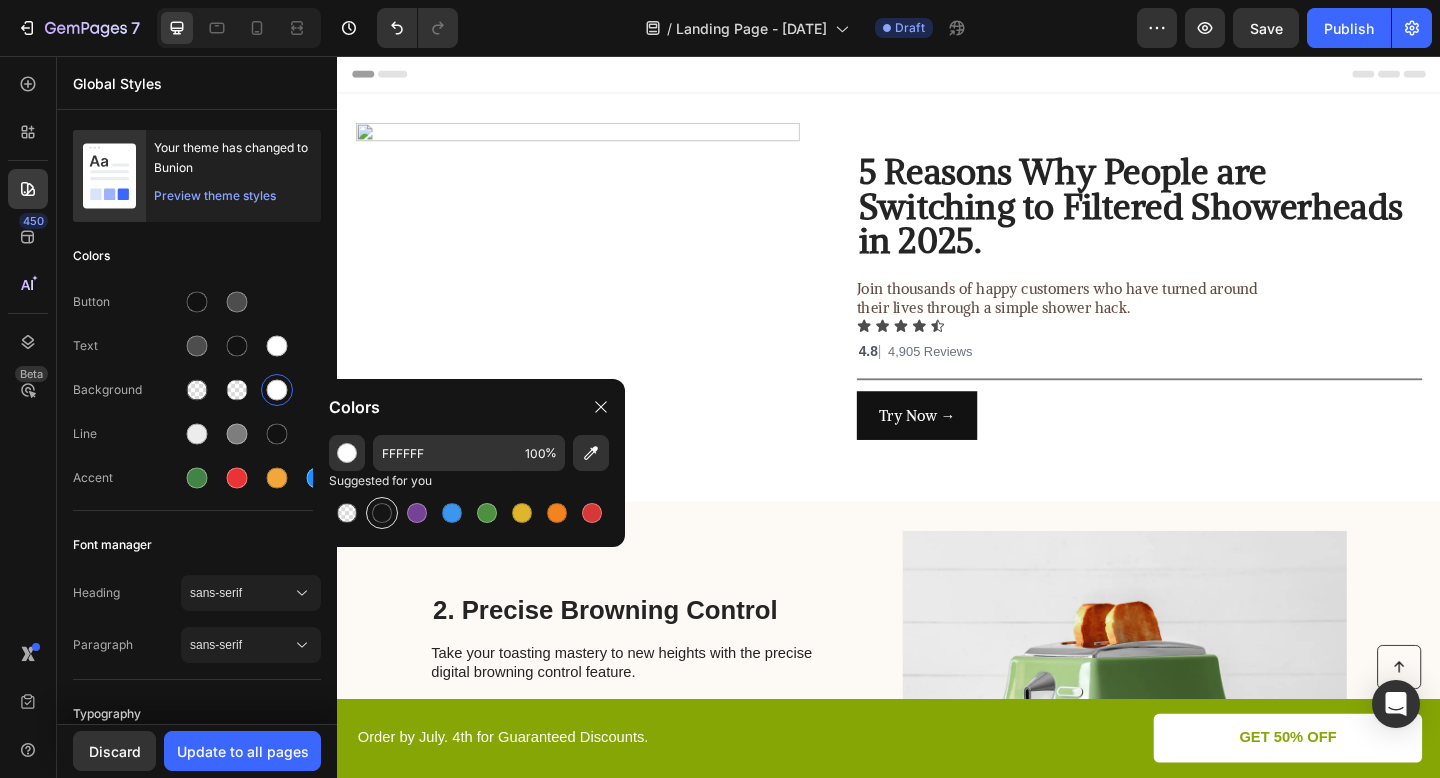 click at bounding box center (382, 513) 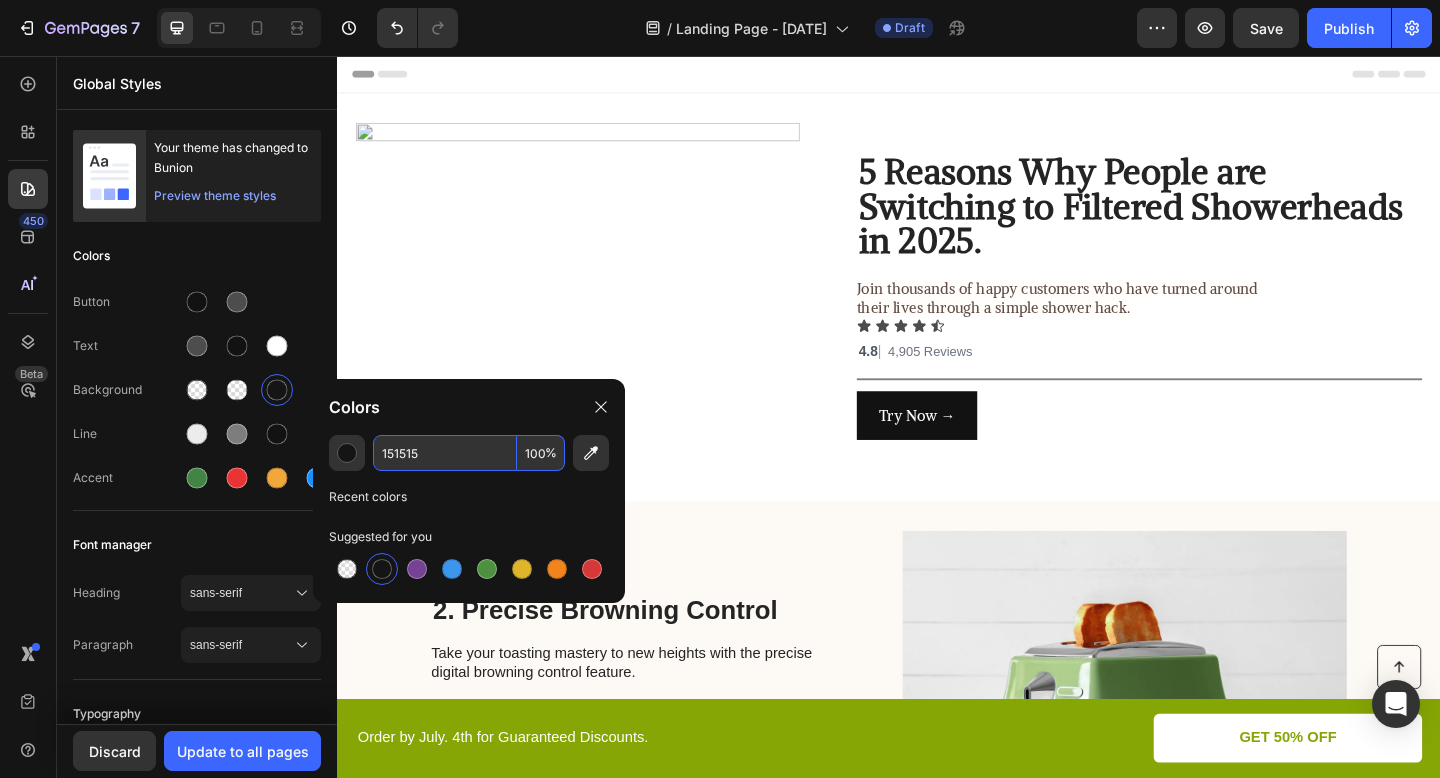 drag, startPoint x: 423, startPoint y: 452, endPoint x: 367, endPoint y: 452, distance: 56 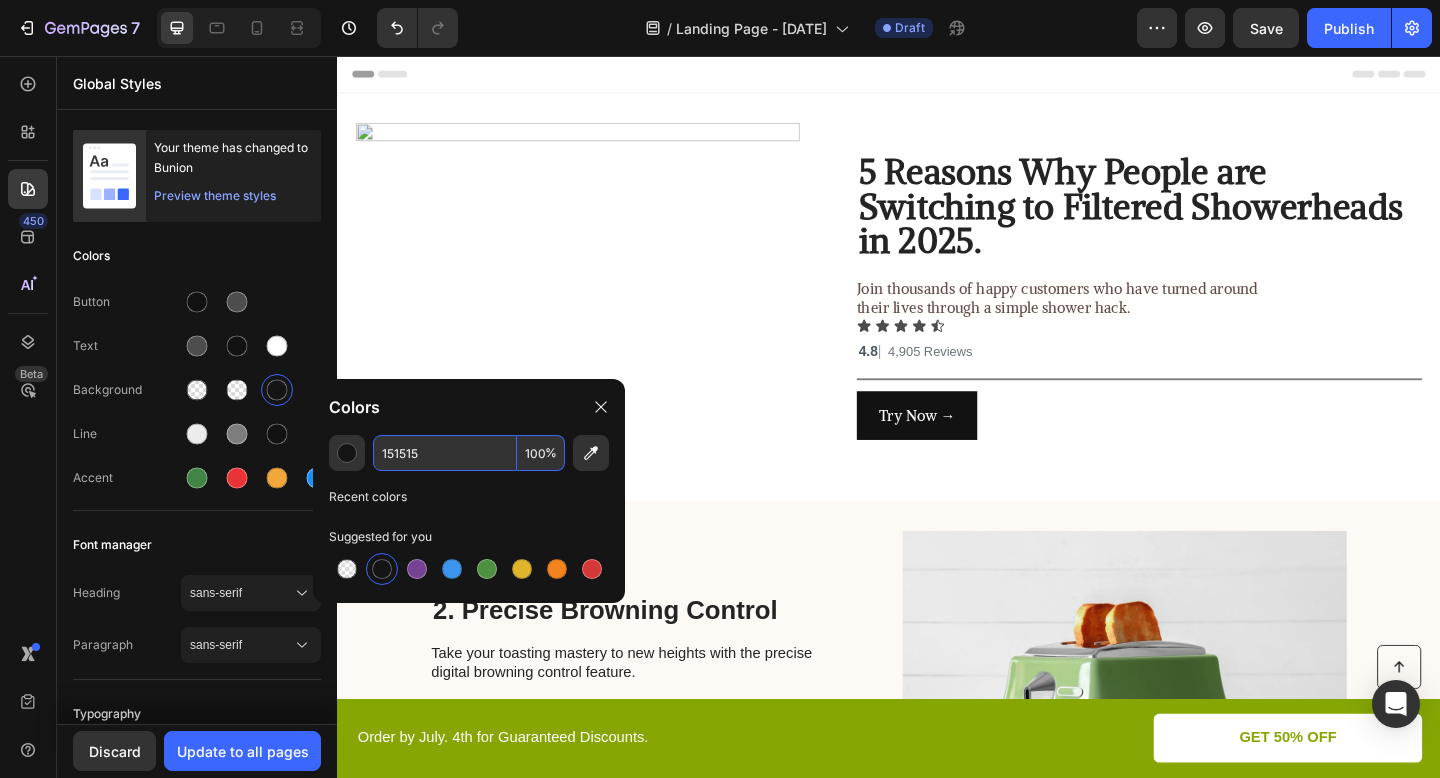 drag, startPoint x: 422, startPoint y: 456, endPoint x: 379, endPoint y: 455, distance: 43.011627 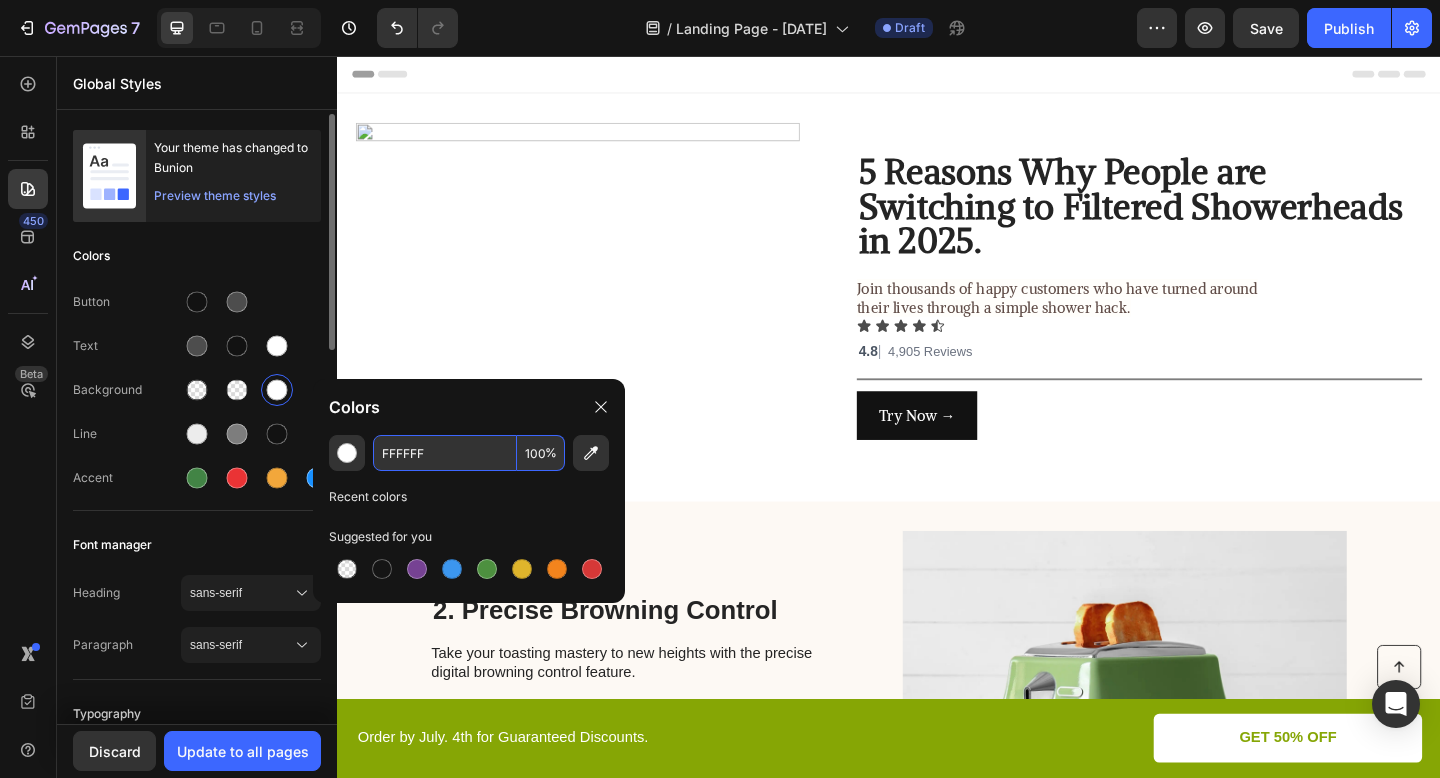 type on "FFFFFF" 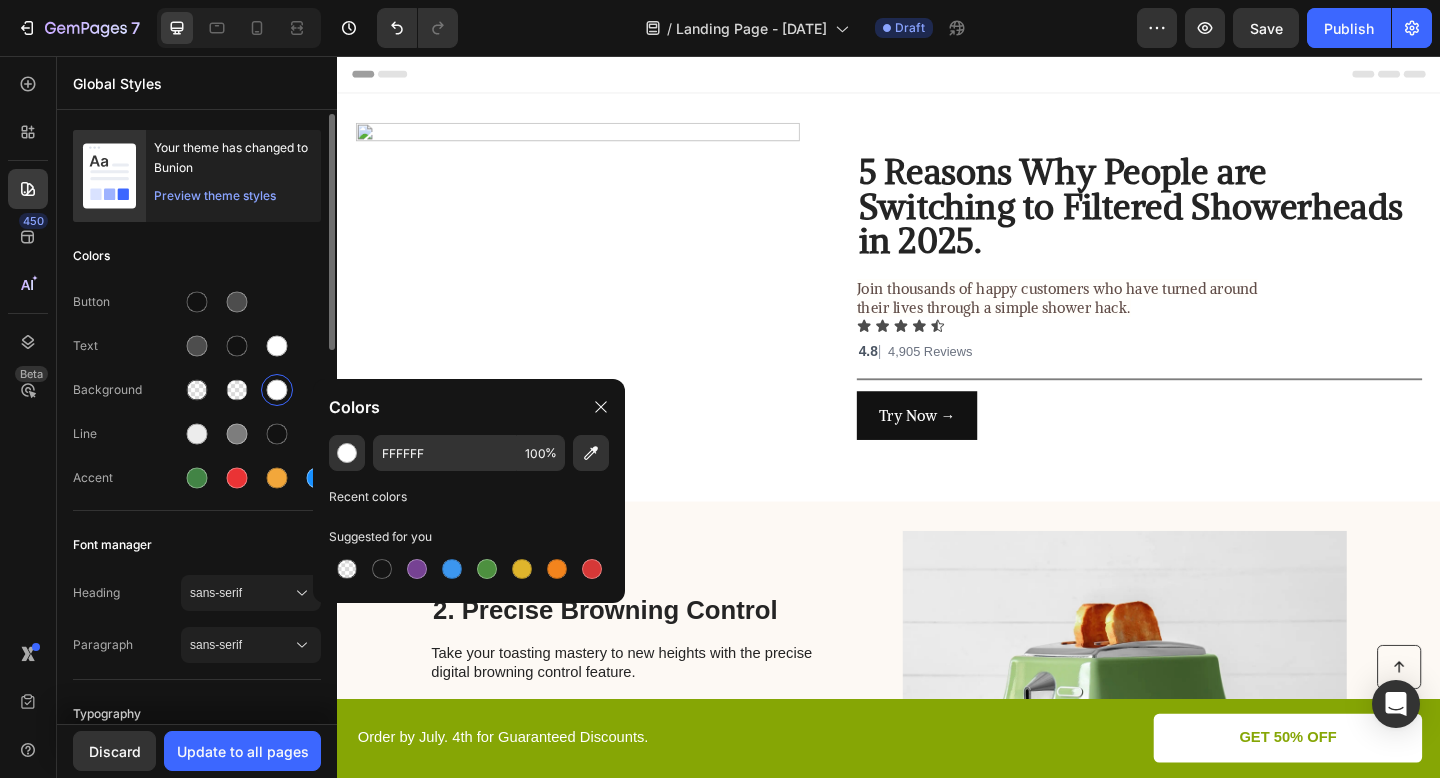 click on "Button Text Background Line Accent" 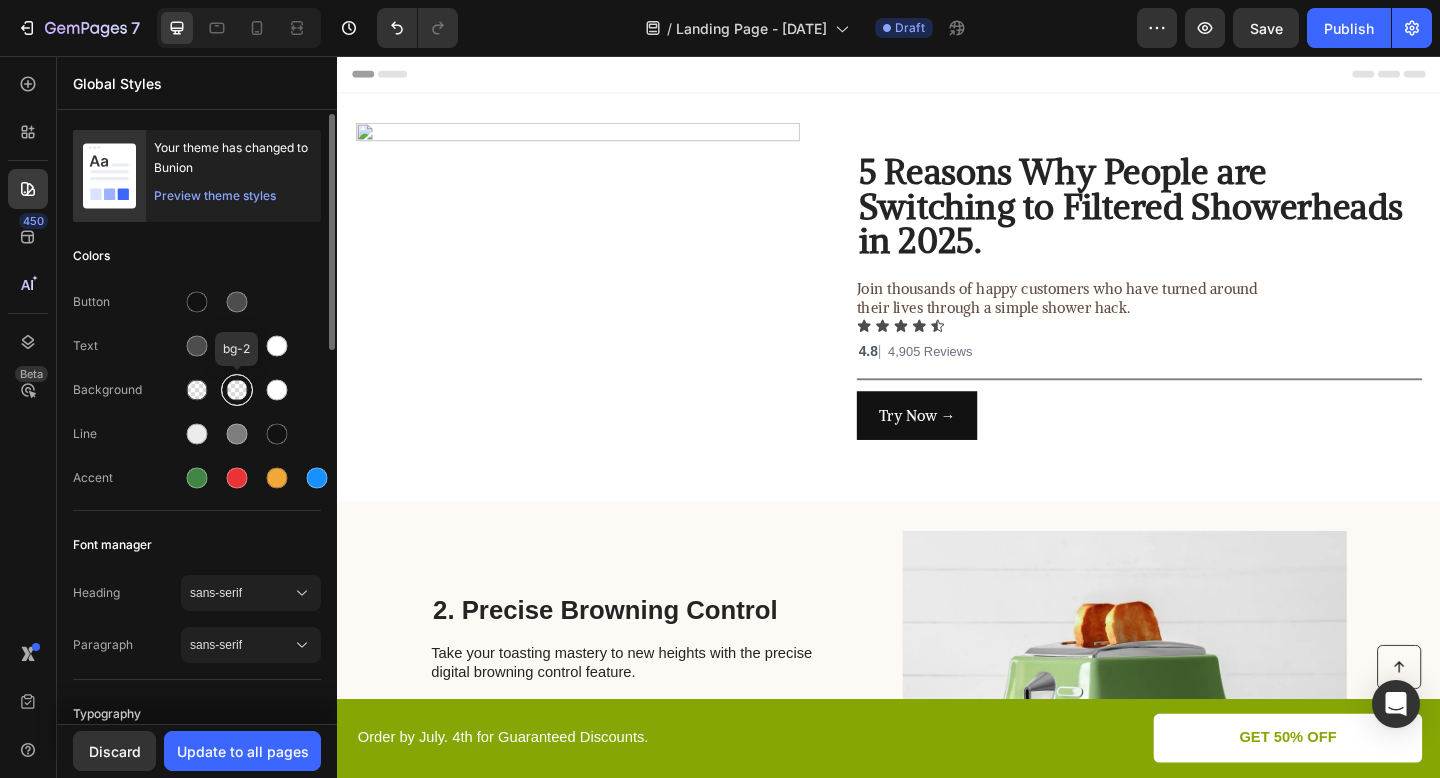 click at bounding box center (237, 390) 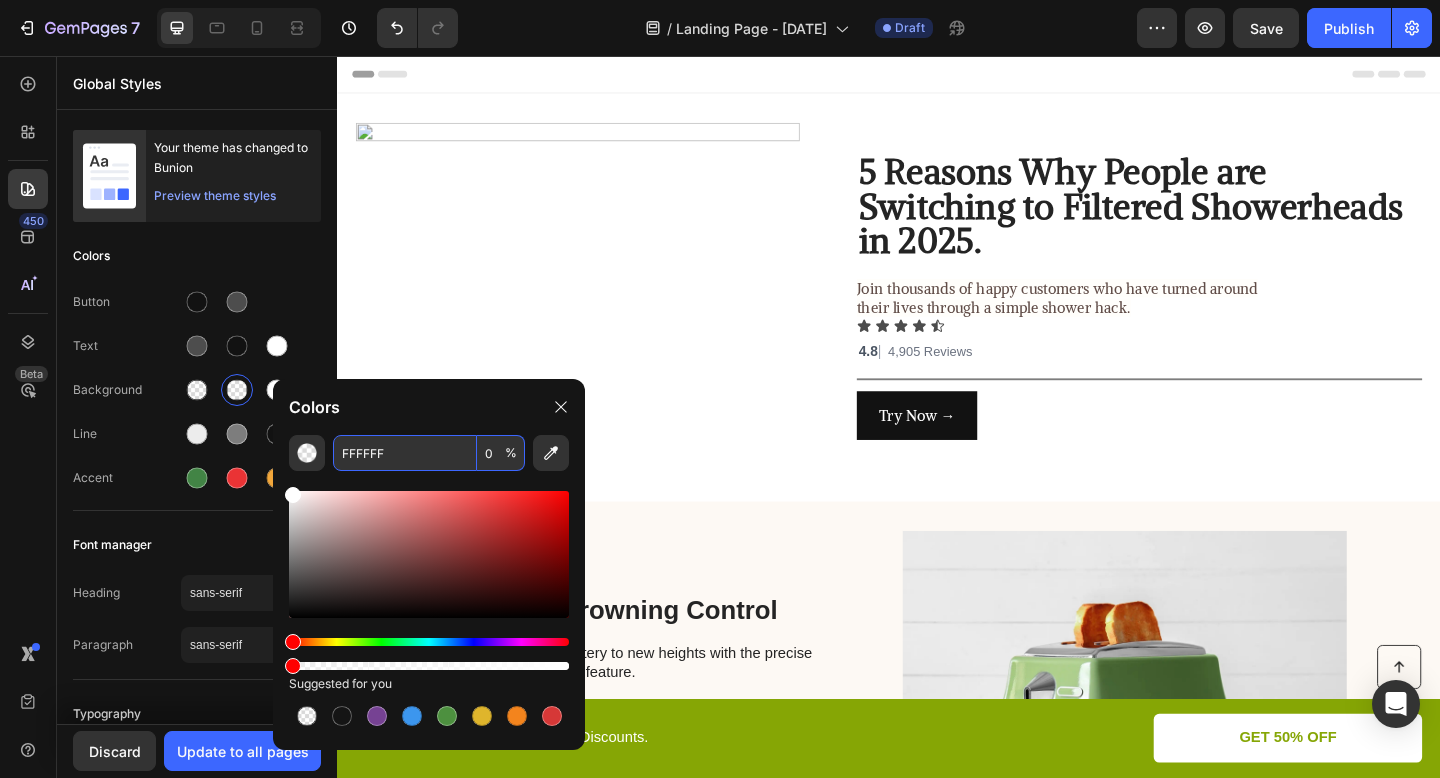 click on "FFFFFF" at bounding box center [405, 453] 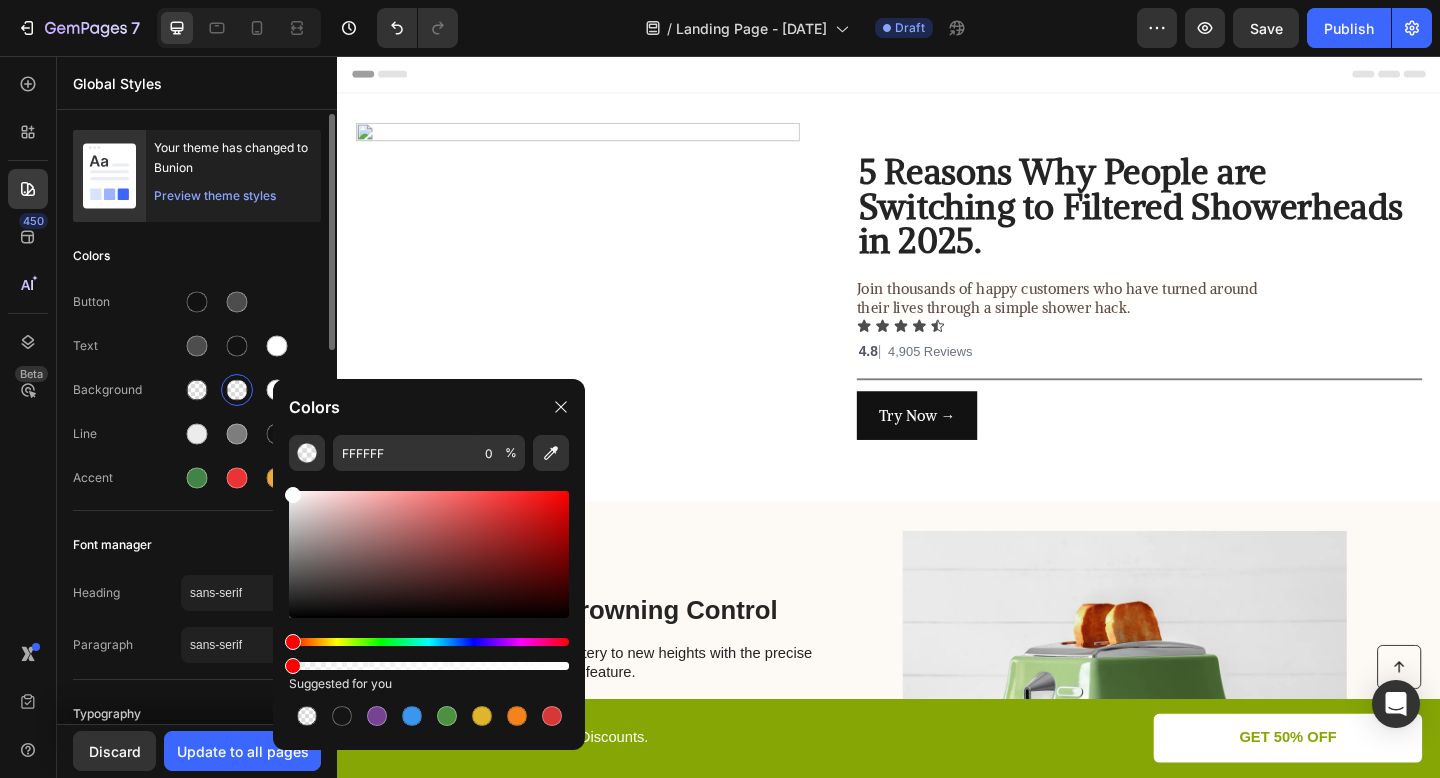 click on "Your theme has changed to Bunion Preview theme styles Colors Button Text Background Line Accent Font manager Heading sans-serif Paragraph sans-serif Typography Heading 1 52px Heading 2 46px Heading 3 41px Show more Spacing Spacing 1 (xxs) 2px Spacing 2 (xs) 4px Spacing 3 (s) 8px Show more Default row width Row width 1200px Page padding 16px Corners Small 3 px Medium 6 px Large 16 px" at bounding box center [197, 900] 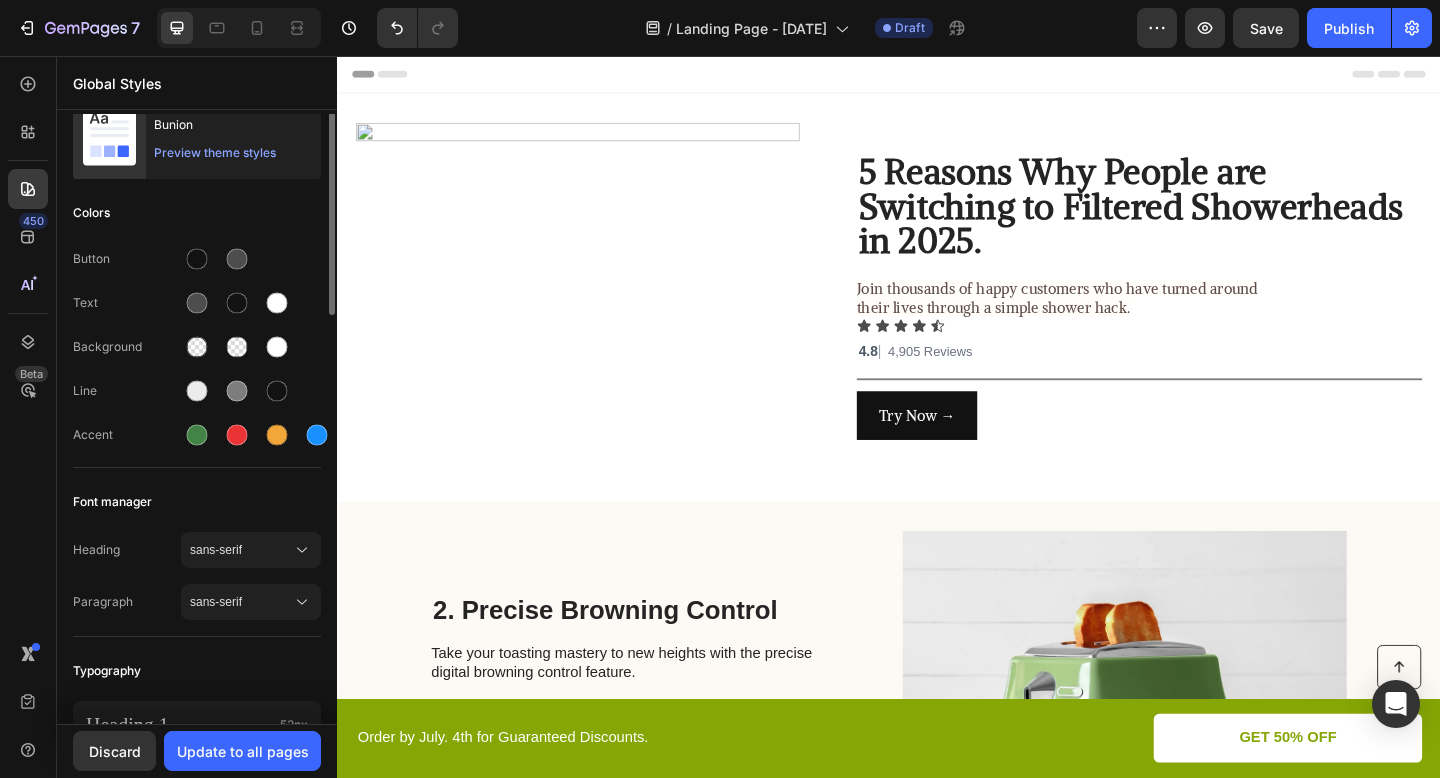 scroll, scrollTop: 0, scrollLeft: 0, axis: both 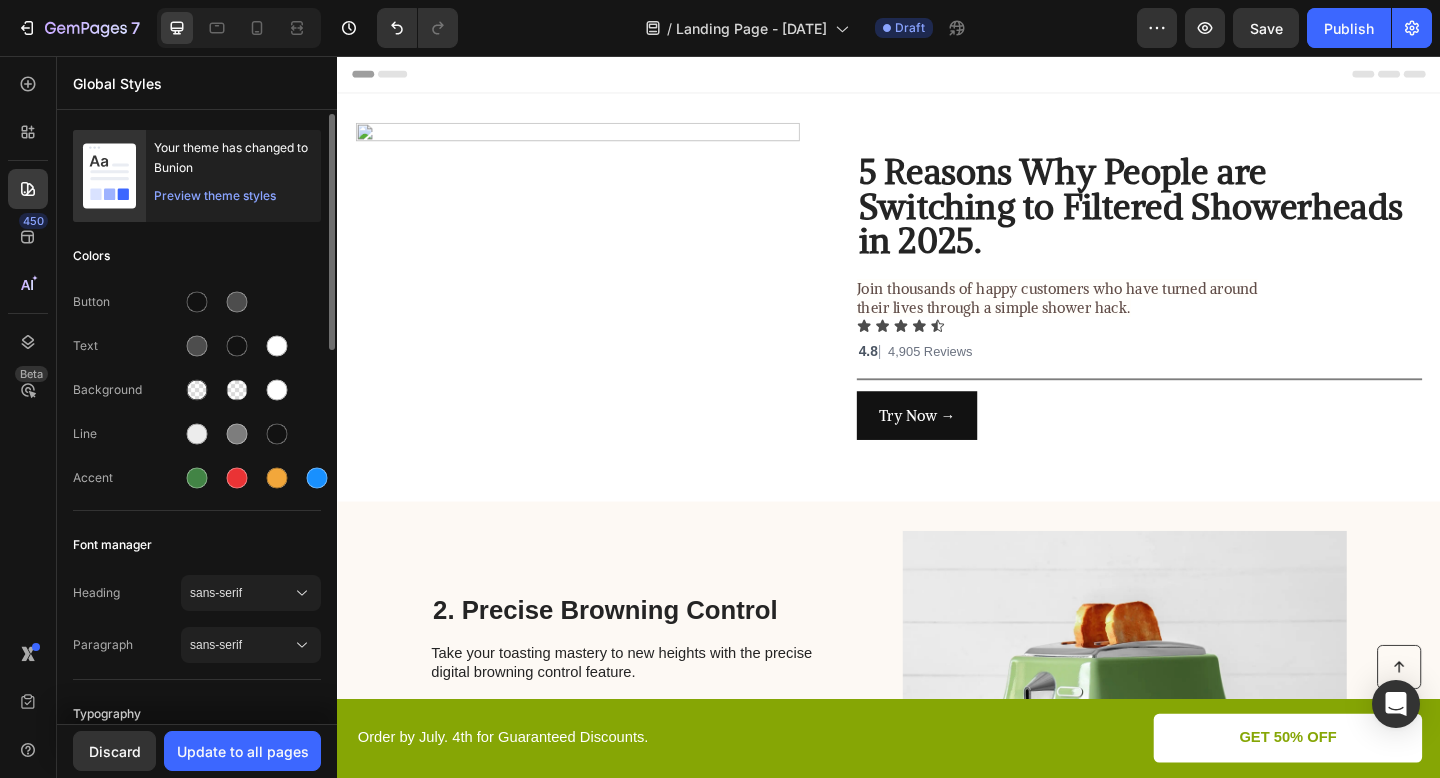 click on "Preview theme styles" 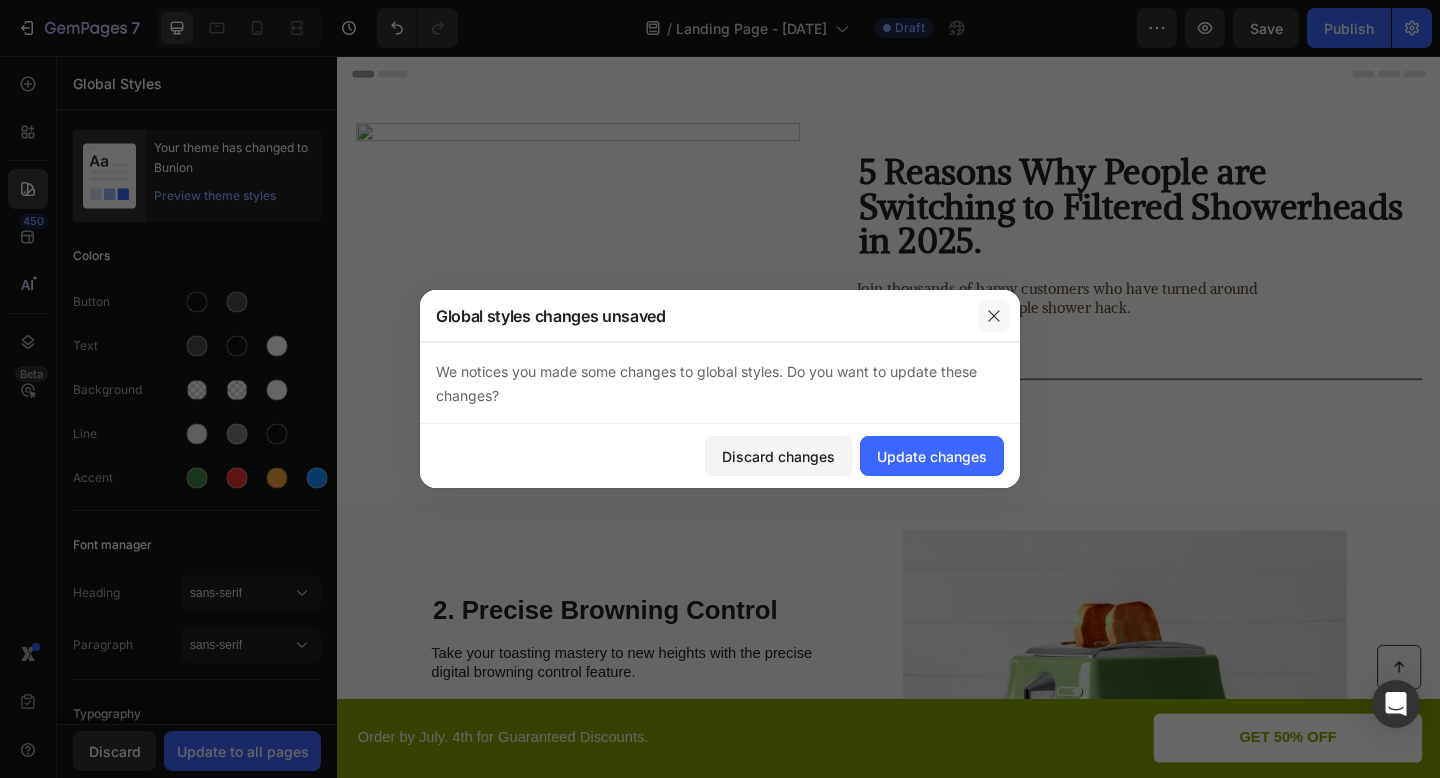 click 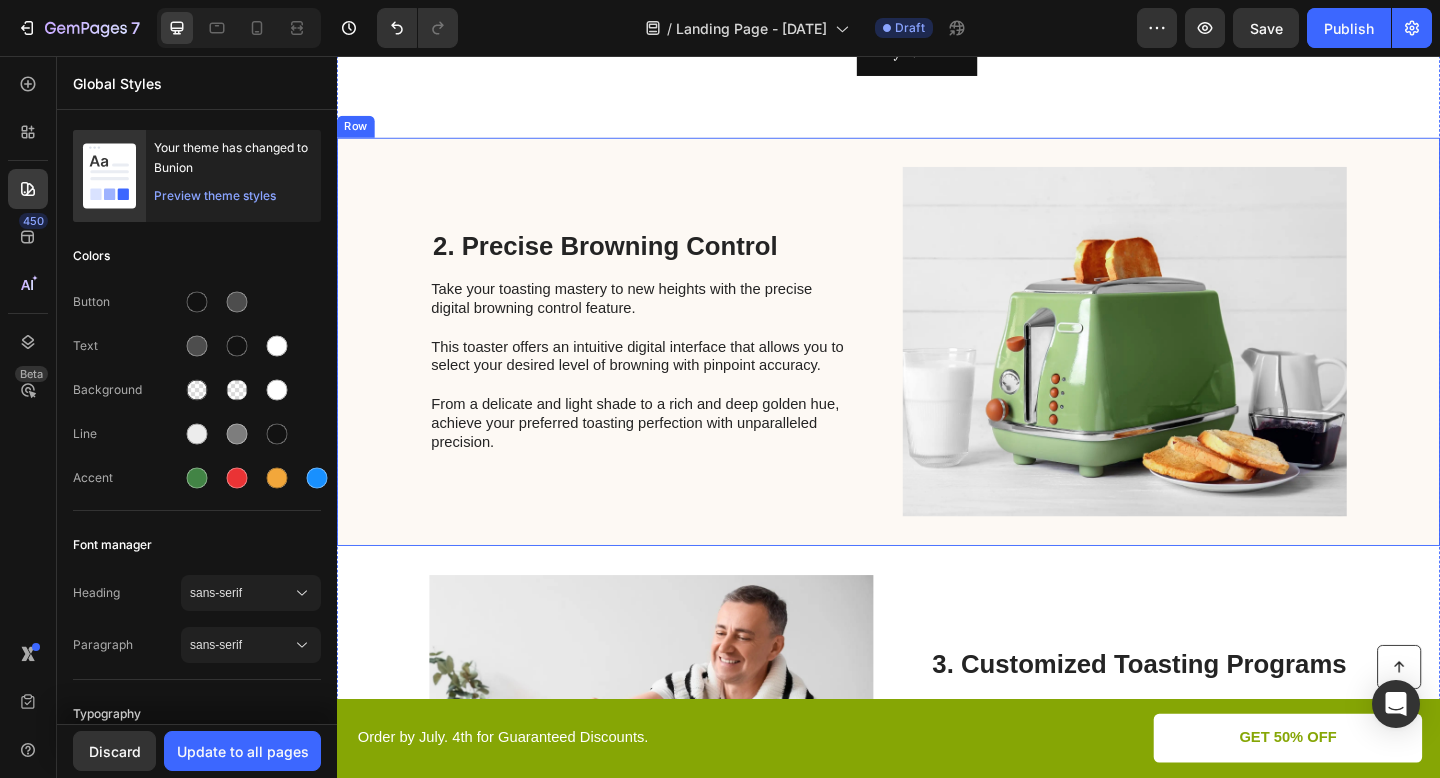 scroll, scrollTop: 322, scrollLeft: 0, axis: vertical 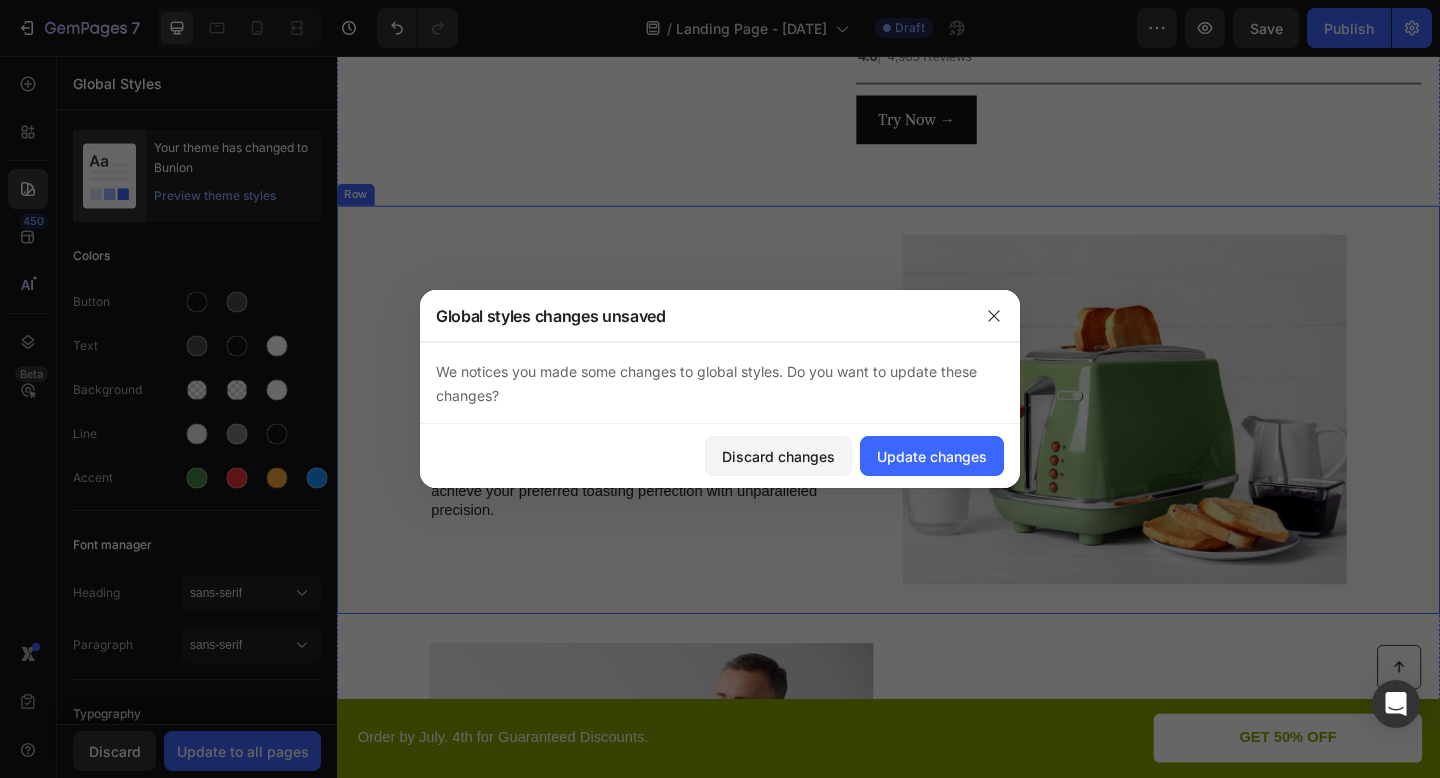 click on "2. Precise Browning Control Heading Take your toasting mastery to new heights with the precise digital browning control feature. This toaster offers an intuitive digital interface that allows you to select your desired level of browning with pinpoint accuracy.  From a delicate and light shade to a rich and deep golden hue, achieve your preferred toasting perfection with unparalleled precision. Text Block Image Row" at bounding box center (937, 441) 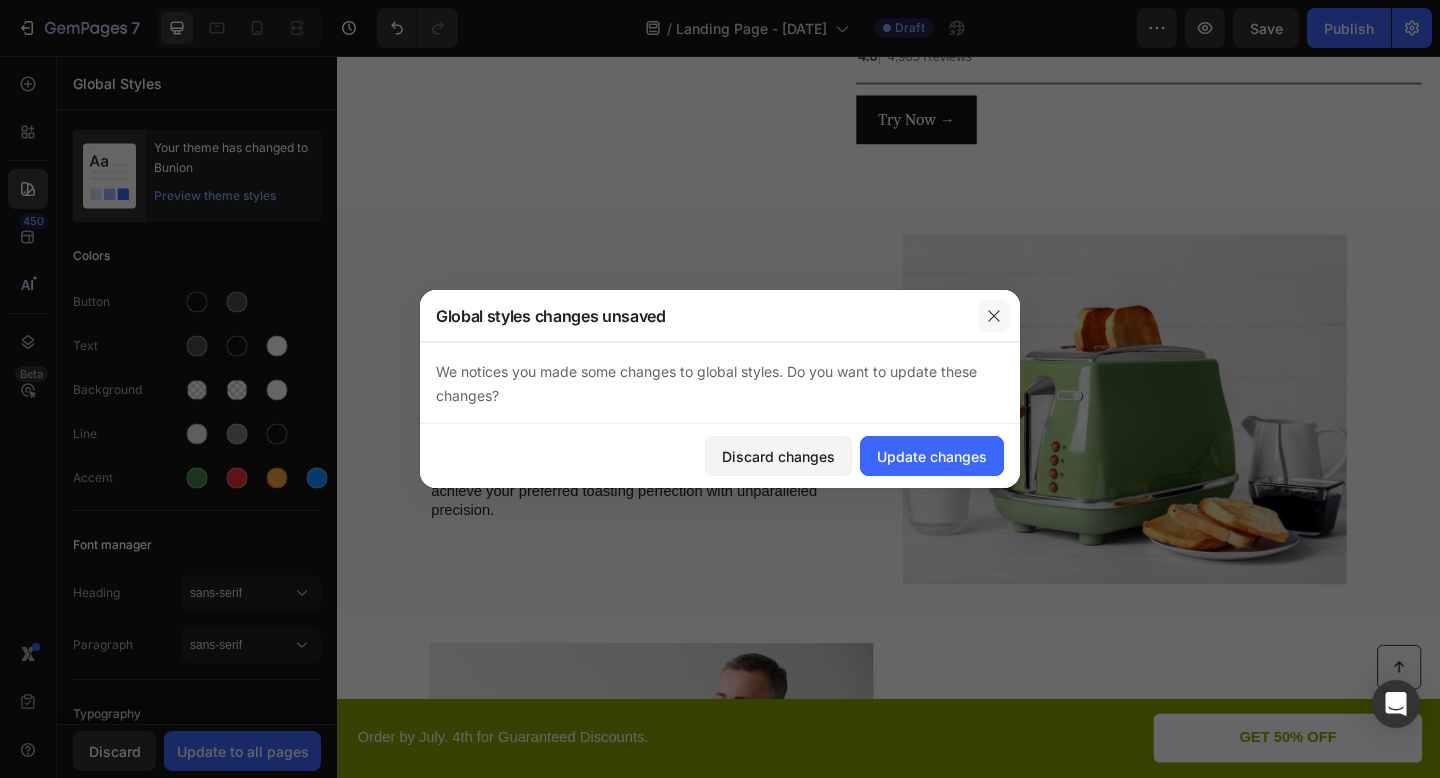 click 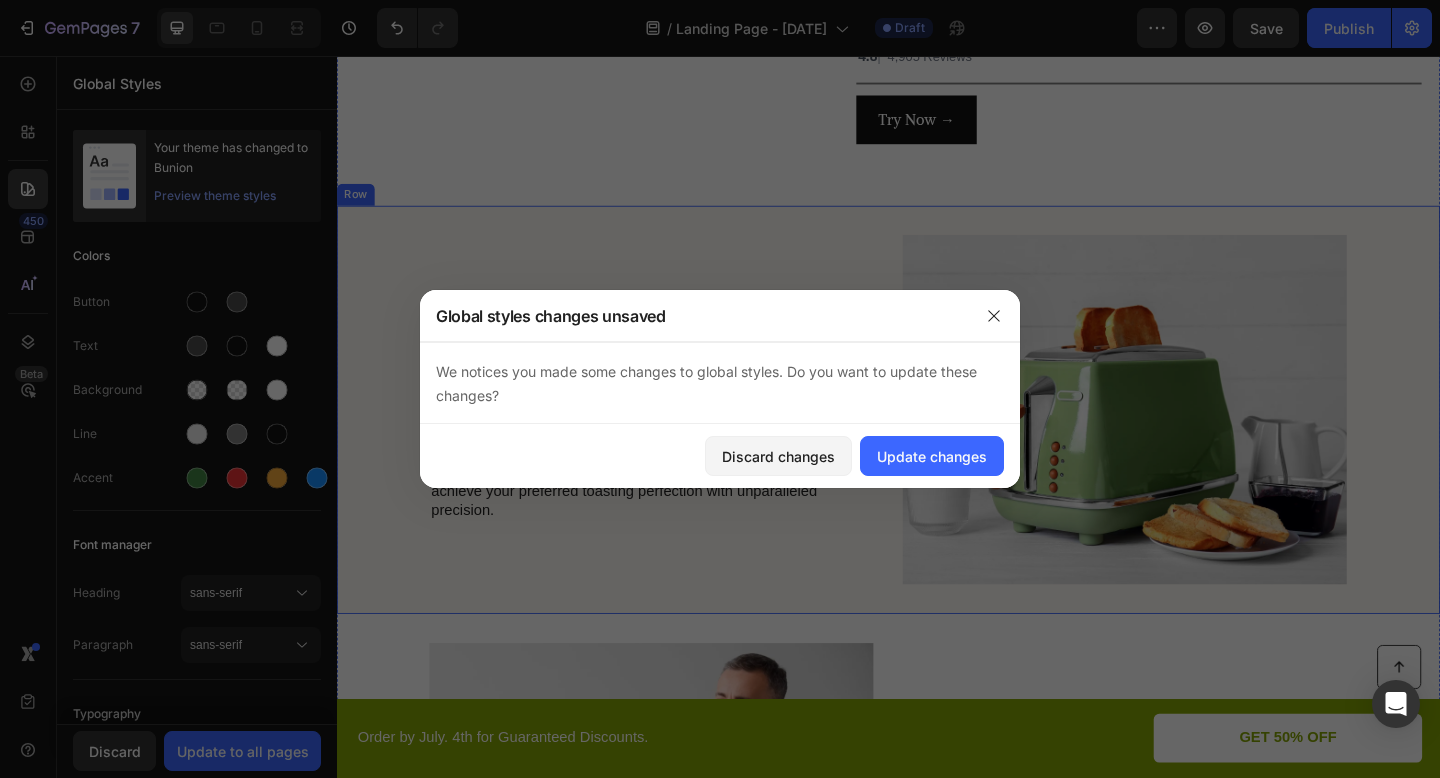 click on "2. Precise Browning Control Heading Take your toasting mastery to new heights with the precise digital browning control feature. This toaster offers an intuitive digital interface that allows you to select your desired level of browning with pinpoint accuracy.  From a delicate and light shade to a rich and deep golden hue, achieve your preferred toasting perfection with unparalleled precision. Text Block Image Row" at bounding box center [937, 441] 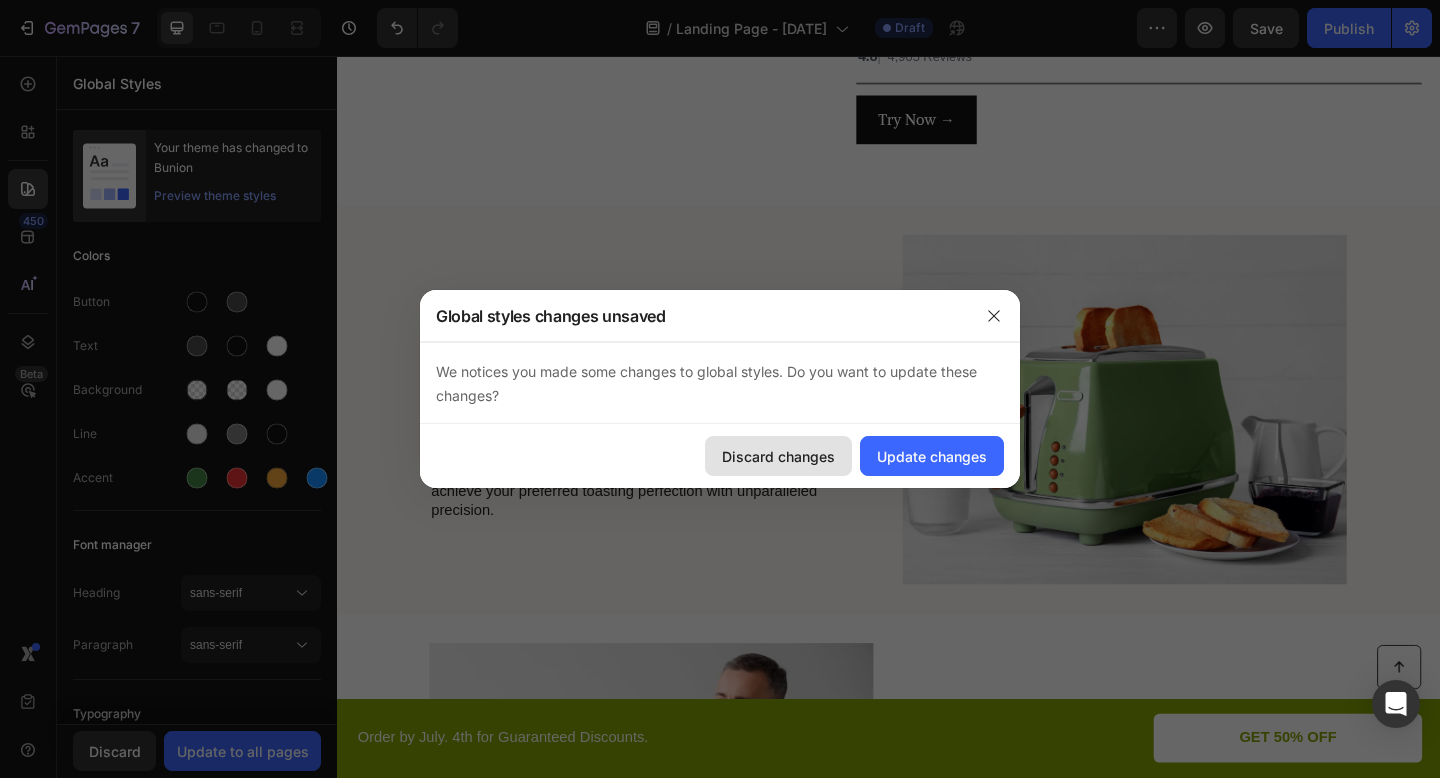 click on "Discard changes" at bounding box center (778, 456) 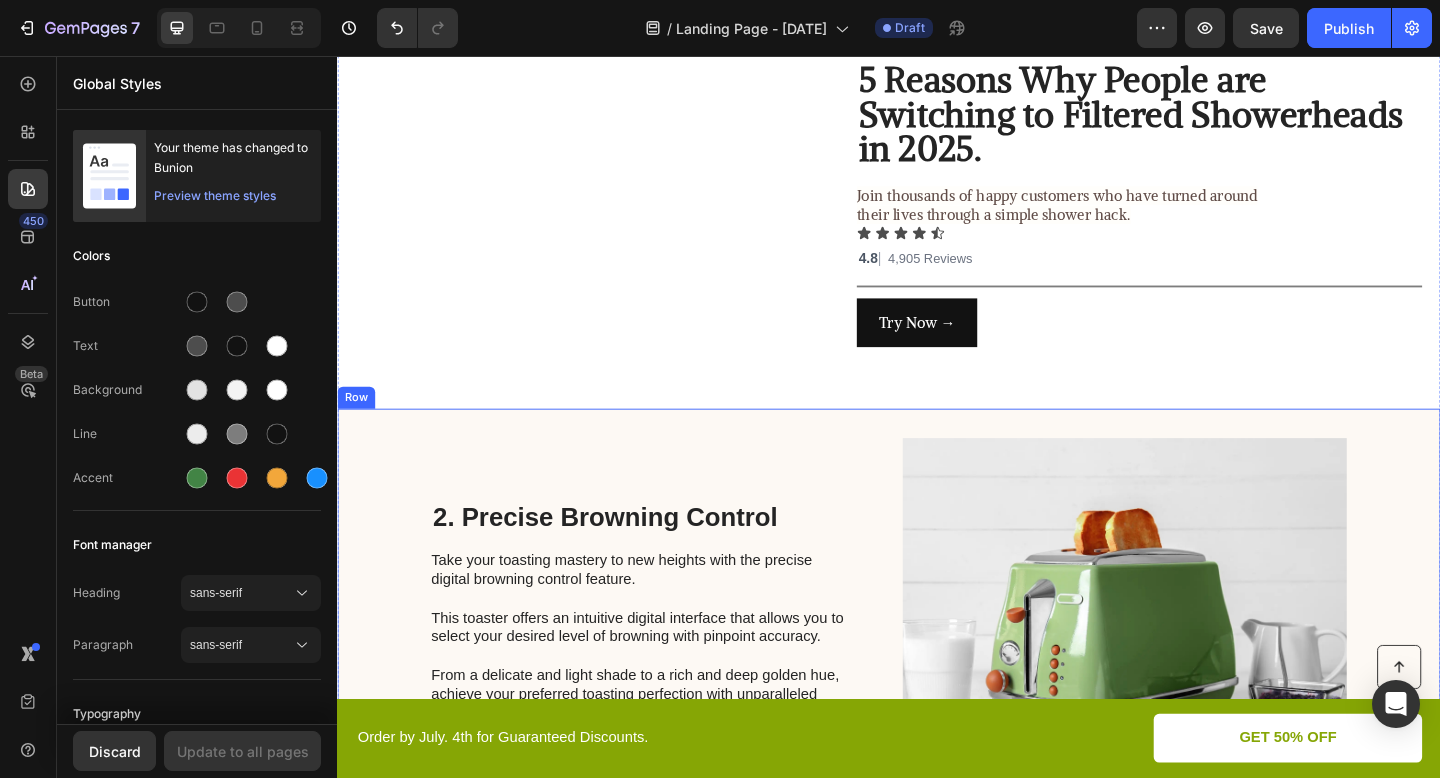 scroll, scrollTop: 0, scrollLeft: 0, axis: both 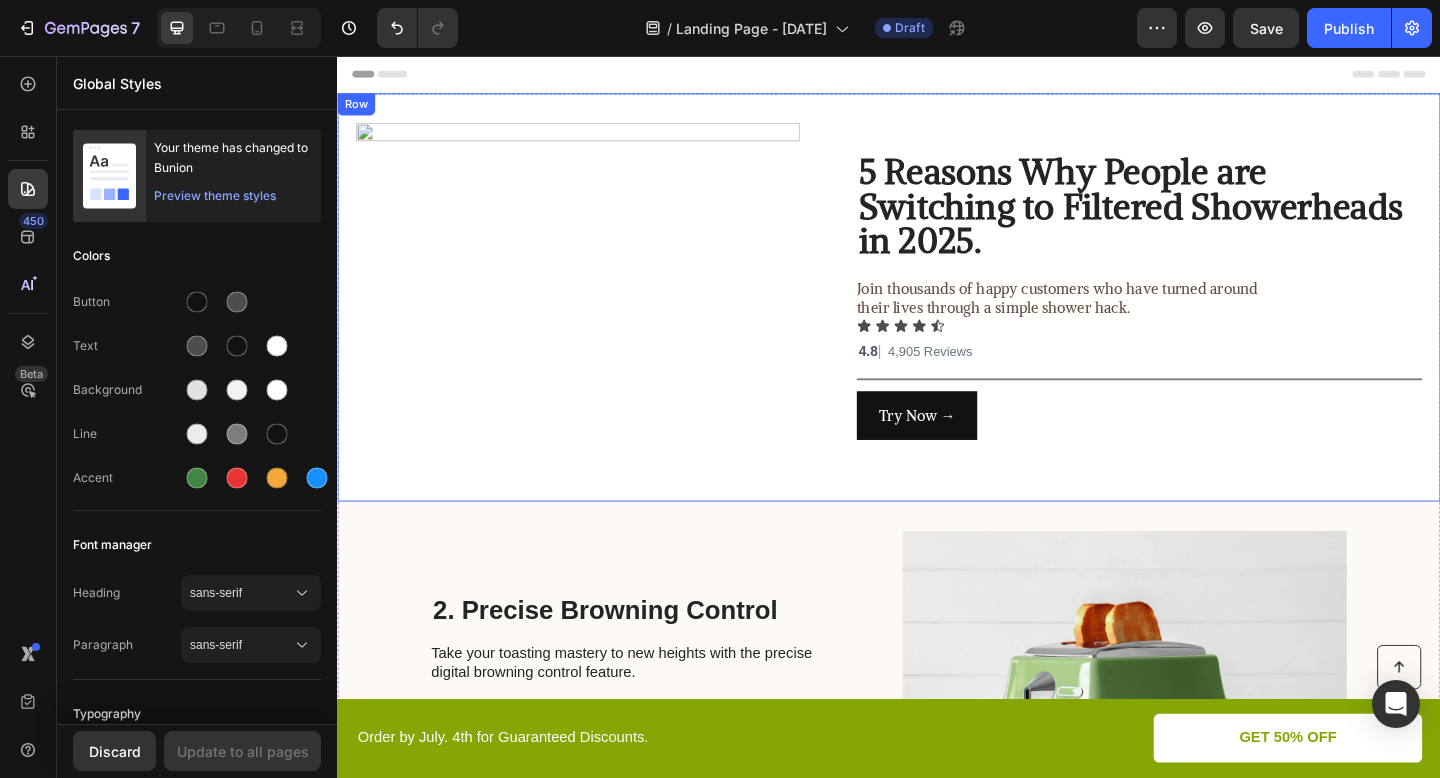 click on "Image ⁠⁠⁠⁠⁠⁠⁠ 5 Reasons Why People are Switching to Filtered Showerheads in 2025. Heading Join thousands of happy customers who have turned around their lives through a simple shower hack. Text Block Icon Icon Icon Icon Icon Icon List 4.8 | 4,905 Reviews Text Block 4.8 | 4,905 Reviews Line Try Now → Button Row" at bounding box center (937, 319) 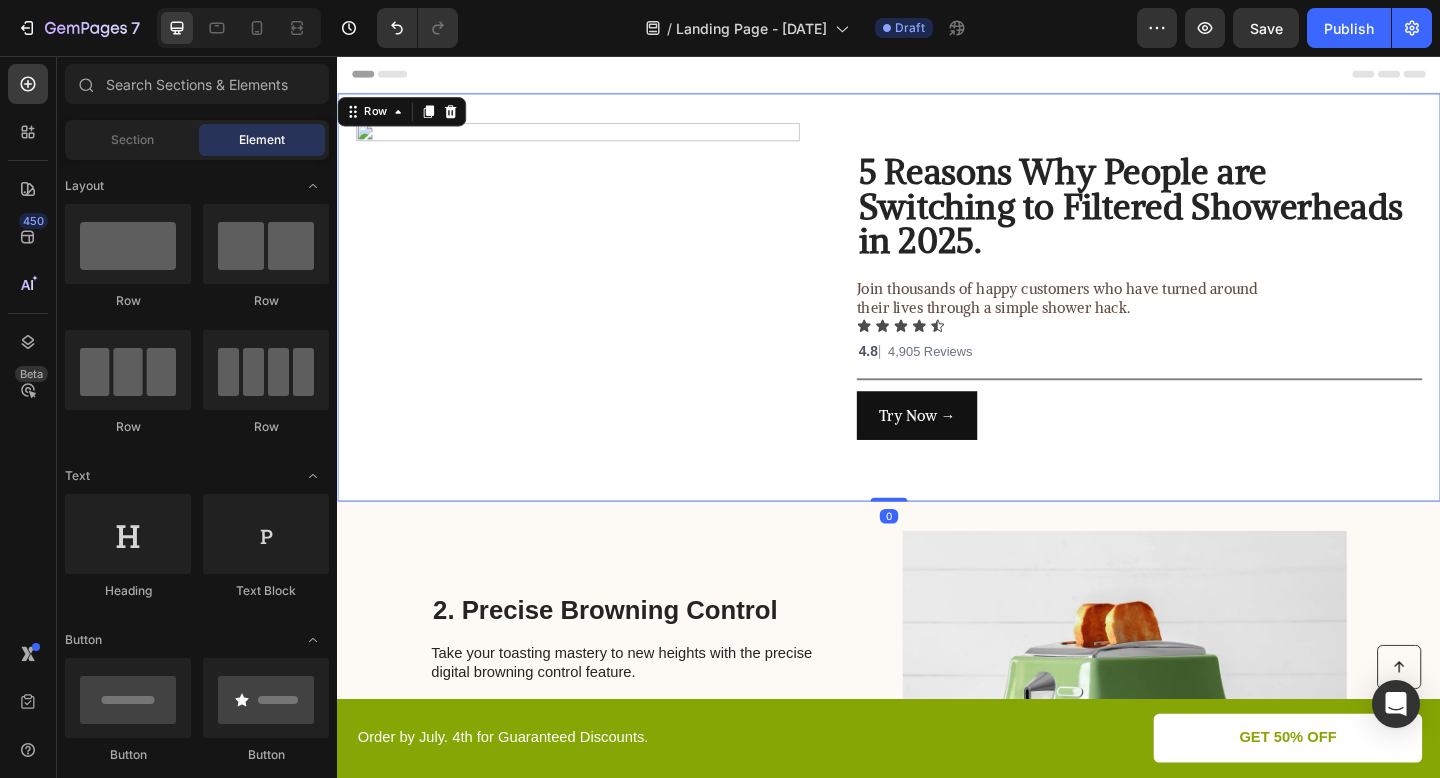 click on "Header" at bounding box center (937, 76) 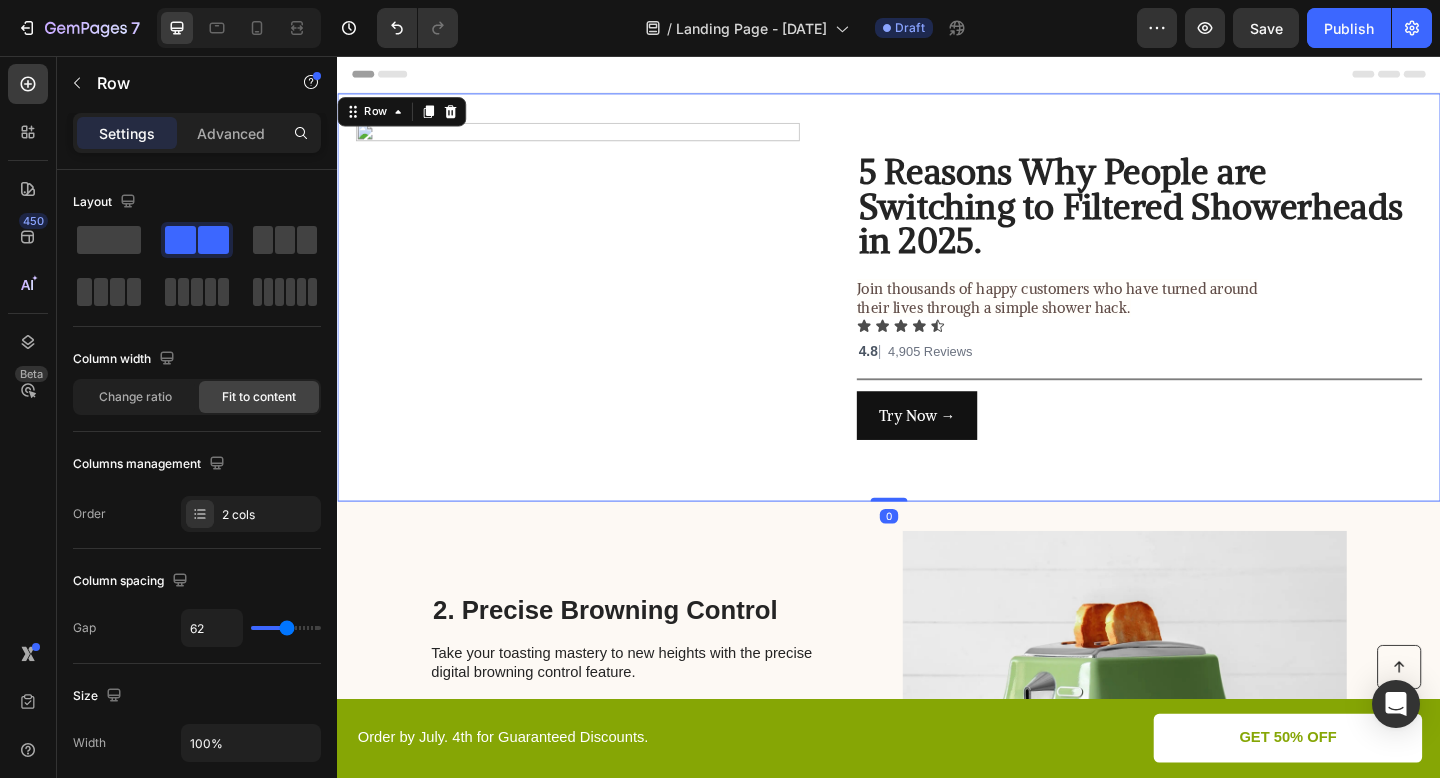 click on "Image 5 Reasons Why People are Switching to Filtered Showerheads in [YEAR]. Heading Join thousands of happy customers who have turned around their lives through a simple shower hack. Text Block Icon Icon Icon Icon Icon Icon List 4.8 | 4,905 Reviews Text Block 4.8 | 4,905 Reviews Line Try Now → Button Row 0" at bounding box center [937, 319] 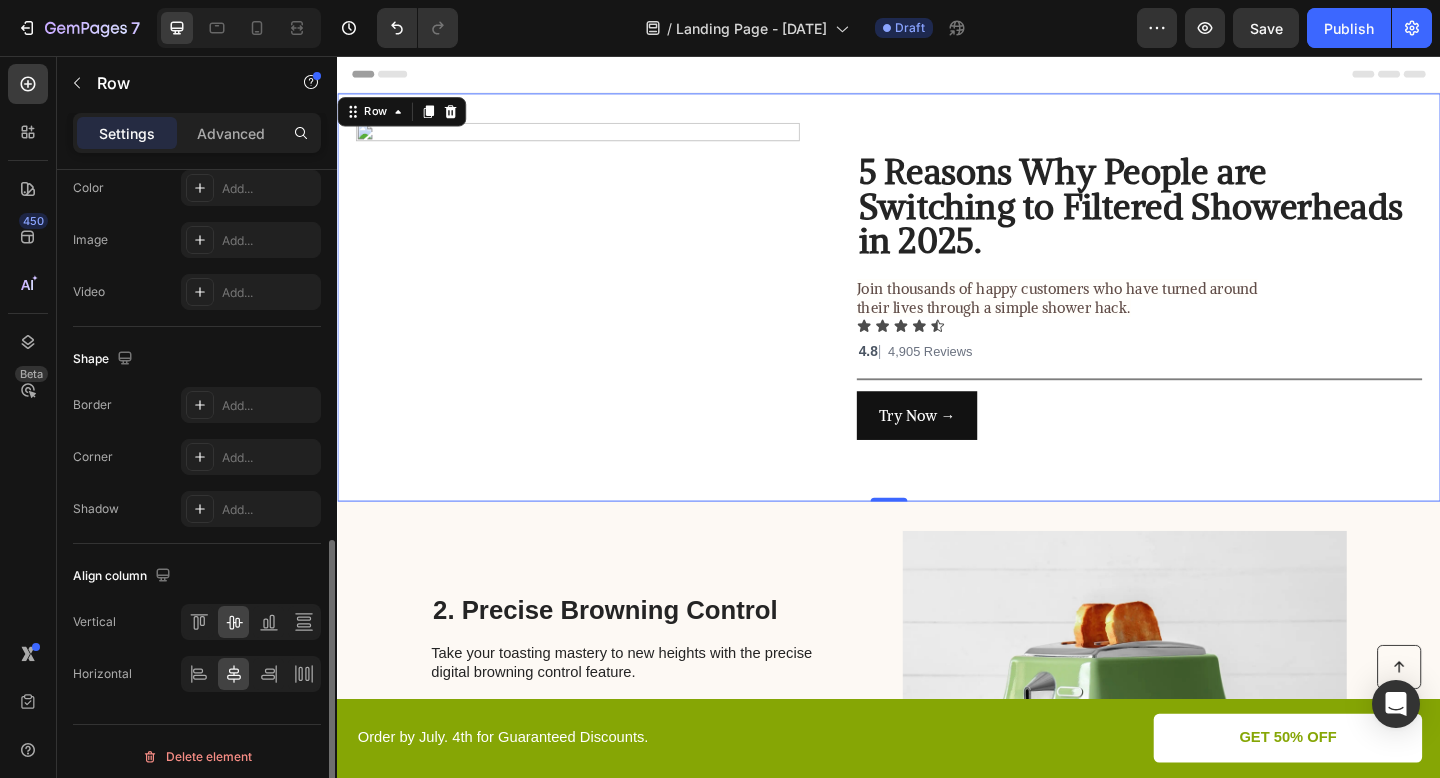 scroll, scrollTop: 783, scrollLeft: 0, axis: vertical 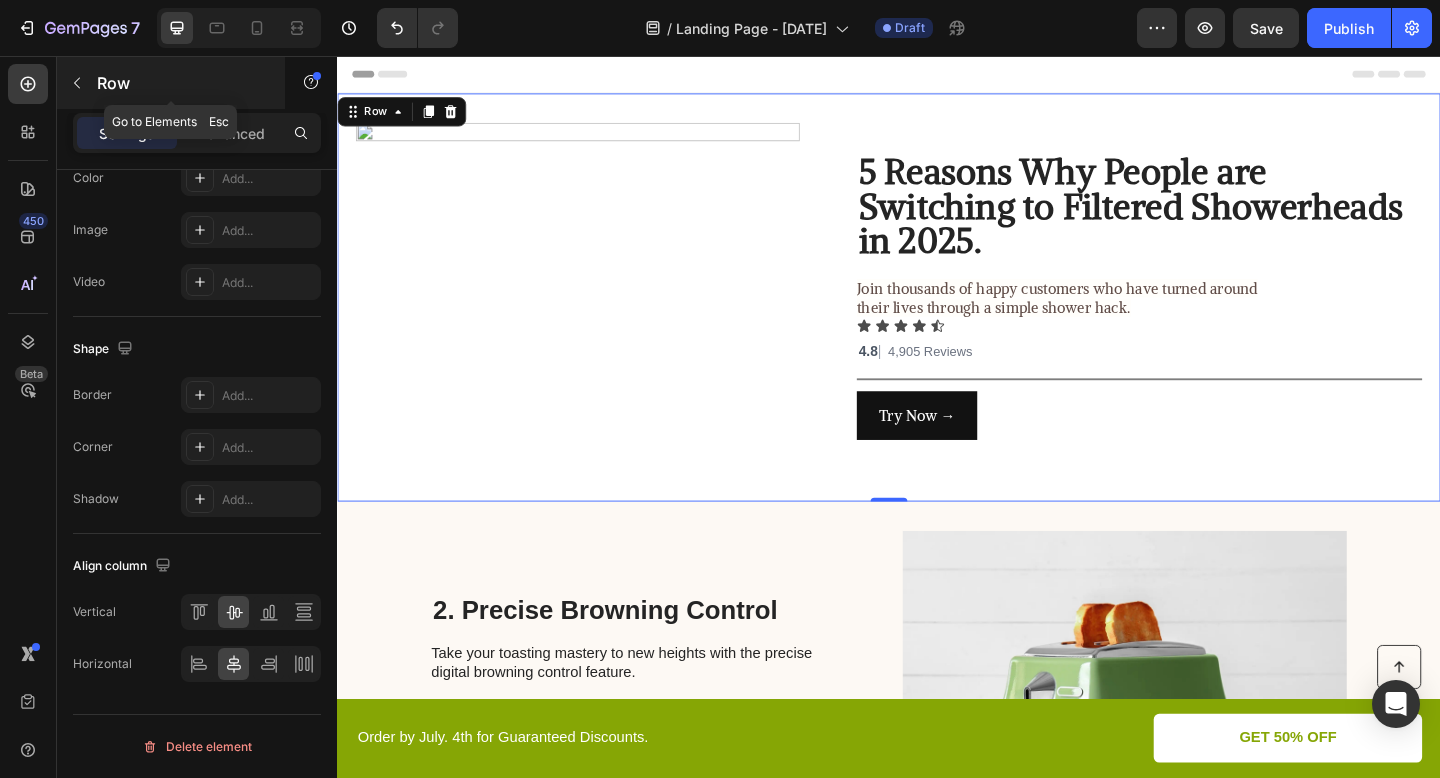 click at bounding box center (77, 83) 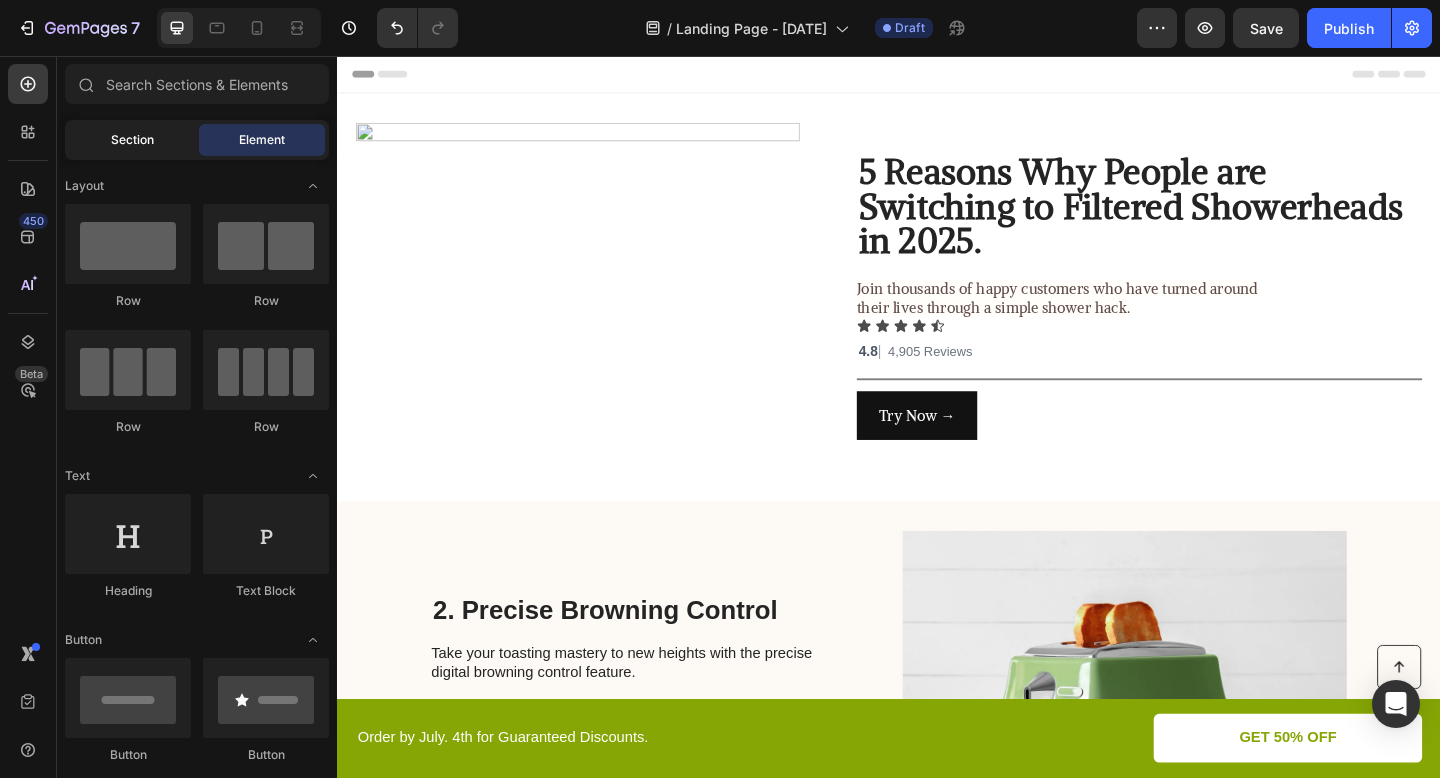 click on "Section" at bounding box center [132, 140] 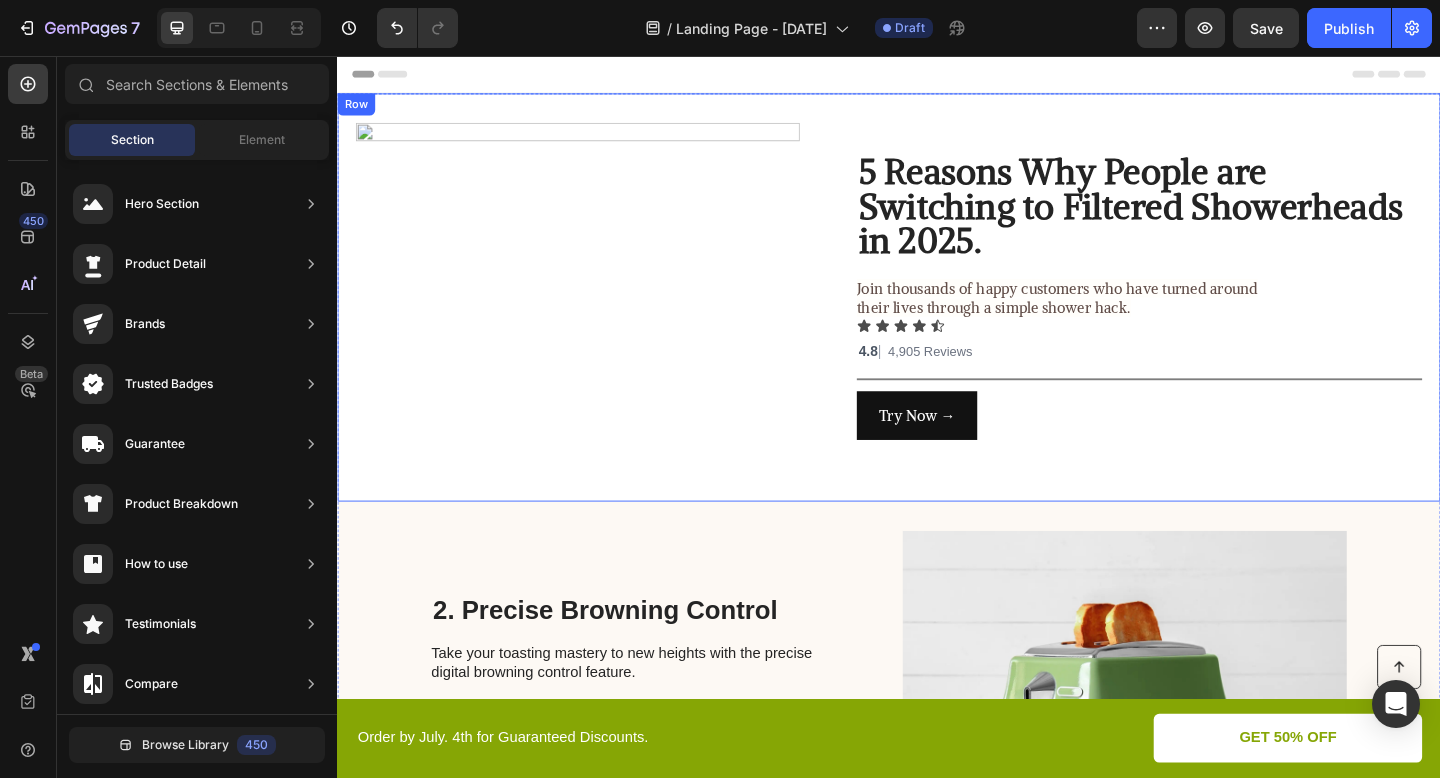 click on "Image ⁠⁠⁠⁠⁠⁠⁠ 5 Reasons Why People are Switching to Filtered Showerheads in 2025. Heading Join thousands of happy customers who have turned around their lives through a simple shower hack. Text Block Icon Icon Icon Icon Icon Icon List 4.8 | 4,905 Reviews Text Block 4.8 | 4,905 Reviews Line Try Now → Button Row" at bounding box center (937, 319) 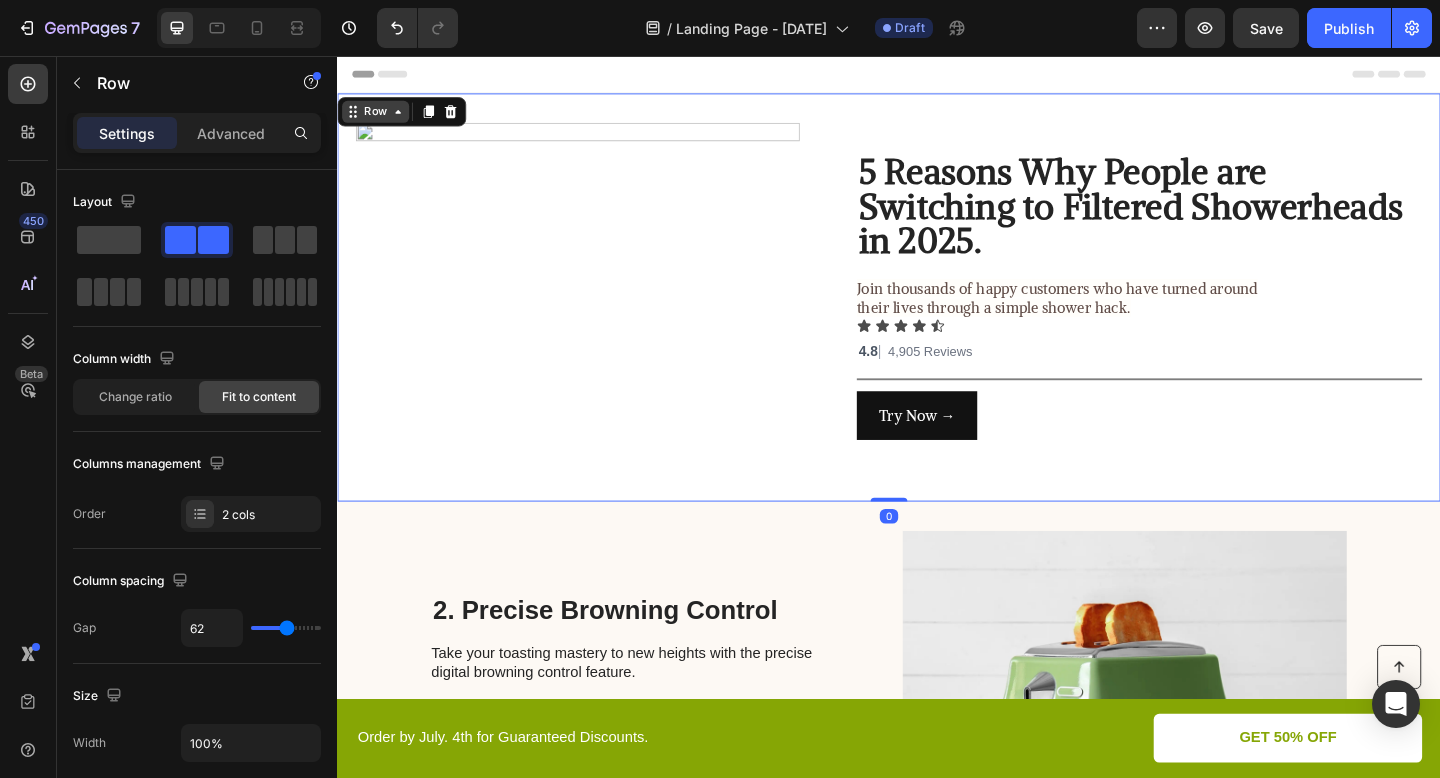 click on "Row" at bounding box center [378, 117] 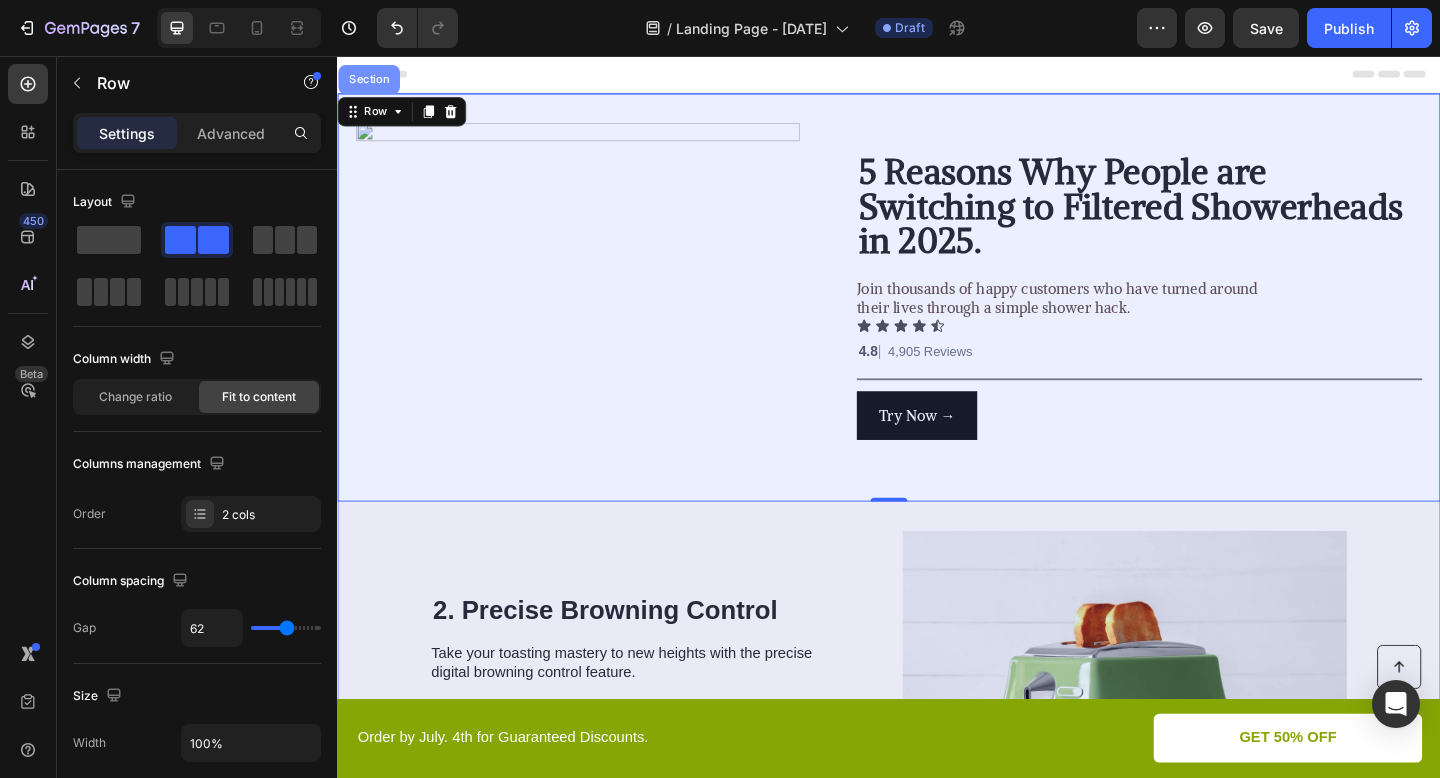 click on "Section" at bounding box center (371, 82) 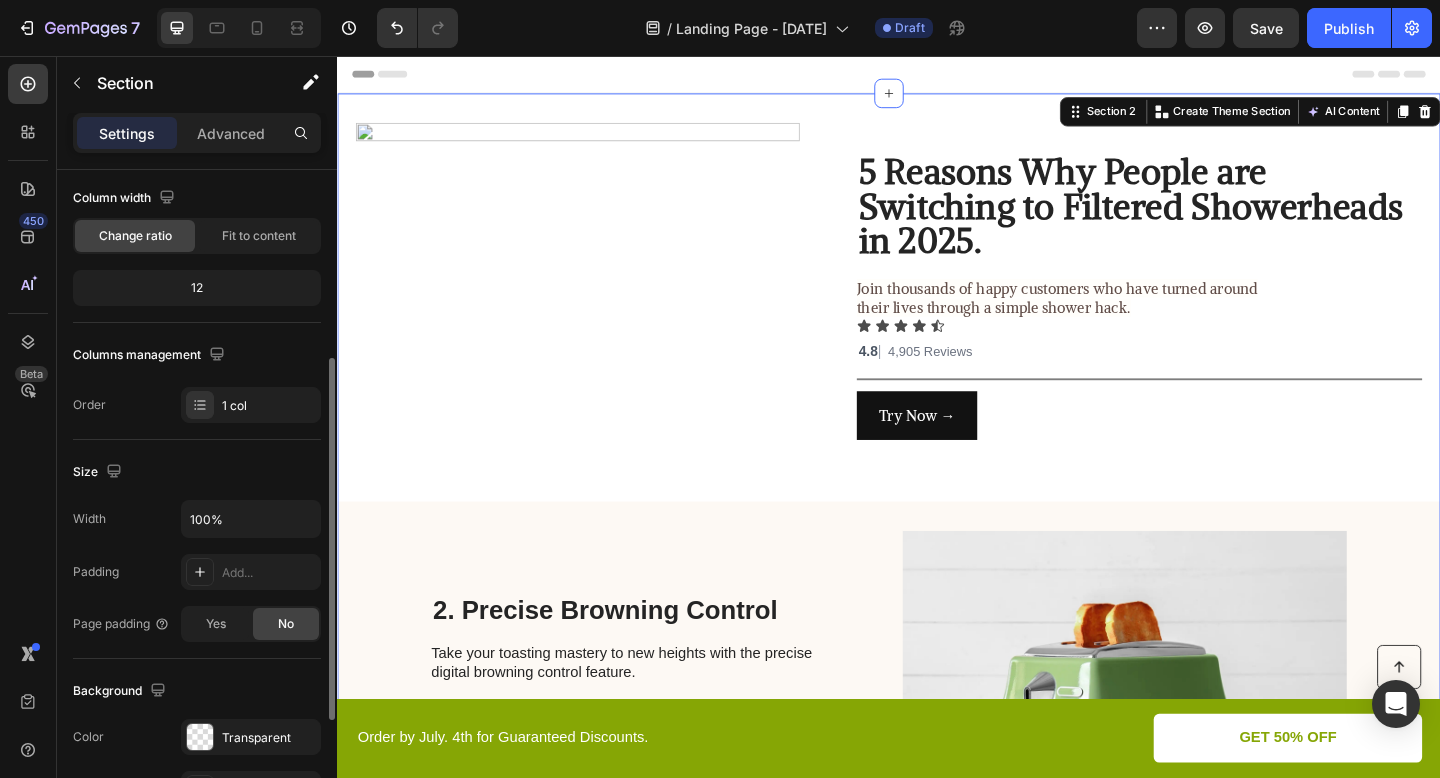 scroll, scrollTop: 314, scrollLeft: 0, axis: vertical 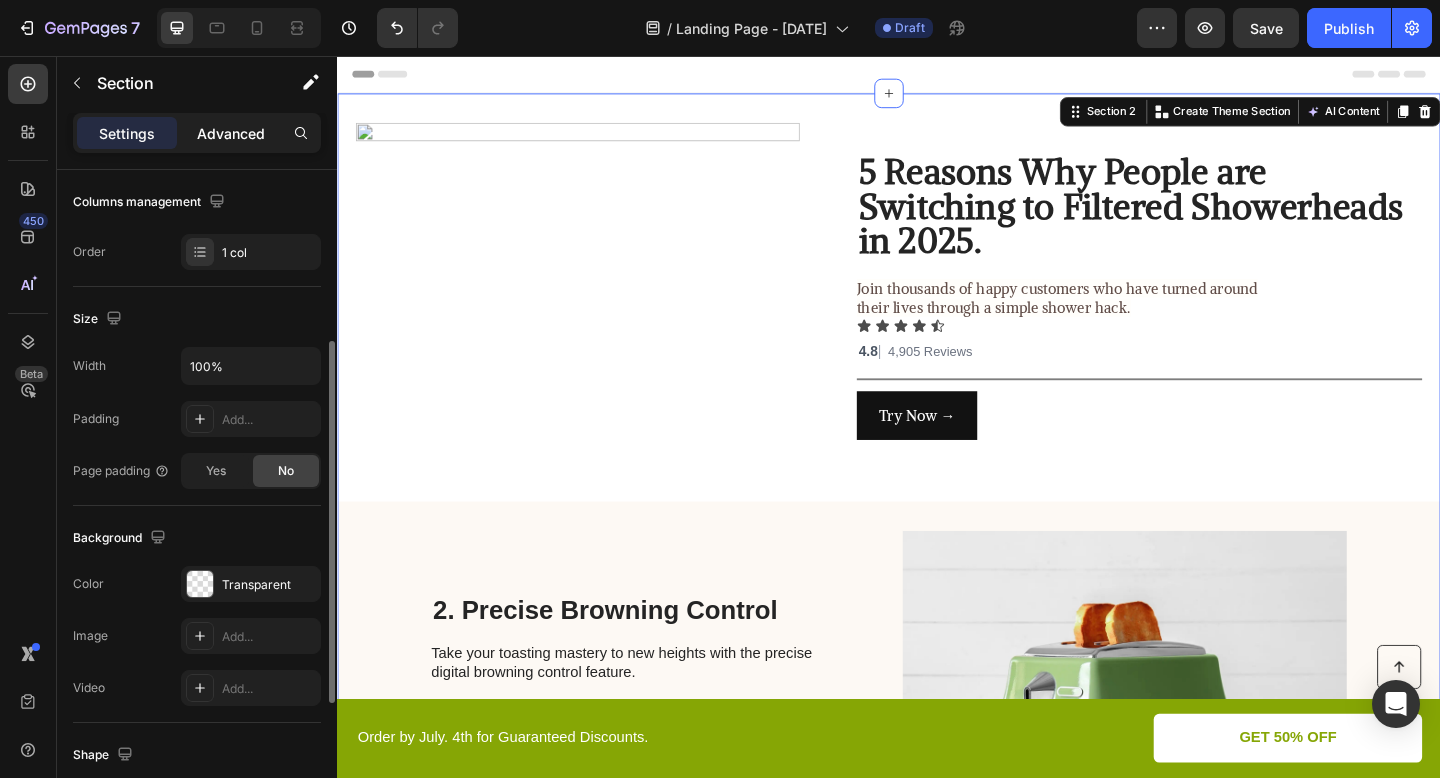 click on "Advanced" at bounding box center (231, 133) 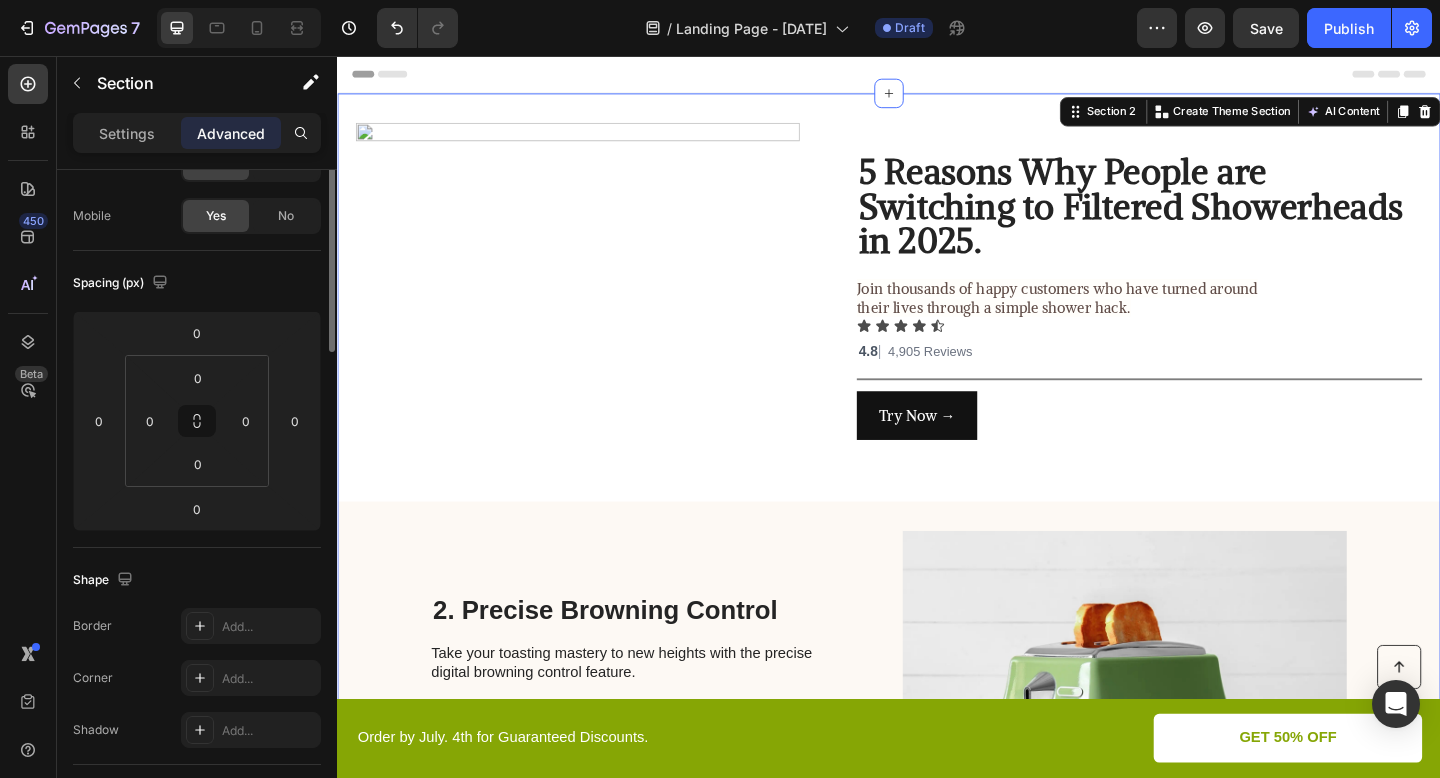 scroll, scrollTop: 0, scrollLeft: 0, axis: both 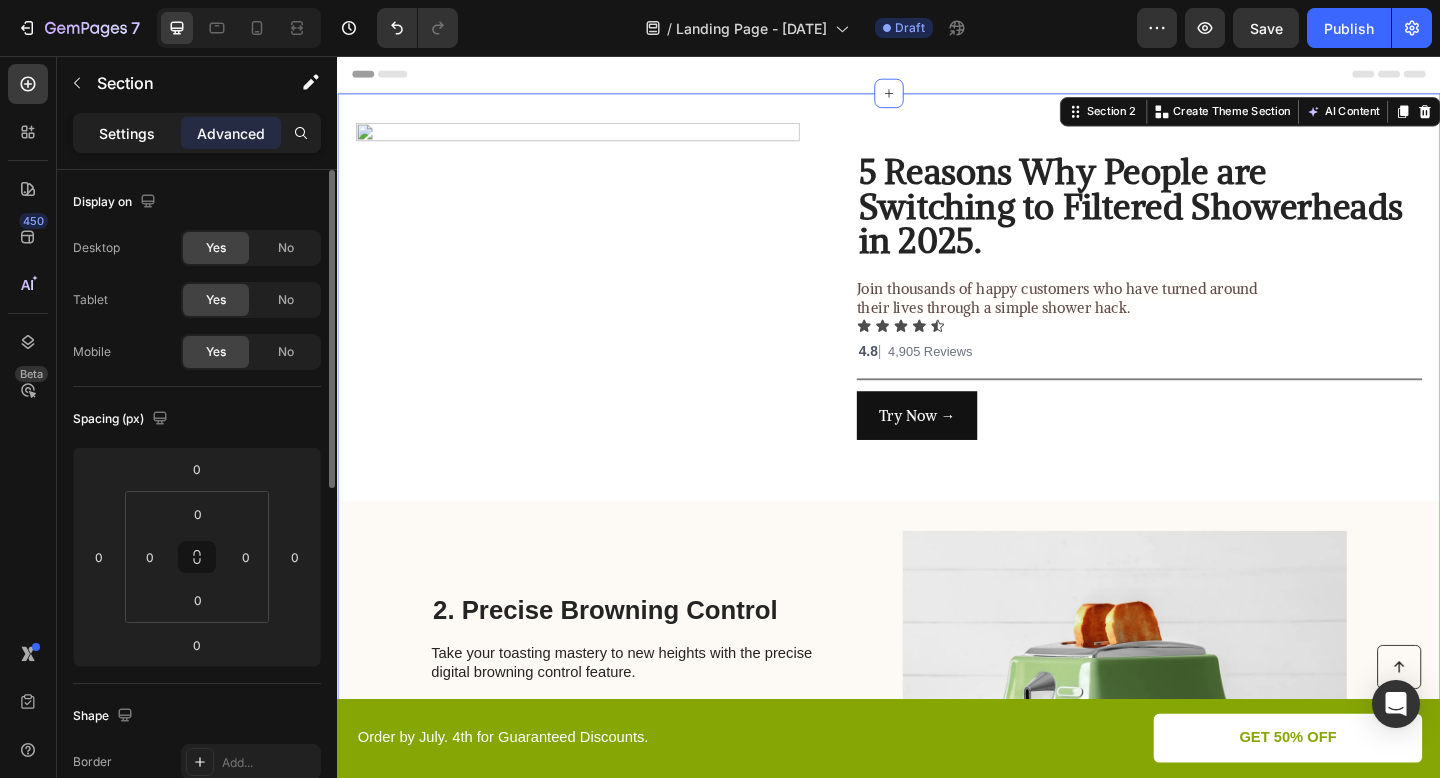 click on "Settings" 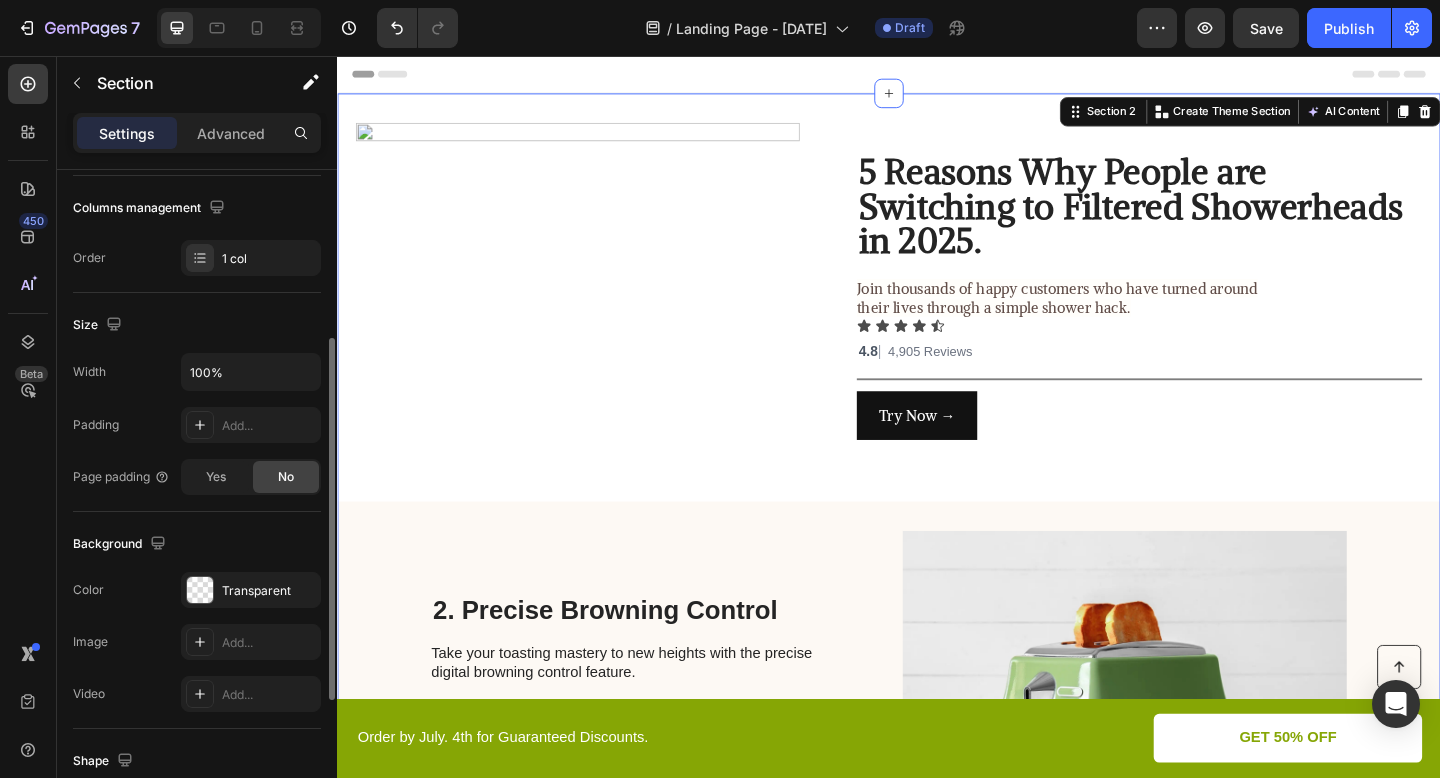 scroll, scrollTop: 0, scrollLeft: 0, axis: both 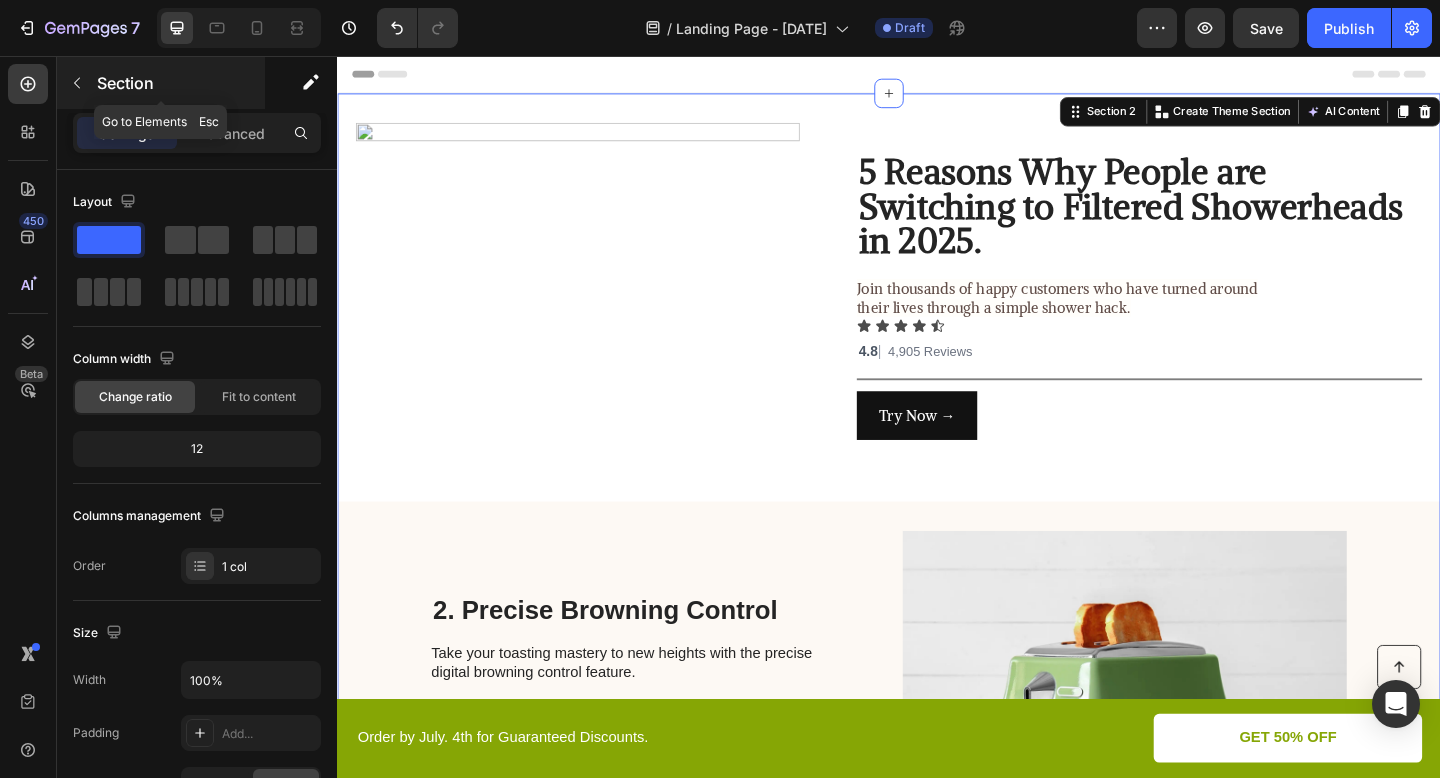 click at bounding box center (77, 83) 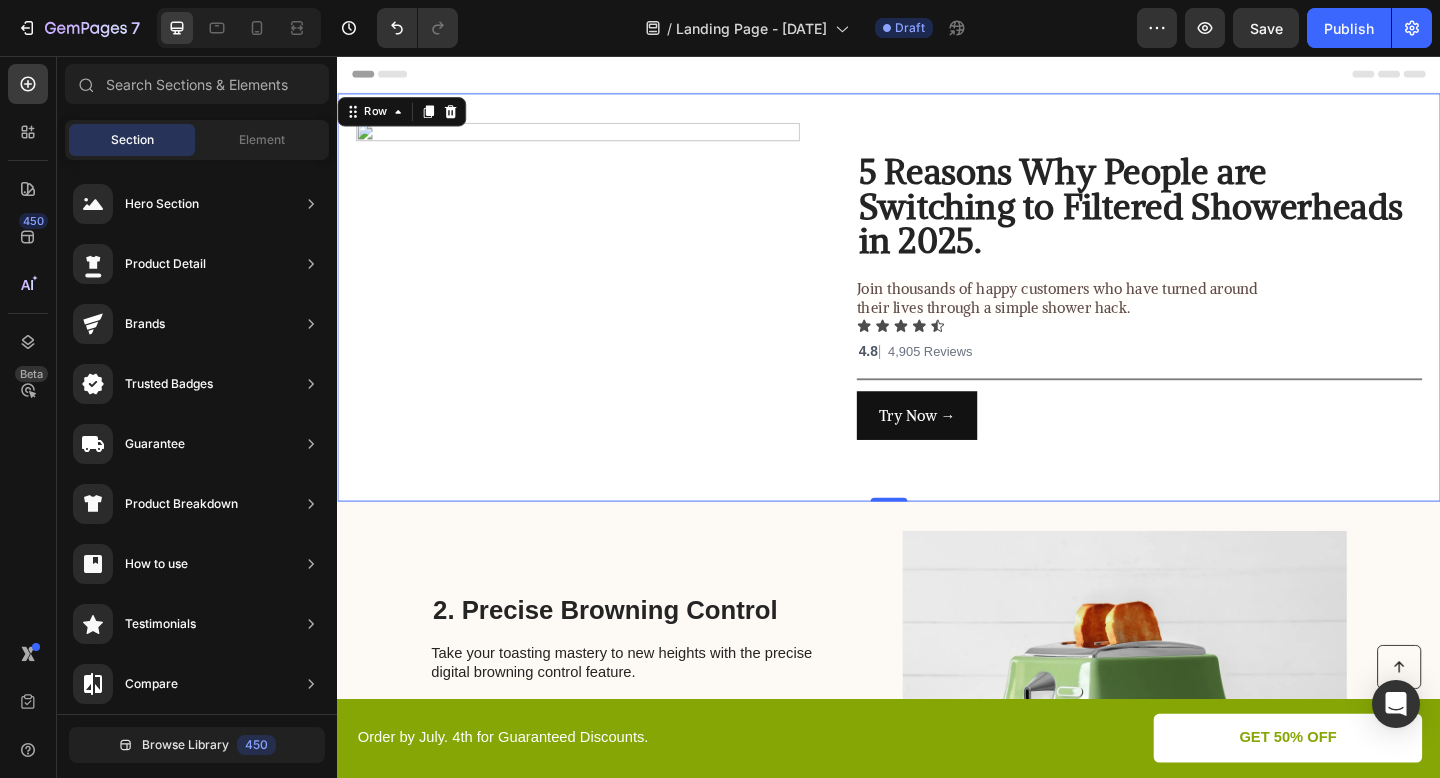 click on "Image 5 Reasons Why People are Switching to Filtered Showerheads in [YEAR]. Heading Join thousands of happy customers who have turned around their lives through a simple shower hack. Text Block Icon Icon Icon Icon Icon Icon List 4.8 | 4,905 Reviews Text Block 4.8 | 4,905 Reviews Line Try Now → Button Row 0" at bounding box center (937, 319) 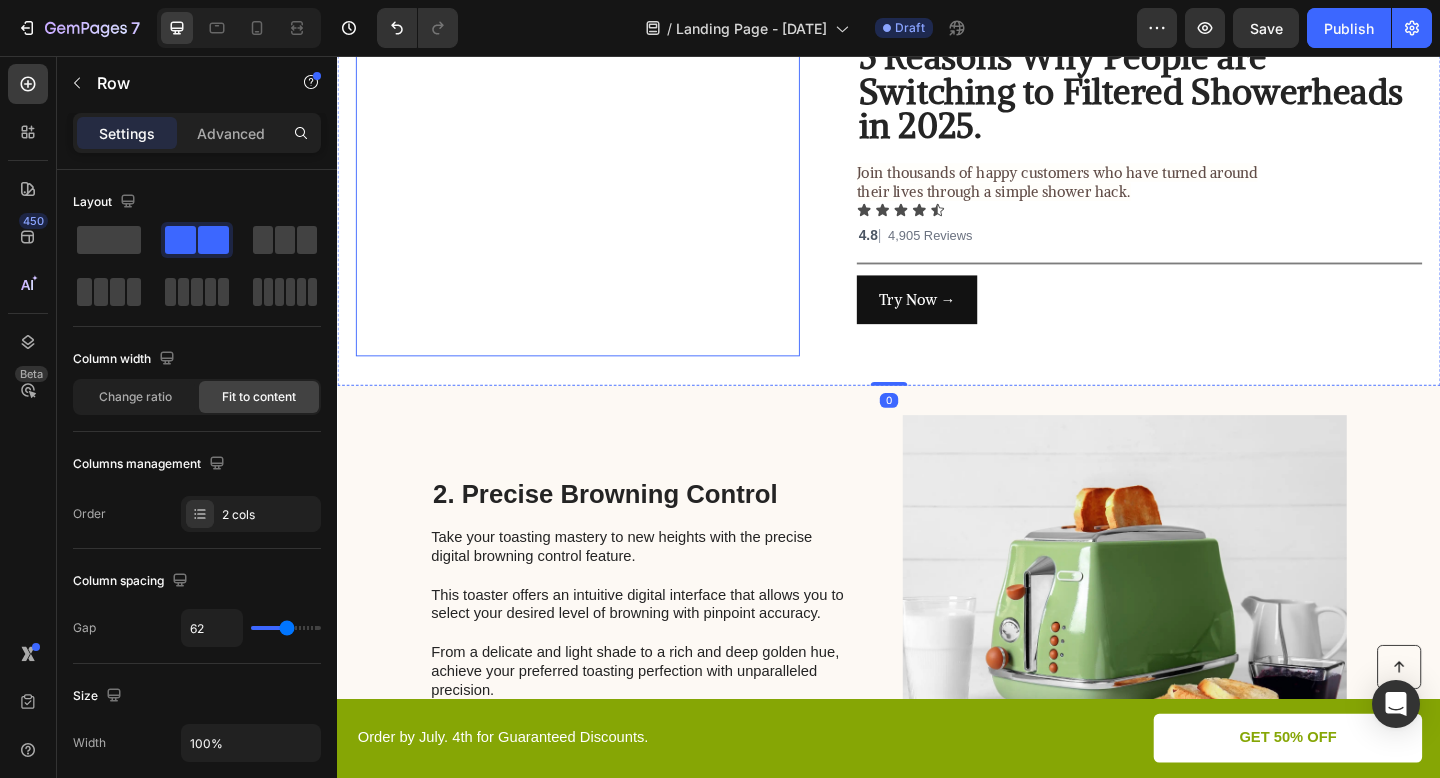 scroll, scrollTop: 128, scrollLeft: 0, axis: vertical 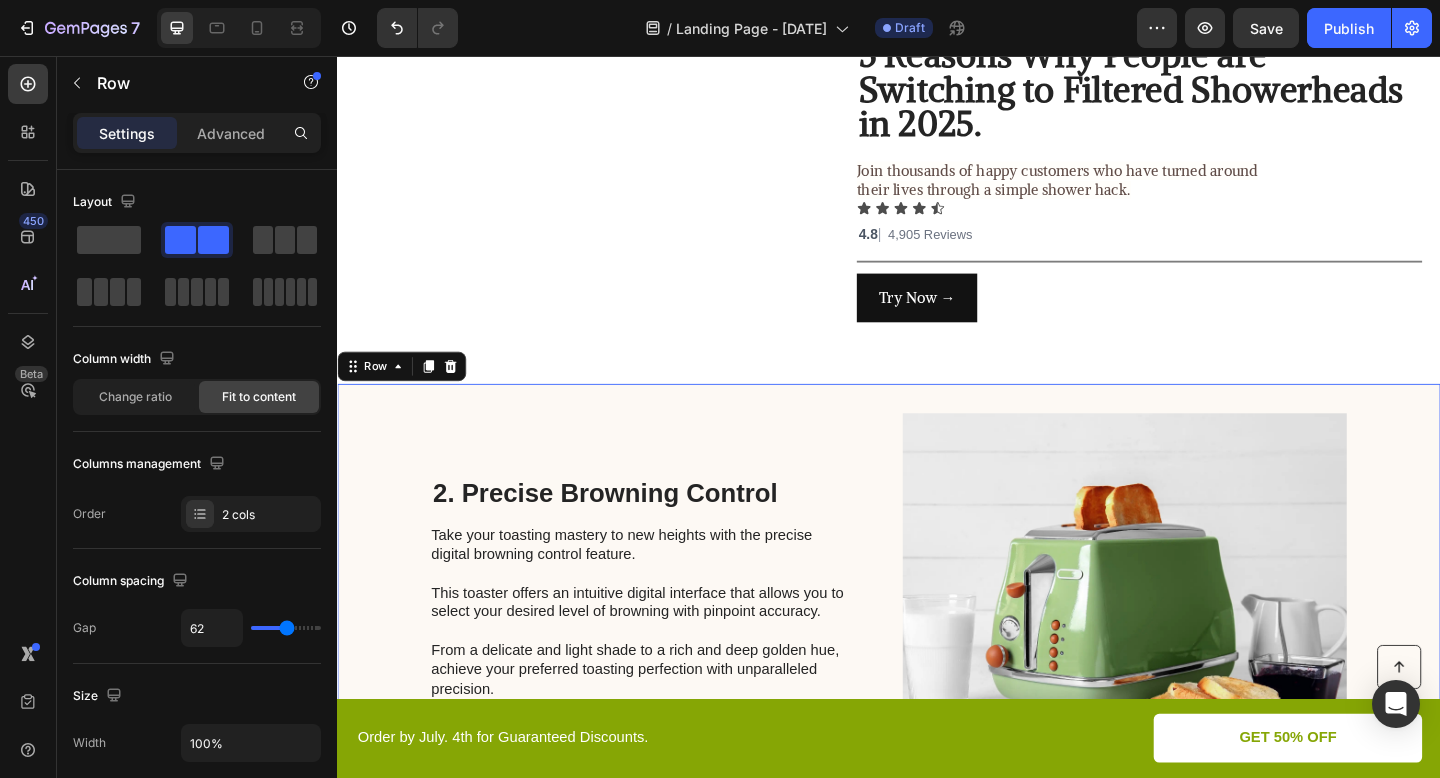 click on "2. Precise Browning Control Heading Take your toasting mastery to new heights with the precise digital browning control feature. This toaster offers an intuitive digital interface that allows you to select your desired level of browning with pinpoint accuracy.  From a delicate and light shade to a rich and deep golden hue, achieve your preferred toasting perfection with unparalleled precision. Text Block" at bounding box center (664, 635) 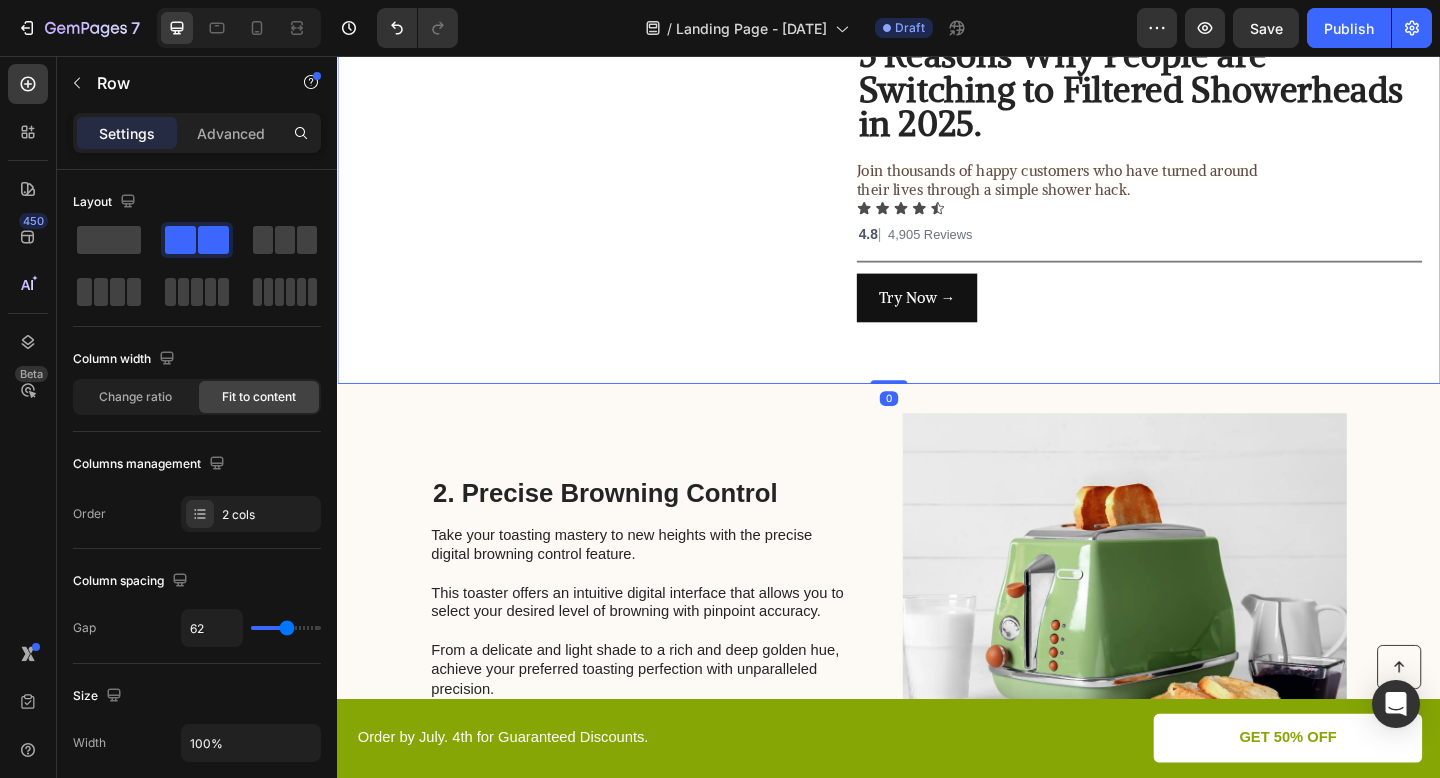 click on "Image 5 Reasons Why People are Switching to Filtered Showerheads in [YEAR]. Heading Join thousands of happy customers who have turned around their lives through a simple shower hack. Text Block Icon Icon Icon Icon Icon Icon List 4.8 | 4,905 Reviews Text Block 4.8 | 4,905 Reviews Line Try Now → Button Row 0" at bounding box center (937, 191) 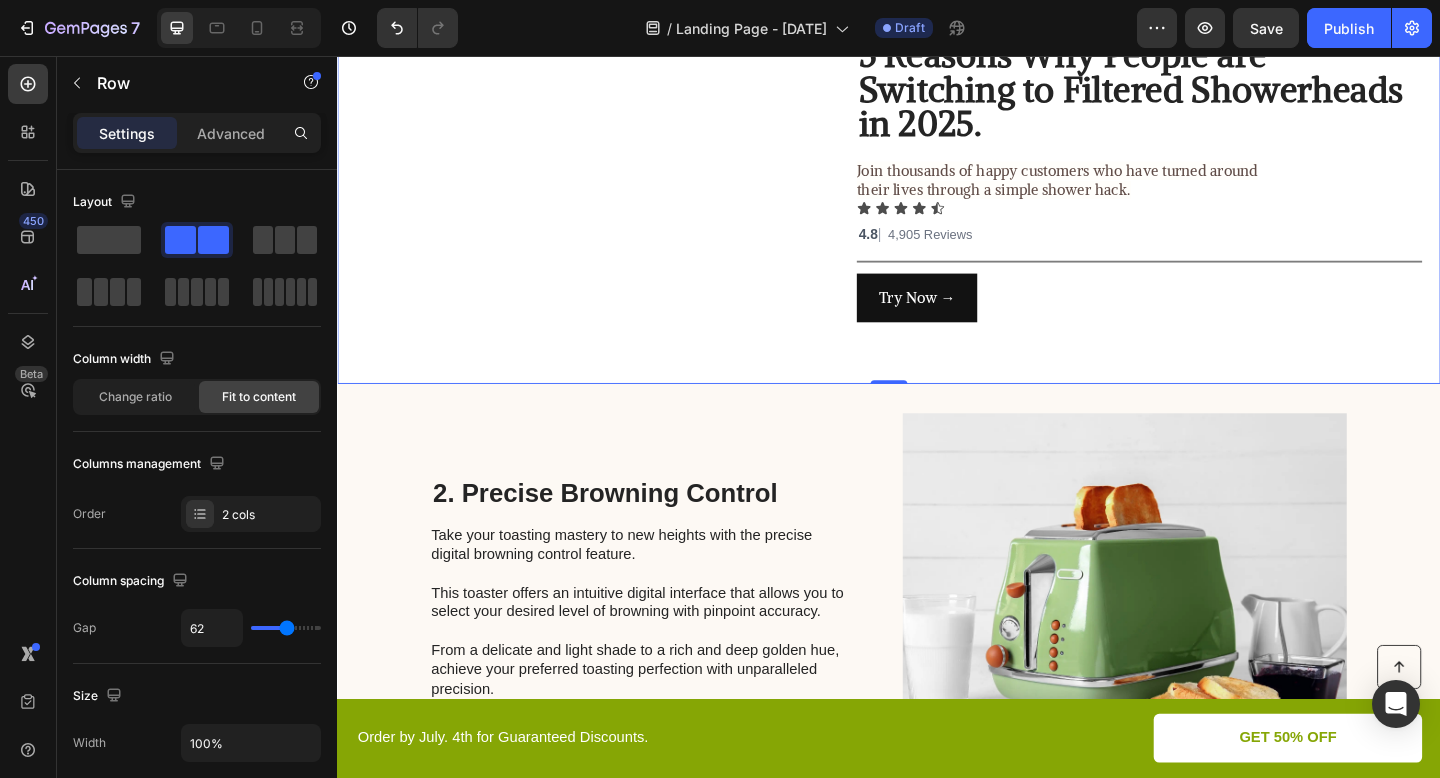 click on "Image 5 Reasons Why People are Switching to Filtered Showerheads in [YEAR]. Heading Join thousands of happy customers who have turned around their lives through a simple shower hack. Text Block Icon Icon Icon Icon Icon Icon List 4.8 | 4,905 Reviews Text Block 4.8 | 4,905 Reviews Line Try Now → Button Row 0" at bounding box center [937, 191] 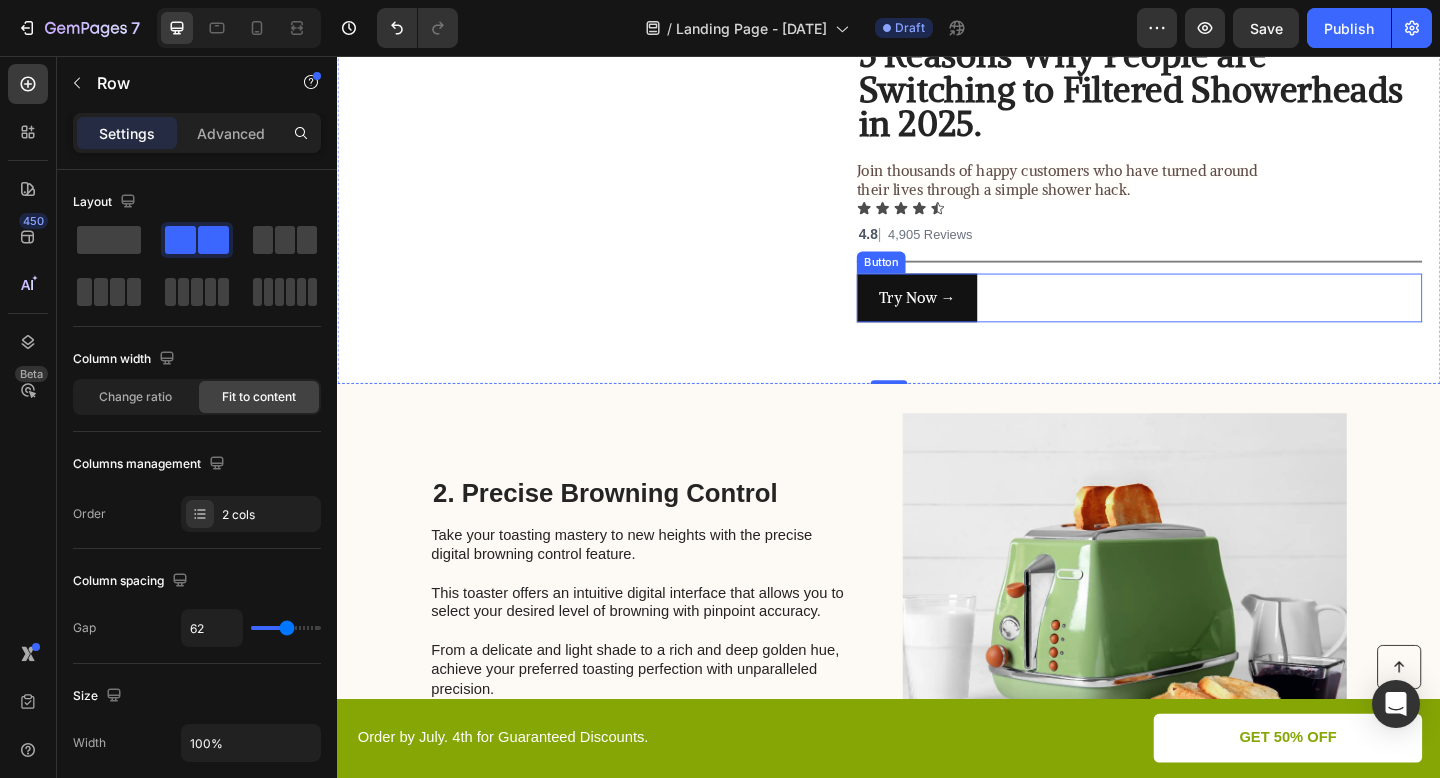 scroll, scrollTop: 0, scrollLeft: 0, axis: both 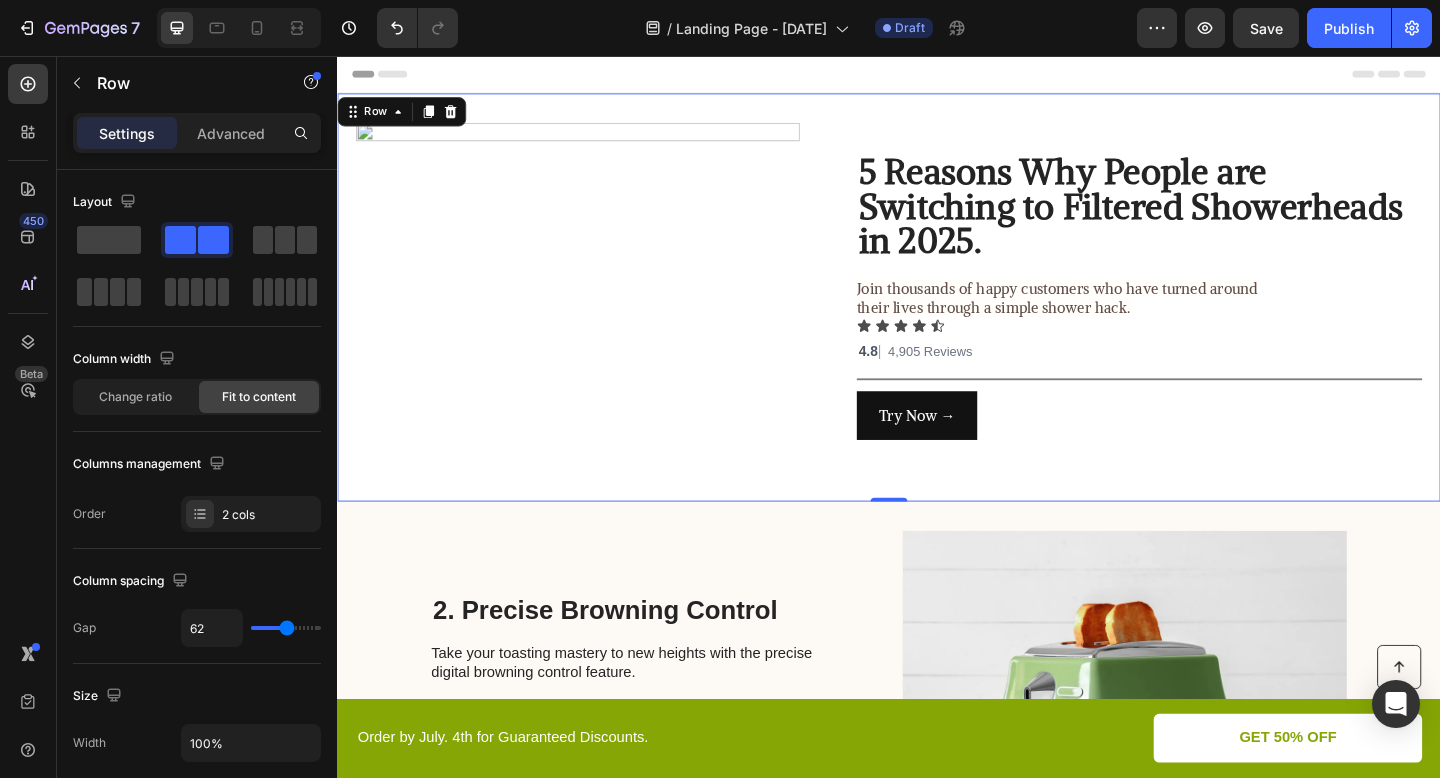 click on "Image 5 Reasons Why People are Switching to Filtered Showerheads in [YEAR]. Heading Join thousands of happy customers who have turned around their lives through a simple shower hack. Text Block Icon Icon Icon Icon Icon Icon List 4.8 | 4,905 Reviews Text Block 4.8 | 4,905 Reviews Line Try Now → Button Row 0" at bounding box center (937, 319) 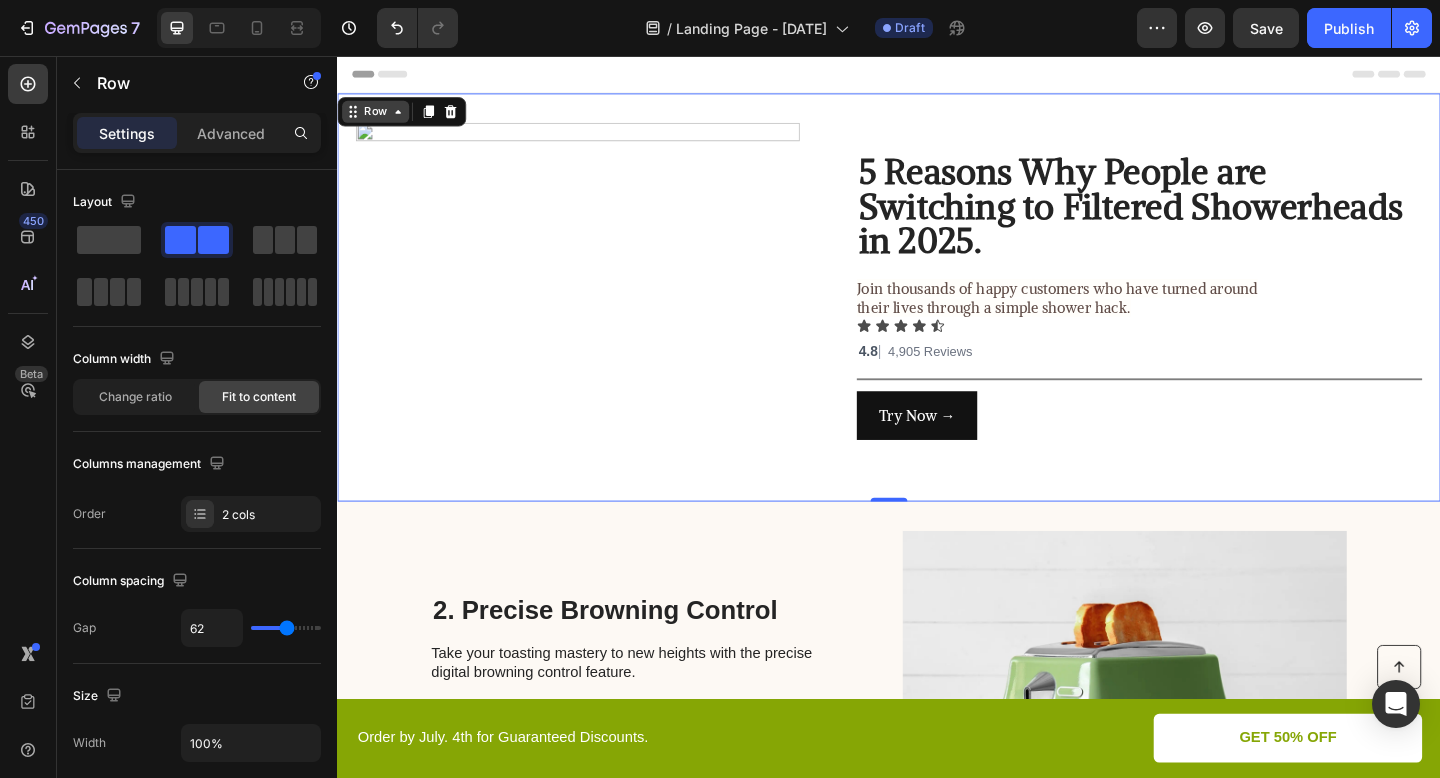 click on "Row" at bounding box center (378, 117) 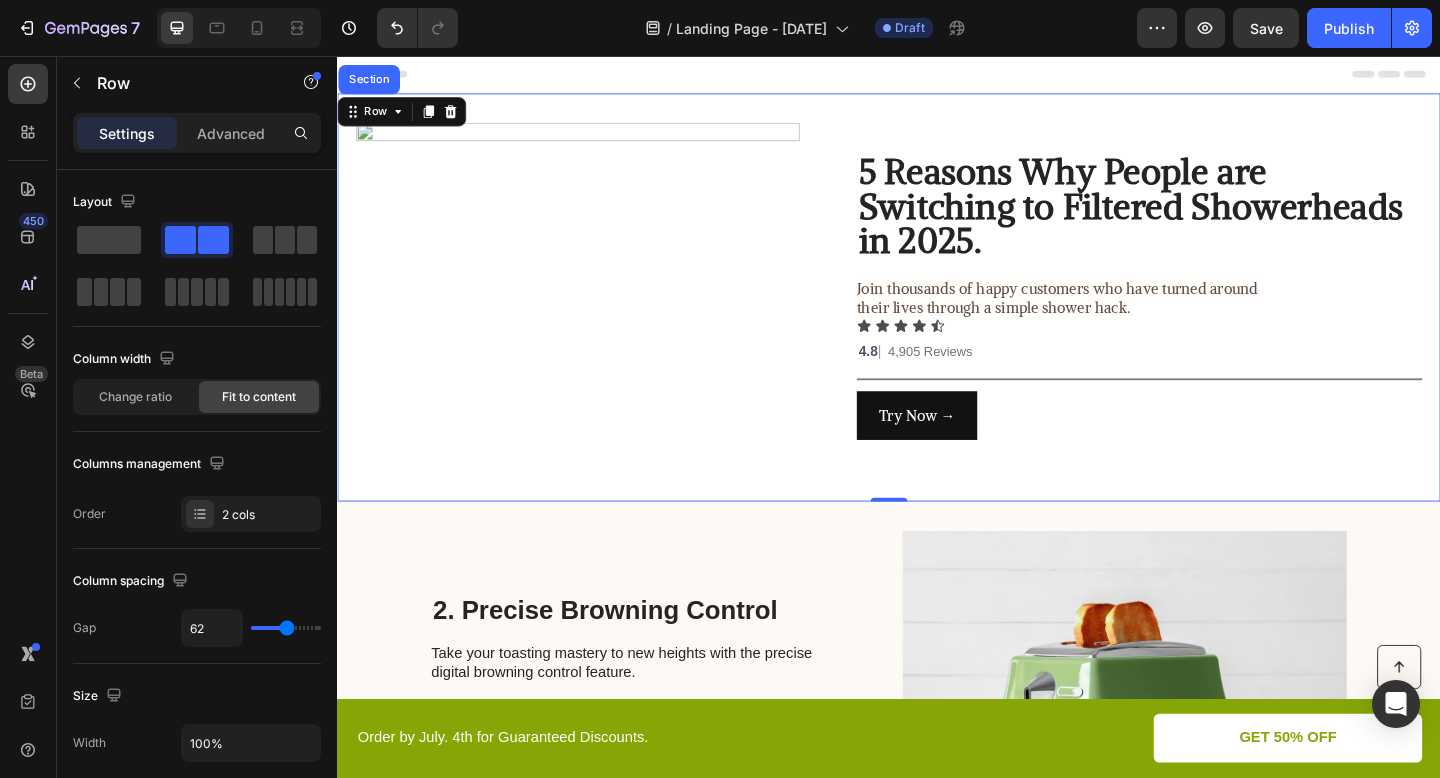 click on "Image 5 Reasons Why People are Switching to Filtered Showerheads in [YEAR]. Heading Join thousands of happy customers who have turned around their lives through a simple shower hack. Text Block Icon Icon Icon Icon Icon Icon List 4.8 | 4,905 Reviews Text Block 4.8 | 4,905 Reviews Line Try Now → Button Row Section 0" at bounding box center (937, 319) 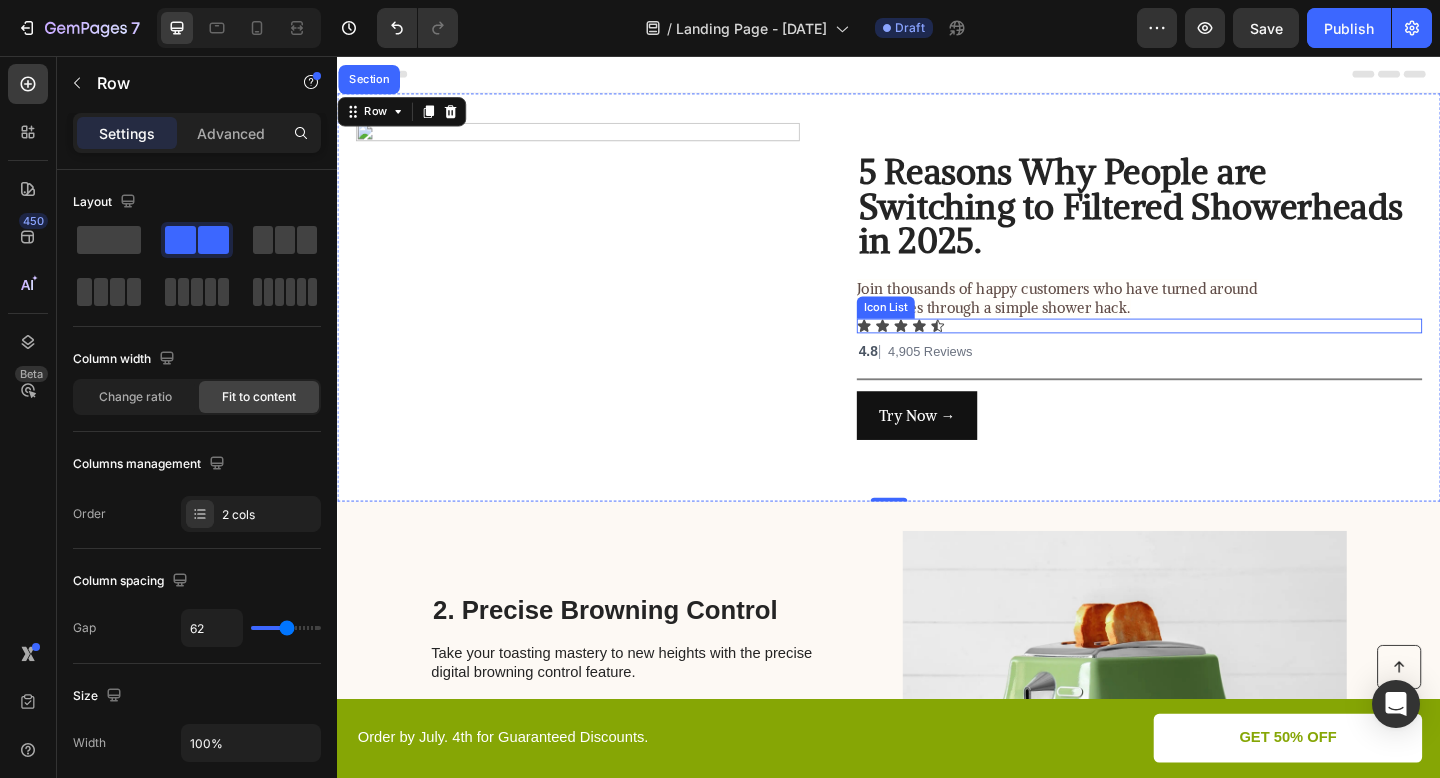click on "Icon Icon Icon Icon Icon" at bounding box center [1209, 350] 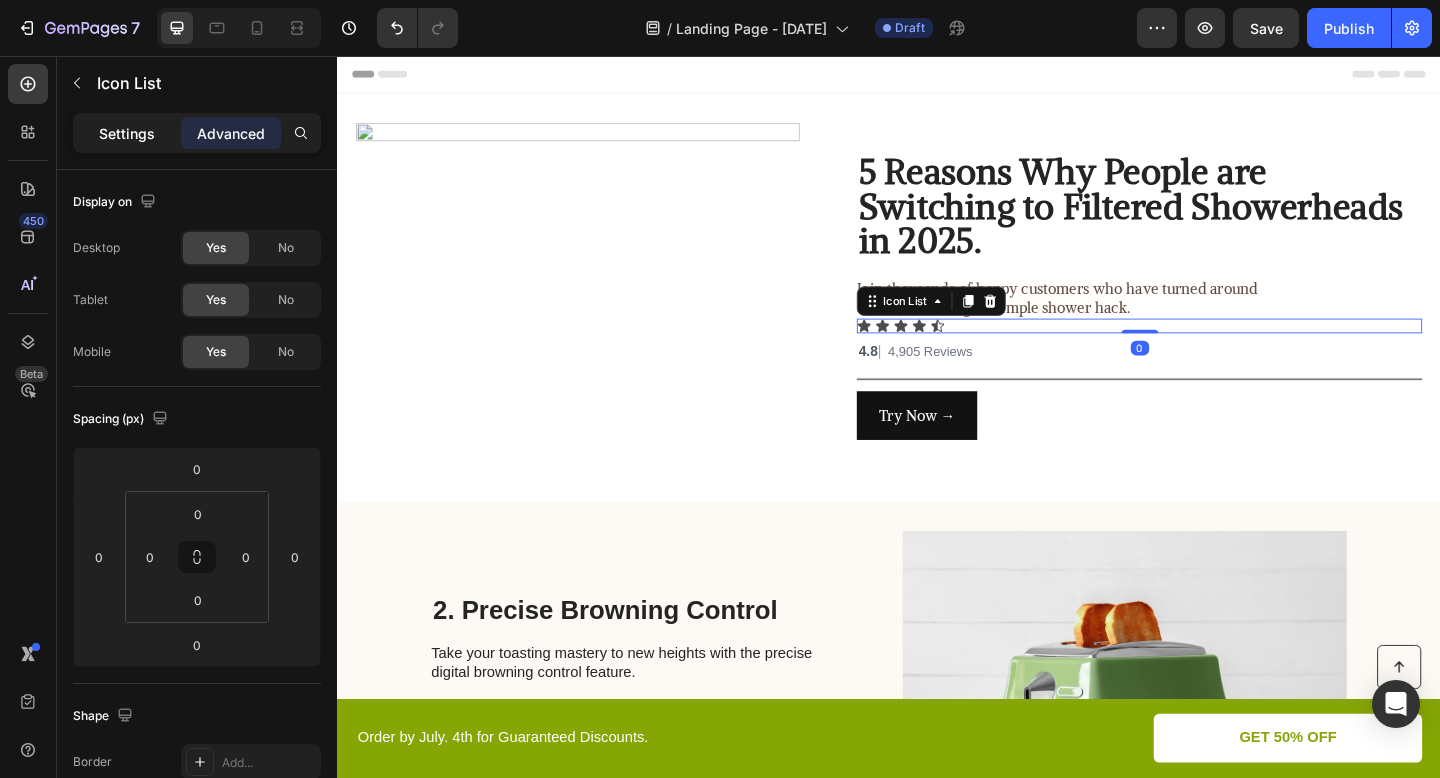 click on "Settings" 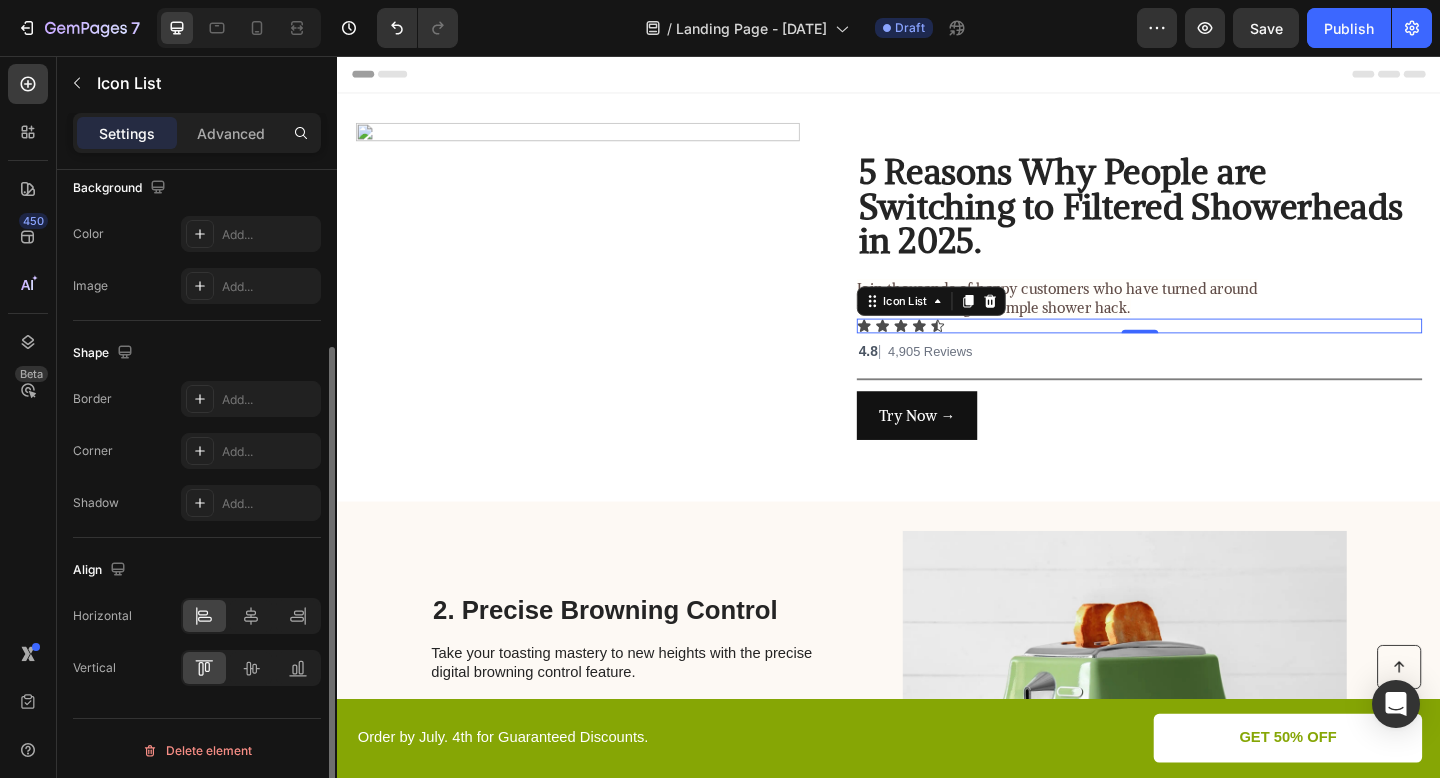 scroll, scrollTop: 0, scrollLeft: 0, axis: both 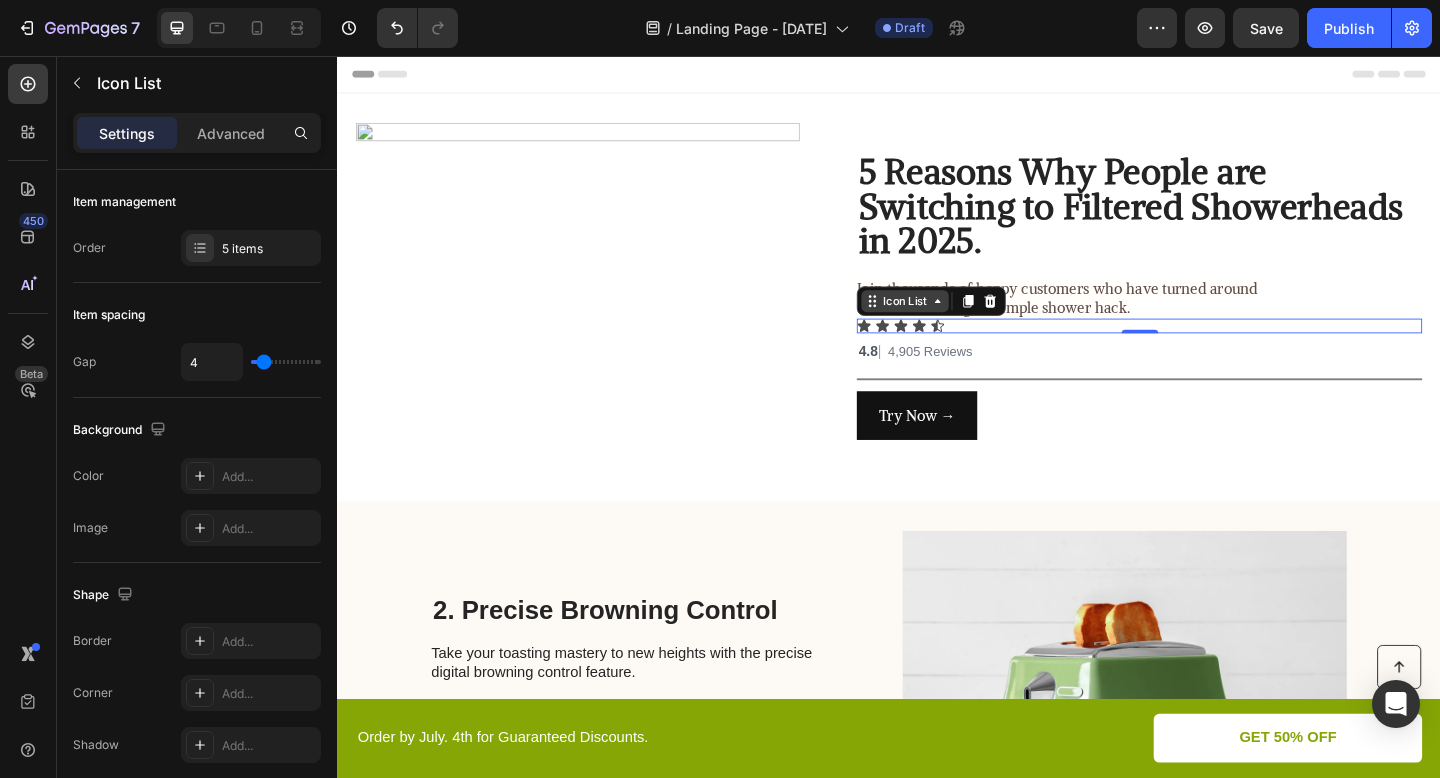 click on "Icon List" at bounding box center (954, 323) 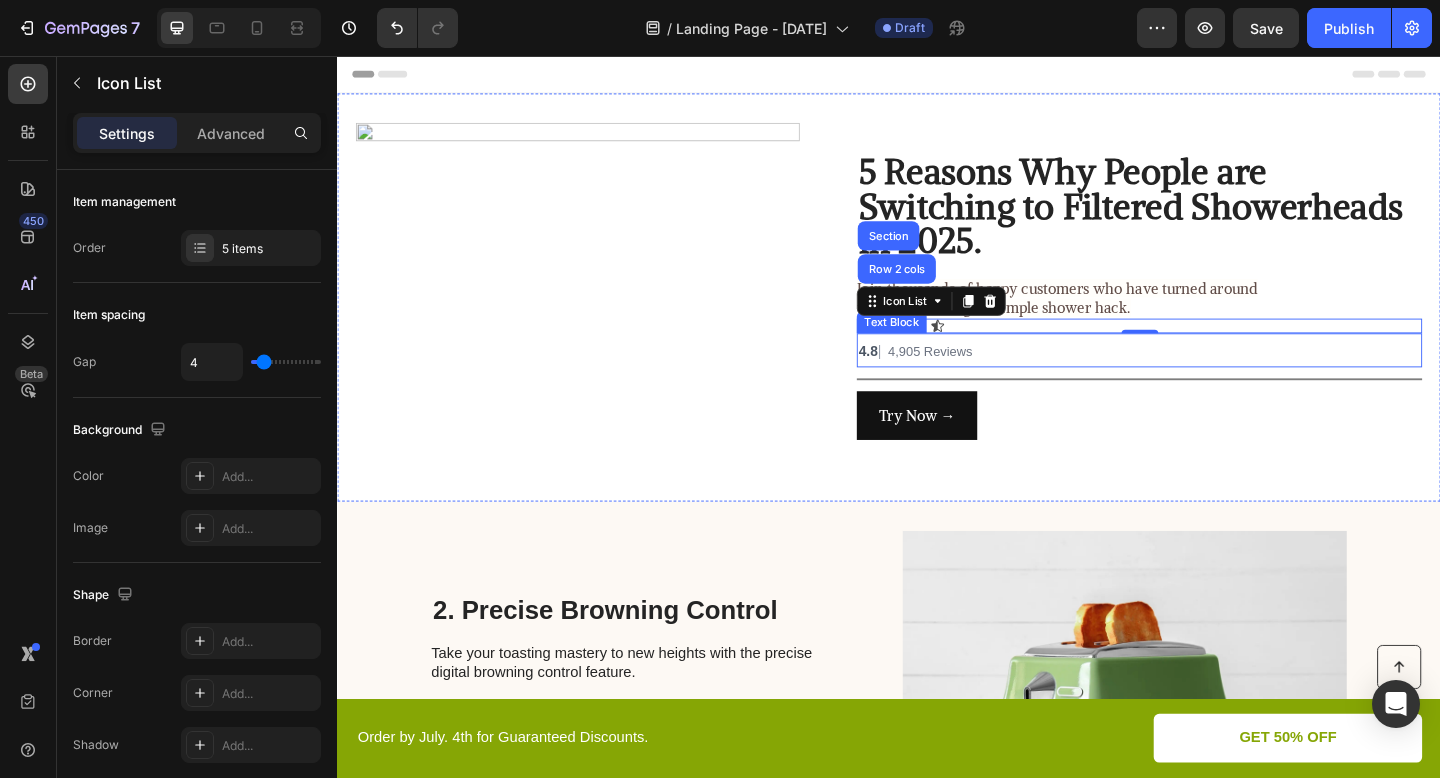 click on "4.8 | 4,905 Reviews" at bounding box center [1209, 376] 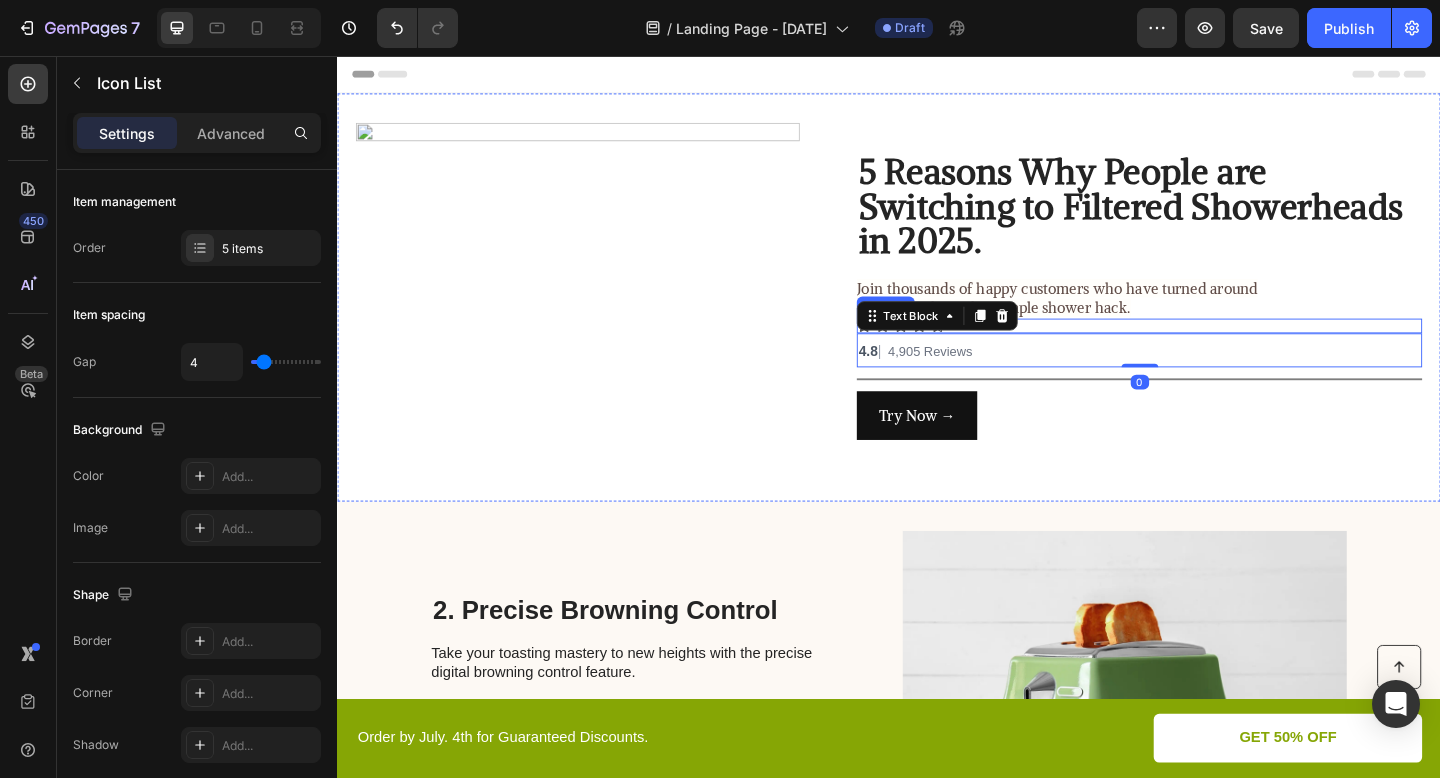 click on "Icon Icon Icon Icon Icon" at bounding box center (1209, 350) 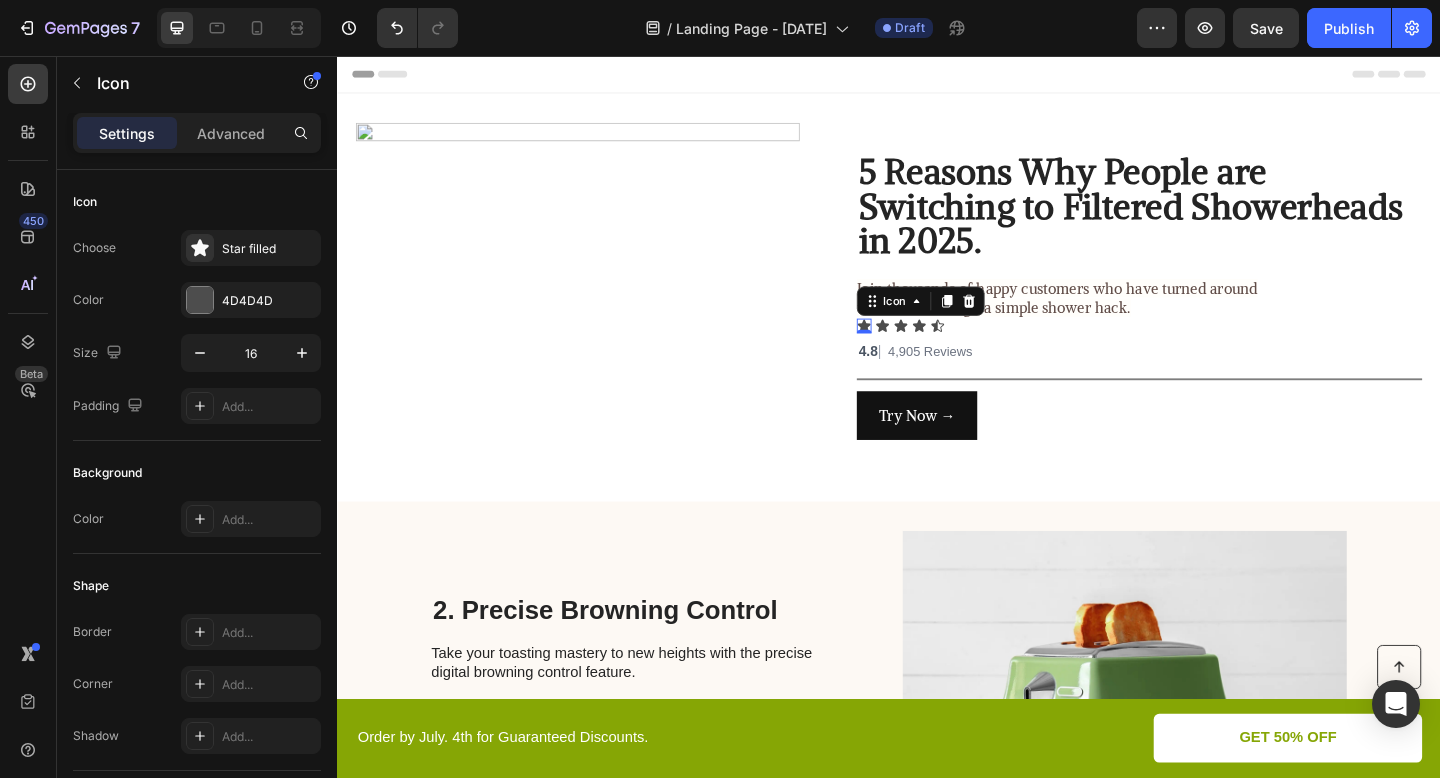 click 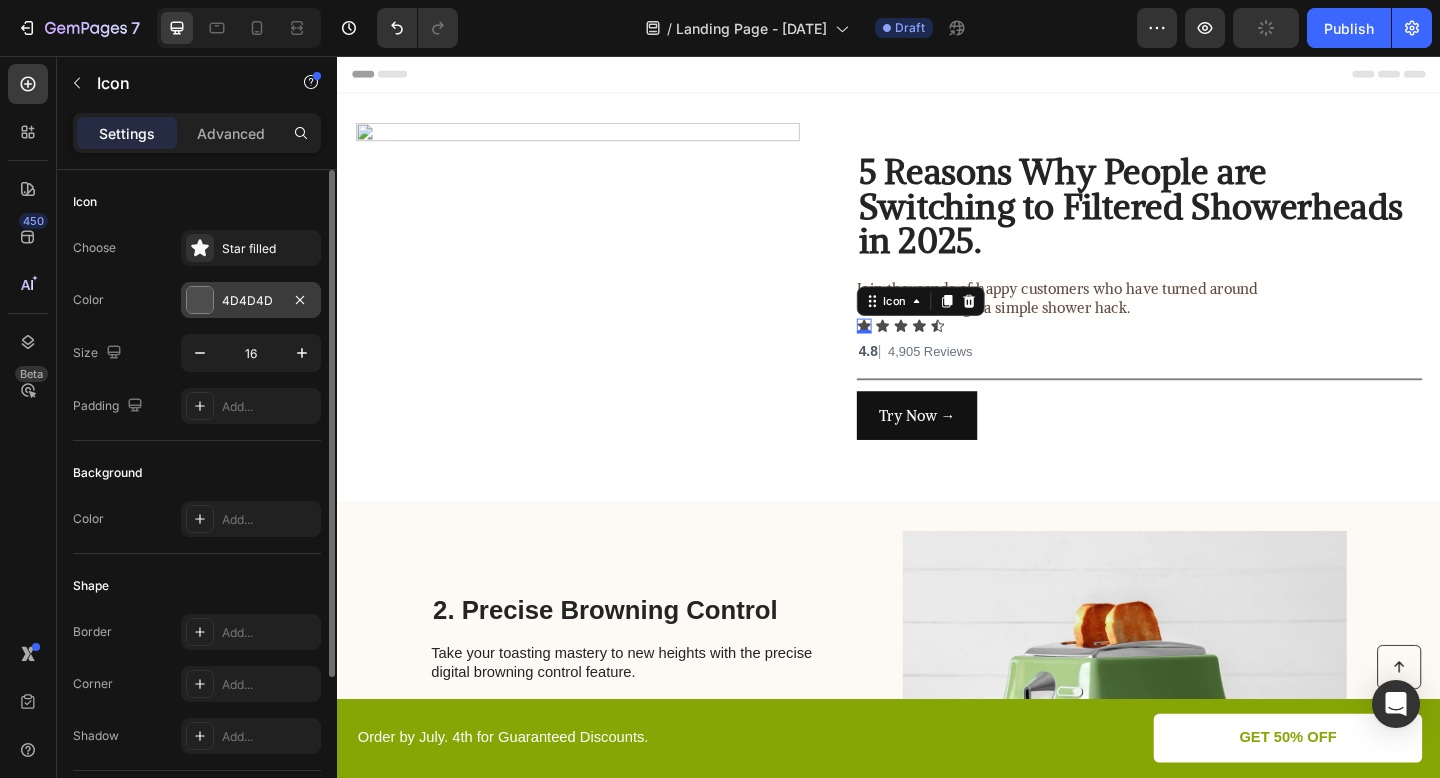 click on "4D4D4D" at bounding box center (251, 300) 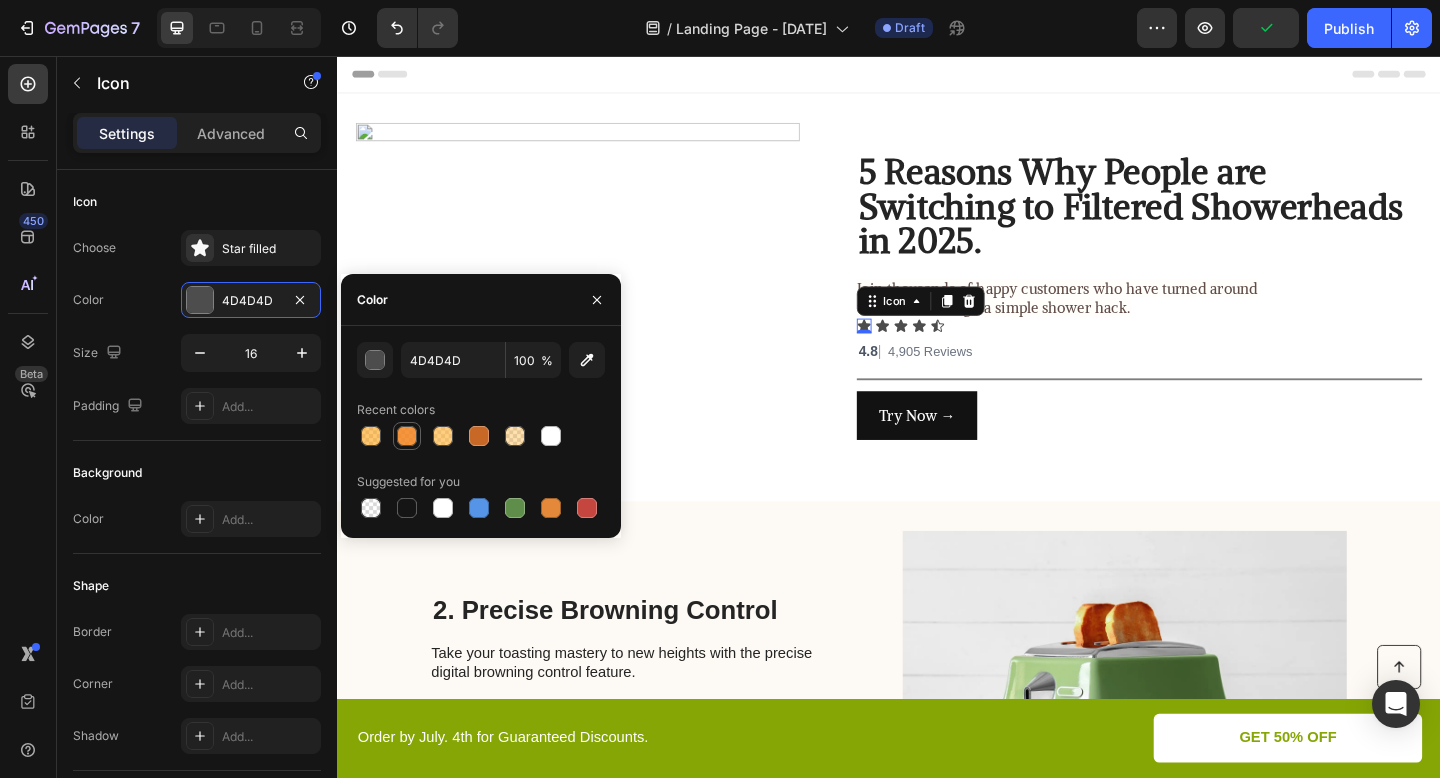 click at bounding box center (407, 436) 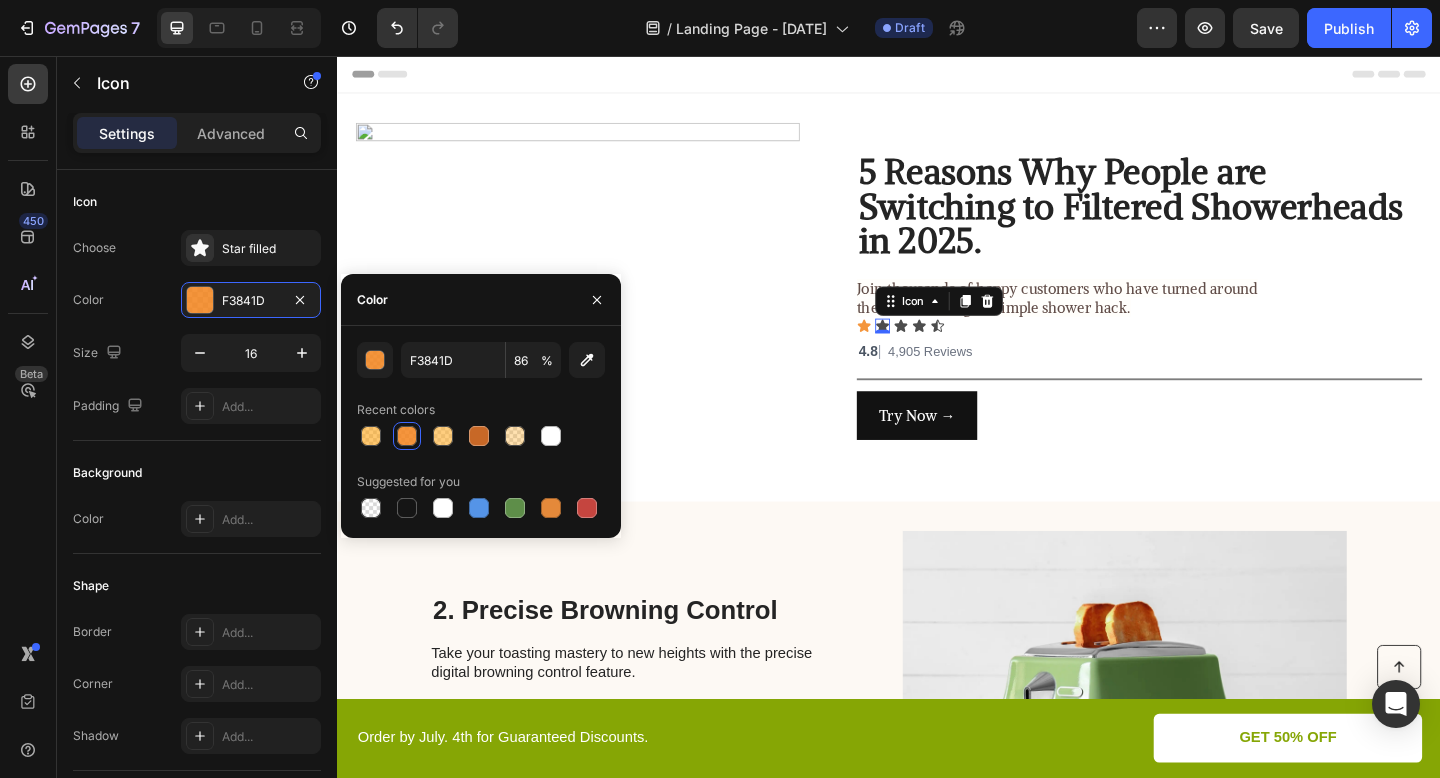 click 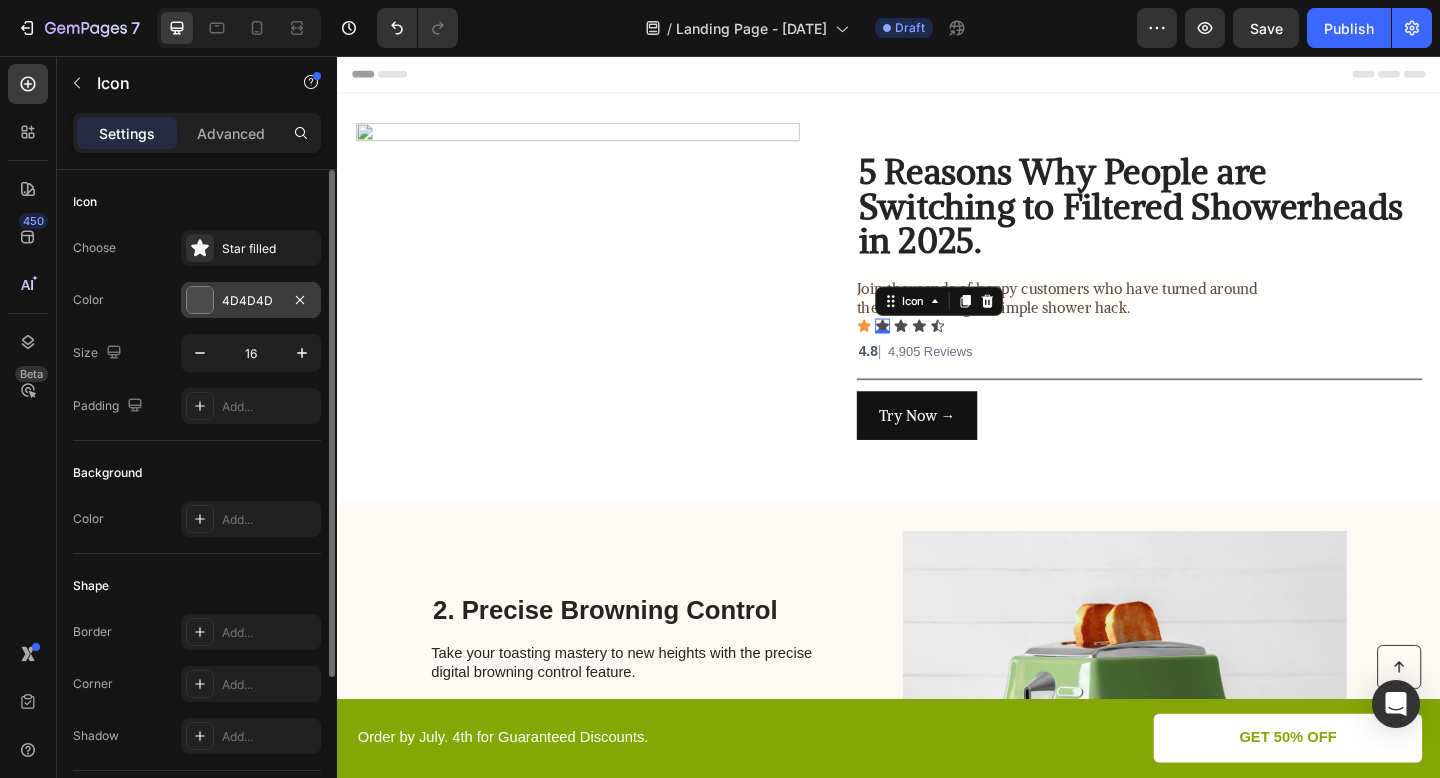click on "4D4D4D" at bounding box center (251, 300) 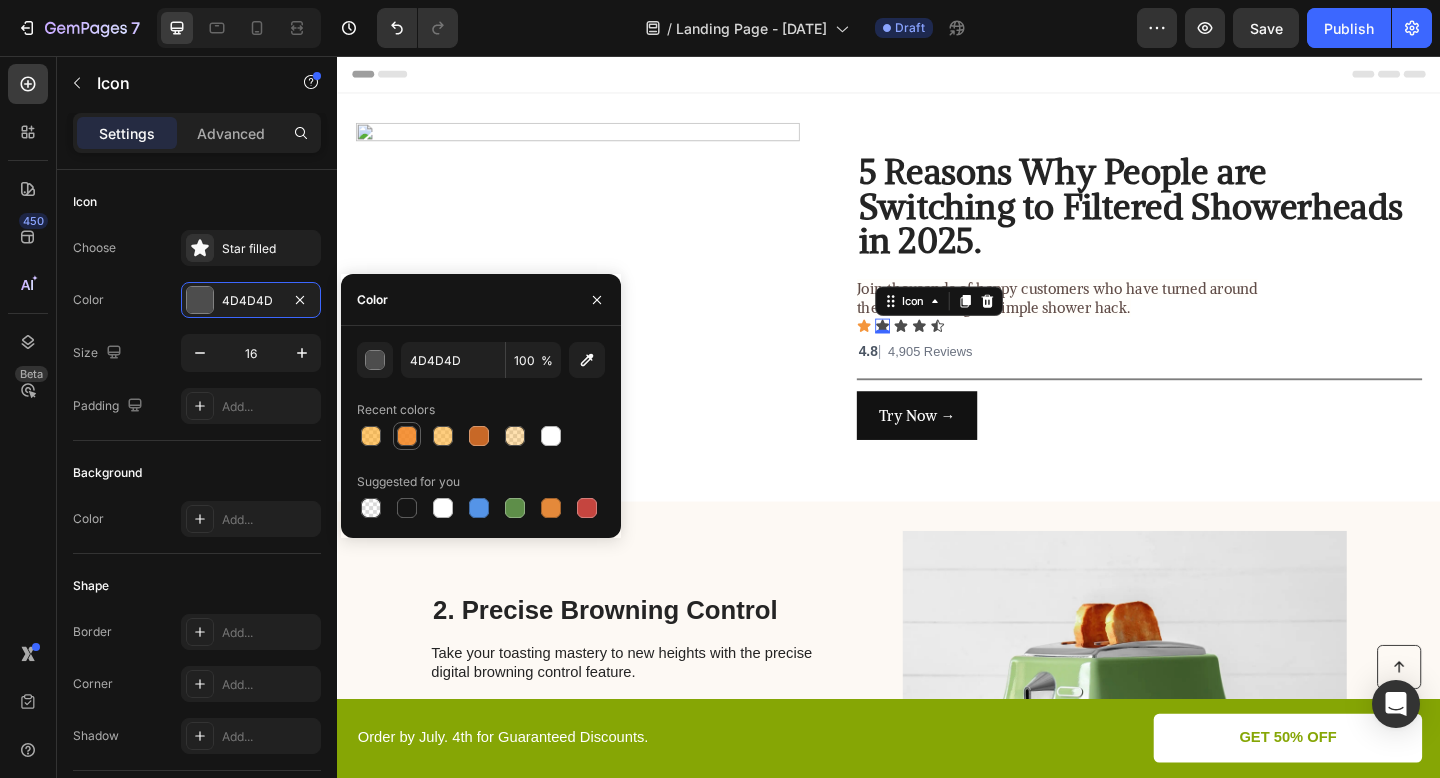 click at bounding box center (407, 436) 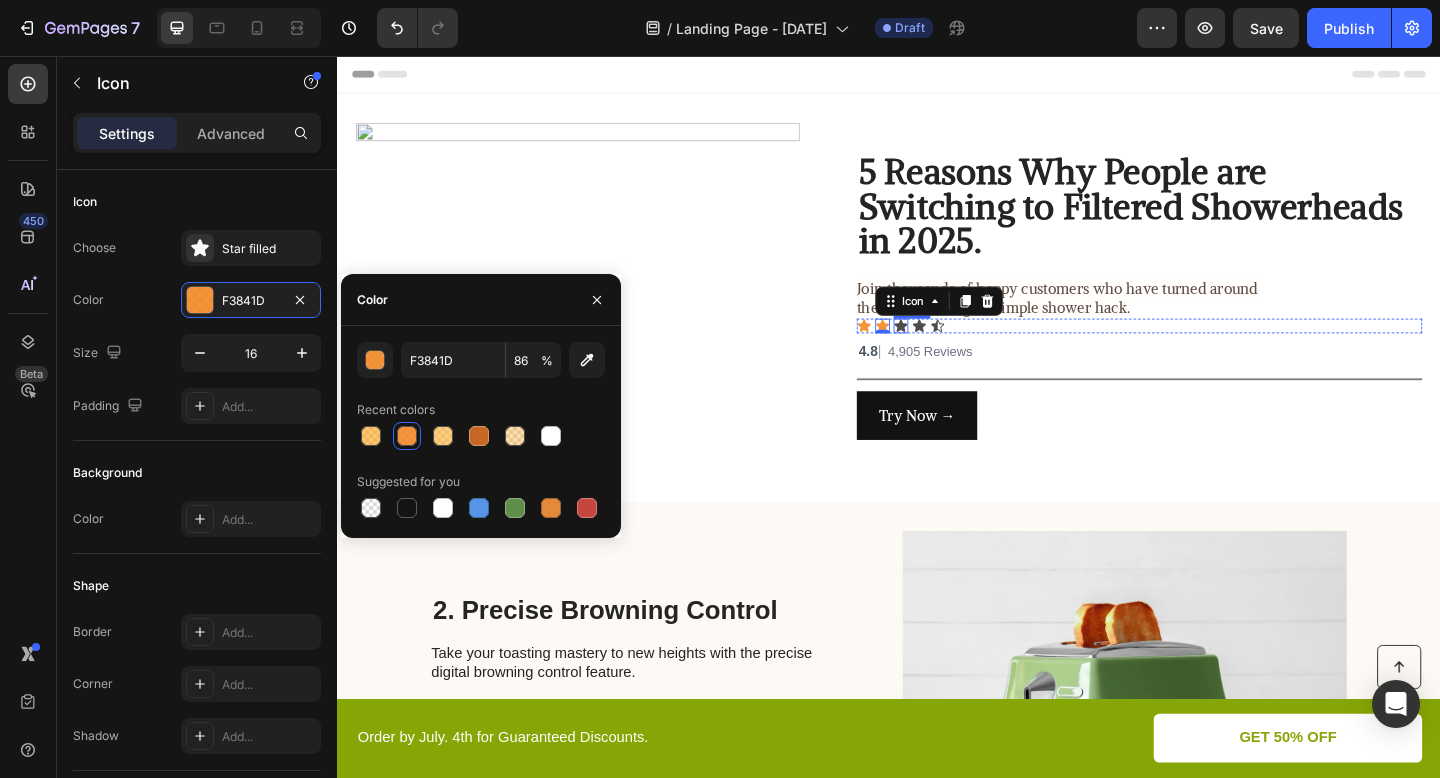 click on "Icon" at bounding box center (950, 350) 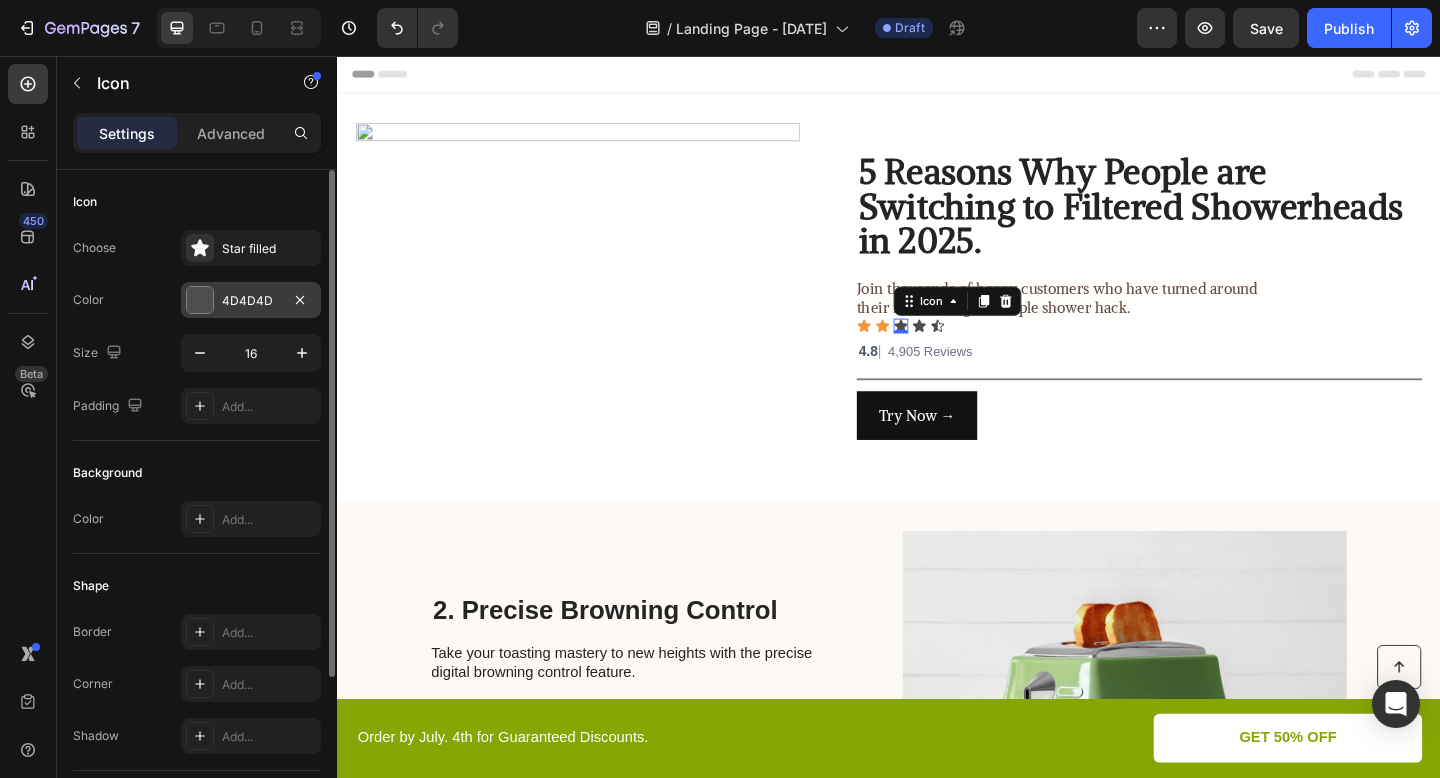 click at bounding box center [200, 300] 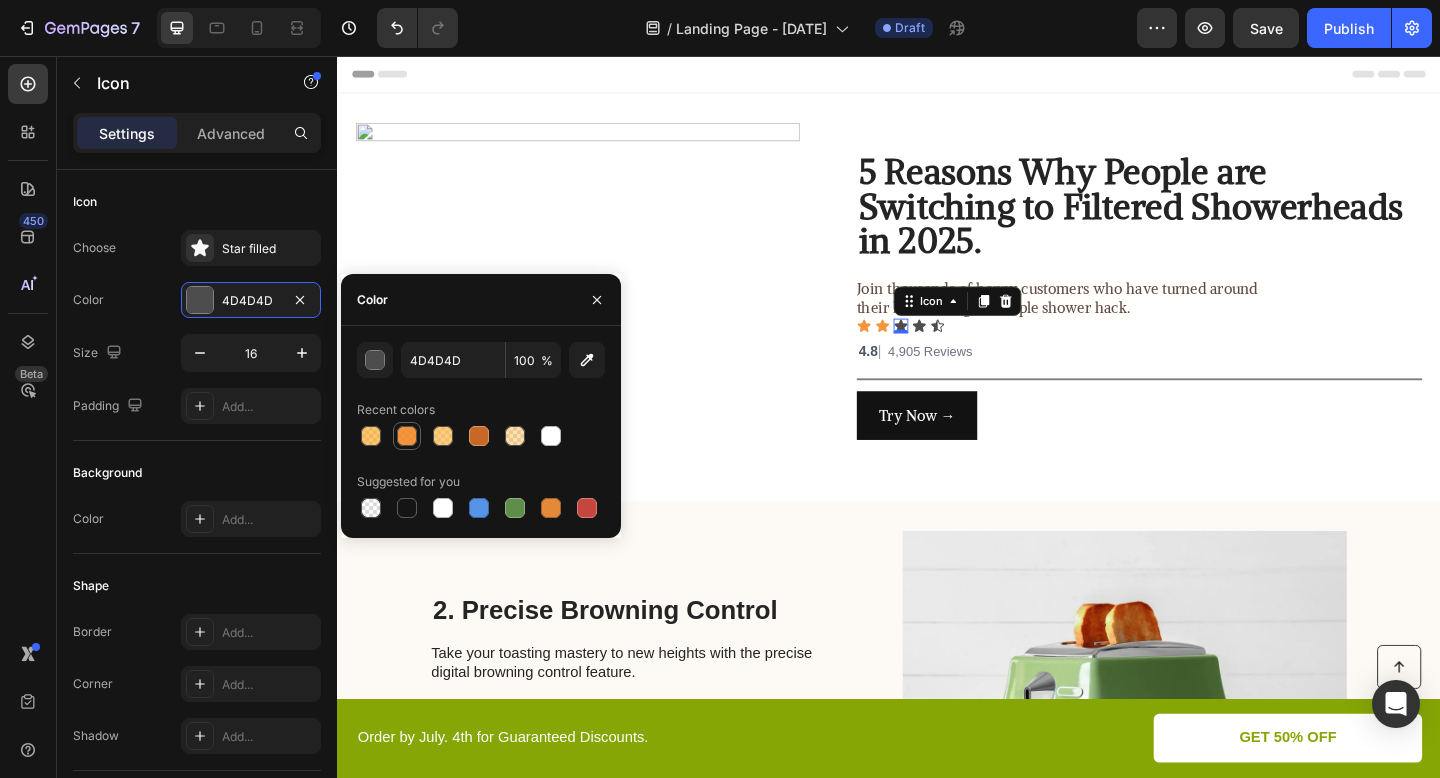 click at bounding box center (407, 436) 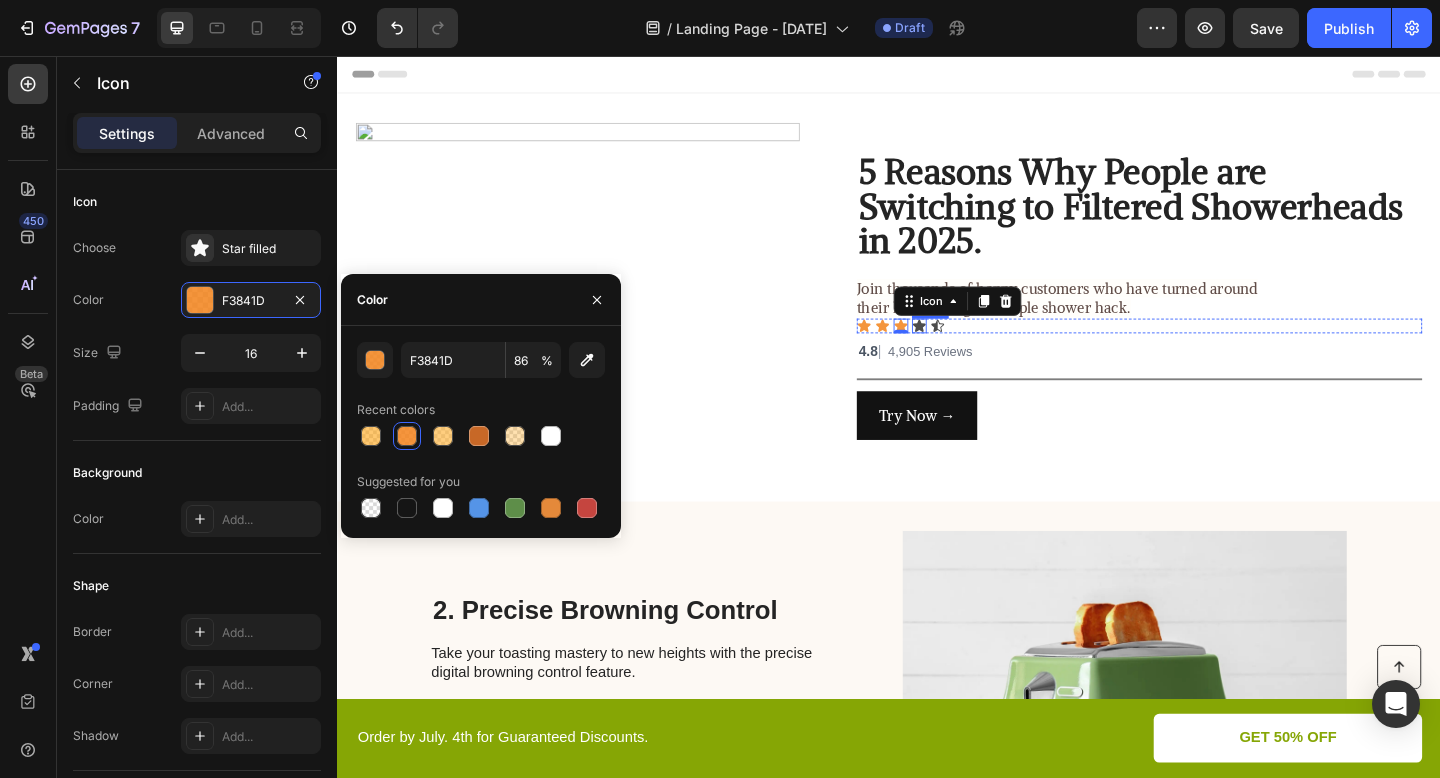 click 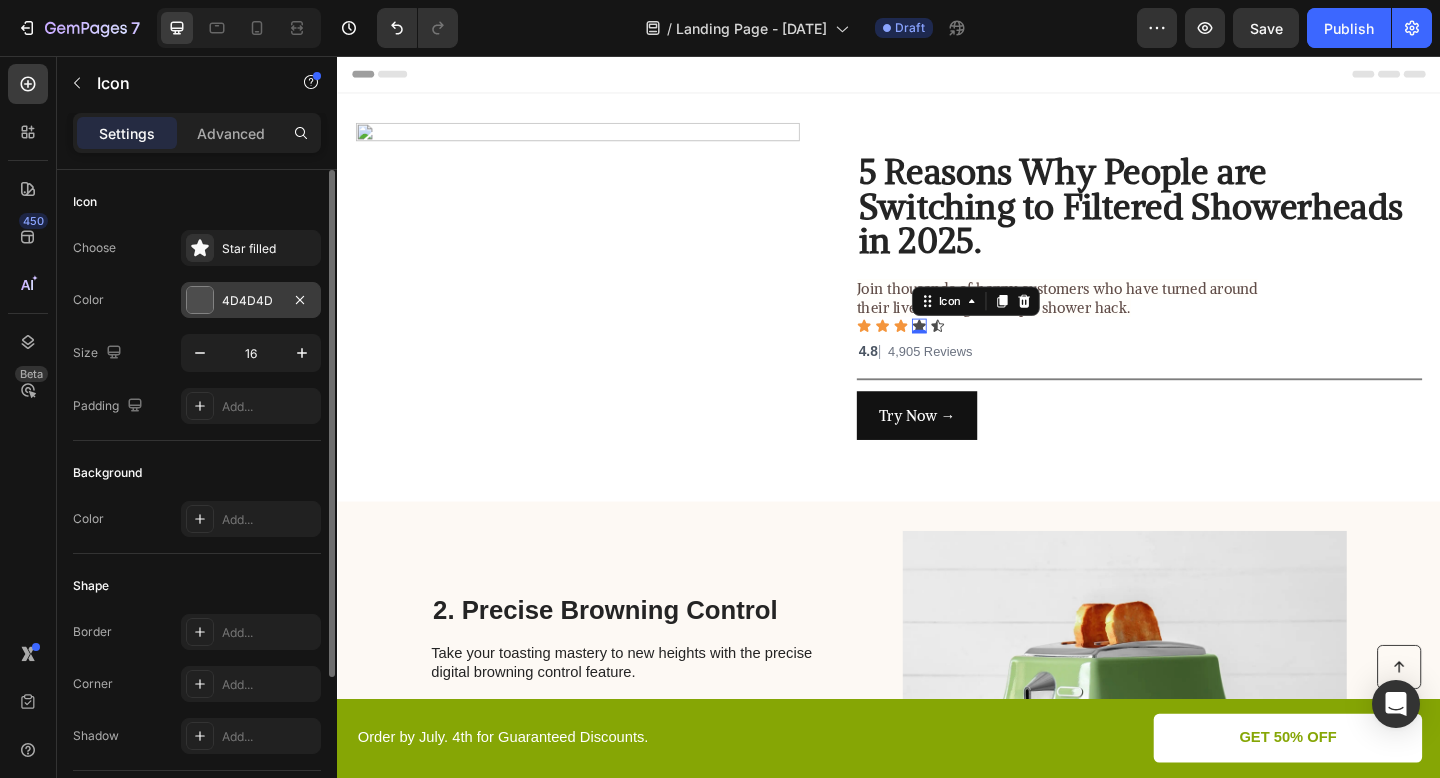 click at bounding box center [200, 300] 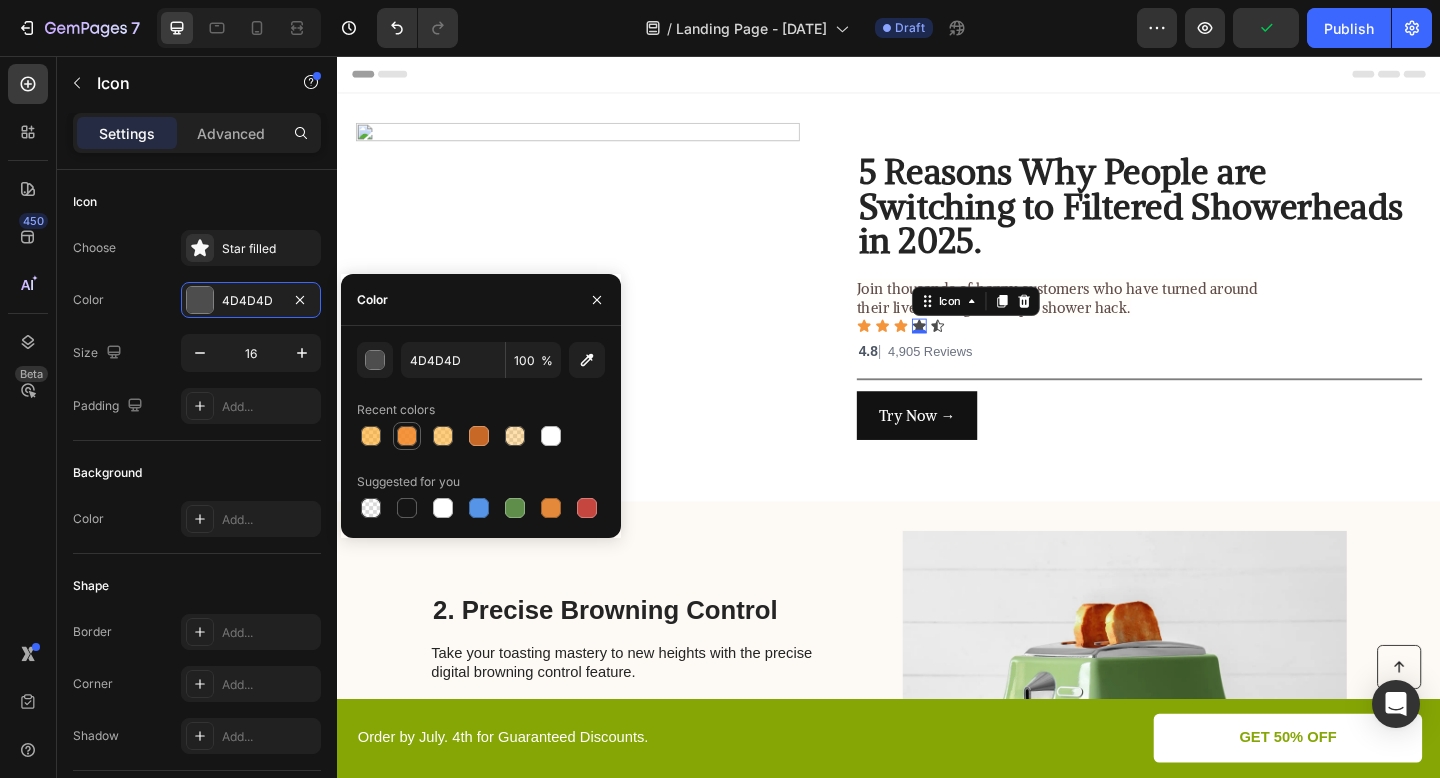 click at bounding box center (407, 436) 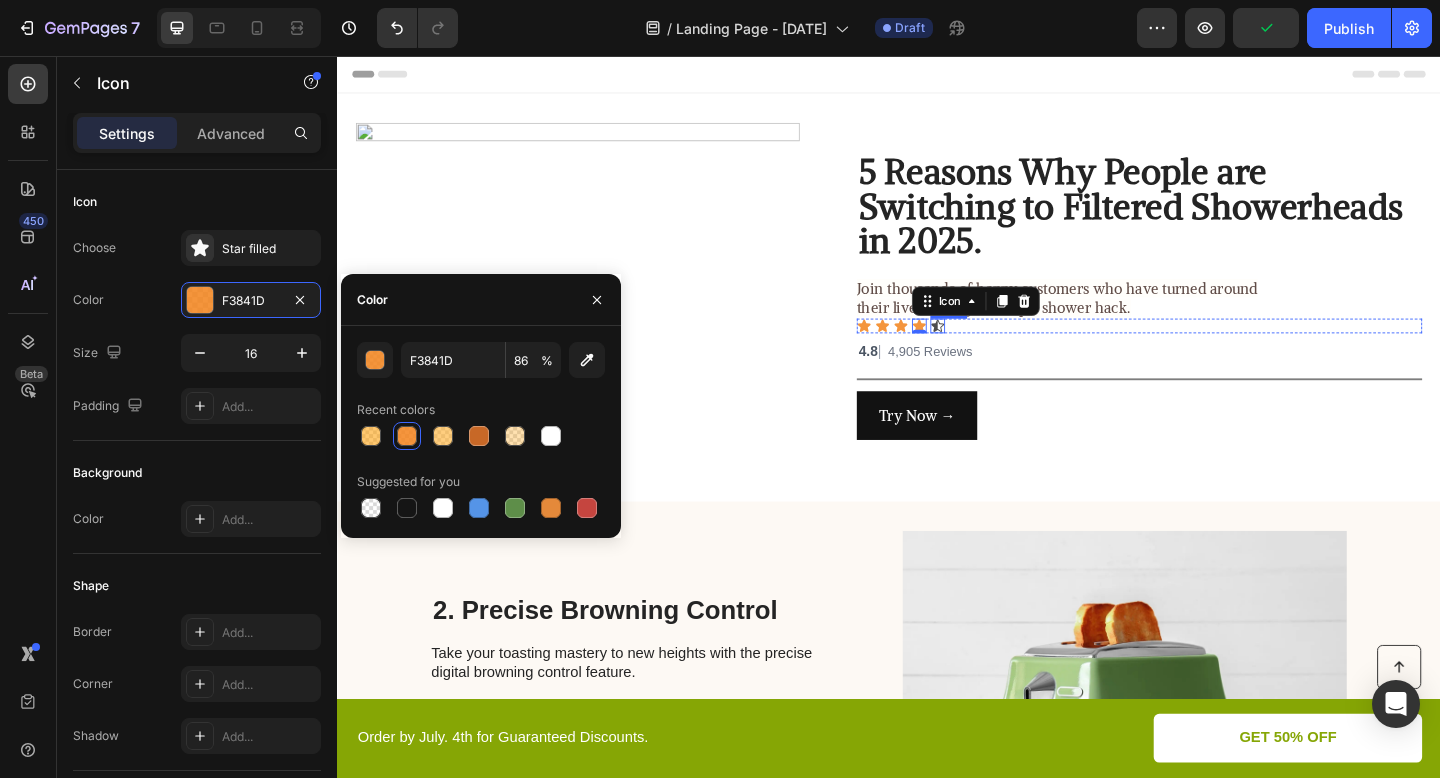 click 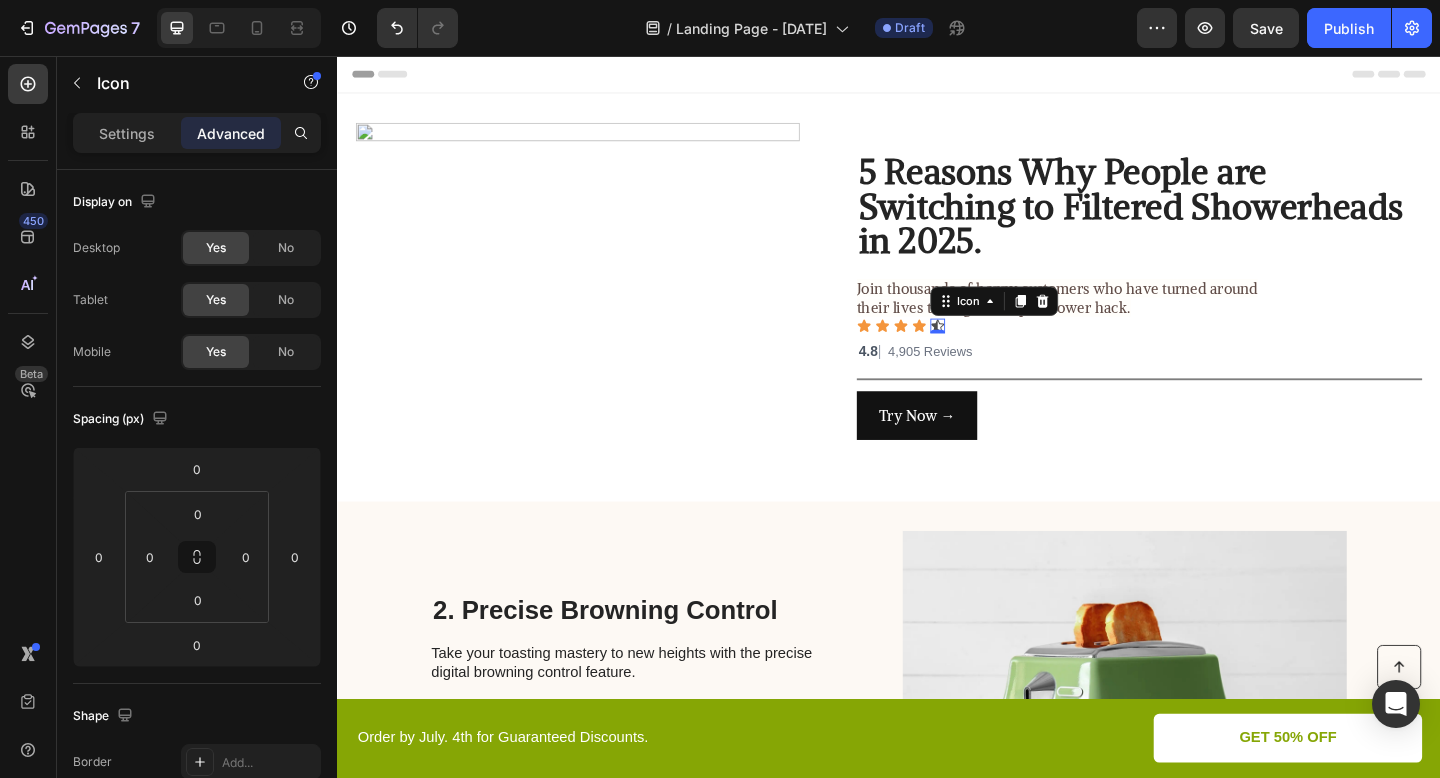 click on "Settings Advanced" at bounding box center [197, 133] 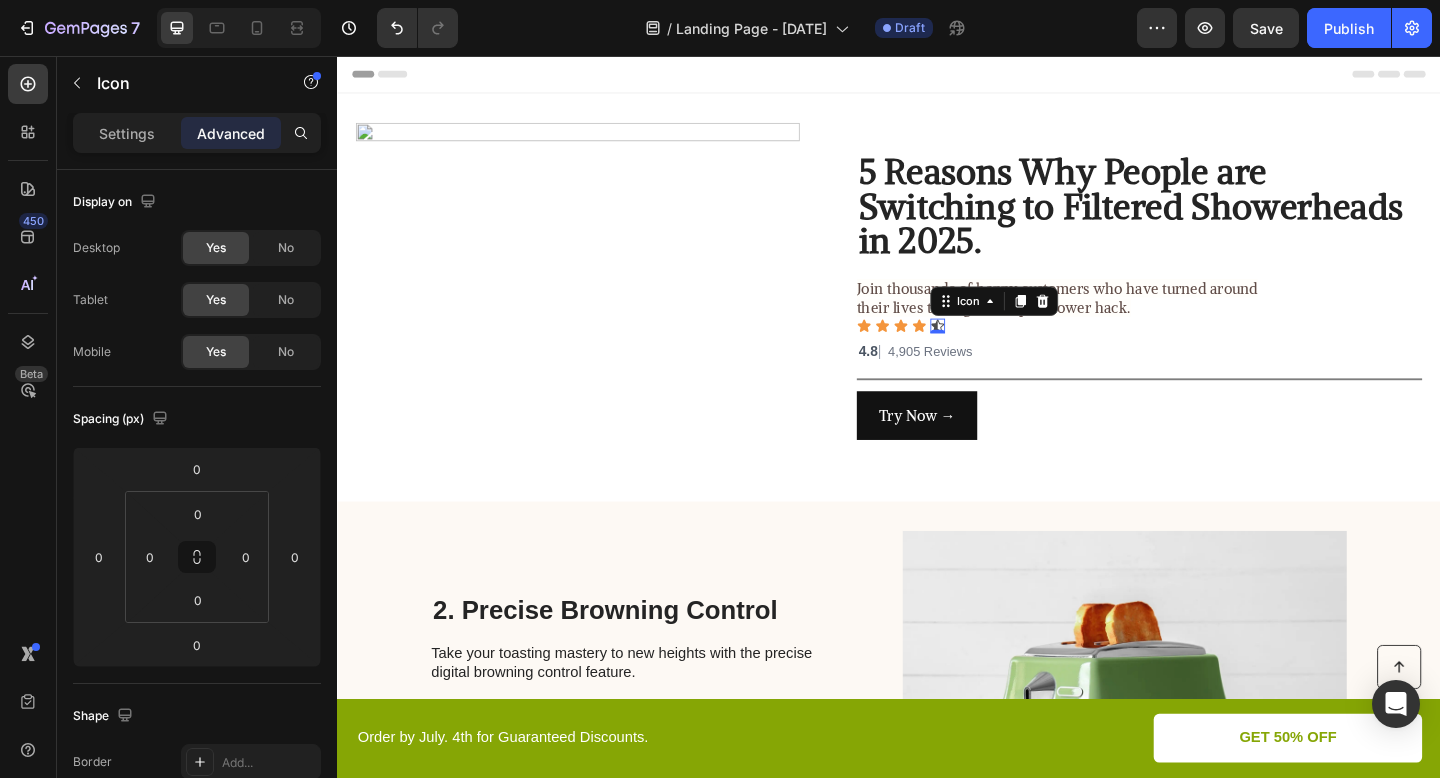 click on "Settings" at bounding box center (127, 133) 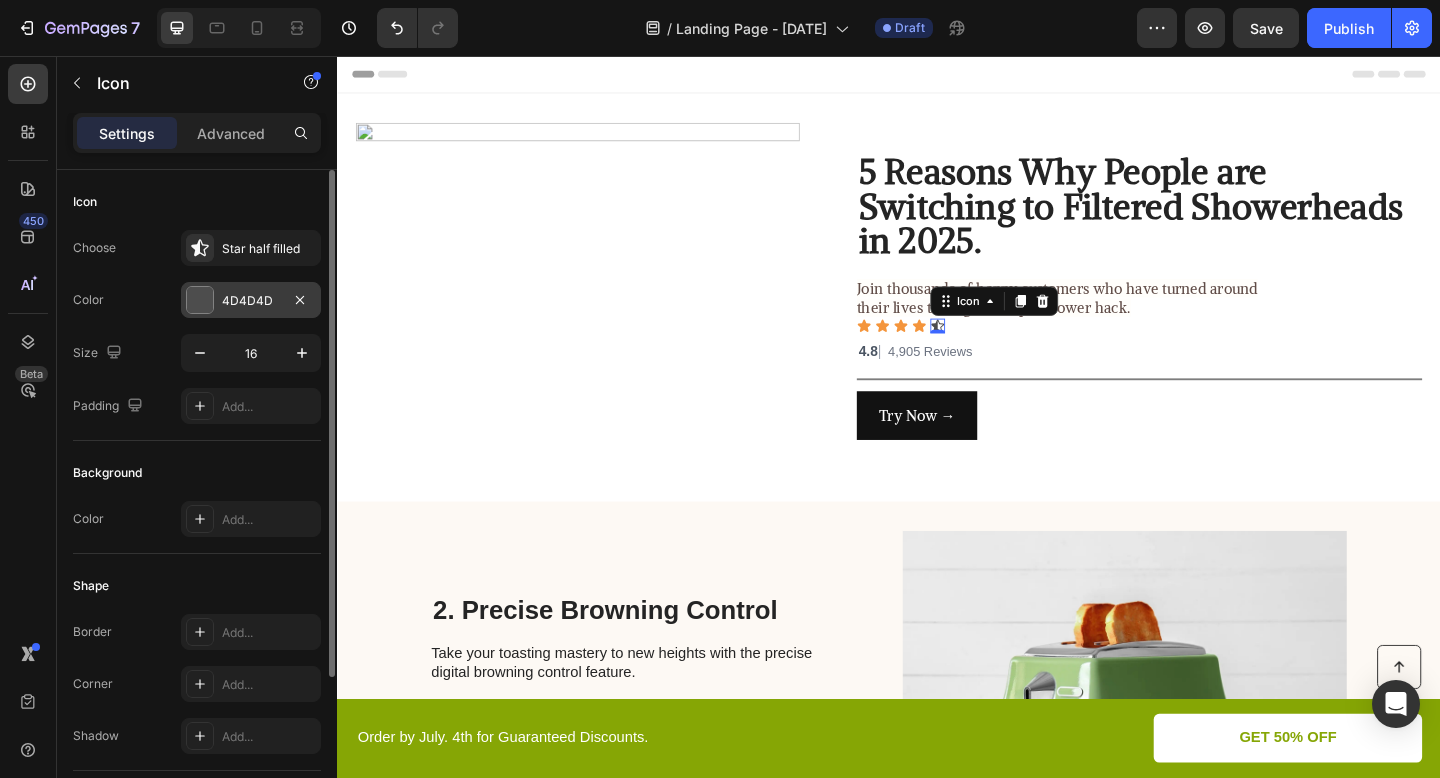 click on "4D4D4D" at bounding box center [251, 300] 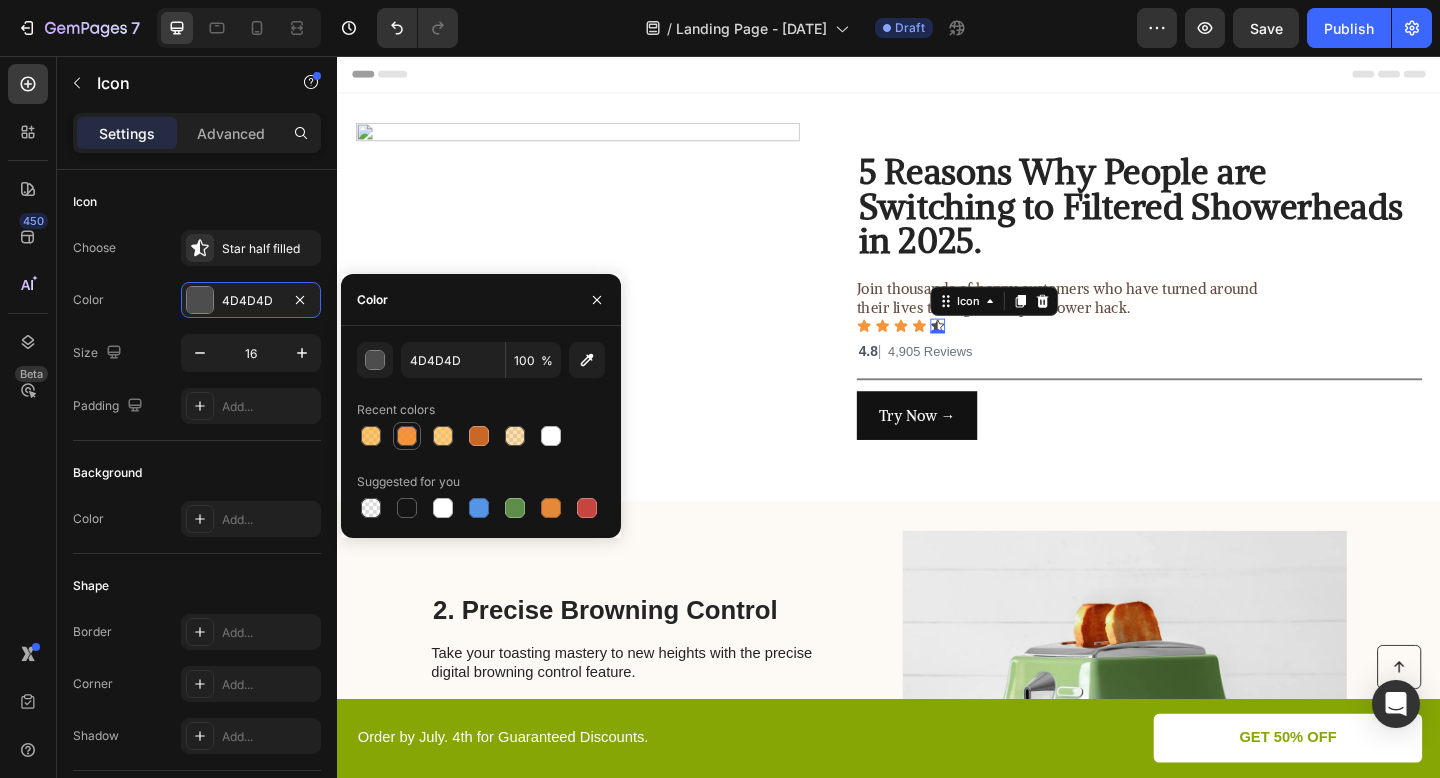 click at bounding box center (407, 436) 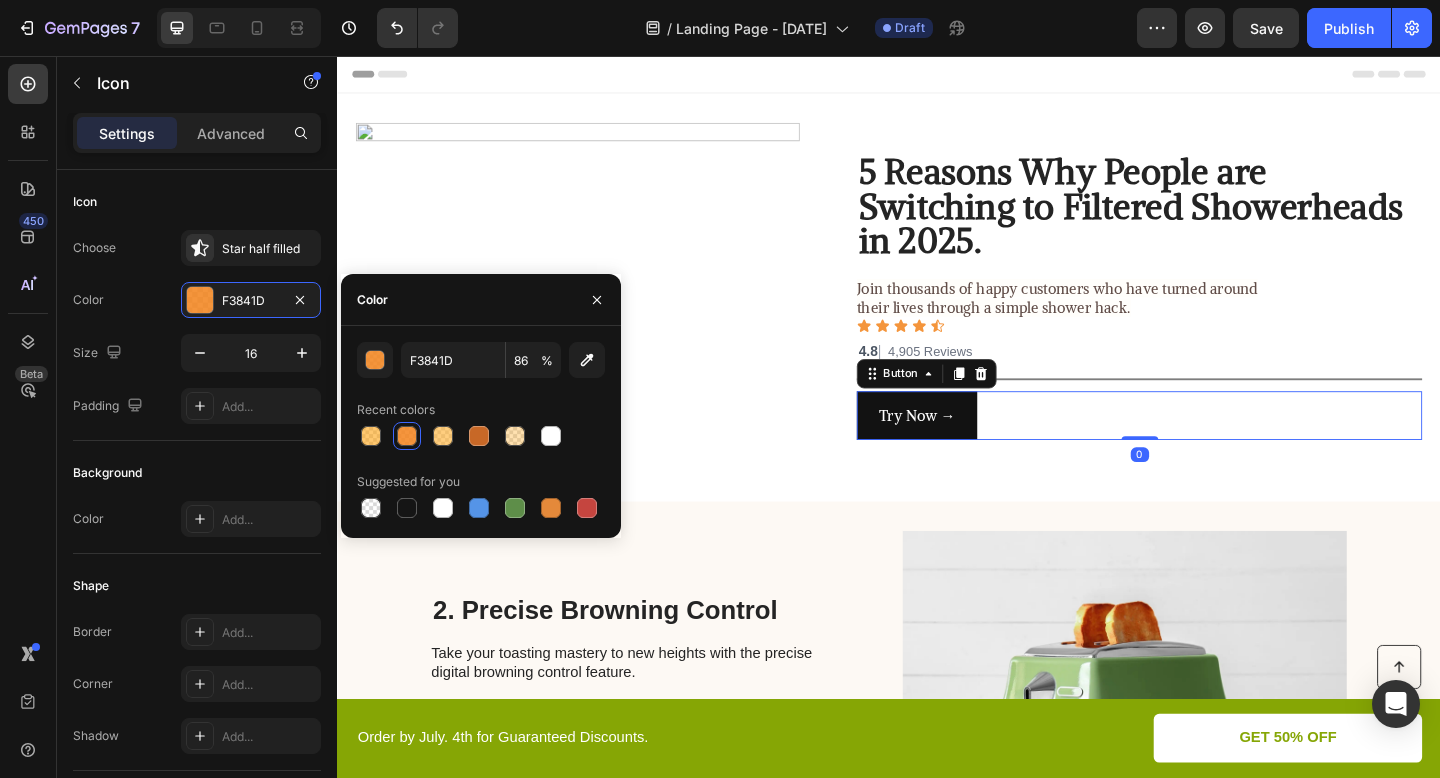 click on "Try Now →" at bounding box center [1209, 447] 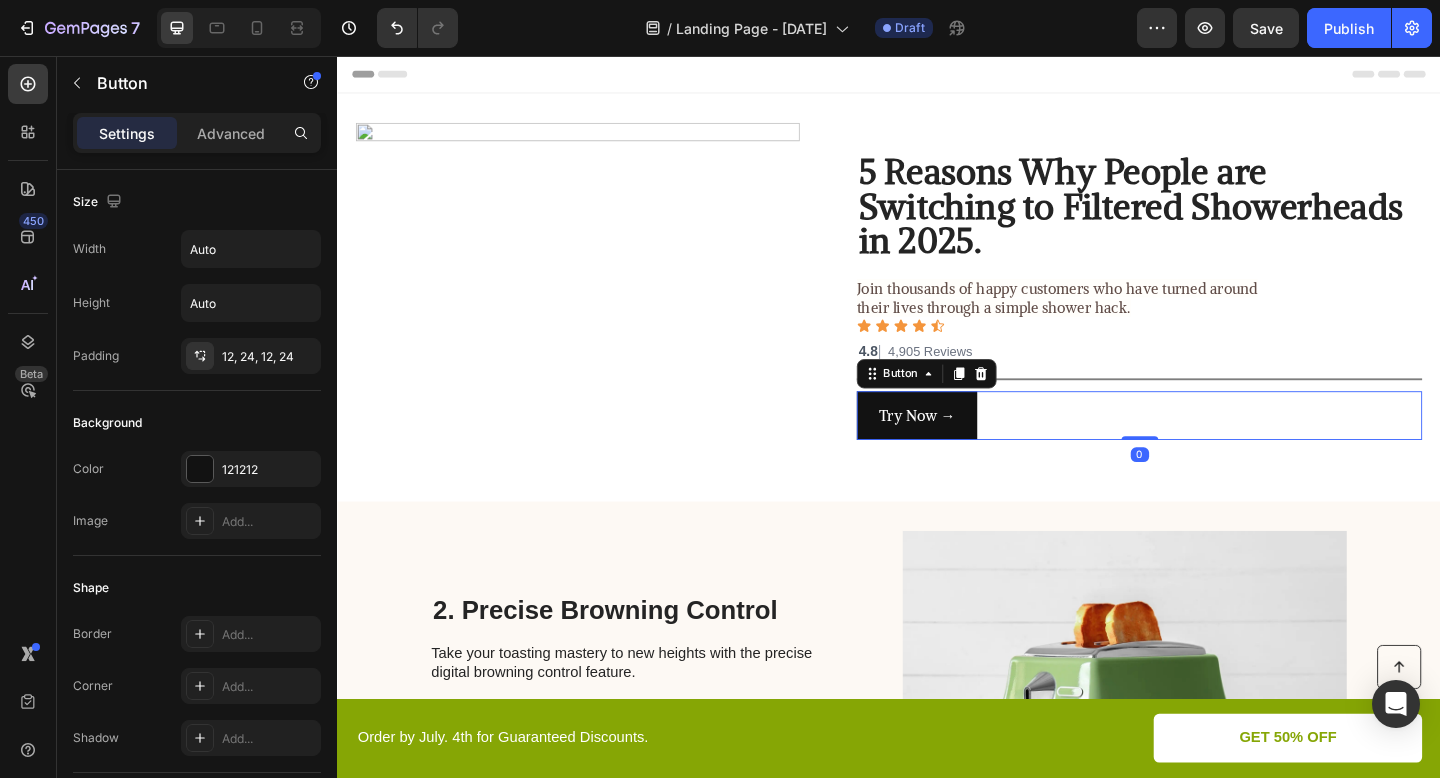 click on "Try Now →" at bounding box center (1209, 447) 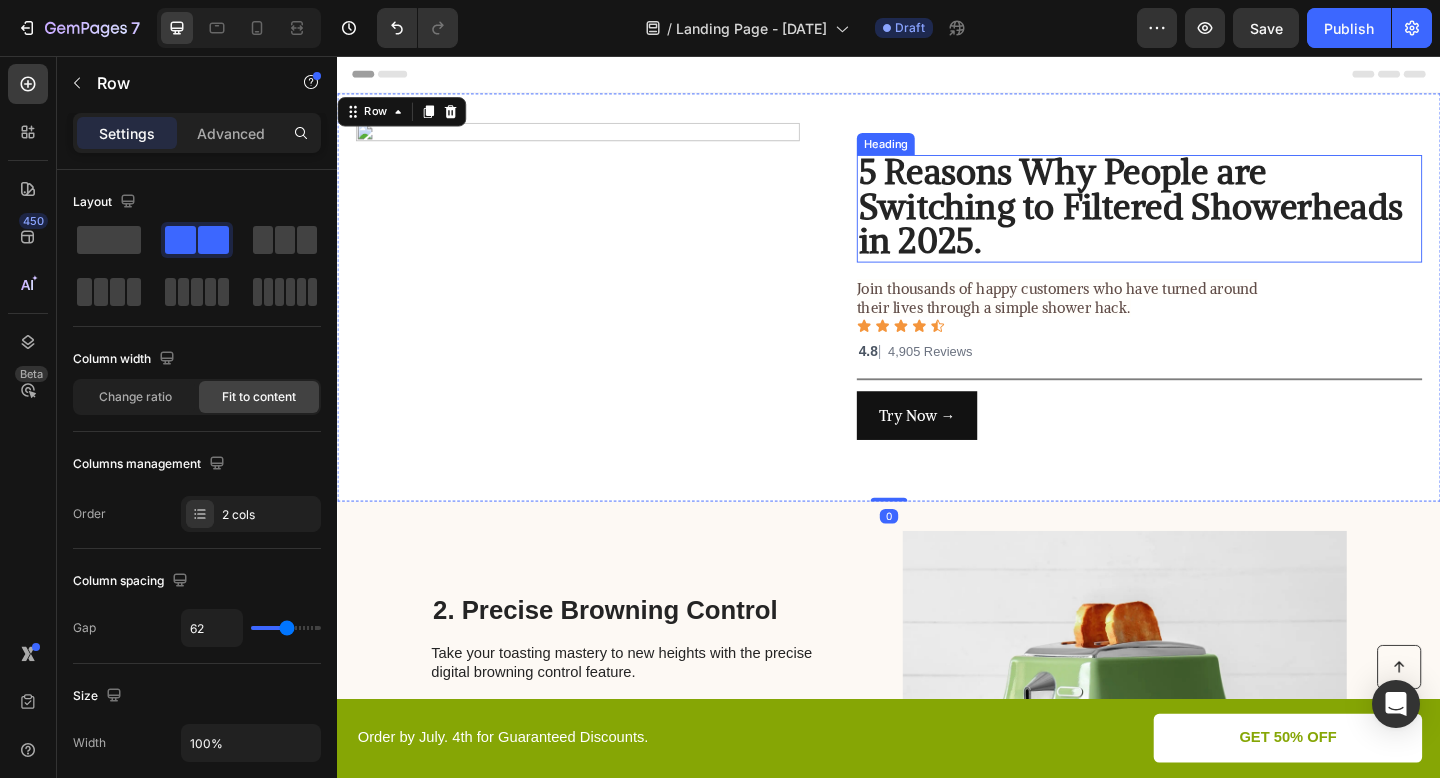 click on "5 Reasons Why People are Switching to Filtered Showerheads in [YEAR]." at bounding box center [1209, 222] 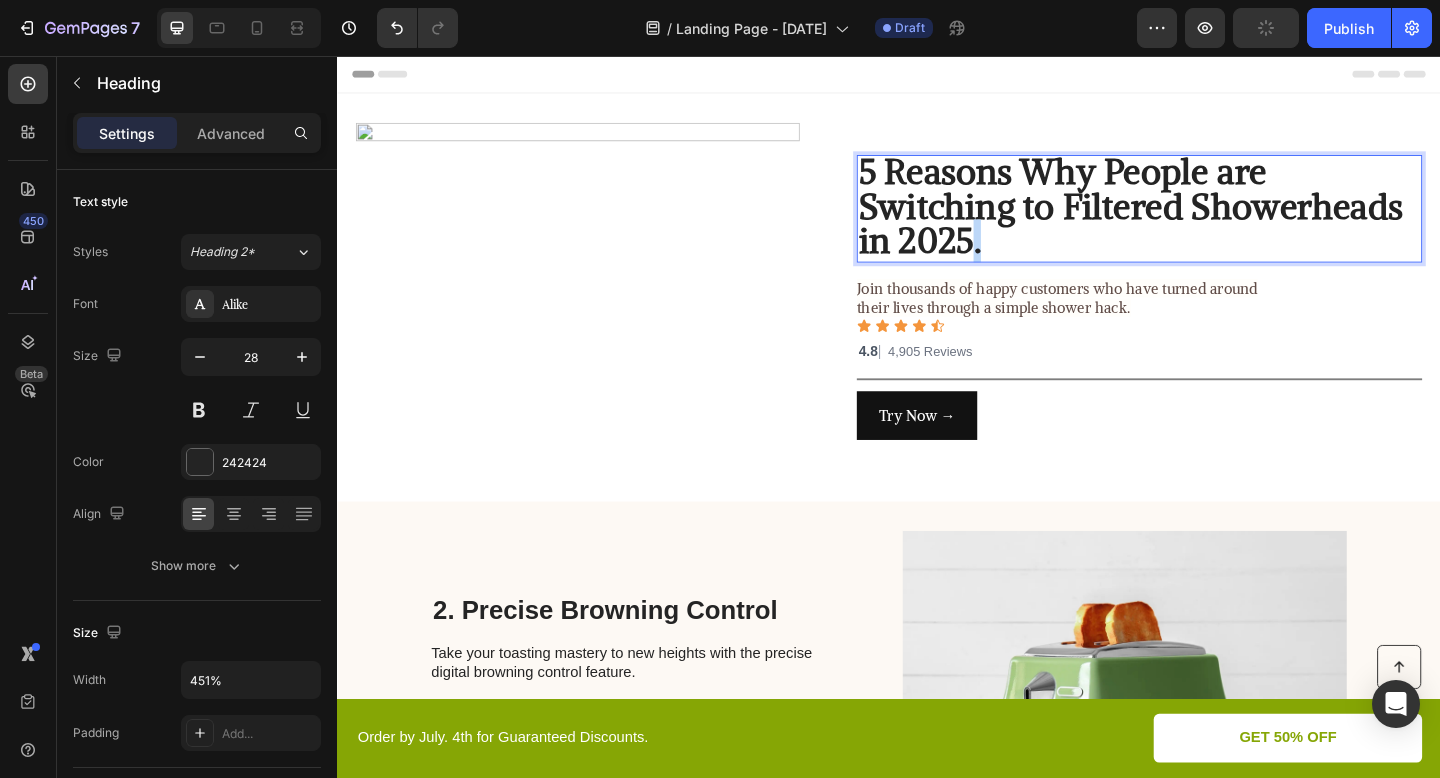 click on "5 Reasons Why People are Switching to Filtered Showerheads in 2025." at bounding box center (1200, 220) 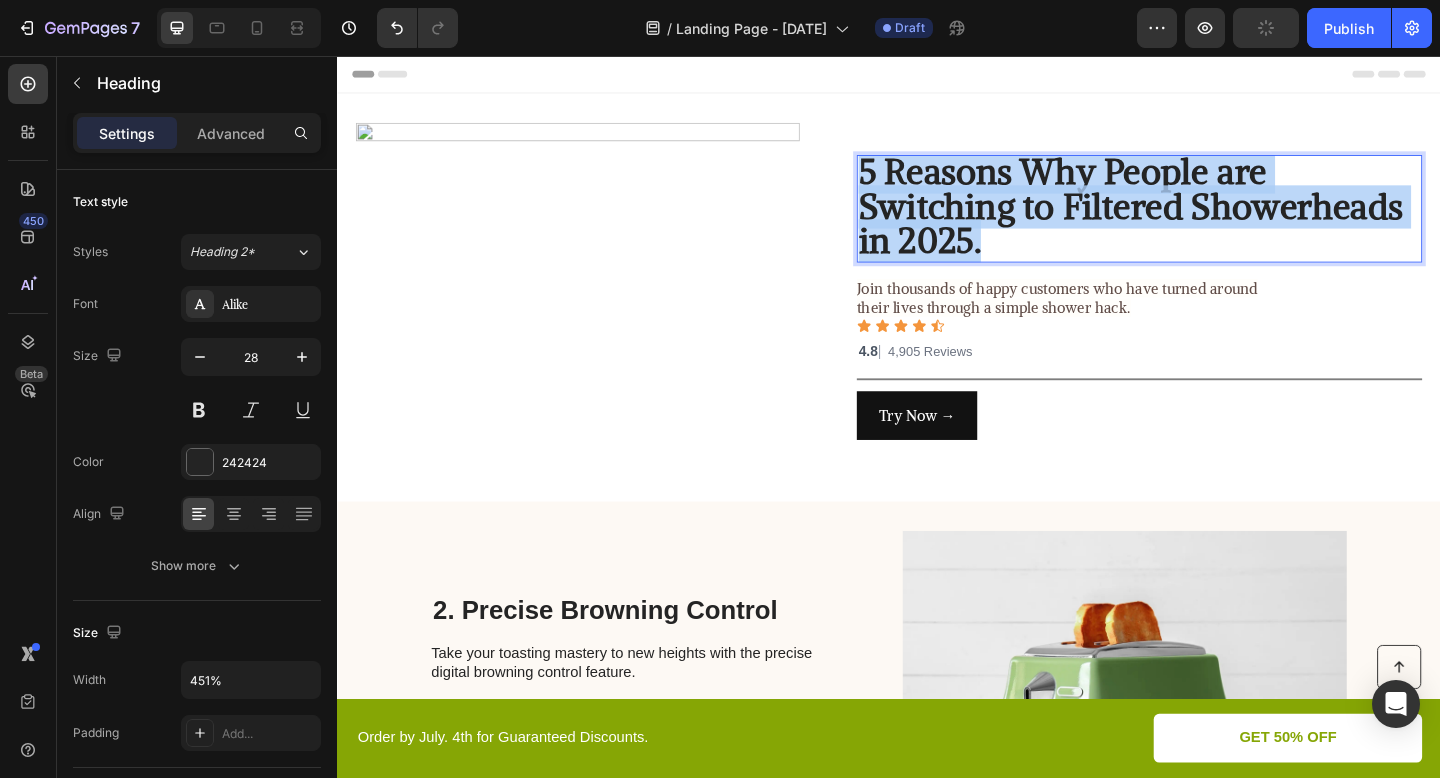 click on "5 Reasons Why People are Switching to Filtered Showerheads in 2025." at bounding box center (1200, 220) 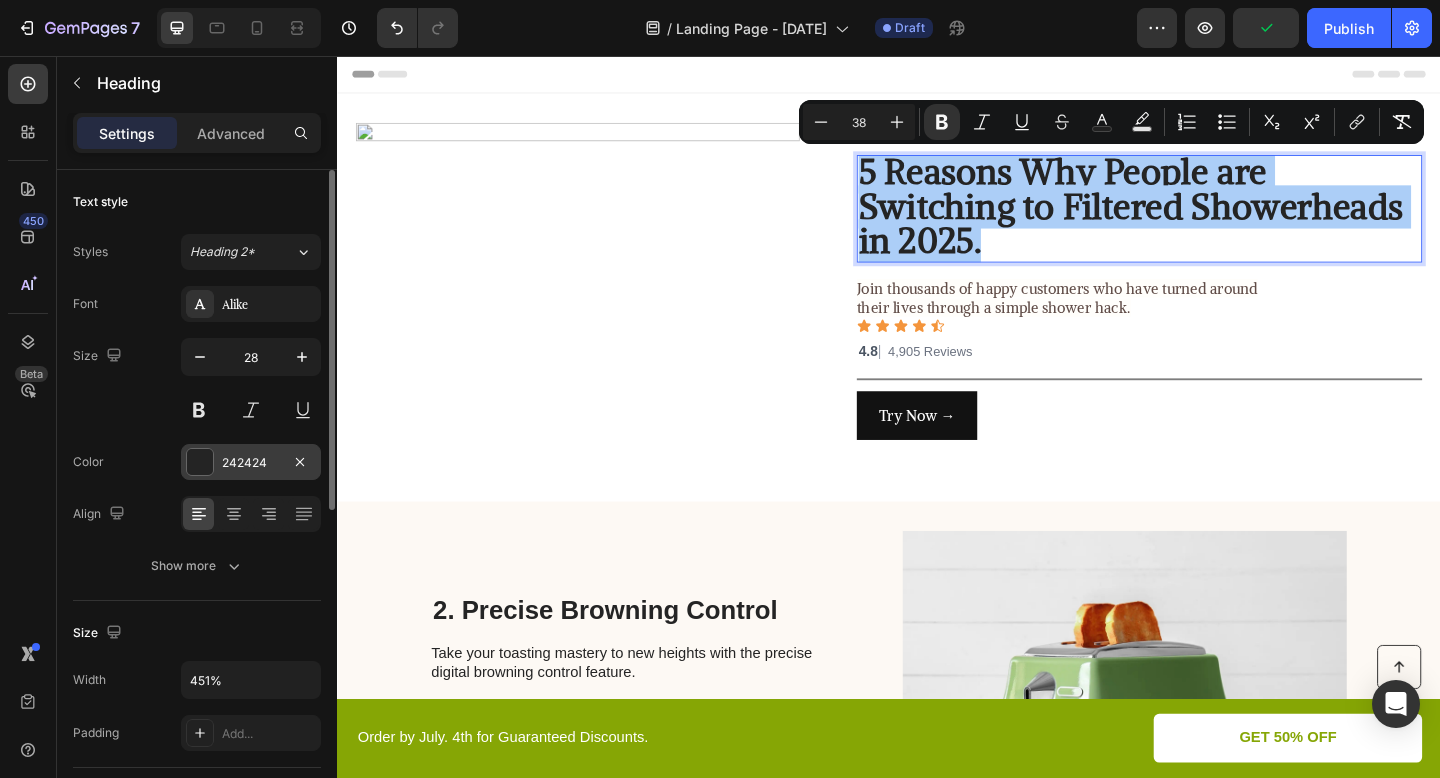 click on "242424" at bounding box center (251, 463) 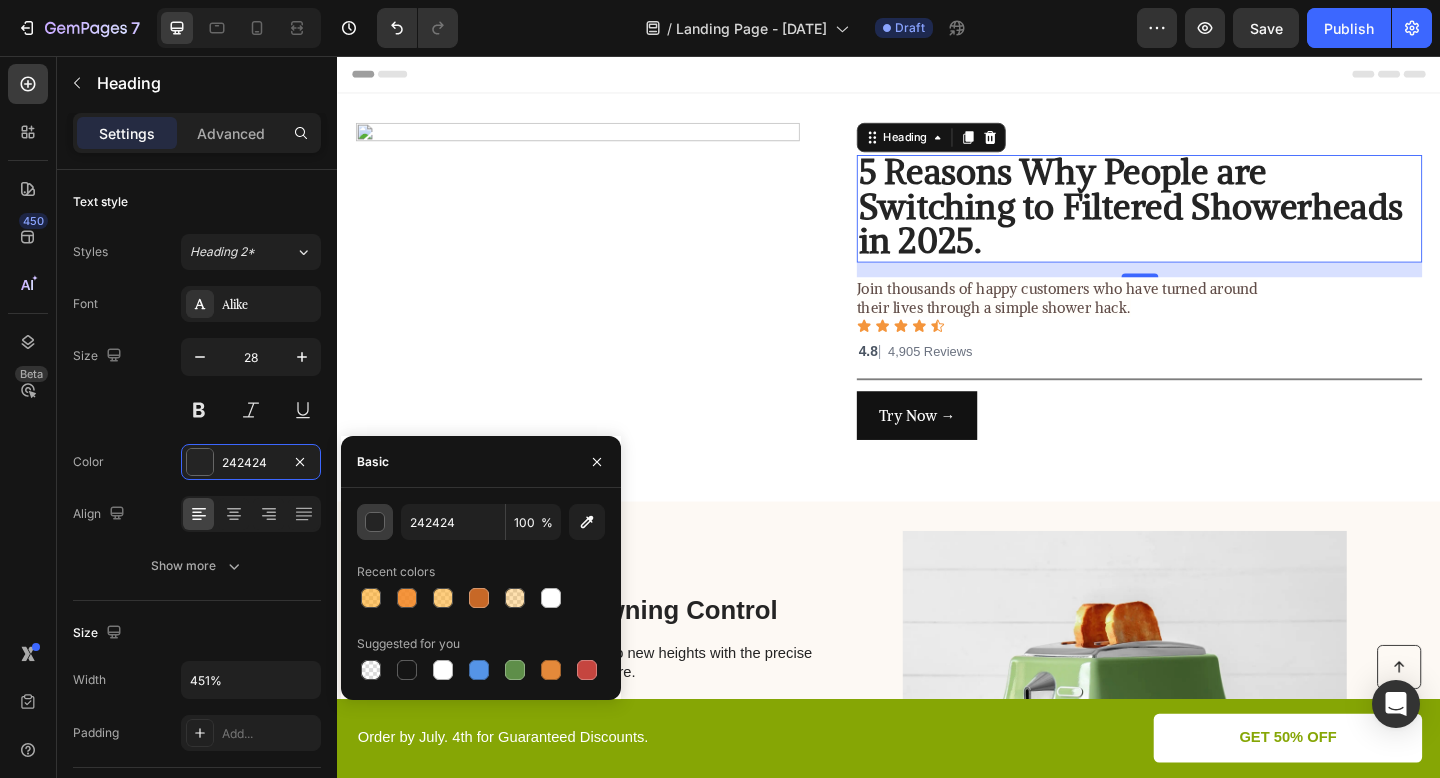 click at bounding box center (376, 523) 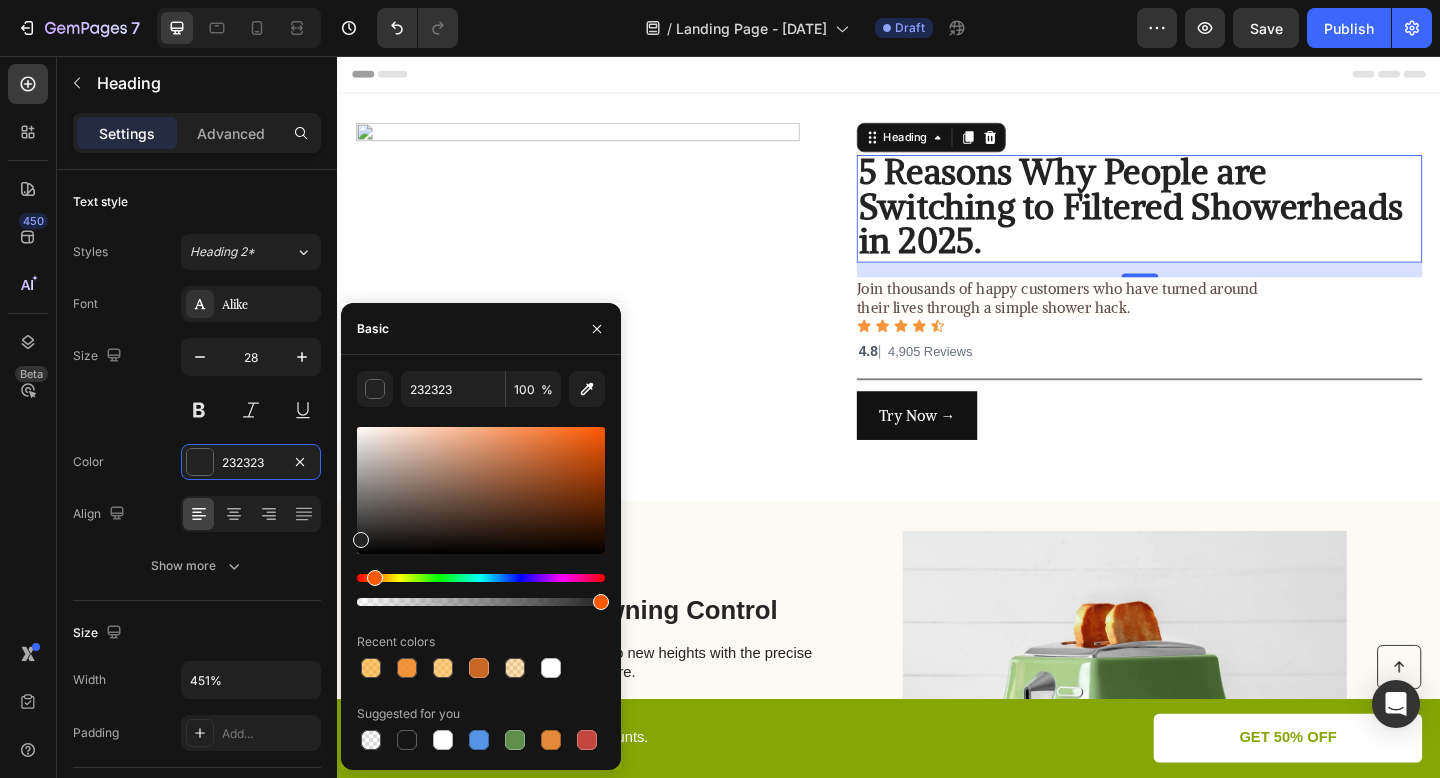 drag, startPoint x: 477, startPoint y: 576, endPoint x: 372, endPoint y: 594, distance: 106.531685 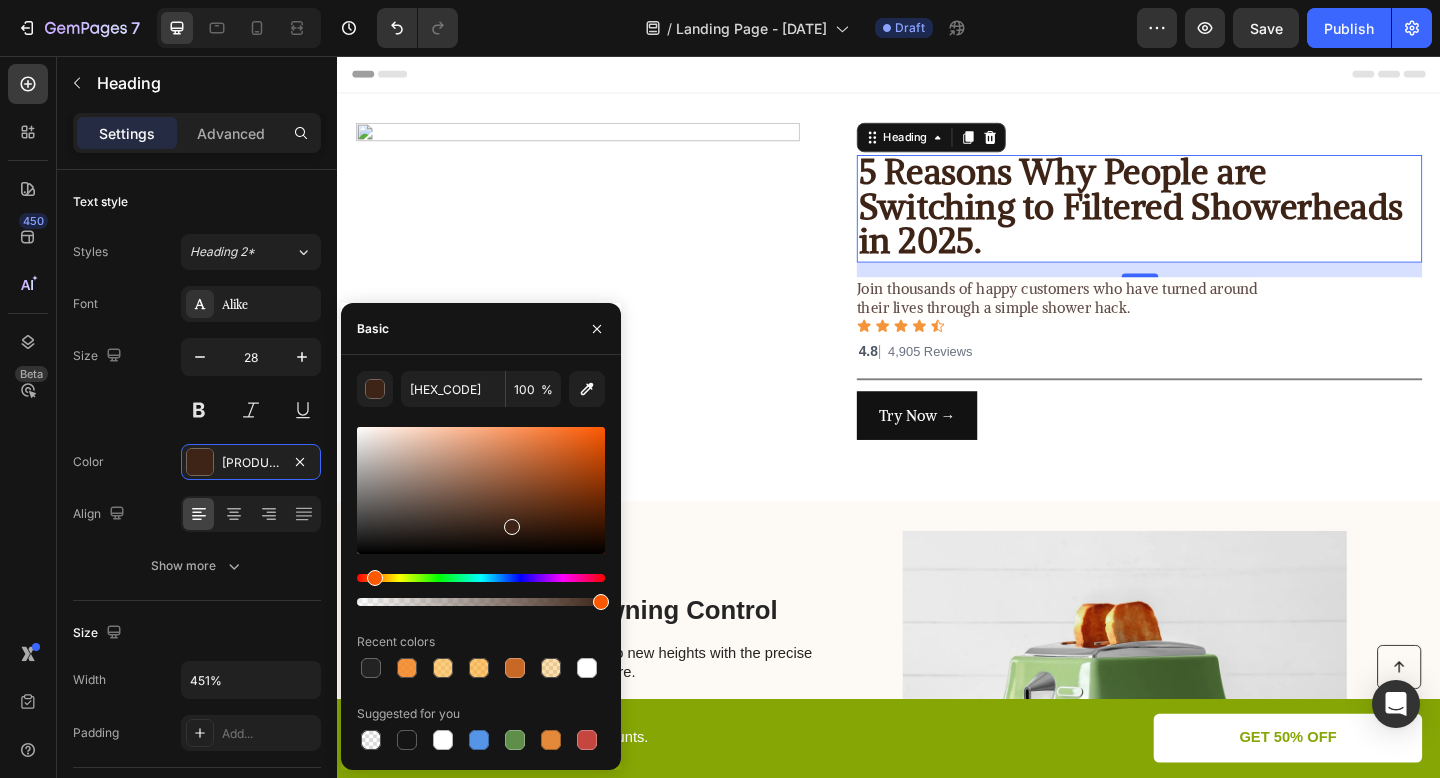 type on "[NUMBER]" 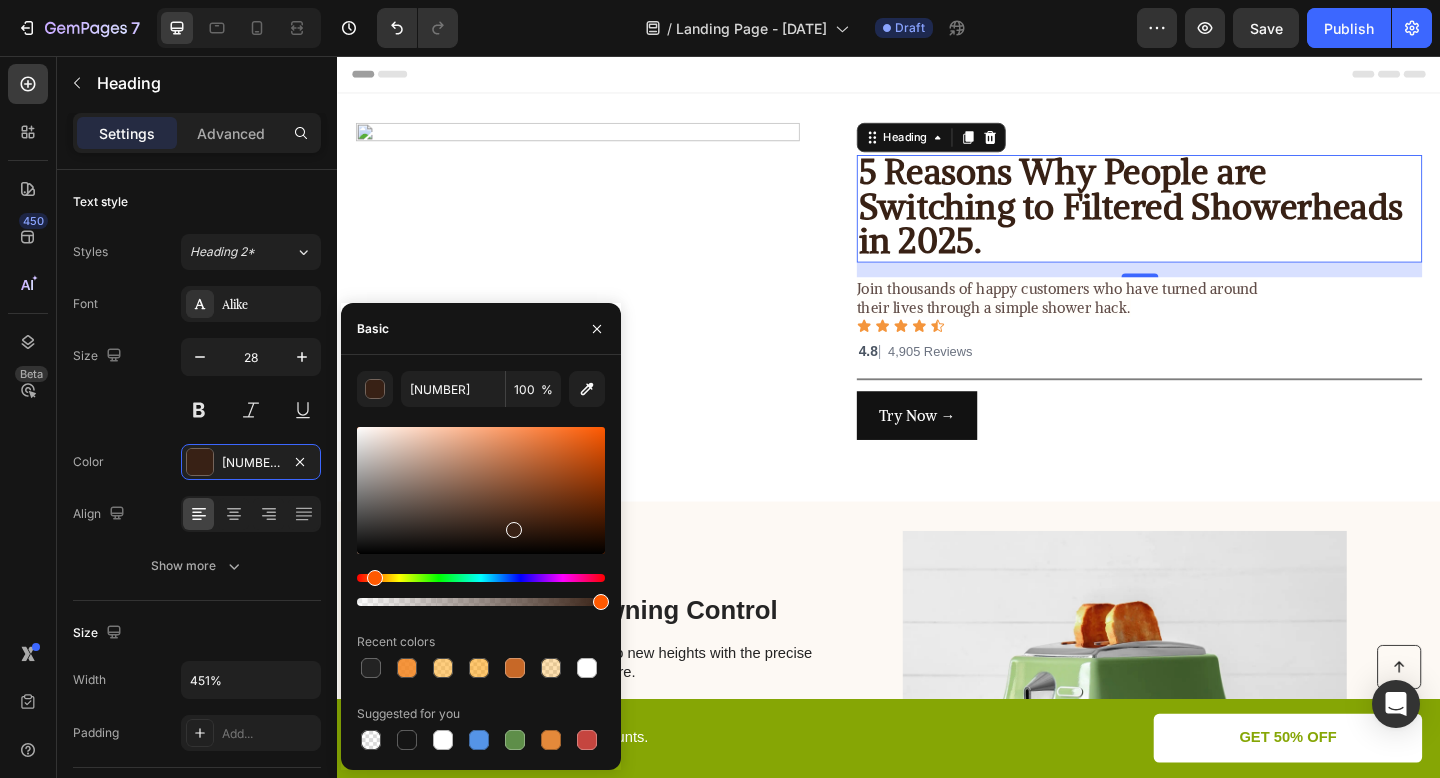 drag, startPoint x: 361, startPoint y: 544, endPoint x: 510, endPoint y: 526, distance: 150.08331 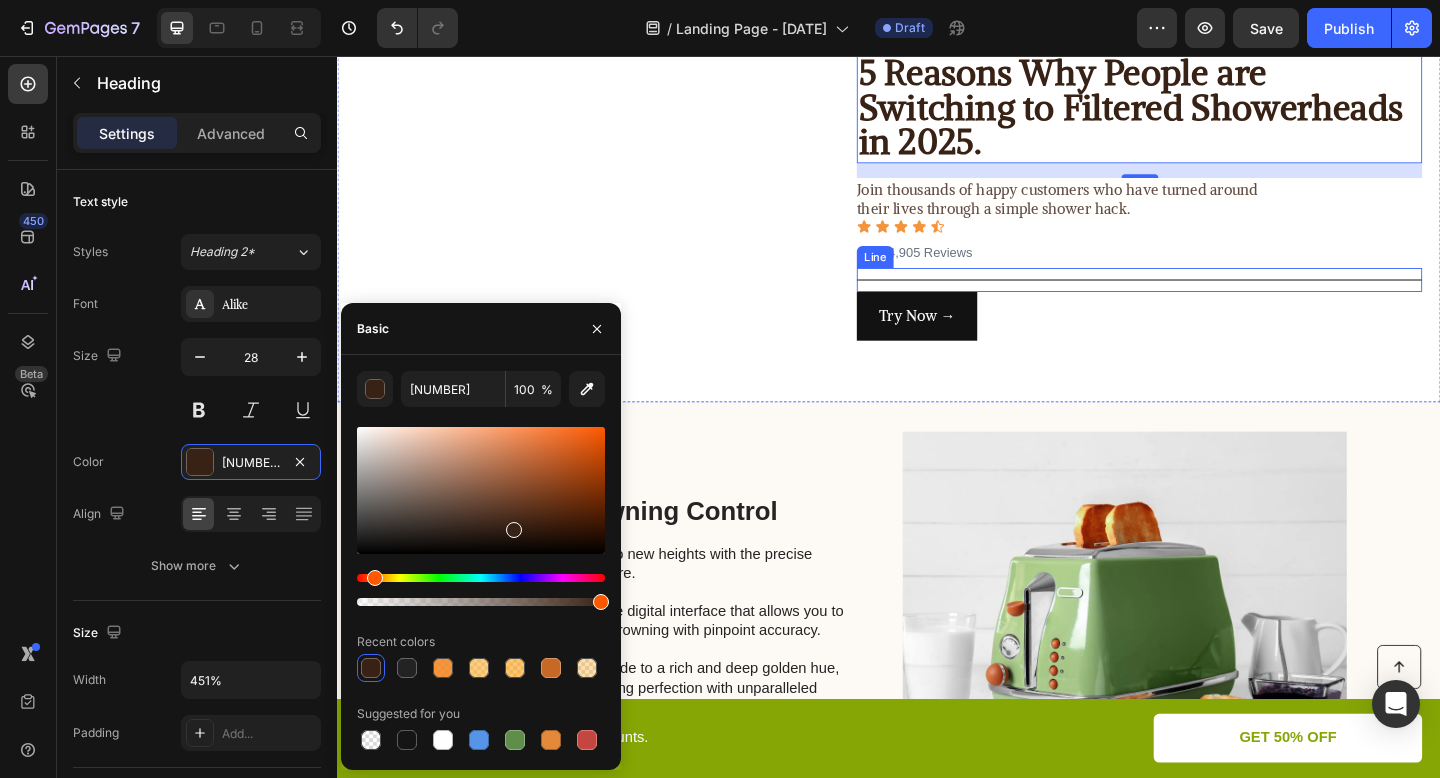 scroll, scrollTop: 118, scrollLeft: 0, axis: vertical 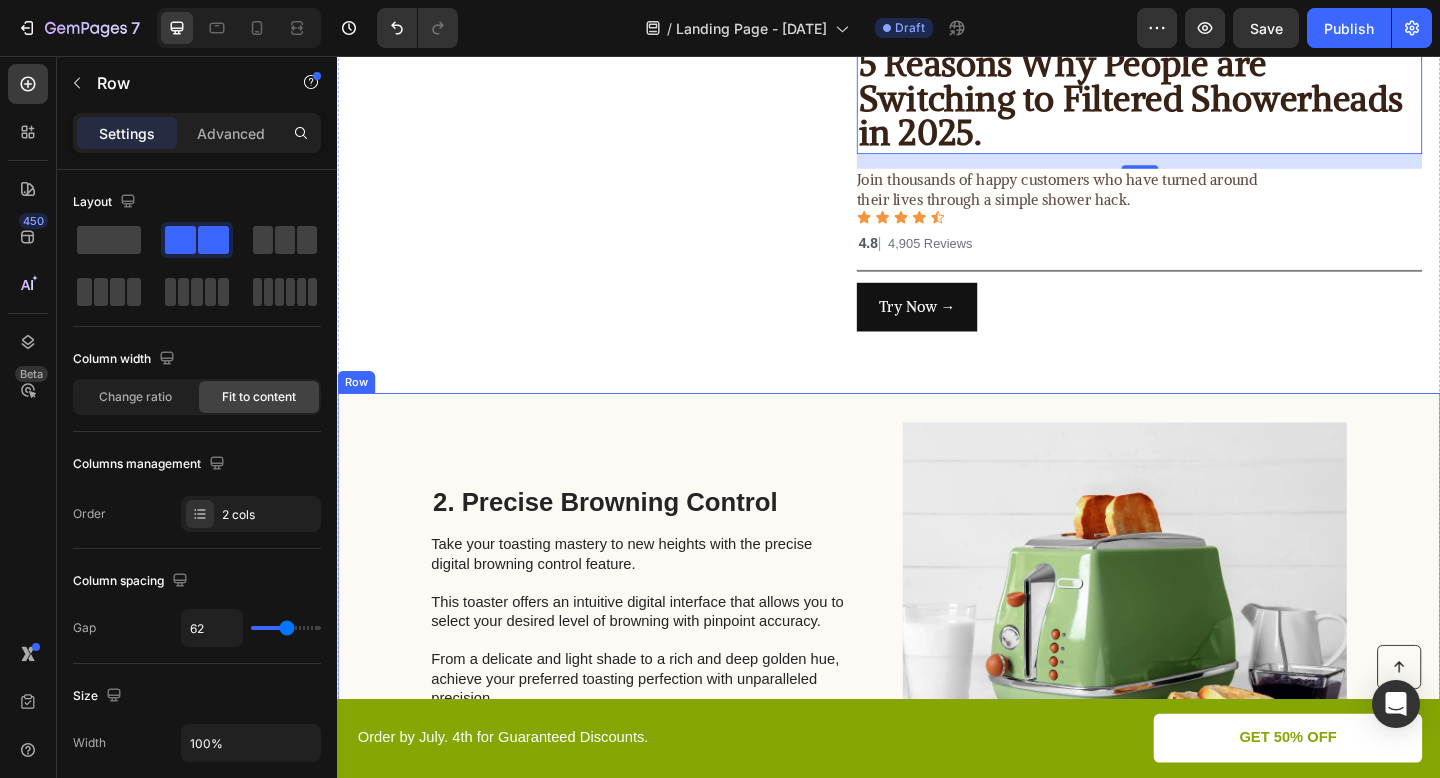 click on "2. Precise Browning Control Heading Take your toasting mastery to new heights with the precise digital browning control feature. This toaster offers an intuitive digital interface that allows you to select your desired level of browning with pinpoint accuracy.  From a delicate and light shade to a rich and deep golden hue, achieve your preferred toasting perfection with unparalleled precision. Text Block Image Row" at bounding box center [937, 645] 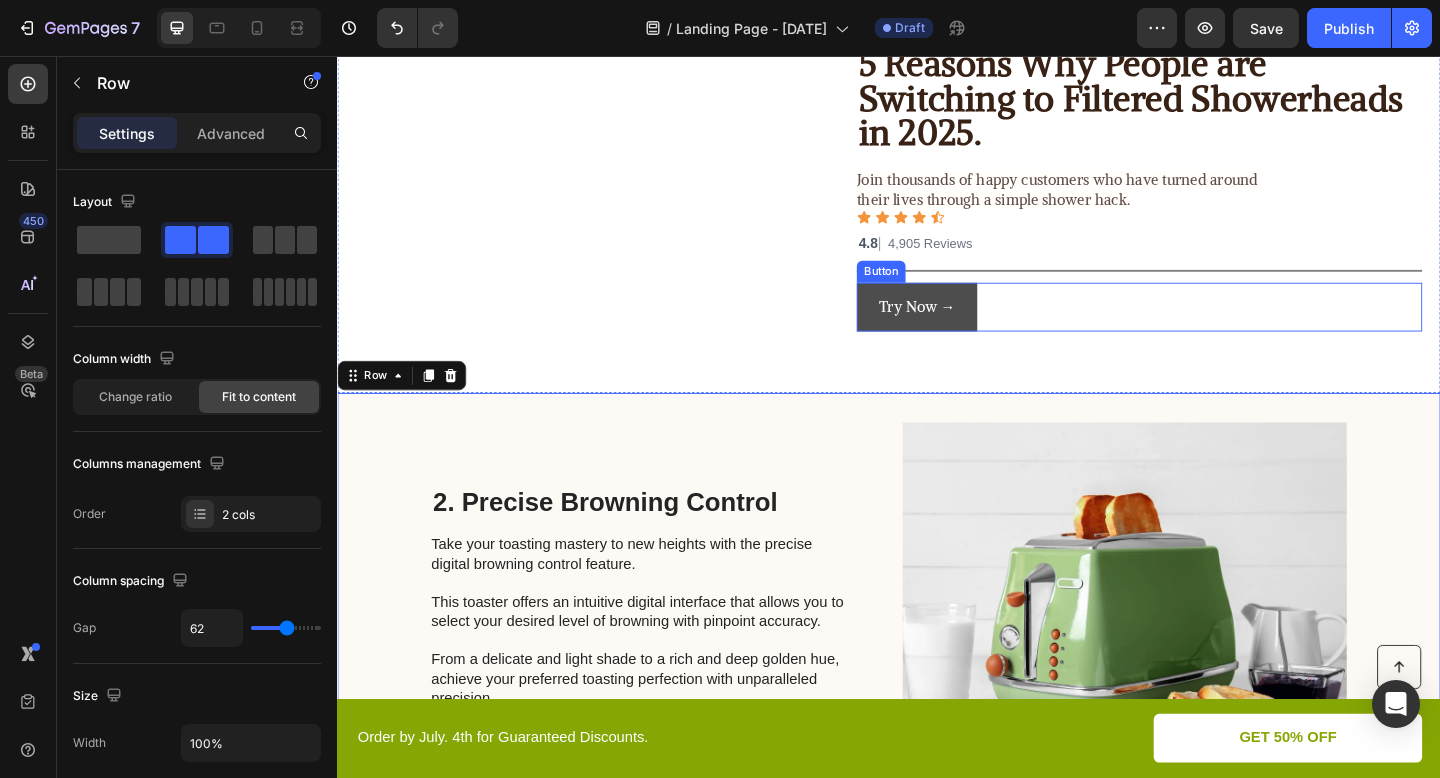 click on "Try Now →" at bounding box center (967, 329) 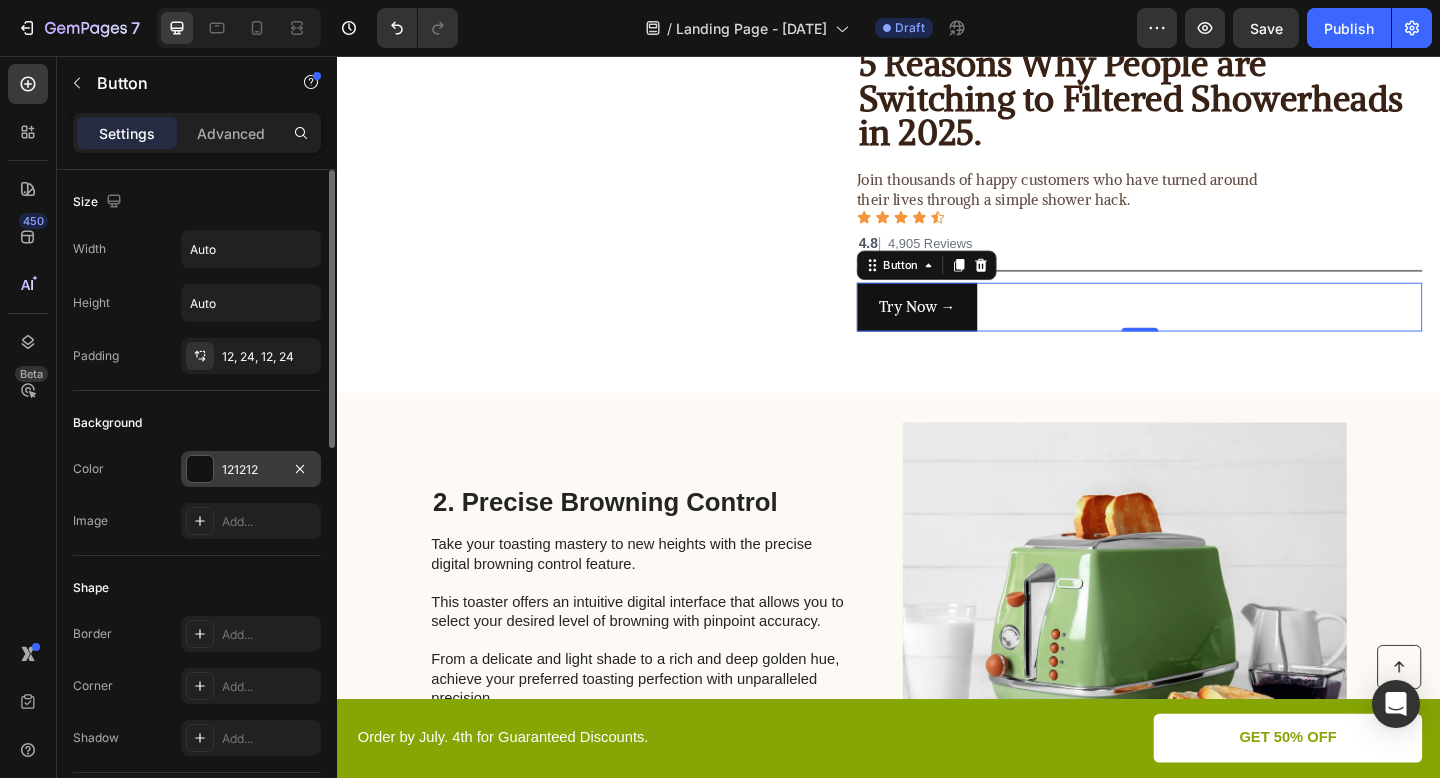 click on "121212" at bounding box center [251, 469] 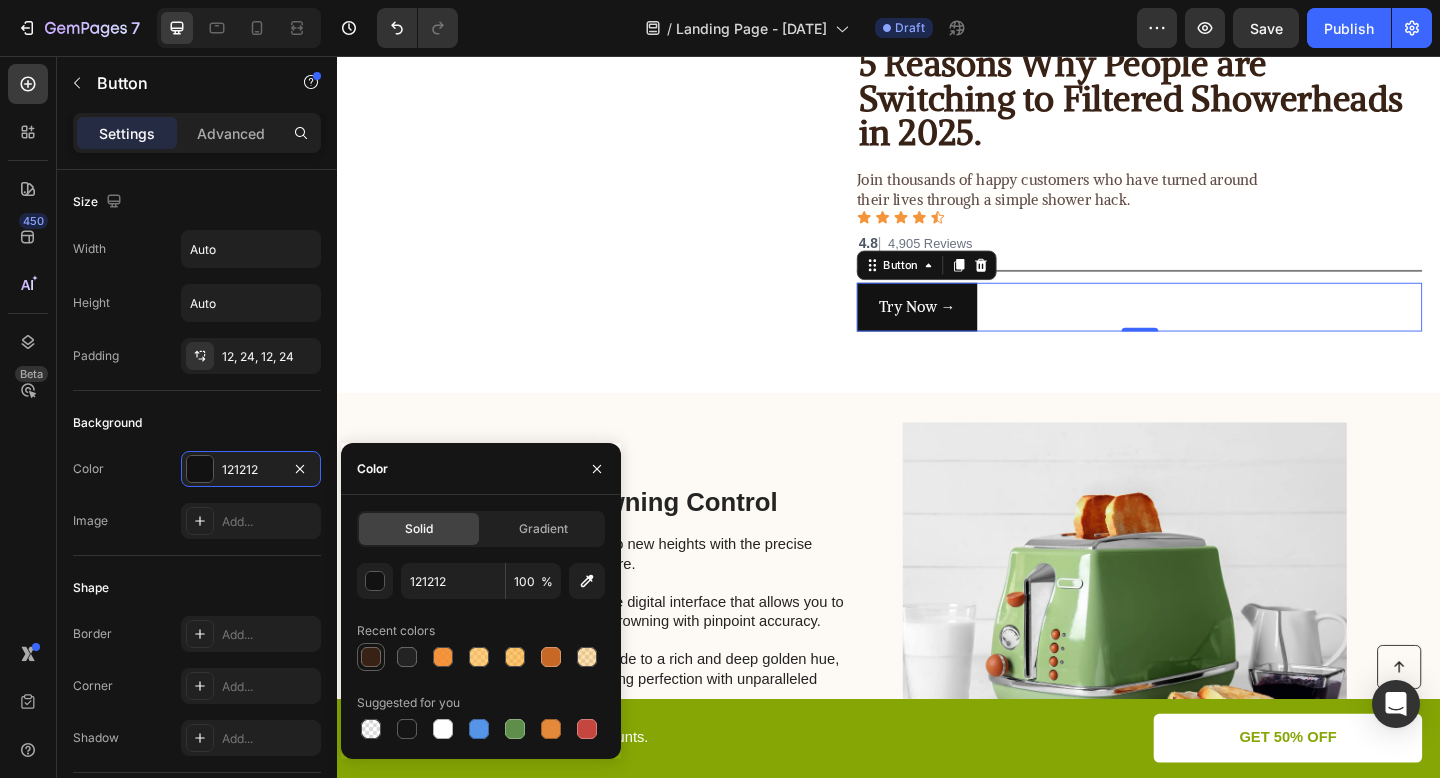 click at bounding box center [371, 657] 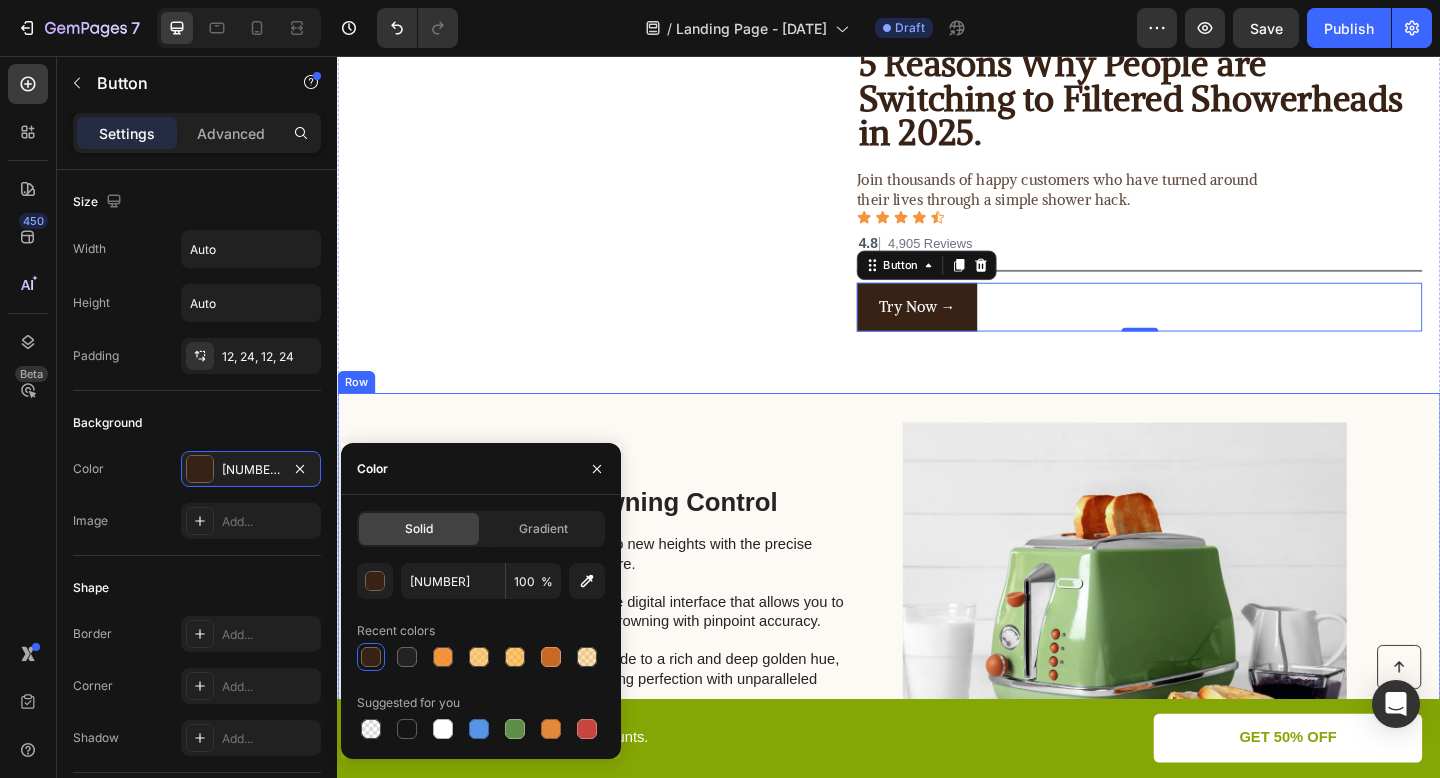 click on "2. Precise Browning Control Heading Take your toasting mastery to new heights with the precise digital browning control feature. This toaster offers an intuitive digital interface that allows you to select your desired level of browning with pinpoint accuracy.  From a delicate and light shade to a rich and deep golden hue, achieve your preferred toasting perfection with unparalleled precision. Text Block" at bounding box center (664, 645) 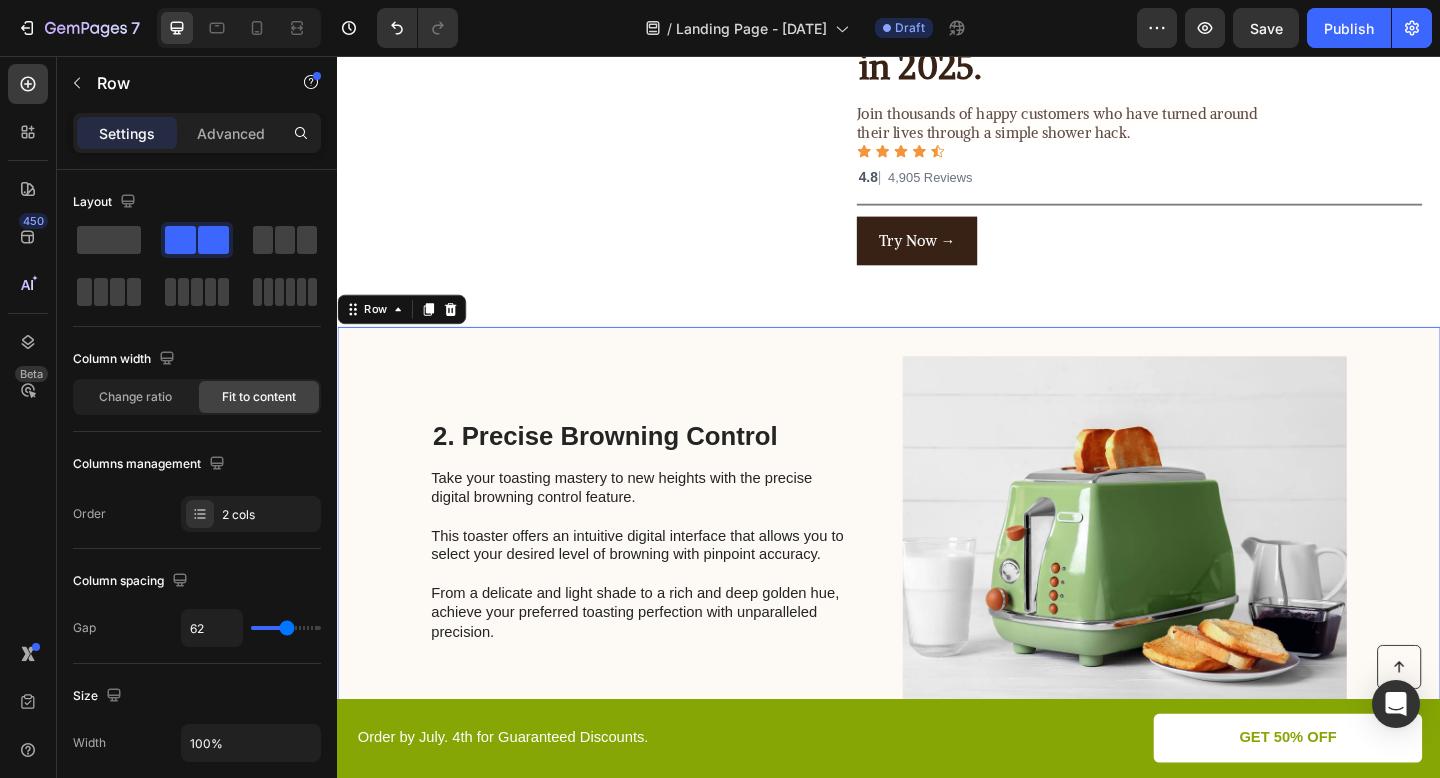 scroll, scrollTop: 219, scrollLeft: 0, axis: vertical 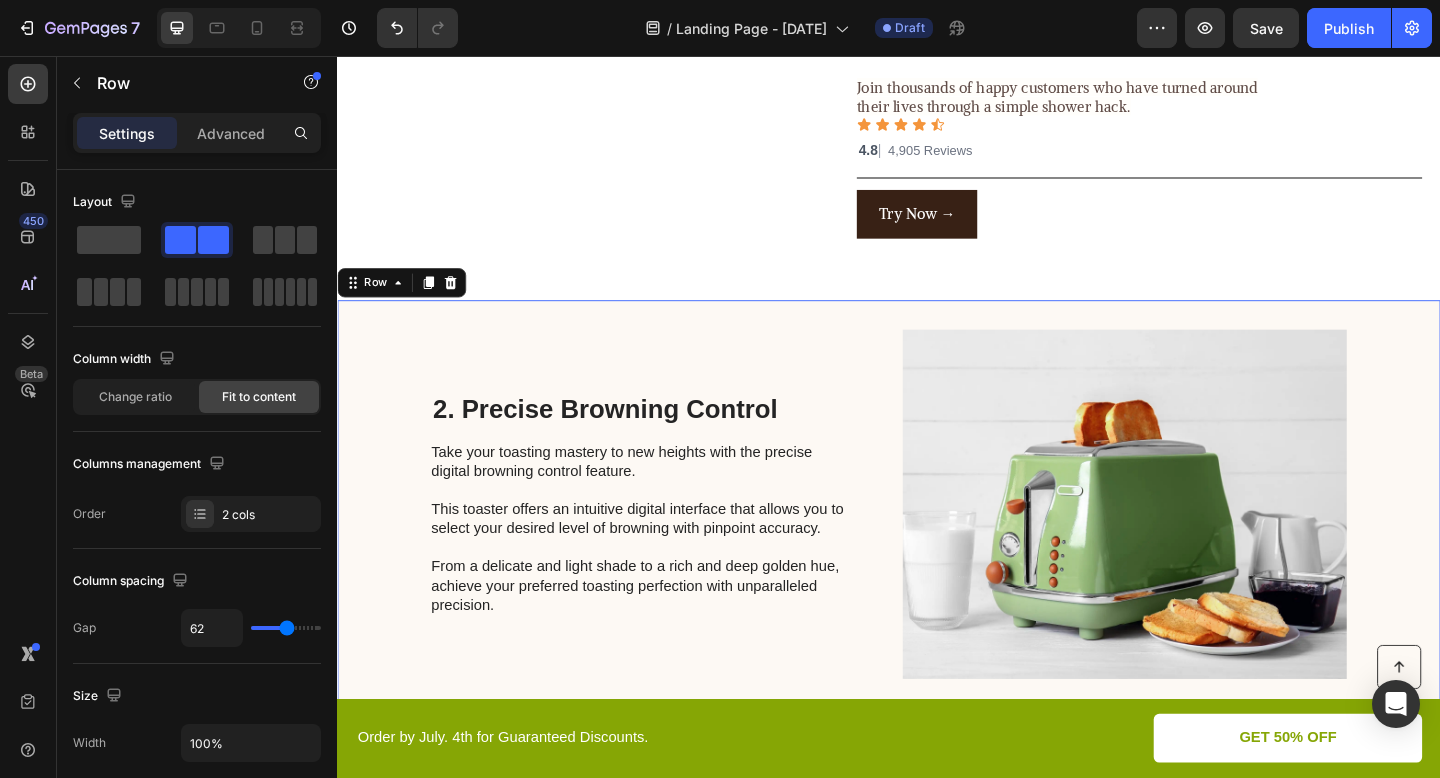 click on "2. Precise Browning Control Heading Take your toasting mastery to new heights with the precise digital browning control feature. This toaster offers an intuitive digital interface that allows you to select your desired level of browning with pinpoint accuracy.  From a delicate and light shade to a rich and deep golden hue, achieve your preferred toasting perfection with unparalleled precision. Text Block" at bounding box center (664, 544) 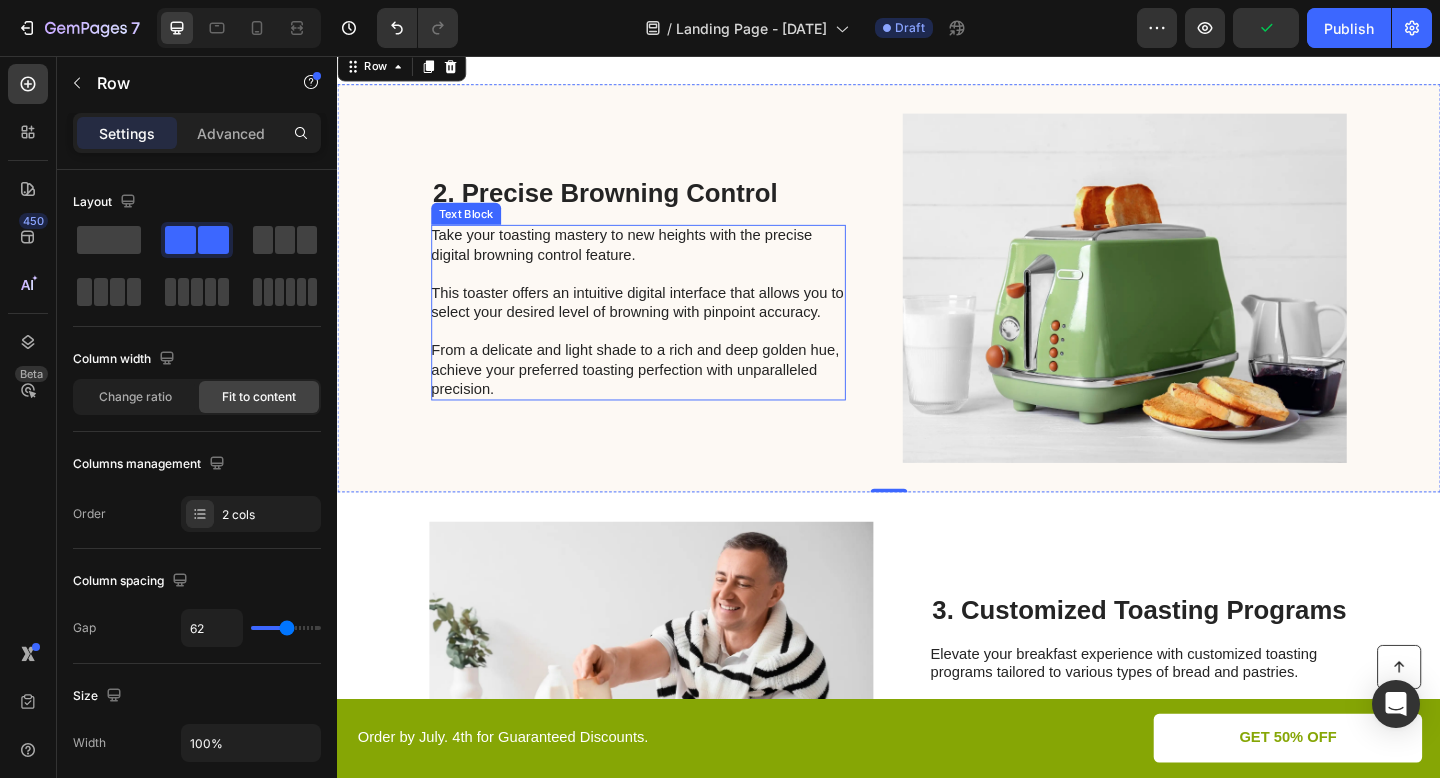 scroll, scrollTop: 0, scrollLeft: 0, axis: both 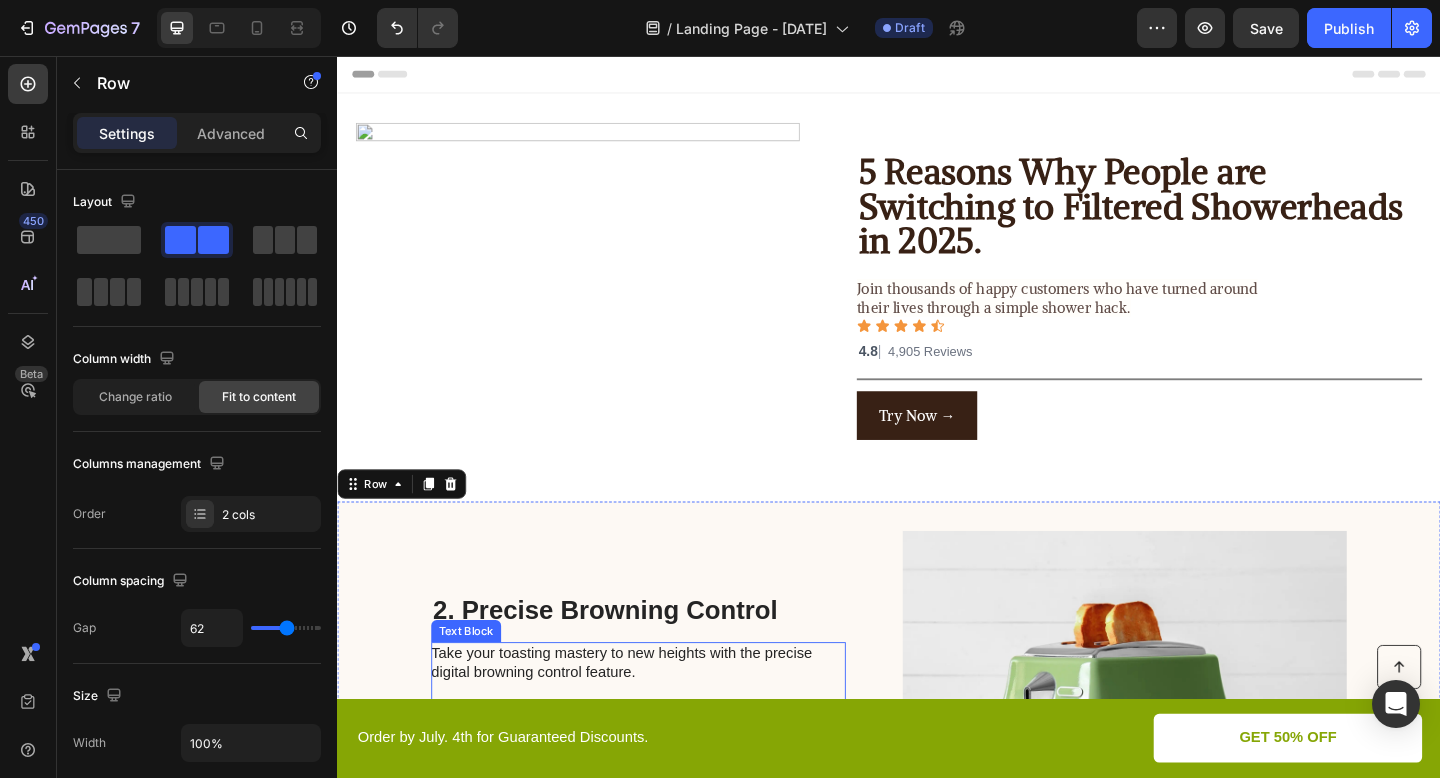 click on "Take your toasting mastery to new heights with the precise digital browning control feature. This toaster offers an intuitive digital interface that allows you to select your desired level of browning with pinpoint accuracy.  From a delicate and light shade to a rich and deep golden hue, achieve your preferred toasting perfection with unparalleled precision." at bounding box center (663, 789) 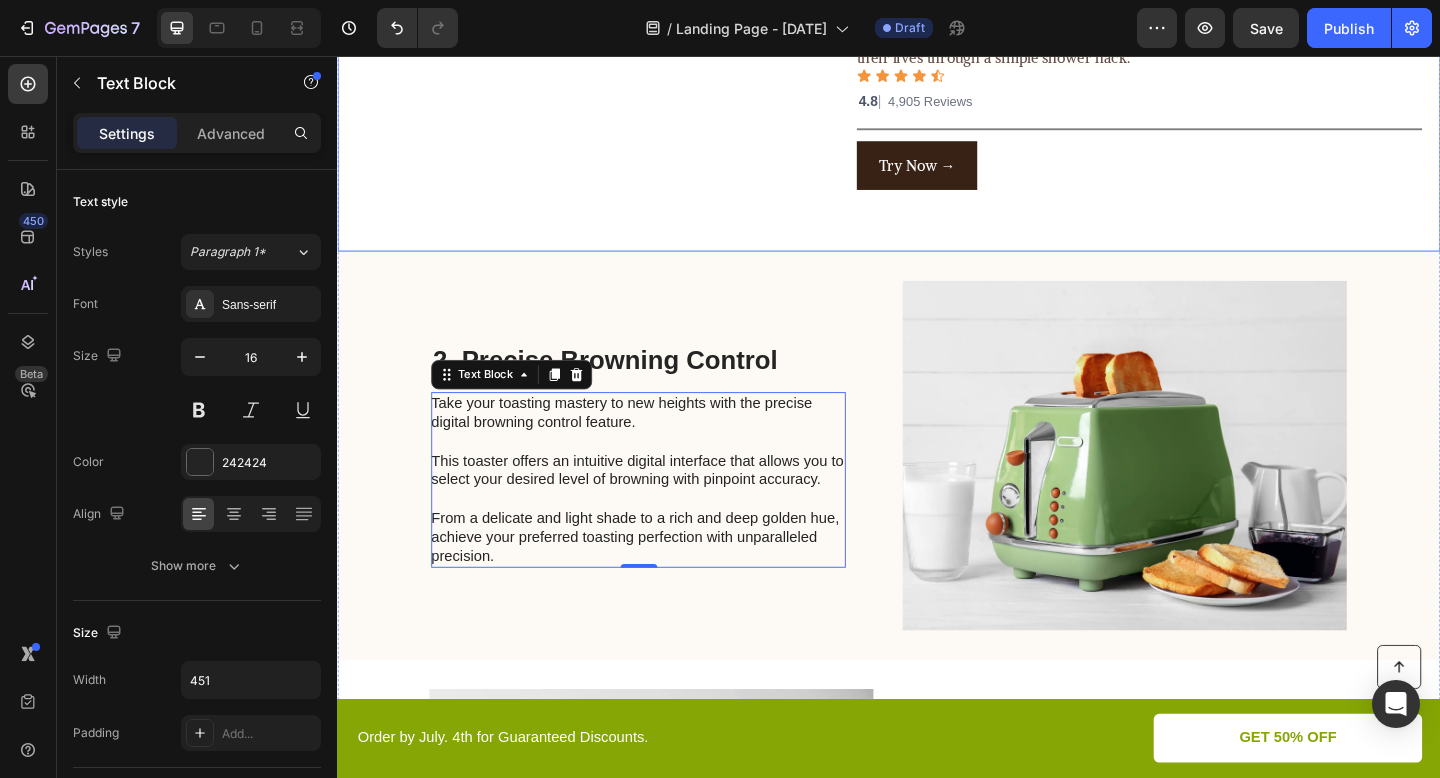 scroll, scrollTop: 278, scrollLeft: 0, axis: vertical 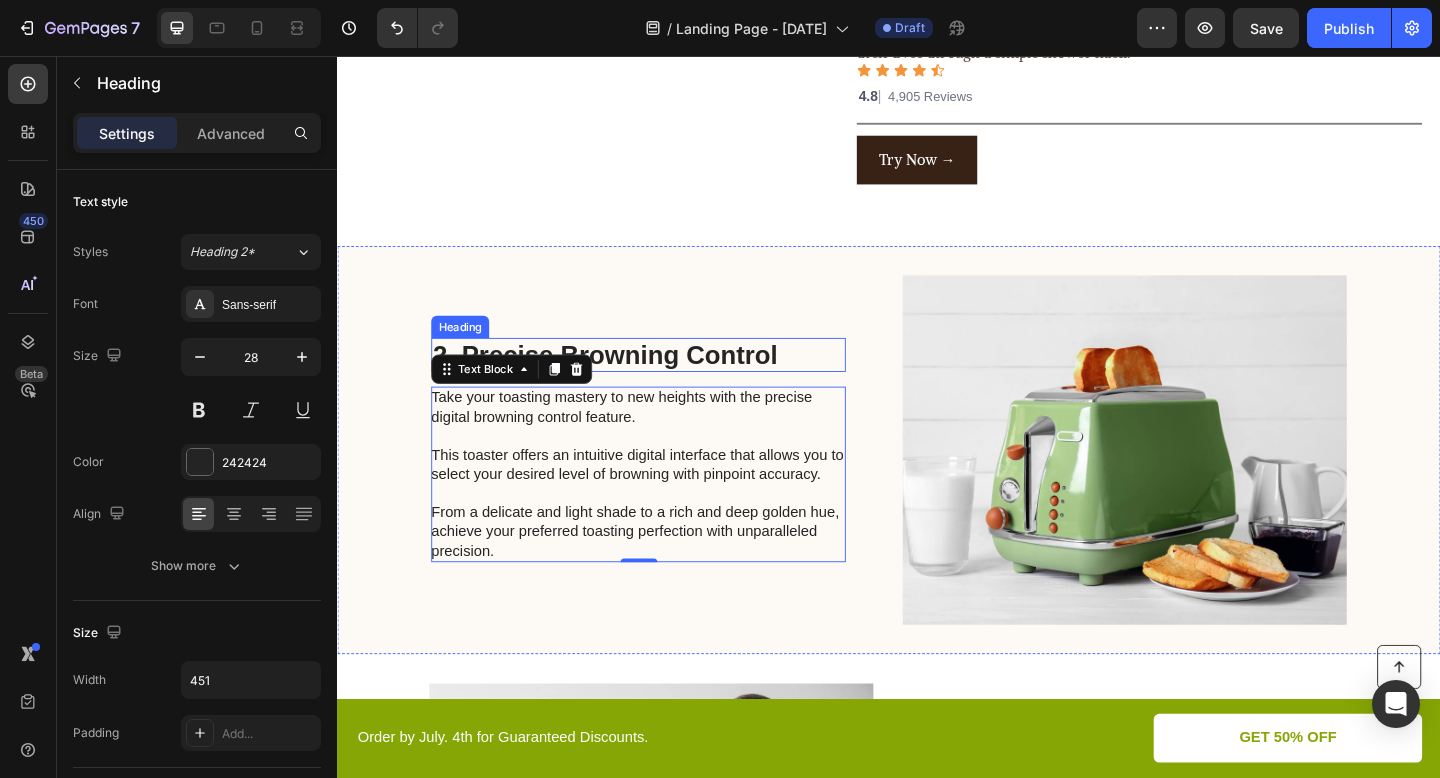click on "2. Precise Browning Control" at bounding box center (664, 382) 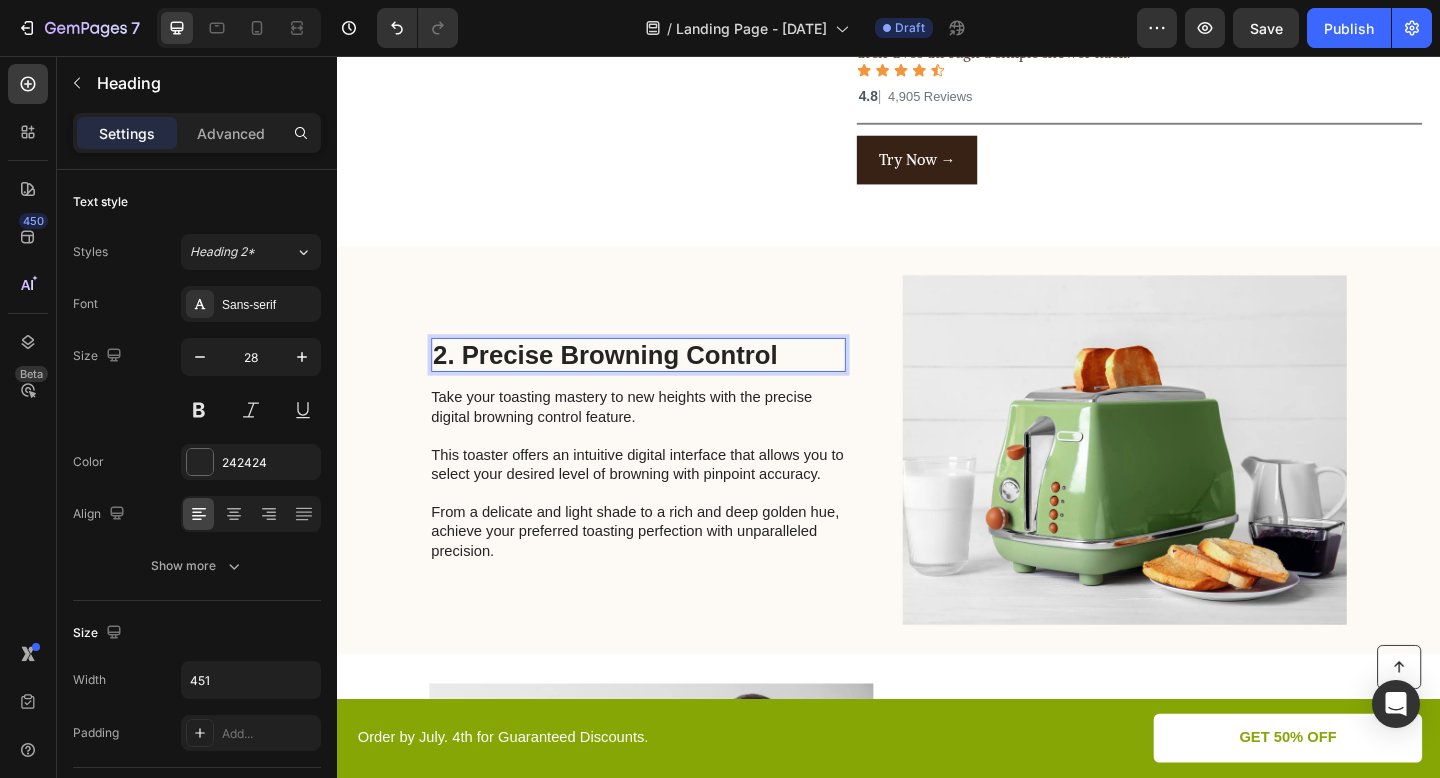 click on "2. Precise Browning Control" at bounding box center (664, 382) 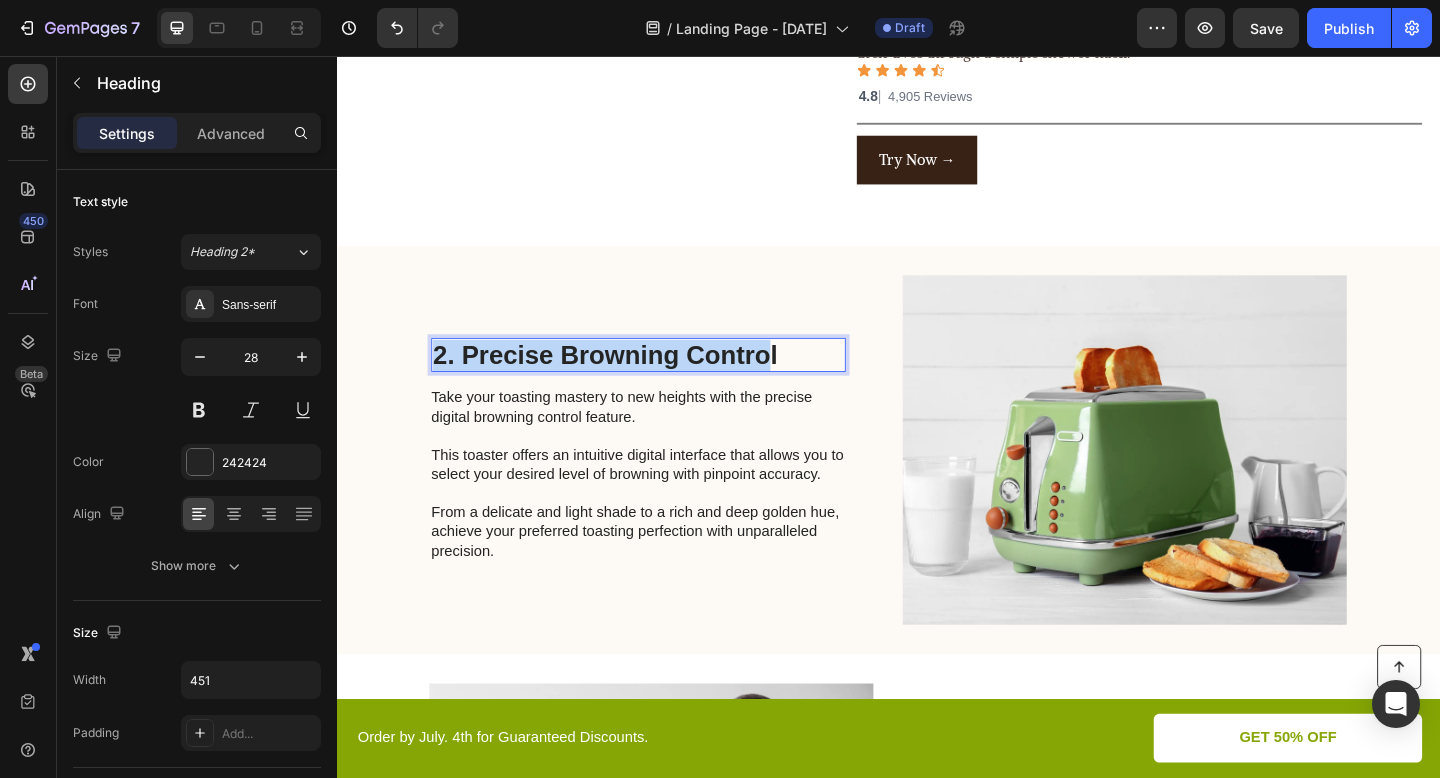 drag, startPoint x: 444, startPoint y: 381, endPoint x: 805, endPoint y: 378, distance: 361.01245 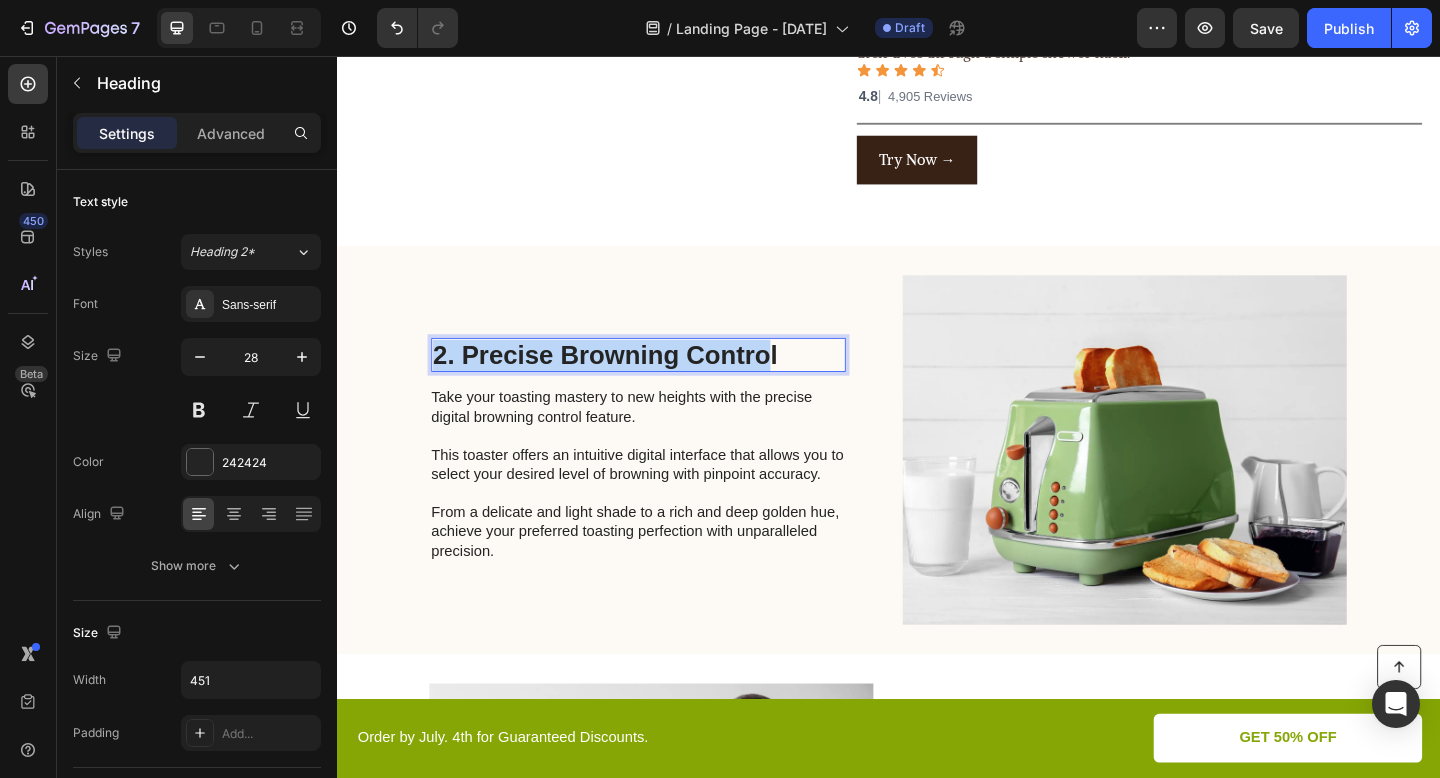 click on "2. Precise Browning Control" at bounding box center (664, 382) 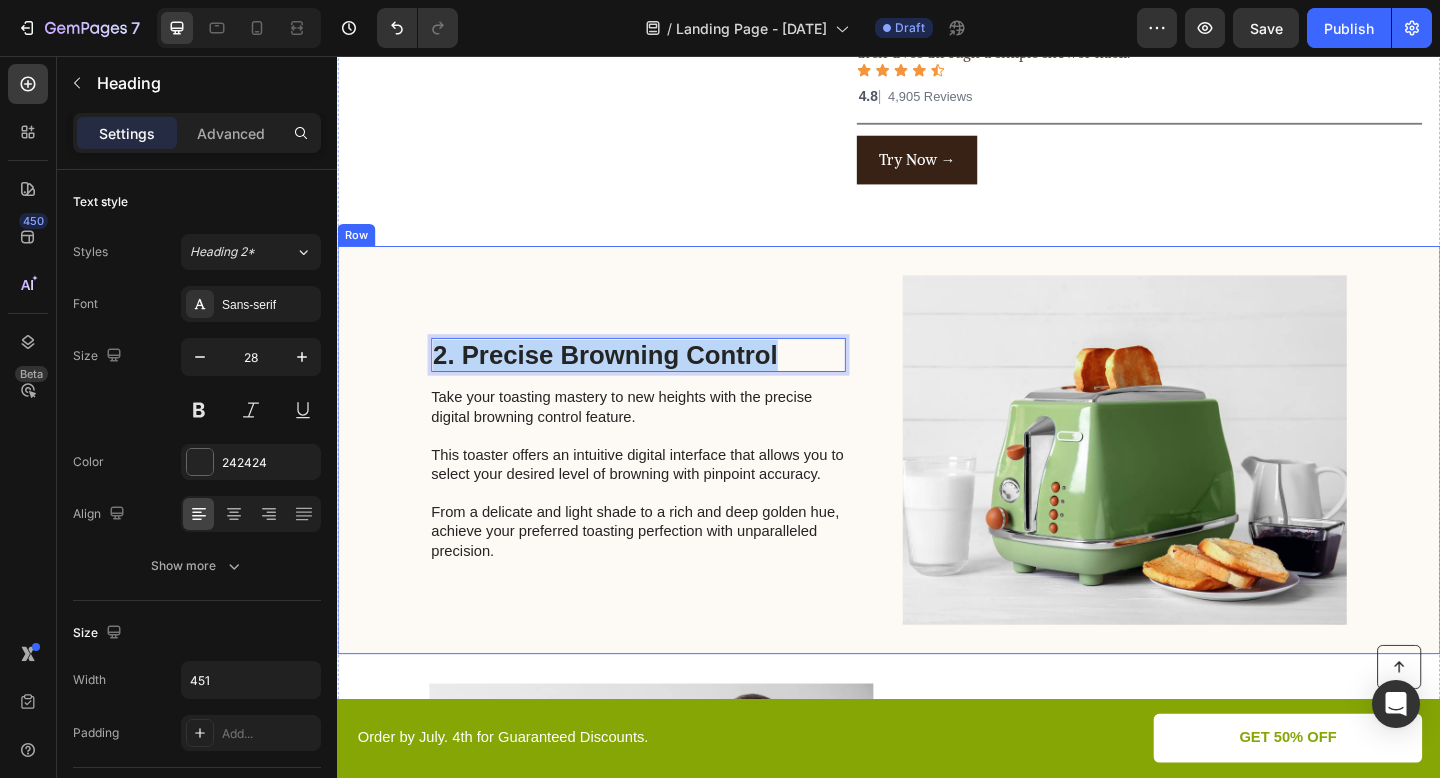 drag, startPoint x: 813, startPoint y: 379, endPoint x: 344, endPoint y: 380, distance: 469.00107 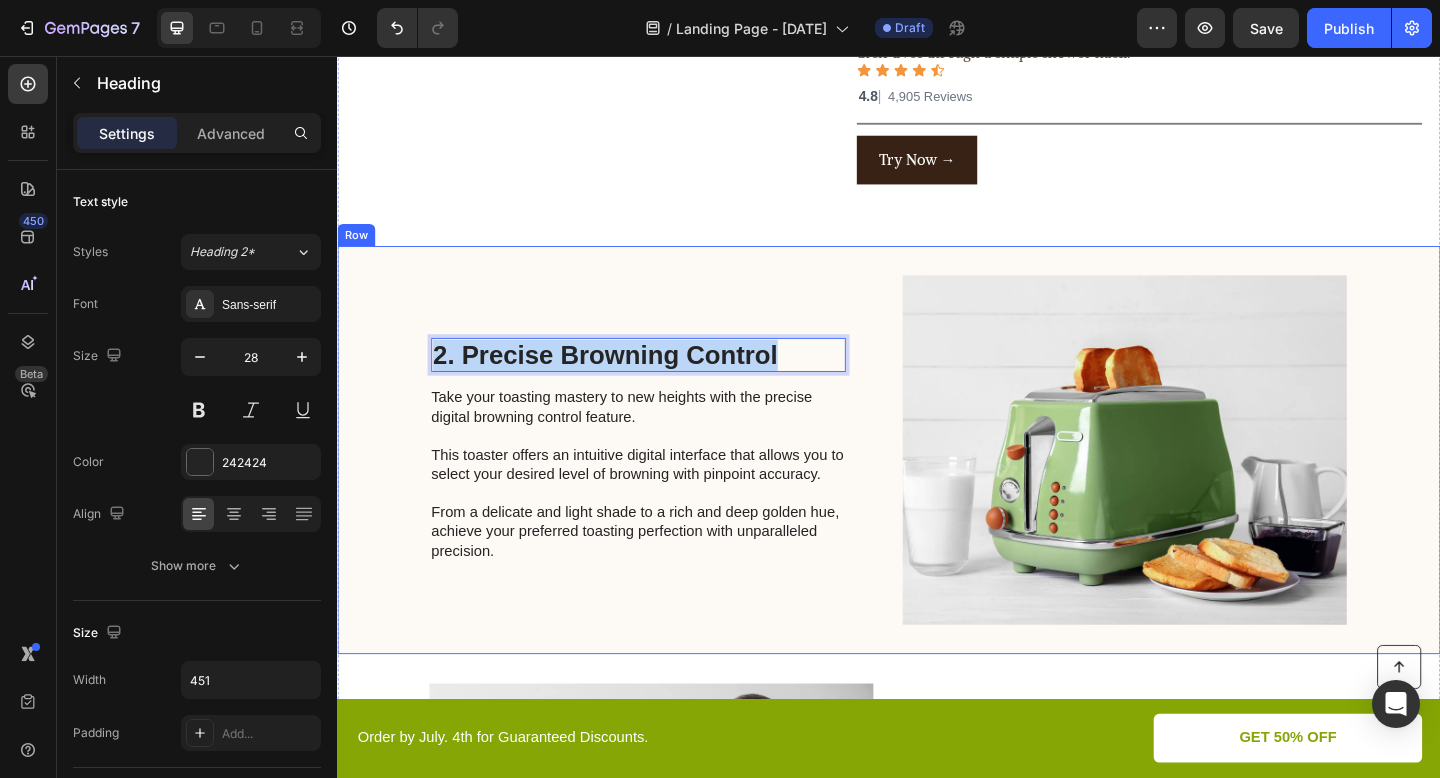 click on "2. Precise Browning Control Heading   16 Take your toasting mastery to new heights with the precise digital browning control feature. This toaster offers an intuitive digital interface that allows you to select your desired level of browning with pinpoint accuracy.  From a delicate and light shade to a rich and deep golden hue, achieve your preferred toasting perfection with unparalleled precision. Text Block Image Row" at bounding box center (937, 485) 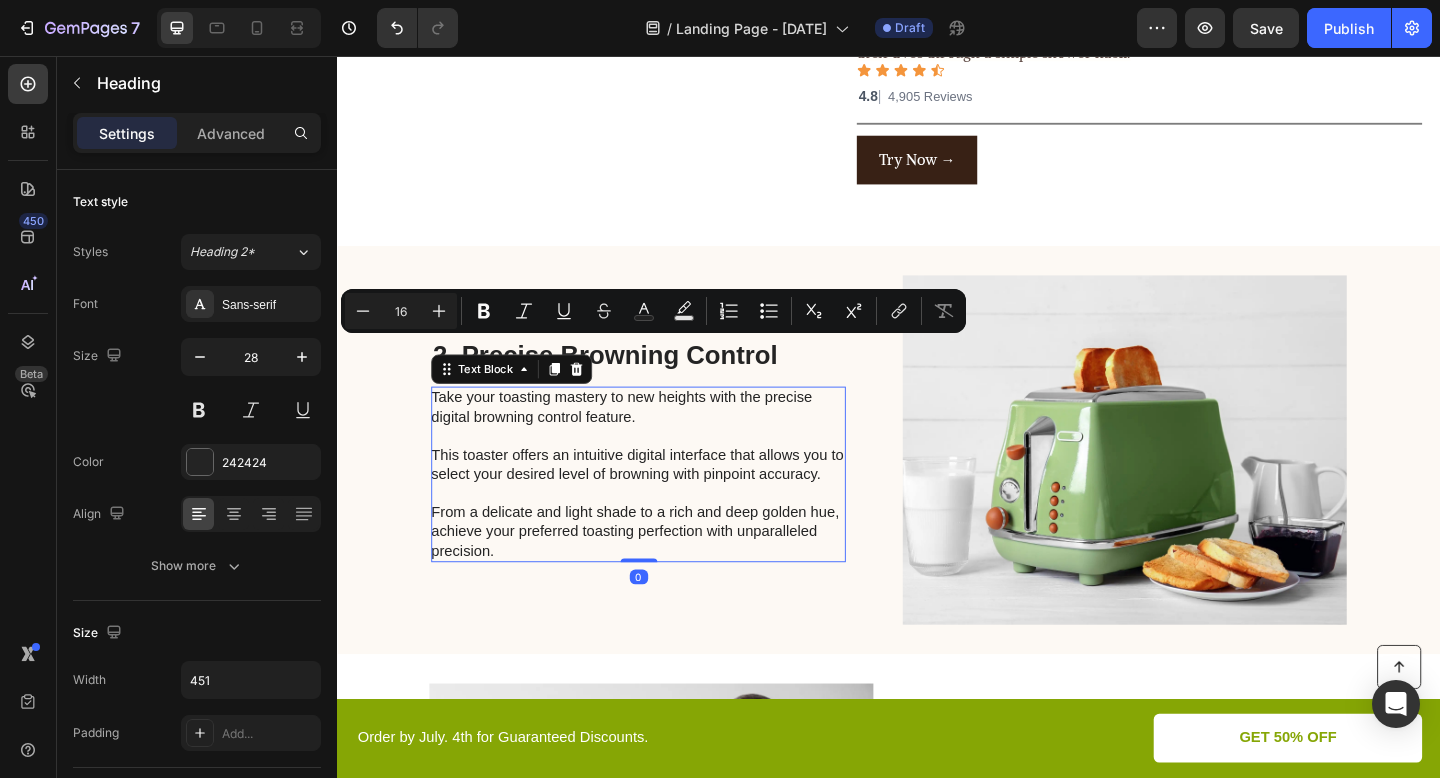 click on "Take your toasting mastery to new heights with the precise digital browning control feature. This toaster offers an intuitive digital interface that allows you to select your desired level of browning with pinpoint accuracy.  From a delicate and light shade to a rich and deep golden hue, achieve your preferred toasting perfection with unparalleled precision." at bounding box center [663, 511] 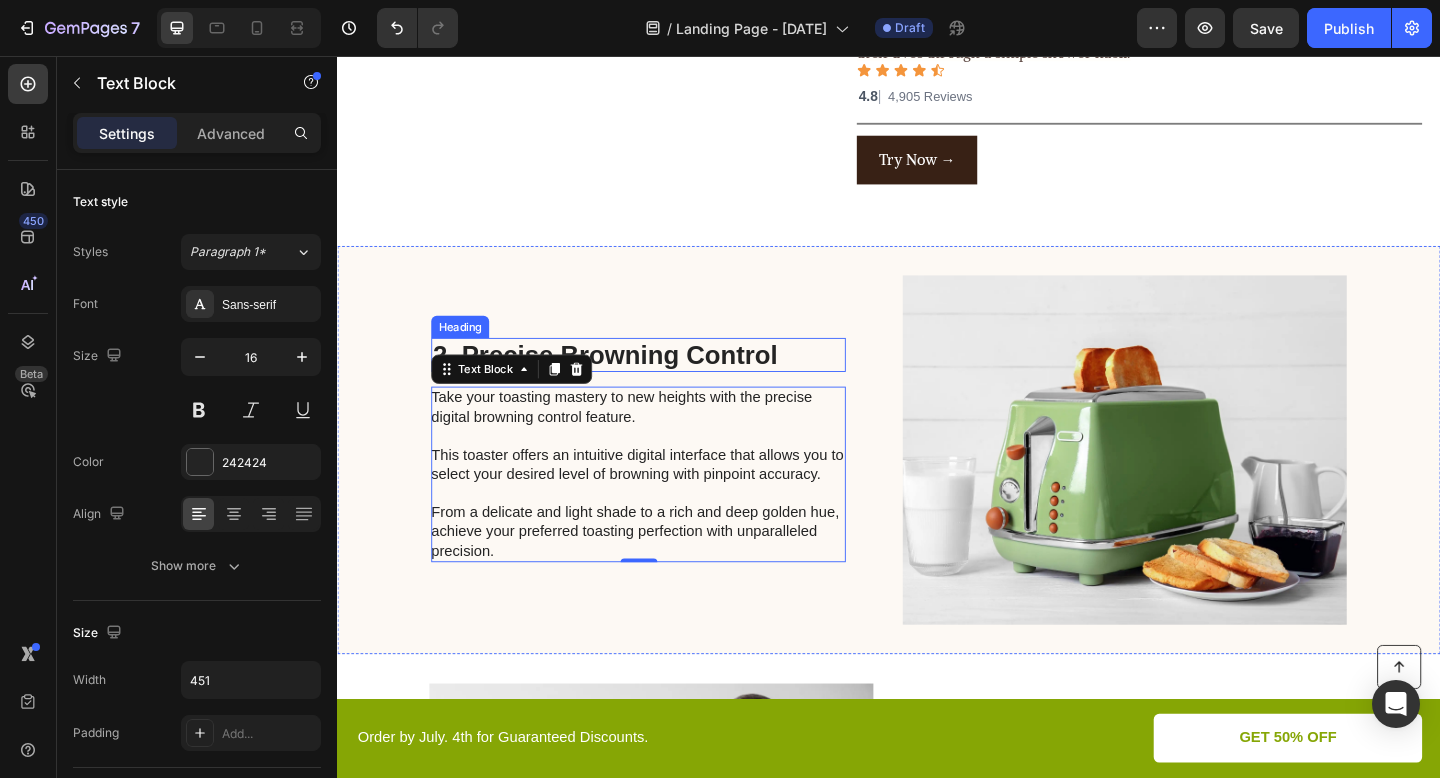 click on "2. Precise Browning Control" at bounding box center [664, 382] 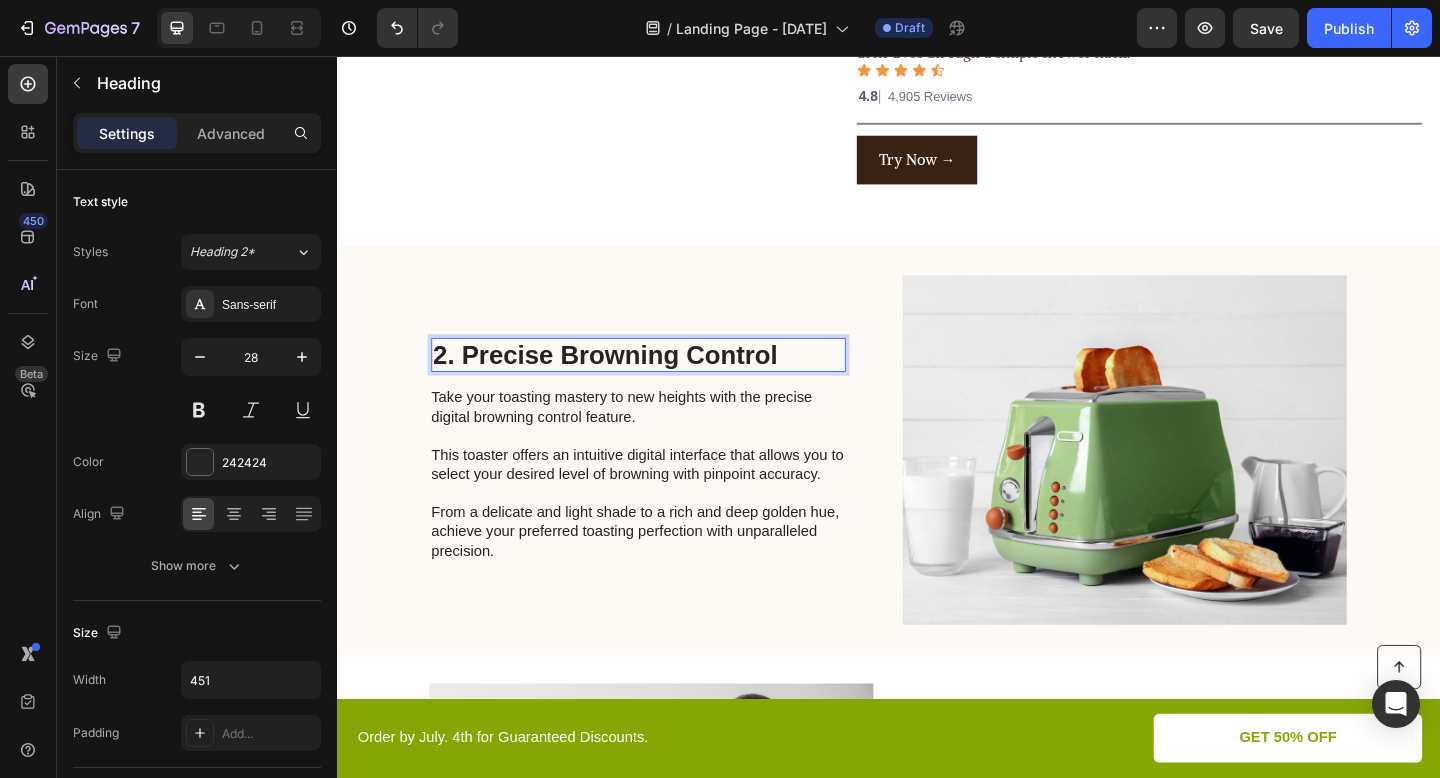 click on "2. Precise Browning Control" at bounding box center [664, 382] 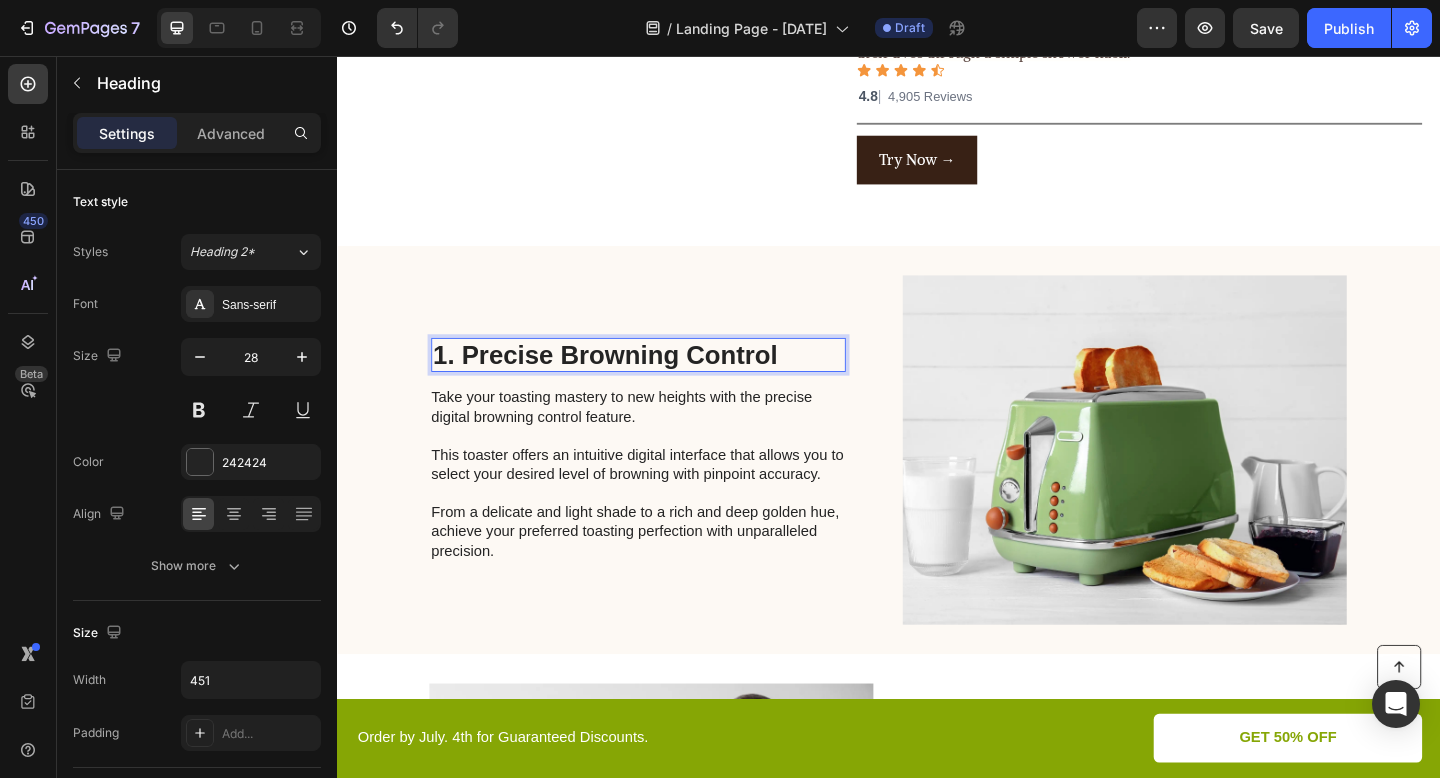 click on "1. Precise Browning Control" at bounding box center [664, 382] 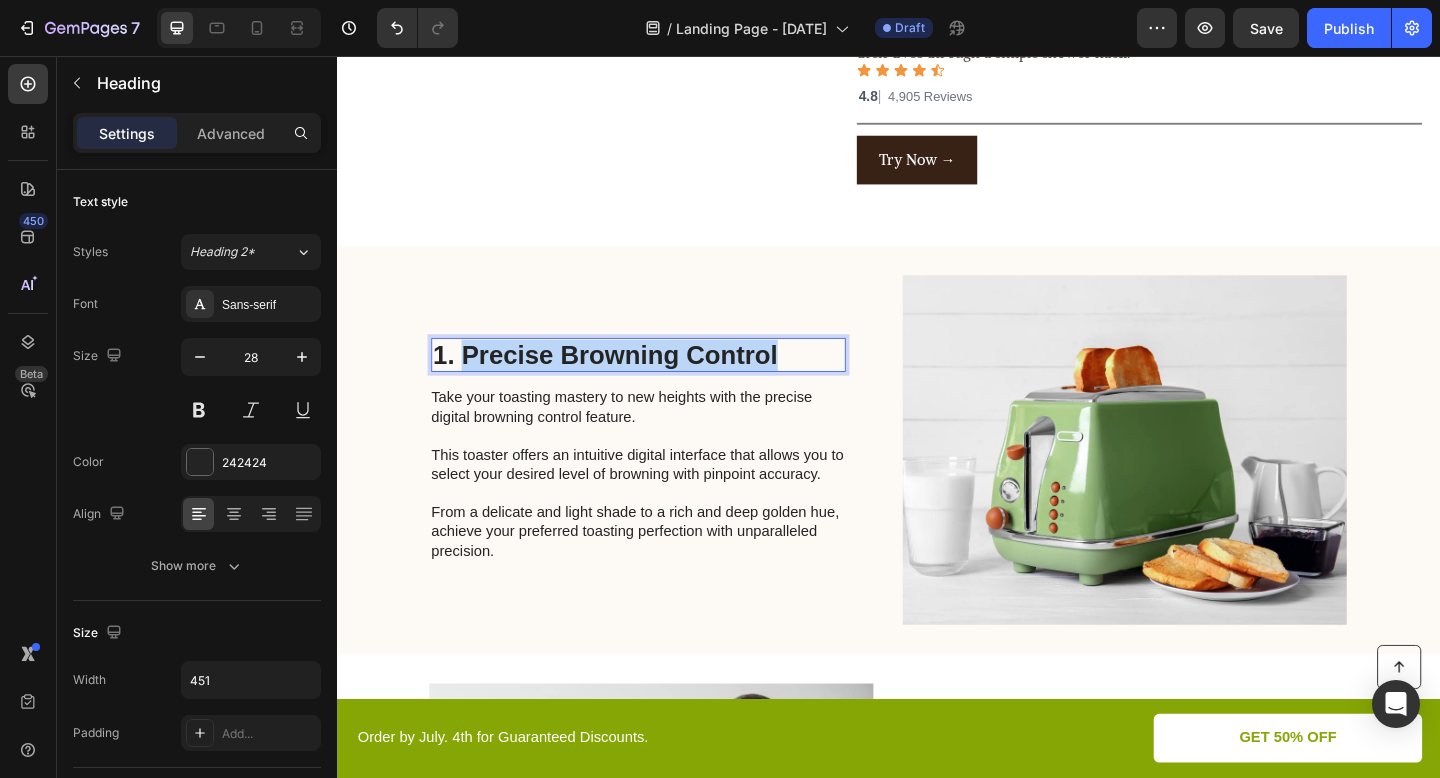 drag, startPoint x: 476, startPoint y: 379, endPoint x: 827, endPoint y: 380, distance: 351.00143 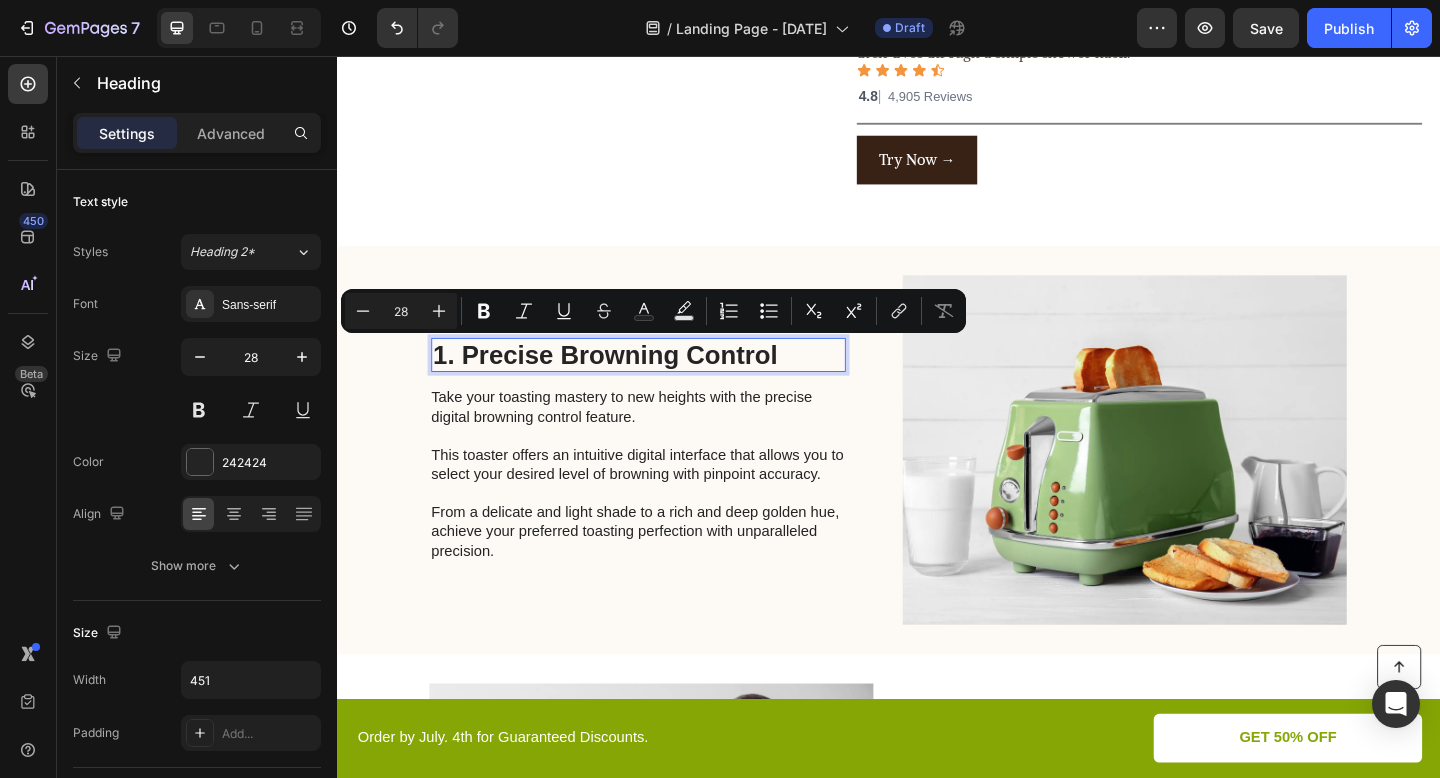 scroll, scrollTop: 261, scrollLeft: 0, axis: vertical 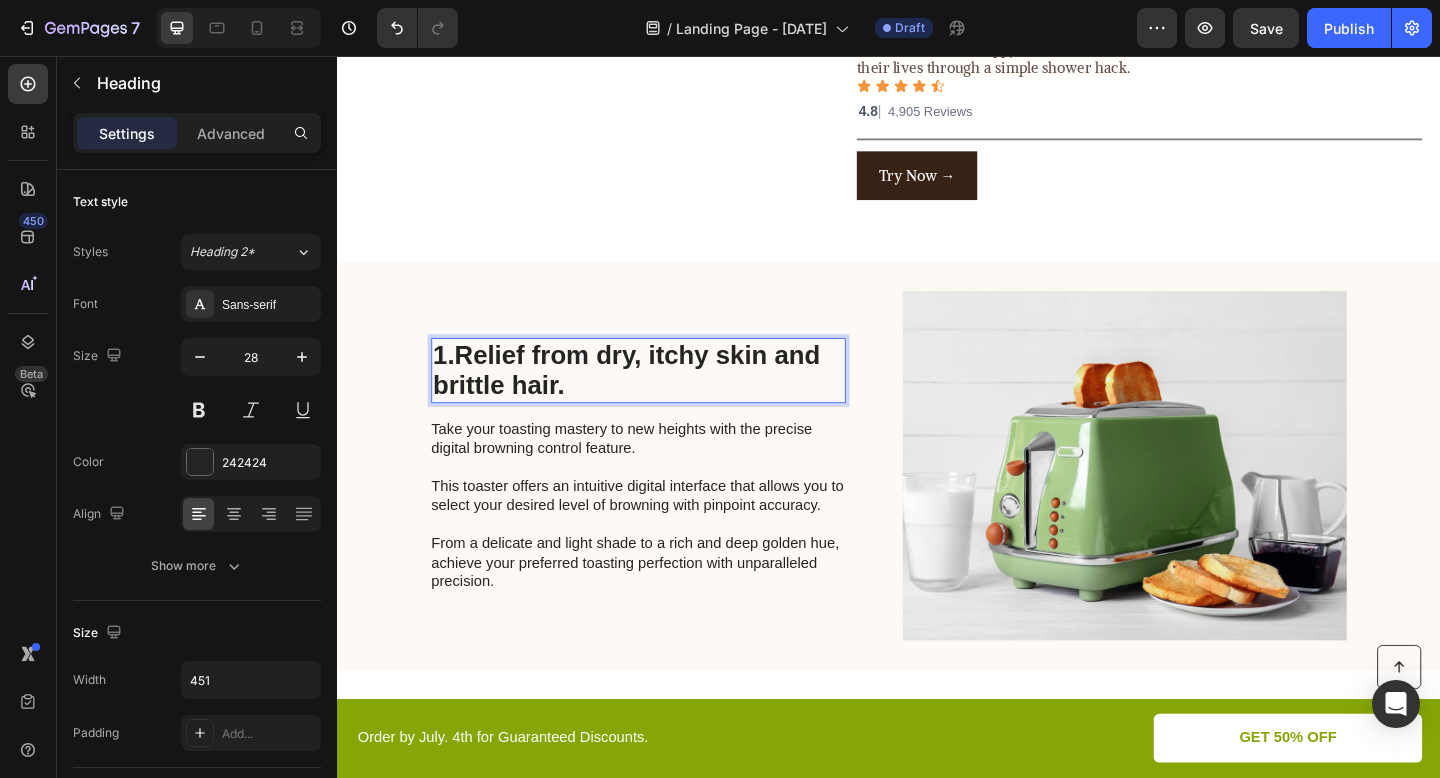 click on "1. Relief from dry, itchy skin and brittle hair." at bounding box center (664, 398) 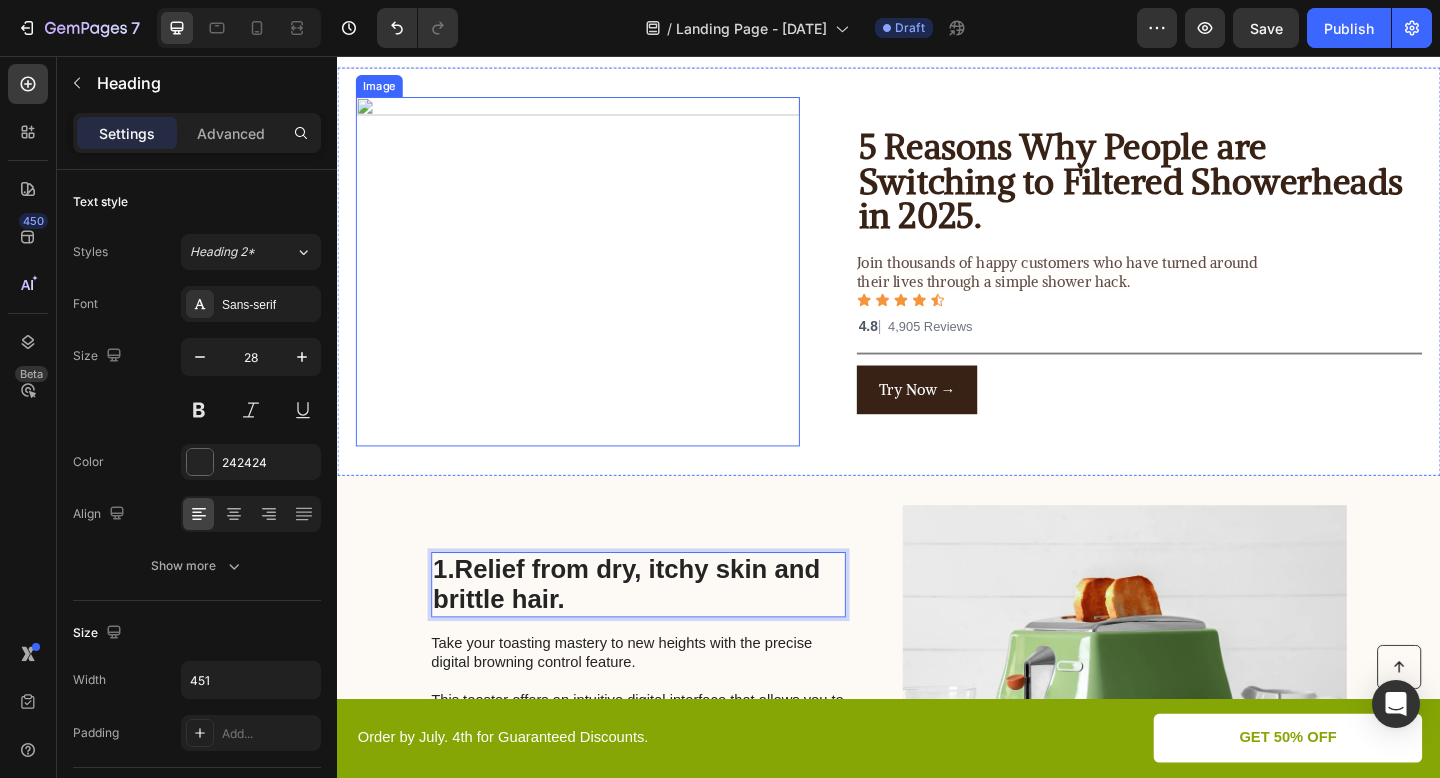 scroll, scrollTop: 11, scrollLeft: 0, axis: vertical 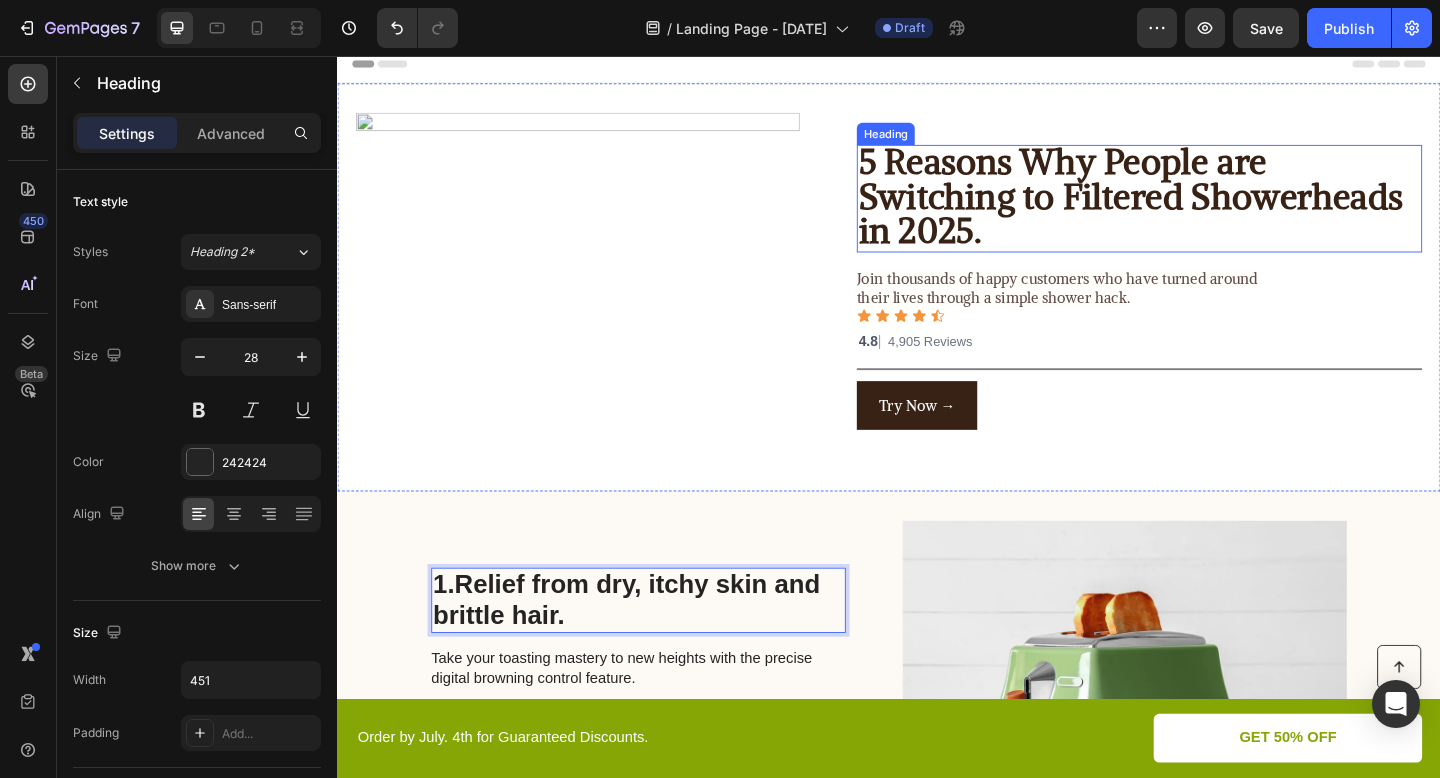 click on "5 Reasons Why People are Switching to Filtered Showerheads in 2025." at bounding box center (1200, 209) 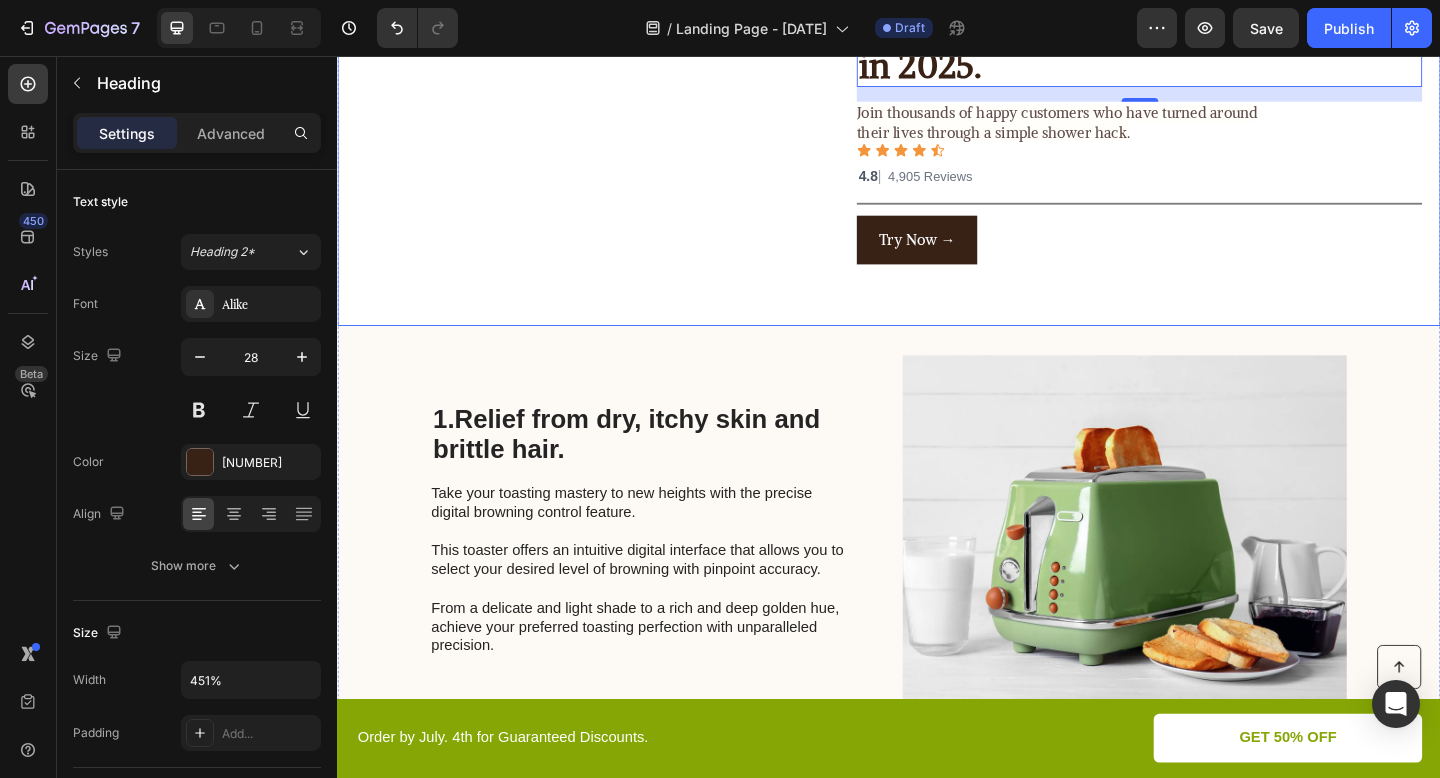 scroll, scrollTop: 203, scrollLeft: 0, axis: vertical 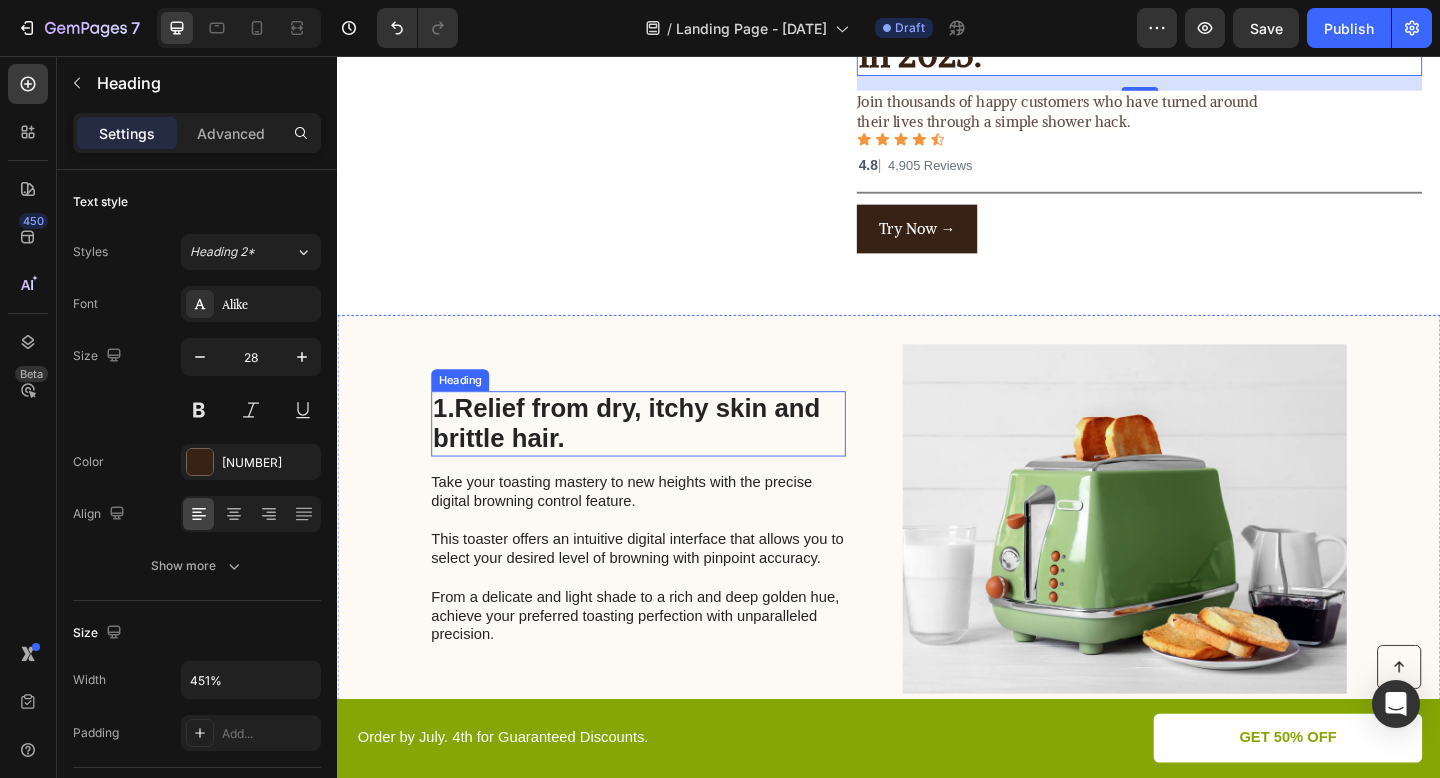 click on "Relief from dry, itchy skin and brittle hair." at bounding box center (651, 456) 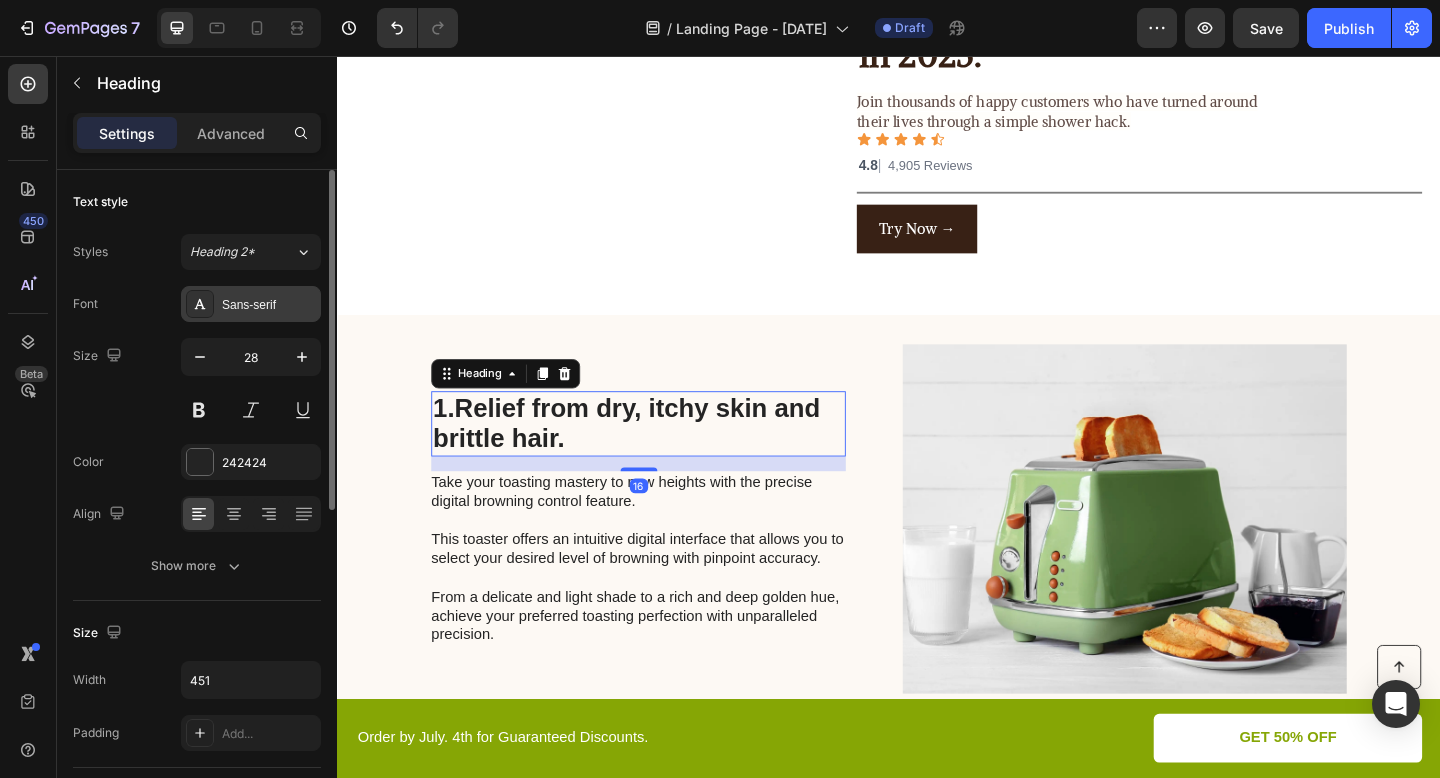 click on "Sans-serif" at bounding box center (251, 304) 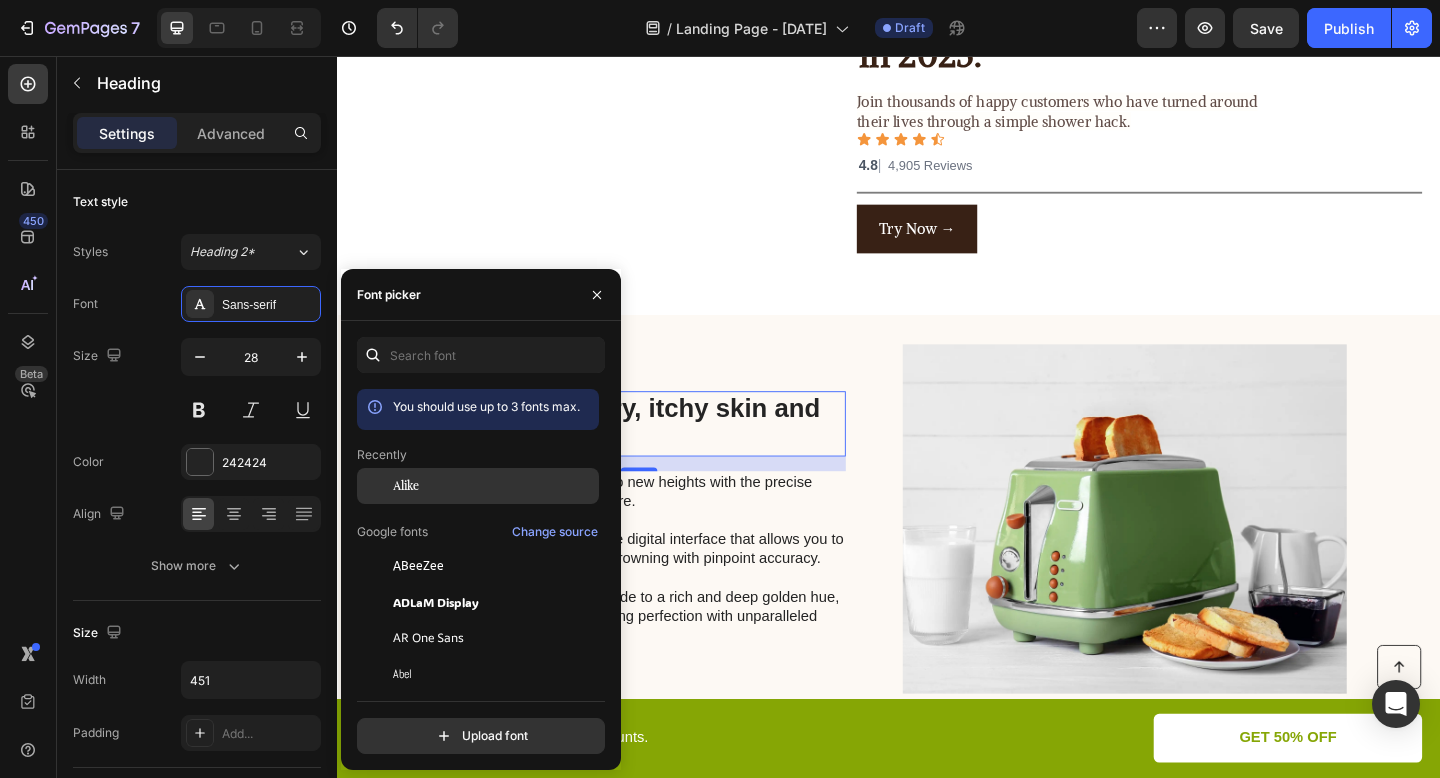 click on "Alike" at bounding box center [406, 486] 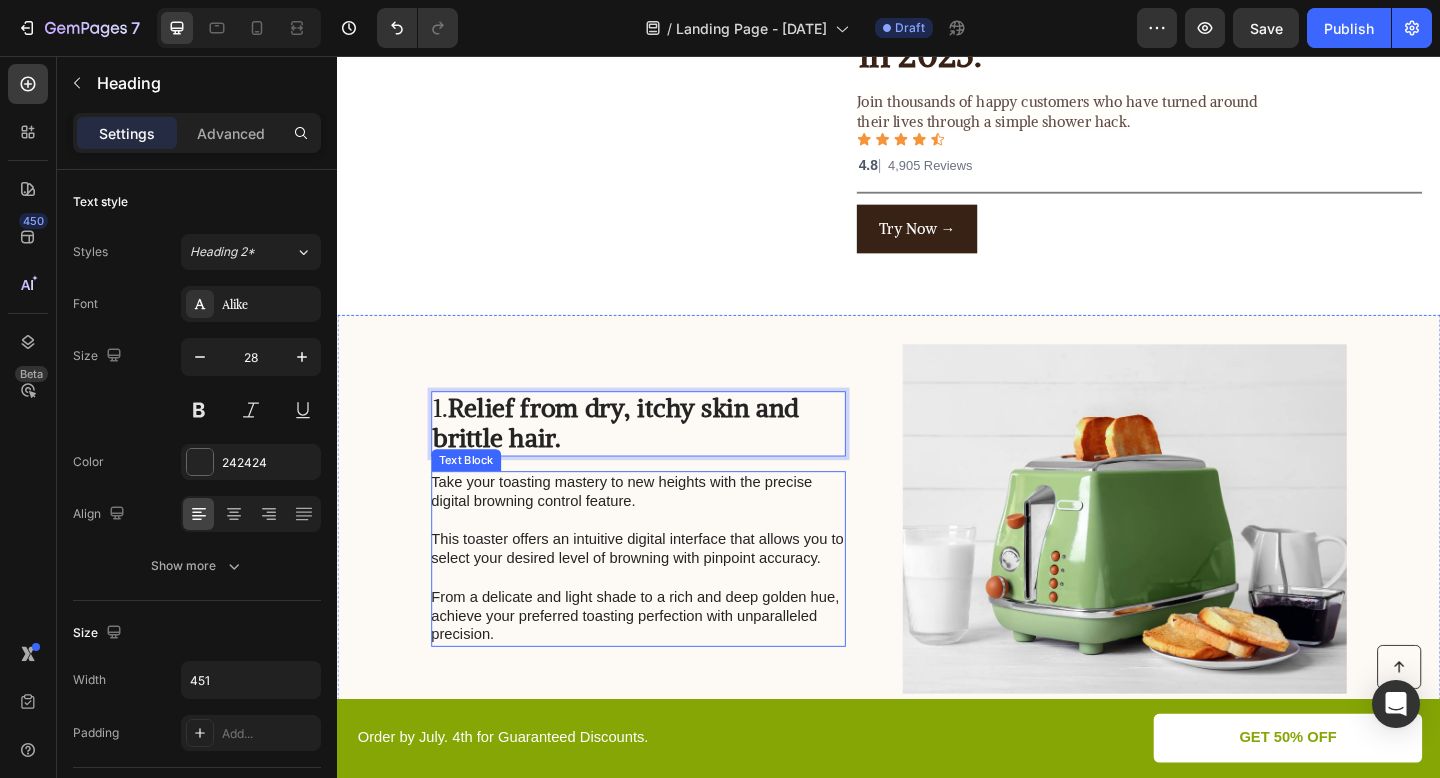 click on "Take your toasting mastery to new heights with the precise digital browning control feature. This toaster offers an intuitive digital interface that allows you to select your desired level of browning with pinpoint accuracy.  From a delicate and light shade to a rich and deep golden hue, achieve your preferred toasting perfection with unparalleled precision." at bounding box center (663, 603) 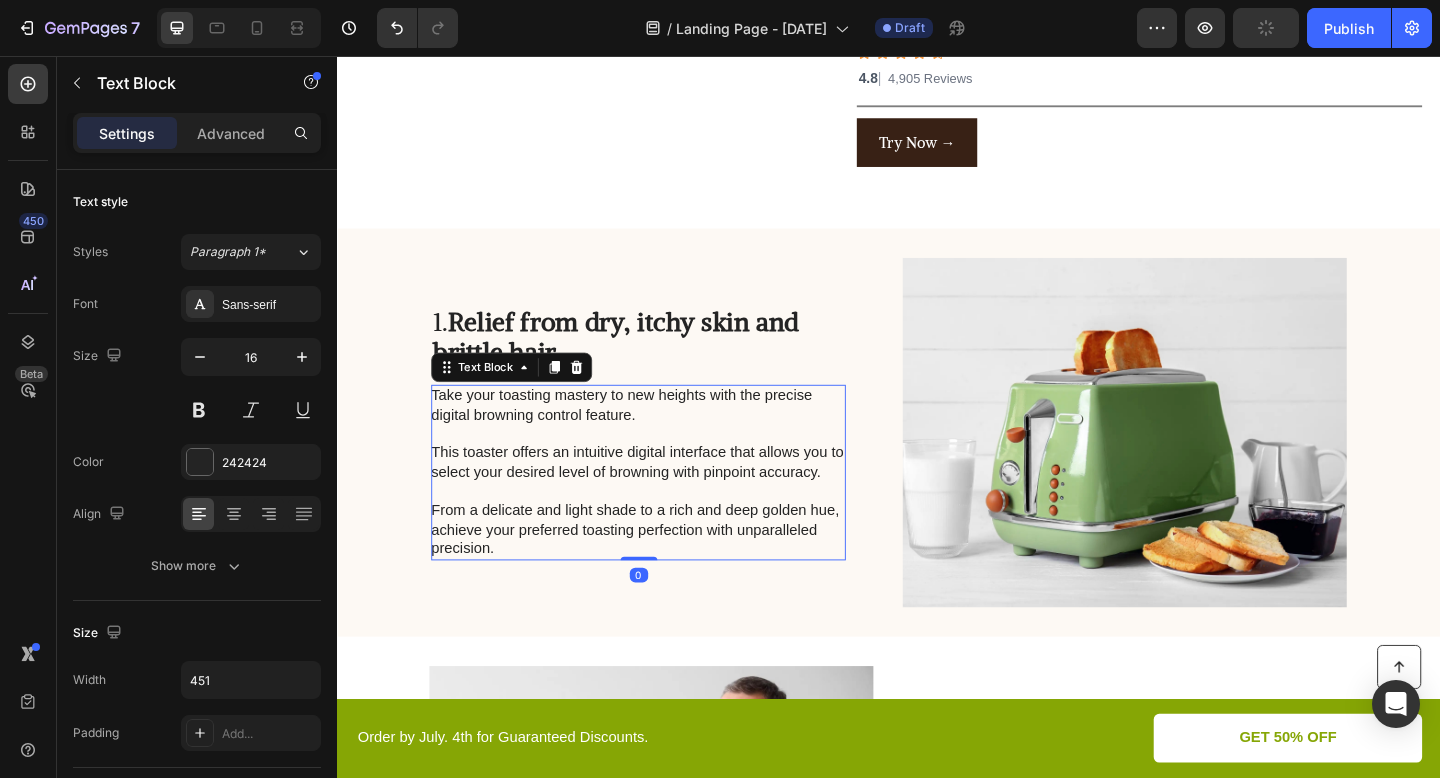 scroll, scrollTop: 316, scrollLeft: 0, axis: vertical 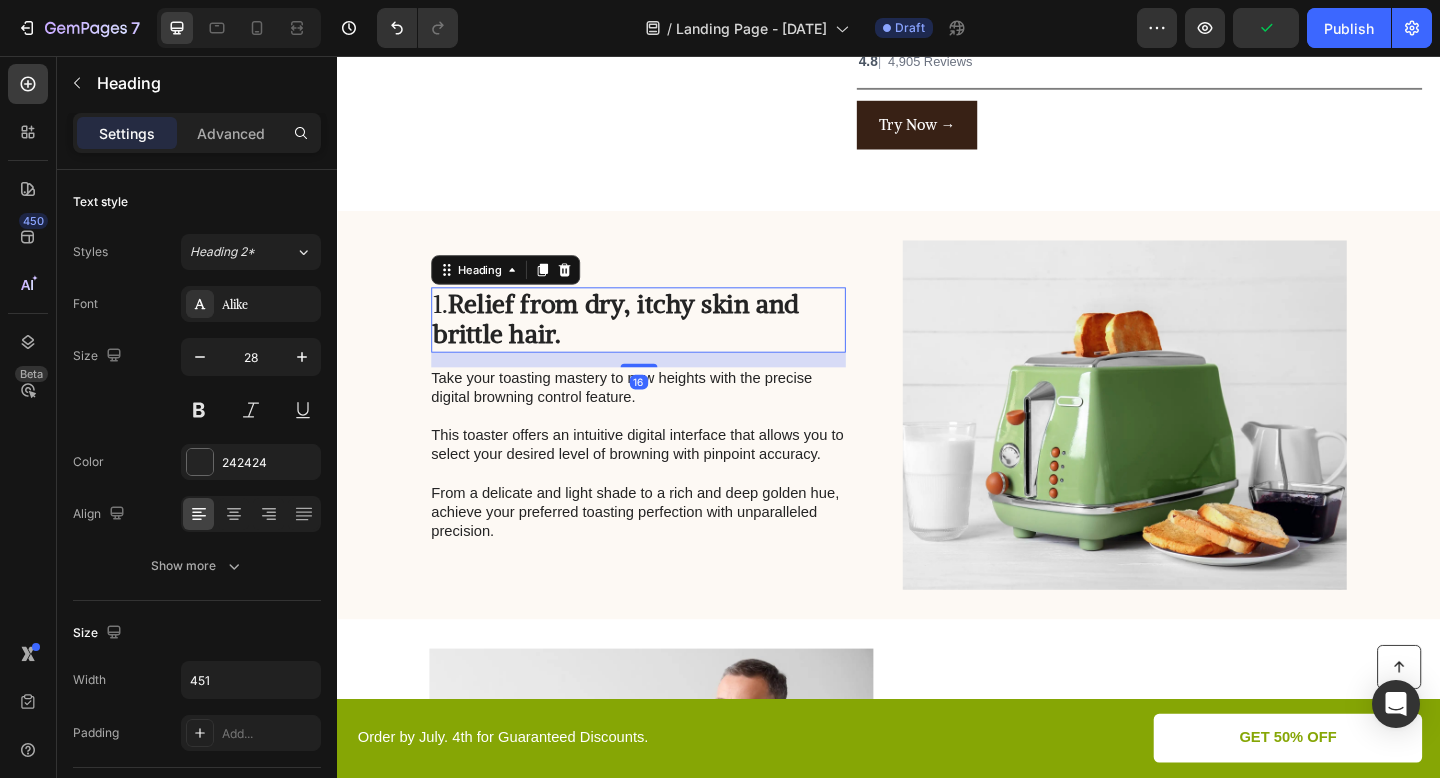 click on "Relief from dry, itchy skin and brittle hair." at bounding box center [640, 343] 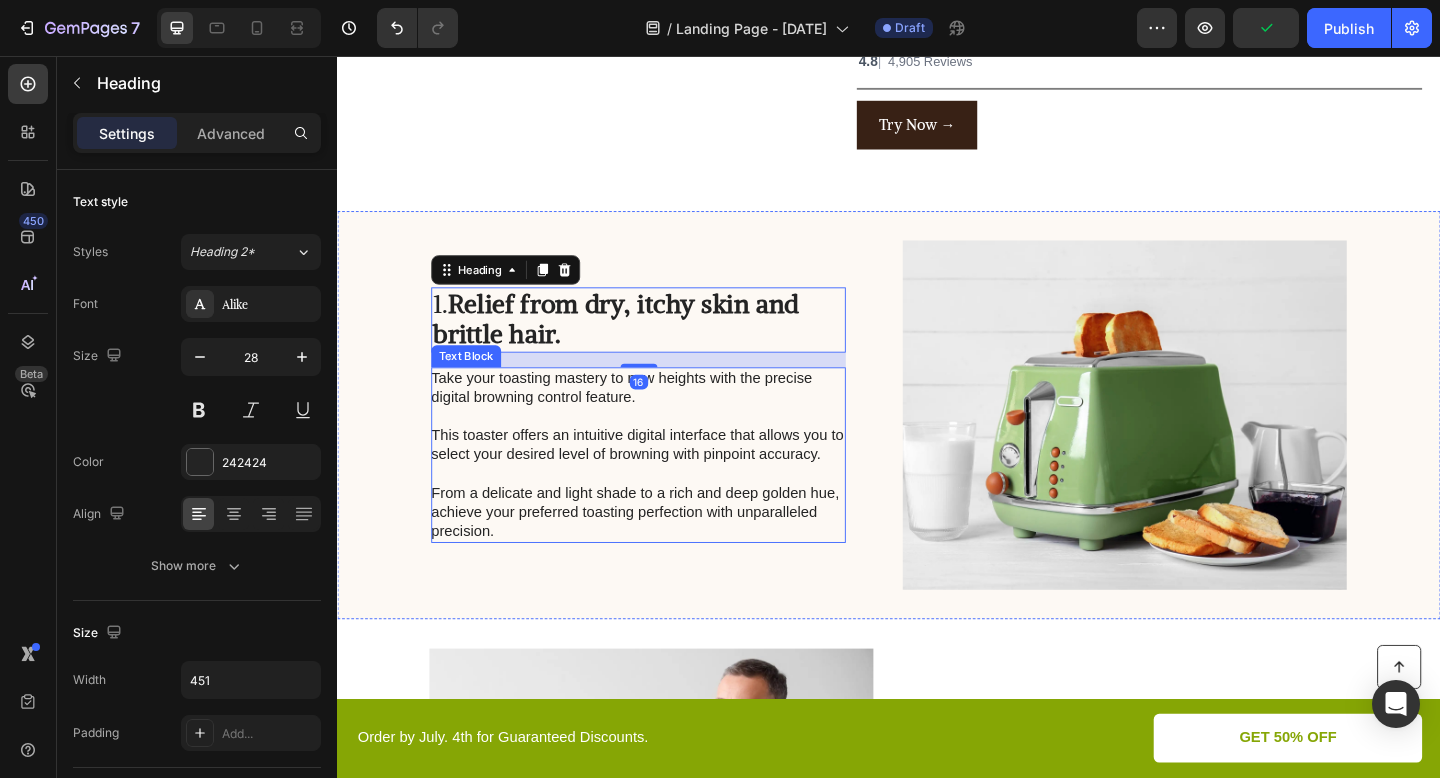 click on "Take your toasting mastery to new heights with the precise digital browning control feature. This toaster offers an intuitive digital interface that allows you to select your desired level of browning with pinpoint accuracy.  From a delicate and light shade to a rich and deep golden hue, achieve your preferred toasting perfection with unparalleled precision." at bounding box center [663, 490] 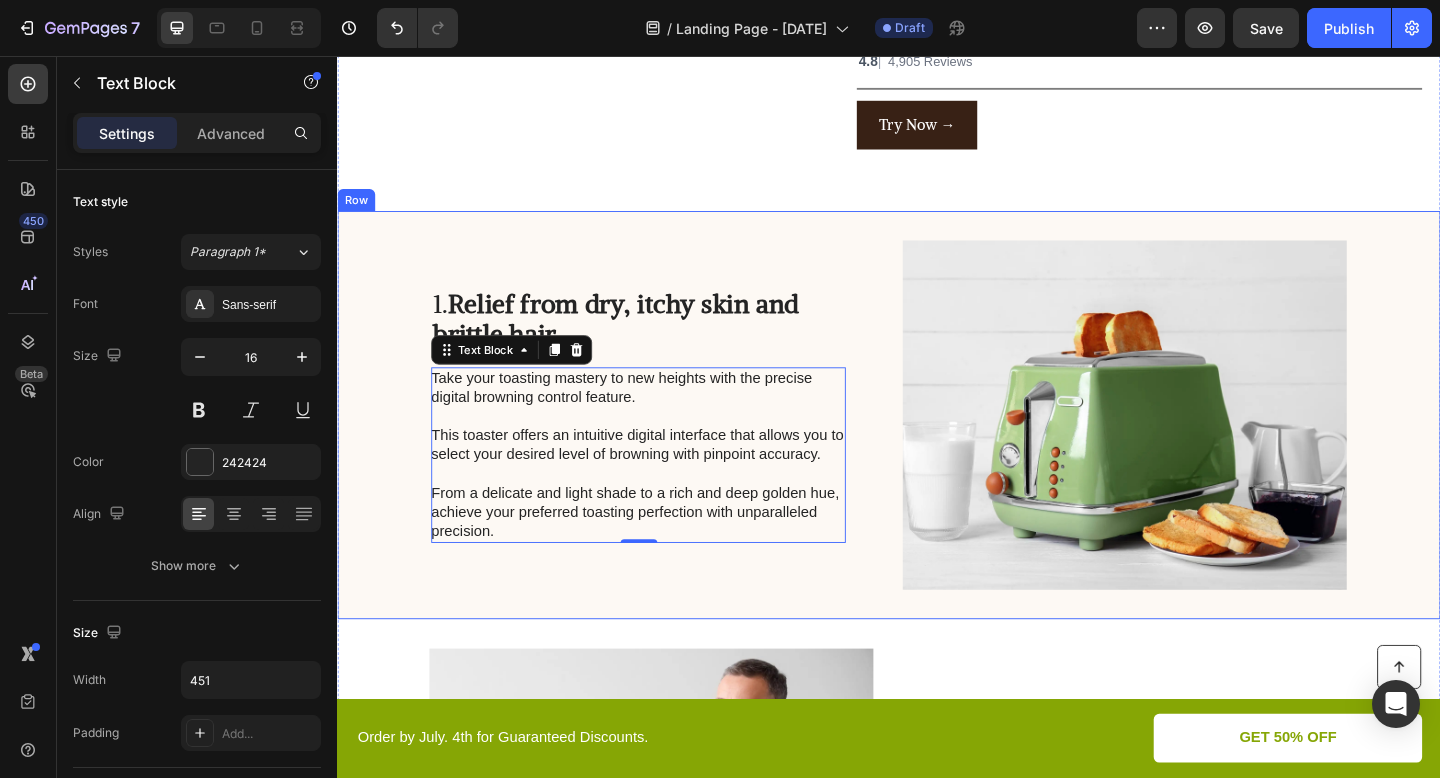 click on "Take your toasting mastery to new heights with the precise digital browning control feature. This toaster offers an intuitive digital interface that allows you to select your desired level of browning with pinpoint accuracy.  From a delicate and light shade to a rich and deep golden hue, achieve your preferred toasting perfection with unparalleled precision." at bounding box center (664, 490) 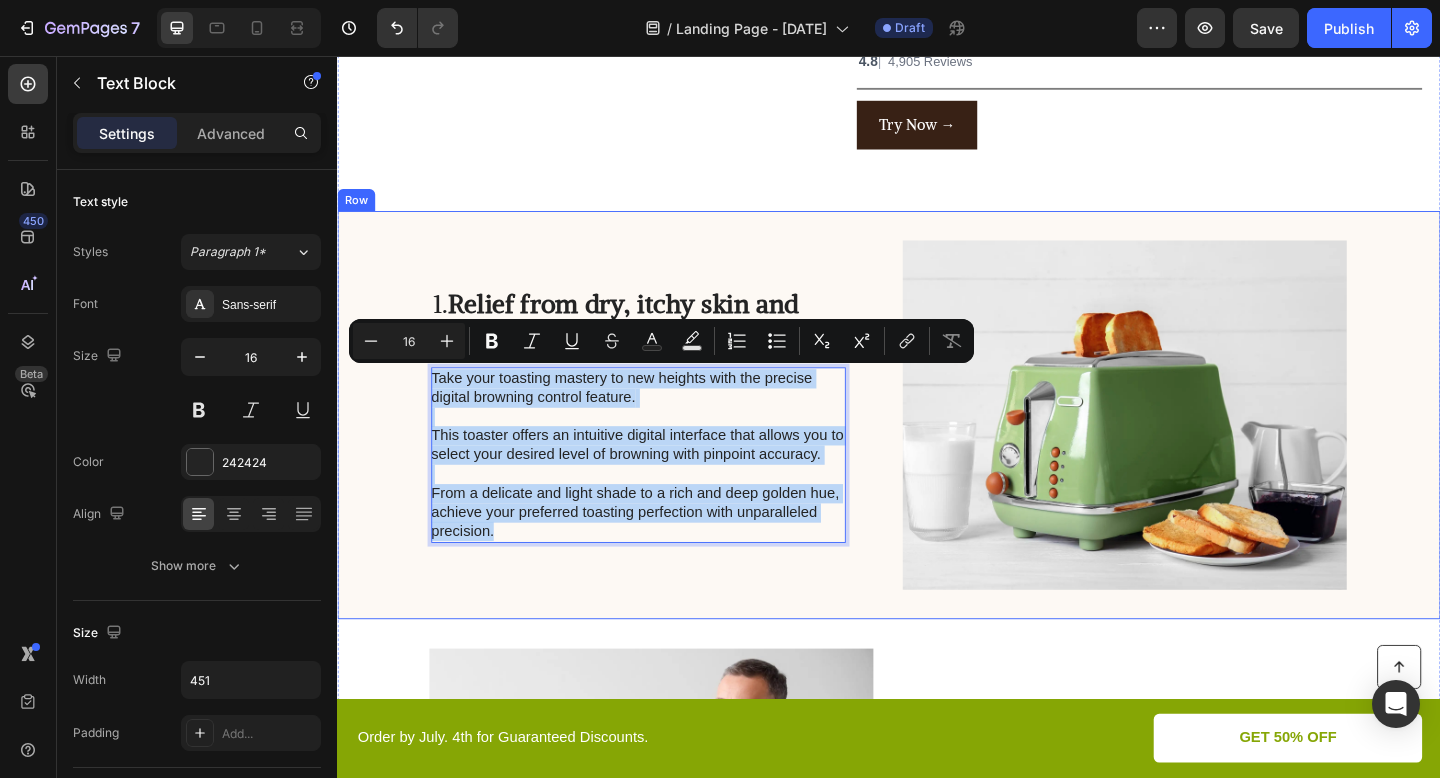 drag, startPoint x: 515, startPoint y: 575, endPoint x: 433, endPoint y: 387, distance: 205.10486 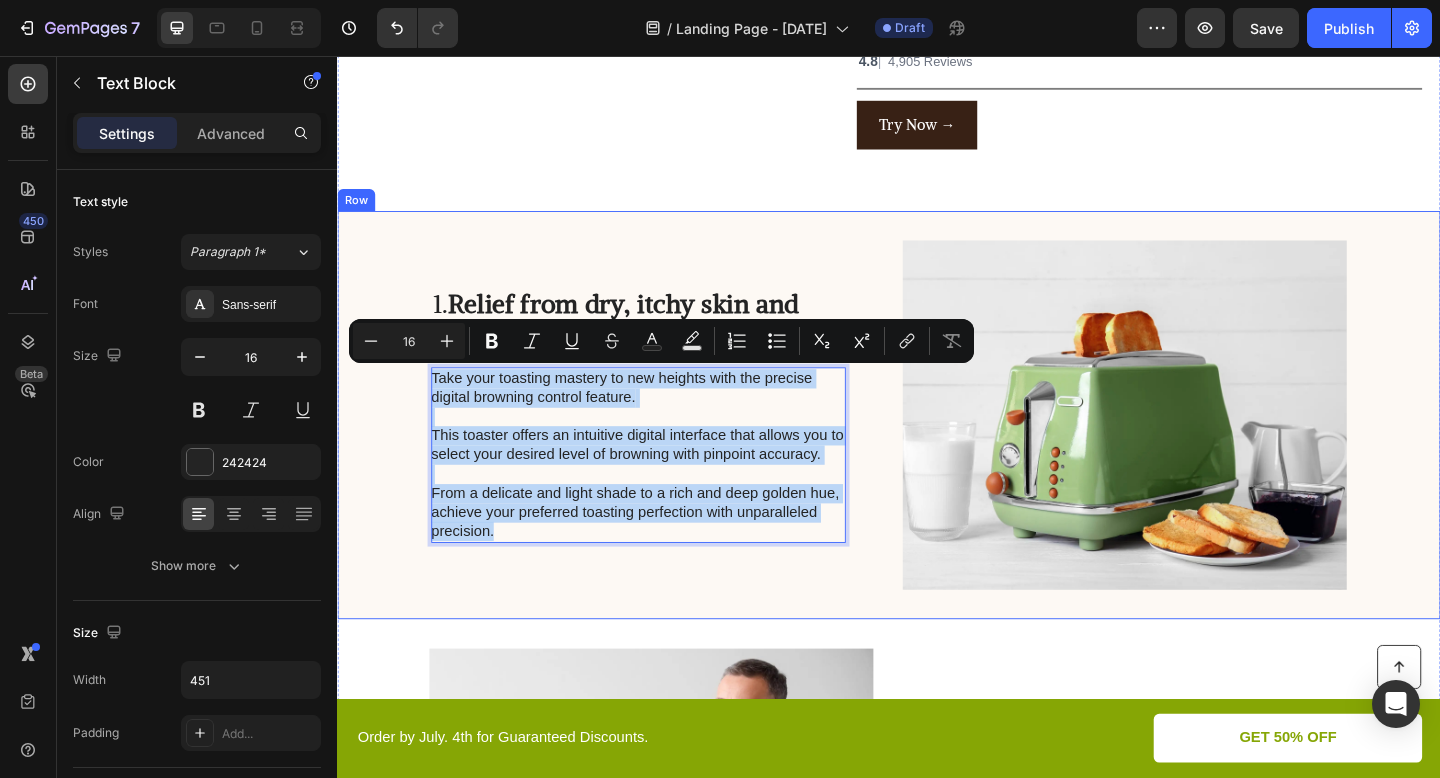 click on "1. Relief from dry, itchy skin and brittle hair. Heading Take your toasting mastery to new heights with the precise digital browning control feature. This toaster offers an intuitive digital interface that allows you to select your desired level of browning with pinpoint accuracy. From a delicate and light shade to a rich and deep golden hue, achieve your preferred toasting perfection with unparalleled precision. Text Block 0 Image Row" at bounding box center [937, 447] 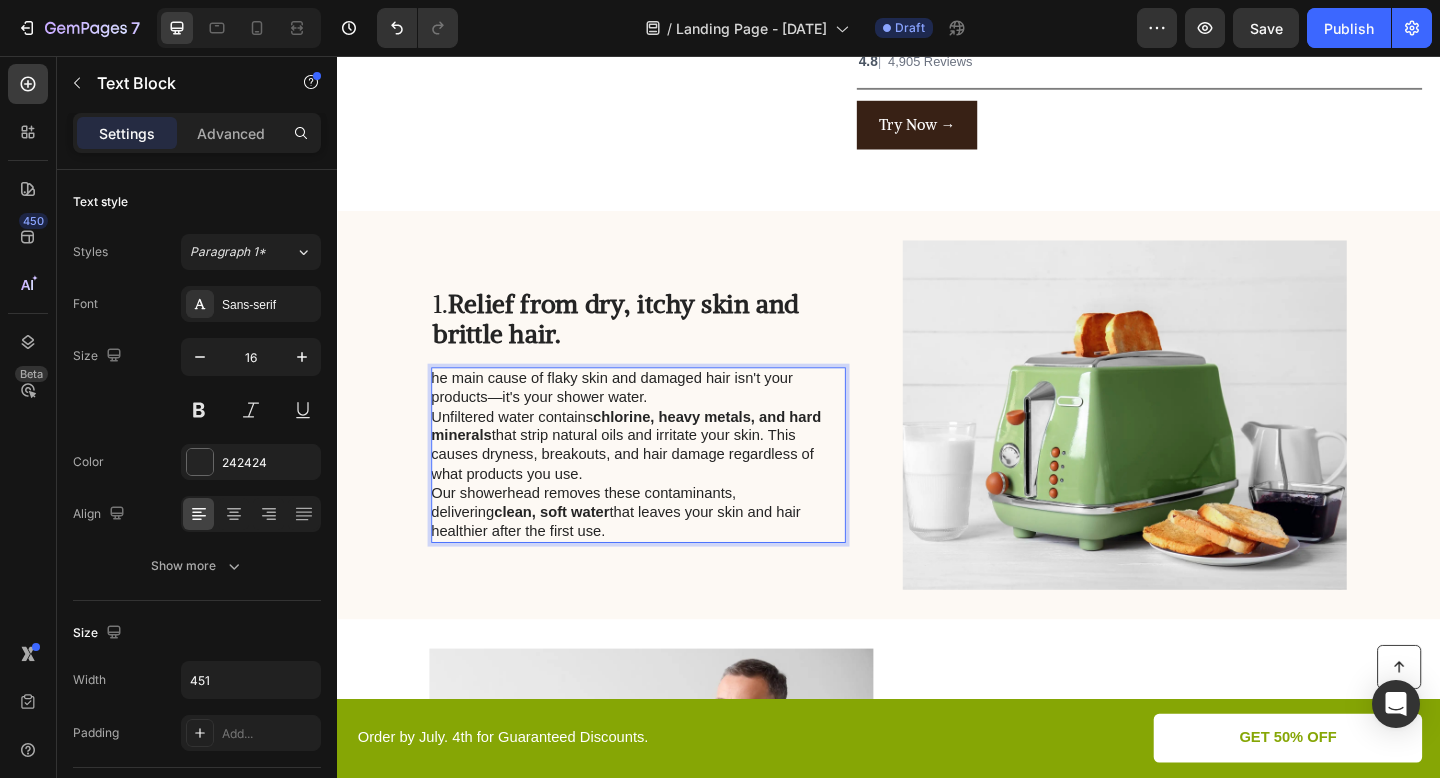 click on "he main cause of flaky skin and damaged hair isn't your products—it's your shower water." at bounding box center [663, 418] 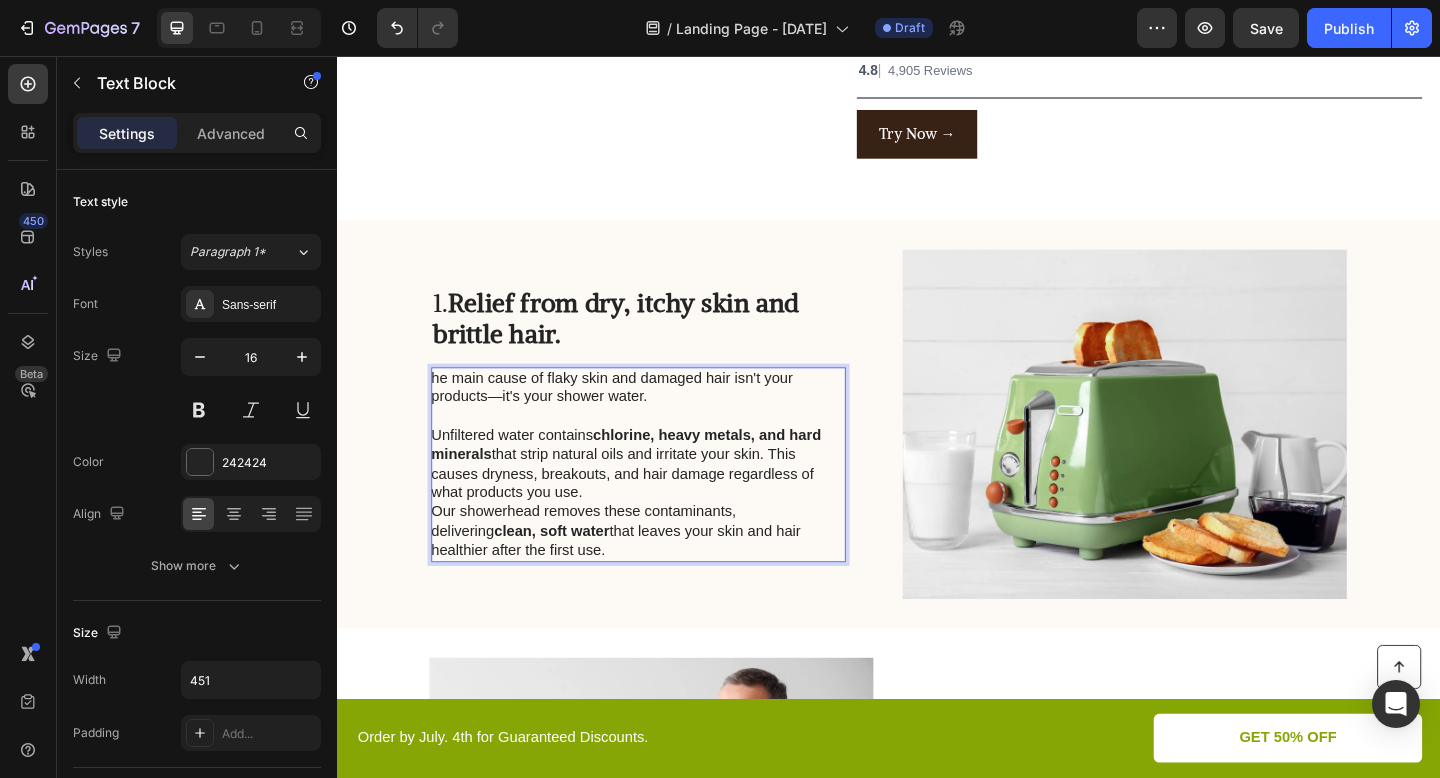 click on "Unfiltered water contains chlorine, heavy metals, and hard minerals that strip natural oils and irritate your skin. This causes dryness, breakouts, and hair damage regardless of what products you use." at bounding box center (663, 500) 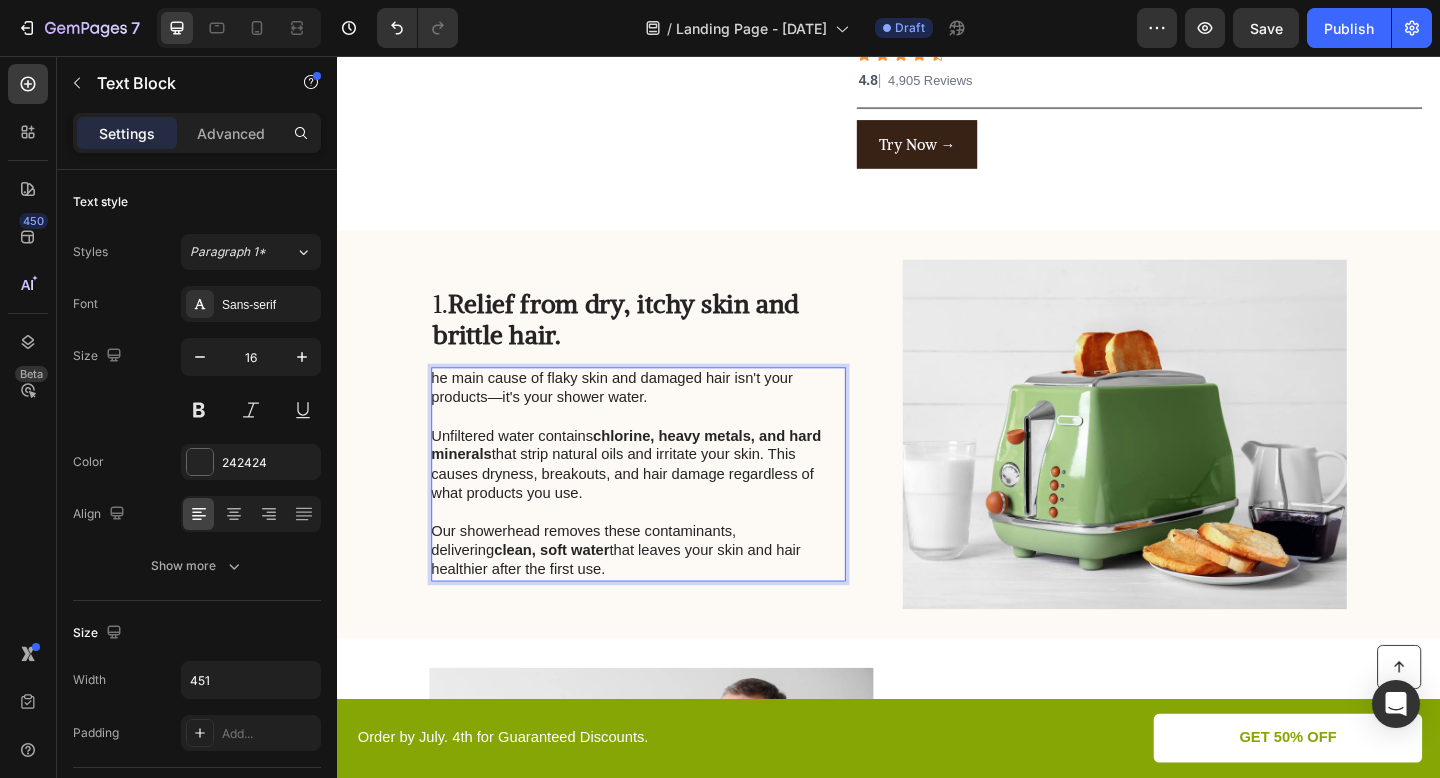 click on "Our showerhead removes these contaminants, delivering clean, soft water that leaves your skin and hair healthier after the first use." at bounding box center [663, 595] 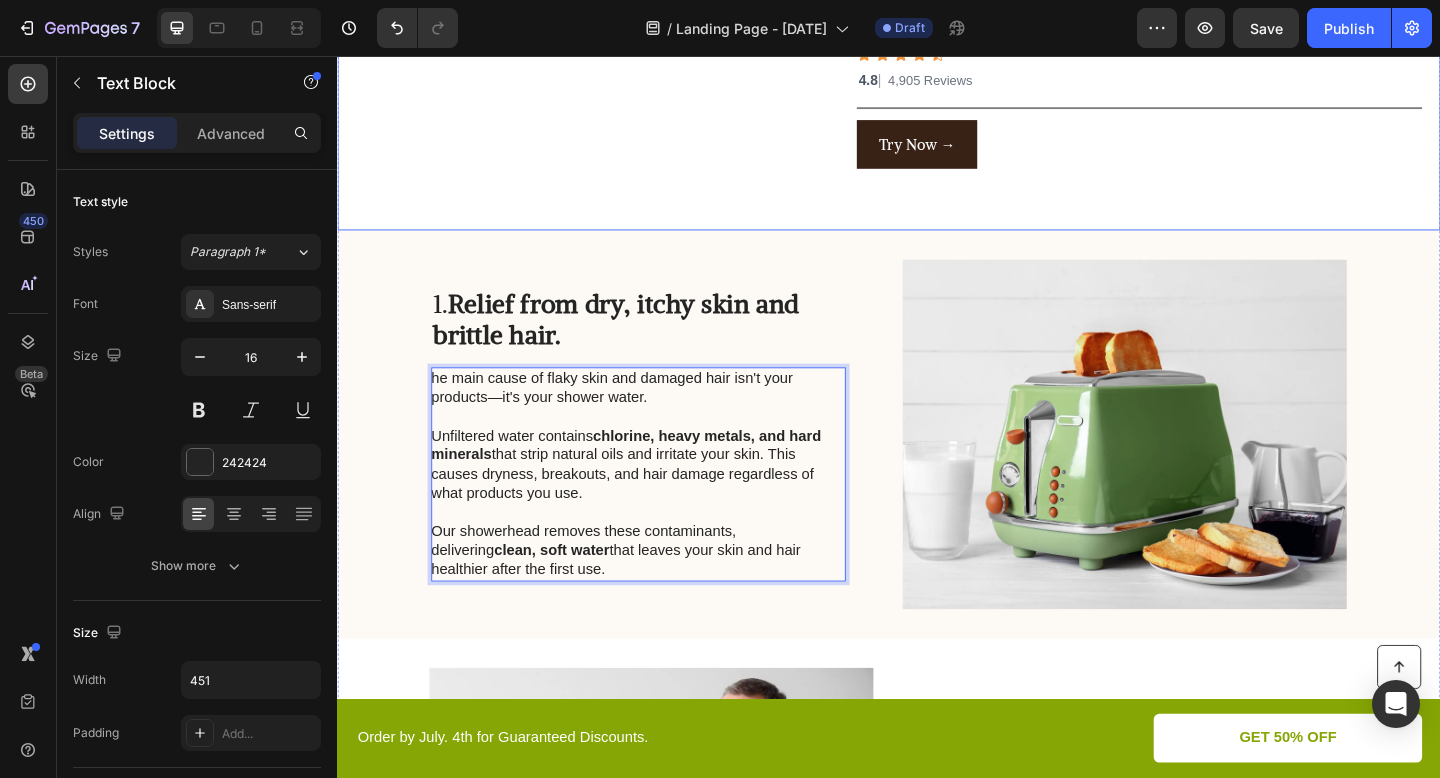 click on "Image ⁠⁠⁠⁠⁠⁠⁠ 5 Reasons Why People are Switching to Filtered Showerheads in 2025. Heading Join thousands of happy customers who have turned around their lives through a simple shower hack. Text Block Icon Icon Icon Icon Icon Icon List 4.8 | 4,905 Reviews Text Block 4.8 | 4,905 Reviews Line Try Now → Button Row" at bounding box center (937, 24) 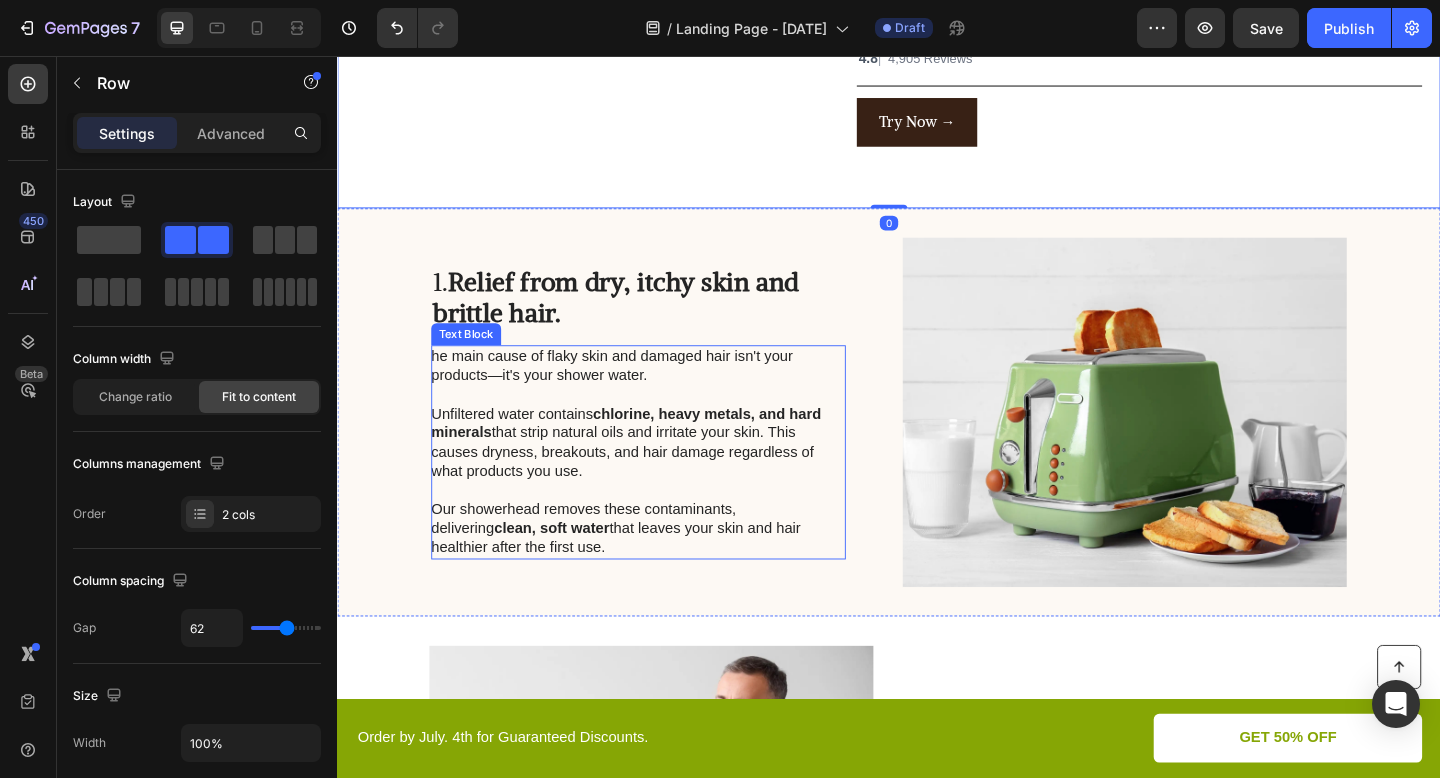 scroll, scrollTop: 322, scrollLeft: 0, axis: vertical 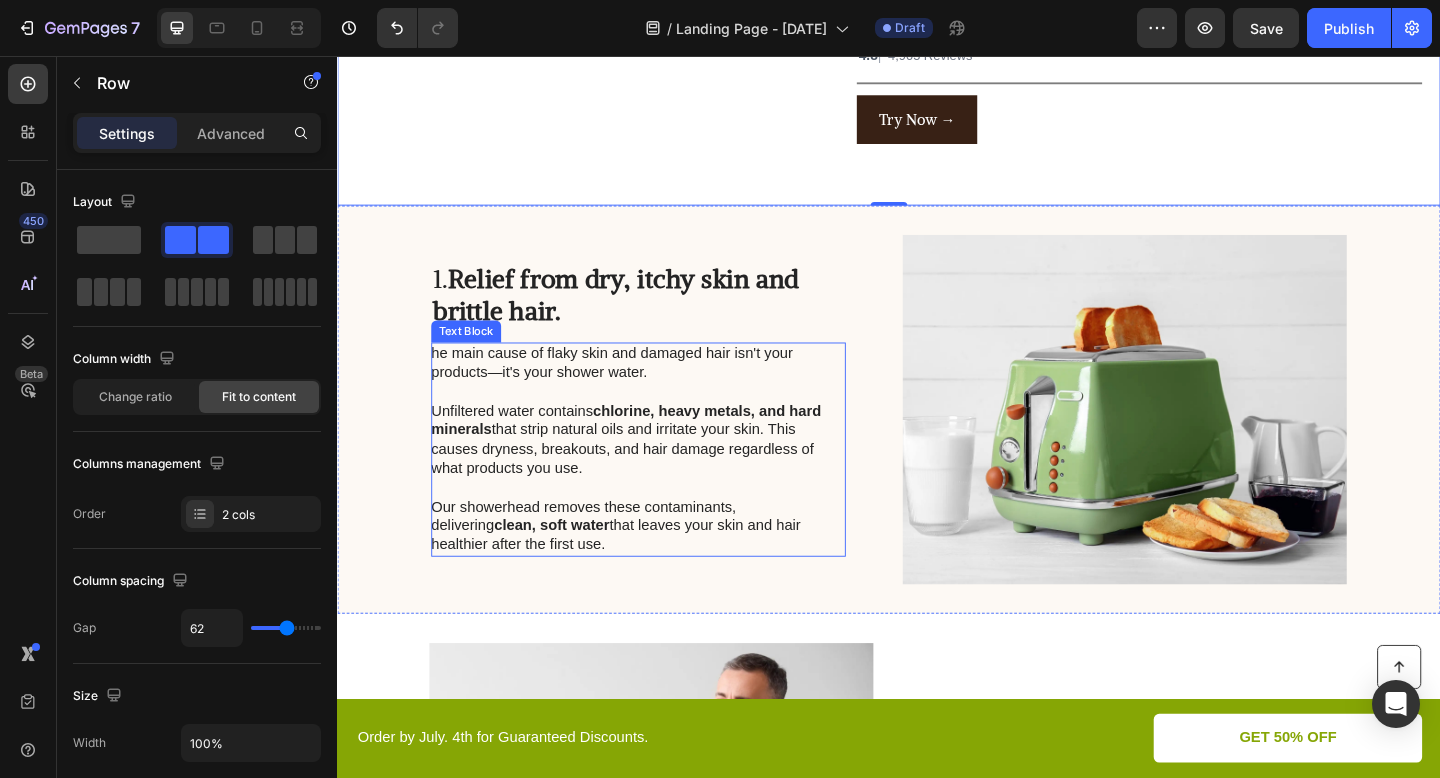 click on "he main cause of flaky skin and damaged hair isn't your products—it's your shower water." at bounding box center (663, 391) 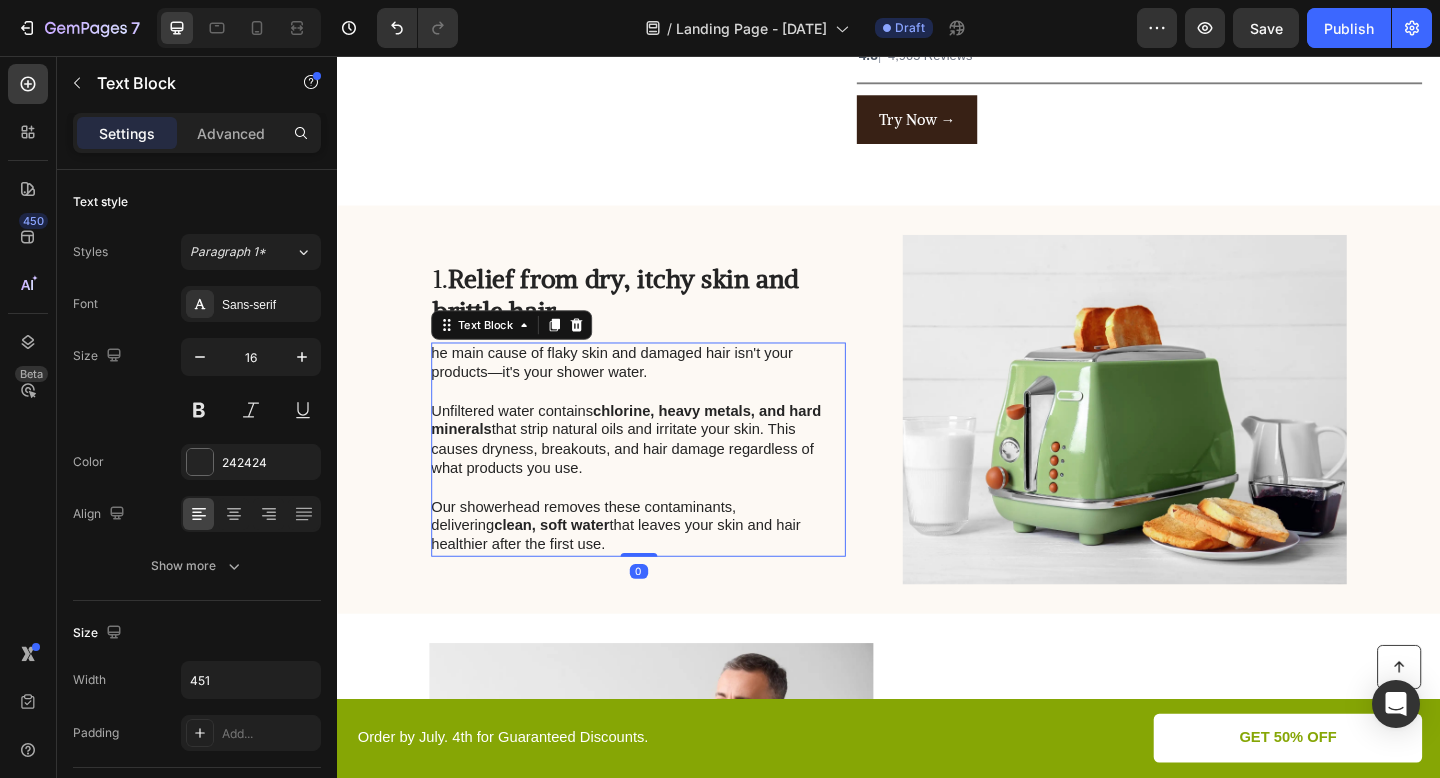 click on "1. Relief from dry, itchy skin and brittle hair. Heading he main cause of flaky skin and damaged hair isn't your products—it's your shower water. Unfiltered water contains chlorine, heavy metals, and hard minerals that strip natural oils and irritate your skin. This causes dryness, breakouts, and hair damage regardless of what products you use. Our showerhead removes these contaminants, delivering clean, soft water that leaves your skin and hair healthier after the first use." at bounding box center (937, 441) 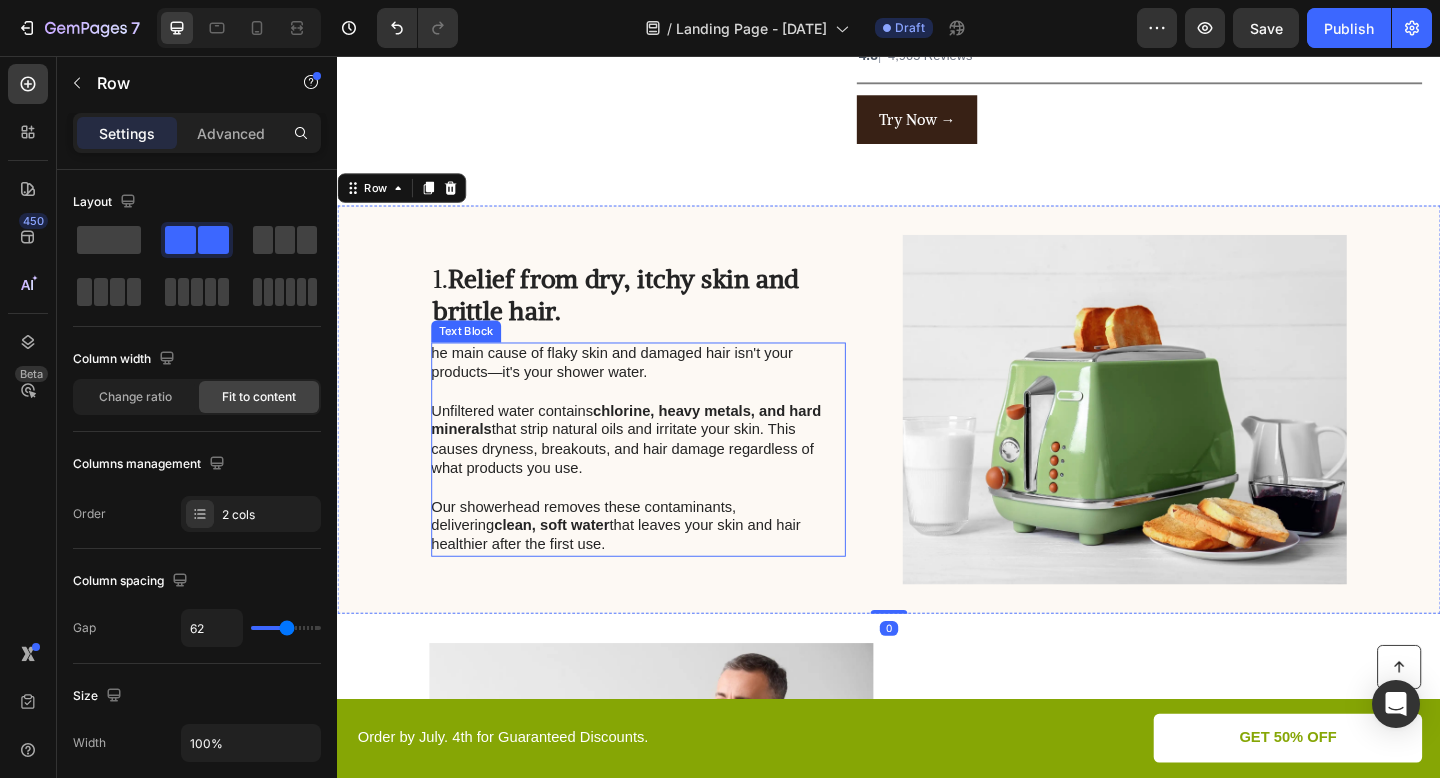 click on "he main cause of flaky skin and damaged hair isn't your products—it's your shower water." at bounding box center [663, 391] 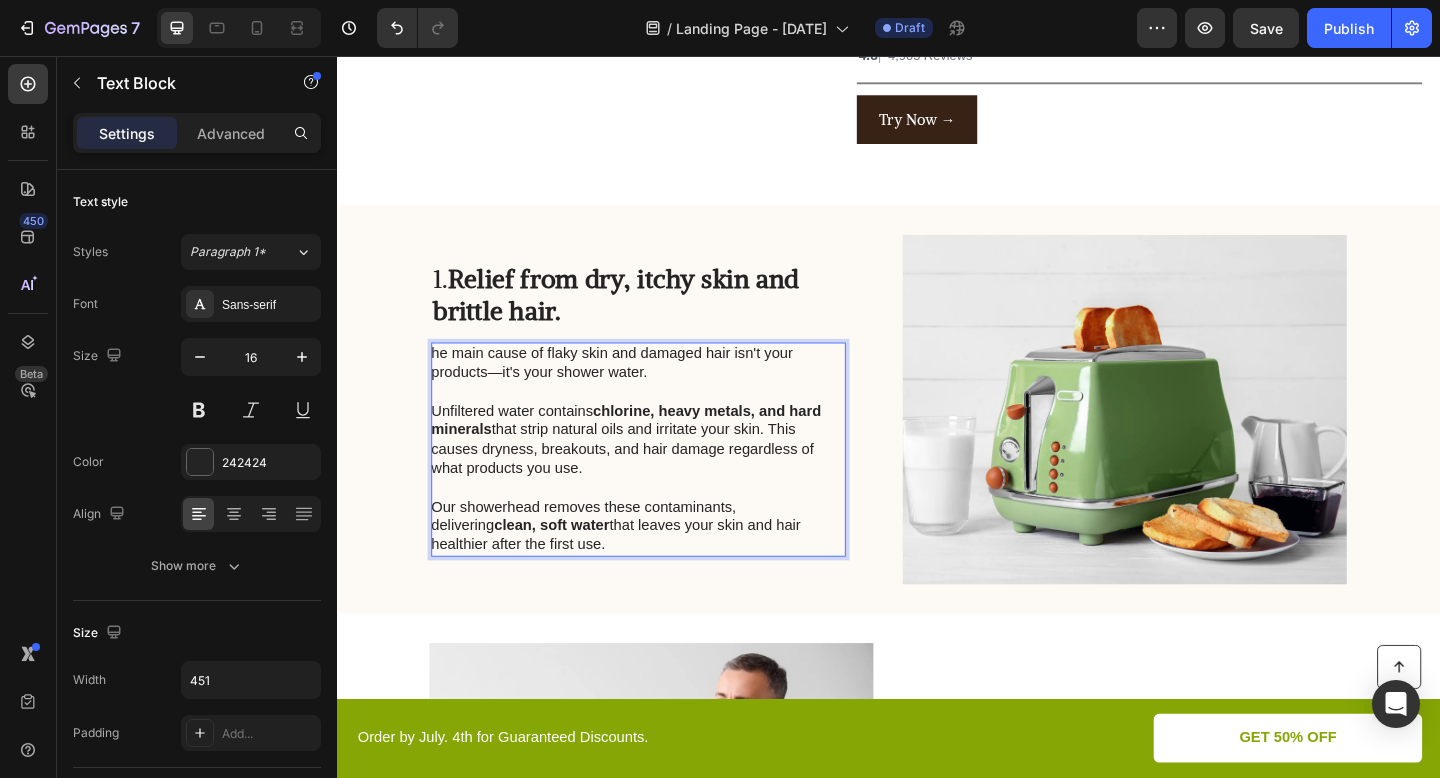 click on "he main cause of flaky skin and damaged hair isn't your products—it's your shower water." at bounding box center (663, 391) 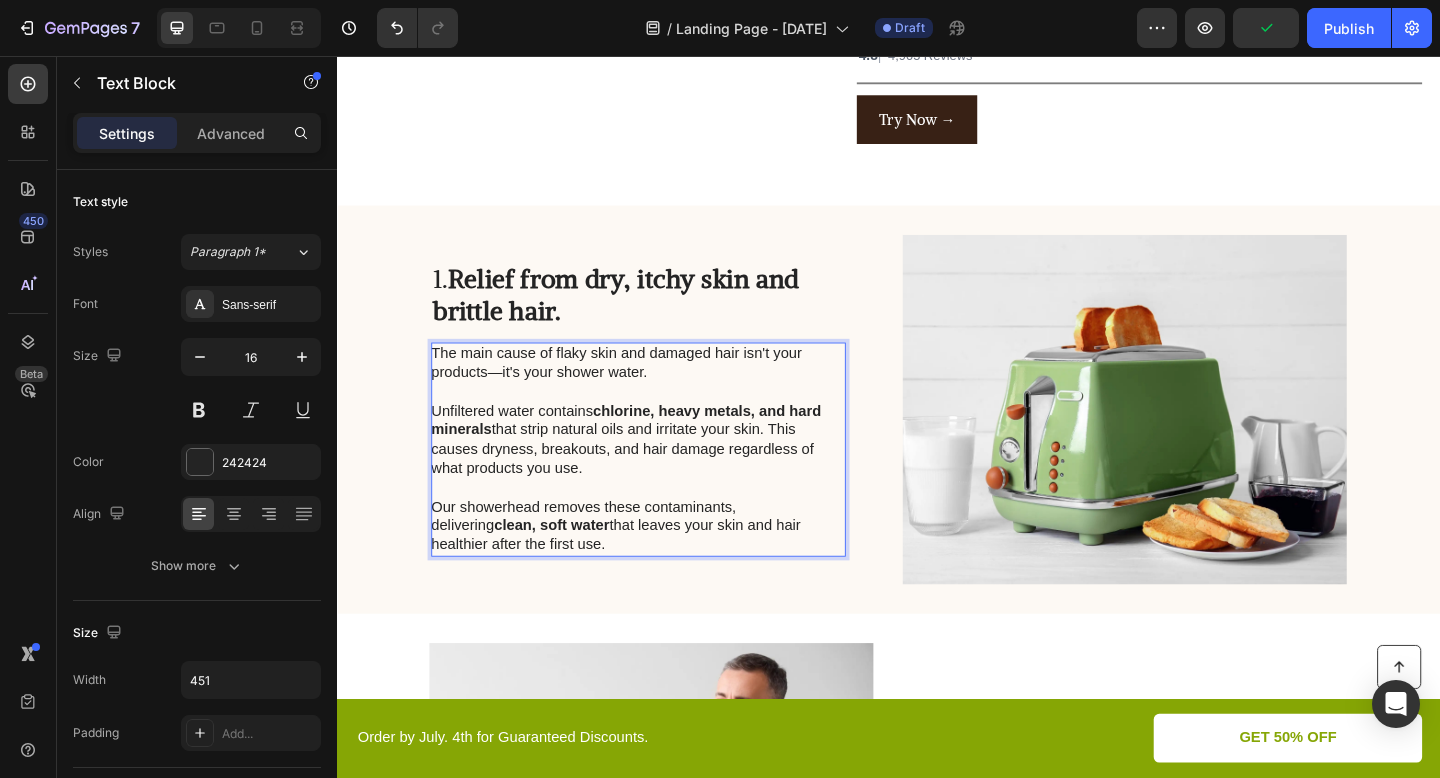 click on "The main cause of flaky skin and damaged hair isn't your products—it's your shower water." at bounding box center [663, 391] 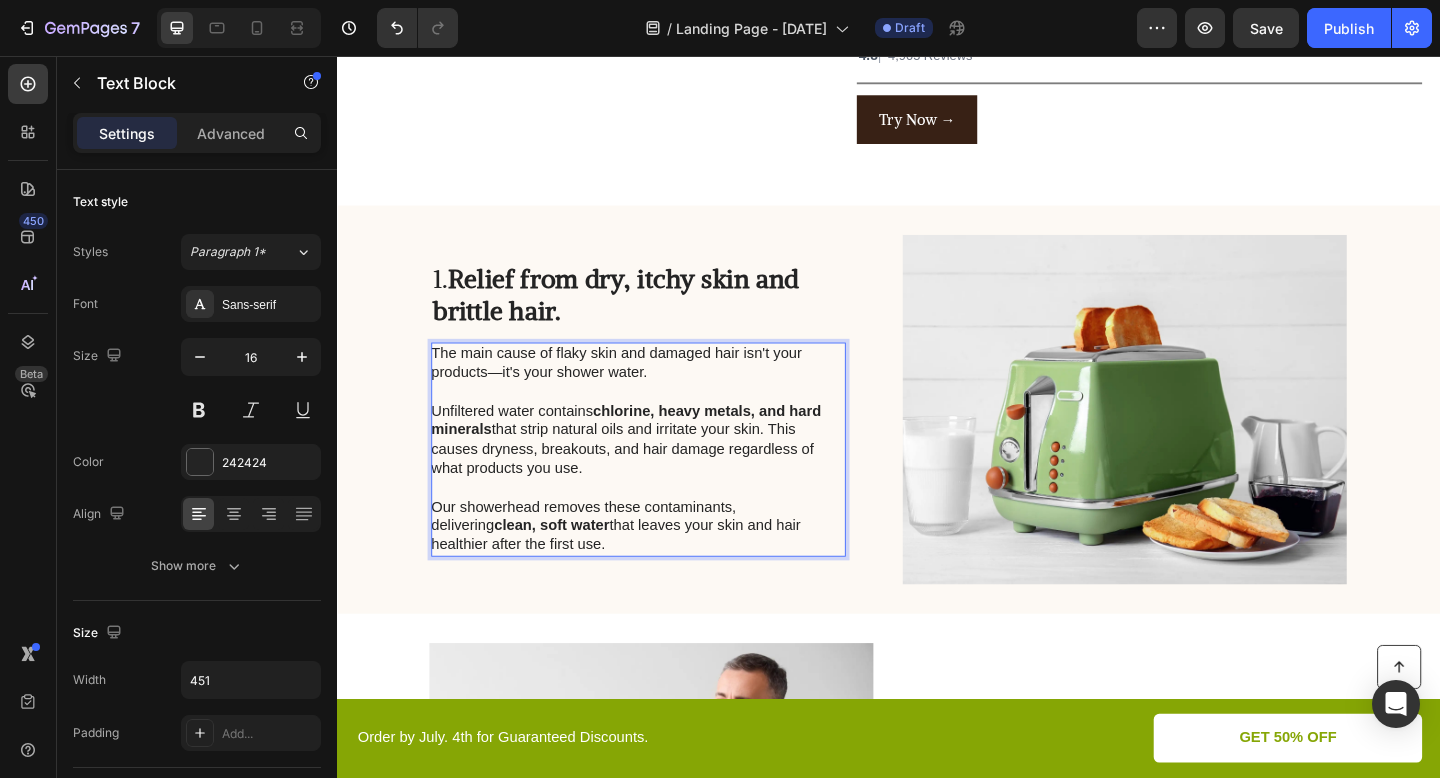 click on "The main cause of flaky skin and damaged hair isn't your products—it's your shower water." at bounding box center [663, 391] 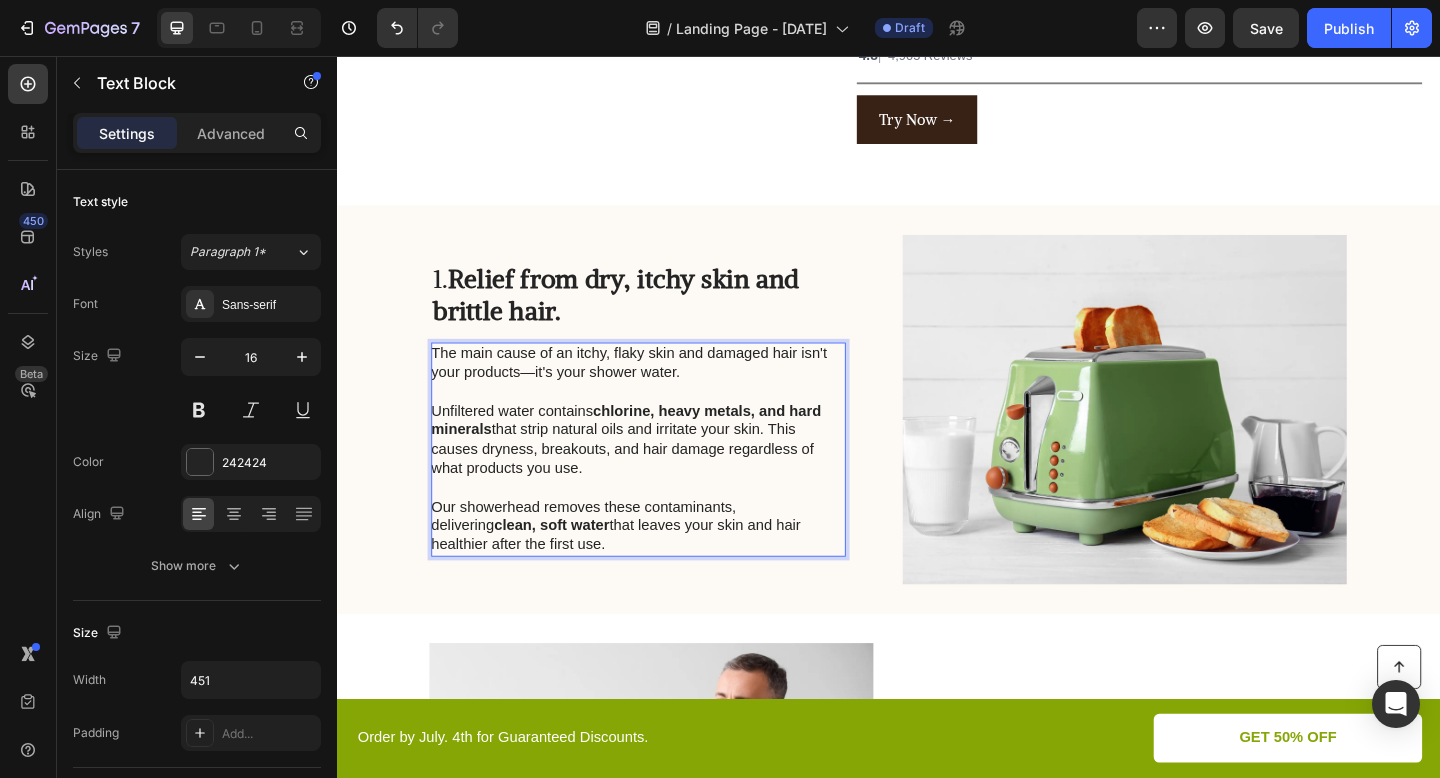 click on "The main cause of an itchy, flaky skin and damaged hair isn't your products—it's your shower water." at bounding box center [663, 391] 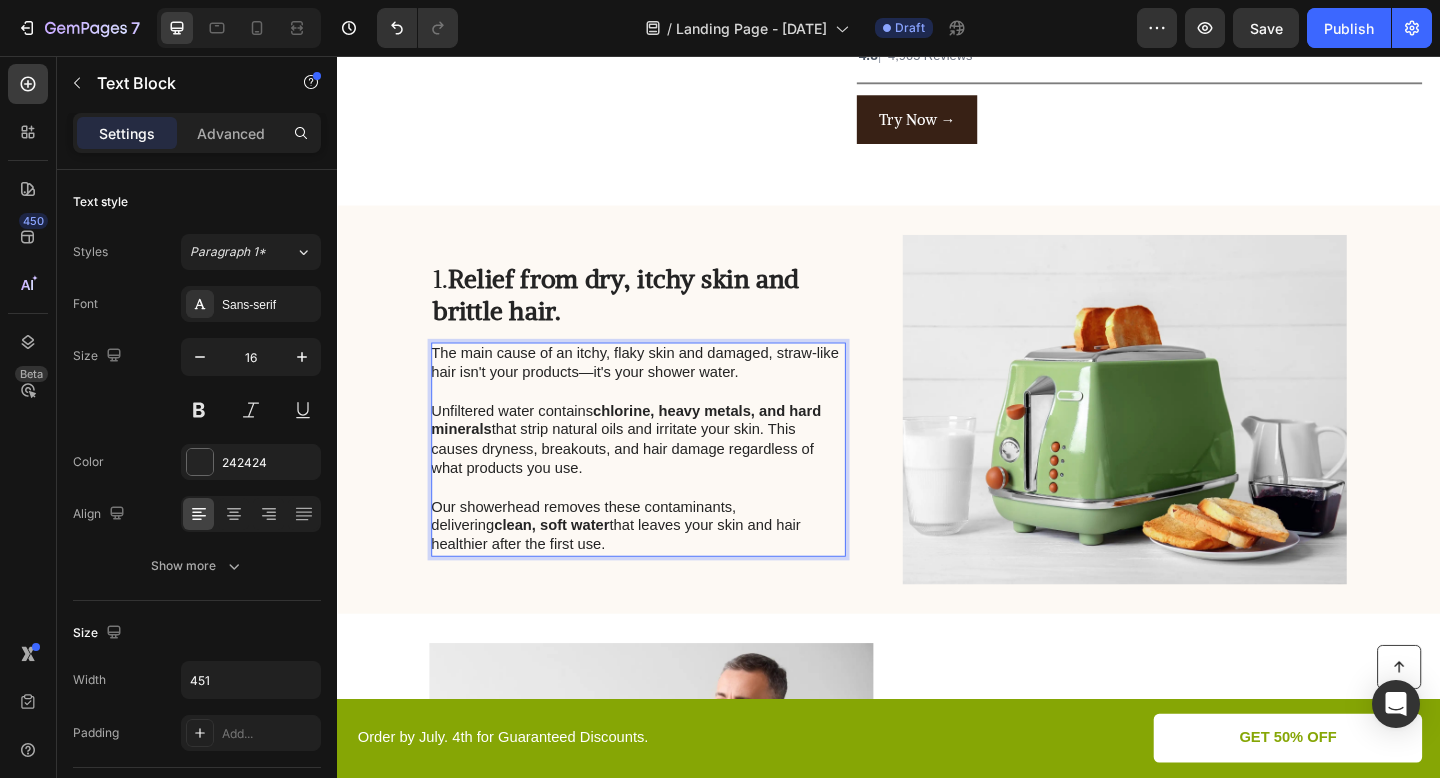 click at bounding box center [663, 422] 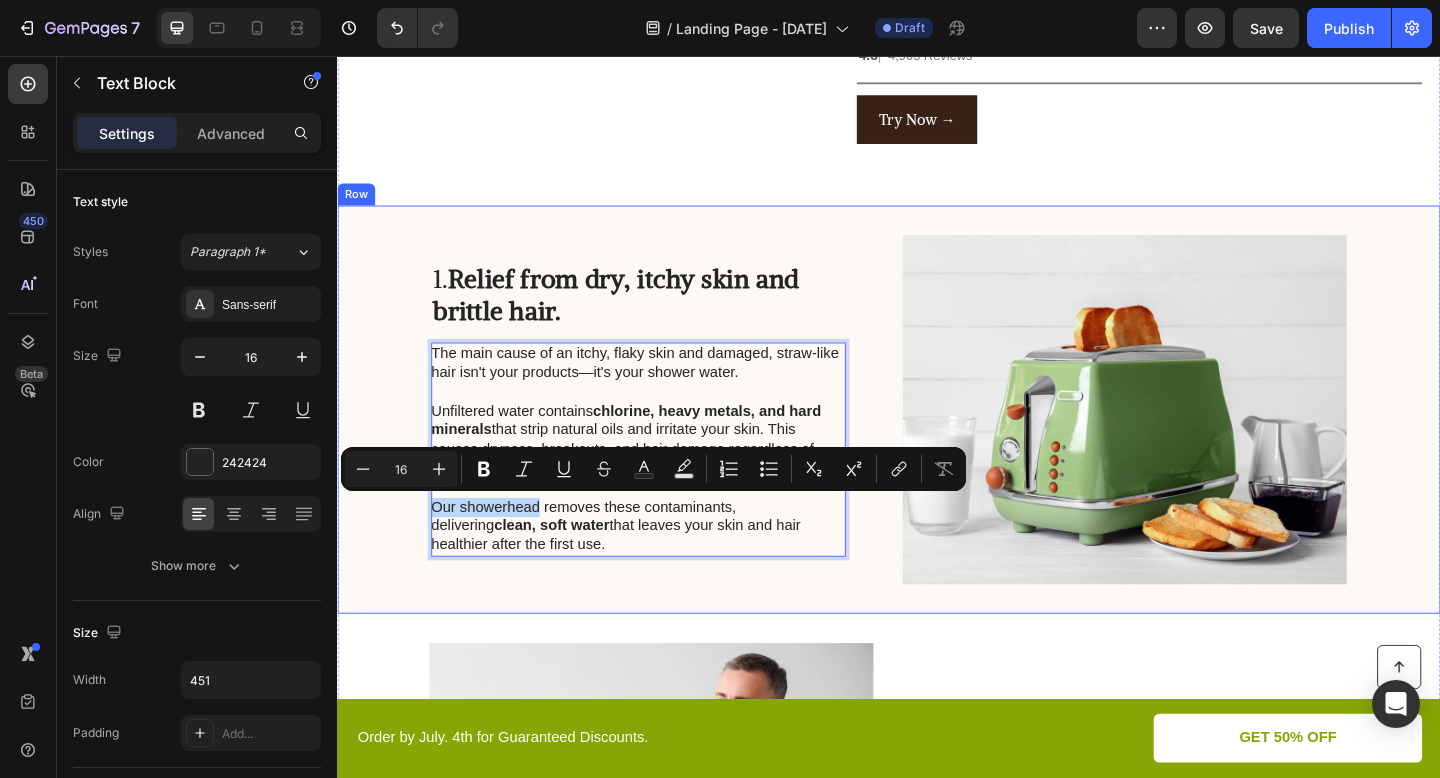 drag, startPoint x: 555, startPoint y: 548, endPoint x: 405, endPoint y: 548, distance: 150 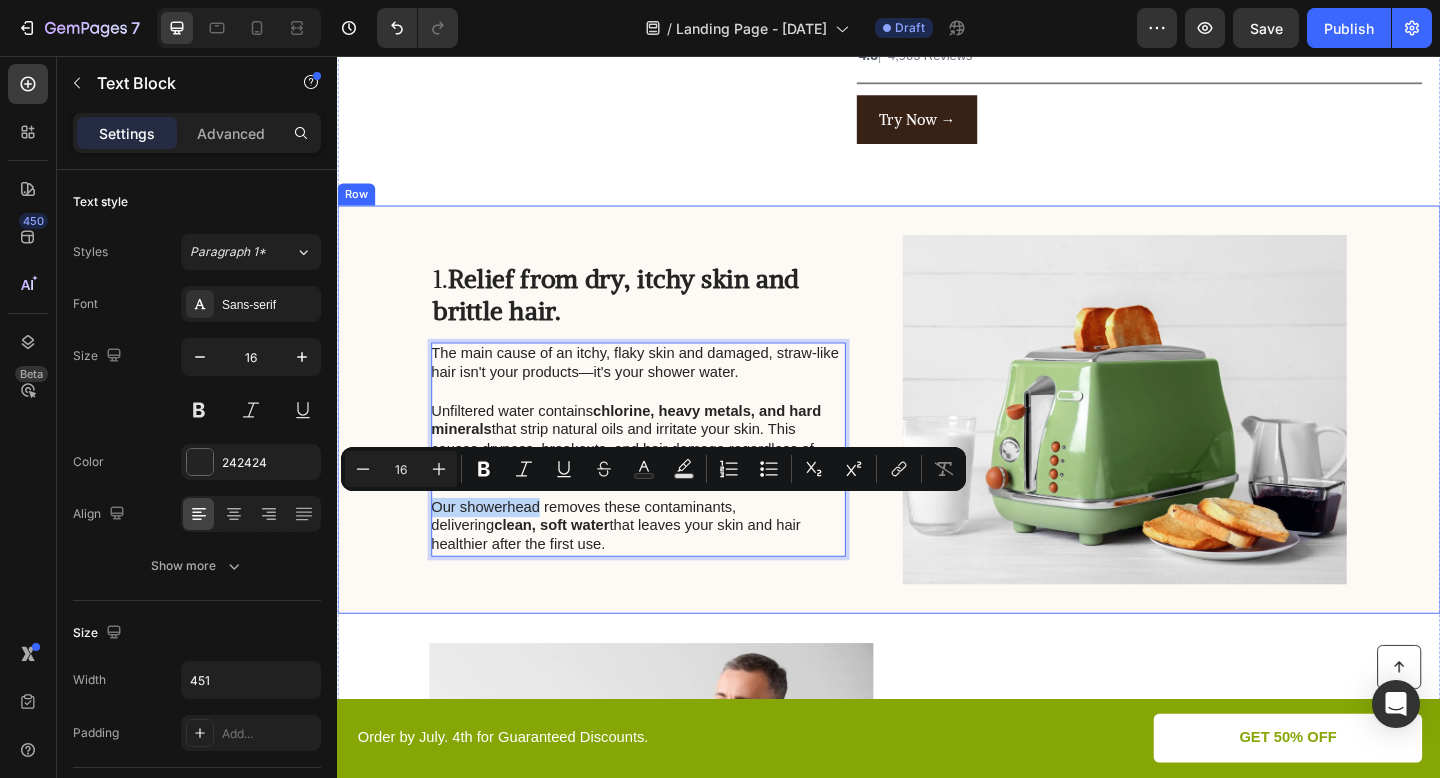 click on "1. Relief from dry, itchy skin and brittle hair. Heading The main cause of an itchy, flaky skin and damaged, straw-like hair isn't your products—it's your shower water. Unfiltered water contains chlorine, heavy metals, and hard minerals that strip natural oils and irritate your skin. This causes dryness, breakouts, and hair damage regardless of what products you use. Our showerhead removes these contaminants, delivering clean, soft water that leaves your skin and hair healthier after the first use. Text Block 0 Image Row" at bounding box center (937, 441) 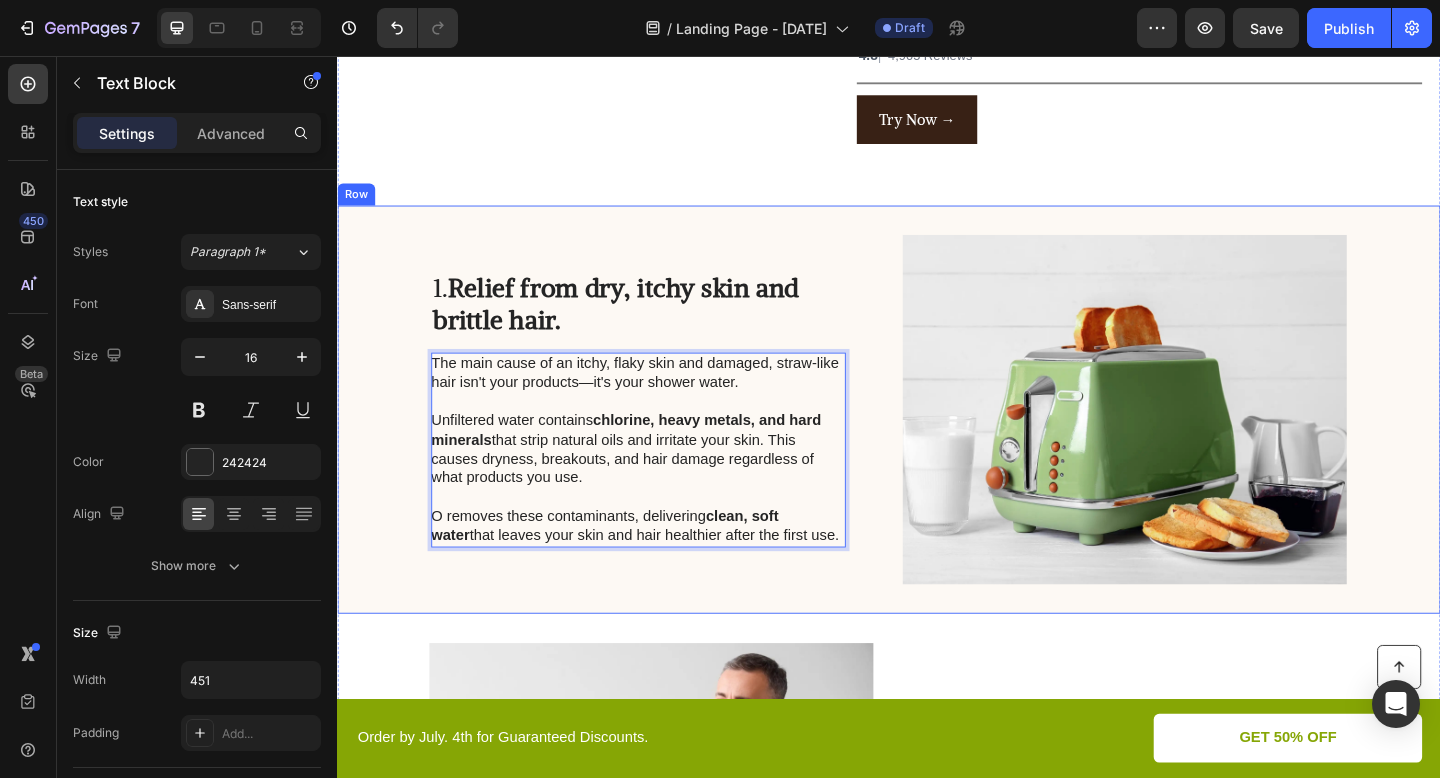 scroll, scrollTop: 333, scrollLeft: 0, axis: vertical 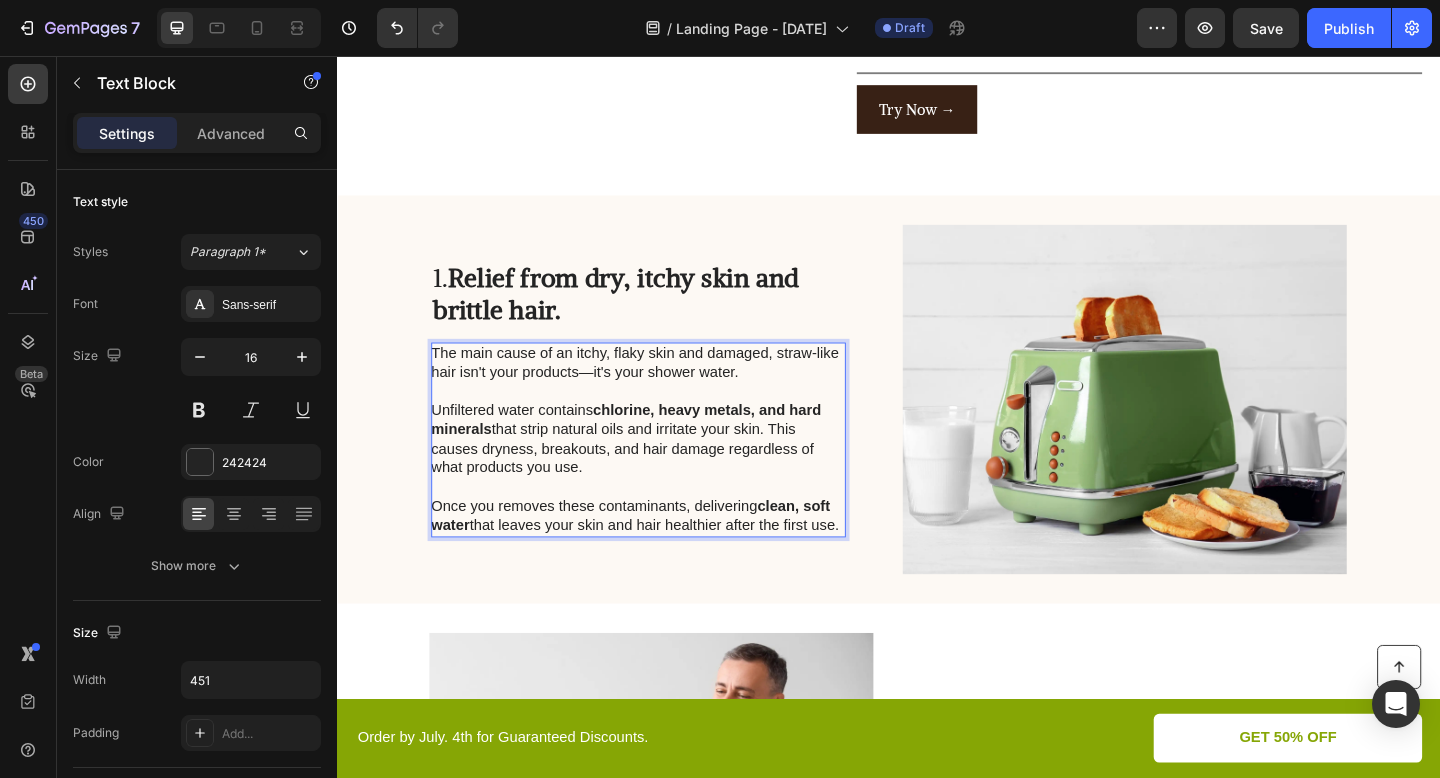 click on "Once you removes these contaminants, delivering clean, soft water that leaves your skin and hair healthier after the first use." at bounding box center [663, 557] 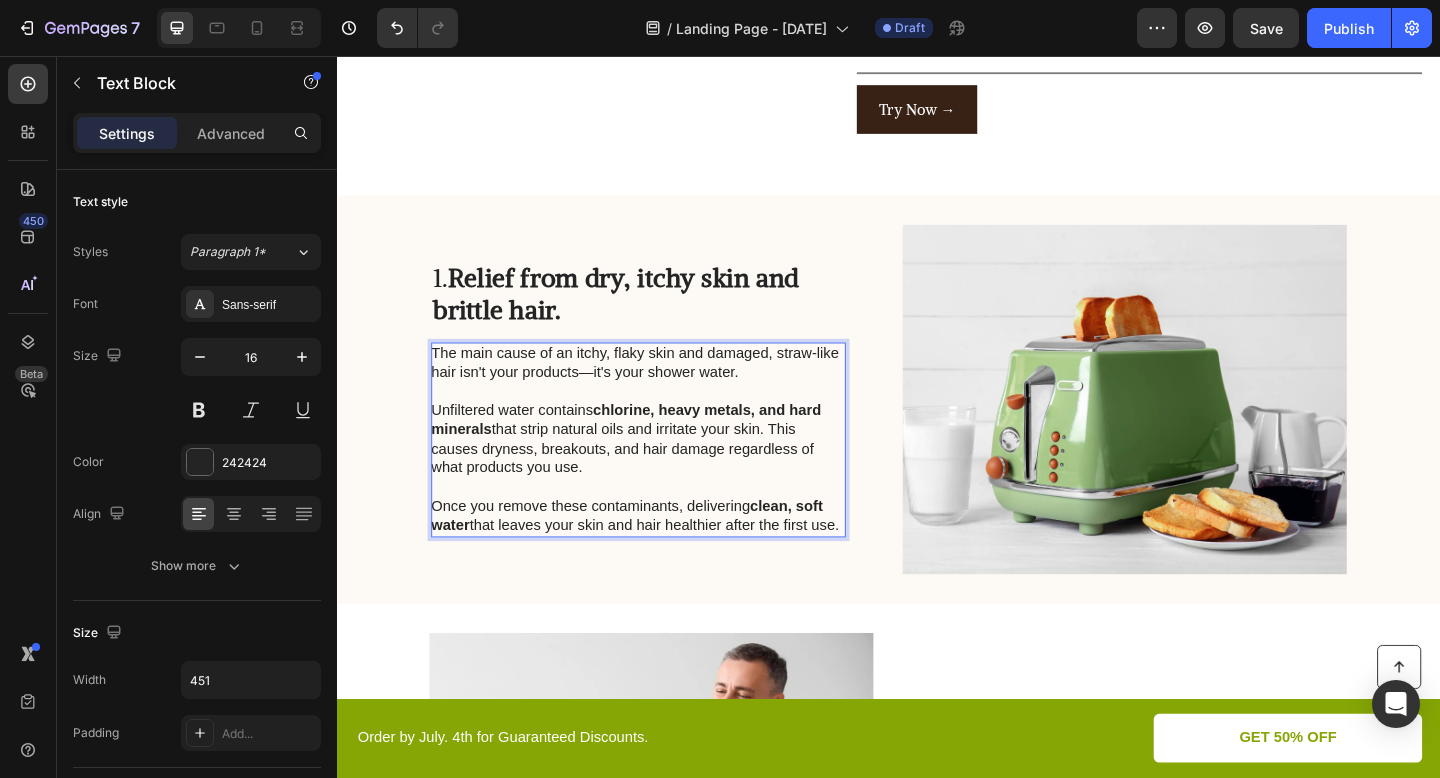 click on "Once you remove these contaminants, delivering clean, soft water that leaves your skin and hair healthier after the first use." at bounding box center (663, 557) 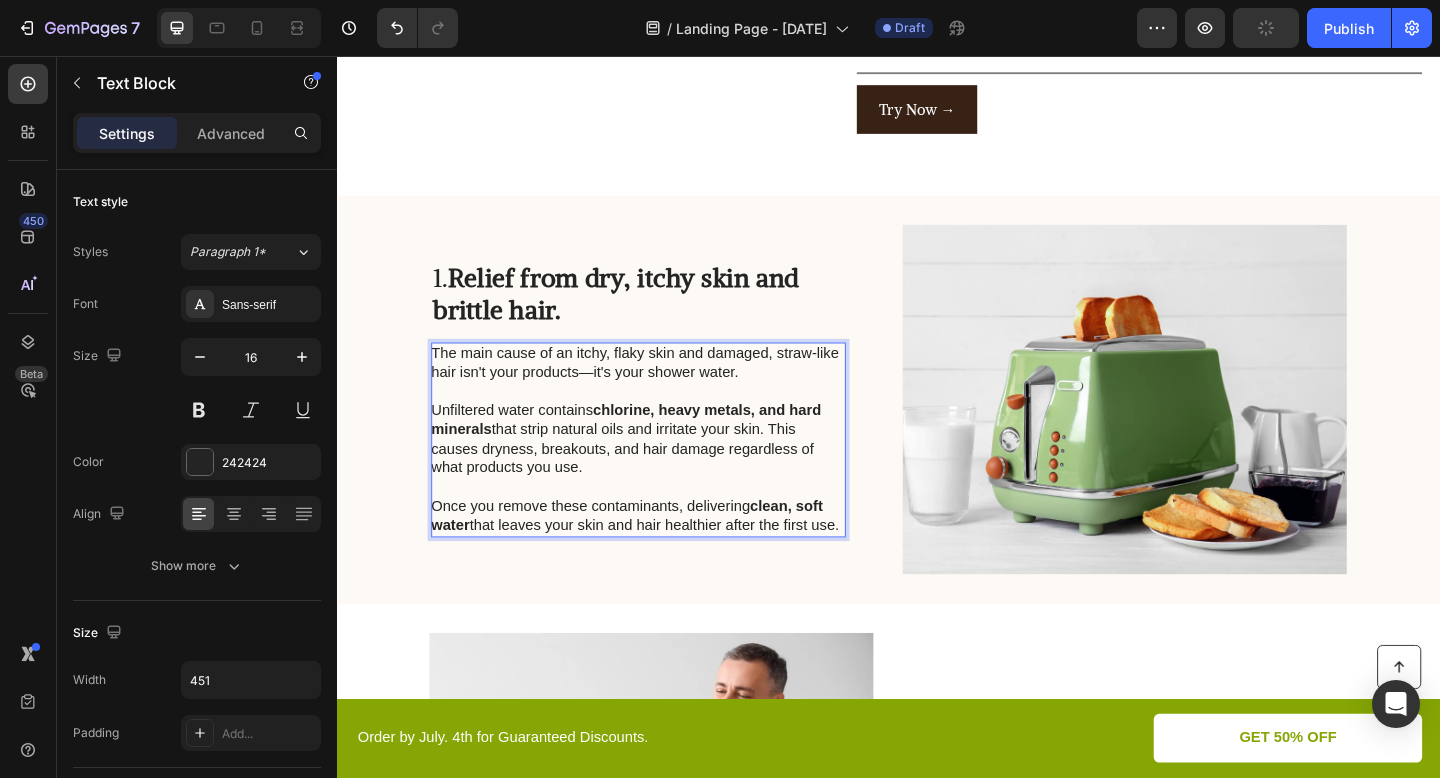 click on "Once you remove these contaminants, delivering clean, soft water that leaves your skin and hair healthier after the first use." at bounding box center [663, 557] 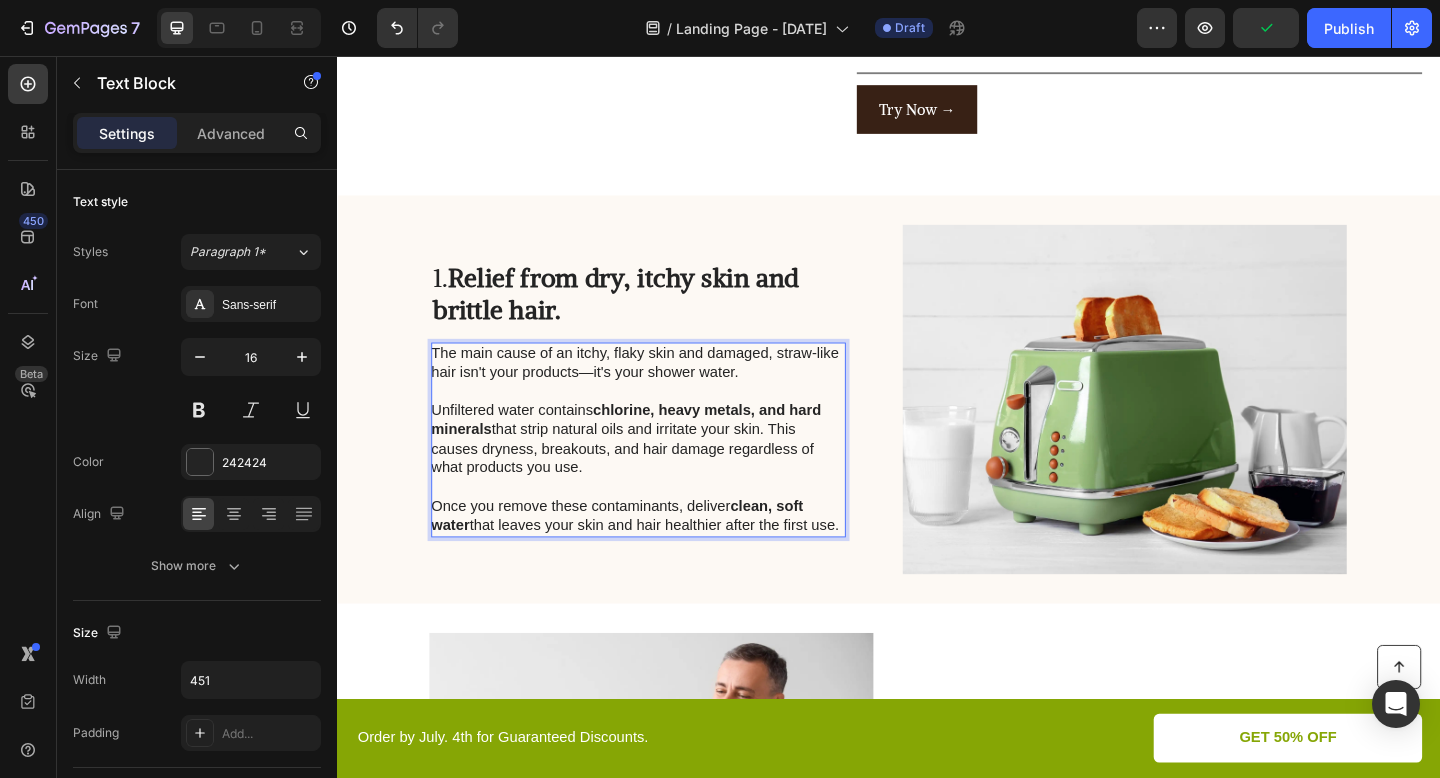 click on "Once you remove these contaminants, deliver clean, soft water that leaves your skin and hair healthier after the first use." at bounding box center [663, 557] 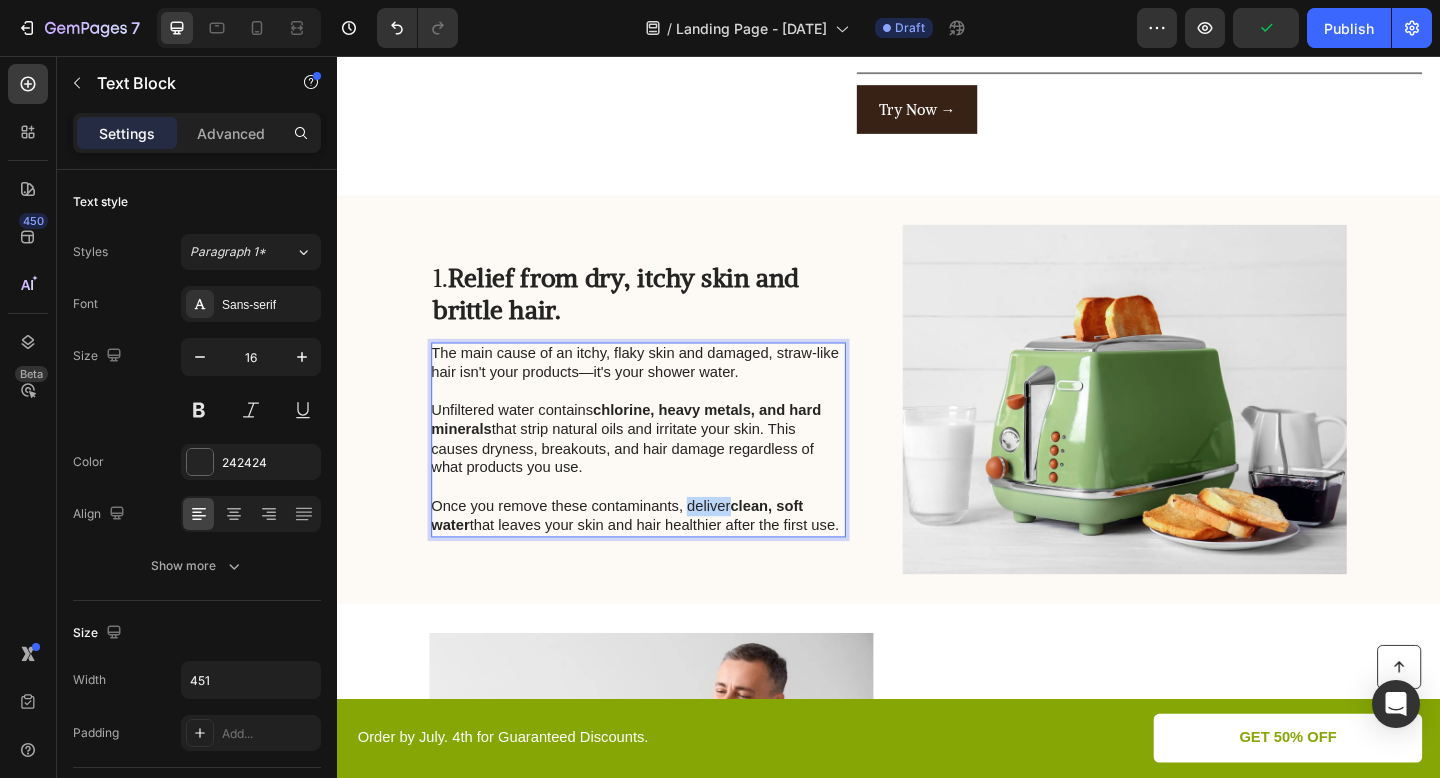 drag, startPoint x: 761, startPoint y: 549, endPoint x: 719, endPoint y: 551, distance: 42.047592 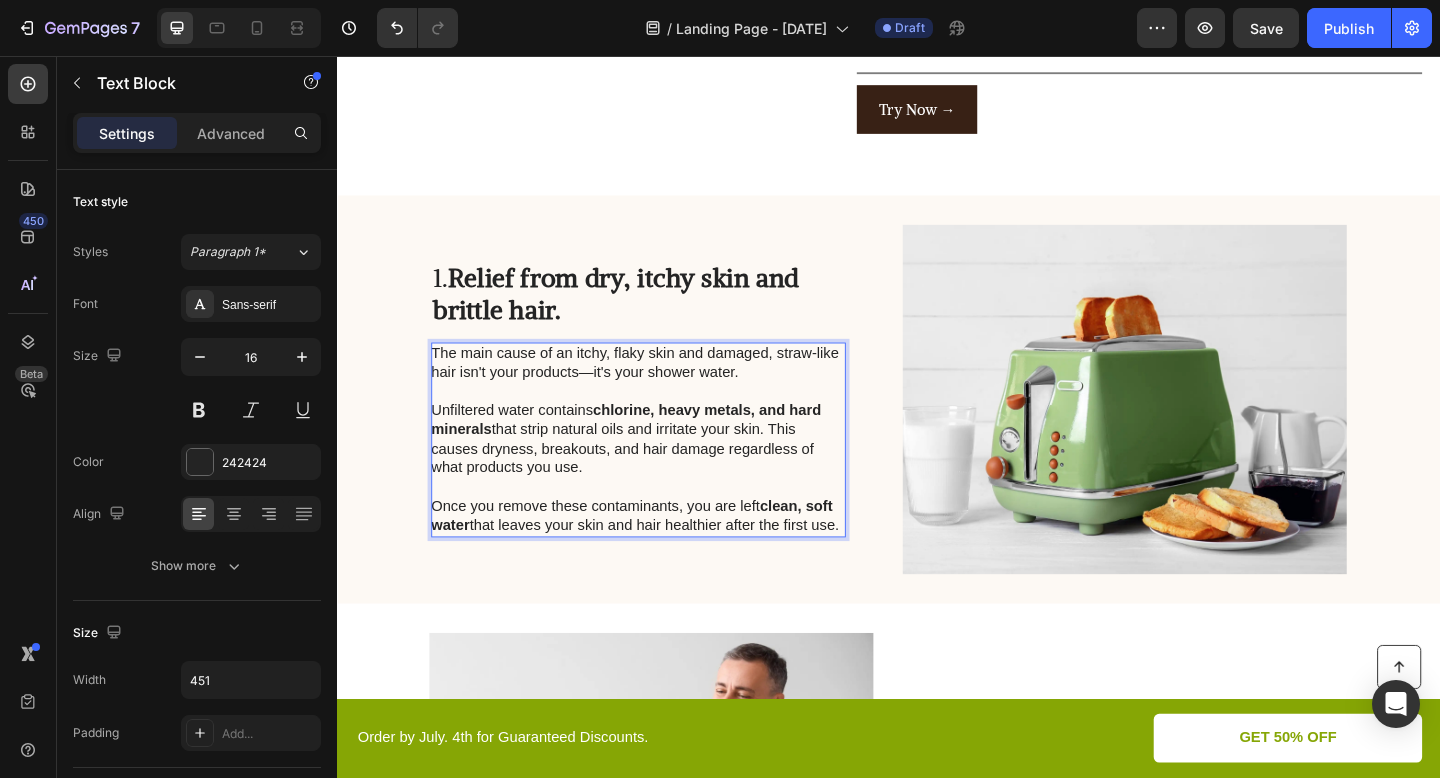 scroll, scrollTop: 322, scrollLeft: 0, axis: vertical 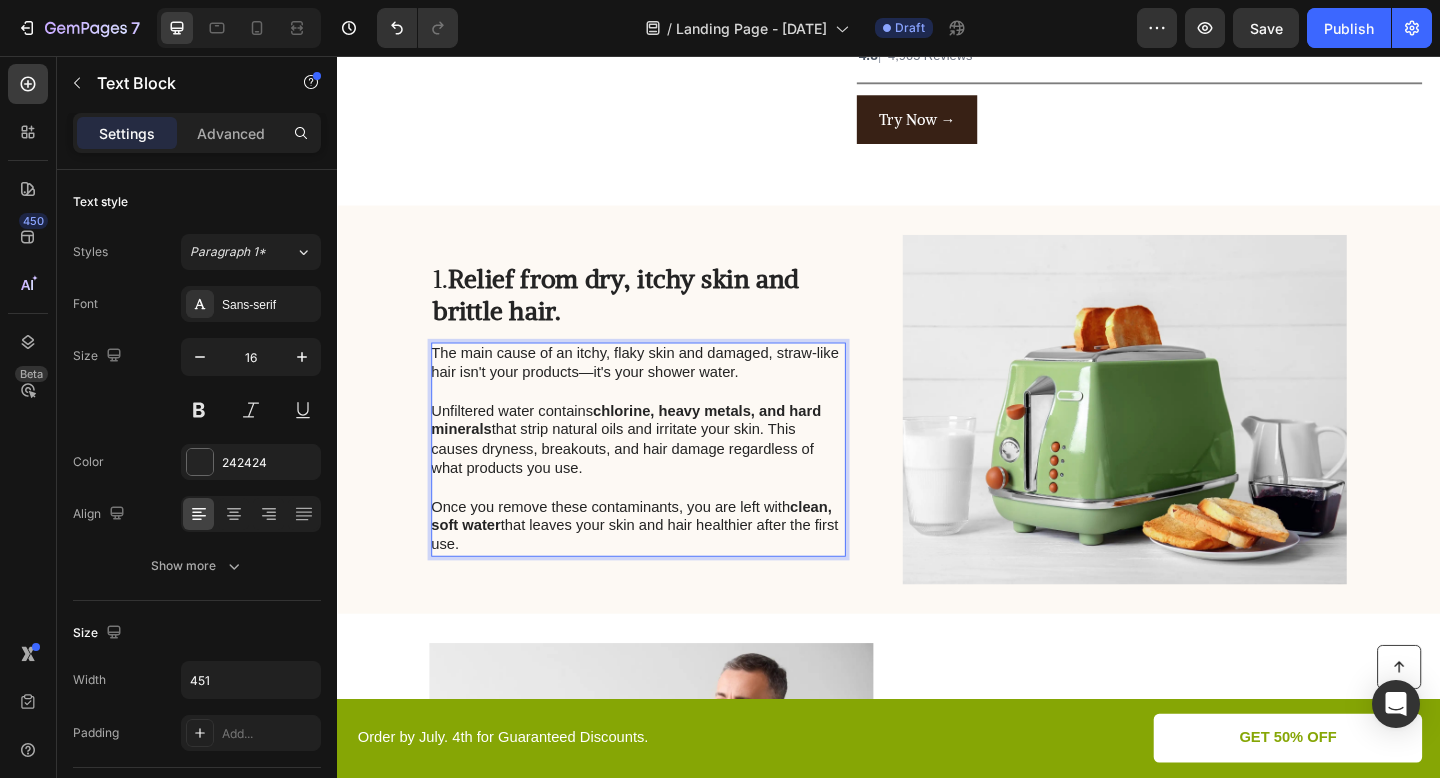 click on "Once you remove these contaminants, you are left with clean, soft water that leaves your skin and hair healthier after the first use." at bounding box center (663, 568) 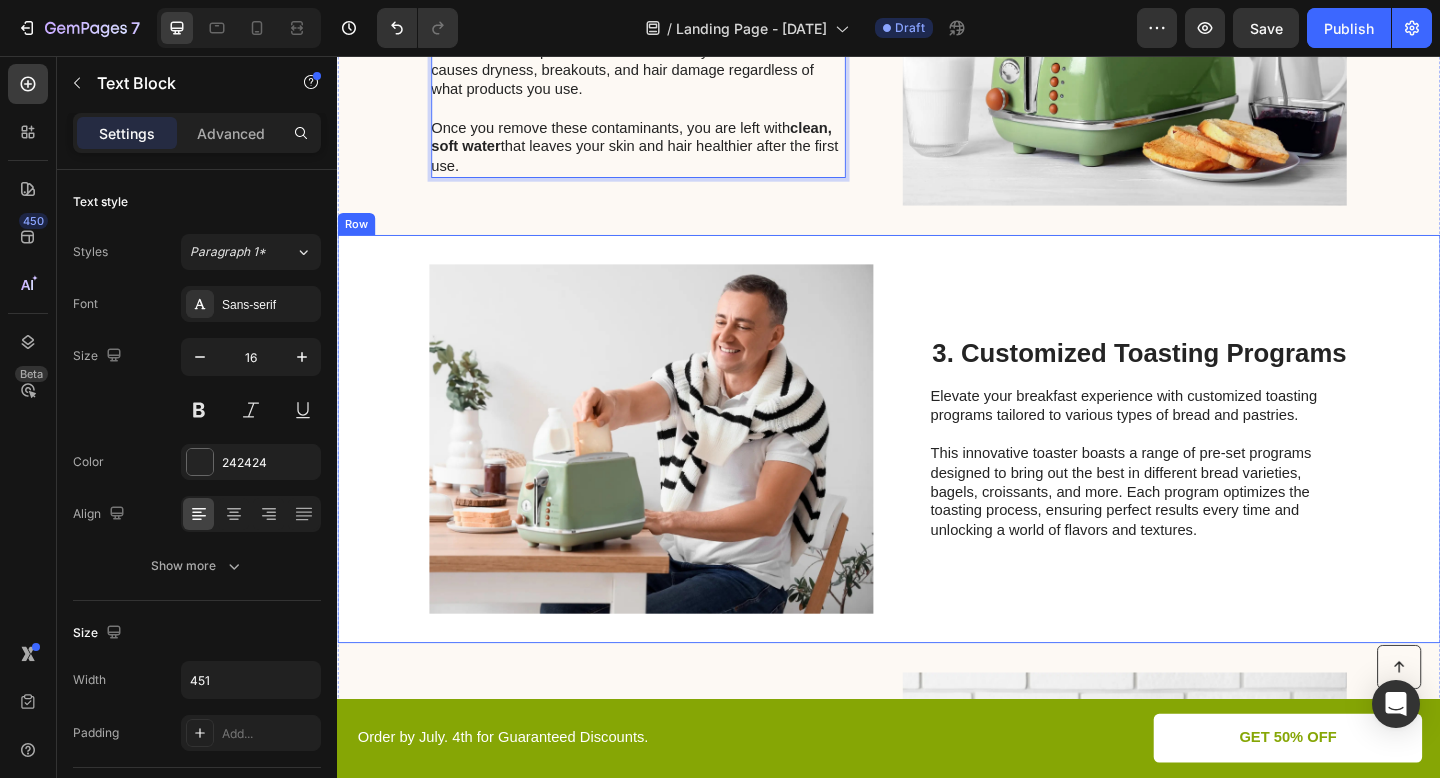 scroll, scrollTop: 756, scrollLeft: 0, axis: vertical 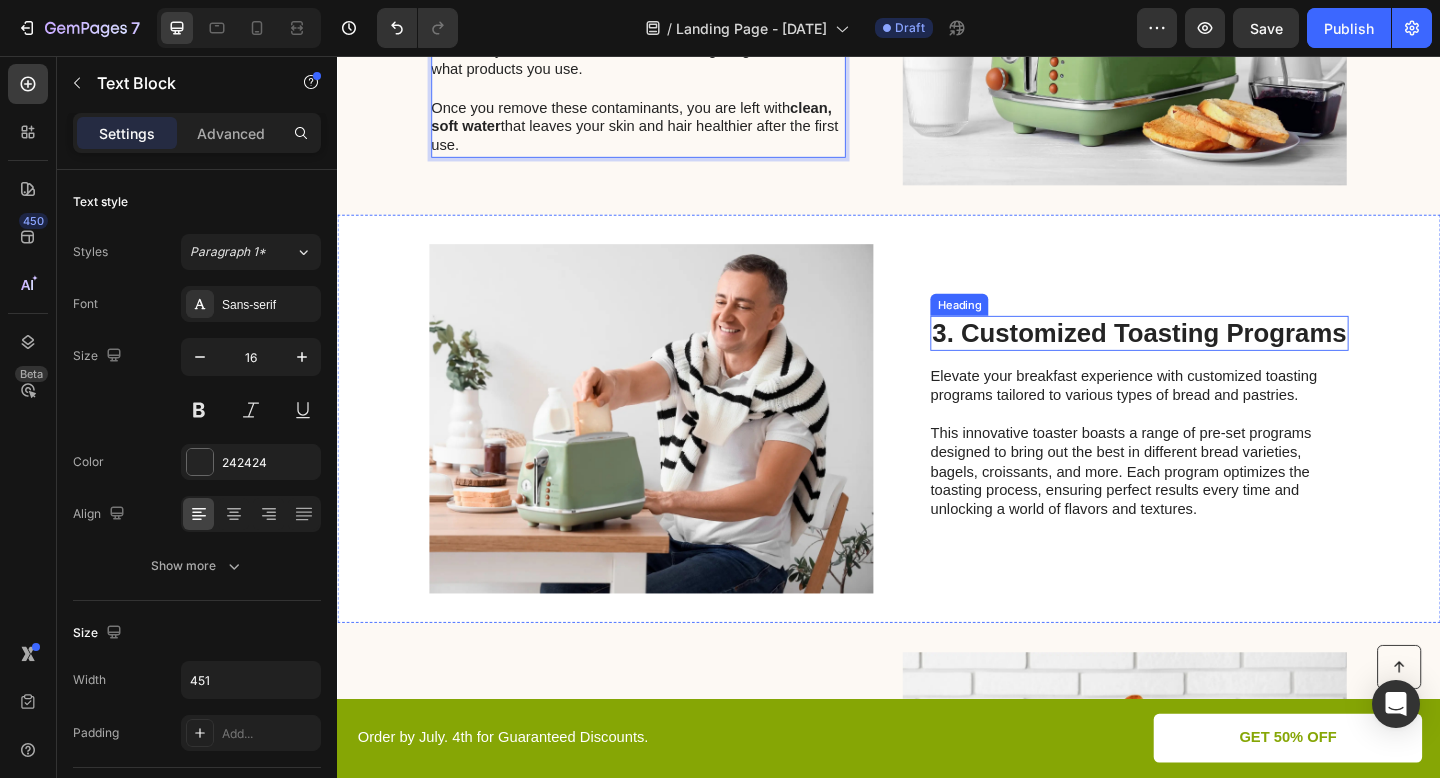click on "3. Customized Toasting Programs" at bounding box center [1209, 358] 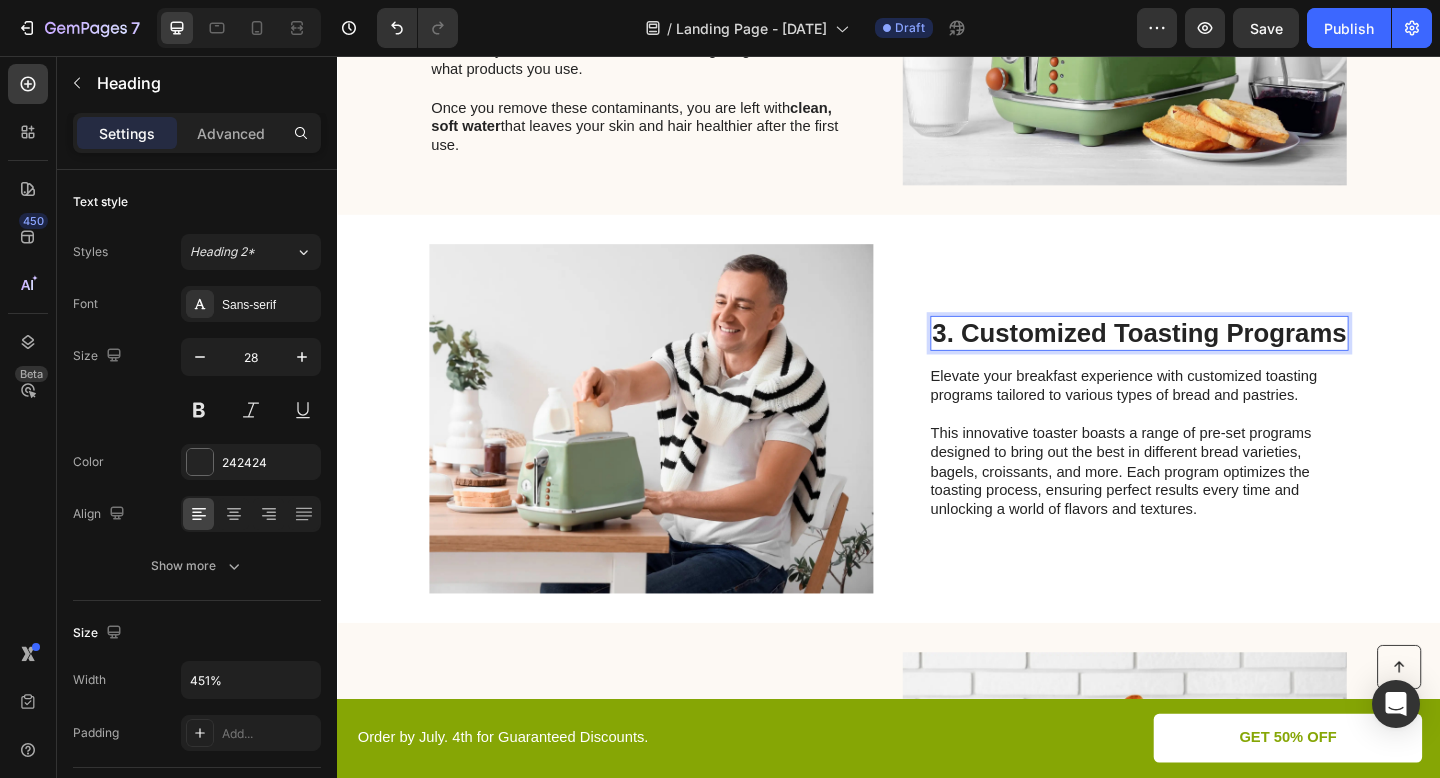 click on "3. Customized Toasting Programs" at bounding box center [1209, 358] 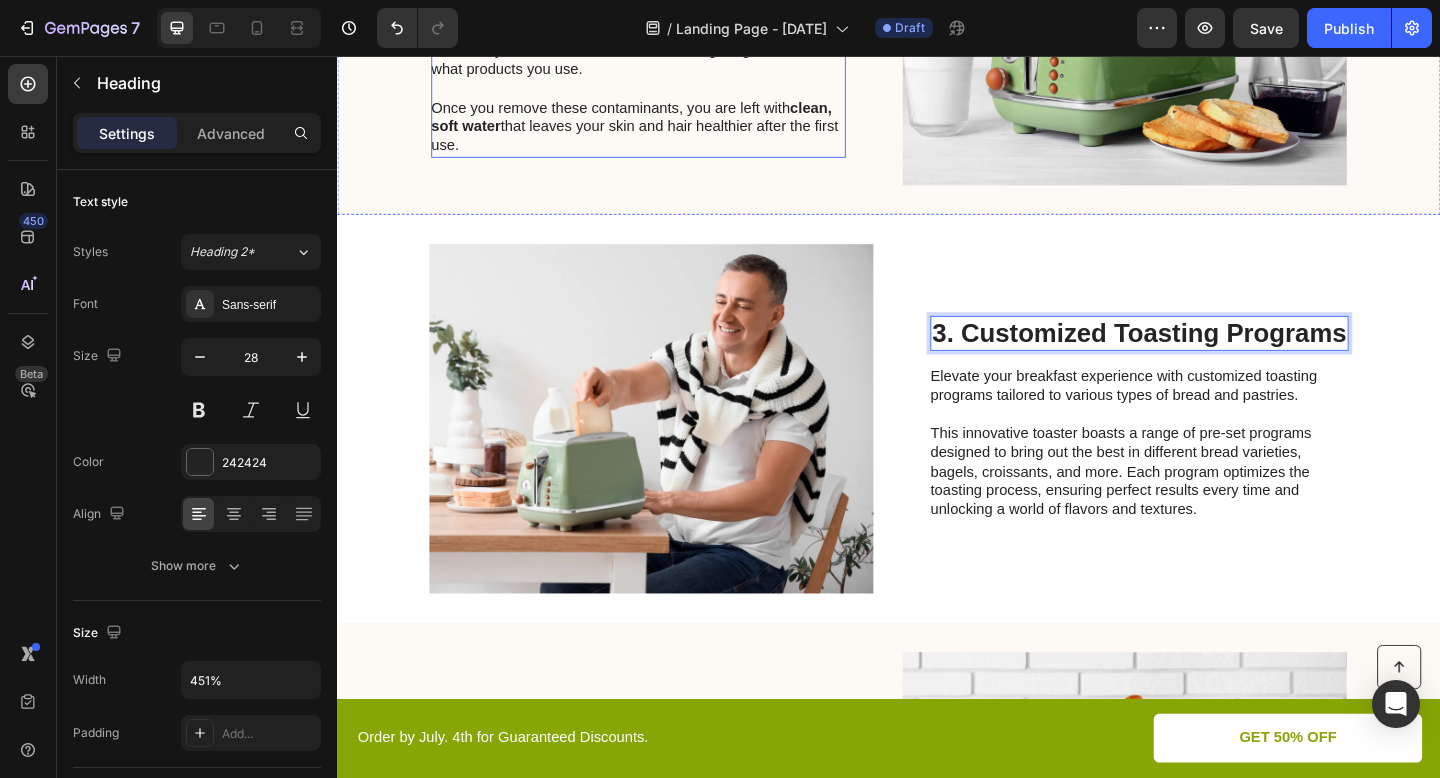 click on "Once you remove these contaminants, you are left with clean, soft water that leaves your skin and hair healthier after the first use." at bounding box center (663, 134) 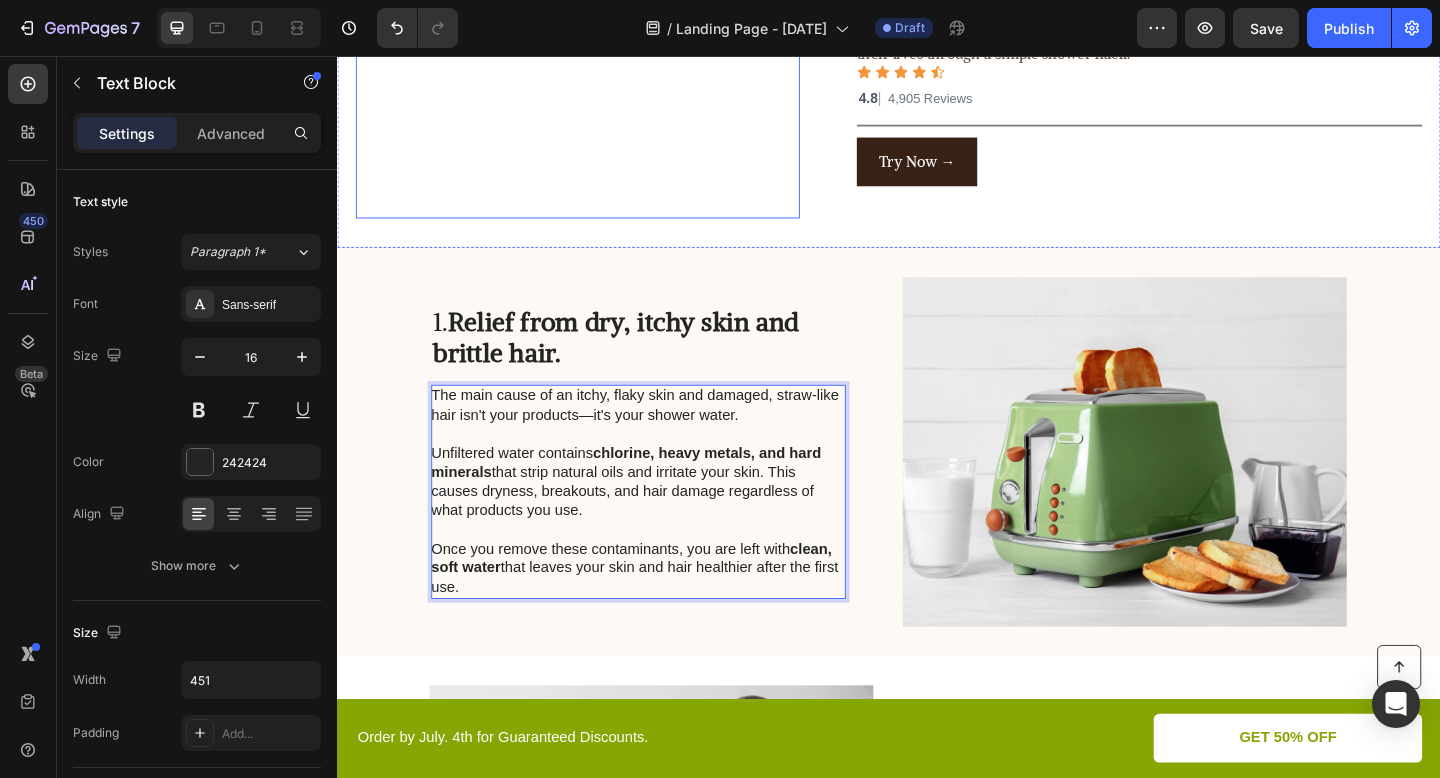 scroll, scrollTop: 254, scrollLeft: 0, axis: vertical 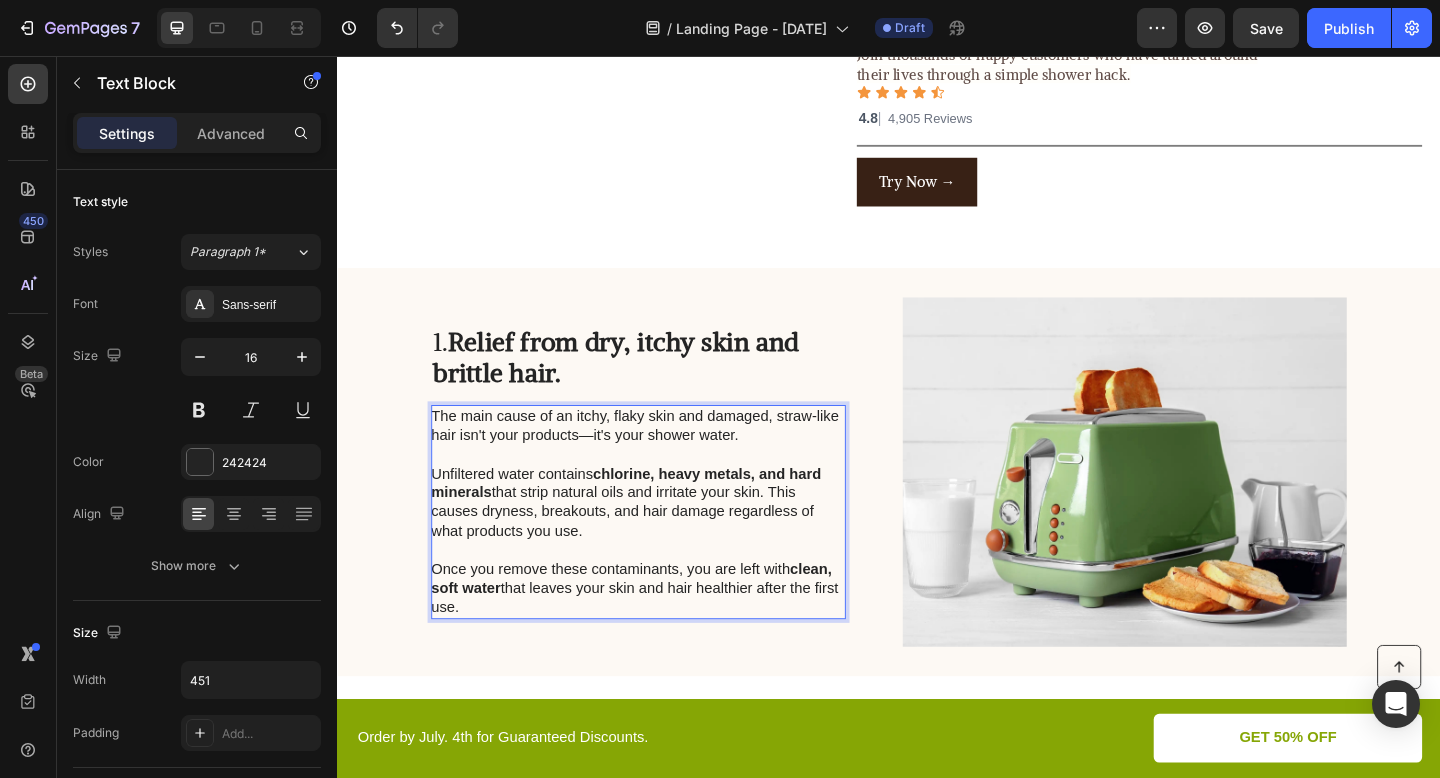 click on "Once you remove these contaminants, you are left with clean, soft water that leaves your skin and hair healthier after the first use." at bounding box center (663, 636) 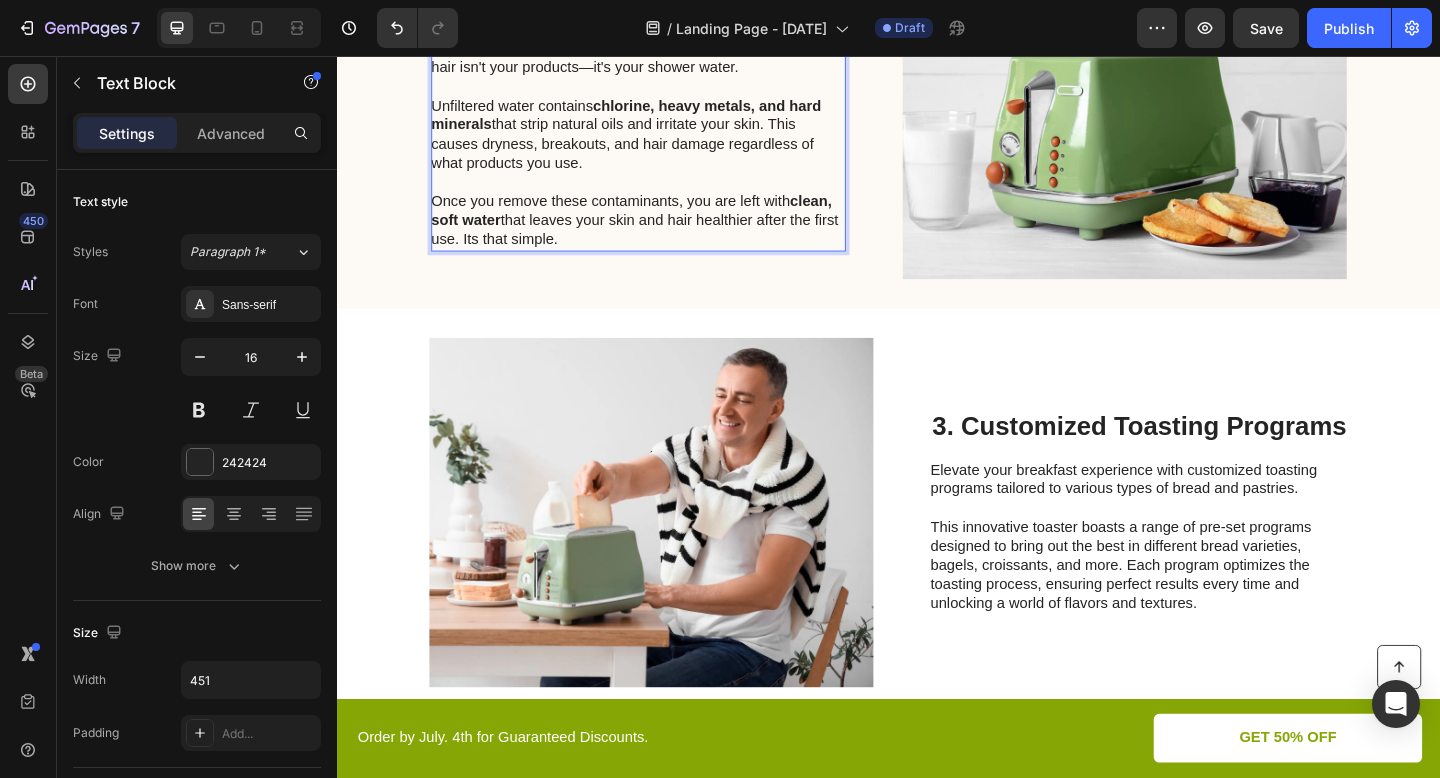 scroll, scrollTop: 645, scrollLeft: 0, axis: vertical 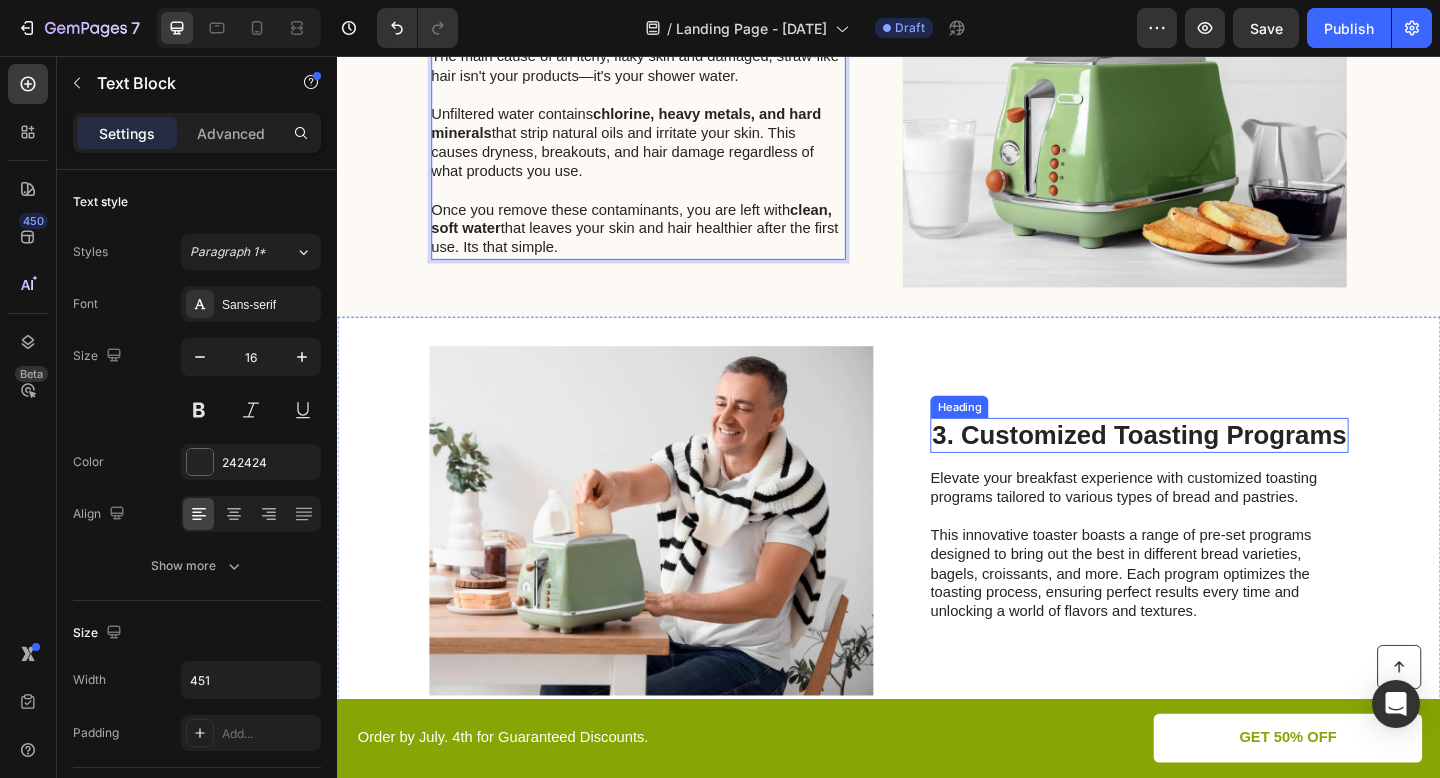 click on "3. Customized Toasting Programs" at bounding box center [1209, 469] 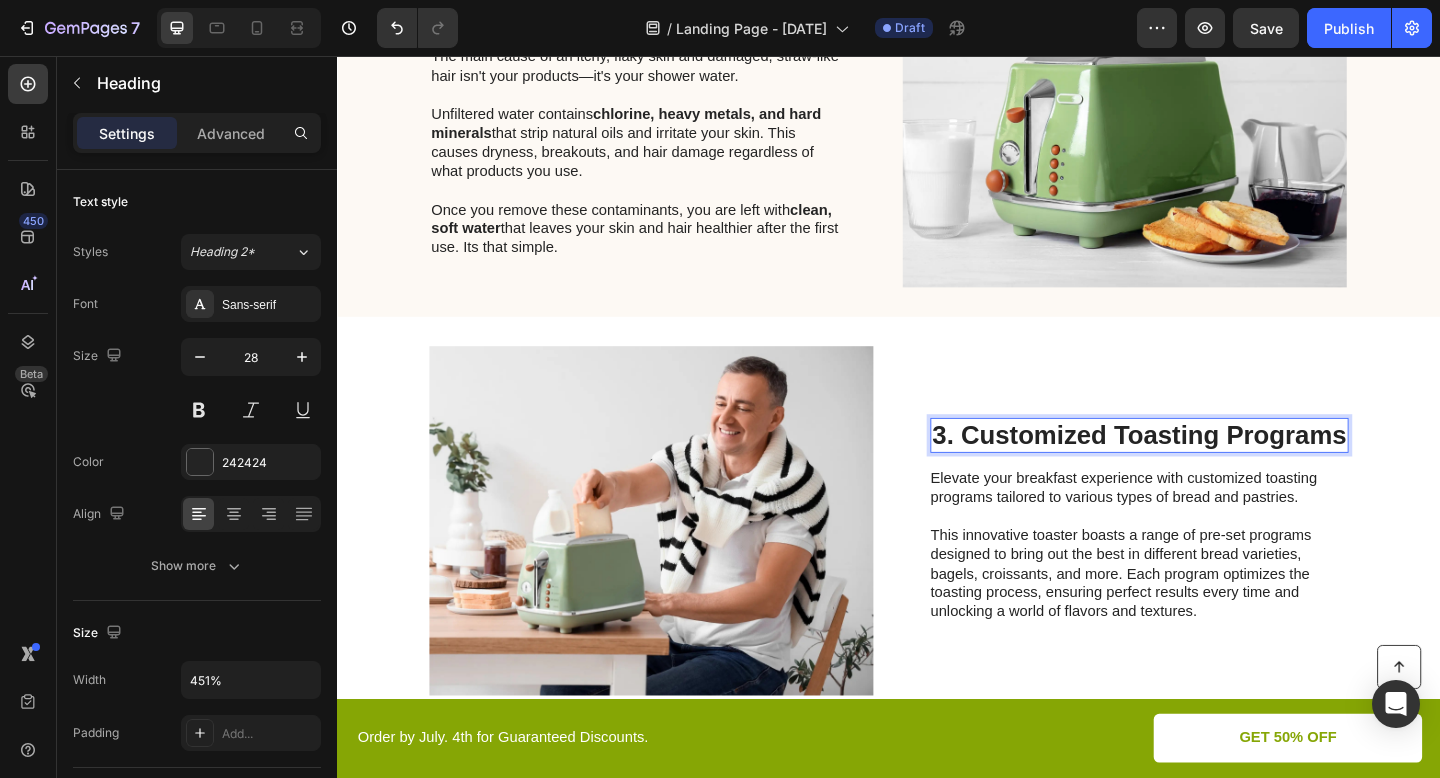 click on "3. Customized Toasting Programs" at bounding box center [1209, 469] 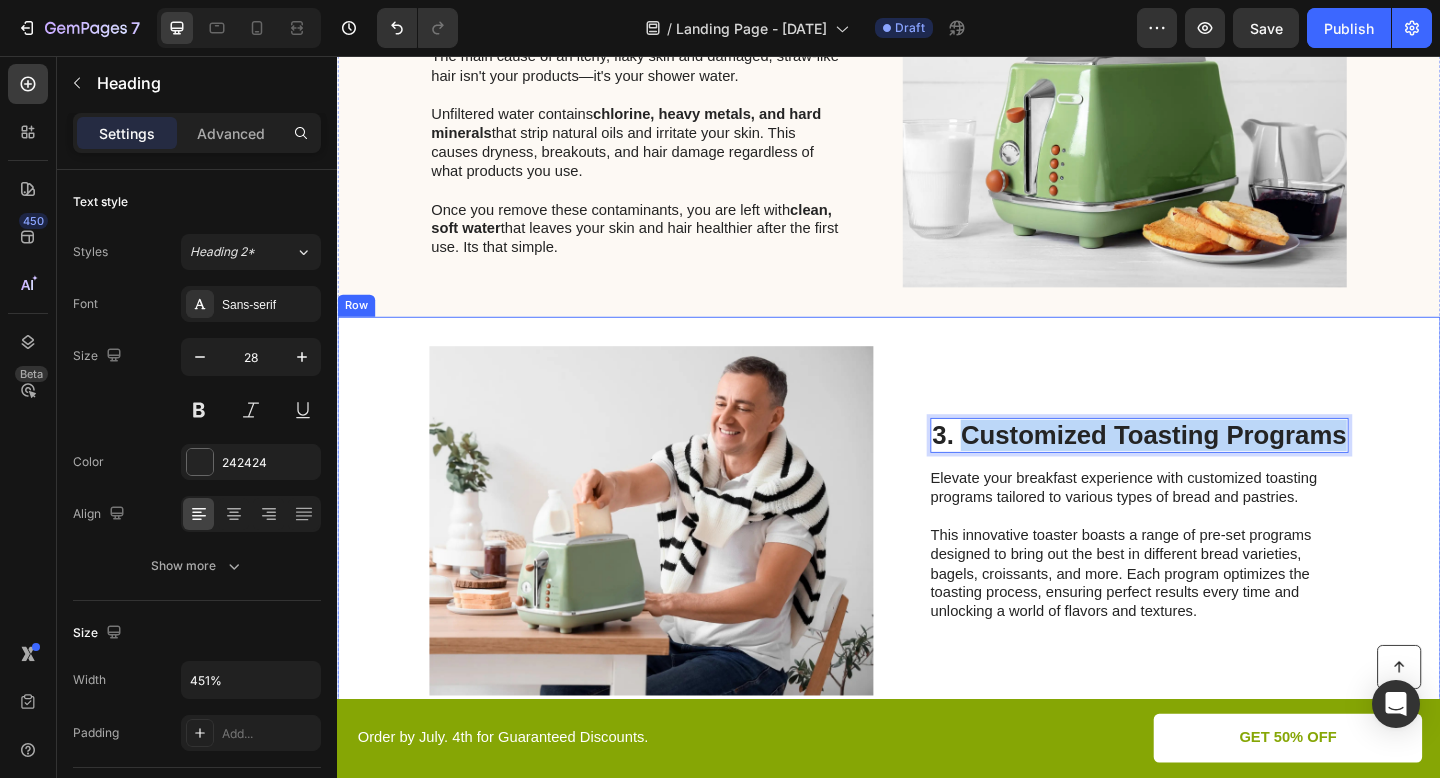 drag, startPoint x: 1015, startPoint y: 472, endPoint x: 1437, endPoint y: 462, distance: 422.11847 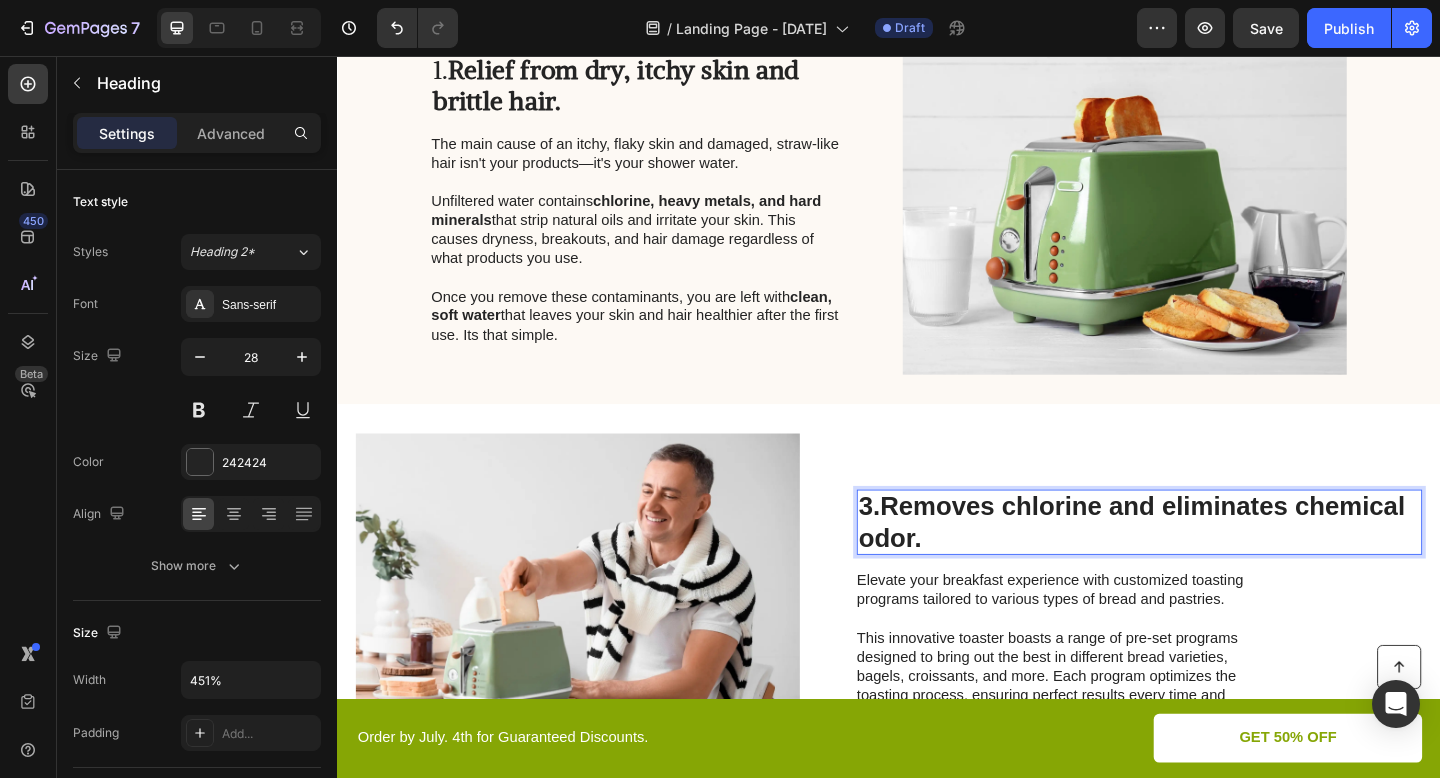 scroll, scrollTop: 593, scrollLeft: 0, axis: vertical 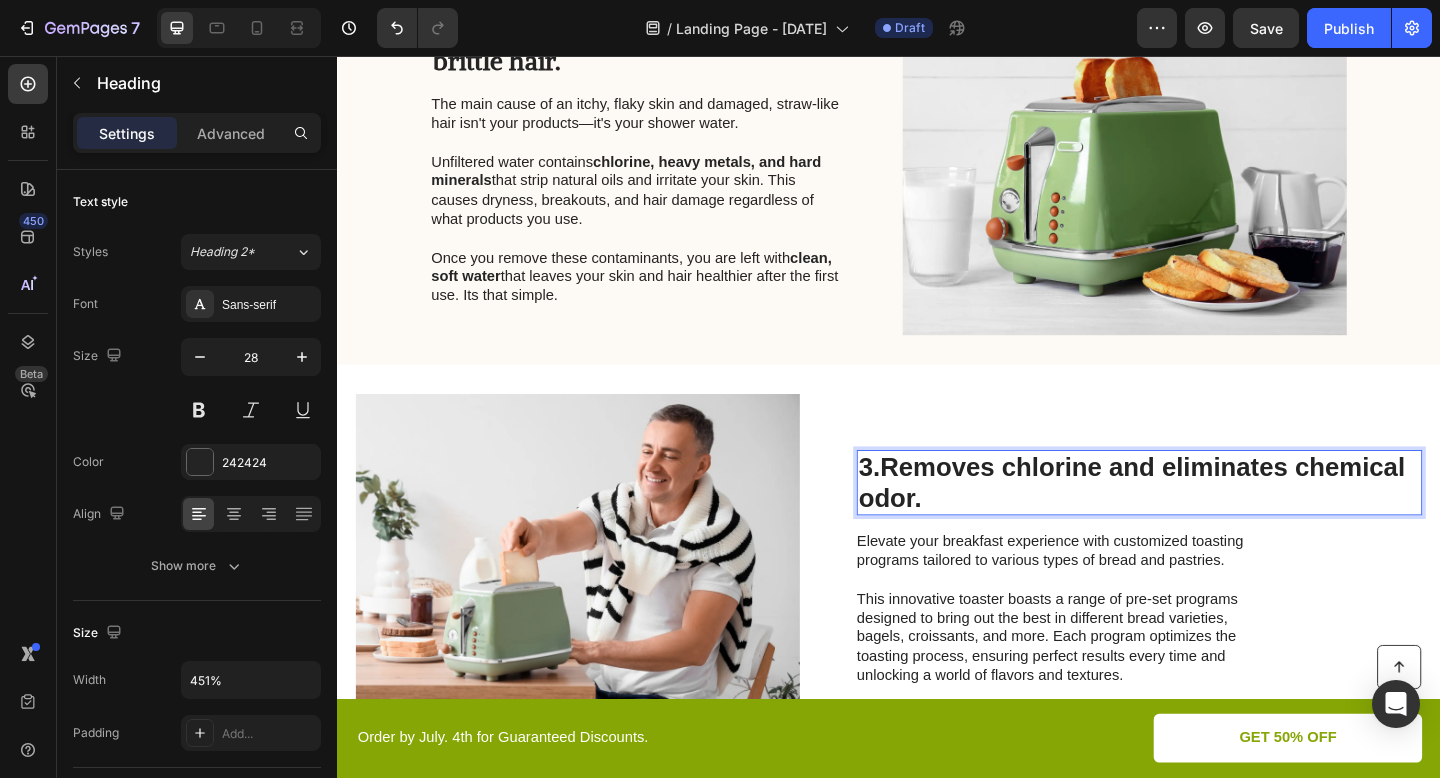 click on "3. Removes chlorine and eliminates chemical odor." at bounding box center [1209, 520] 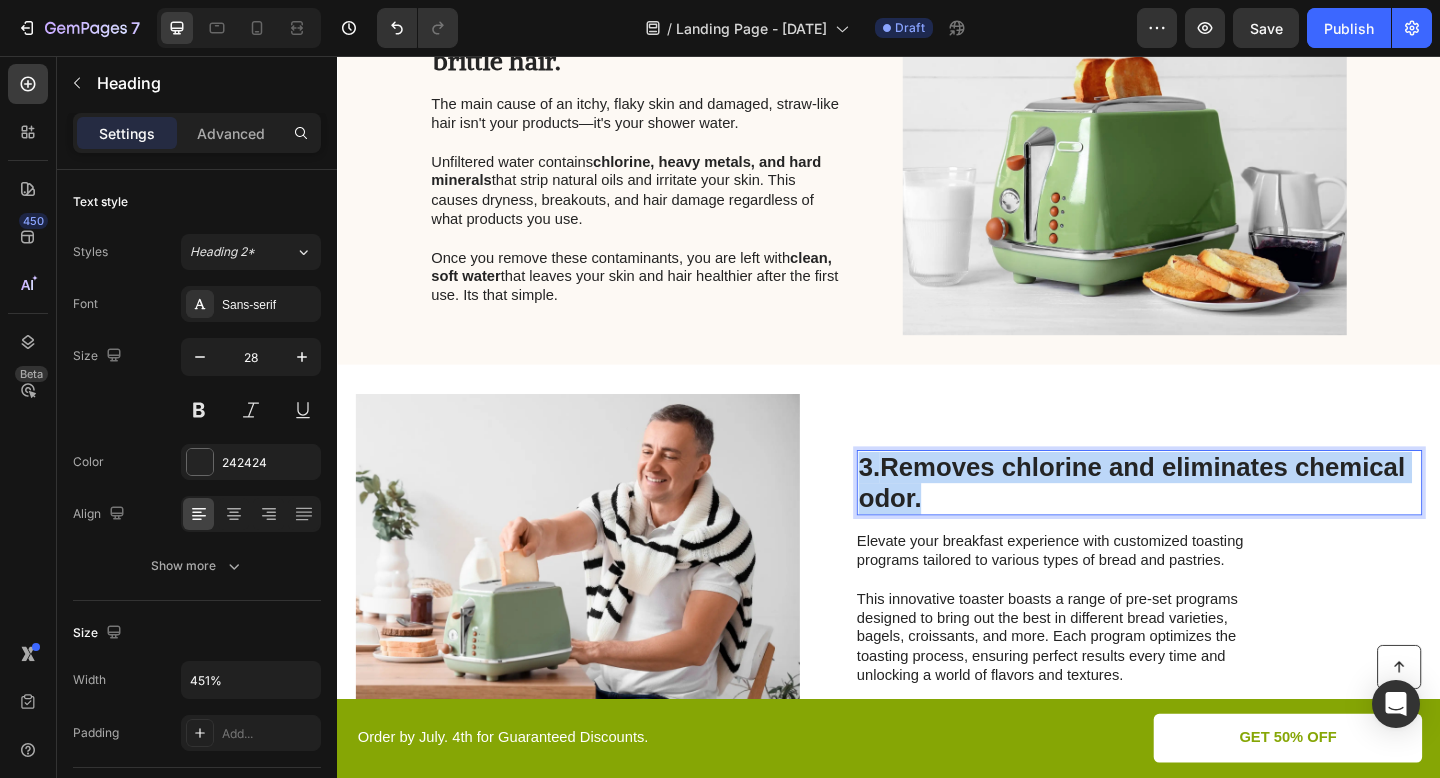 click on "3. Removes chlorine and eliminates chemical odor." at bounding box center [1209, 520] 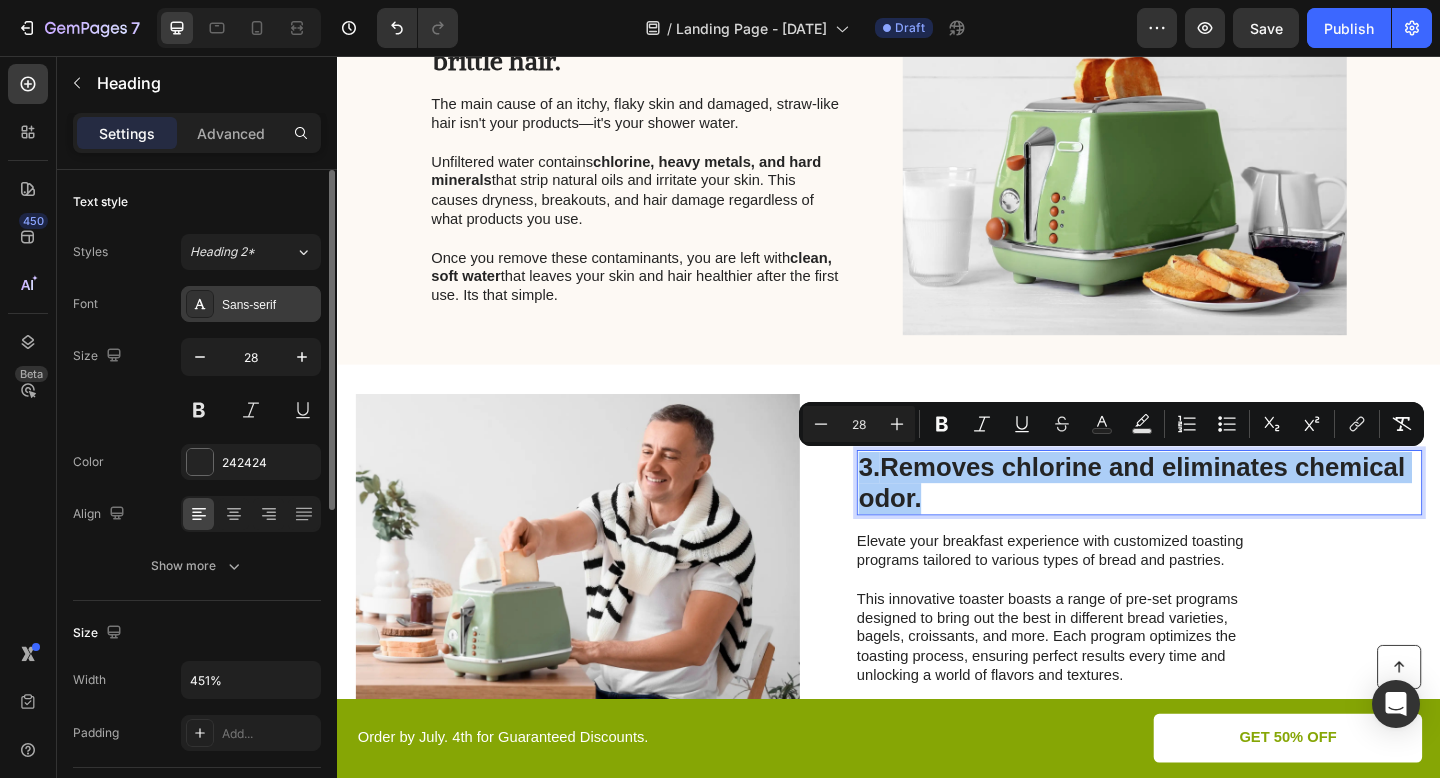 click on "Sans-serif" at bounding box center [251, 304] 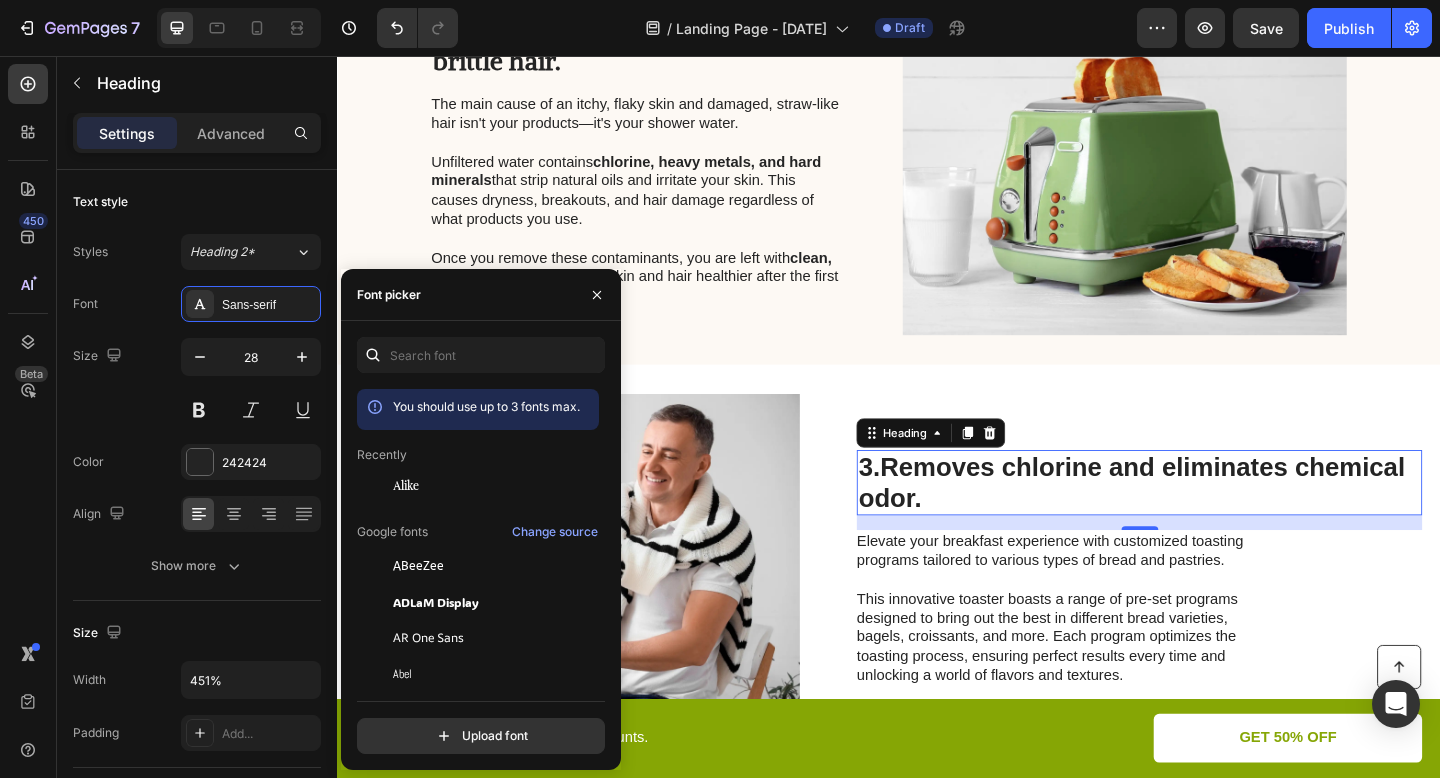 scroll, scrollTop: 15, scrollLeft: 0, axis: vertical 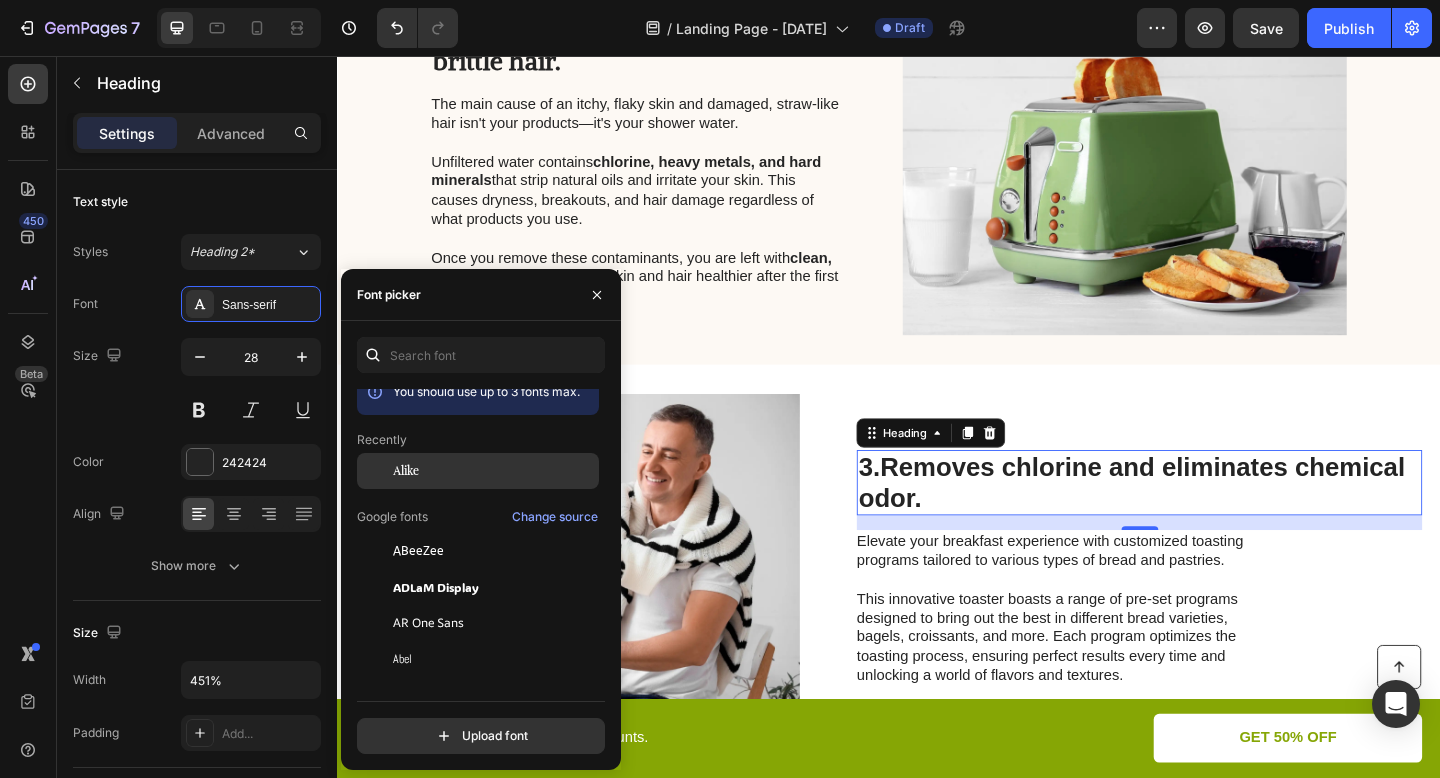 click on "Alike" at bounding box center (494, 471) 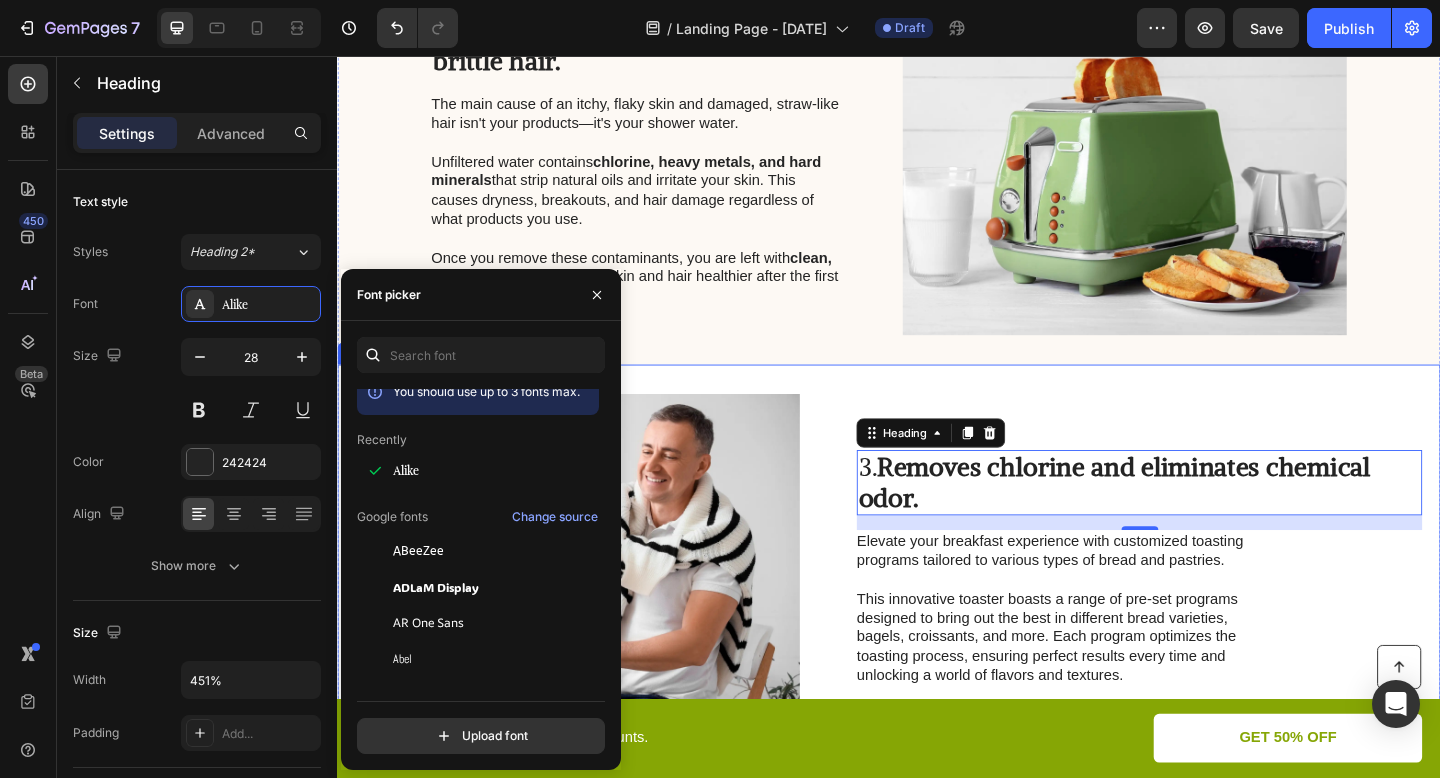 click on "3. Removes chlorine and eliminates chemical odor. Heading 16 Elevate your breakfast experience with customized toasting programs tailored to various types of bread and pastries. This innovative toaster boasts a range of pre-set programs designed to bring out the best in different bread varieties, bagels, croissants, and more. Each program optimizes the toasting process, ensuring perfect results every time and unlocking a world of flavors and textures. Text Block" at bounding box center (1209, 614) 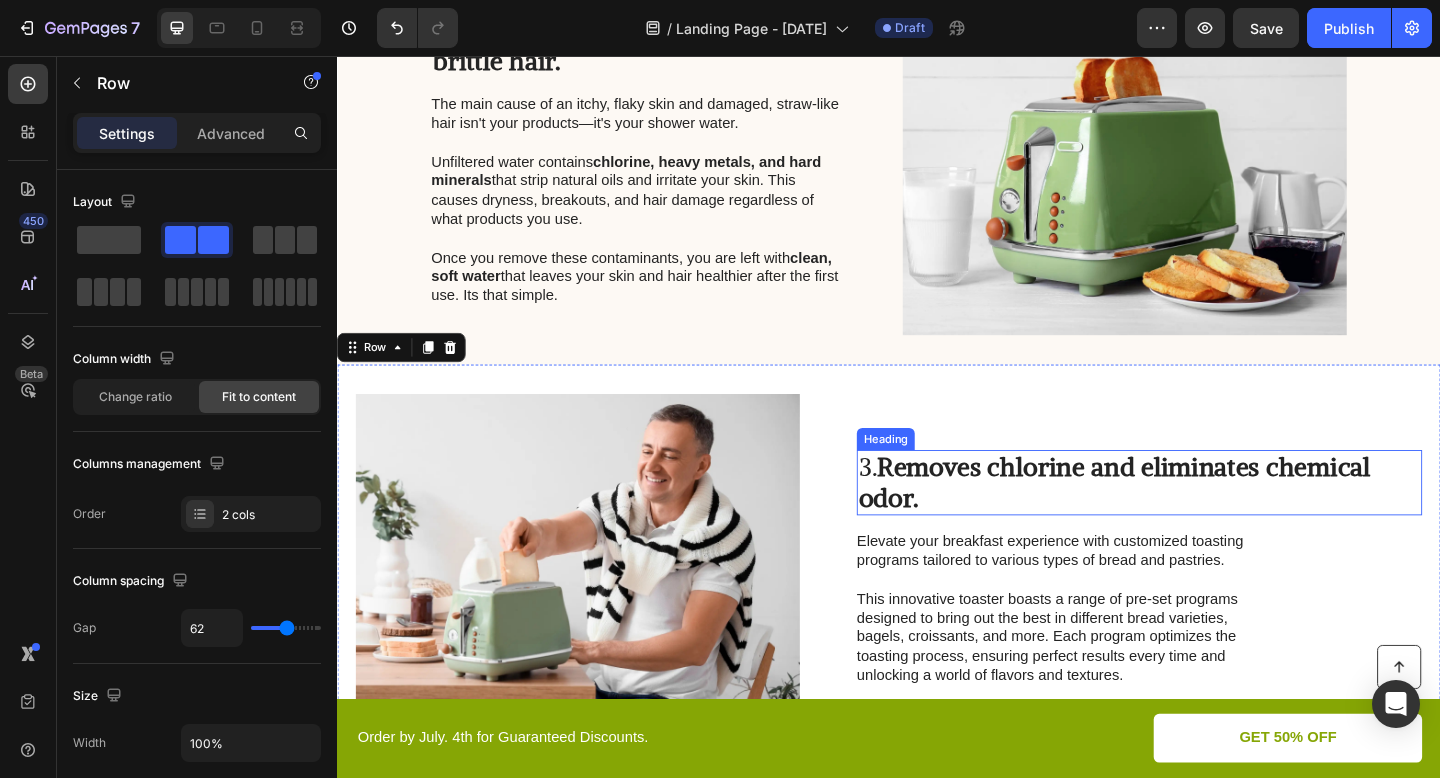 click on "3. Removes chlorine and eliminates chemical odor." at bounding box center [1209, 520] 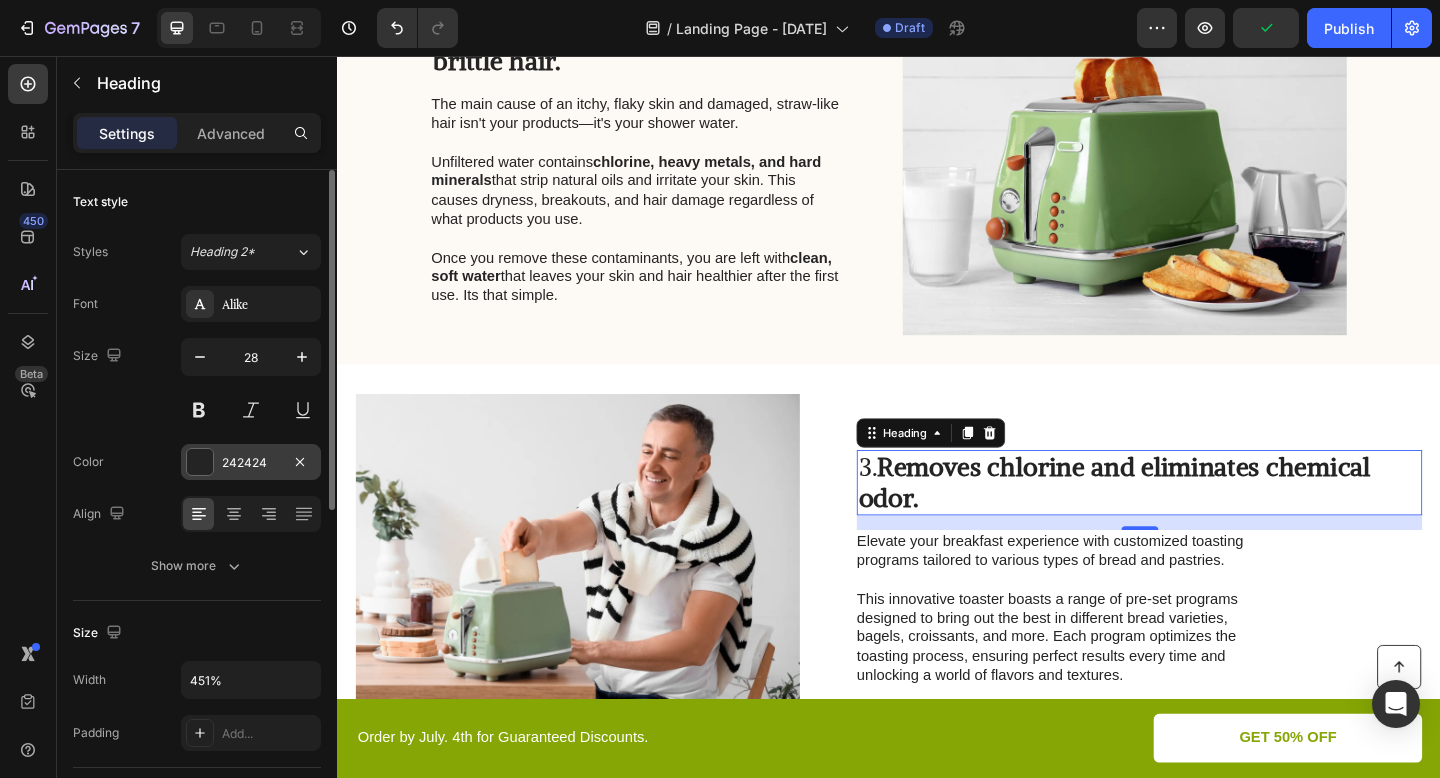 click on "242424" at bounding box center (251, 462) 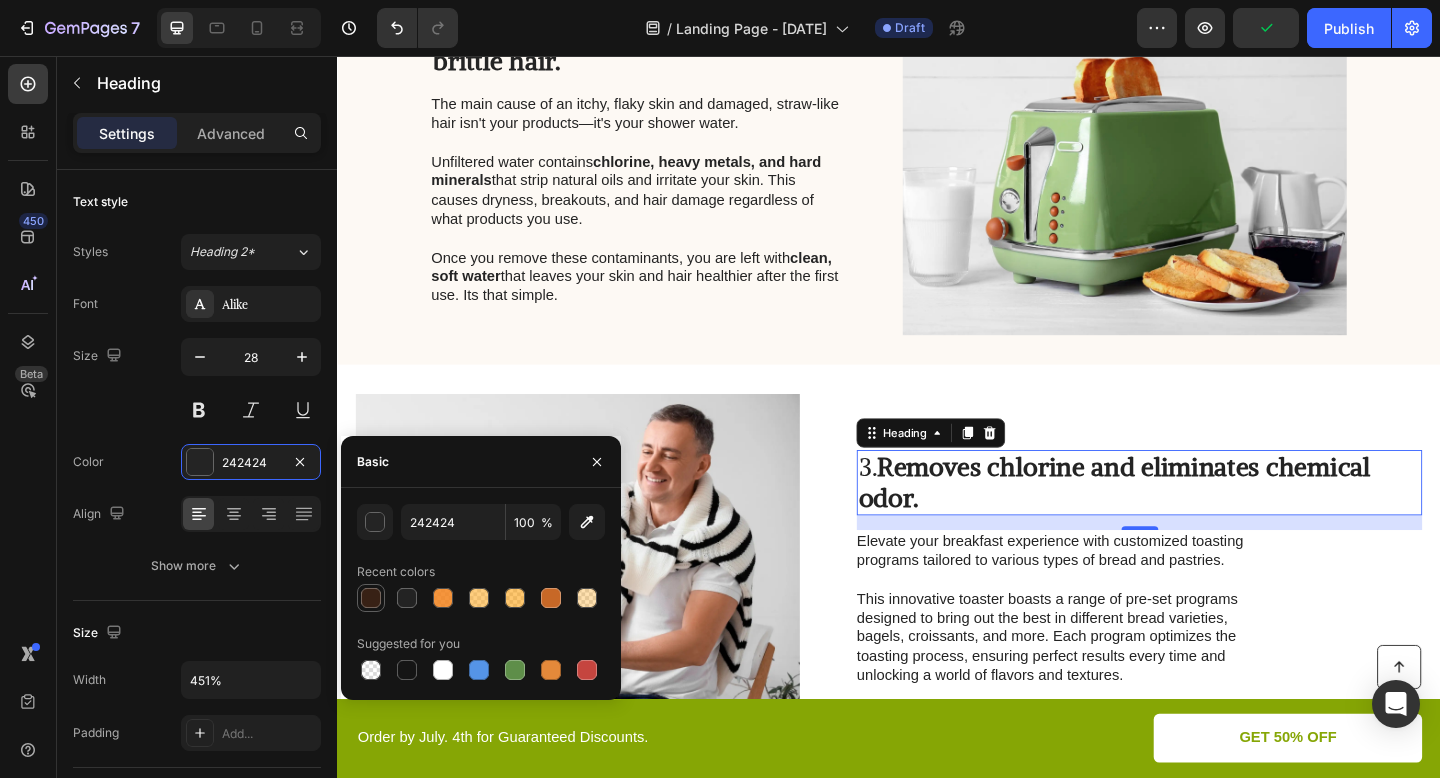 click at bounding box center (371, 598) 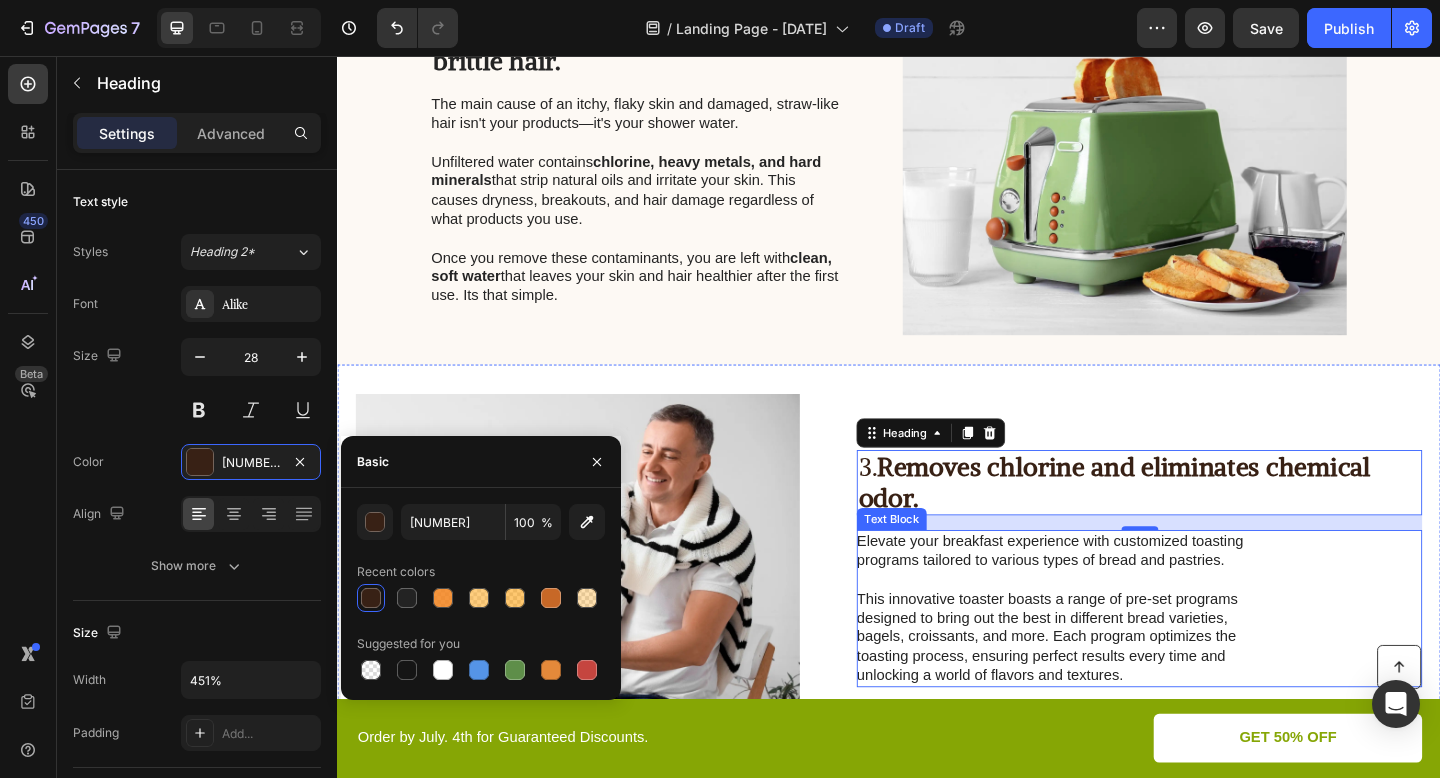 click on "This innovative toaster boasts a range of pre-set programs designed to bring out the best in different bread varieties, bagels, croissants, and more. Each program optimizes the toasting process, ensuring perfect results every time and unlocking a world of flavors and textures." at bounding box center [1126, 689] 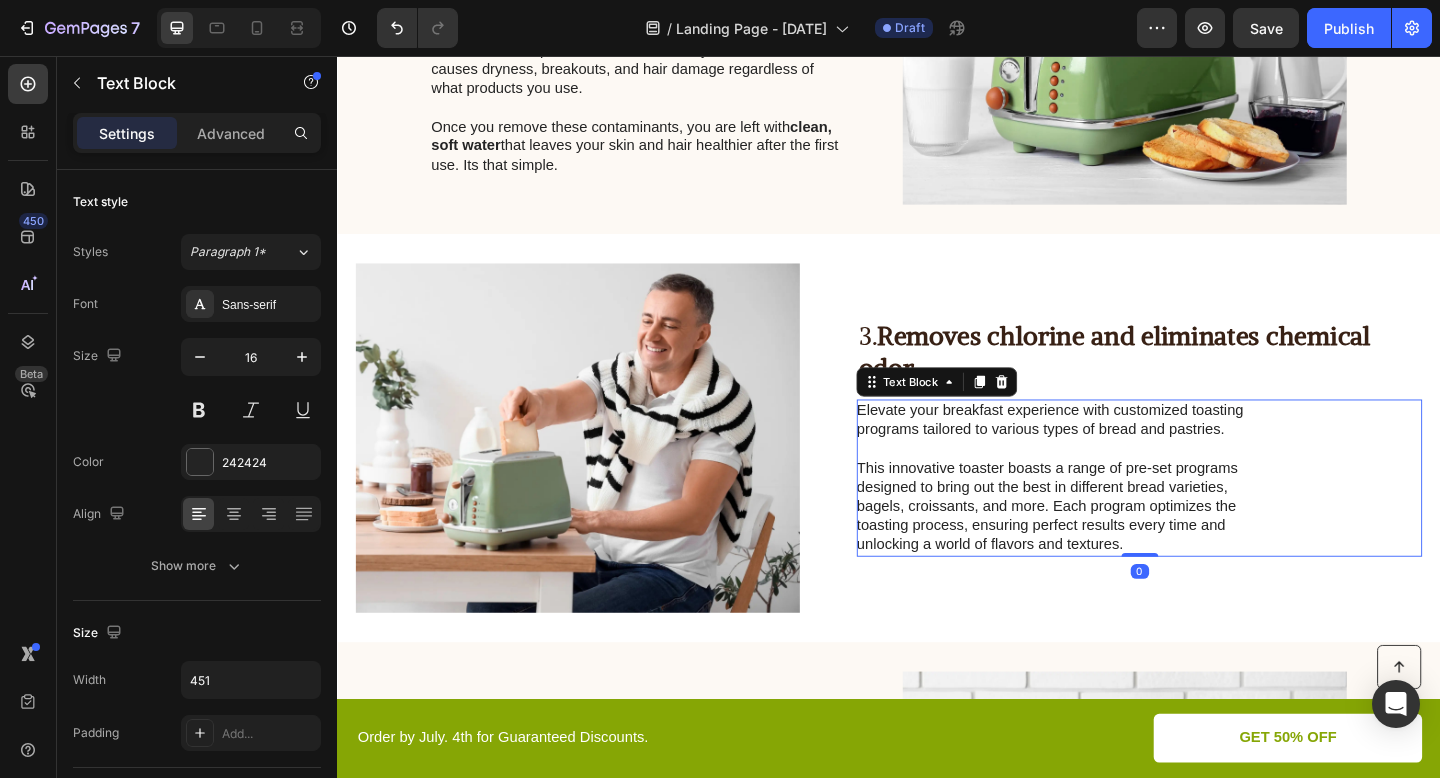 scroll, scrollTop: 763, scrollLeft: 0, axis: vertical 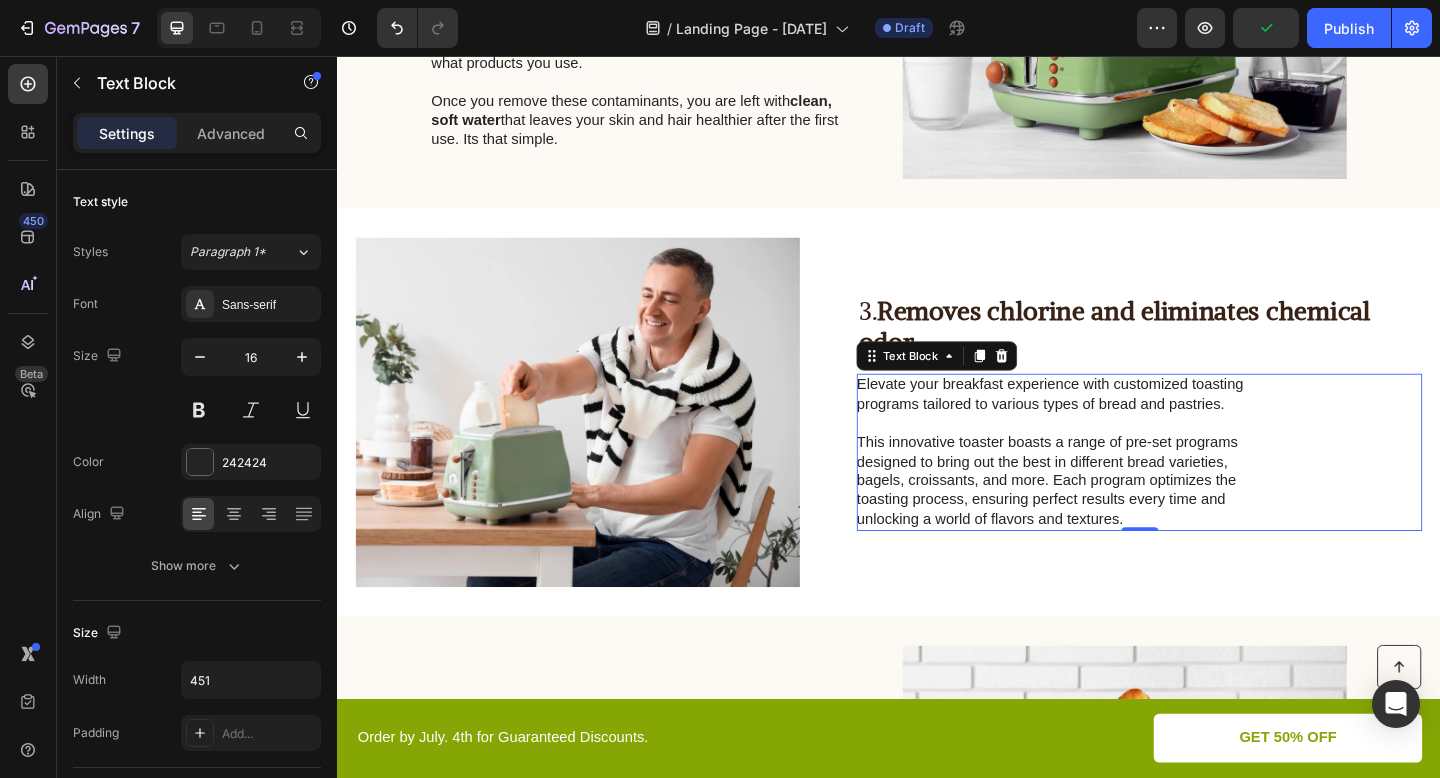 click on "This innovative toaster boasts a range of pre-set programs designed to bring out the best in different bread varieties, bagels, croissants, and more. Each program optimizes the toasting process, ensuring perfect results every time and unlocking a world of flavors and textures." at bounding box center [1126, 519] 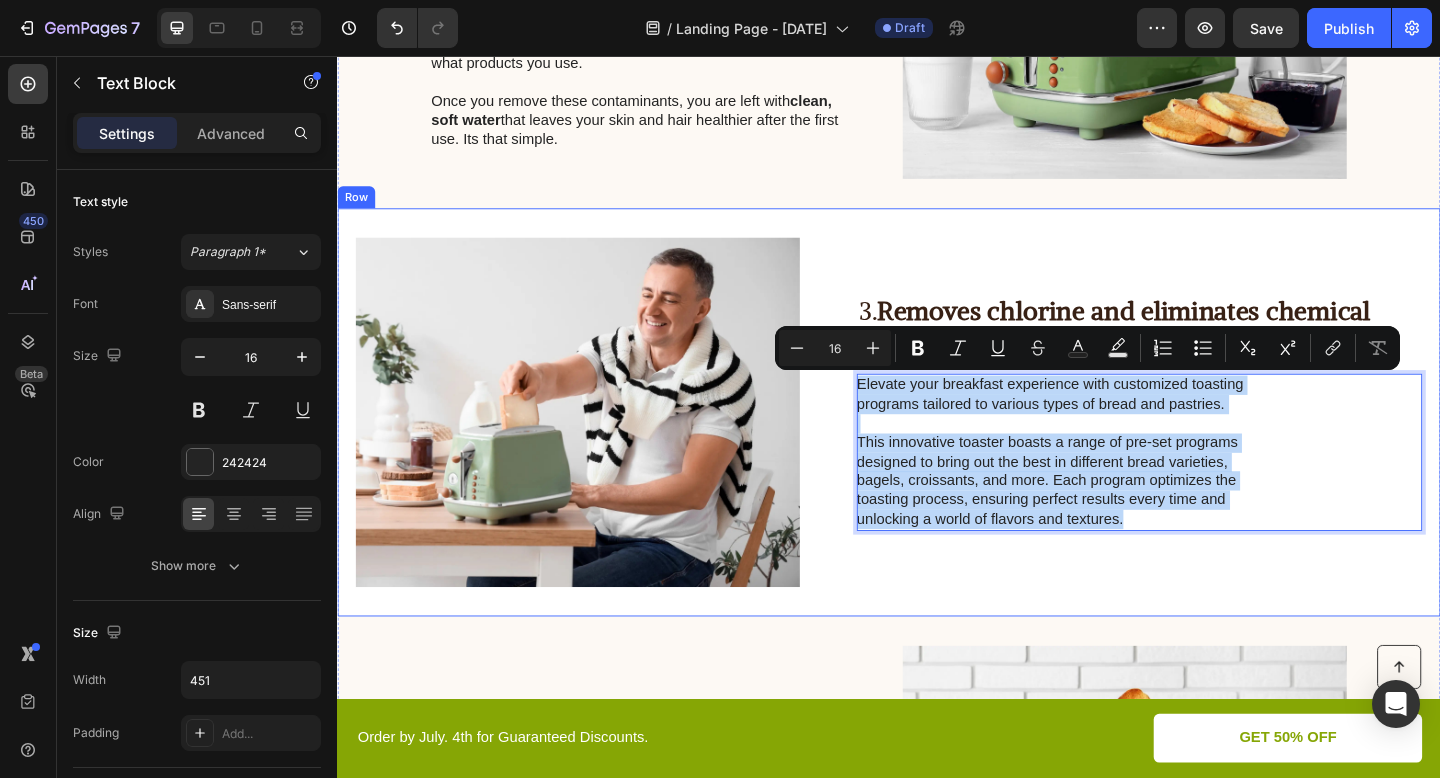 drag, startPoint x: 1197, startPoint y: 561, endPoint x: 895, endPoint y: 416, distance: 335.00598 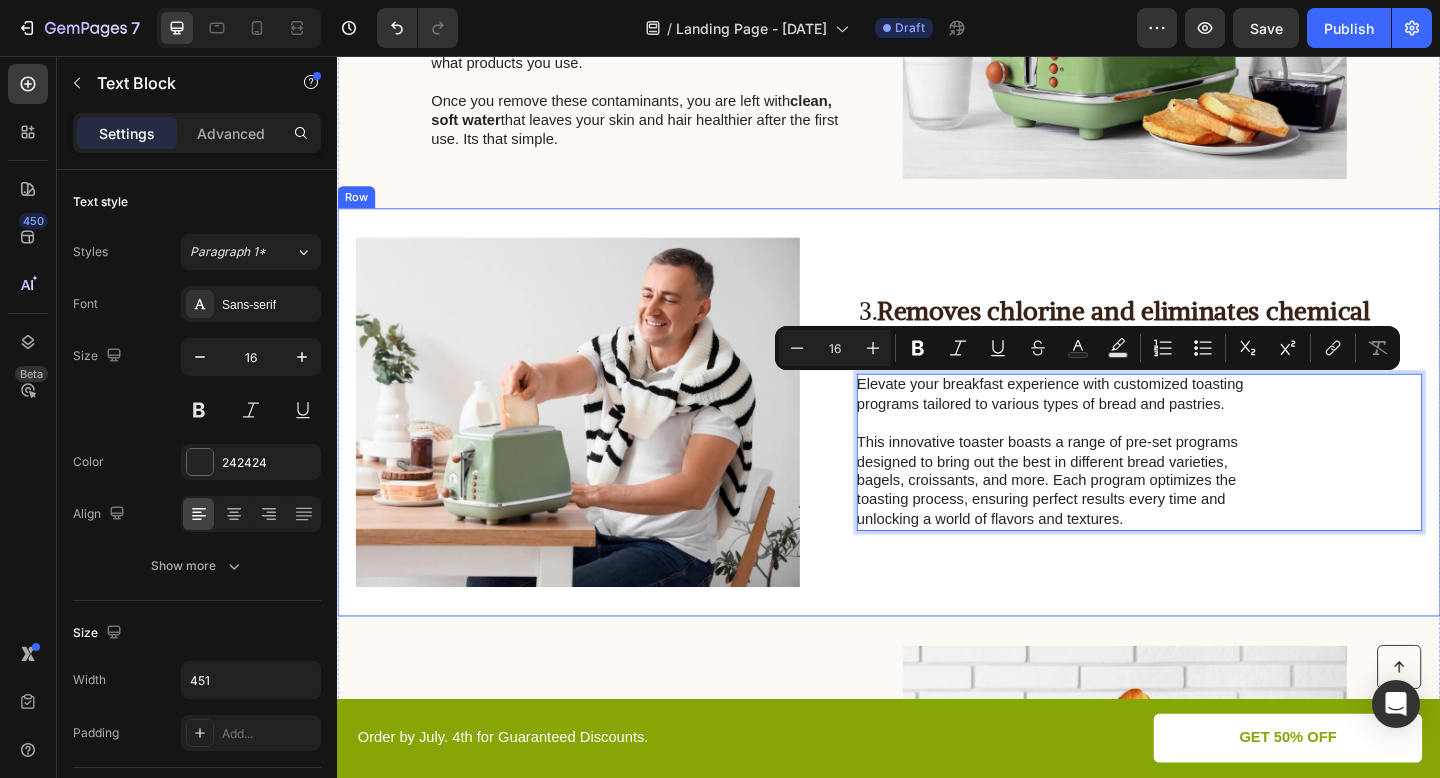 scroll, scrollTop: 783, scrollLeft: 0, axis: vertical 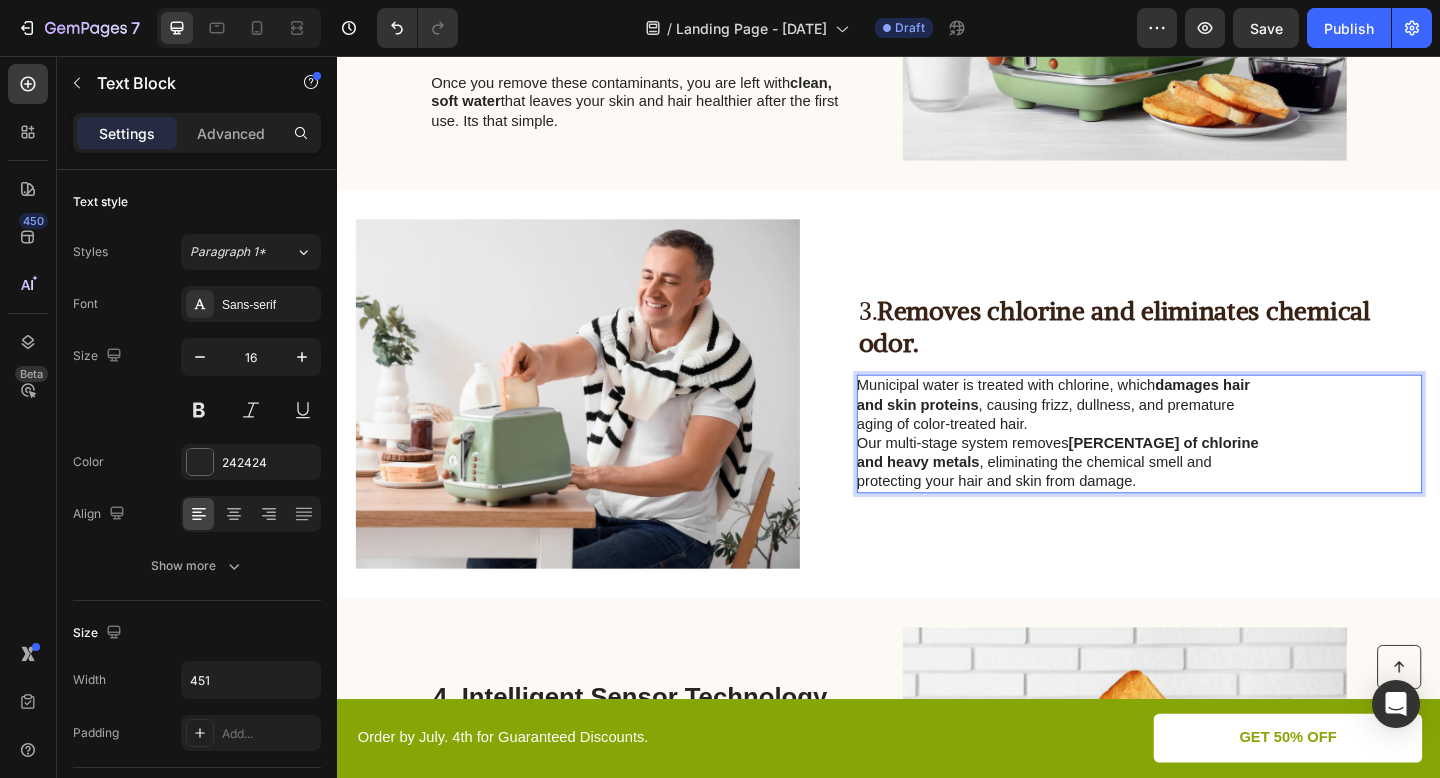 click on "Municipal water is treated with chlorine, which damages hair and skin proteins , causing frizz, dullness, and premature aging of color-treated hair." at bounding box center (1126, 436) 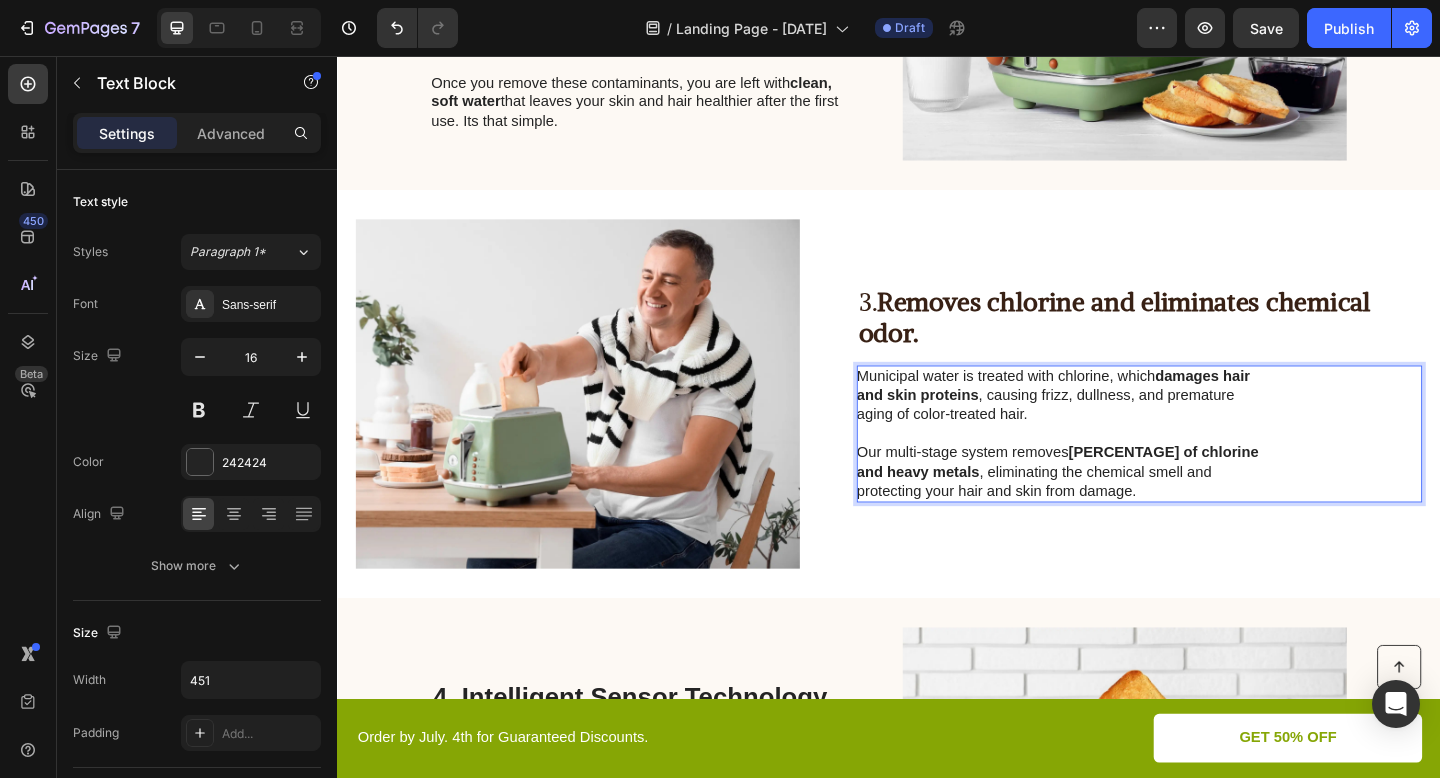 scroll, scrollTop: 773, scrollLeft: 0, axis: vertical 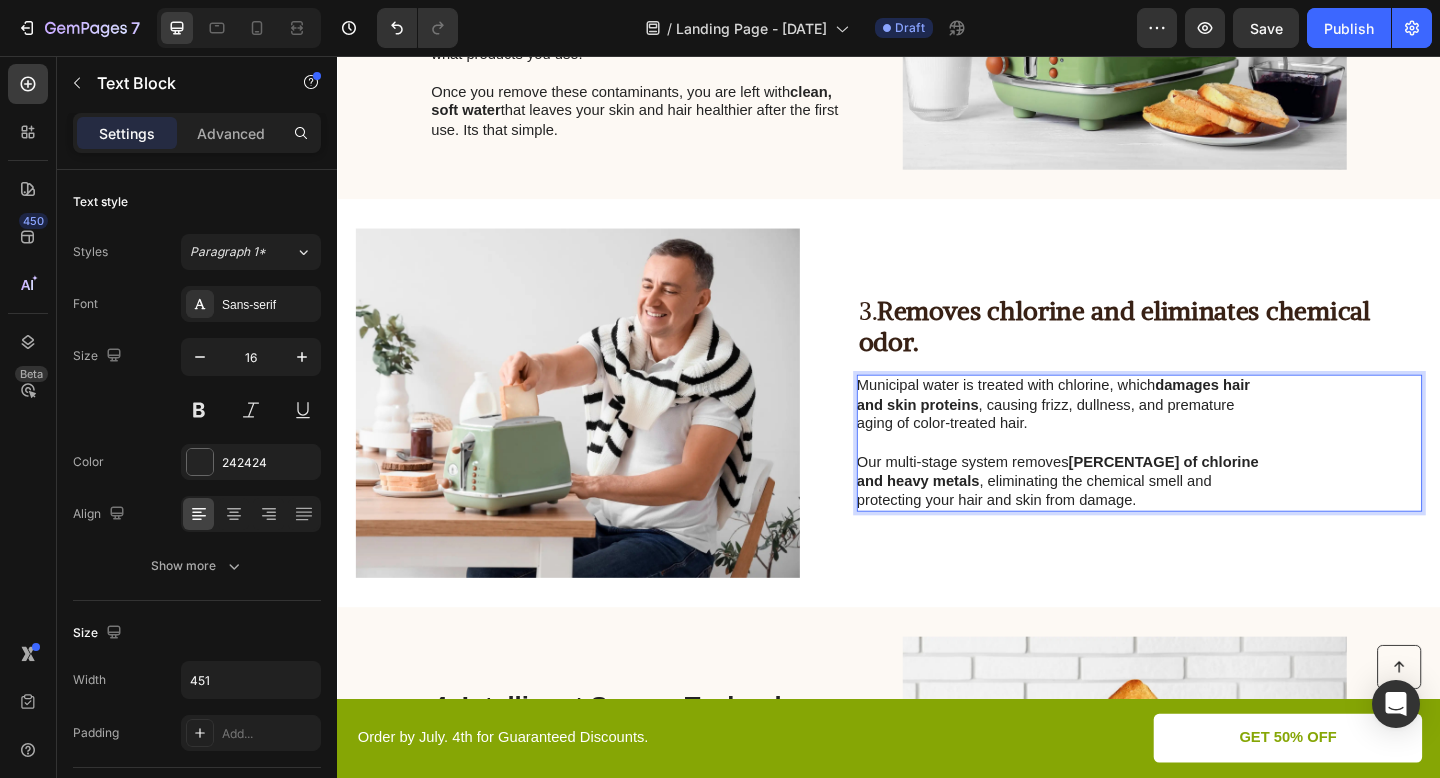 click on "Our multi-stage system removes 99% of chlorine and heavy metals , eliminating the chemical smell and protecting your hair and skin from damage." at bounding box center (1126, 519) 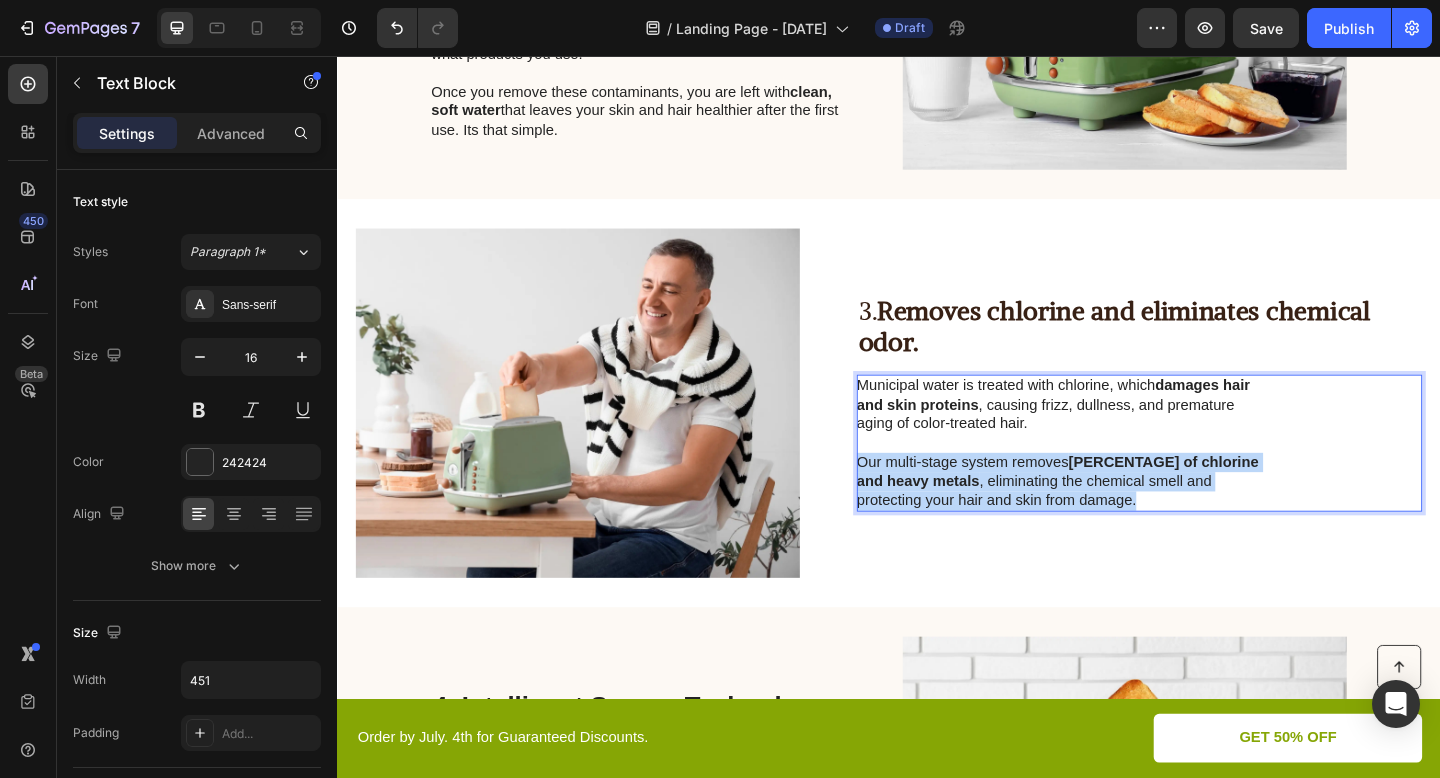 click on "Our multi-stage system removes 99% of chlorine and heavy metals , eliminating the chemical smell and protecting your hair and skin from damage." at bounding box center [1126, 519] 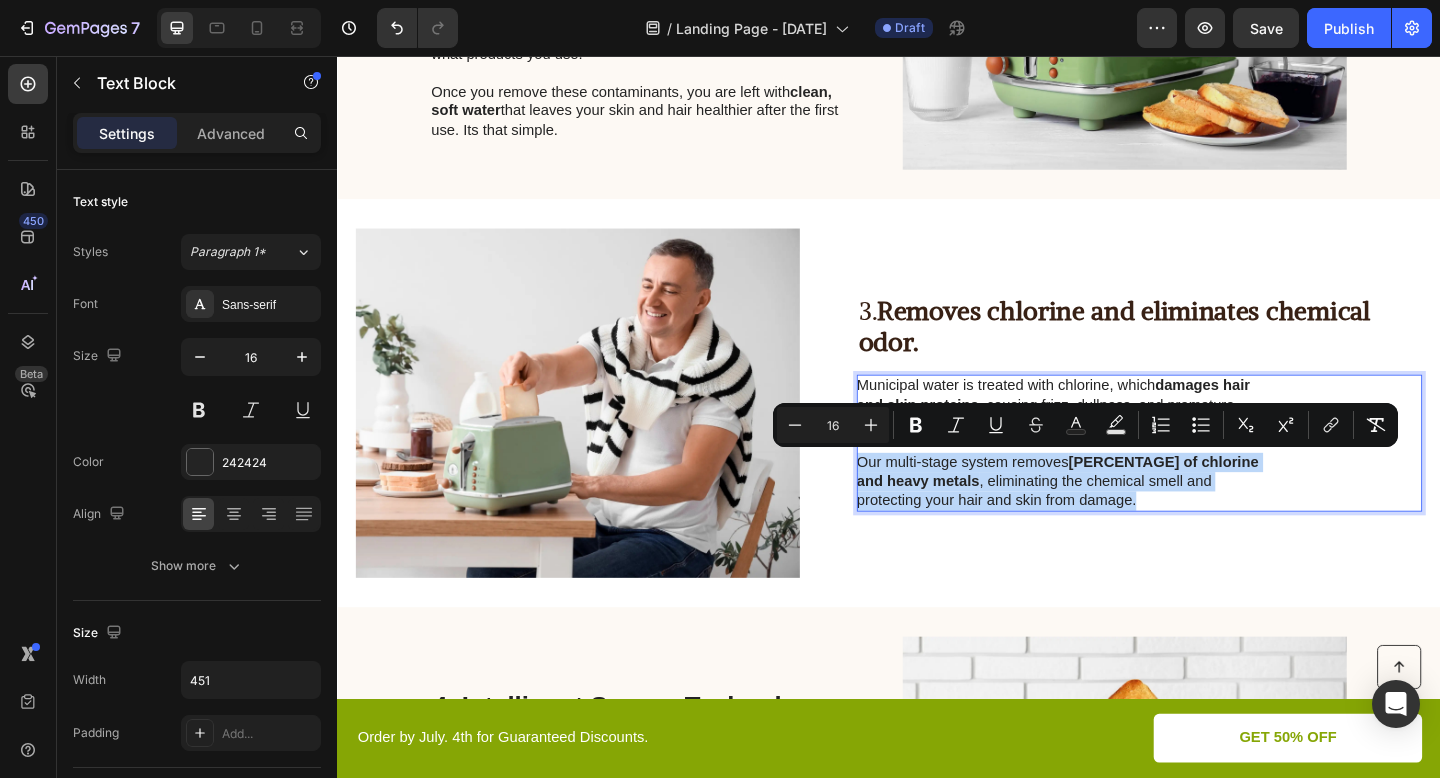 click on "Our multi-stage system removes 99% of chlorine and heavy metals , eliminating the chemical smell and protecting your hair and skin from damage." at bounding box center (1126, 519) 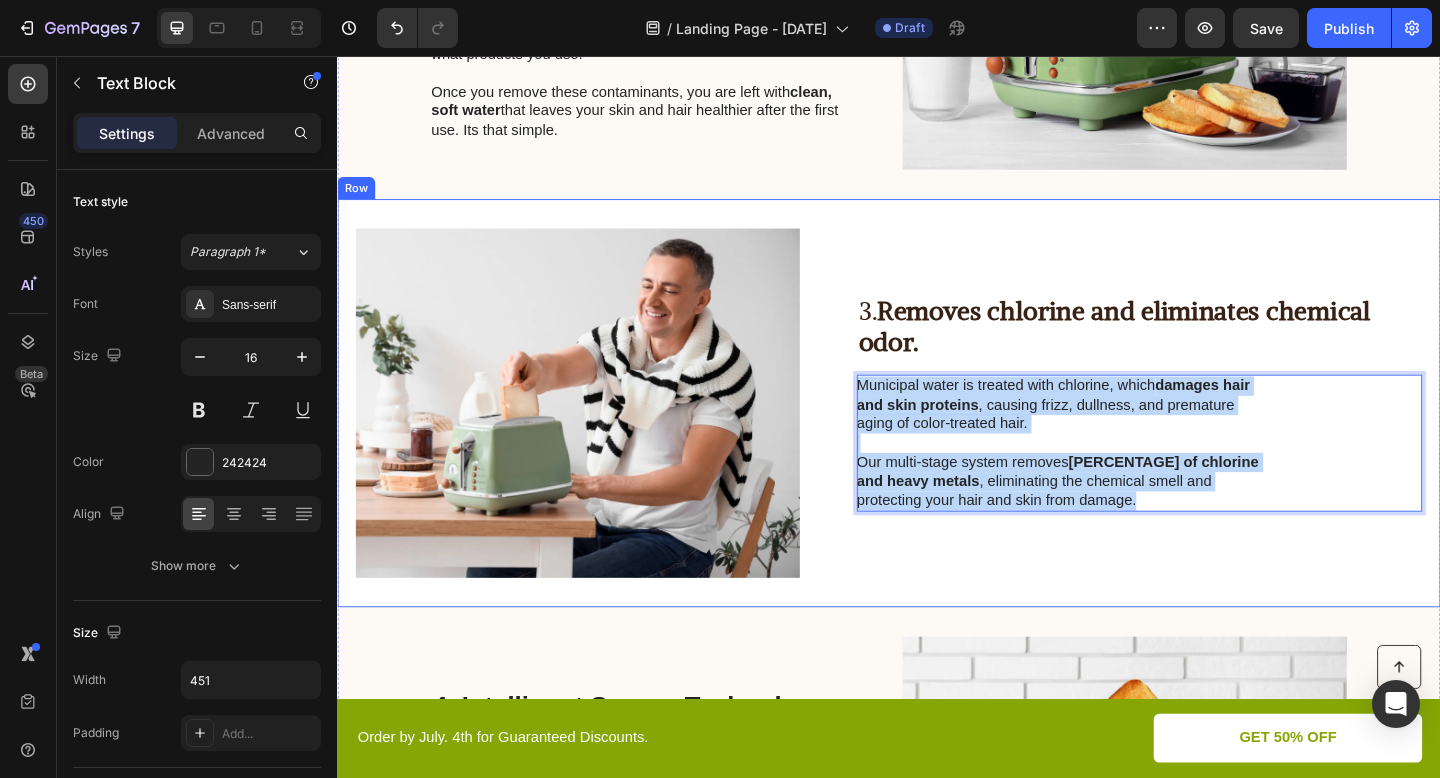 drag, startPoint x: 1089, startPoint y: 539, endPoint x: 892, endPoint y: 413, distance: 233.84824 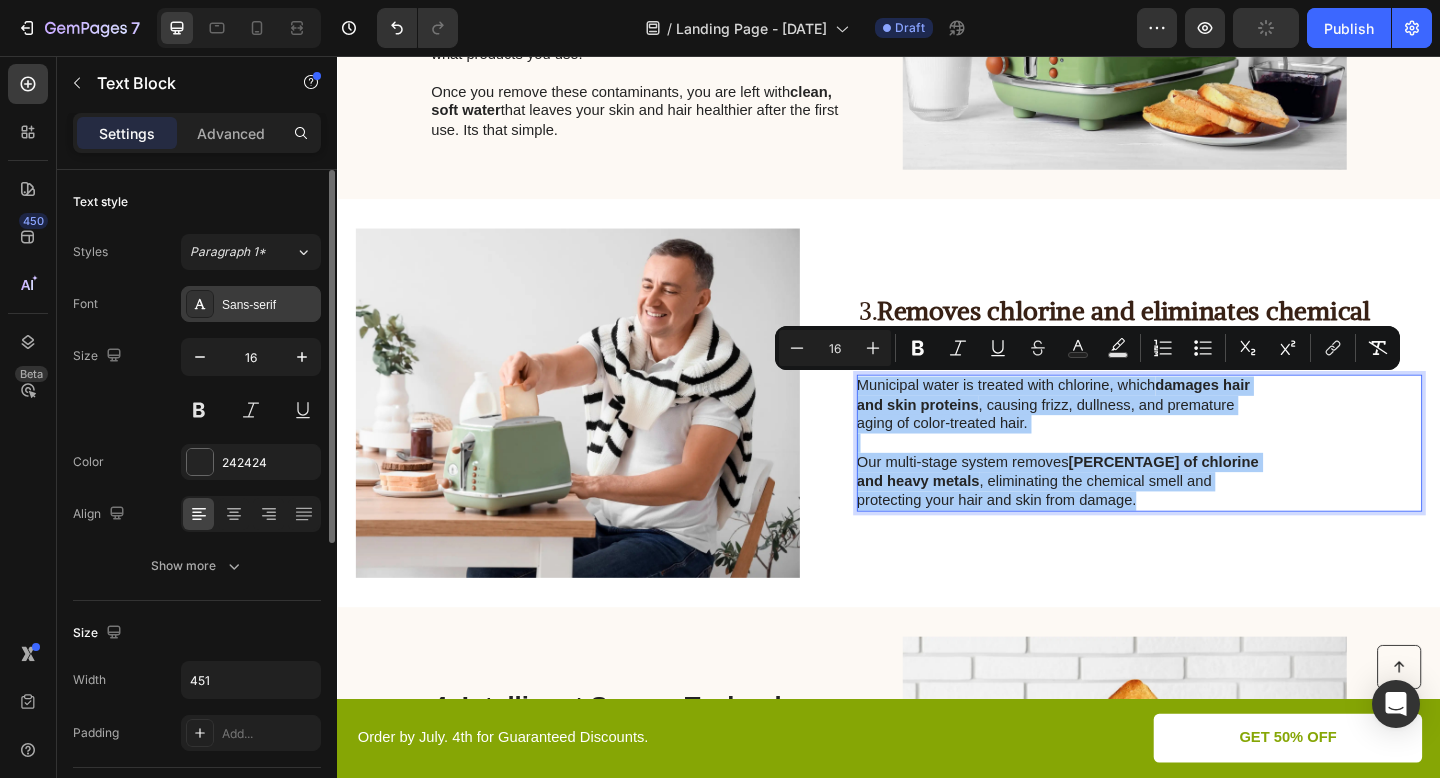 click on "Sans-serif" at bounding box center (251, 304) 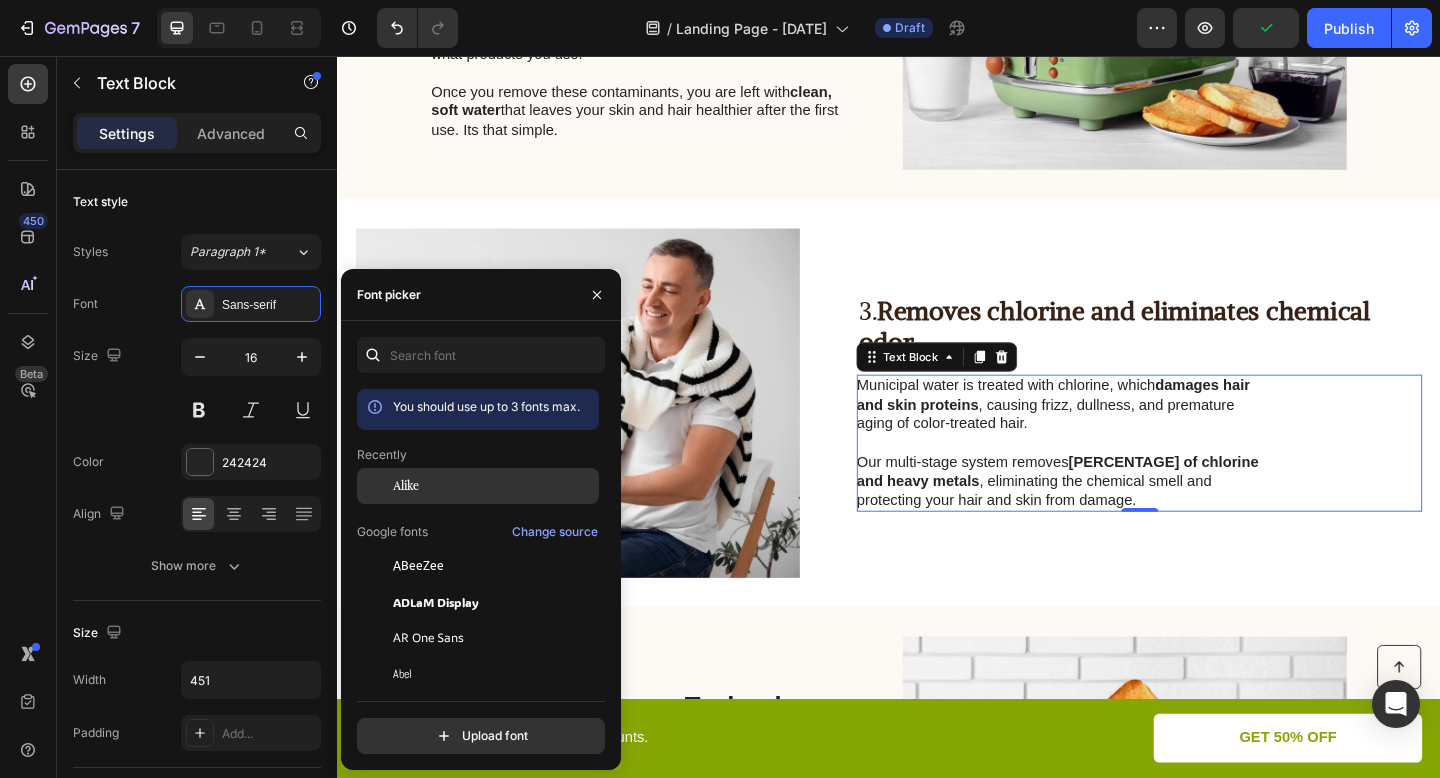 click on "Alike" at bounding box center (406, 486) 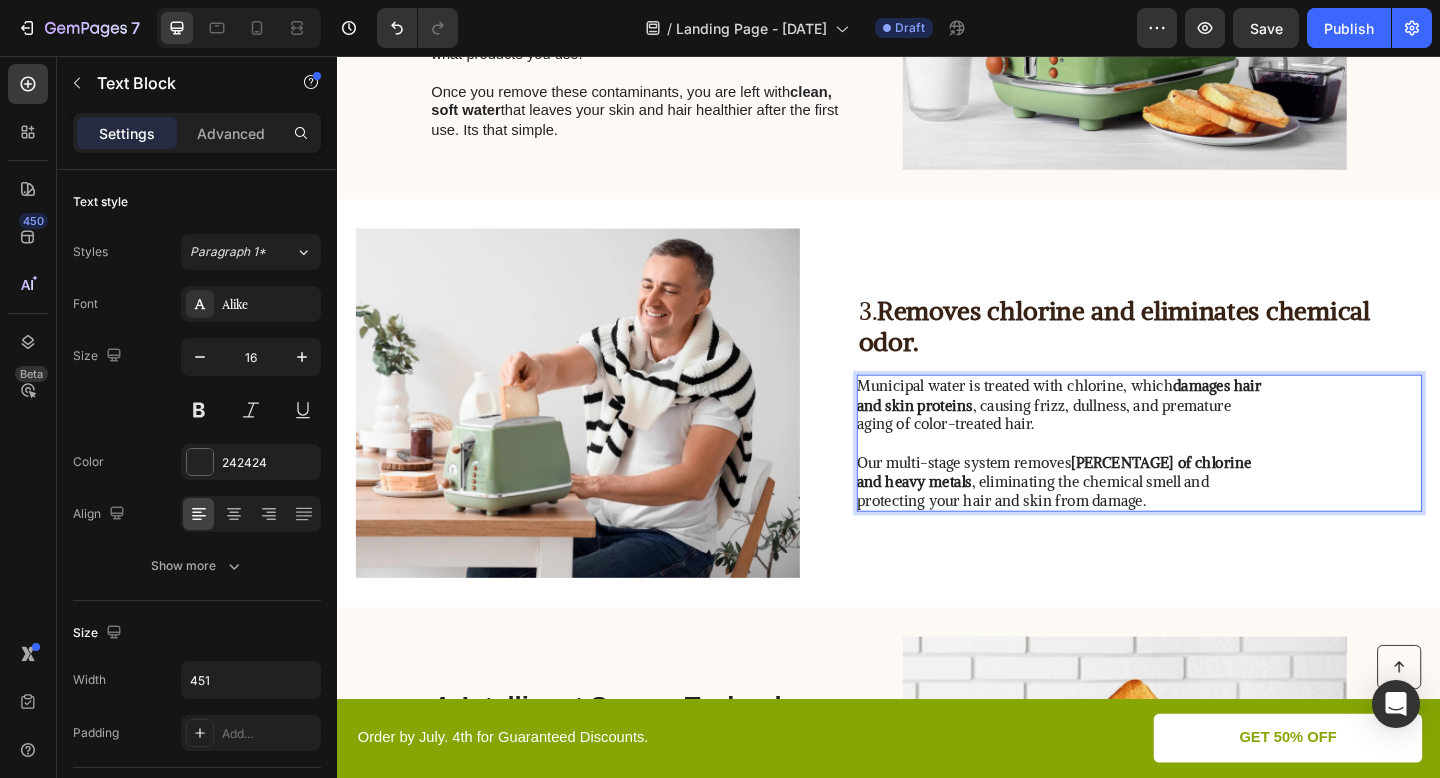 click at bounding box center [1126, 477] 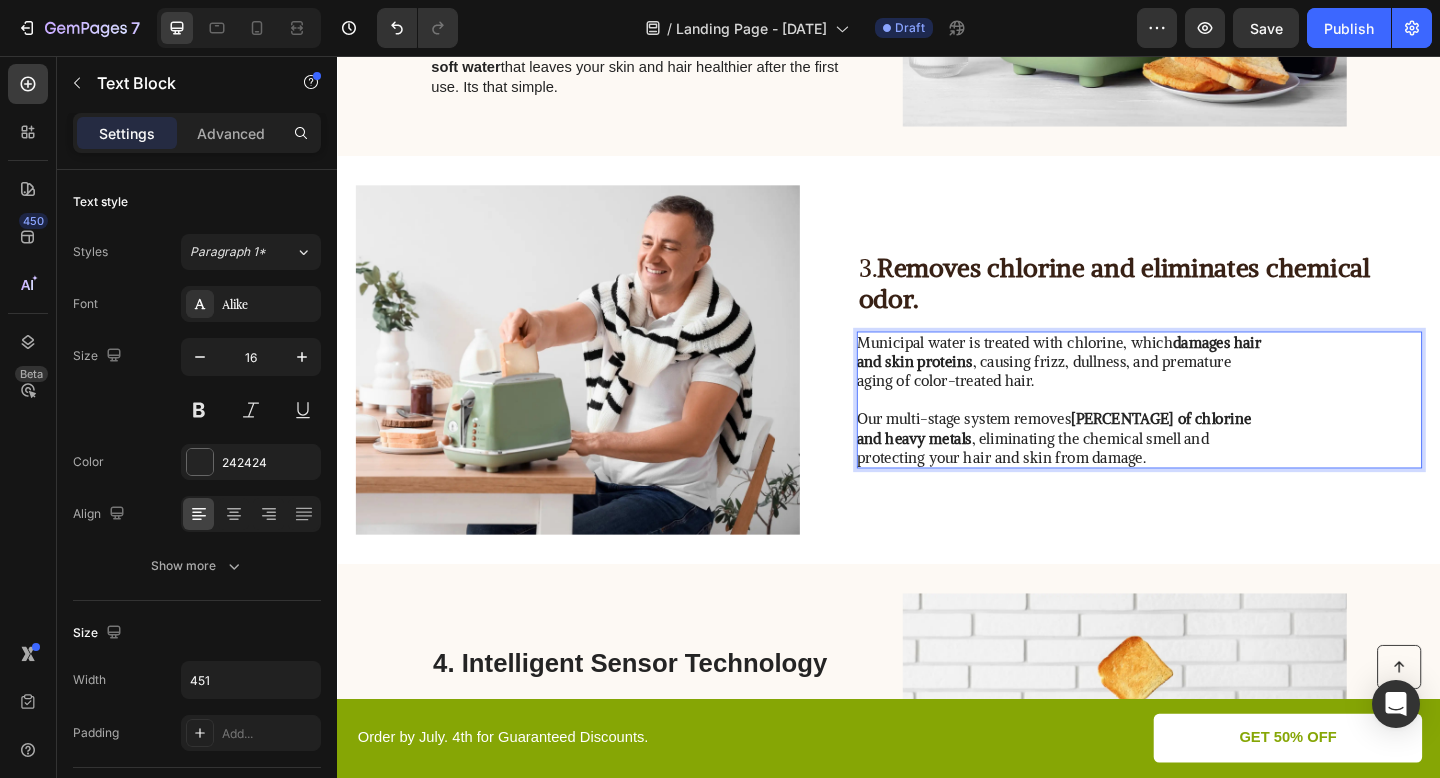 click on "Municipal water is treated with chlorine, which damages hair and skin proteins, causing frizz, dullness, and premature aging of color-treated hair. Our multi-stage system removes 99% of chlorine and heavy metals, eliminating the chemical smell and protecting your hair and skin from damage." at bounding box center (1209, 431) 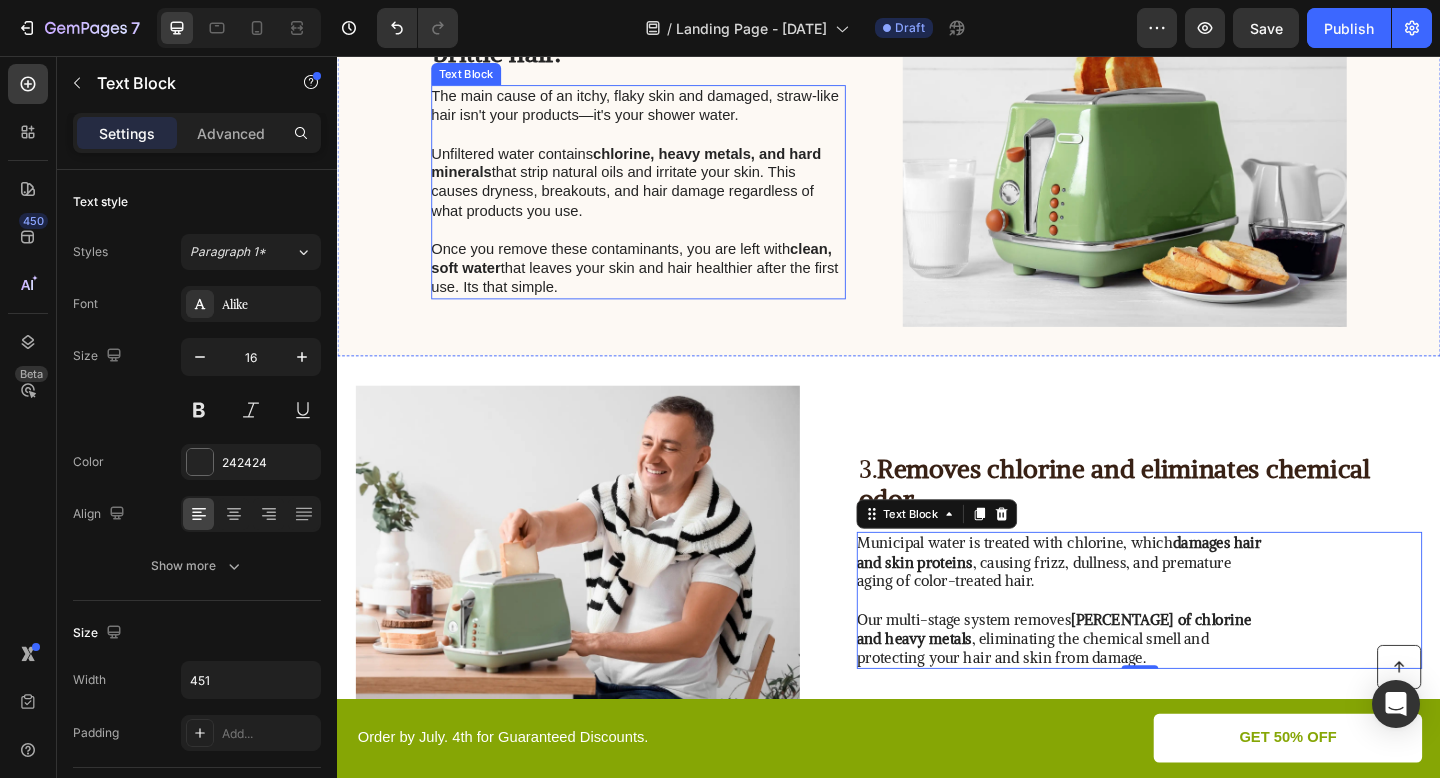 scroll, scrollTop: 614, scrollLeft: 0, axis: vertical 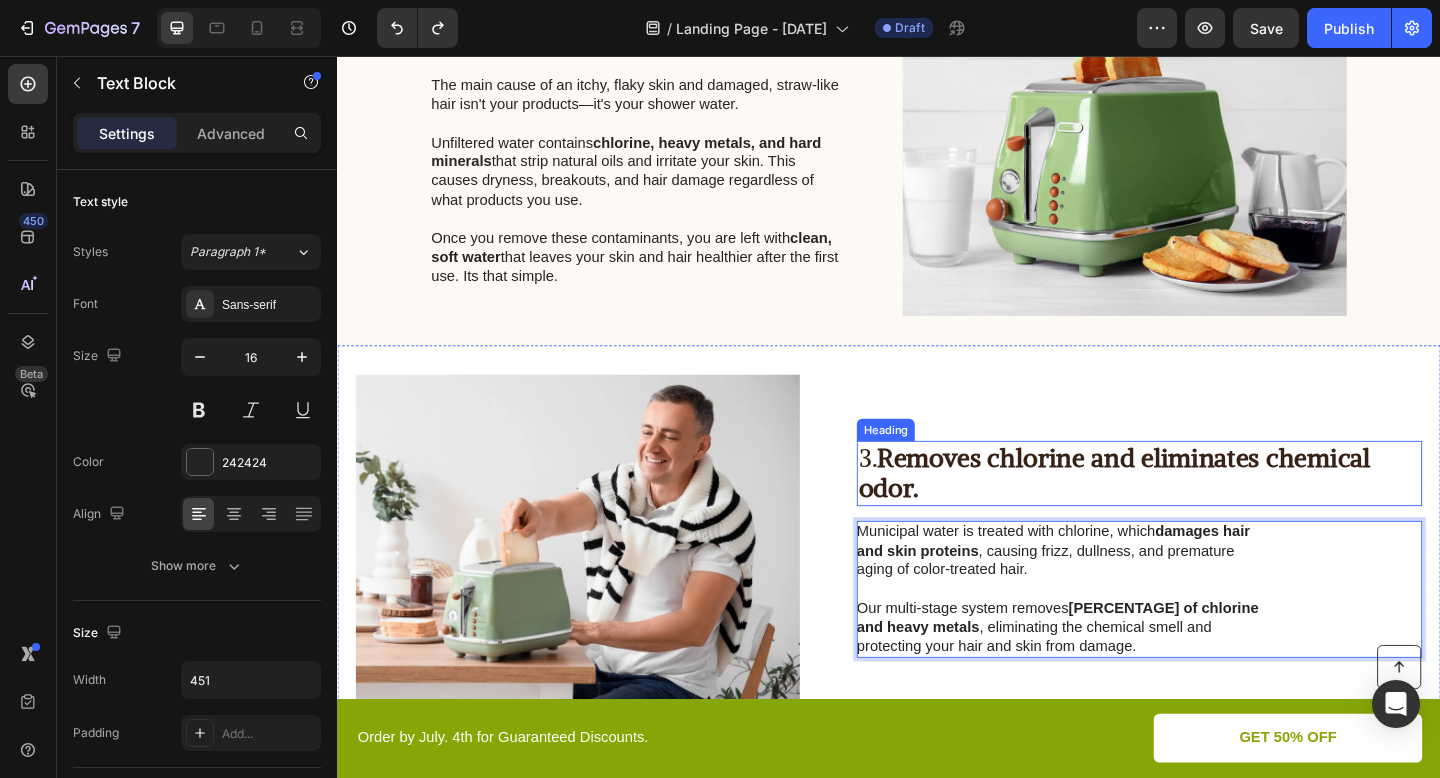 click on "3. Removes chlorine and eliminates chemical odor. Heading Municipal water is treated with chlorine, which damages hair and skin proteins, causing frizz, dullness, and premature aging of color-treated hair. Our multi-stage system removes 99% of chlorine and heavy metals, eliminating the chemical smell and protecting your hair and skin from damage. Text Block 0" at bounding box center [1209, 593] 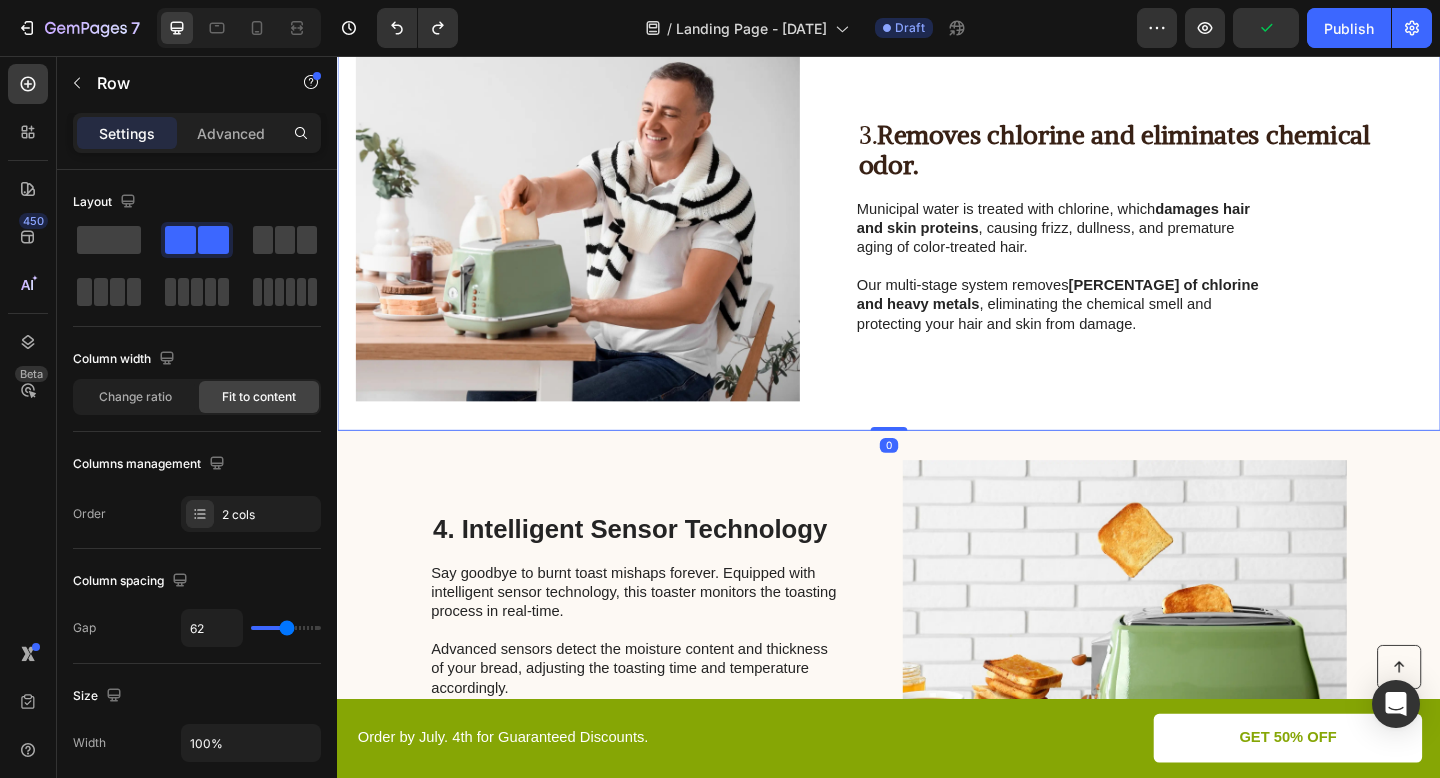 scroll, scrollTop: 1193, scrollLeft: 0, axis: vertical 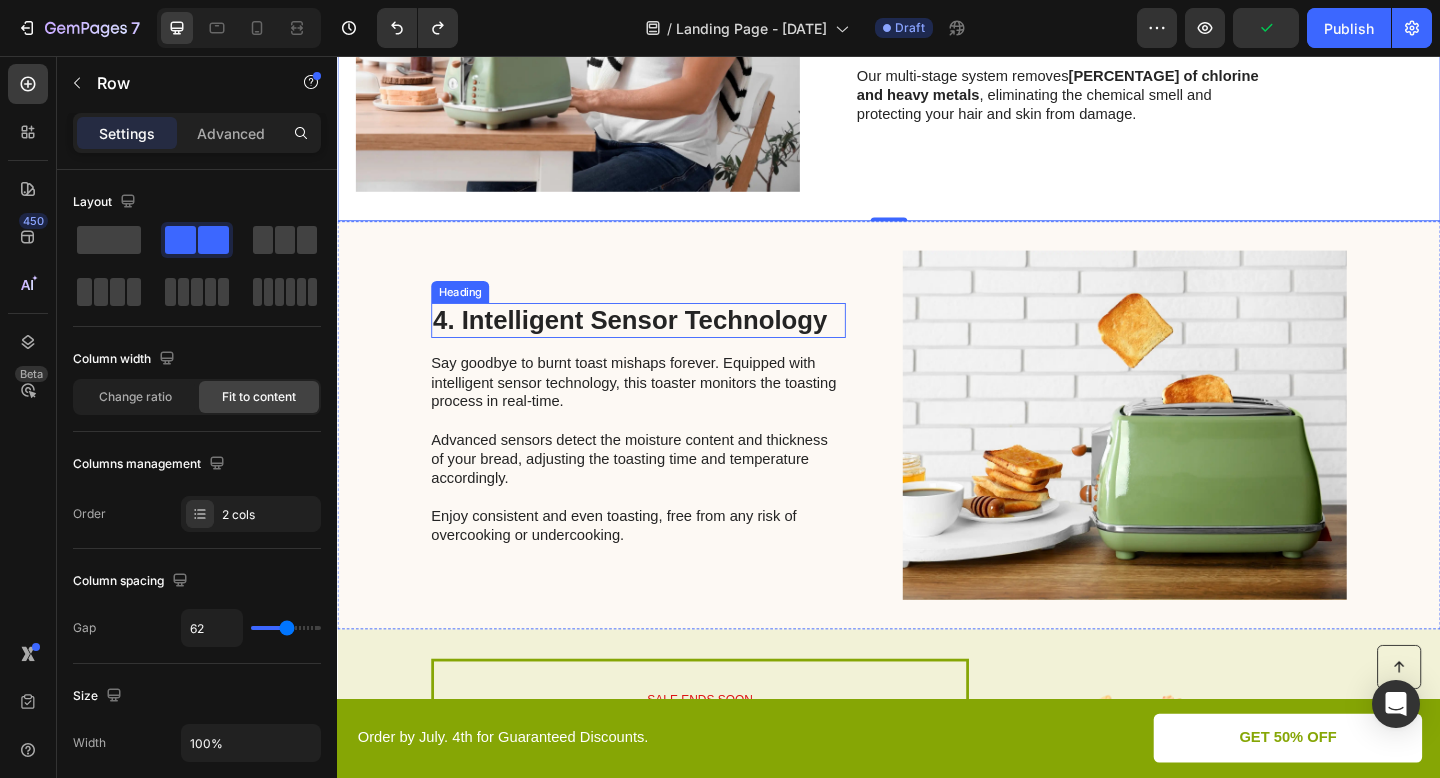 click on "4. Intelligent Sensor Technology" at bounding box center (664, 344) 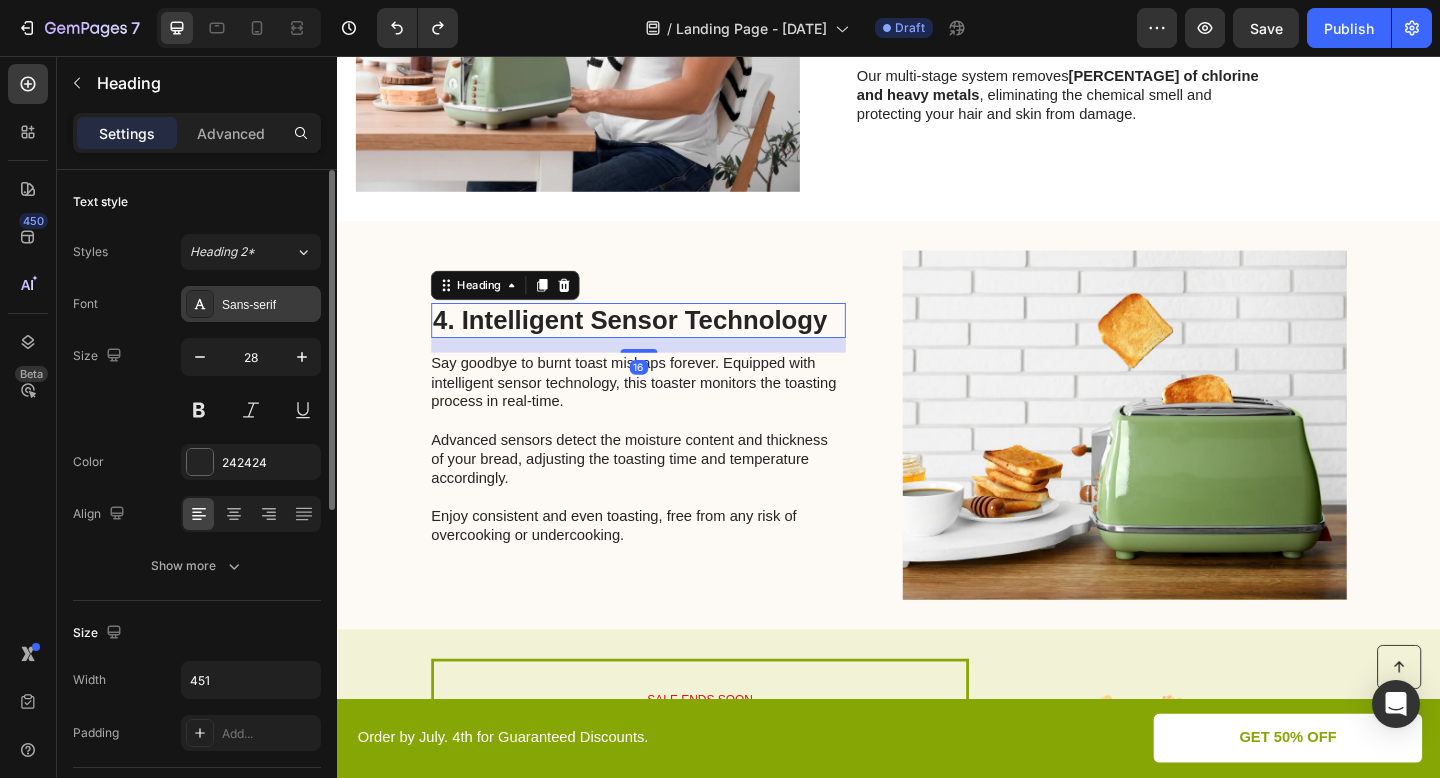 click on "Sans-serif" at bounding box center [269, 305] 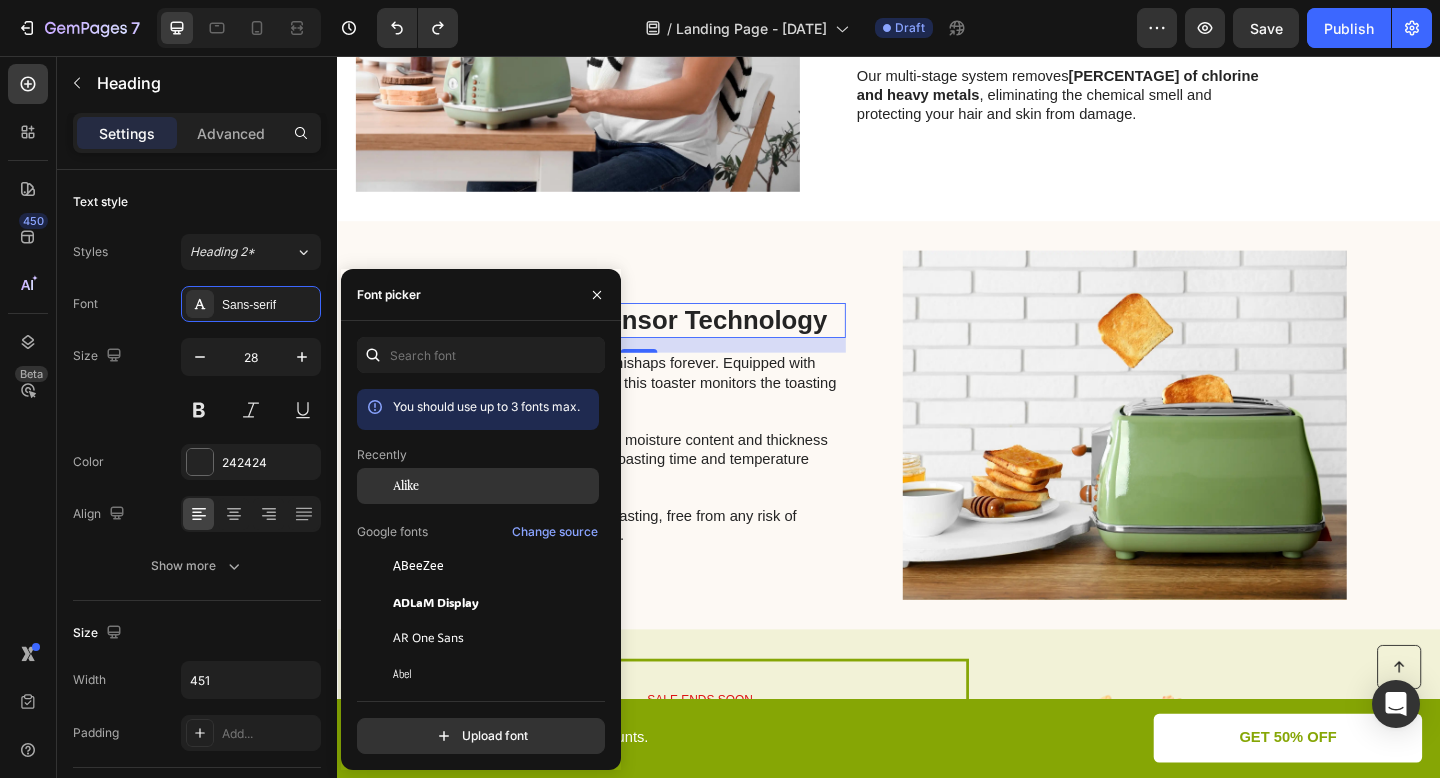 click on "Alike" at bounding box center (494, 486) 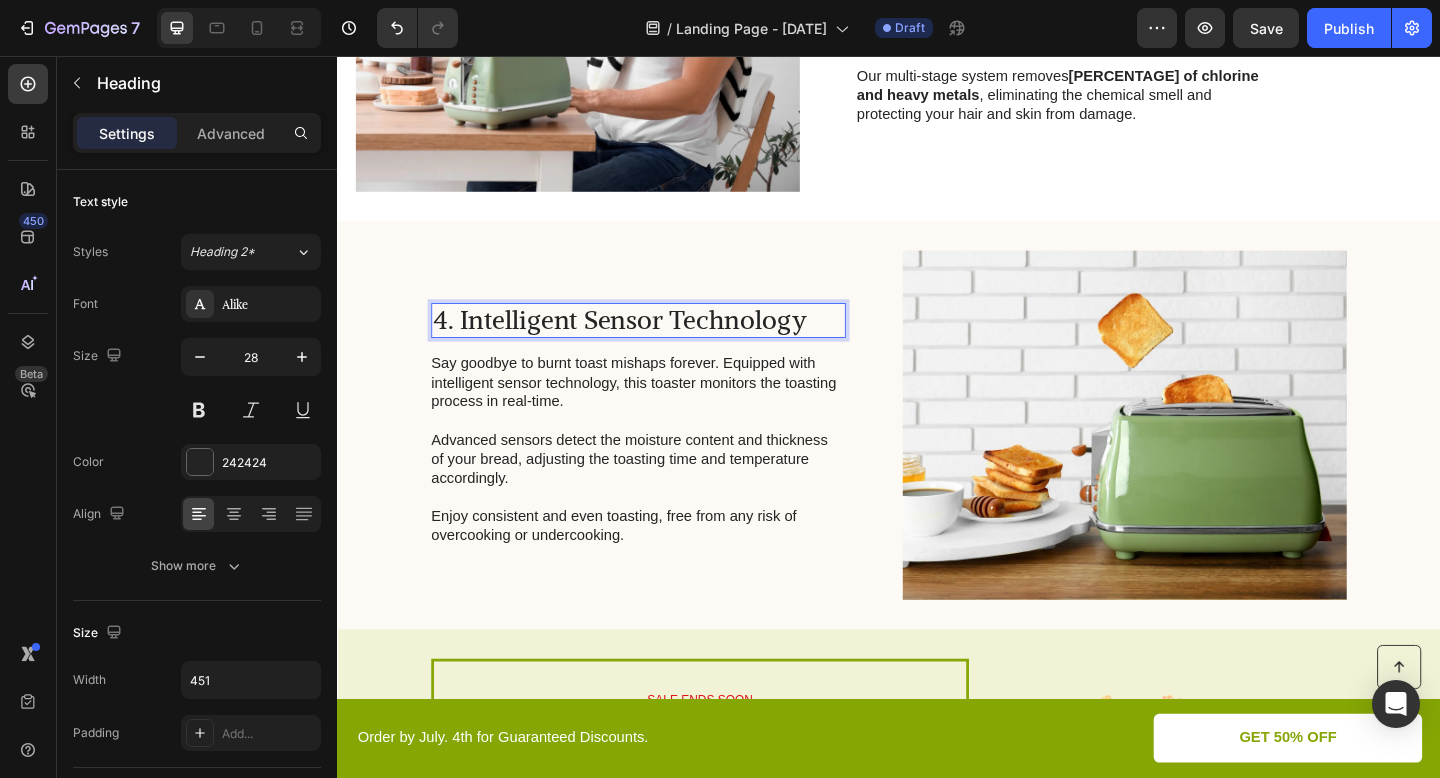 click on "4. Intelligent Sensor Technology" at bounding box center [664, 344] 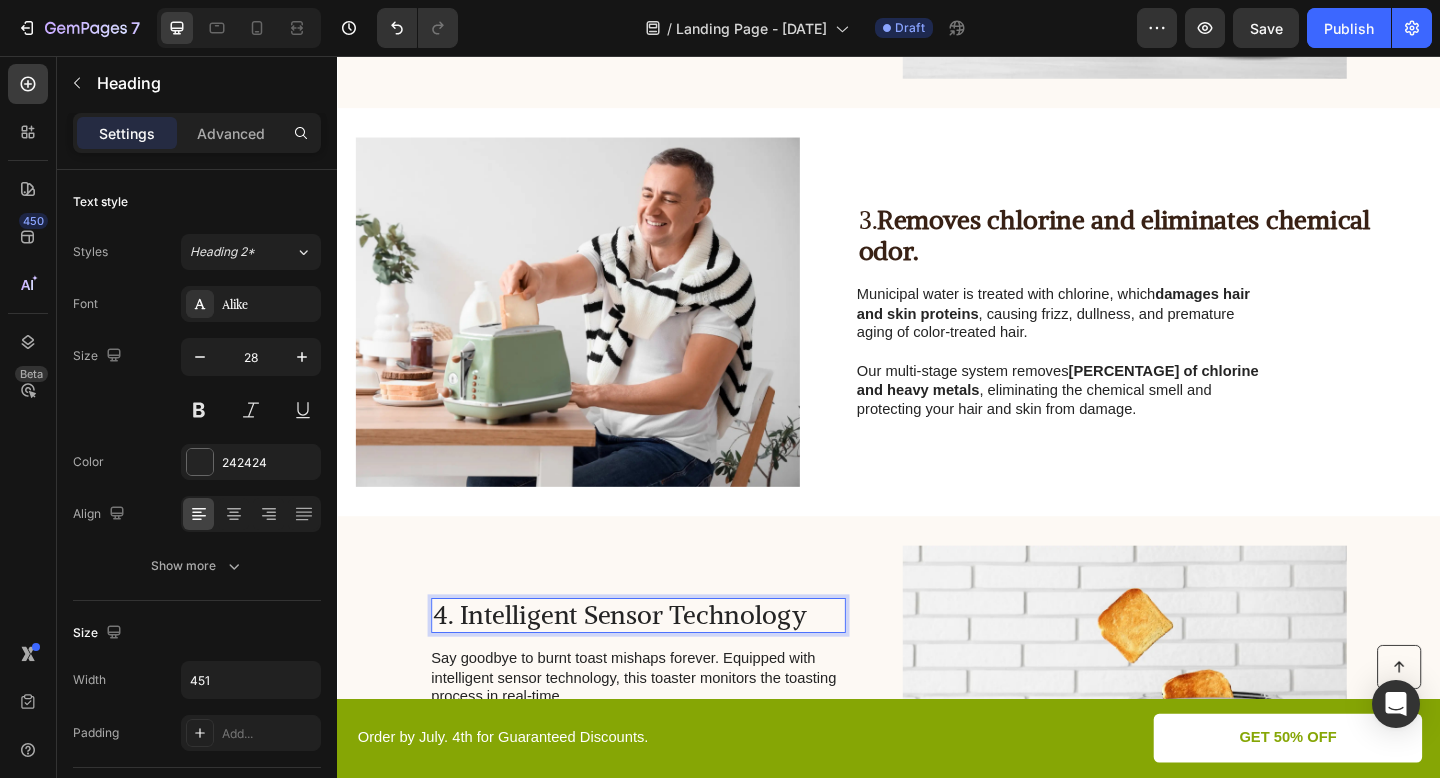 scroll, scrollTop: 854, scrollLeft: 0, axis: vertical 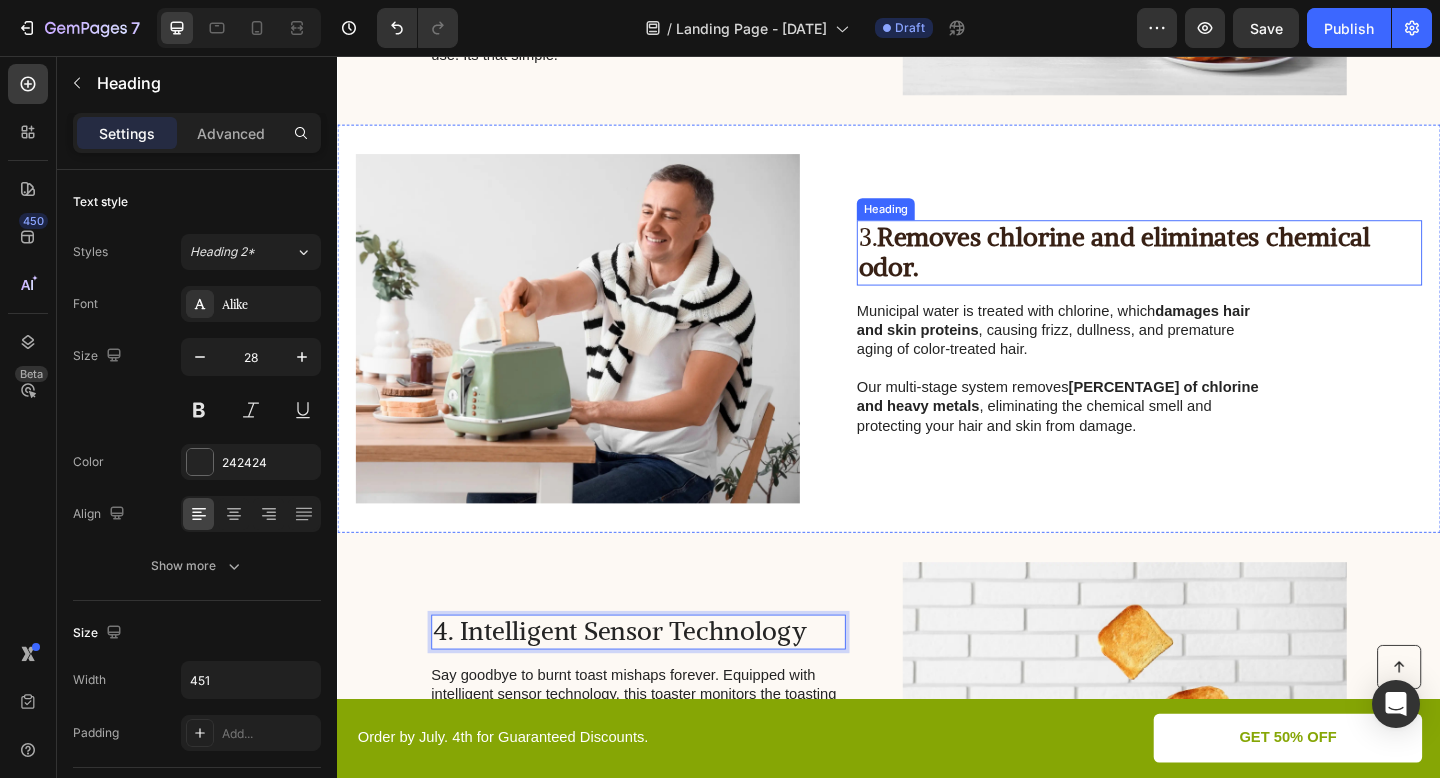 click on "3. Removes chlorine and eliminates chemical odor." at bounding box center (1209, 270) 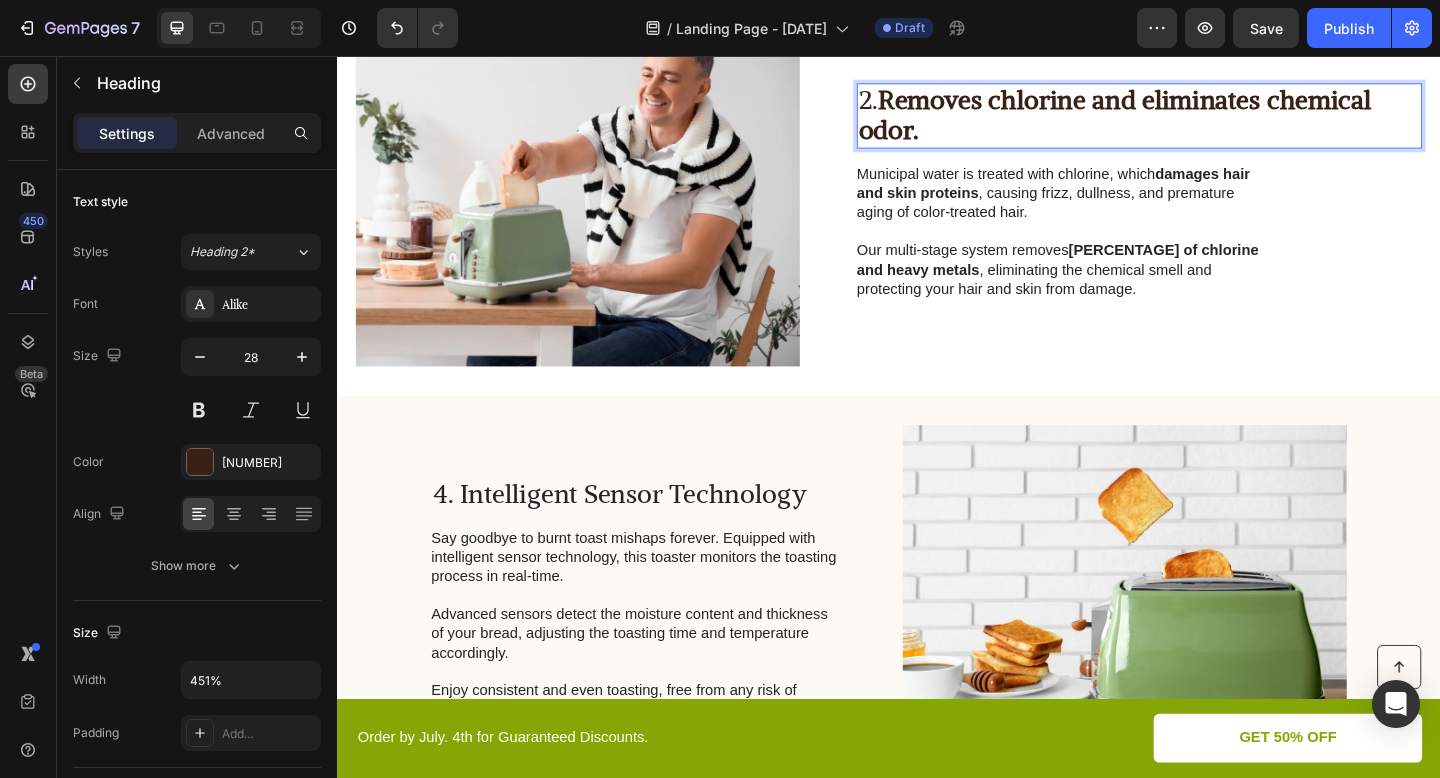 scroll, scrollTop: 1006, scrollLeft: 0, axis: vertical 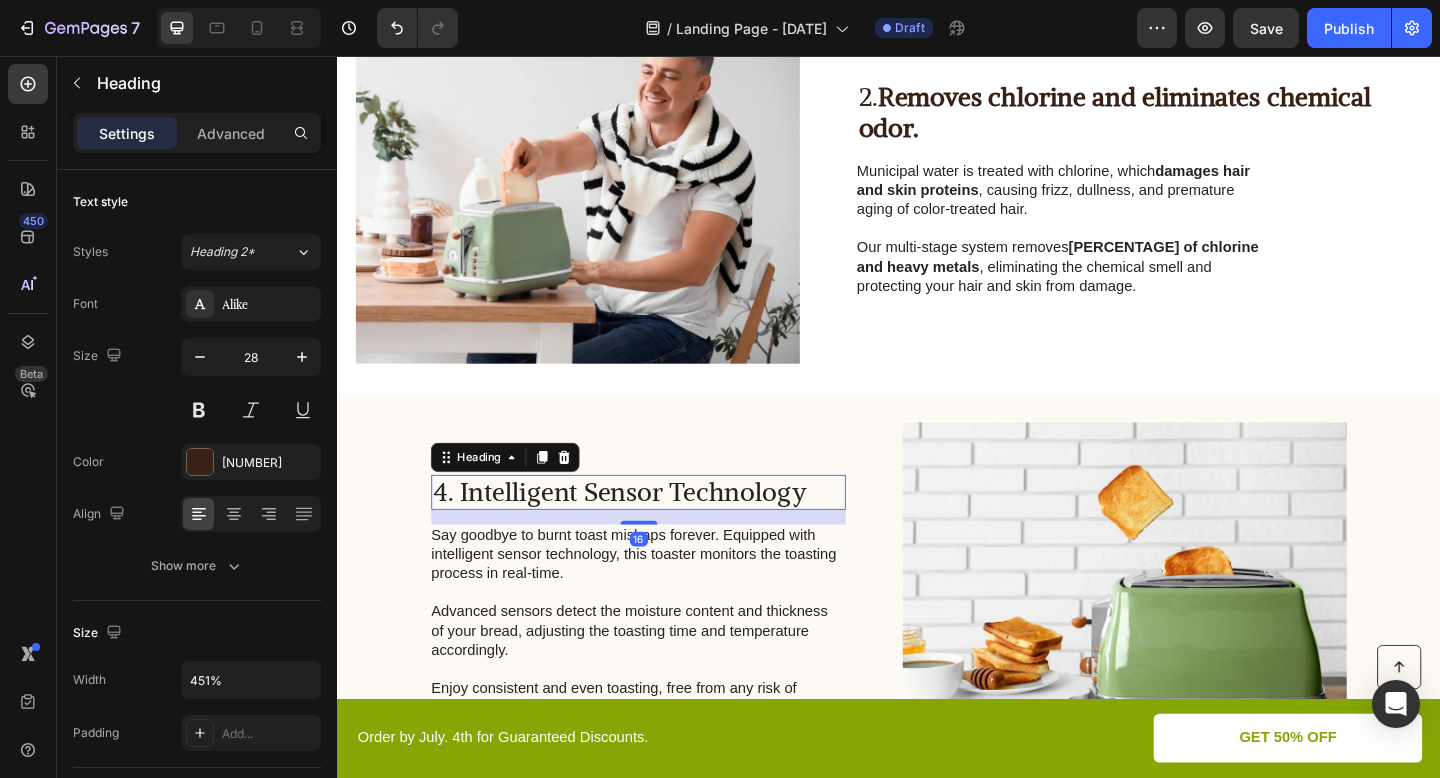 click on "4. Intelligent Sensor Technology" at bounding box center [664, 531] 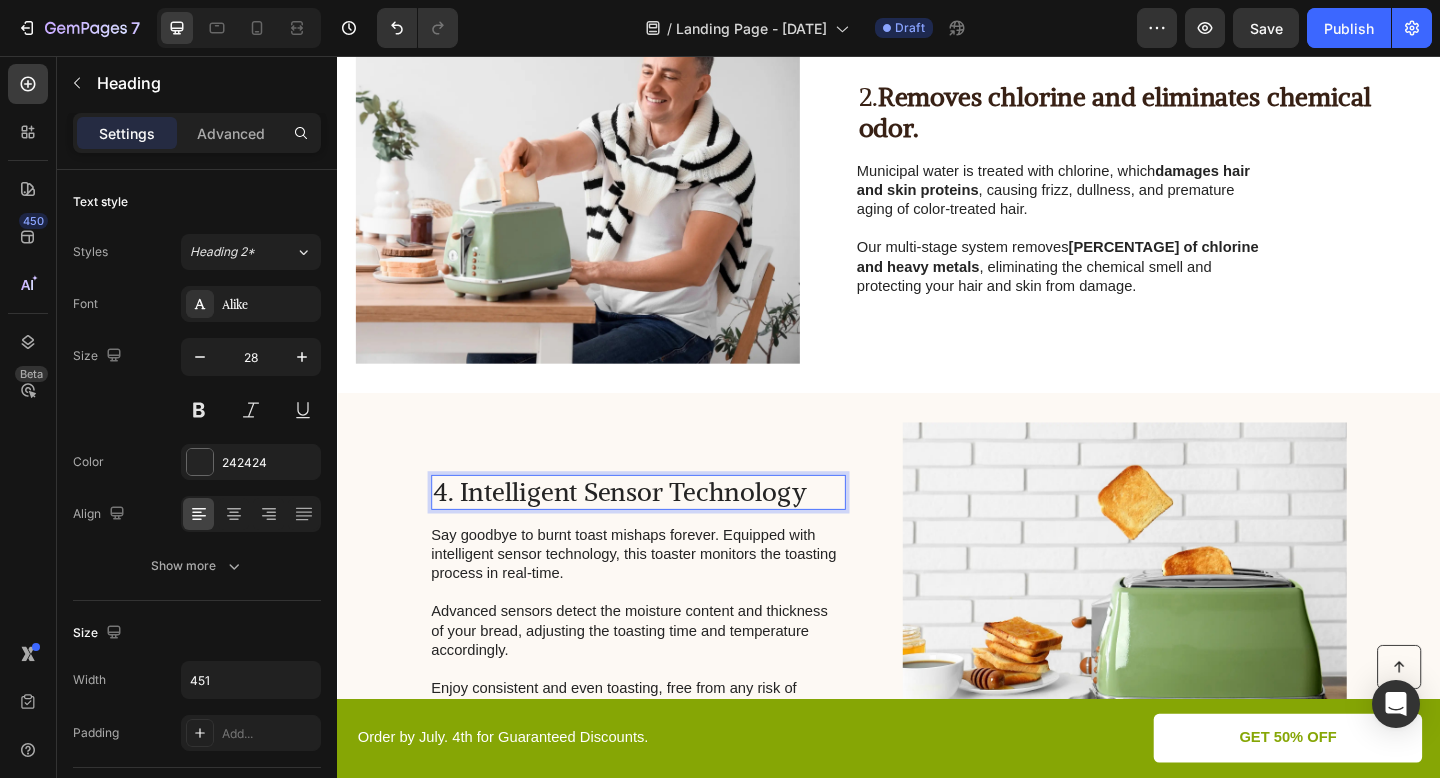 click on "4. Intelligent Sensor Technology" at bounding box center [664, 531] 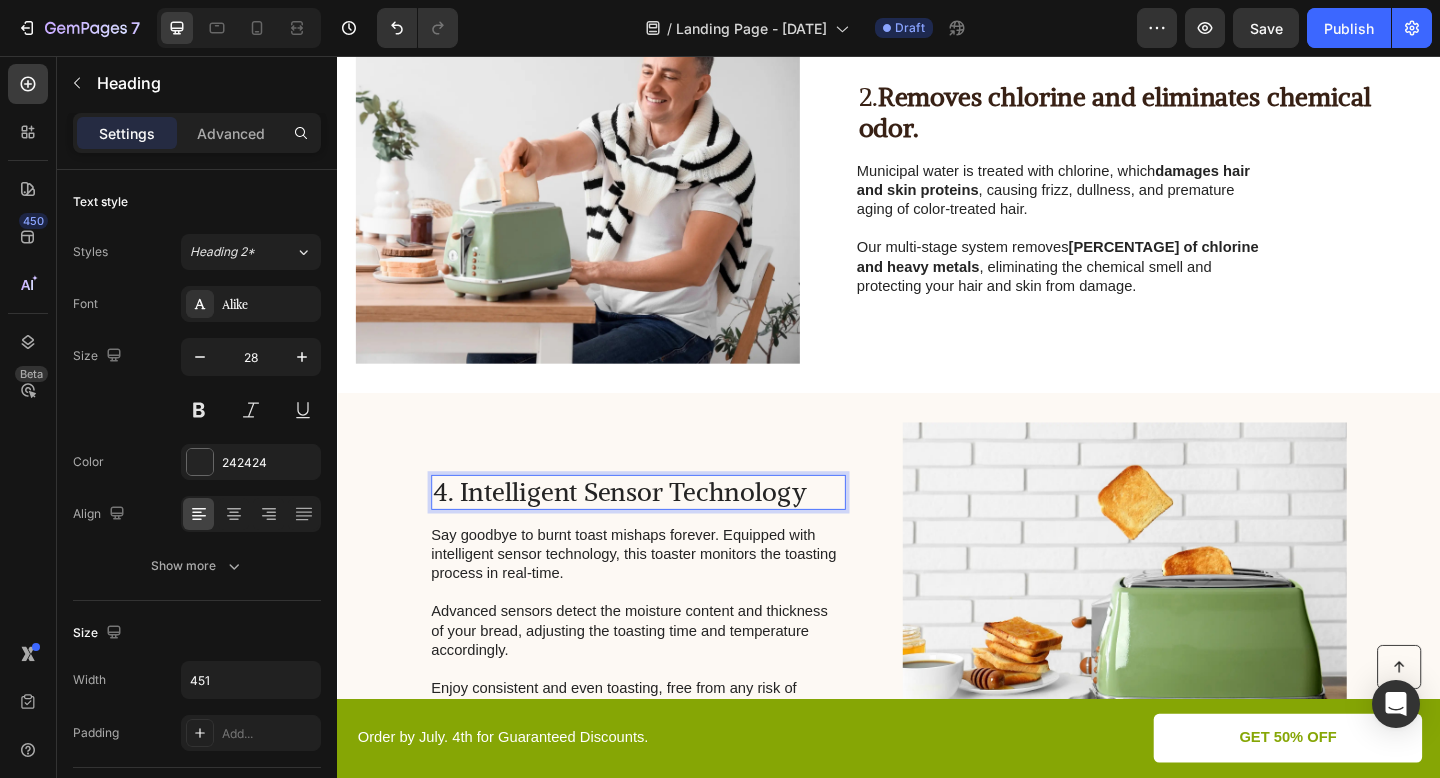 click on "4. Intelligent Sensor Technology" at bounding box center [664, 531] 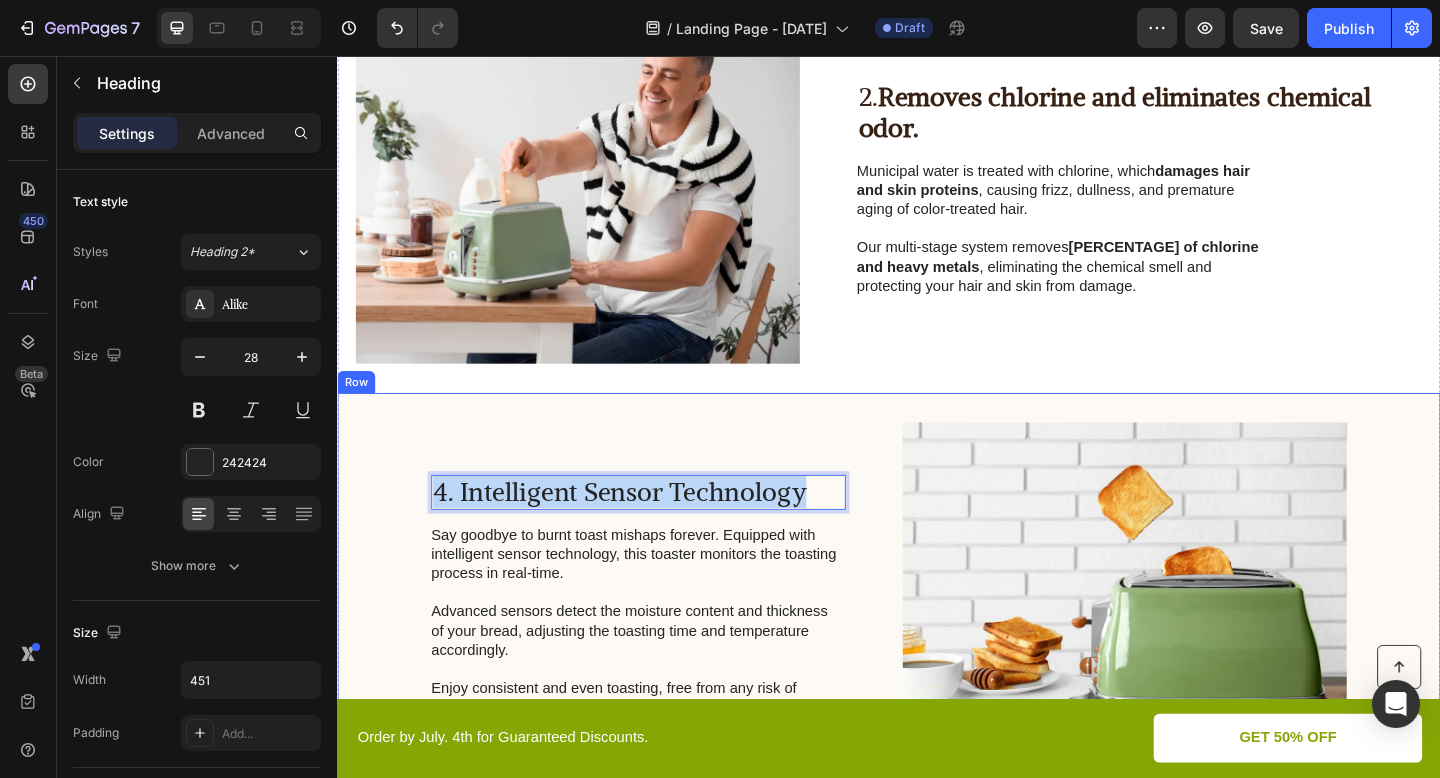 drag, startPoint x: 844, startPoint y: 536, endPoint x: 425, endPoint y: 539, distance: 419.01074 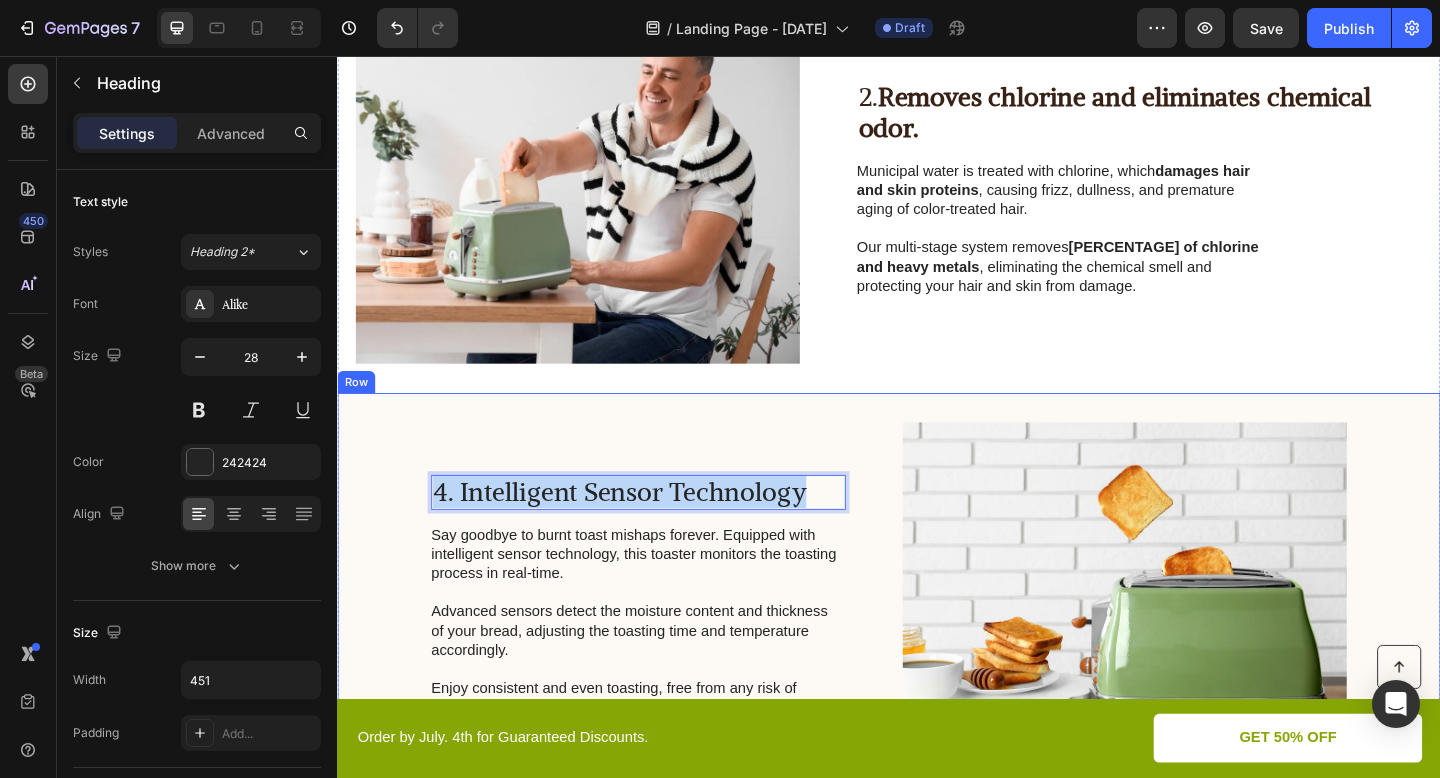 click on "4. Intelligent Sensor Technology Heading 16 Say goodbye to burnt toast mishaps forever. Equipped with intelligent sensor technology, this toaster monitors the toasting process in real-time. Advanced sensors detect the moisture content and thickness of your bread, adjusting the toasting time and temperature accordingly. Enjoy consistent and even toasting, free from any risk of overcooking or undercooking. Text Block Image Row" at bounding box center [937, 645] 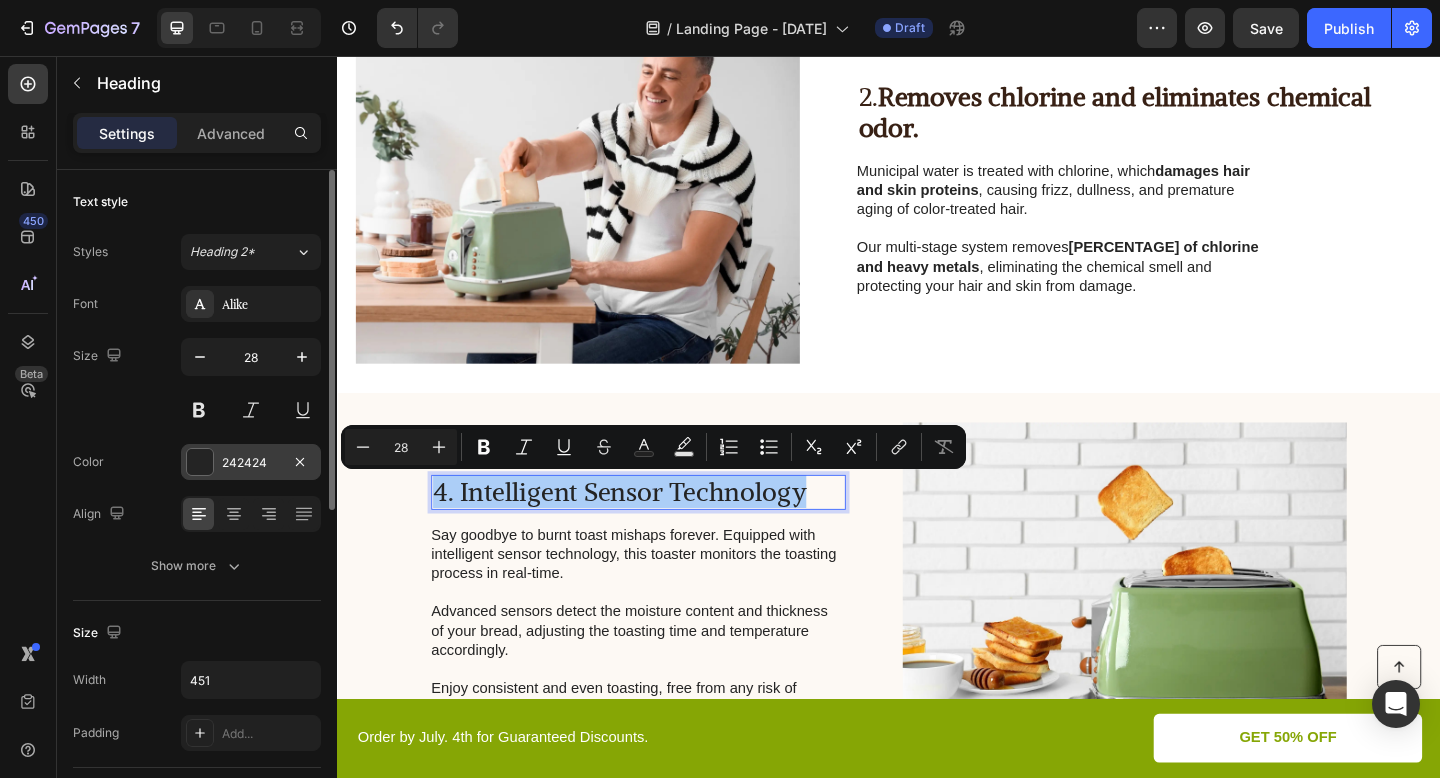 click on "242424" at bounding box center [251, 462] 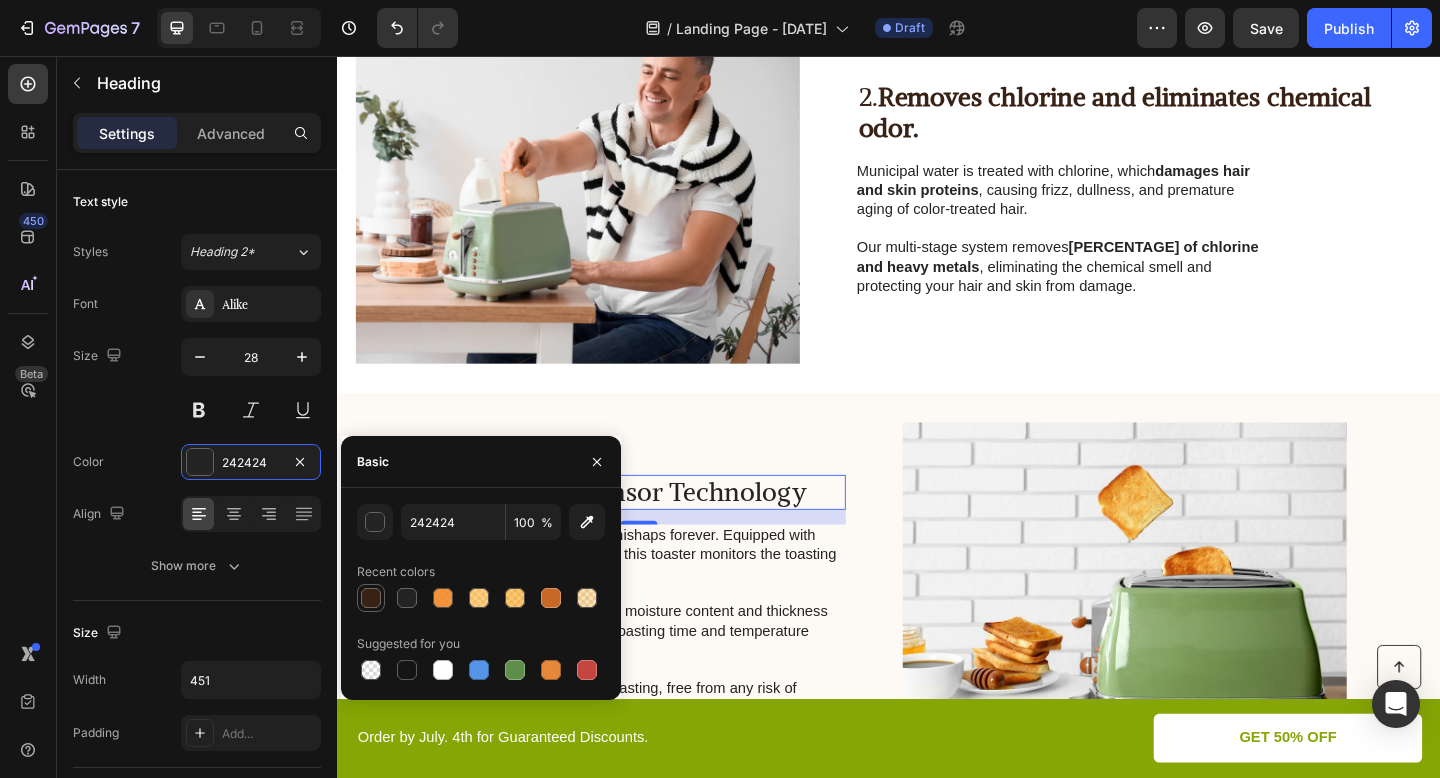 click at bounding box center [371, 598] 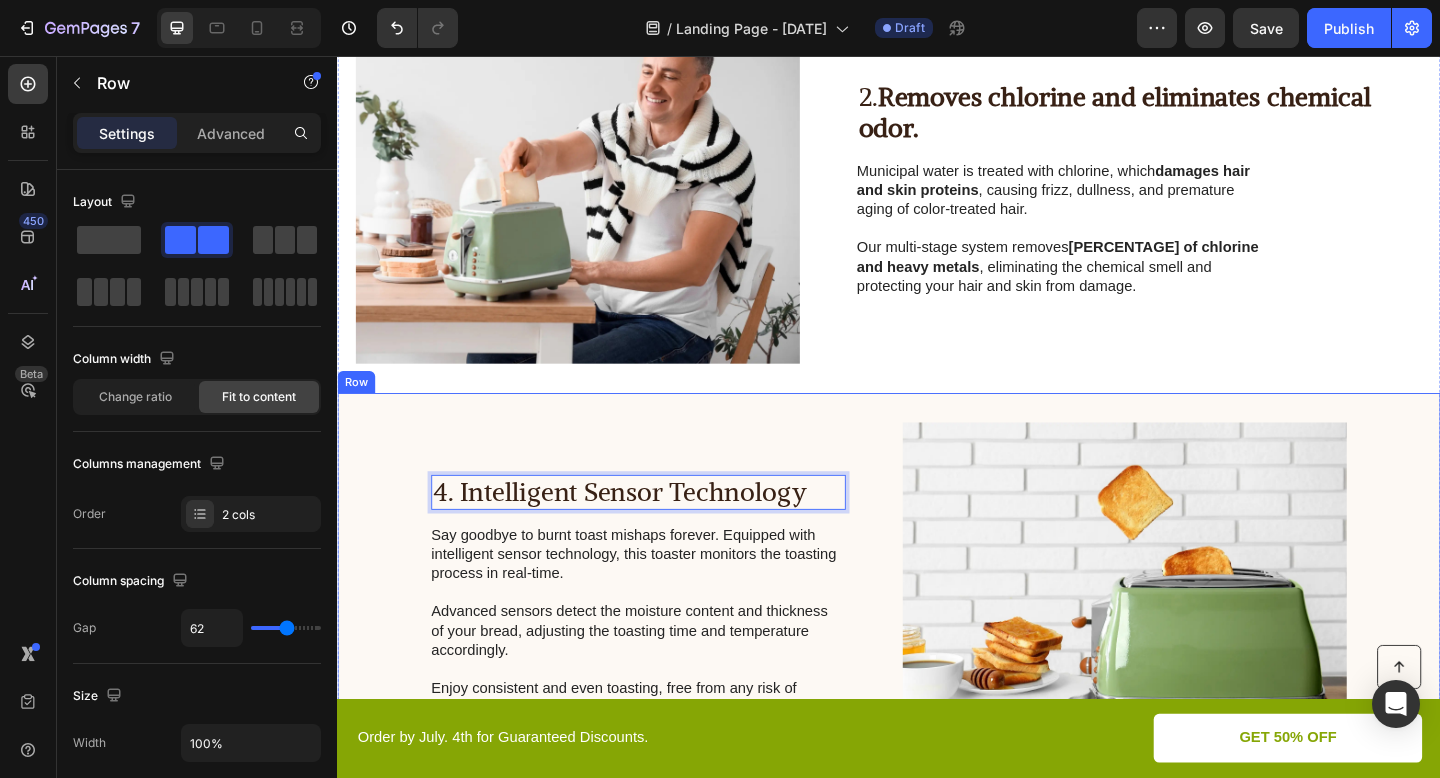 click on "4. Intelligent Sensor Technology Heading   16 Say goodbye to burnt toast mishaps forever. Equipped with intelligent sensor technology, this toaster monitors the toasting process in real-time. Advanced sensors detect the moisture content and thickness of your bread, adjusting the toasting time and temperature accordingly. Enjoy consistent and even toasting, free from any risk of overcooking or undercooking. Text Block" at bounding box center (664, 645) 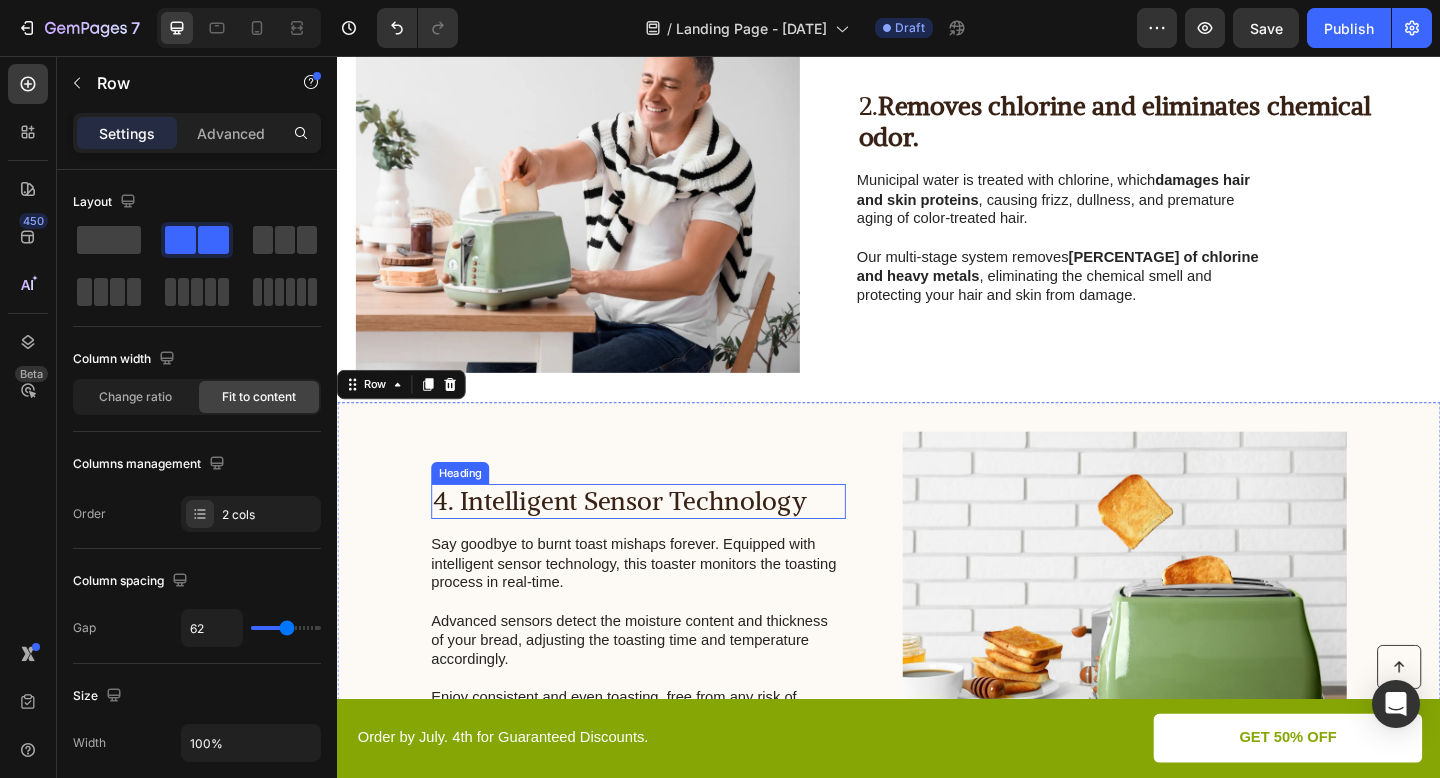 click on "4. Intelligent Sensor Technology" at bounding box center (664, 541) 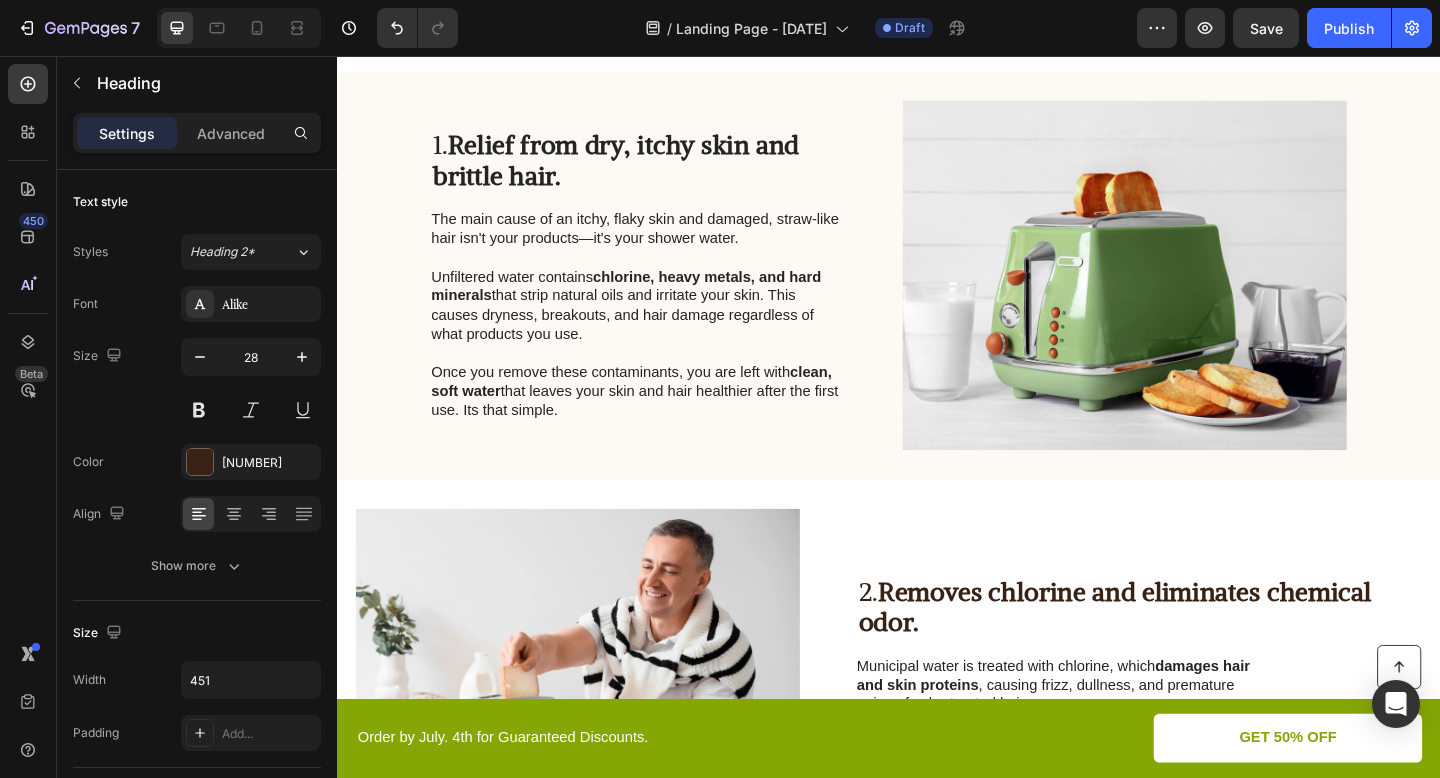 scroll, scrollTop: 553, scrollLeft: 0, axis: vertical 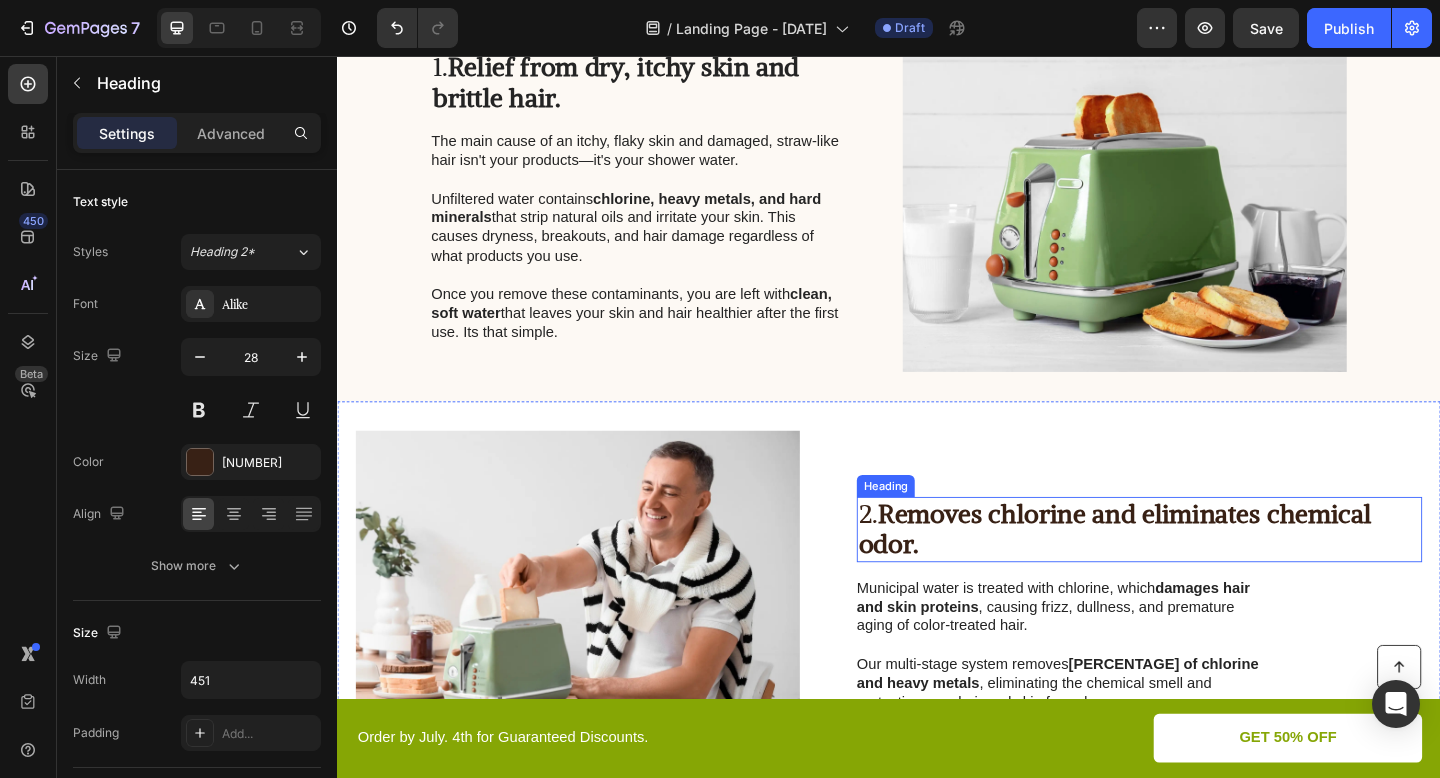 click on "Removes chlorine and eliminates chemical odor." at bounding box center [1183, 571] 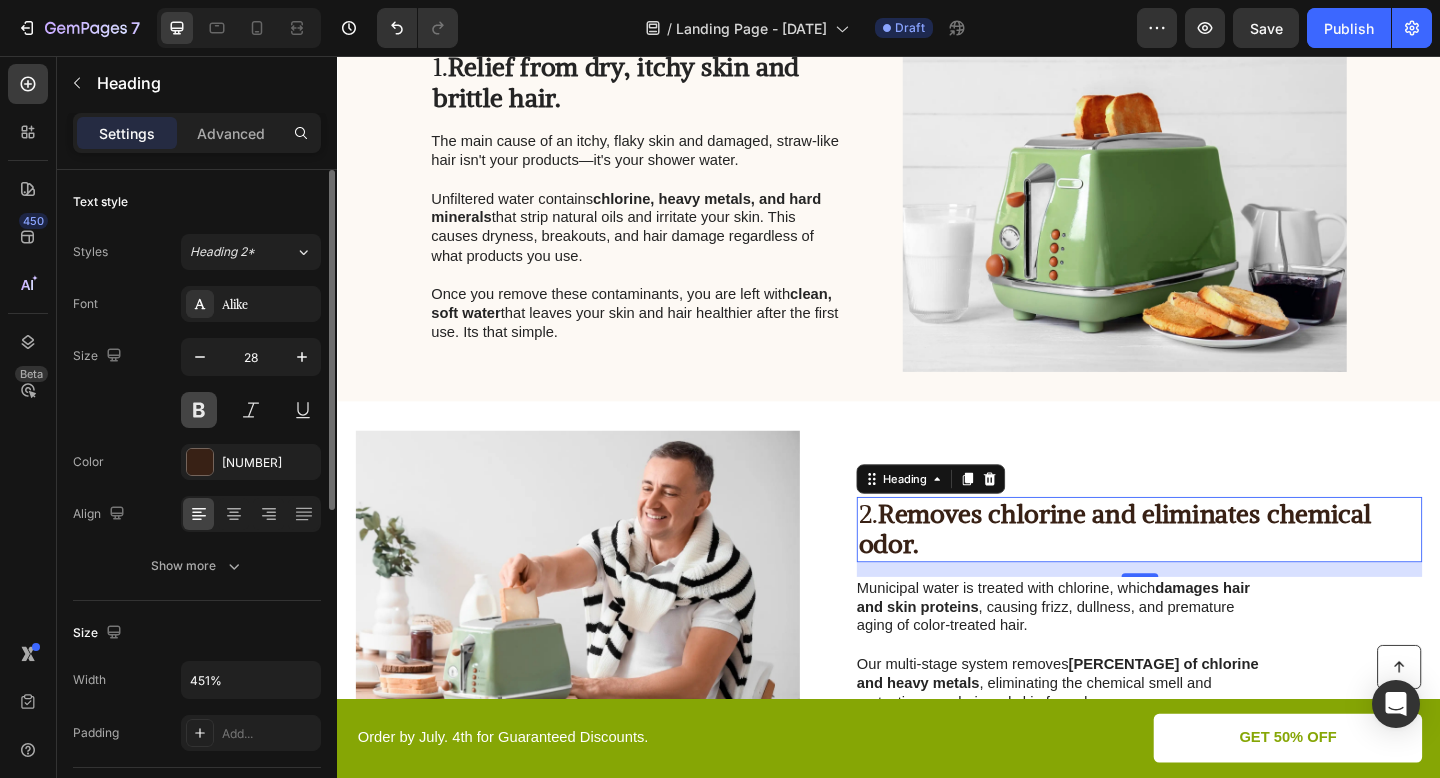 click at bounding box center (199, 410) 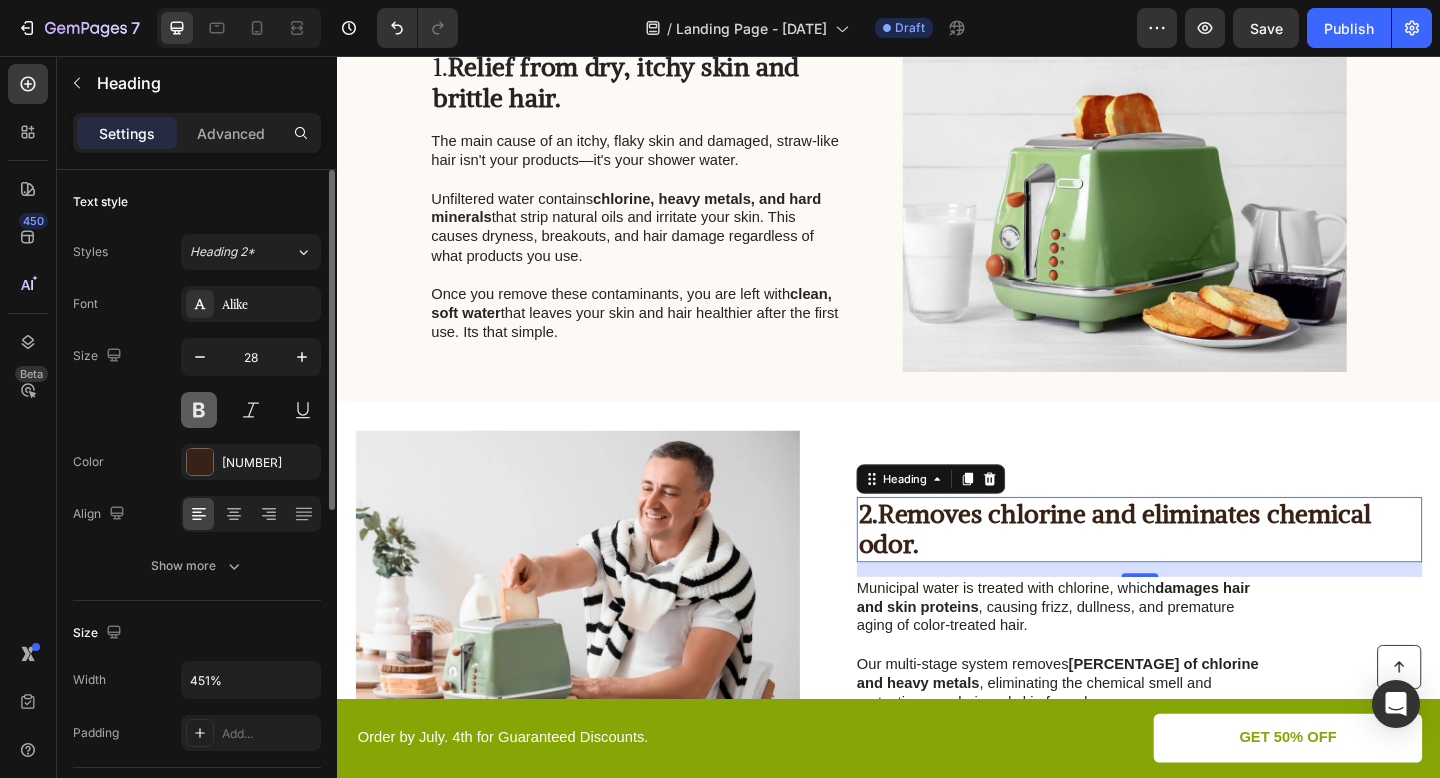 click at bounding box center (199, 410) 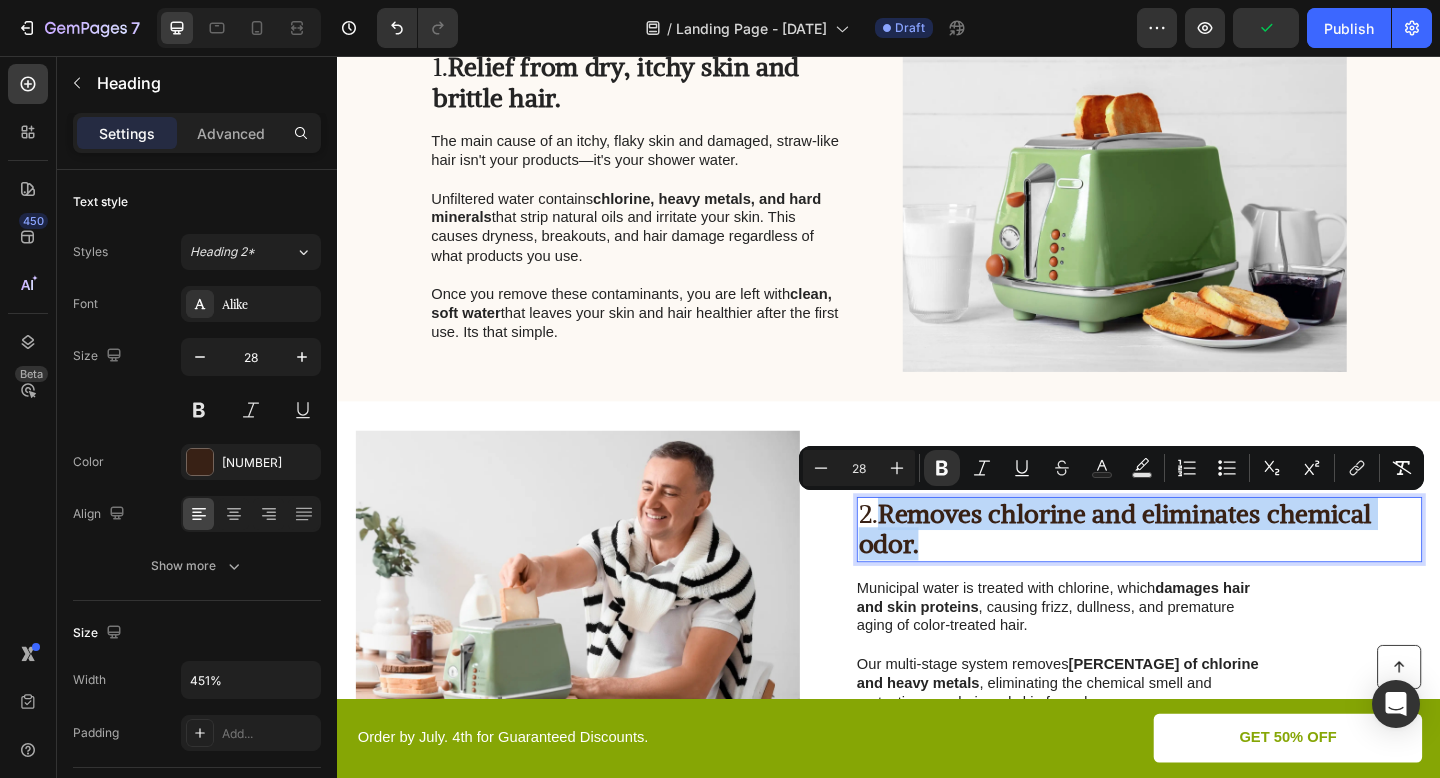 drag, startPoint x: 973, startPoint y: 584, endPoint x: 937, endPoint y: 556, distance: 45.607018 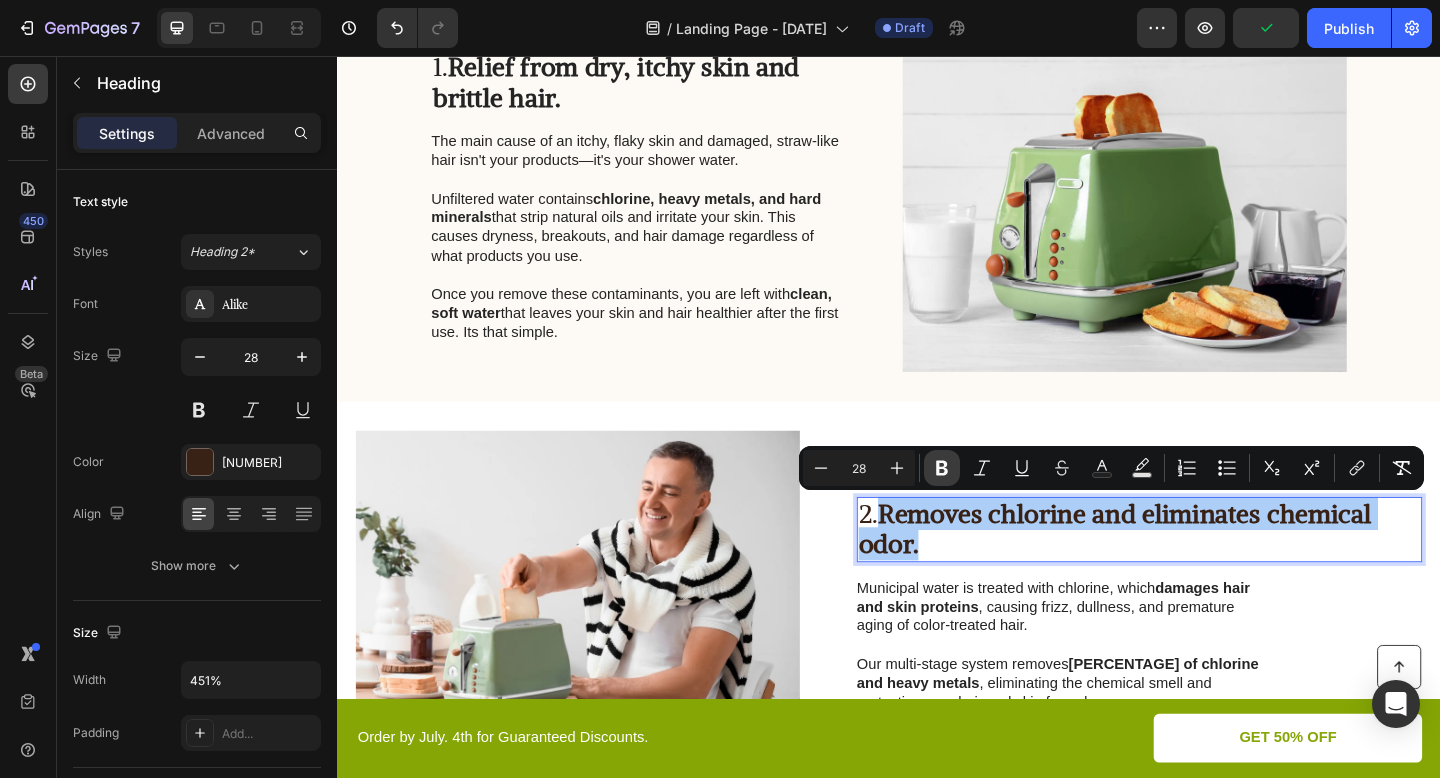 click 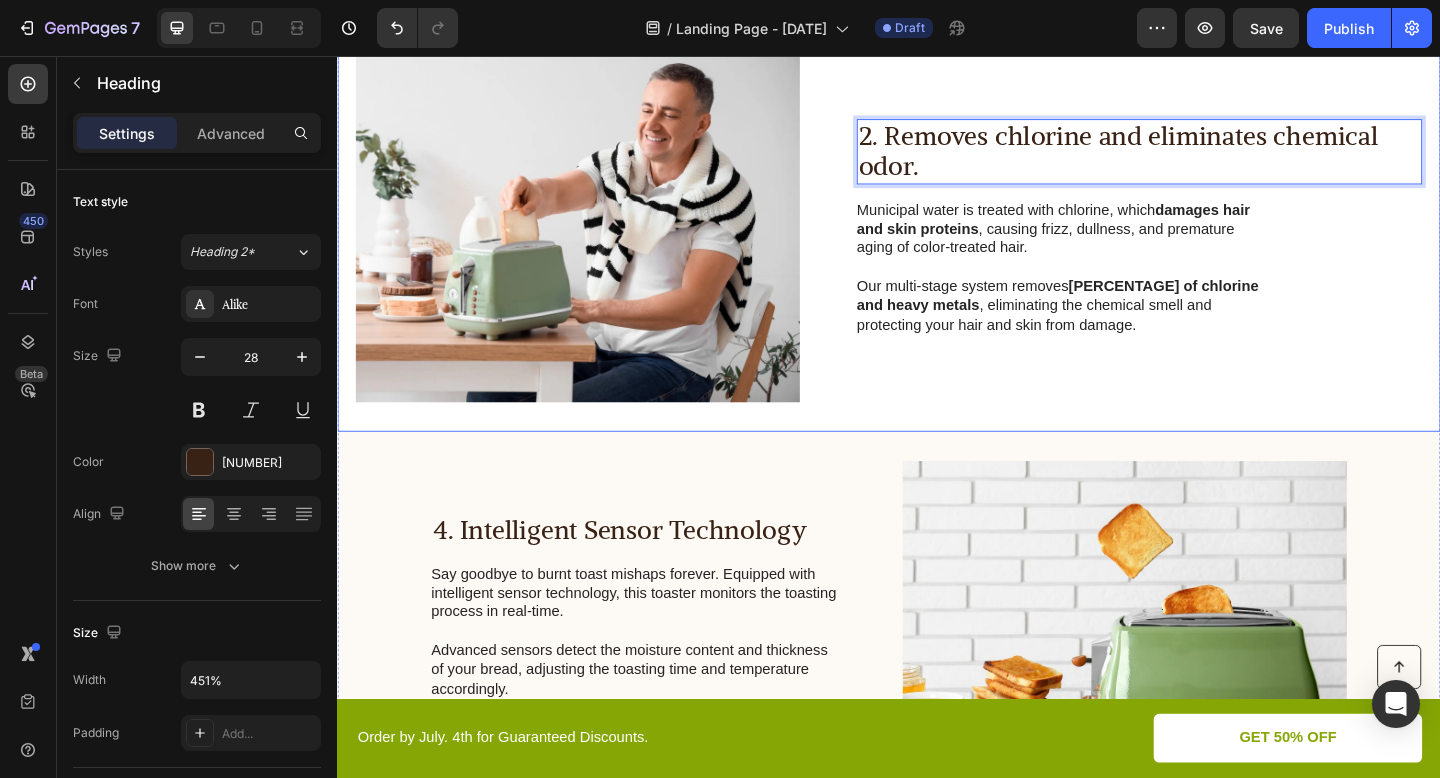 scroll, scrollTop: 986, scrollLeft: 0, axis: vertical 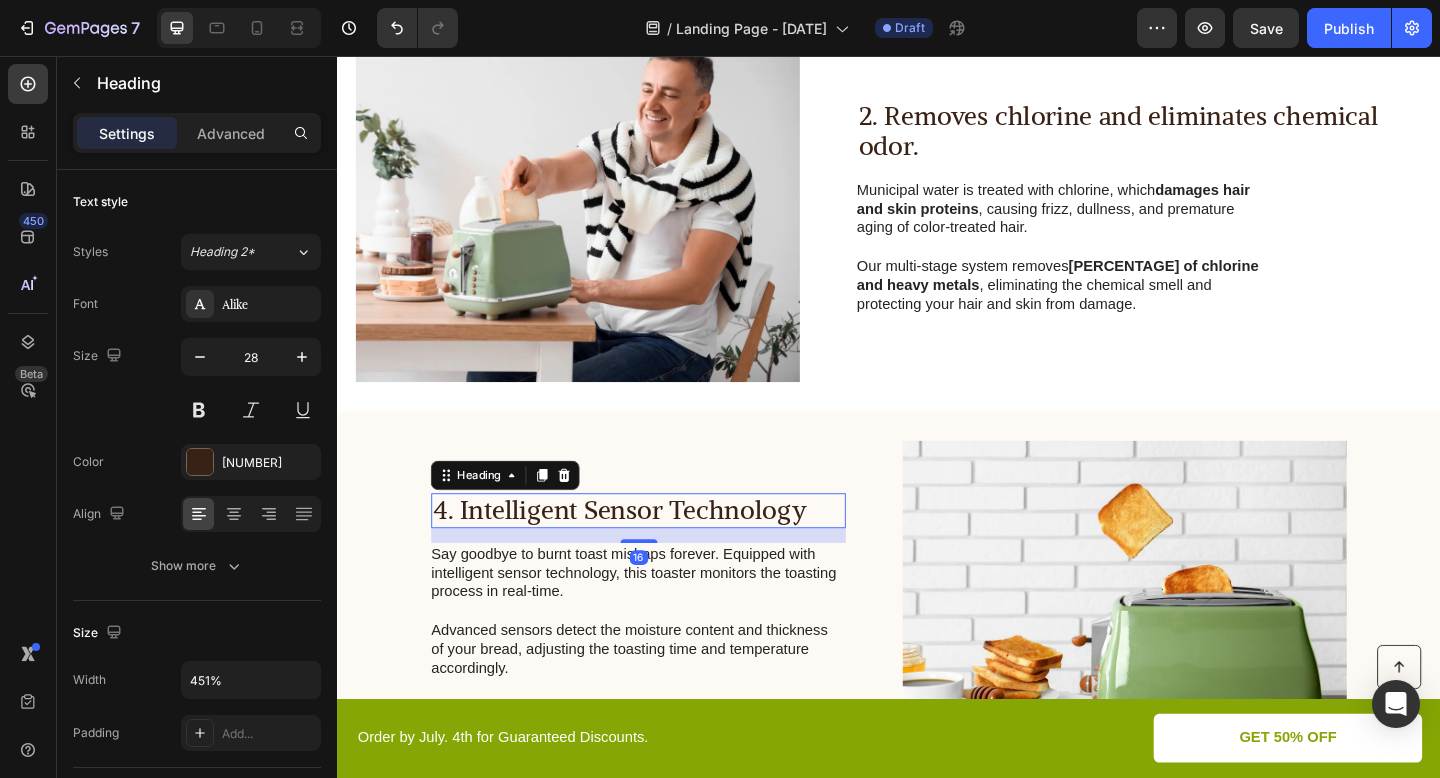 click on "4. Intelligent Sensor Technology" at bounding box center (664, 551) 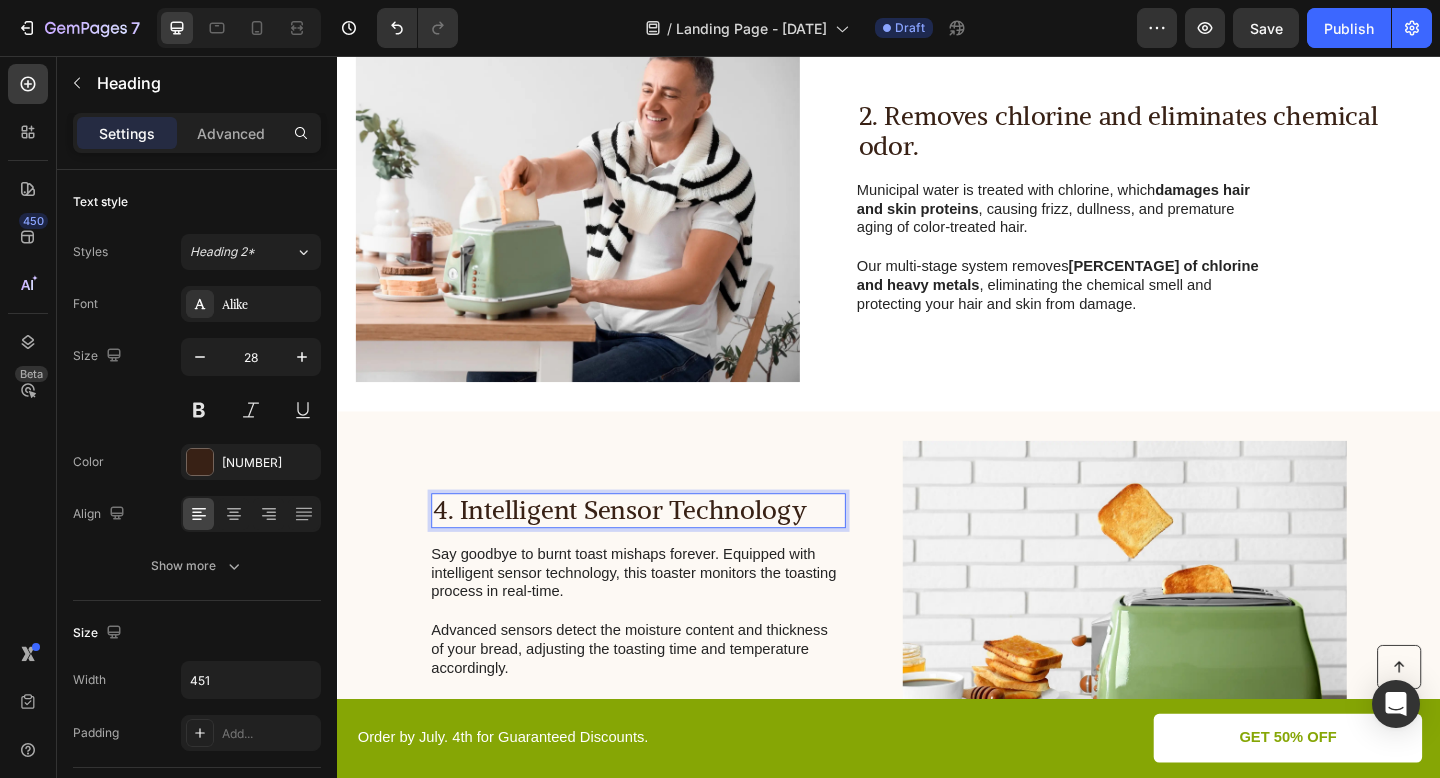 click on "4. Intelligent Sensor Technology" at bounding box center (664, 551) 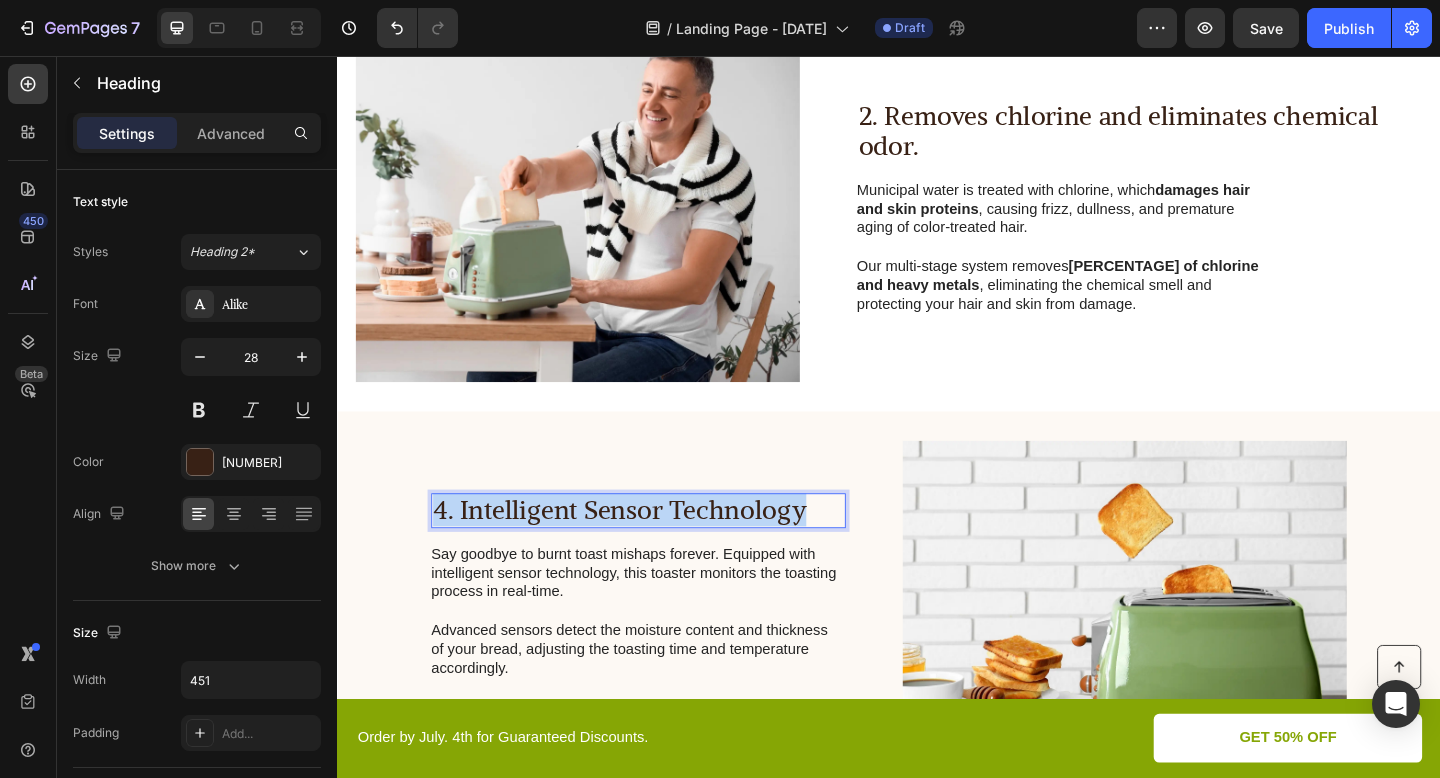 click on "4. Intelligent Sensor Technology" at bounding box center (664, 551) 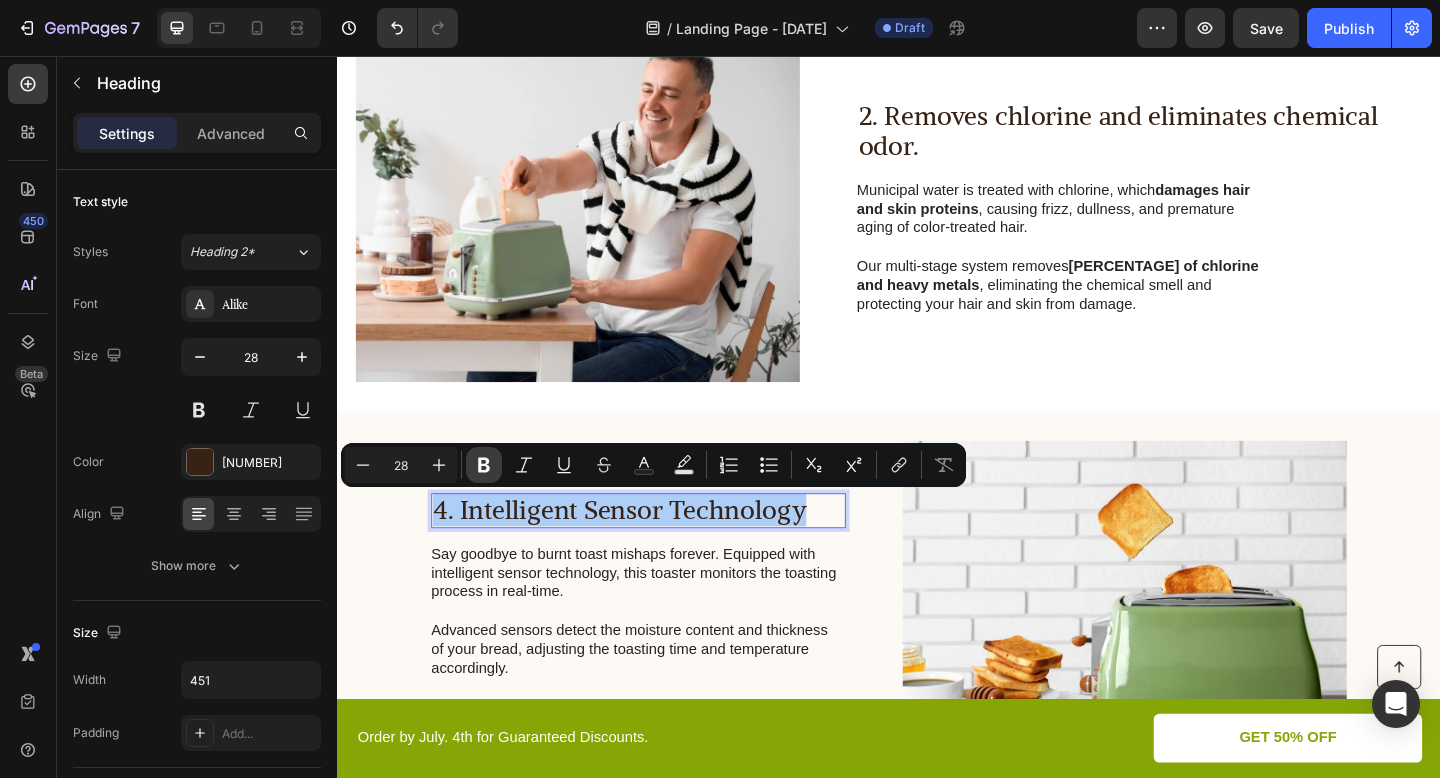 click on "Bold" at bounding box center [484, 465] 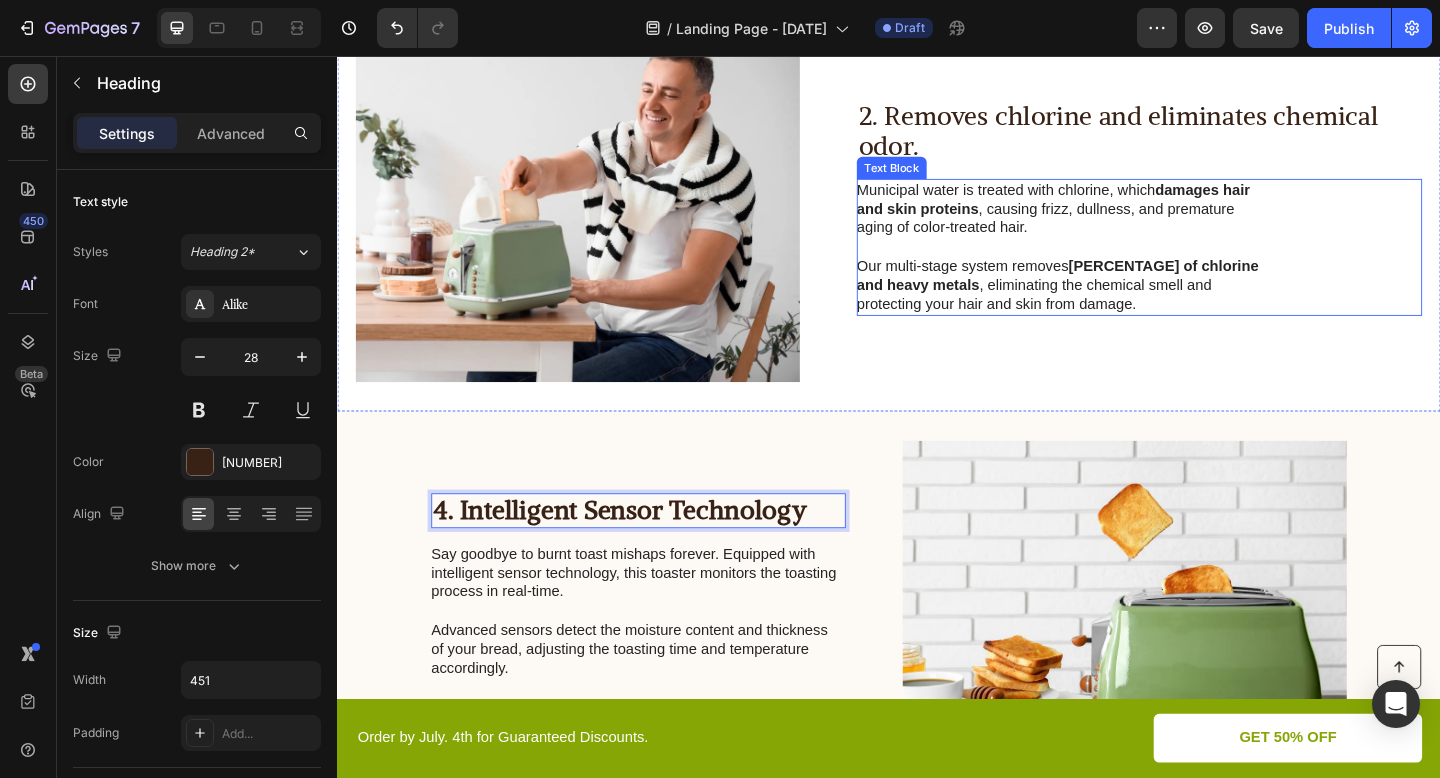 click on "Our multi-stage system removes 99% of chlorine and heavy metals , eliminating the chemical smell and protecting your hair and skin from damage." at bounding box center (1126, 306) 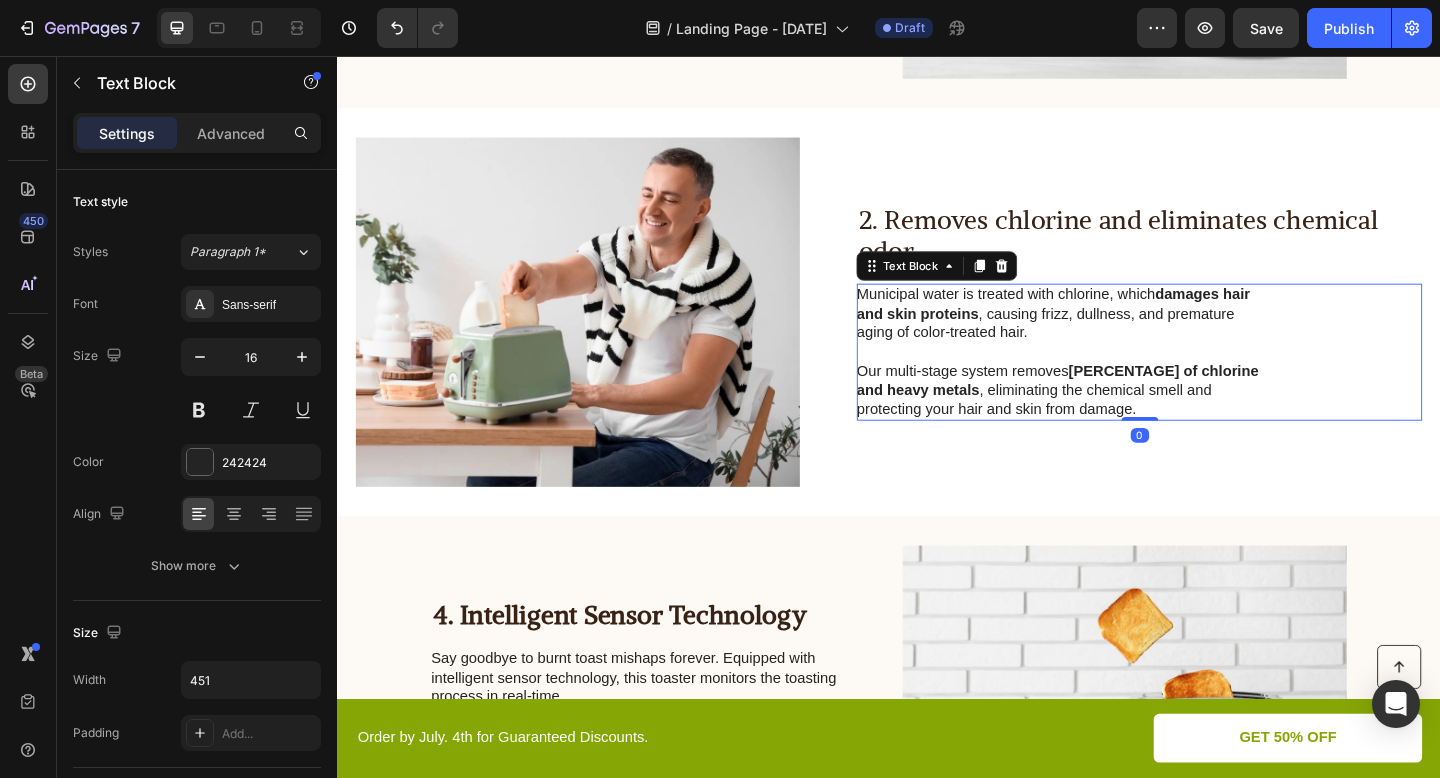 scroll, scrollTop: 873, scrollLeft: 0, axis: vertical 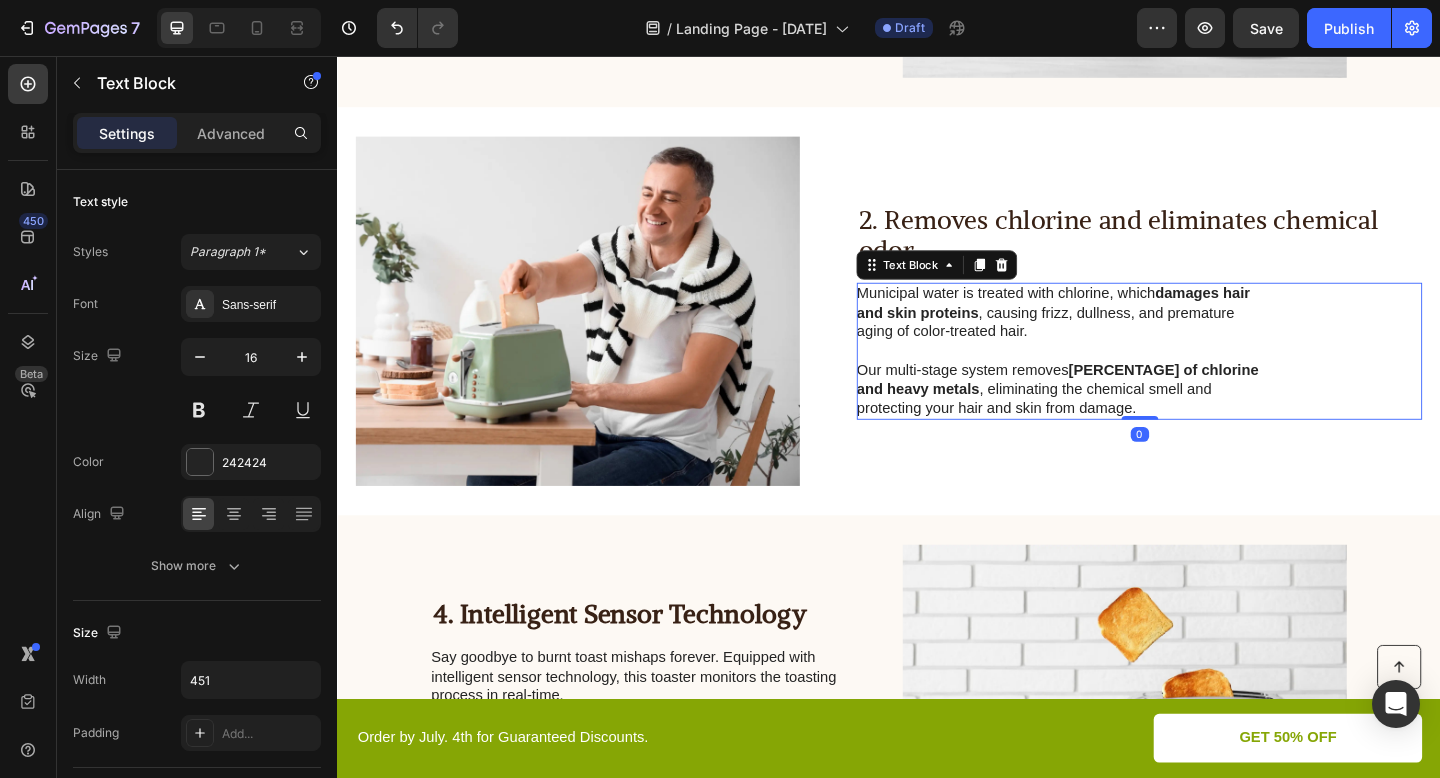 click on "2. Removes chlorine and eliminates chemical odor." at bounding box center (1209, 251) 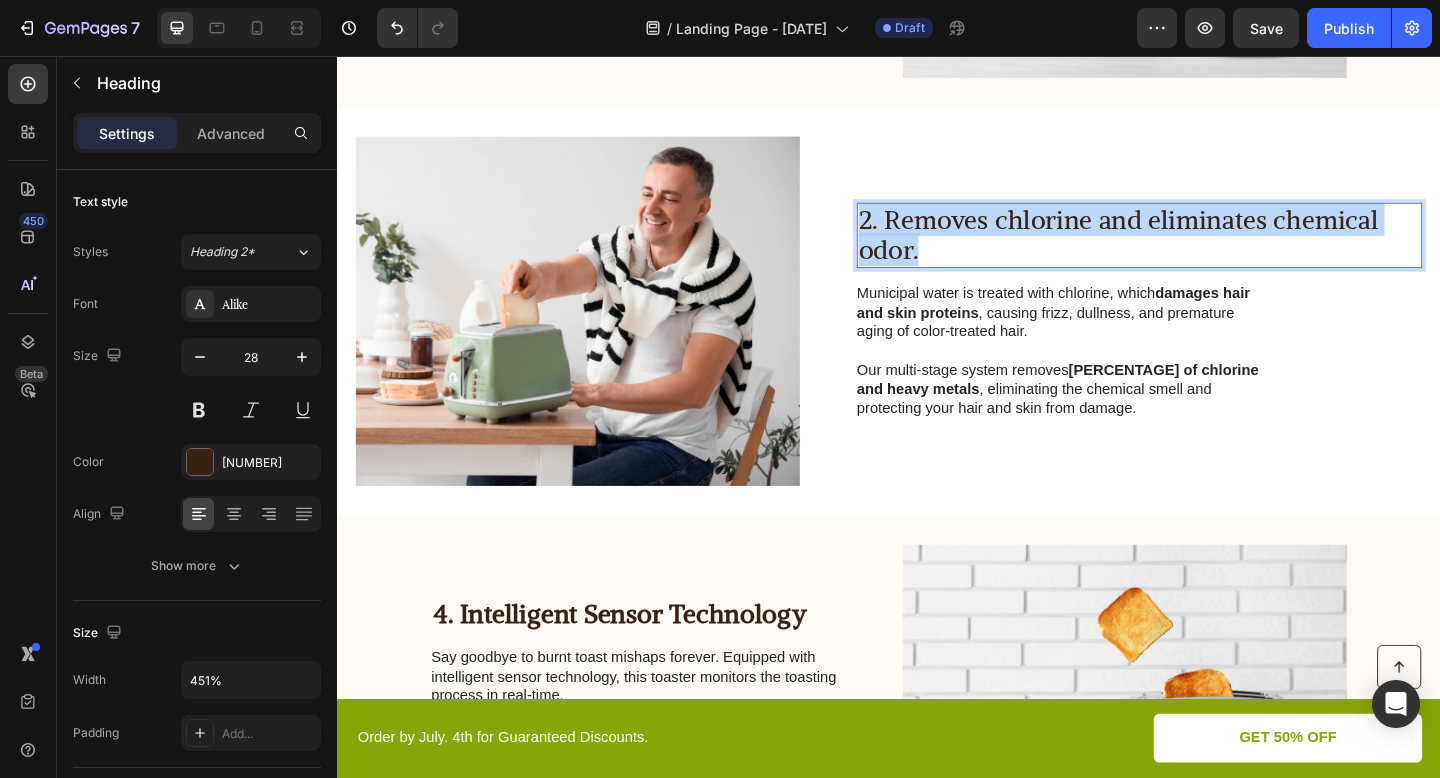 click on "2. Removes chlorine and eliminates chemical odor." at bounding box center [1209, 251] 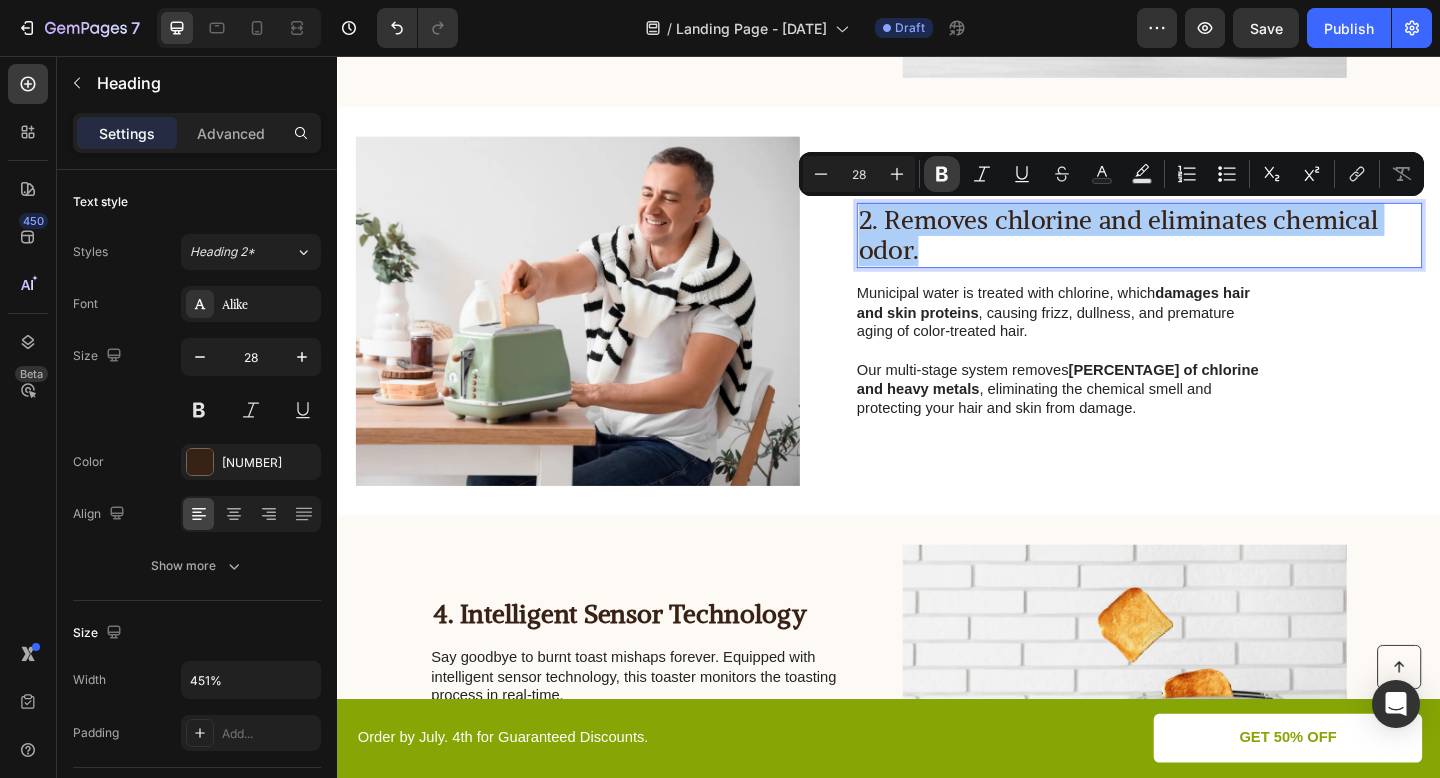 click 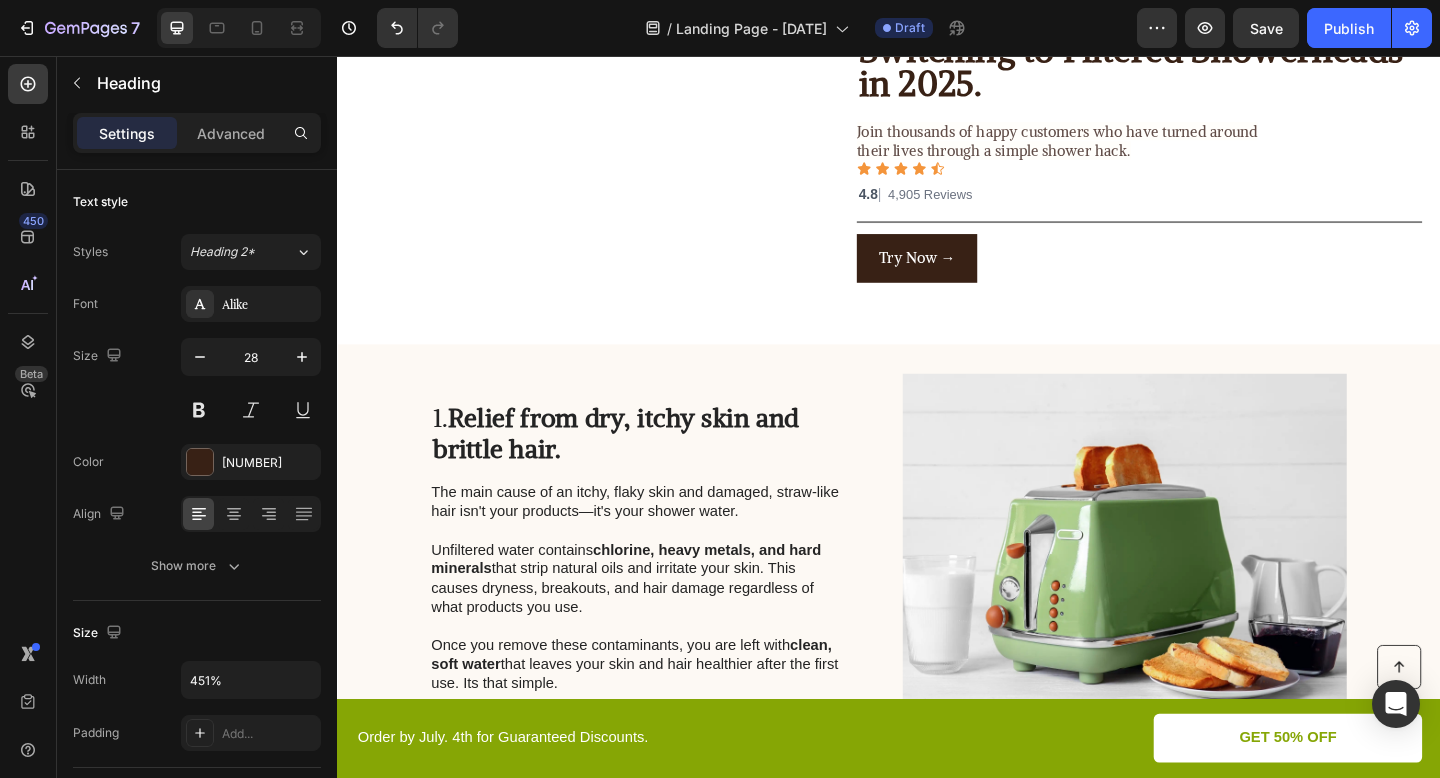 scroll, scrollTop: 167, scrollLeft: 0, axis: vertical 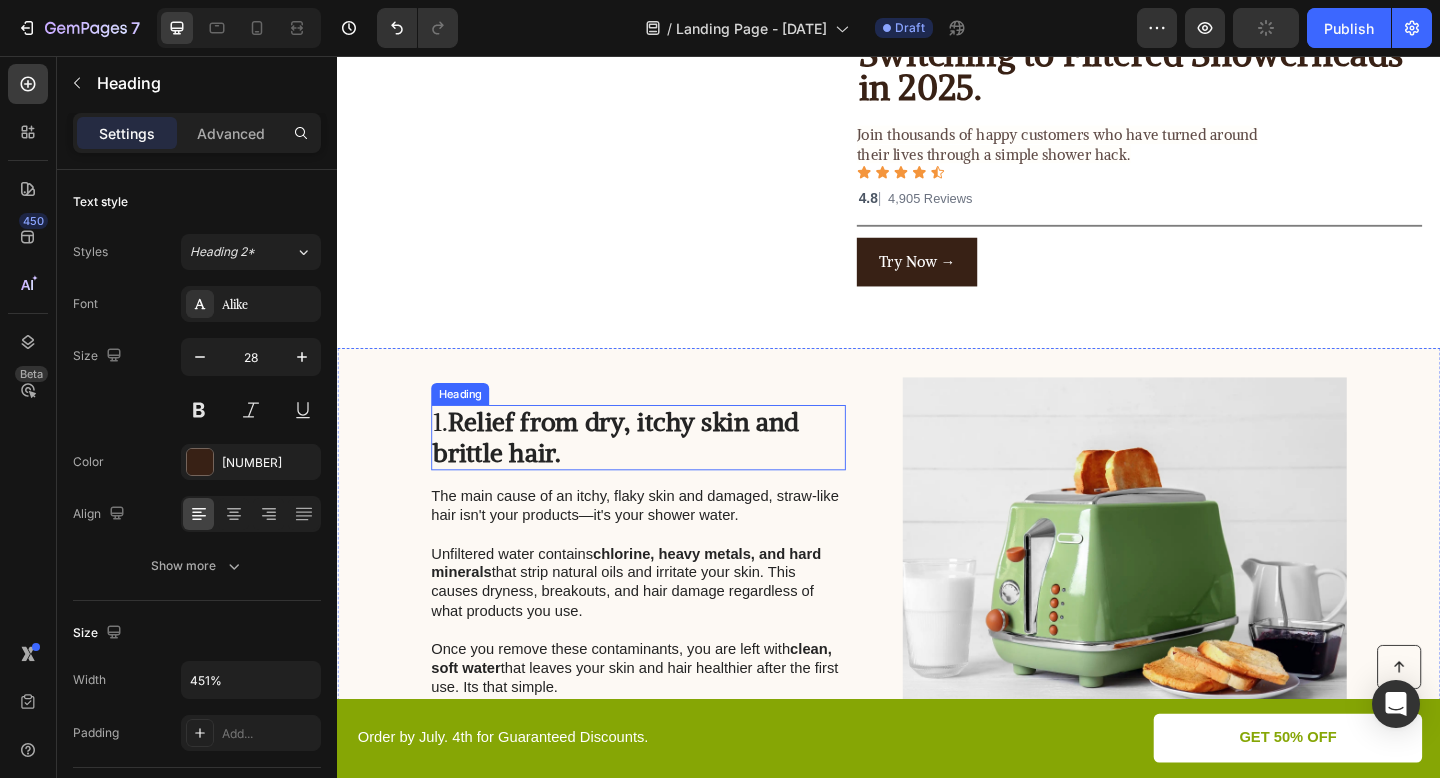 click on "1. Relief from dry, itchy skin and brittle hair." at bounding box center [664, 471] 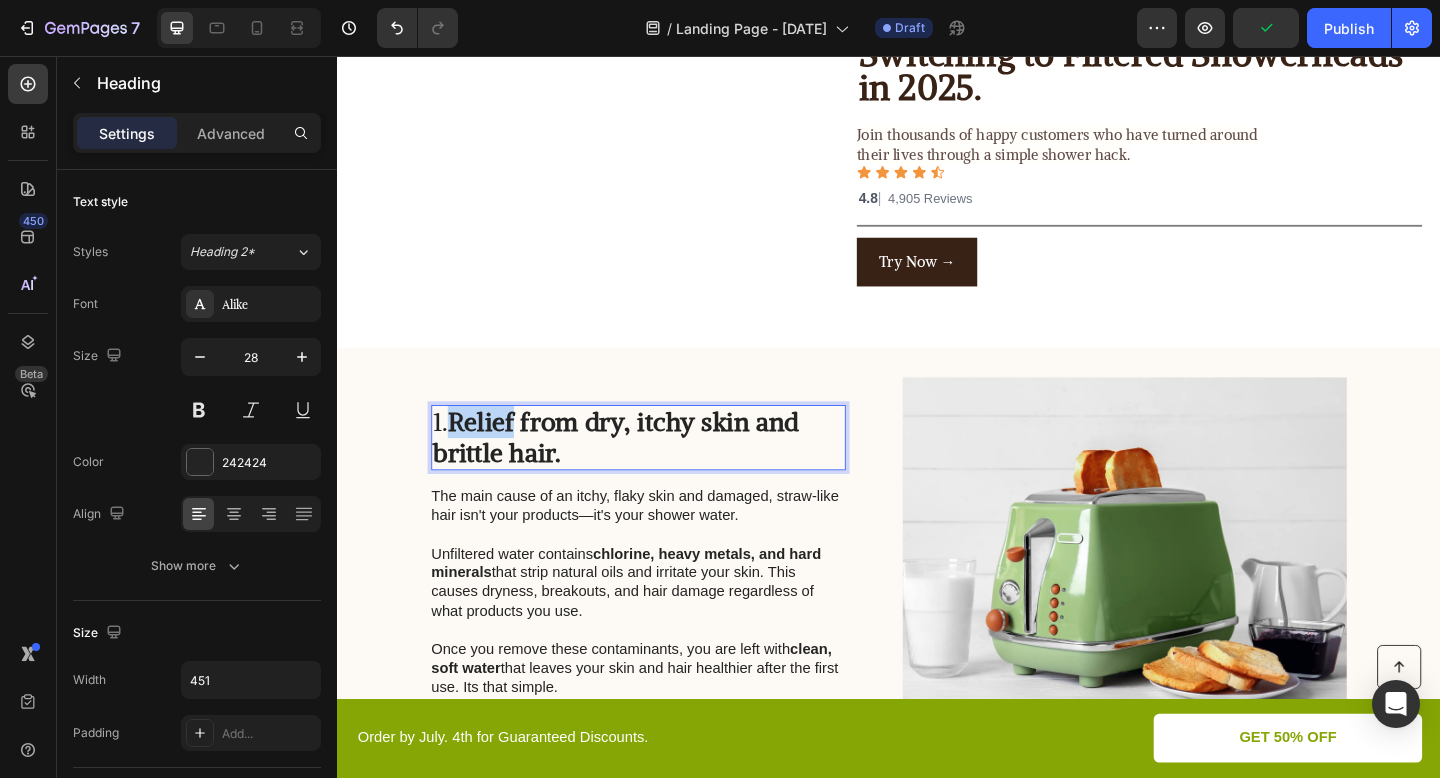 click on "Relief from dry, itchy skin and brittle hair." at bounding box center [640, 471] 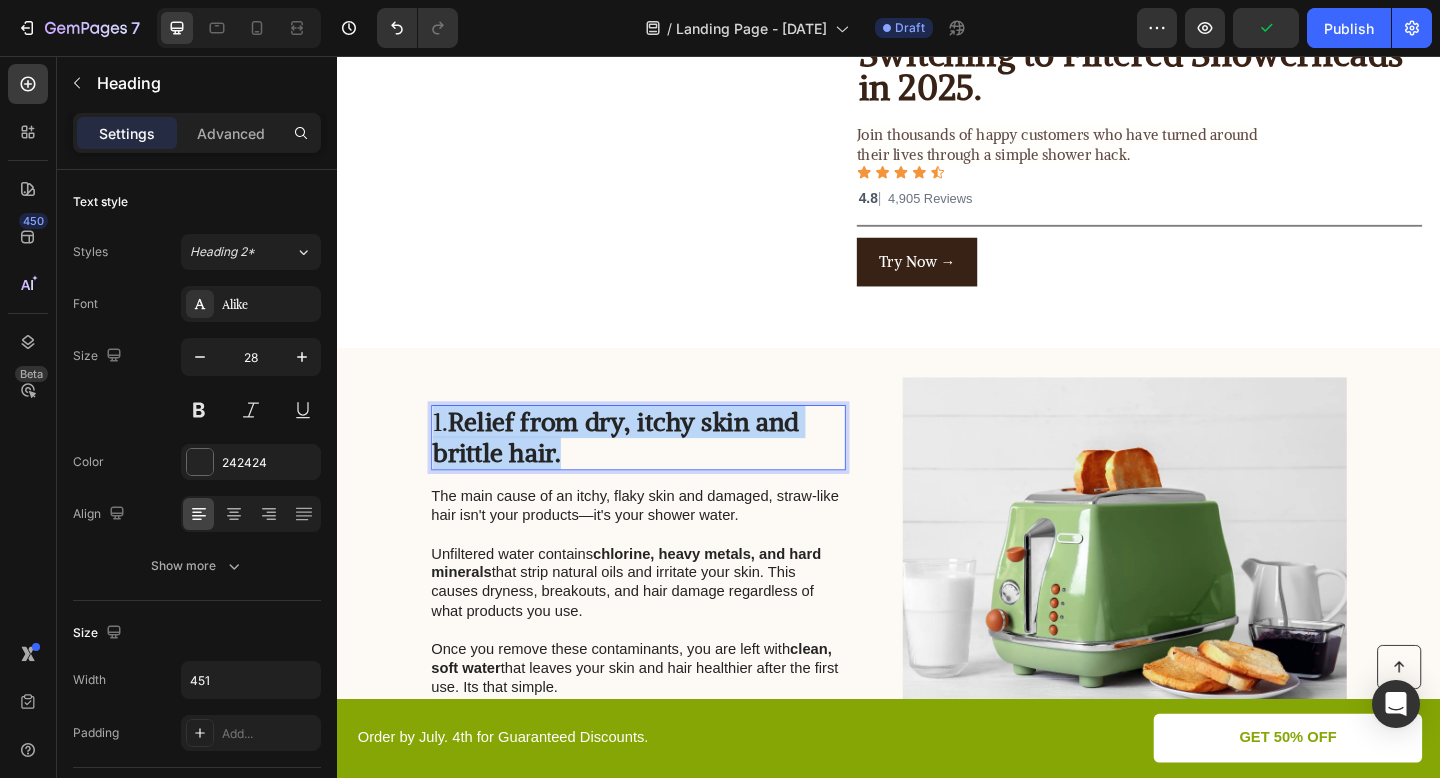 click on "Relief from dry, itchy skin and brittle hair." at bounding box center (640, 471) 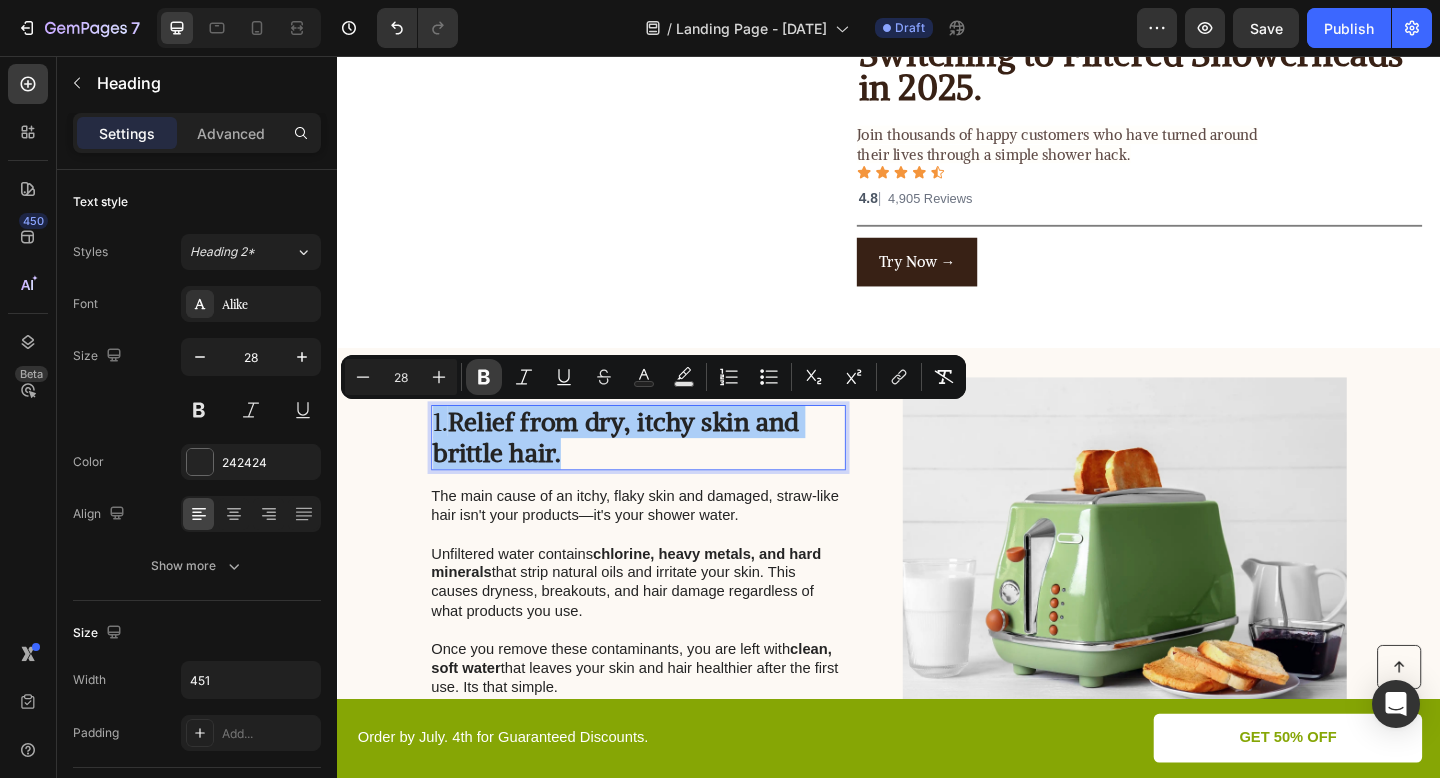 click 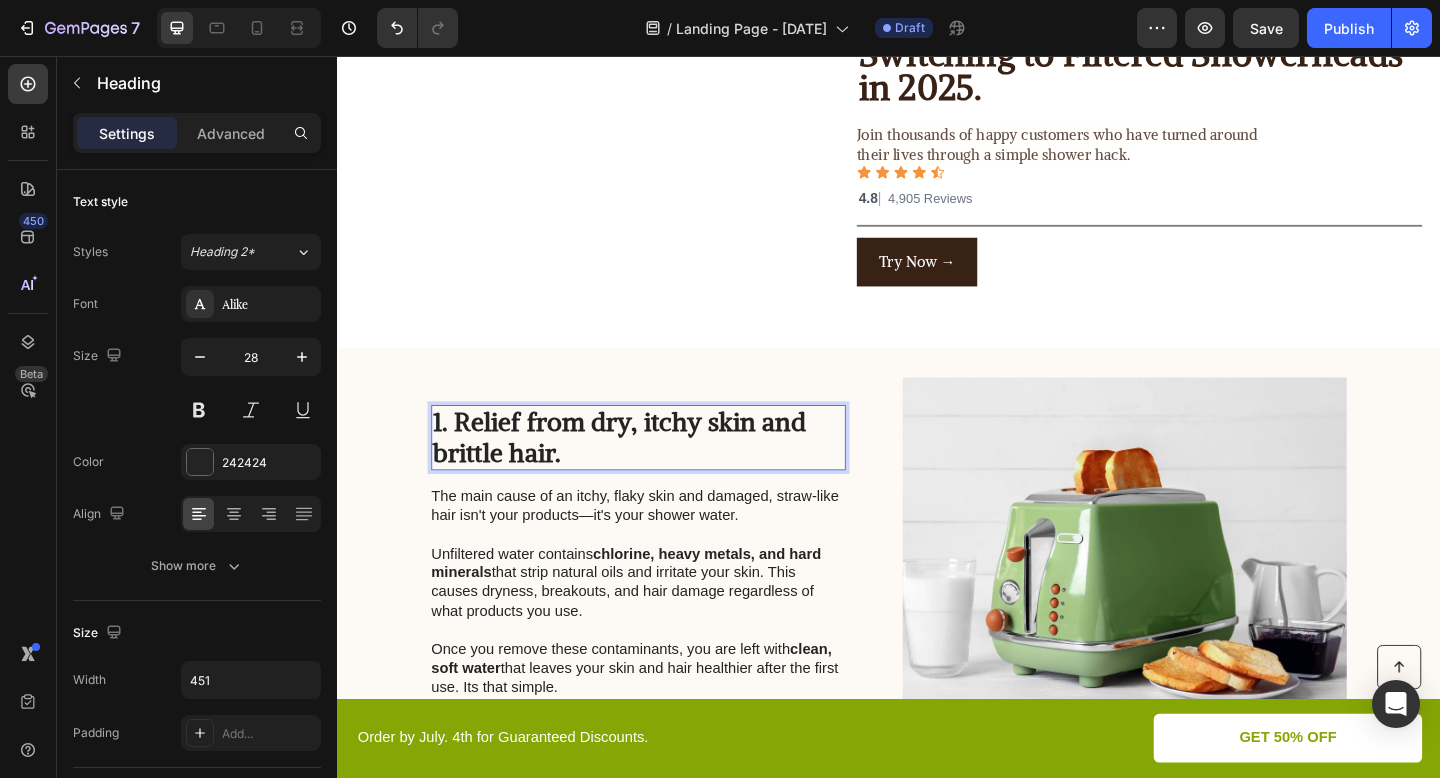 click on "1. Relief from dry, itchy skin and brittle hair. Heading 16 The main cause of an itchy, flaky skin and damaged, straw-like hair isn't your products—it's your shower water. Unfiltered water contains chlorine, heavy metals, and hard minerals that strip natural oils and irritate your skin. This causes dryness, breakouts, and hair damage regardless of what products you use. Once you remove these contaminants, you are left with clean, soft water that leaves your skin and hair healthier after the first use. Its that simple. Text Block Image Row" at bounding box center [937, 596] 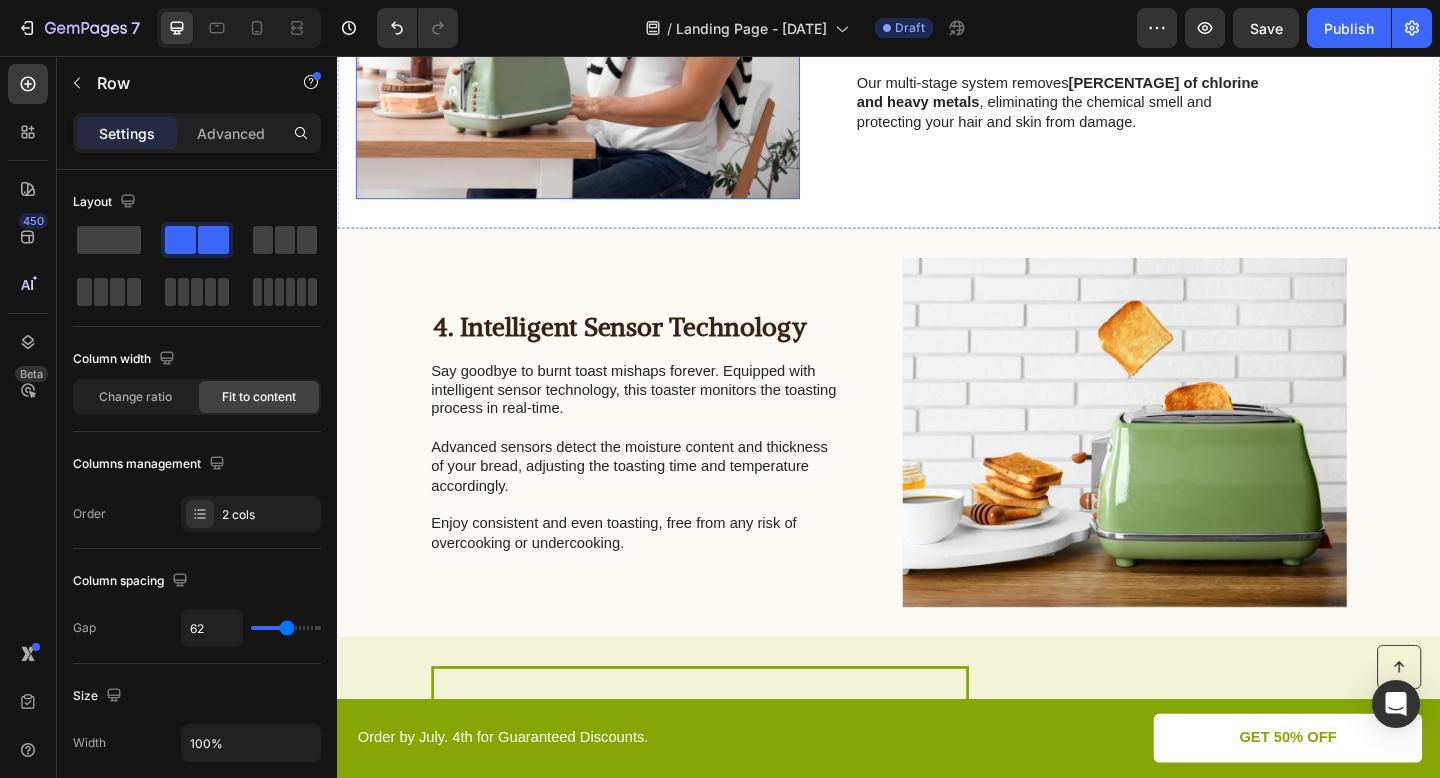 scroll, scrollTop: 1189, scrollLeft: 0, axis: vertical 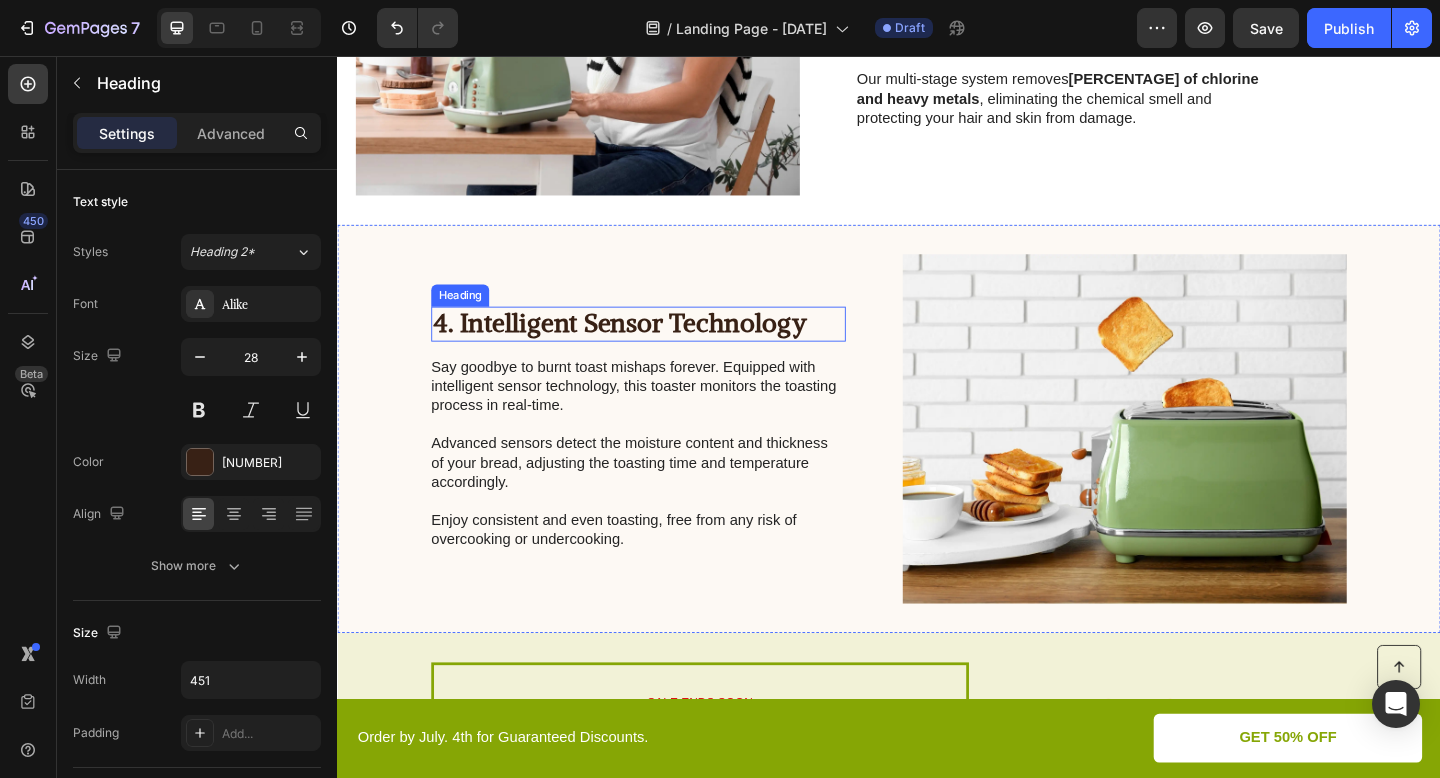 click on "4. Intelligent Sensor Technology" at bounding box center [644, 347] 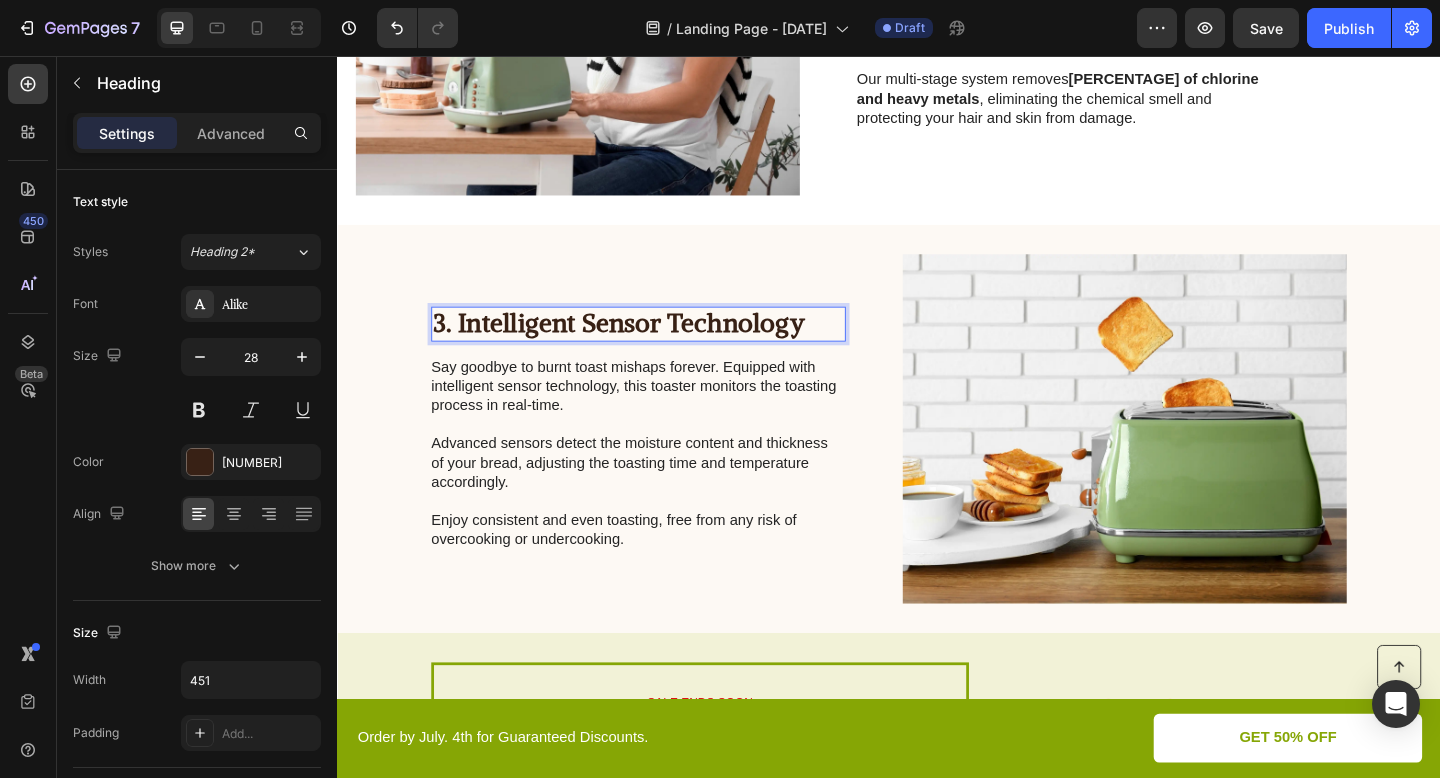 click on "3. Intelligent Sensor Technology" at bounding box center (643, 347) 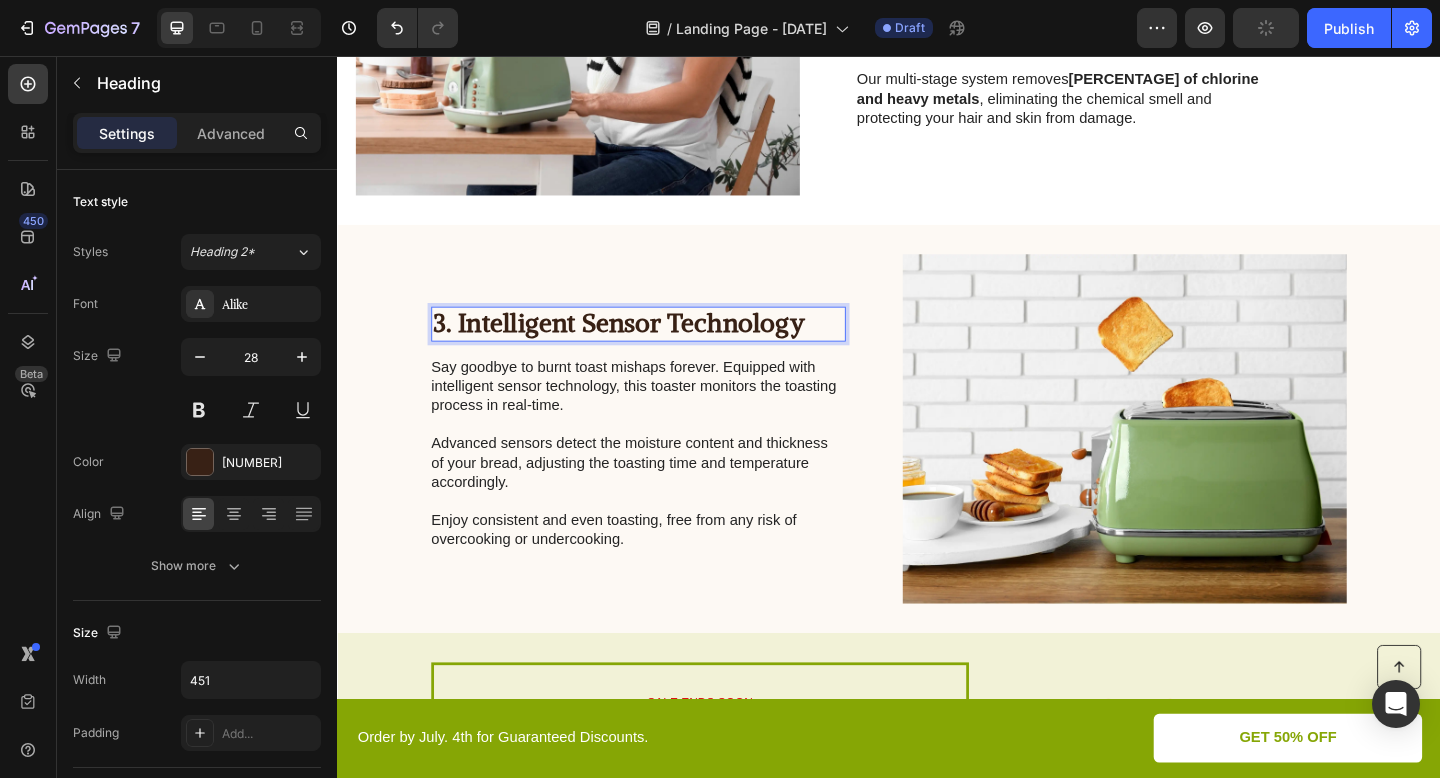 drag, startPoint x: 835, startPoint y: 343, endPoint x: 467, endPoint y: 353, distance: 368.13583 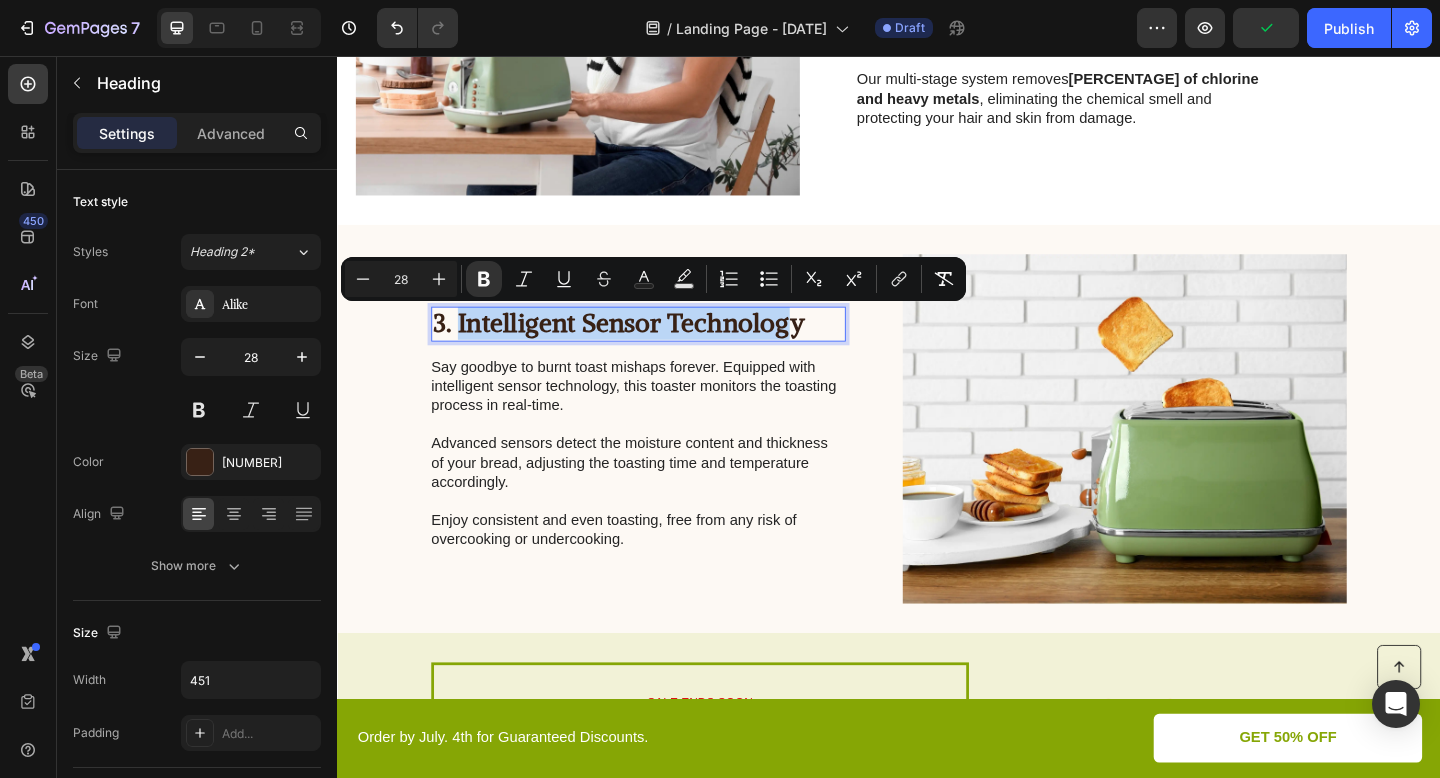 drag, startPoint x: 467, startPoint y: 353, endPoint x: 834, endPoint y: 350, distance: 367.01227 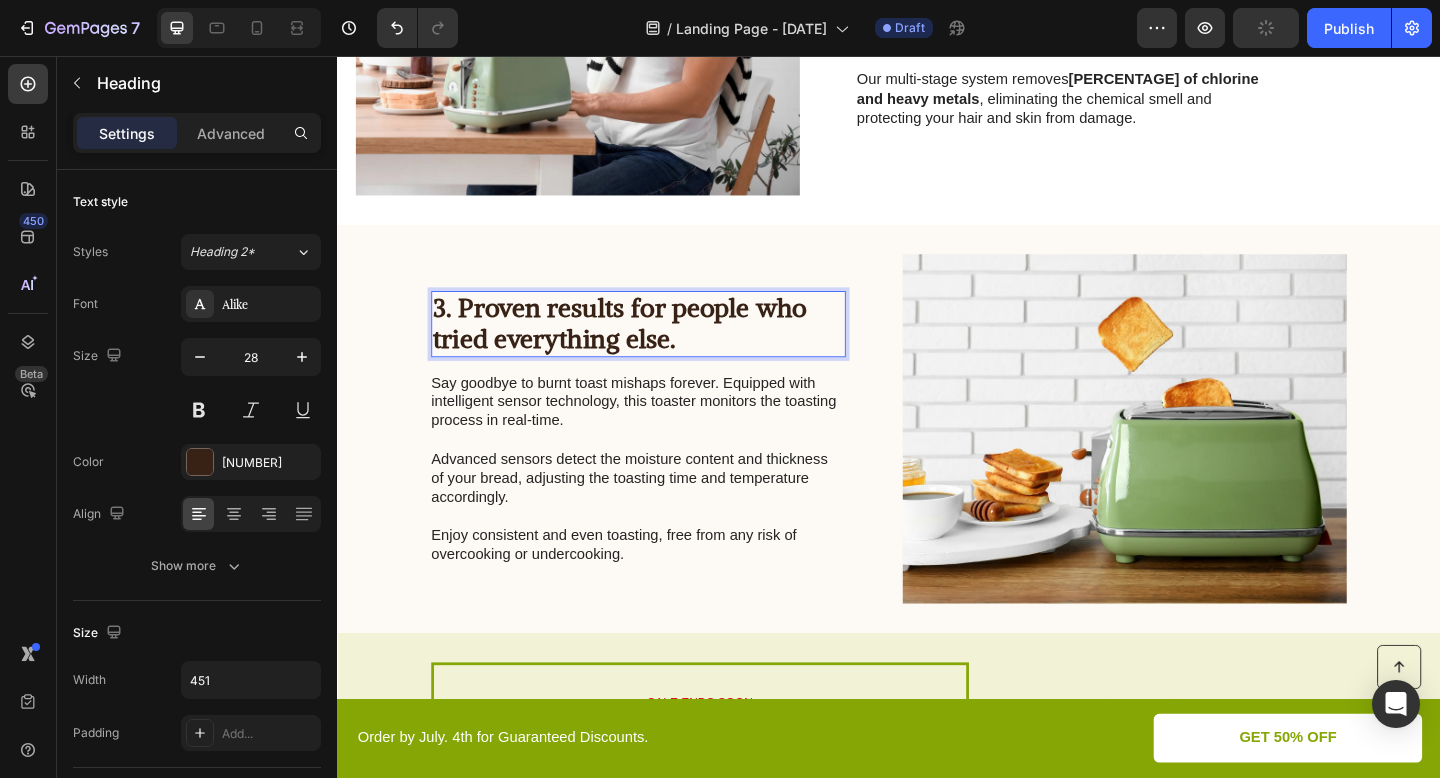 scroll, scrollTop: 1173, scrollLeft: 0, axis: vertical 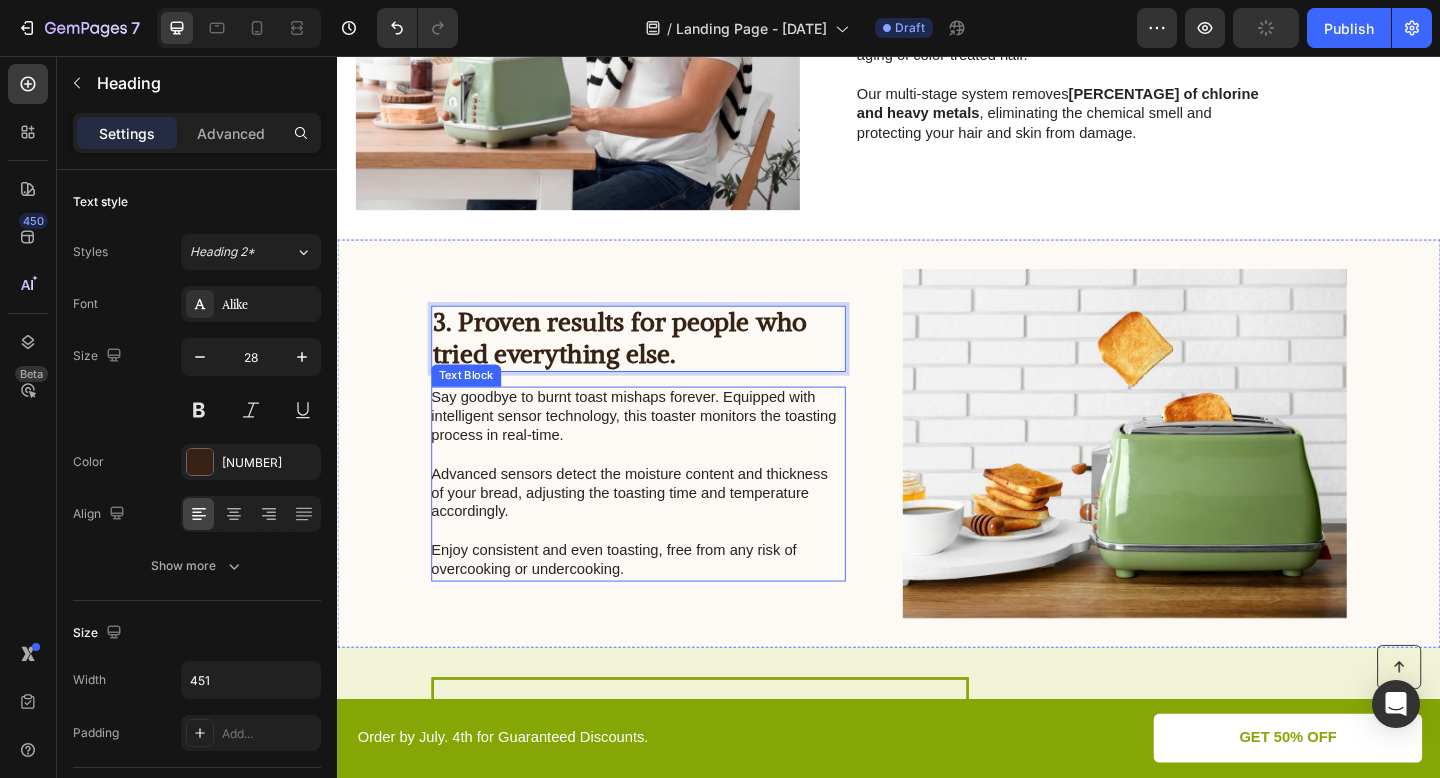 click on "Say goodbye to burnt toast mishaps forever. Equipped with intelligent sensor technology, this toaster monitors the toasting process in real-time. Advanced sensors detect the moisture content and thickness of your bread, adjusting the toasting time and temperature accordingly. Enjoy consistent and even toasting, free from any risk of overcooking or undercooking." at bounding box center [663, 522] 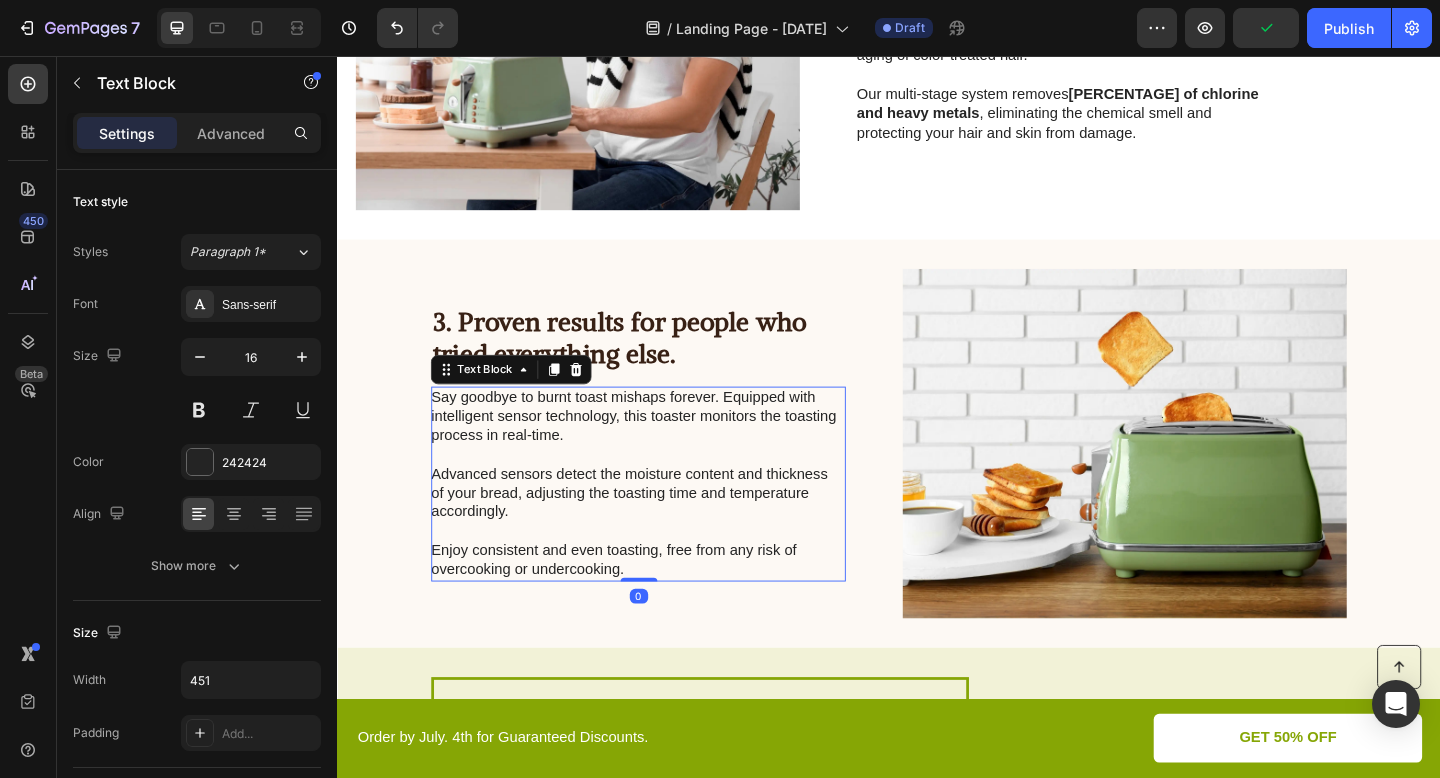 click on "Say goodbye to burnt toast mishaps forever. Equipped with intelligent sensor technology, this toaster monitors the toasting process in real-time. Advanced sensors detect the moisture content and thickness of your bread, adjusting the toasting time and temperature accordingly. Enjoy consistent and even toasting, free from any risk of overcooking or undercooking." at bounding box center [663, 522] 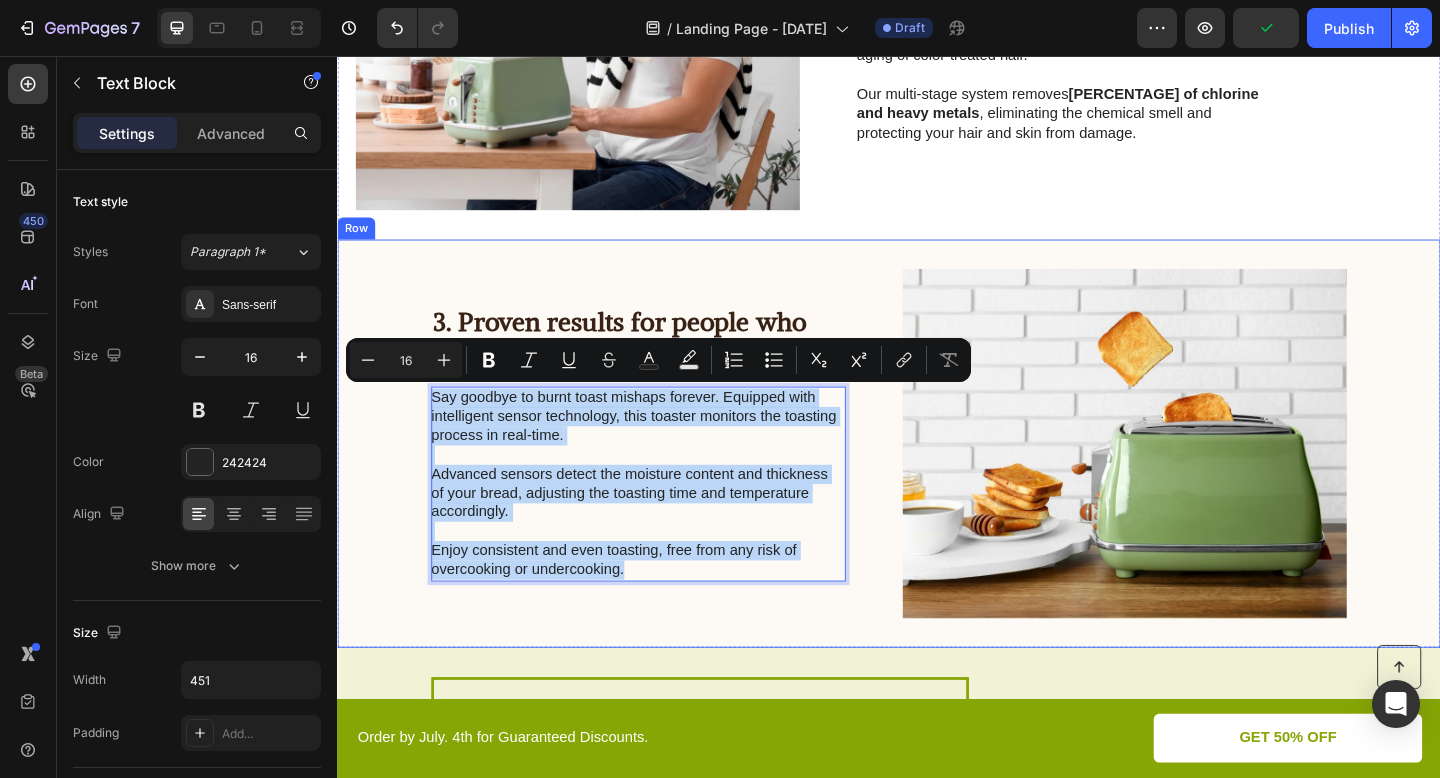 drag, startPoint x: 648, startPoint y: 611, endPoint x: 415, endPoint y: 365, distance: 338.82886 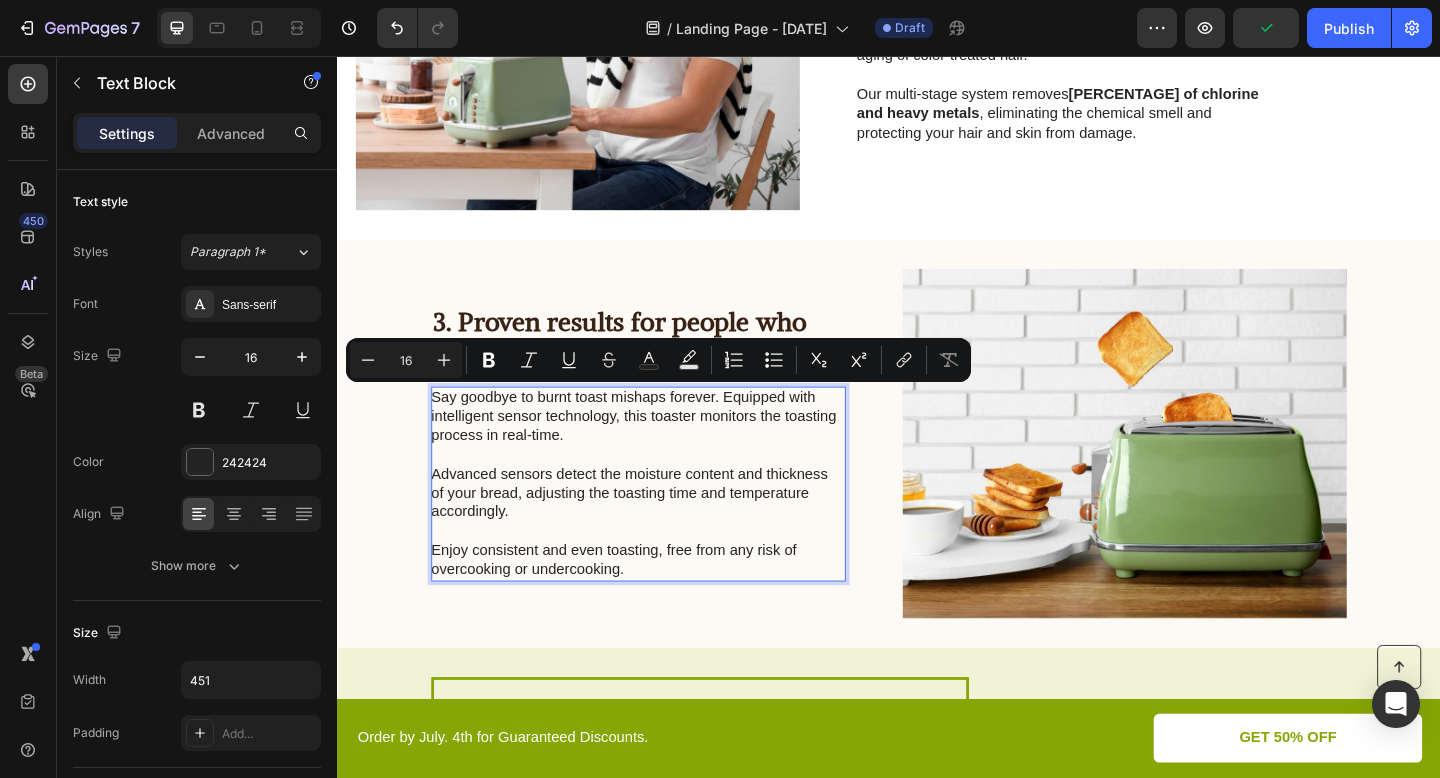 scroll, scrollTop: 1204, scrollLeft: 0, axis: vertical 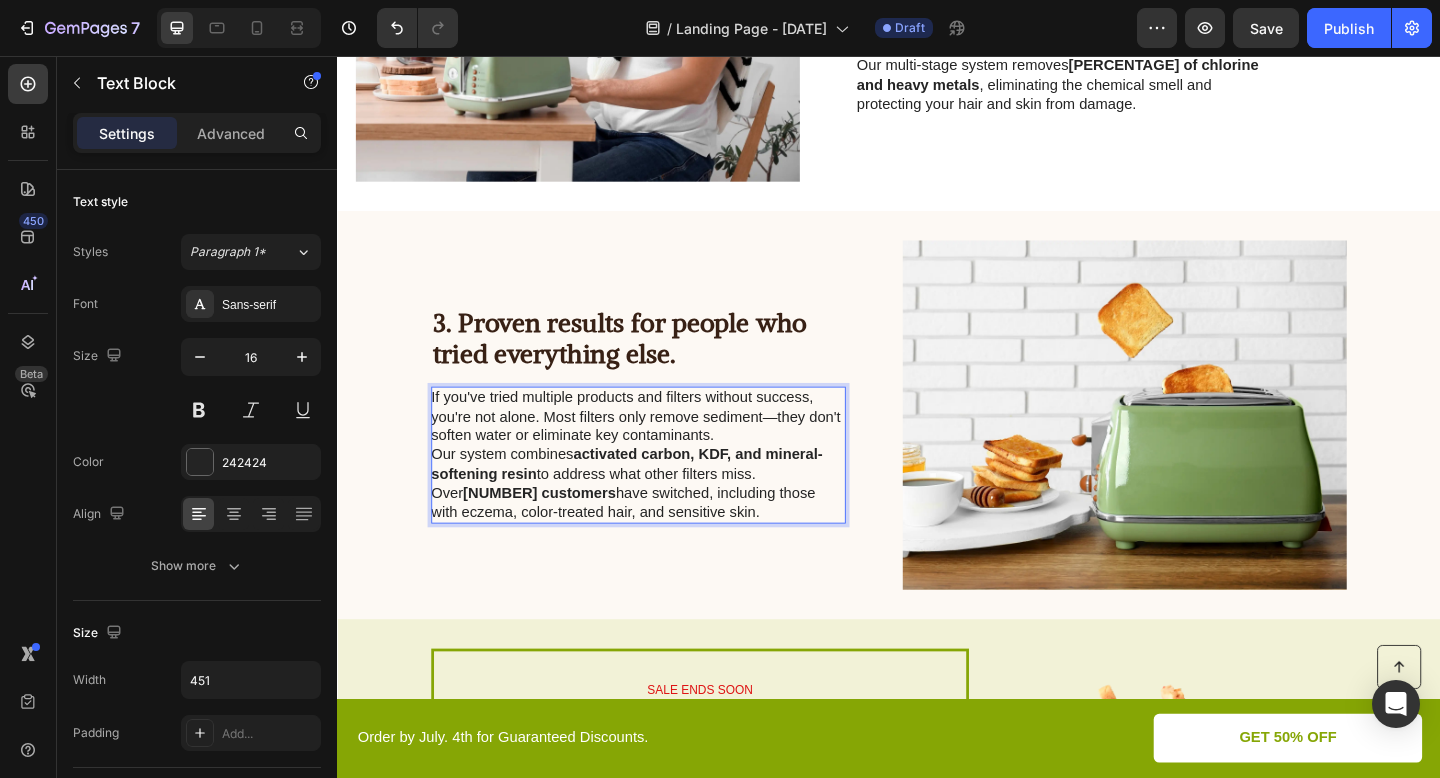 click on "If you've tried multiple products and filters without success, you're not alone. Most filters only remove sediment—they don't soften water or eliminate key contaminants." at bounding box center [663, 449] 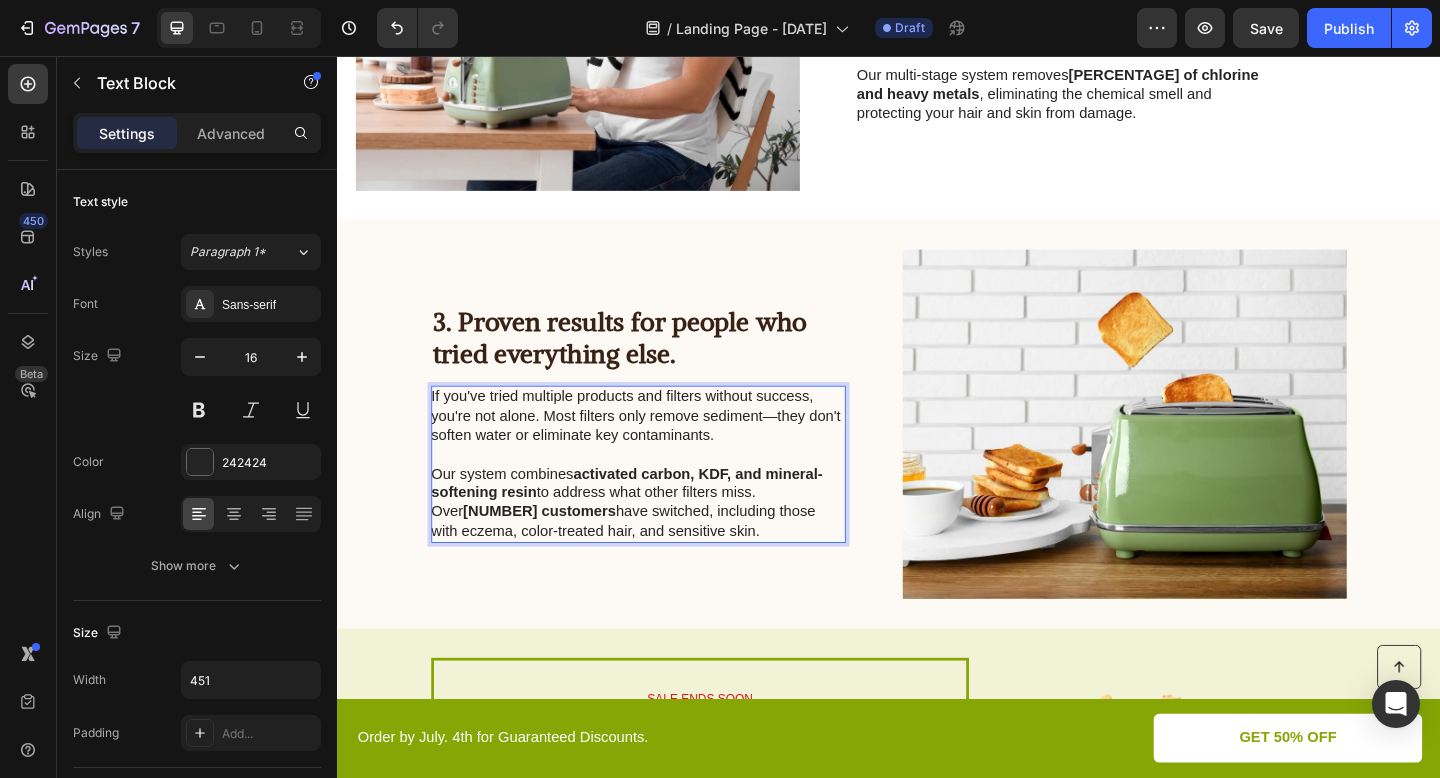 click on "Our system combines activated carbon, KDF, and mineral-softening resin to address what other filters miss." at bounding box center (663, 522) 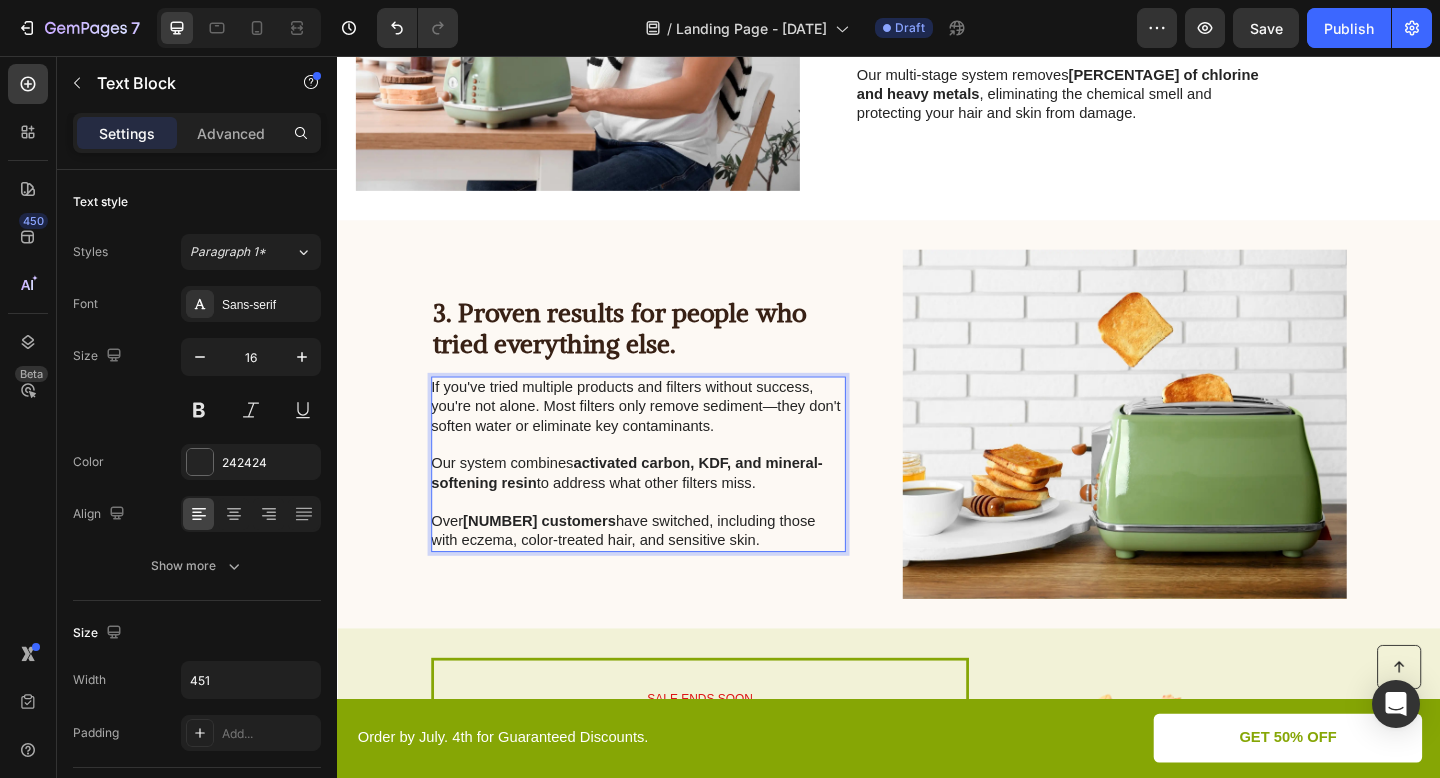 scroll, scrollTop: 1183, scrollLeft: 0, axis: vertical 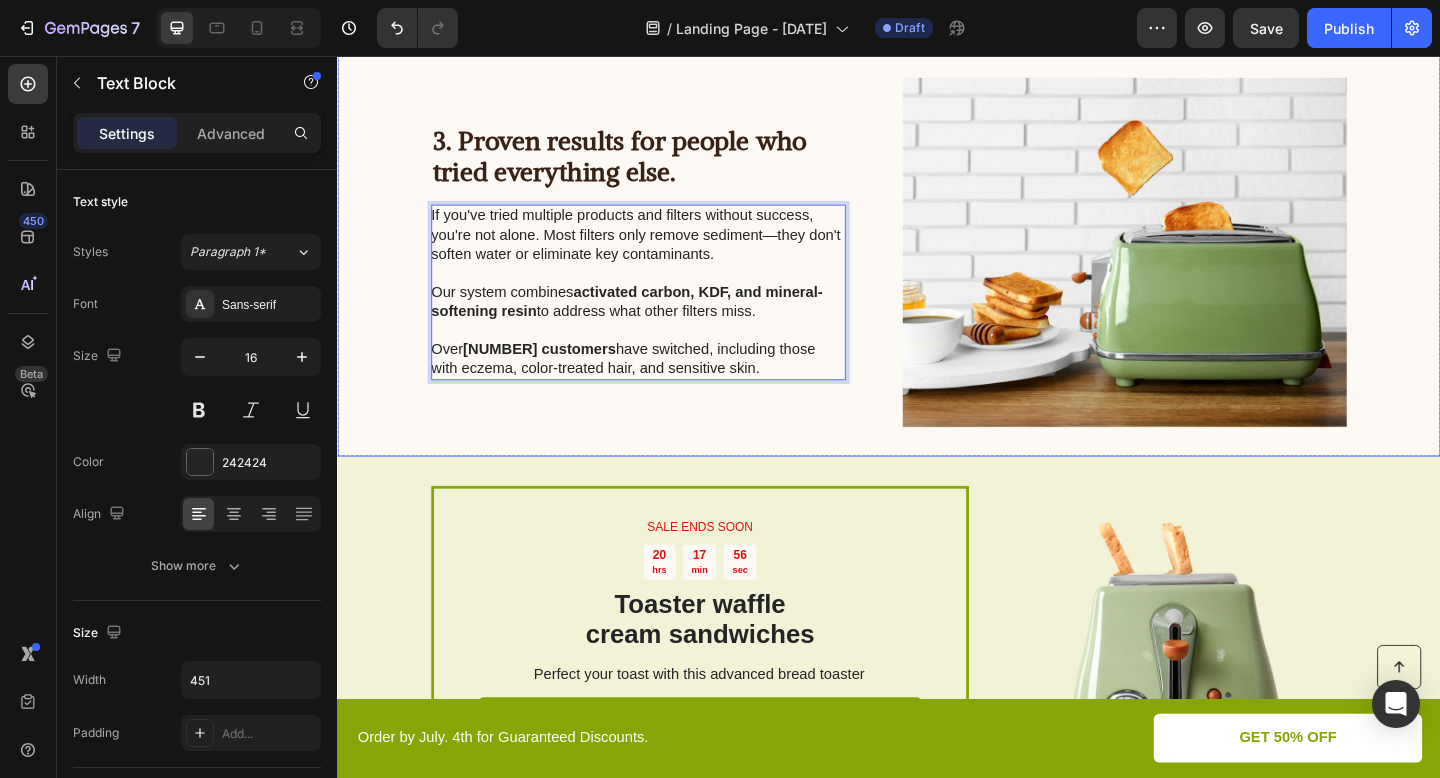 click at bounding box center (1193, 270) 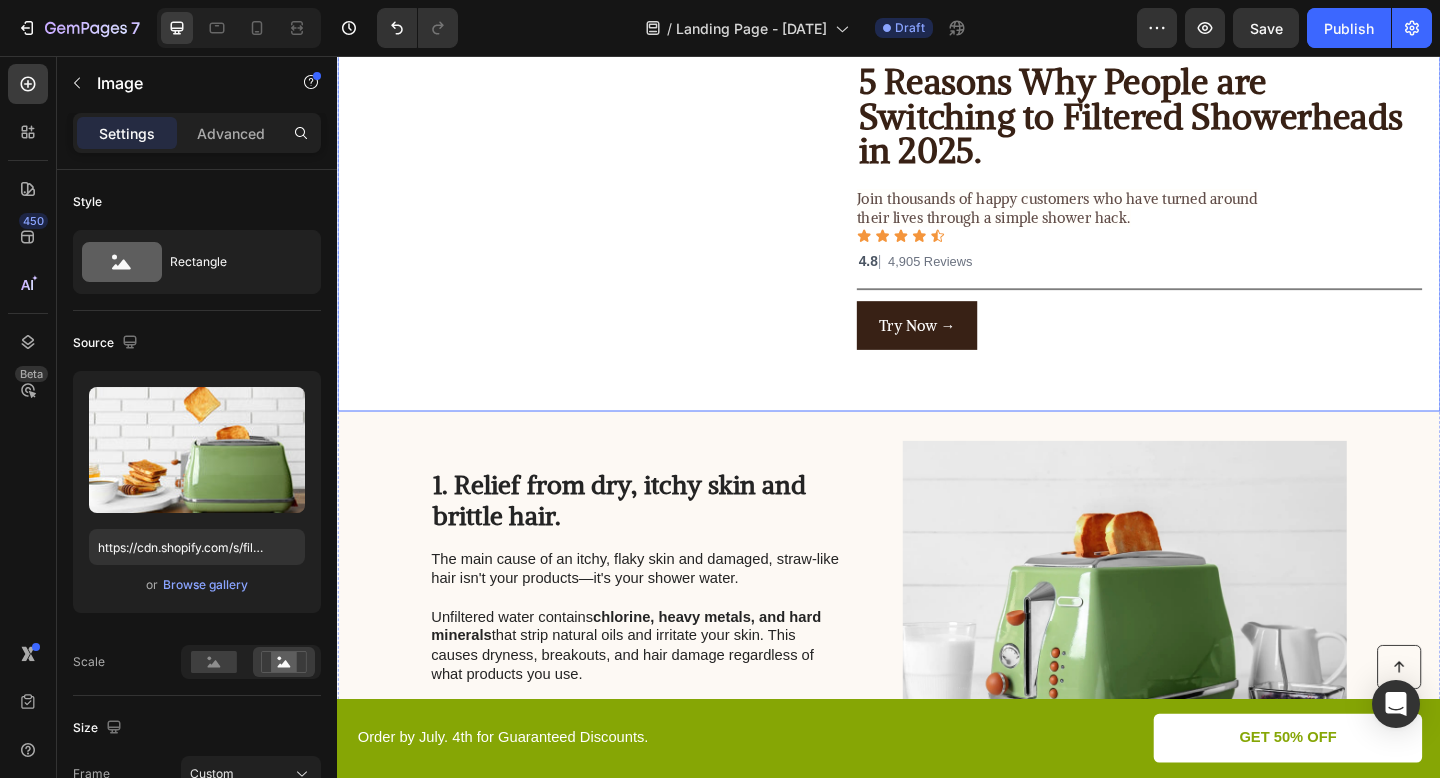 scroll, scrollTop: 0, scrollLeft: 0, axis: both 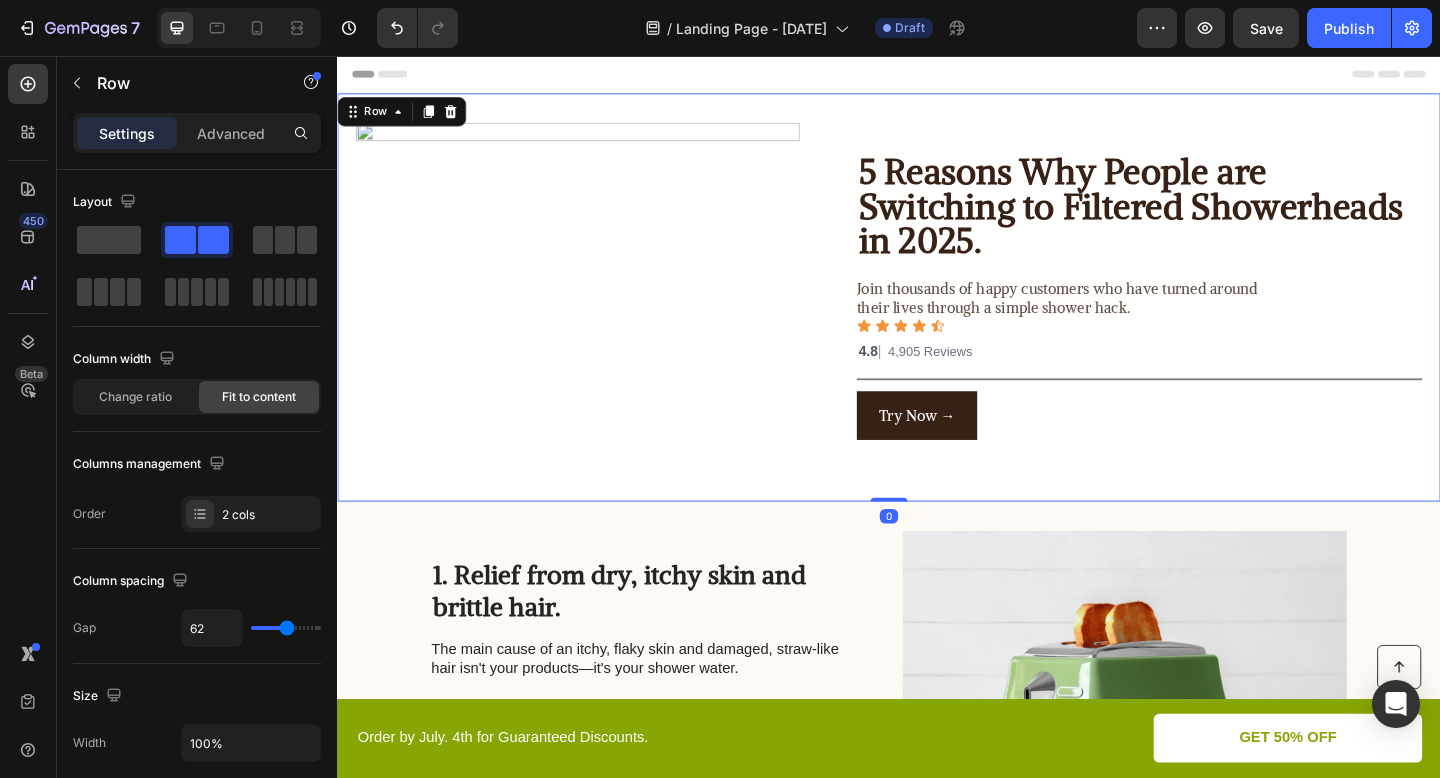 click on "Image 5 Reasons Why People are Switching to Filtered Showerheads in 2025. Heading Join thousands of happy customers who have turned around their lives through a simple shower hack. Text Block Icon Icon Icon Icon Icon Icon List 4.8 | 4,905 Reviews Text Block 4.8 | 4,905 Reviews Line Try Now → Button Row 0" at bounding box center [937, 319] 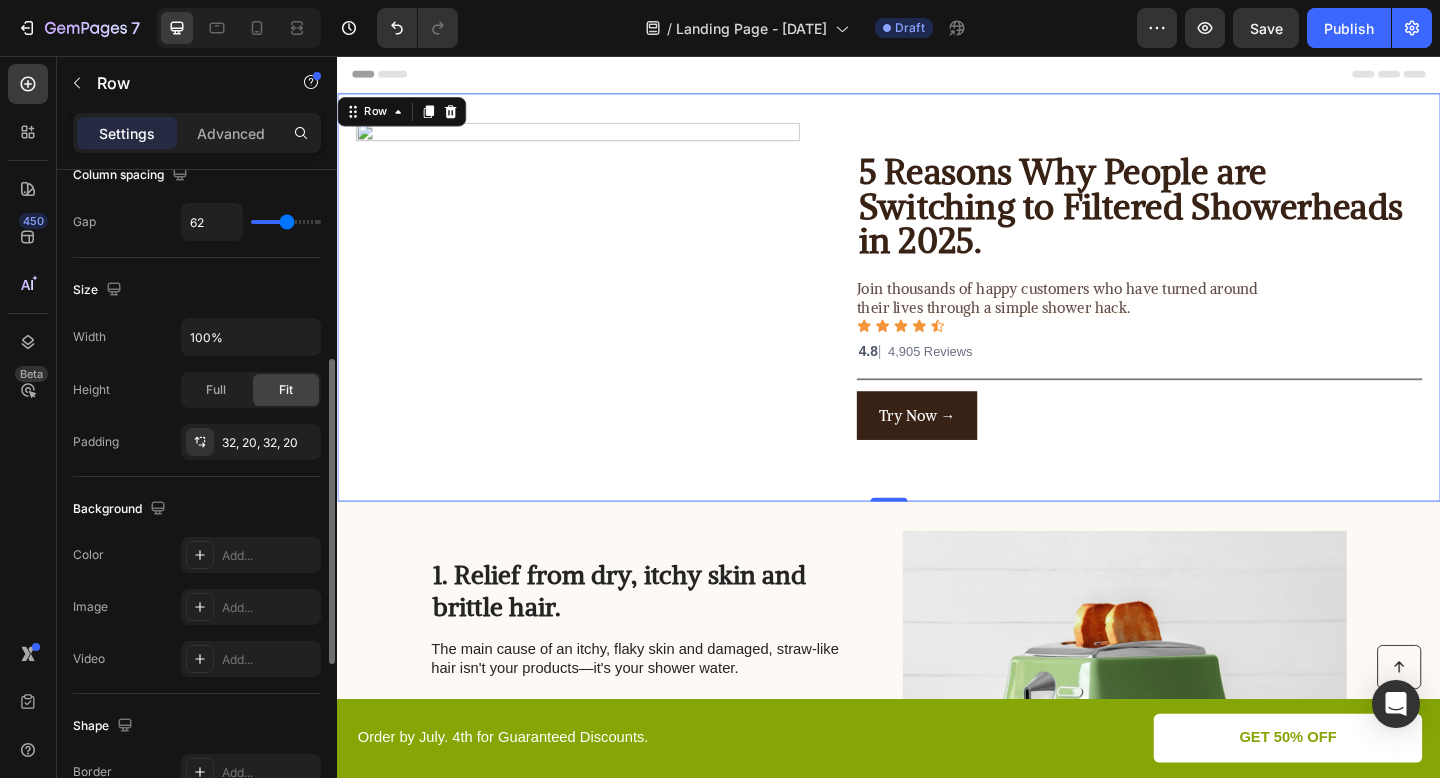 scroll, scrollTop: 408, scrollLeft: 0, axis: vertical 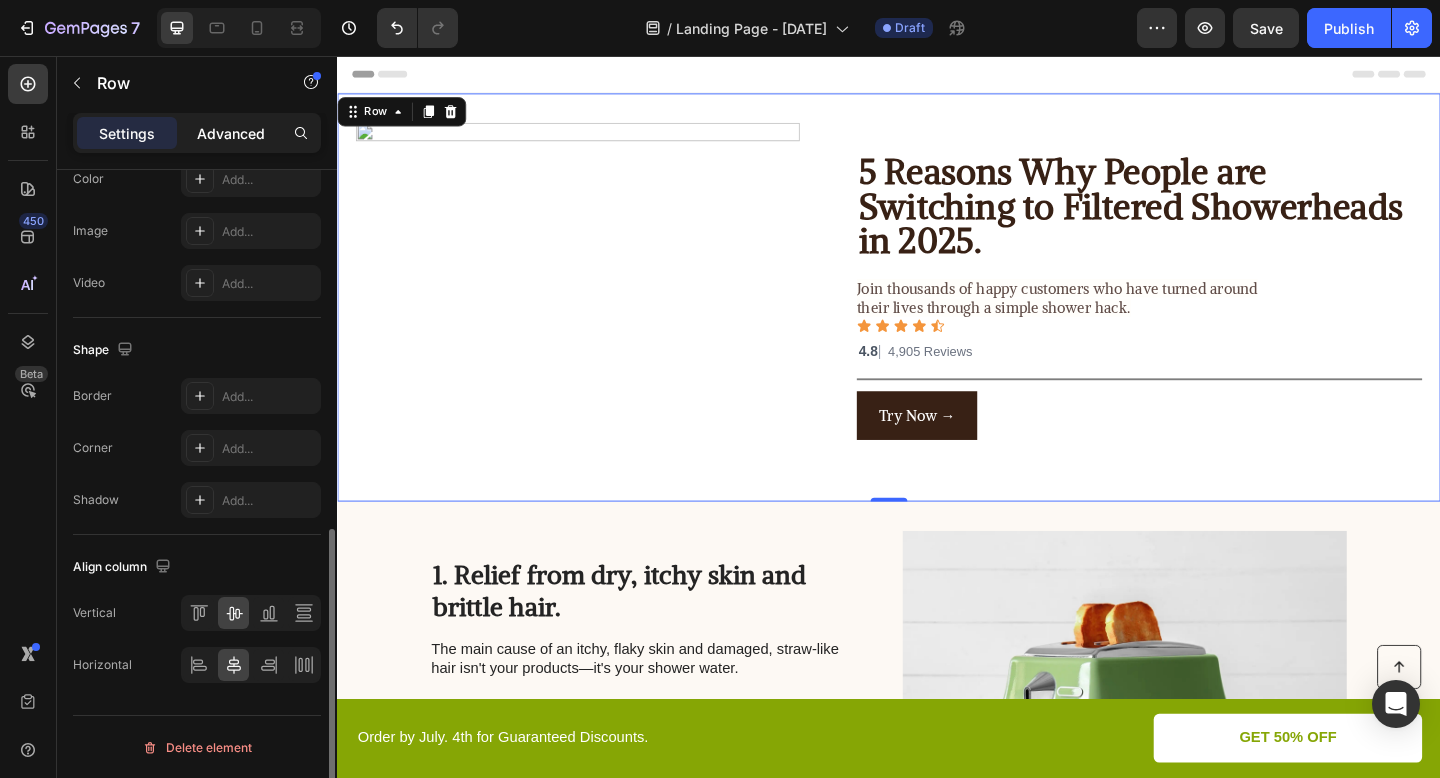 click on "Advanced" at bounding box center (231, 133) 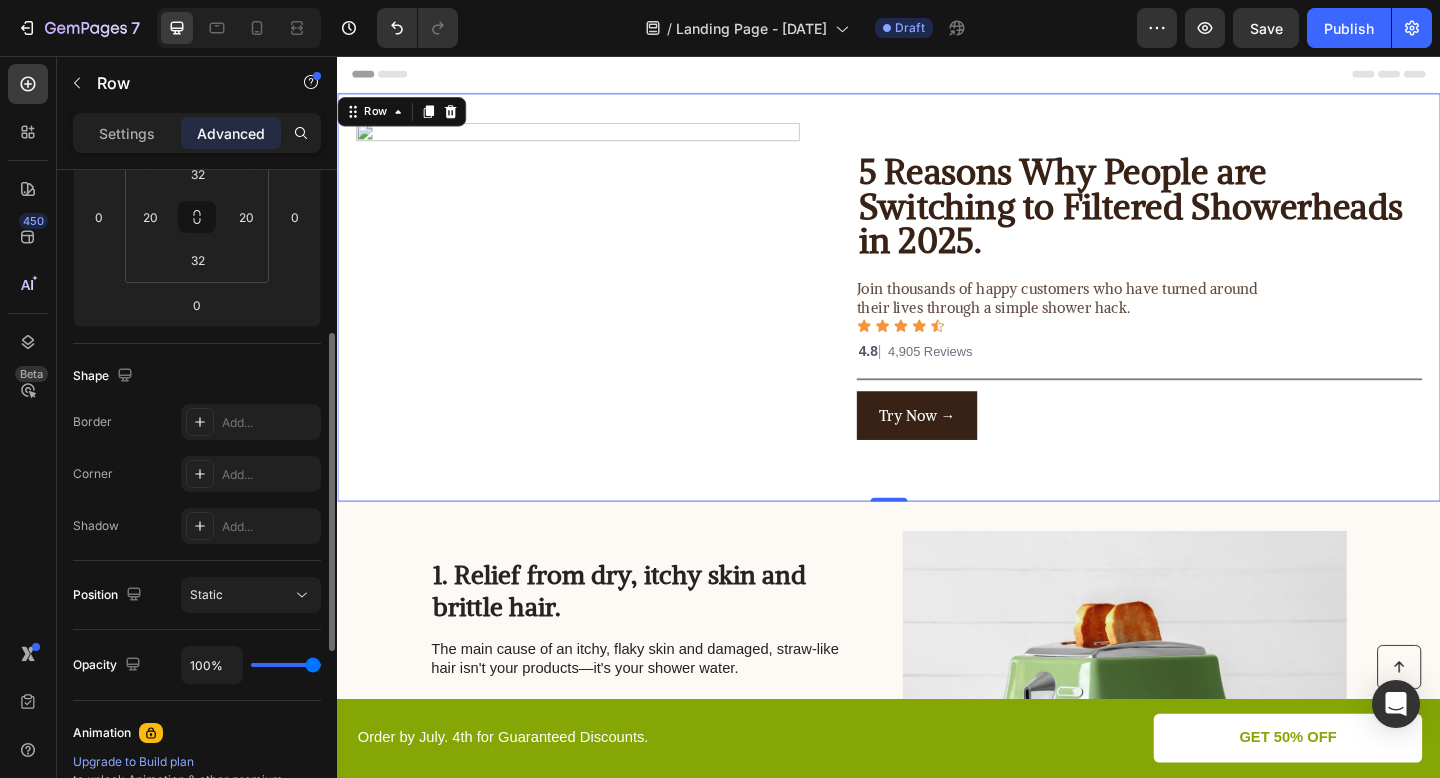 scroll, scrollTop: 0, scrollLeft: 0, axis: both 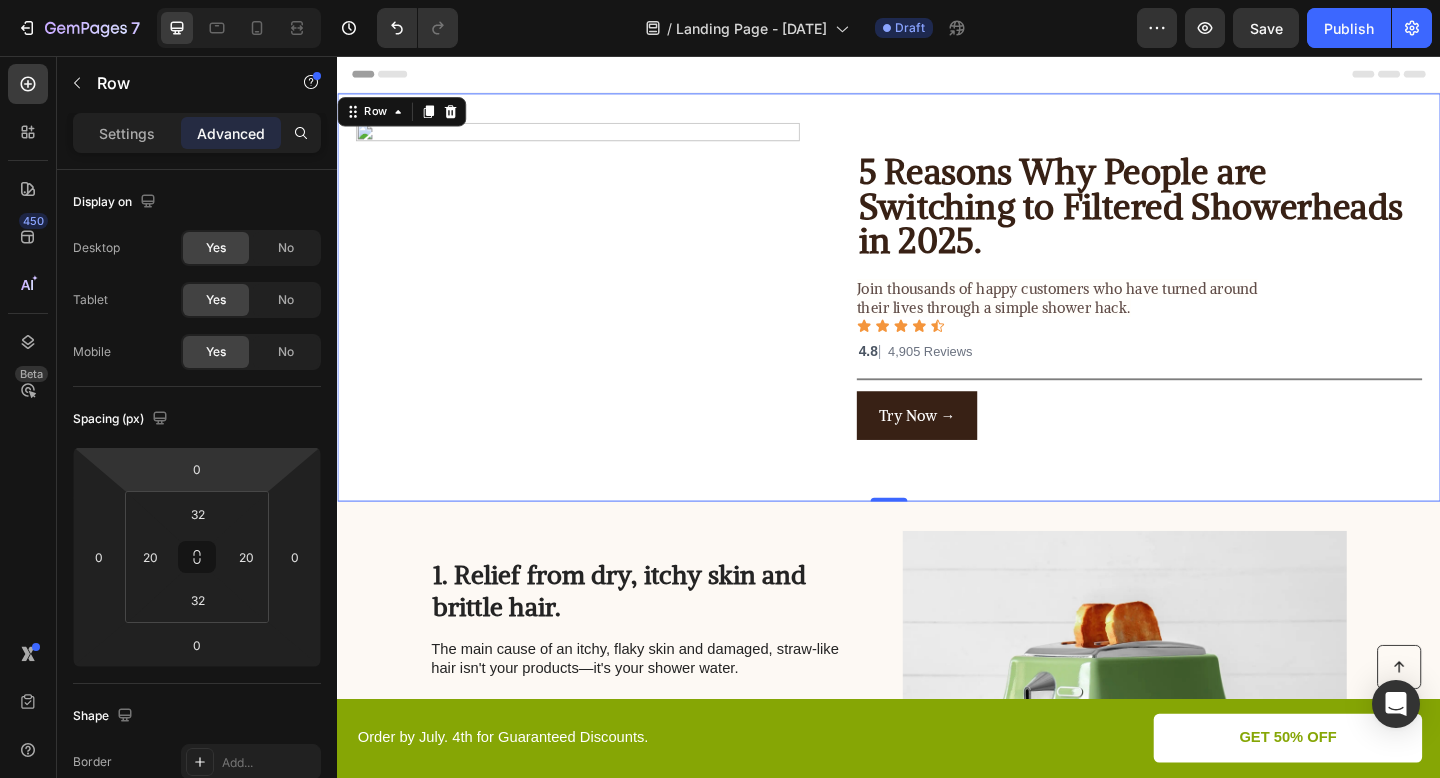 click on "Image 5 Reasons Why People are Switching to Filtered Showerheads in 2025. Heading Join thousands of happy customers who have turned around their lives through a simple shower hack. Text Block Icon Icon Icon Icon Icon Icon List 4.8 | 4,905 Reviews Text Block 4.8 | 4,905 Reviews Line Try Now → Button Row 0" at bounding box center [937, 319] 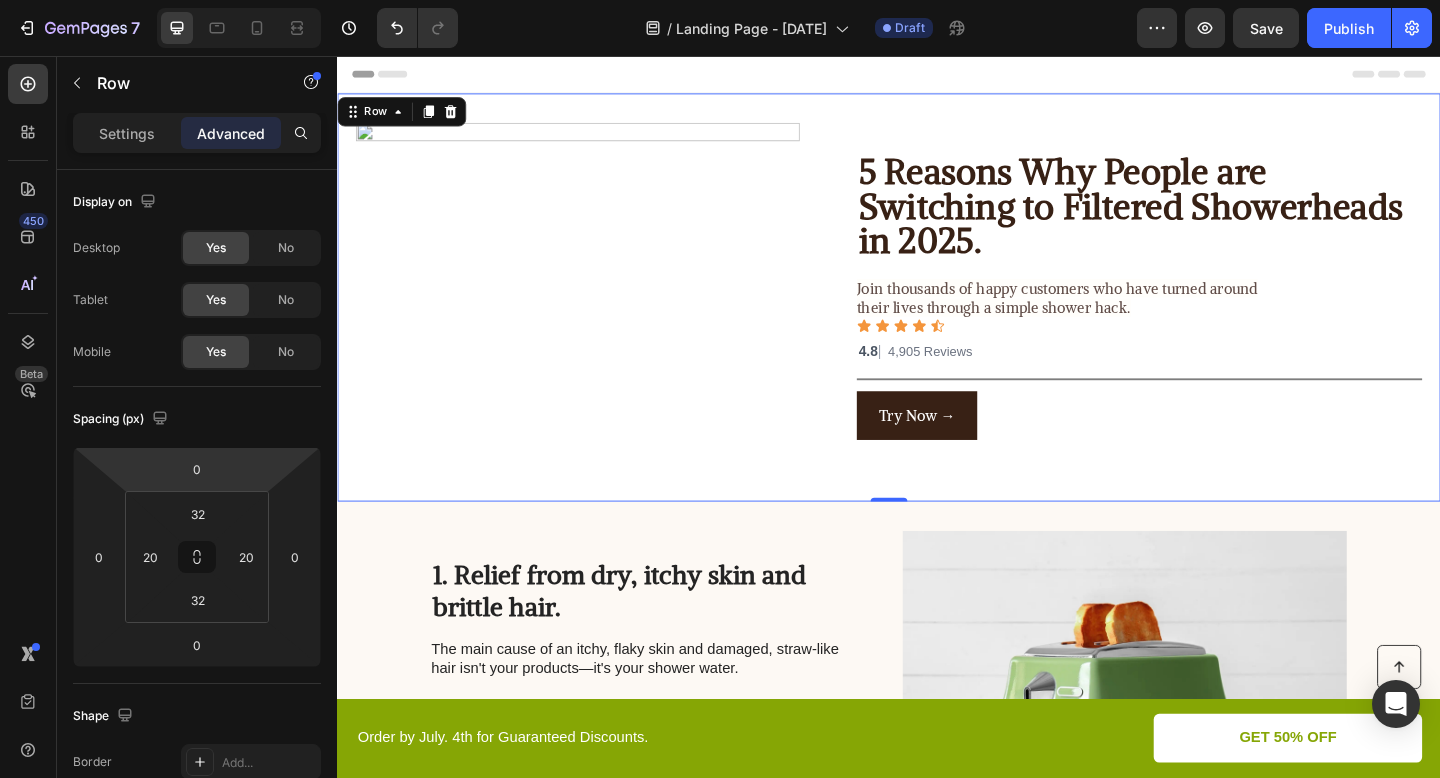 click on "Image 5 Reasons Why People are Switching to Filtered Showerheads in 2025. Heading Join thousands of happy customers who have turned around their lives through a simple shower hack. Text Block Icon Icon Icon Icon Icon Icon List 4.8 | 4,905 Reviews Text Block 4.8 | 4,905 Reviews Line Try Now → Button Row 0" at bounding box center [937, 319] 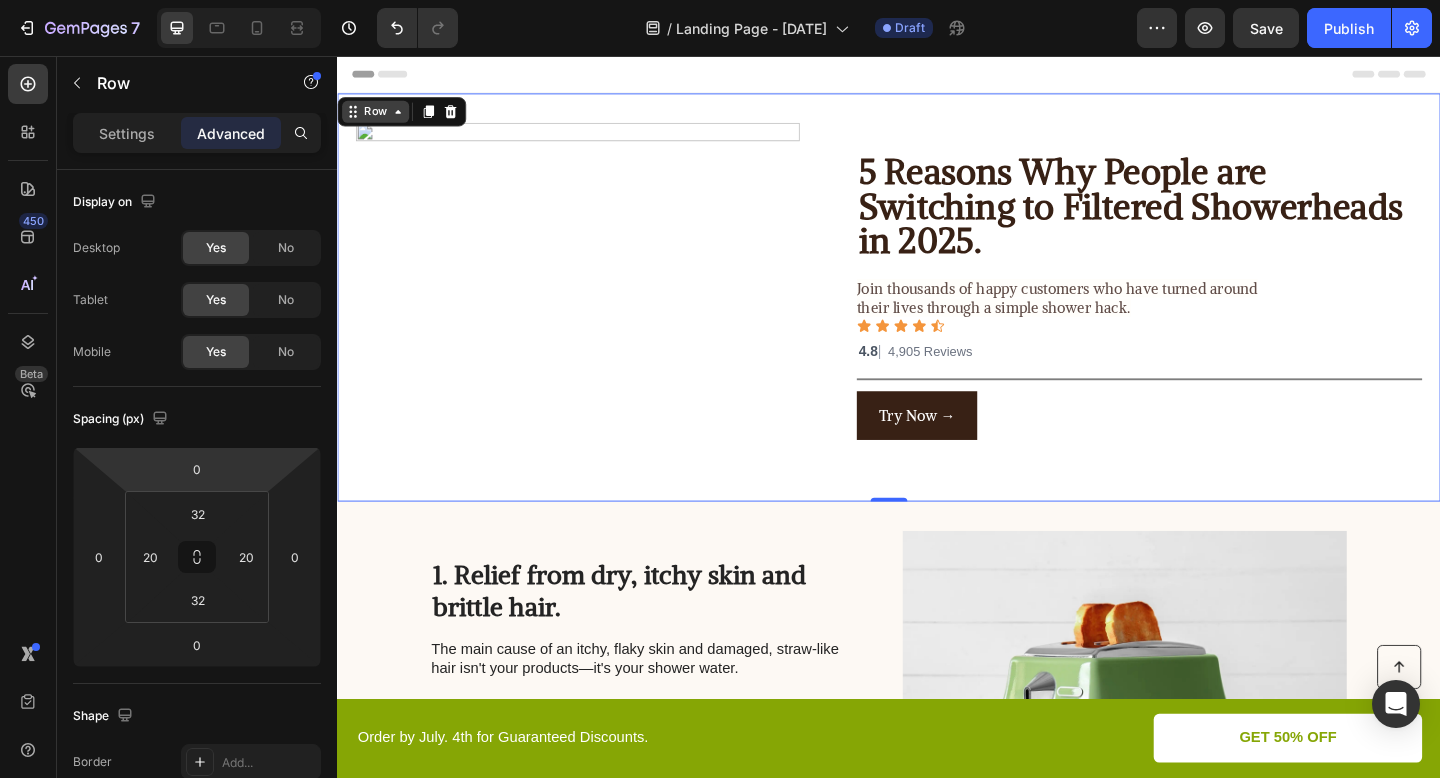 click on "Row" at bounding box center [378, 117] 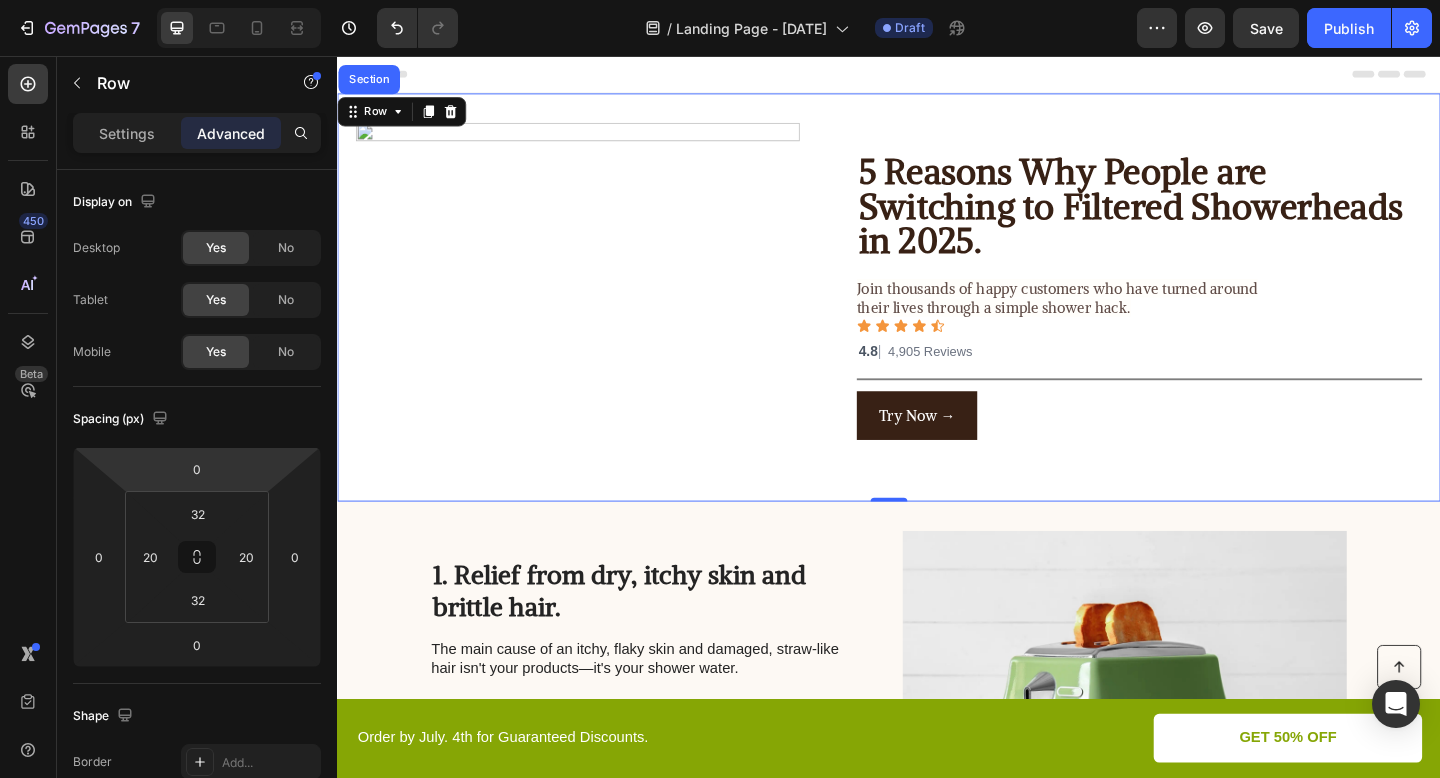 click on "Image 5 Reasons Why People are Switching to Filtered Showerheads in [YEAR]. Heading Join thousands of happy customers who have turned around their lives through a simple shower hack. Text Block Icon Icon Icon Icon Icon Icon List 4.8 | 4,905 Reviews Text Block 4.8 | 4,905 Reviews Line Try Now → Button Row Section 0" at bounding box center (937, 319) 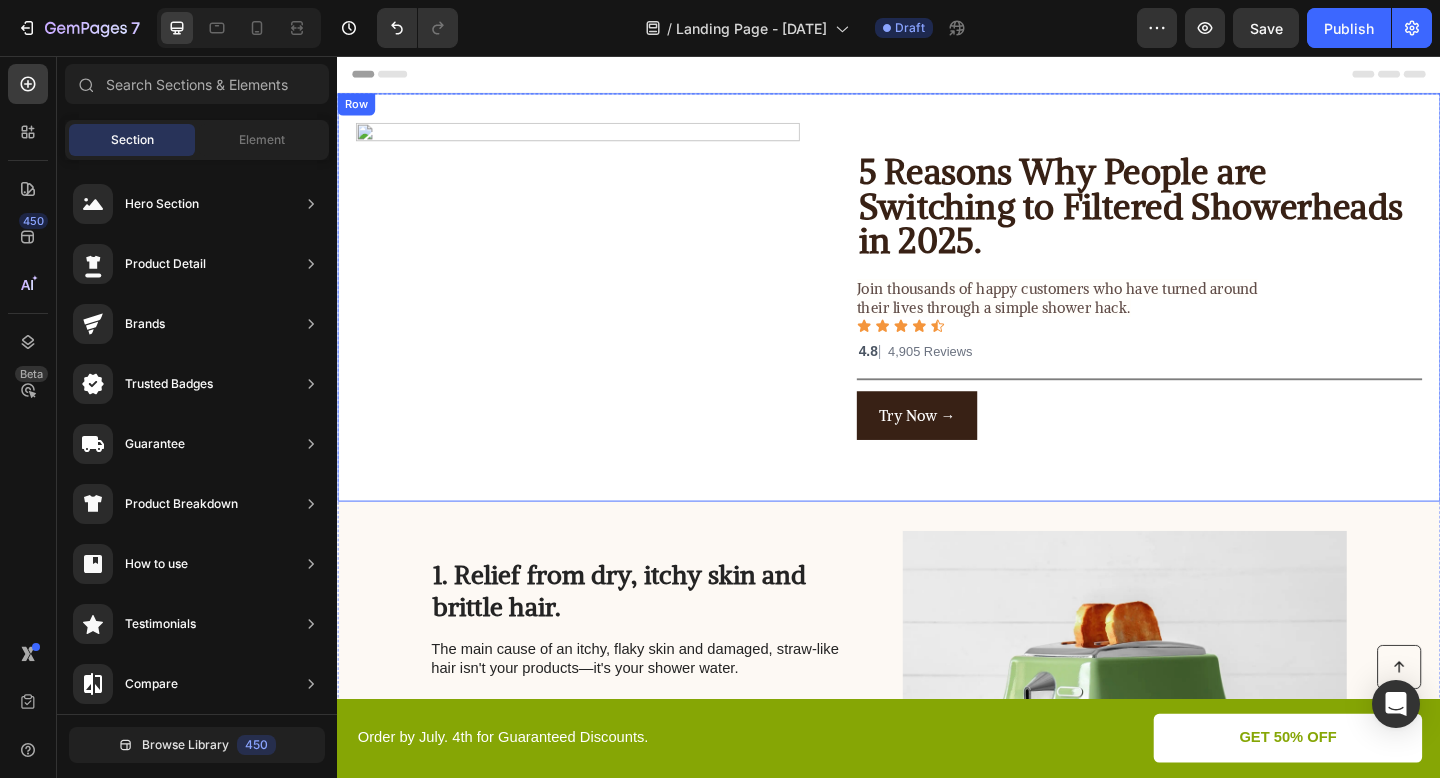 click on "Image 5 Reasons Why People are Switching to Filtered Showerheads in 2025. Heading Join thousands of happy customers who have turned around their lives through a simple shower hack. Text Block Icon Icon Icon Icon Icon Icon List 4.8 | 4,905 Reviews Text Block 4.8 | 4,905 Reviews Line Try Now → Button Row" at bounding box center [937, 319] 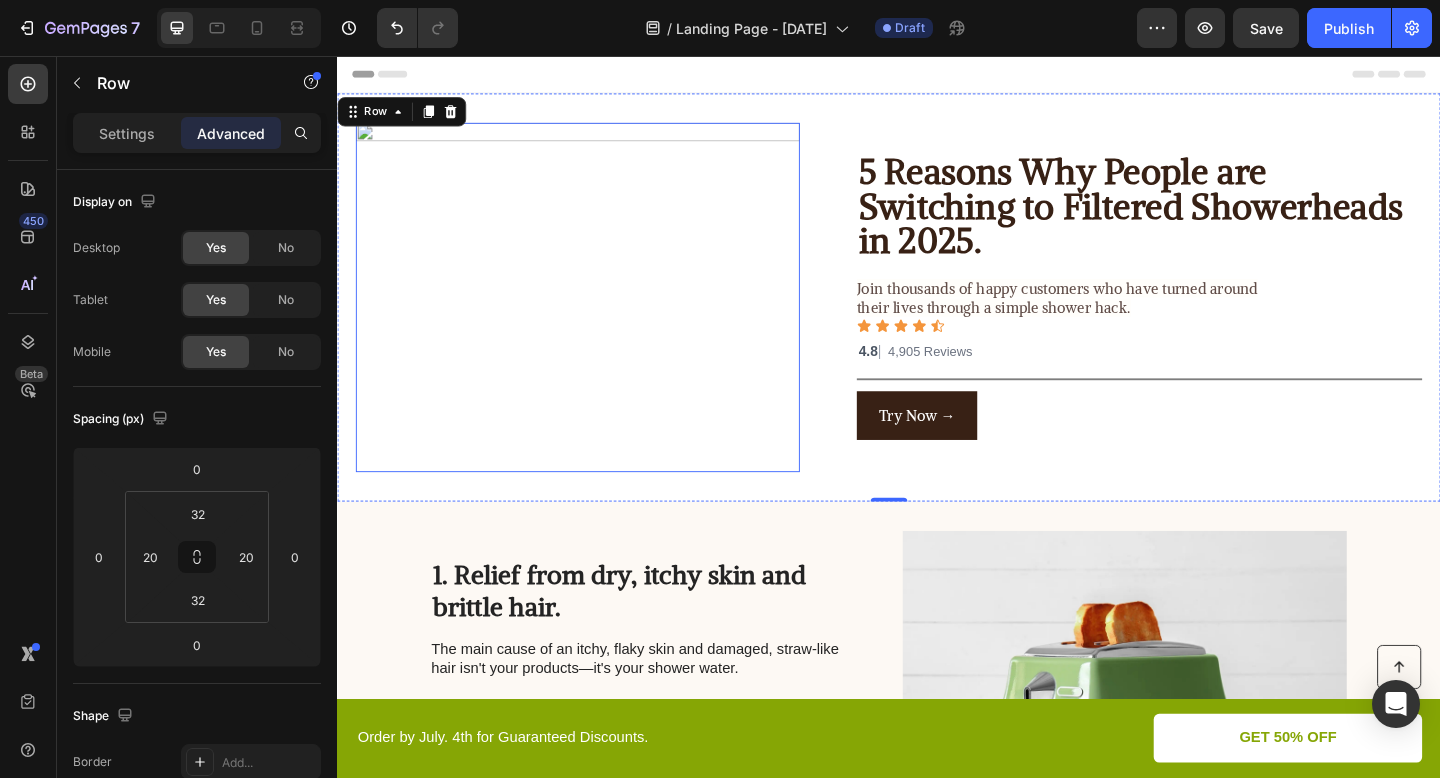 drag, startPoint x: 473, startPoint y: 196, endPoint x: 310, endPoint y: 196, distance: 163 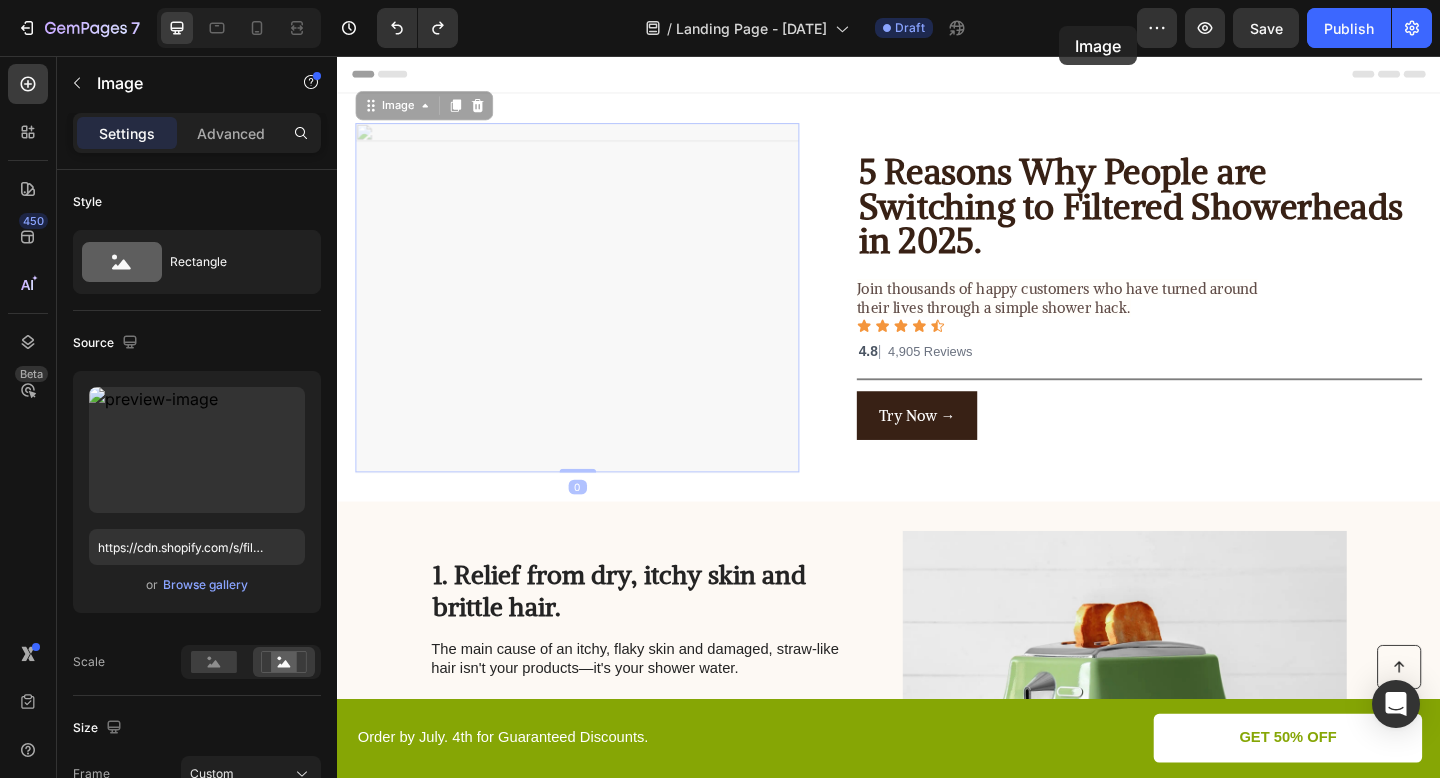 click on "/ Landing Page - Aug 4, 13:46:57 Draft" 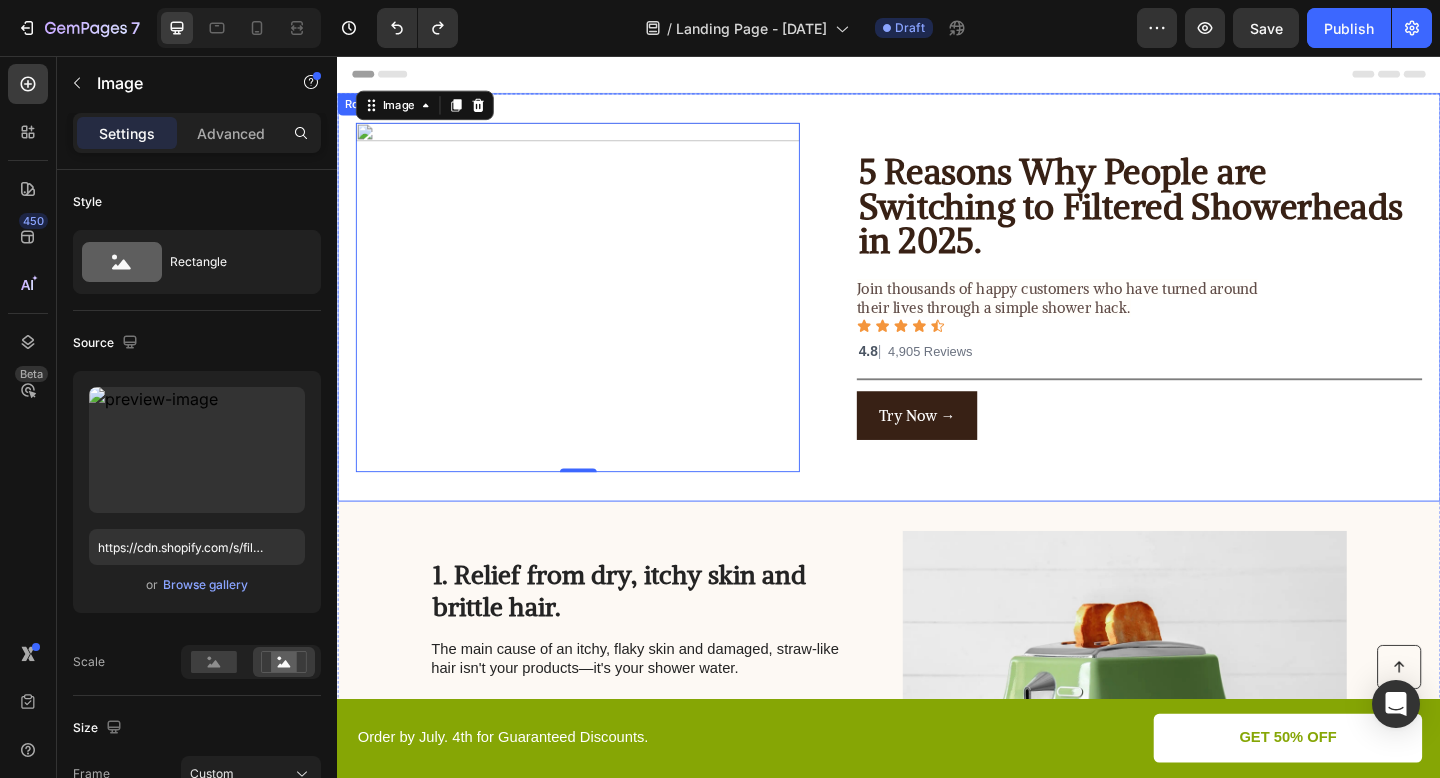 click on "Image 0 5 Reasons Why People are Switching to Filtered Showerheads in [YEAR]. Heading Join thousands of happy customers who have turned around their lives through a simple shower hack. Text Block Icon Icon Icon Icon Icon Icon List 4.8 | 4,905 Reviews Text Block 4.8 | 4,905 Reviews Line Try Now → Button Row" at bounding box center [937, 319] 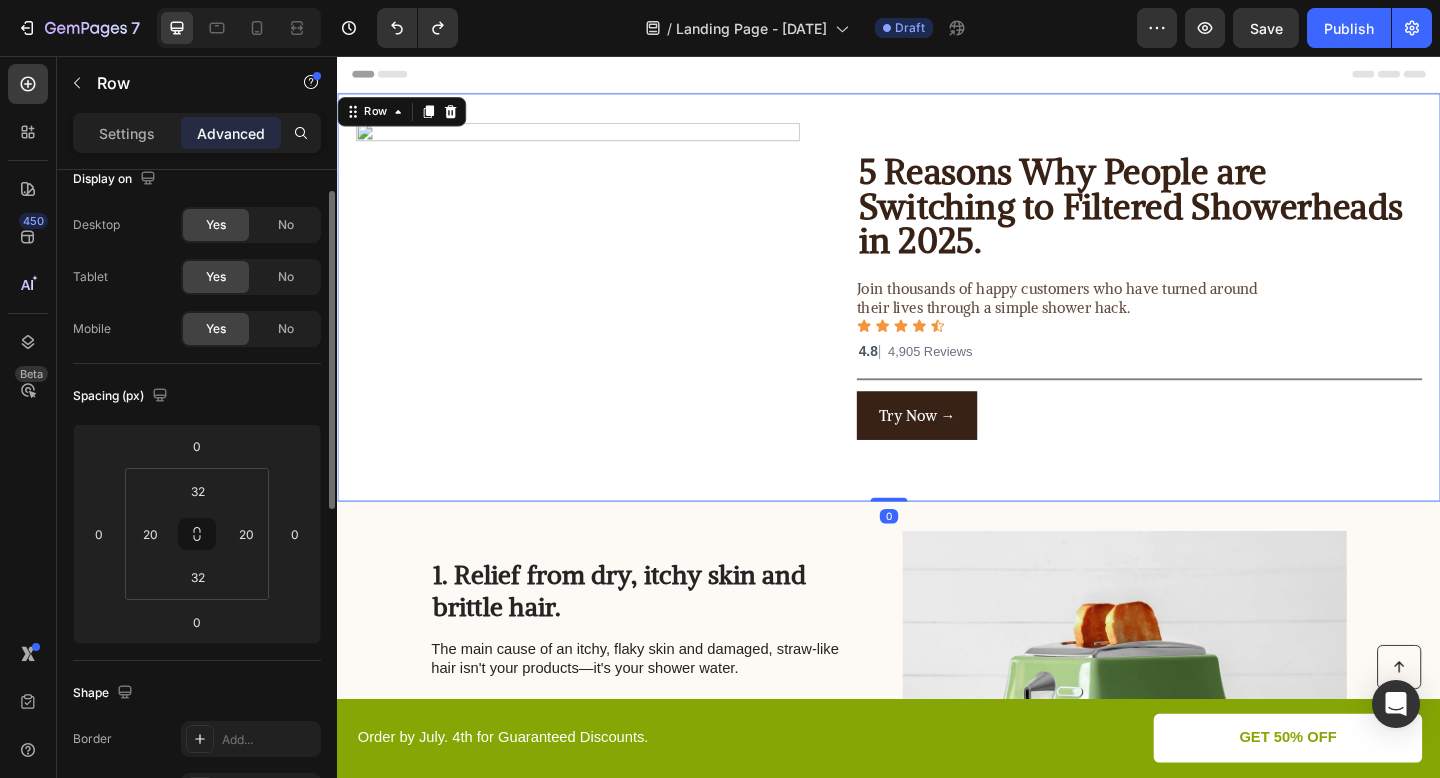 scroll, scrollTop: 30, scrollLeft: 0, axis: vertical 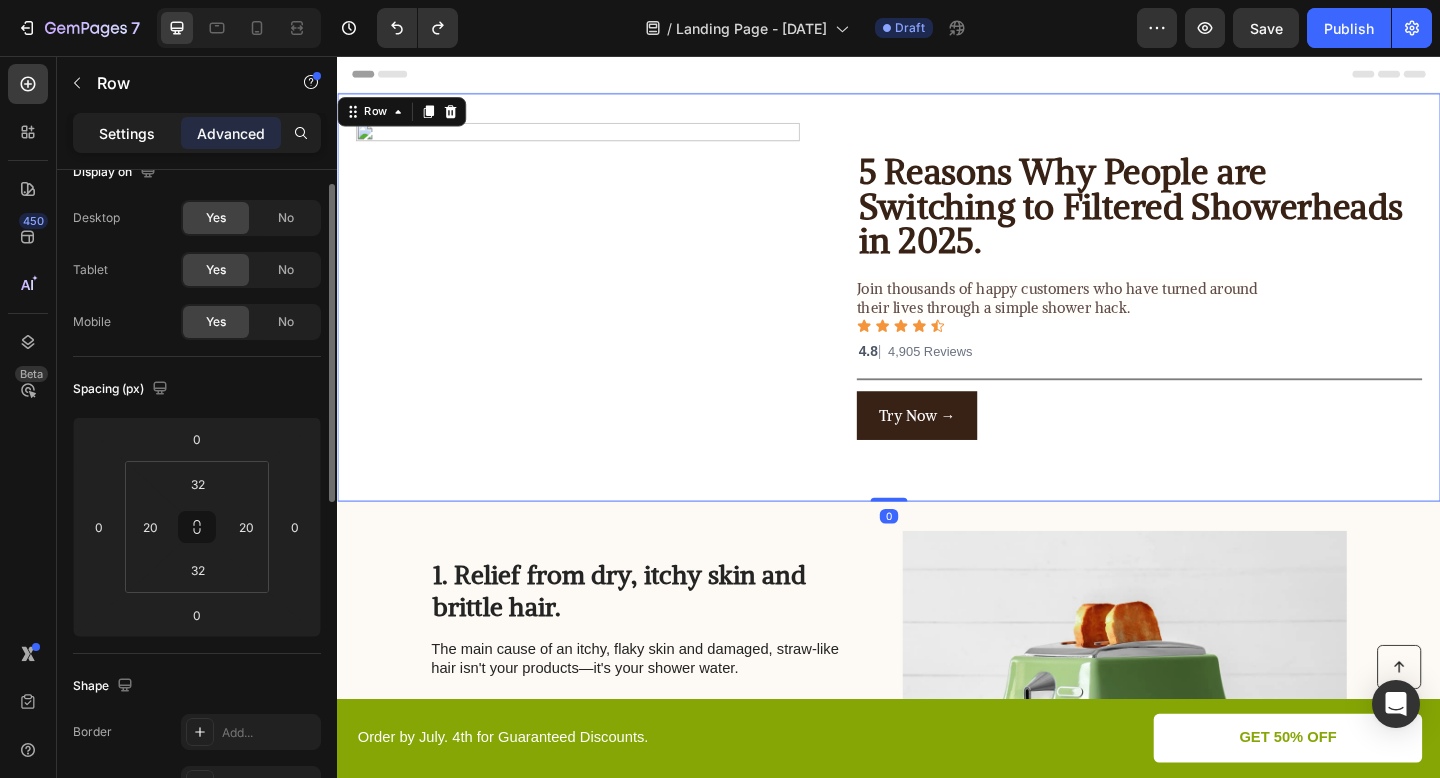 click on "Settings" at bounding box center [127, 133] 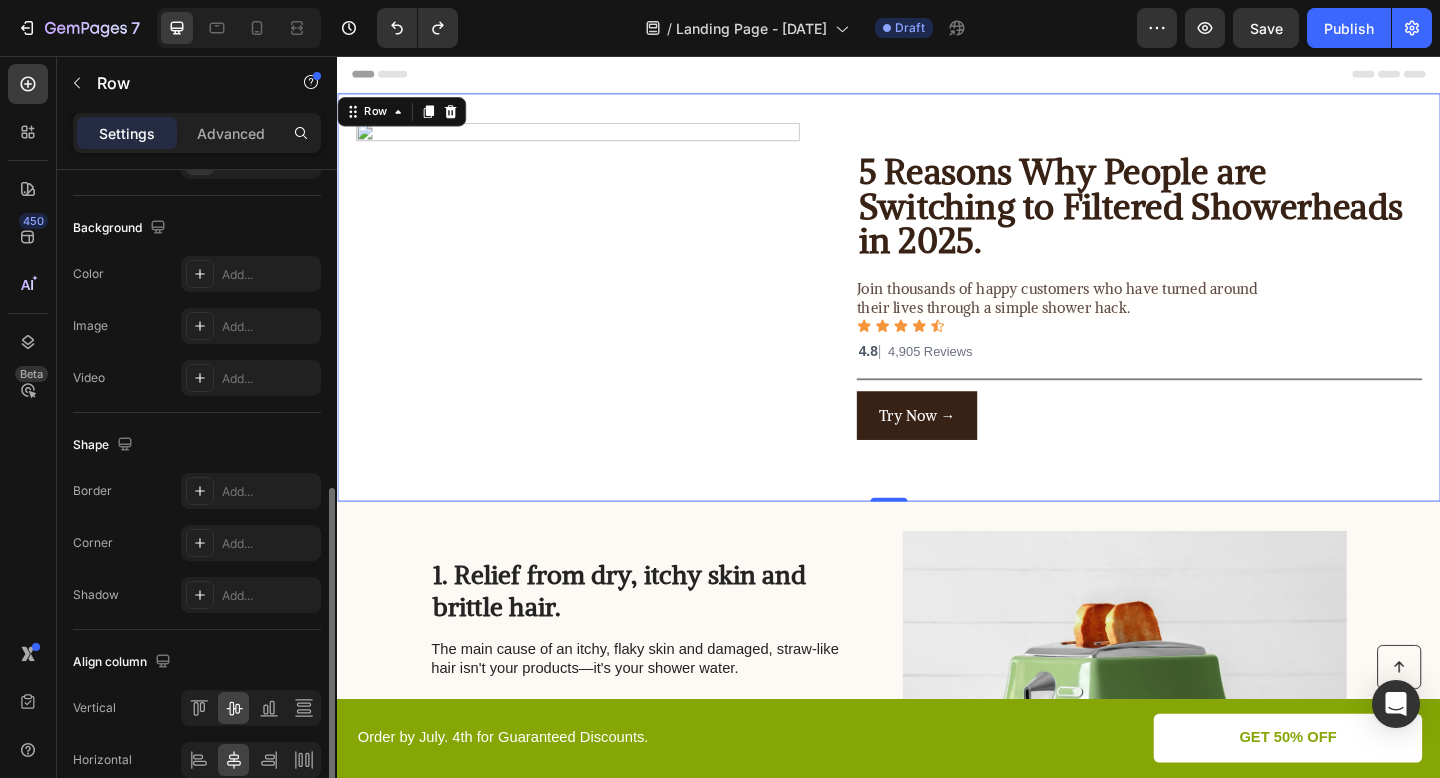 scroll, scrollTop: 689, scrollLeft: 0, axis: vertical 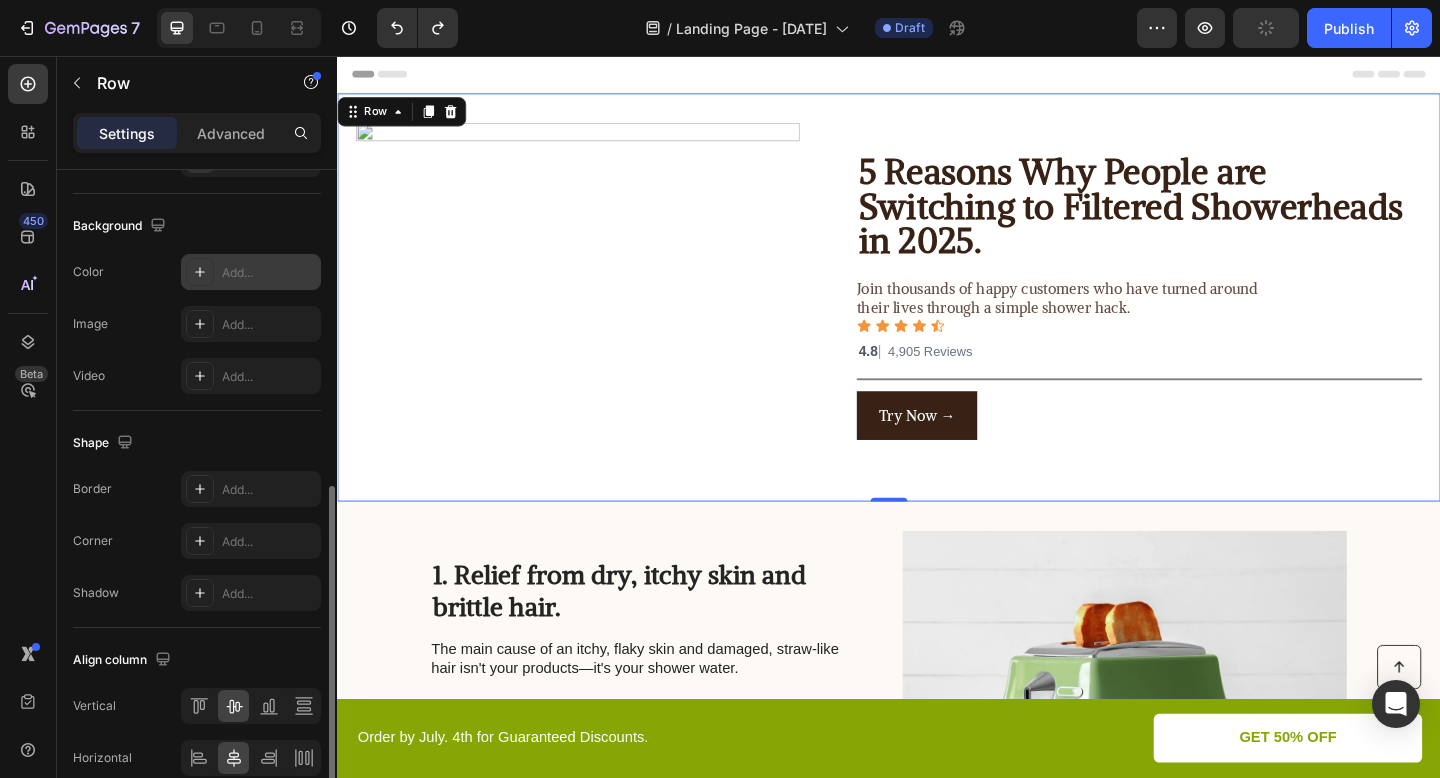 click on "Add..." at bounding box center (269, 273) 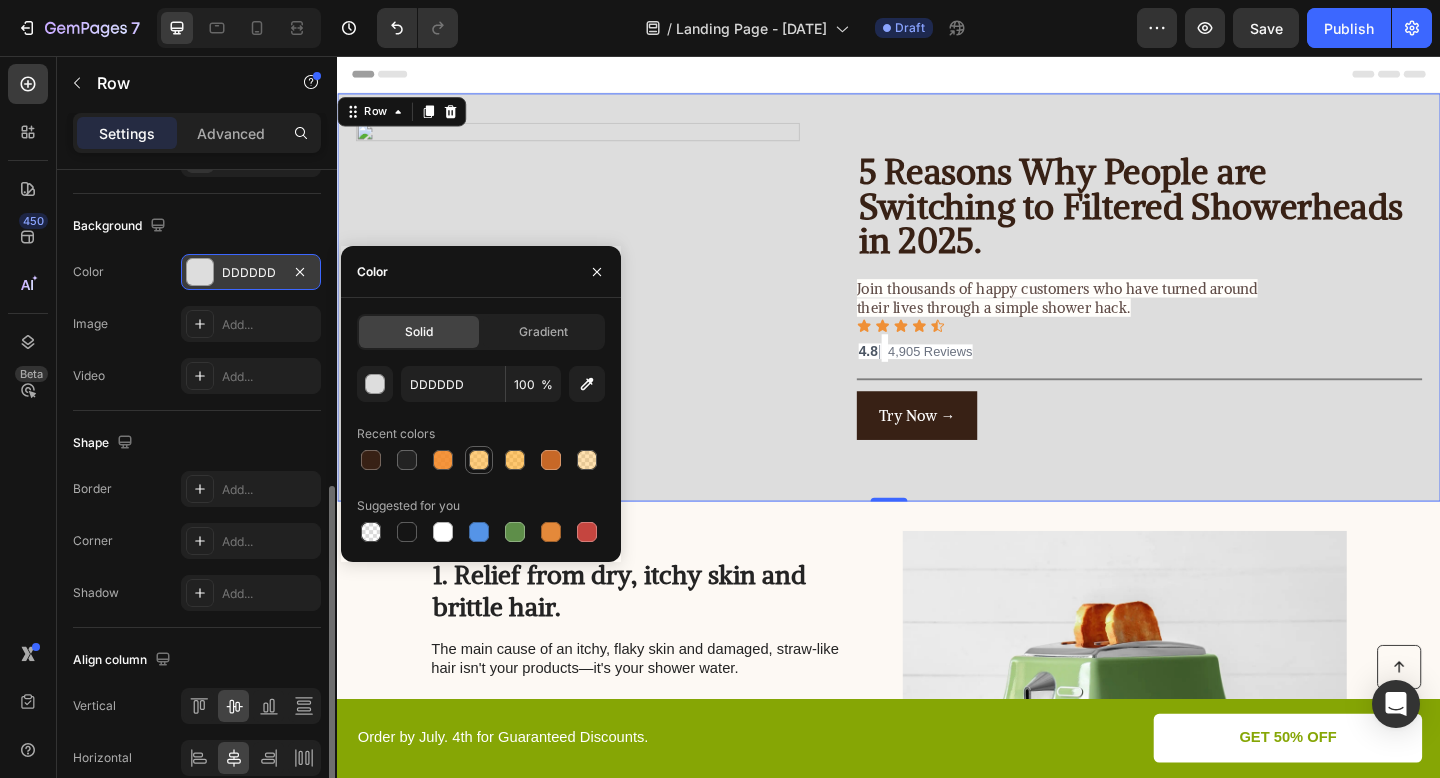 click at bounding box center [479, 460] 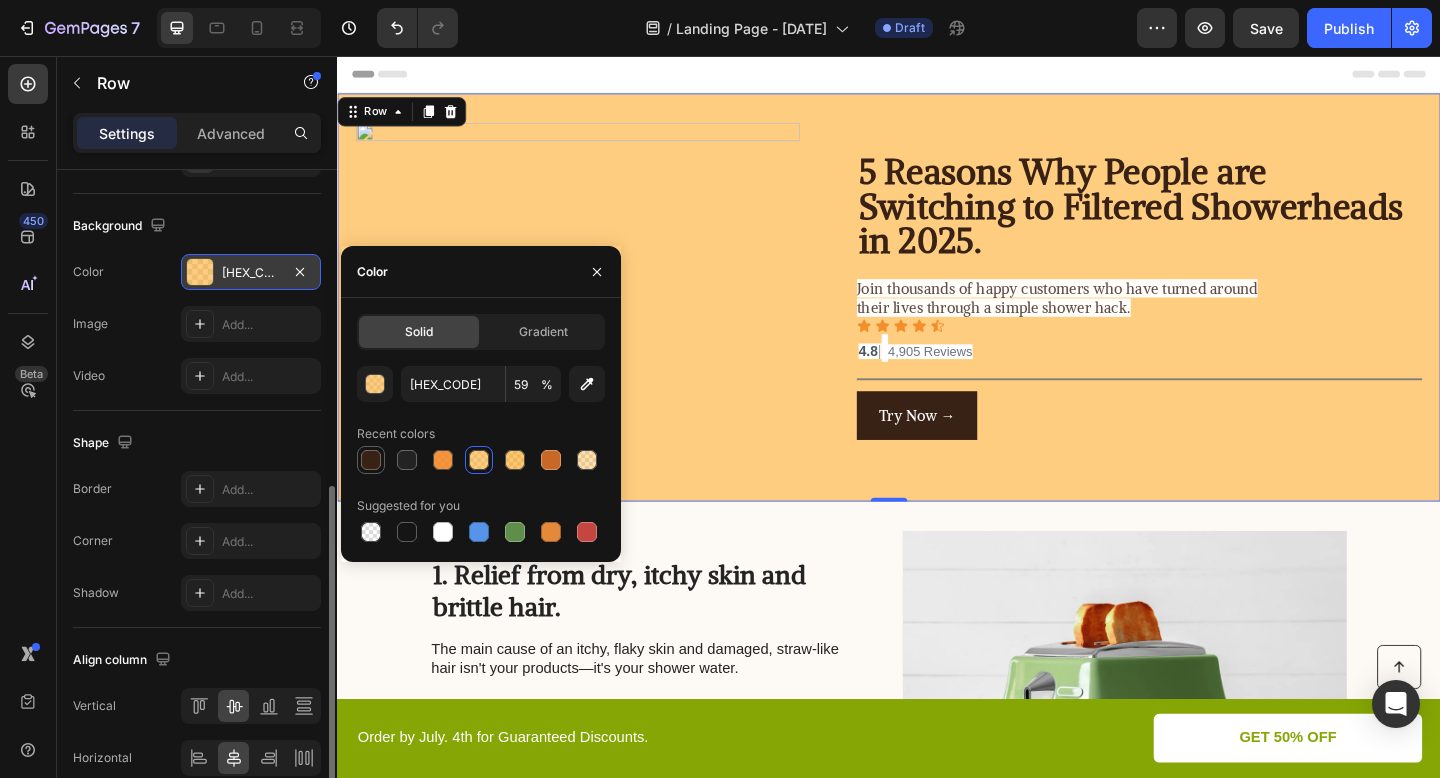 click at bounding box center (371, 460) 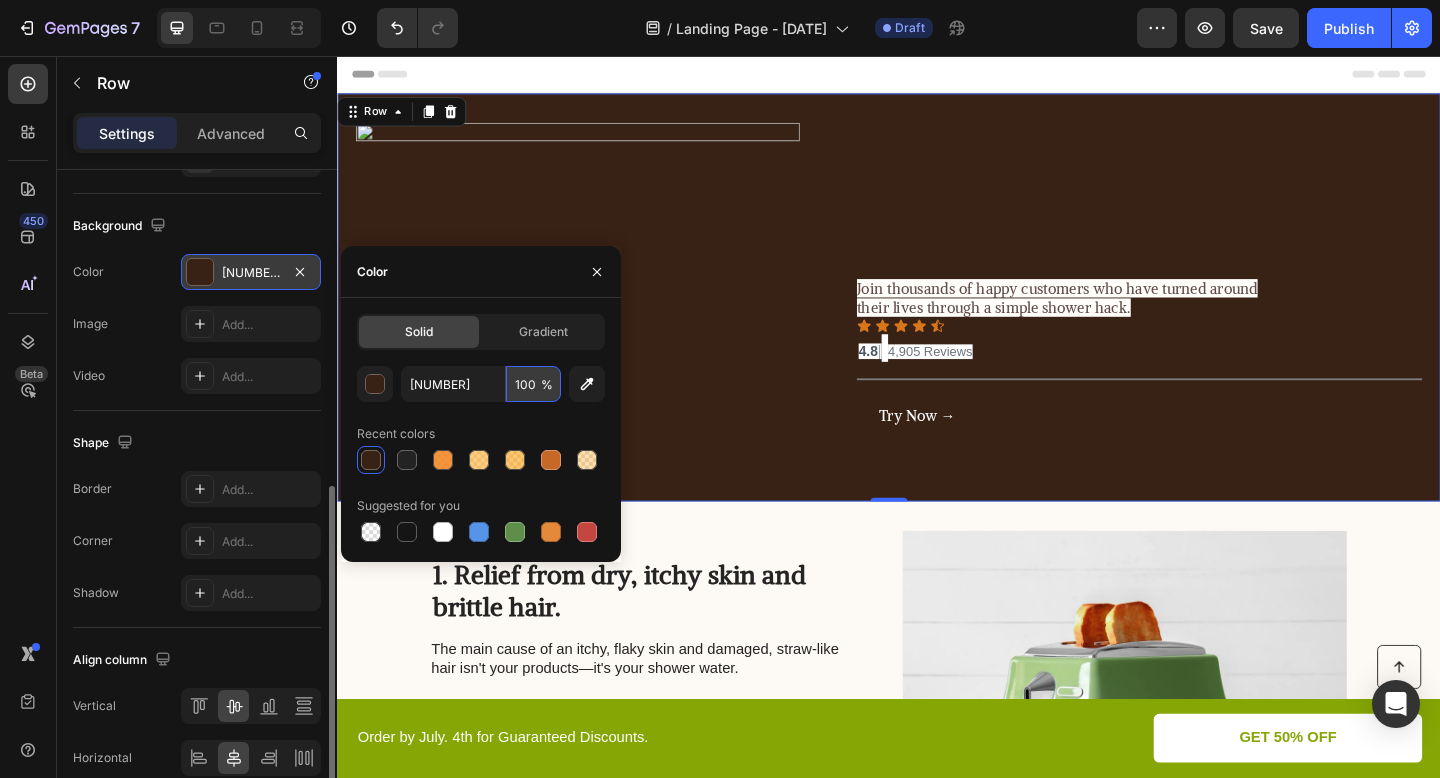 click on "100" at bounding box center [533, 384] 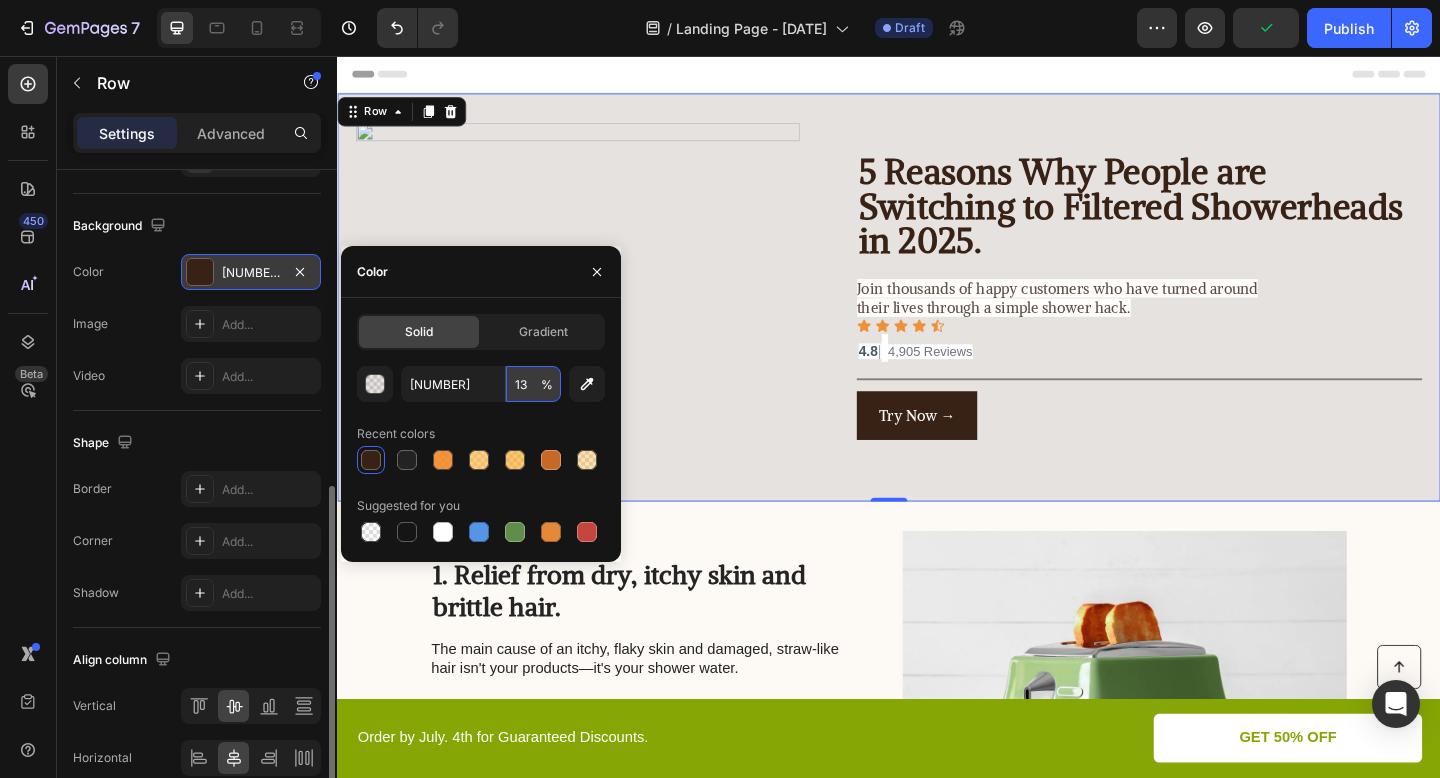 type on "1" 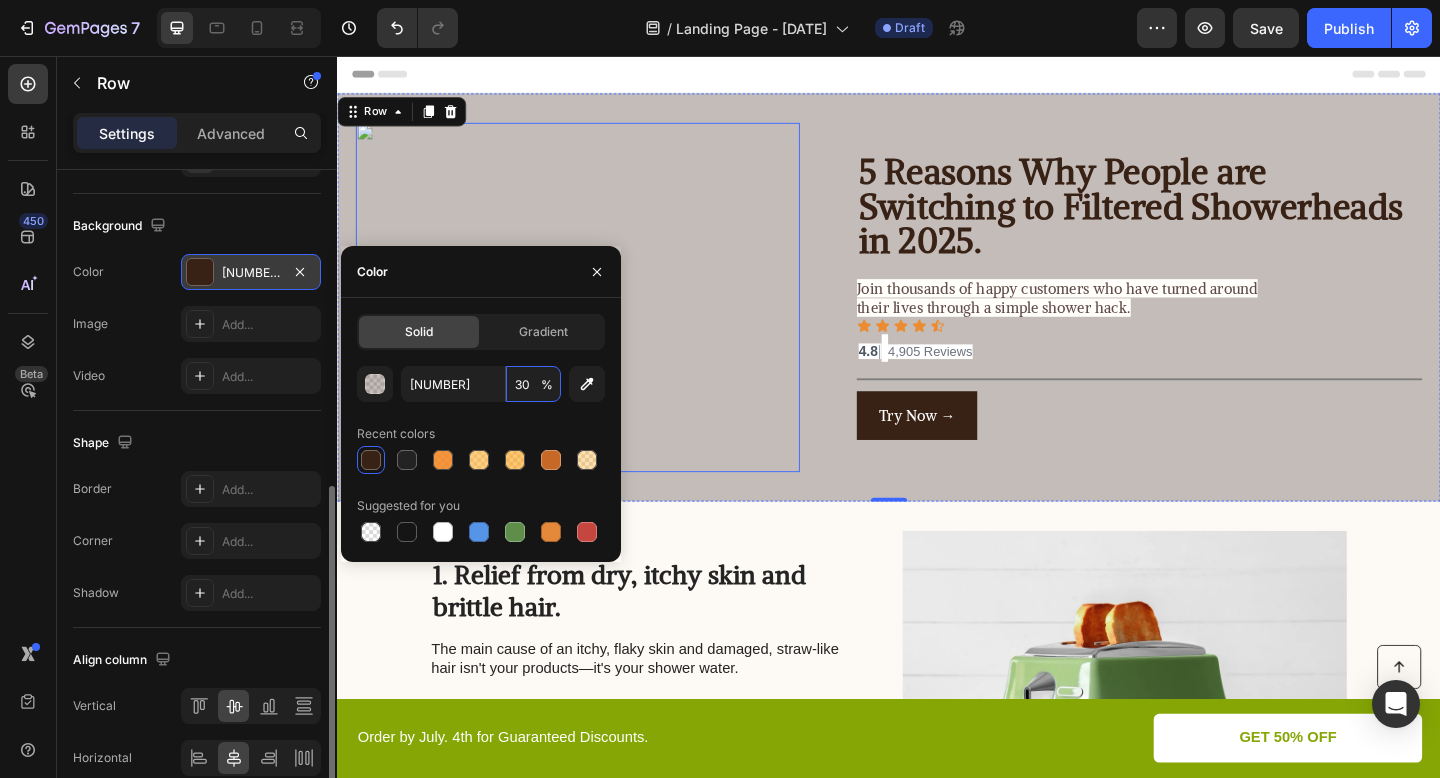 type on "3" 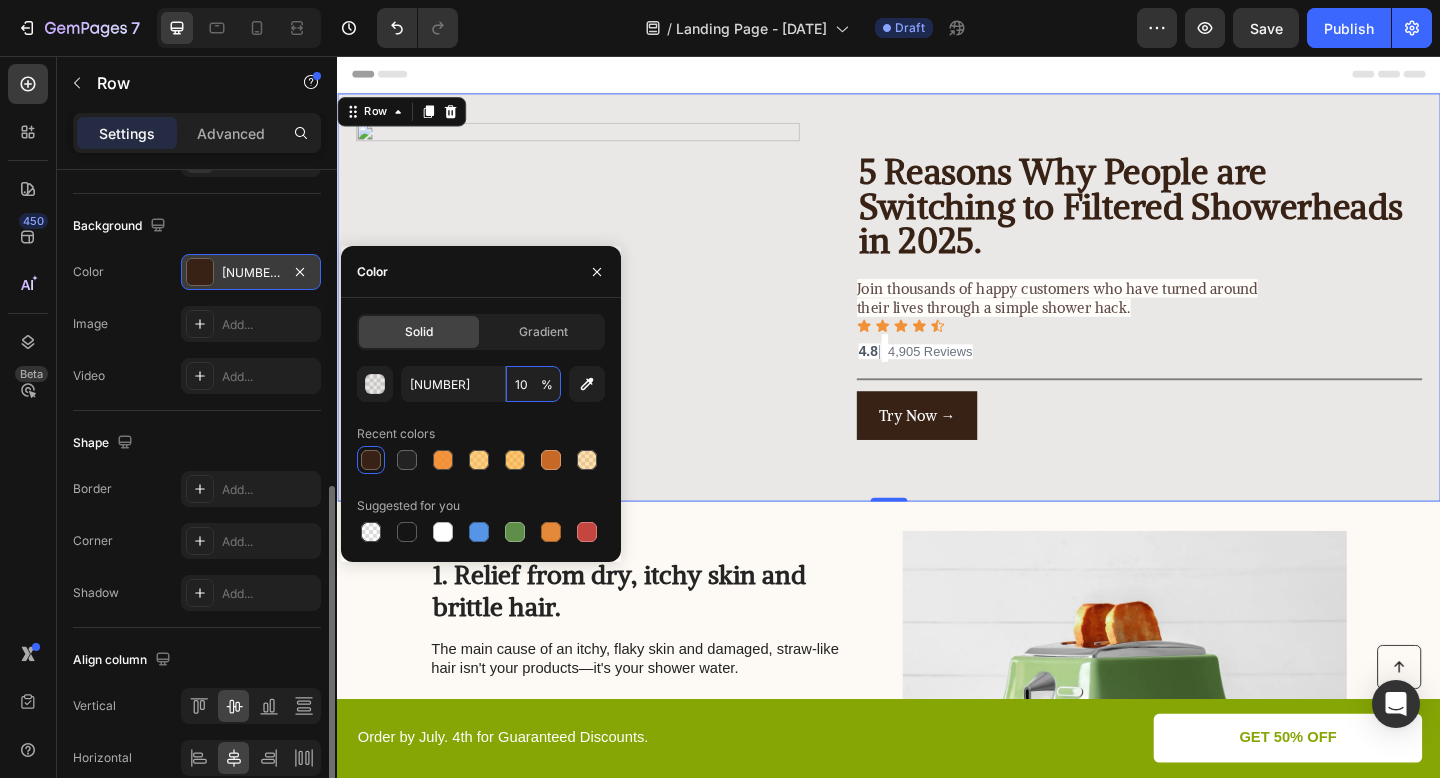 type on "1" 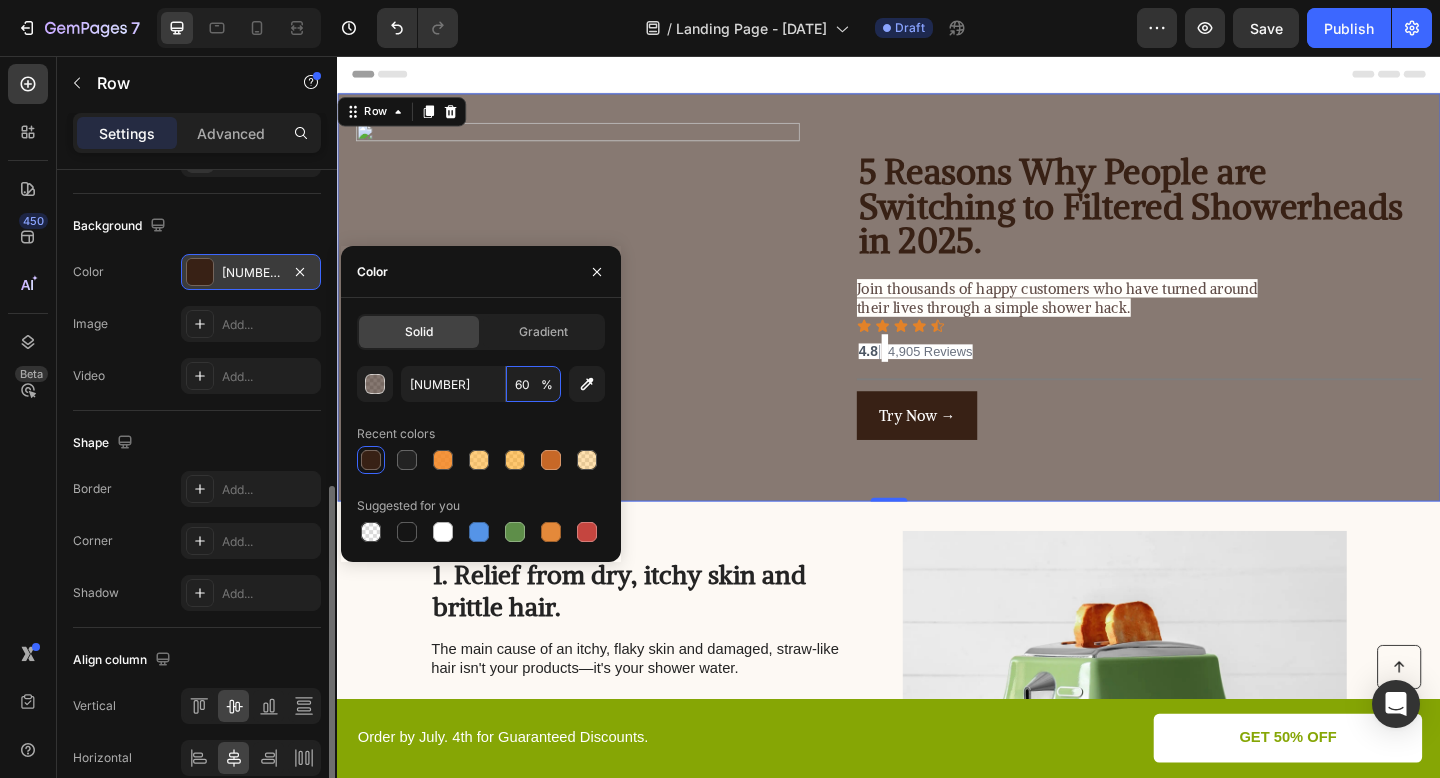 type on "6" 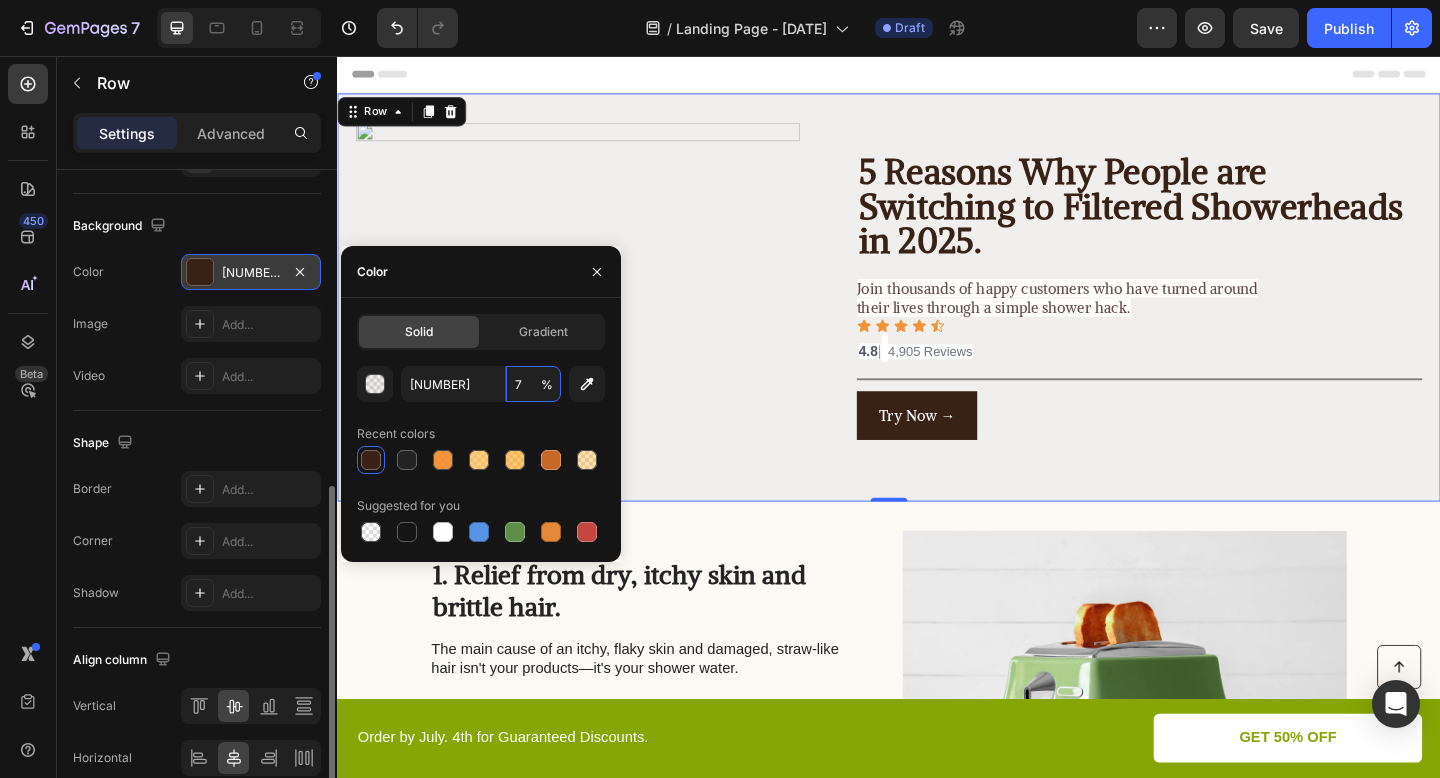 type on "70" 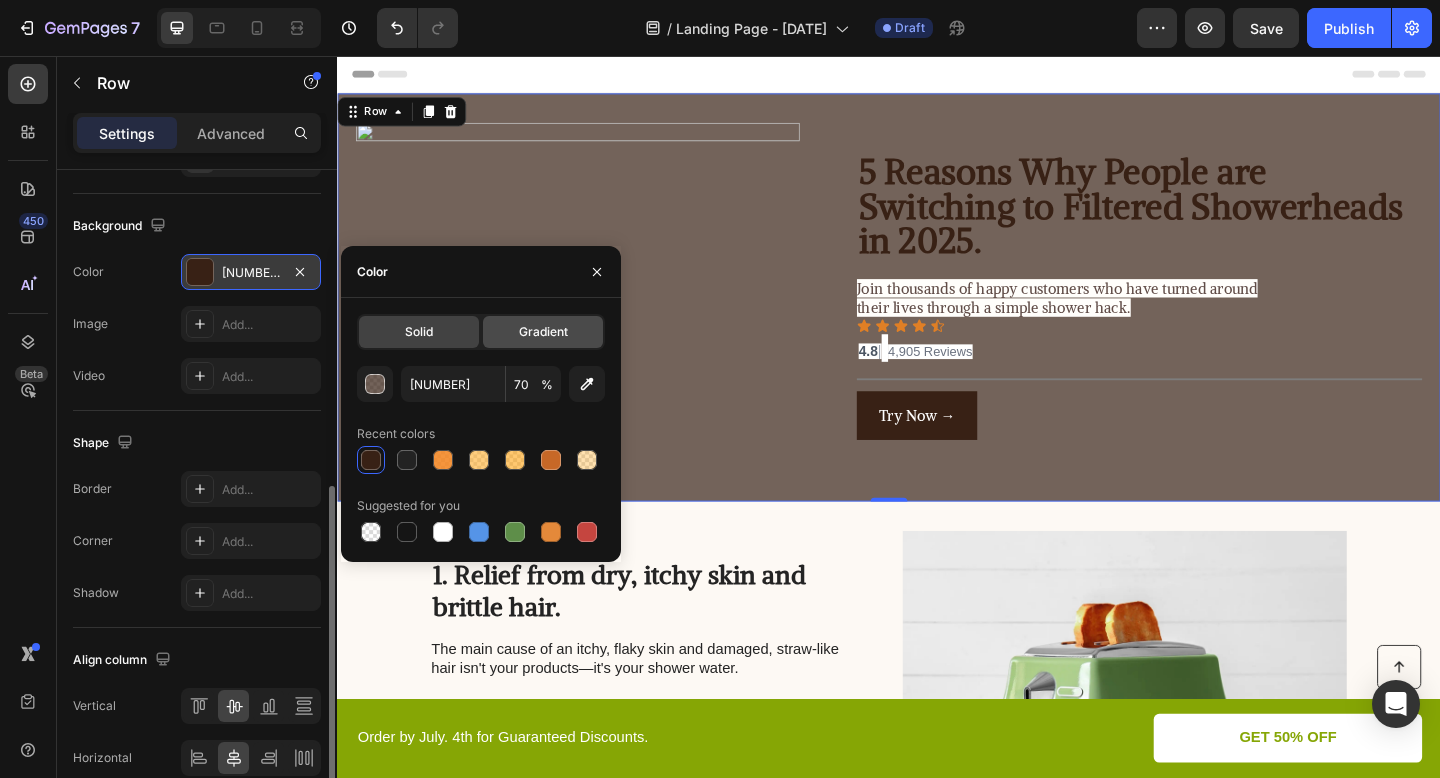 click on "Gradient" 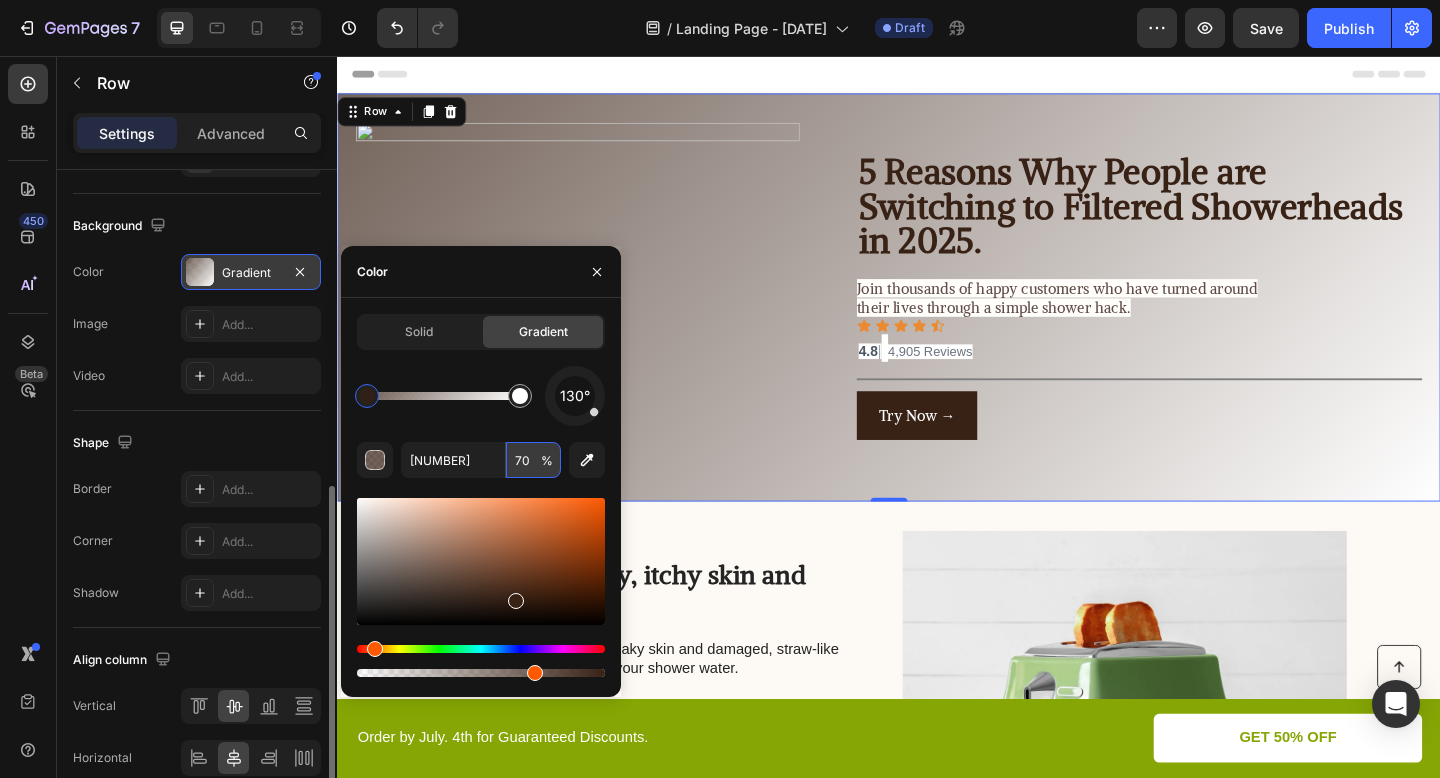 click on "70" at bounding box center (533, 460) 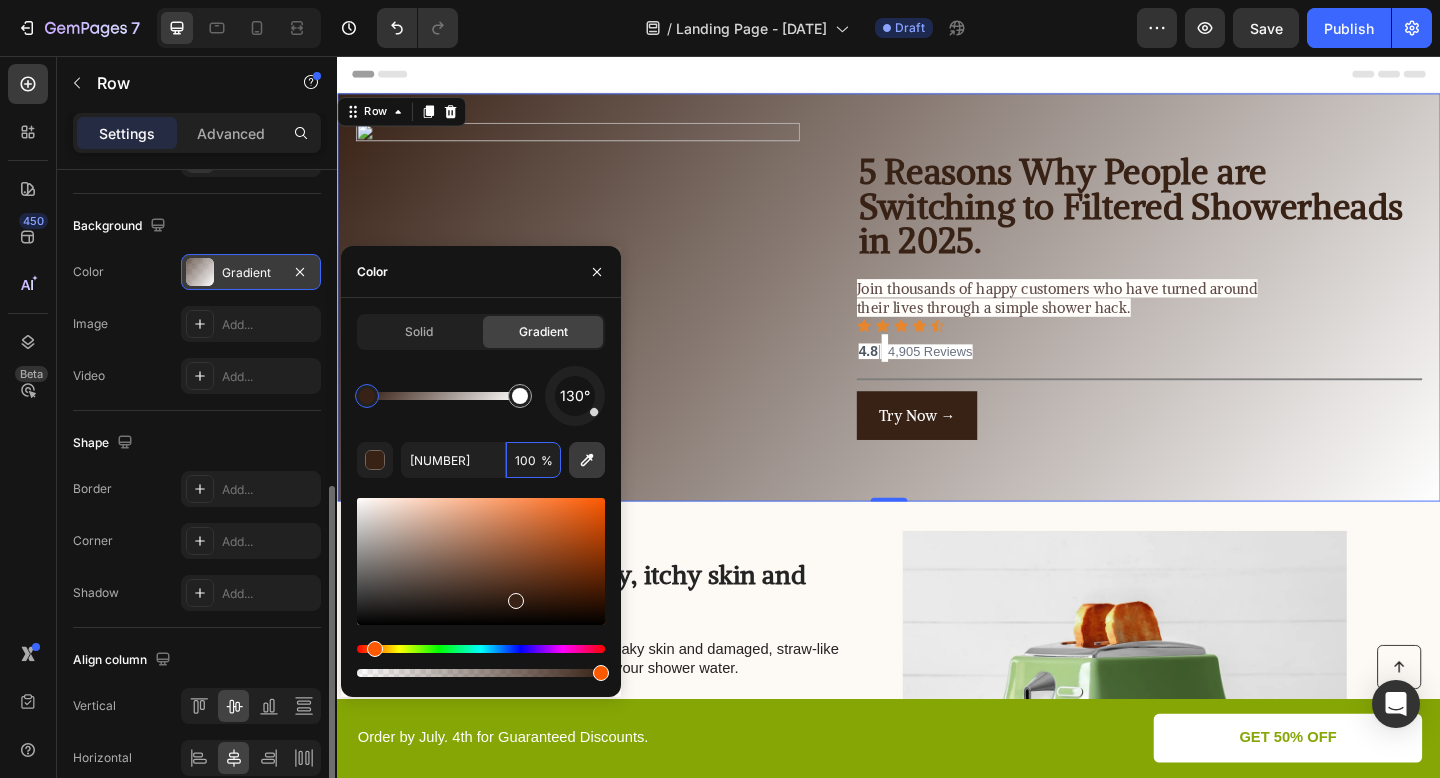 type on "100" 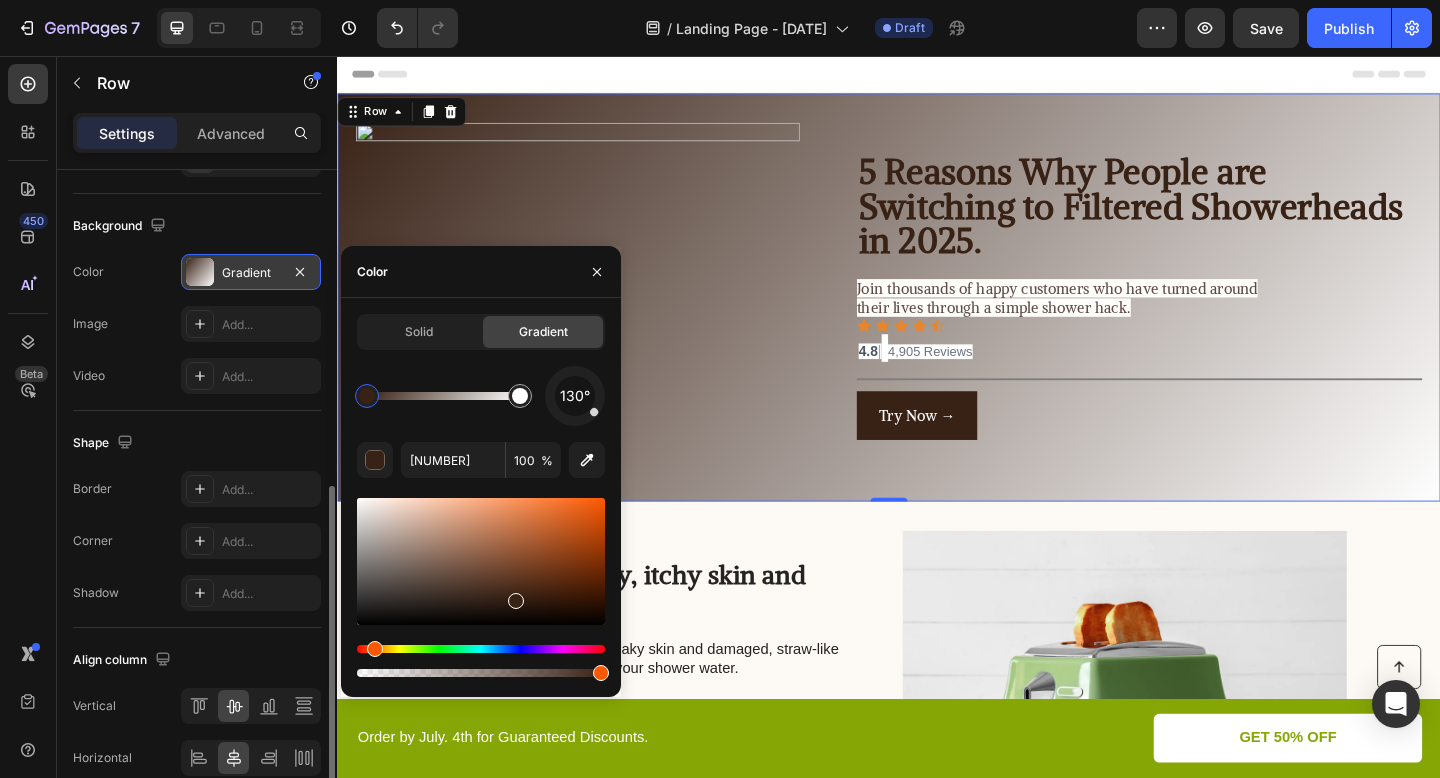 click on "130°" at bounding box center (481, 396) 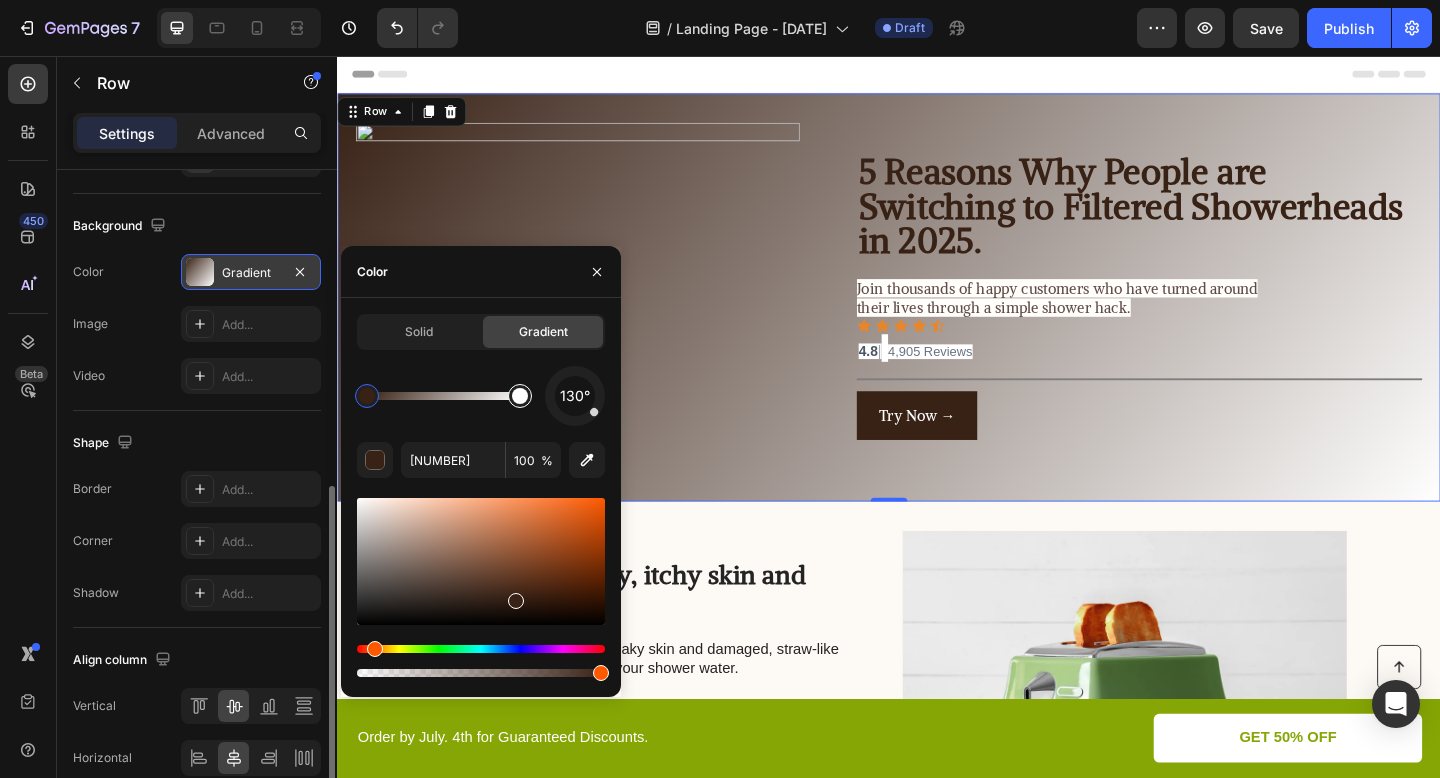 type on "FFFFFF" 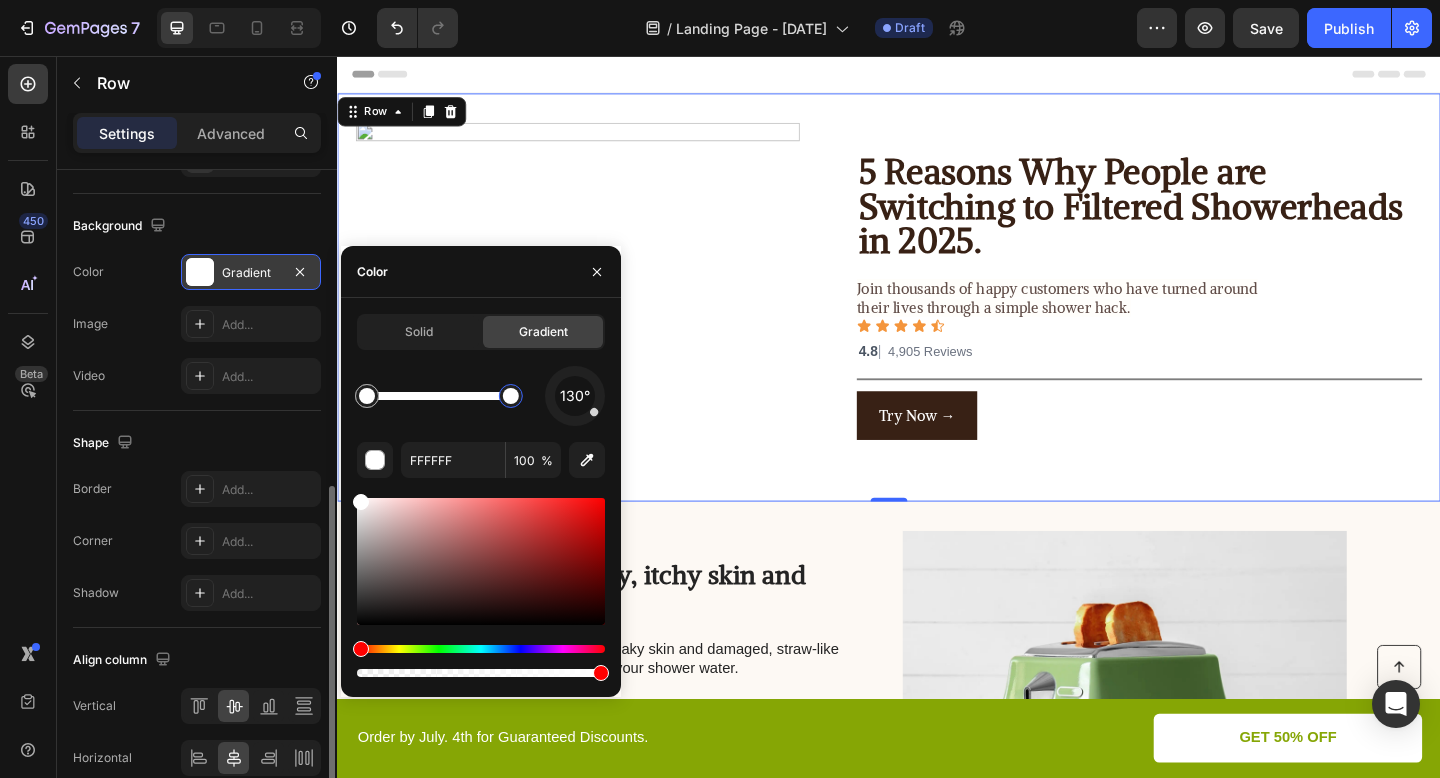 drag, startPoint x: 511, startPoint y: 395, endPoint x: 535, endPoint y: 396, distance: 24.020824 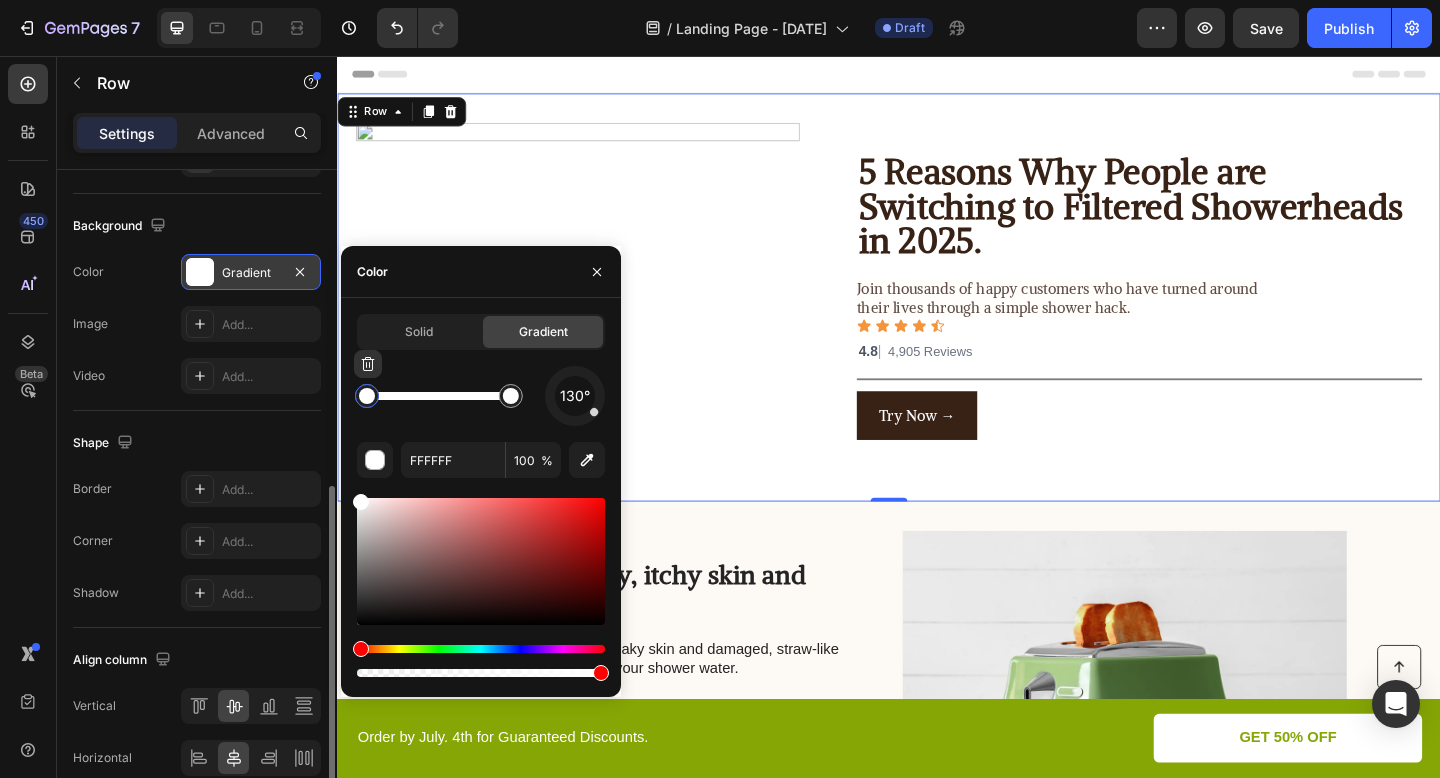 click at bounding box center [367, 396] 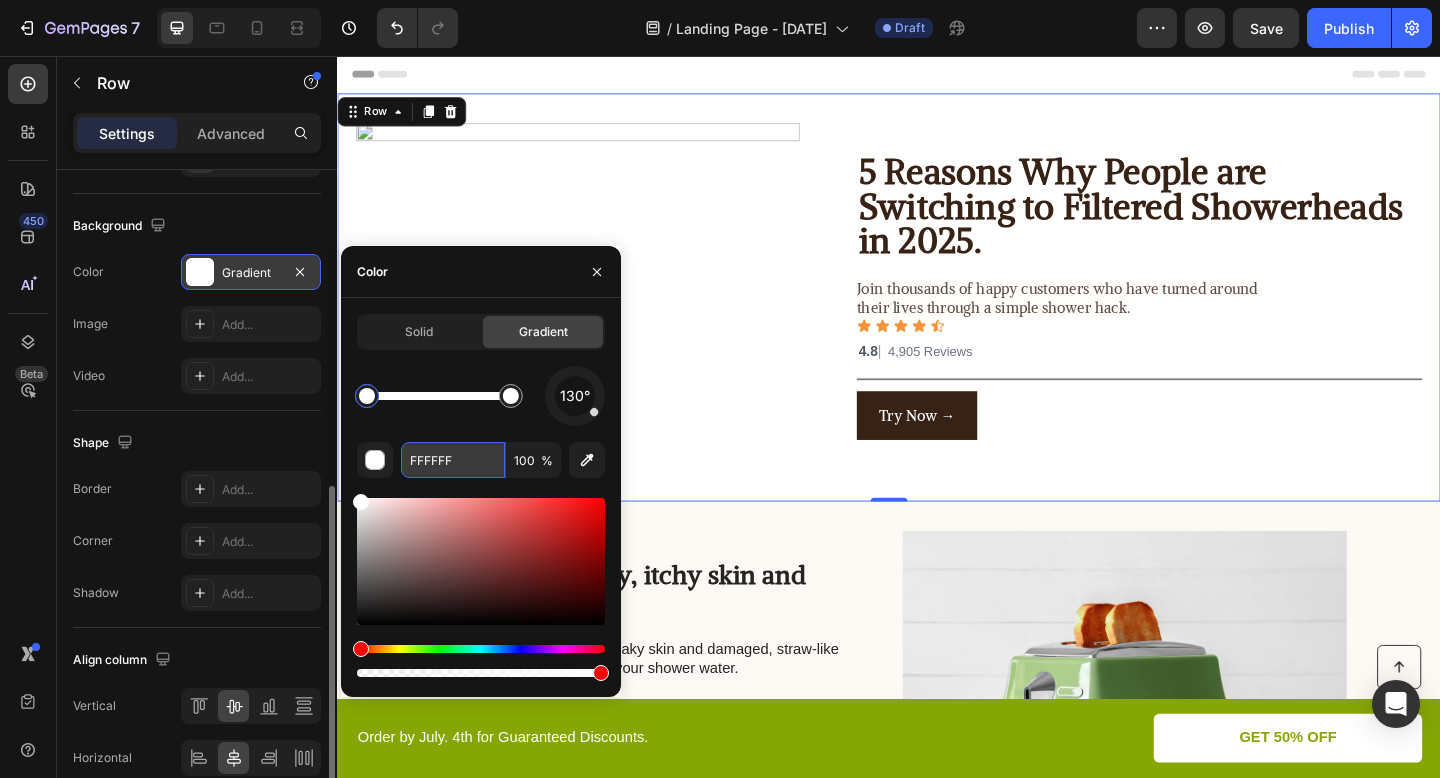 click on "FFFFFF" at bounding box center [453, 460] 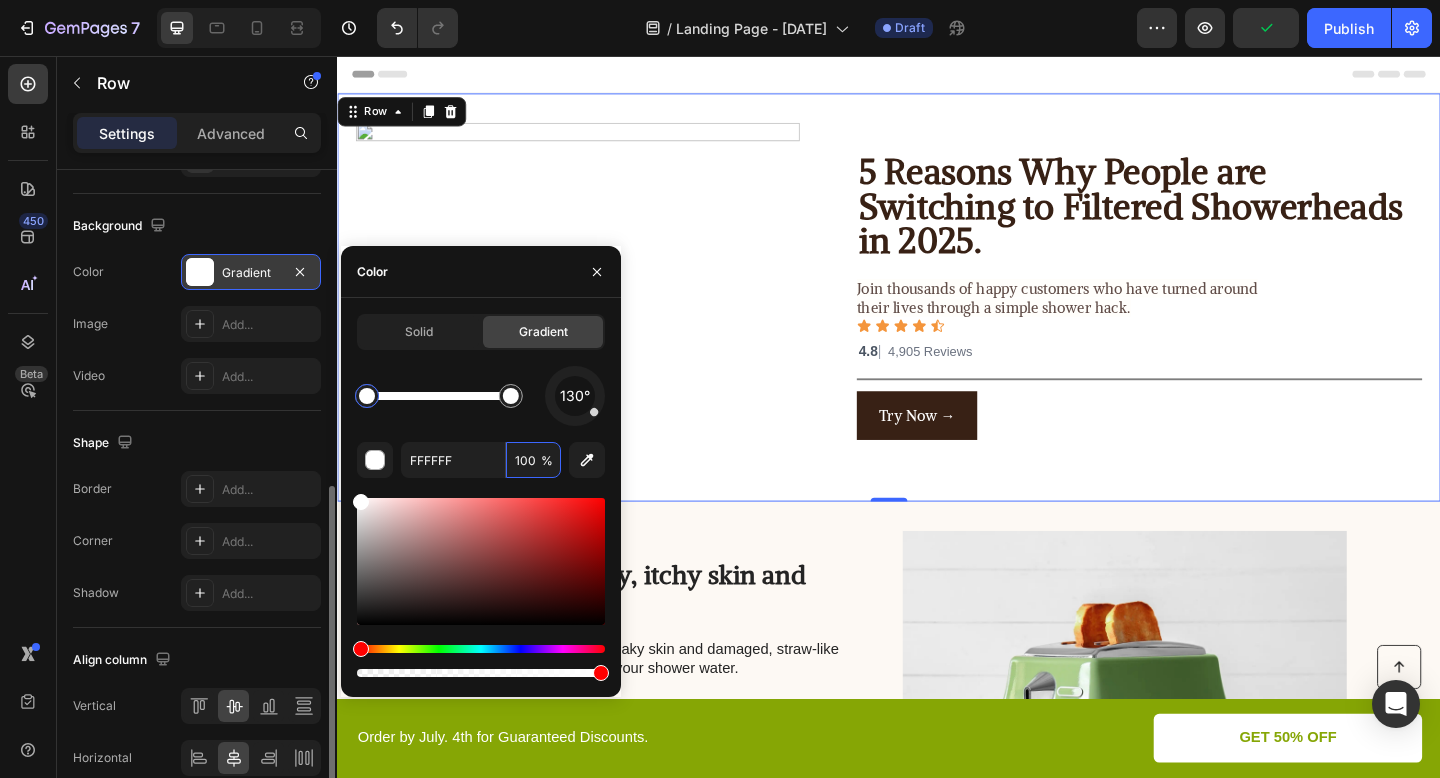 type on "10" 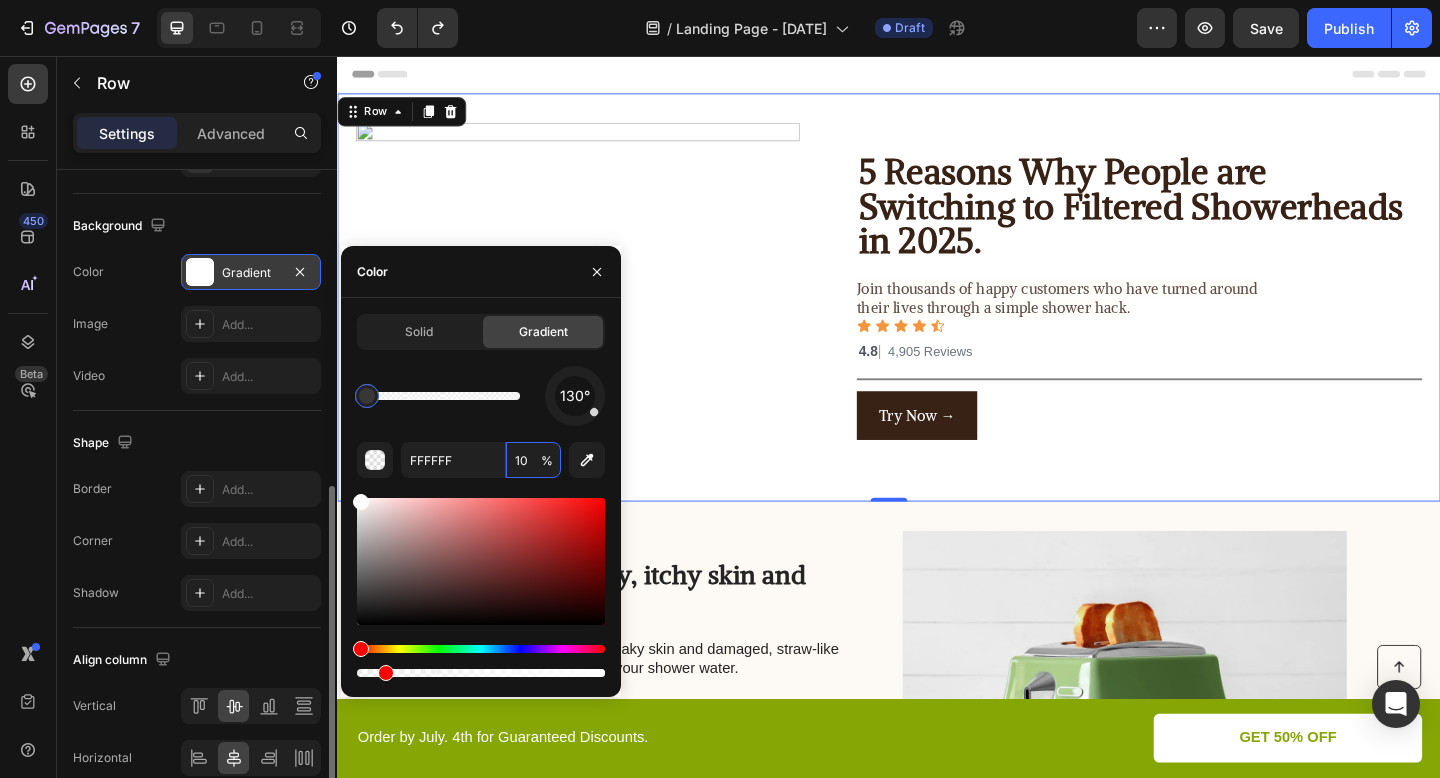 type on "[NUMBER]" 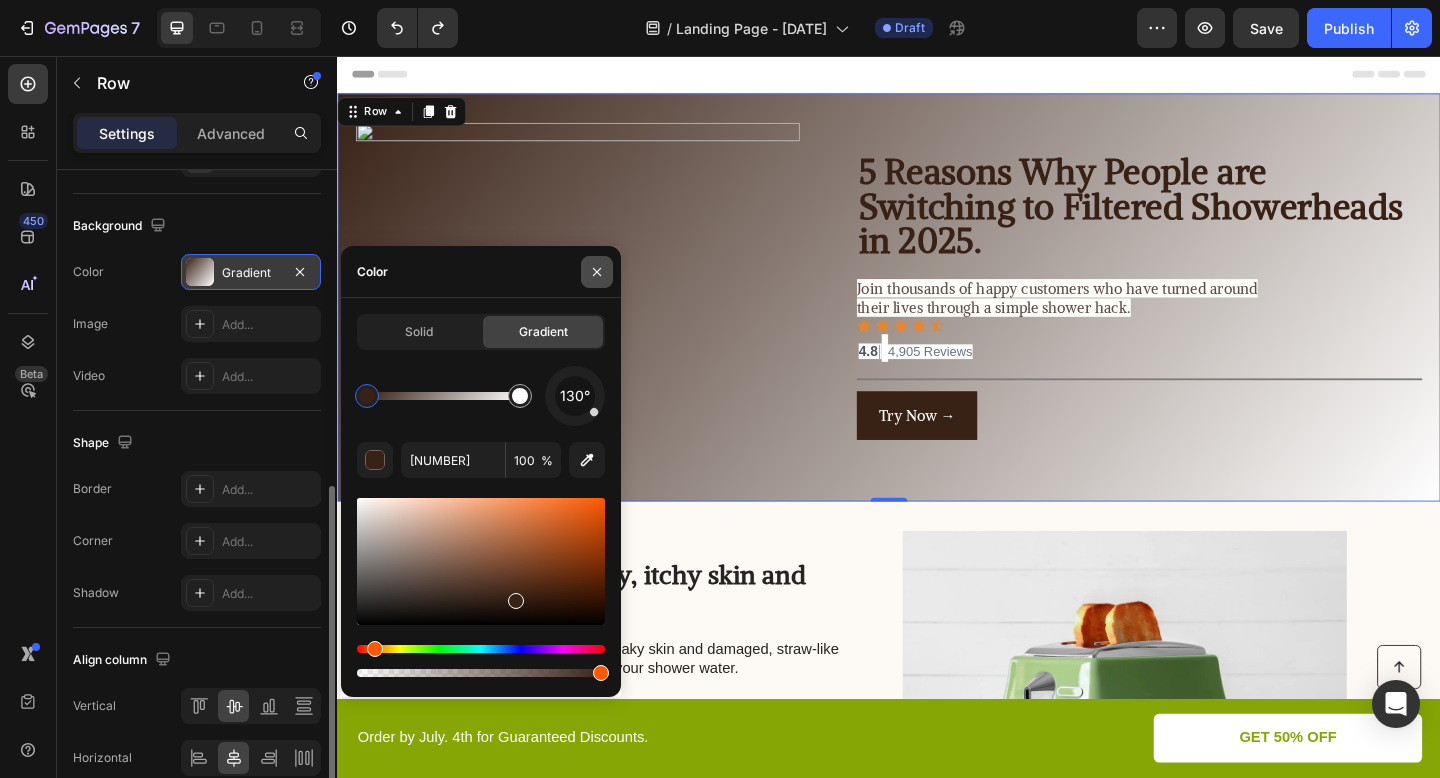click 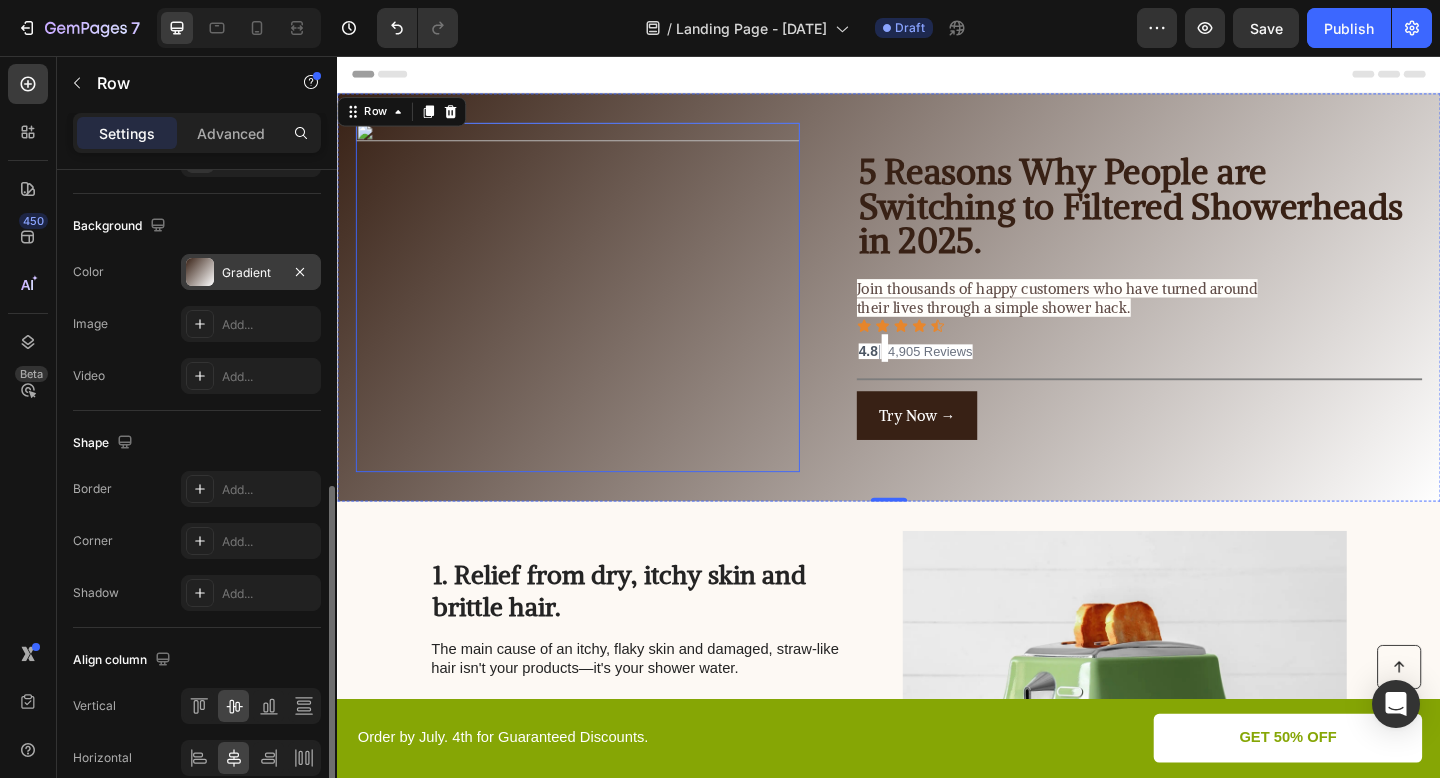 click at bounding box center [598, 319] 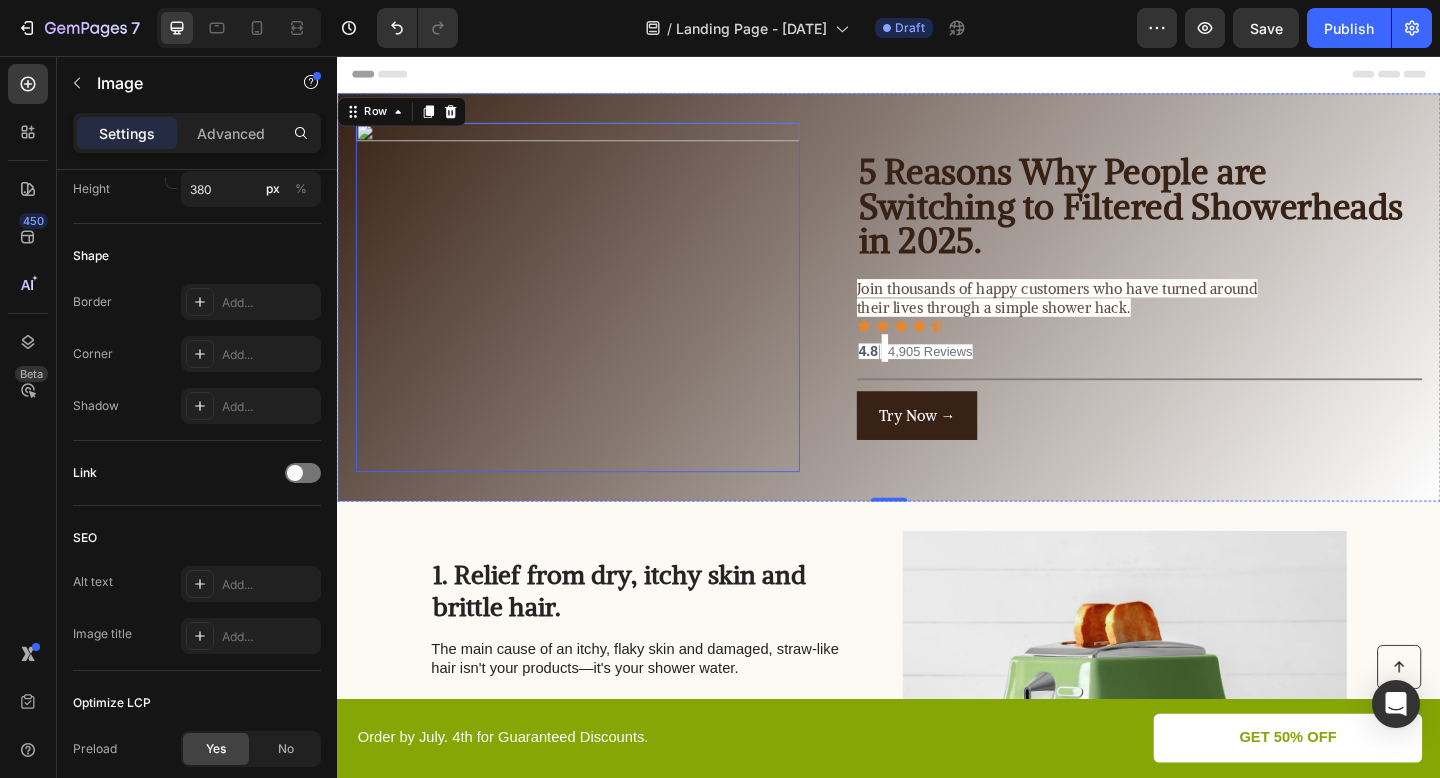 scroll, scrollTop: 0, scrollLeft: 0, axis: both 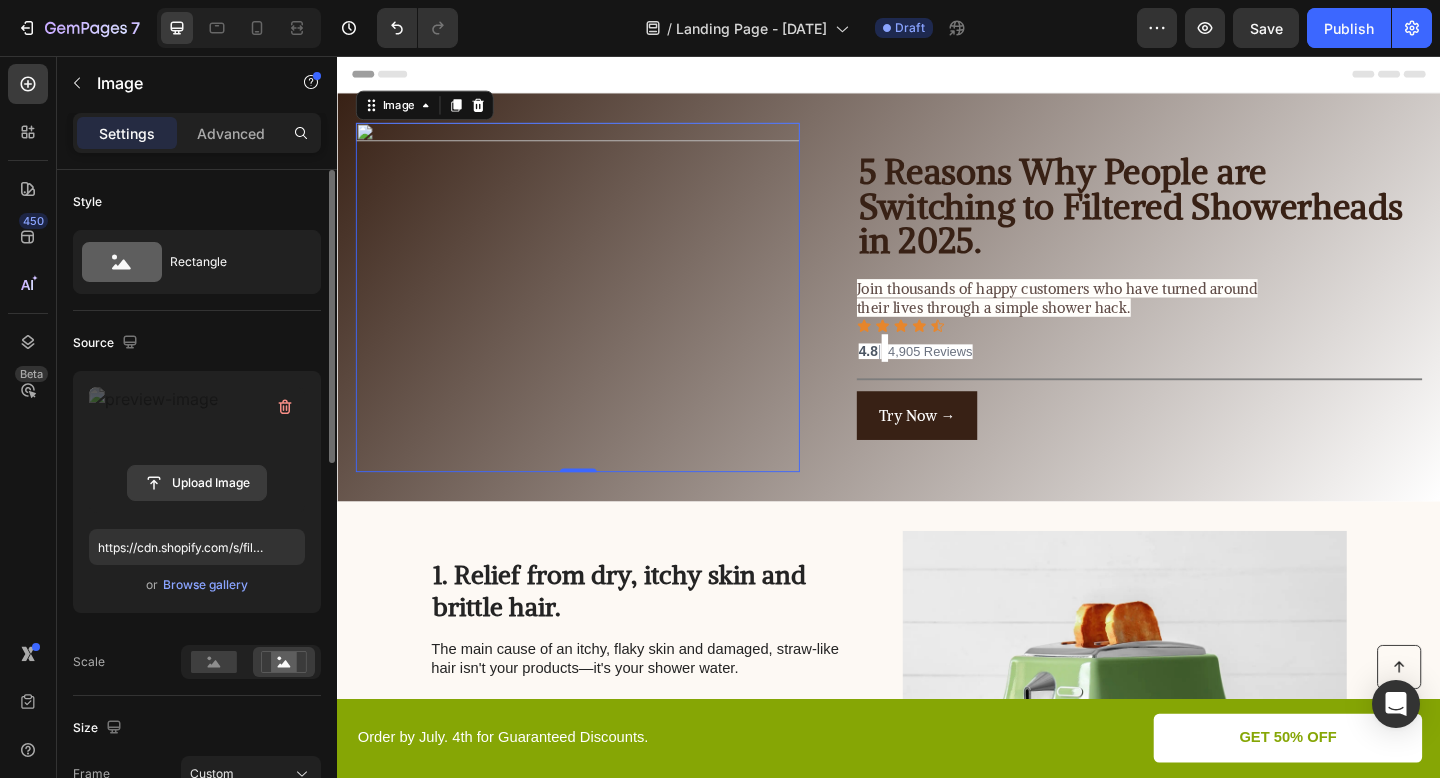 click 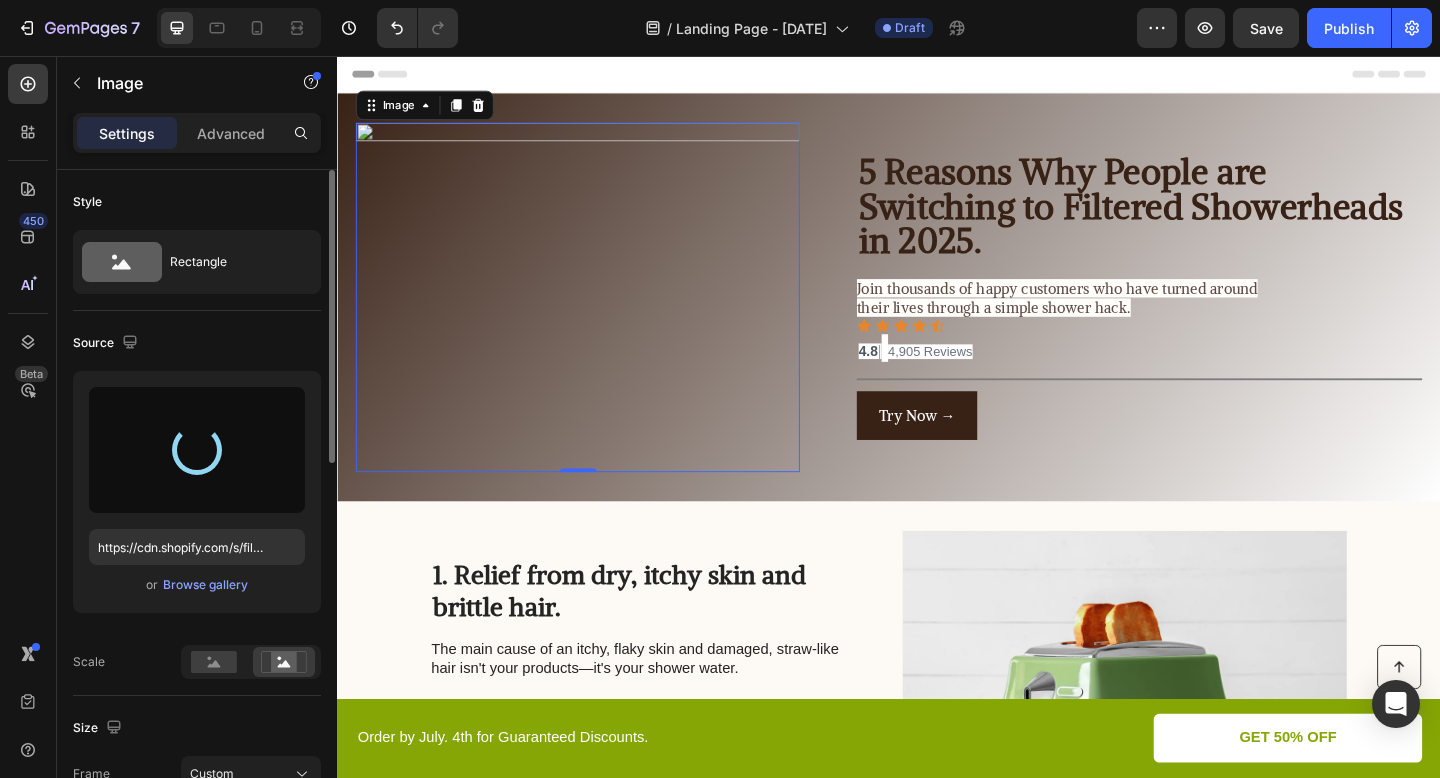 type on "[URL]" 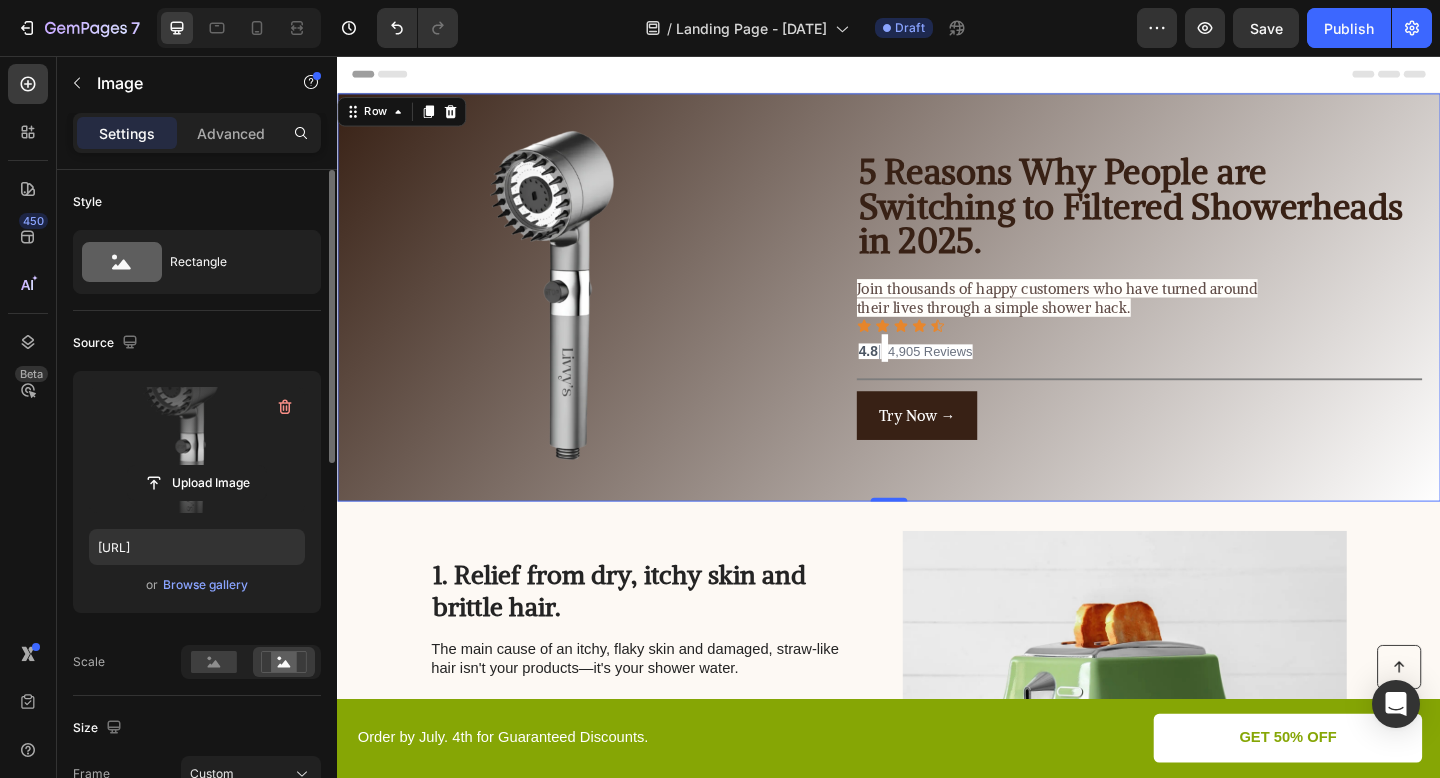 click on "Image 5 Reasons Why People are Switching to Filtered Showerheads in 2025. Heading Join thousands of happy customers who have turned around their lives through a simple shower hack. Text Block Icon Icon Icon Icon Icon Icon List 4.8 | 4,905 Reviews Text Block 4.8 | 4,905 Reviews Line Try Now → Button Row 0" at bounding box center (937, 319) 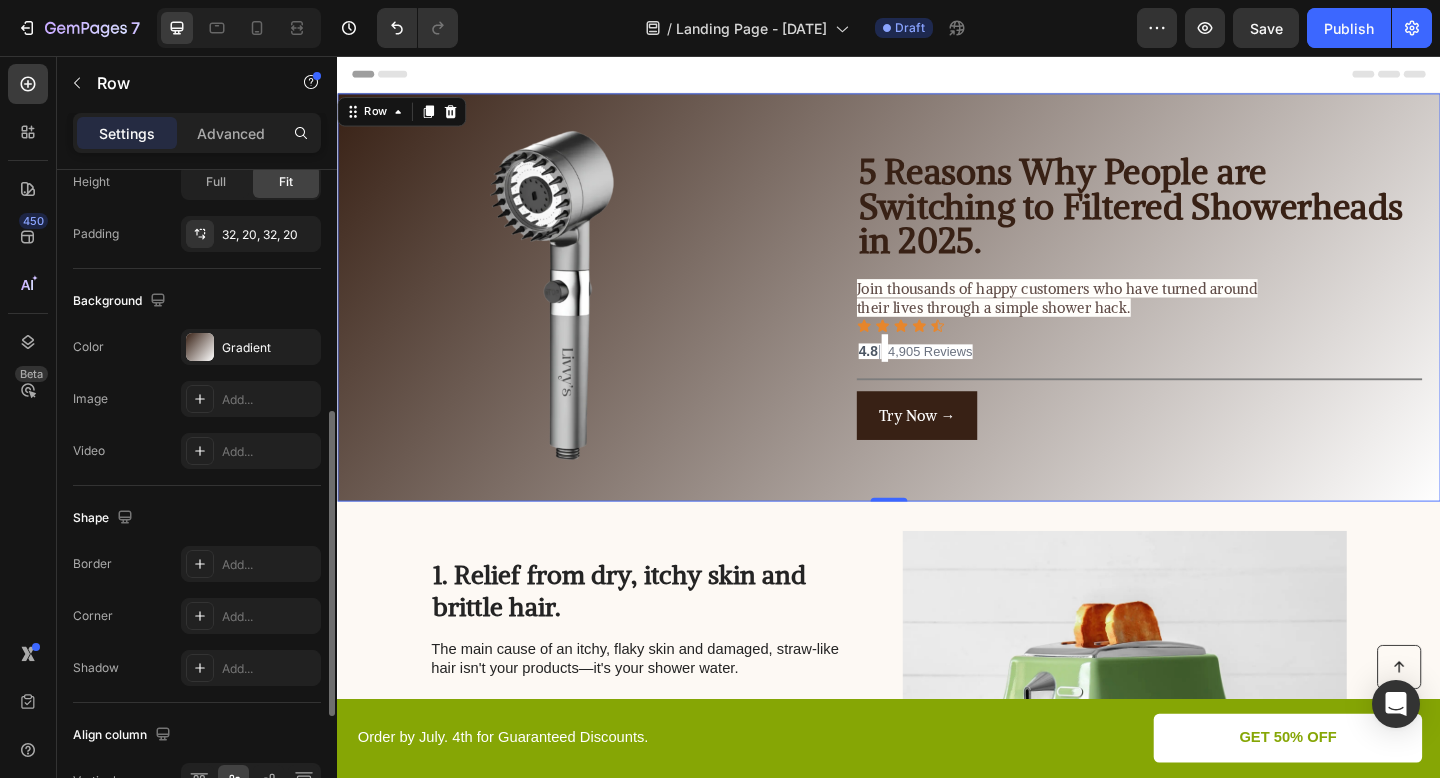 scroll, scrollTop: 617, scrollLeft: 0, axis: vertical 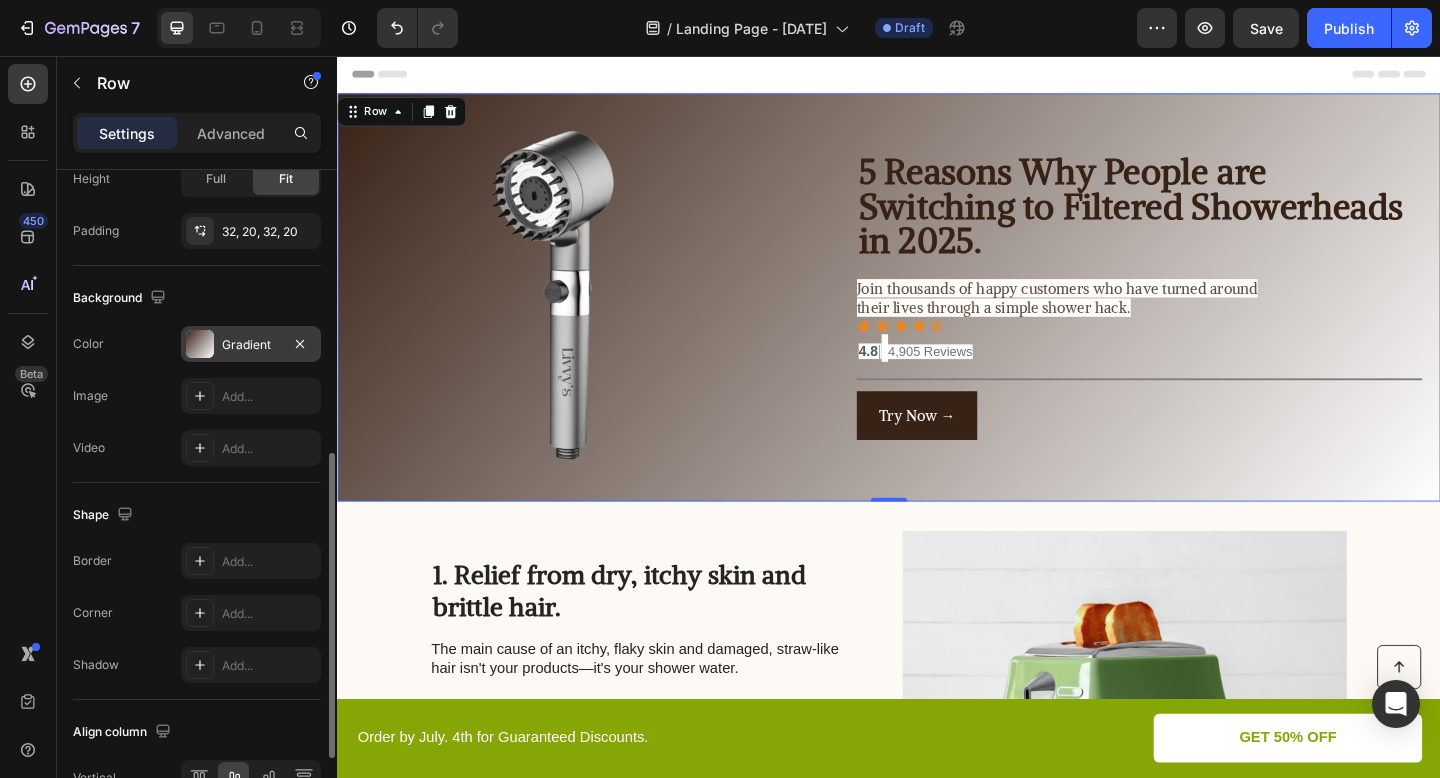 click on "Gradient" at bounding box center [251, 345] 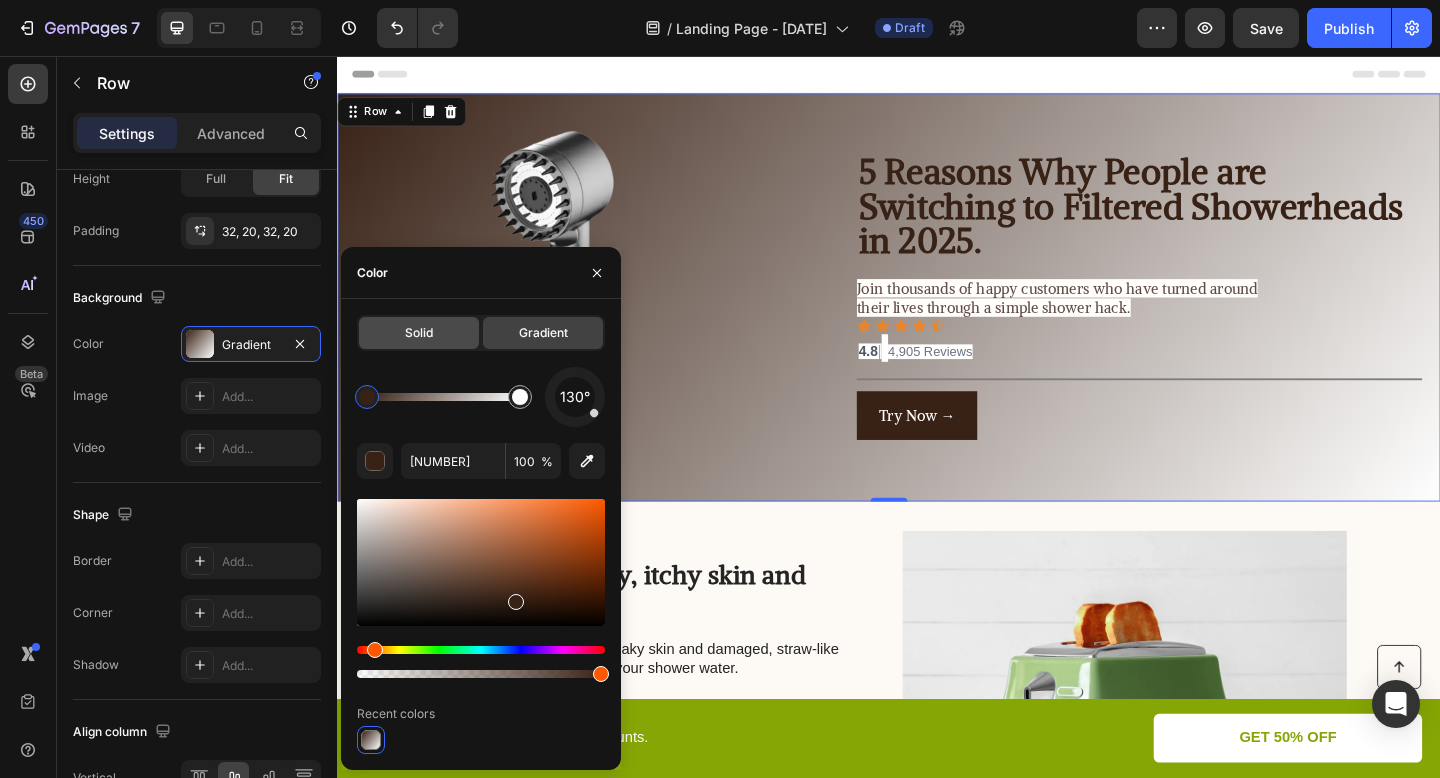click on "Solid" 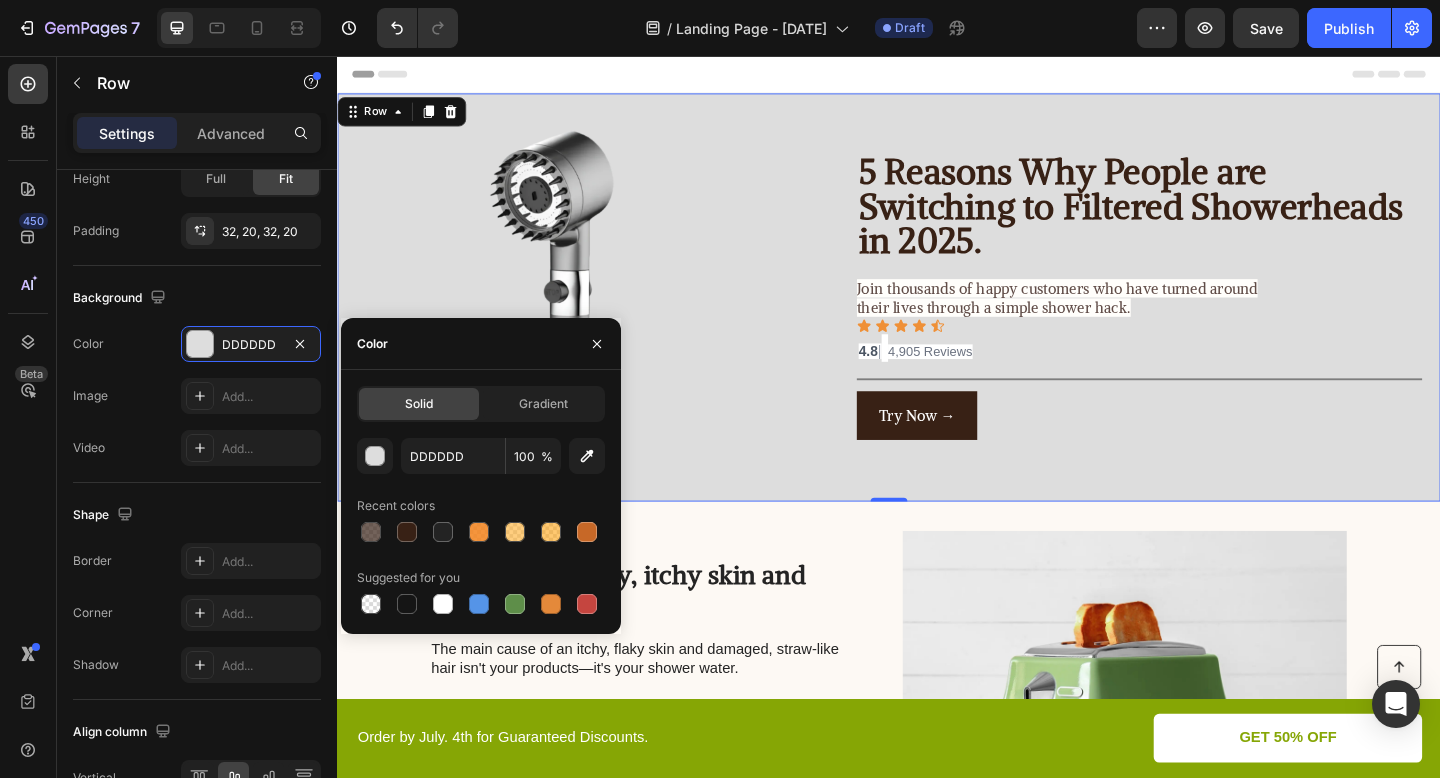 click on "Image 5 Reasons Why People are Switching to Filtered Showerheads in 2025. Heading Join thousands of happy customers who have turned around their lives through a simple shower hack. Text Block Icon Icon Icon Icon Icon Icon List 4.8 | 4,905 Reviews Text Block 4.8 | 4,905 Reviews Line Try Now → Button Row 0" at bounding box center [937, 319] 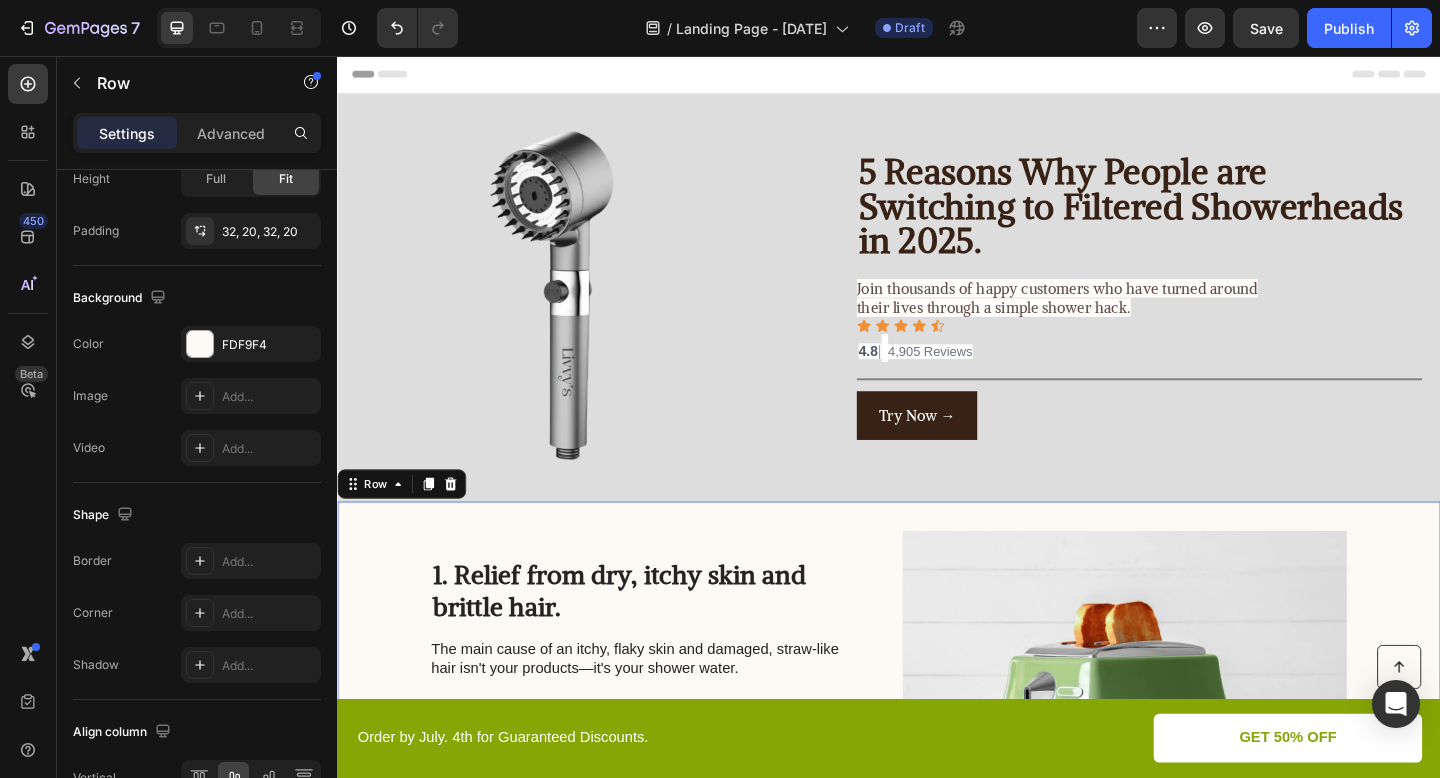 click on "1. Relief from dry, itchy skin and brittle hair. Heading The main cause of an itchy, flaky skin and damaged, straw-like hair isn't your products—it's your shower water. Unfiltered water contains chlorine, heavy metals, and hard minerals that strip natural oils and irritate your skin. This causes dryness, breakouts, and hair damage regardless of what products you use. Once you remove these contaminants, you are left with clean, soft water that leaves your skin and hair healthier after the first use. Its that simple. Text Block" at bounding box center (664, 763) 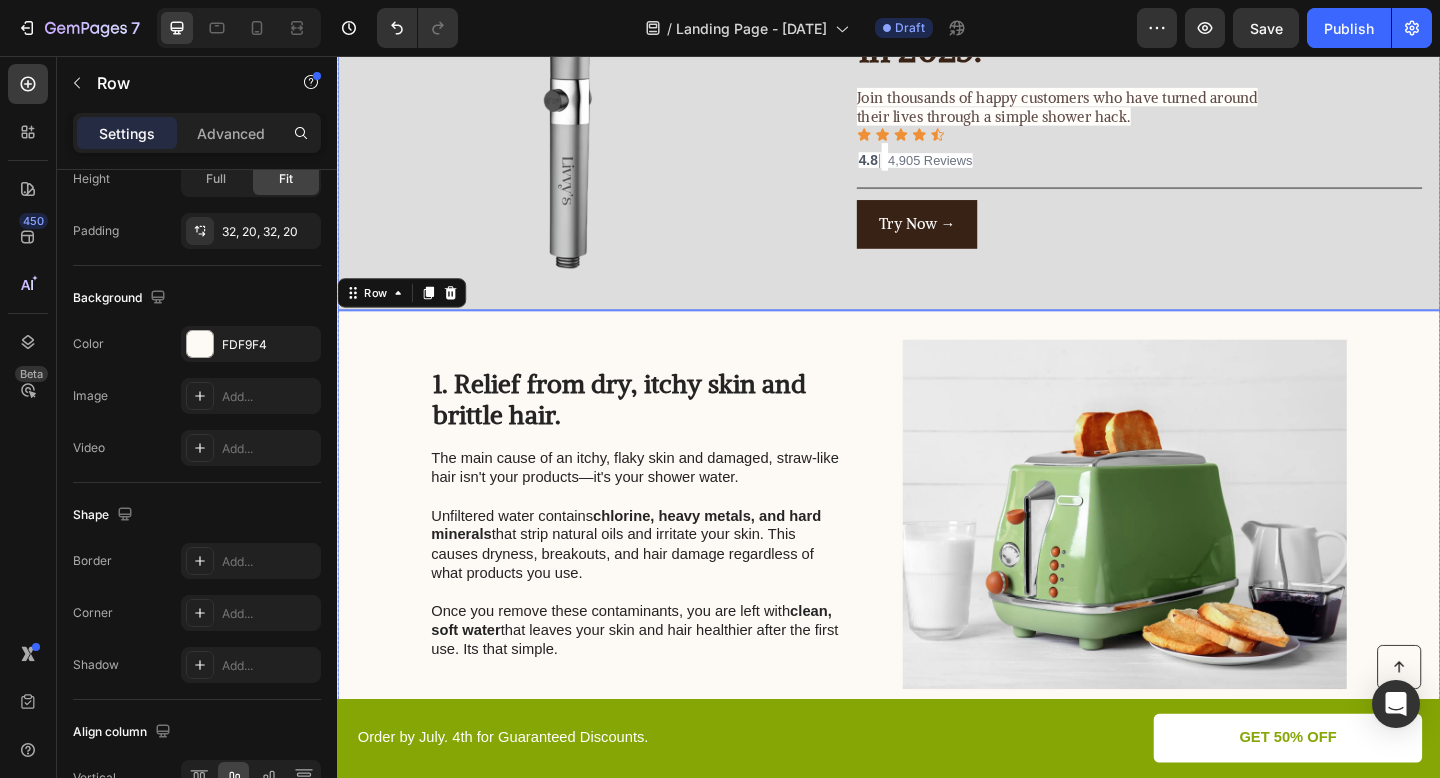 scroll, scrollTop: 222, scrollLeft: 0, axis: vertical 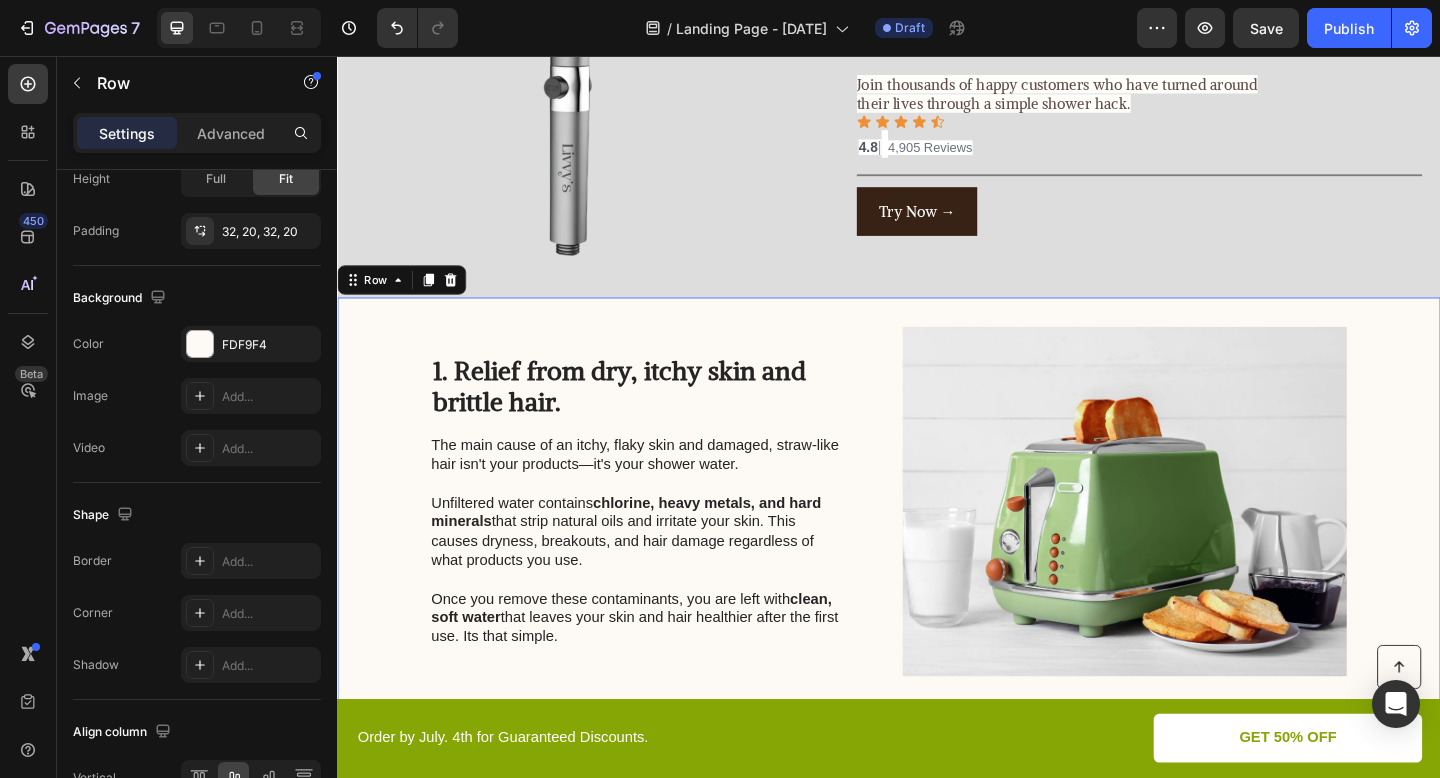 click on "1. Relief from dry, itchy skin and brittle hair. Heading The main cause of an itchy, flaky skin and damaged, straw-like hair isn't your products—it's your shower water. Unfiltered water contains chlorine, heavy metals, and hard minerals that strip natural oils and irritate your skin. This causes dryness, breakouts, and hair damage regardless of what products you use. Once you remove these contaminants, you are left with clean, soft water that leaves your skin and hair healthier after the first use. Its that simple. Text Block Image Row 0" at bounding box center [937, 541] 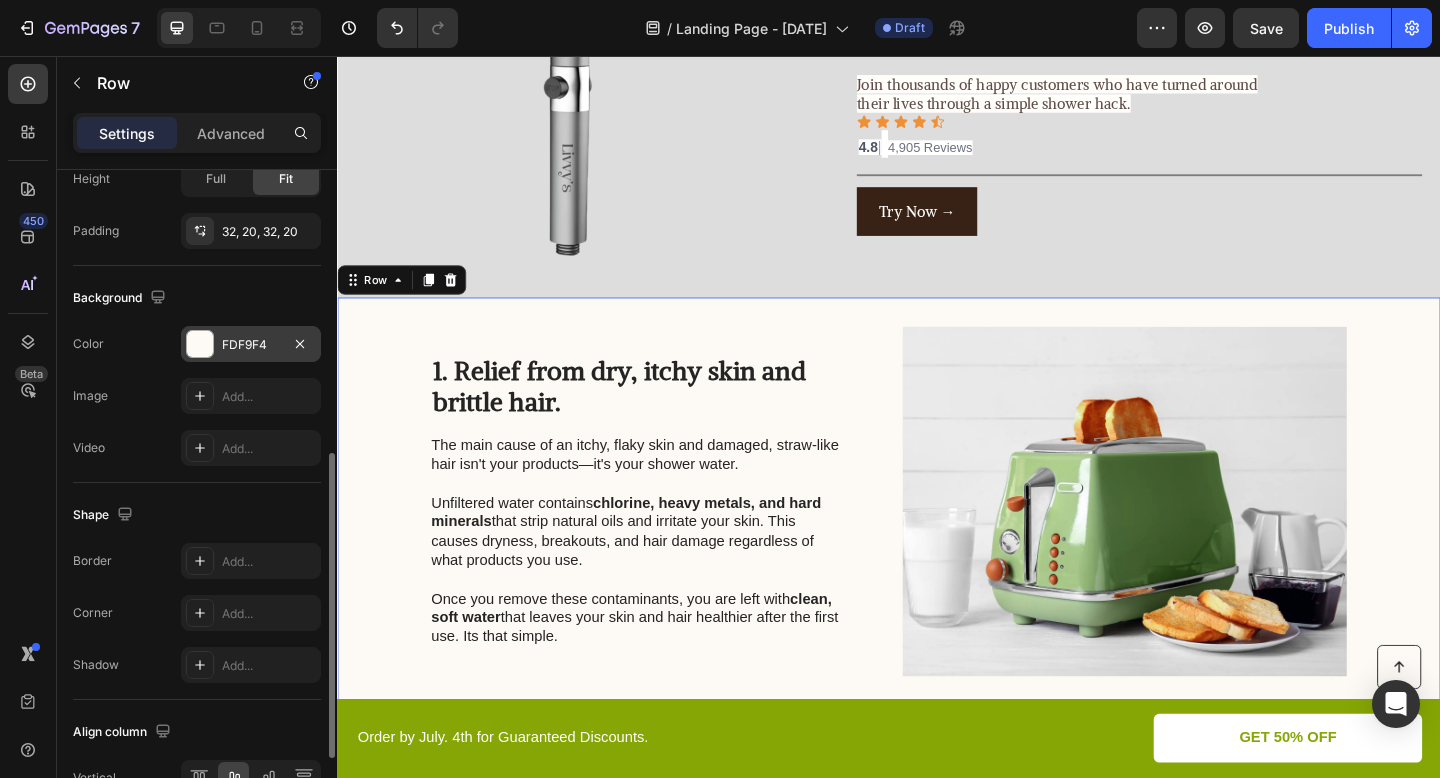 click at bounding box center [200, 344] 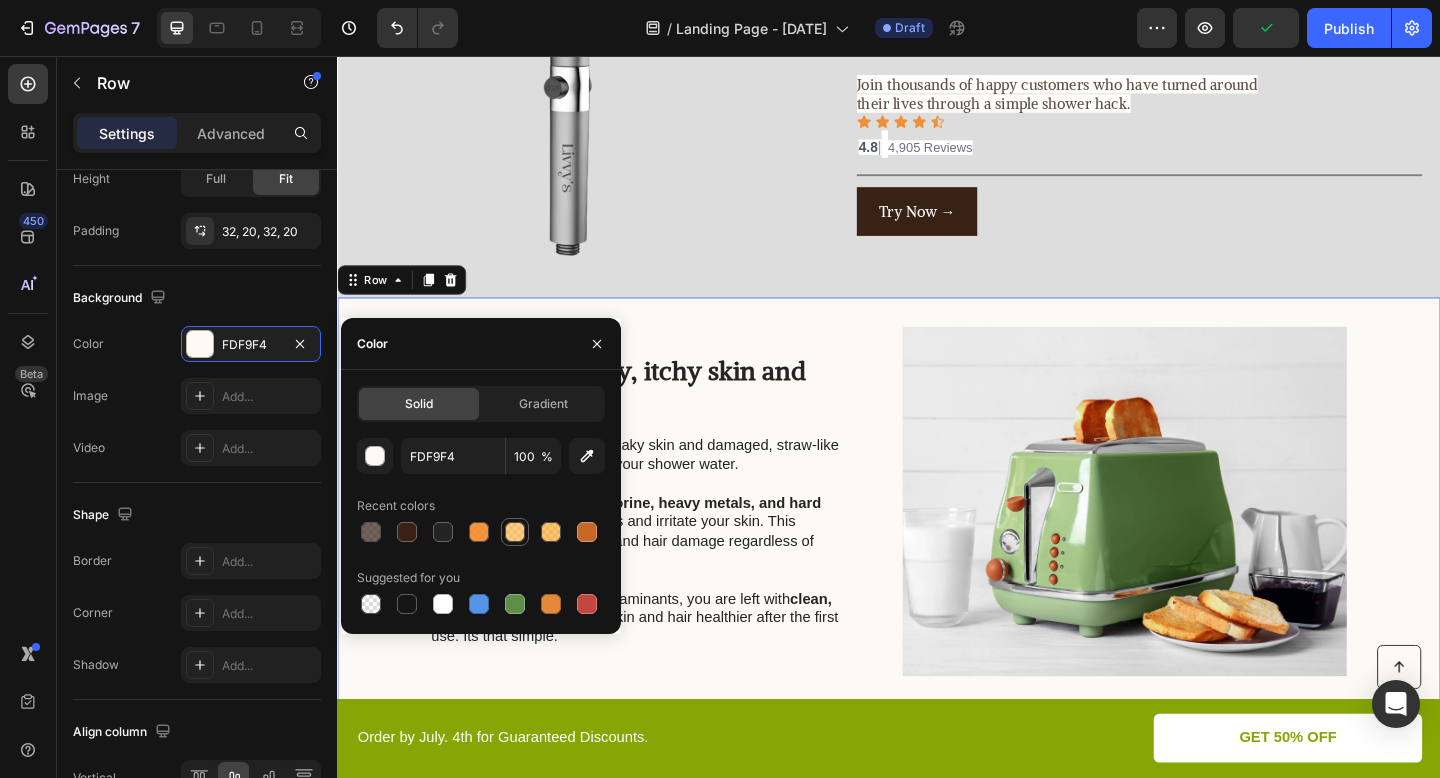 click at bounding box center (515, 532) 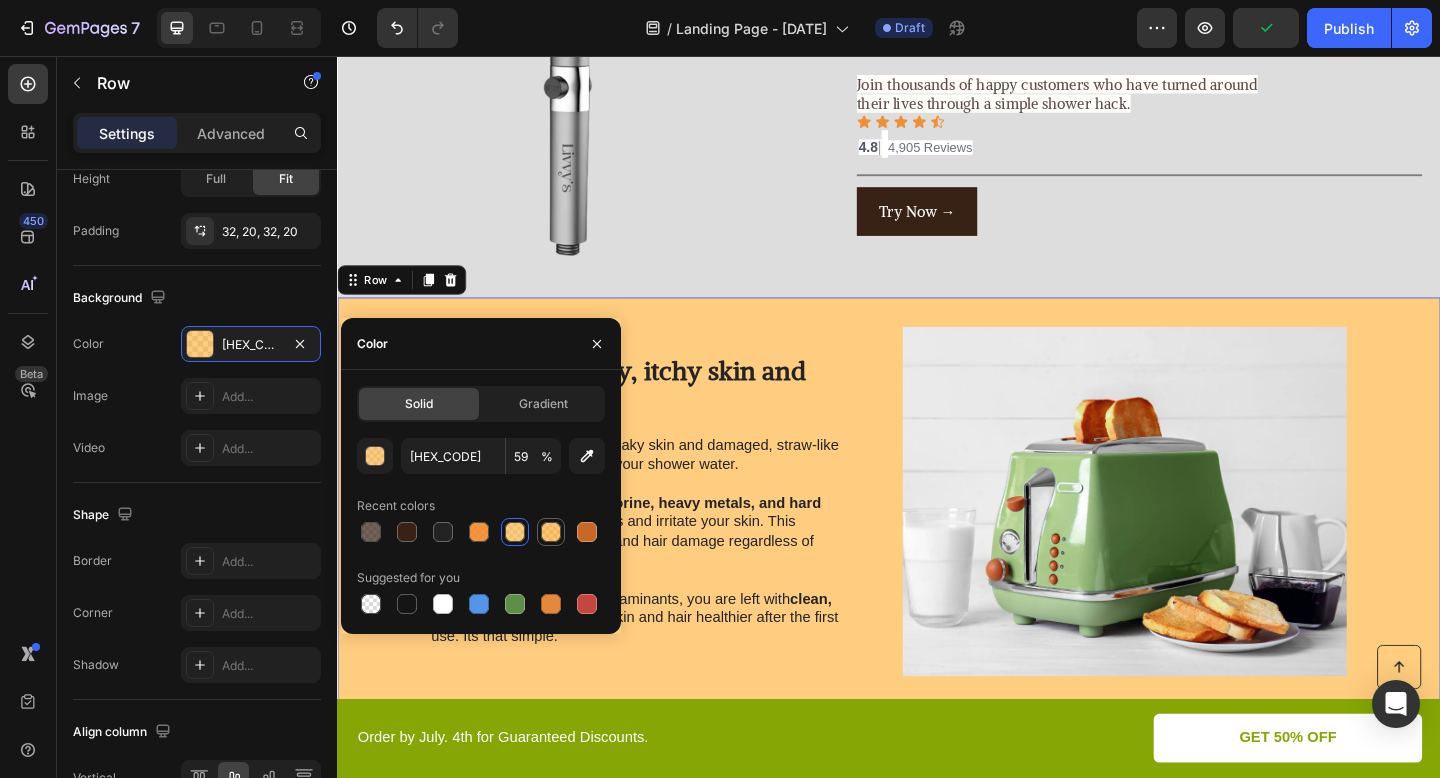 click at bounding box center [551, 532] 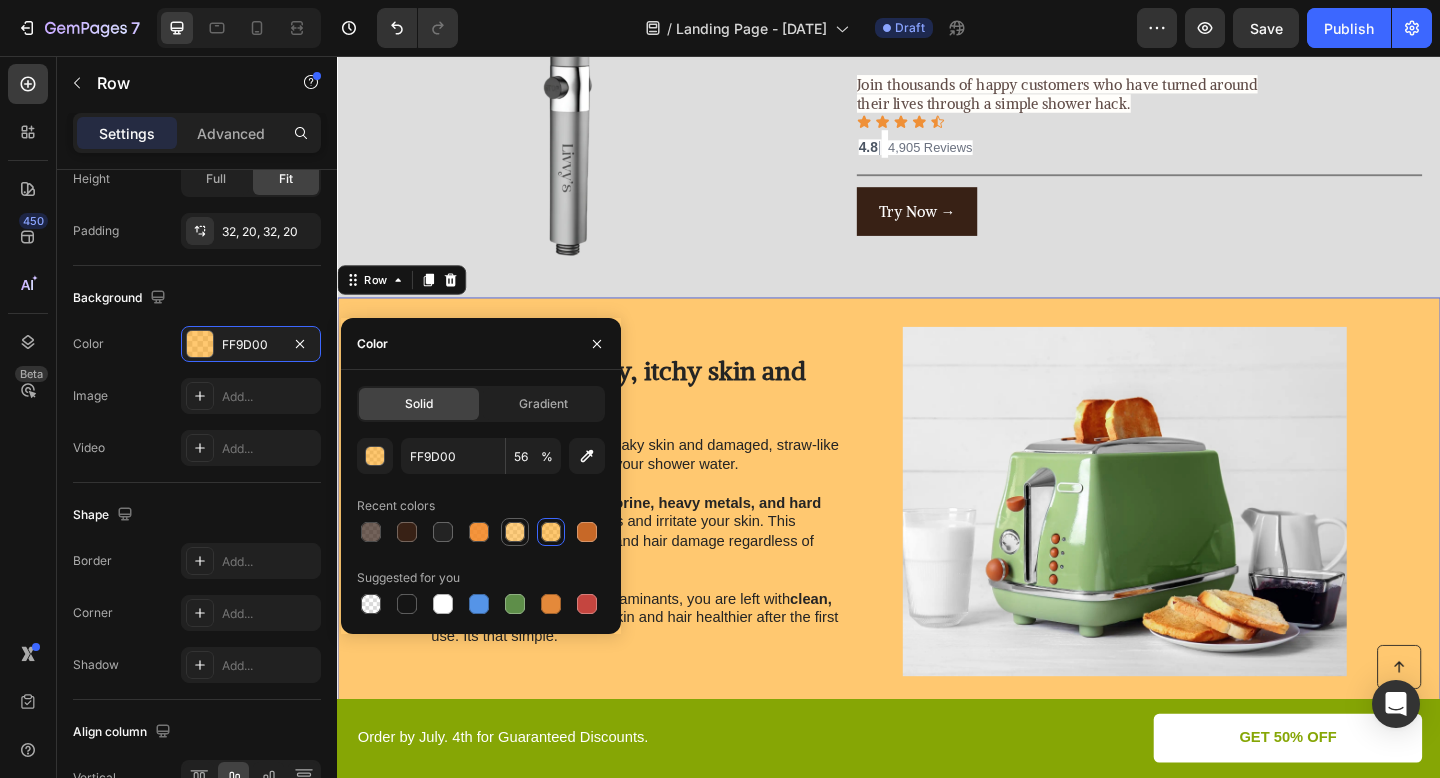 click at bounding box center [515, 532] 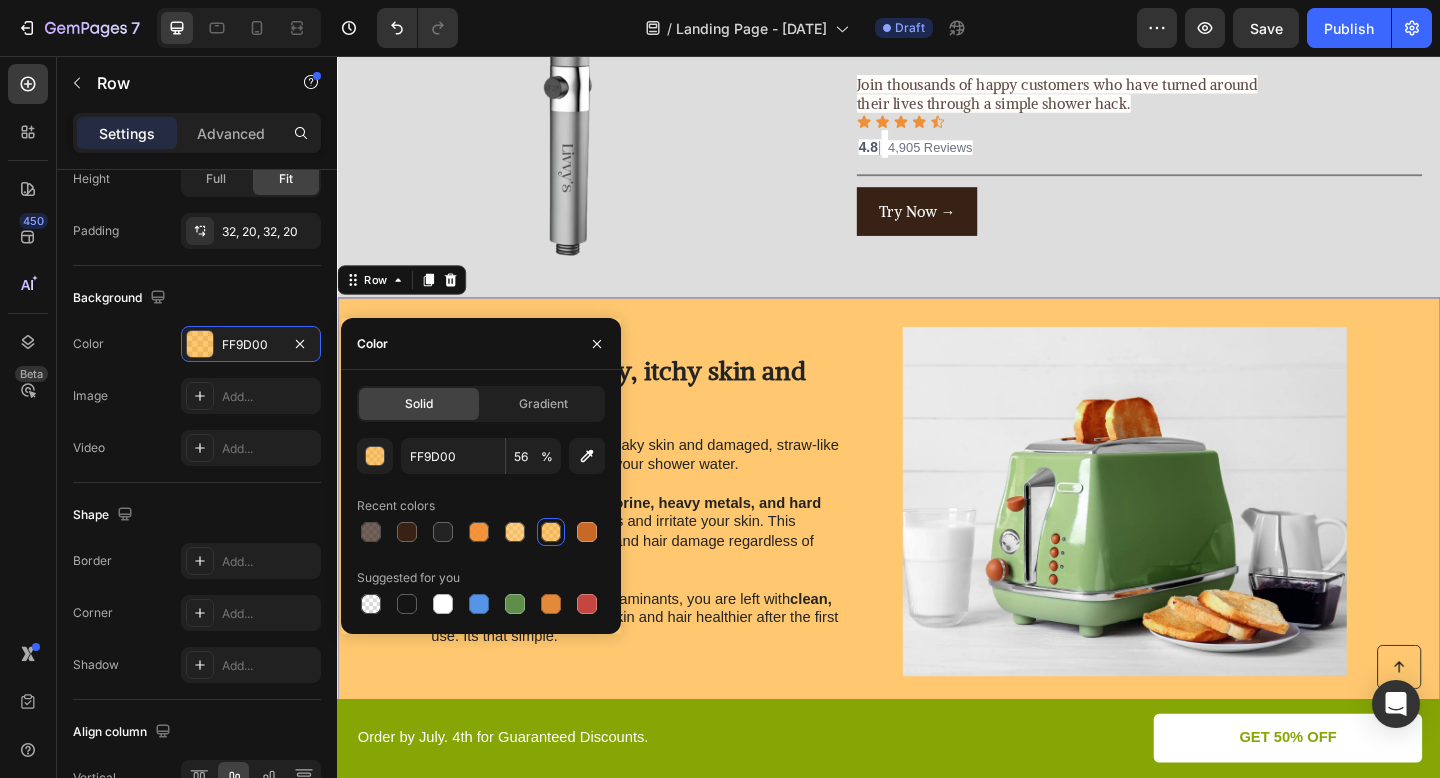 type on "[HEX_CODE]" 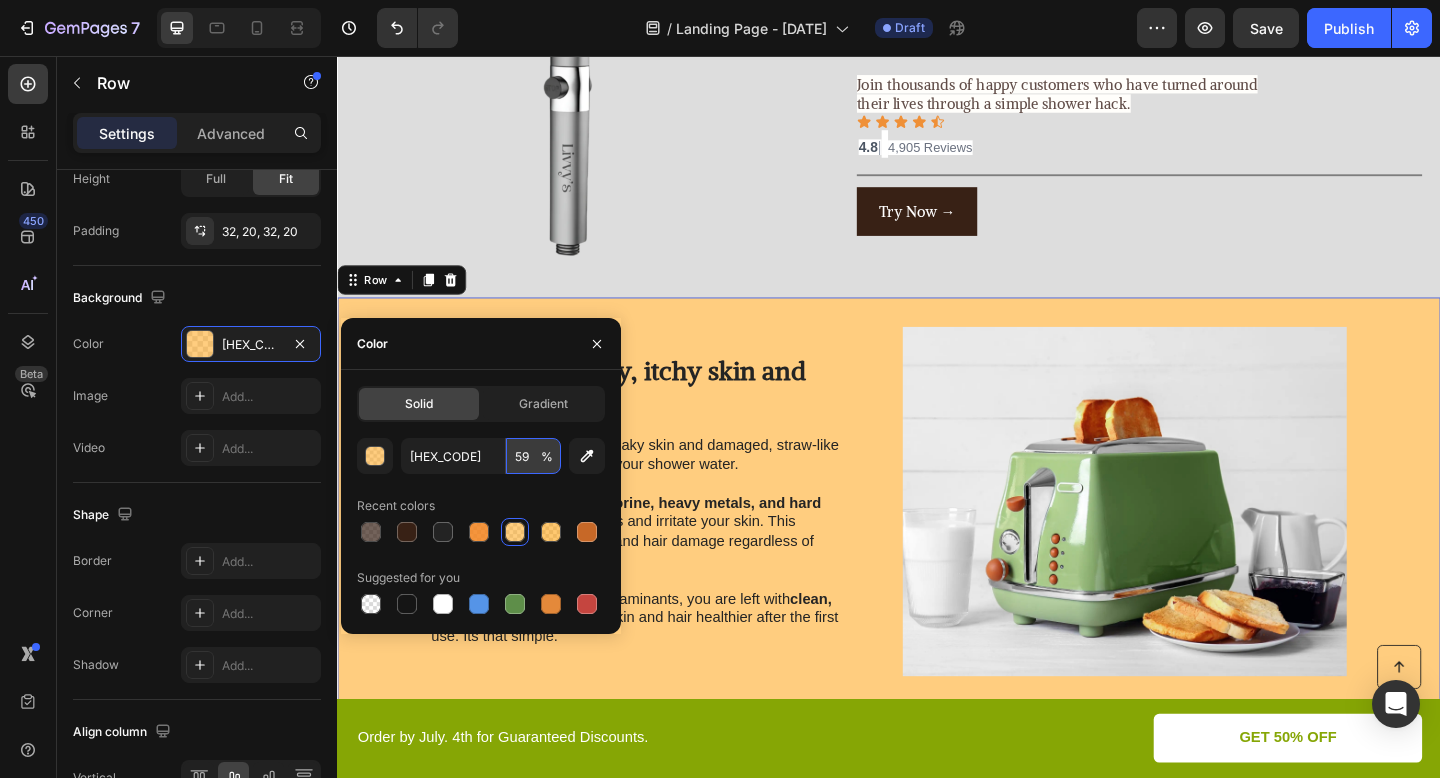 click on "59" at bounding box center (533, 456) 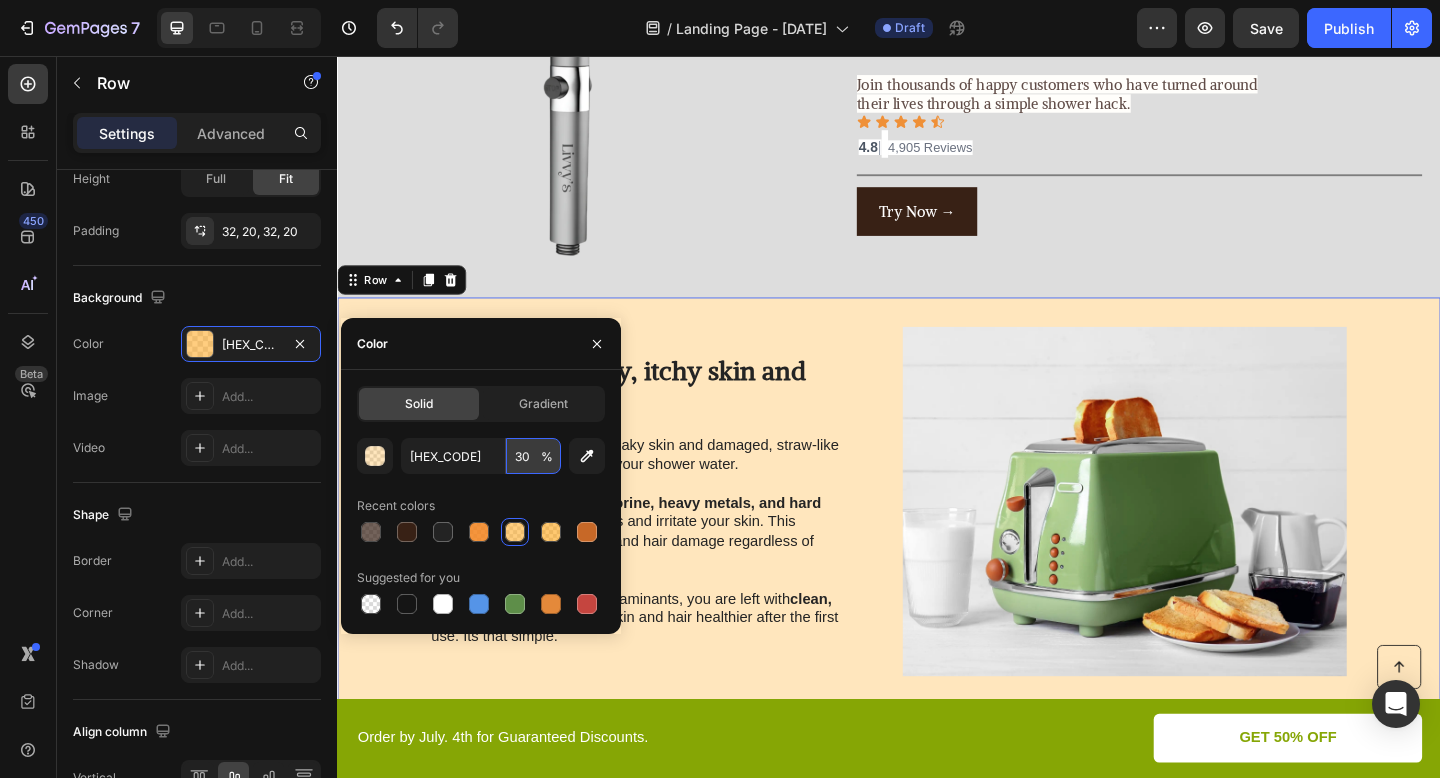 type on "30" 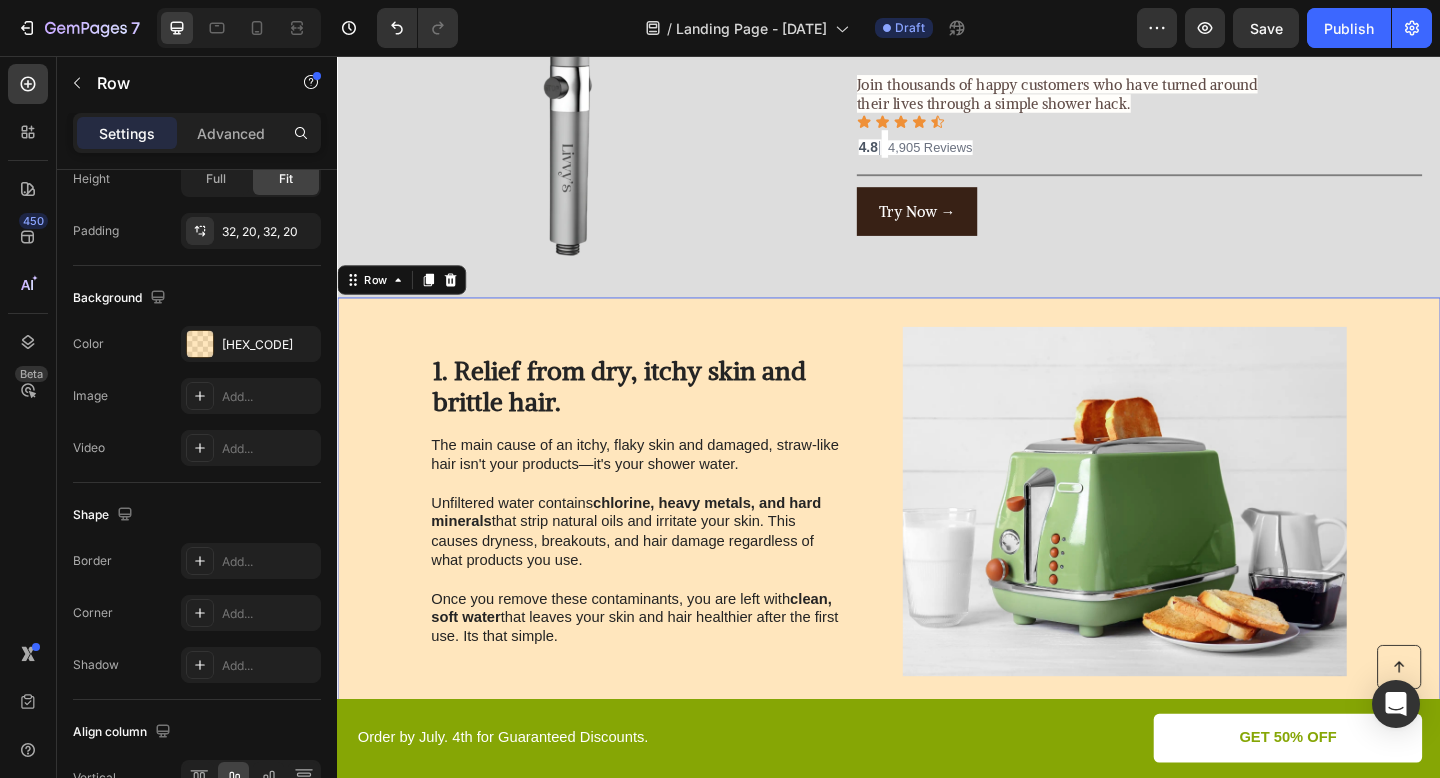click on "1. Relief from dry, itchy skin and brittle hair. Heading The main cause of an itchy, flaky skin and damaged, straw-like hair isn't your products—it's your shower water. Unfiltered water contains chlorine, heavy metals, and hard minerals that strip natural oils and irritate your skin. This causes dryness, breakouts, and hair damage regardless of what products you use. Once you remove these contaminants, you are left with clean, soft water that leaves your skin and hair healthier after the first use. Its that simple. Text Block Image Row 0" at bounding box center (937, 541) 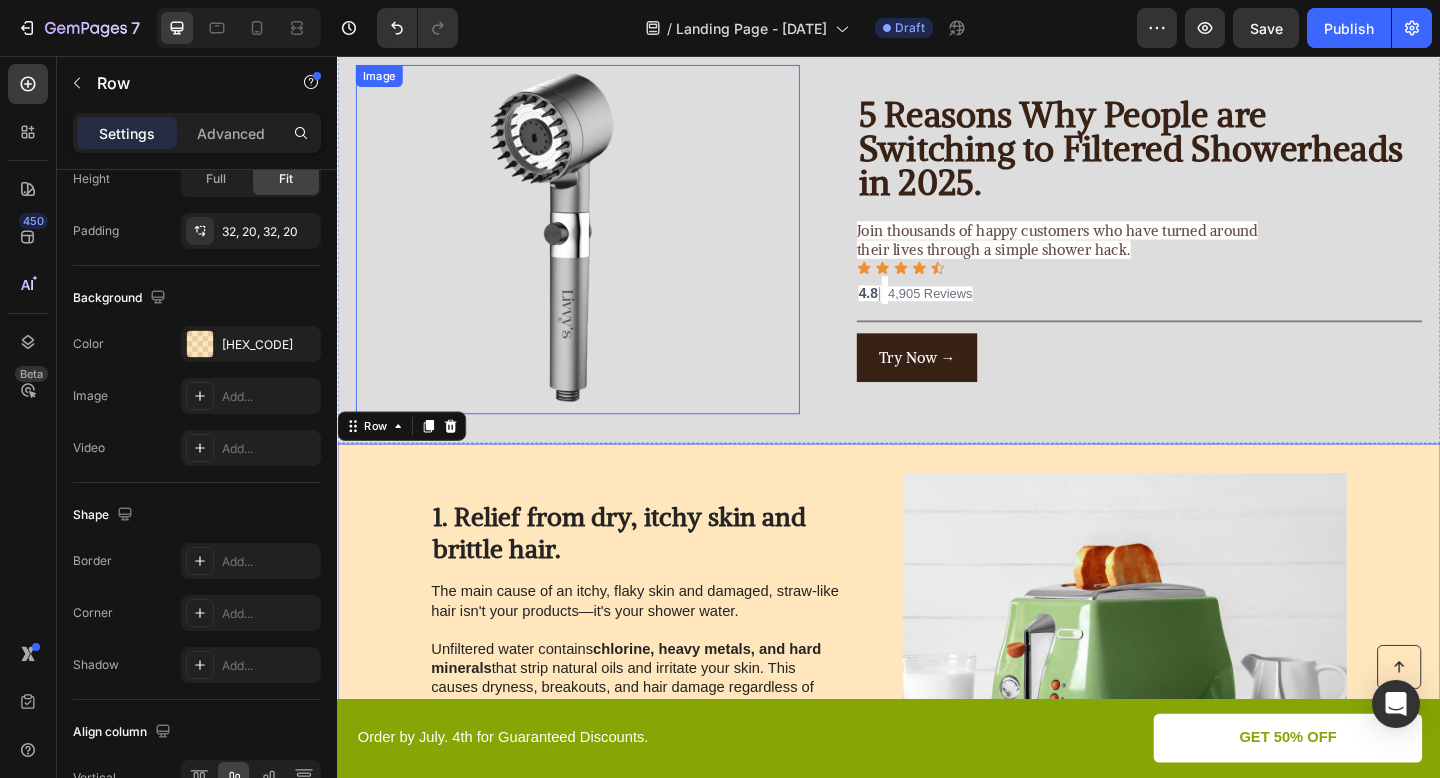 scroll, scrollTop: 0, scrollLeft: 0, axis: both 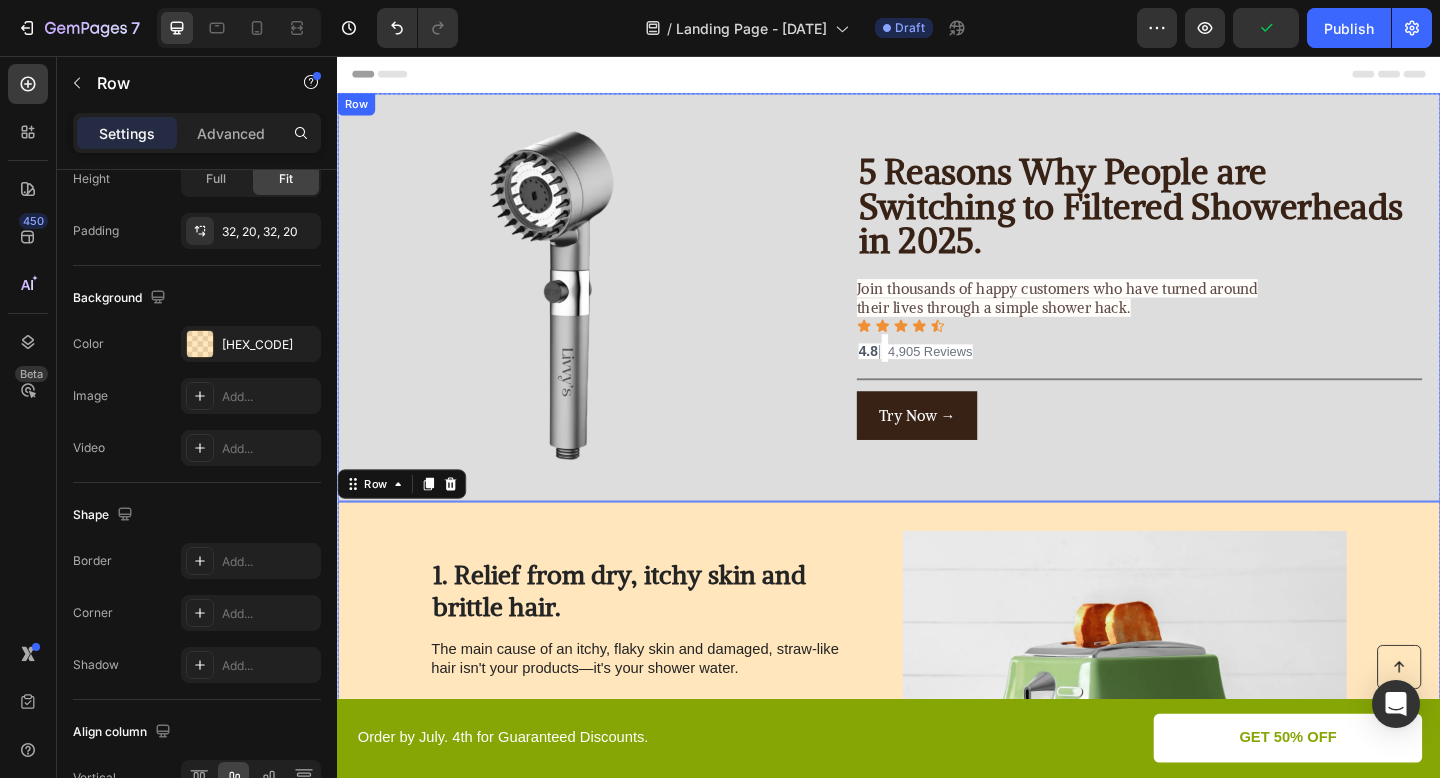 click on "Image 5 Reasons Why People are Switching to Filtered Showerheads in 2025. Heading Join thousands of happy customers who have turned around their lives through a simple shower hack. Text Block Icon Icon Icon Icon Icon Icon List 4.8 | 4,905 Reviews Text Block 4.8 | 4,905 Reviews Line Try Now → Button Row" at bounding box center [937, 319] 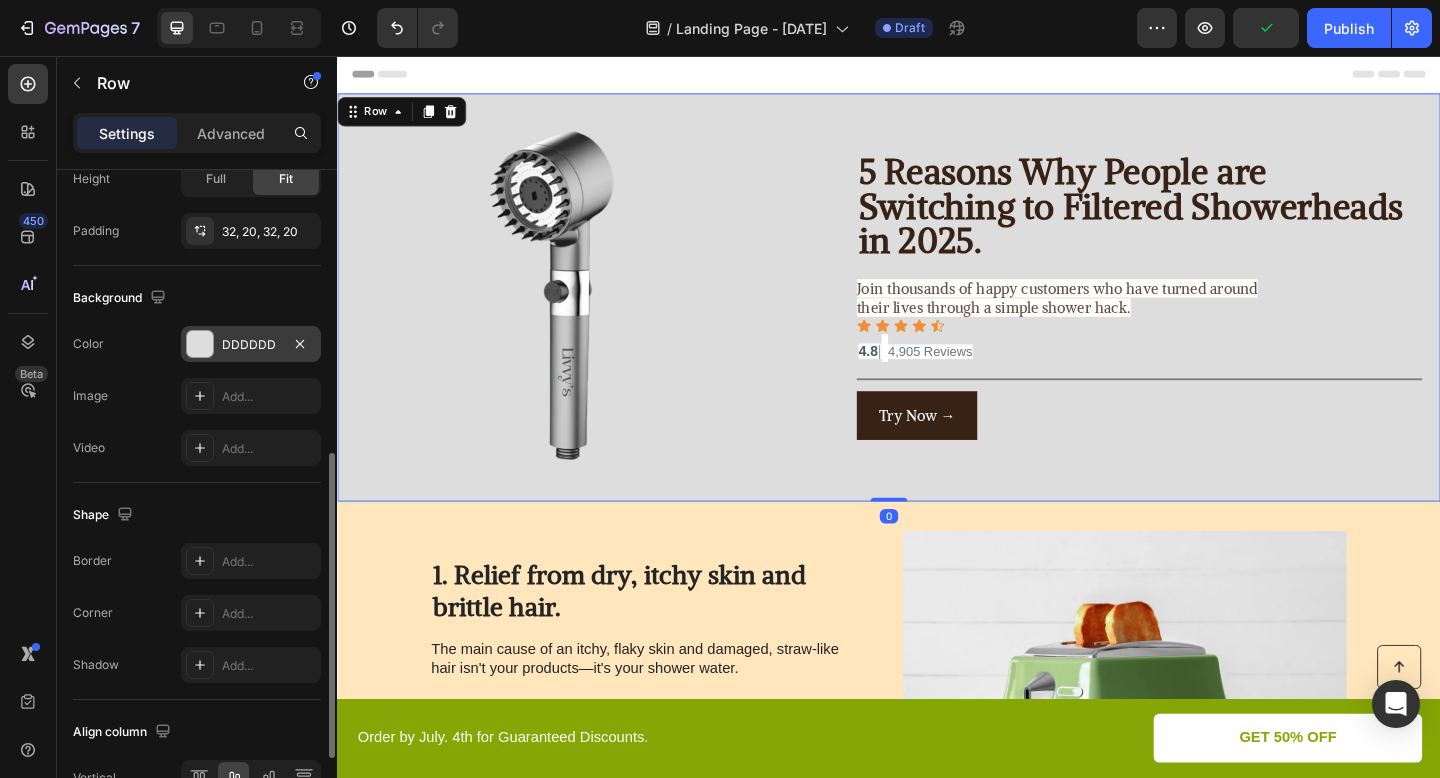 click at bounding box center (200, 344) 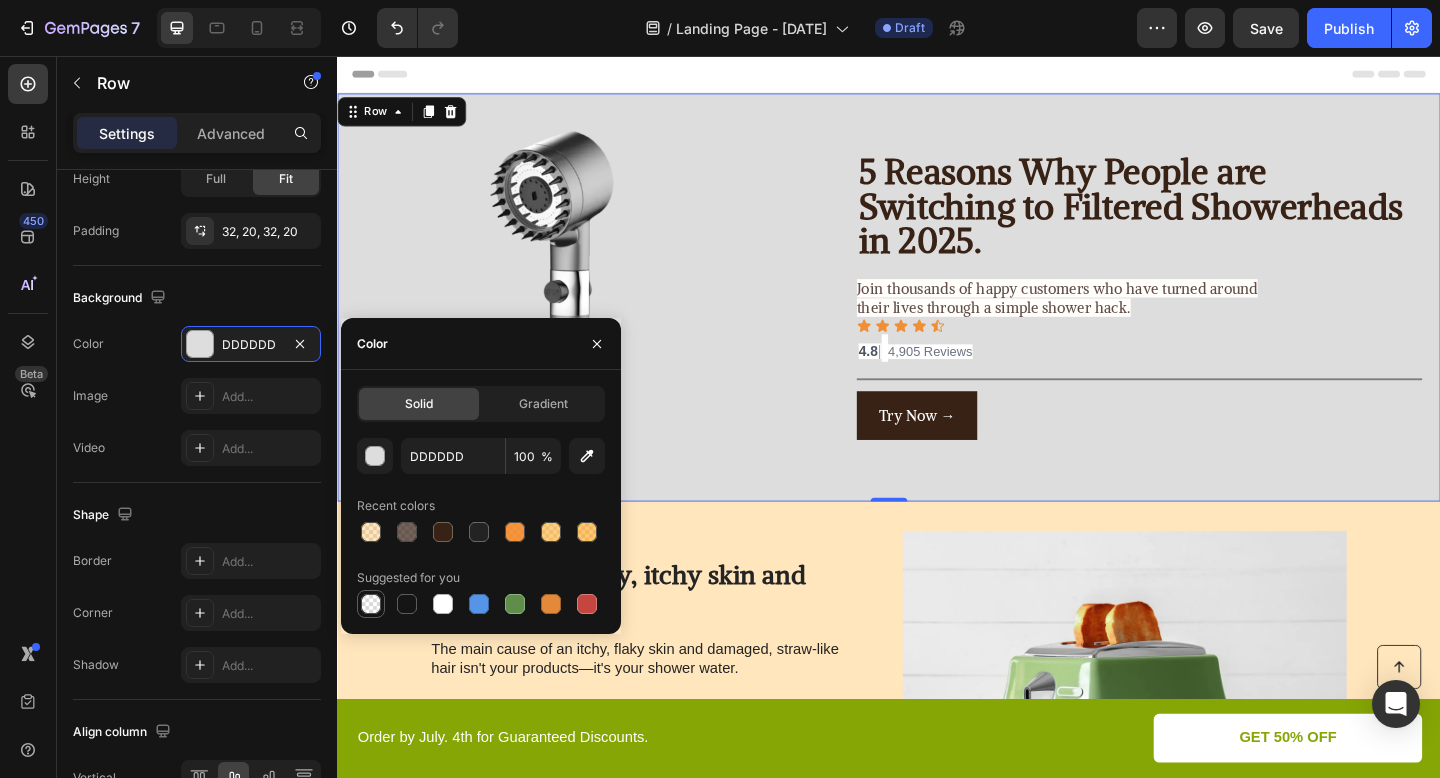 click at bounding box center [371, 604] 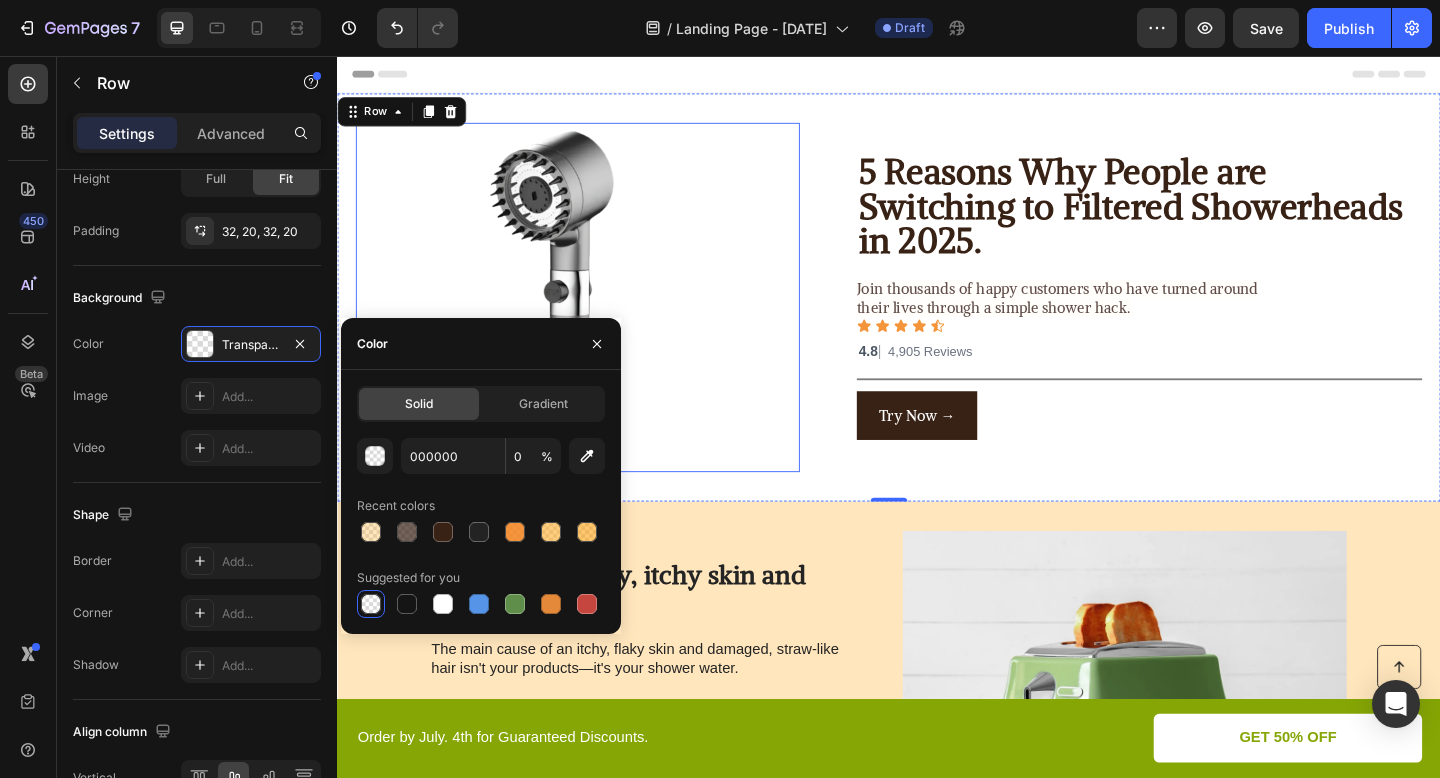 click at bounding box center [598, 319] 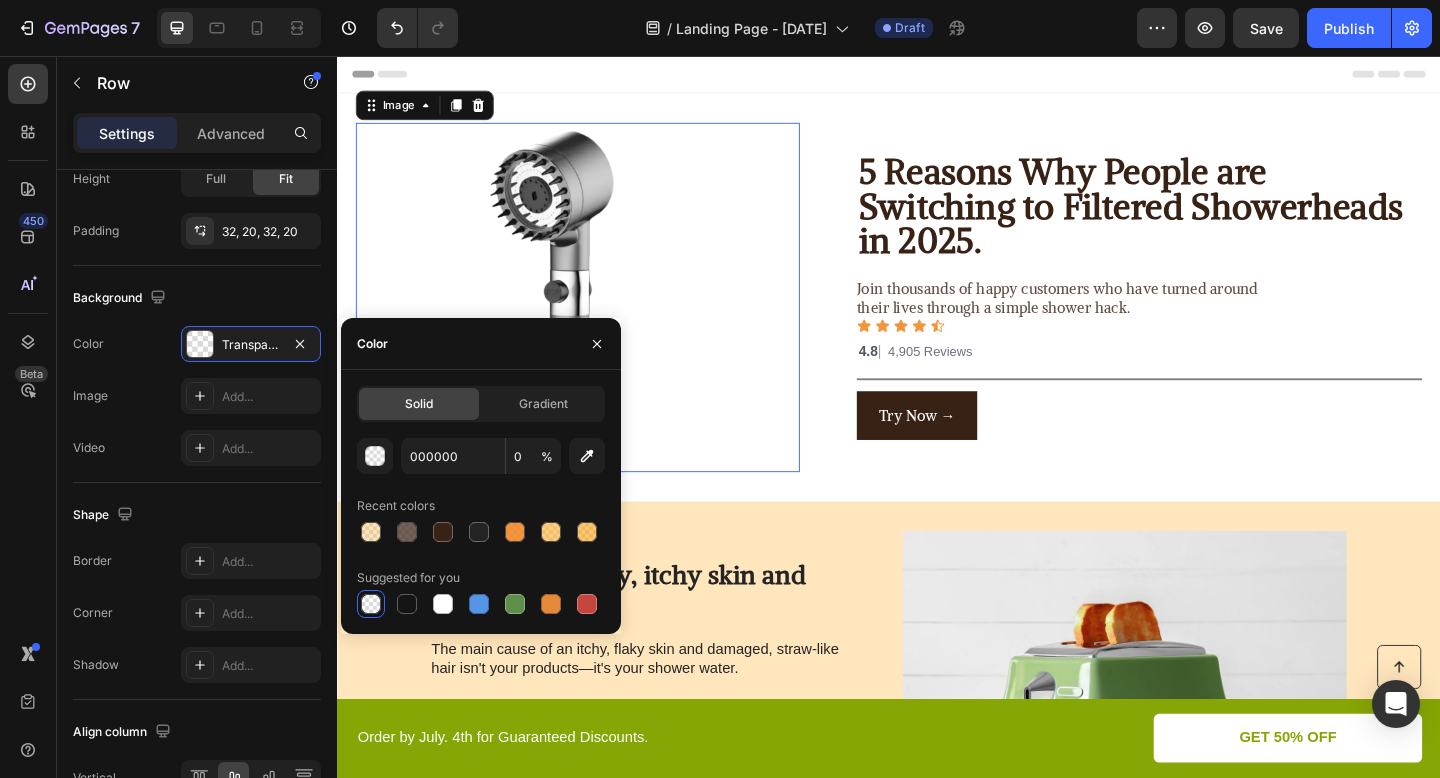 scroll, scrollTop: 0, scrollLeft: 0, axis: both 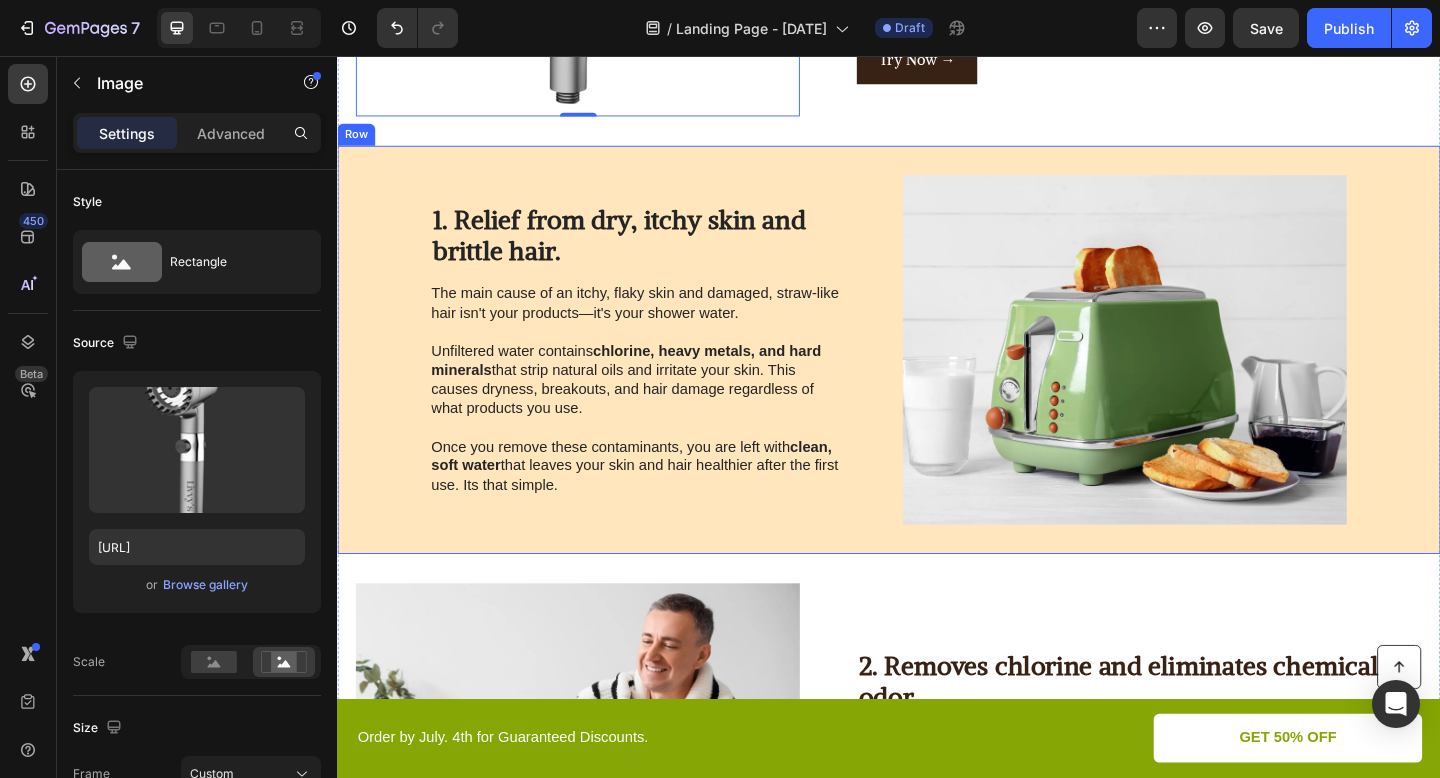 click on "1. Relief from dry, itchy skin and brittle hair. Heading The main cause of an itchy, flaky skin and damaged, straw-like hair isn't your products—it's your shower water. Unfiltered water contains chlorine, heavy metals, and hard minerals that strip natural oils and irritate your skin. This causes dryness, breakouts, and hair damage regardless of what products you use. Once you remove these contaminants, you are left with clean, soft water that leaves your skin and hair healthier after the first use. Its that simple. Text Block Image Row" at bounding box center [937, 376] 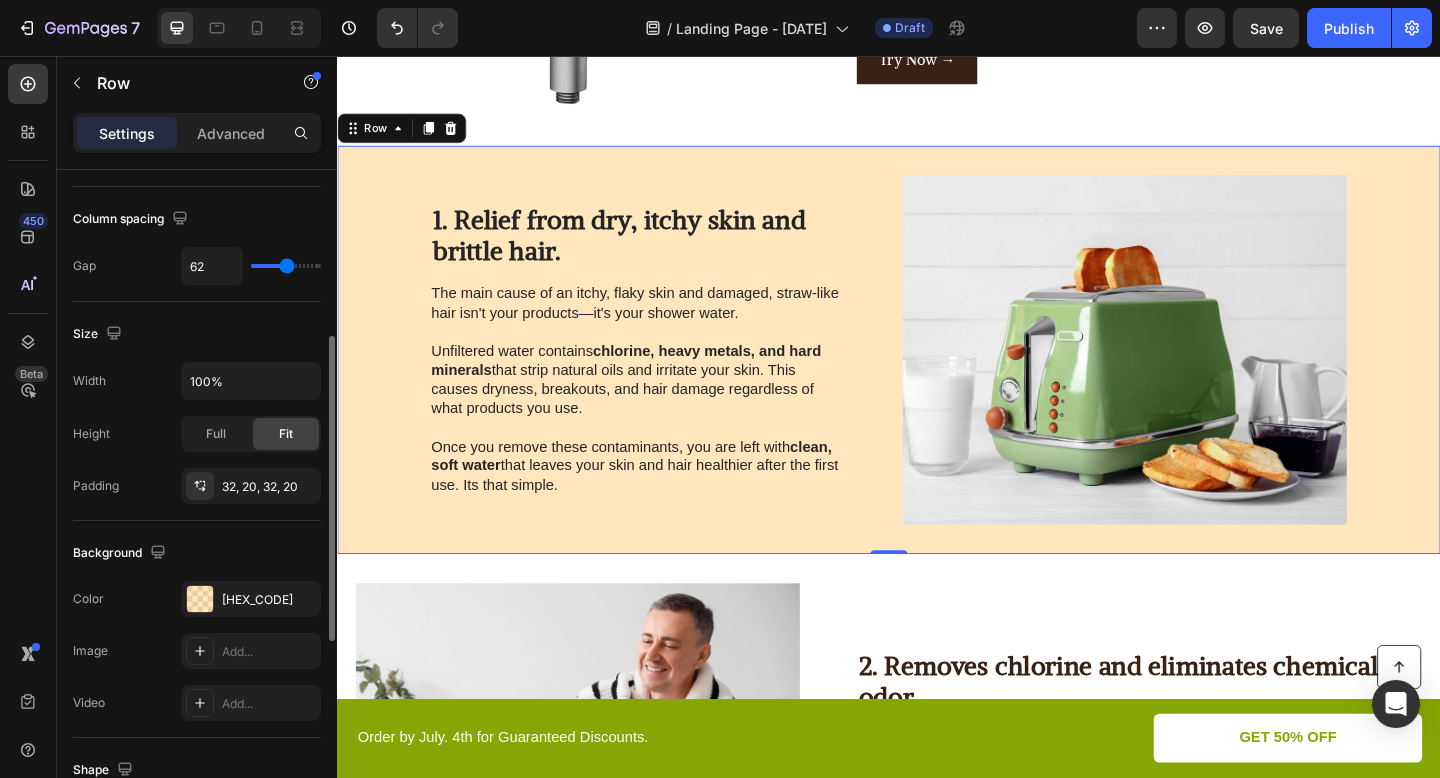 scroll, scrollTop: 378, scrollLeft: 0, axis: vertical 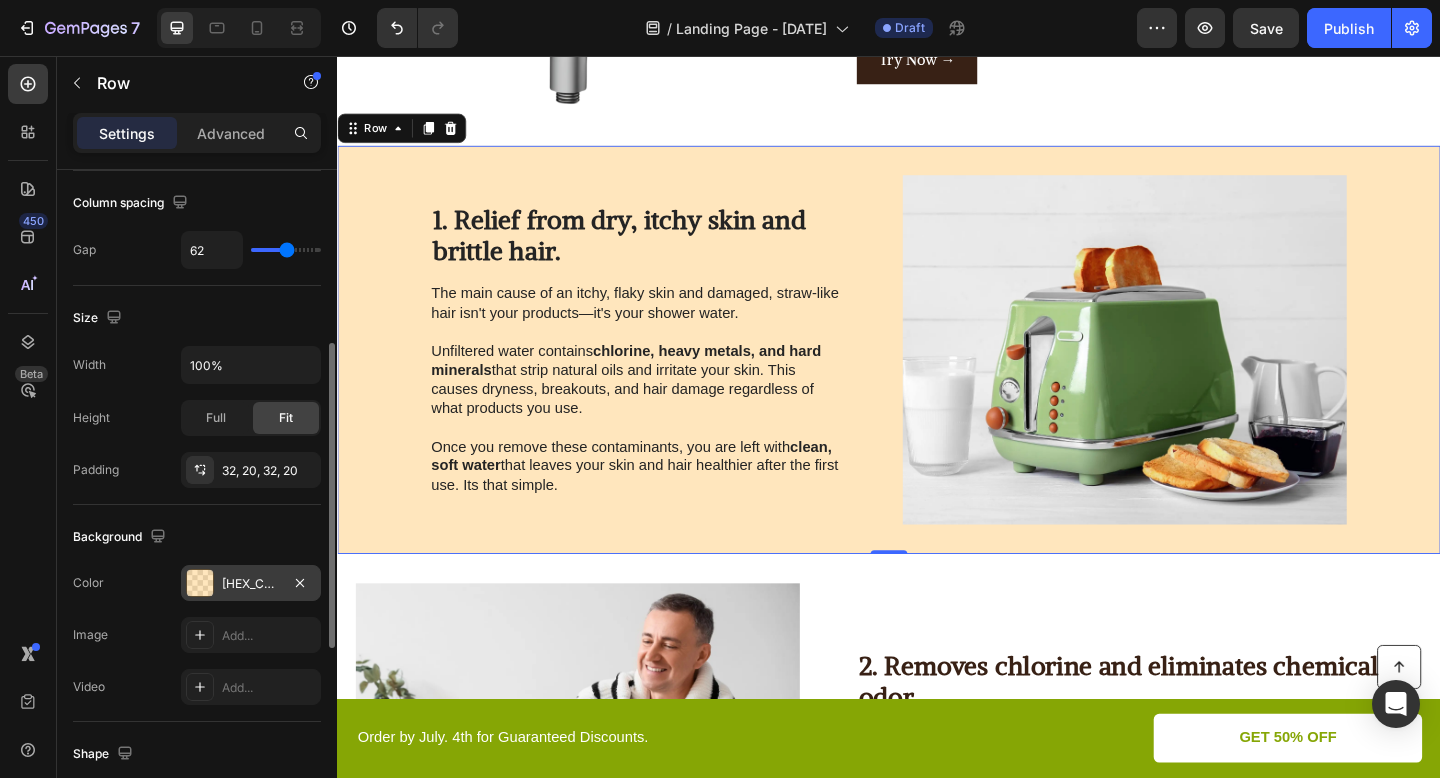 click on "[HEX_CODE]" at bounding box center (251, 584) 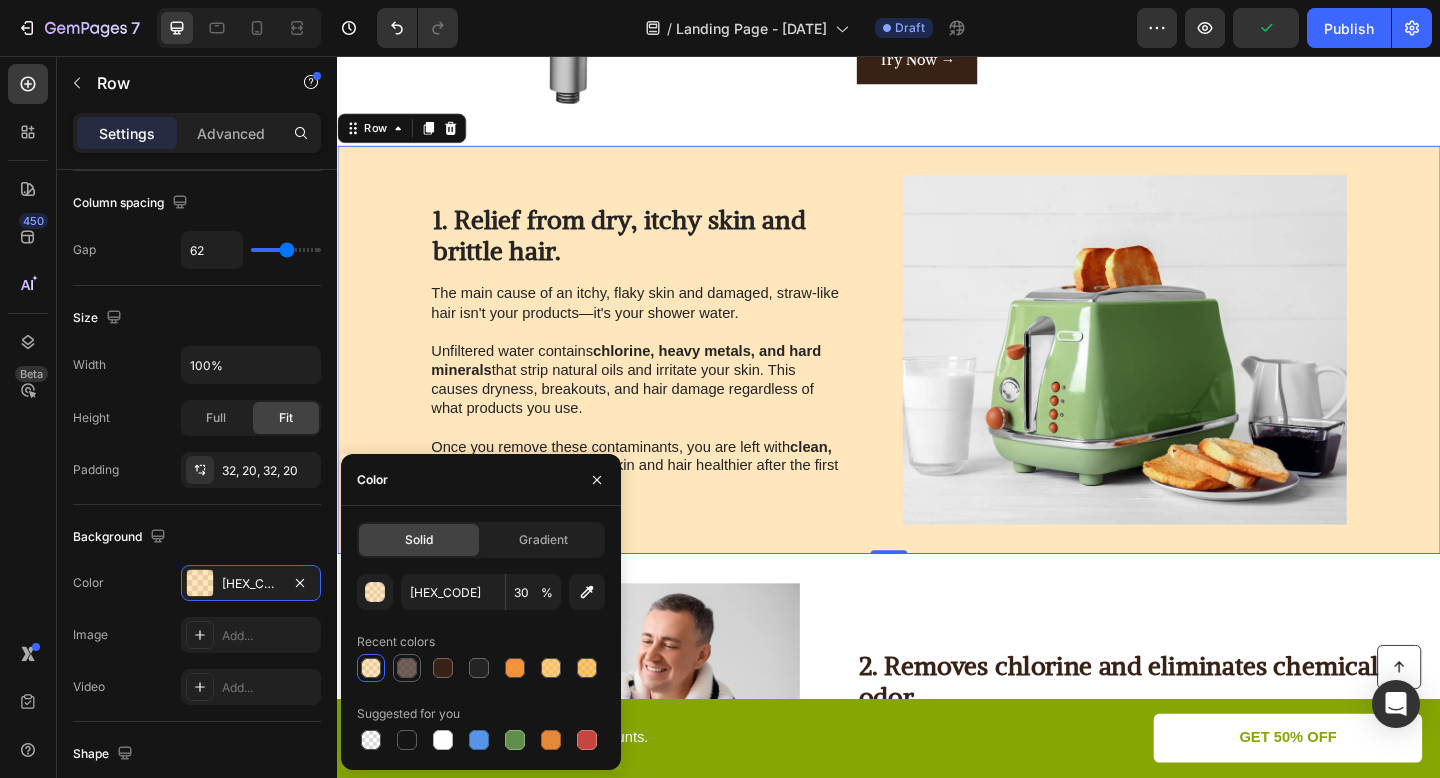 click at bounding box center [407, 668] 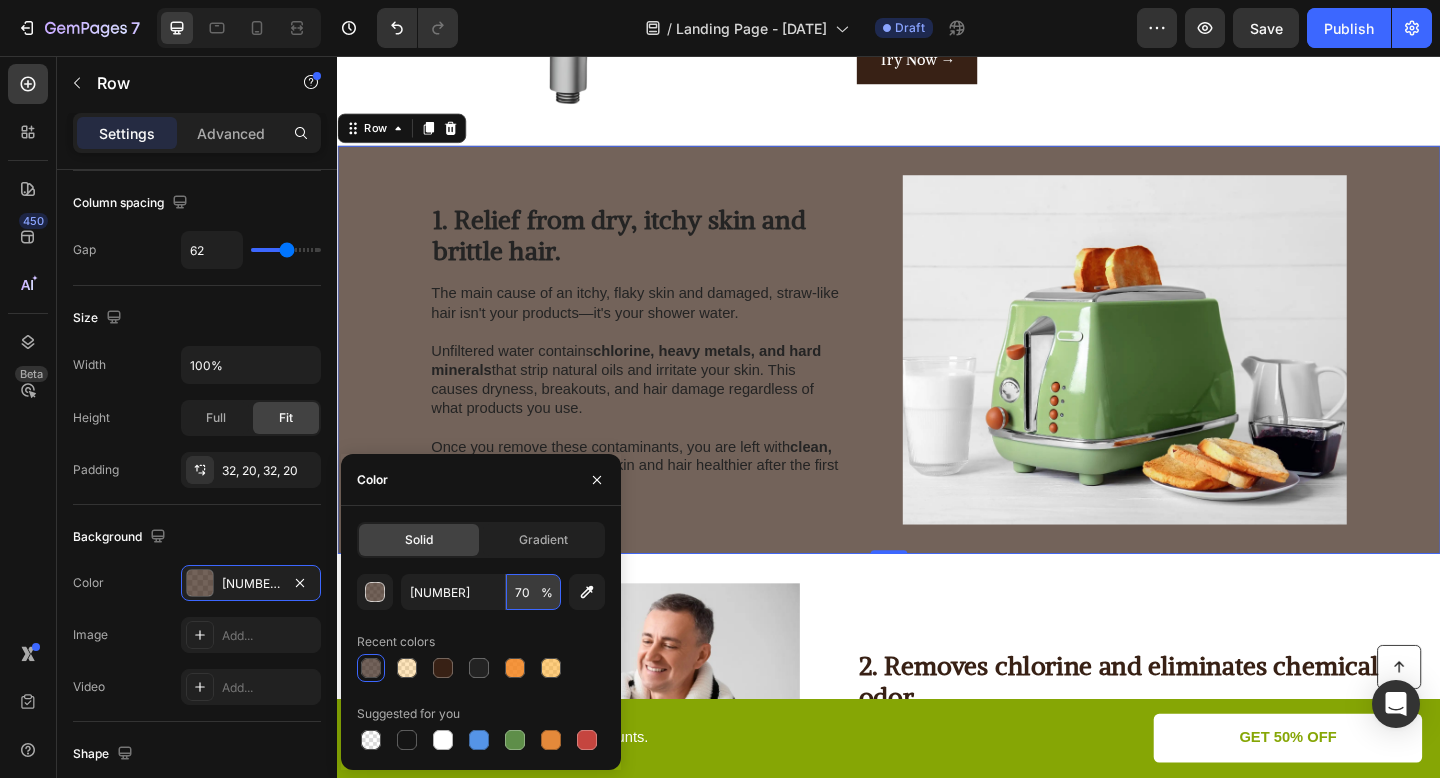 click on "70" at bounding box center (533, 592) 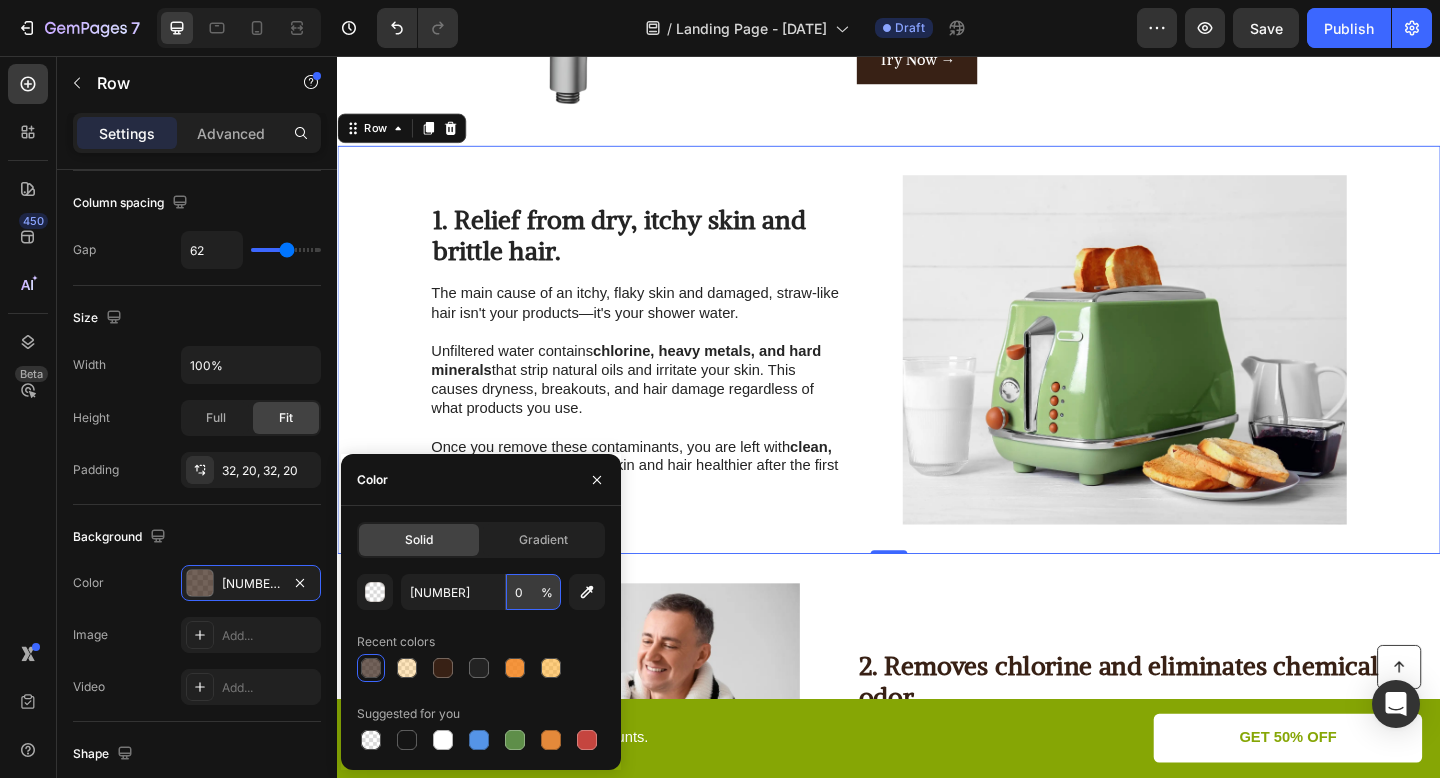 type on "70" 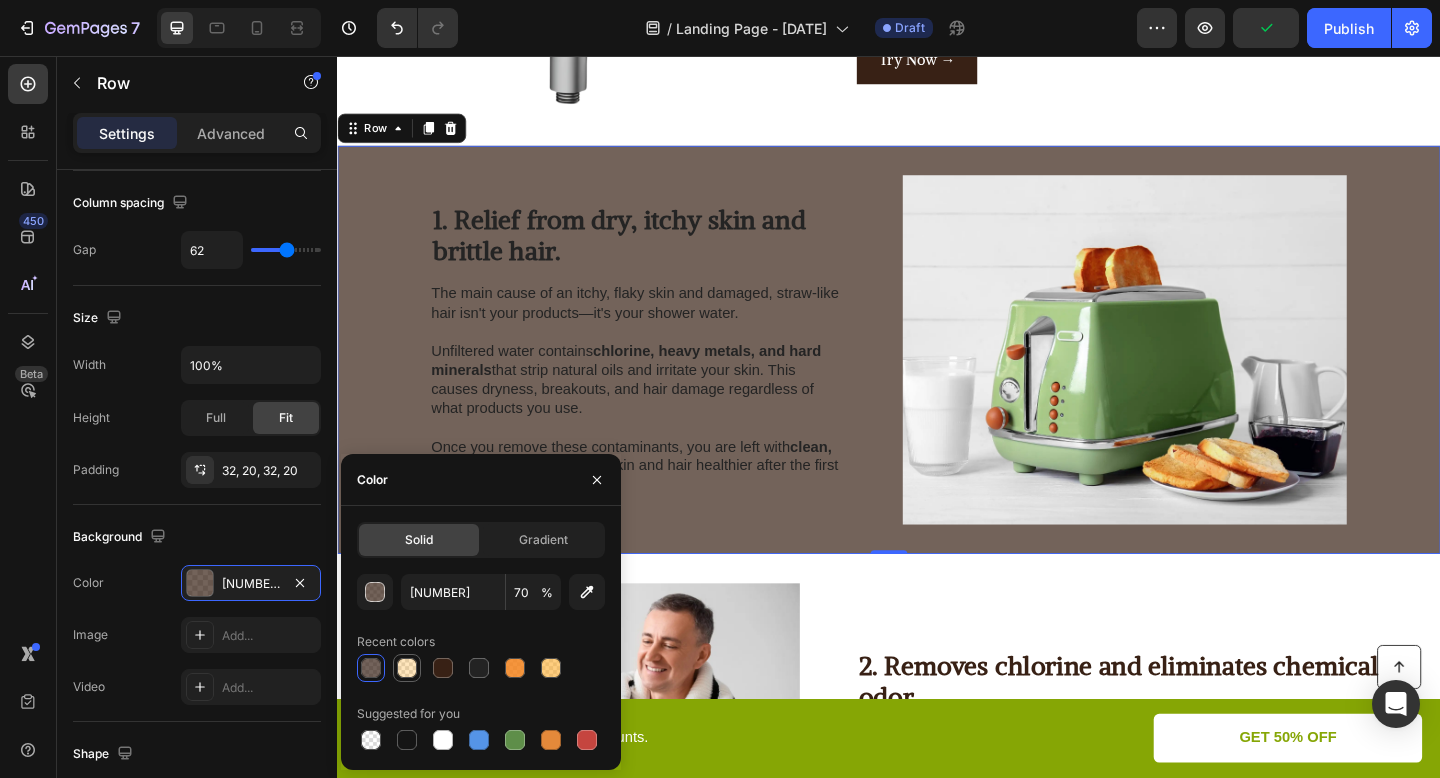 click at bounding box center (407, 668) 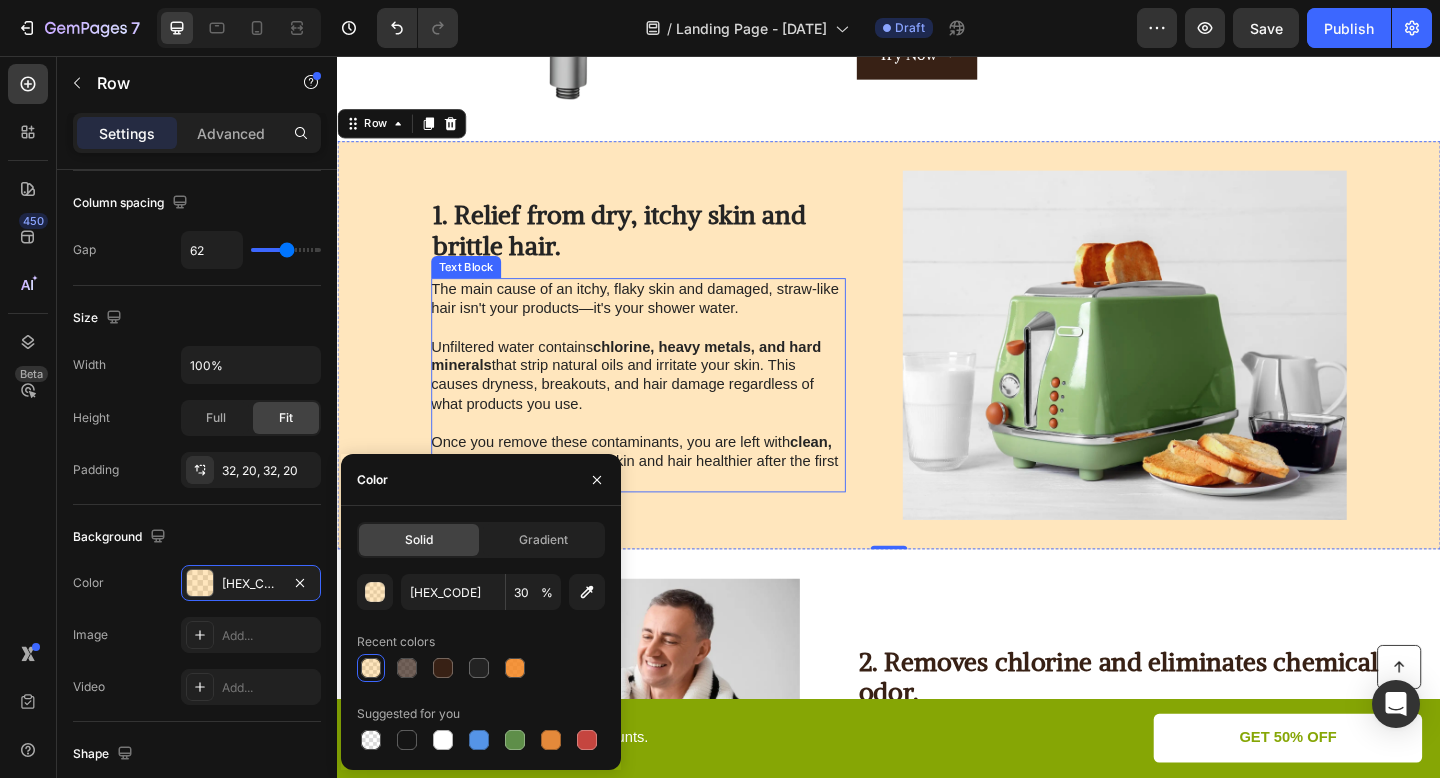 scroll, scrollTop: 378, scrollLeft: 0, axis: vertical 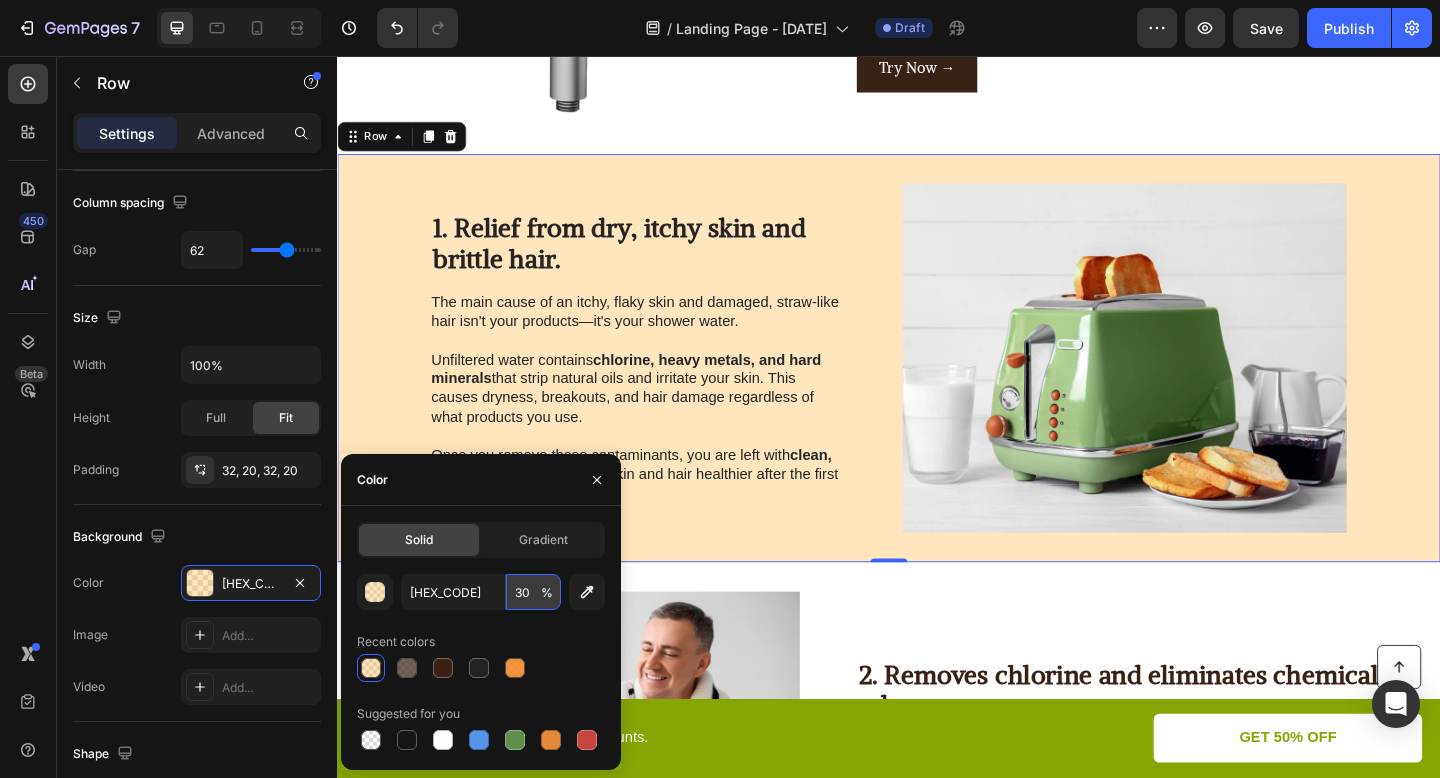 click on "30" at bounding box center (533, 592) 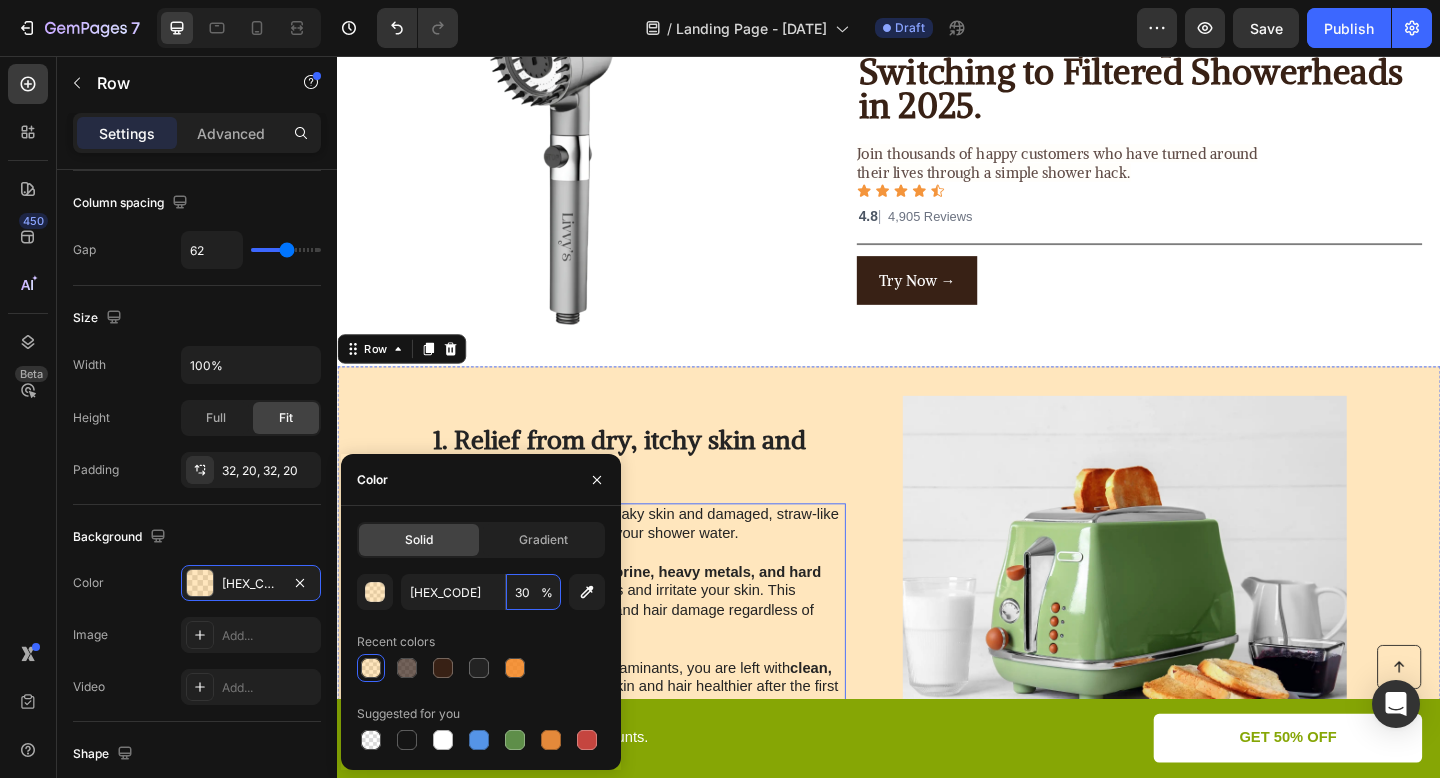 scroll, scrollTop: 92, scrollLeft: 0, axis: vertical 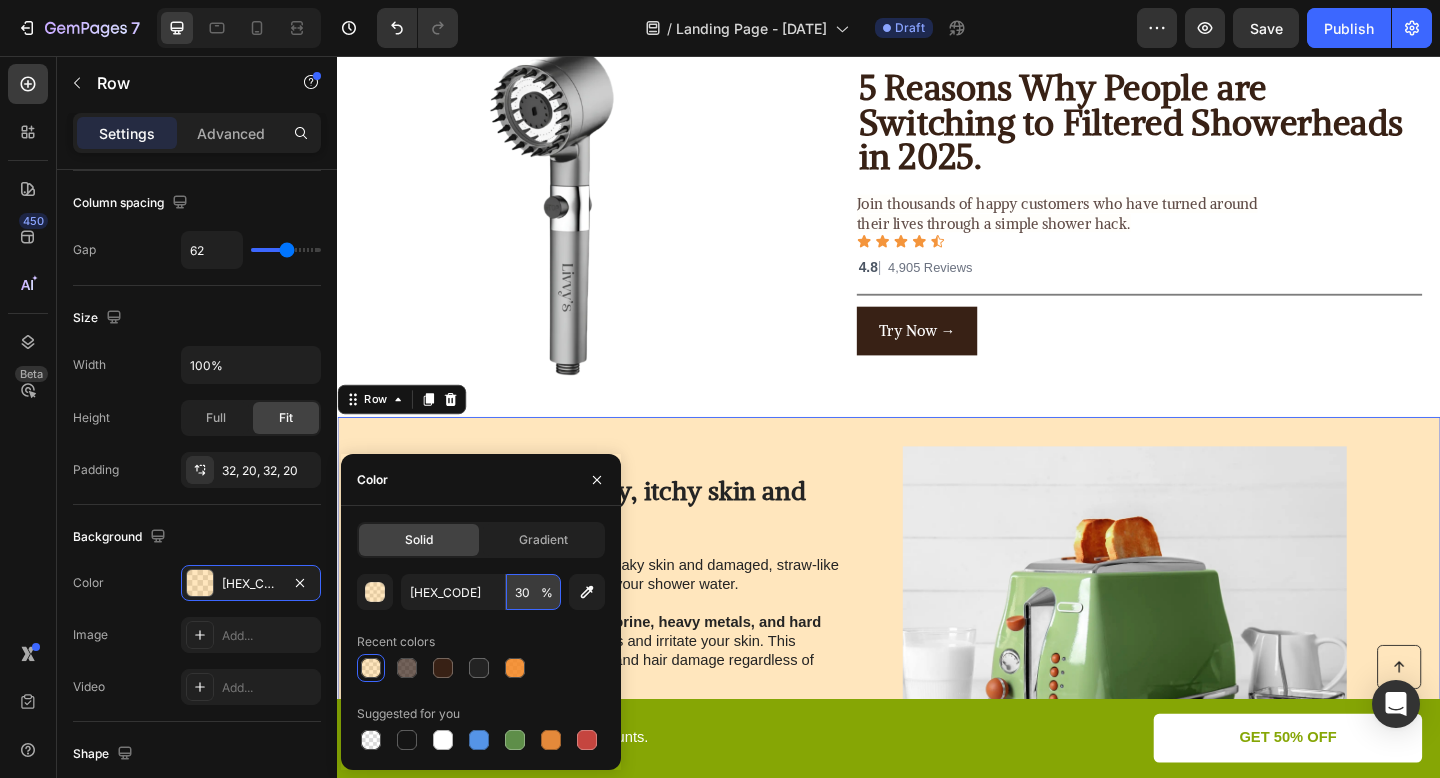 click on "30" at bounding box center (533, 592) 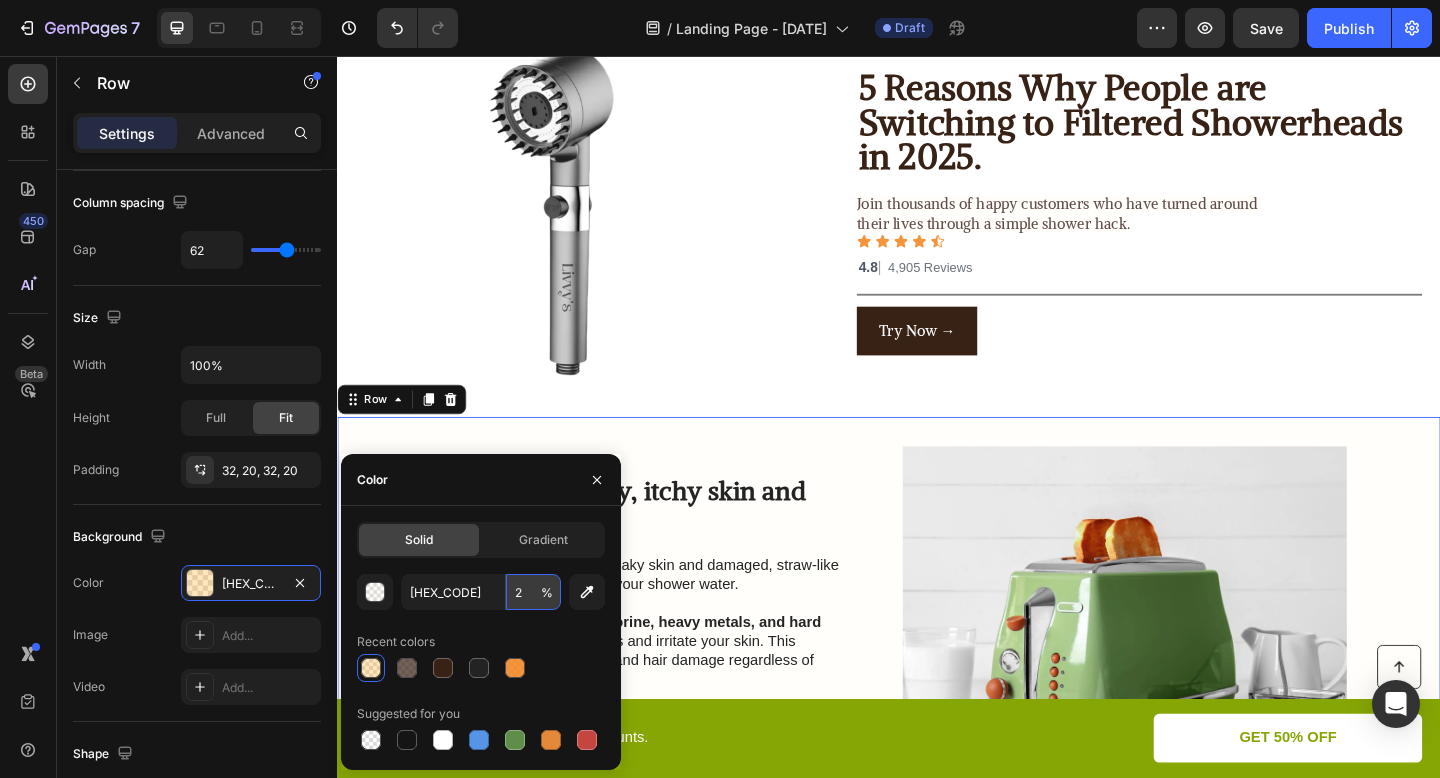 type on "20" 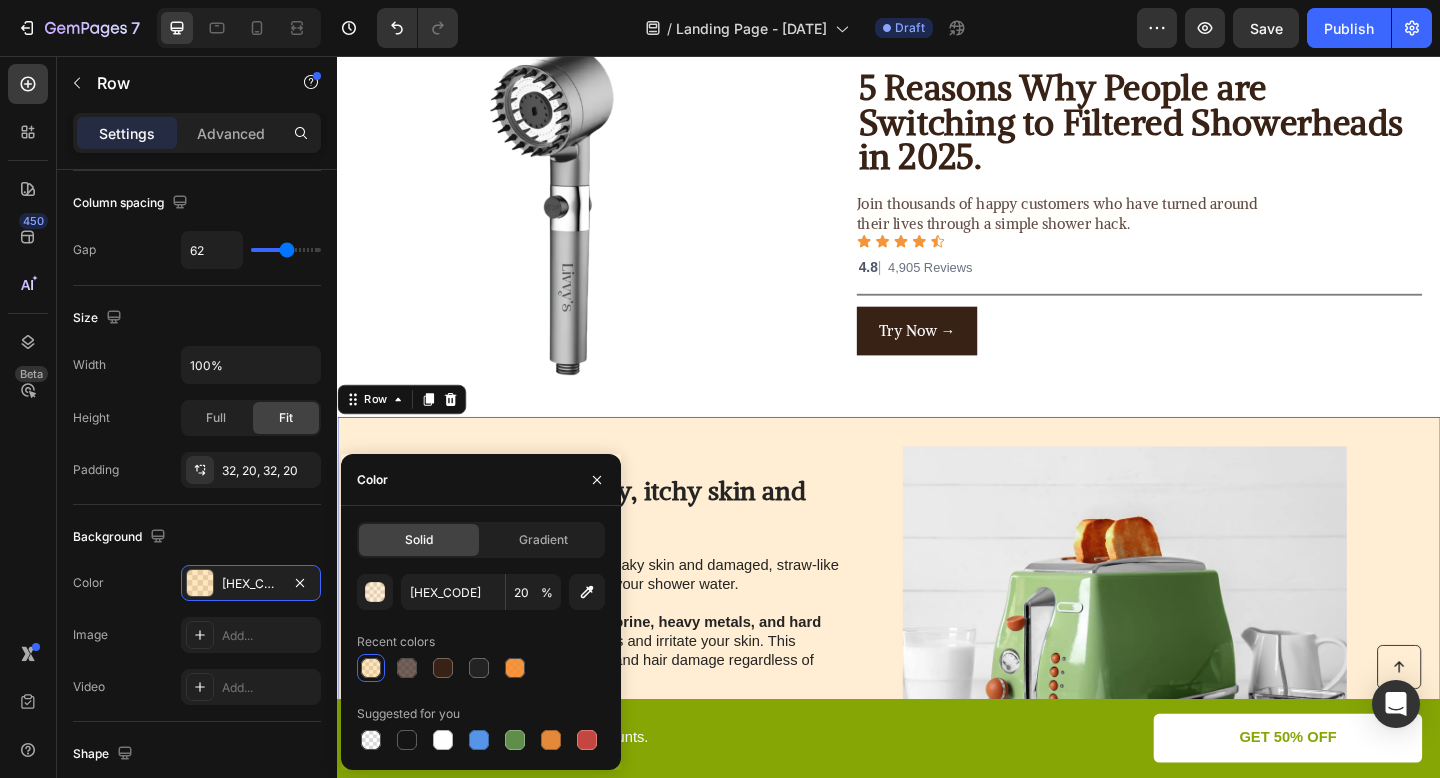 click on "1. Relief from dry, itchy skin and brittle hair. Heading The main cause of an itchy, flaky skin and damaged, straw-like hair isn't your products—it's your shower water. Unfiltered water contains chlorine, heavy metals, and hard minerals that strip natural oils and irritate your skin. This causes dryness, breakouts, and hair damage regardless of what products you use. Once you remove these contaminants, you are left with clean, soft water that leaves your skin and hair healthier after the first use. Its that simple. Text Block Image Row 0" at bounding box center [937, 671] 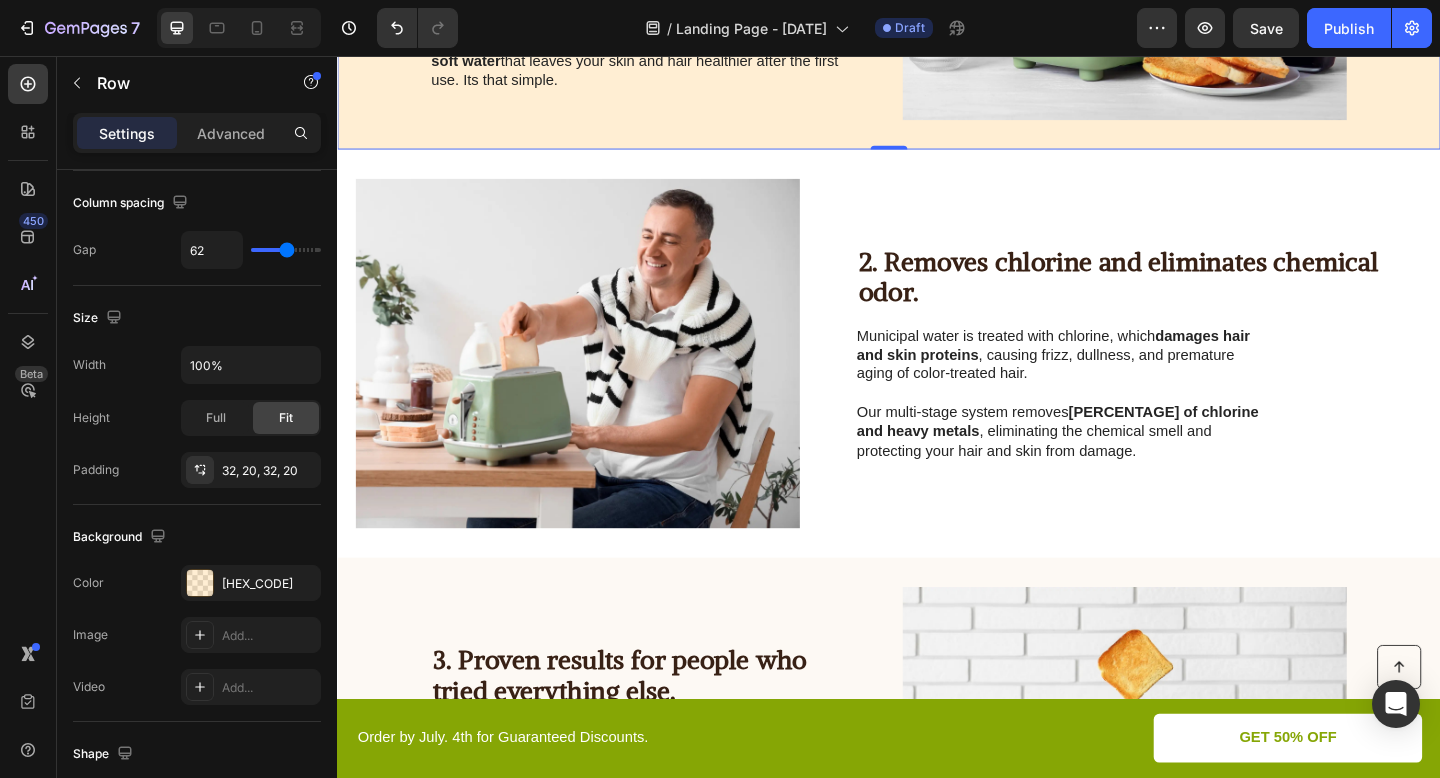 scroll, scrollTop: 1100, scrollLeft: 0, axis: vertical 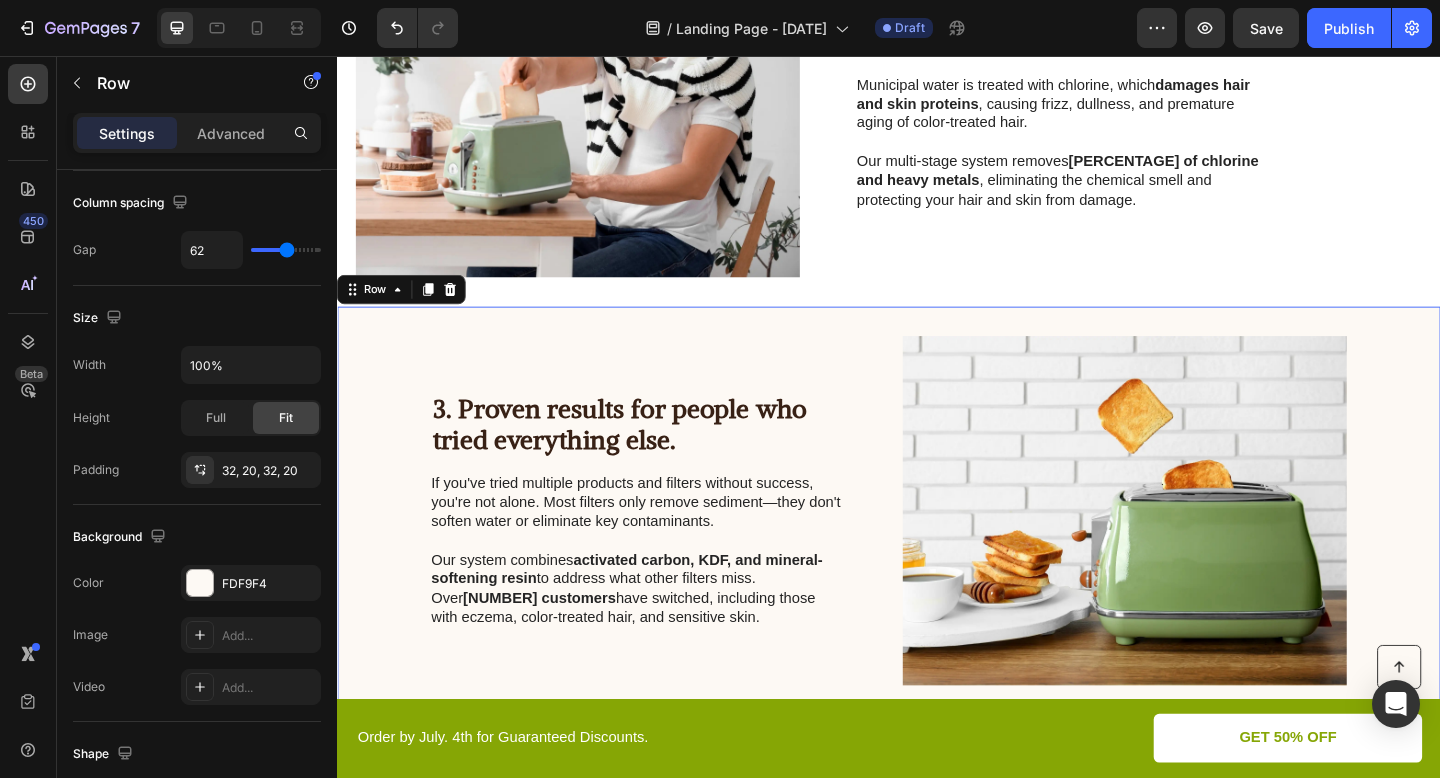 click on "3. Proven results for people who tried everything else. Heading If you've tried multiple products and filters without success, you're not alone. Most filters only remove sediment—they don't soften water or eliminate key contaminants. Our system combines activated carbon, KDF, and mineral-softening resin to address what other filters miss. Over 100,000 customers have switched, including those with eczema, color-treated hair, and sensitive skin. Text Block" at bounding box center [664, 551] 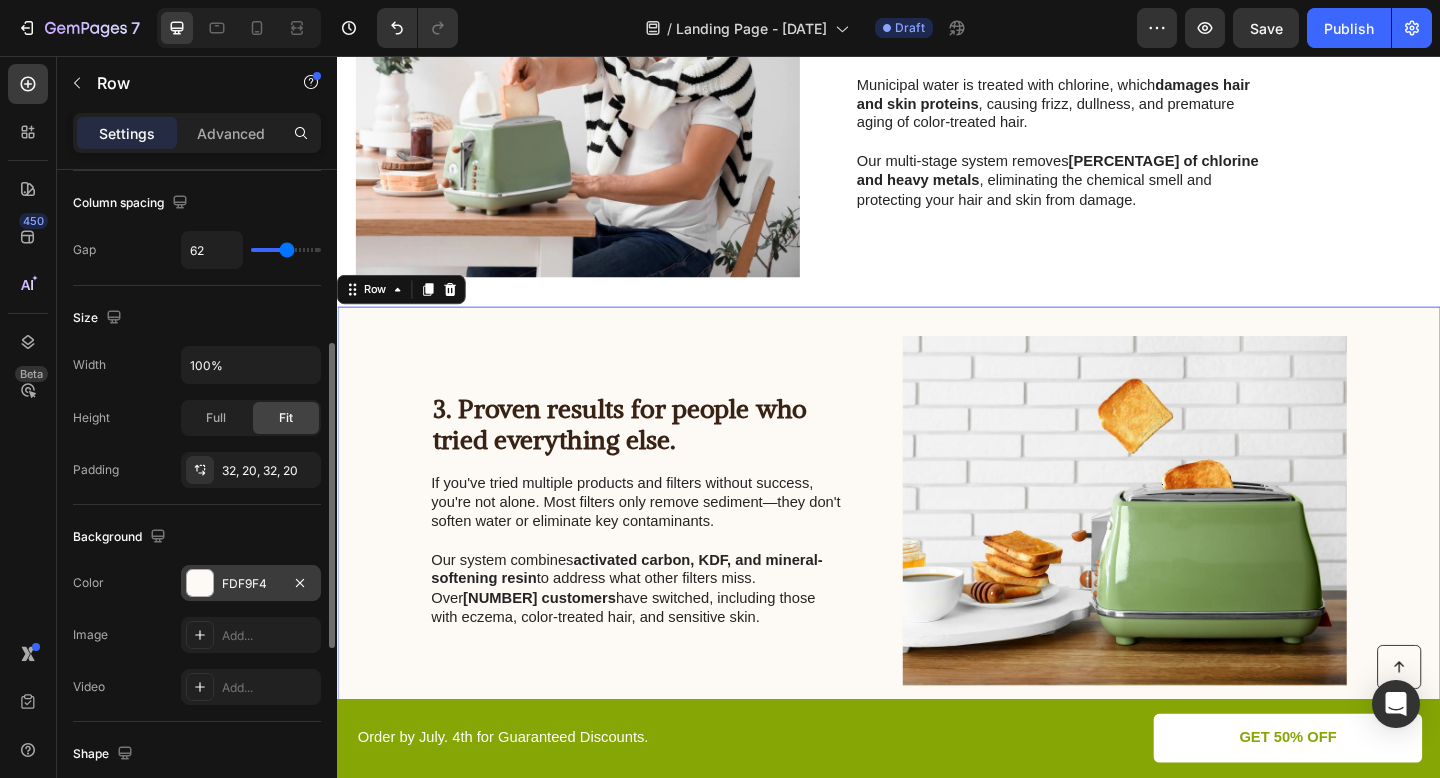 click on "The changes might be hidden by the video. Color [HEX_CODE] Image Add... Video Add..." 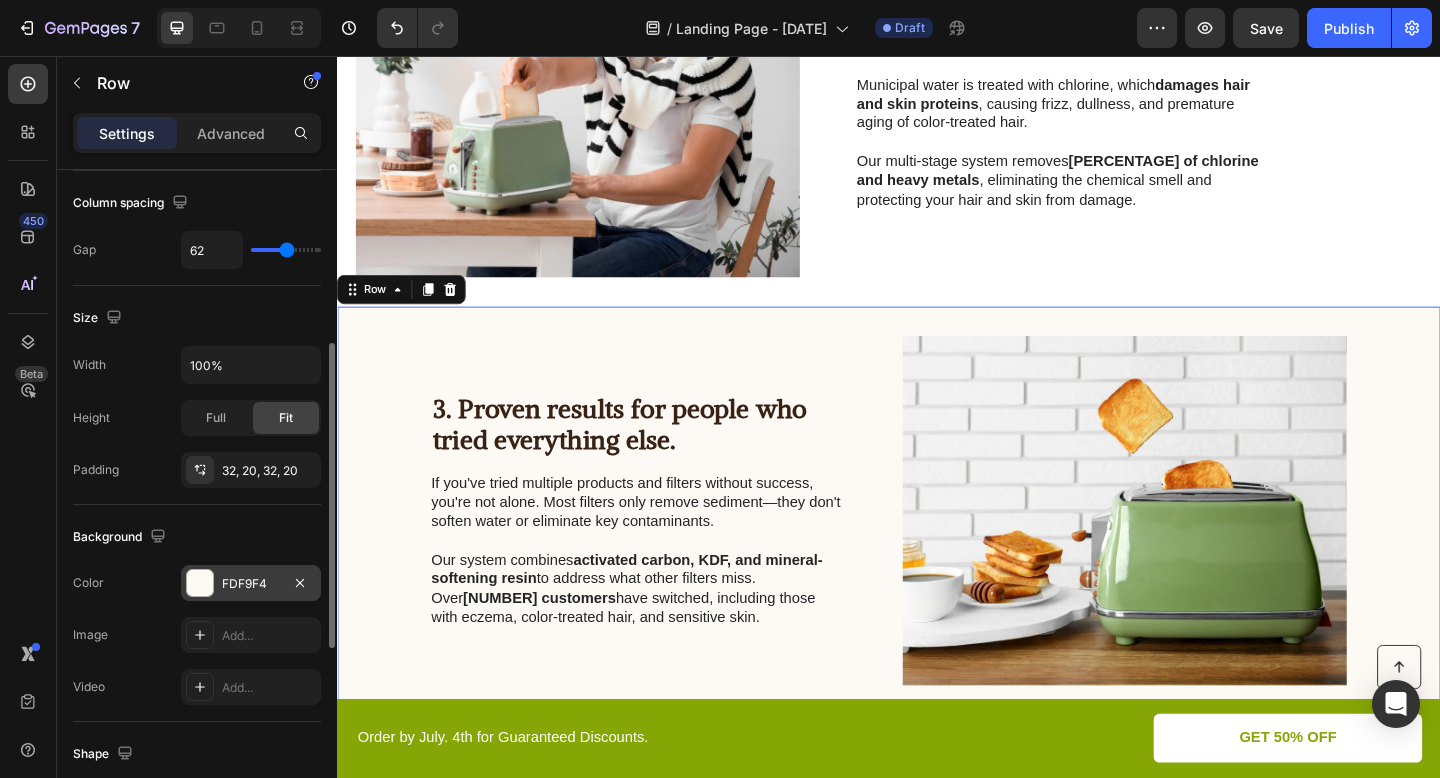 click on "FDF9F4" at bounding box center (251, 583) 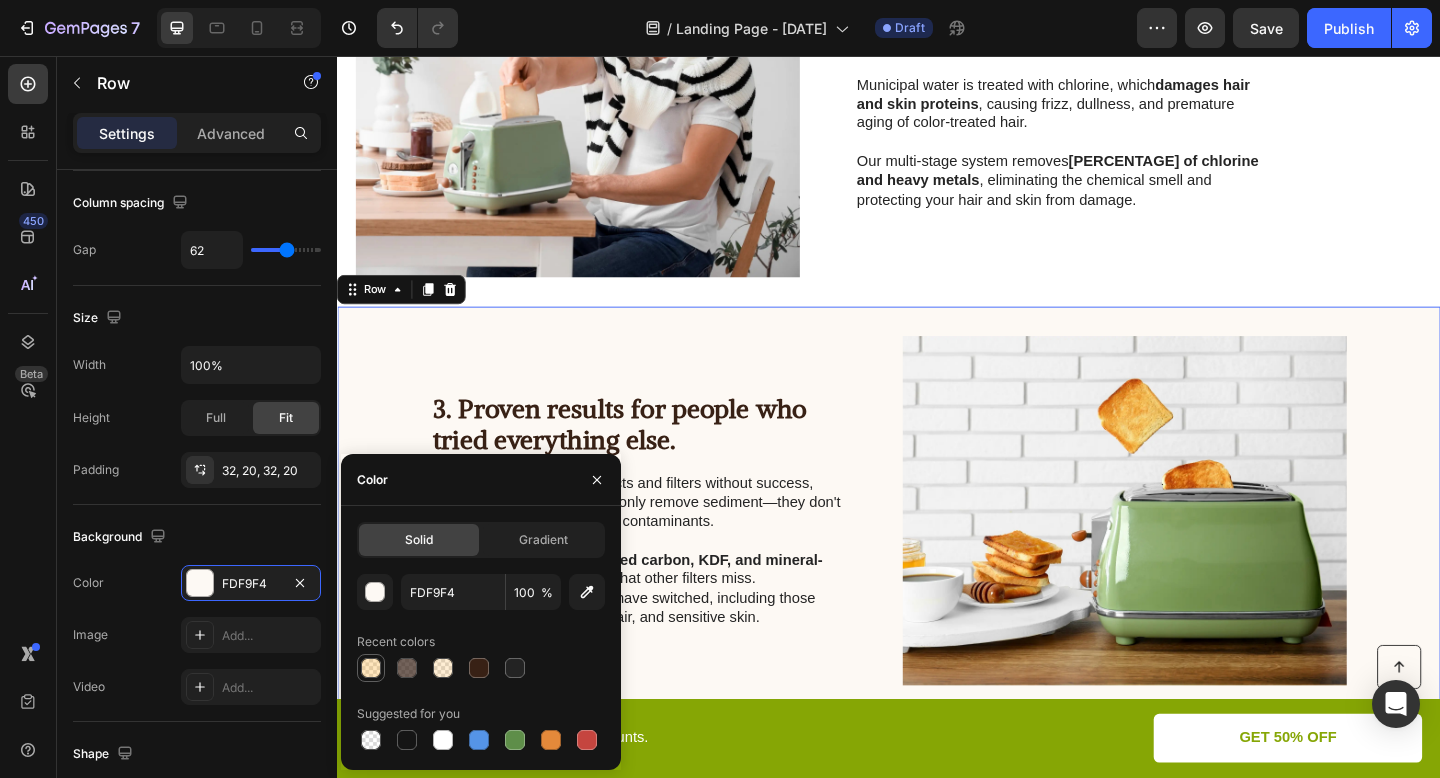 click at bounding box center (371, 668) 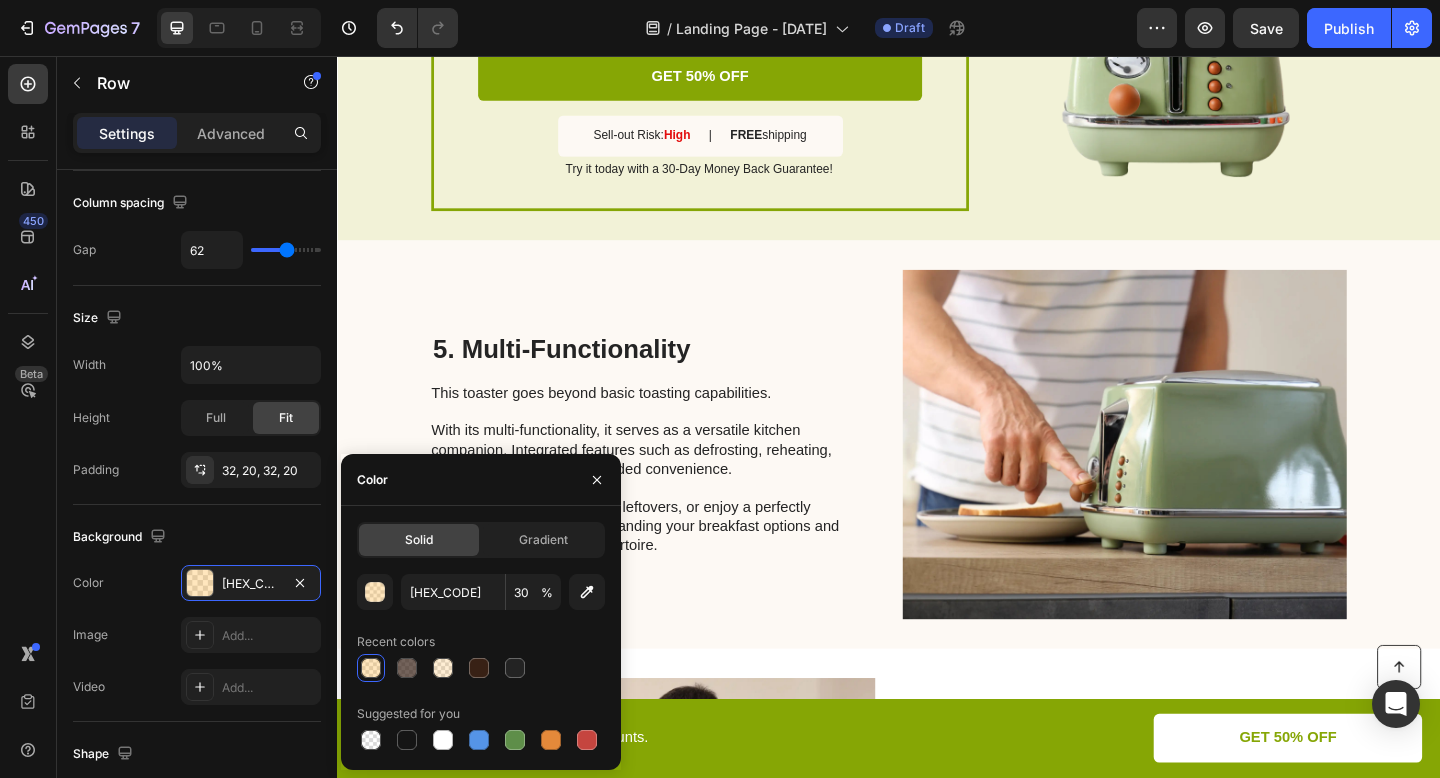 scroll, scrollTop: 2114, scrollLeft: 0, axis: vertical 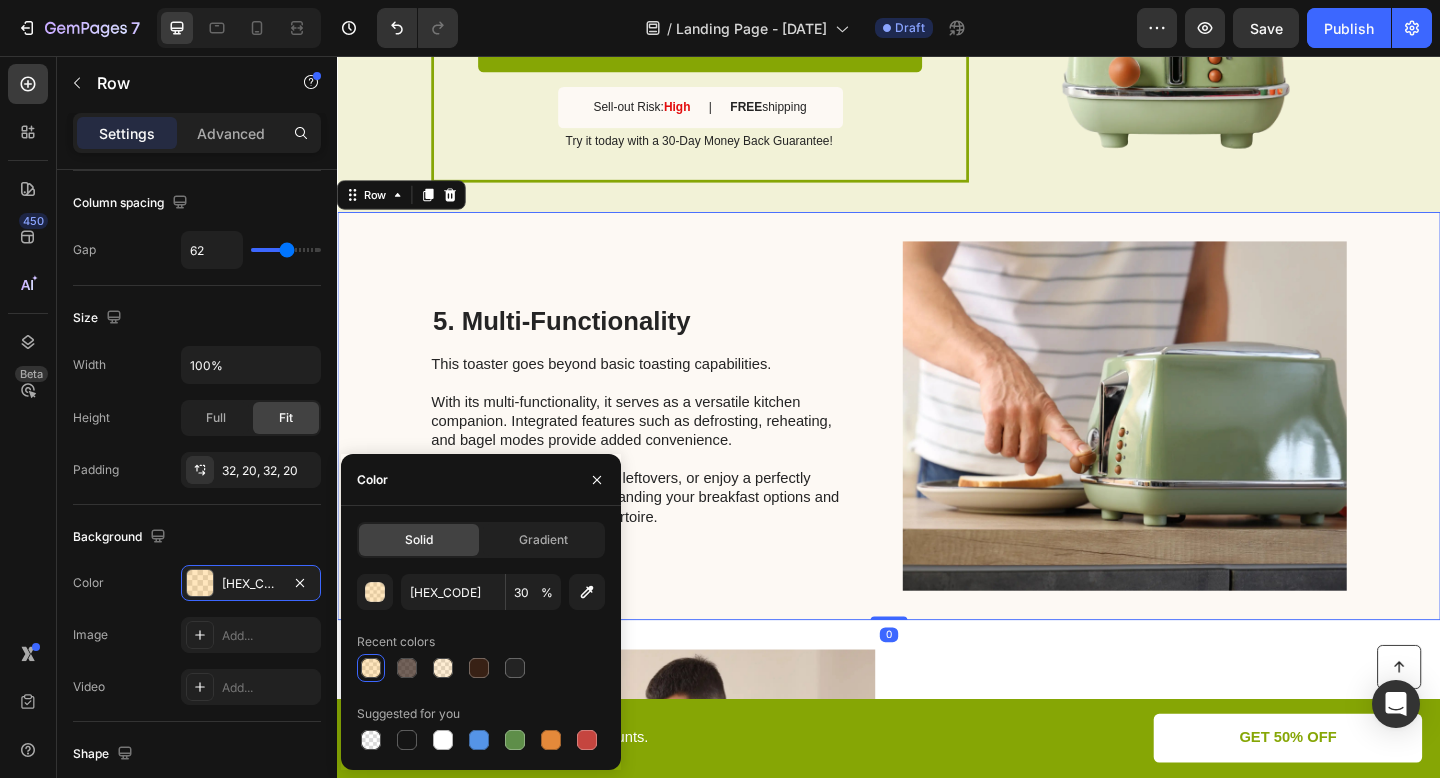 click on "5. Multi-Functionality Heading This toaster goes beyond basic toasting capabilities. With its multi-functionality, it serves as a versatile kitchen companion. Integrated features such as defrosting, reheating, and bagel modes provide added convenience. Thaw frozen bread, warm up leftovers, or enjoy a perfectly toasted bagel with ease, expanding your breakfast options and enhancing your culinary repertoire. Text Block Image Row 0" at bounding box center (937, 448) 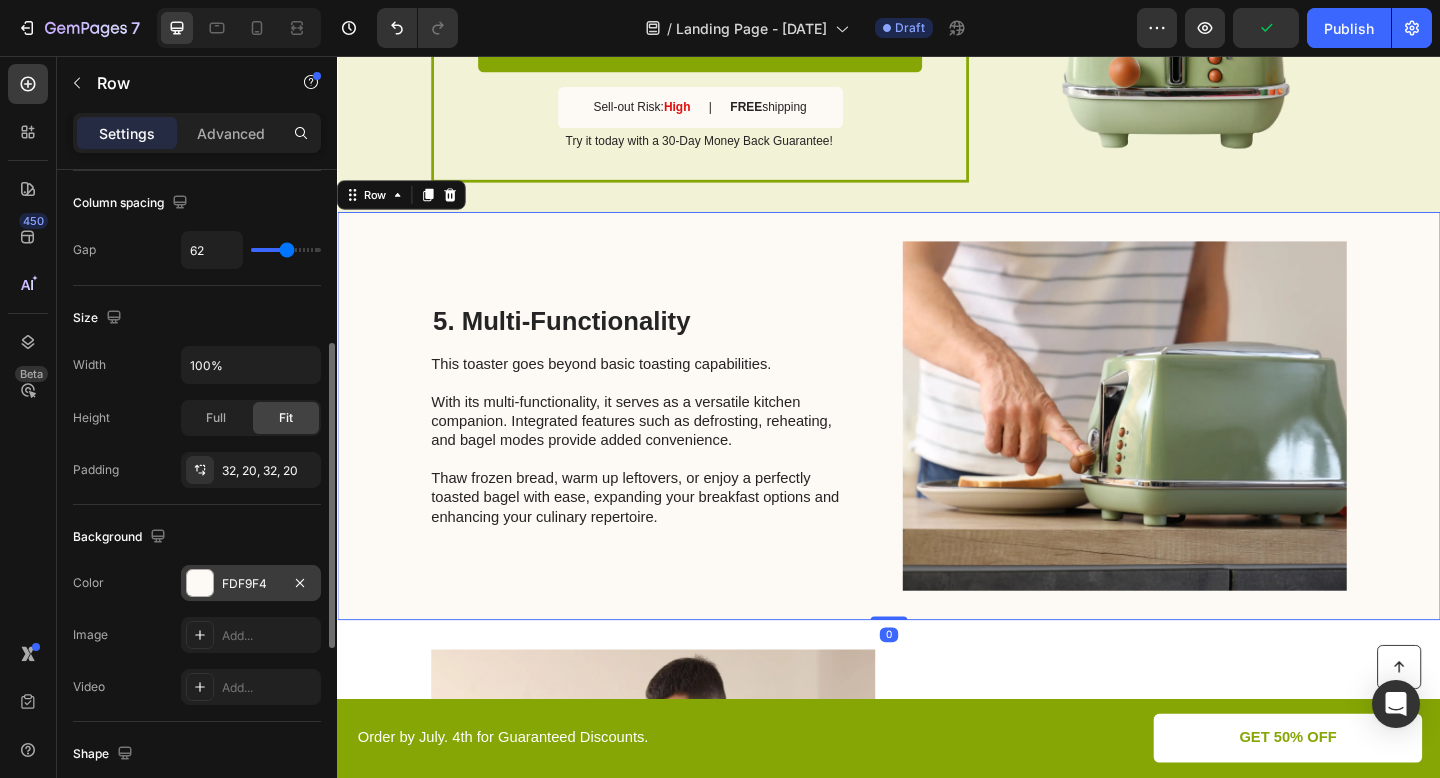 click on "FDF9F4" at bounding box center (251, 583) 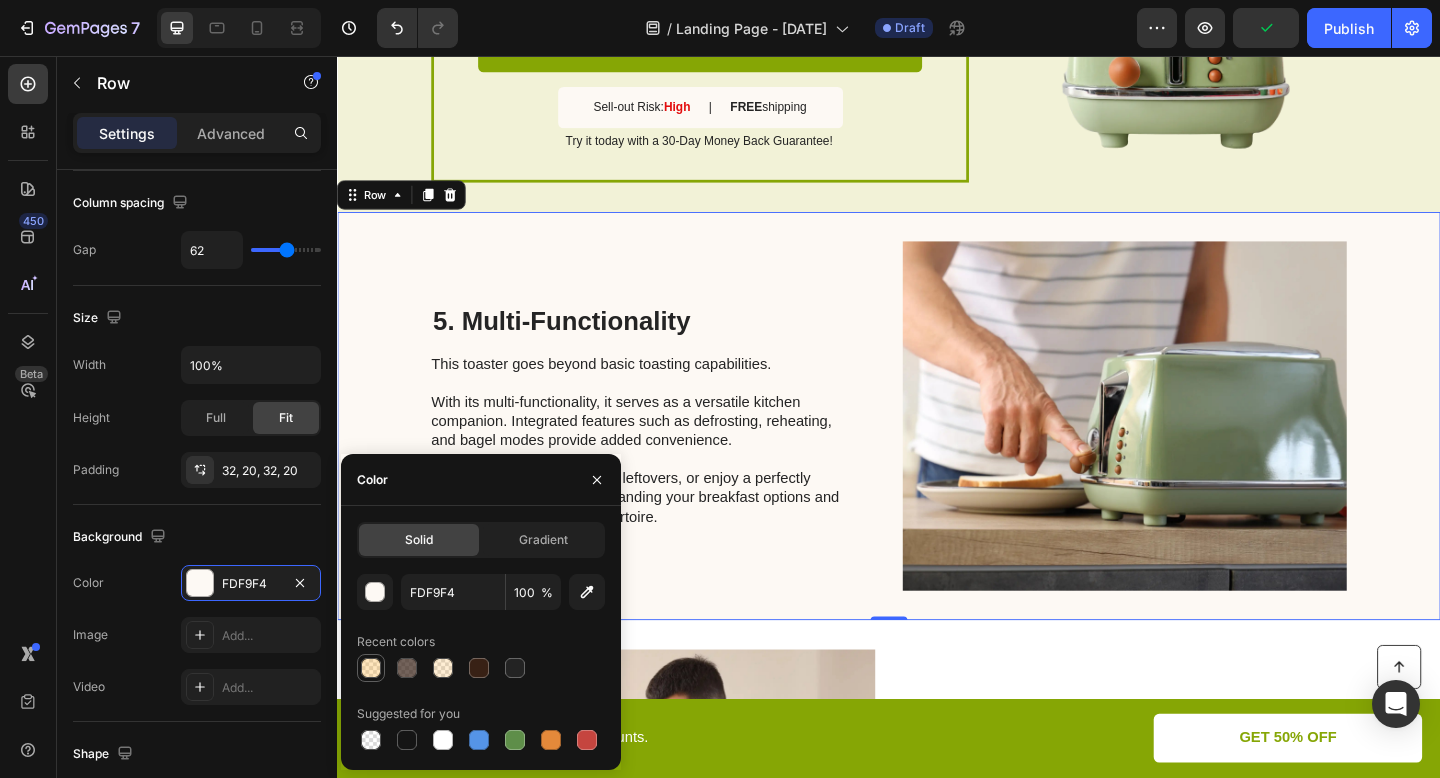 click at bounding box center [371, 668] 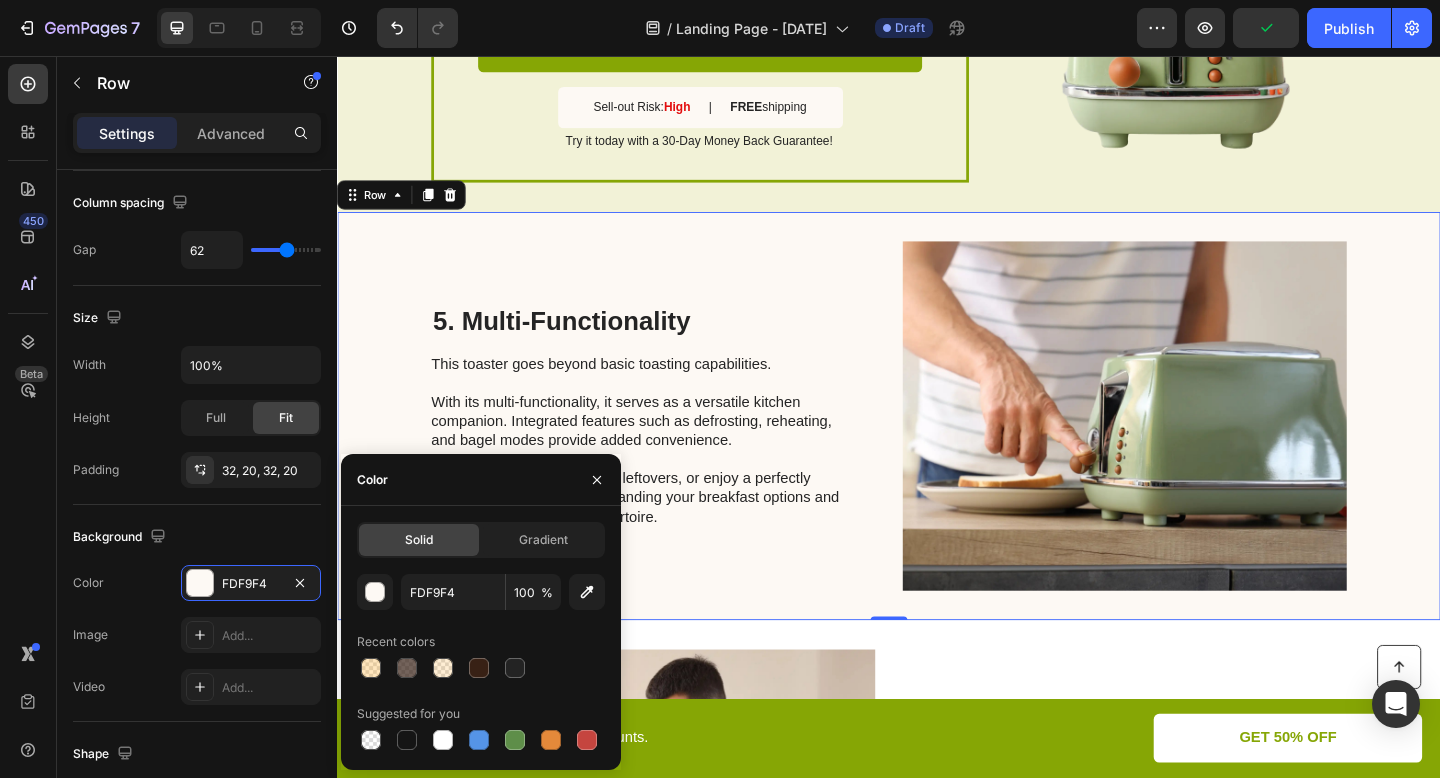 type on "[HEX_CODE]" 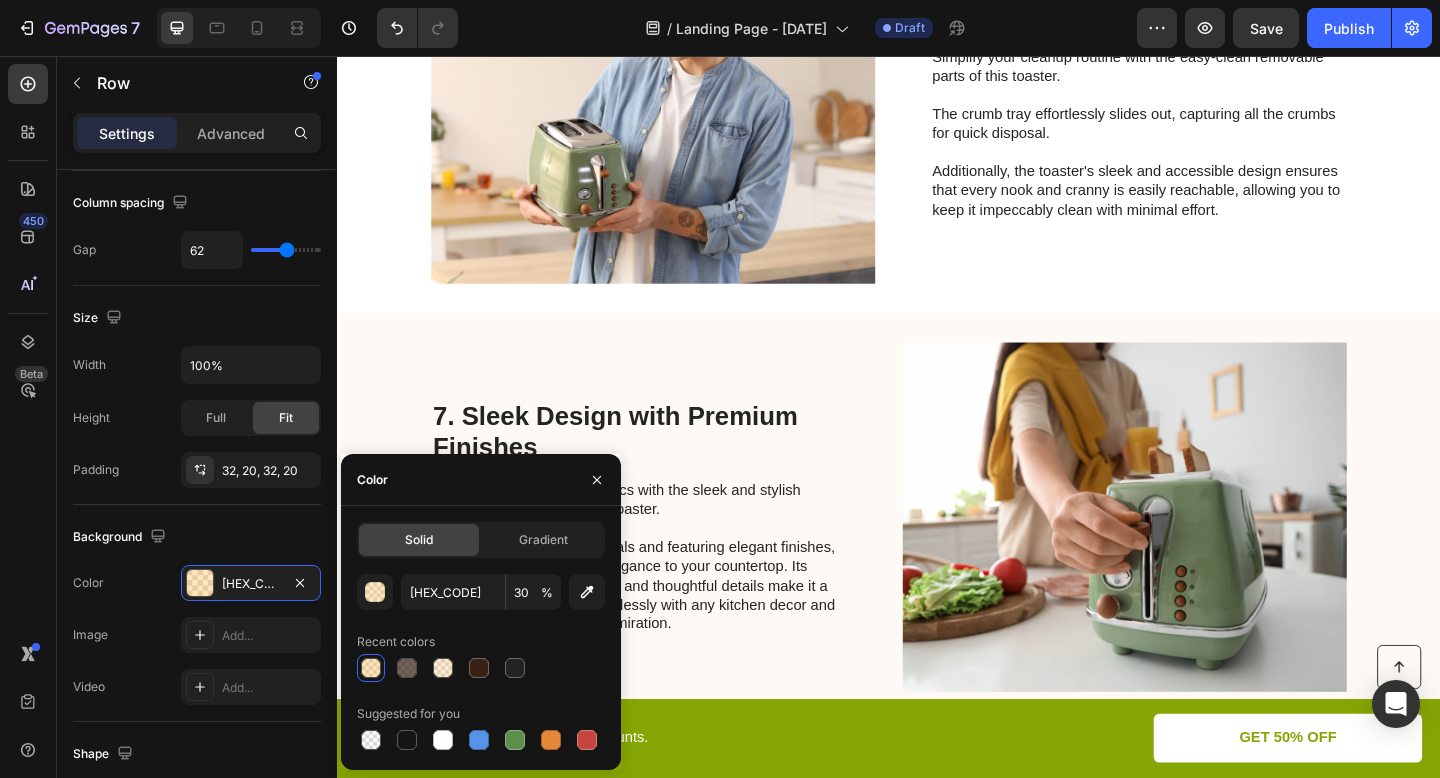 scroll, scrollTop: 2906, scrollLeft: 0, axis: vertical 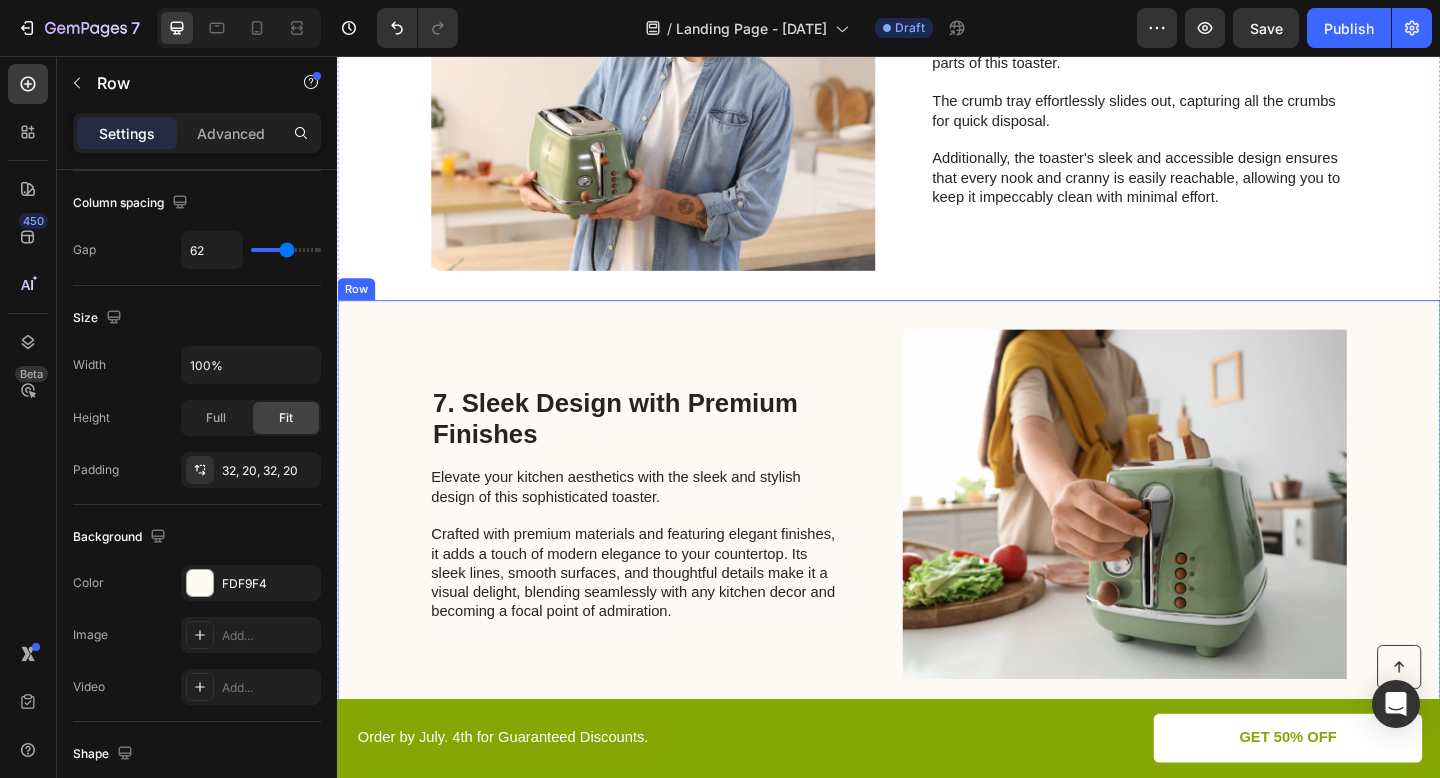 click on "7. Sleek Design with Premium Finishes Heading Elevate your kitchen aesthetics with the sleek and stylish design of this sophisticated toaster.  Crafted with premium materials and featuring elegant finishes, it adds a touch of modern elegance to your countertop. Its sleek lines, smooth surfaces, and thoughtful details make it a visual delight, blending seamlessly with any kitchen decor and becoming a focal point of admiration. Text Block" at bounding box center [664, 544] 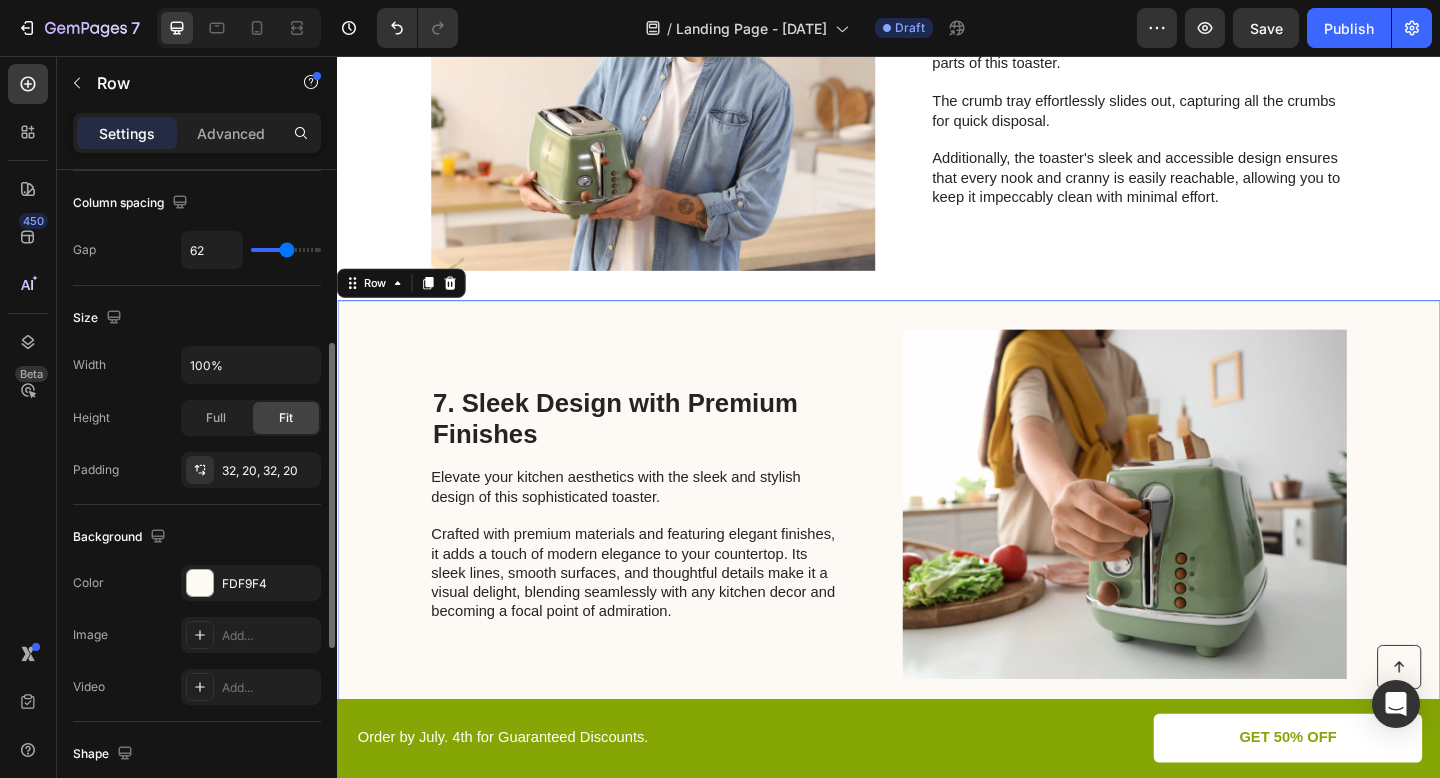 click on "The changes might be hidden by the video. Color [HEX_CODE] Image Add... Video Add..." 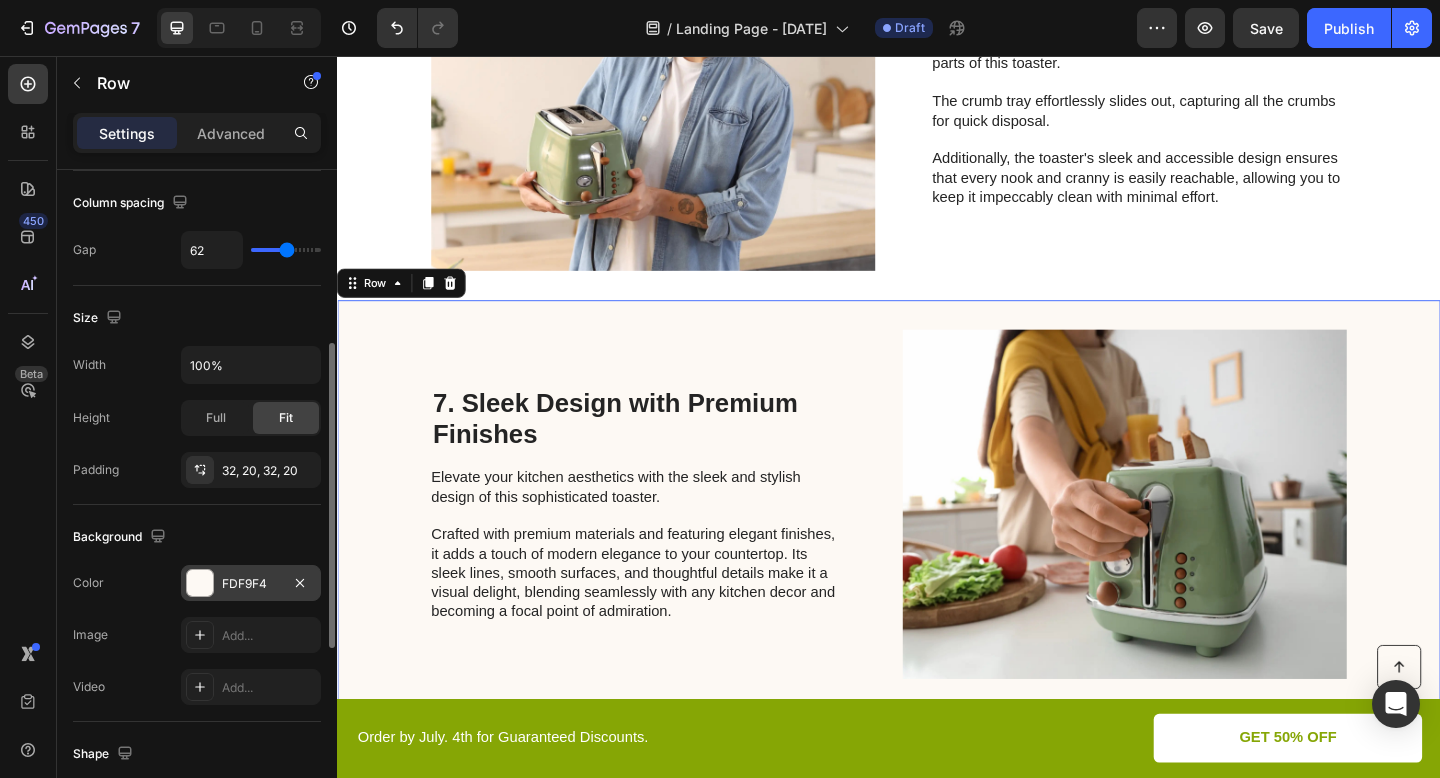 click on "FDF9F4" at bounding box center (251, 583) 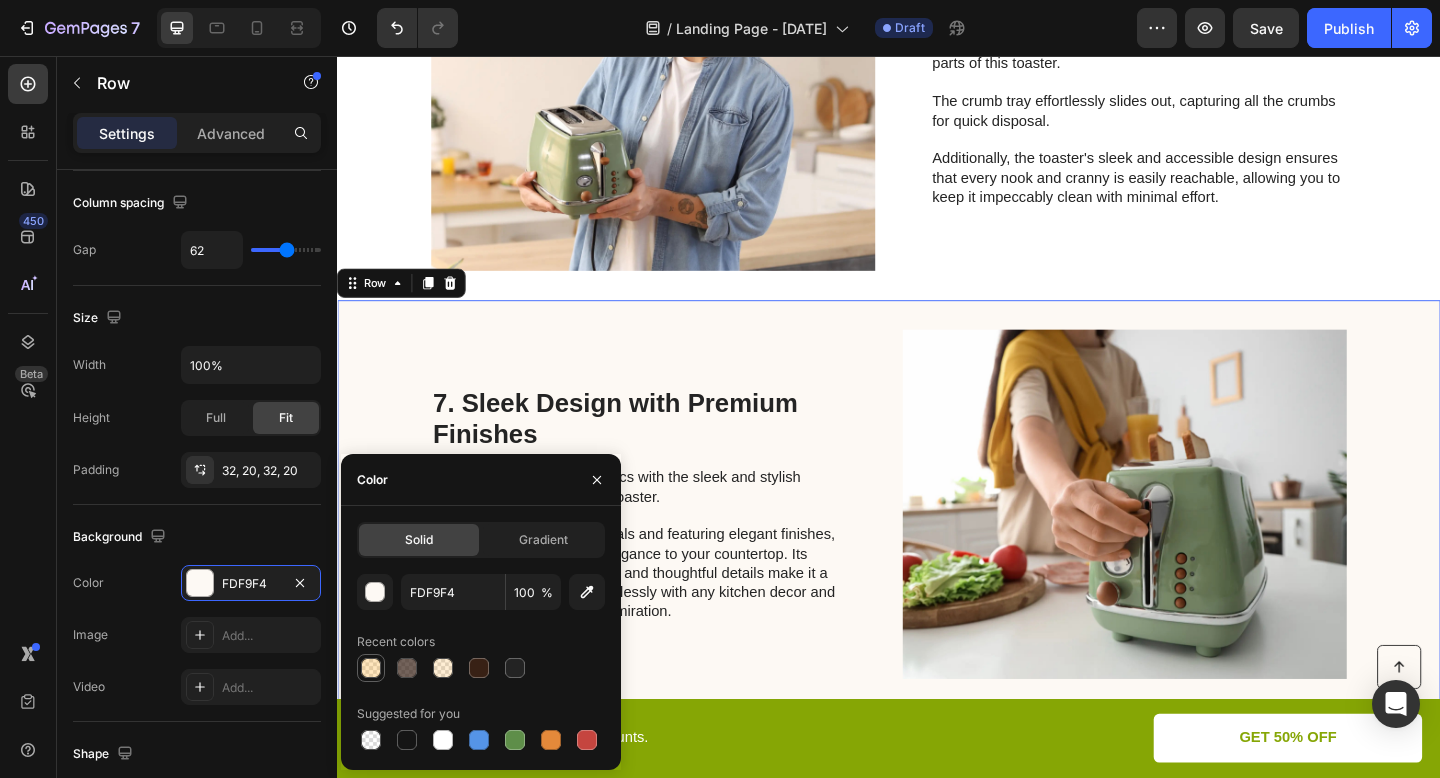 click at bounding box center [371, 668] 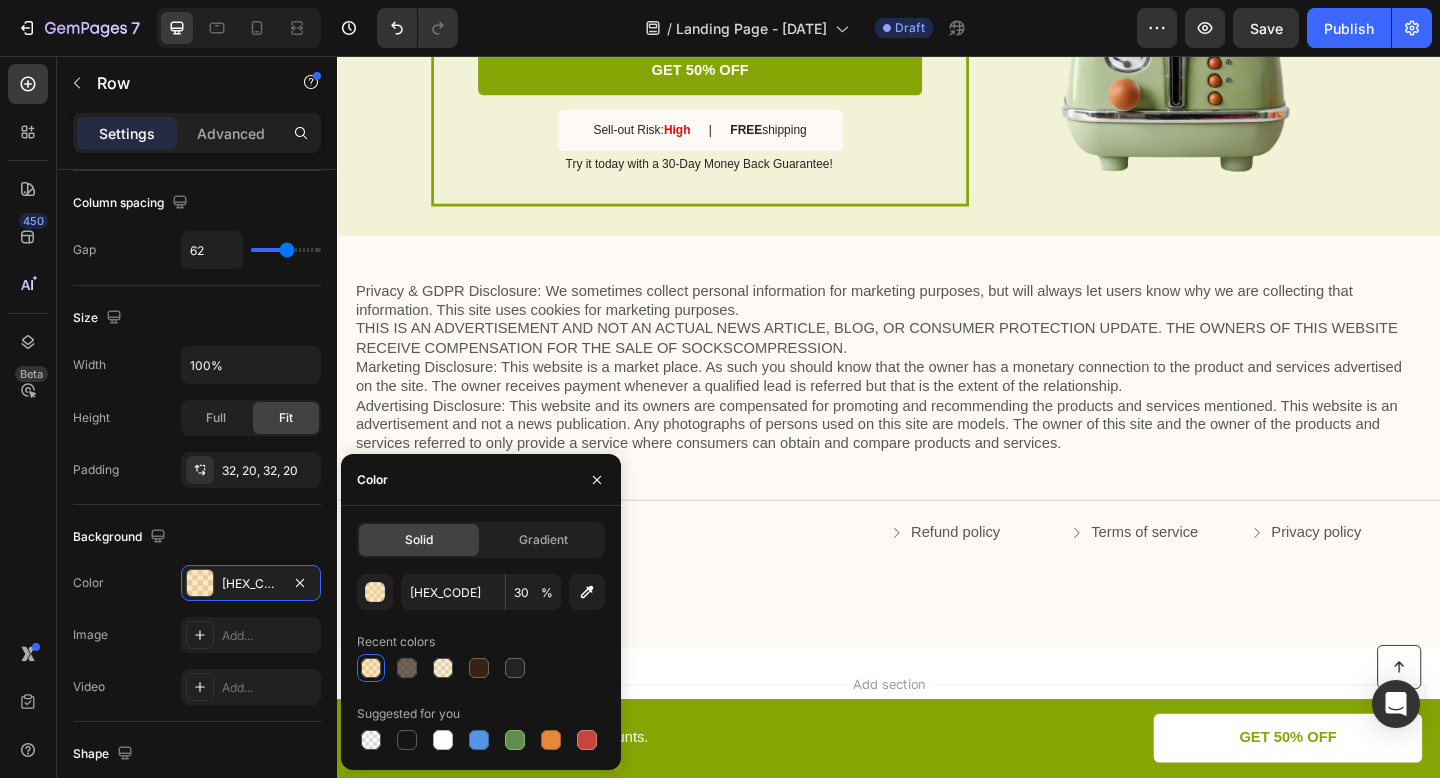 scroll, scrollTop: 3885, scrollLeft: 0, axis: vertical 